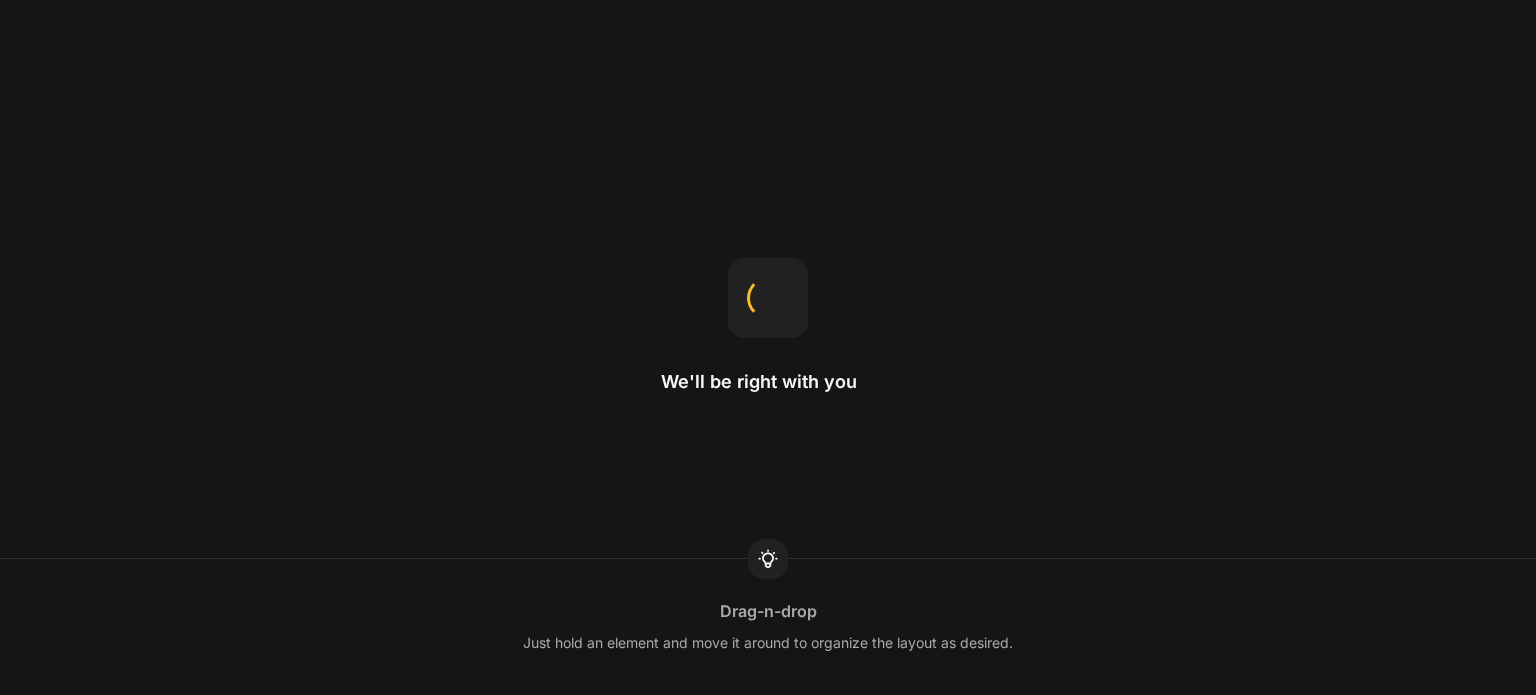 scroll, scrollTop: 0, scrollLeft: 0, axis: both 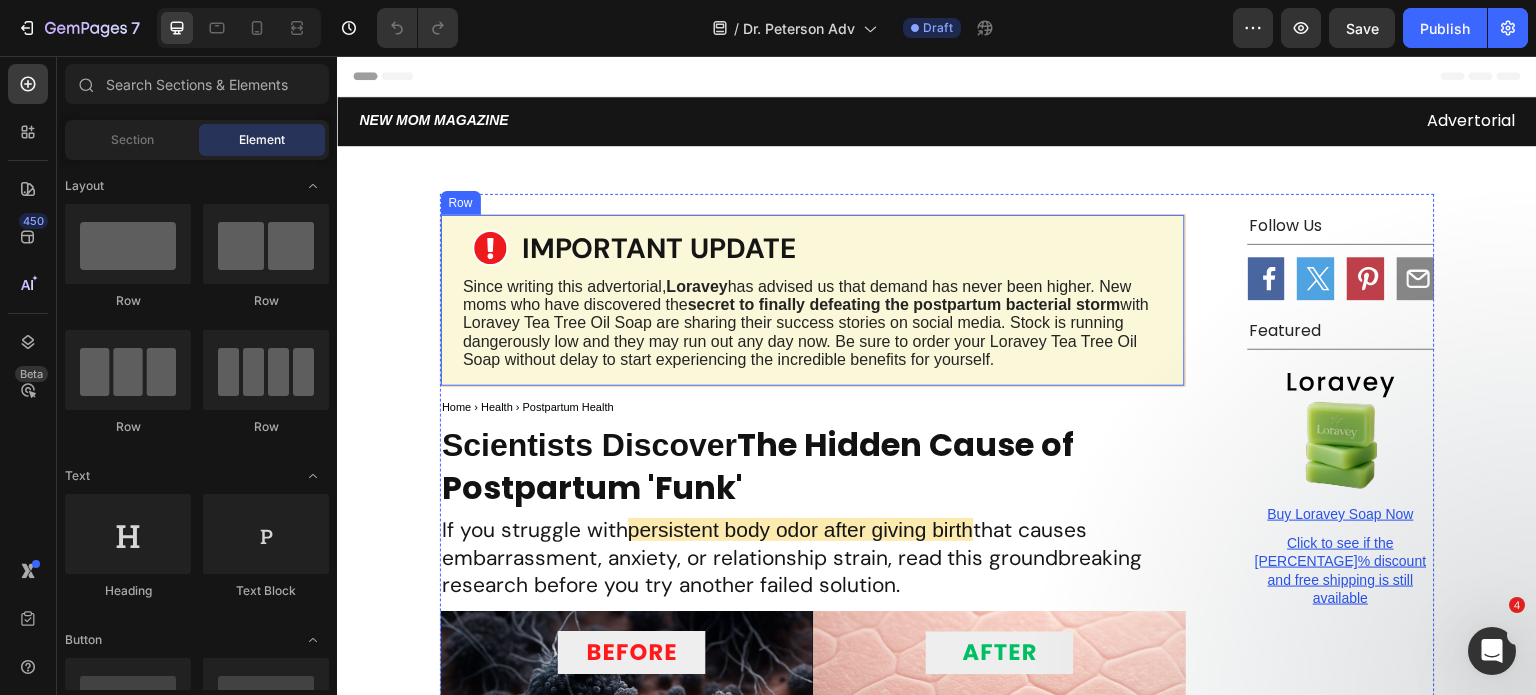 click on "Icon IMPORTANT UPDATE Heading Row Since writing this advertorial,  Loravey  has advised us that demand has never been higher. New moms who have discovered the  secret to finally defeating the postpartum bacterial storm  with Loravey Tea Tree Oil Soap are sharing their success stories on social media. Stock is running dangerously low and they may run out any day now. Be sure to order your Loravey Tea Tree Oil Soap without delay to start experiencing the incredible benefits for yourself. Text Block Row" at bounding box center [813, 300] 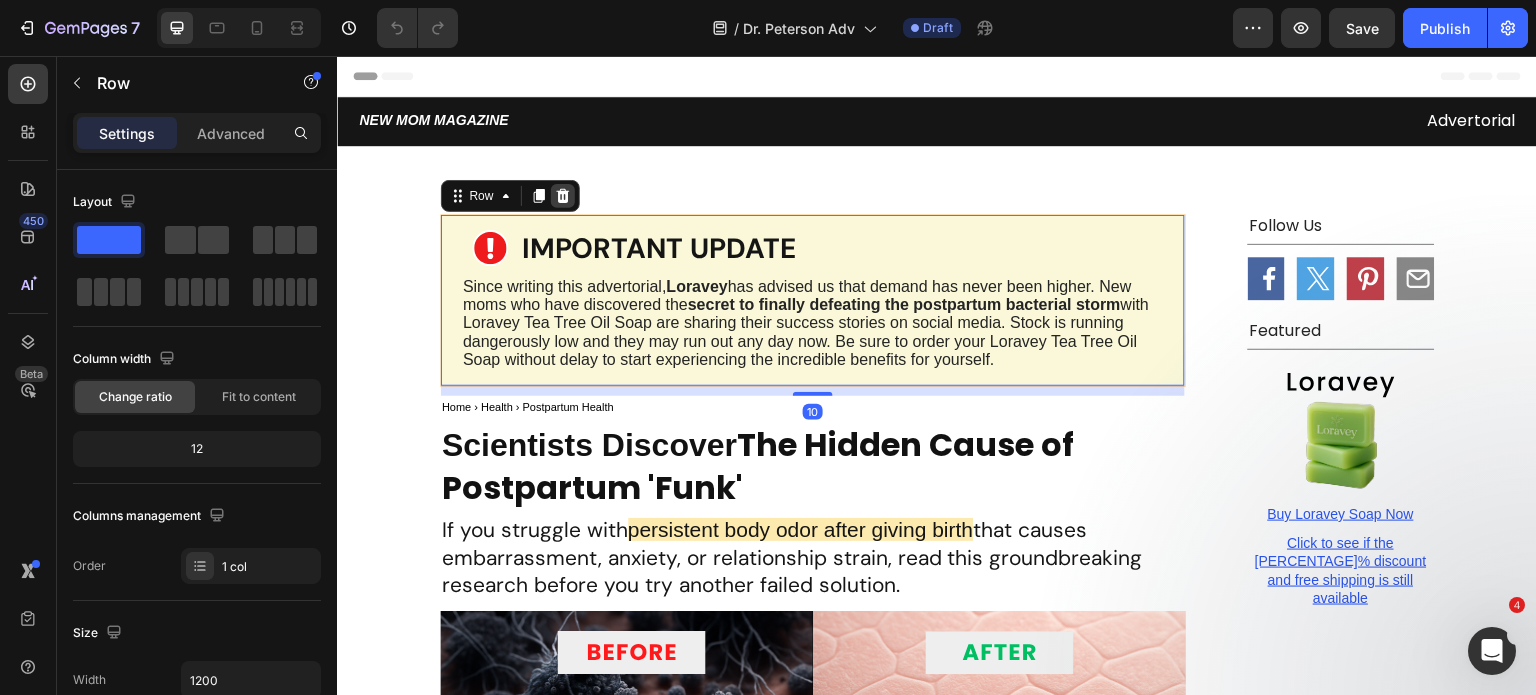 click 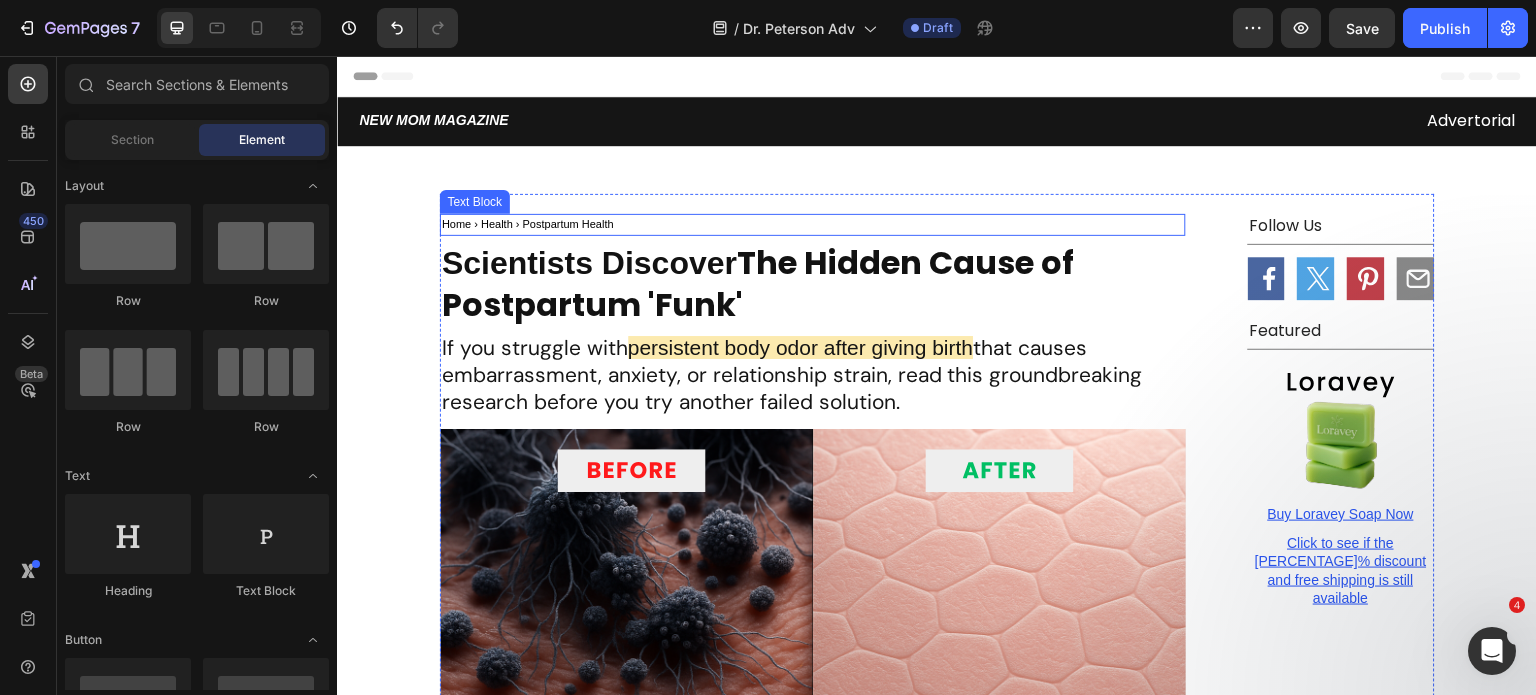 click on "Home › Health › Postpartum Health" at bounding box center (528, 224) 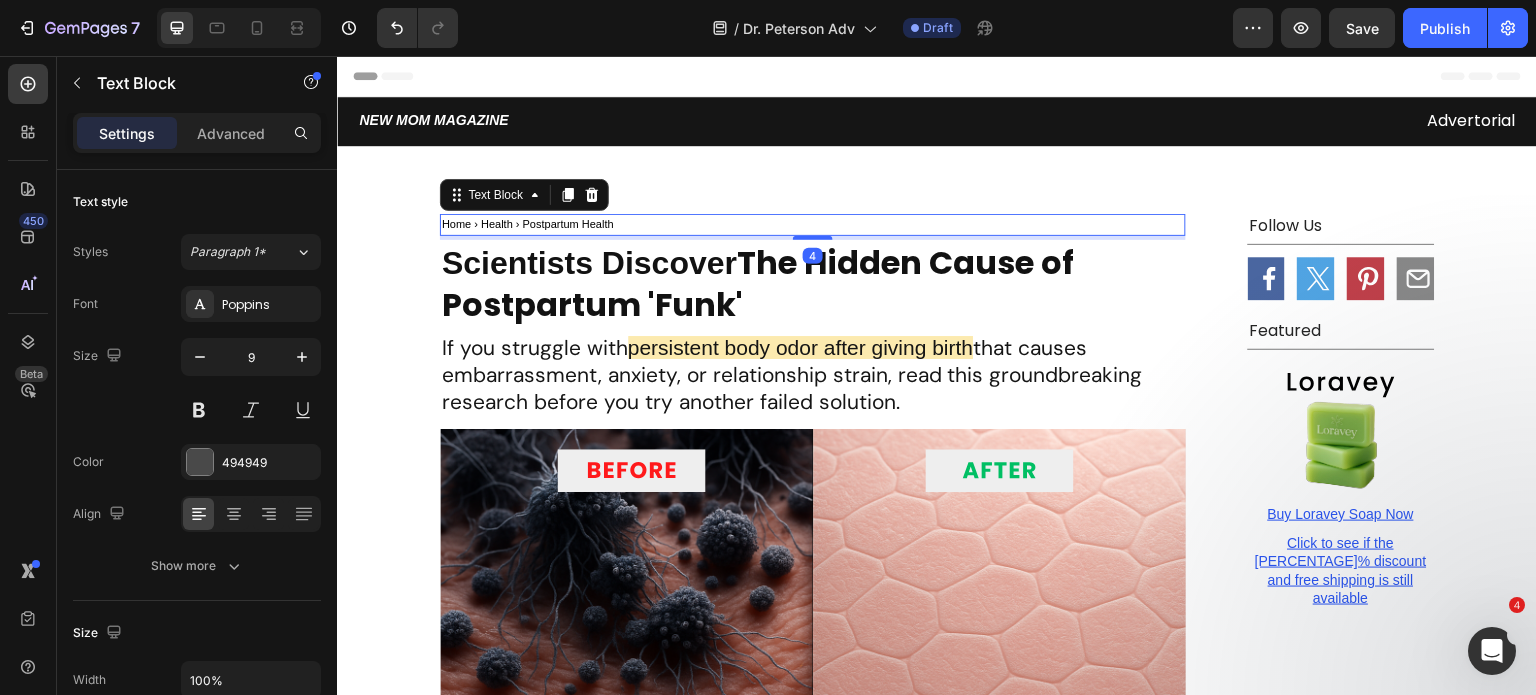 click on "Home › Health › Postpartum Health" at bounding box center [528, 224] 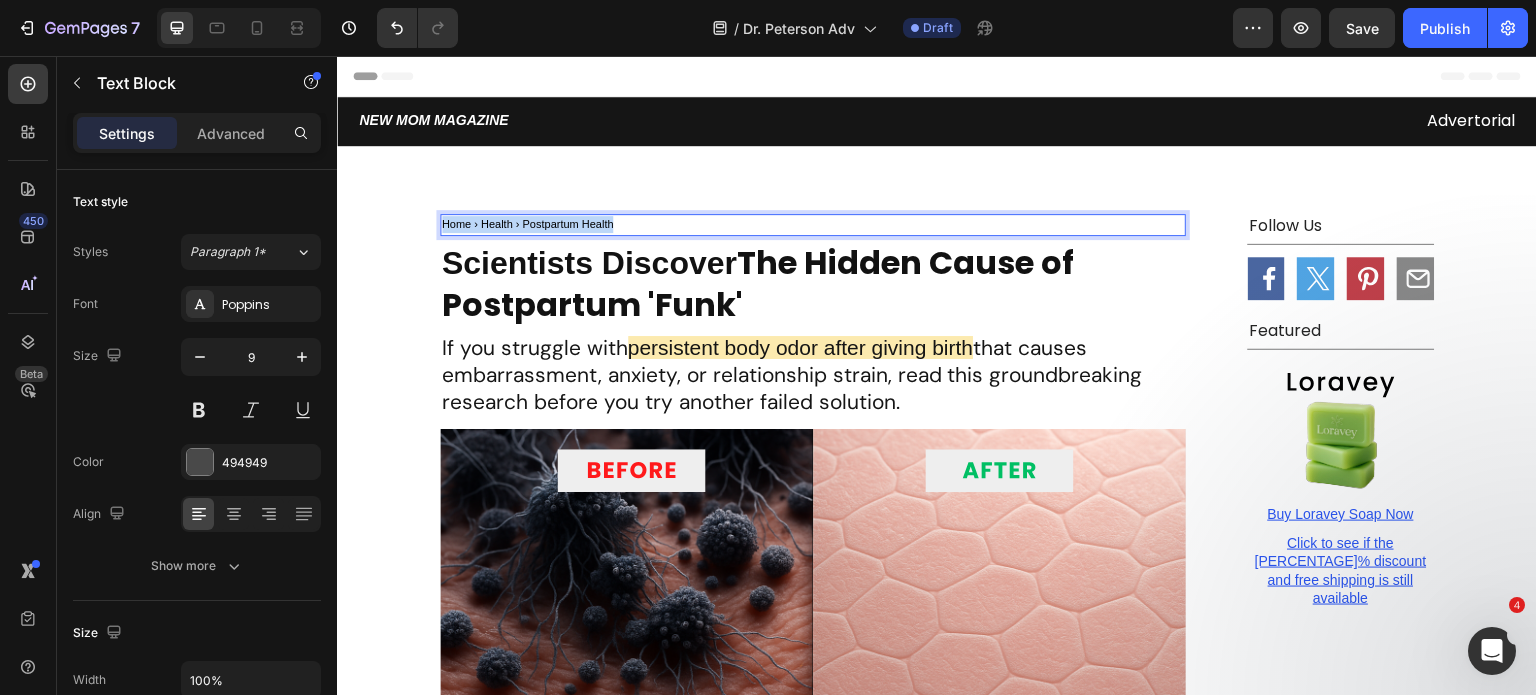 click on "Home › Health › Postpartum Health" at bounding box center [528, 224] 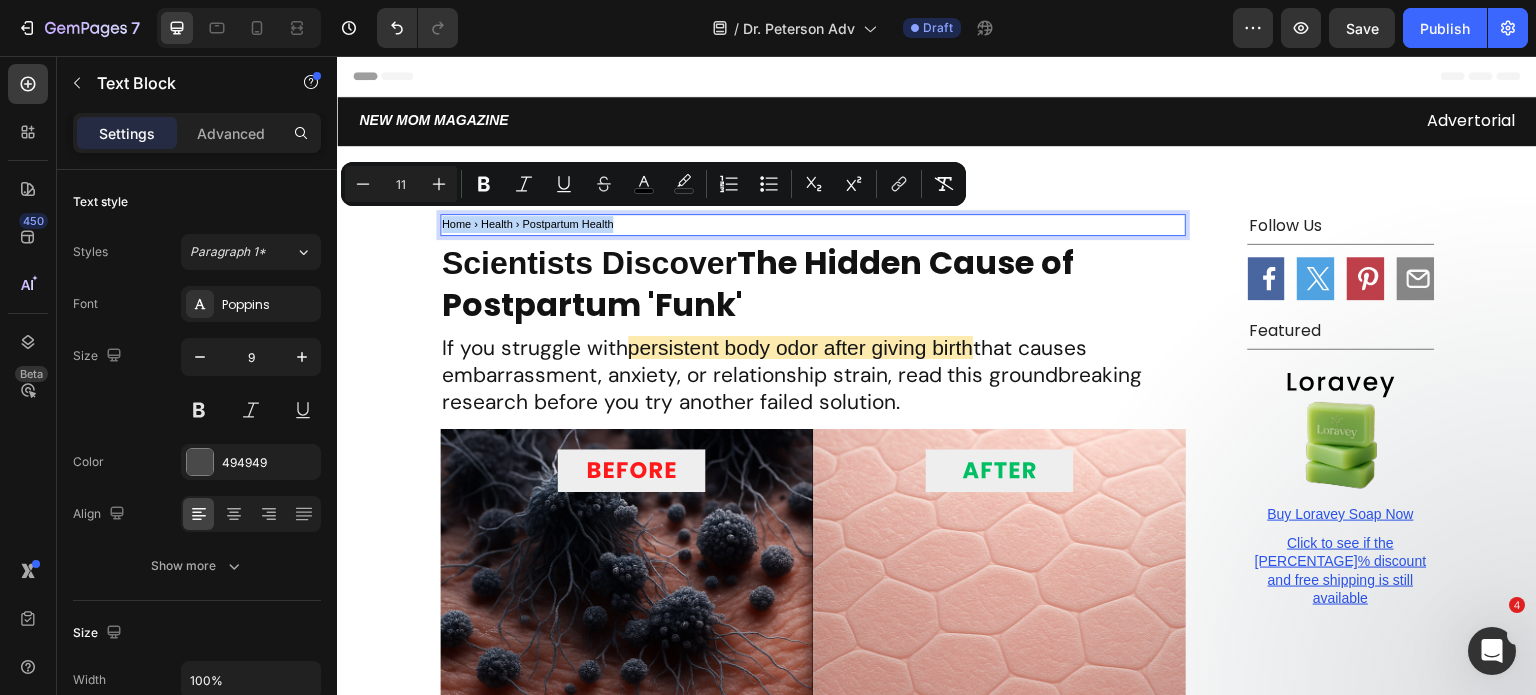 click on "Home › Health › Postpartum Health" at bounding box center (528, 224) 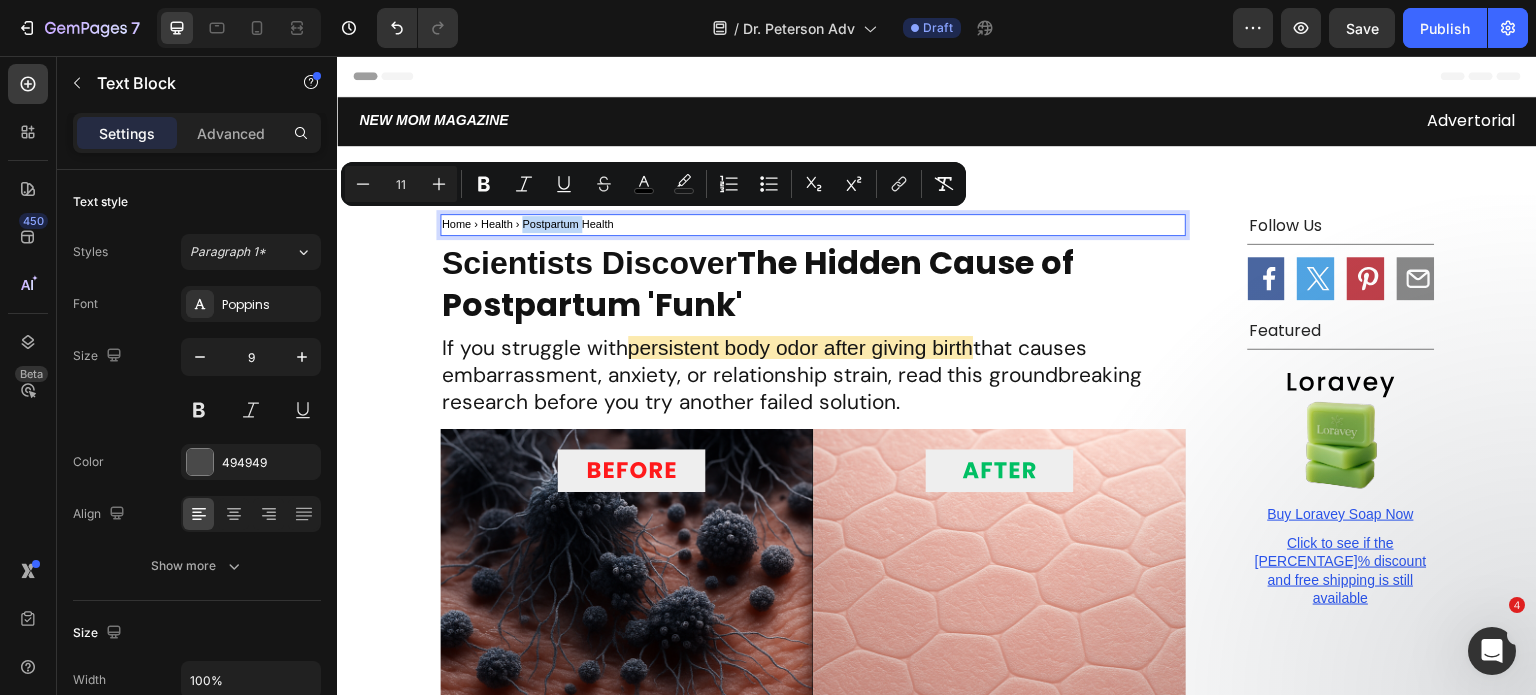 click on "Home › Health › Postpartum Health" at bounding box center (528, 224) 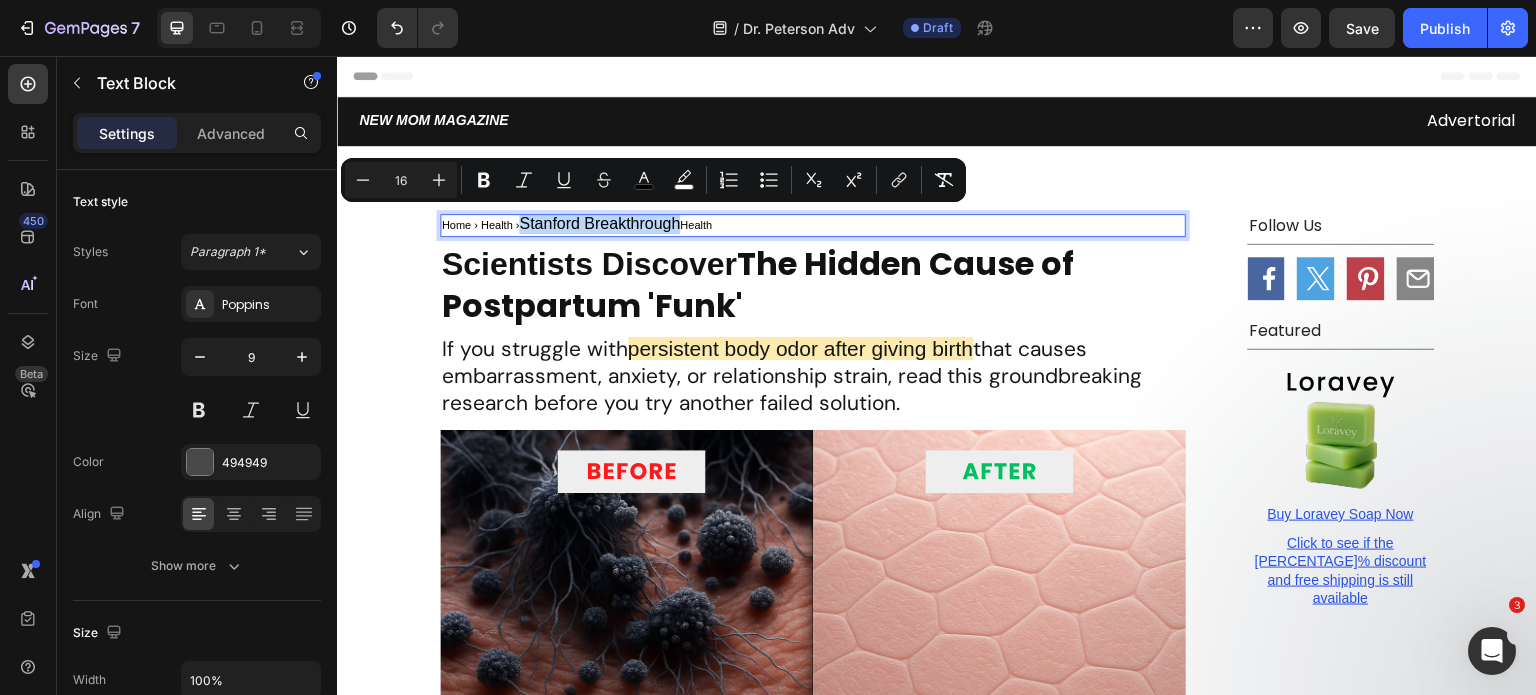 drag, startPoint x: 673, startPoint y: 227, endPoint x: 516, endPoint y: 224, distance: 157.02866 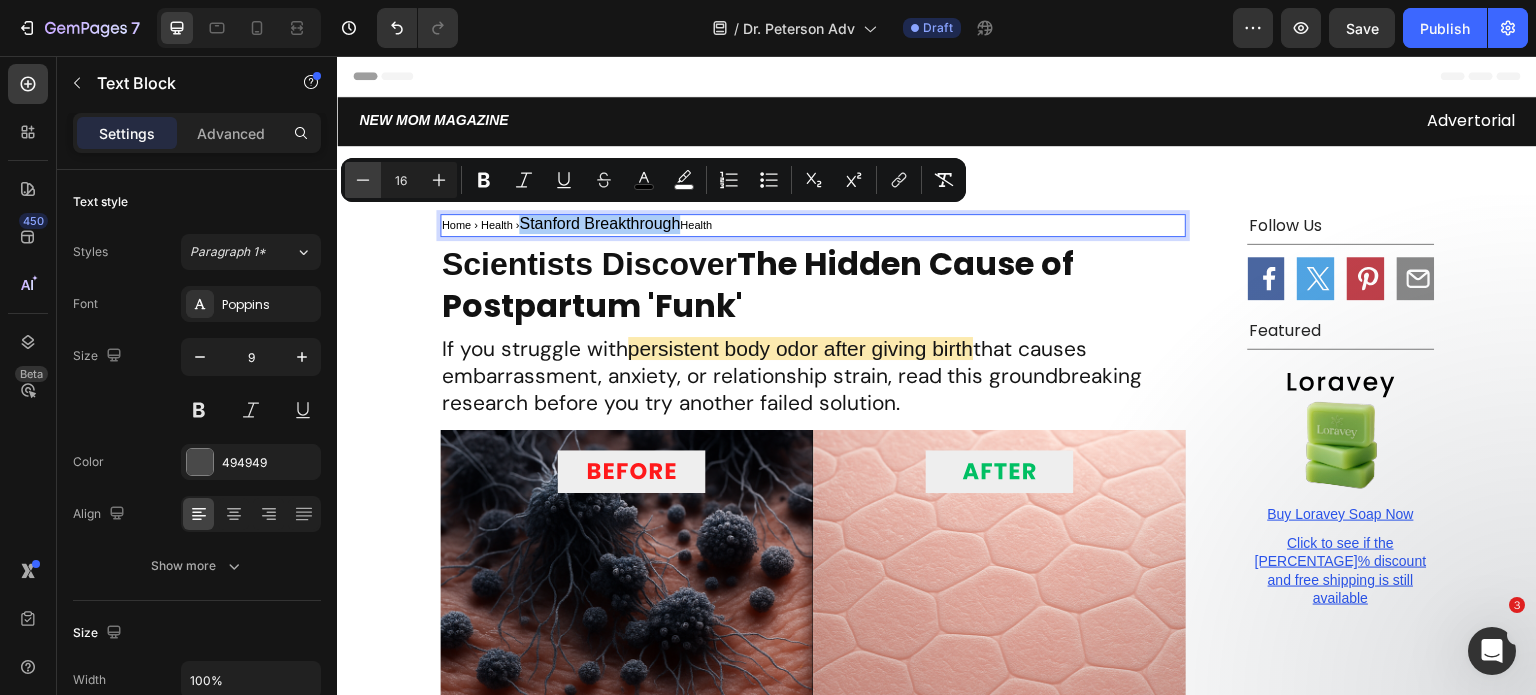 click 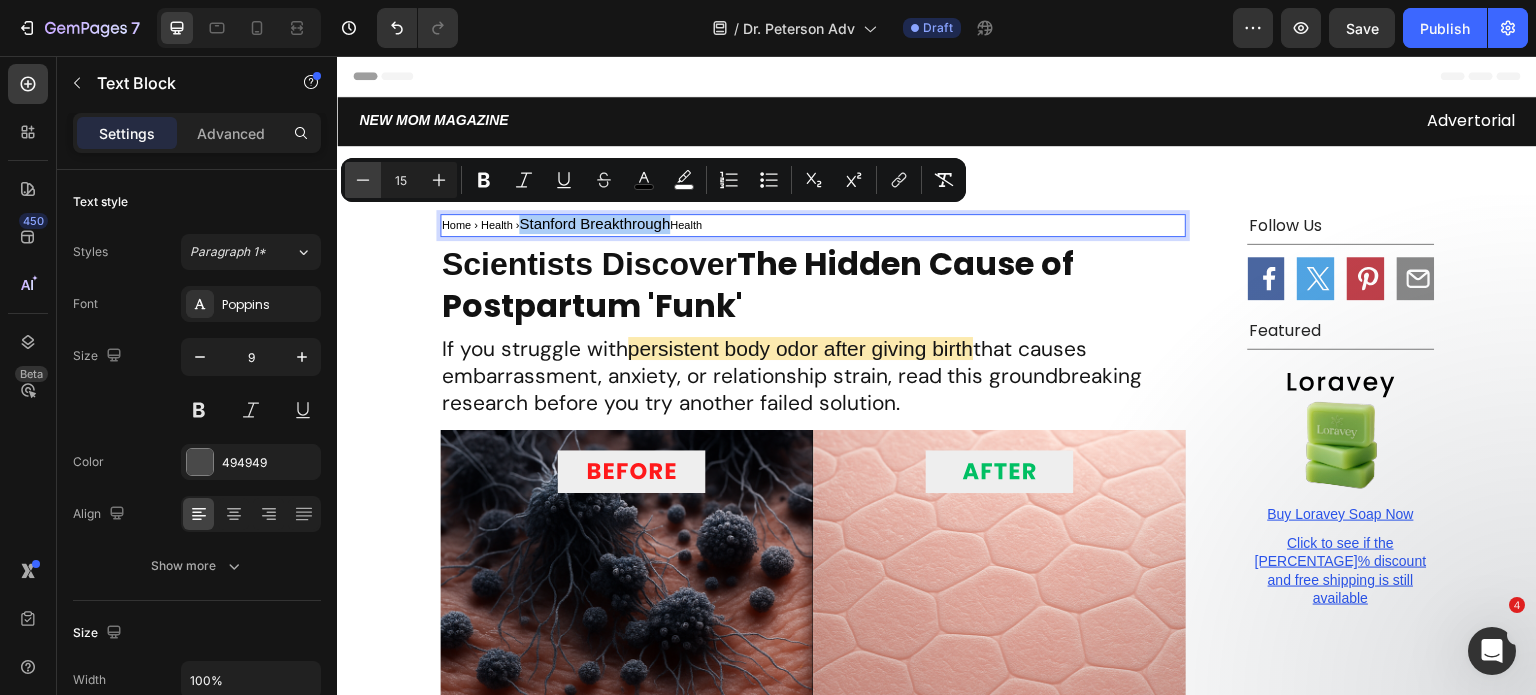 click 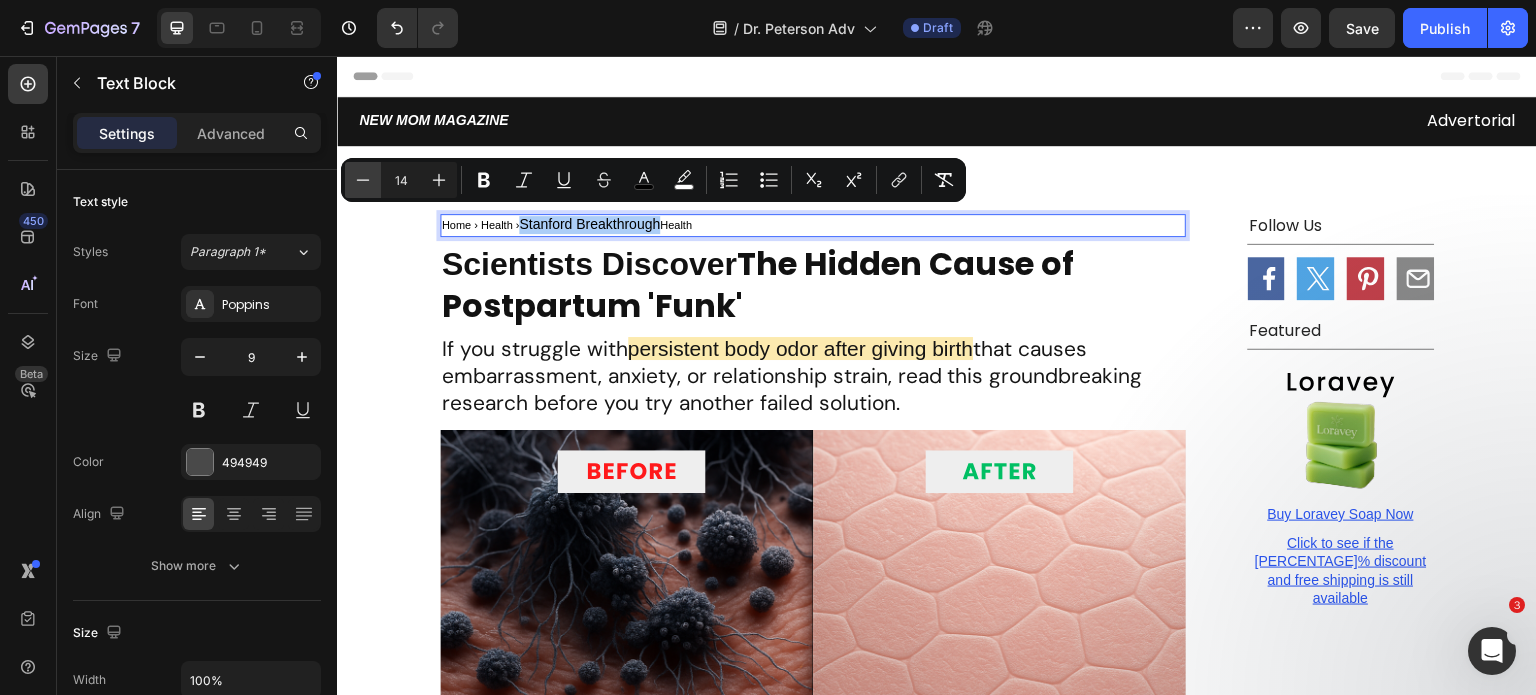 click 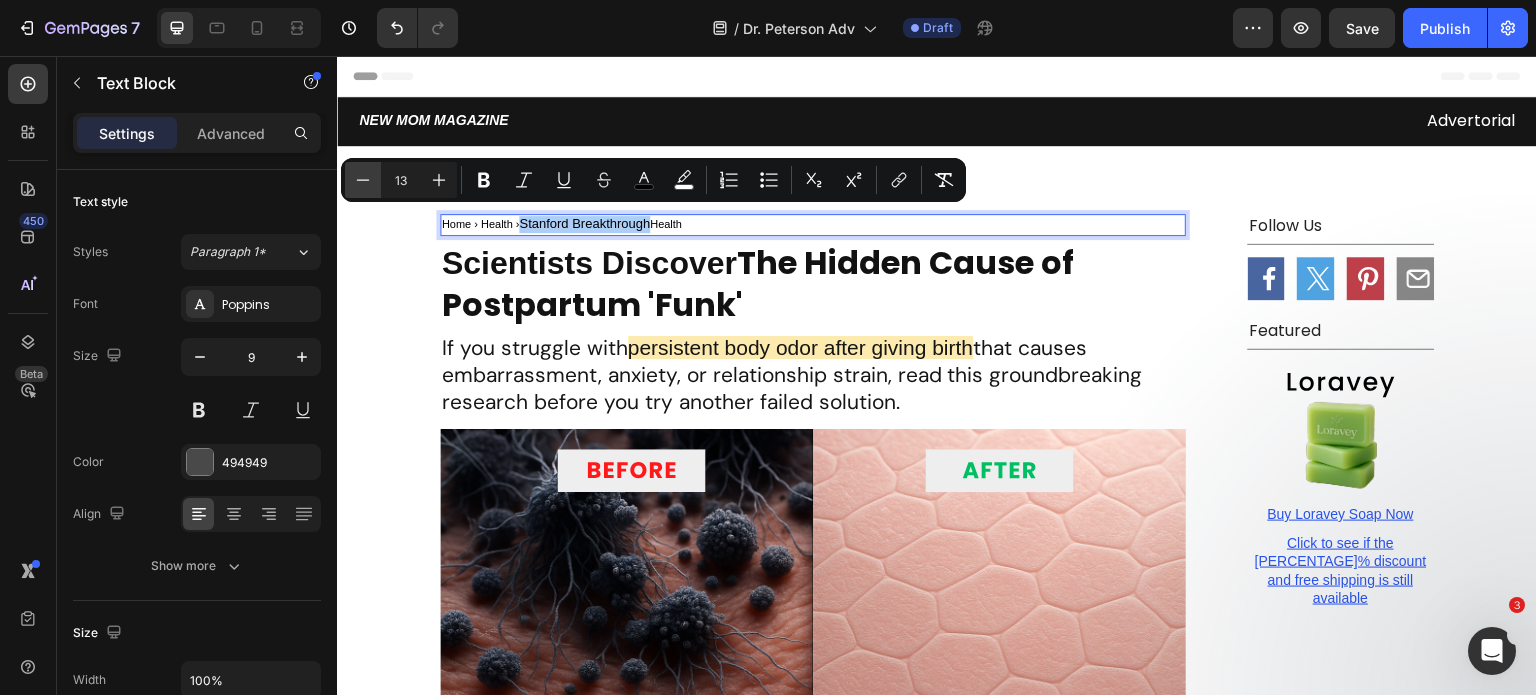 click 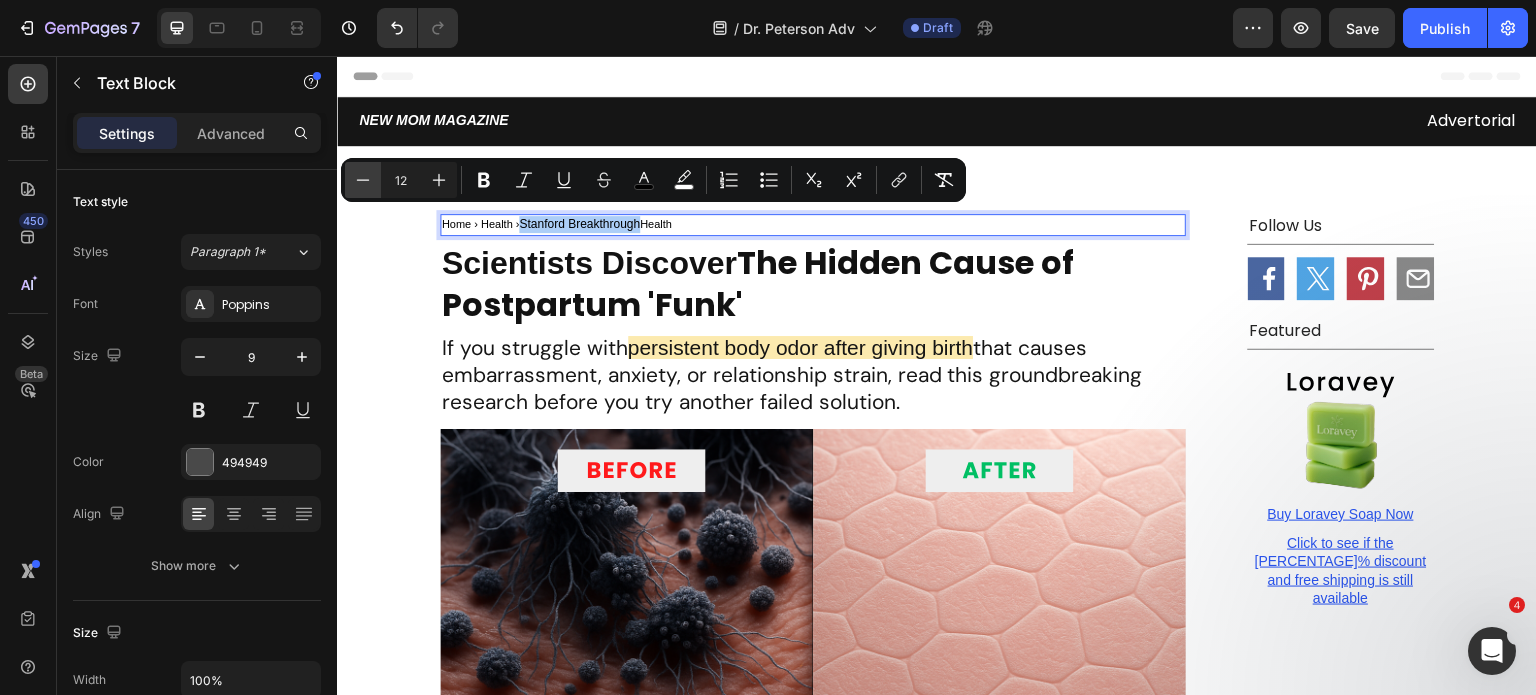 click 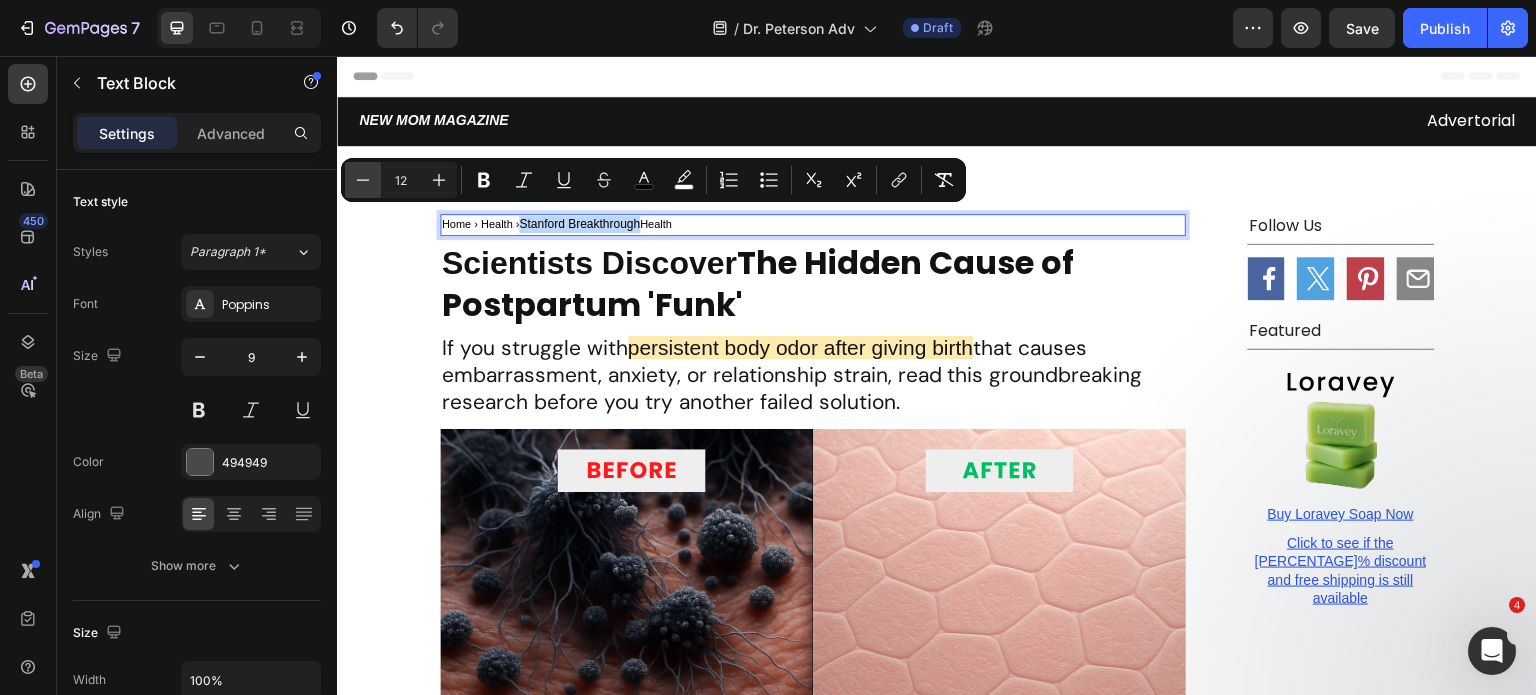 type on "11" 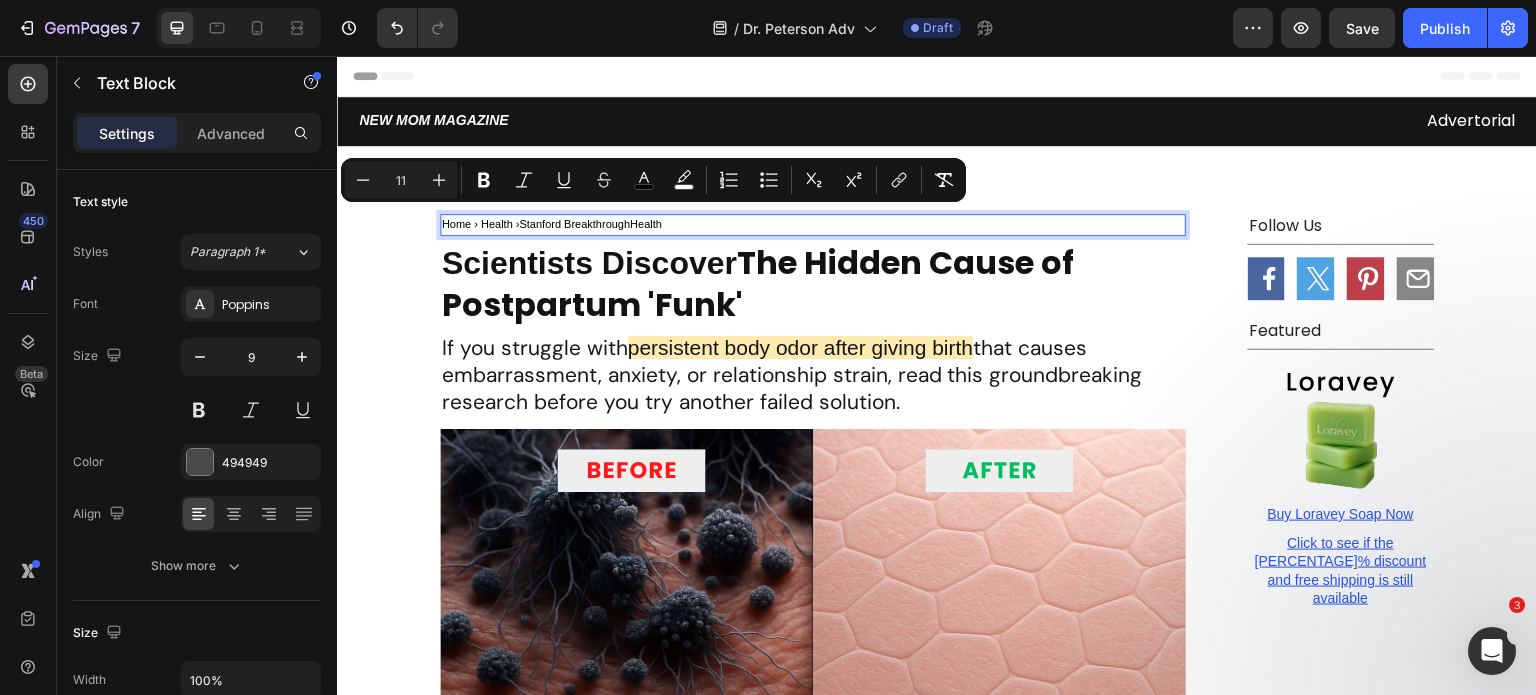 click on "Home › Health ›" at bounding box center (481, 224) 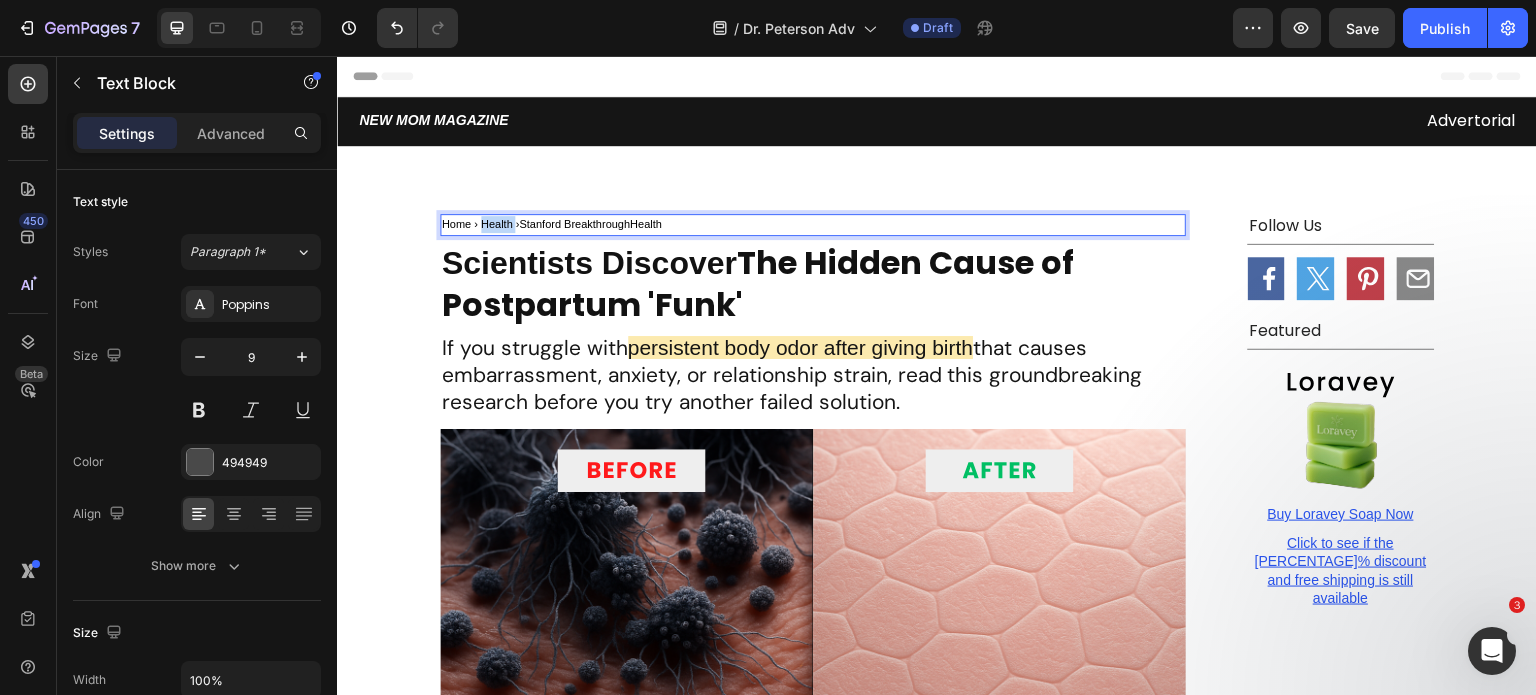 click on "Home › Health ›" at bounding box center (481, 224) 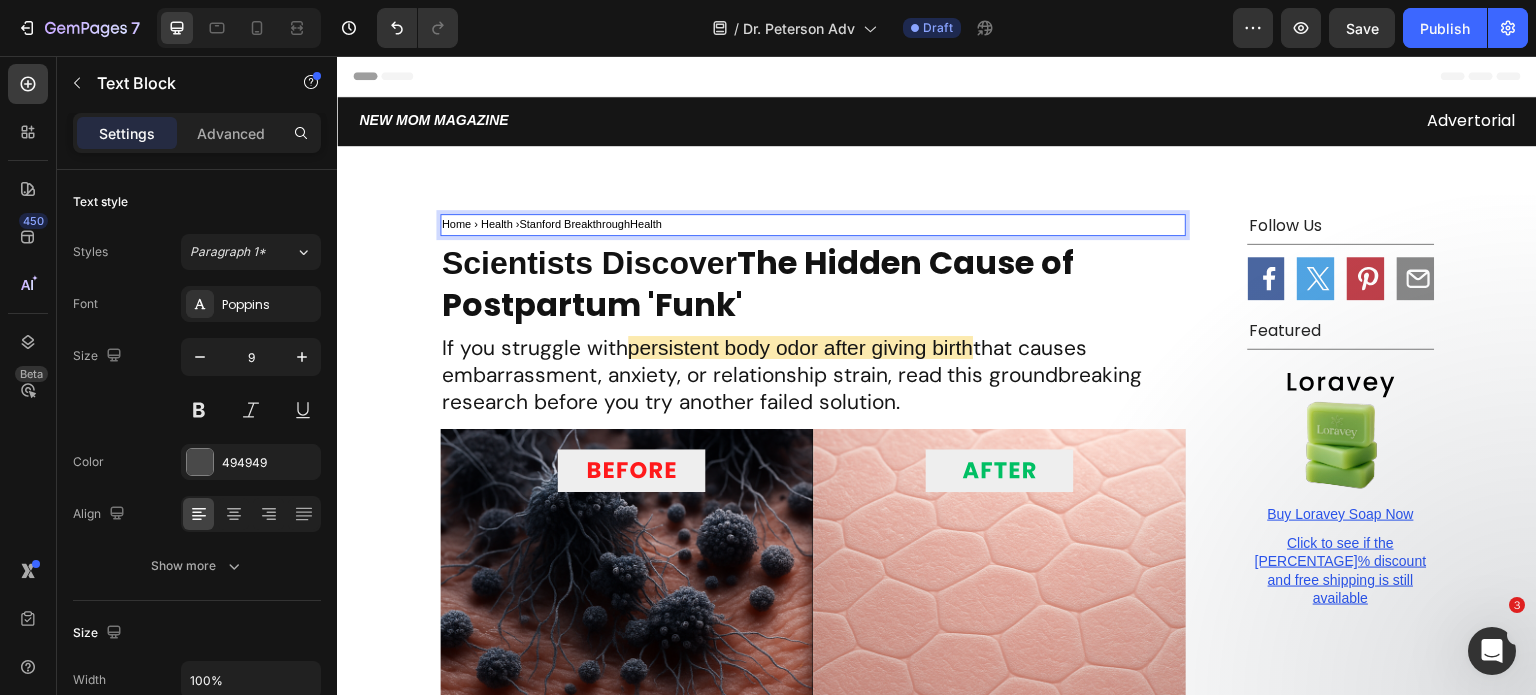 click on "Health" at bounding box center (646, 224) 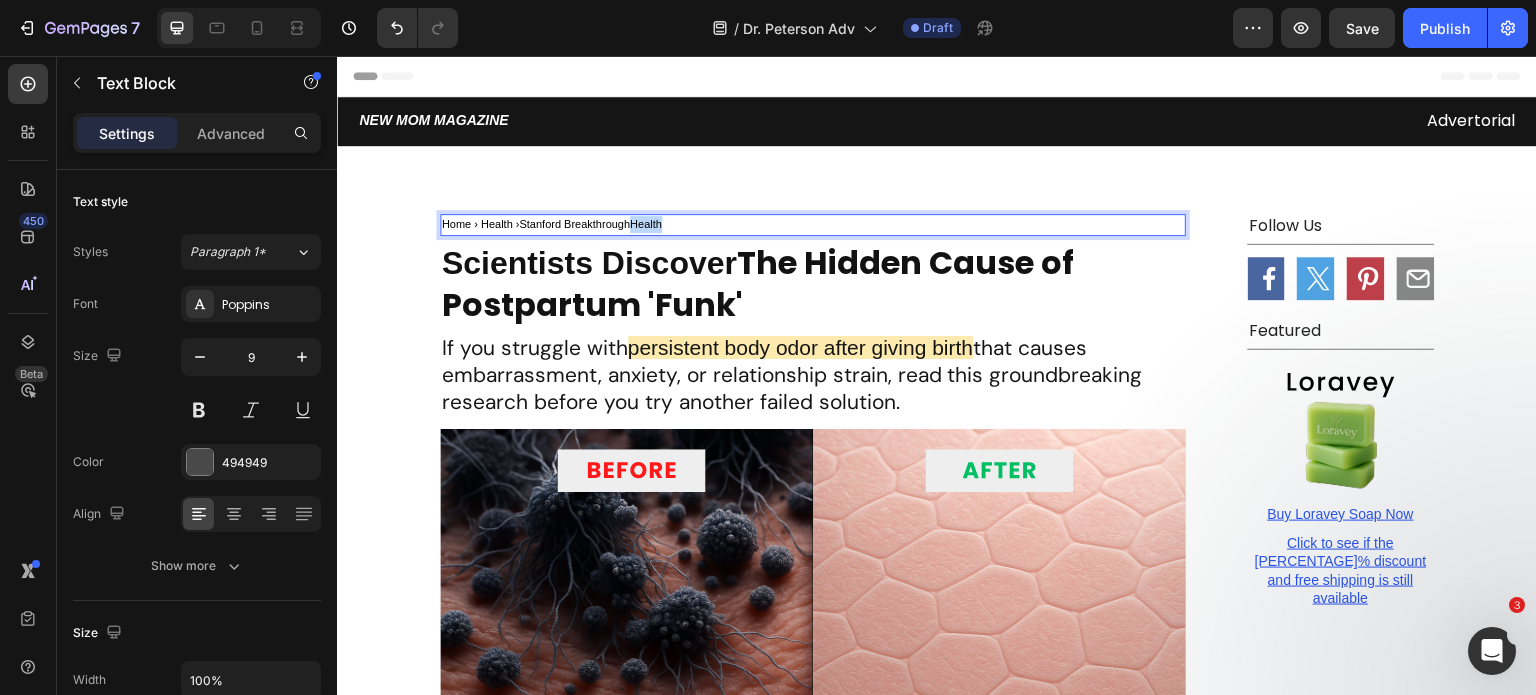 drag, startPoint x: 676, startPoint y: 222, endPoint x: 621, endPoint y: 222, distance: 55 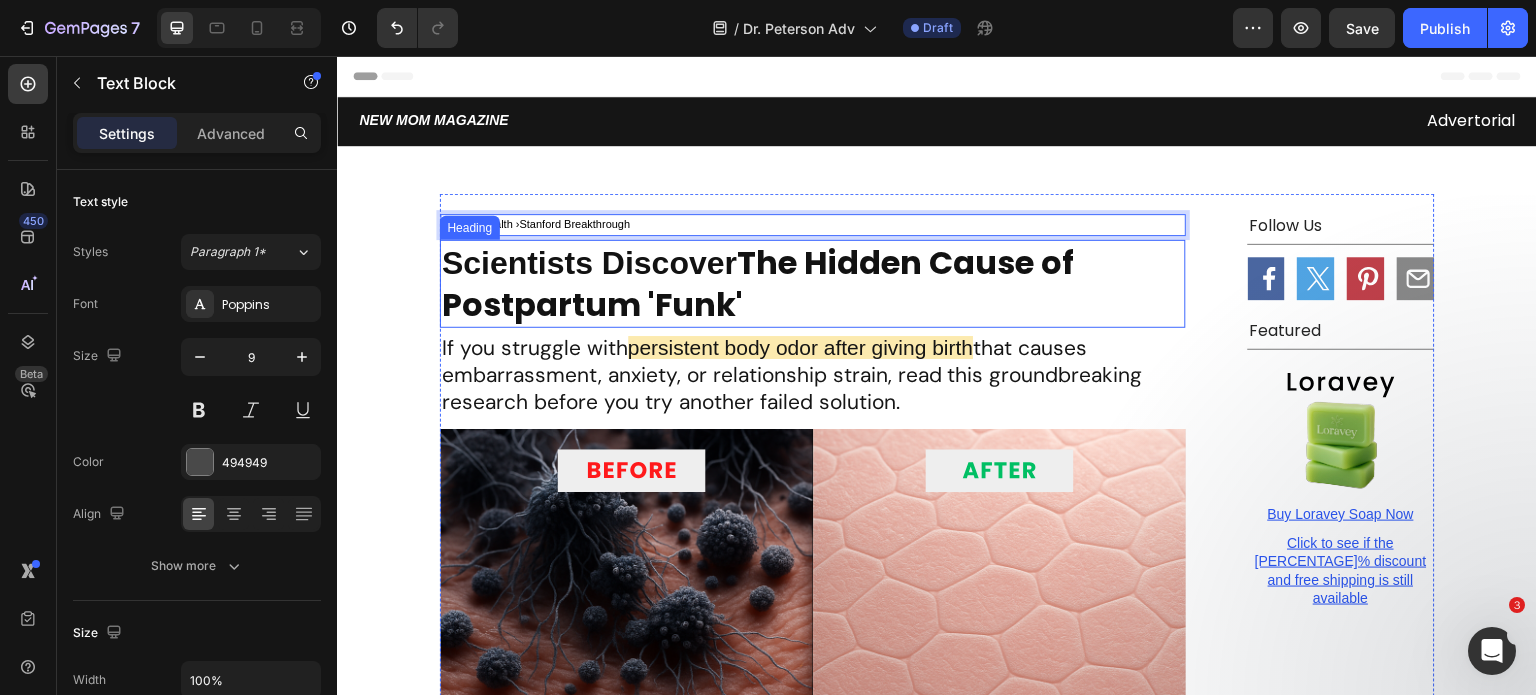 click on "Scientists Discover  The Hidden Cause of Postpartum 'Funk'" at bounding box center [813, 284] 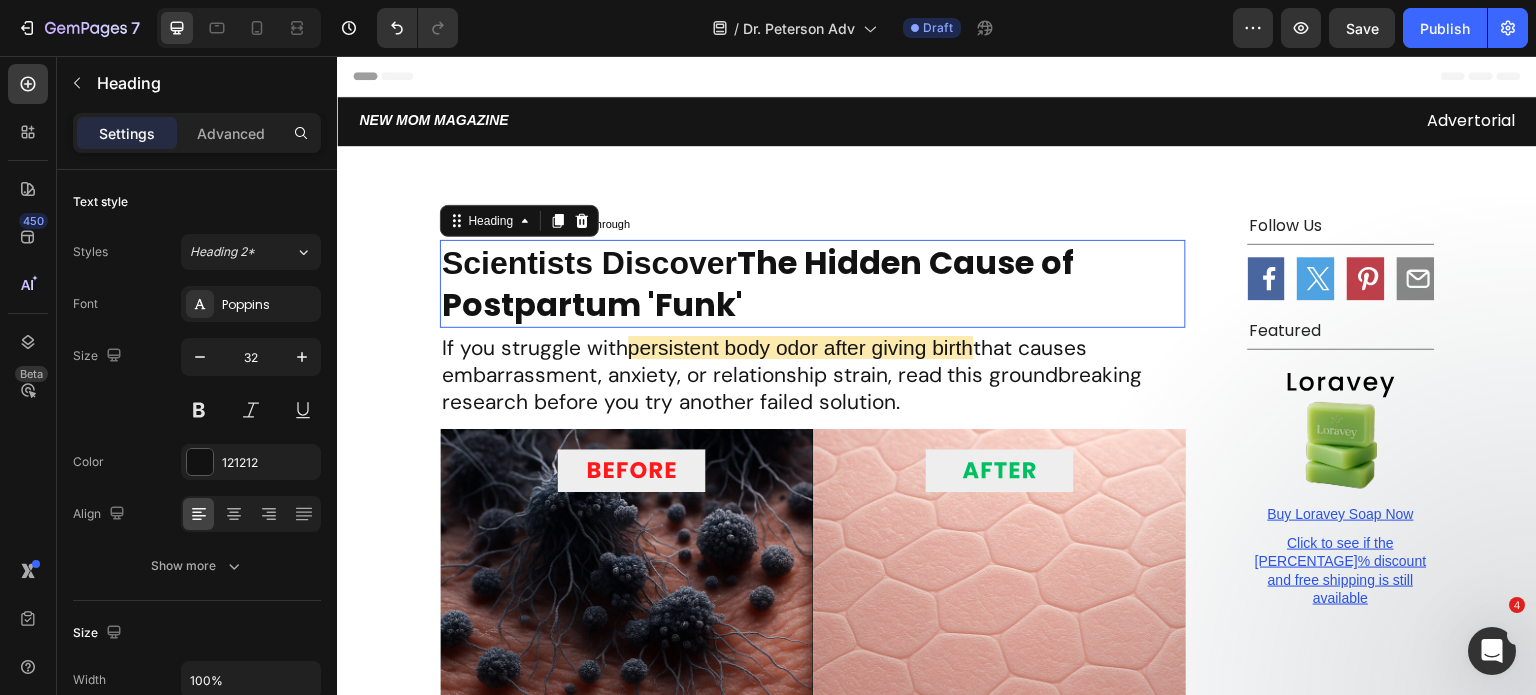 click on "Scientists Discover  The Hidden Cause of Postpartum 'Funk'" at bounding box center [813, 284] 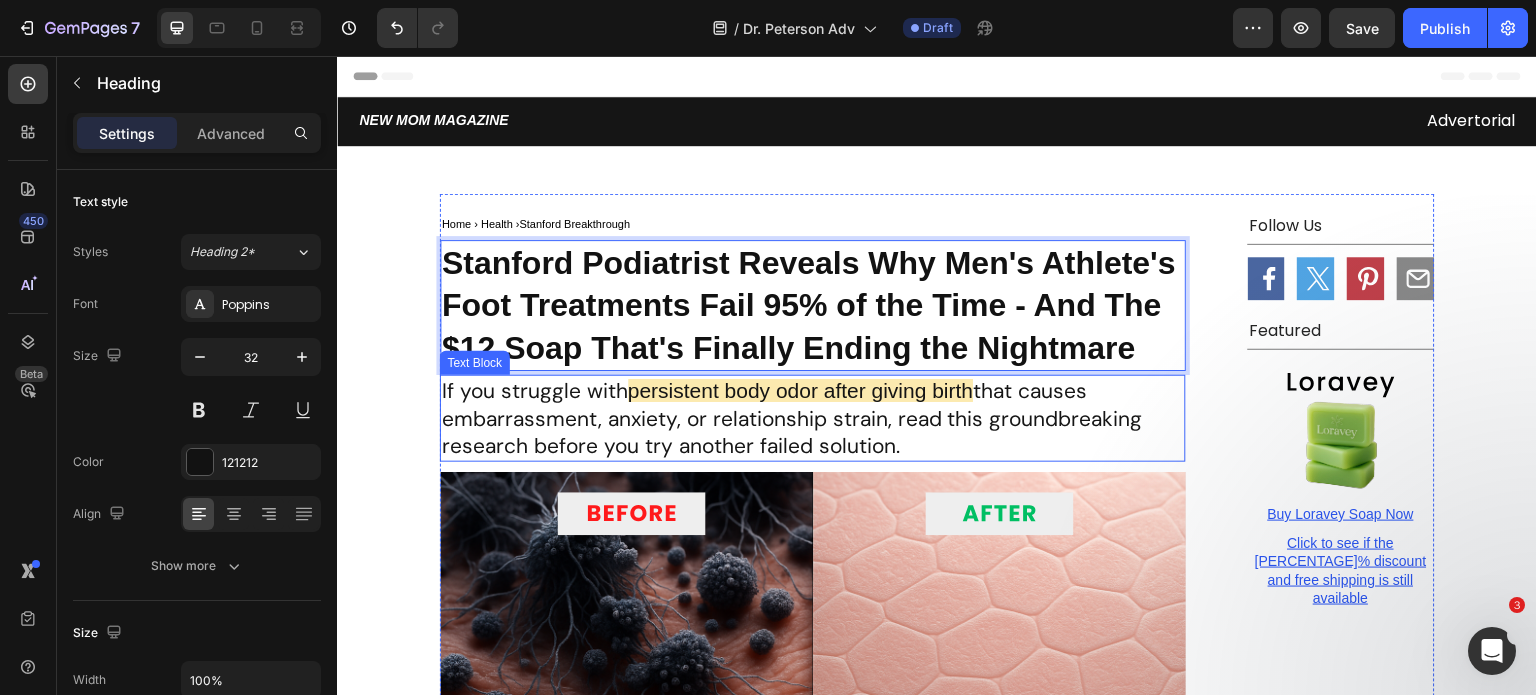 click on "If you struggle with  persistent body odor after giving birth  that causes embarrassment, anxiety, or relationship strain, read this groundbreaking research before you try another failed solution." at bounding box center [813, 418] 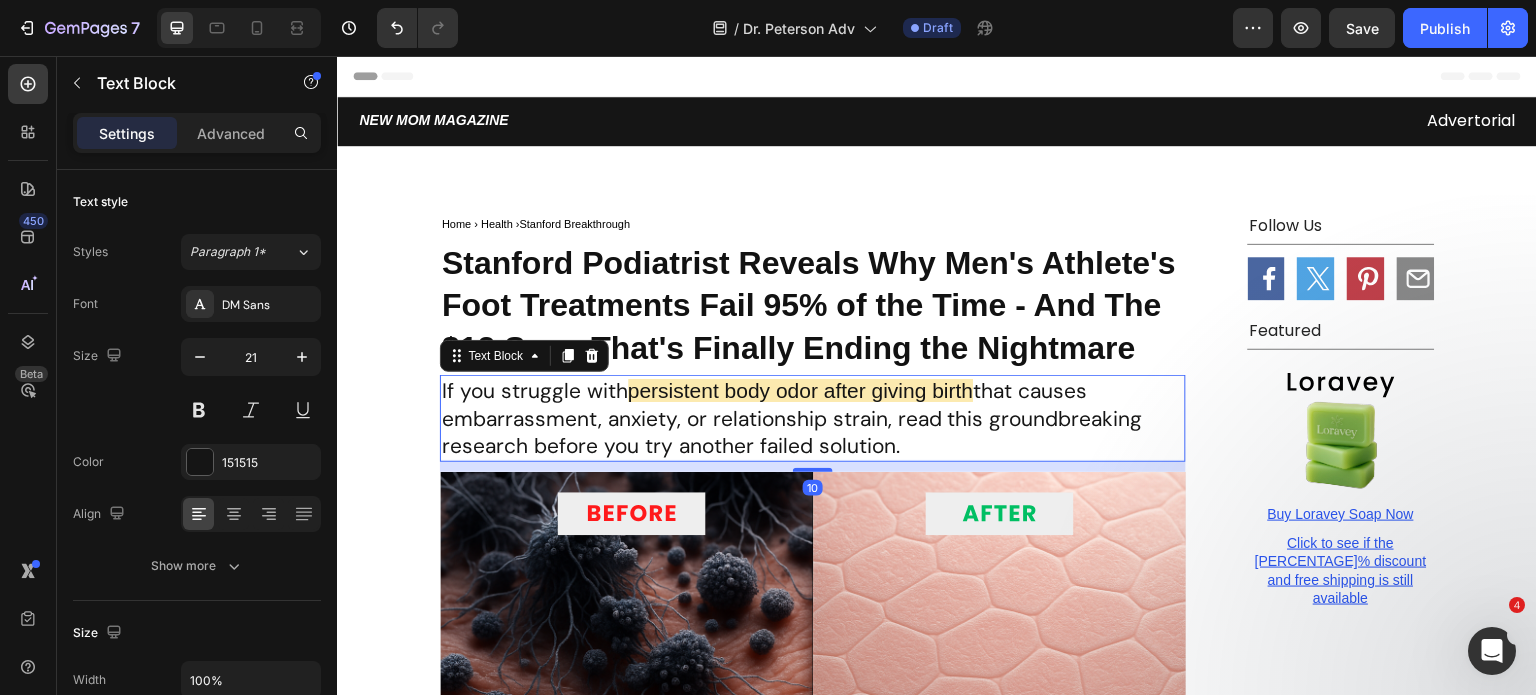 click on "Stanford Podiatrist Reveals Why Men's Athlete's Foot Treatments Fail 95% of the Time - And The $12 Soap That's Finally Ending the Nightmare" at bounding box center (809, 305) 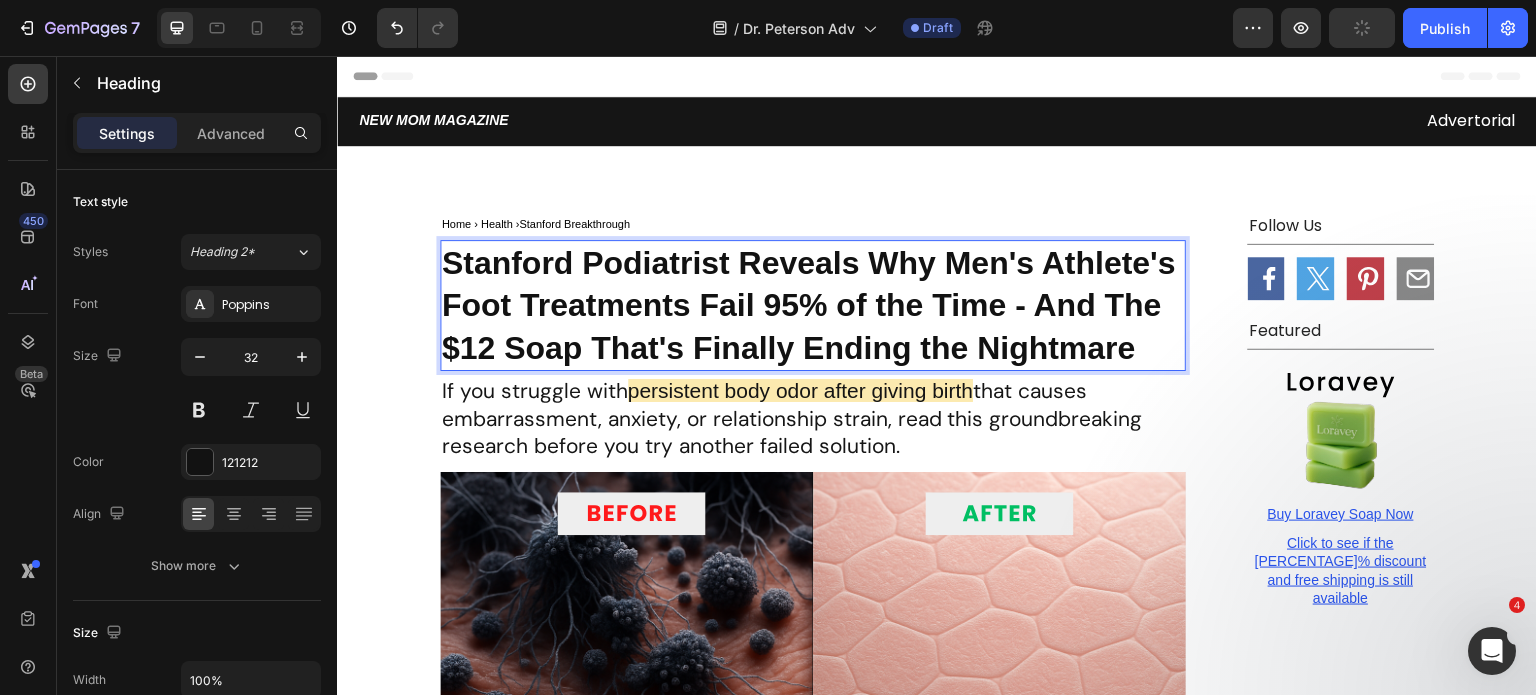 click on "Stanford Podiatrist Reveals Why Men's Athlete's Foot Treatments Fail 95% of the Time - And The $12 Soap That's Finally Ending the Nightmare" at bounding box center (809, 305) 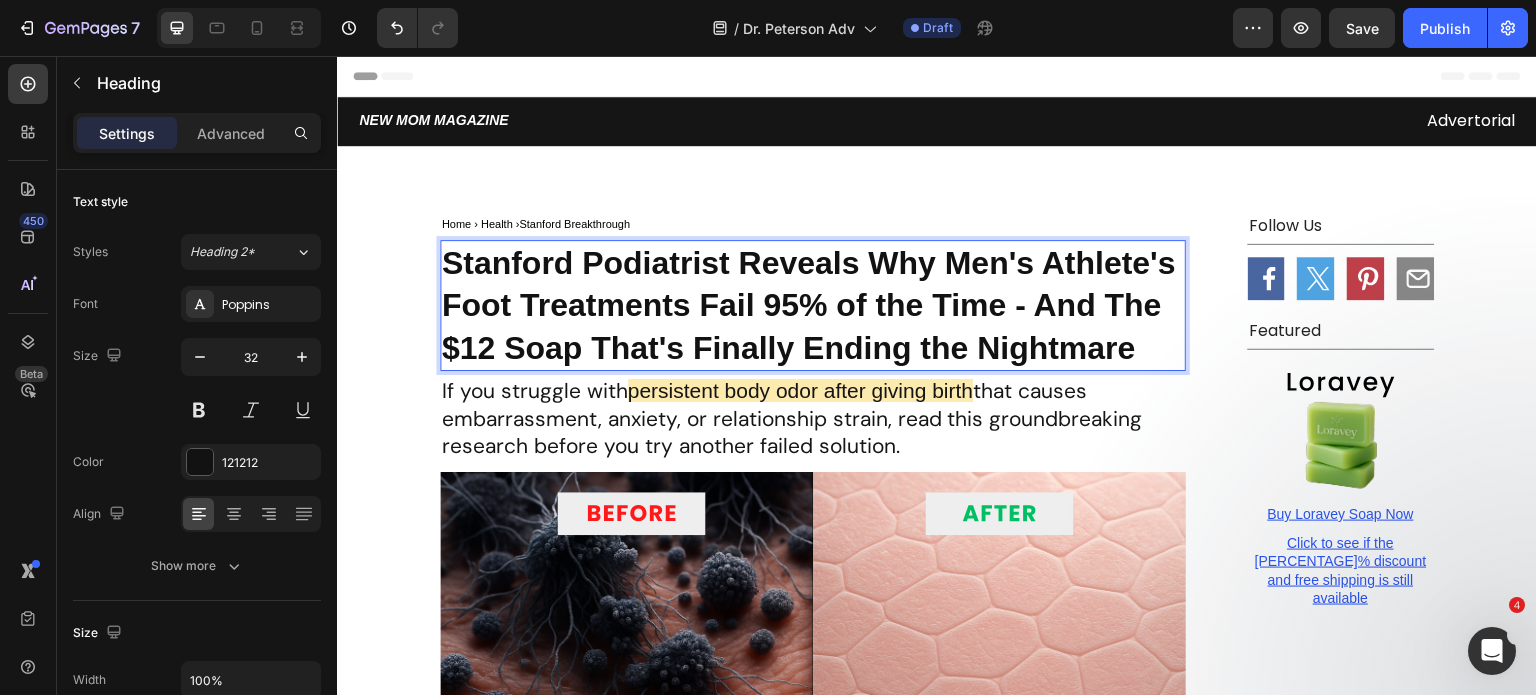 click on "Stanford Podiatrist Reveals Why Men's Athlete's Foot Treatments Fail 95% of the Time - And The $12 Soap That's Finally Ending the Nightmare" at bounding box center [809, 305] 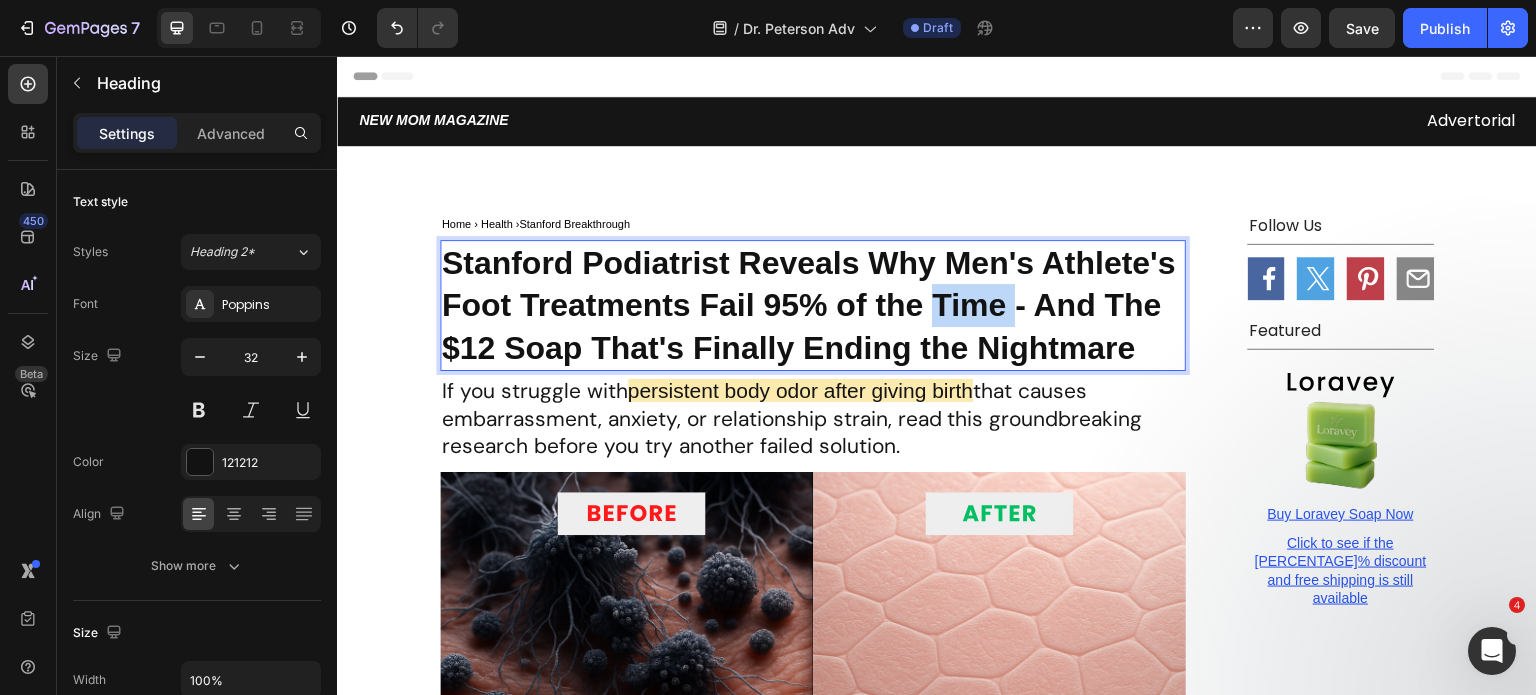 click on "Stanford Podiatrist Reveals Why Men's Athlete's Foot Treatments Fail 95% of the Time - And The $12 Soap That's Finally Ending the Nightmare" at bounding box center (809, 305) 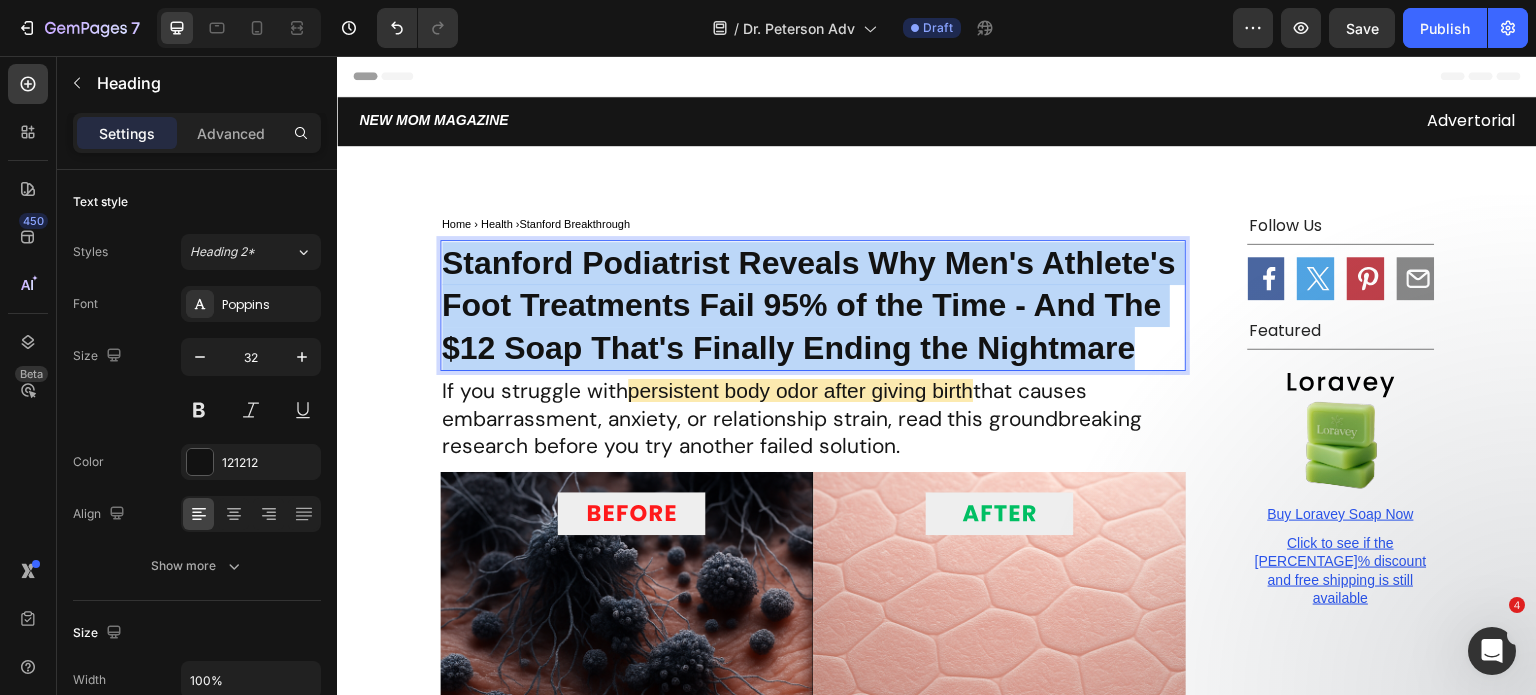 click on "Stanford Podiatrist Reveals Why Men's Athlete's Foot Treatments Fail 95% of the Time - And The $12 Soap That's Finally Ending the Nightmare" at bounding box center (809, 305) 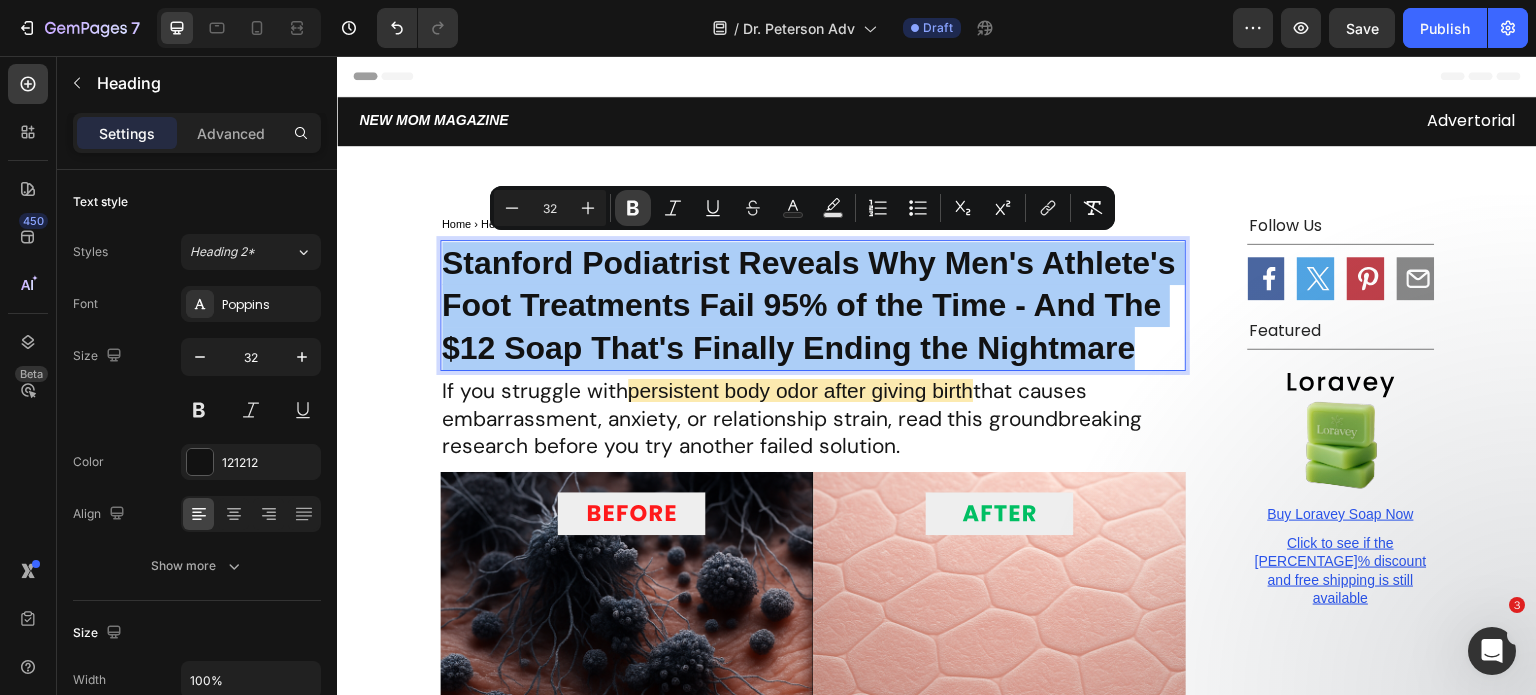 click 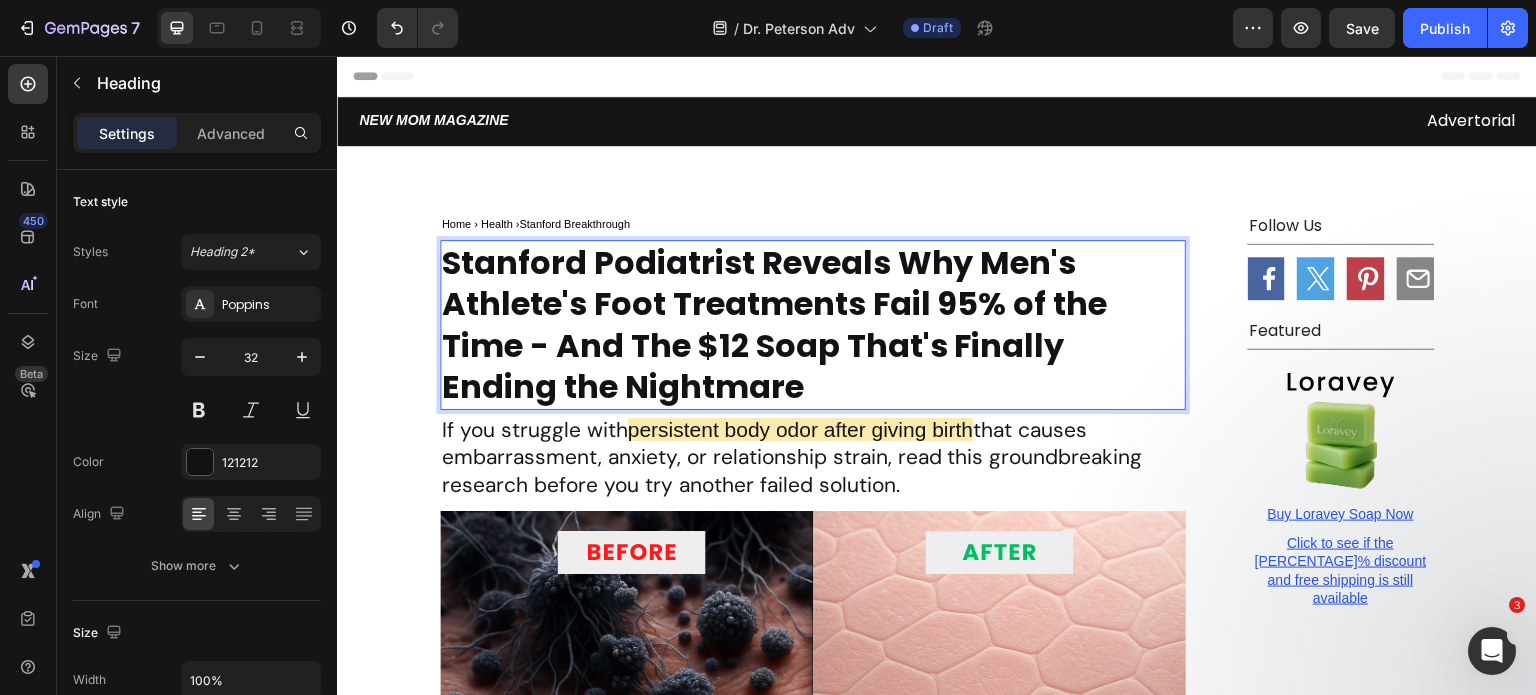 click on "Stanford Podiatrist Reveals Why Men's Athlete's Foot Treatments Fail 95% of the Time - And The $12 Soap That's Finally Ending the Nightmare" at bounding box center [813, 325] 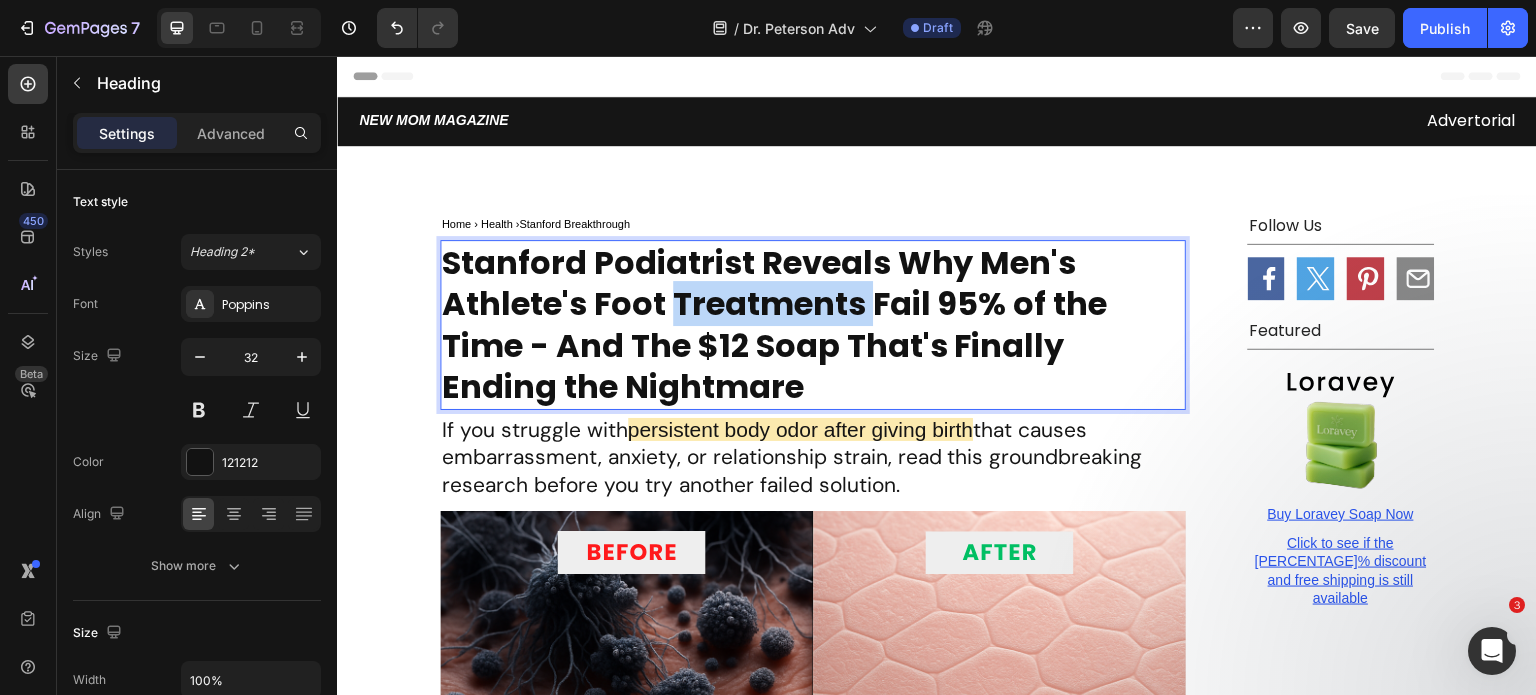 click on "Stanford Podiatrist Reveals Why Men's Athlete's Foot Treatments Fail 95% of the Time - And The $12 Soap That's Finally Ending the Nightmare" at bounding box center (813, 325) 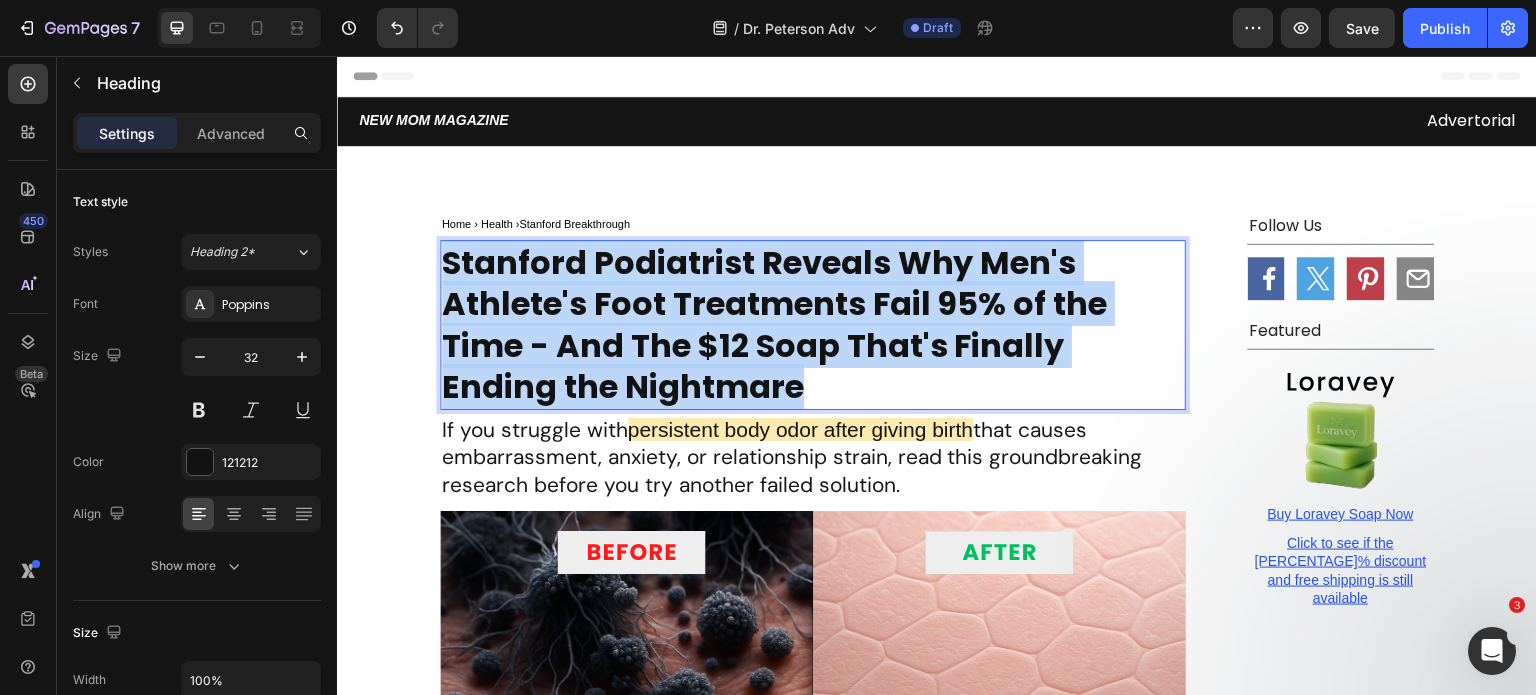 click on "Stanford Podiatrist Reveals Why Men's Athlete's Foot Treatments Fail 95% of the Time - And The $12 Soap That's Finally Ending the Nightmare" at bounding box center [813, 325] 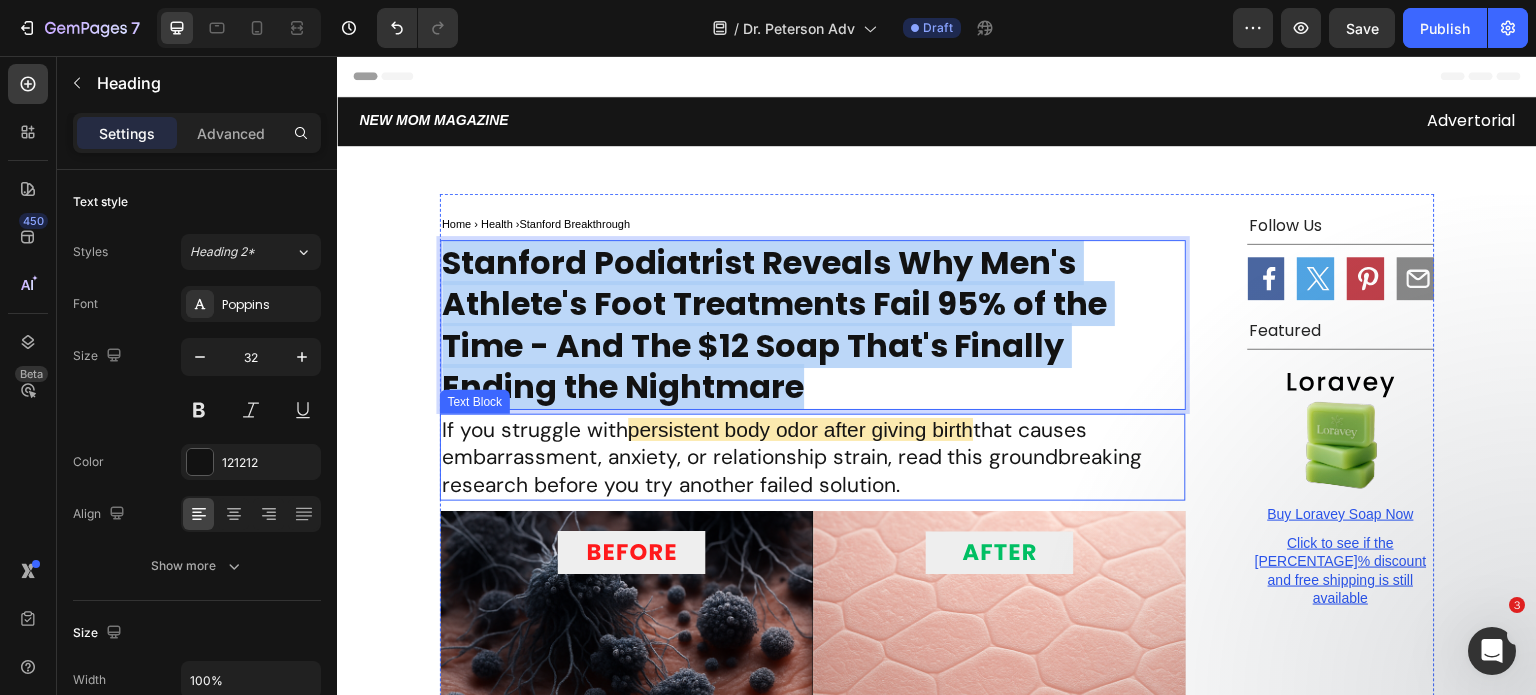click on "If you struggle with  persistent body odor after giving birth  that causes embarrassment, anxiety, or relationship strain, read this groundbreaking research before you try another failed solution." at bounding box center [813, 457] 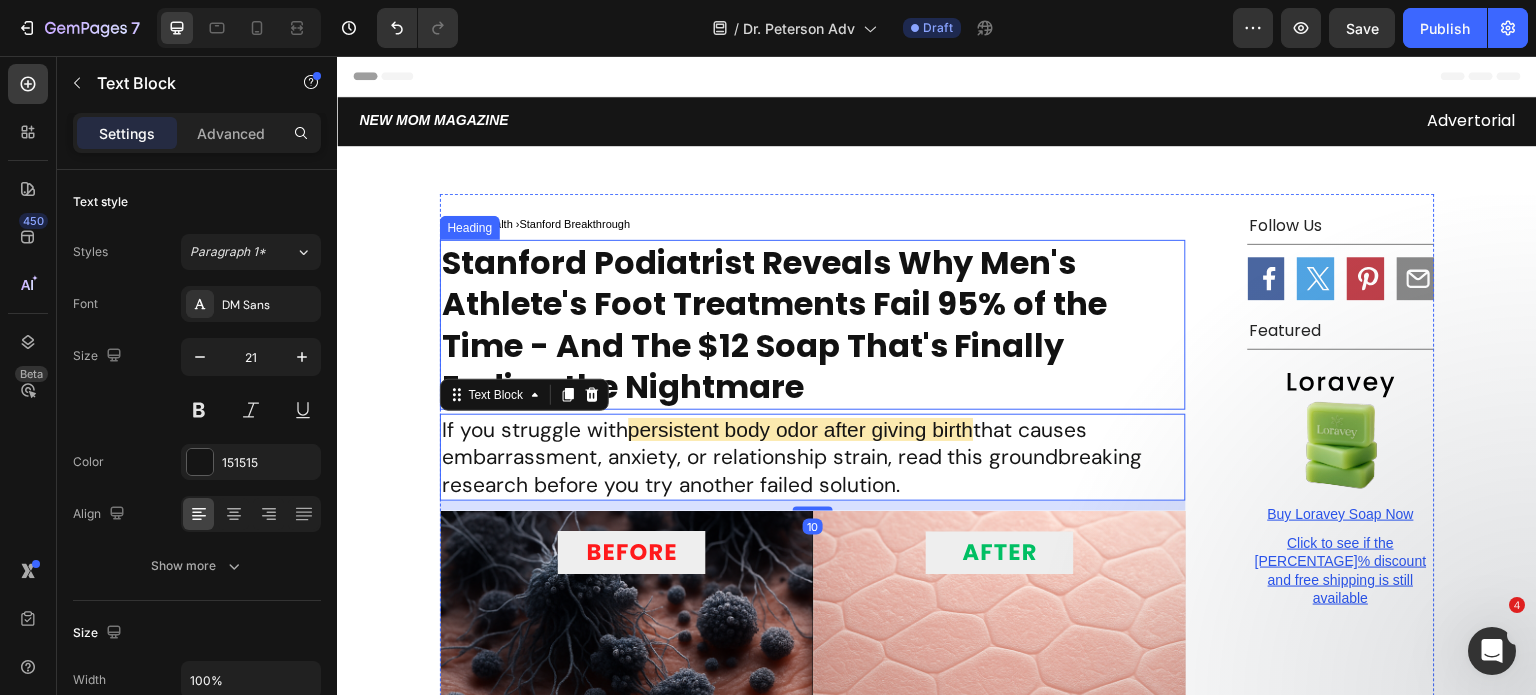 click on "Stanford Podiatrist Reveals Why Men's Athlete's Foot Treatments Fail 95% of the Time - And The $12 Soap That's Finally Ending the Nightmare" at bounding box center [813, 325] 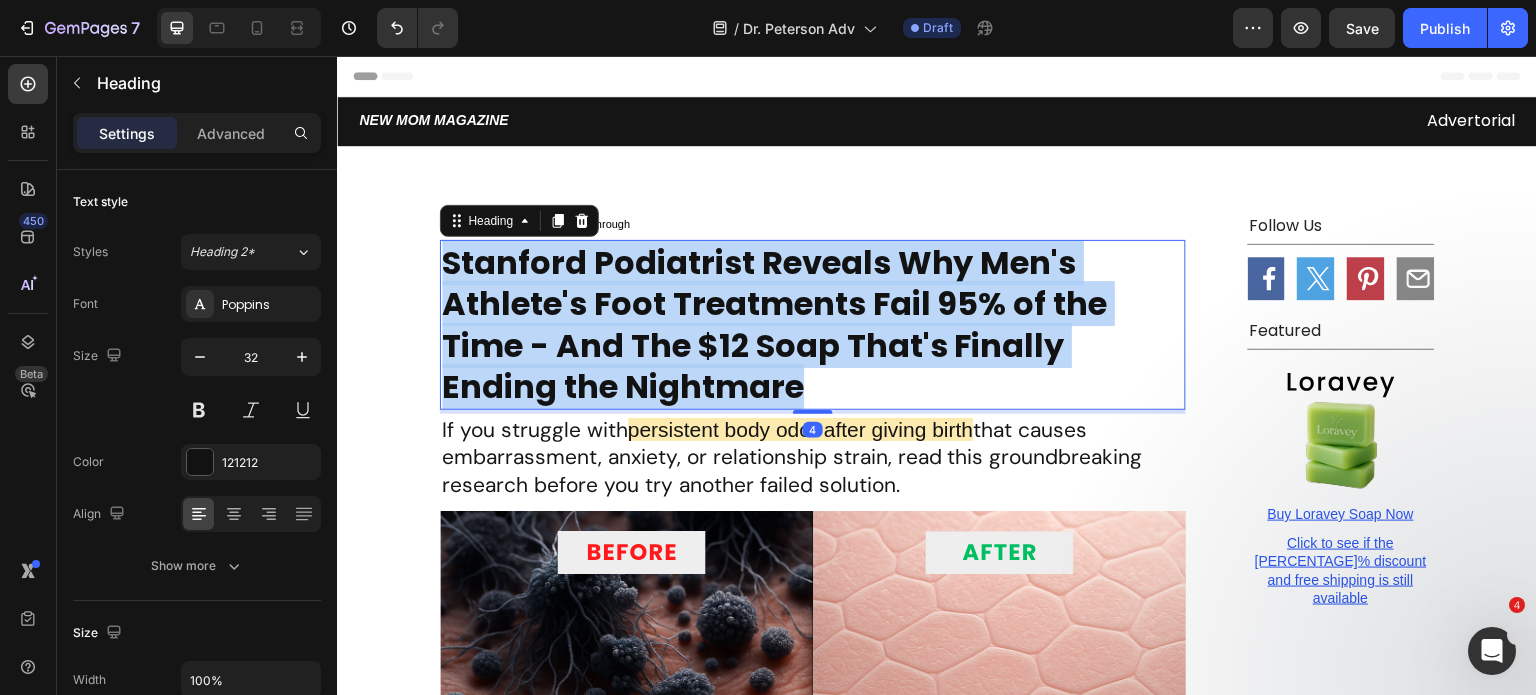click on "Stanford Podiatrist Reveals Why Men's Athlete's Foot Treatments Fail 95% of the Time - And The $12 Soap That's Finally Ending the Nightmare" at bounding box center (813, 325) 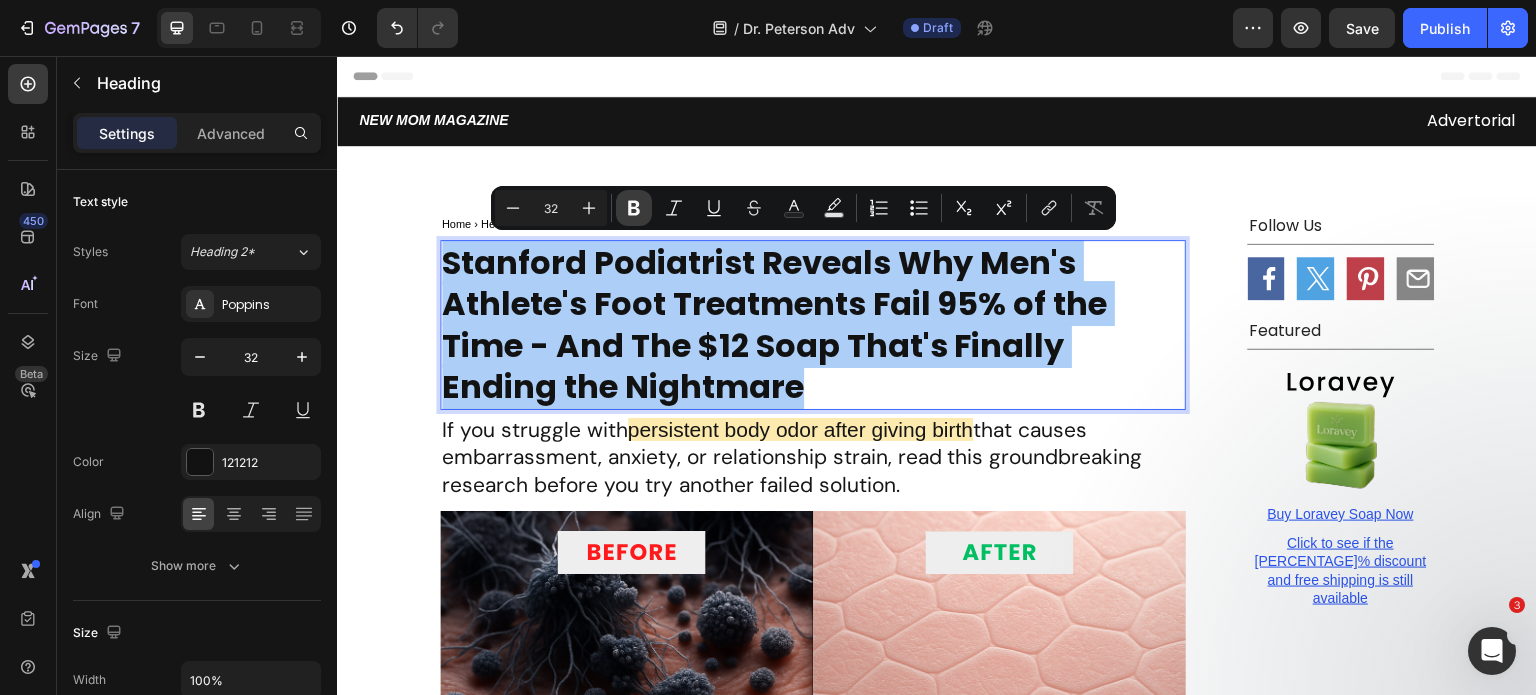 click 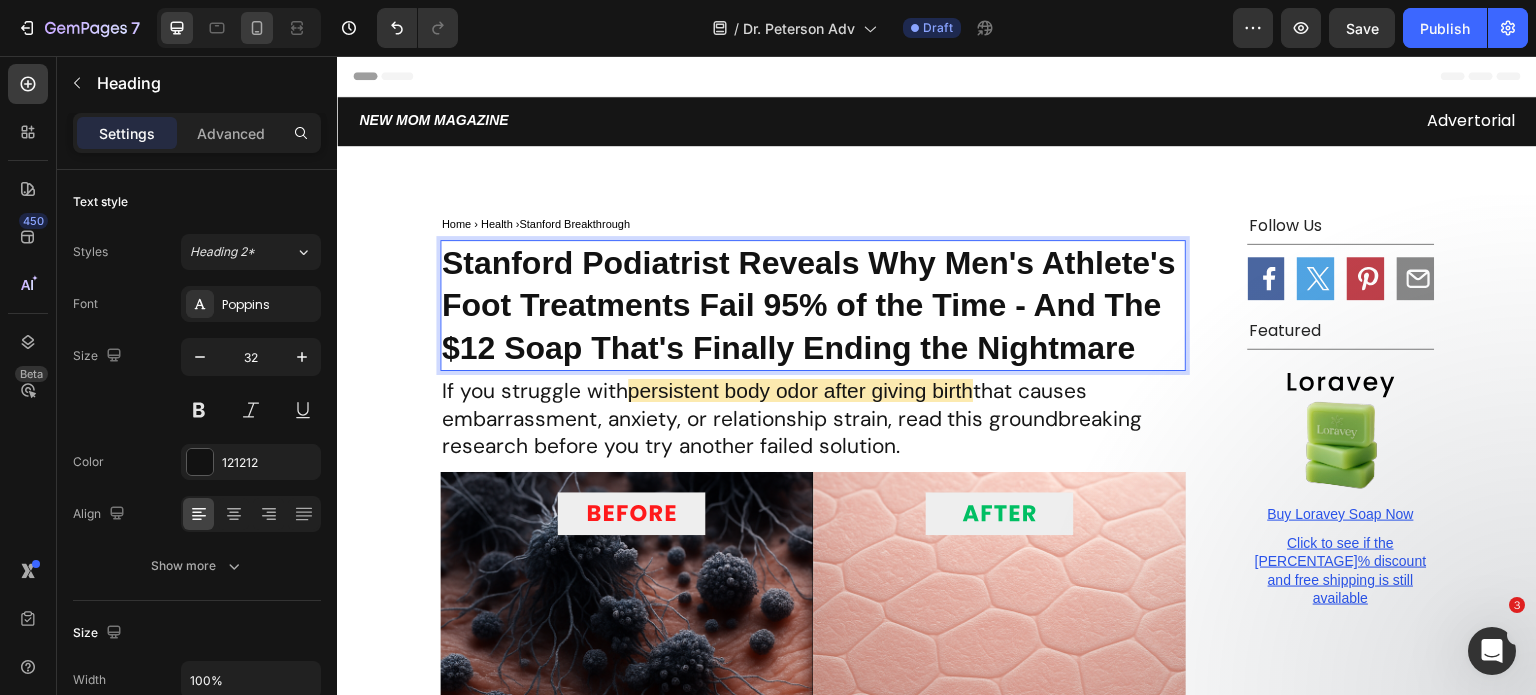 click 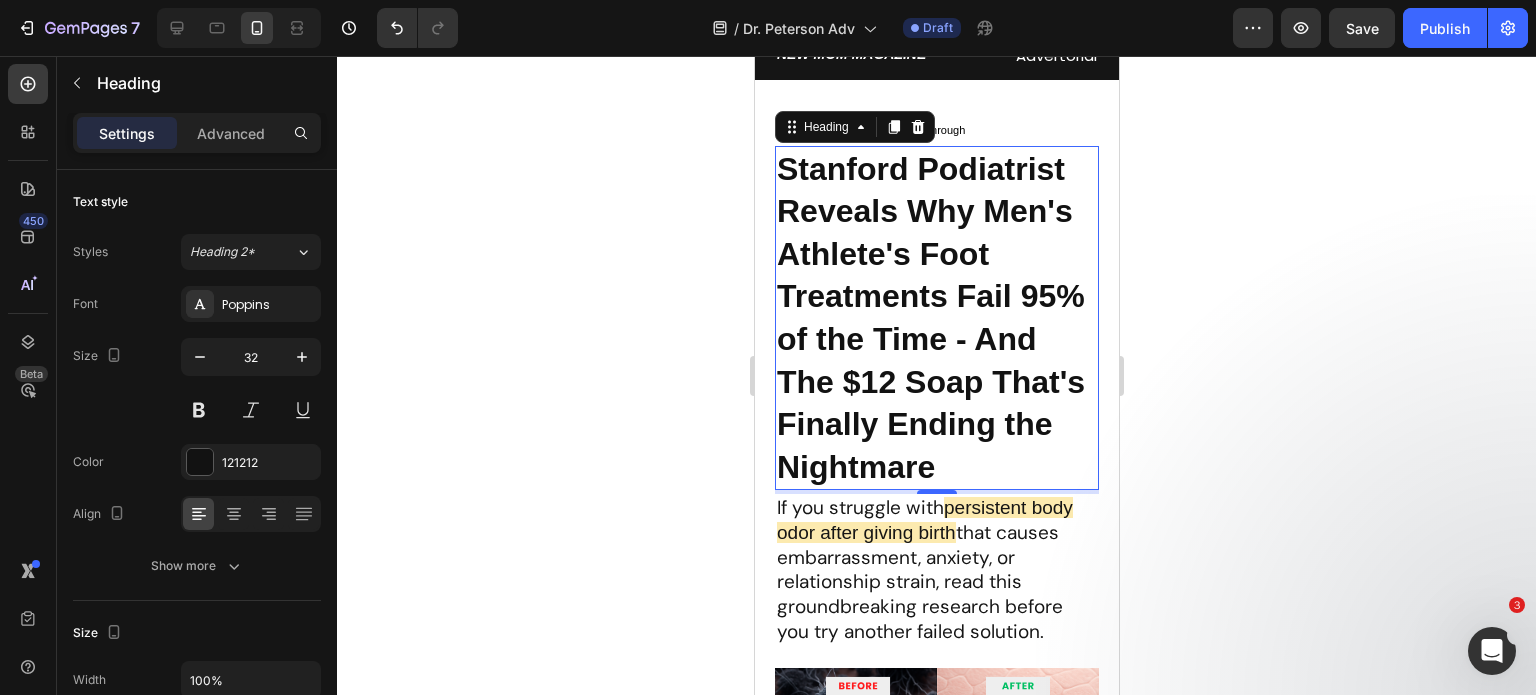 scroll, scrollTop: 84, scrollLeft: 0, axis: vertical 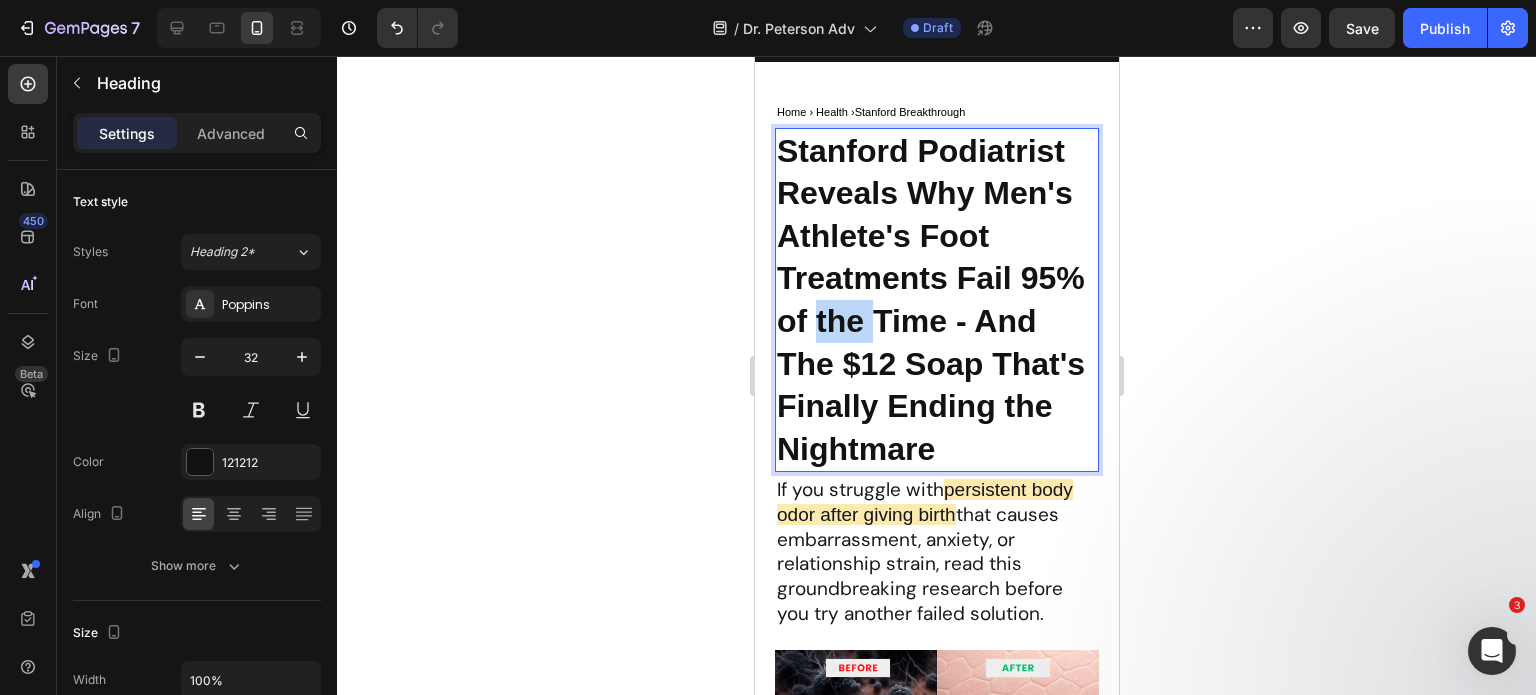 click on "Stanford Podiatrist Reveals Why Men's Athlete's Foot Treatments Fail 95% of the Time - And The $12 Soap That's Finally Ending the Nightmare" at bounding box center (930, 300) 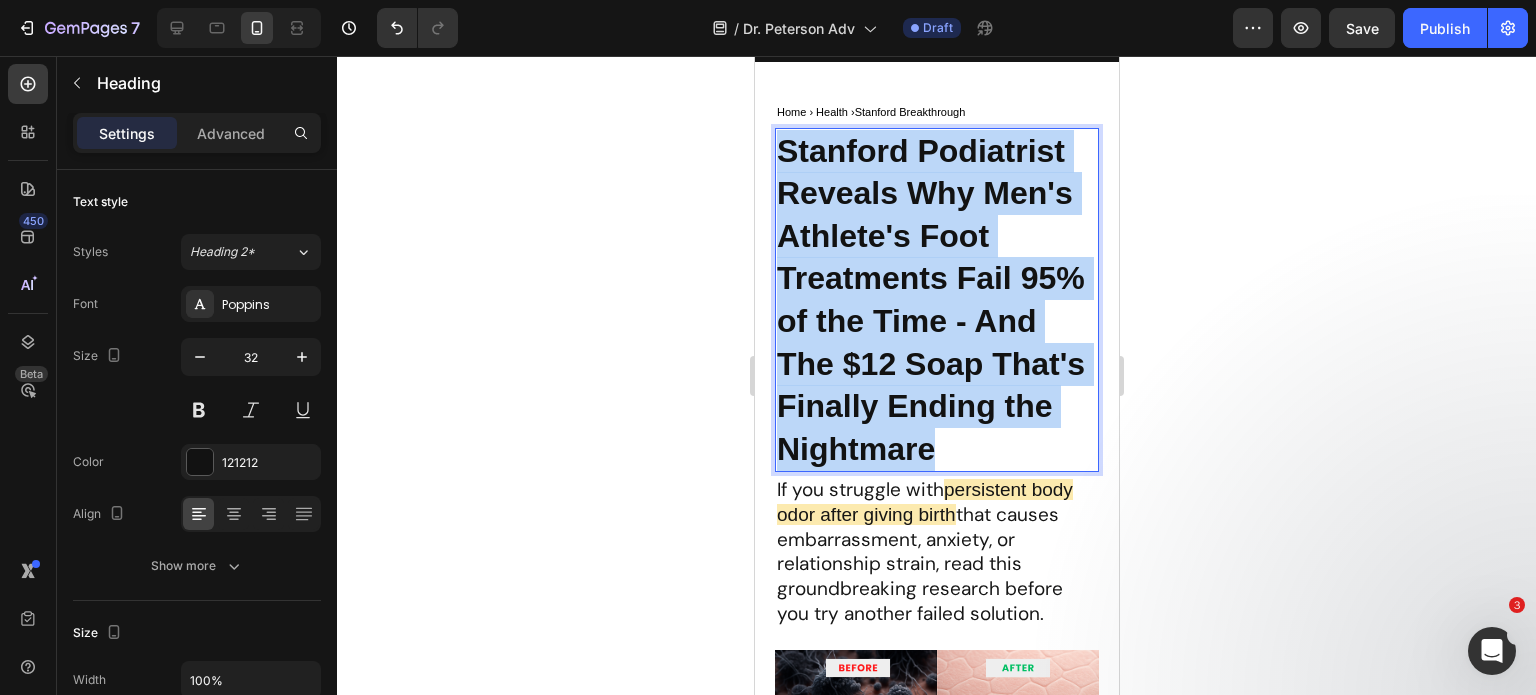click on "Stanford Podiatrist Reveals Why Men's Athlete's Foot Treatments Fail 95% of the Time - And The $12 Soap That's Finally Ending the Nightmare" at bounding box center [930, 300] 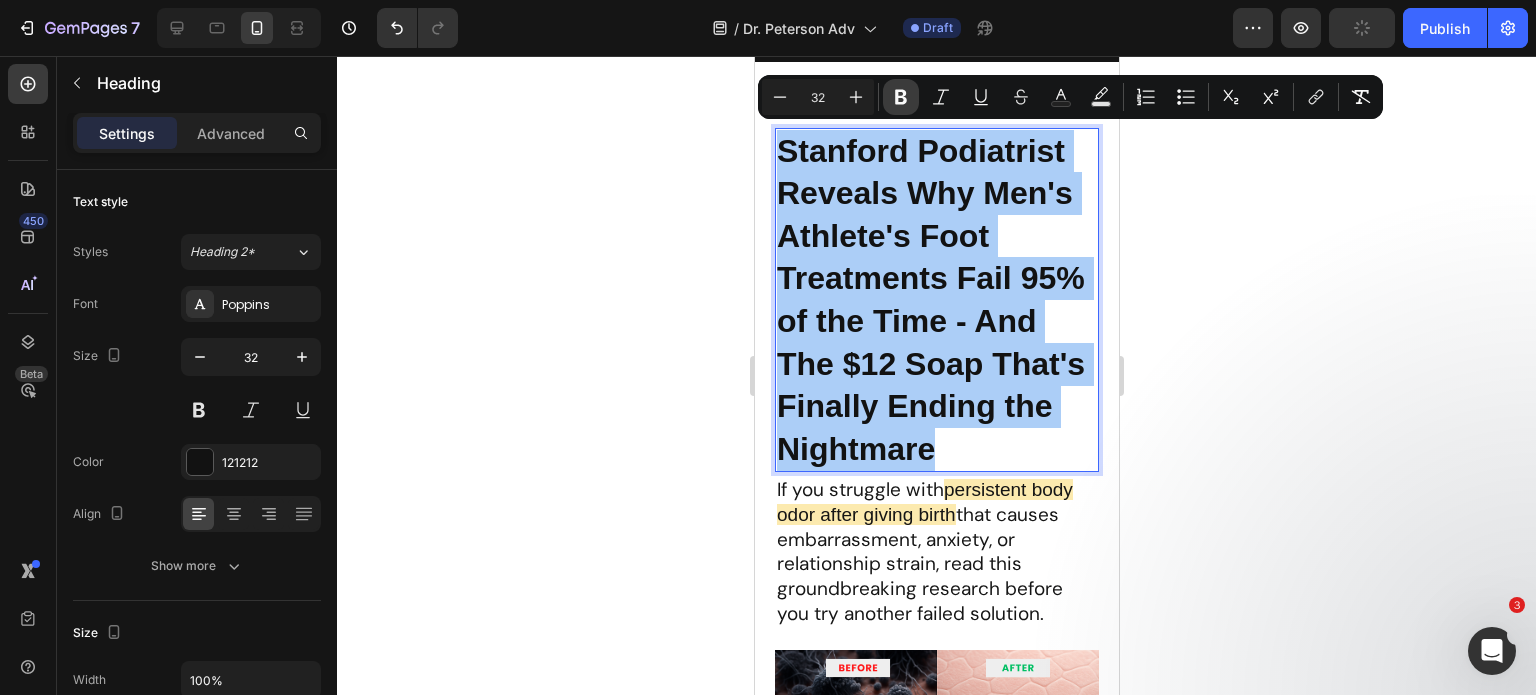 click 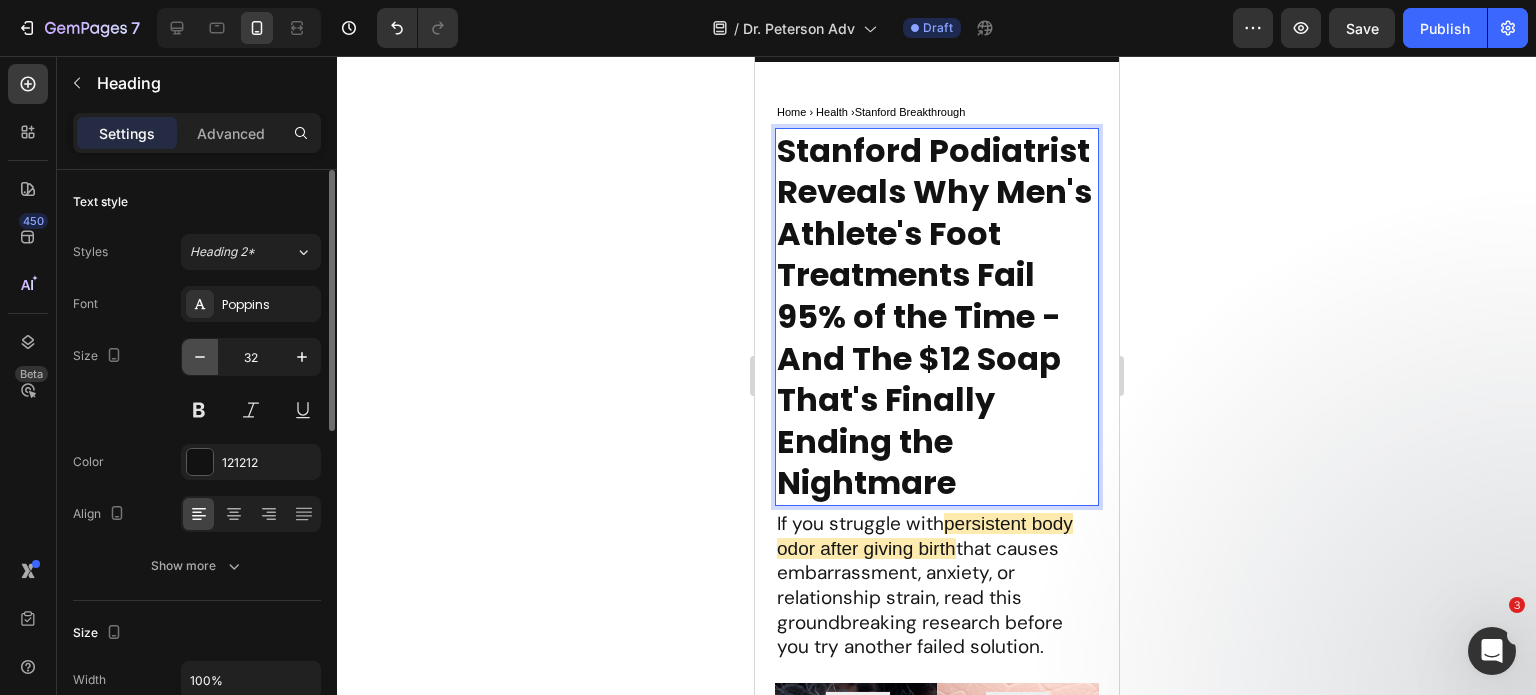 click at bounding box center [200, 357] 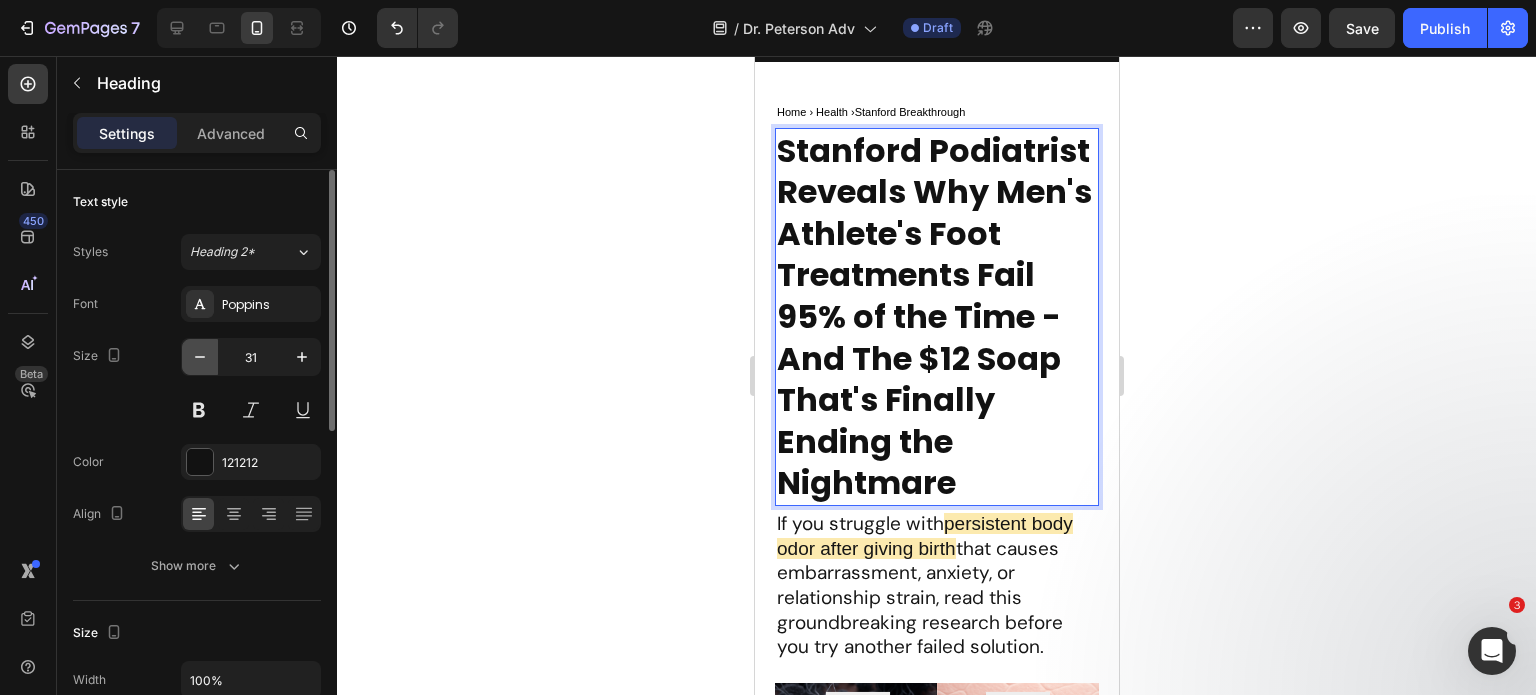 click at bounding box center [200, 357] 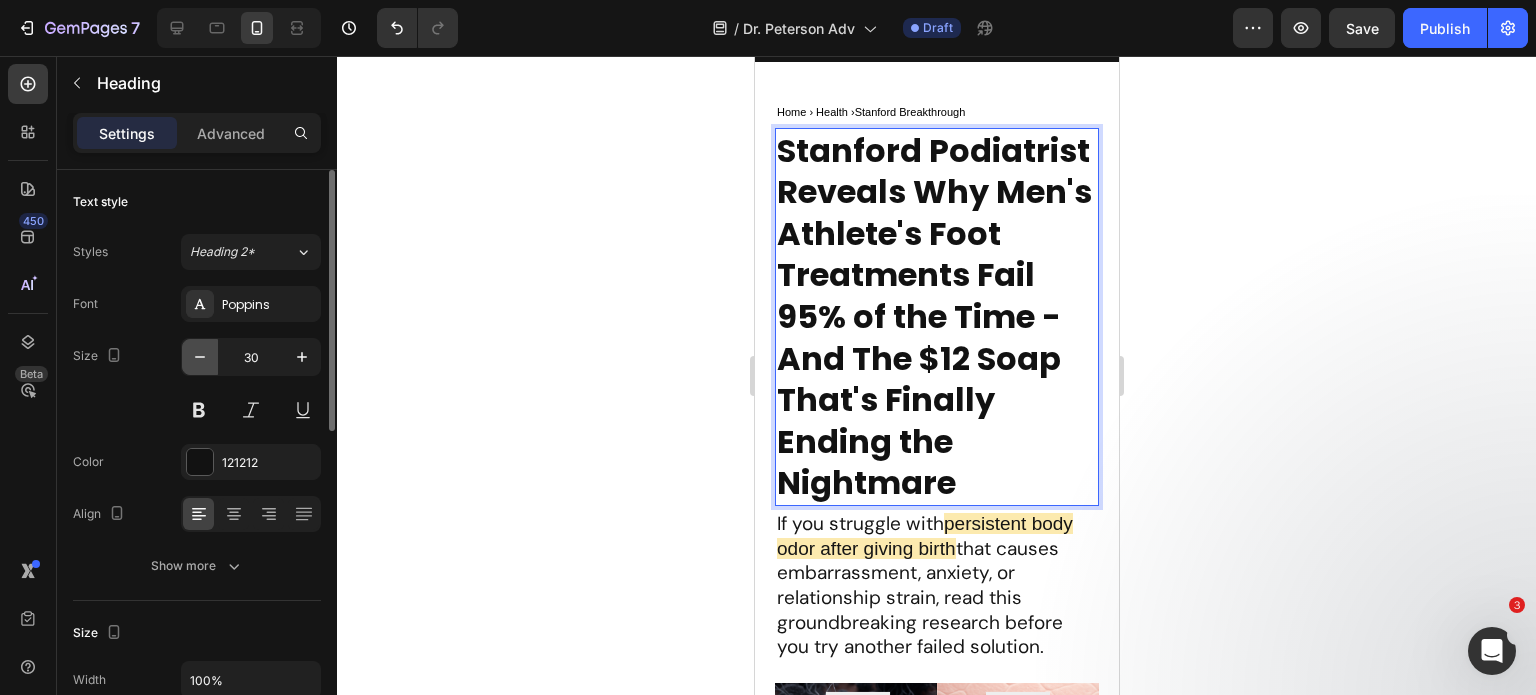 click at bounding box center (200, 357) 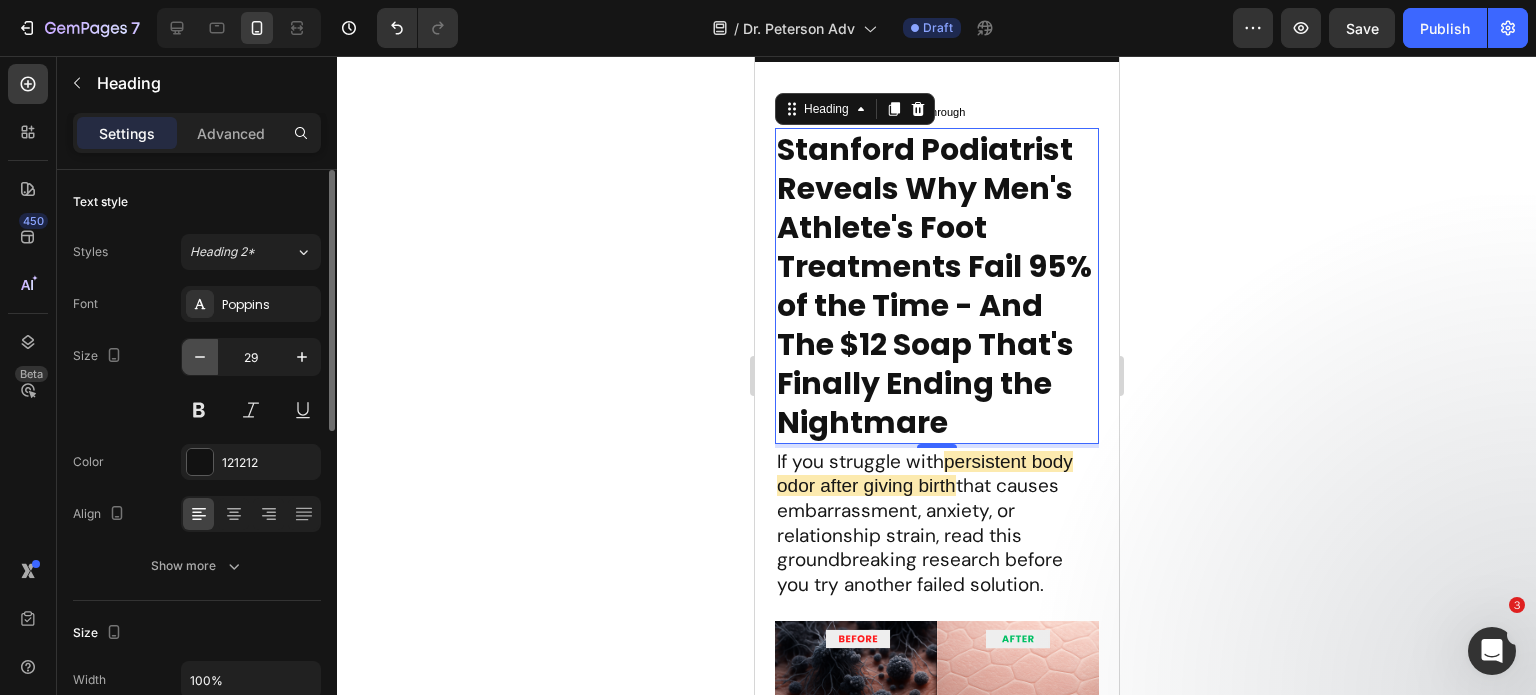 click at bounding box center (200, 357) 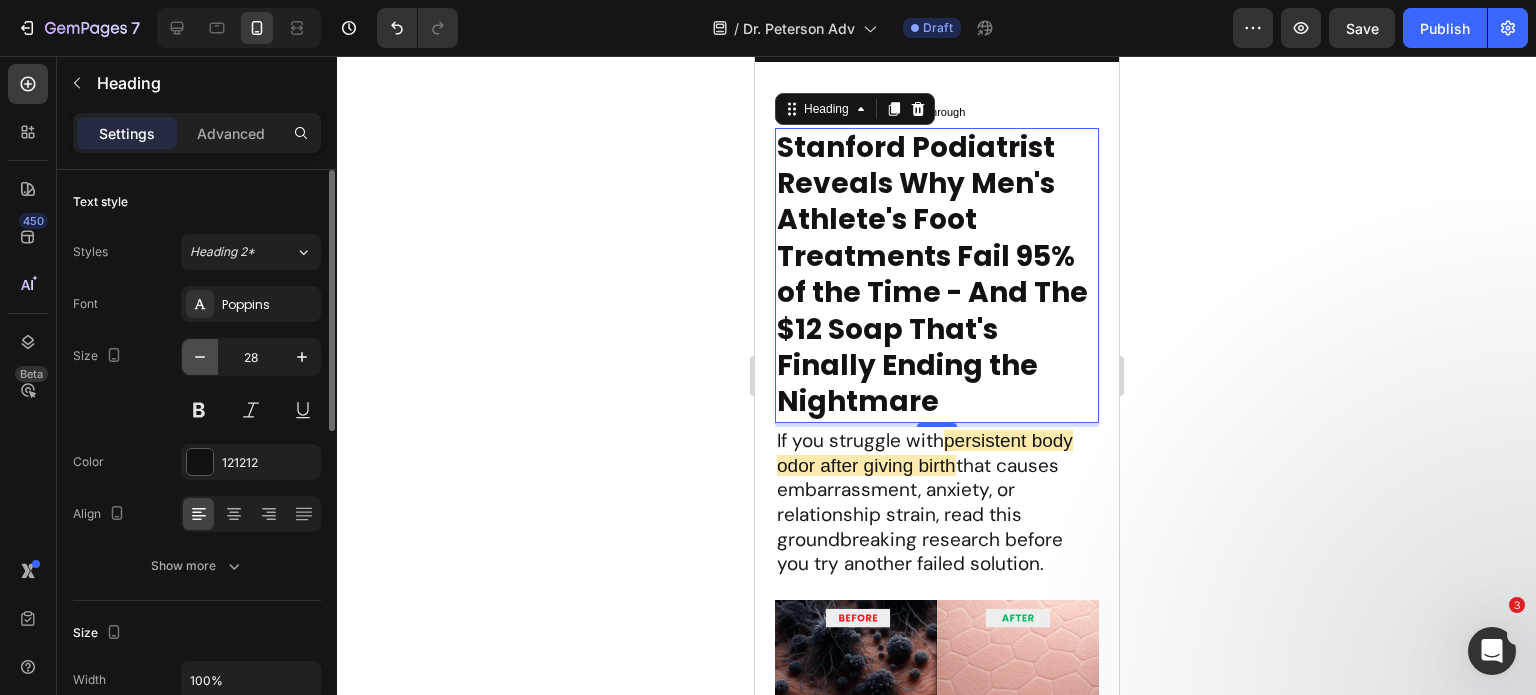 click at bounding box center (200, 357) 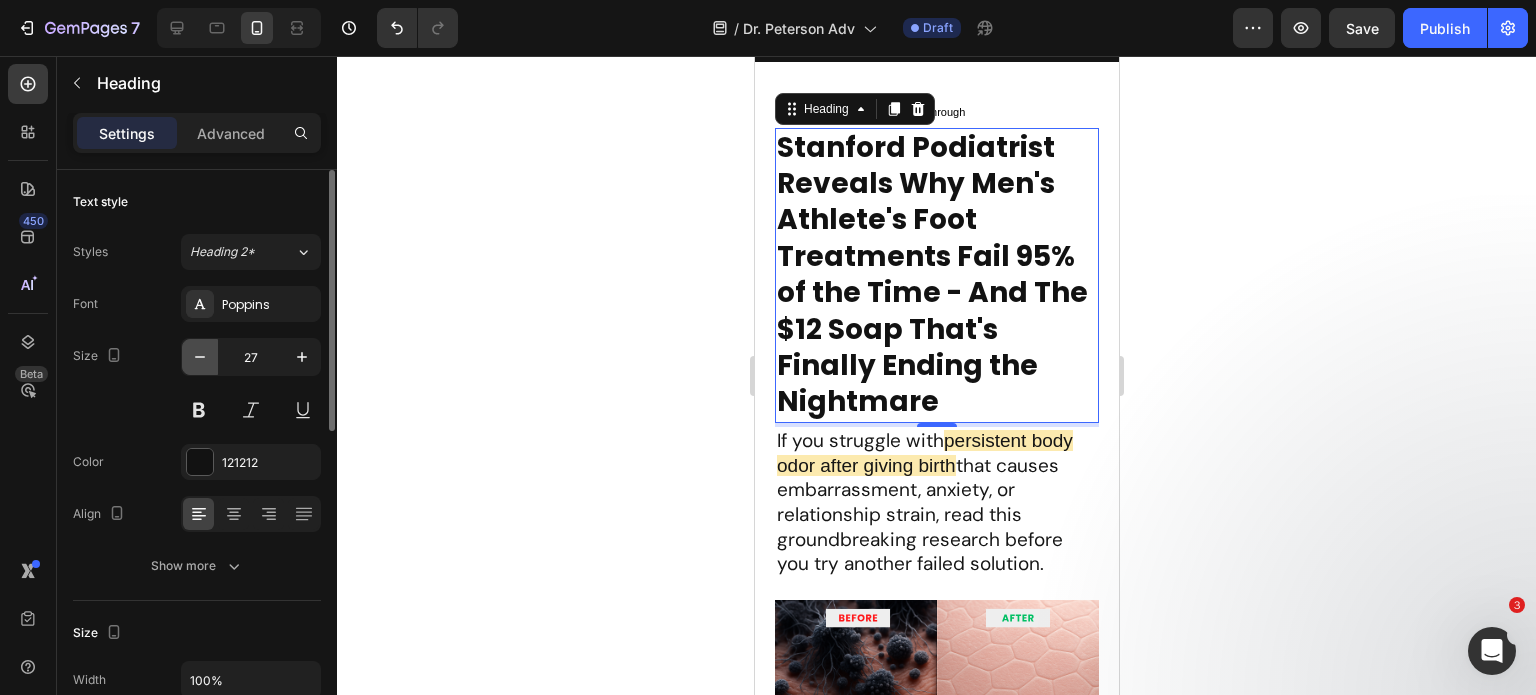 click at bounding box center (200, 357) 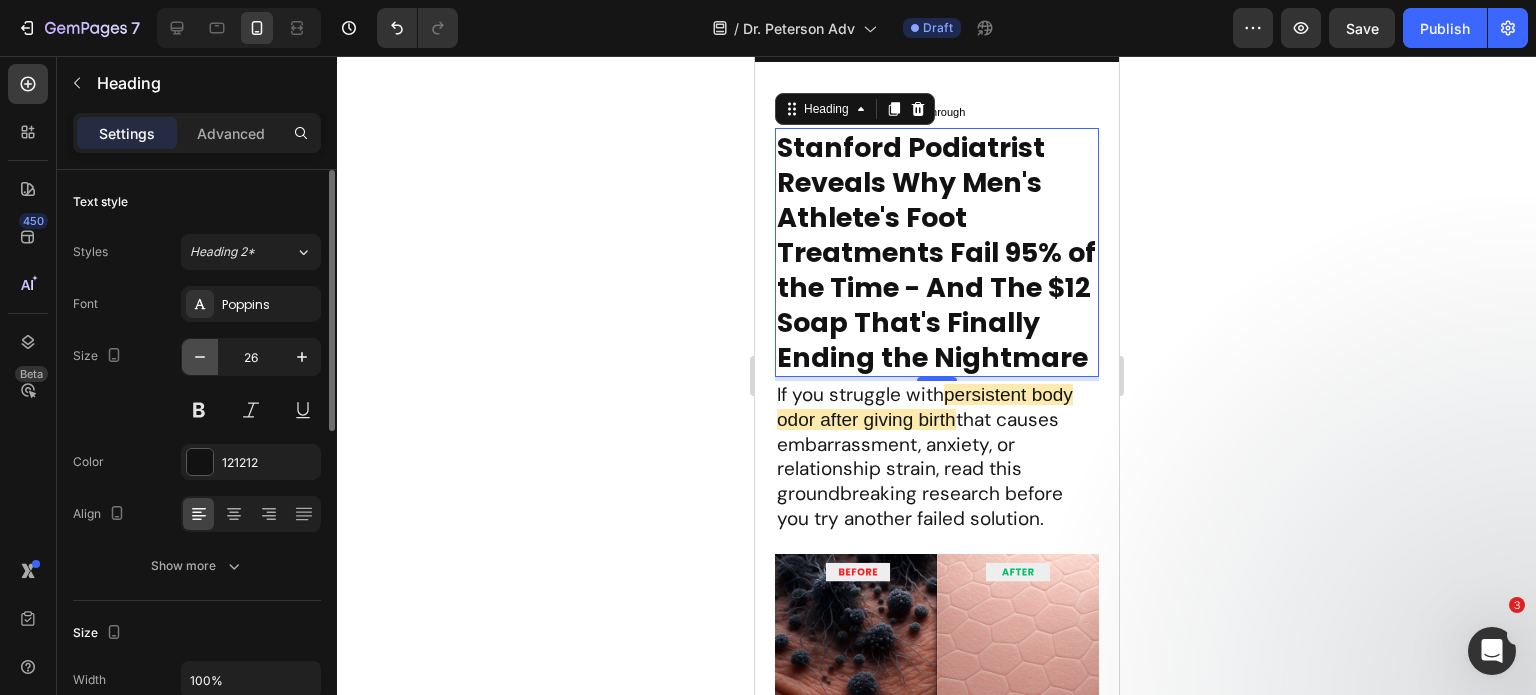 click at bounding box center [200, 357] 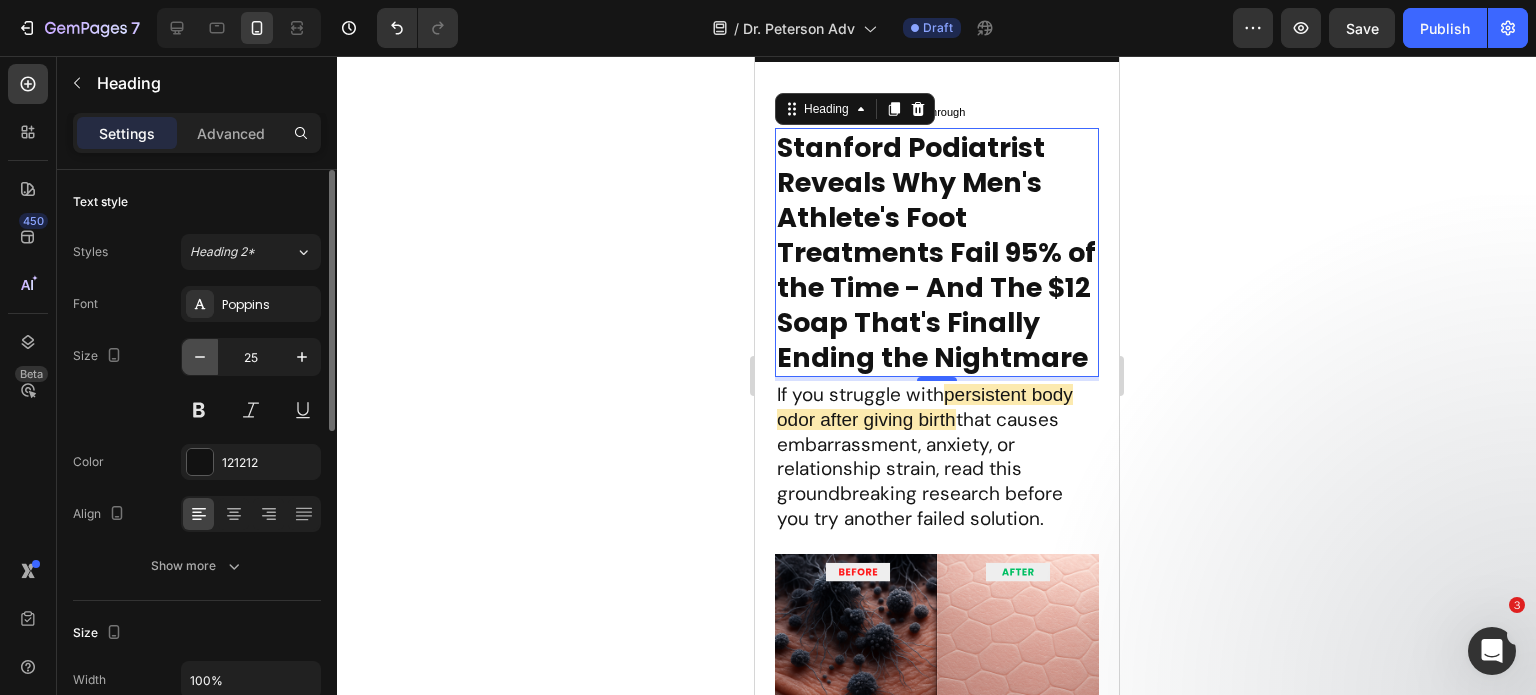 click at bounding box center [200, 357] 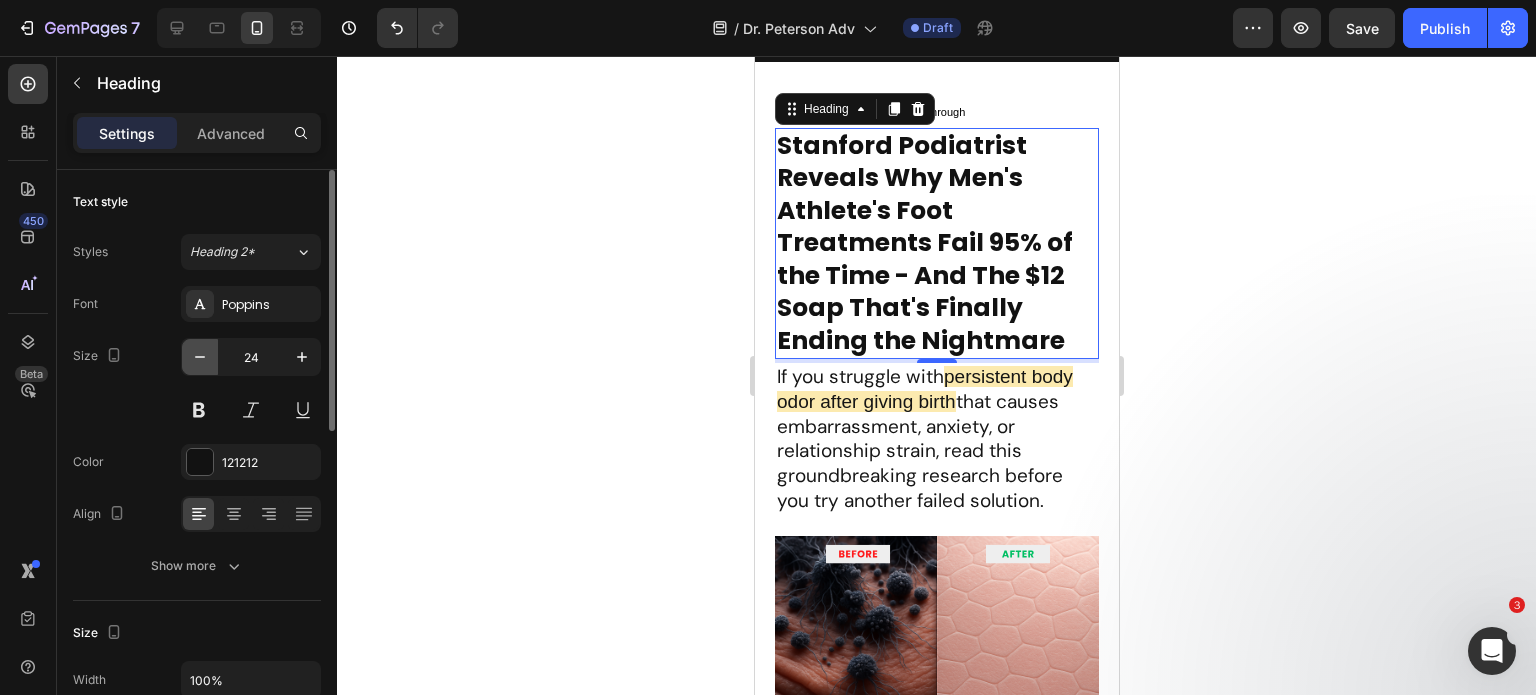 click at bounding box center (200, 357) 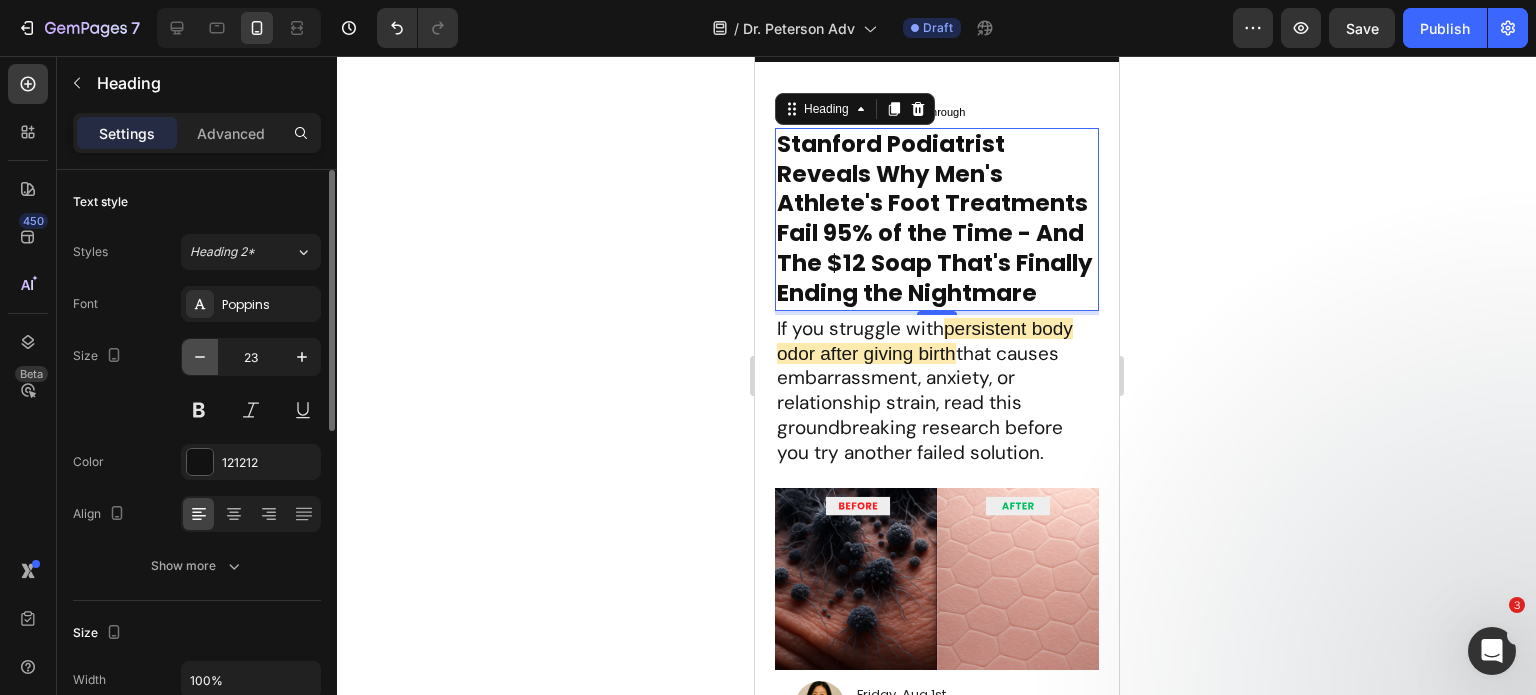 click at bounding box center [200, 357] 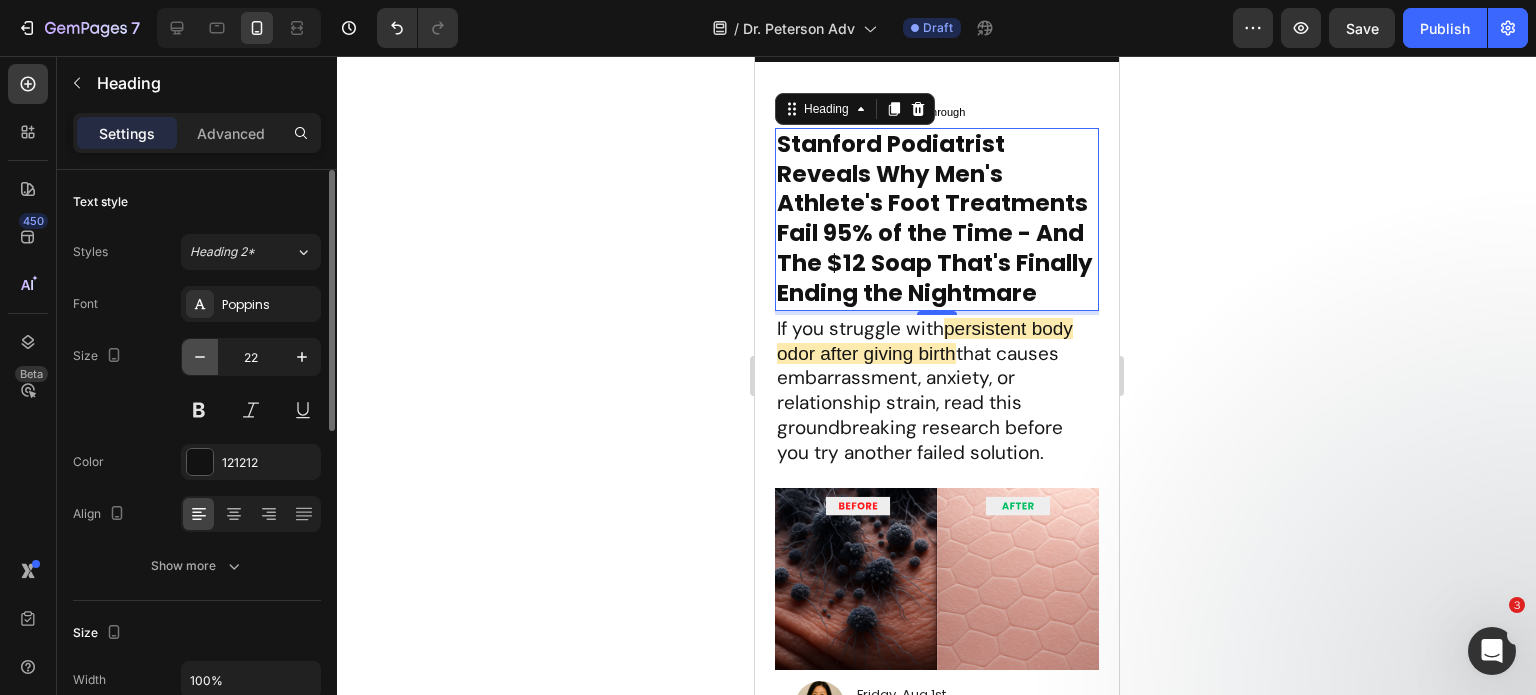 click at bounding box center (200, 357) 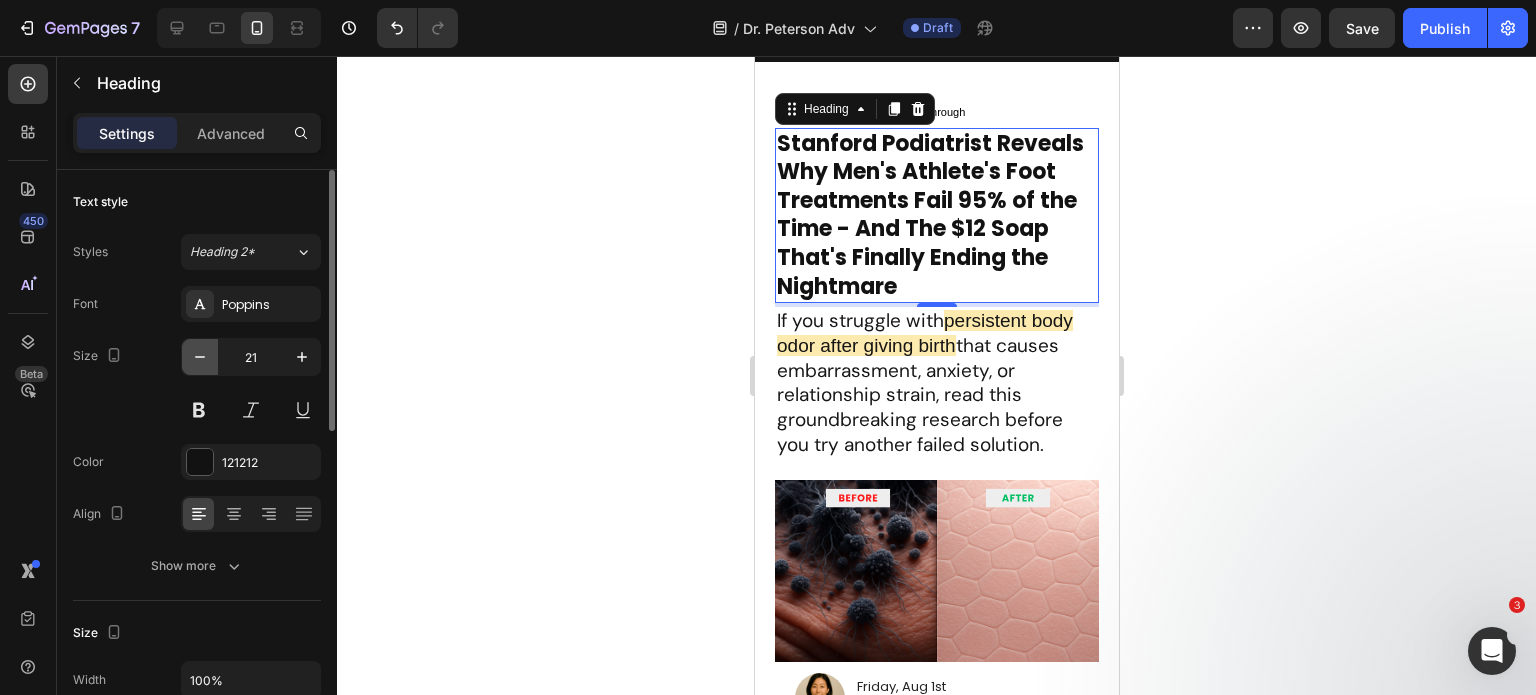 click at bounding box center (200, 357) 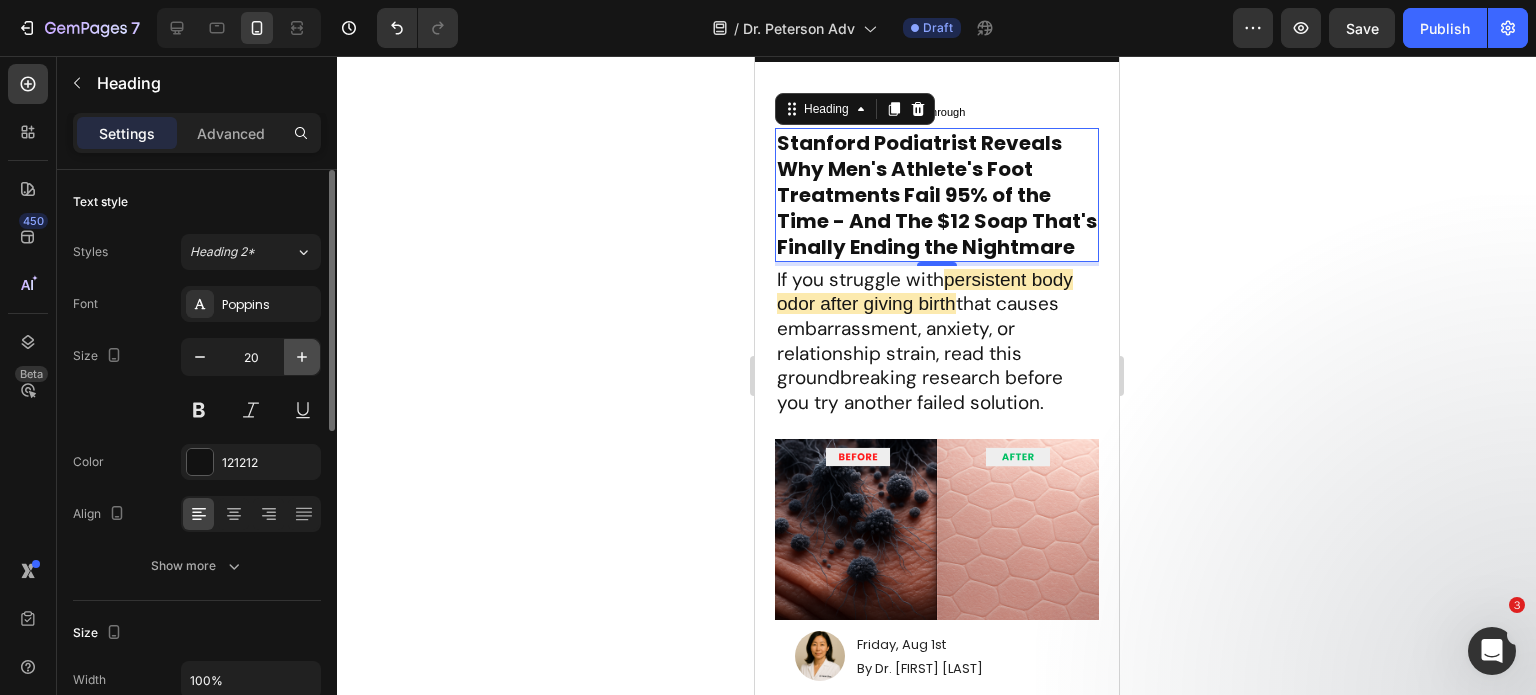 click 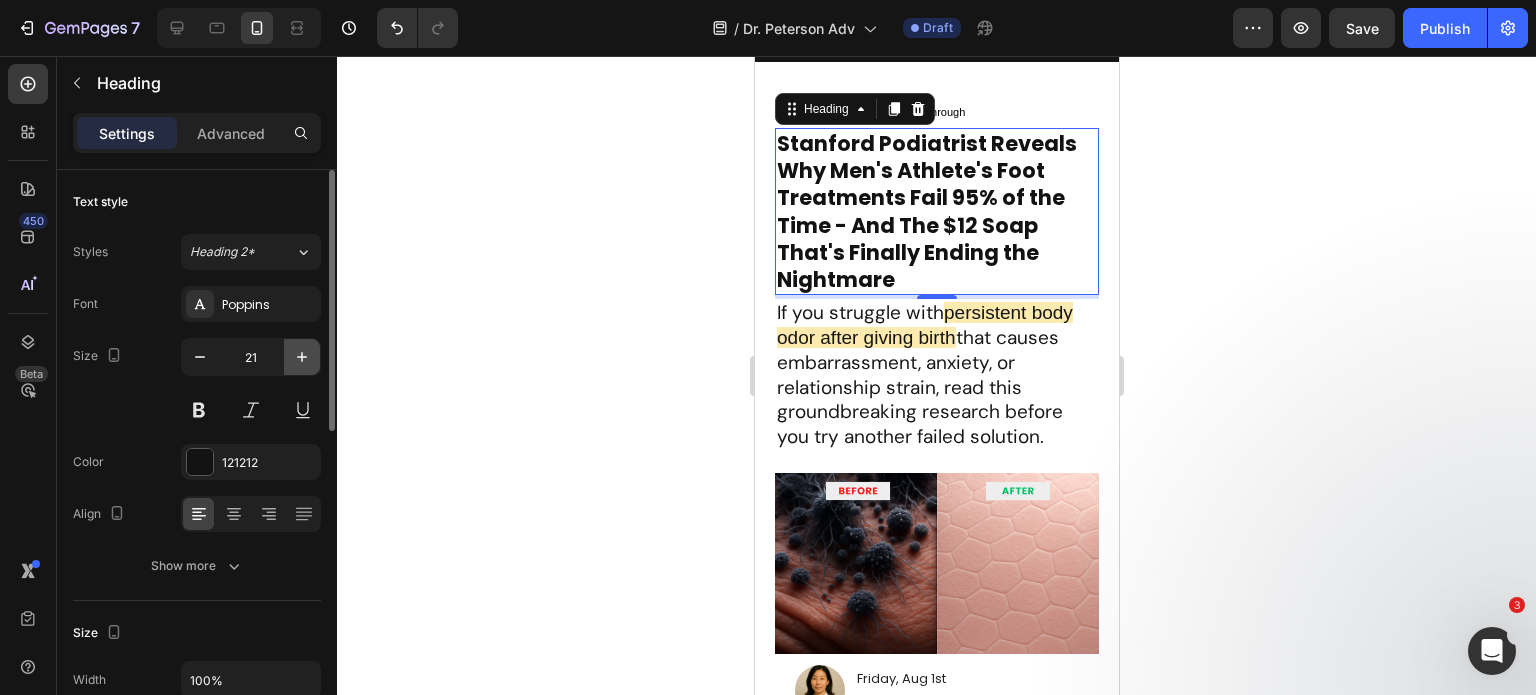 click 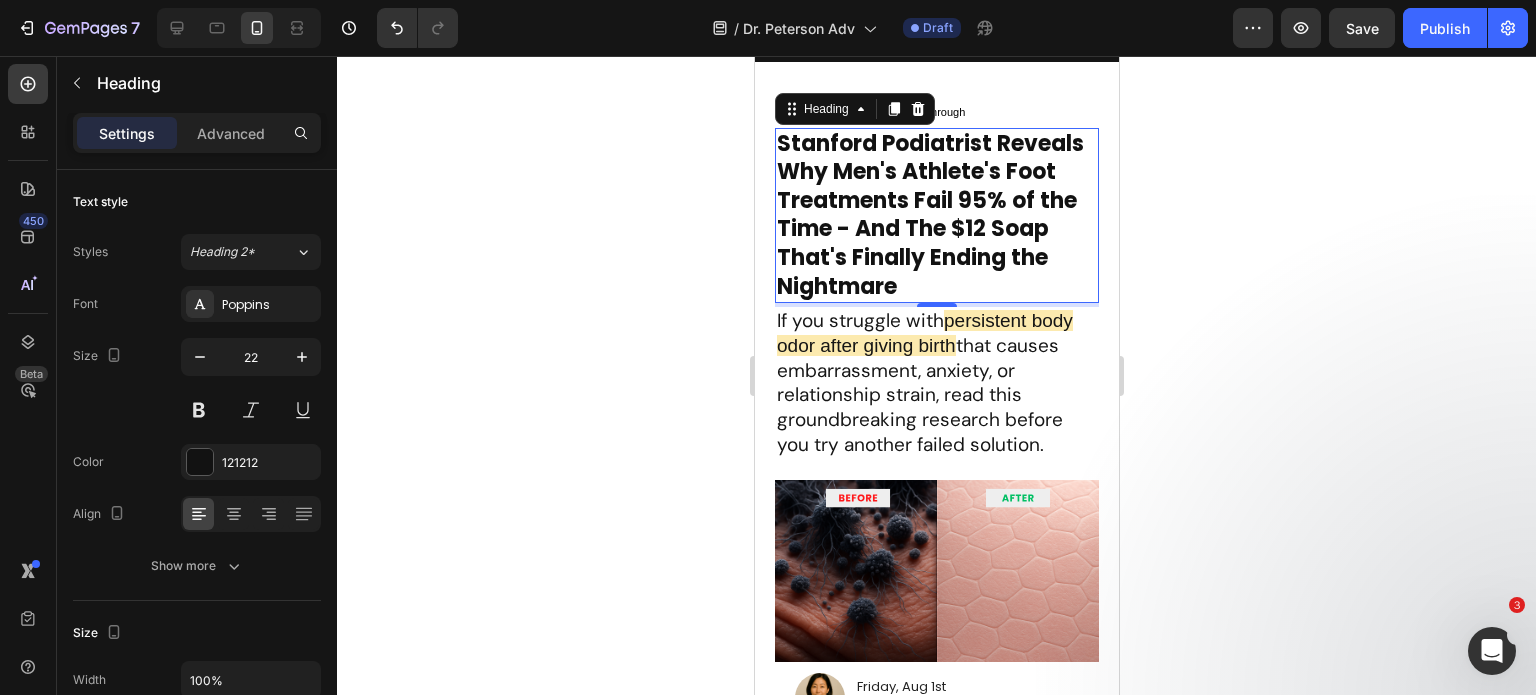 click 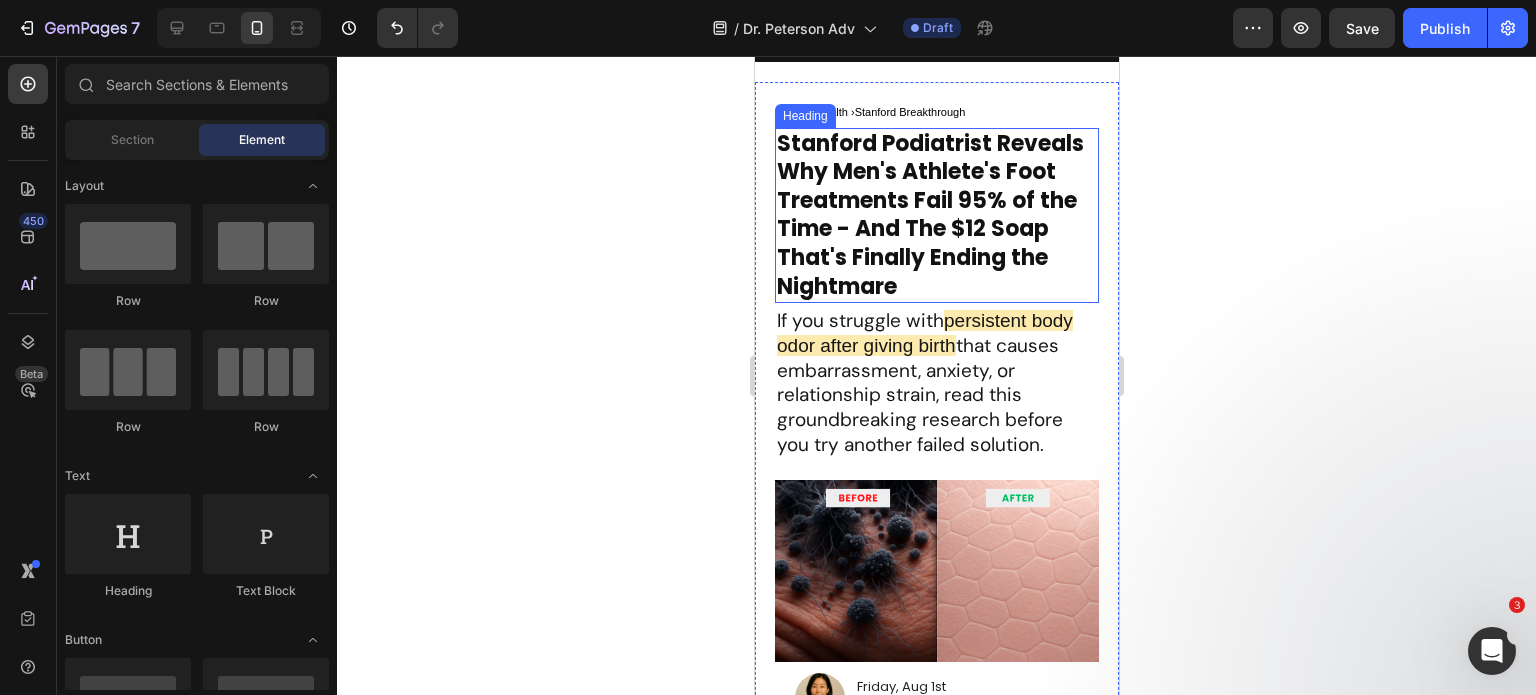 click on "Stanford Podiatrist Reveals Why Men's Athlete's Foot Treatments Fail 95% of the Time - And The $12 Soap That's Finally Ending the Nightmare" at bounding box center (936, 216) 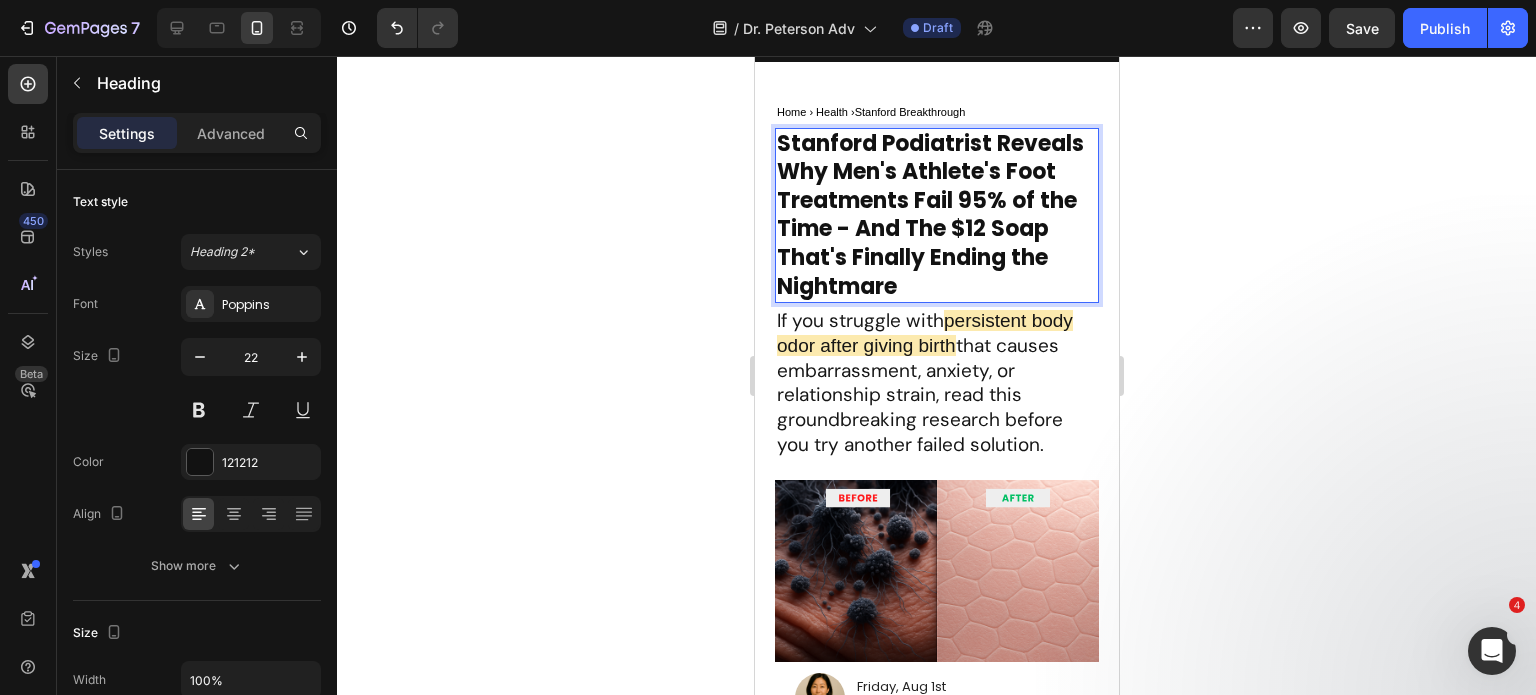 click on "Stanford Podiatrist Reveals Why Men's Athlete's Foot Treatments Fail 95% of the Time - And The $12 Soap That's Finally Ending the Nightmare" at bounding box center (936, 216) 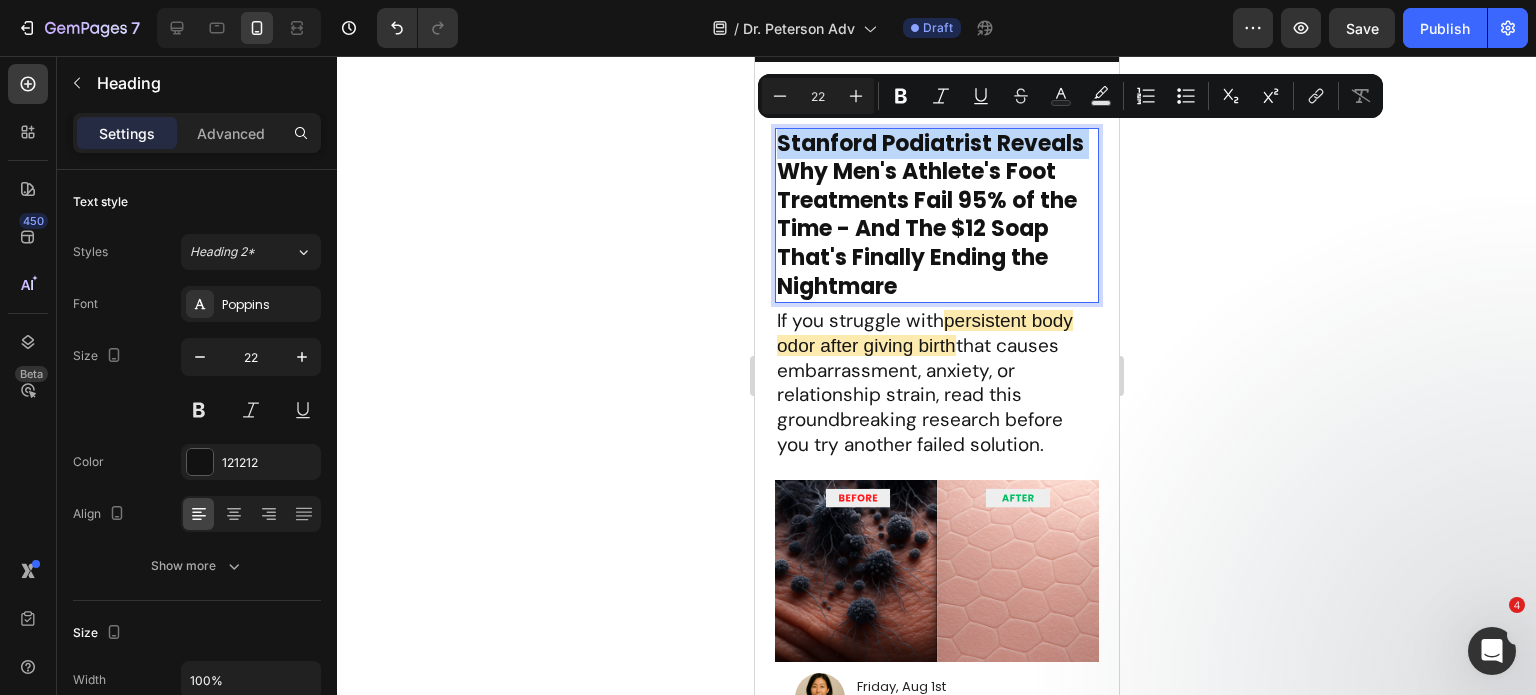 drag, startPoint x: 866, startPoint y: 174, endPoint x: 790, endPoint y: 140, distance: 83.25864 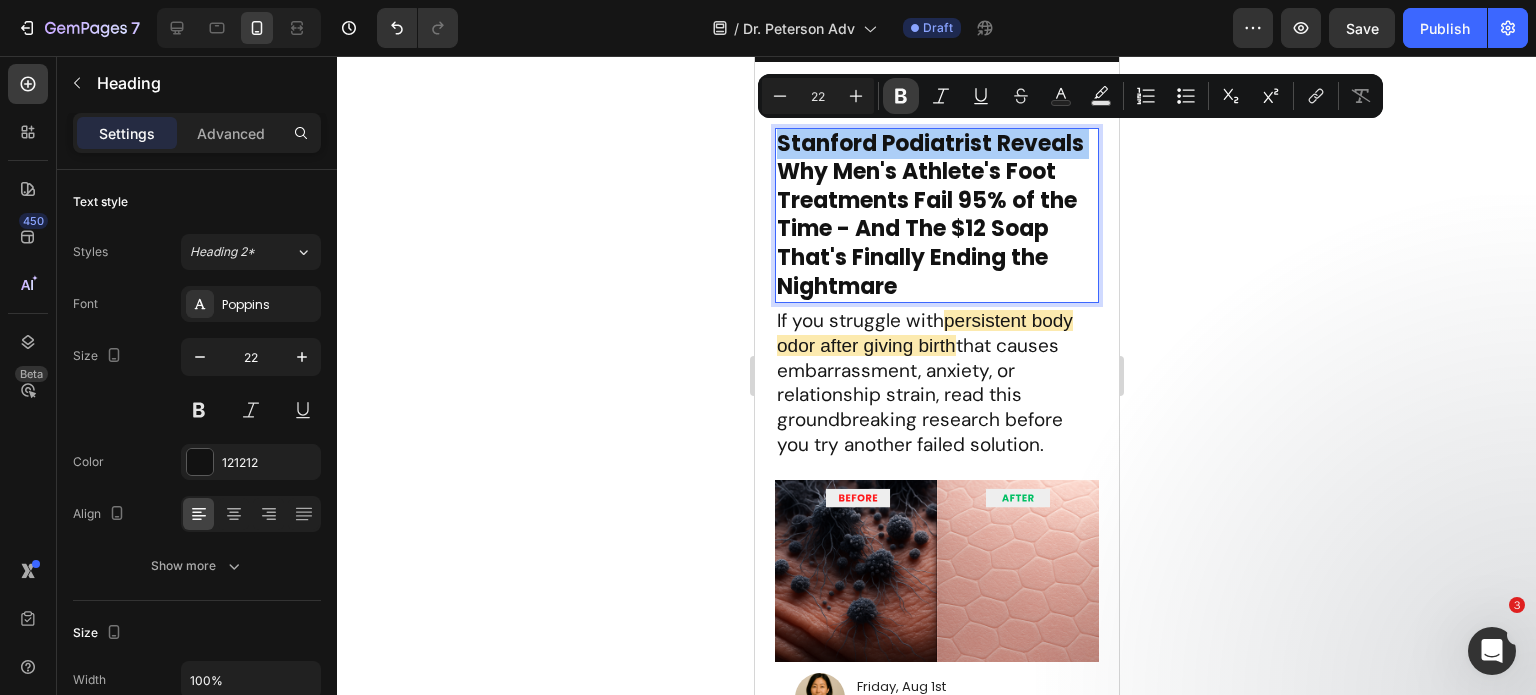 click 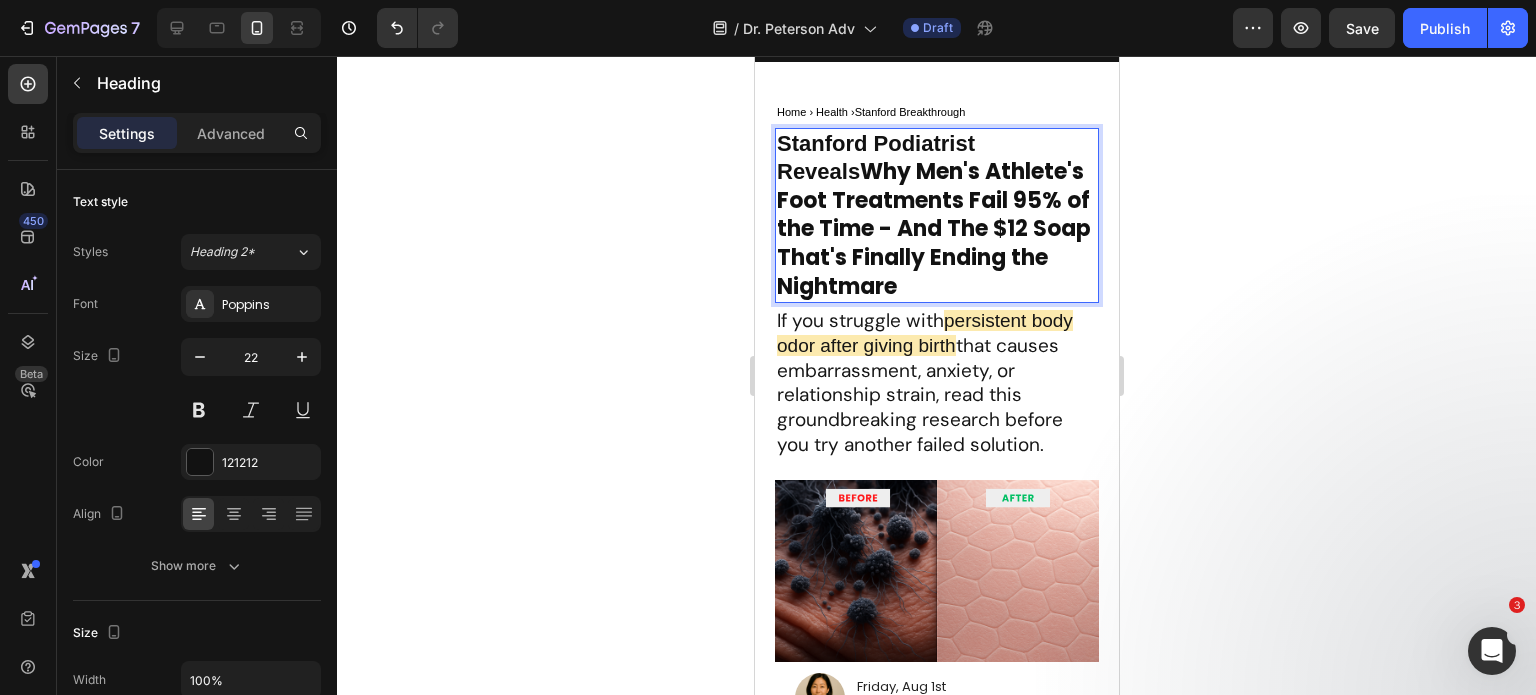 click on "Stanford Podiatrist Reveals  Why Men's Athlete's Foot Treatments Fail 95% of the Time - And The $12 Soap That's Finally Ending the Nightmare" at bounding box center [936, 216] 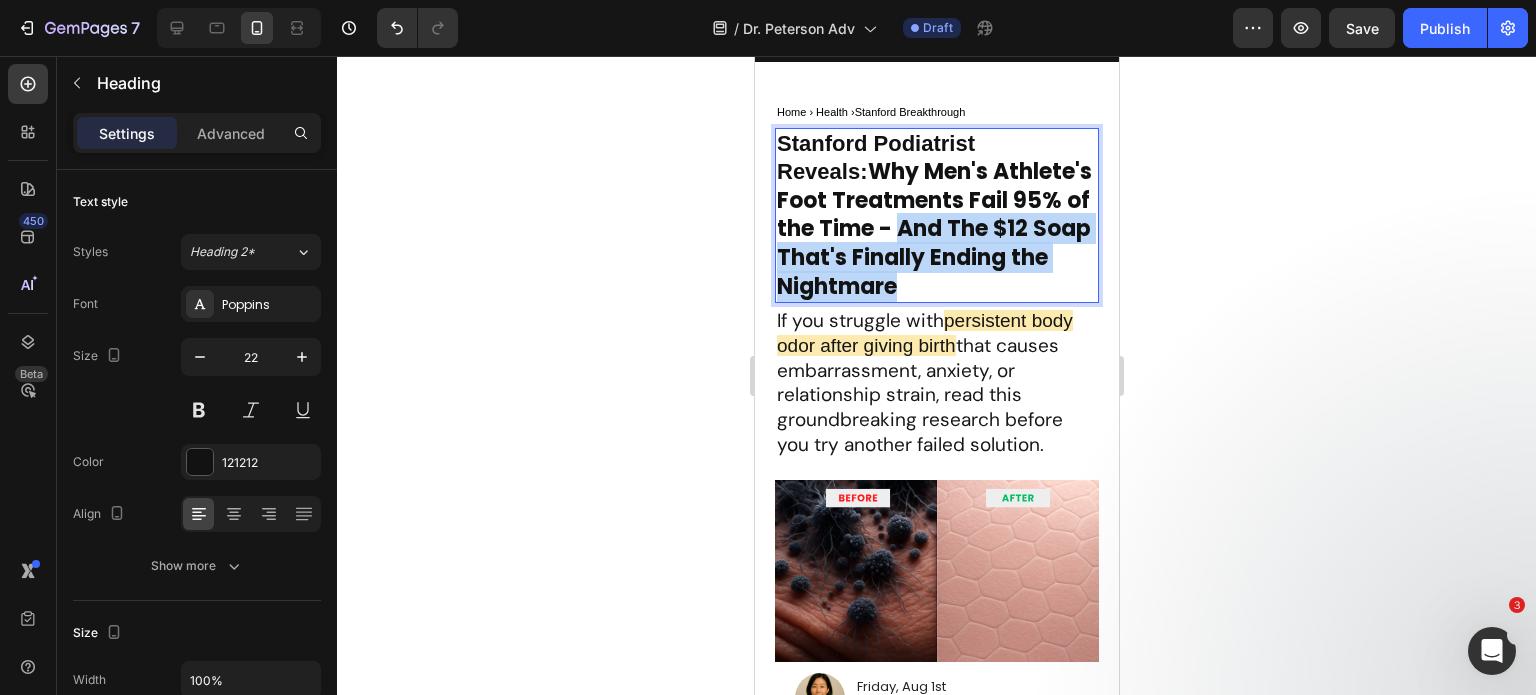 drag, startPoint x: 858, startPoint y: 232, endPoint x: 905, endPoint y: 274, distance: 63.03174 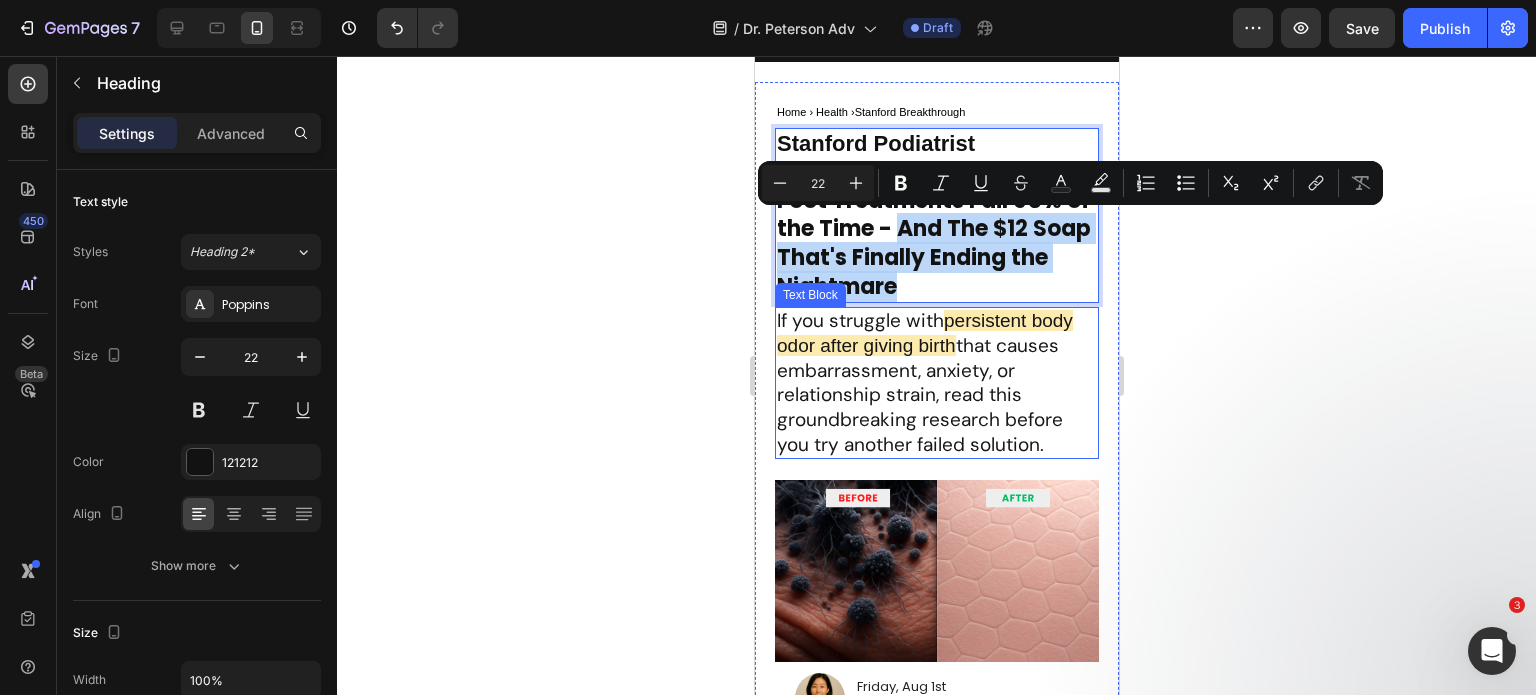 click on "persistent body odor after giving birth" at bounding box center (924, 333) 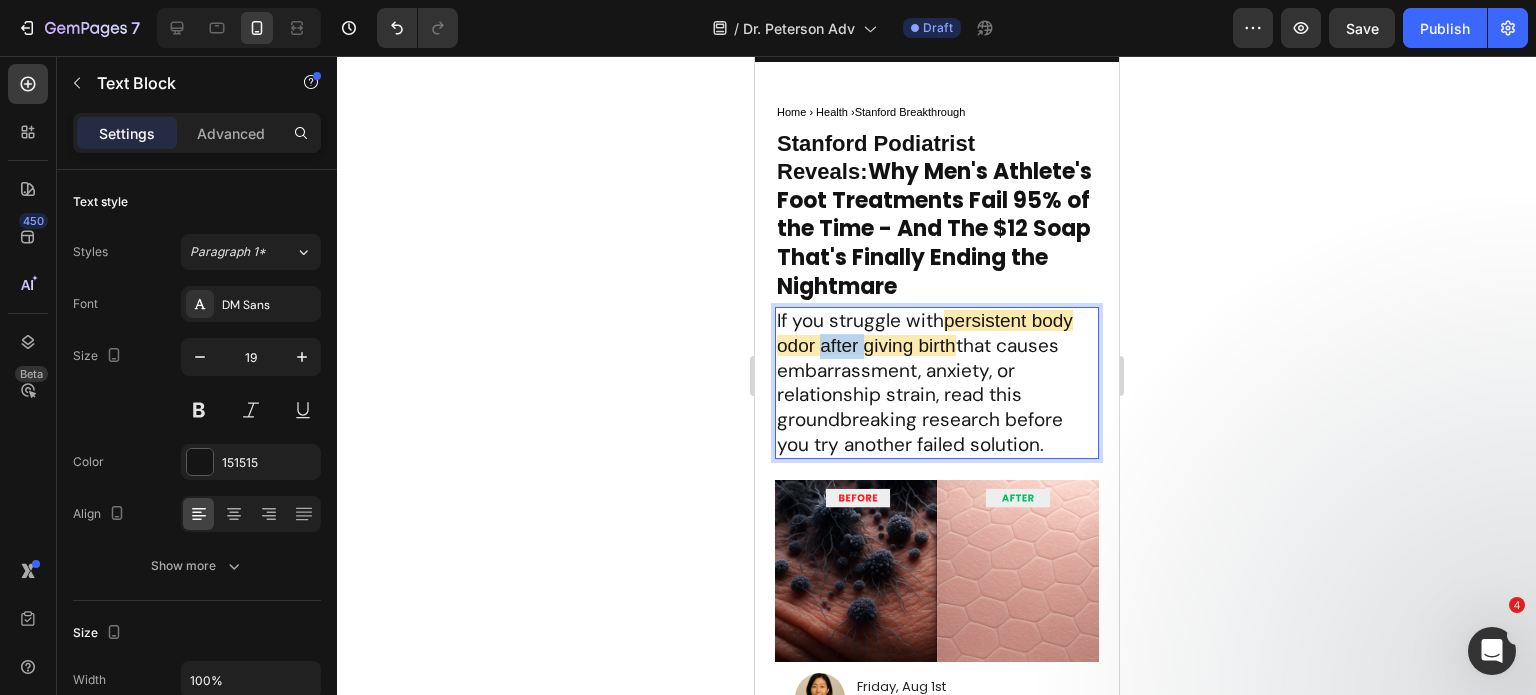 click on "persistent body odor after giving birth" at bounding box center (924, 333) 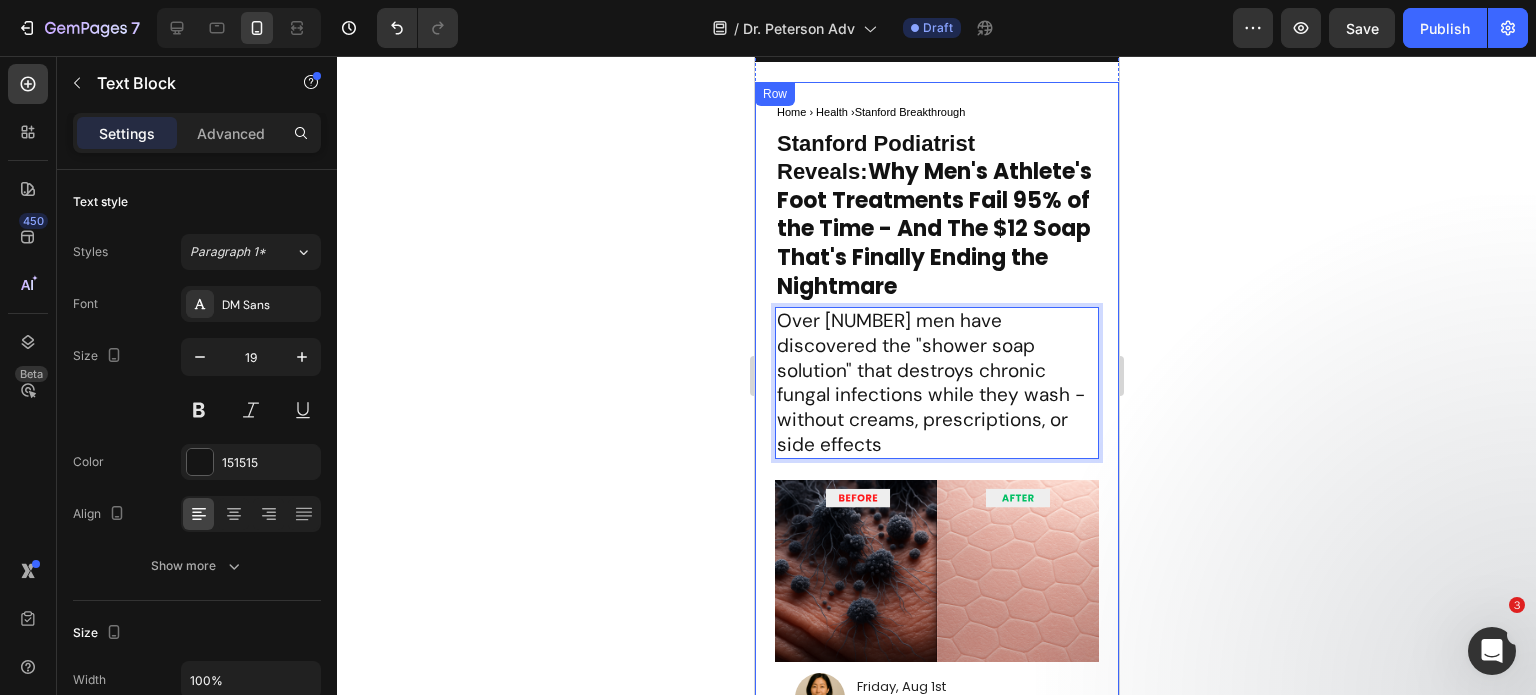 click 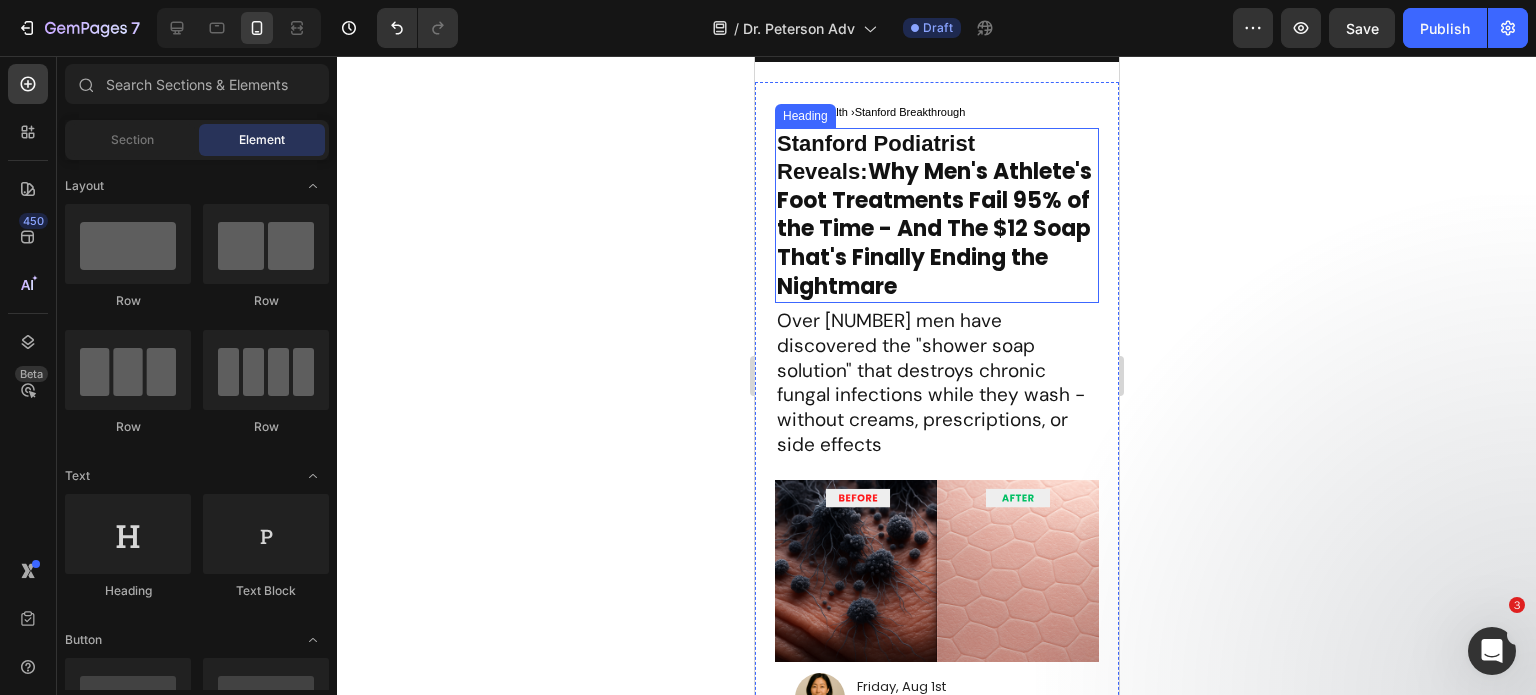 click on "⁠⁠⁠⁠⁠⁠⁠ Stanford Podiatrist Reveals:  Why Men's Athlete's Foot Treatments Fail 95% of the Time - And The $12 Soap That's Finally Ending the Nightmare" at bounding box center [936, 216] 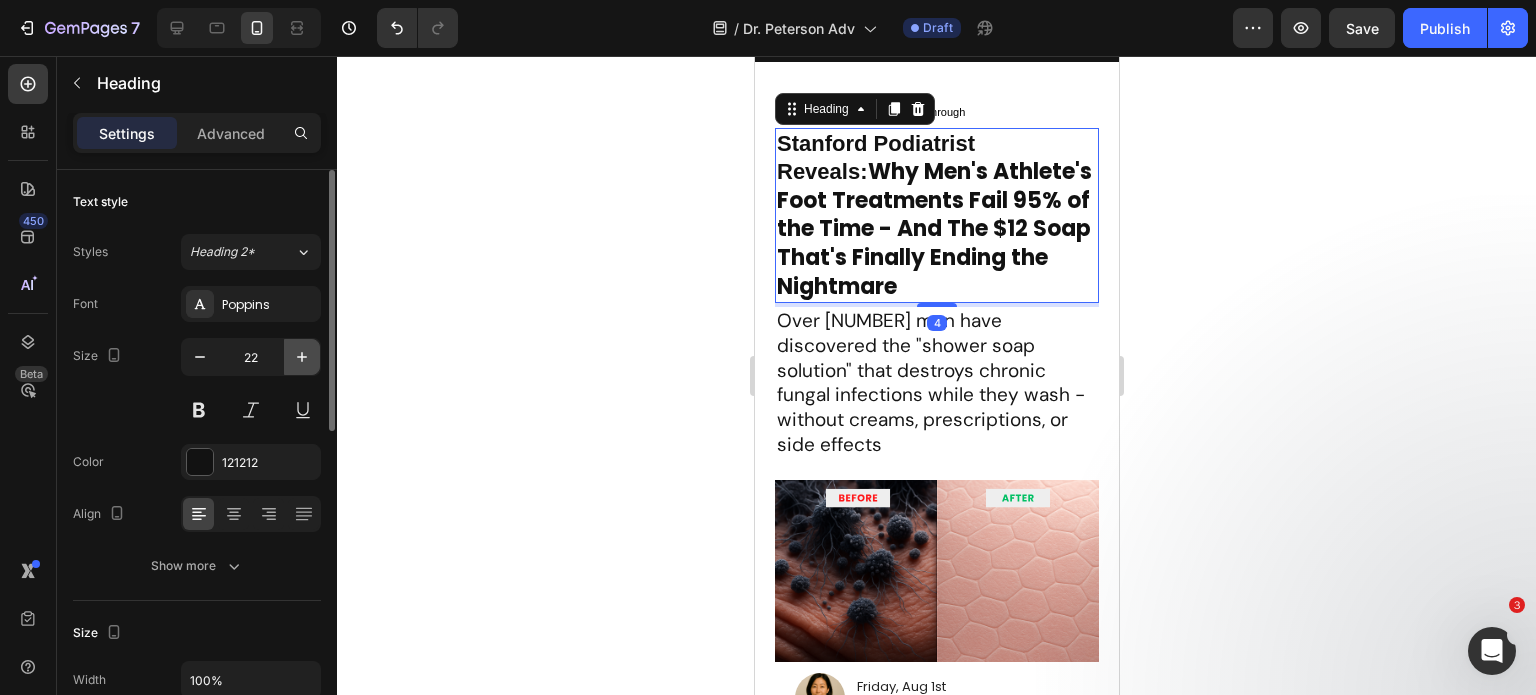click 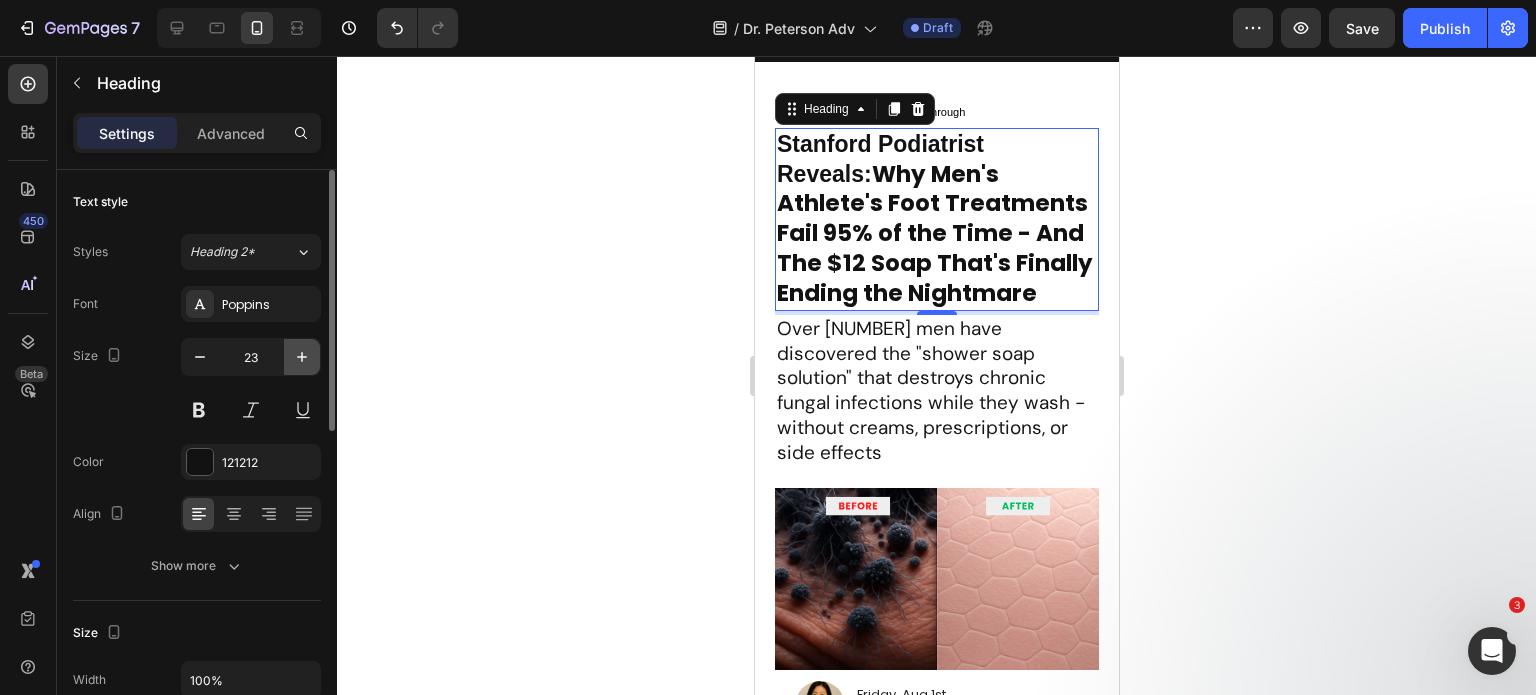click 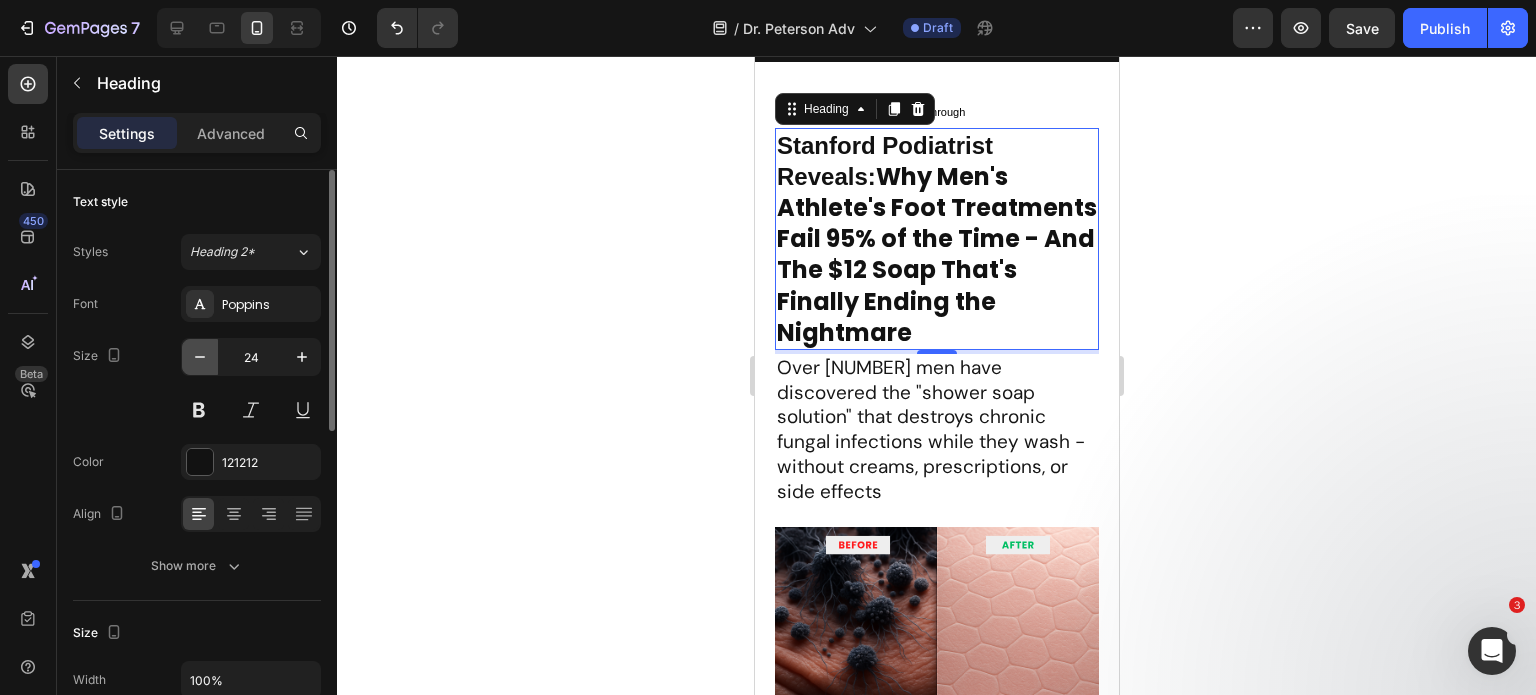 click 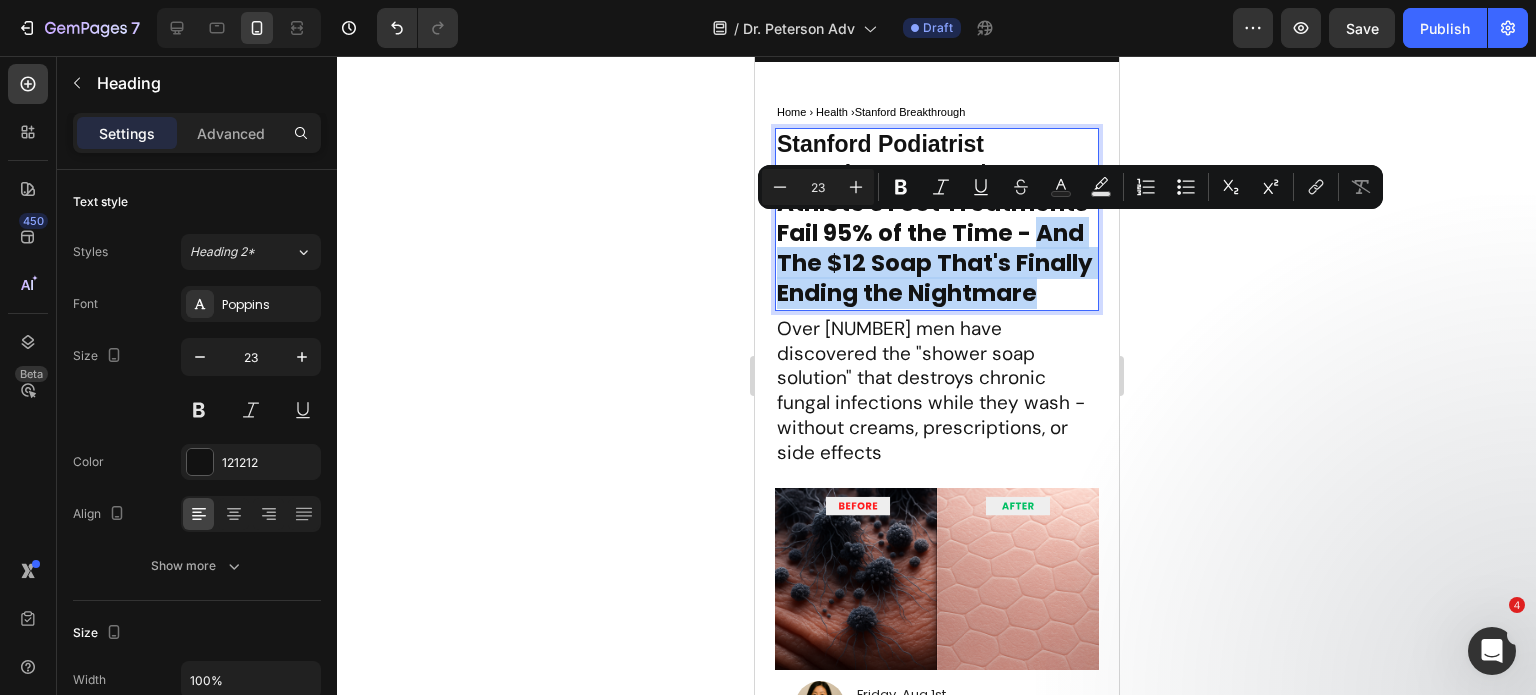 drag, startPoint x: 908, startPoint y: 234, endPoint x: 1036, endPoint y: 299, distance: 143.55835 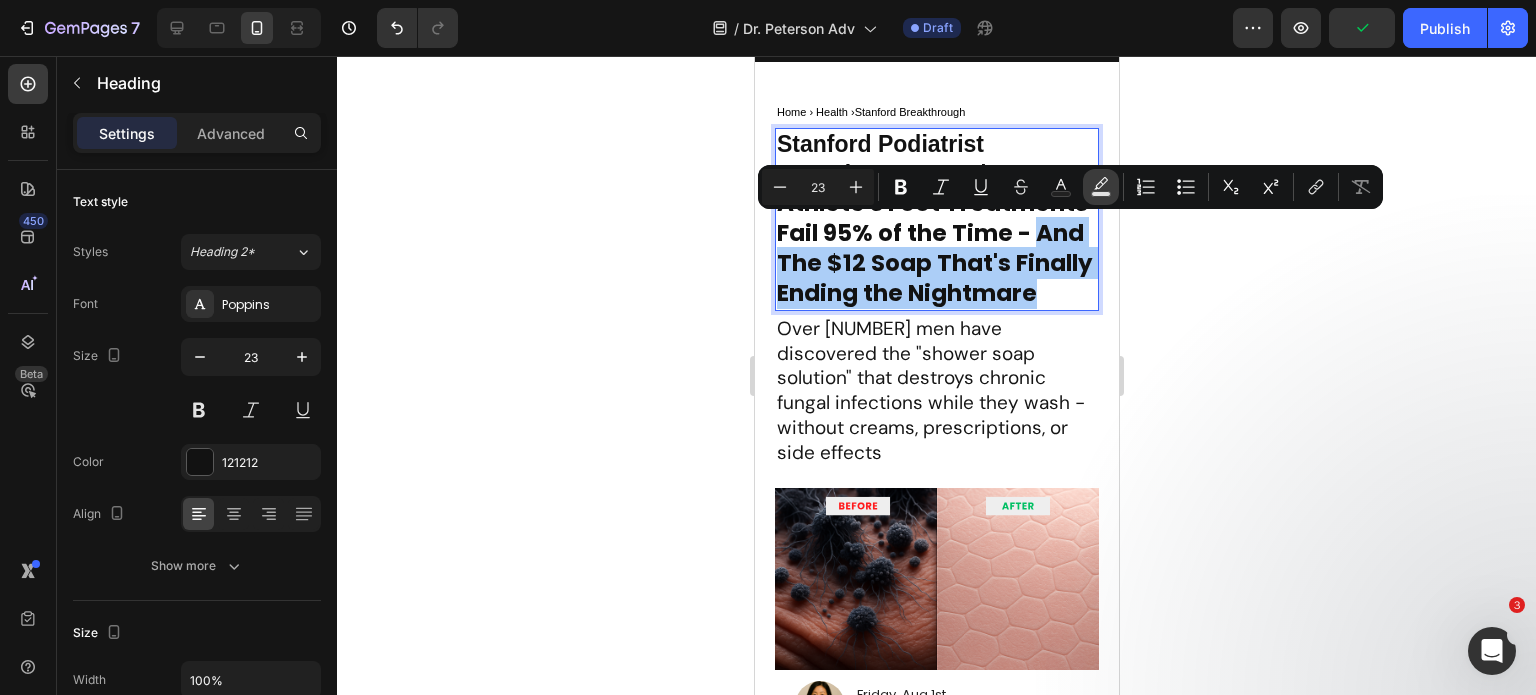 drag, startPoint x: 1104, startPoint y: 198, endPoint x: 343, endPoint y: 154, distance: 762.27094 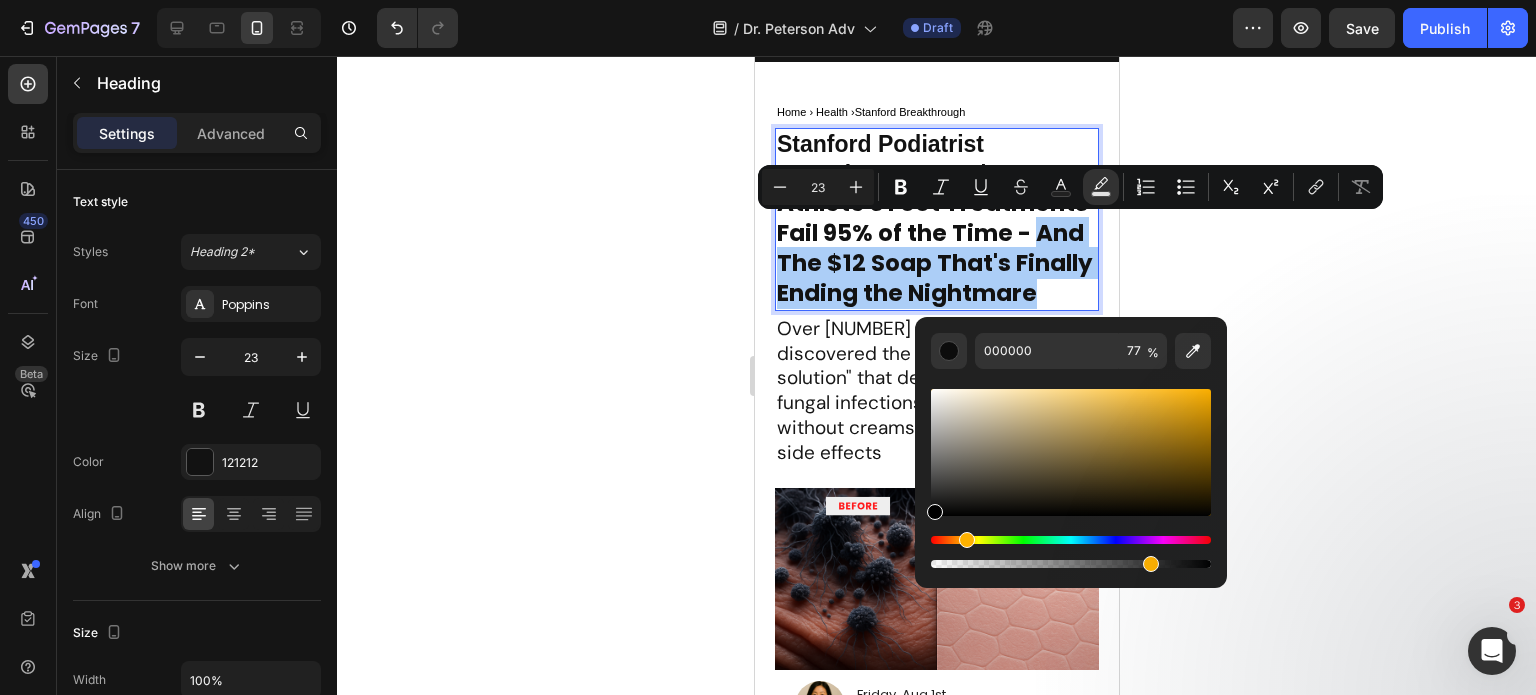 click at bounding box center (1071, 540) 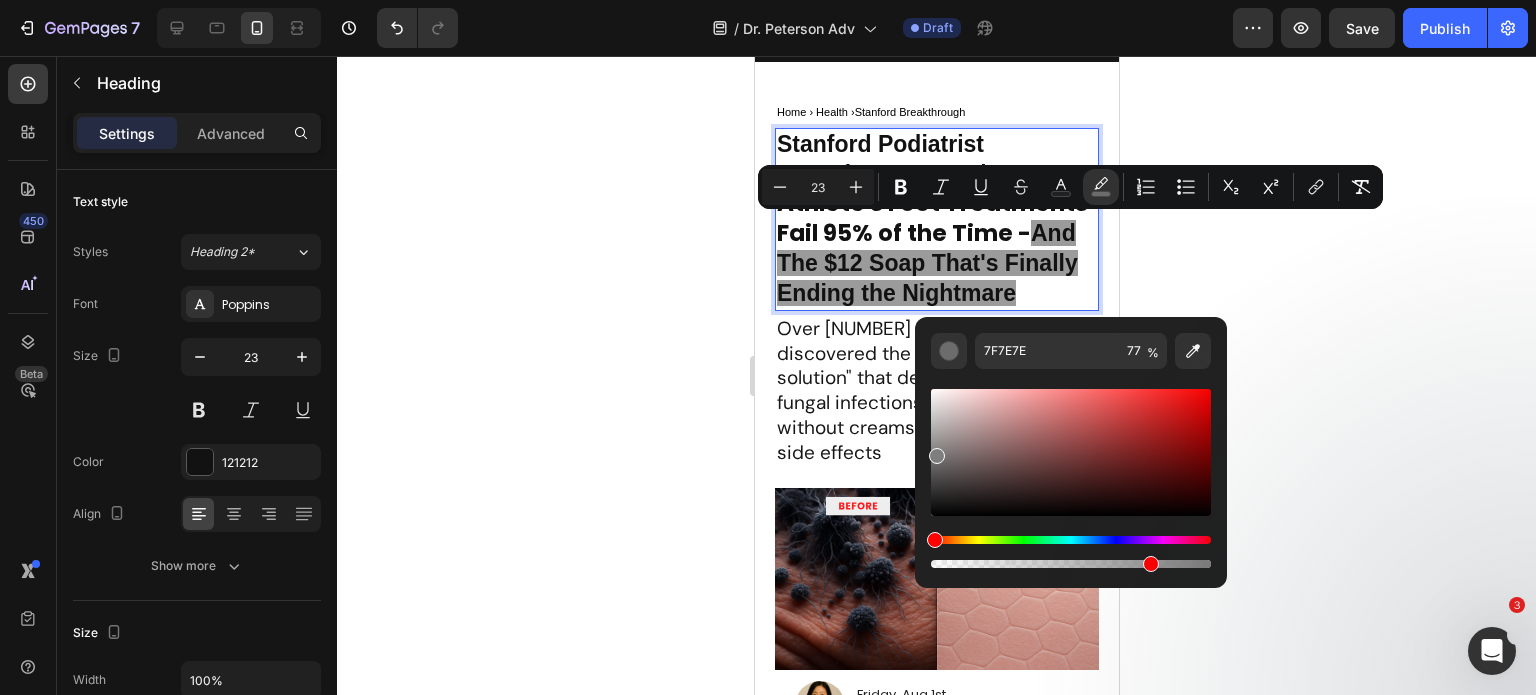 click at bounding box center (1071, 452) 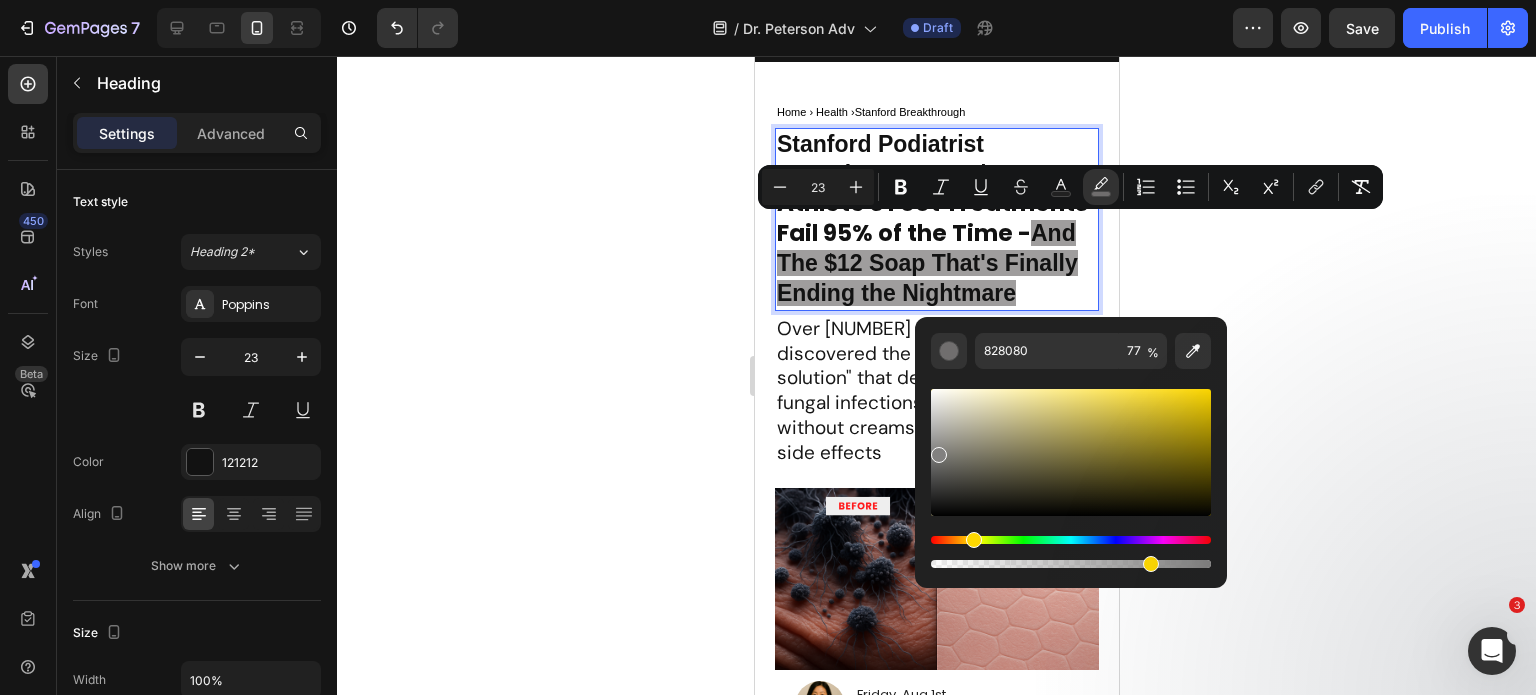 click at bounding box center [1071, 540] 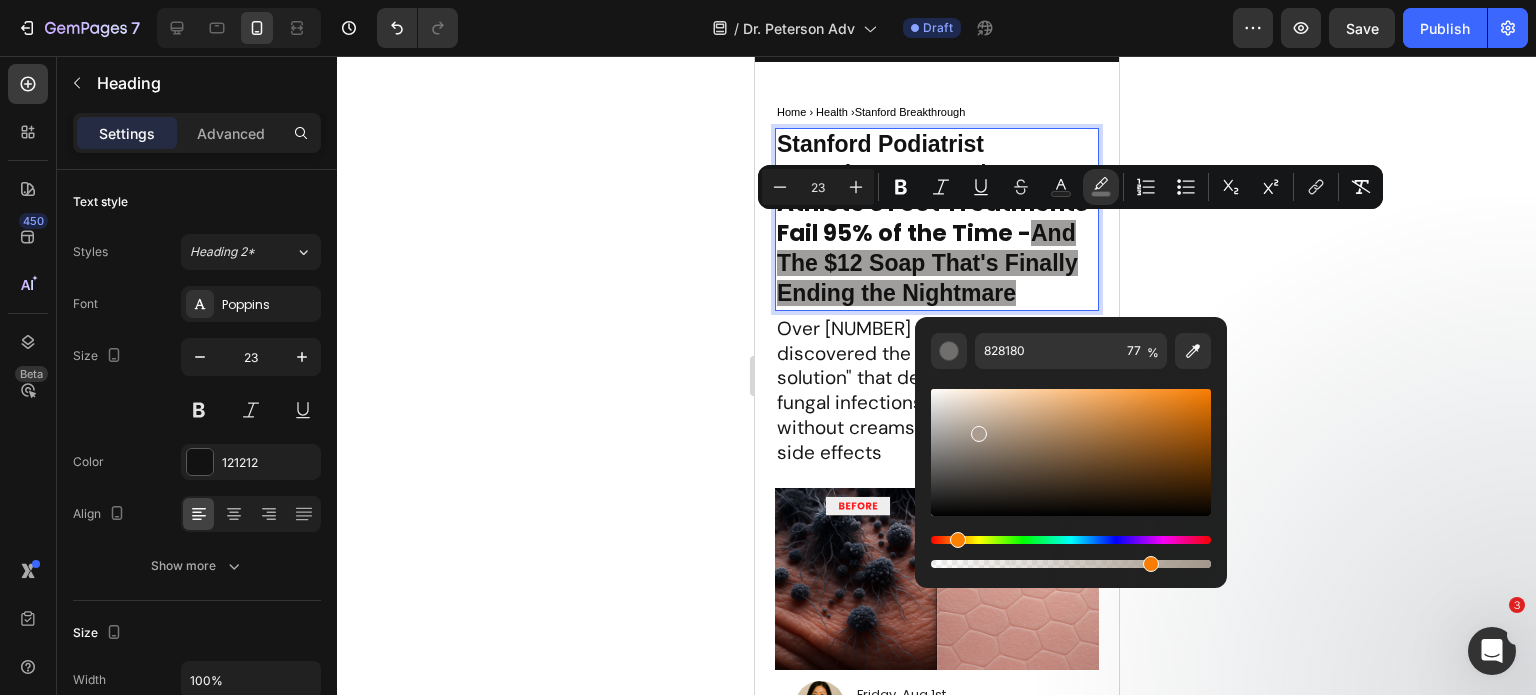 drag, startPoint x: 944, startPoint y: 446, endPoint x: 978, endPoint y: 430, distance: 37.576588 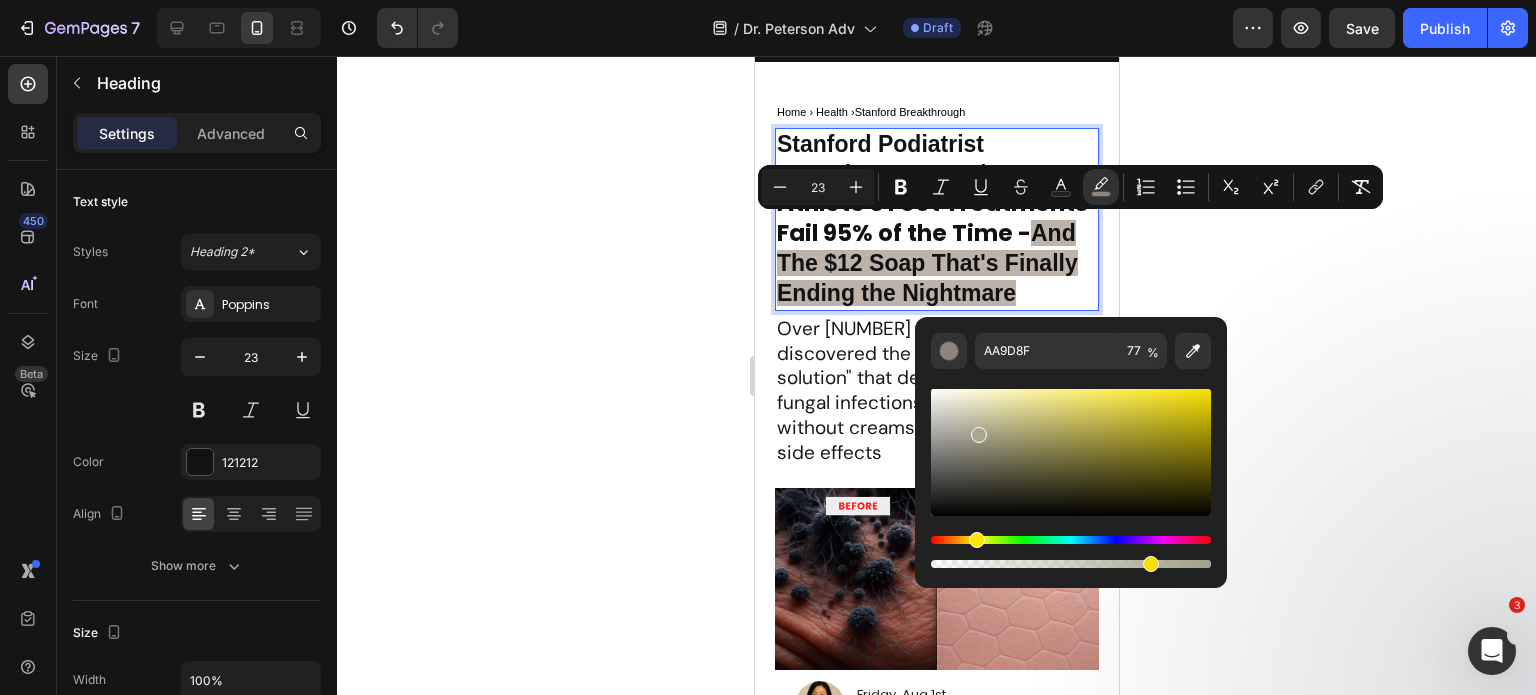 click at bounding box center [1071, 540] 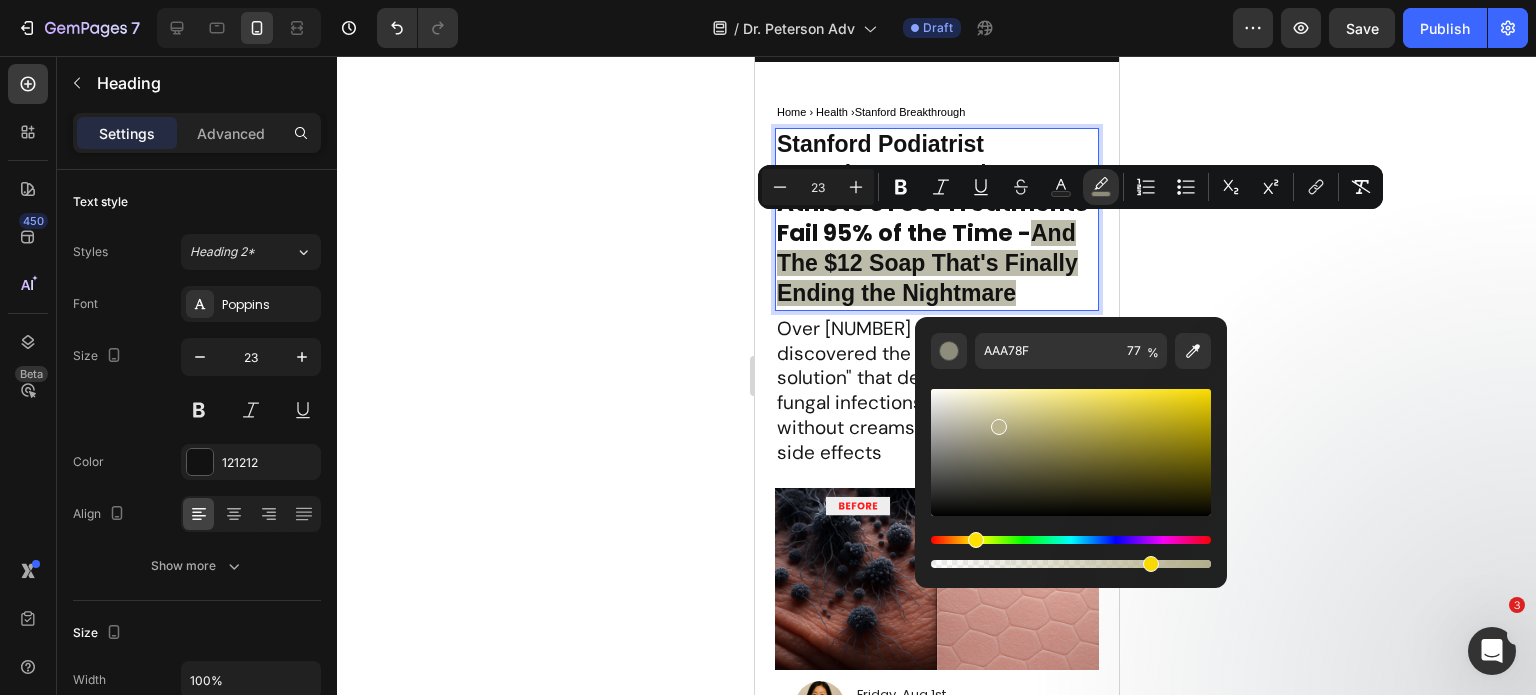click at bounding box center [1071, 452] 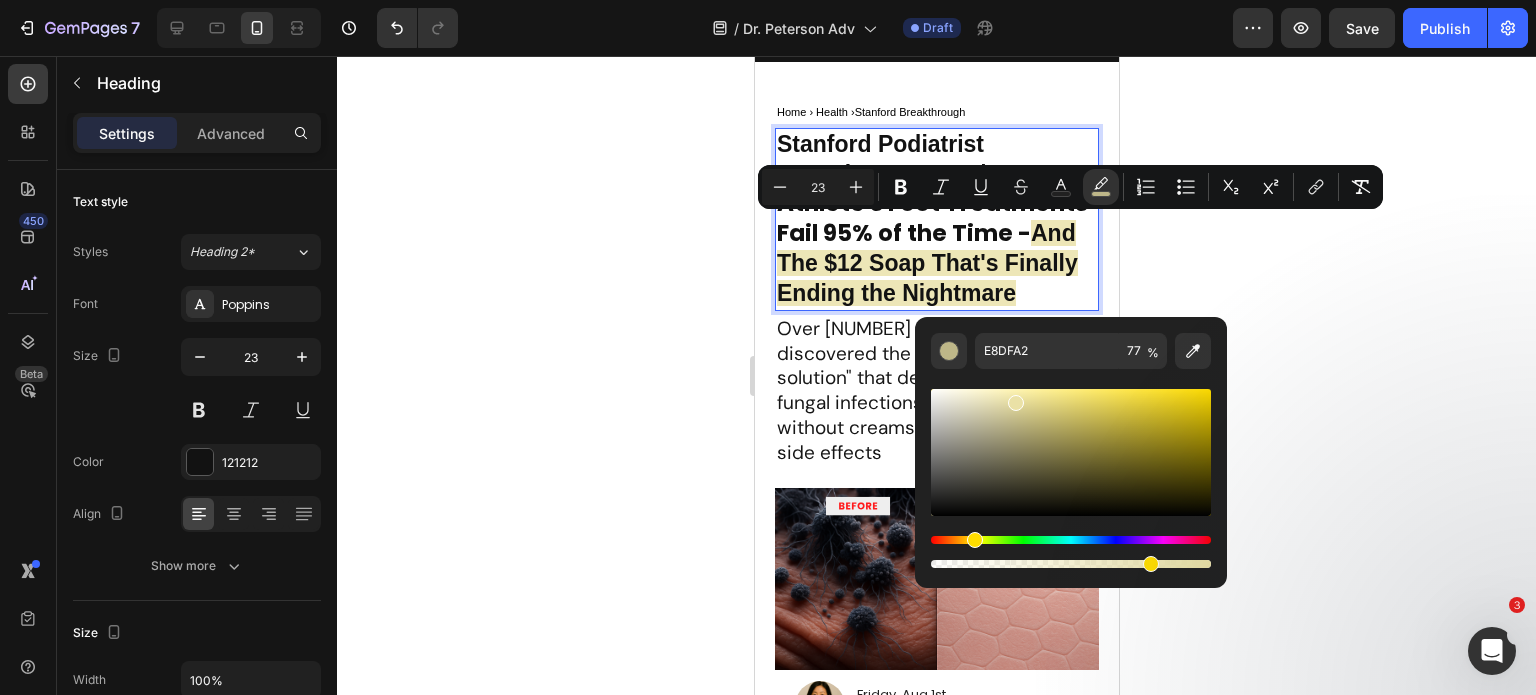 type on "EAE1A6" 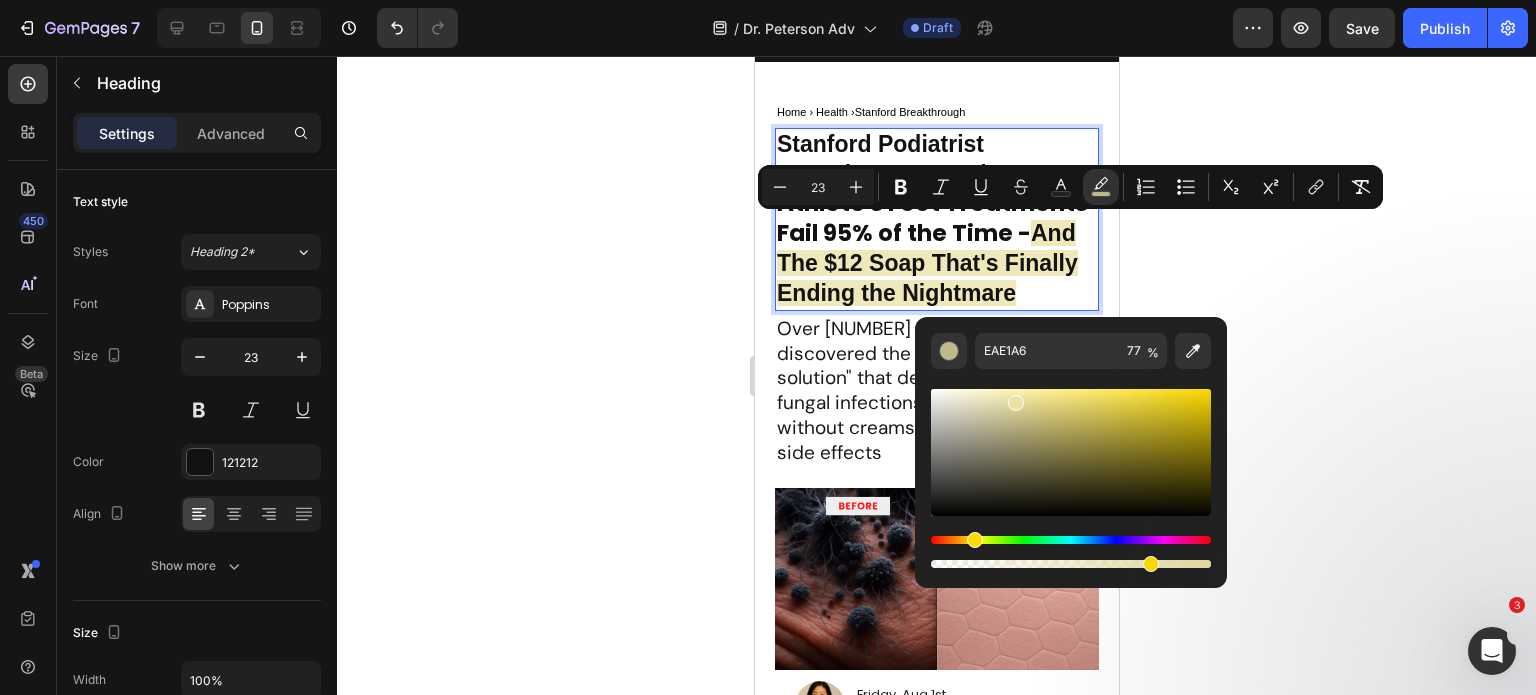 drag, startPoint x: 1002, startPoint y: 418, endPoint x: 1014, endPoint y: 398, distance: 23.323807 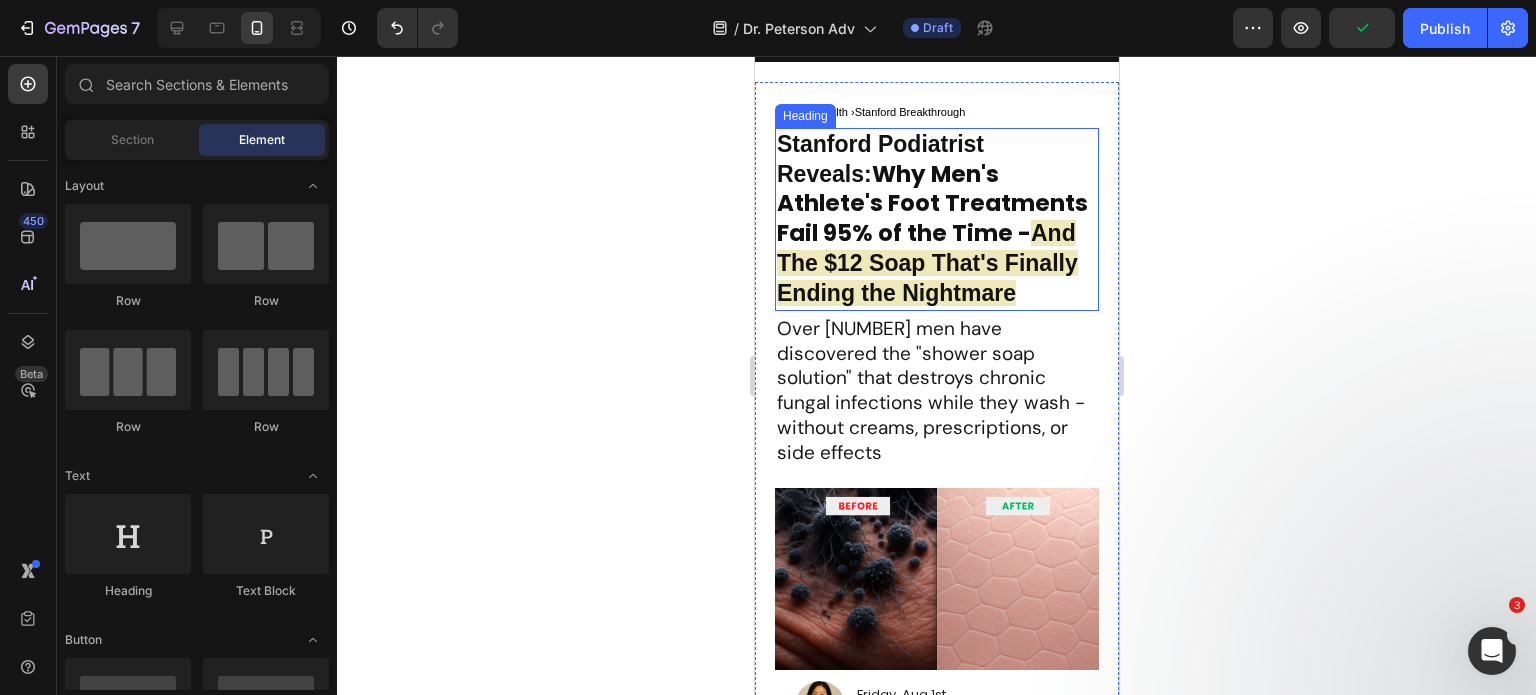 click on "And The $12 Soap That's Finally Ending the Nightmare" at bounding box center (926, 263) 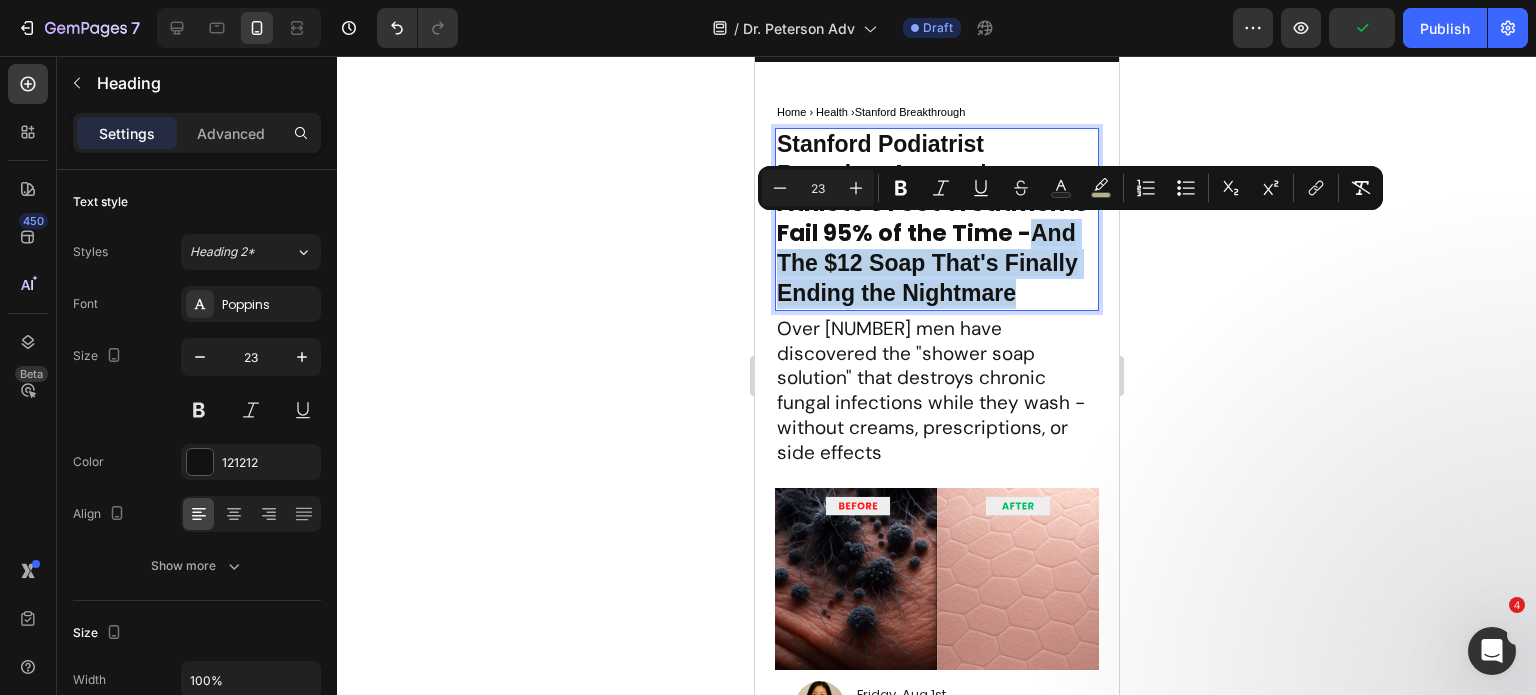 drag, startPoint x: 903, startPoint y: 238, endPoint x: 886, endPoint y: 296, distance: 60.440052 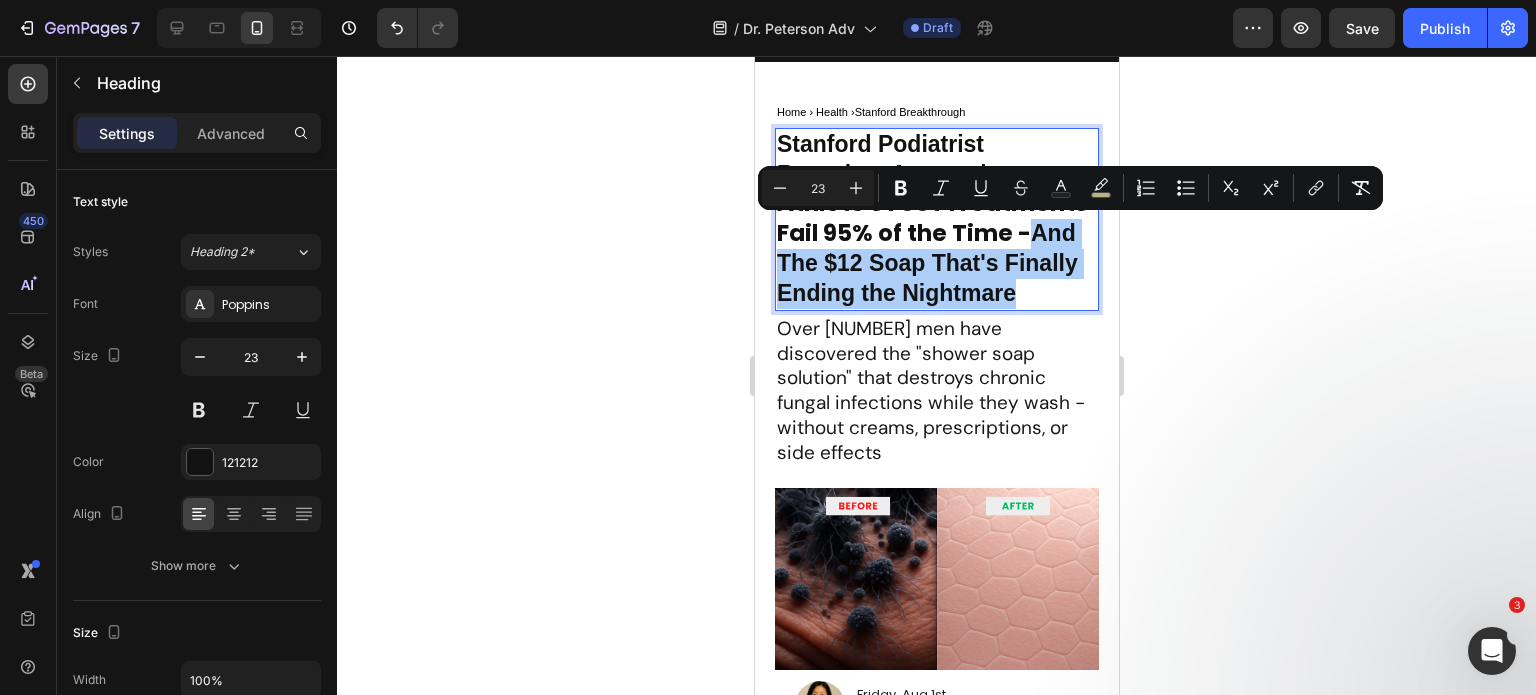 click at bounding box center [878, 188] 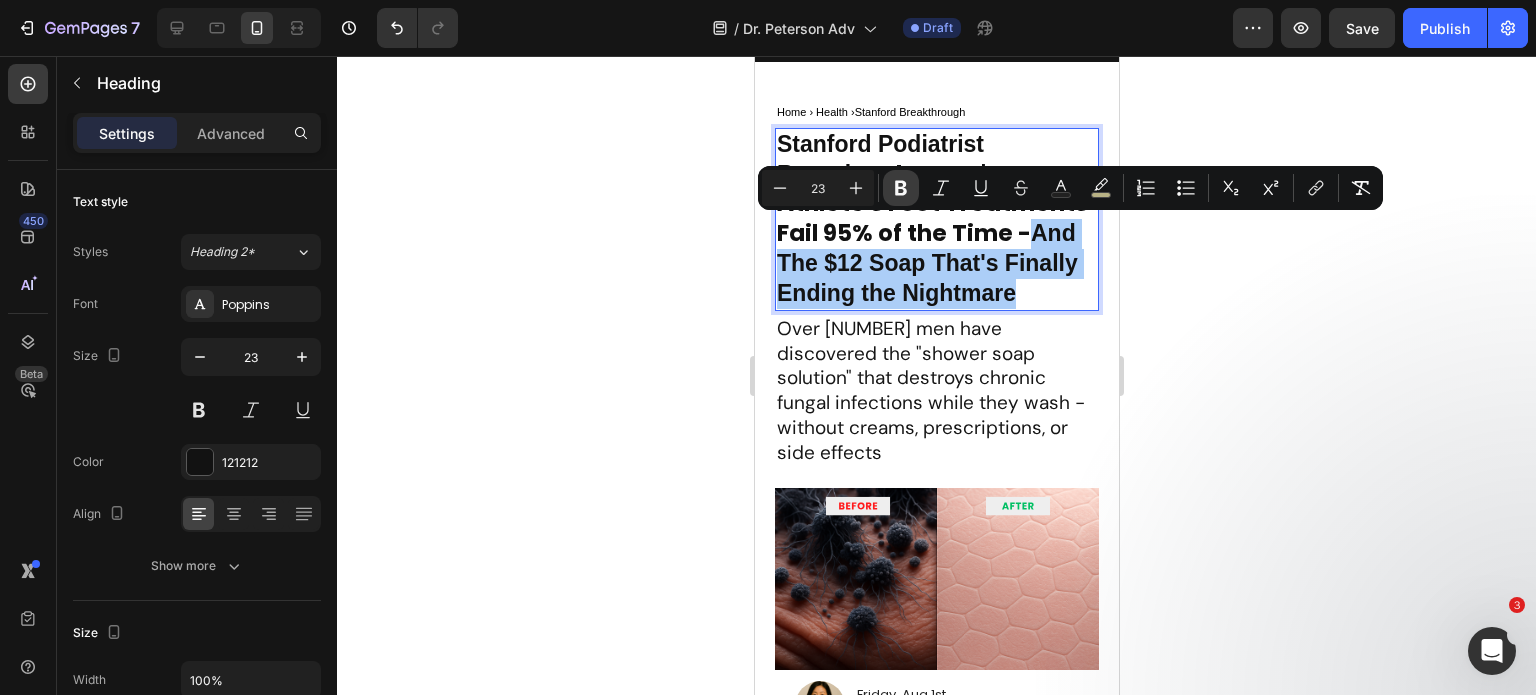 click 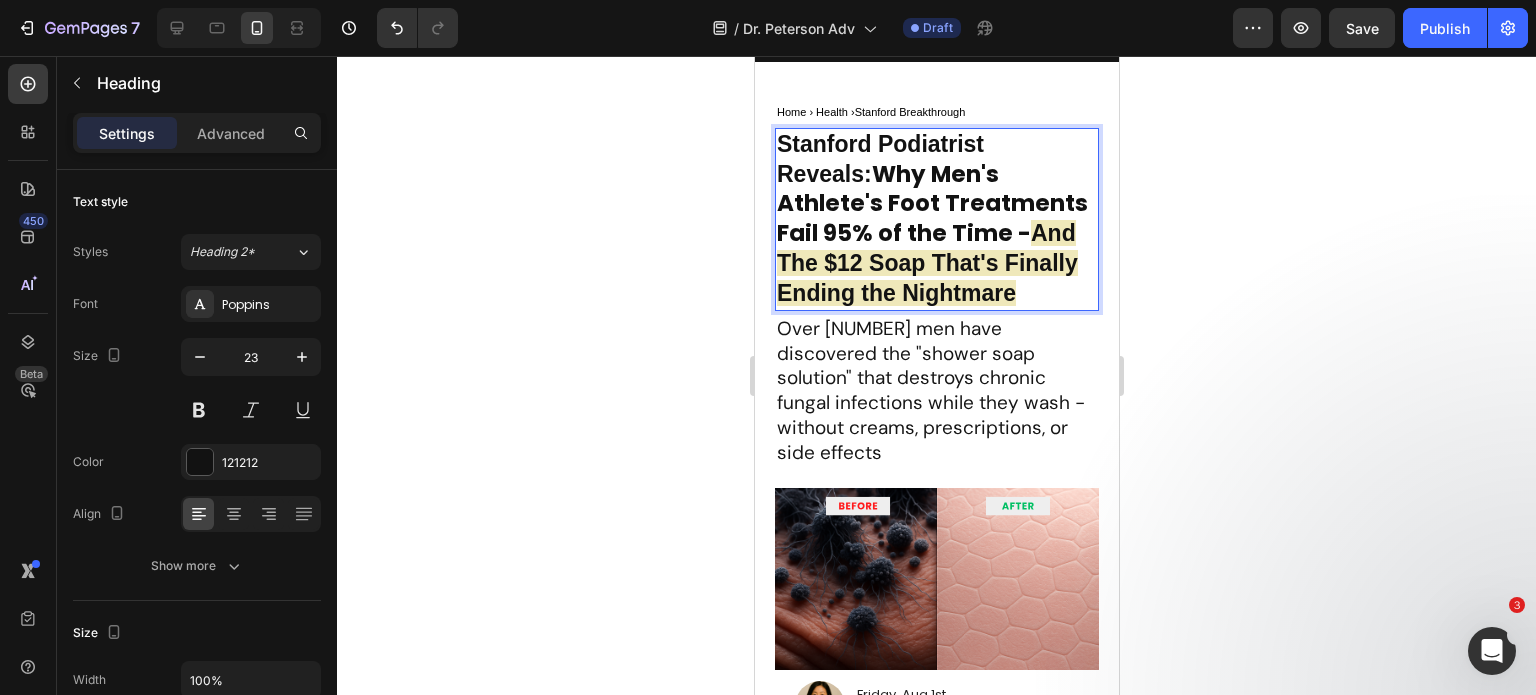 click on "And The $12 Soap That's Finally Ending the Nightmare" at bounding box center (926, 263) 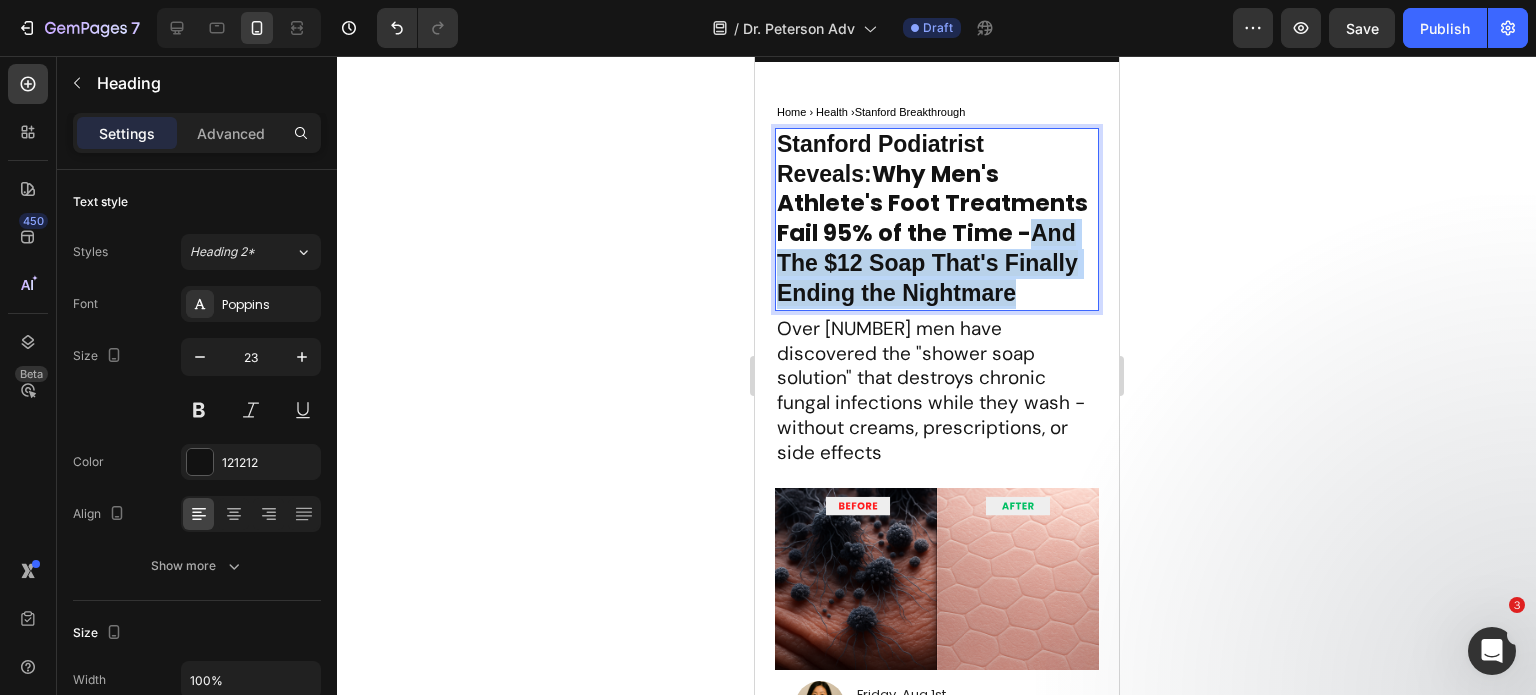 drag, startPoint x: 905, startPoint y: 234, endPoint x: 923, endPoint y: 296, distance: 64.56005 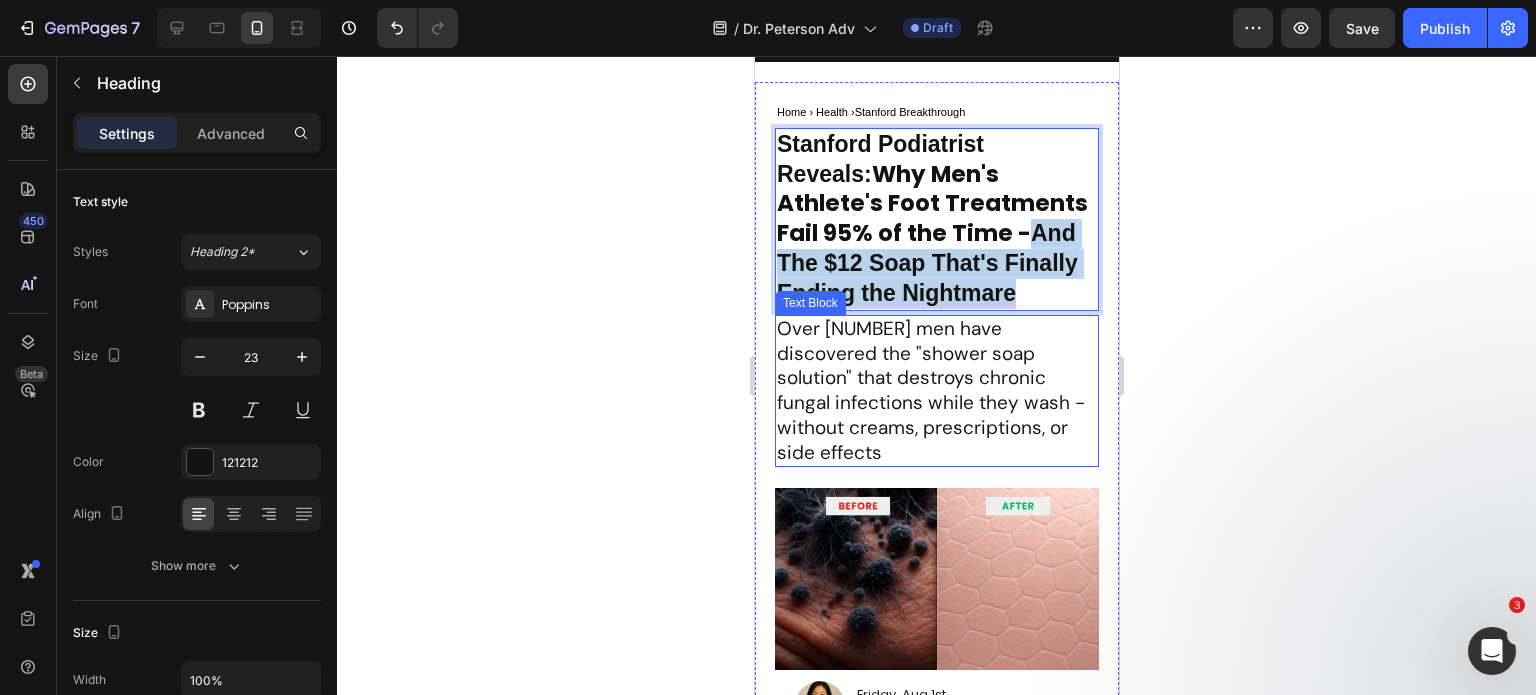 click on "Over 50,000 men have discovered the "shower soap solution" that destroys chronic fungal infections while they wash - without creams, prescriptions, or side effects" at bounding box center (936, 391) 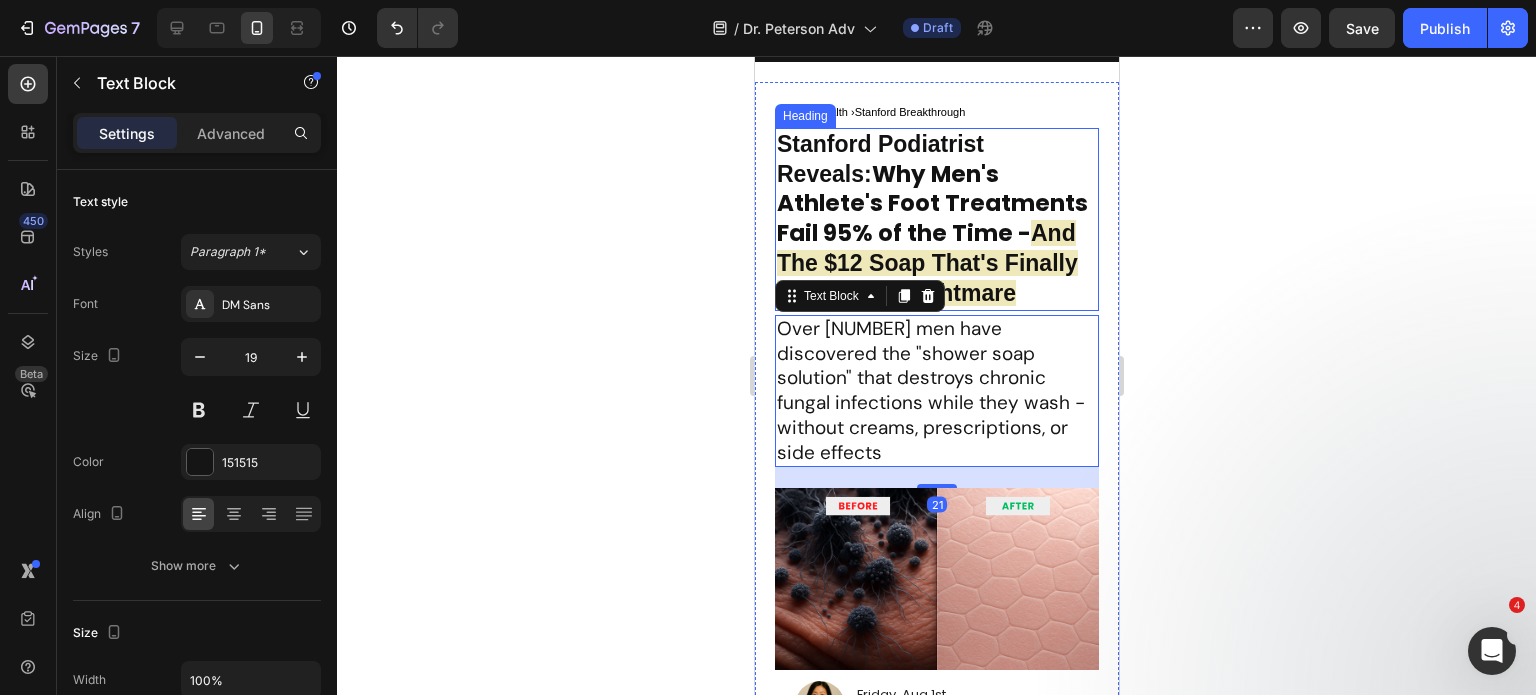 click on "And The $12 Soap That's Finally Ending the Nightmare" at bounding box center [926, 263] 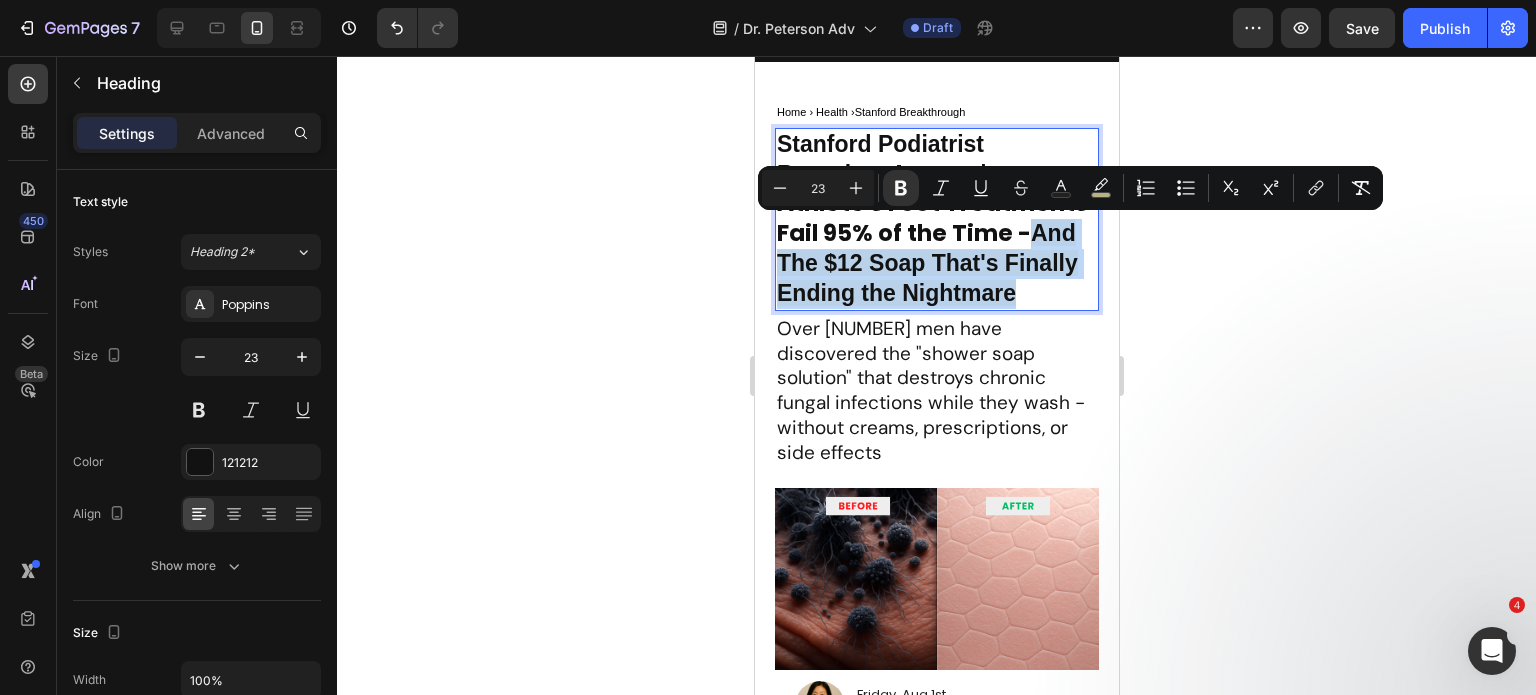 drag, startPoint x: 904, startPoint y: 232, endPoint x: 933, endPoint y: 314, distance: 86.977005 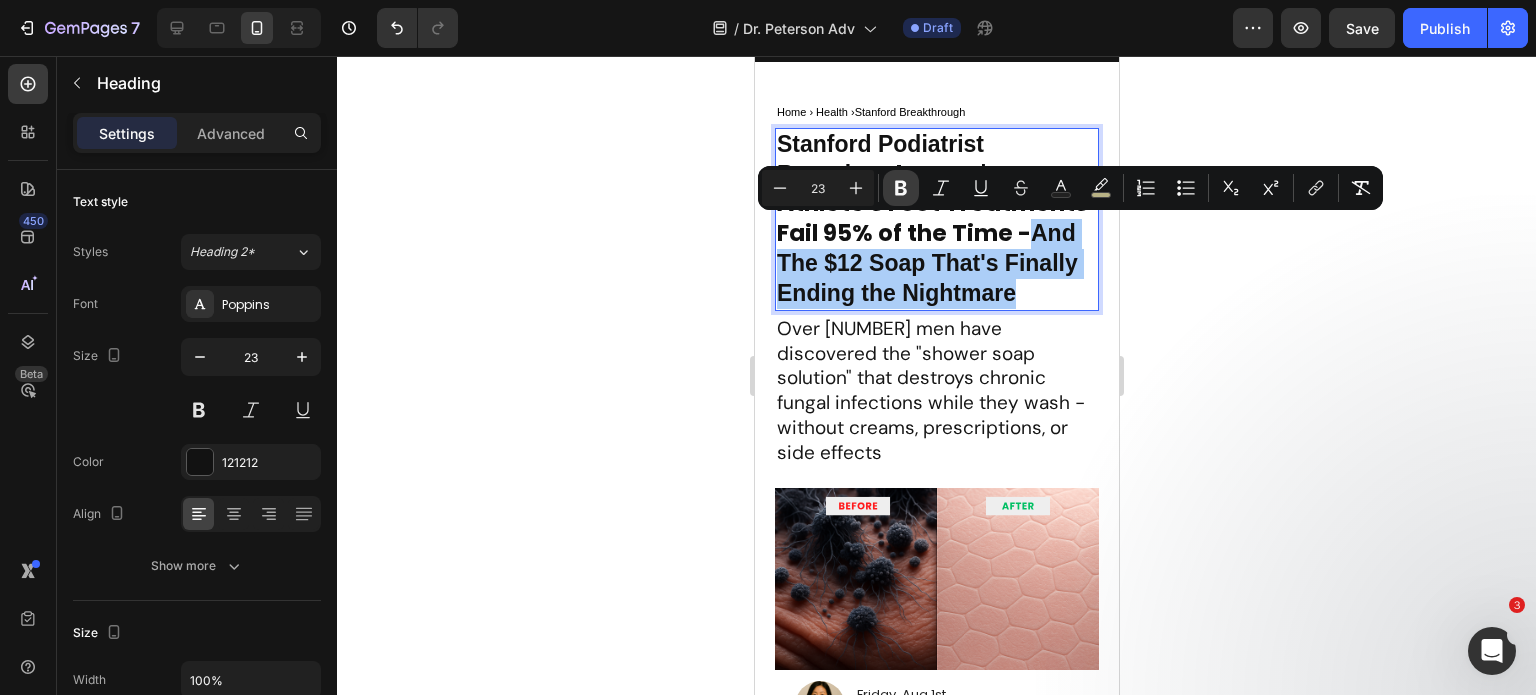 click on "Bold" at bounding box center (901, 188) 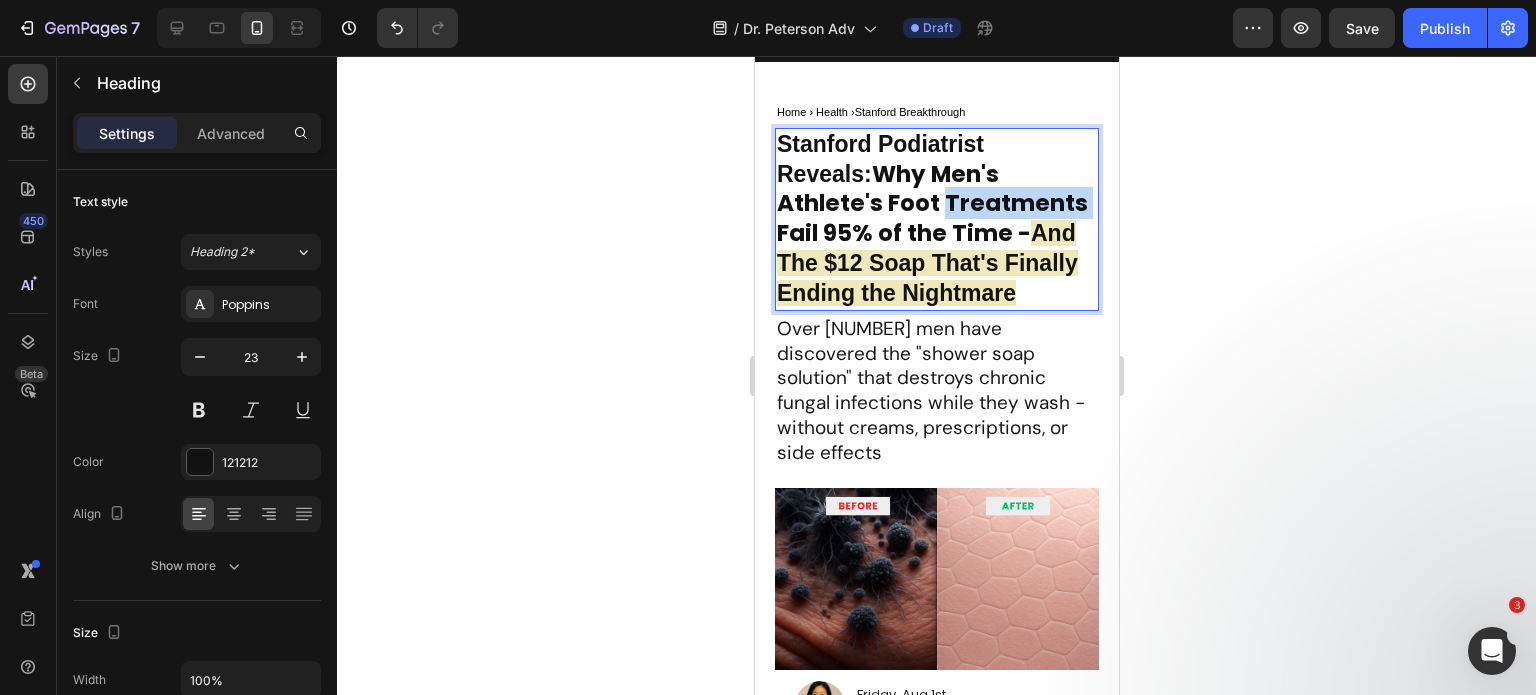 click on "Stanford Podiatrist Reveals:  Why Men's Athlete's Foot Treatments Fail 95% of the Time -  And The $12 Soap That's Finally Ending the Nightmare" at bounding box center (936, 219) 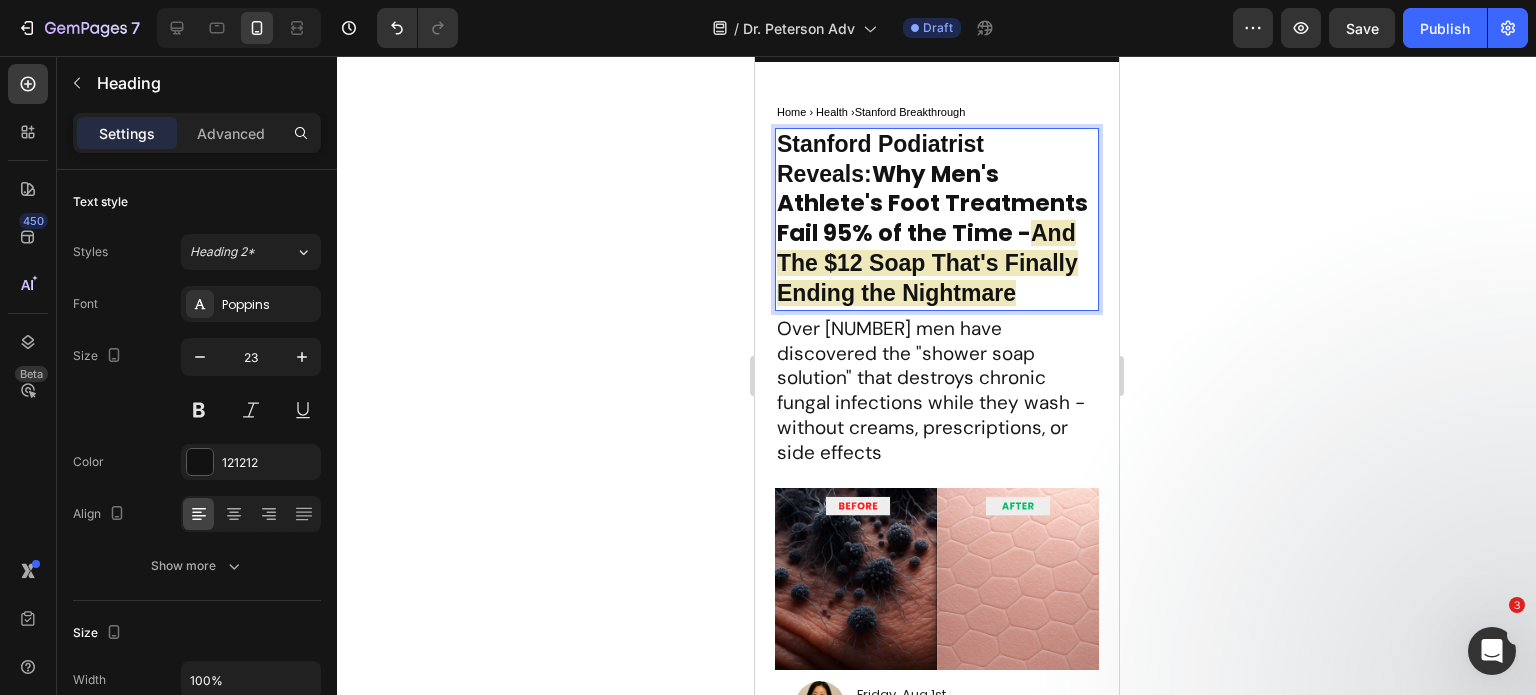 click on "Stanford Podiatrist Reveals:  Why Men's Athlete's Foot Treatments Fail 95% of the Time -  And The $12 Soap That's Finally Ending the Nightmare" at bounding box center (936, 219) 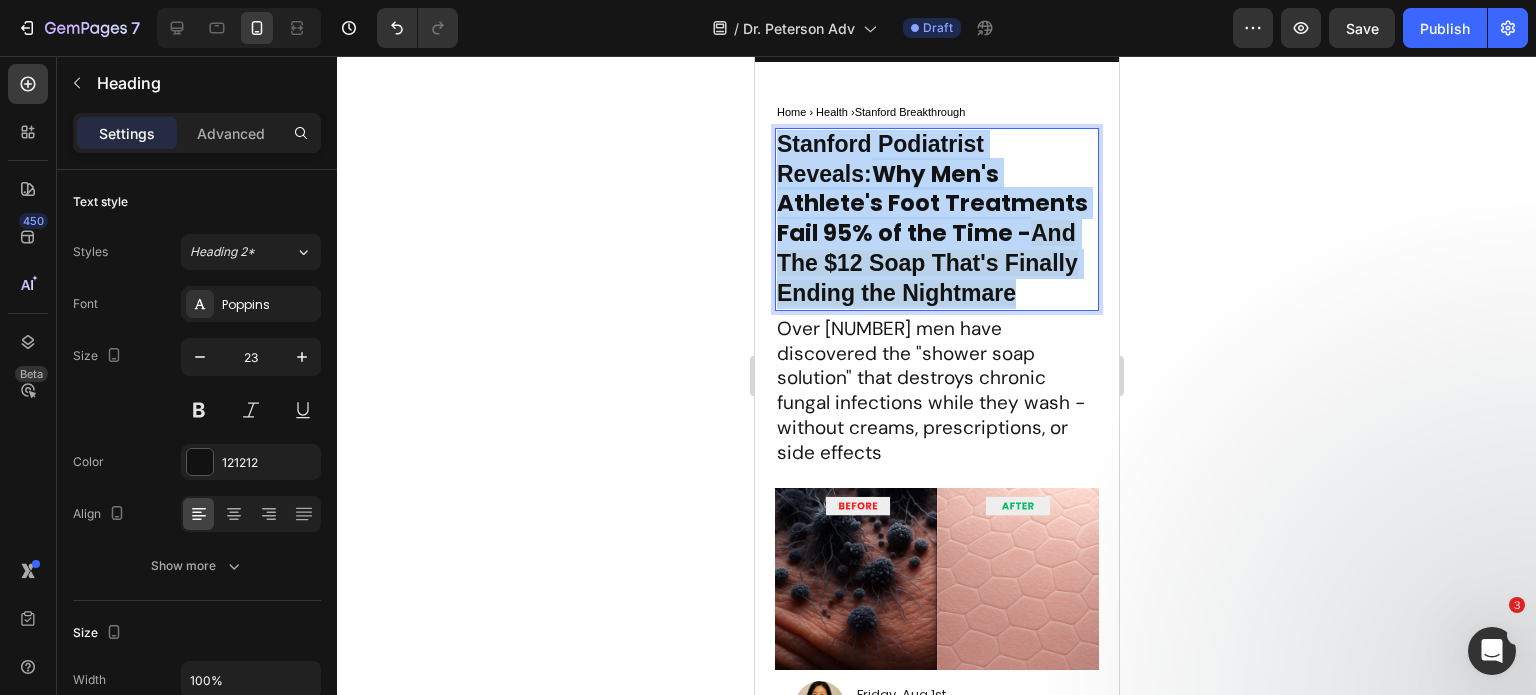 drag, startPoint x: 917, startPoint y: 294, endPoint x: 775, endPoint y: 141, distance: 208.74147 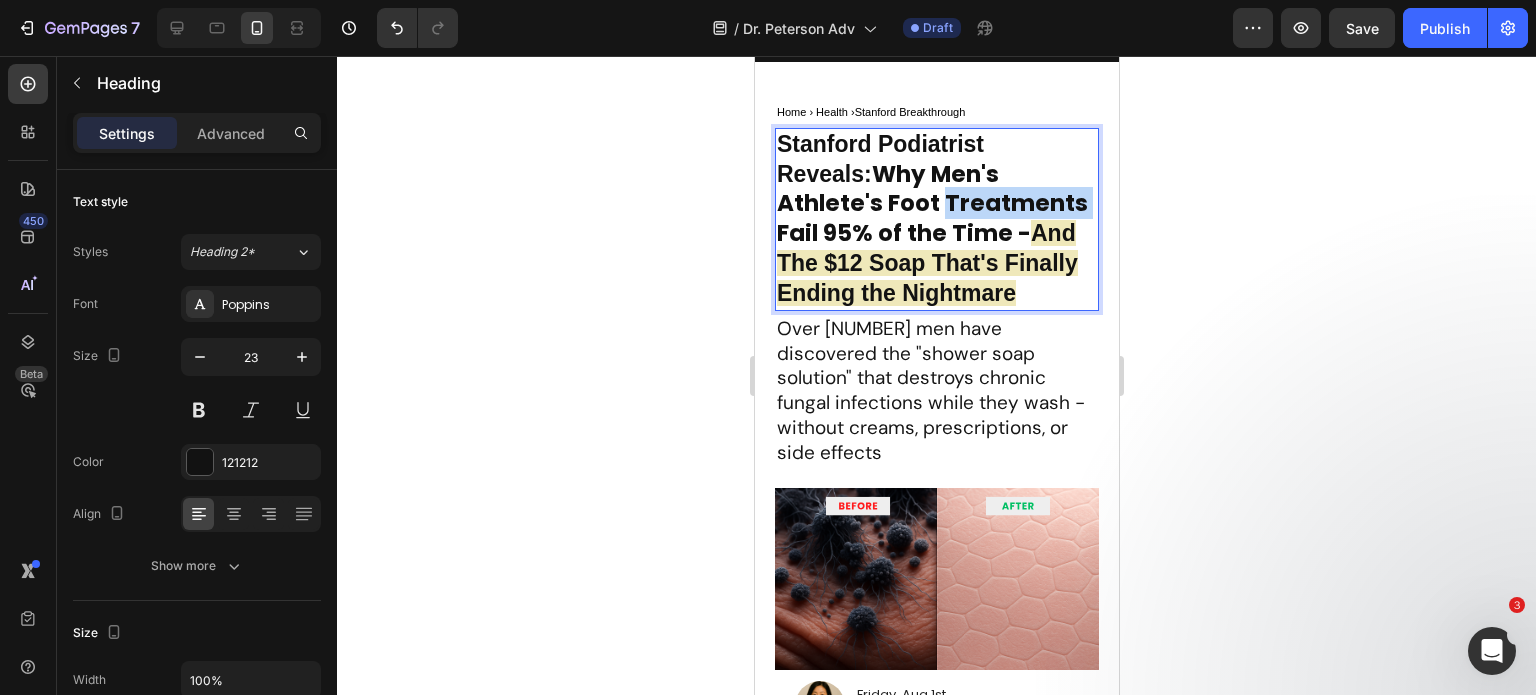 click on "Stanford Podiatrist Reveals:  Why Men's Athlete's Foot Treatments Fail 95% of the Time -  And The $12 Soap That's Finally Ending the Nightmare" at bounding box center [936, 219] 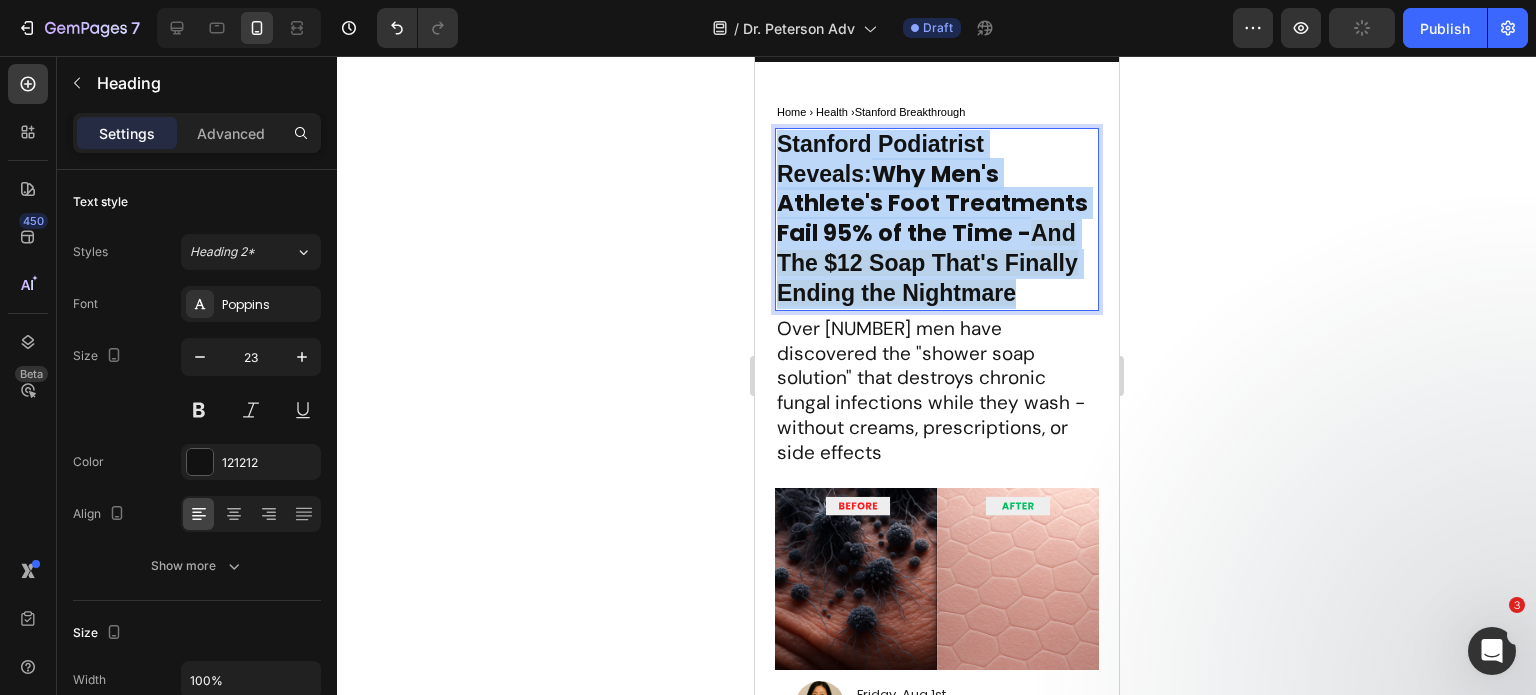 click on "Stanford Podiatrist Reveals:  Why Men's Athlete's Foot Treatments Fail 95% of the Time -  And The $12 Soap That's Finally Ending the Nightmare" at bounding box center [936, 219] 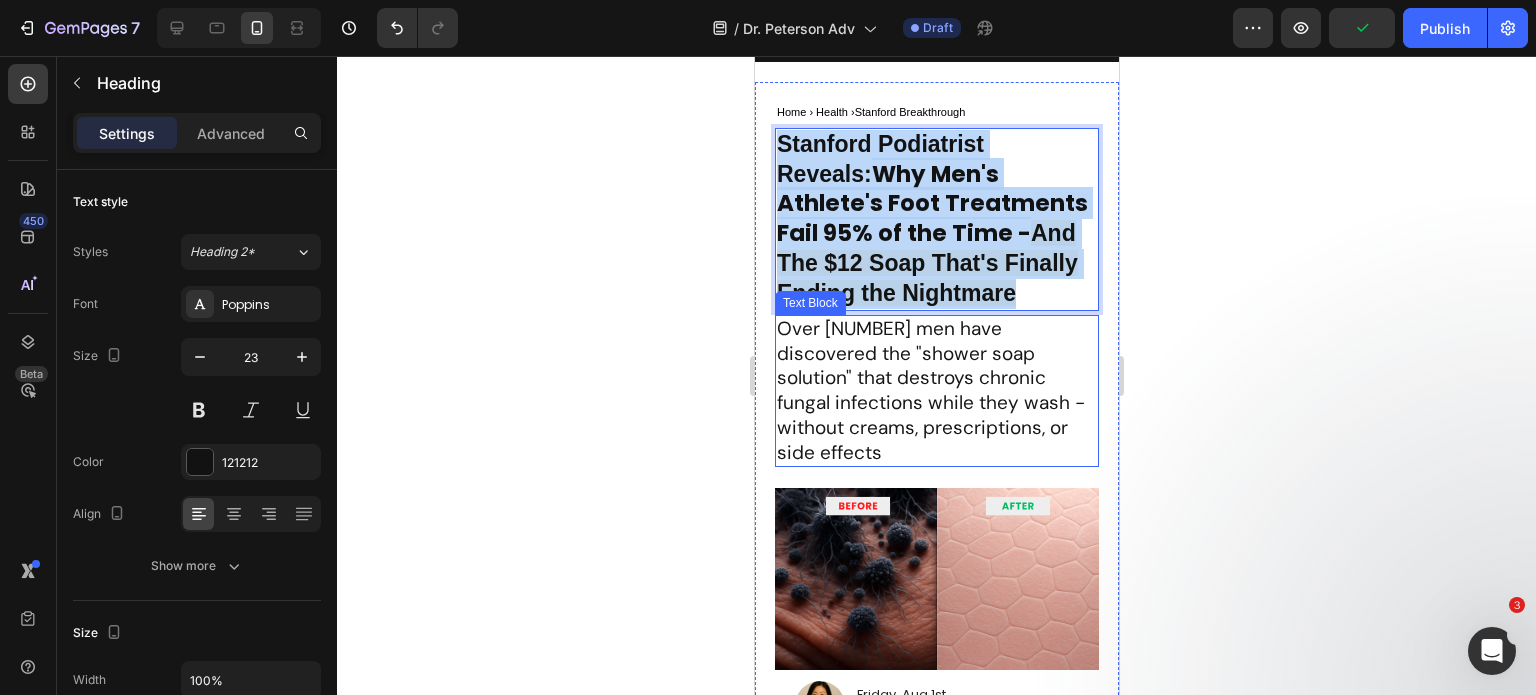 click on "Over 50,000 men have discovered the "shower soap solution" that destroys chronic fungal infections while they wash - without creams, prescriptions, or side effects" at bounding box center (936, 391) 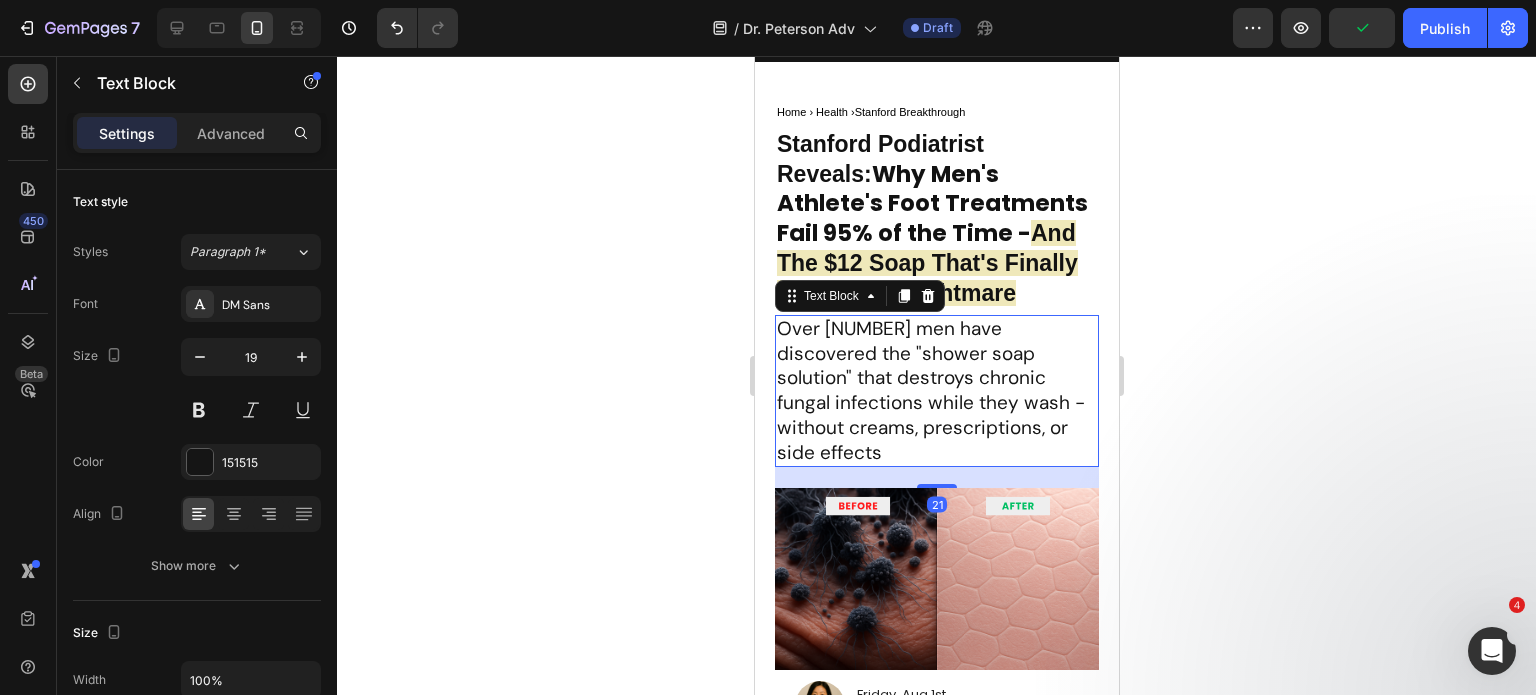 click on "⁠⁠⁠⁠⁠⁠⁠ Stanford Podiatrist Reveals:  Why Men's Athlete's Foot Treatments Fail 95% of the Time -  And The $12 Soap That's Finally Ending the Nightmare" at bounding box center (936, 219) 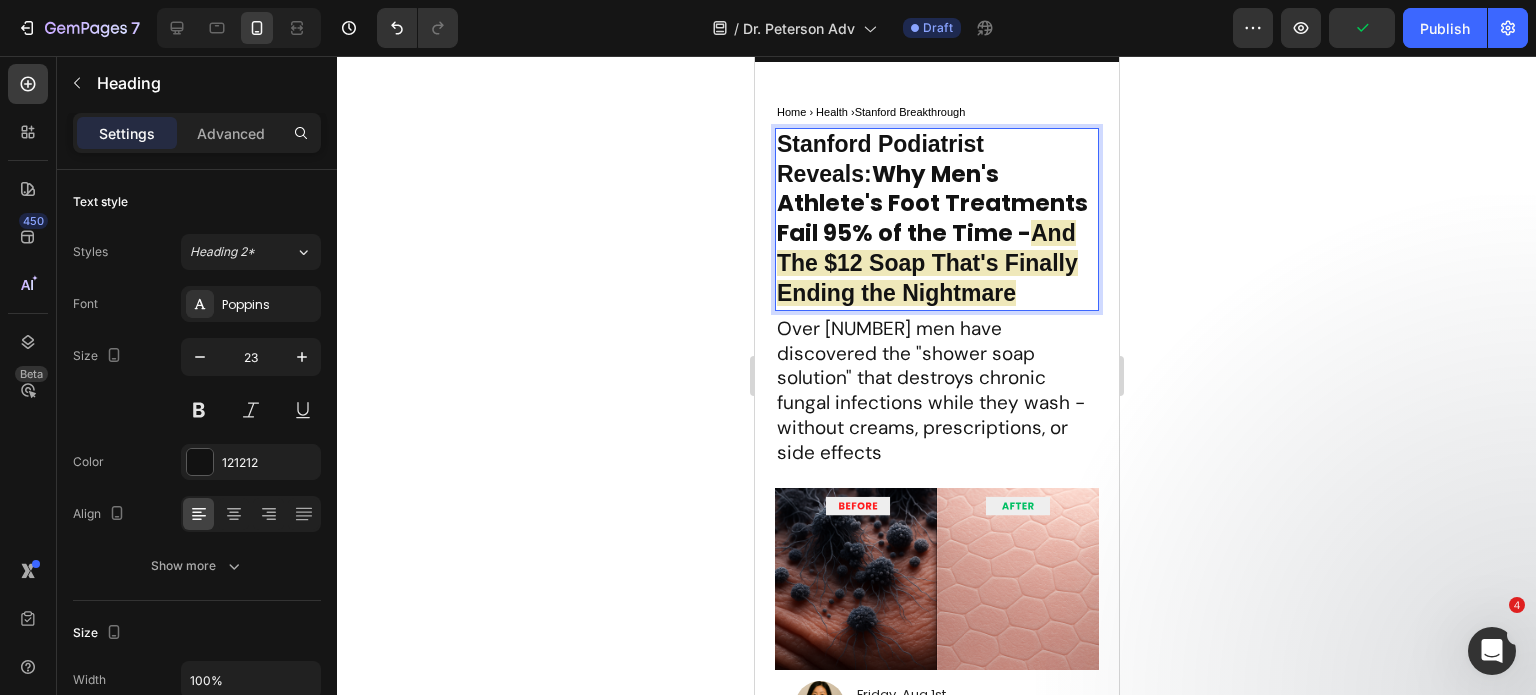 click on "Stanford Podiatrist Reveals:  Why Men's Athlete's Foot Treatments Fail 95% of the Time -  And The $12 Soap That's Finally Ending the Nightmare" at bounding box center [936, 219] 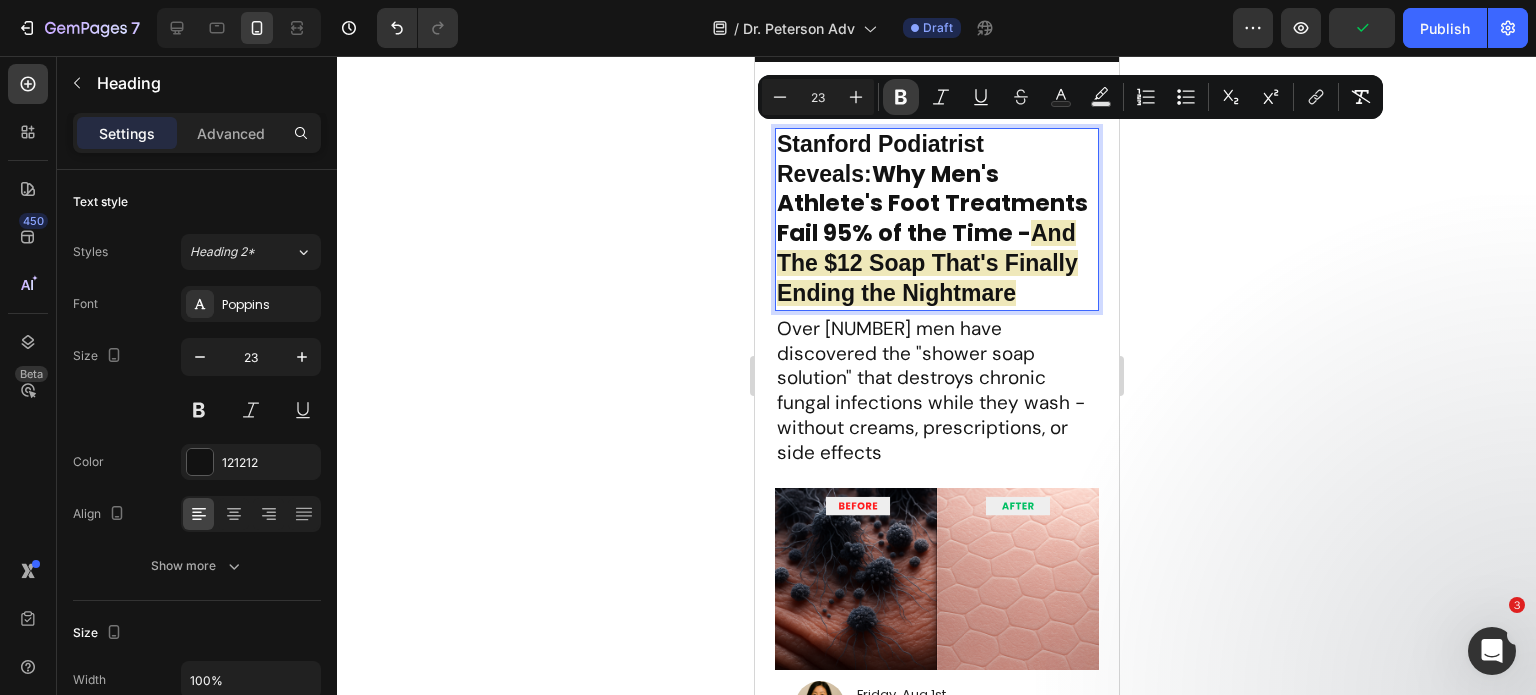 click 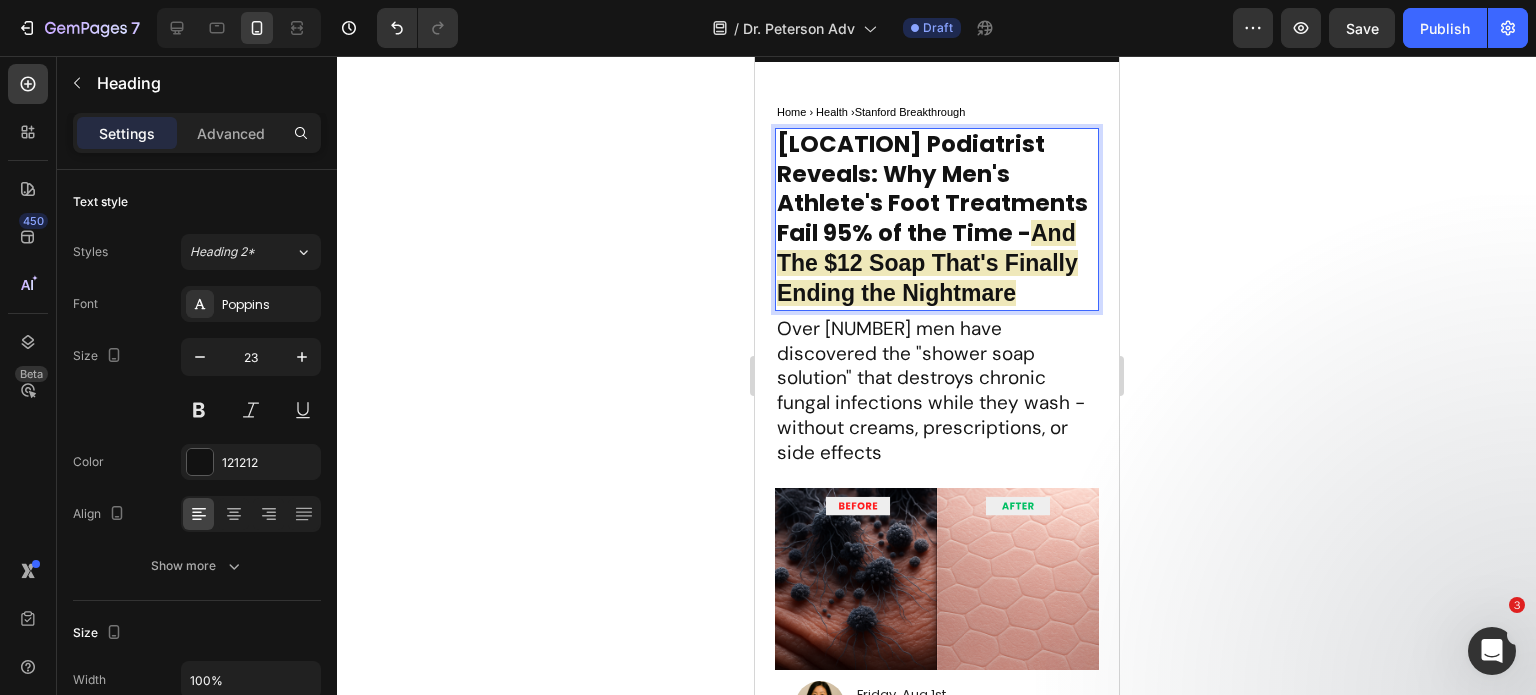 click on "Stanford Podiatrist Reveals: Why Men's Athlete's Foot Treatments Fail 95% of the Time -  And The $12 Soap That's Finally Ending the Nightmare" at bounding box center (936, 219) 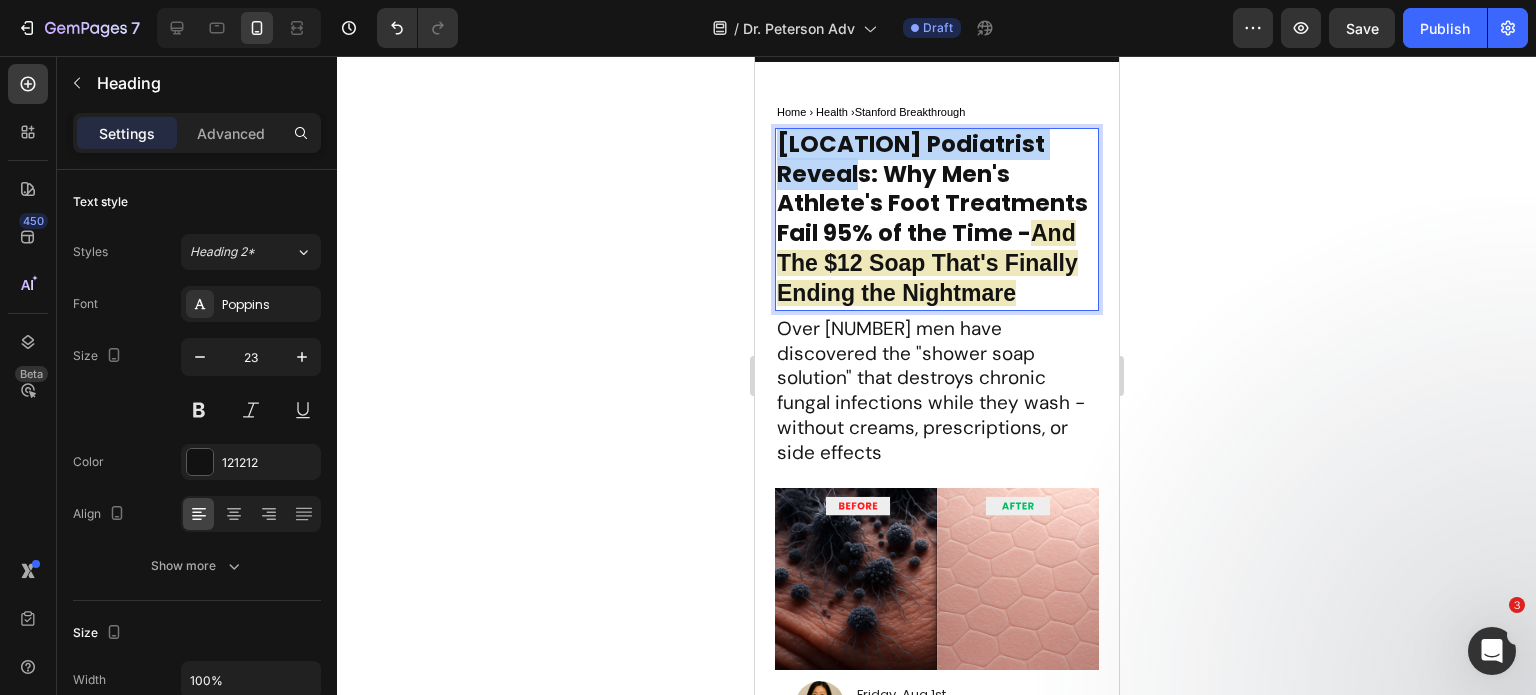 drag, startPoint x: 873, startPoint y: 177, endPoint x: 776, endPoint y: 144, distance: 102.45975 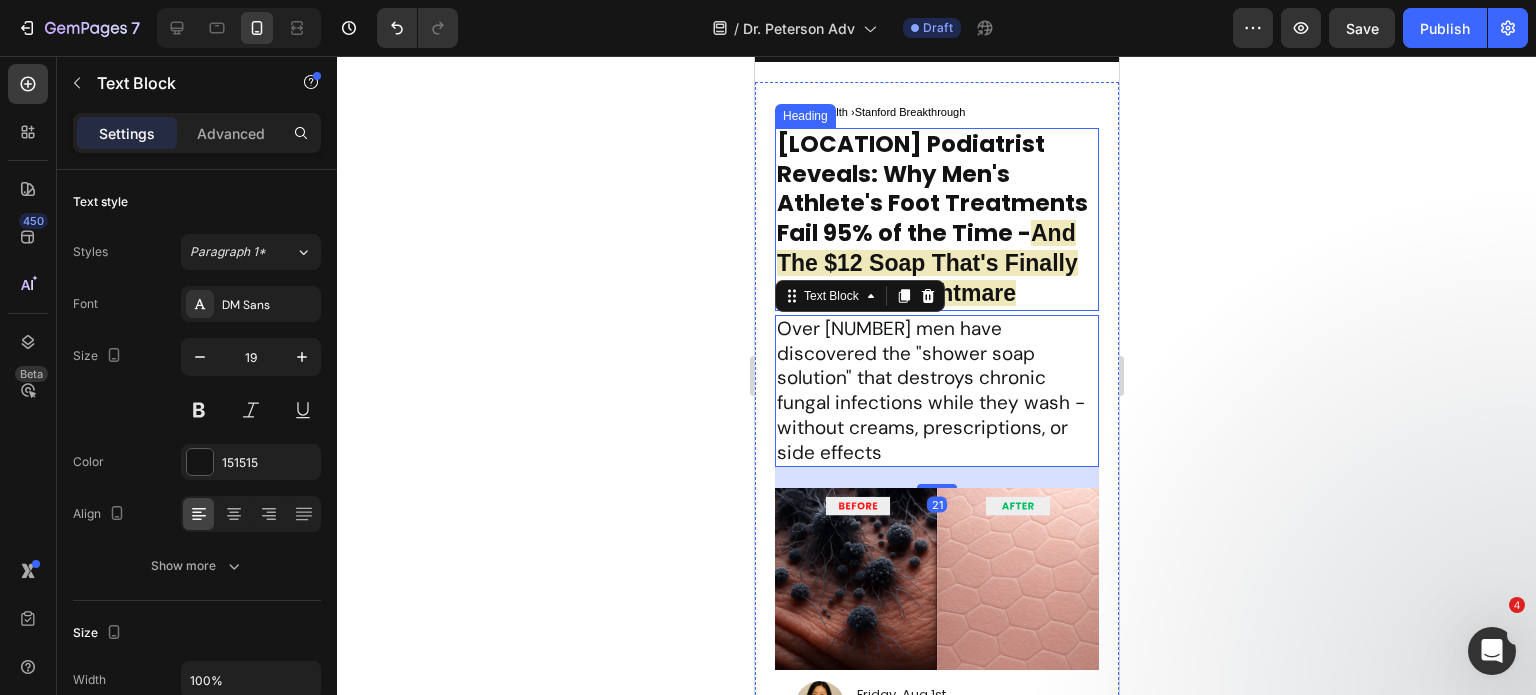 click on "Stanford Podiatrist Reveals: Why Men's Athlete's Foot Treatments Fail 95% of the Time -  And The $12 Soap That's Finally Ending the Nightmare" at bounding box center (936, 219) 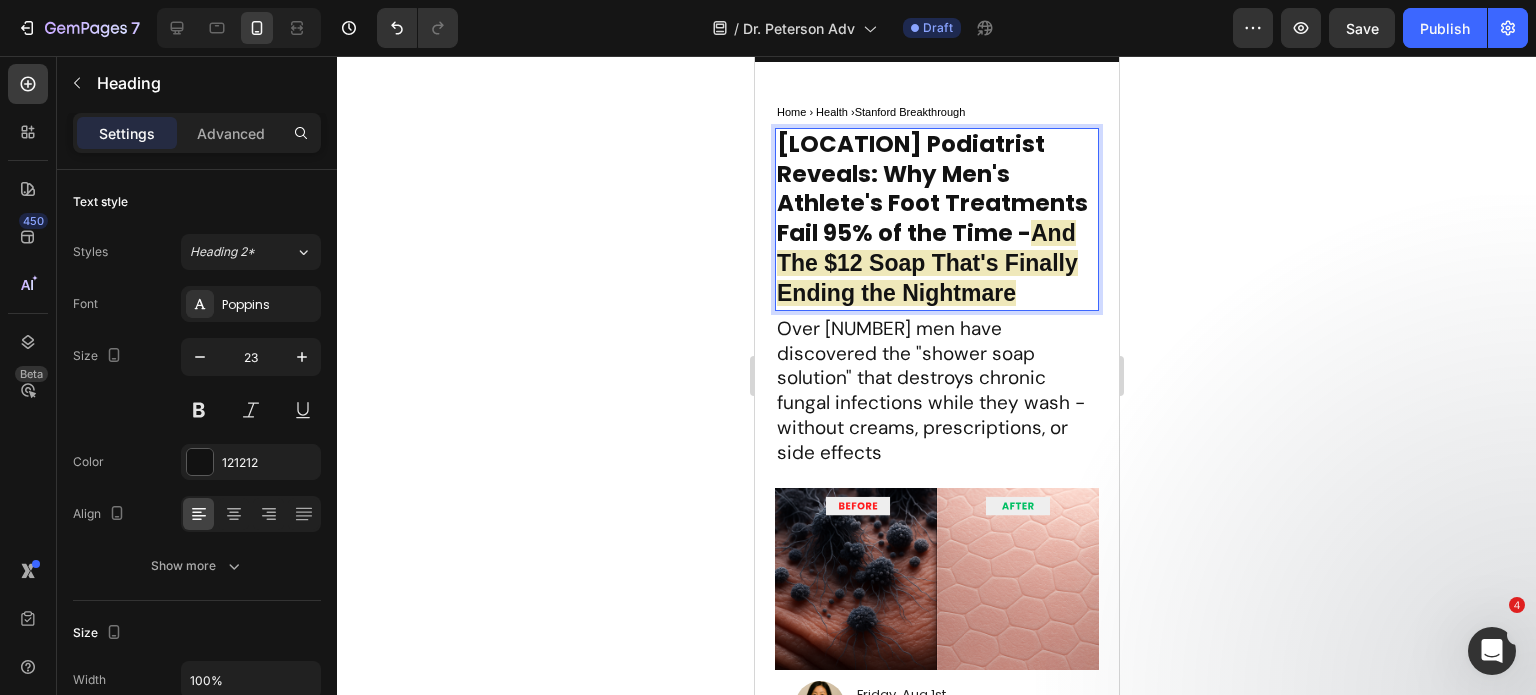 drag, startPoint x: 877, startPoint y: 179, endPoint x: 781, endPoint y: 150, distance: 100.28459 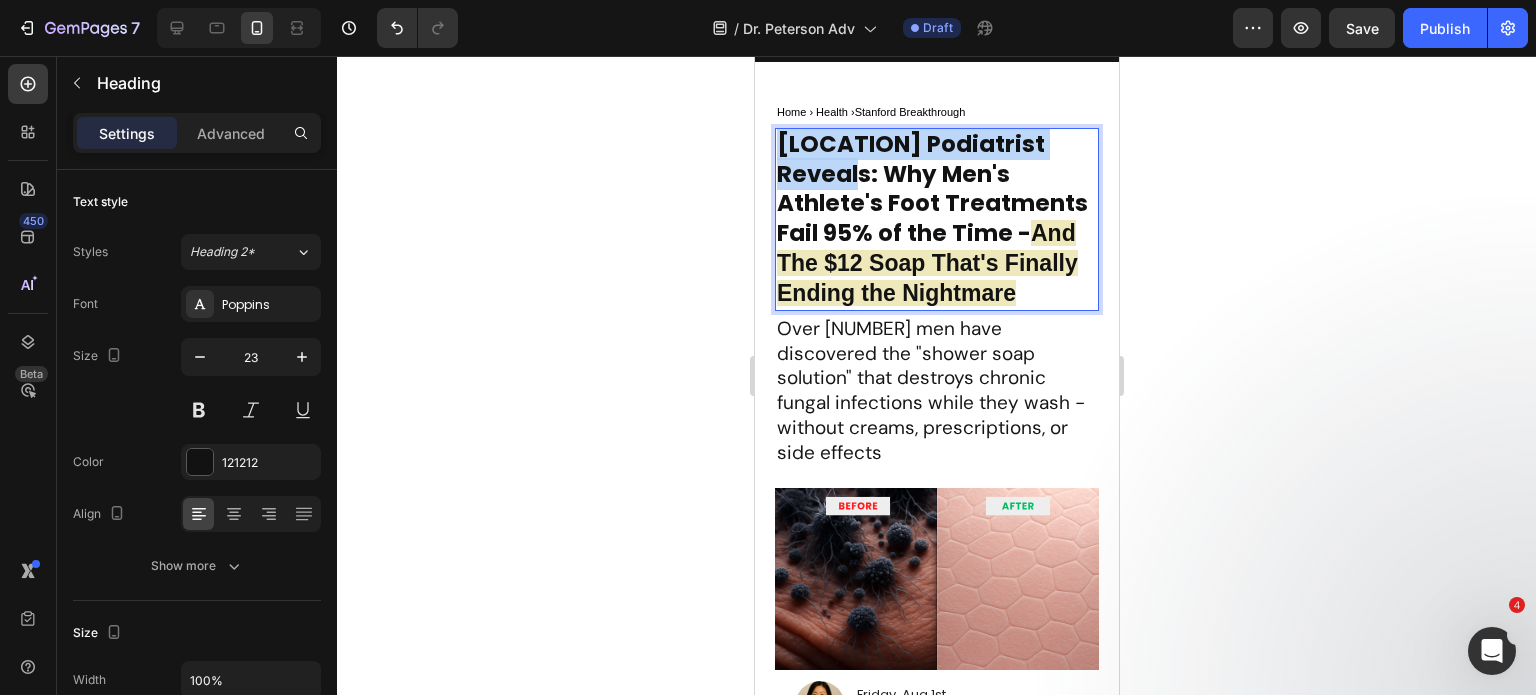 drag, startPoint x: 874, startPoint y: 178, endPoint x: 782, endPoint y: 154, distance: 95.07891 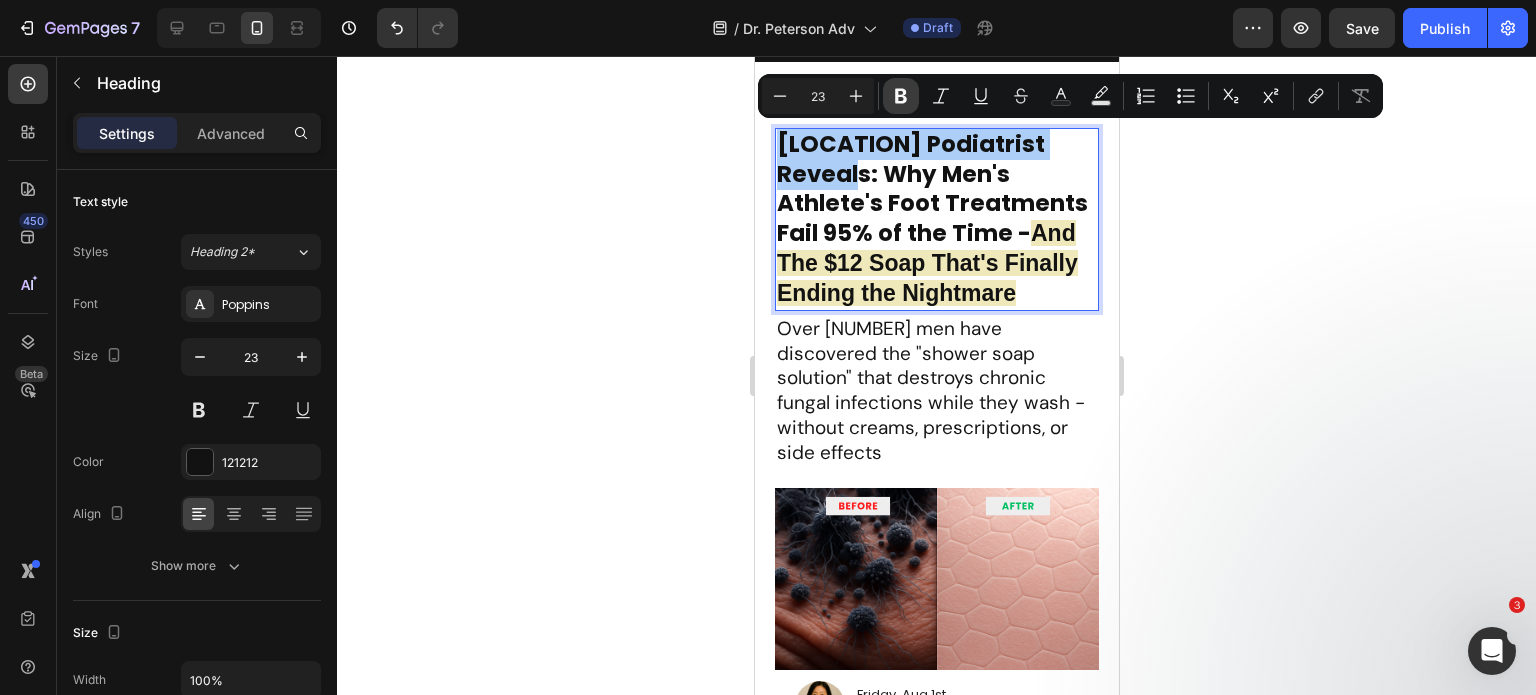 click 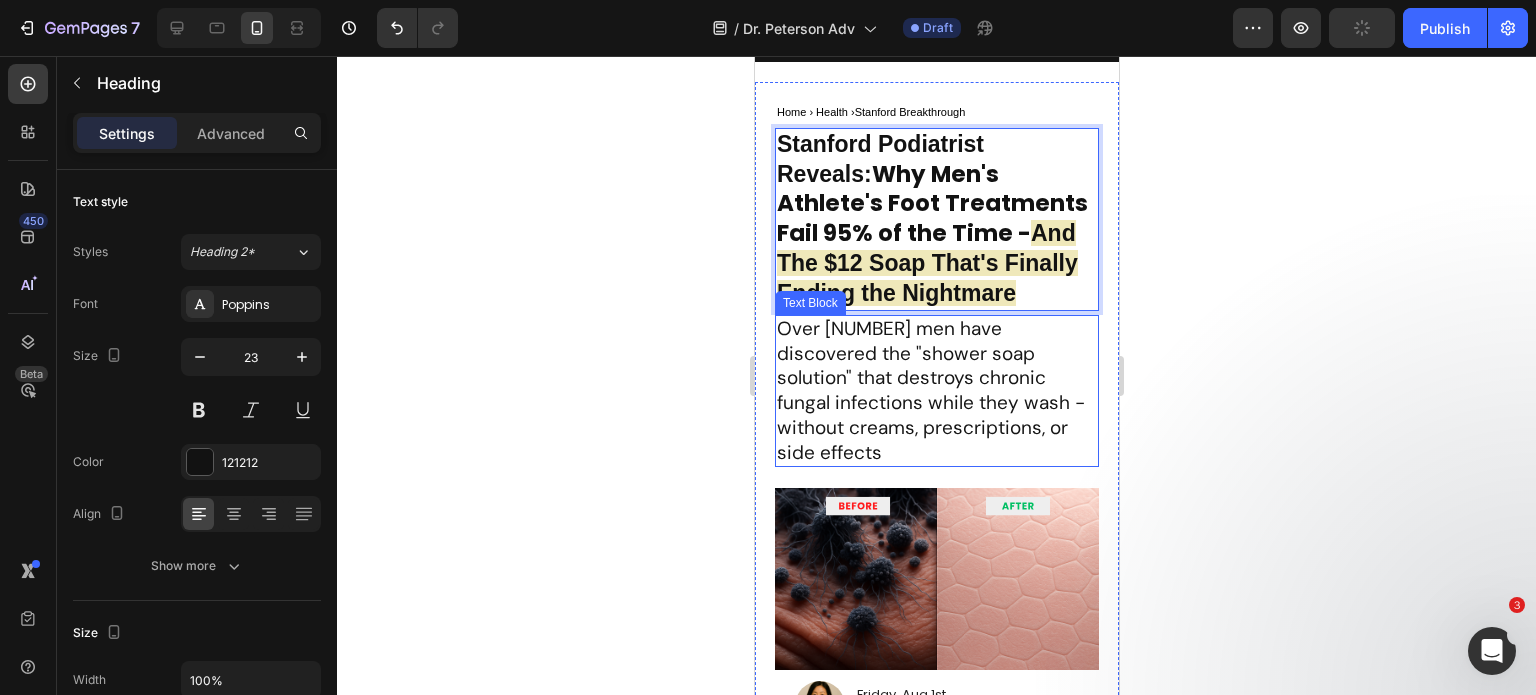 click on "Over 50,000 men have discovered the "shower soap solution" that destroys chronic fungal infections while they wash - without creams, prescriptions, or side effects" at bounding box center [936, 391] 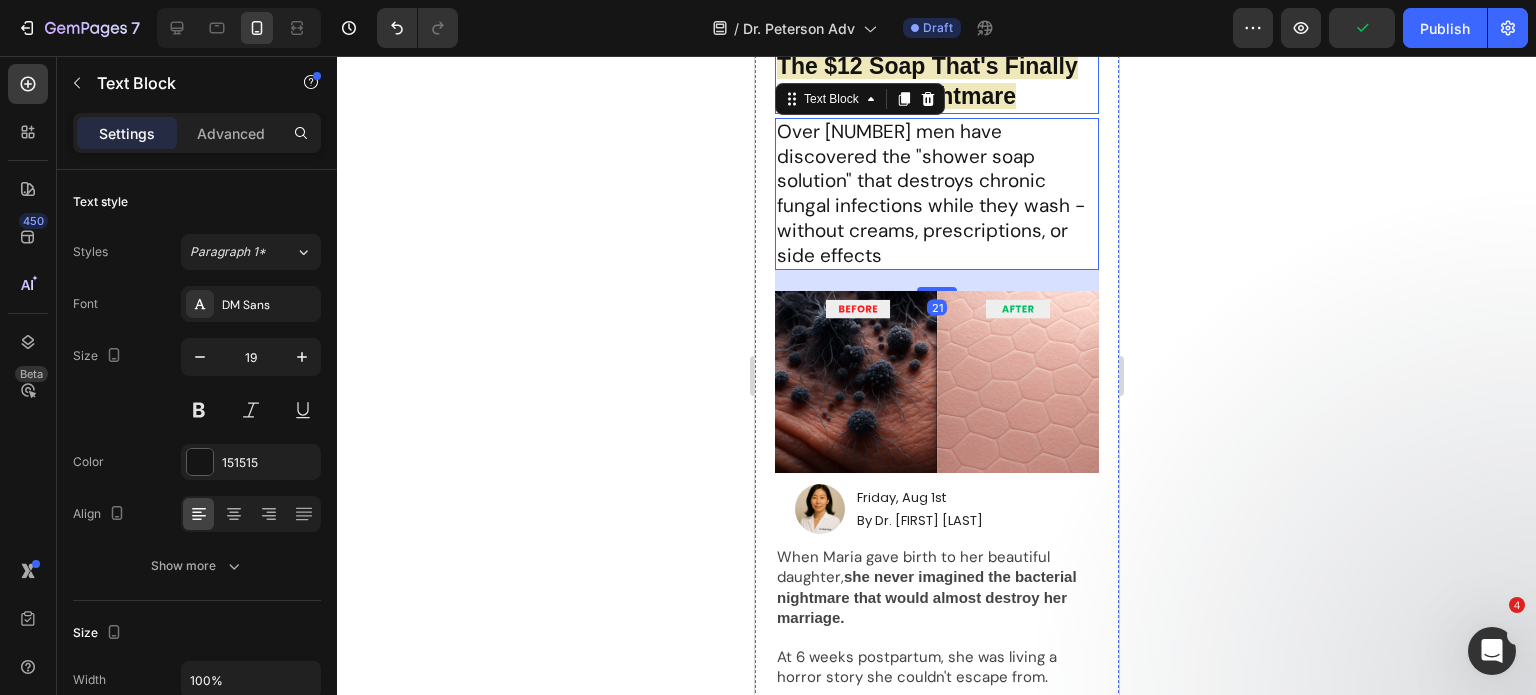 scroll, scrollTop: 284, scrollLeft: 0, axis: vertical 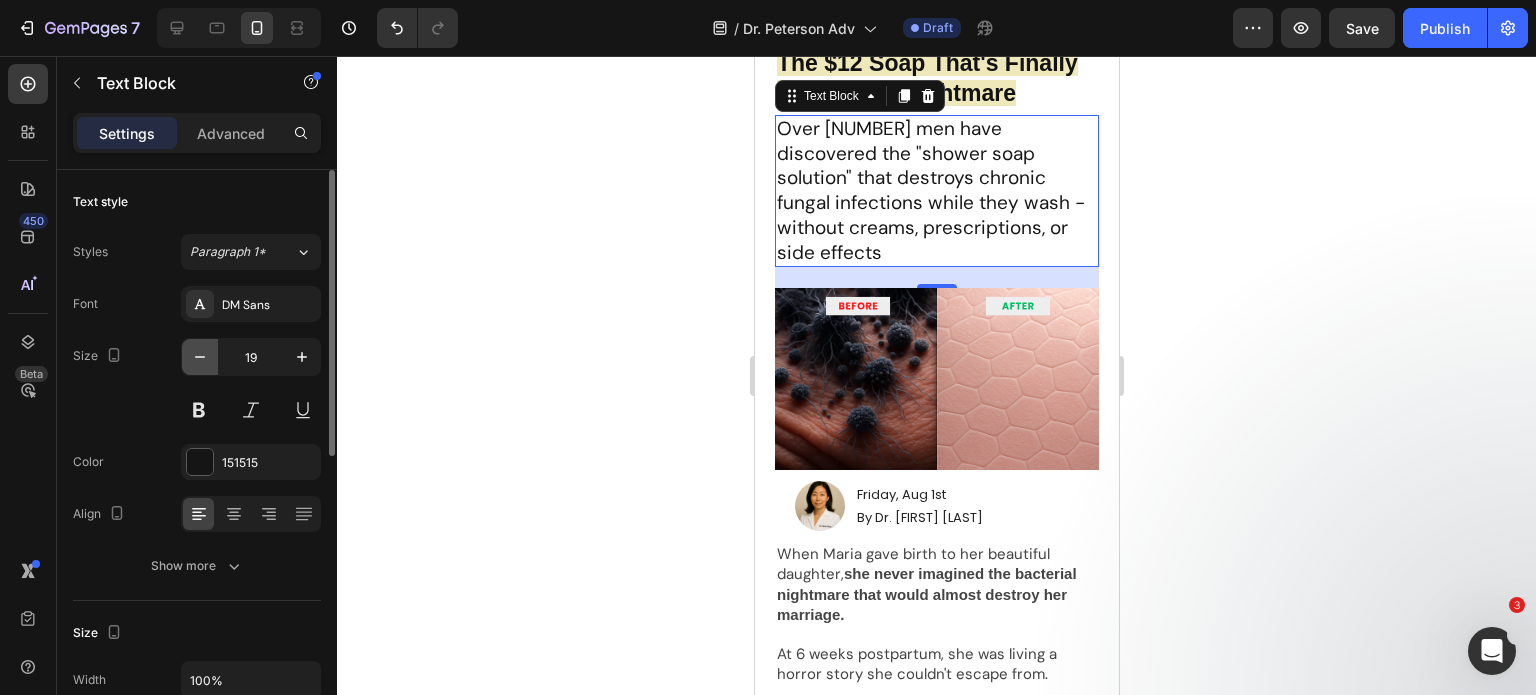 click 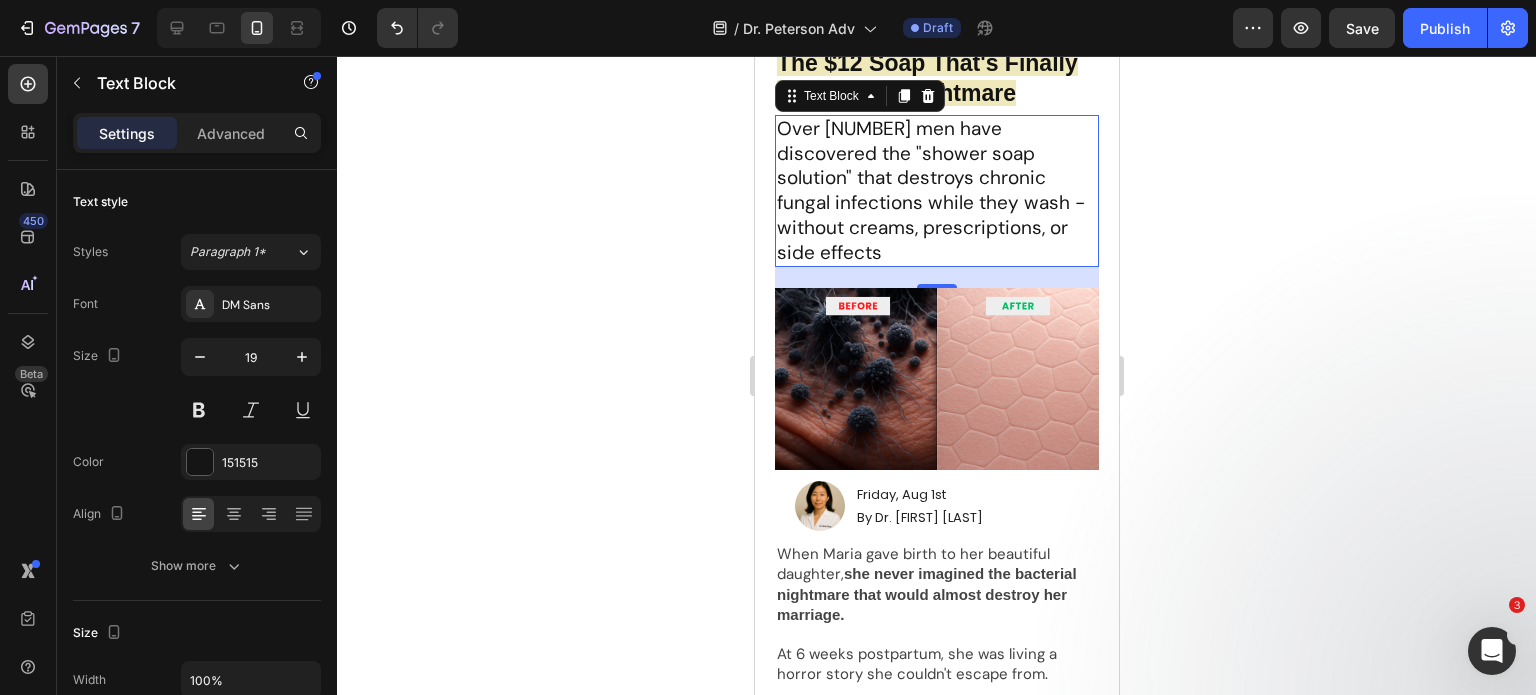 type on "18" 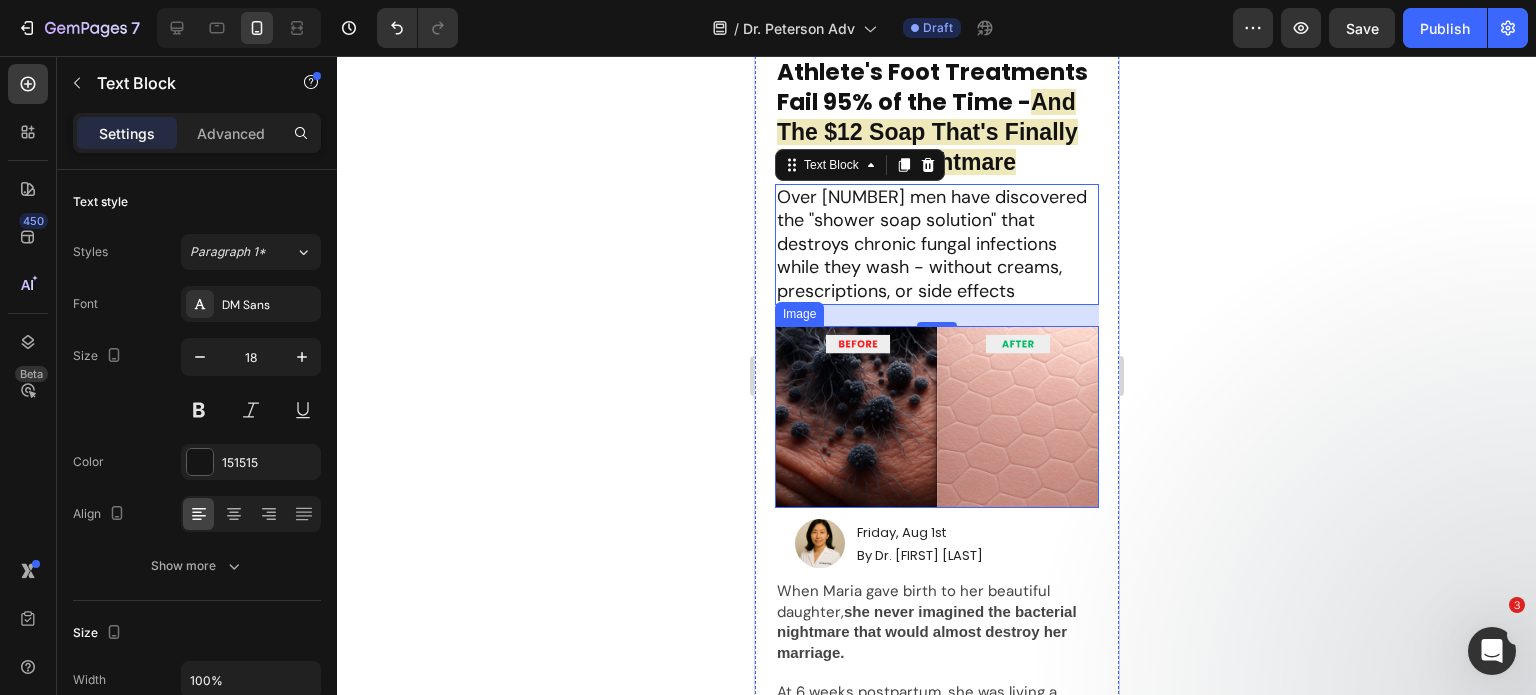 scroll, scrollTop: 84, scrollLeft: 0, axis: vertical 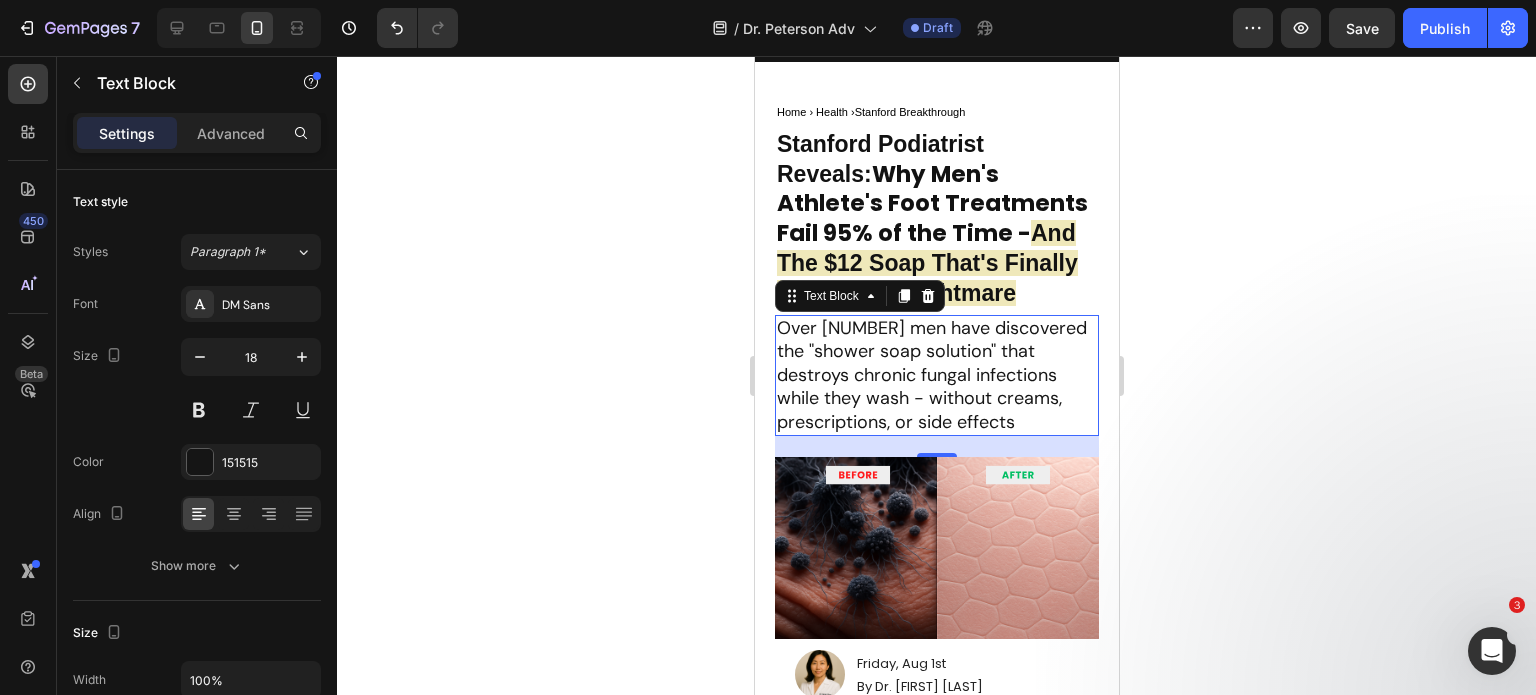 click 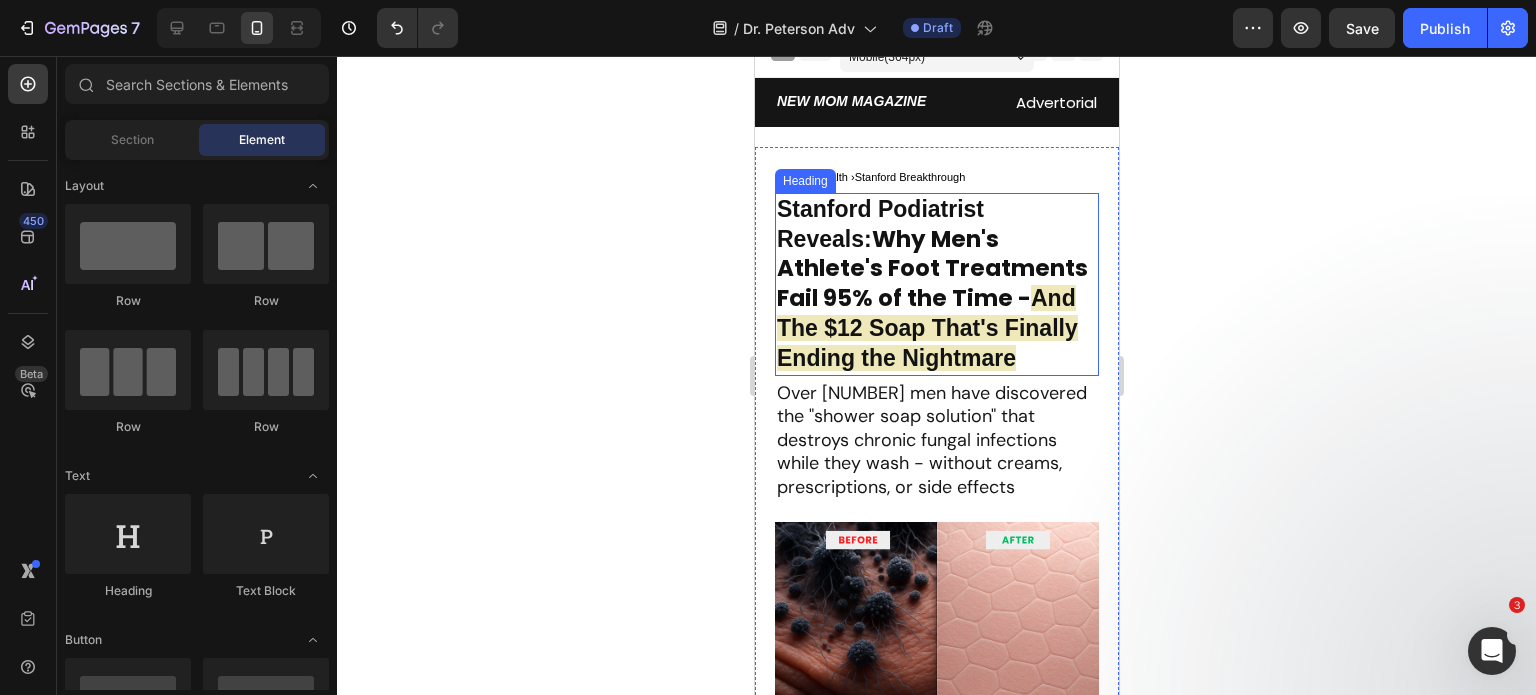 scroll, scrollTop: 0, scrollLeft: 0, axis: both 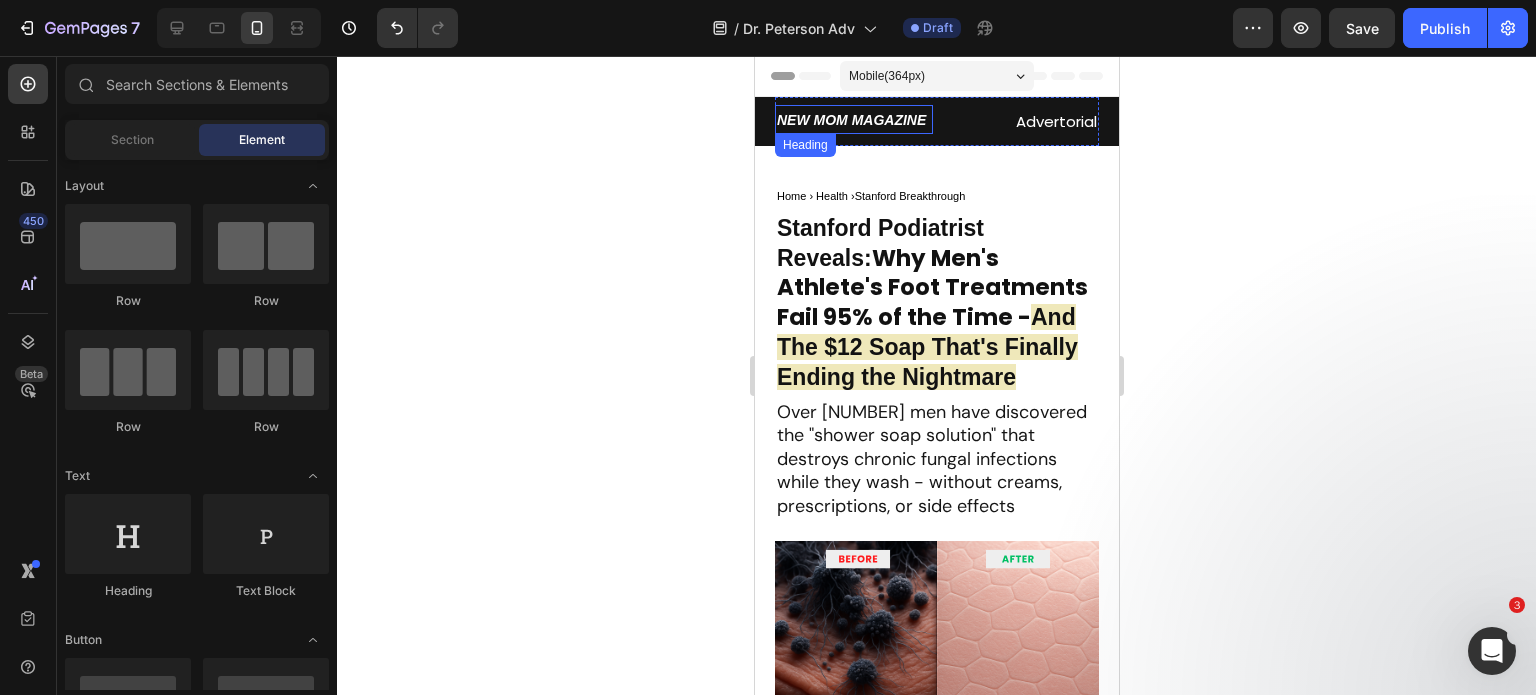 click on "NEW MOM MAGAZINE" at bounding box center [850, 120] 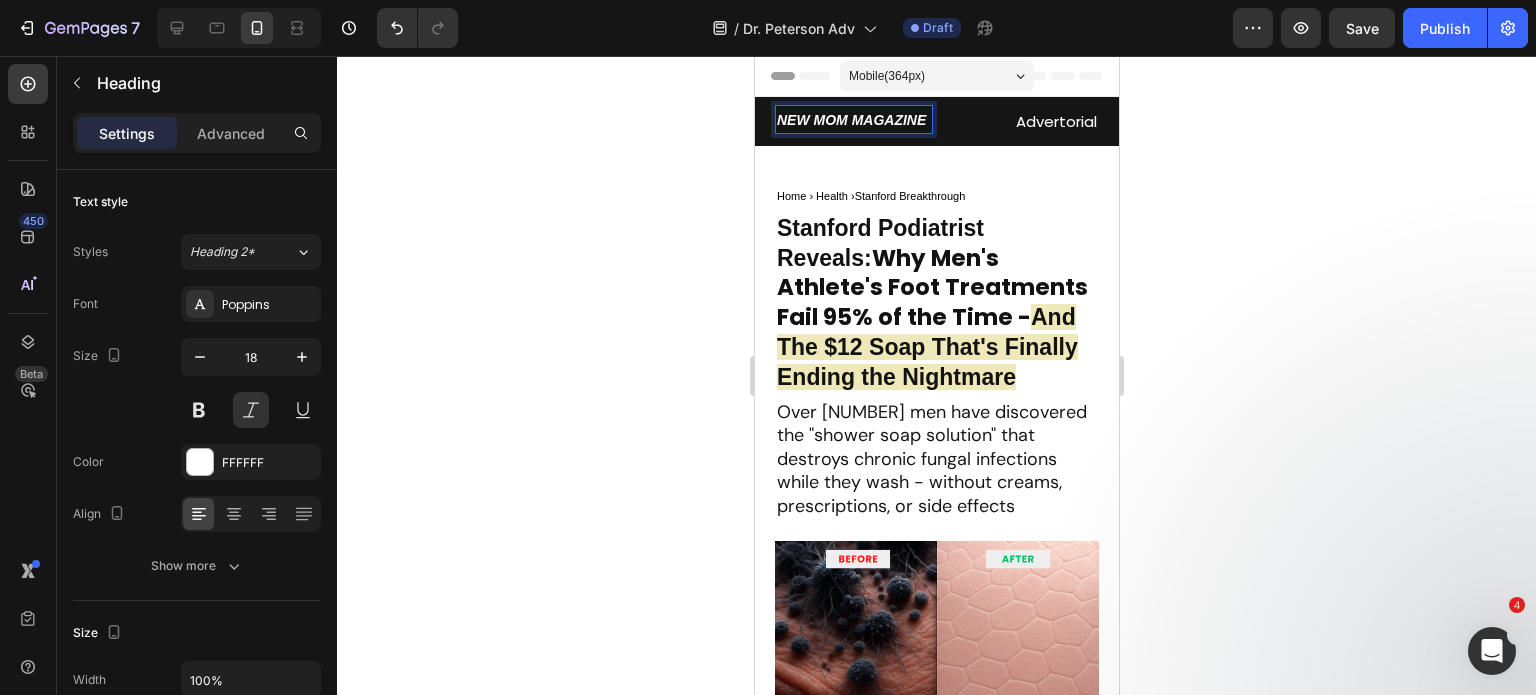 click on "NEW MOM MAGAZINE" at bounding box center [850, 120] 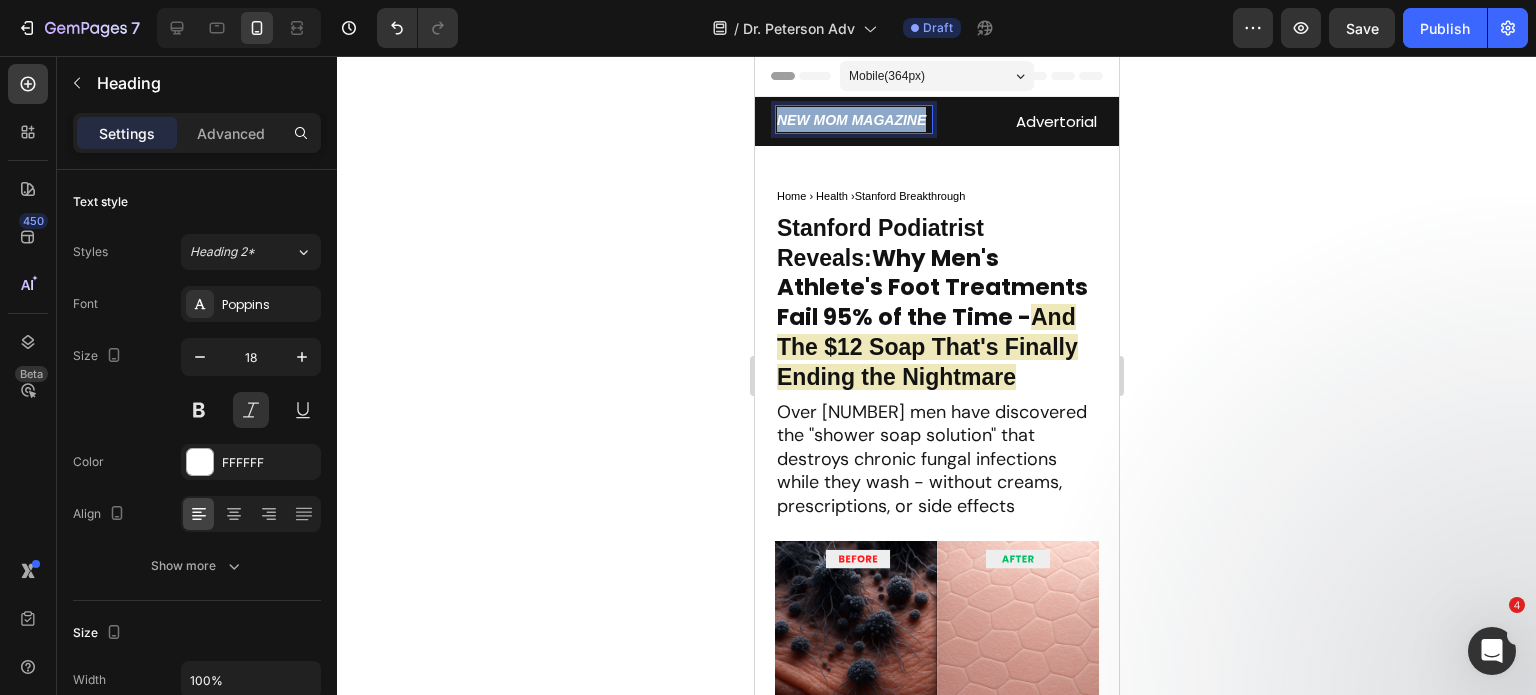 click on "NEW MOM MAGAZINE" at bounding box center (850, 120) 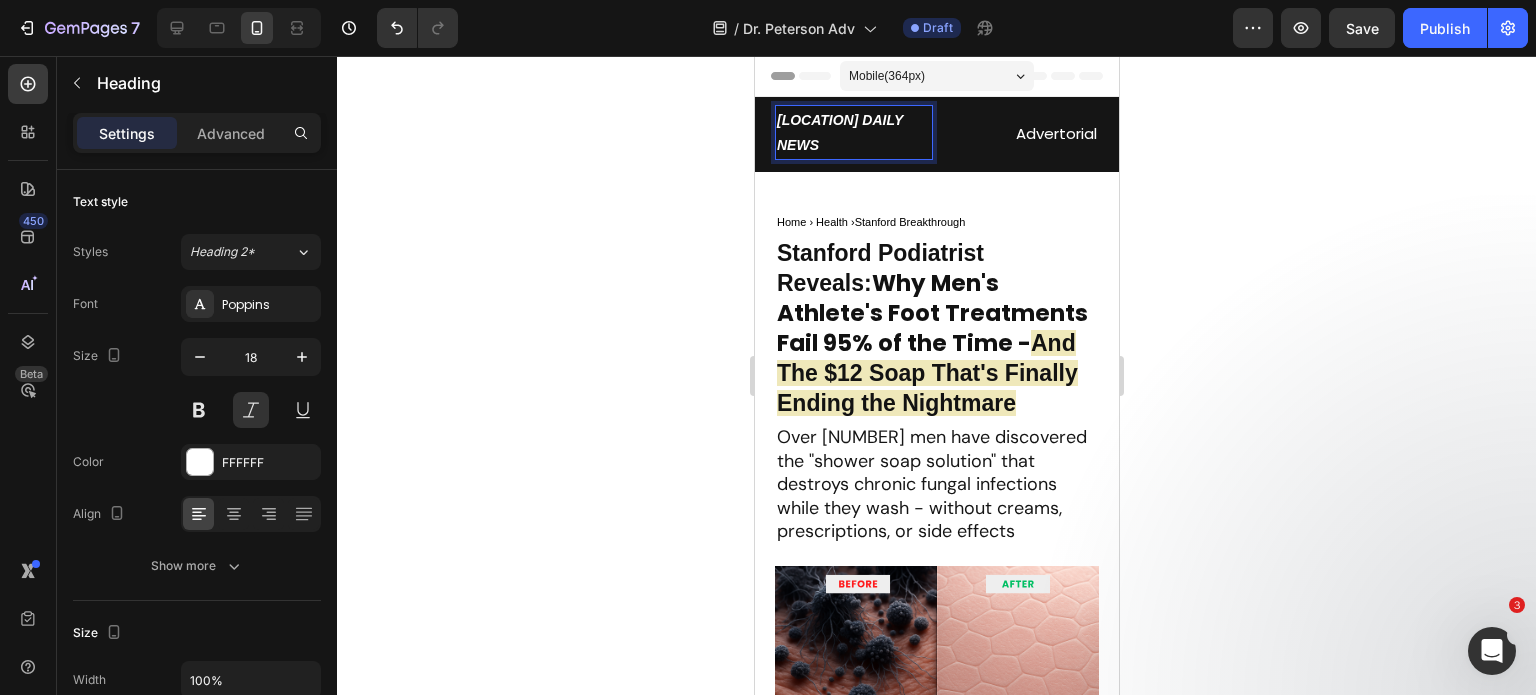 click on "STANDFORD DAILY NEWS" at bounding box center [839, 132] 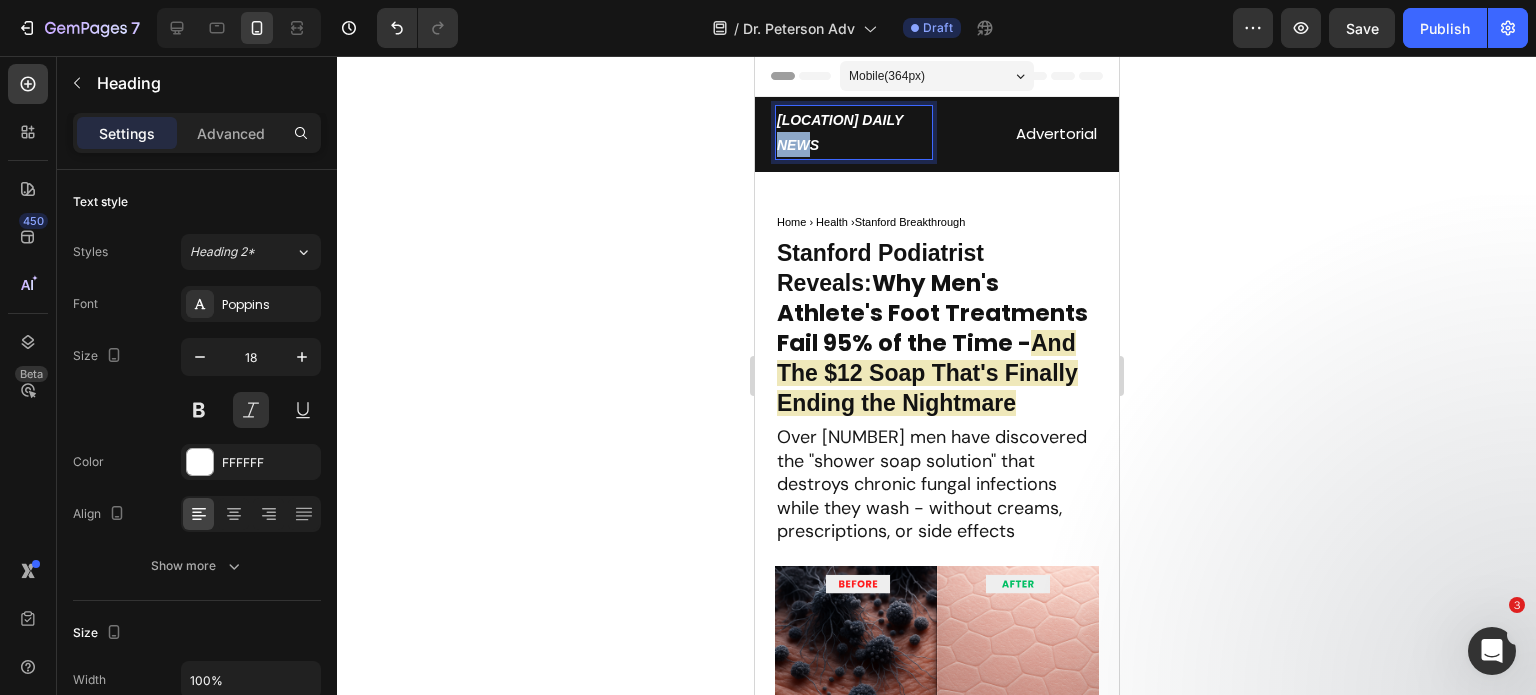 click on "STANDFORD DAILY NEWS" at bounding box center (839, 132) 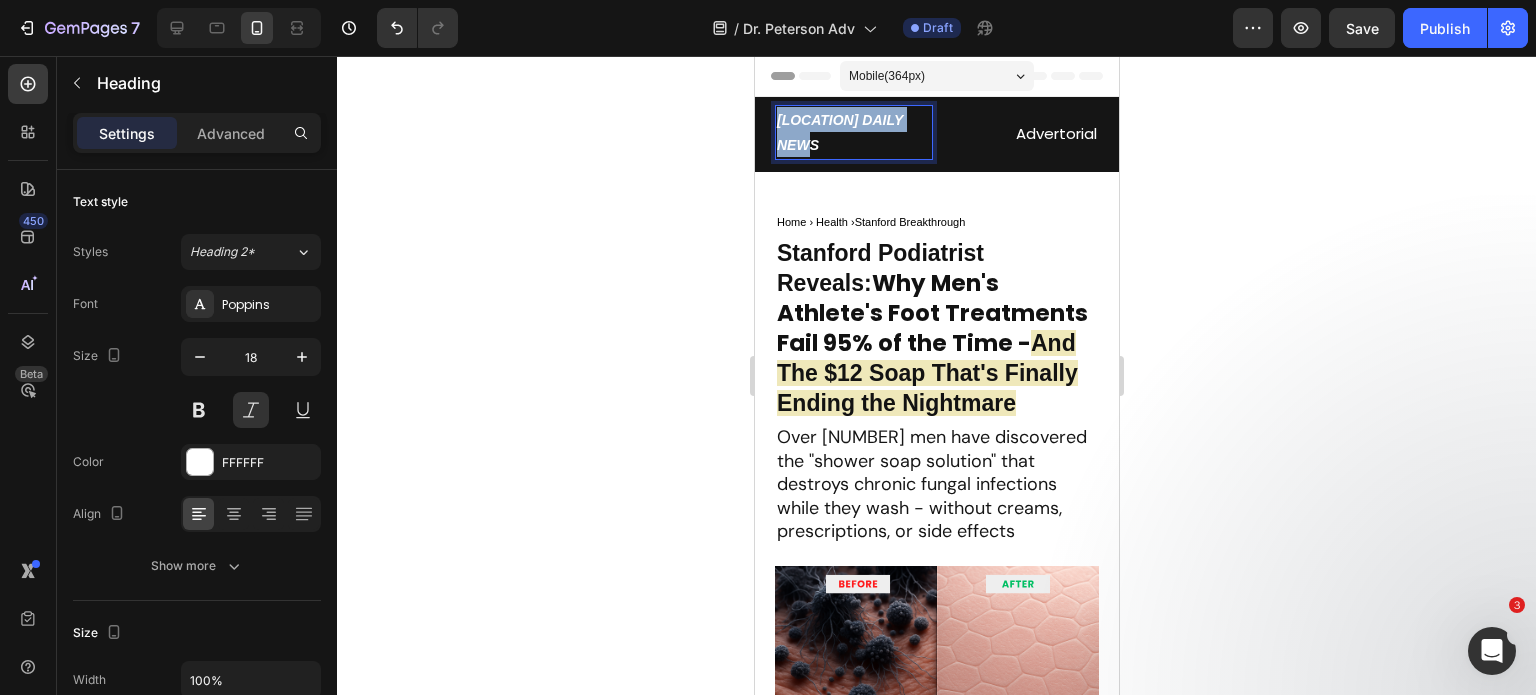 click on "STANDFORD DAILY NEWS" at bounding box center (839, 132) 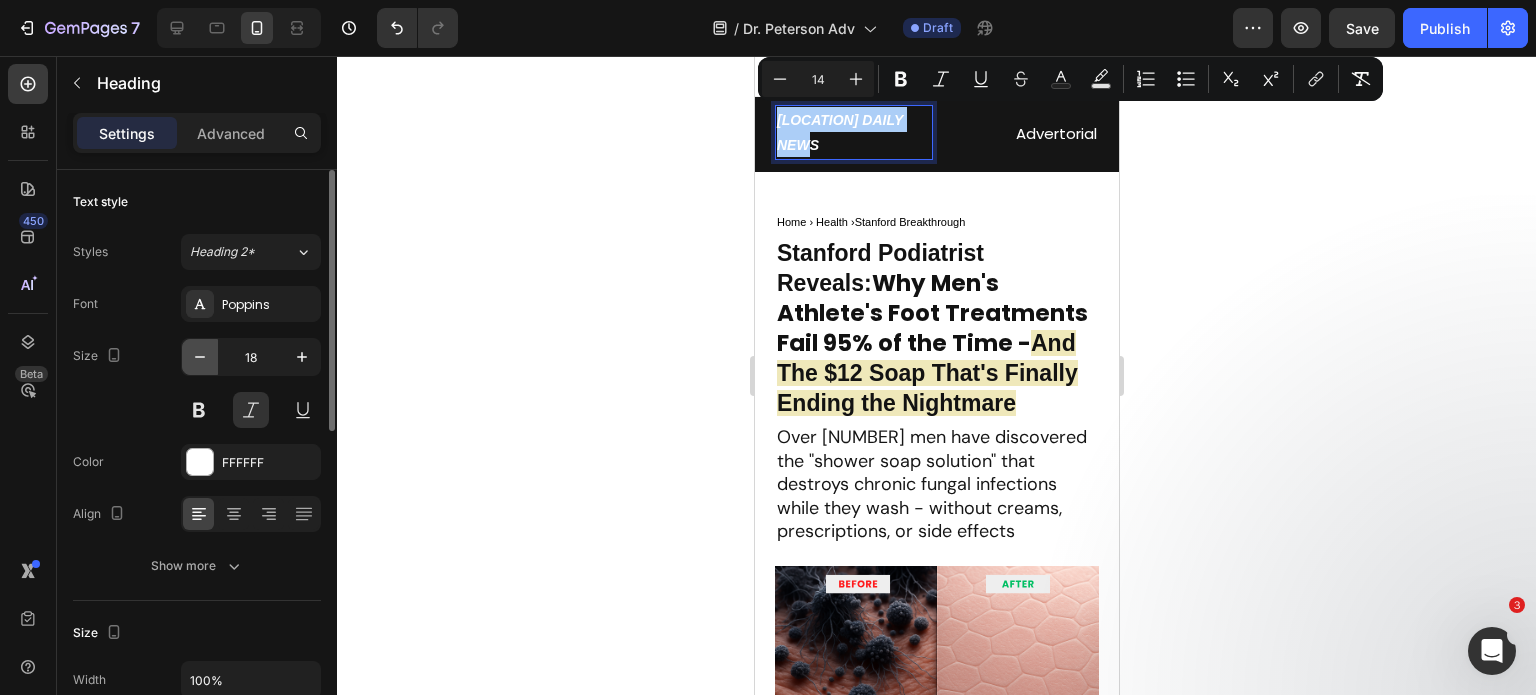 click 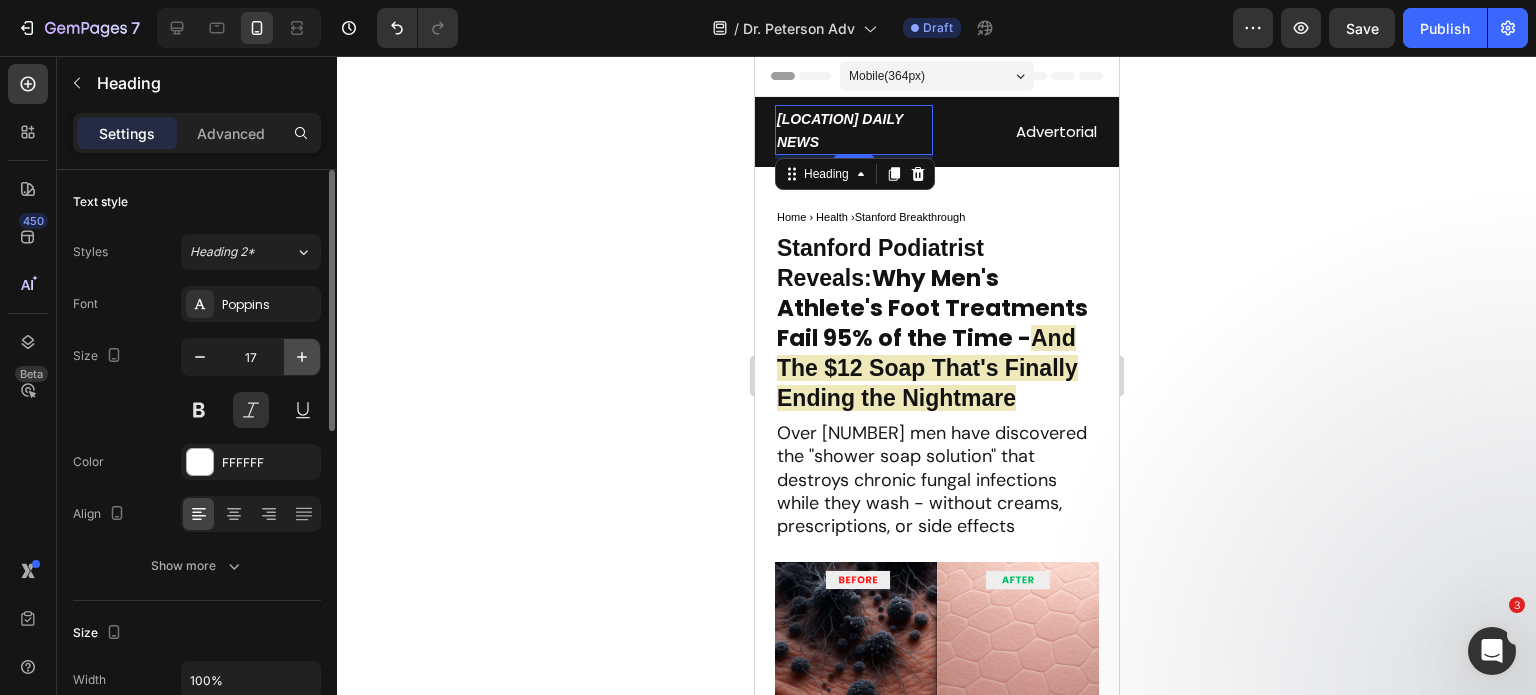 click 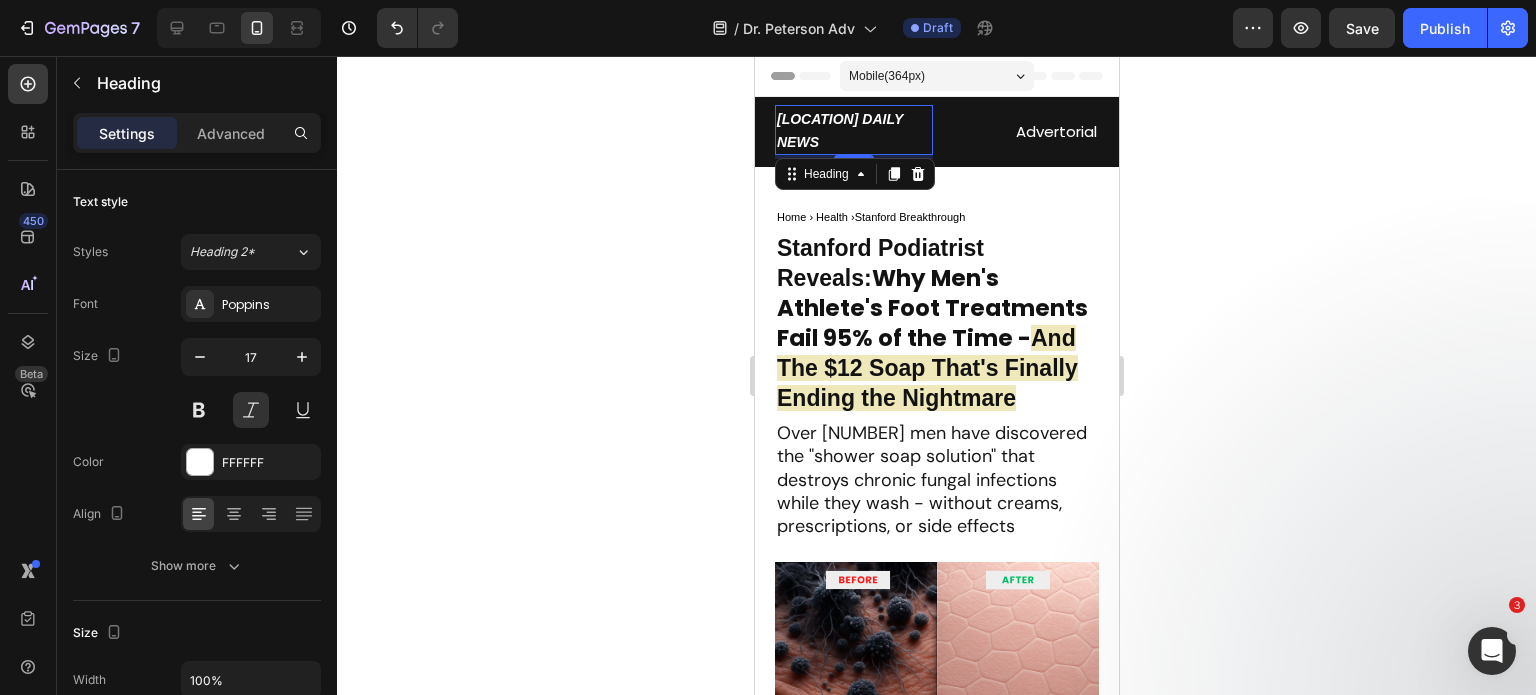 type on "18" 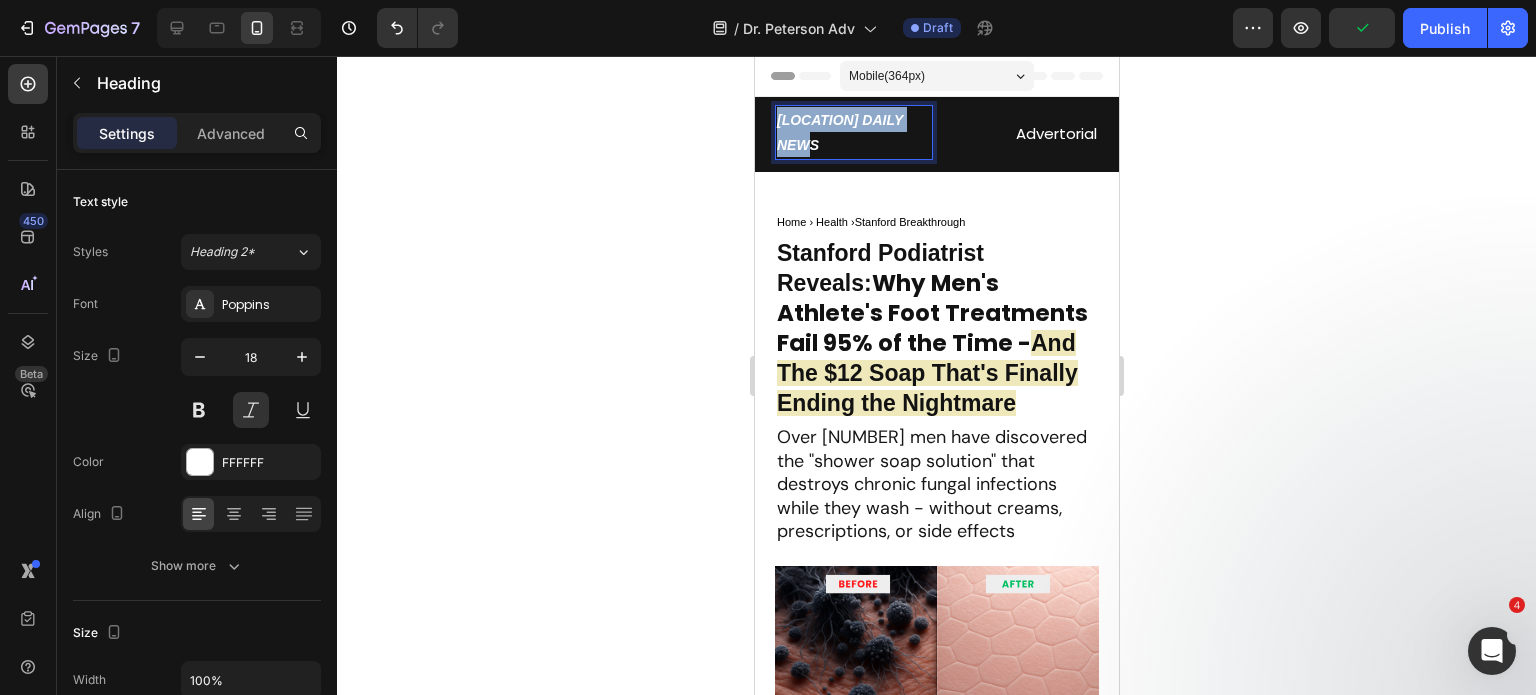 click on "STANDFORD DAILY NEWS" at bounding box center (853, 132) 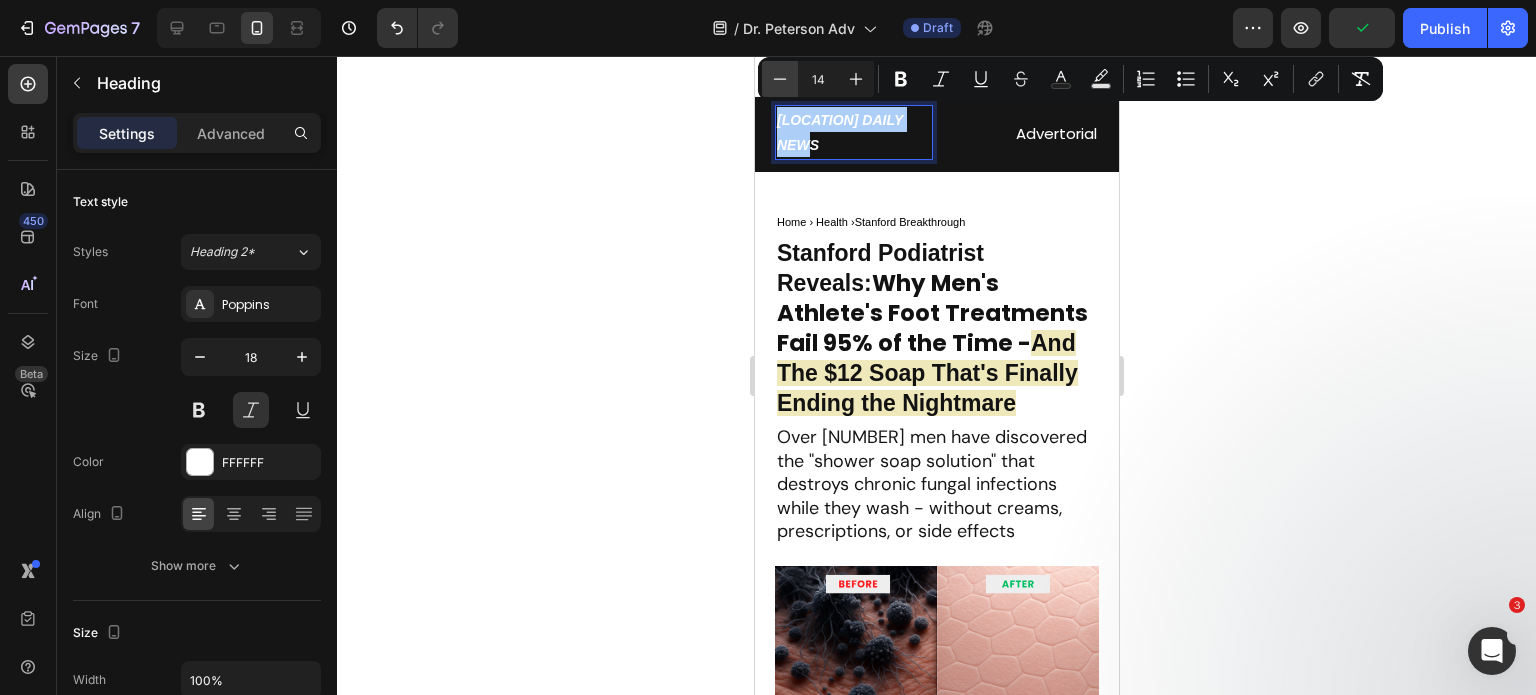 click 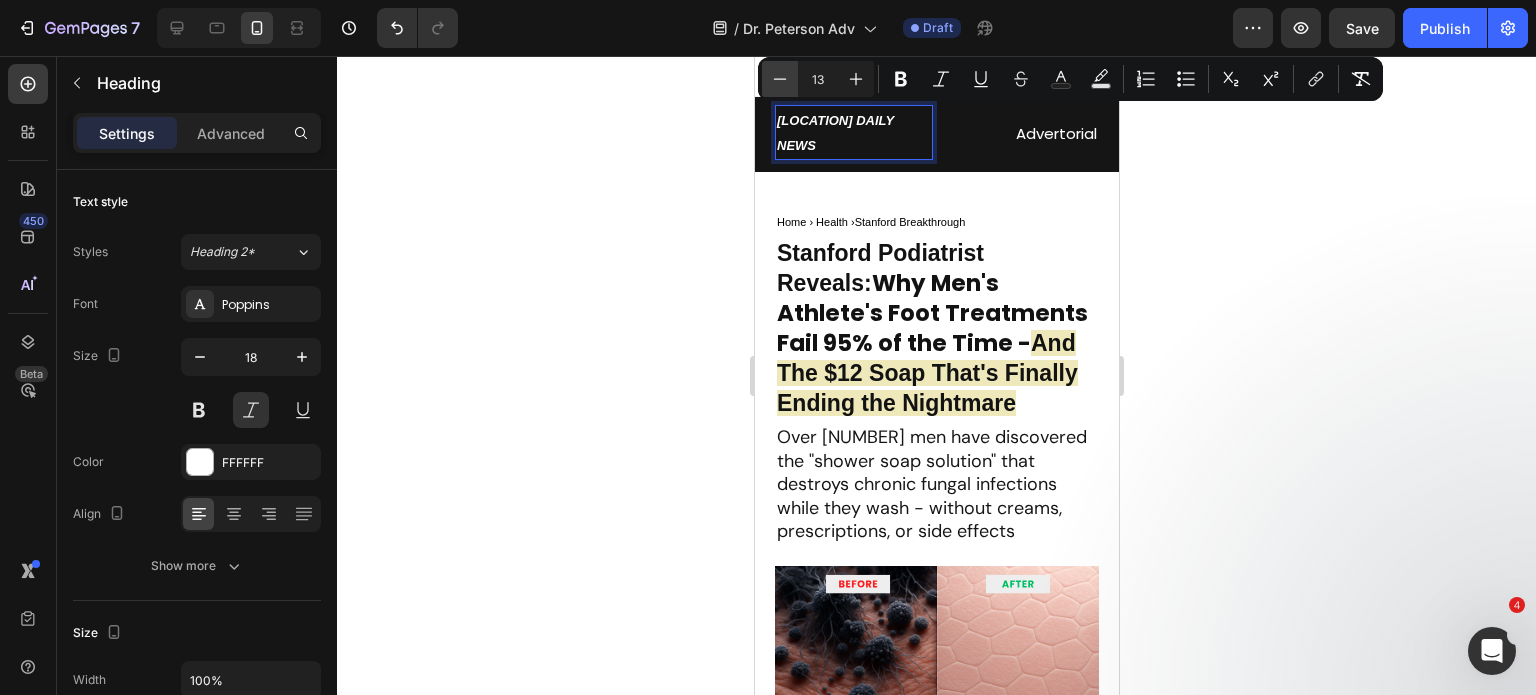 click 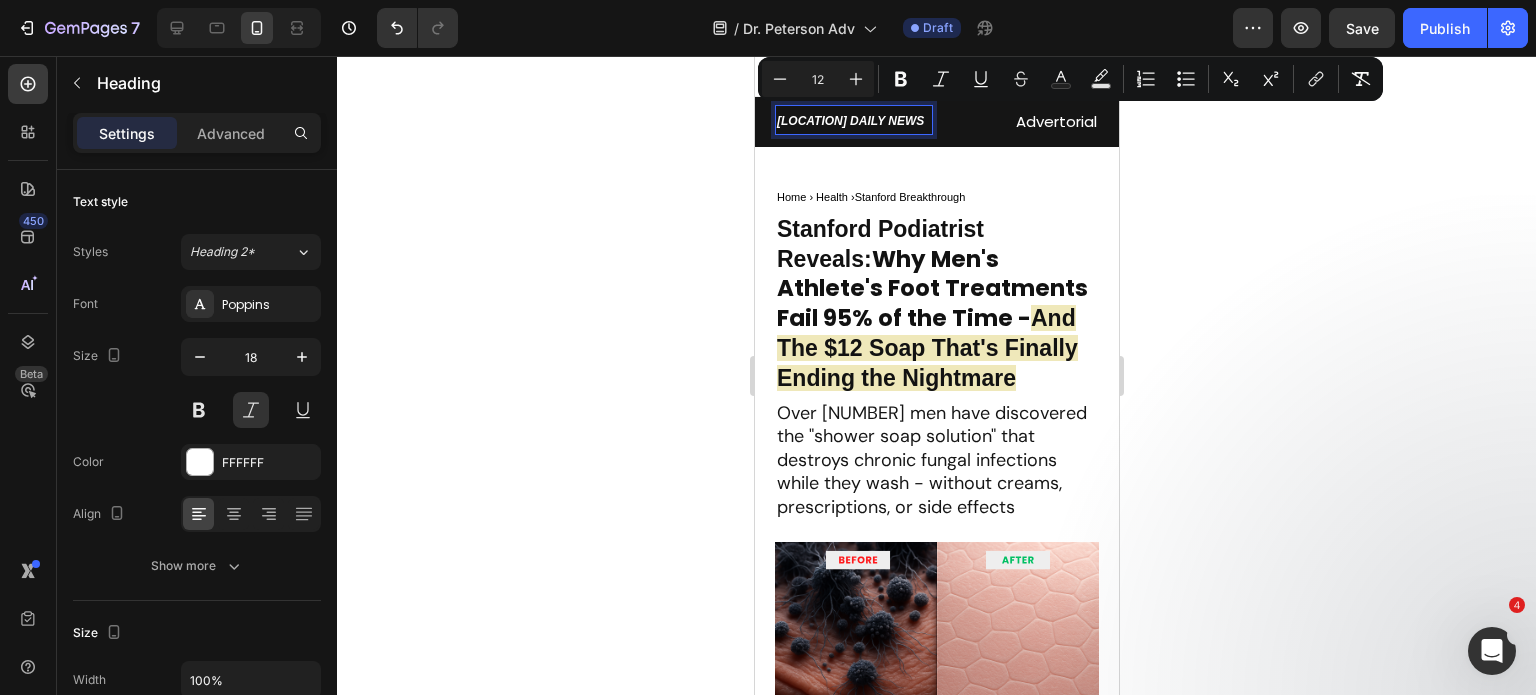 click 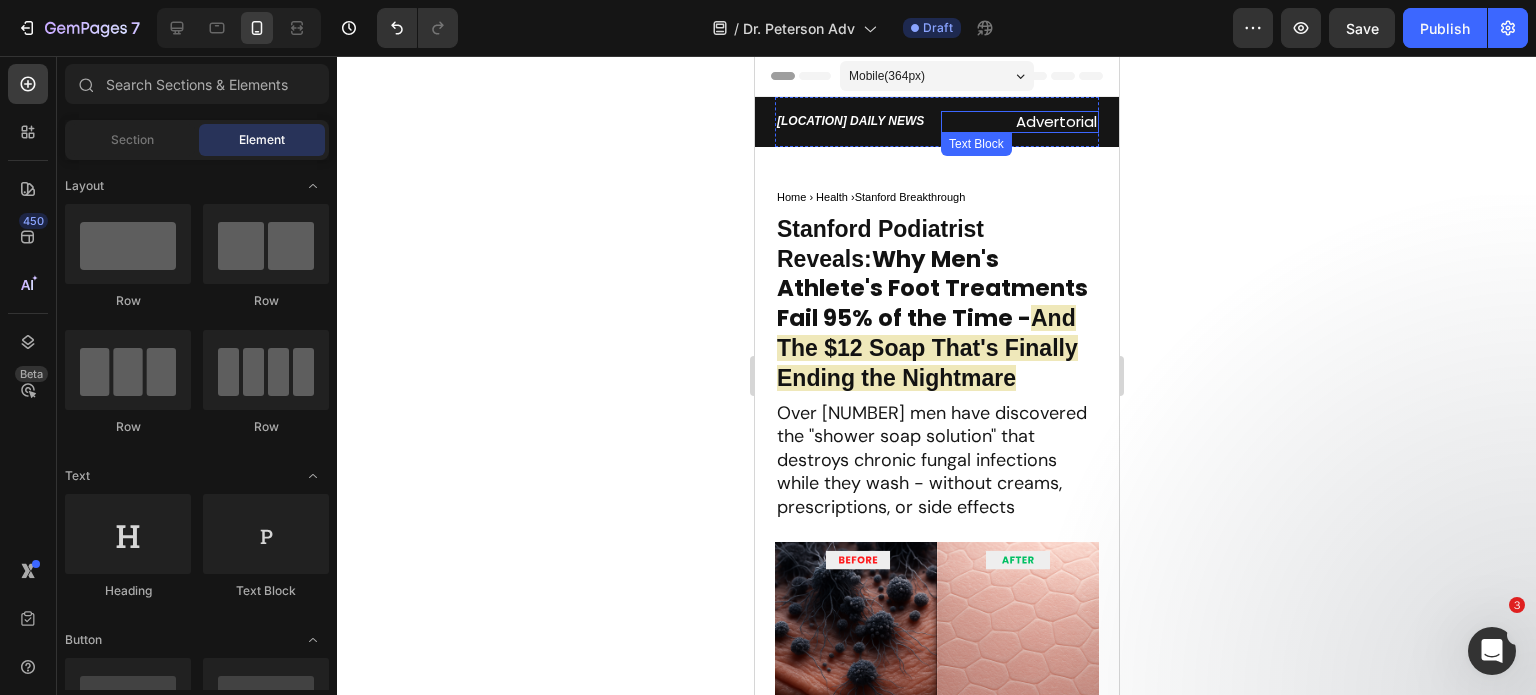 click on "Advertorial" at bounding box center [1019, 122] 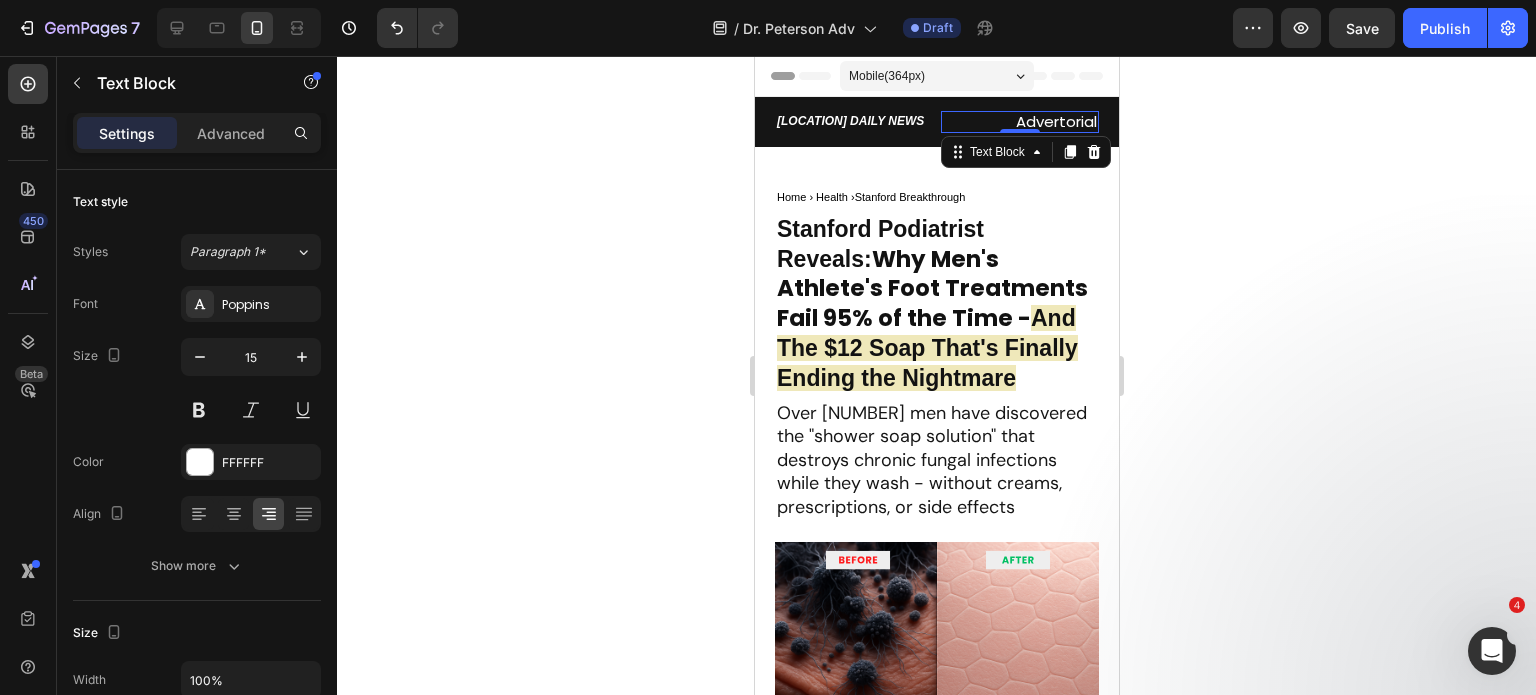 click on "Advertorial" at bounding box center (1019, 122) 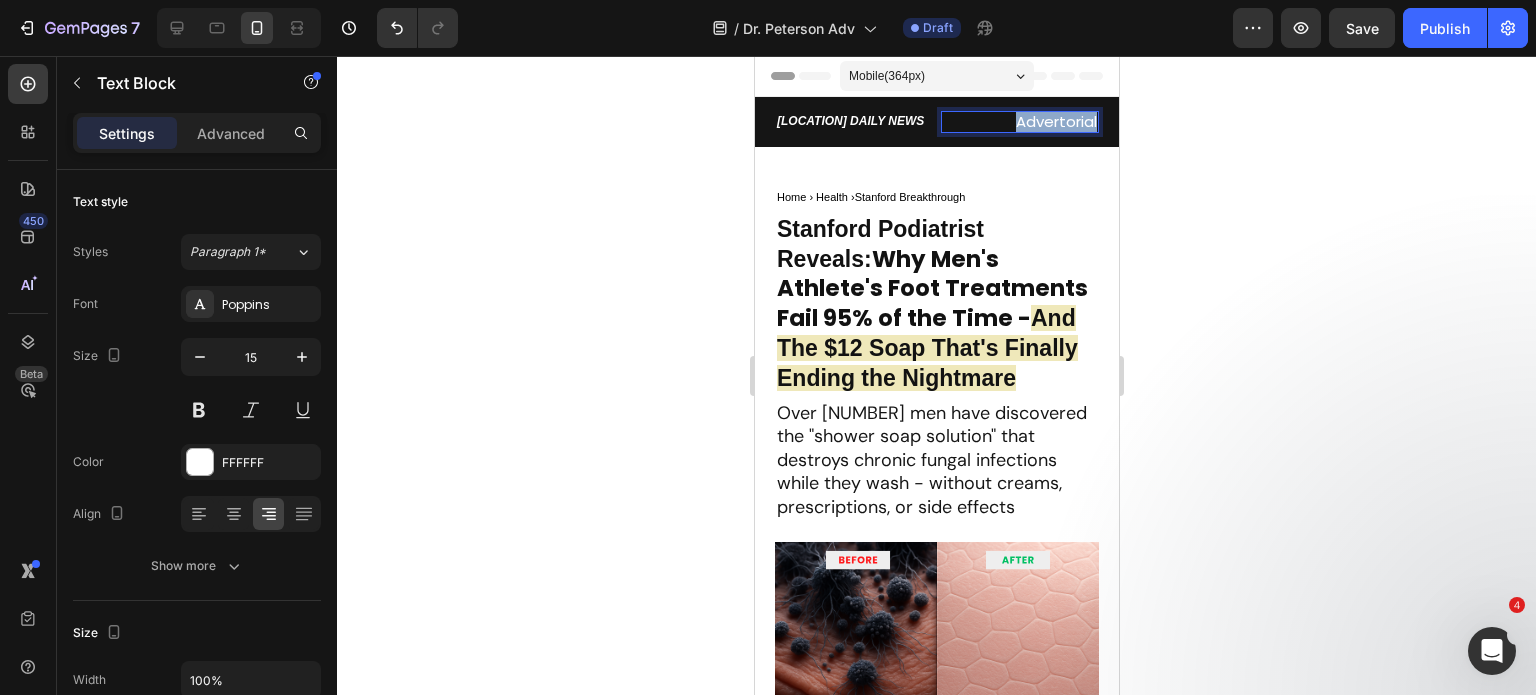 click on "Advertorial" at bounding box center (1019, 122) 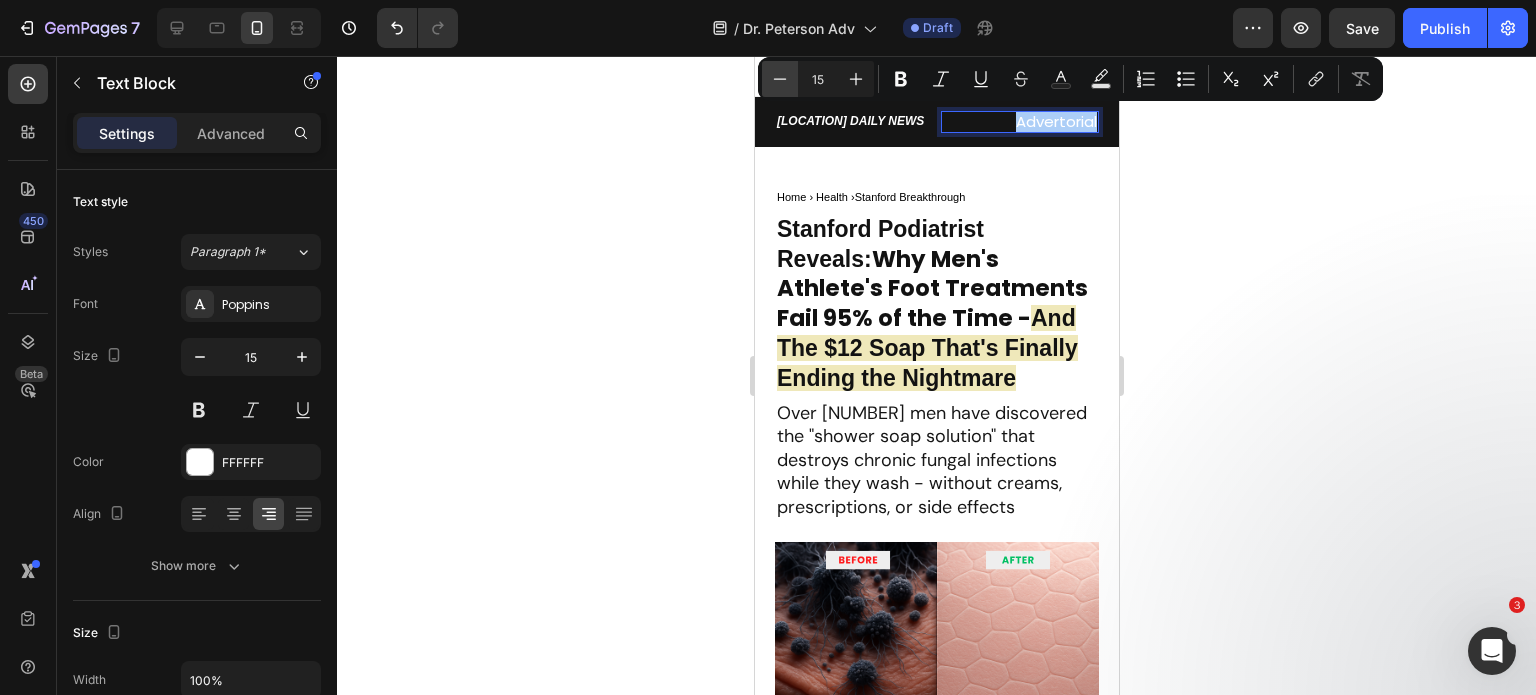 click 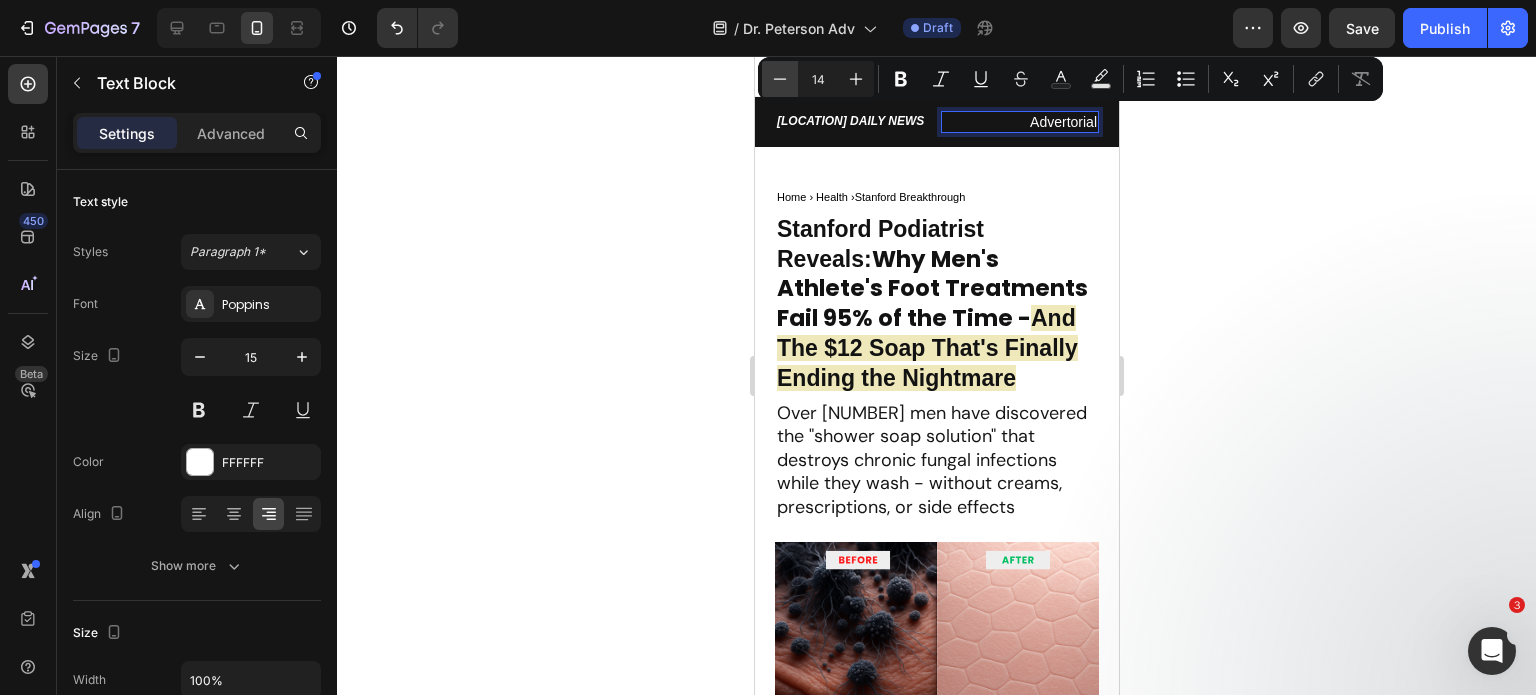 click 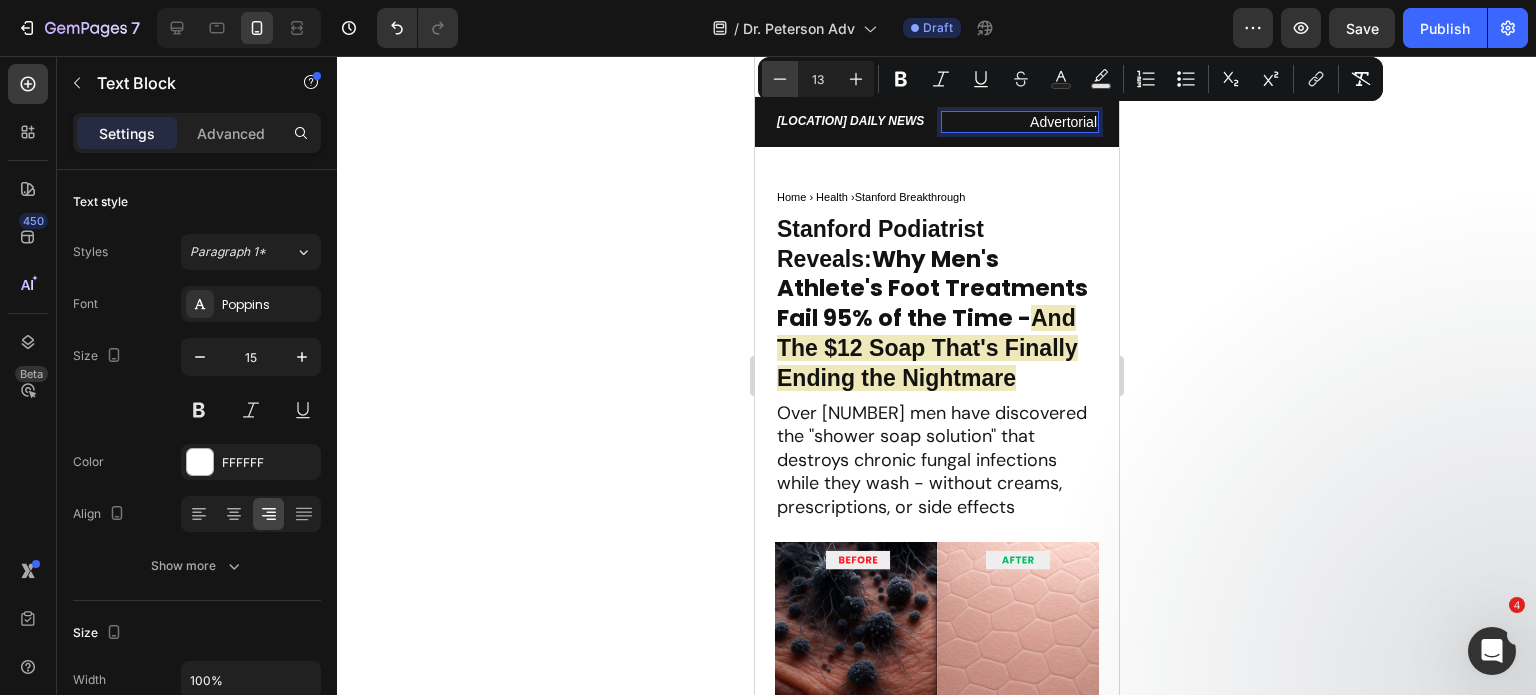 click 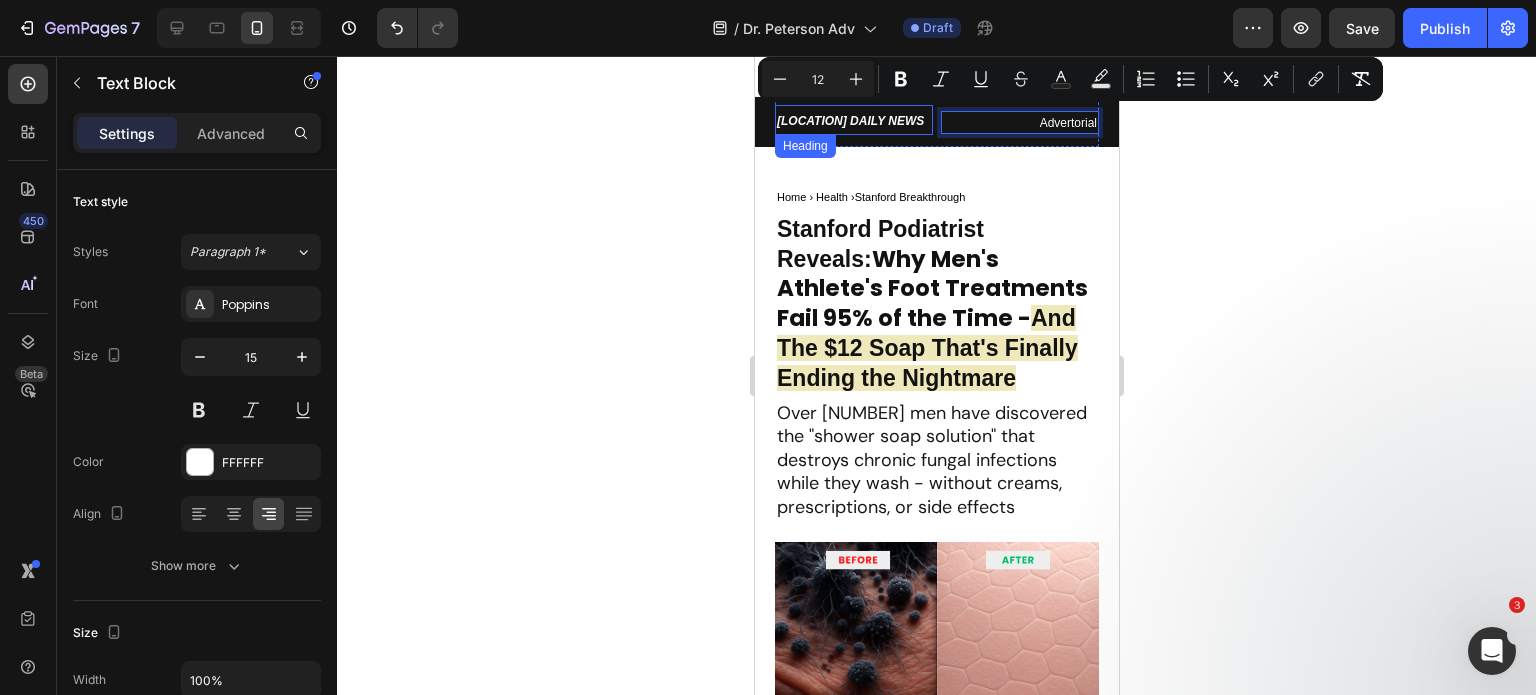click 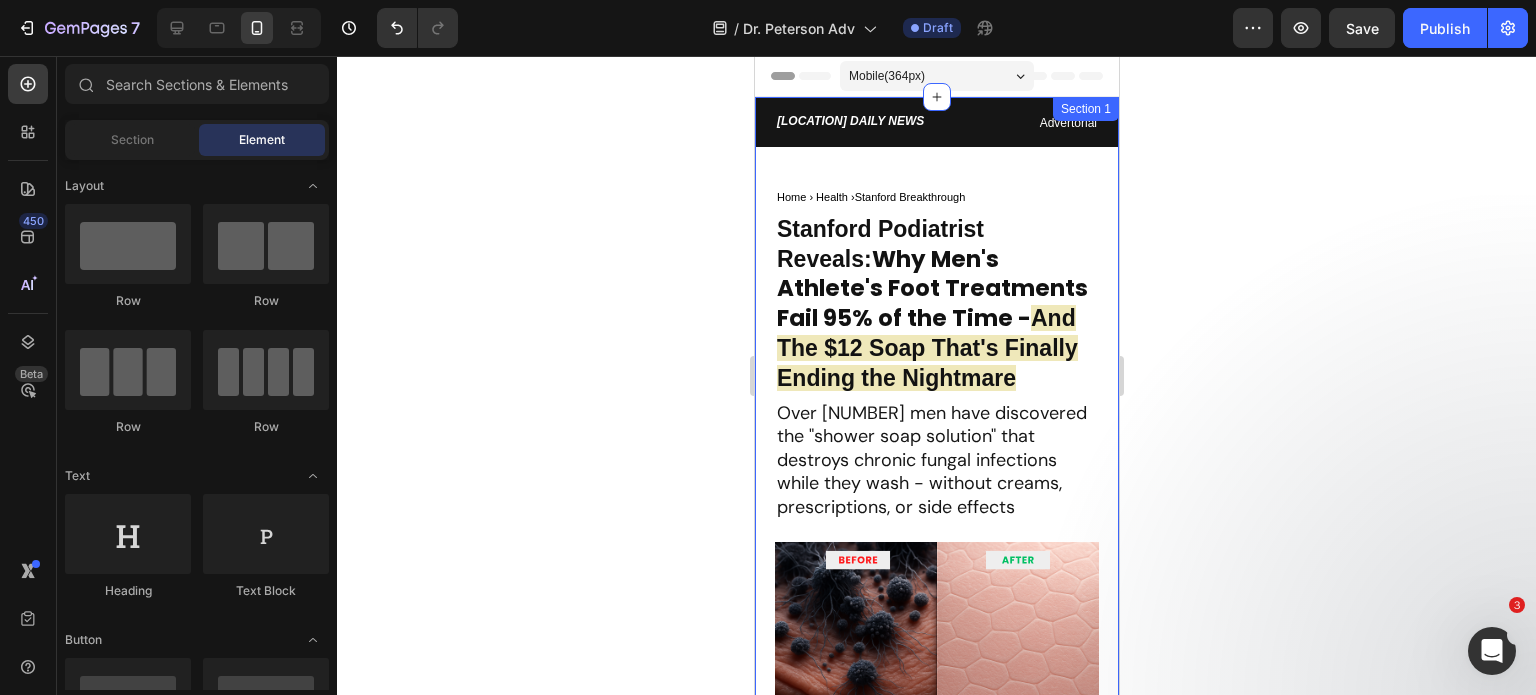 click on "STANDFORD DAILY NEWS" at bounding box center [849, 121] 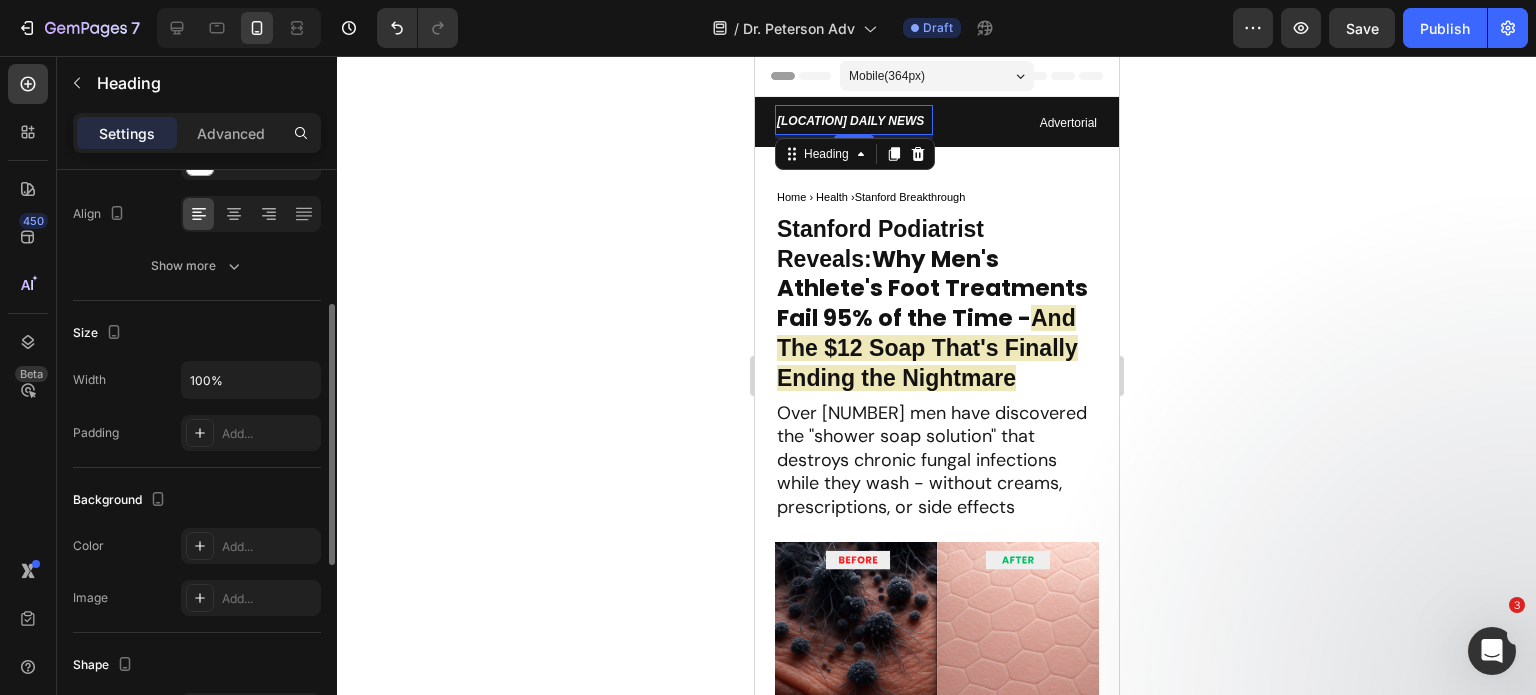 scroll, scrollTop: 400, scrollLeft: 0, axis: vertical 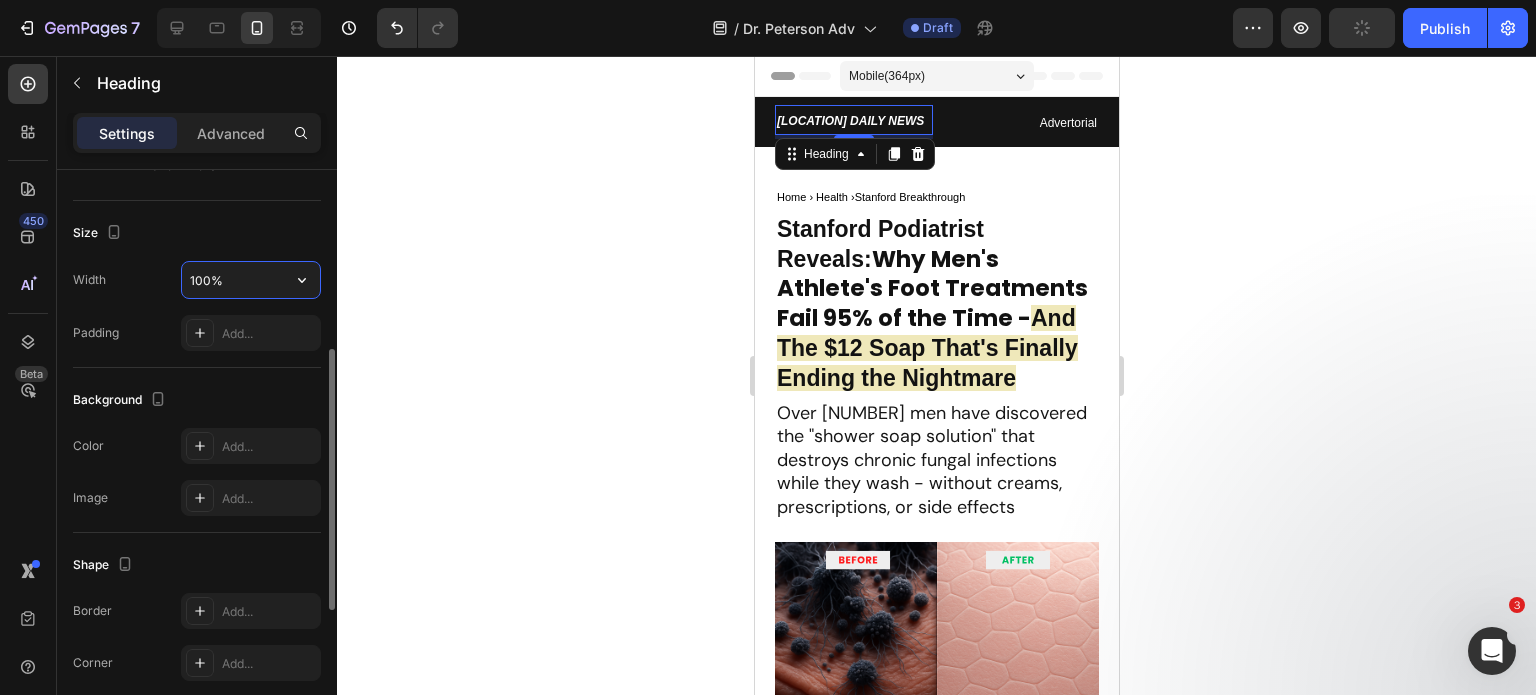 click on "100%" at bounding box center [251, 280] 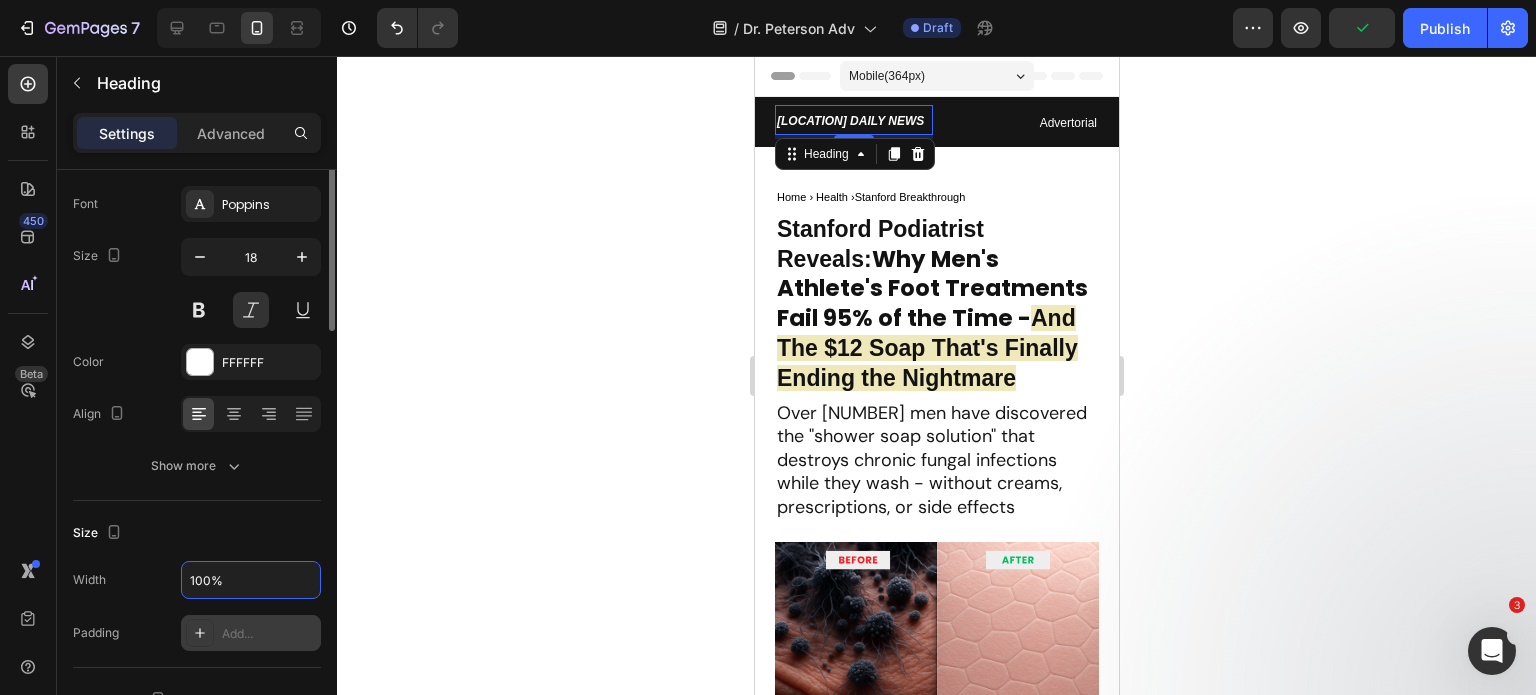 scroll, scrollTop: 0, scrollLeft: 0, axis: both 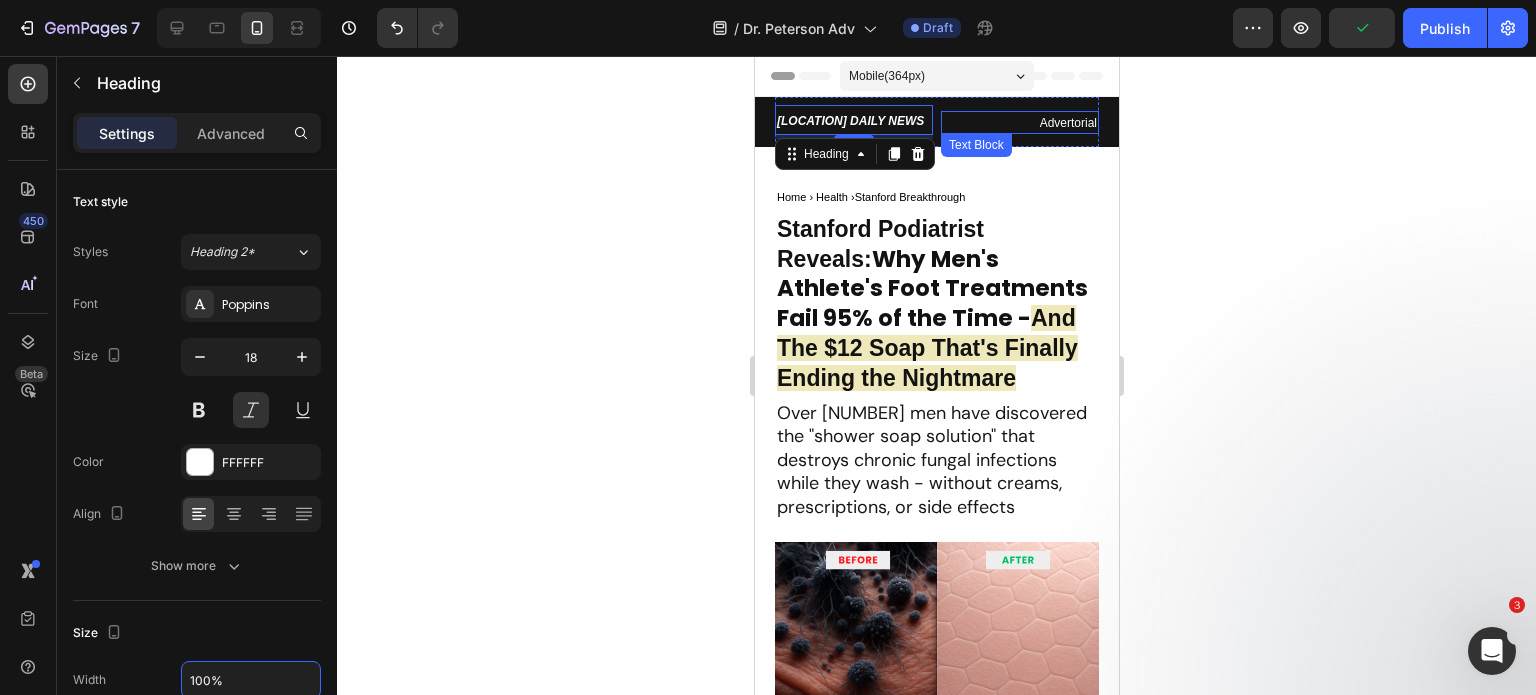 click on "Text Block" at bounding box center [975, 145] 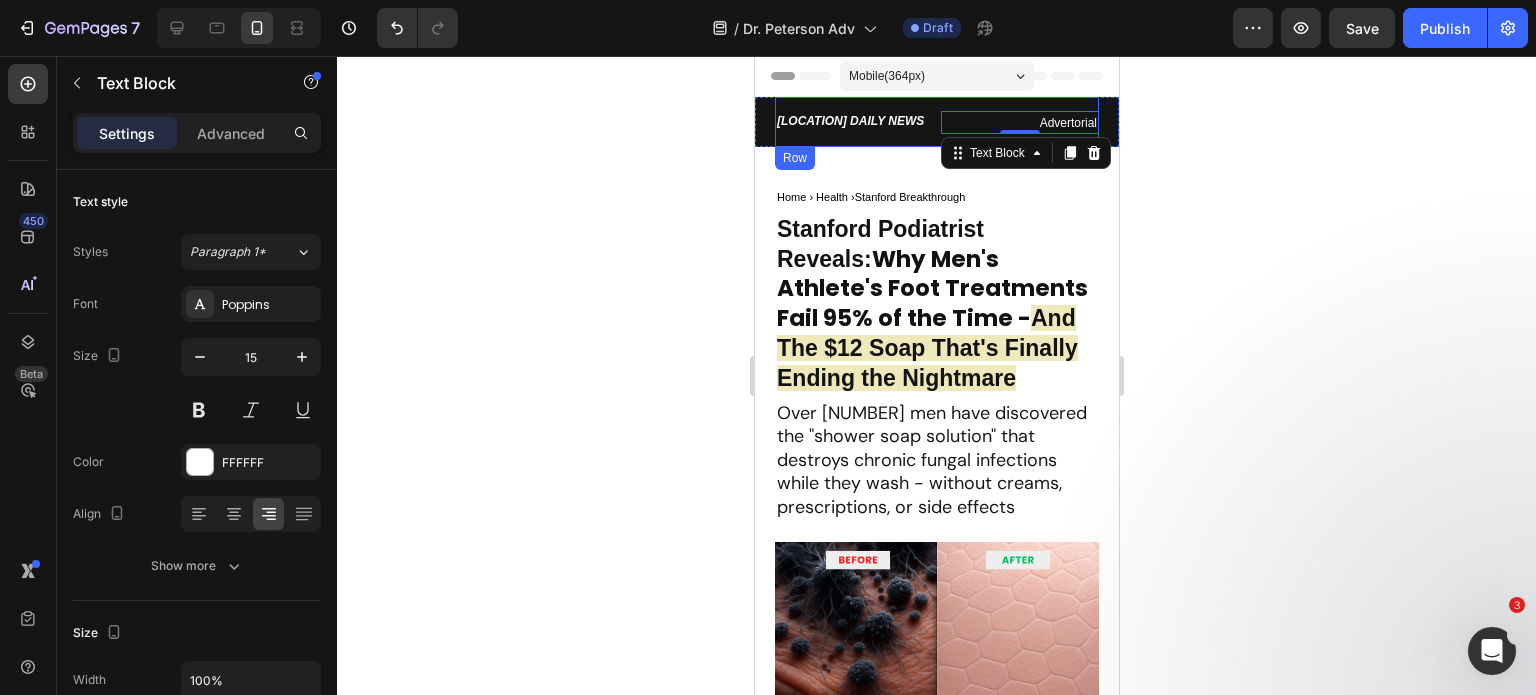 click on "⁠⁠⁠⁠⁠⁠⁠ STANDFORD DAILY NEWS Heading Advertorial Text Block   0 Row" at bounding box center (936, 122) 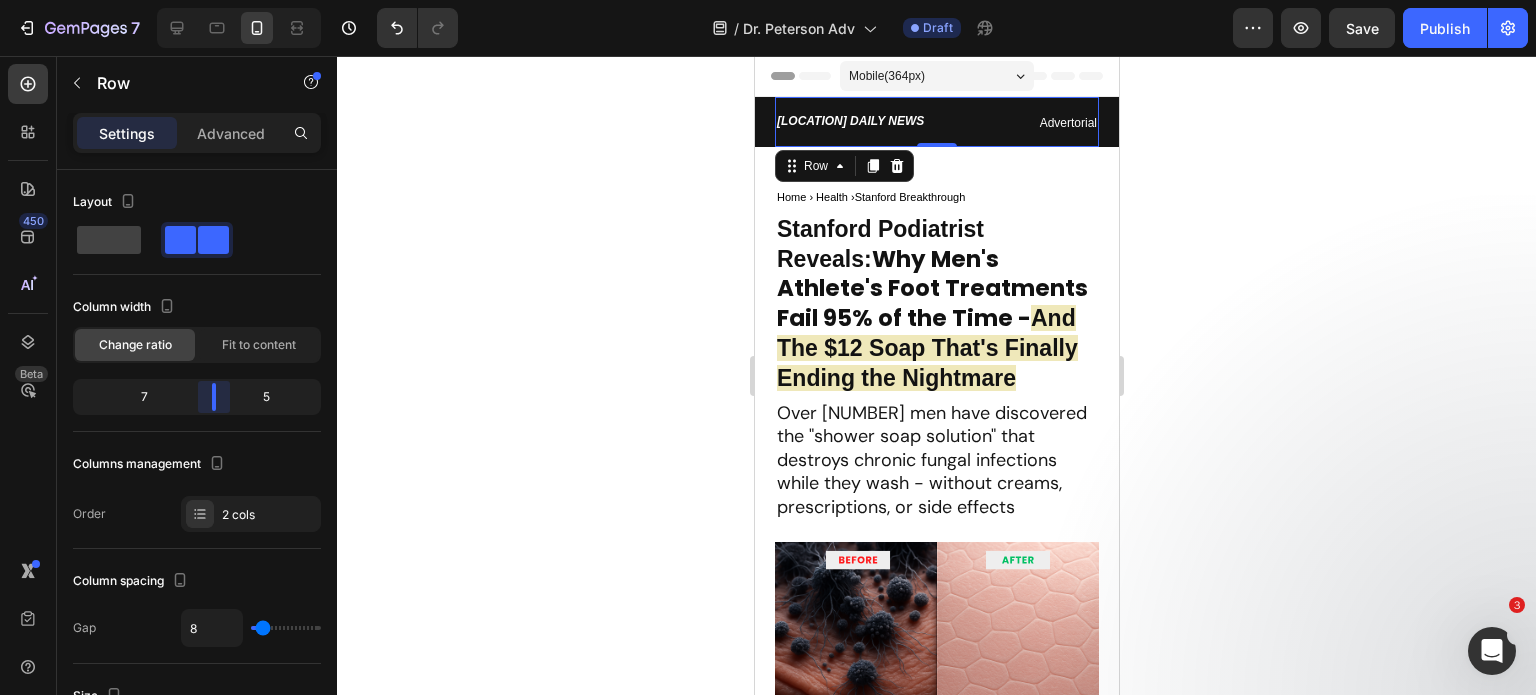 drag, startPoint x: 199, startPoint y: 401, endPoint x: 224, endPoint y: 399, distance: 25.079872 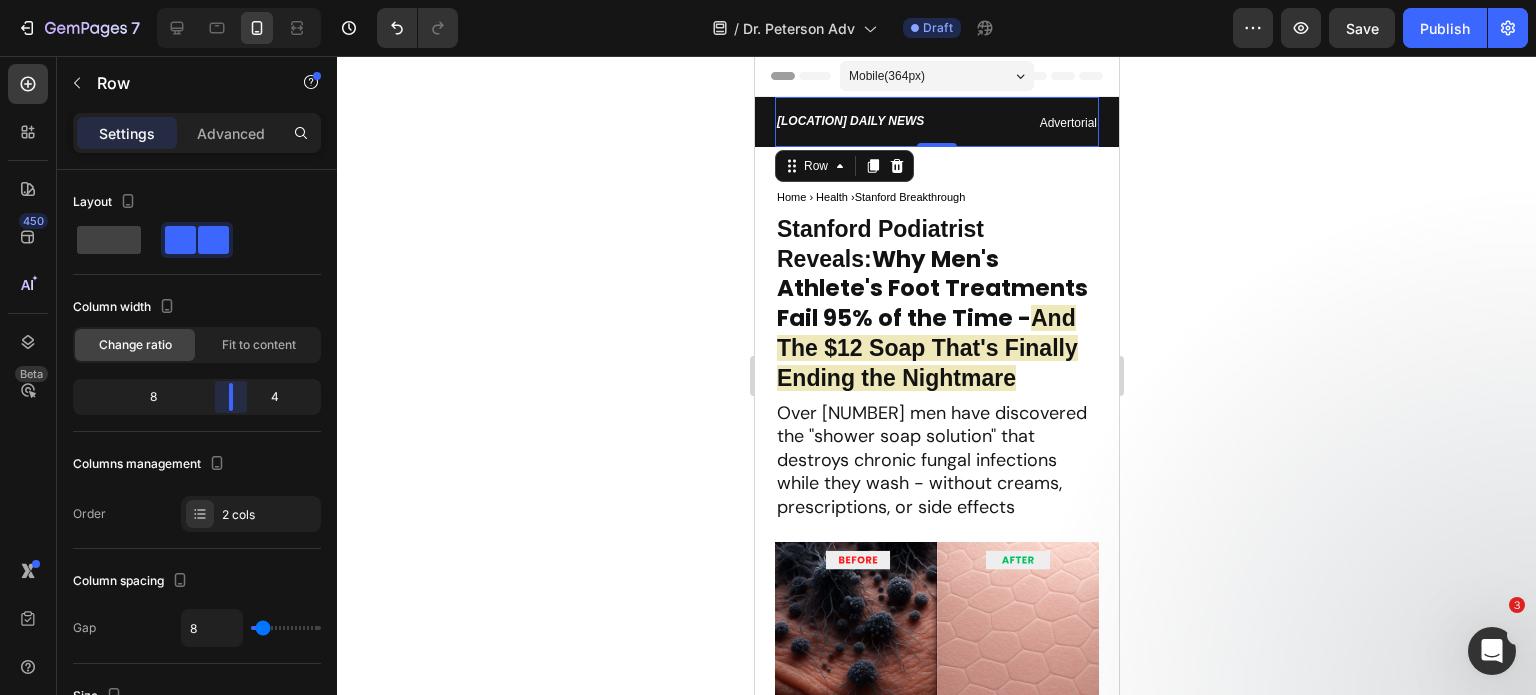 drag, startPoint x: 216, startPoint y: 396, endPoint x: 232, endPoint y: 395, distance: 16.03122 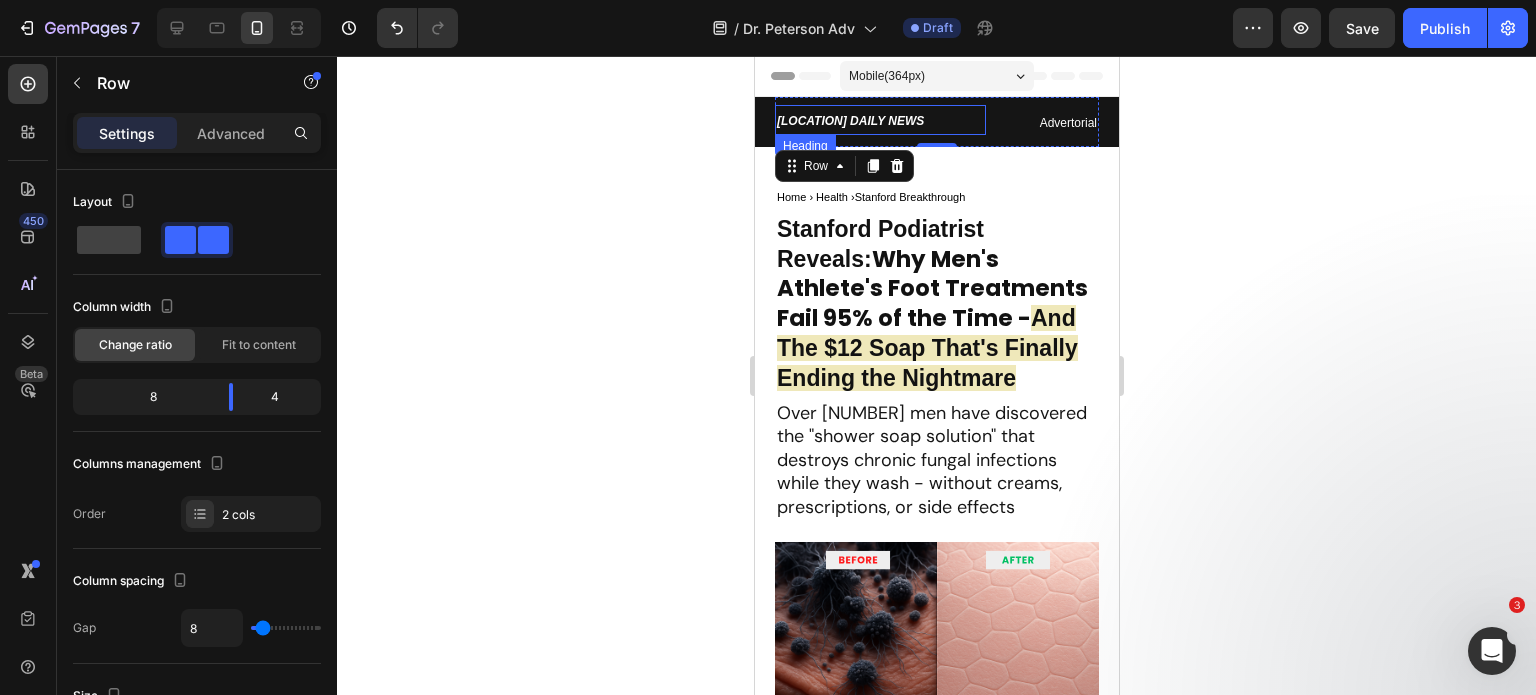 click on "STANDFORD DAILY NEWS" at bounding box center (849, 121) 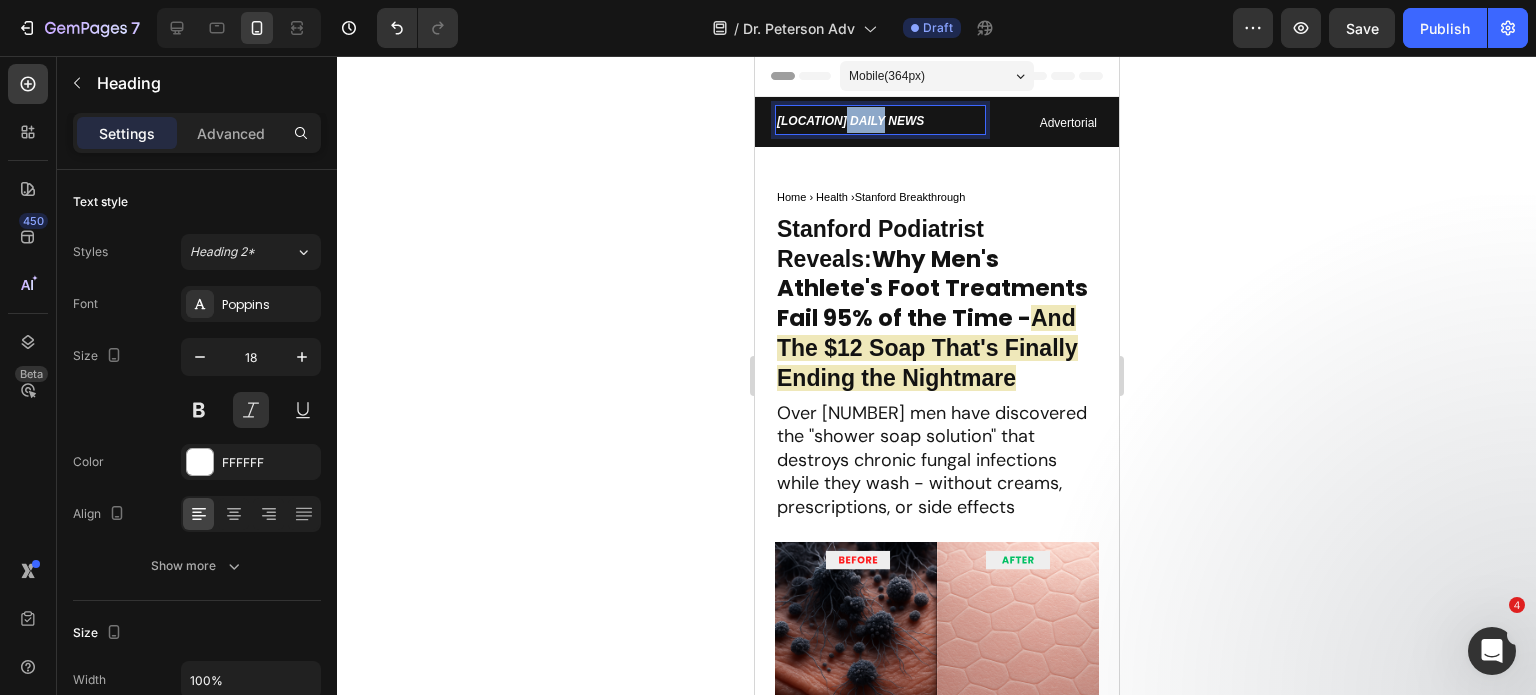 click on "STANDFORD DAILY NEWS" at bounding box center [849, 121] 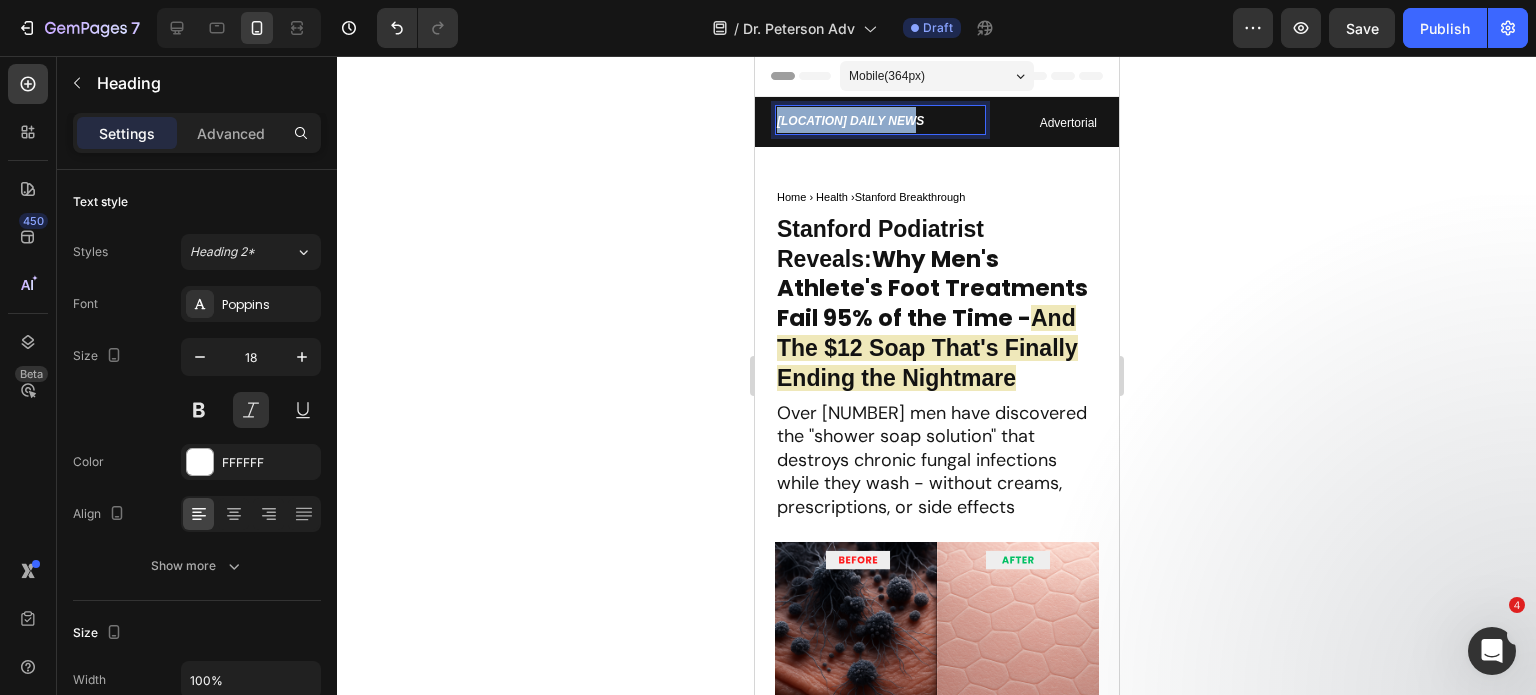 click on "STANDFORD DAILY NEWS" at bounding box center (849, 121) 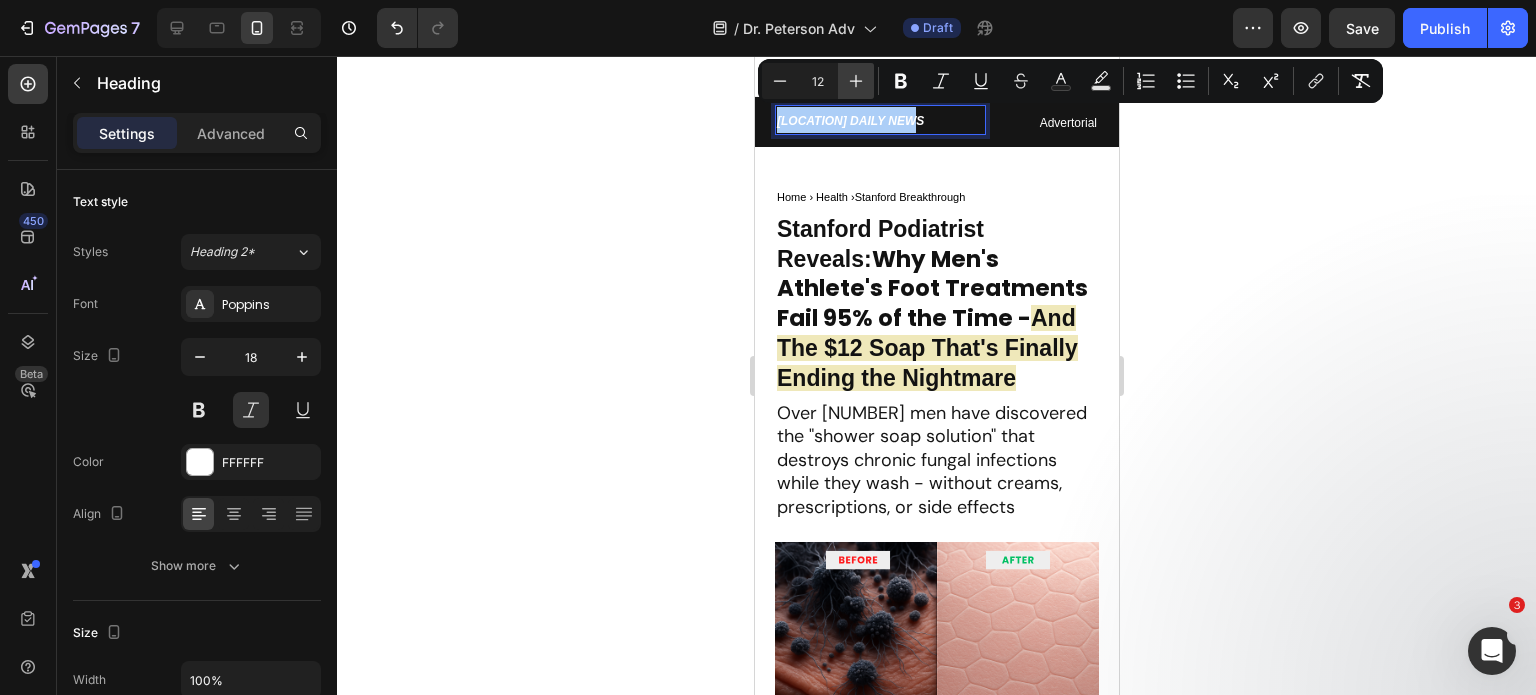 click 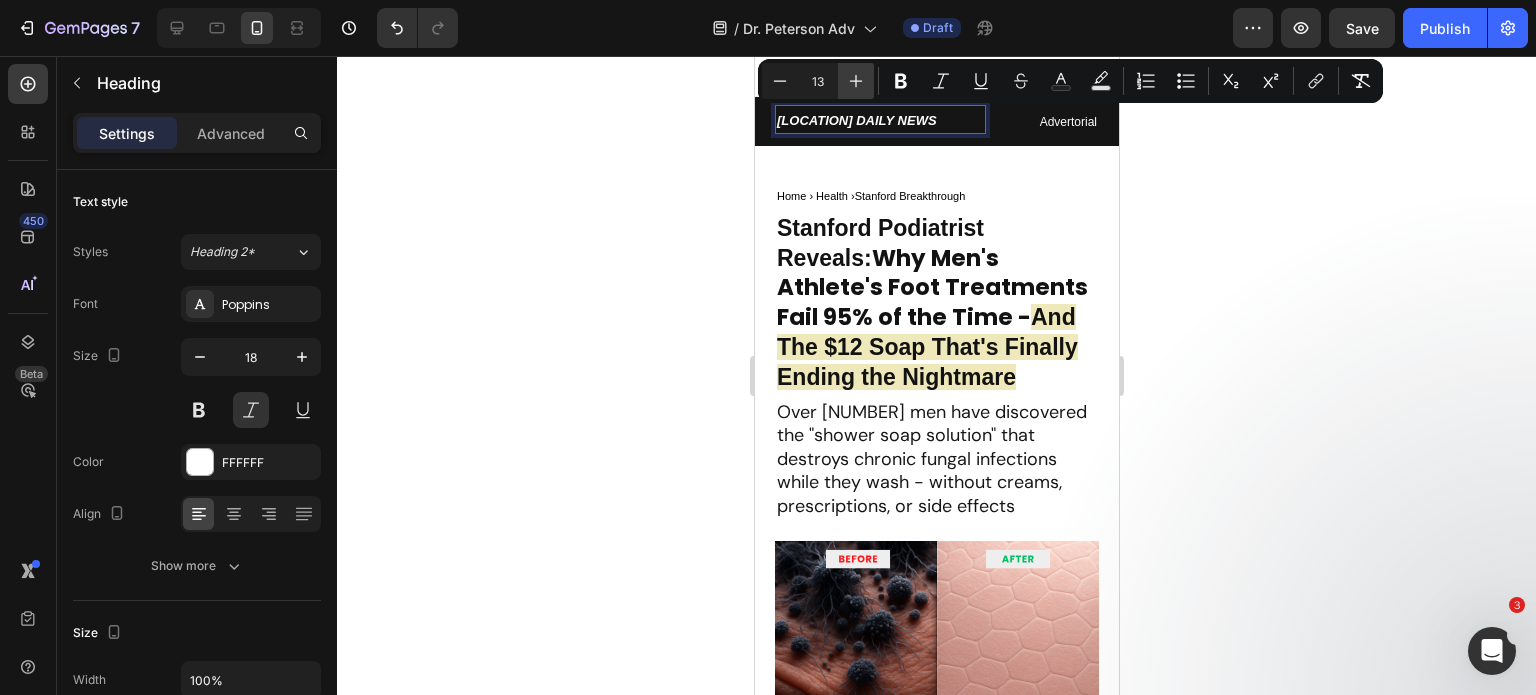 click 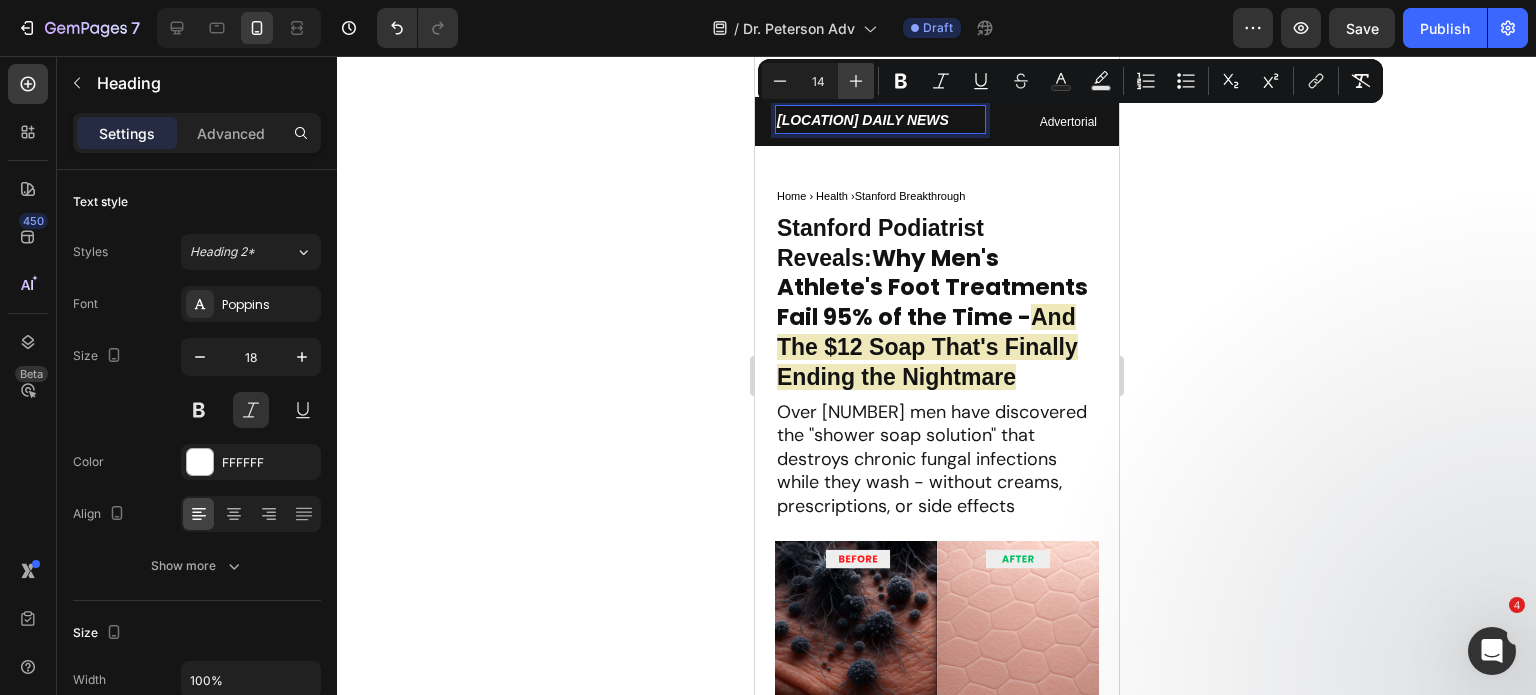 click 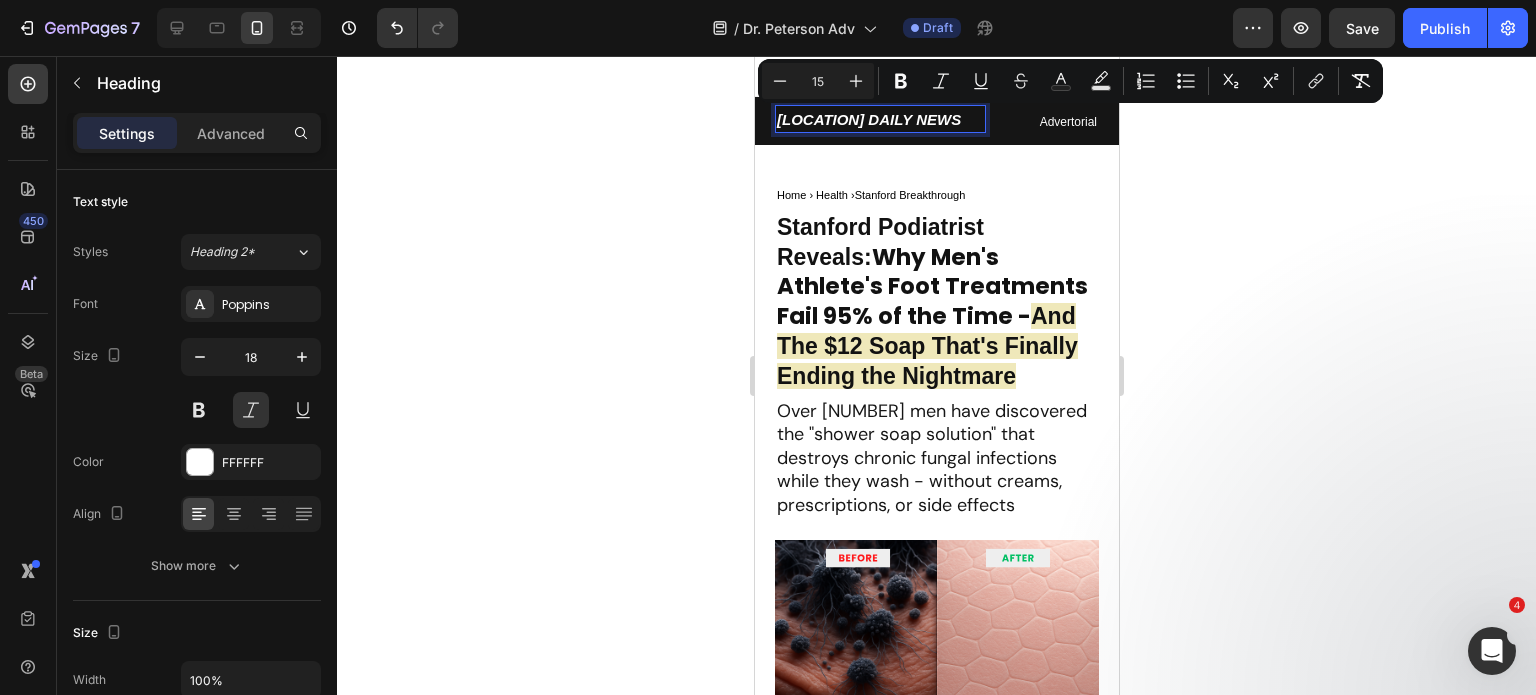 click 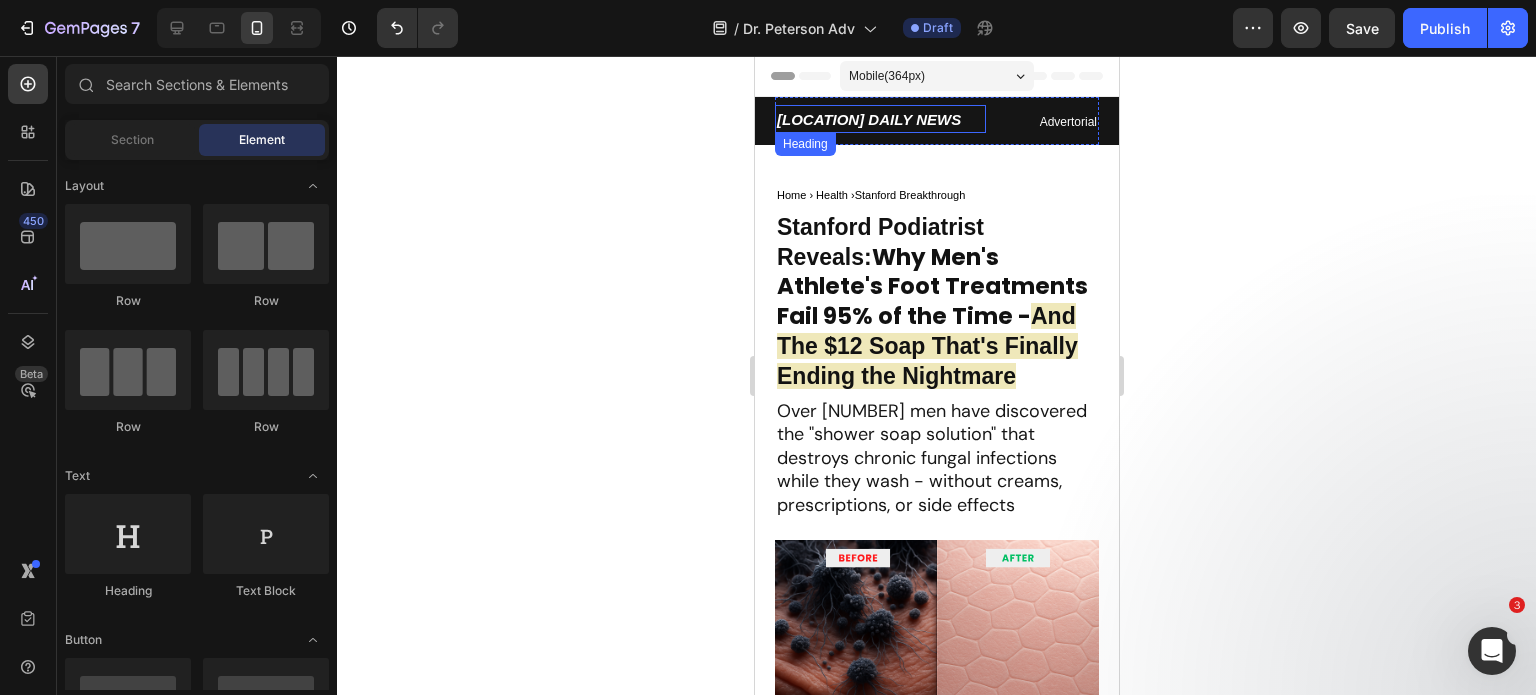 click on "STANDFORD DAILY NEWS" at bounding box center [868, 119] 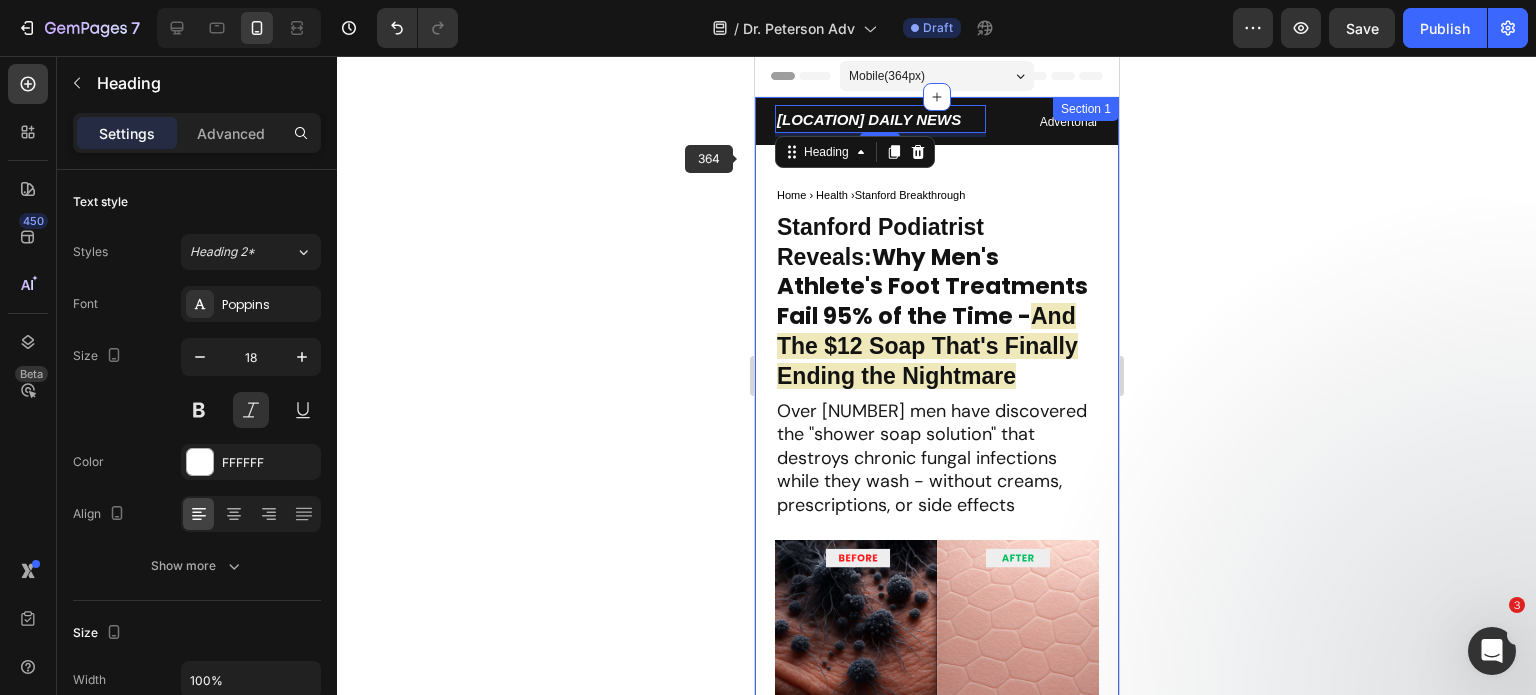 click 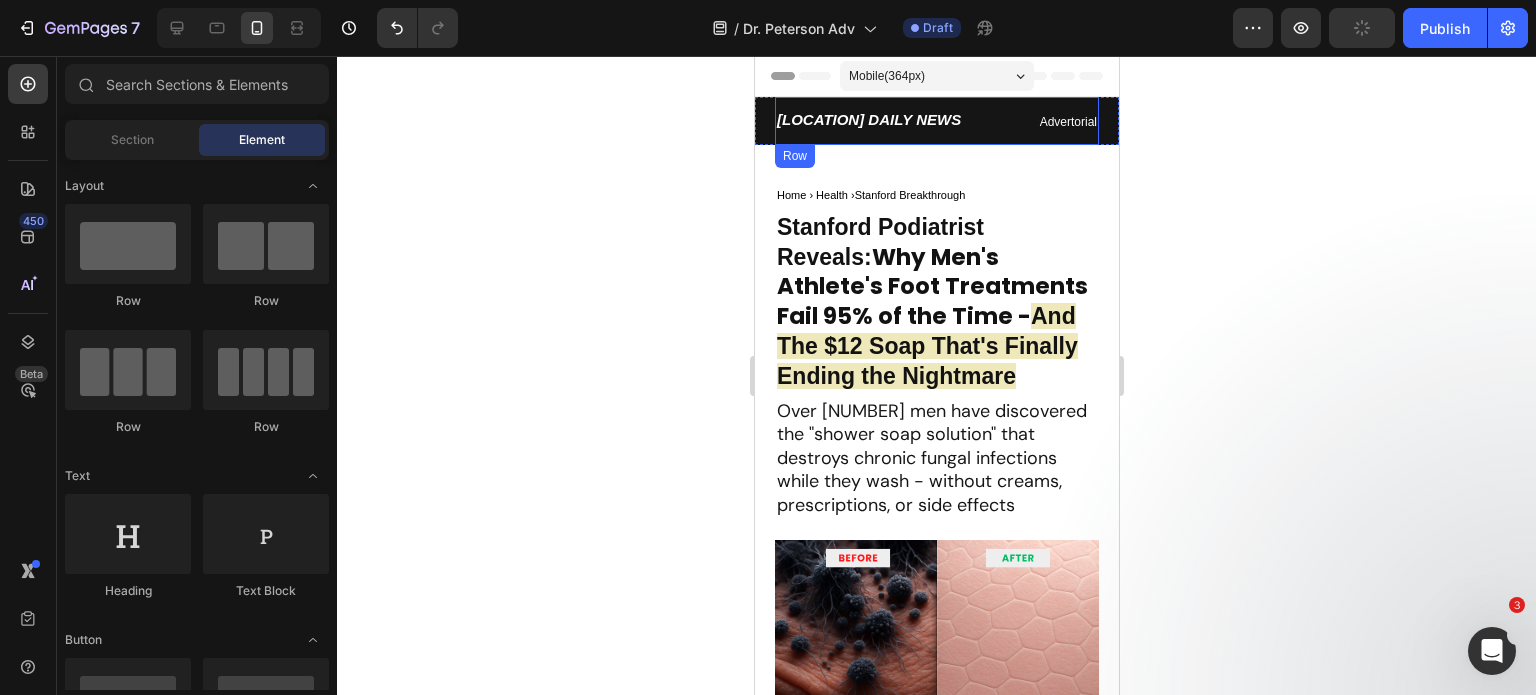 click on "STANDFORD DAILY NEWS" at bounding box center (868, 119) 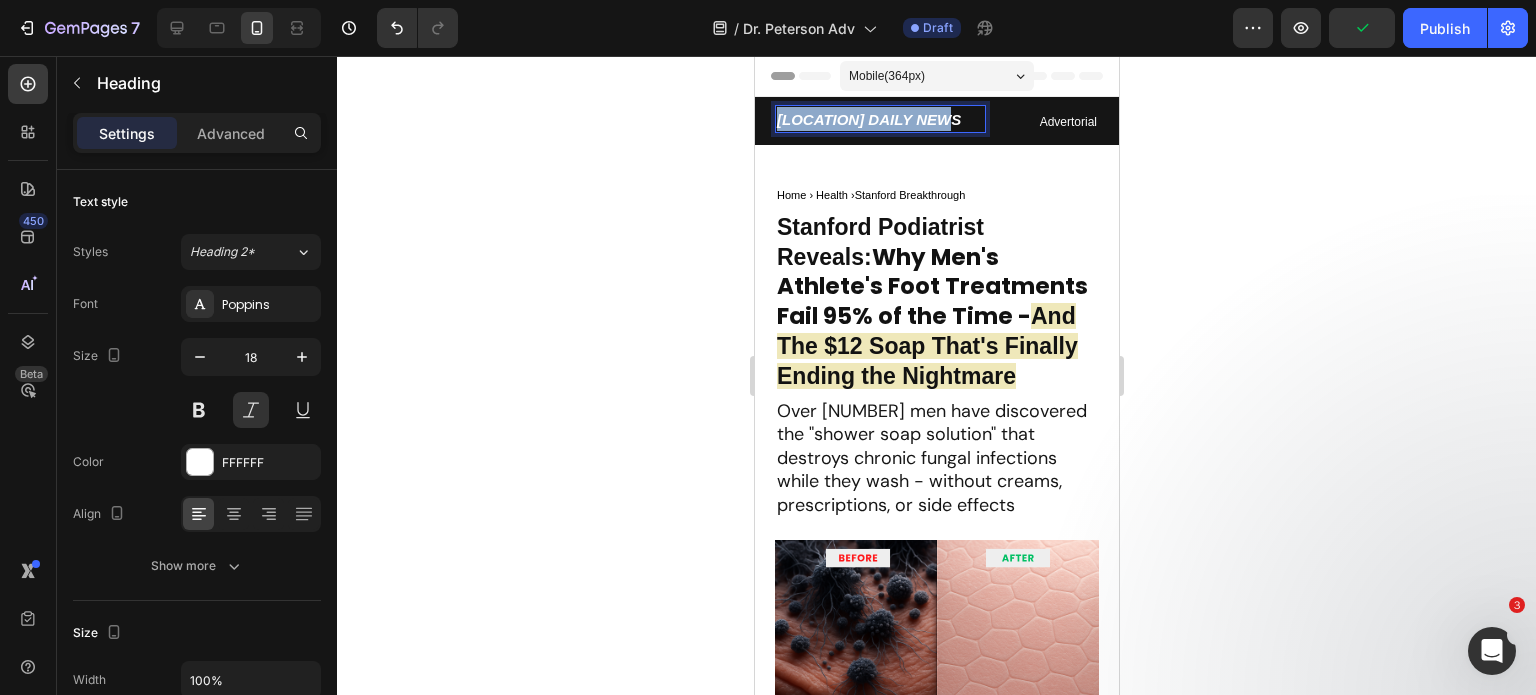 click on "STANDFORD DAILY NEWS" at bounding box center (868, 119) 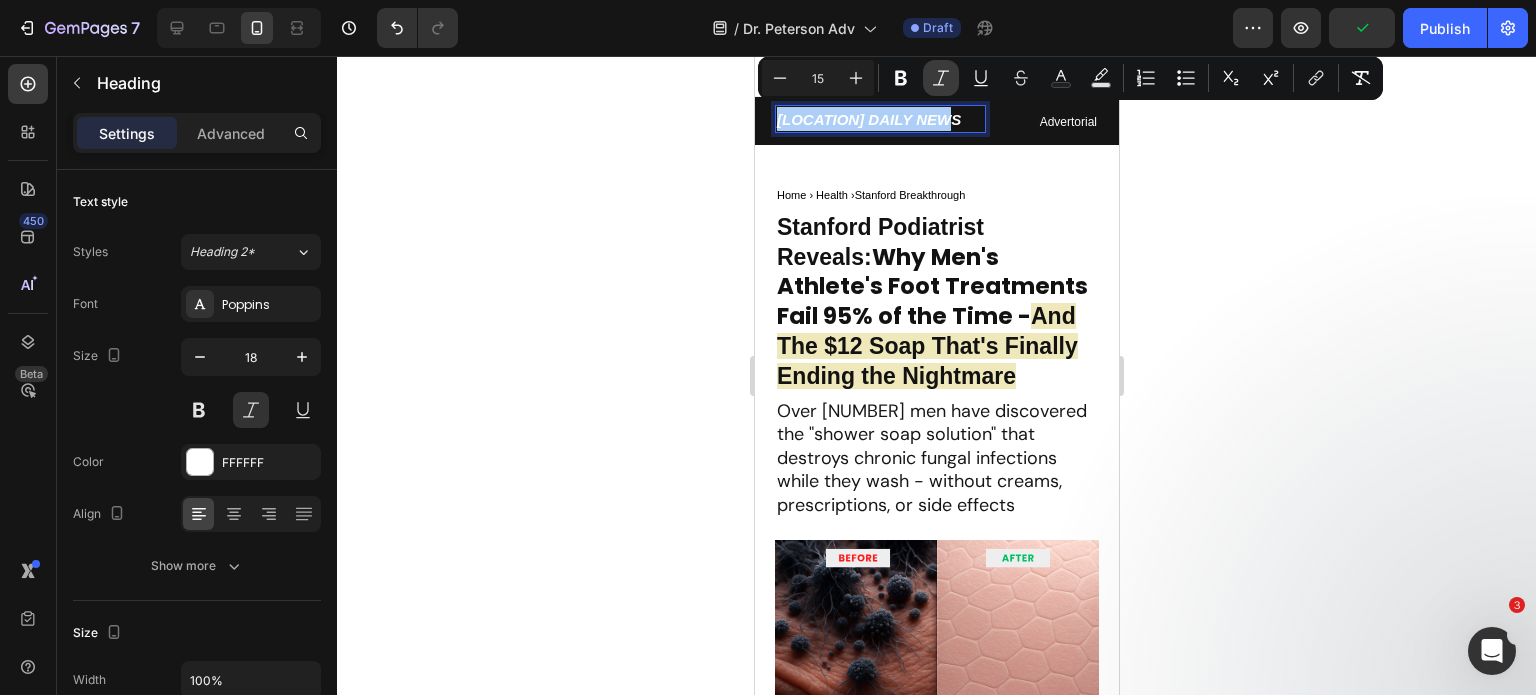click 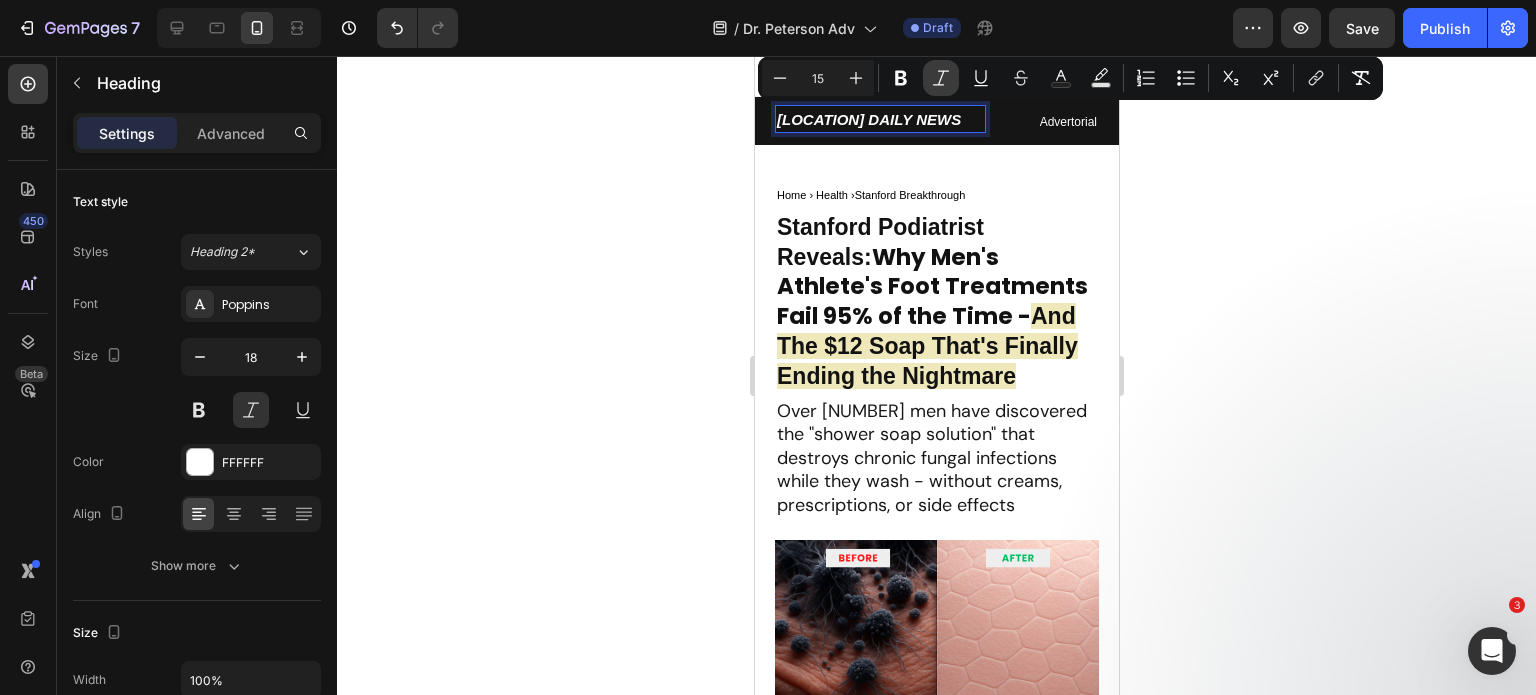 click 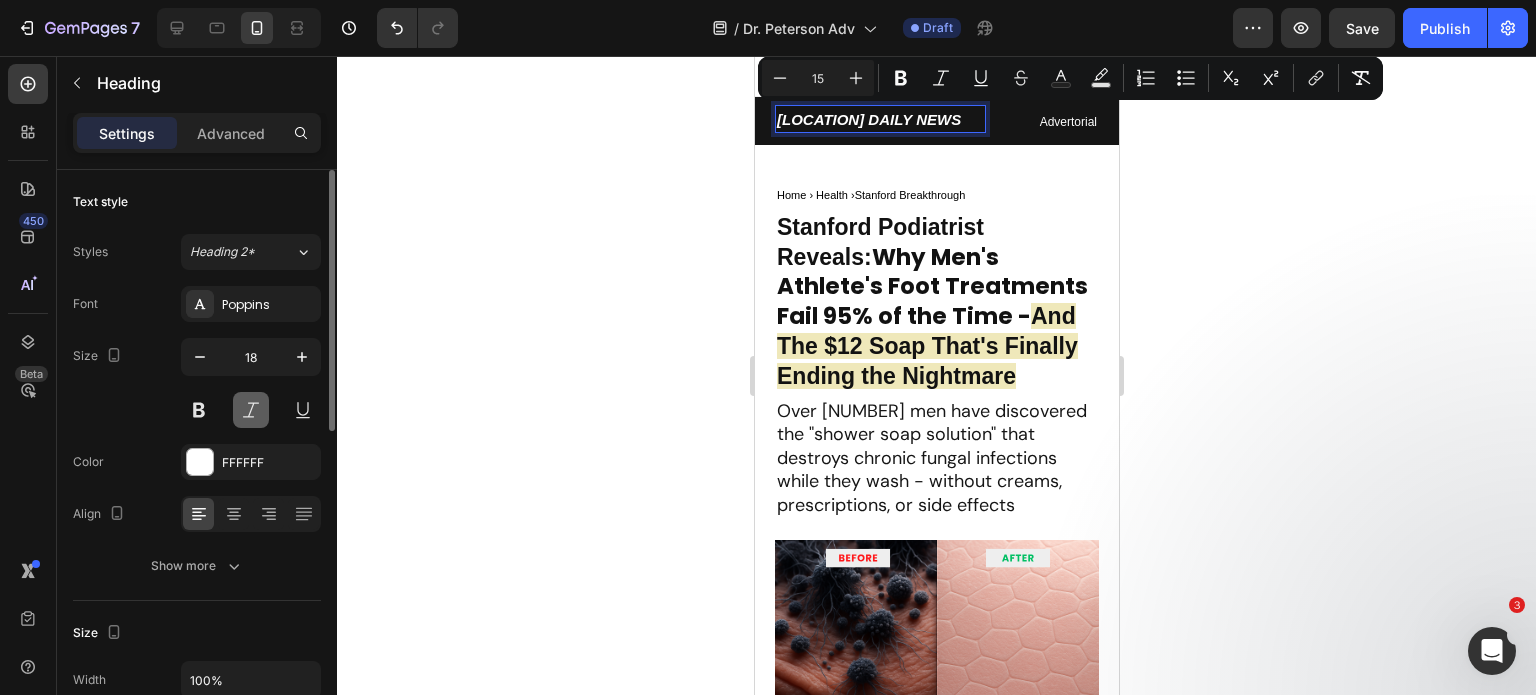 click at bounding box center [251, 410] 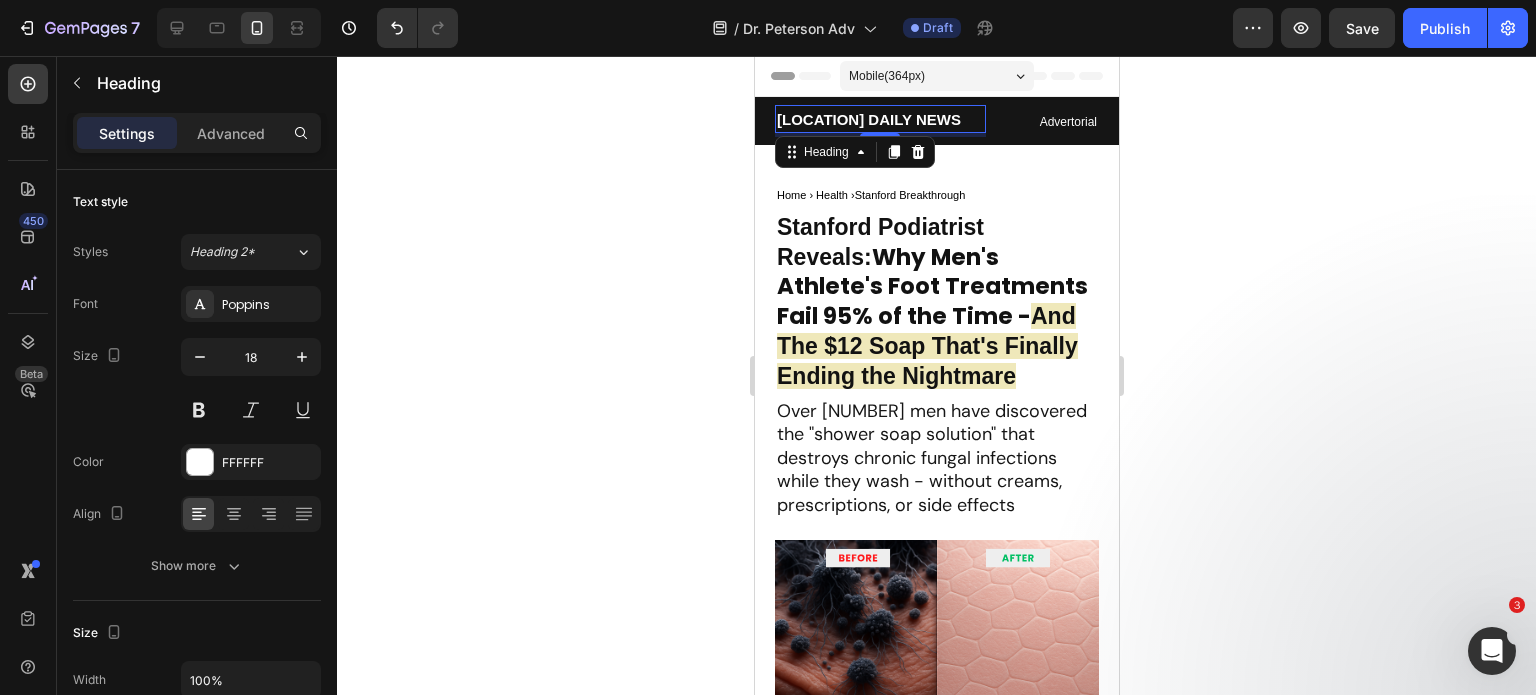 click 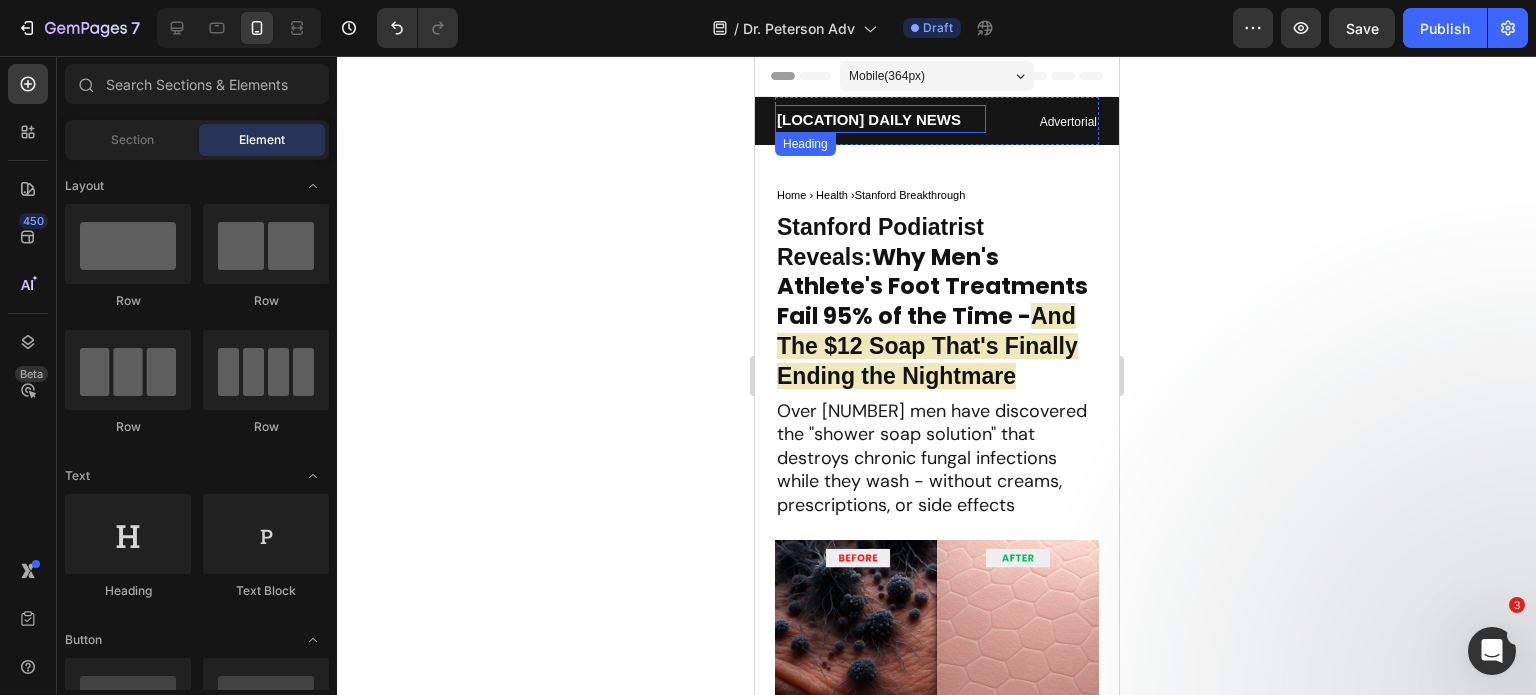 click on "STANDFORD DAILY NEWS" at bounding box center (868, 119) 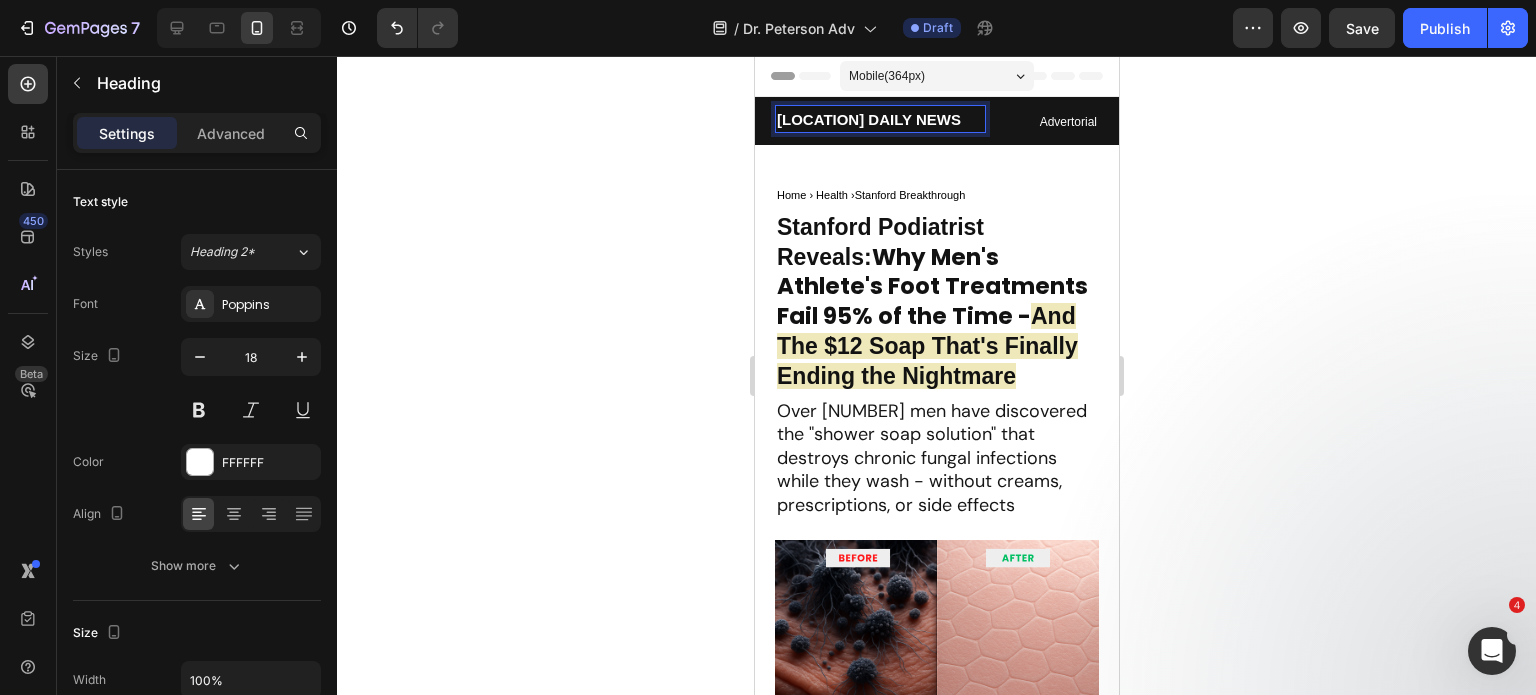 click on "STANDFORD DAILY NEWS" at bounding box center (868, 119) 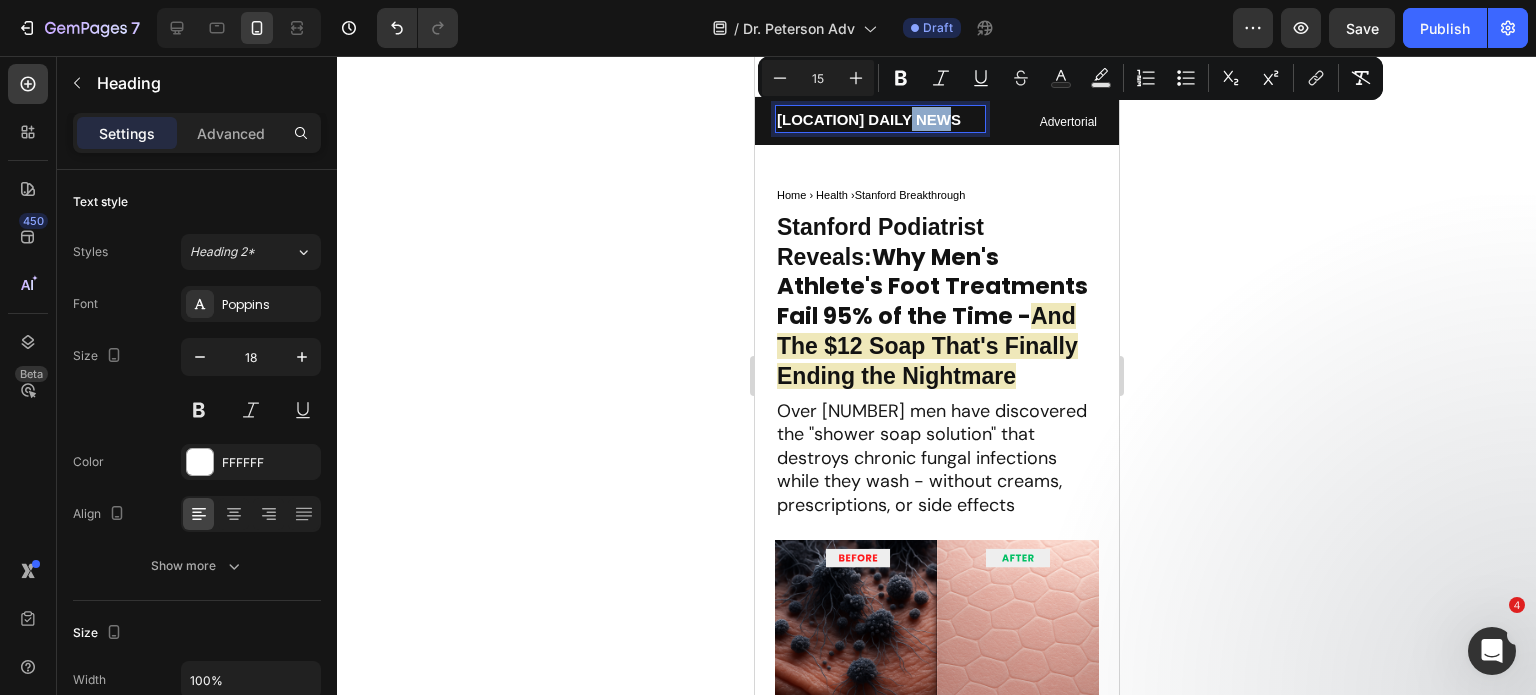 drag, startPoint x: 909, startPoint y: 118, endPoint x: 951, endPoint y: 123, distance: 42.296574 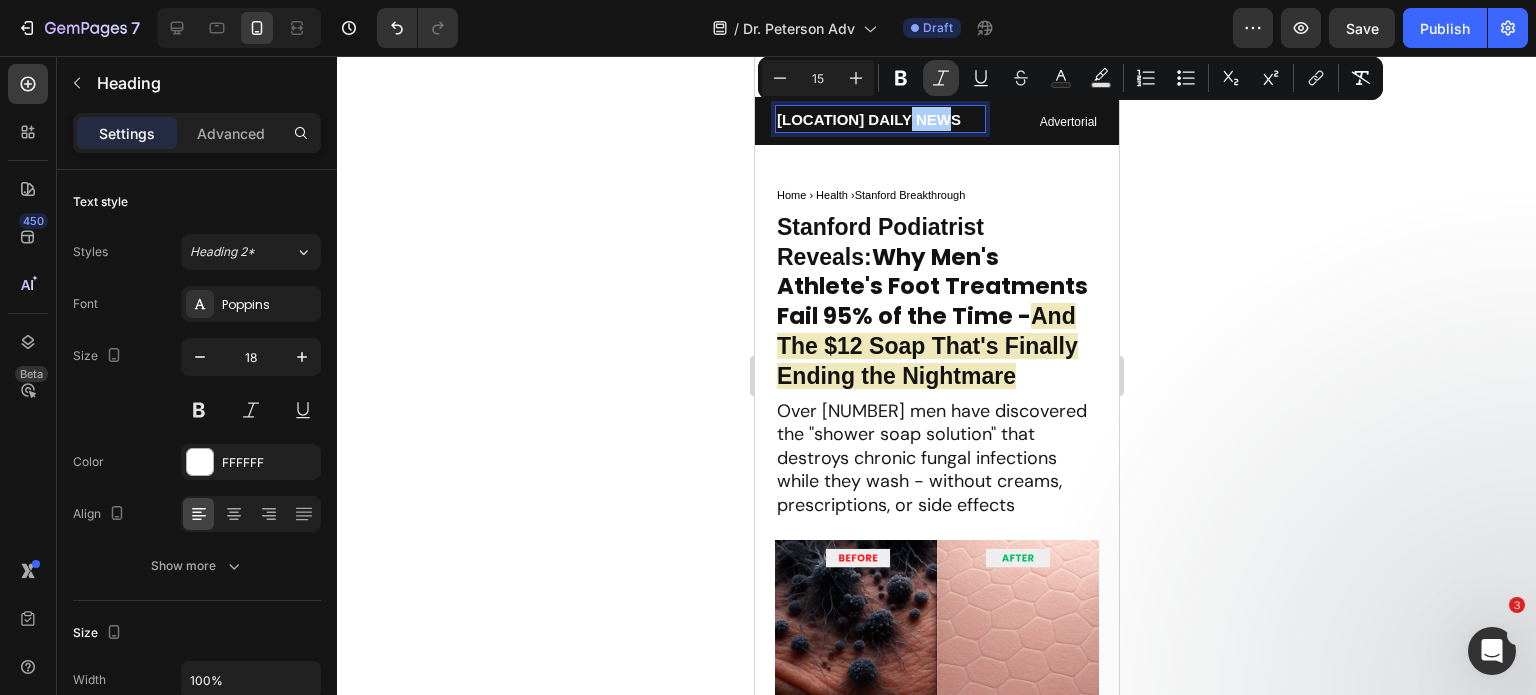 click 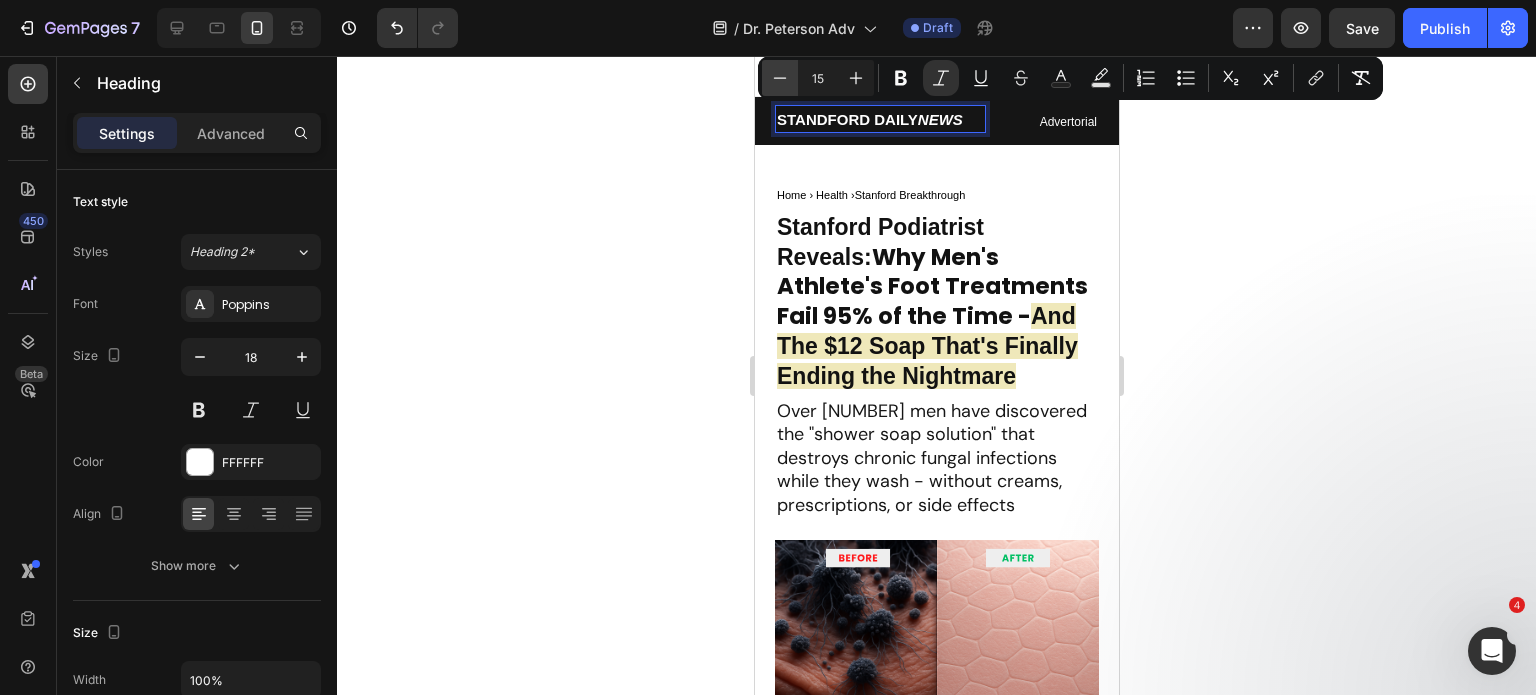 click on "Minus" at bounding box center (780, 78) 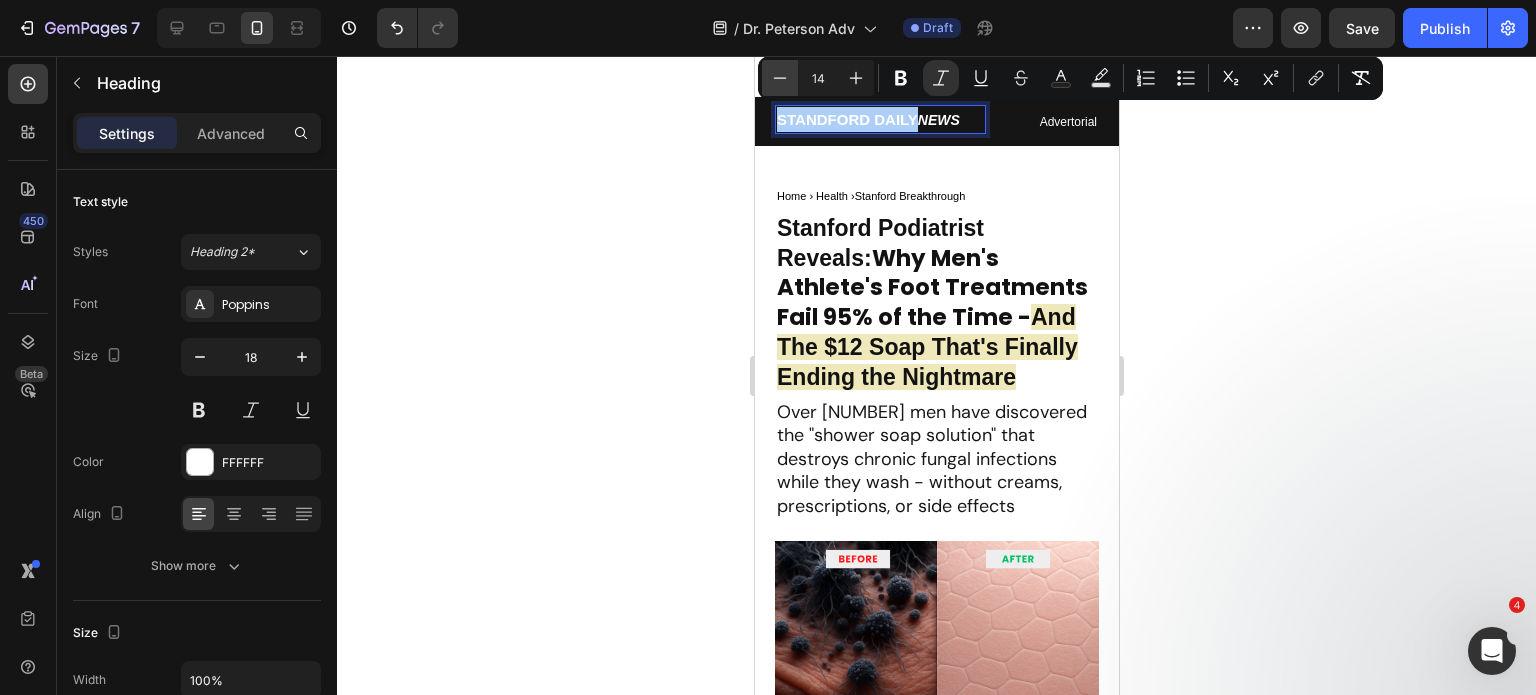 click on "Minus" at bounding box center (780, 78) 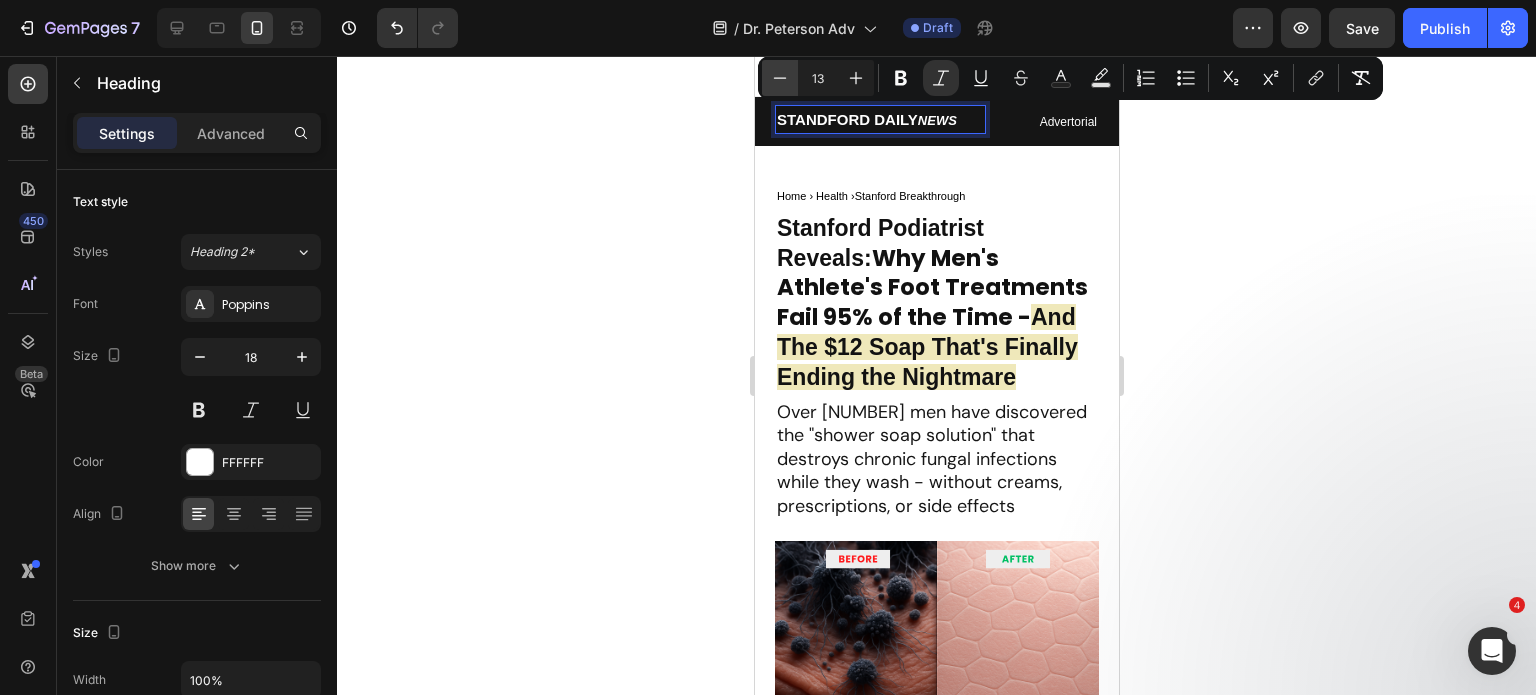 click on "Minus" at bounding box center [780, 78] 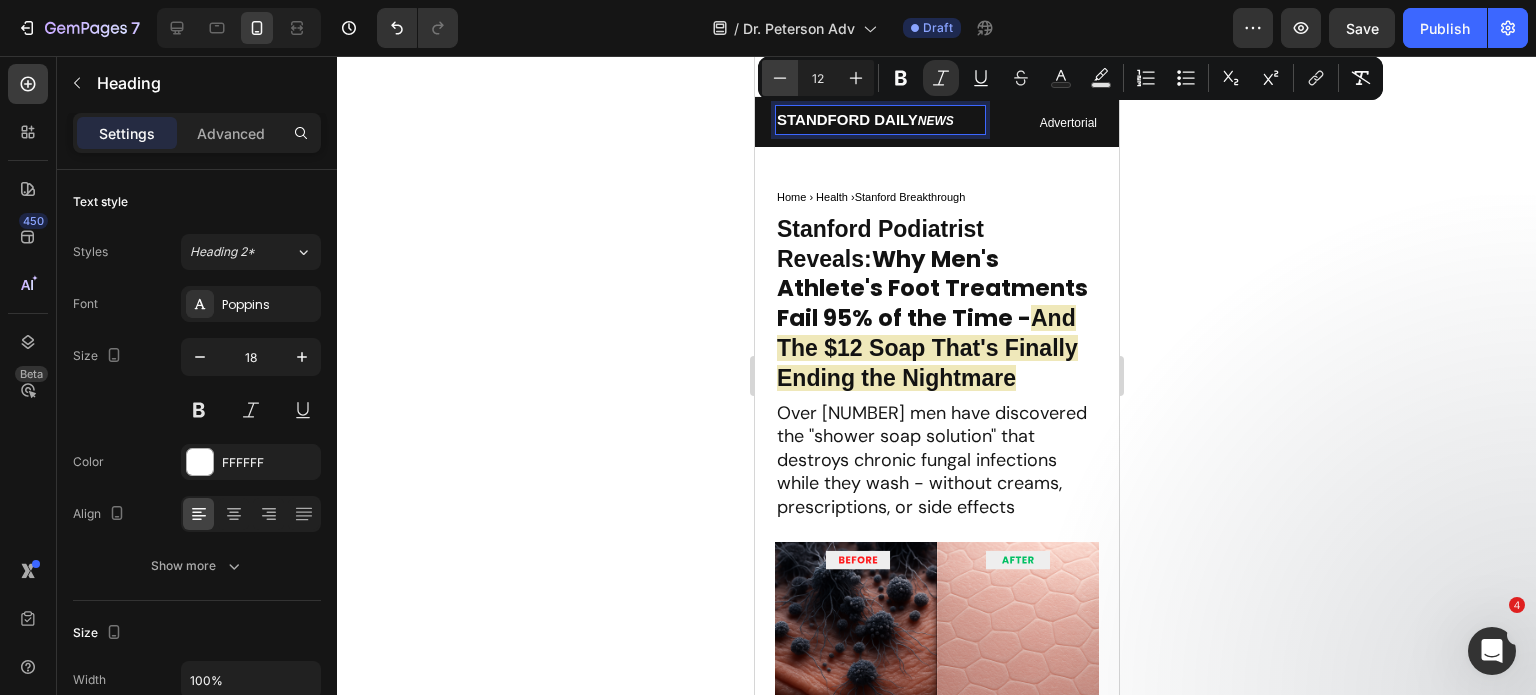 click on "Minus" at bounding box center [780, 78] 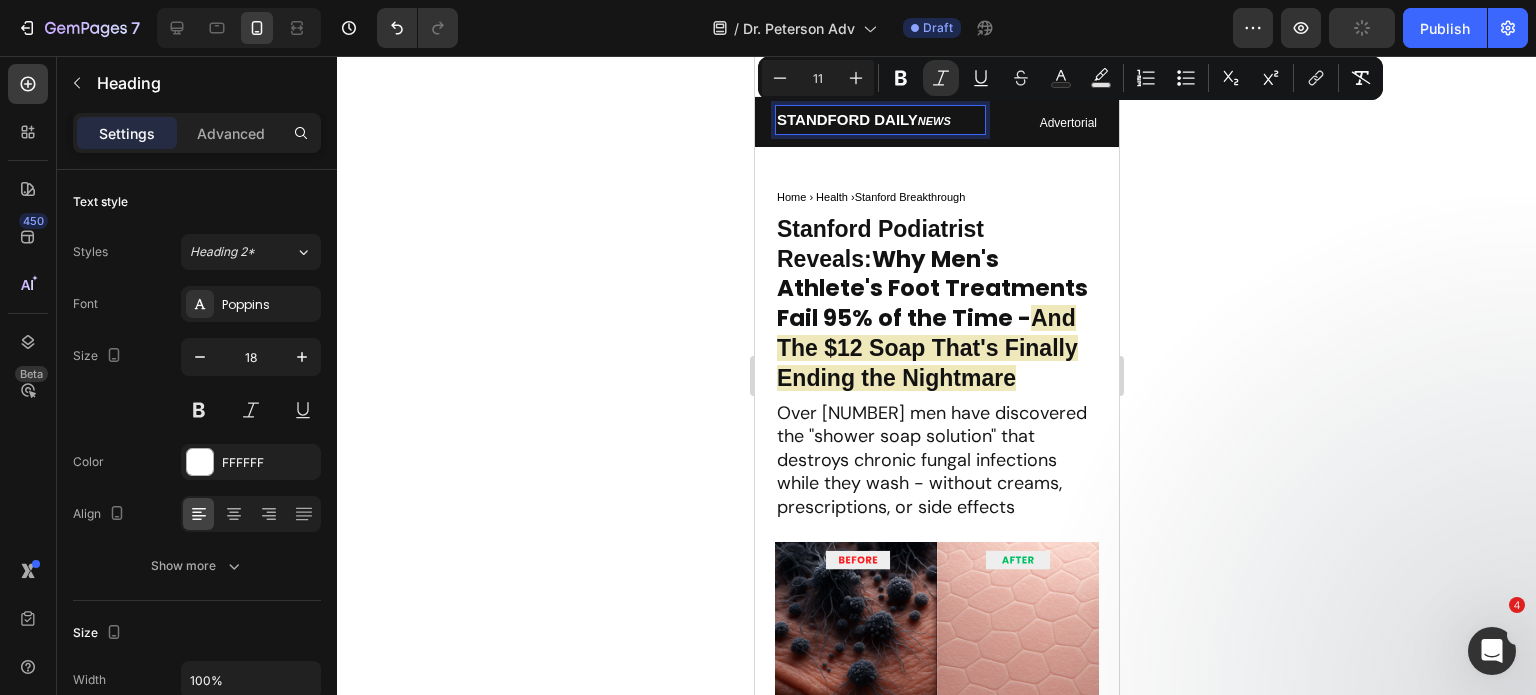 click 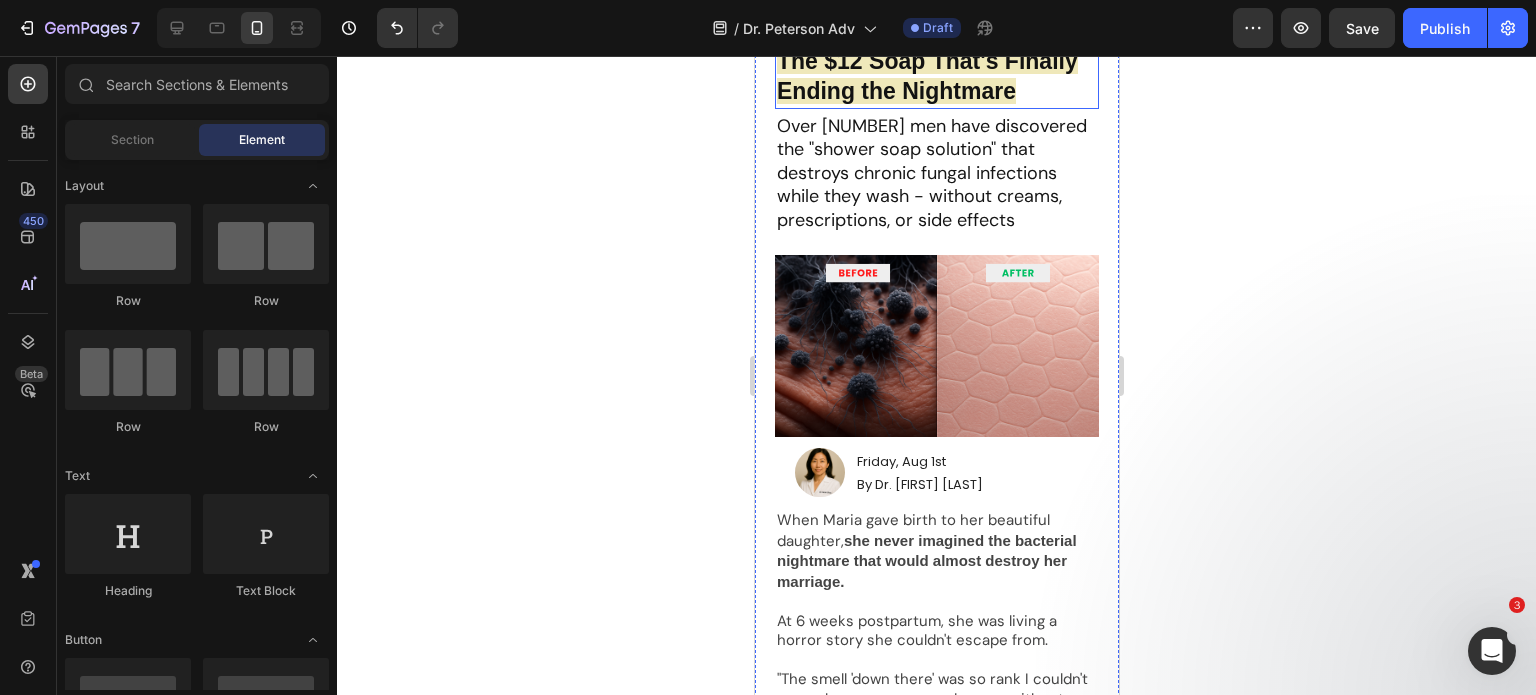 scroll, scrollTop: 300, scrollLeft: 0, axis: vertical 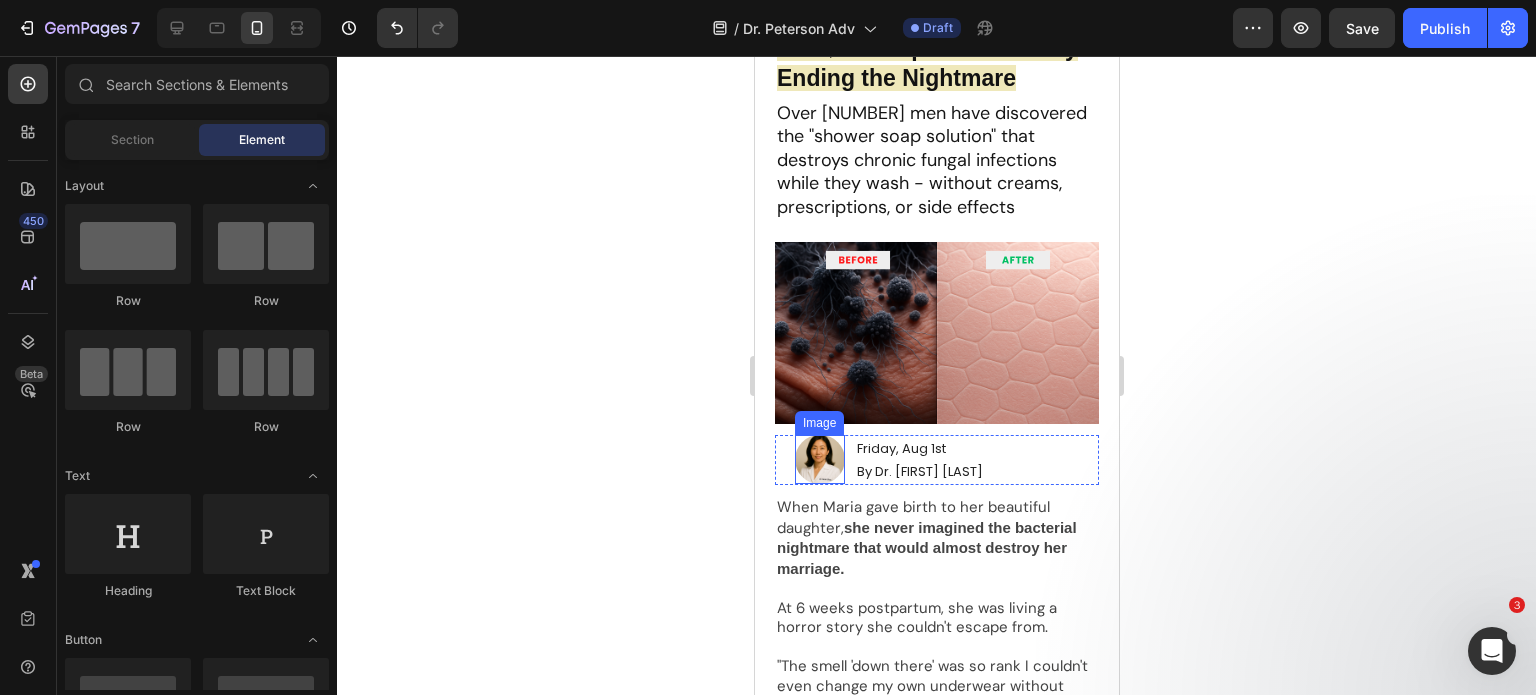 click at bounding box center [819, 460] 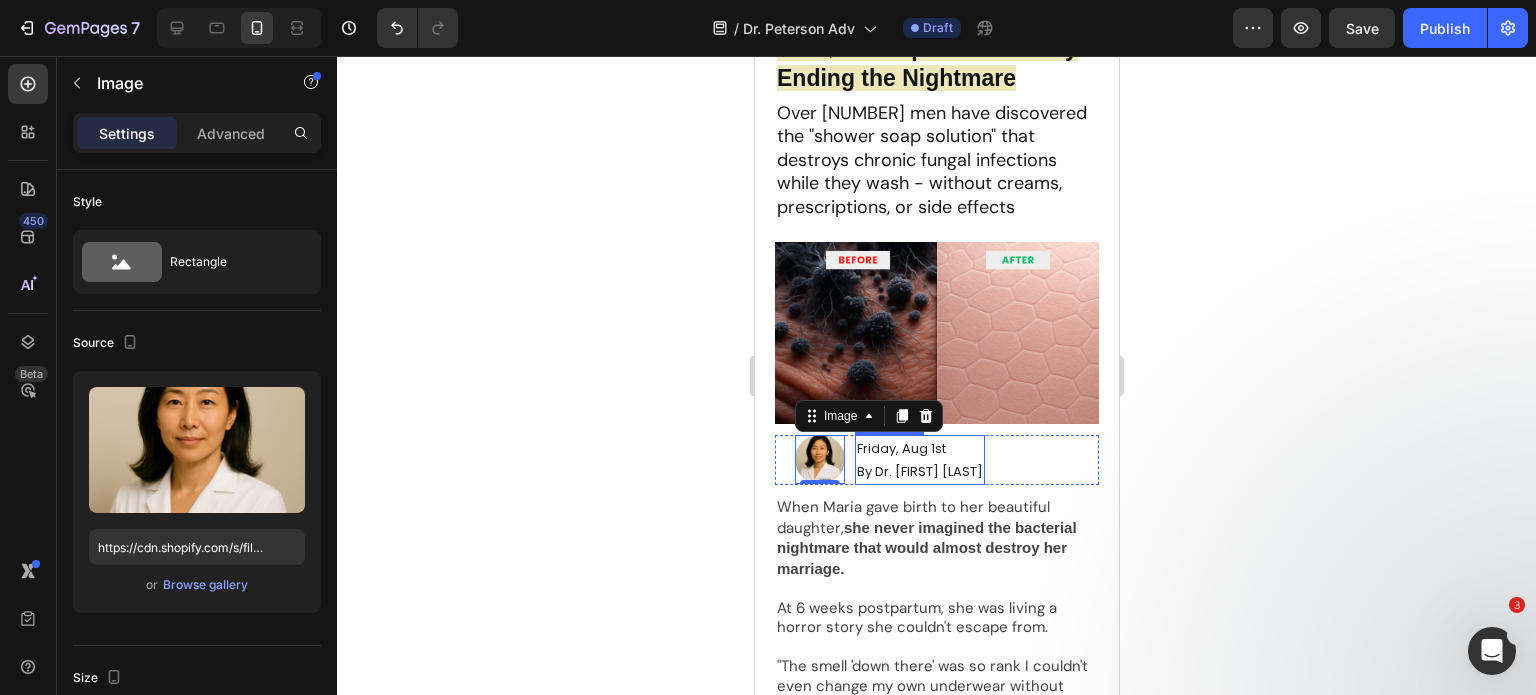 click on "By Dr. Sarah Chen" at bounding box center (919, 471) 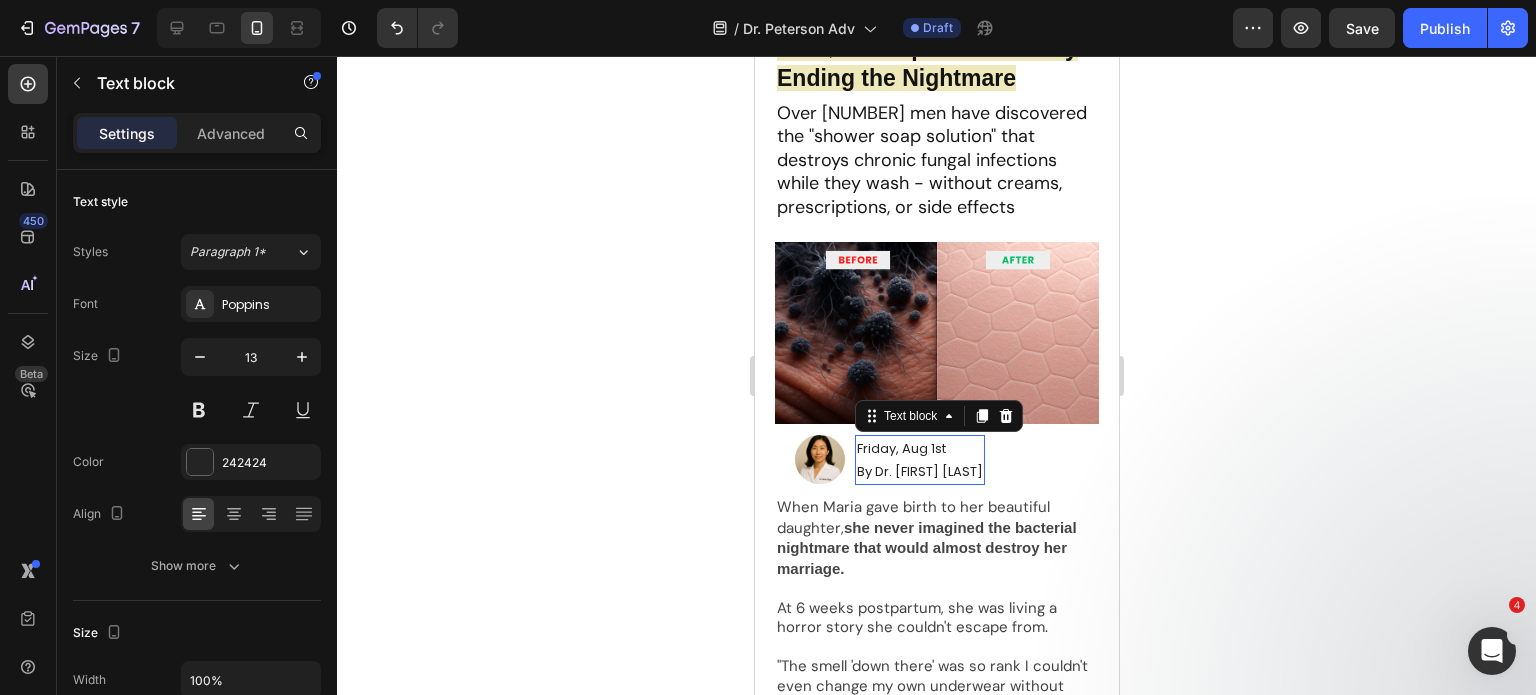 click on "By Dr. Sarah Chen" at bounding box center (919, 471) 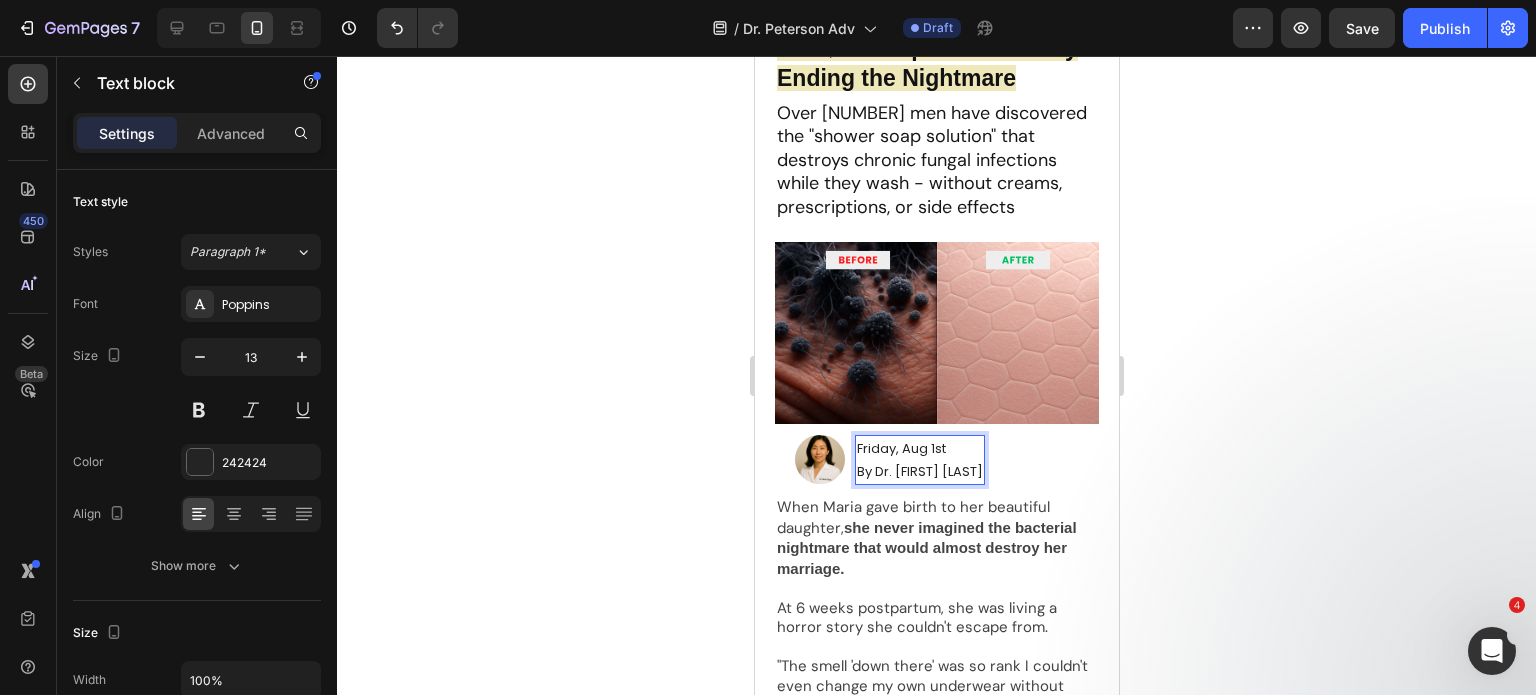 click on "By Dr. Sarah Chen" at bounding box center [919, 471] 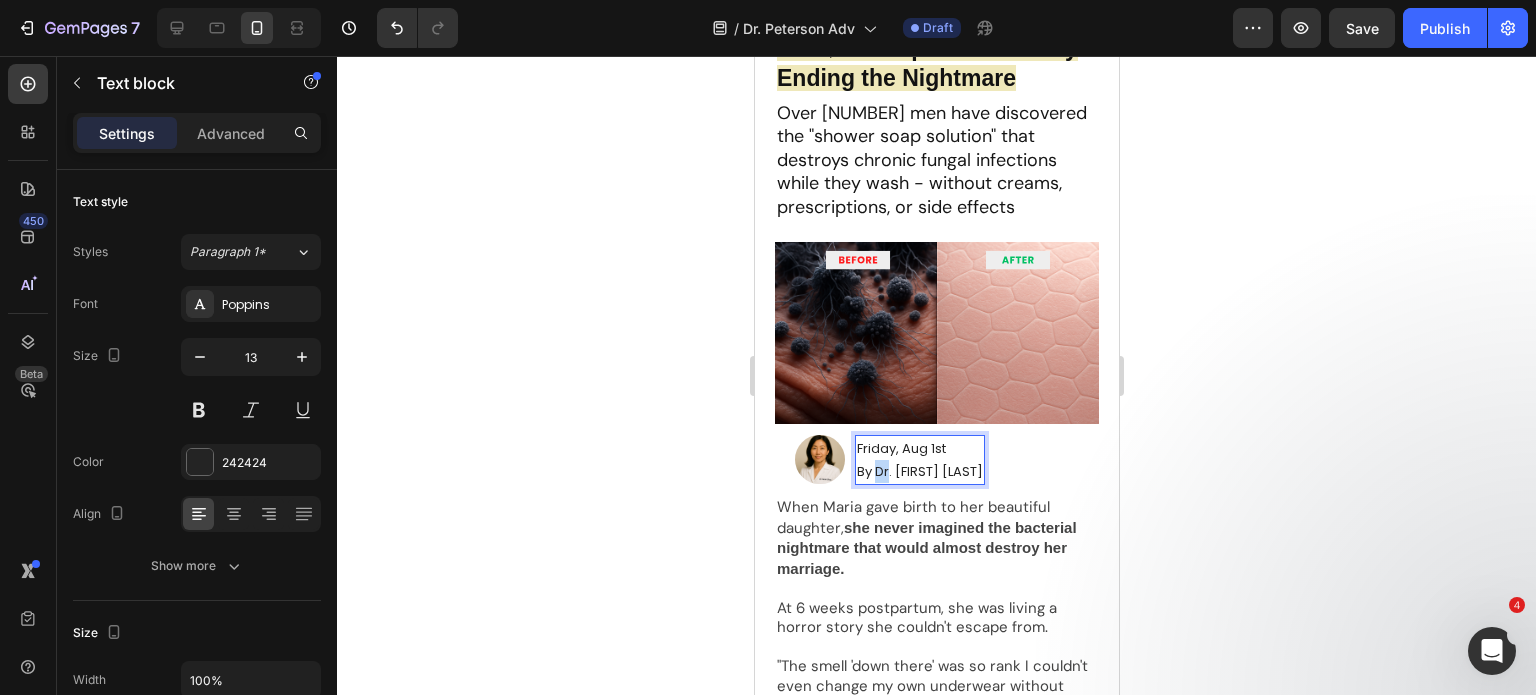 click on "By Dr. Sarah Chen" at bounding box center (919, 471) 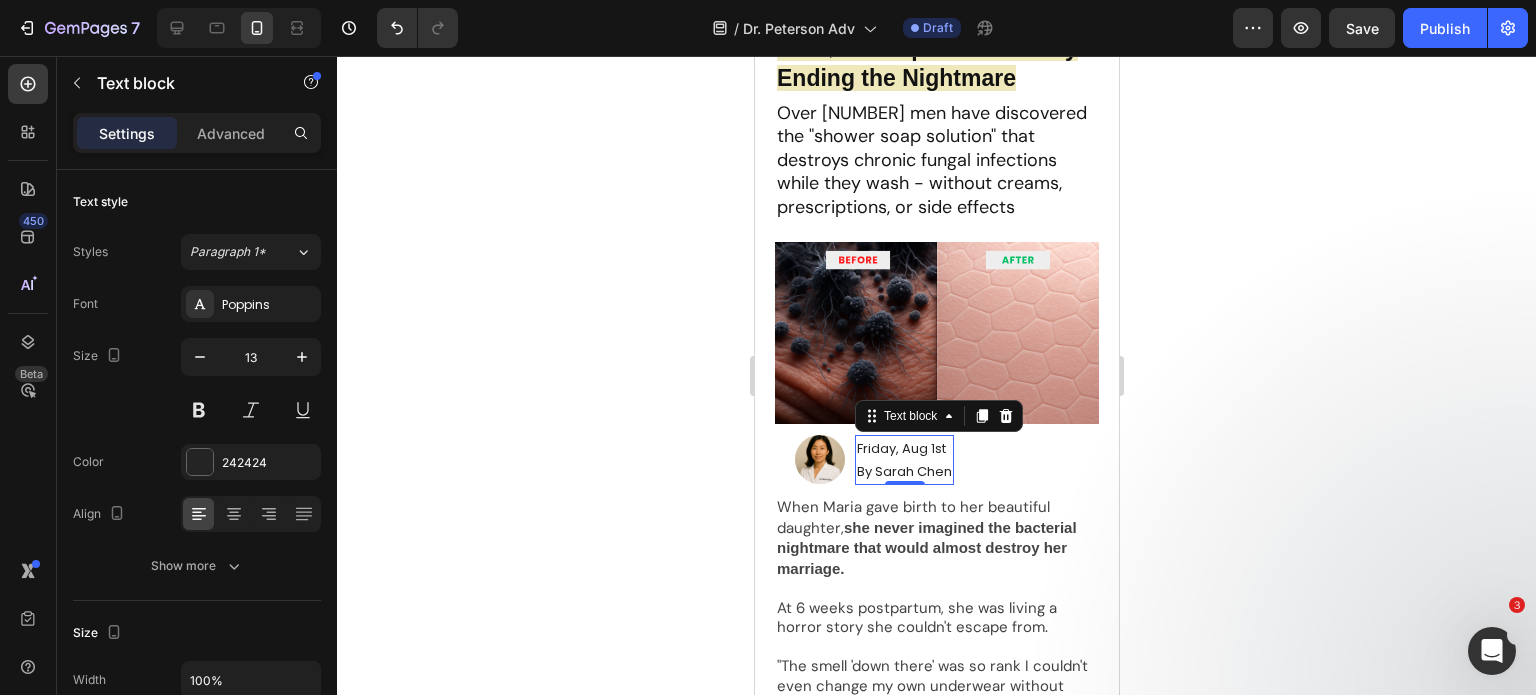 click 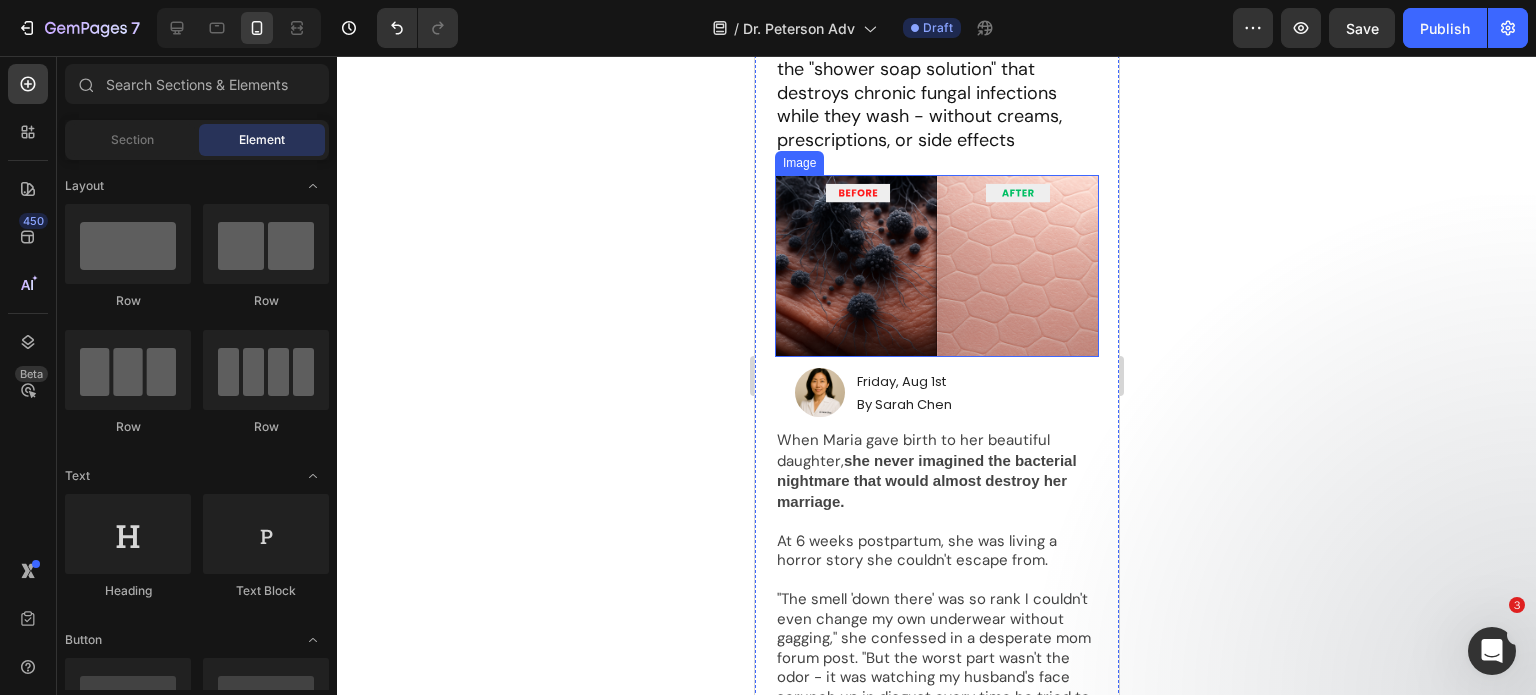scroll, scrollTop: 500, scrollLeft: 0, axis: vertical 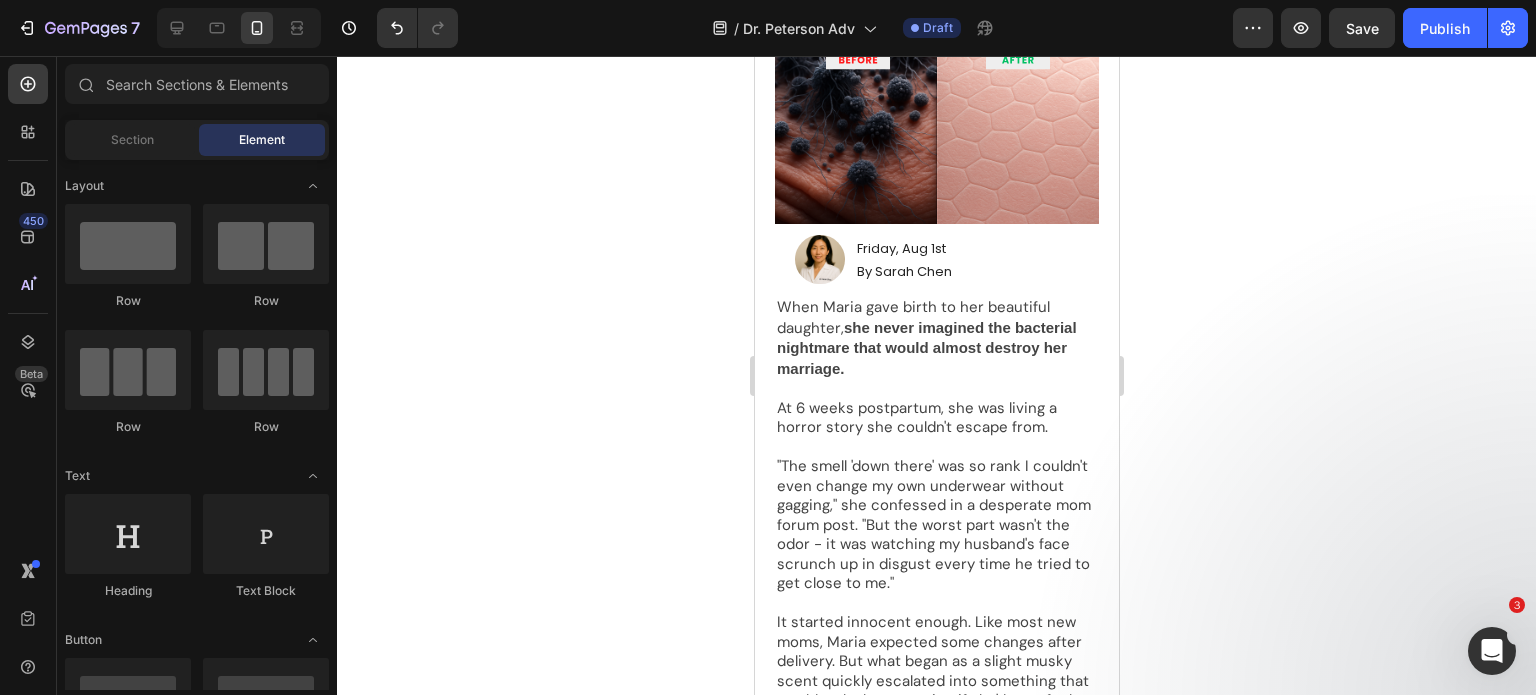 click at bounding box center [936, 448] 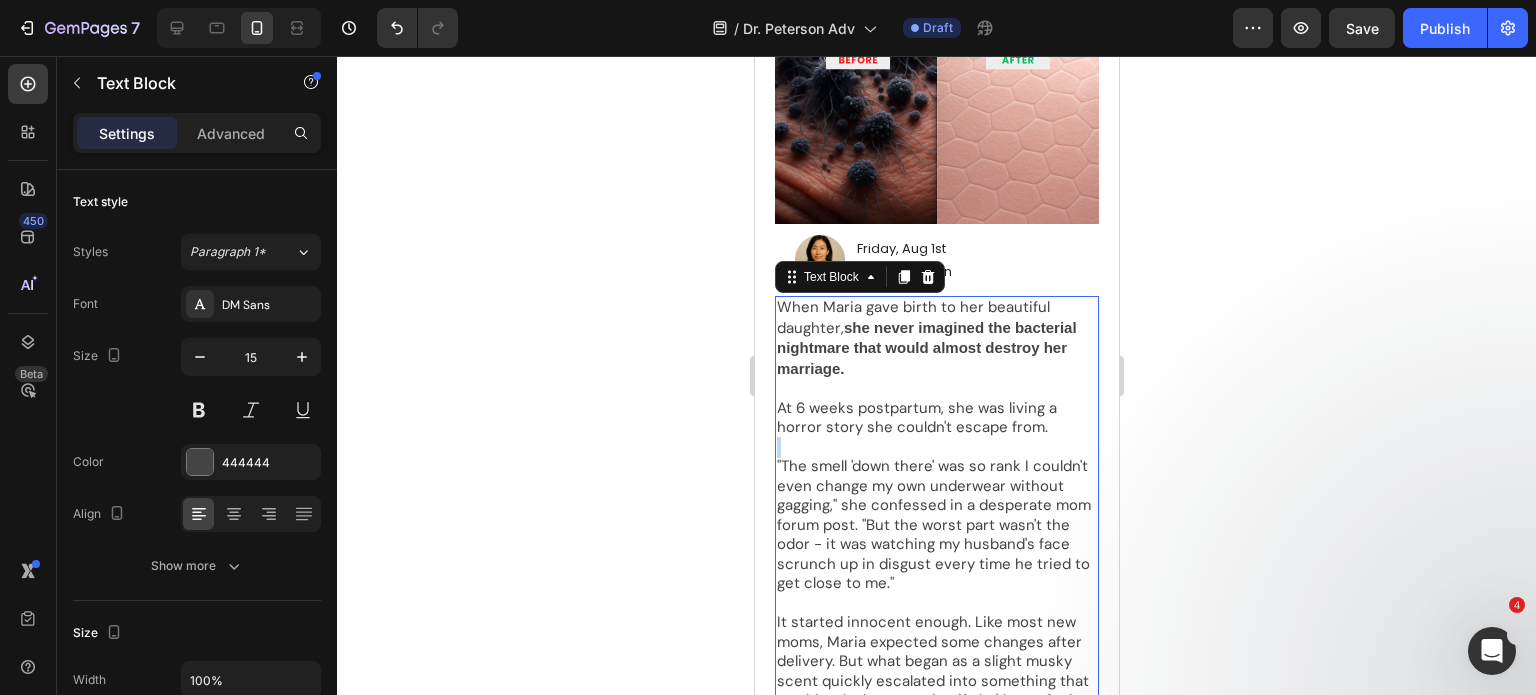 click on "When Maria gave birth to her beautiful daughter,  she never imagined the bacterial nightmare that would almost destroy her marriage. At 6 weeks postpartum, she was living a horror story she couldn't escape from. "The smell 'down there' was so rank I couldn't even change my own underwear without gagging," she confessed in a desperate mom forum post. "But the worst part wasn't the odor - it was watching my husband's face scrunch up in disgust every time he tried to get close to me." It started innocent enough. Like most new moms, Maria expected some changes after delivery. But what began as a slight musky scent quickly escalated into something that would make her question if she'd ever feel human again. Week by week, the odor grew stronger. Her intimate area developed a smell she described as "rotting onions mixed with old fish." Even her armpits, which had never been a problem before, started reeking within minutes of showering. honey, maybe you should shower first'  -" at bounding box center [936, 899] 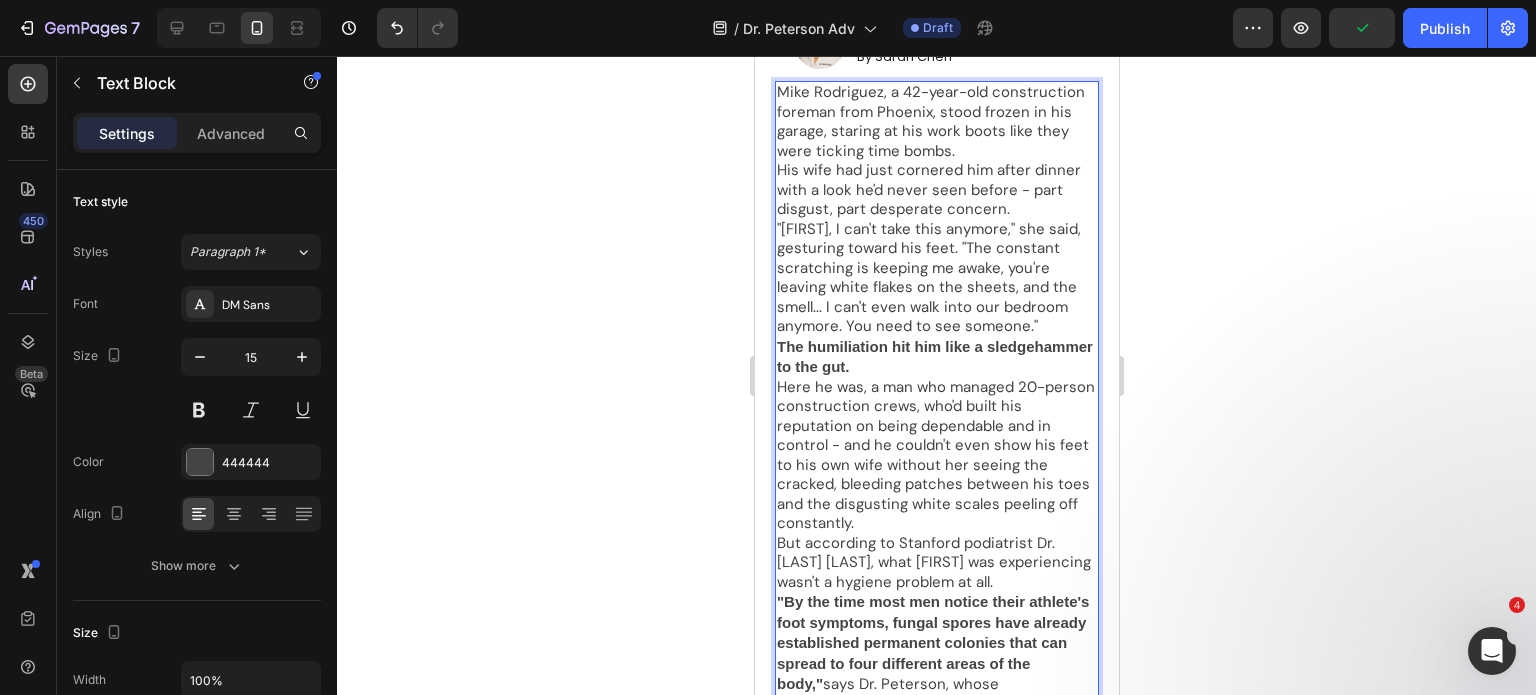 scroll, scrollTop: 647, scrollLeft: 0, axis: vertical 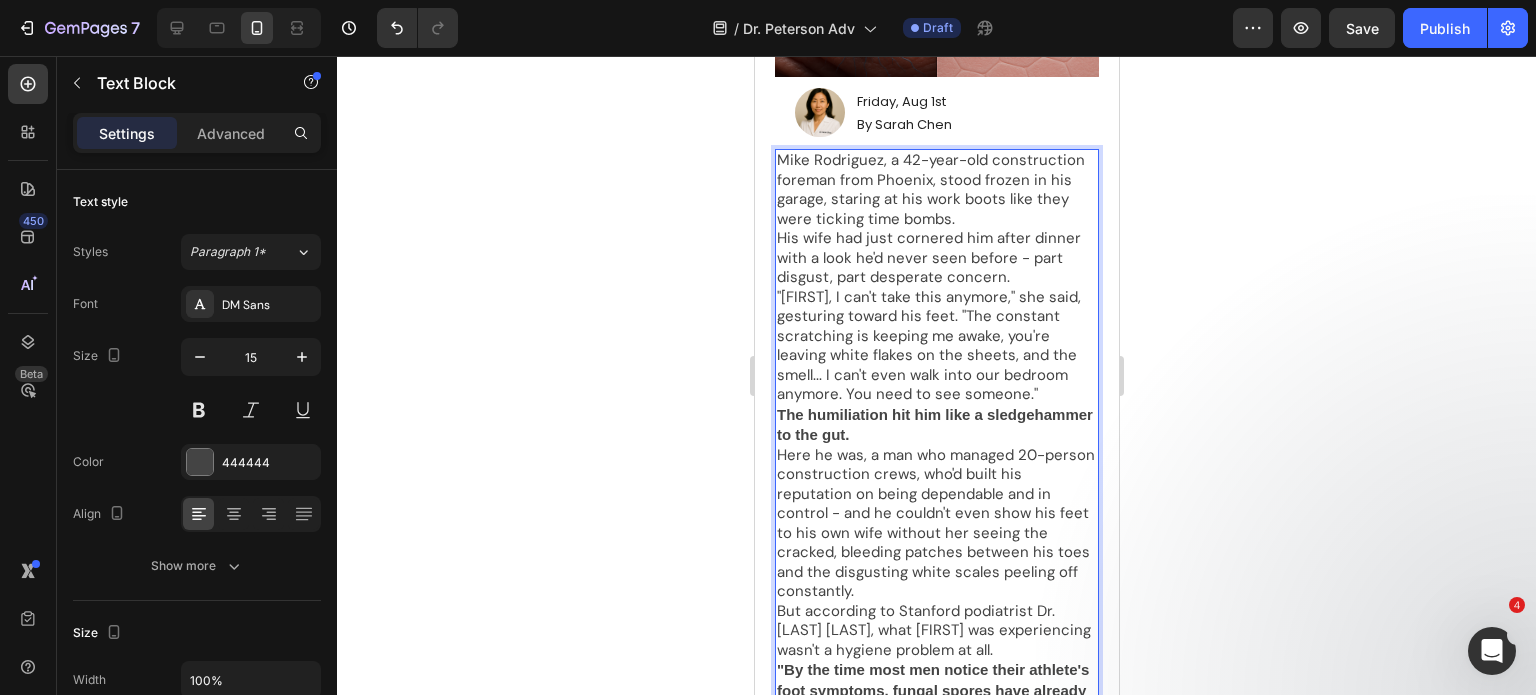 click on "Mike Rodriguez, a 42-year-old construction foreman from Phoenix, stood frozen in his garage, staring at his work boots like they were ticking time bombs." at bounding box center (936, 190) 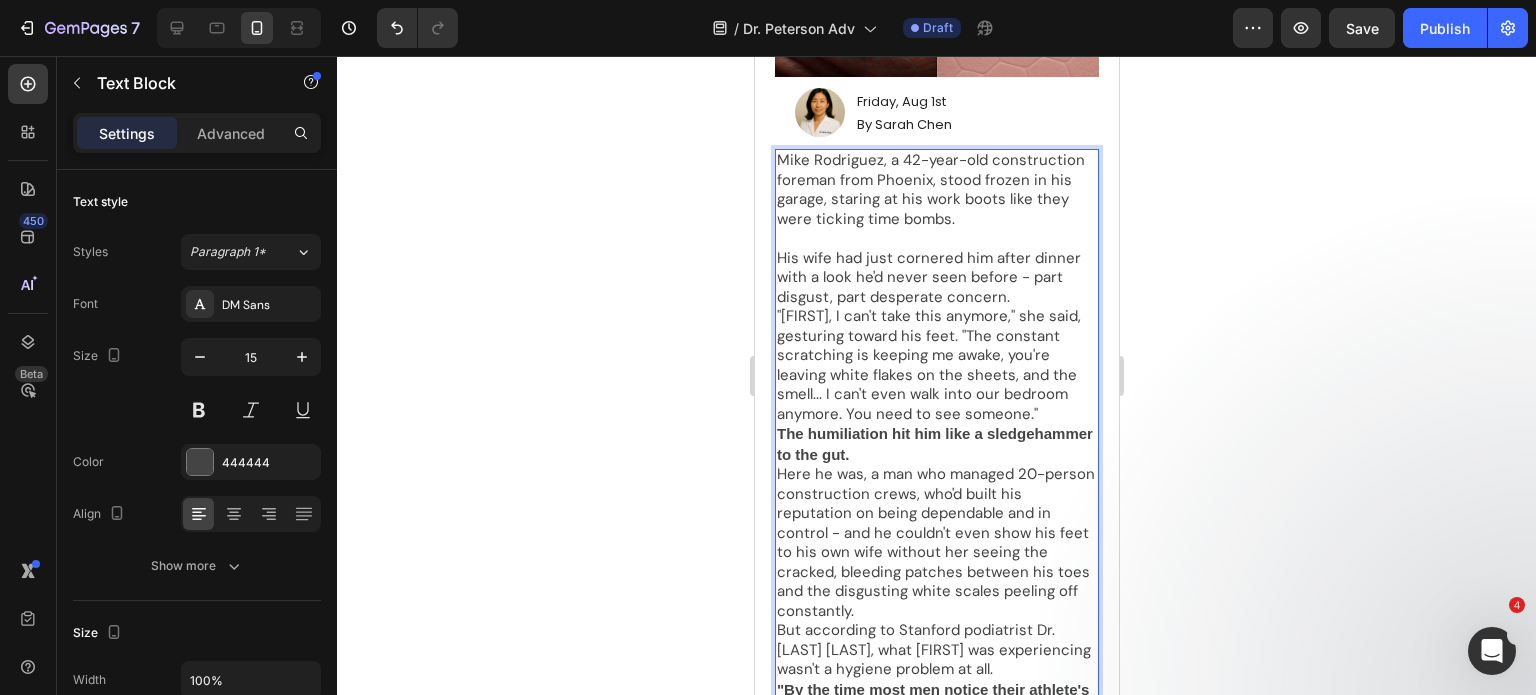 click on "His wife had just cornered him after dinner with a look he'd never seen before - part disgust, part desperate concern." at bounding box center (936, 278) 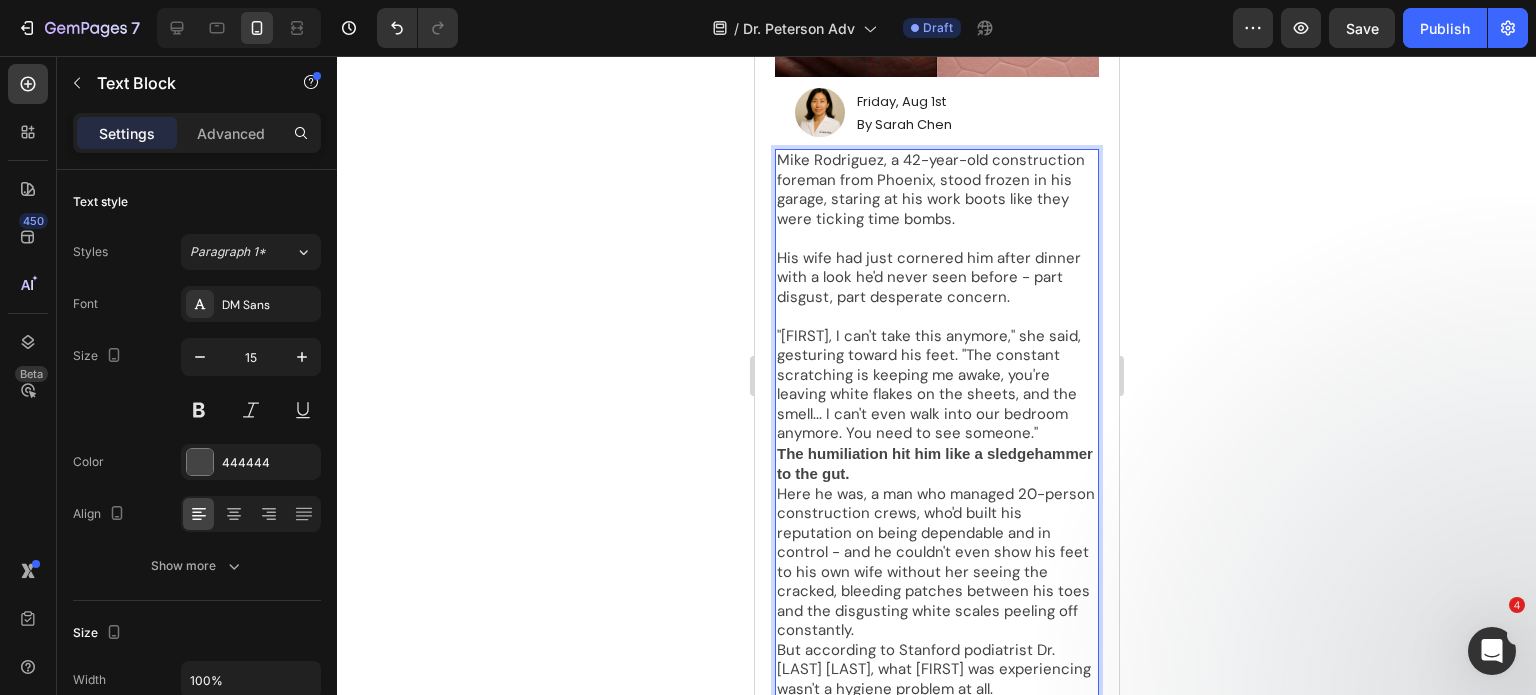 click on ""Mike, I can't take this anymore," she said, gesturing toward his feet. "The constant scratching is keeping me awake, you're leaving white flakes on the sheets, and the smell... I can't even walk into our bedroom anymore. You need to see someone."" at bounding box center [936, 385] 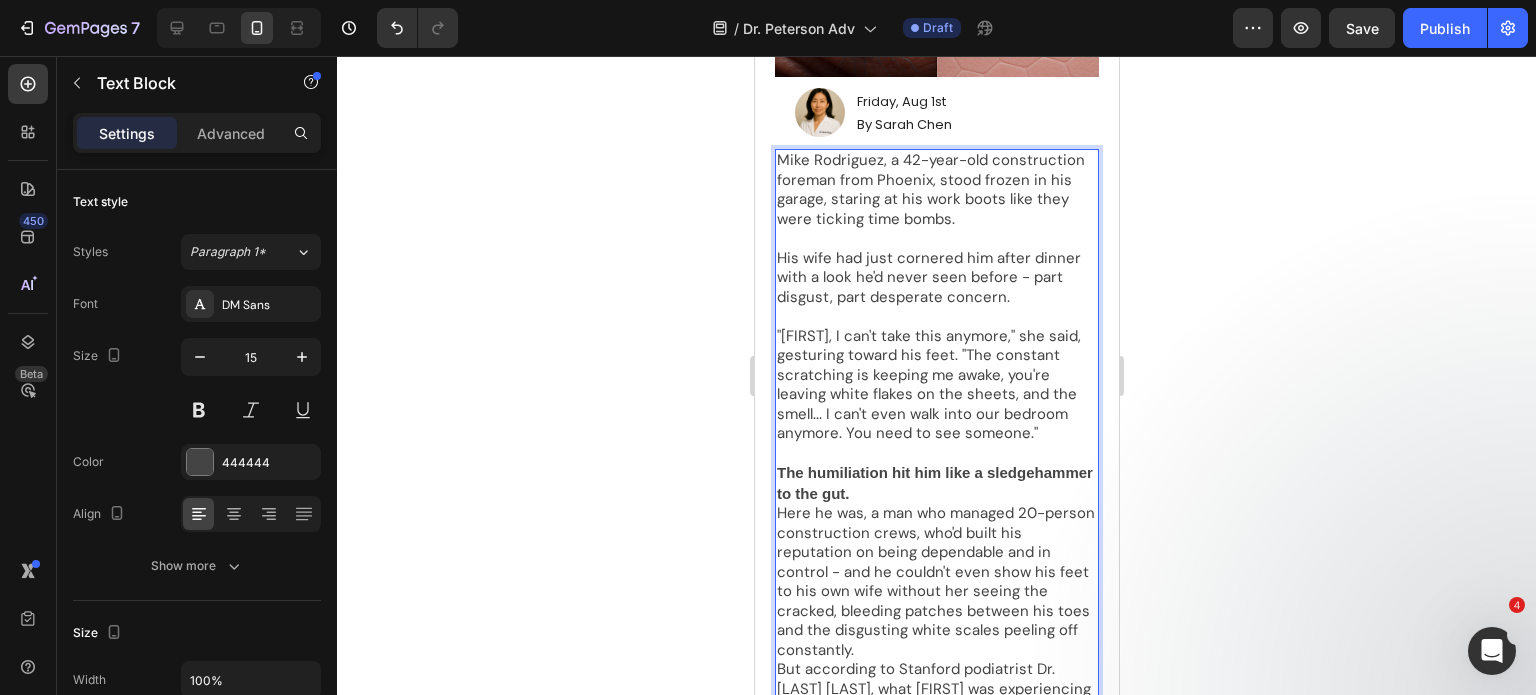 click on "The humiliation hit him like a sledgehammer to the gut." at bounding box center (936, 483) 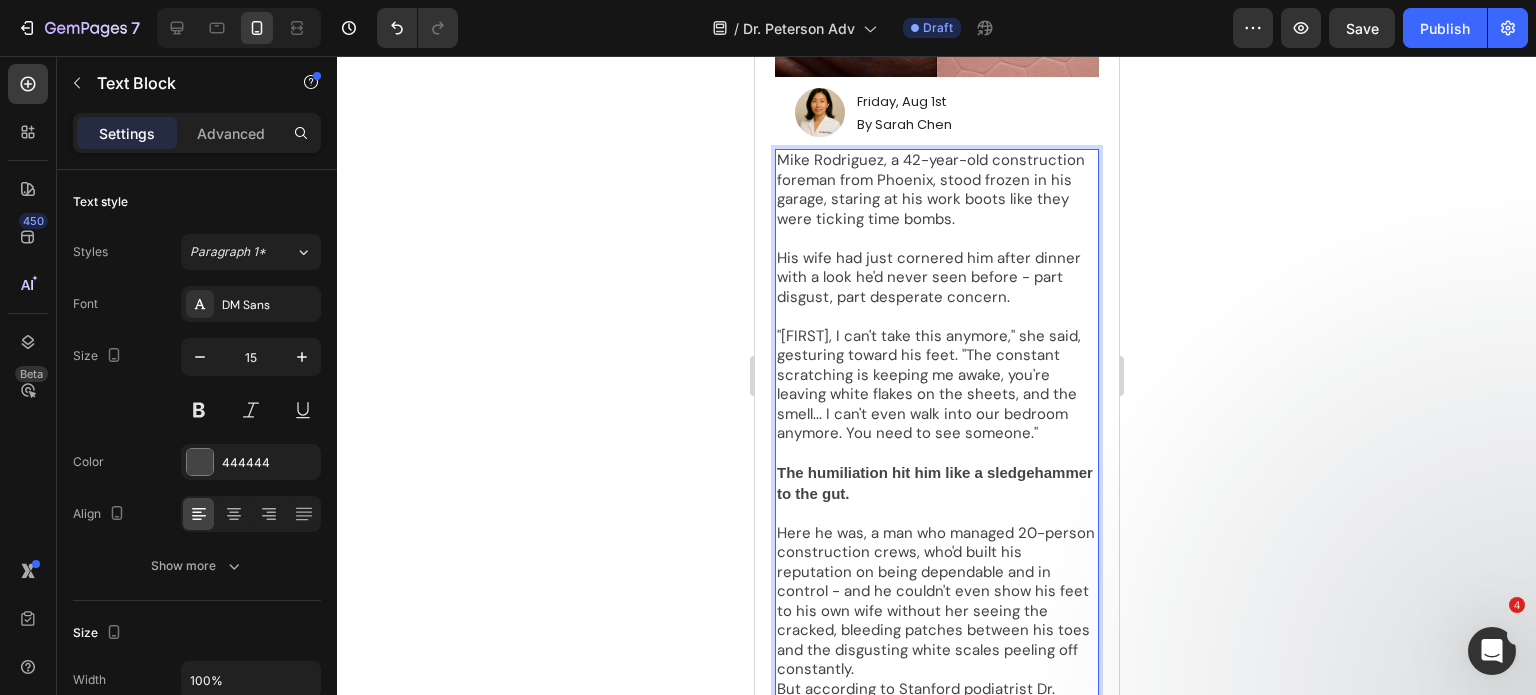 click on "Here he was, a man who managed 20-person construction crews, who'd built his reputation on being dependable and in control - and he couldn't even show his feet to his own wife without her seeing the cracked, bleeding patches between his toes and the disgusting white scales peeling off constantly." at bounding box center [936, 602] 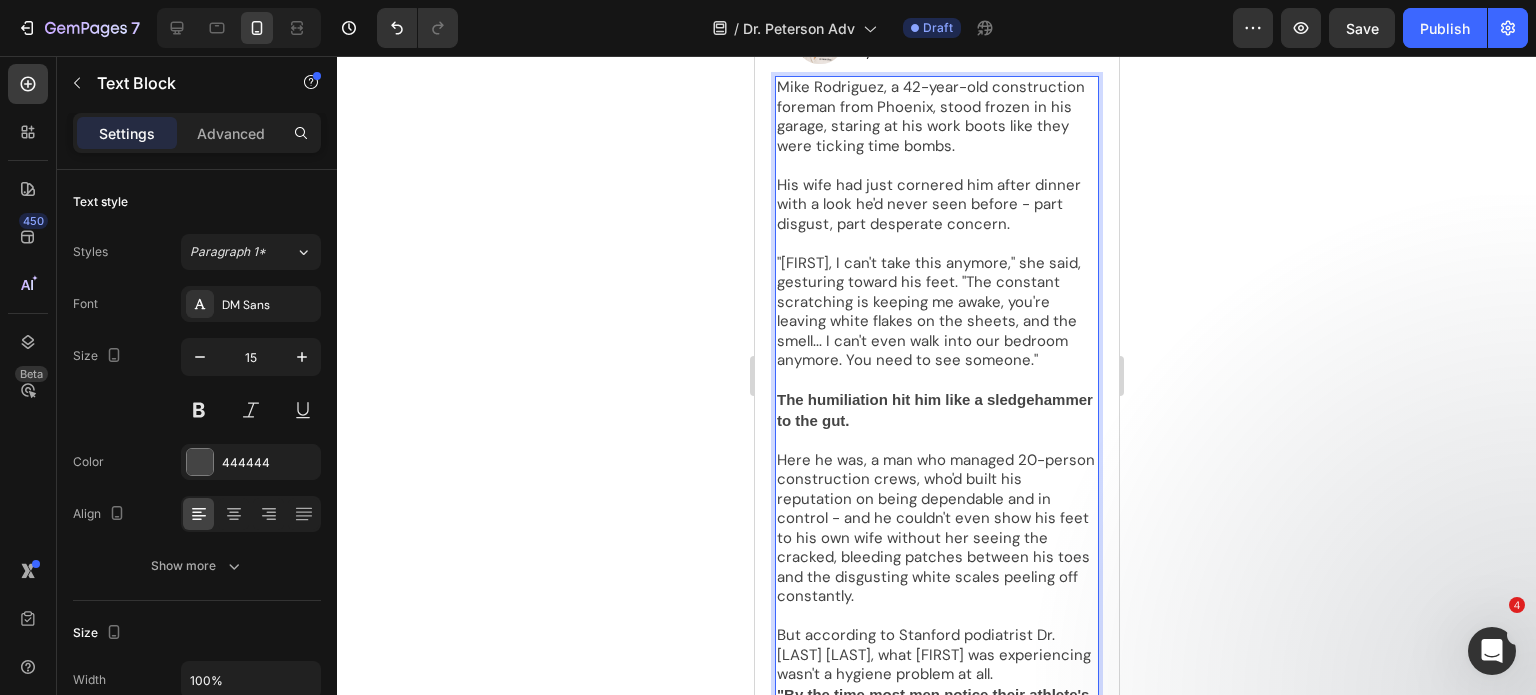 scroll, scrollTop: 768, scrollLeft: 0, axis: vertical 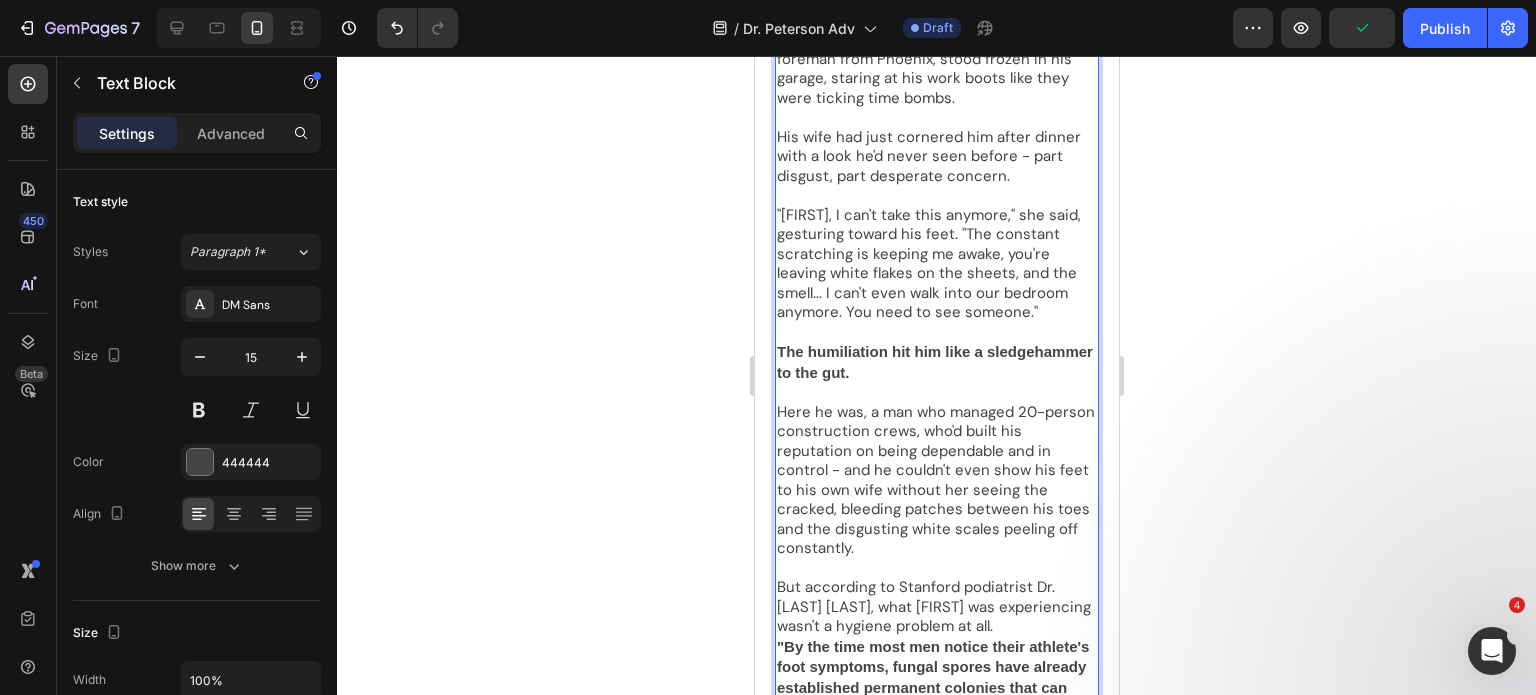 click on "But according to [UNIVERSITY] podiatrist Dr. [LAST], what [FIRST] was experiencing wasn't a hygiene problem at all." at bounding box center [936, 607] 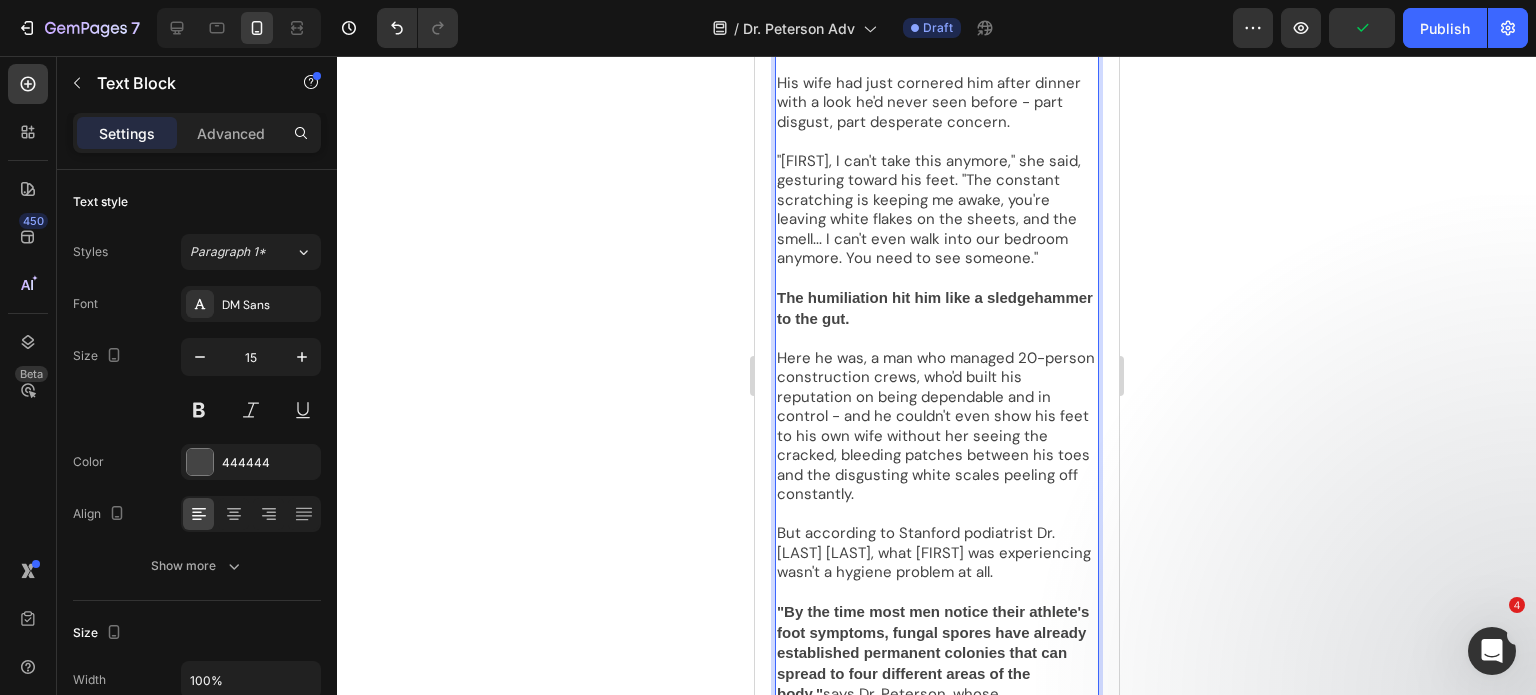 scroll, scrollTop: 968, scrollLeft: 0, axis: vertical 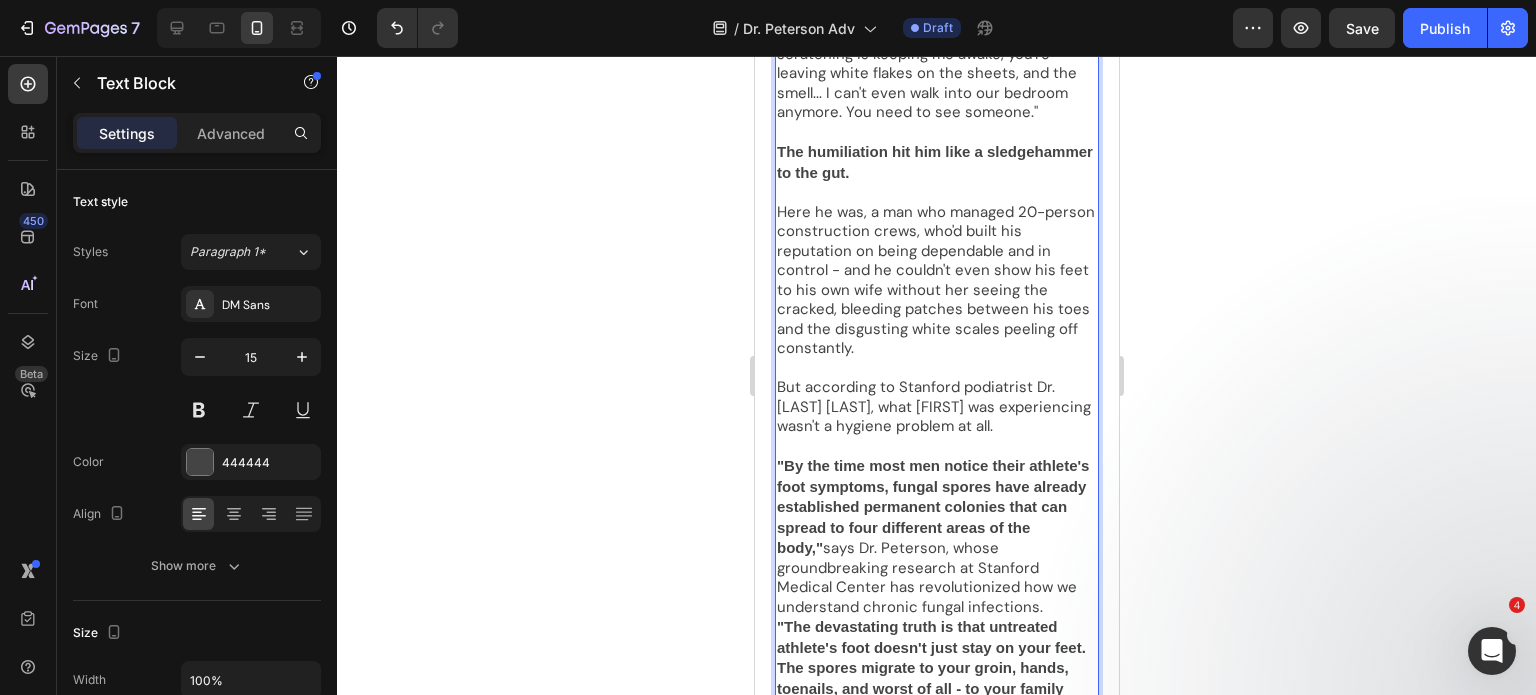 click on ""By the time most men notice their athlete's foot symptoms, fungal spores have already established permanent colonies that can spread to four different areas of the body,"  says Dr. Peterson, whose groundbreaking research at Stanford Medical Center has revolutionized how we understand chronic fungal infections." at bounding box center [936, 536] 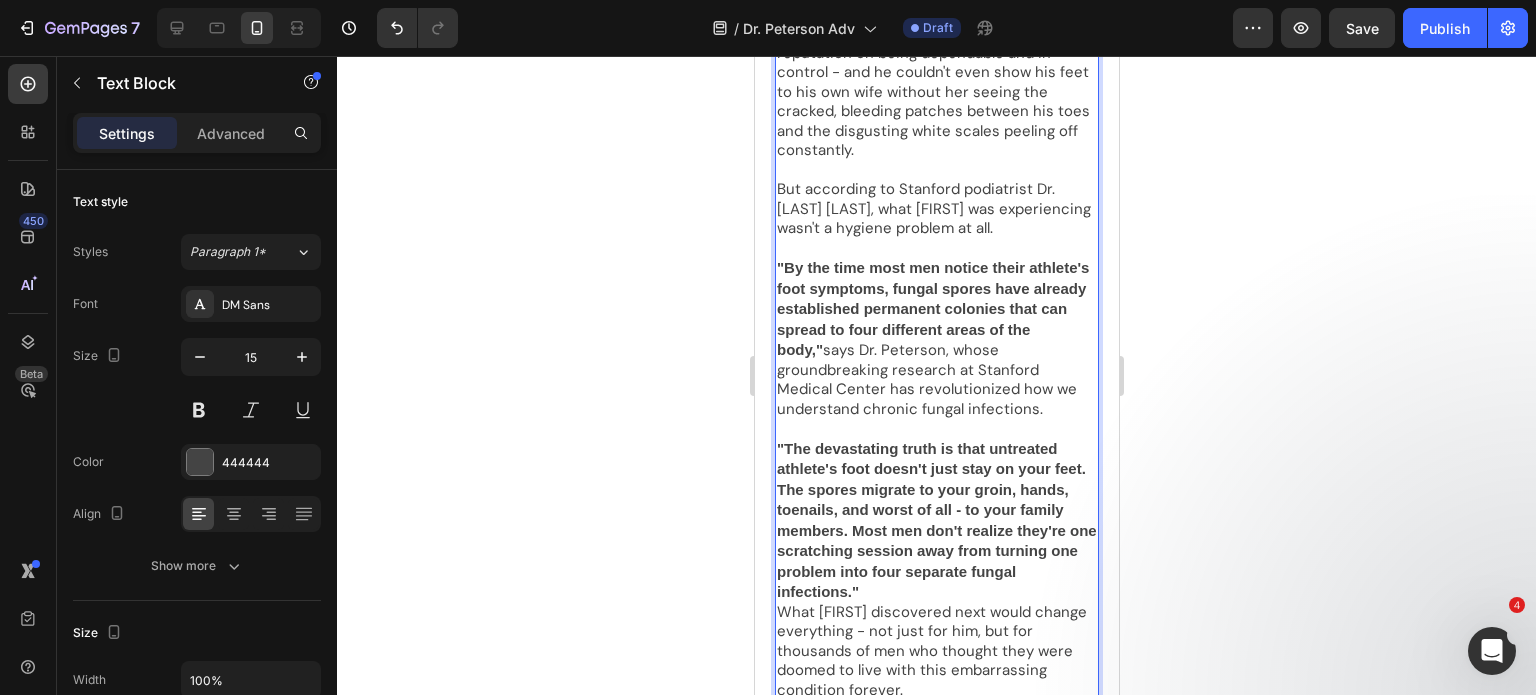 scroll, scrollTop: 1168, scrollLeft: 0, axis: vertical 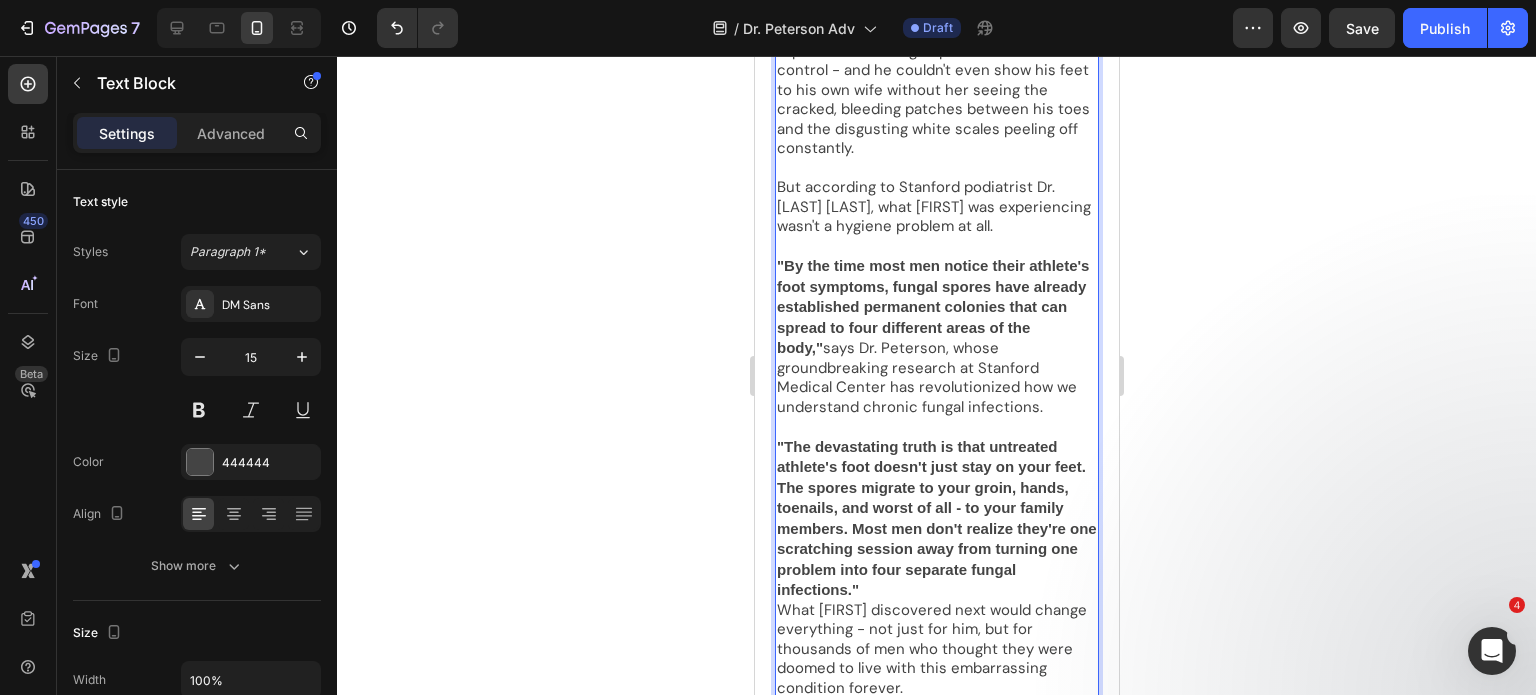 click on ""The devastating truth is that untreated athlete's foot doesn't just stay on your feet. The spores migrate to your groin, hands, toenails, and worst of all - to your family members. Most men don't realize they're one scratching session away from turning one problem into four separate fungal infections."" at bounding box center [936, 519] 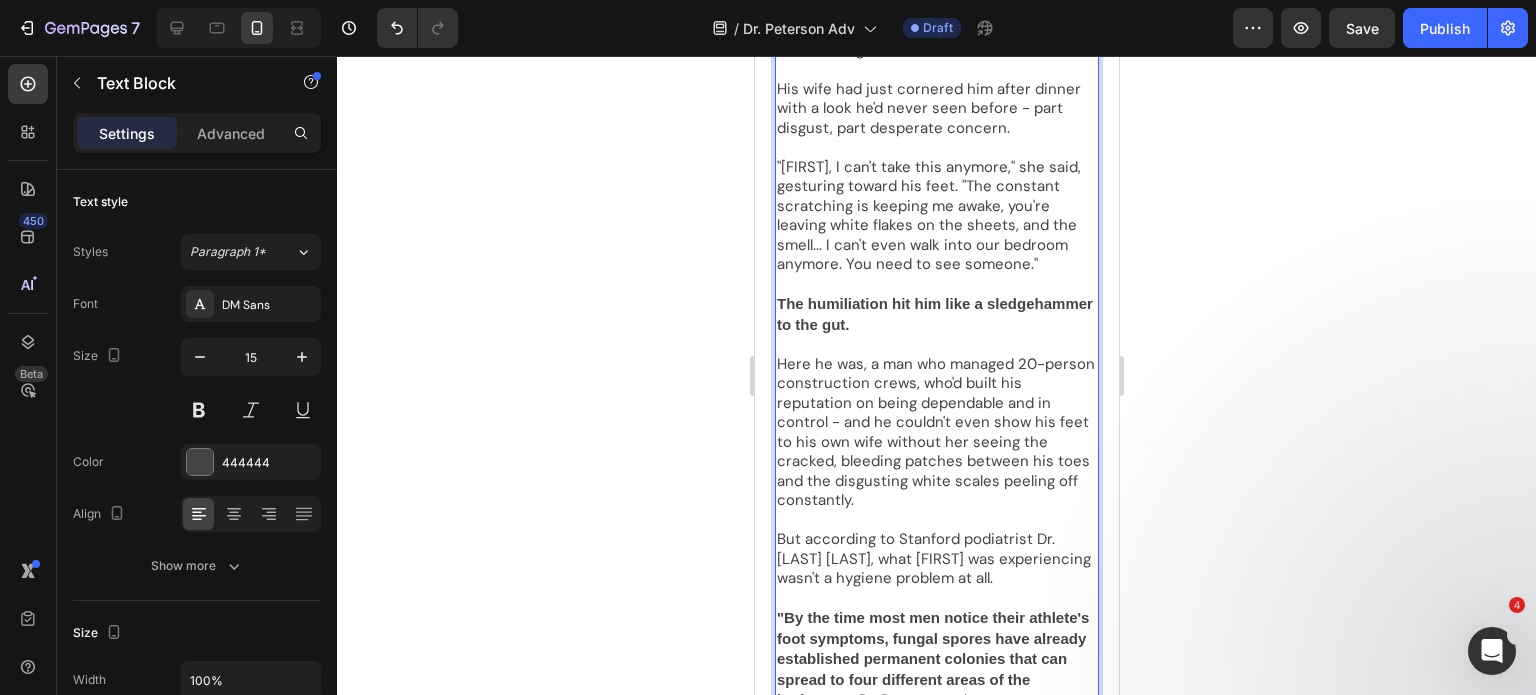 scroll, scrollTop: 668, scrollLeft: 0, axis: vertical 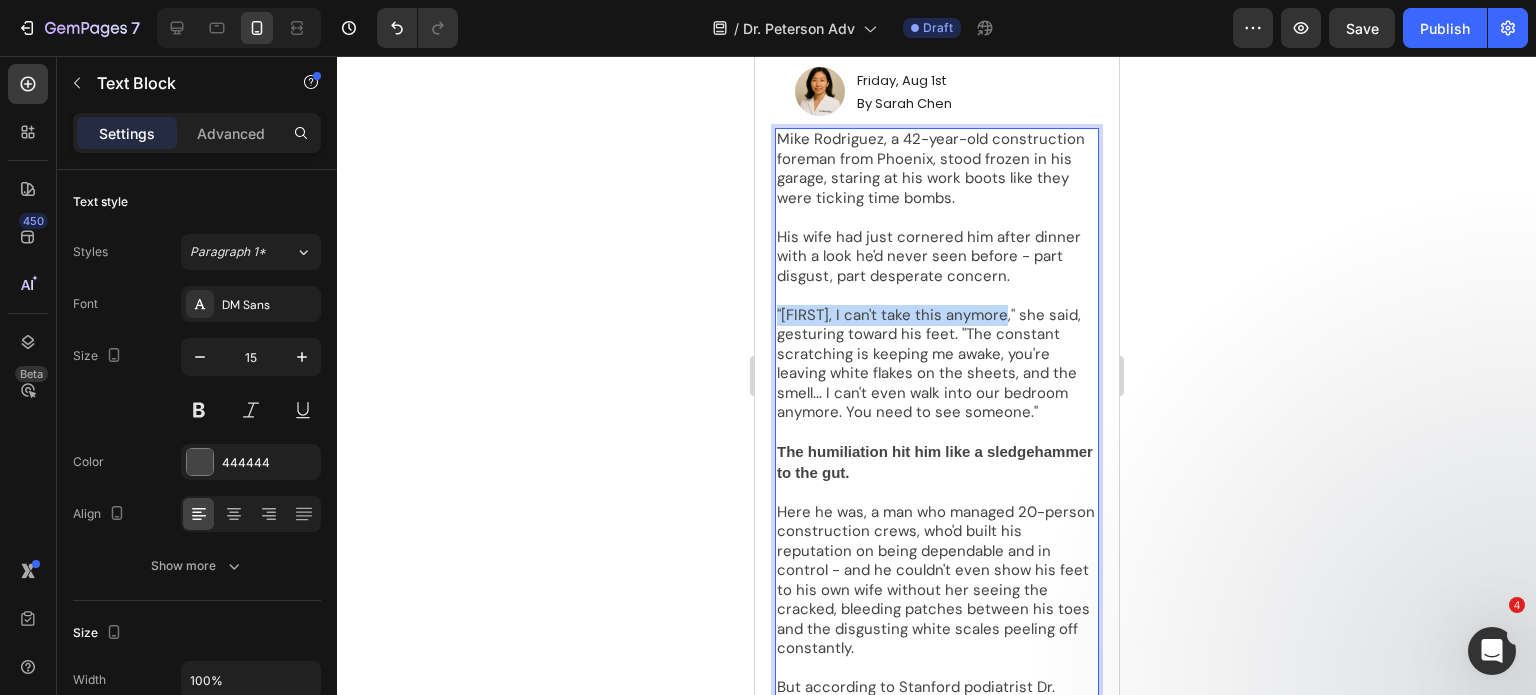drag, startPoint x: 998, startPoint y: 317, endPoint x: 775, endPoint y: 320, distance: 223.02017 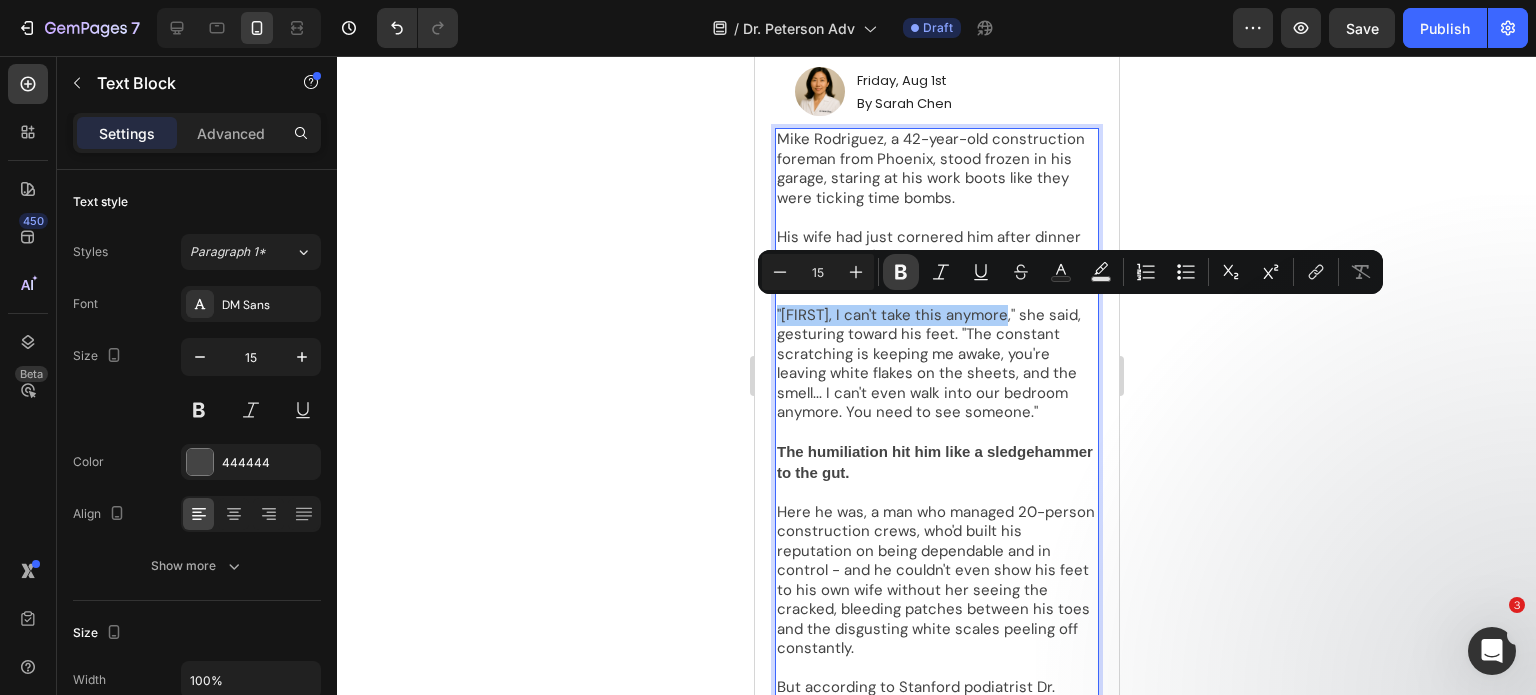 click on "Bold" at bounding box center (901, 272) 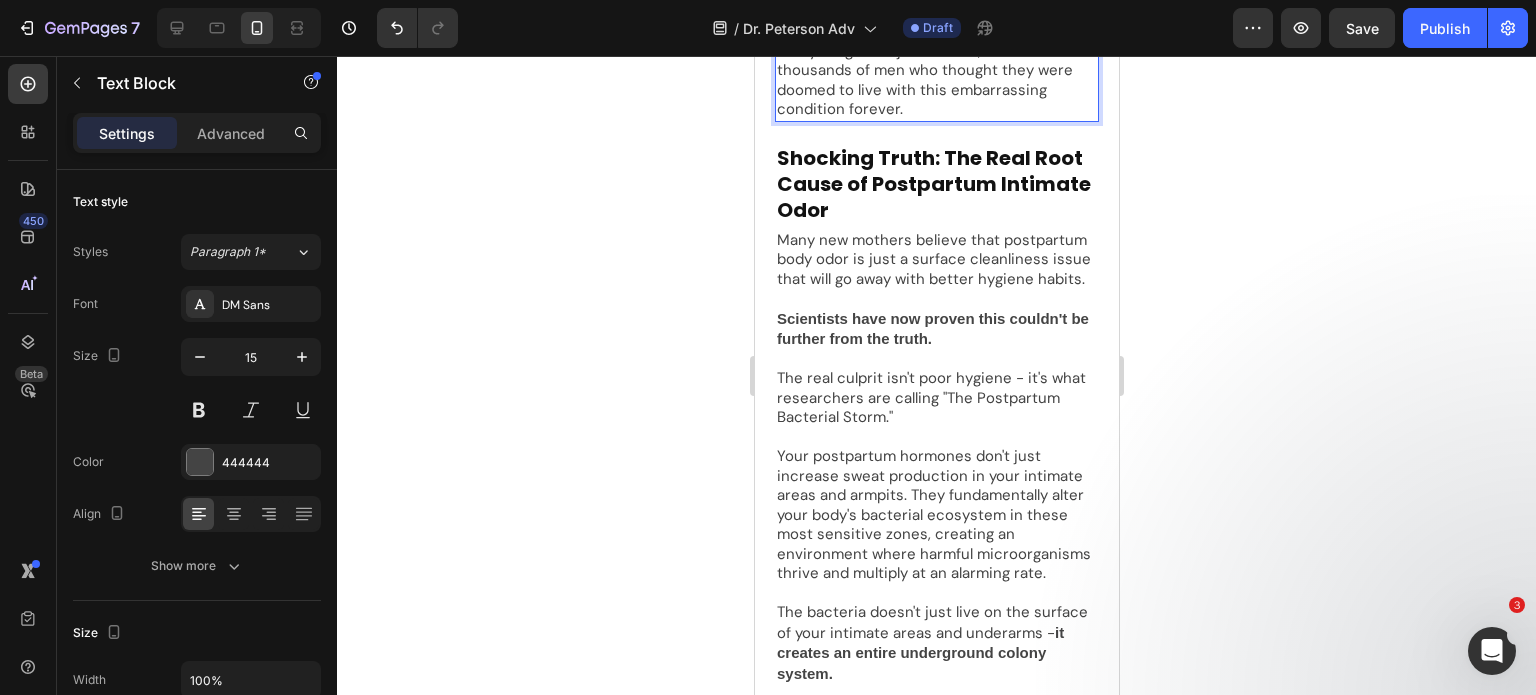 scroll, scrollTop: 1768, scrollLeft: 0, axis: vertical 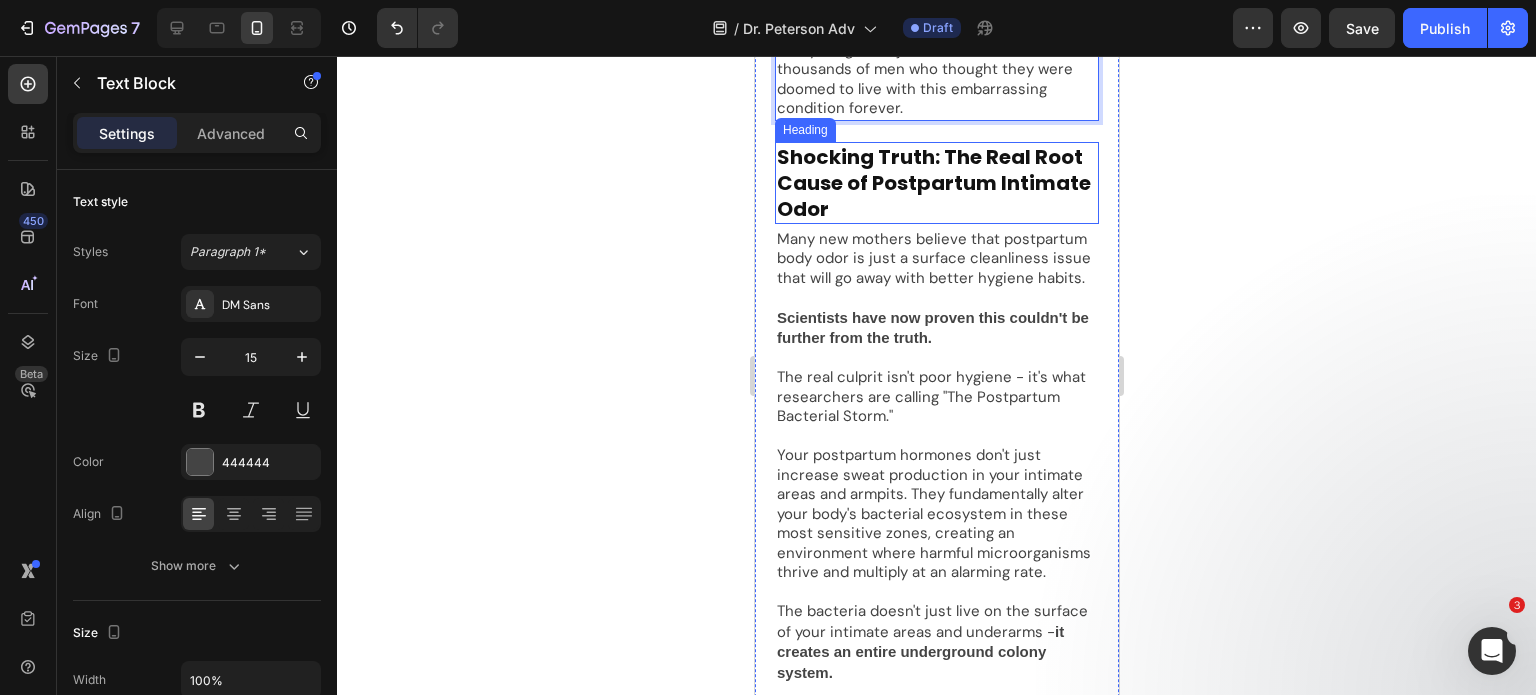 click on "Shocking Truth: The Real Root Cause of Postpartum Intimate Odor" at bounding box center [936, 183] 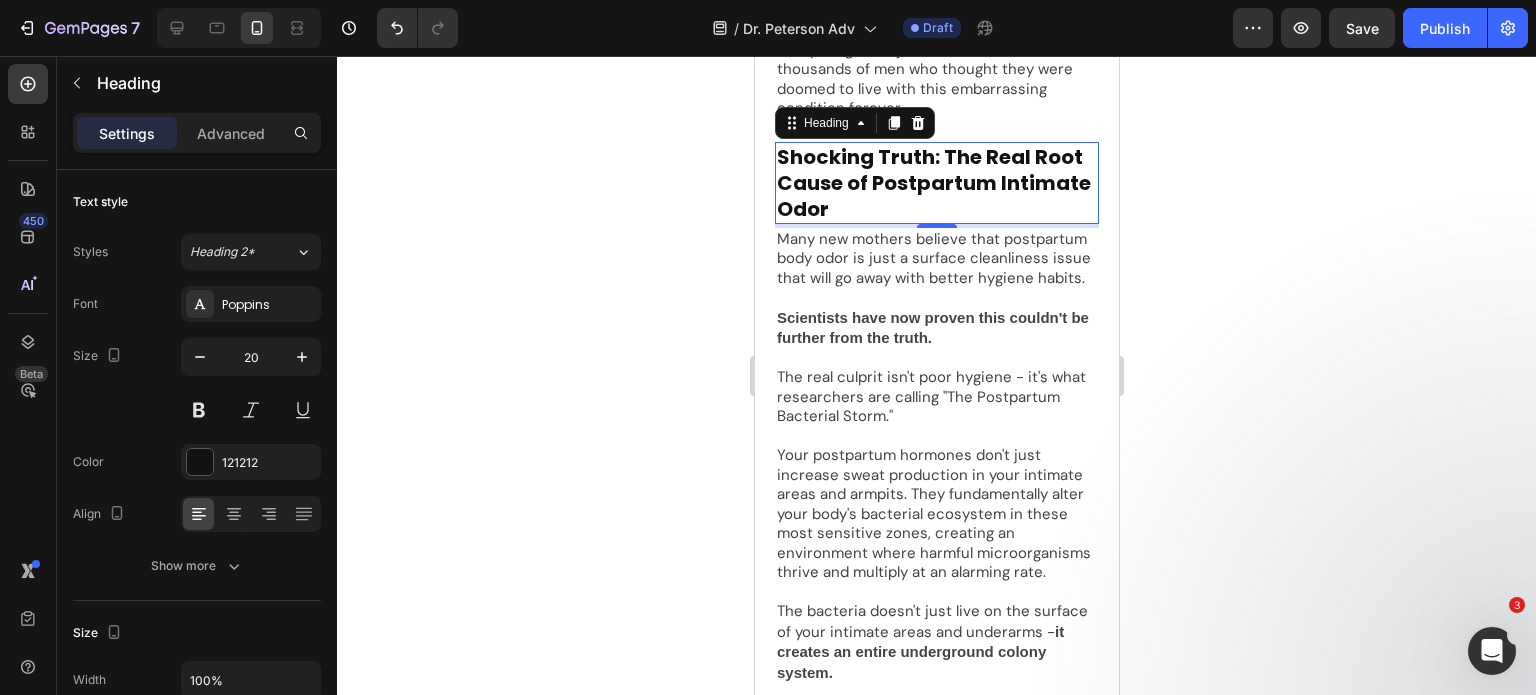 click on "Shocking Truth: The Real Root Cause of Postpartum Intimate Odor" at bounding box center (936, 183) 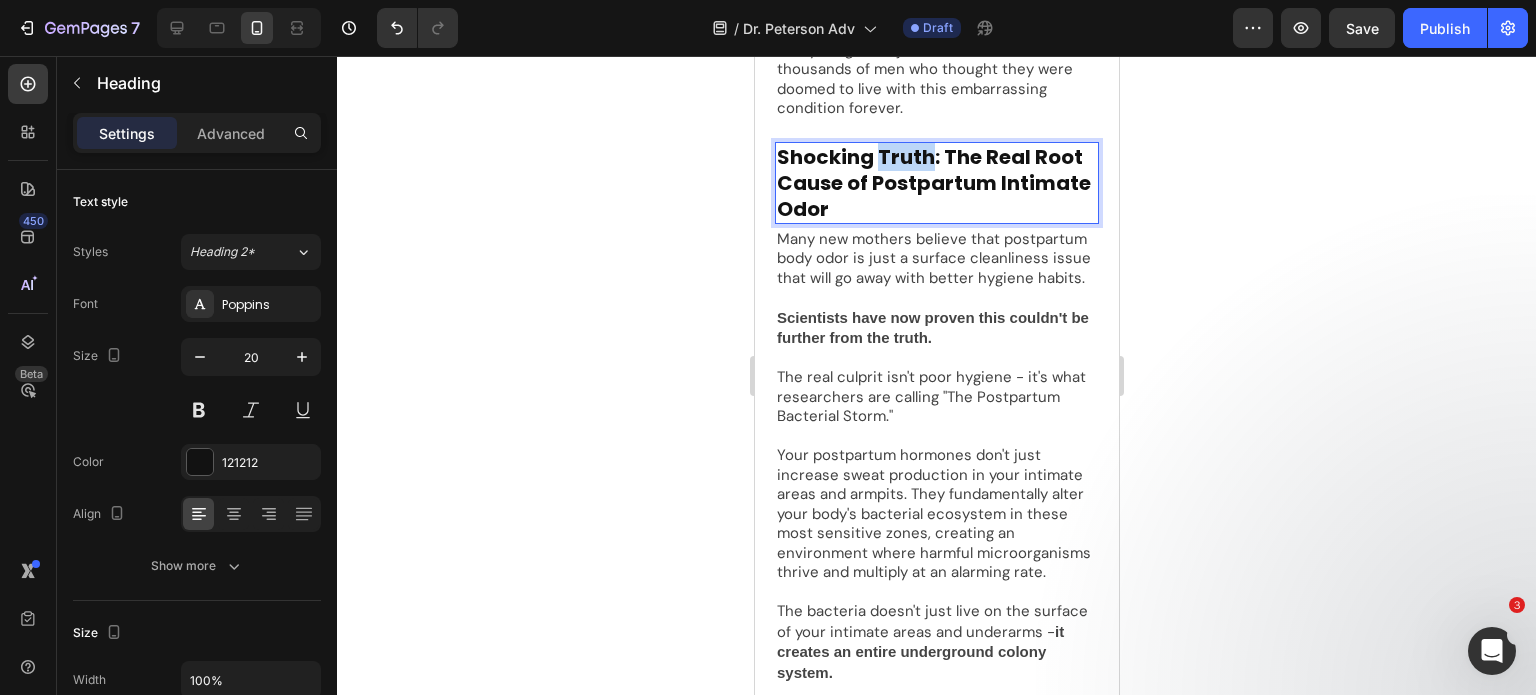 click on "Shocking Truth: The Real Root Cause of Postpartum Intimate Odor" at bounding box center [936, 183] 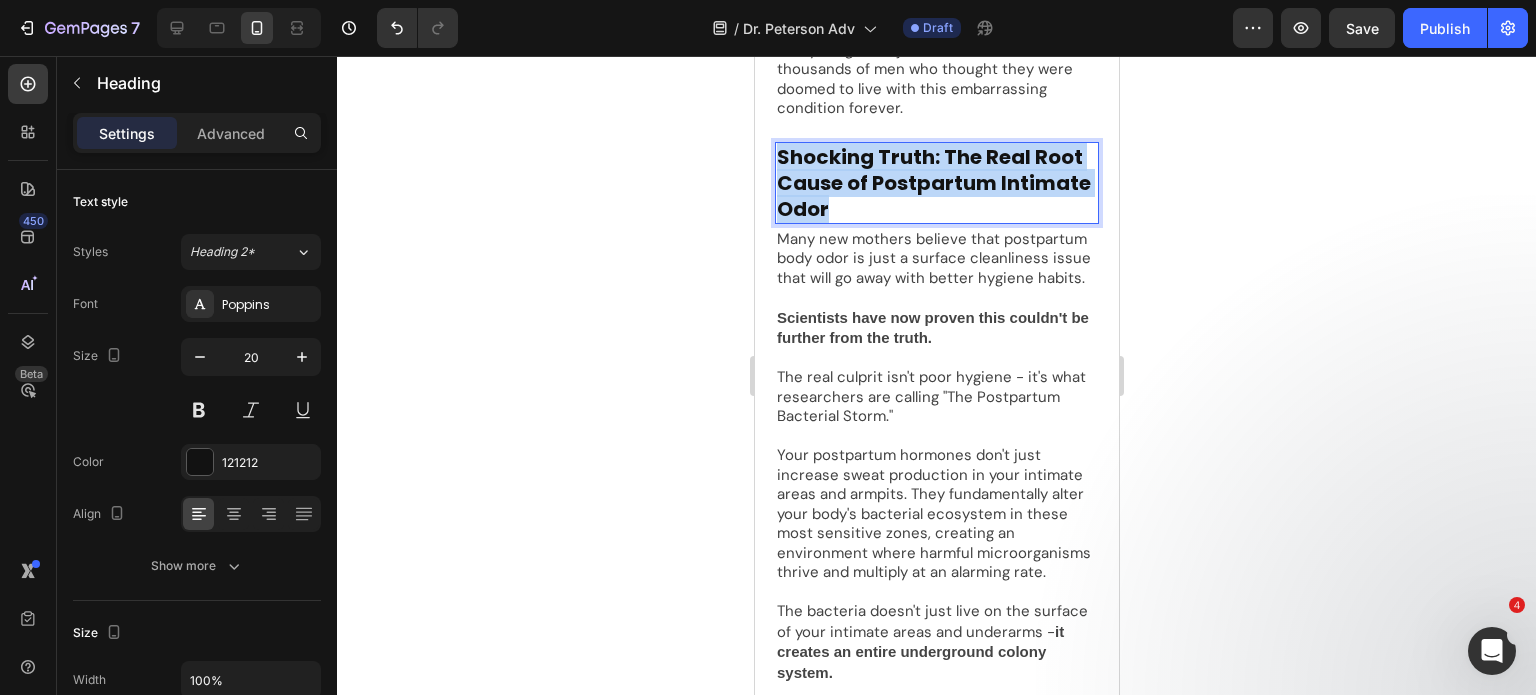 click on "Shocking Truth: The Real Root Cause of Postpartum Intimate Odor" at bounding box center [936, 183] 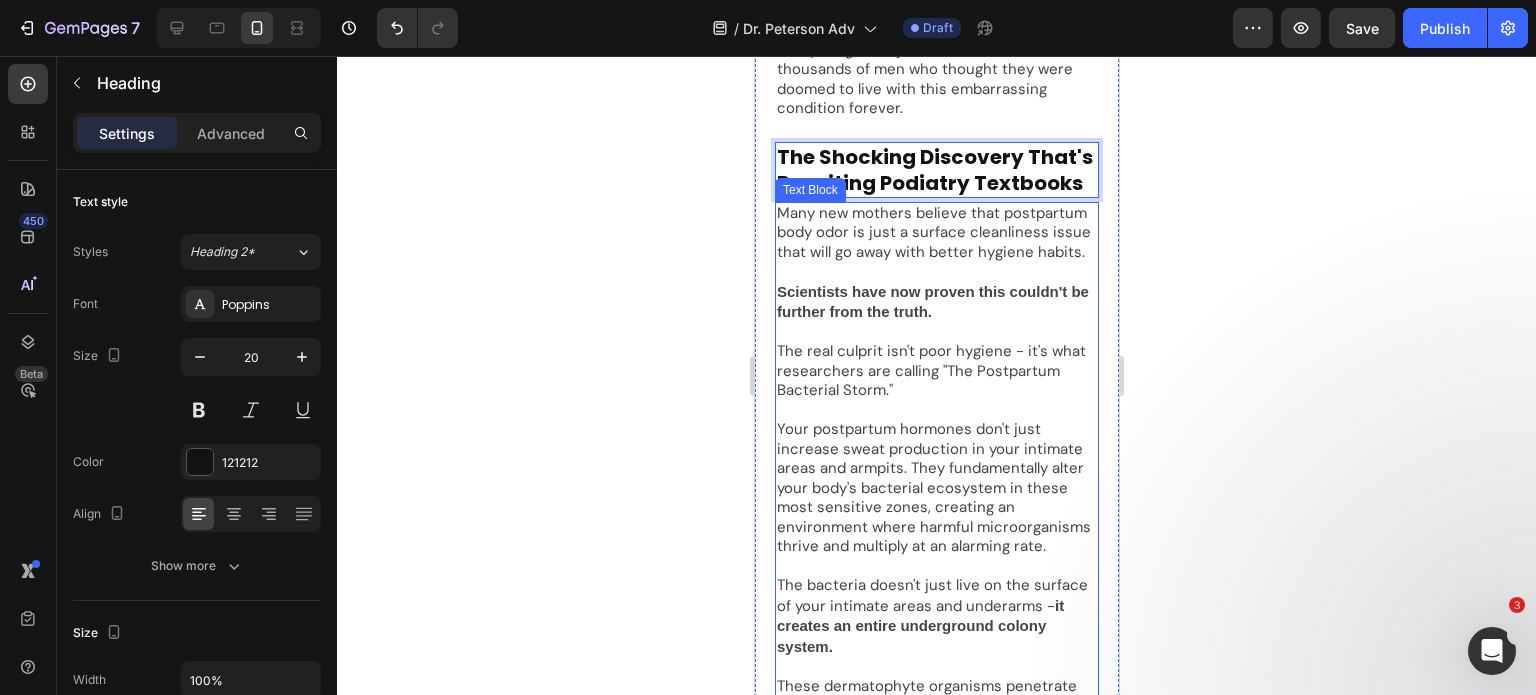 click on "The real culprit isn't poor hygiene - it's what researchers are calling "The Postpartum Bacterial Storm."" at bounding box center (936, 371) 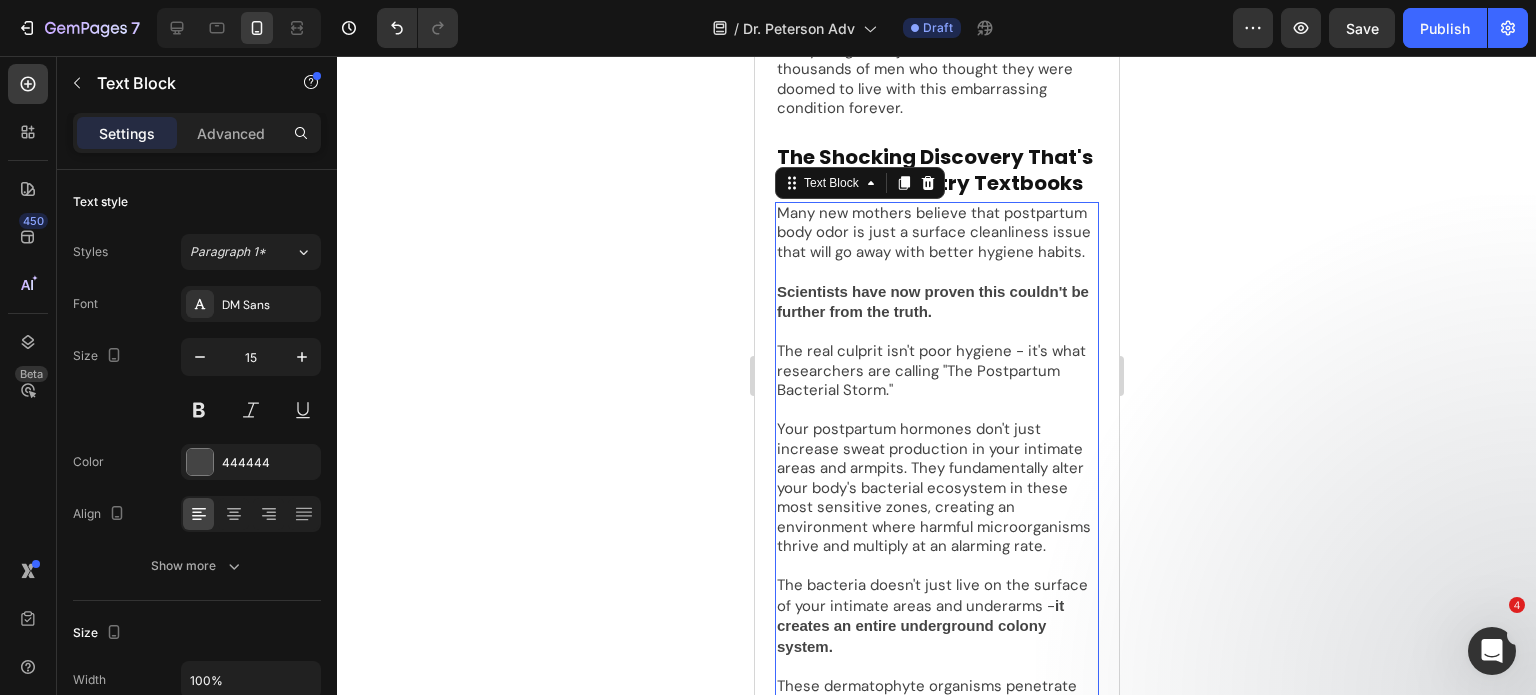 click on "The real culprit isn't poor hygiene - it's what researchers are calling "The Postpartum Bacterial Storm."" at bounding box center [936, 371] 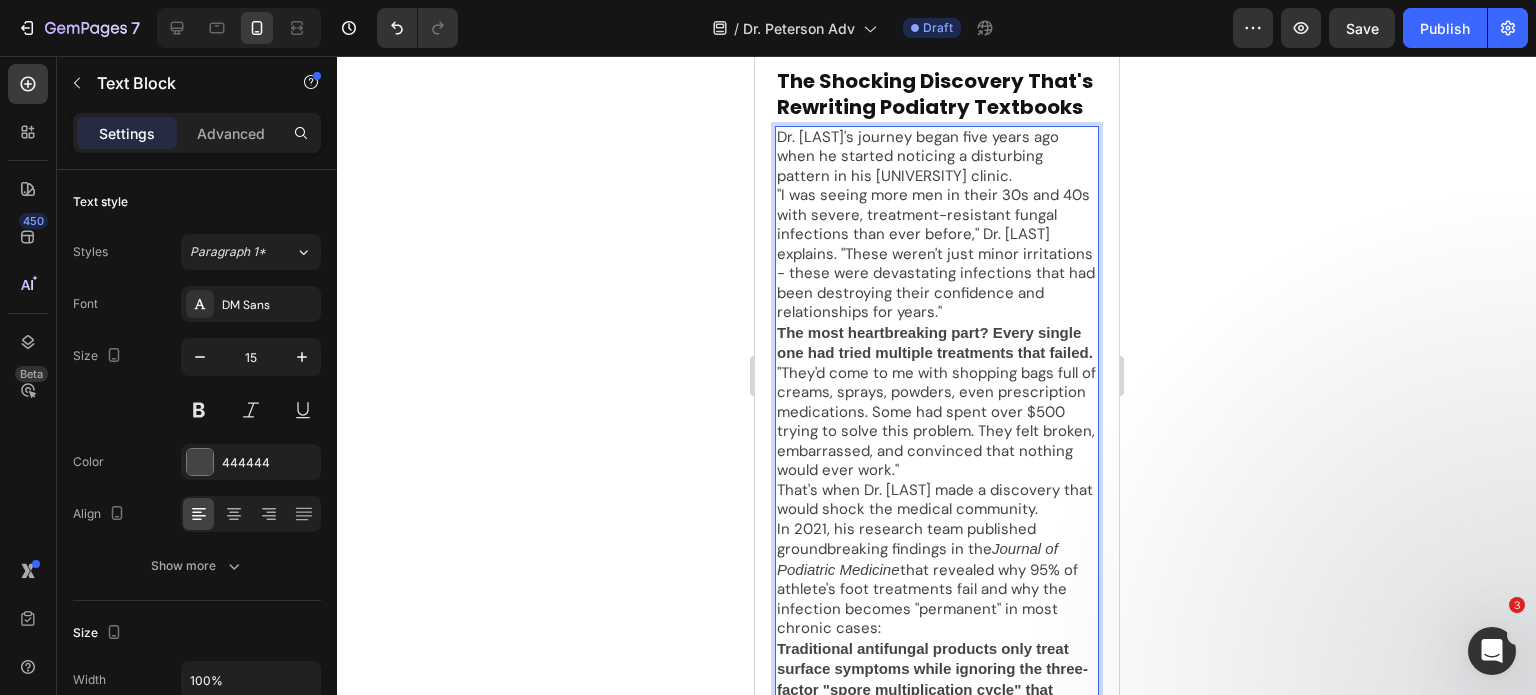 scroll, scrollTop: 1905, scrollLeft: 0, axis: vertical 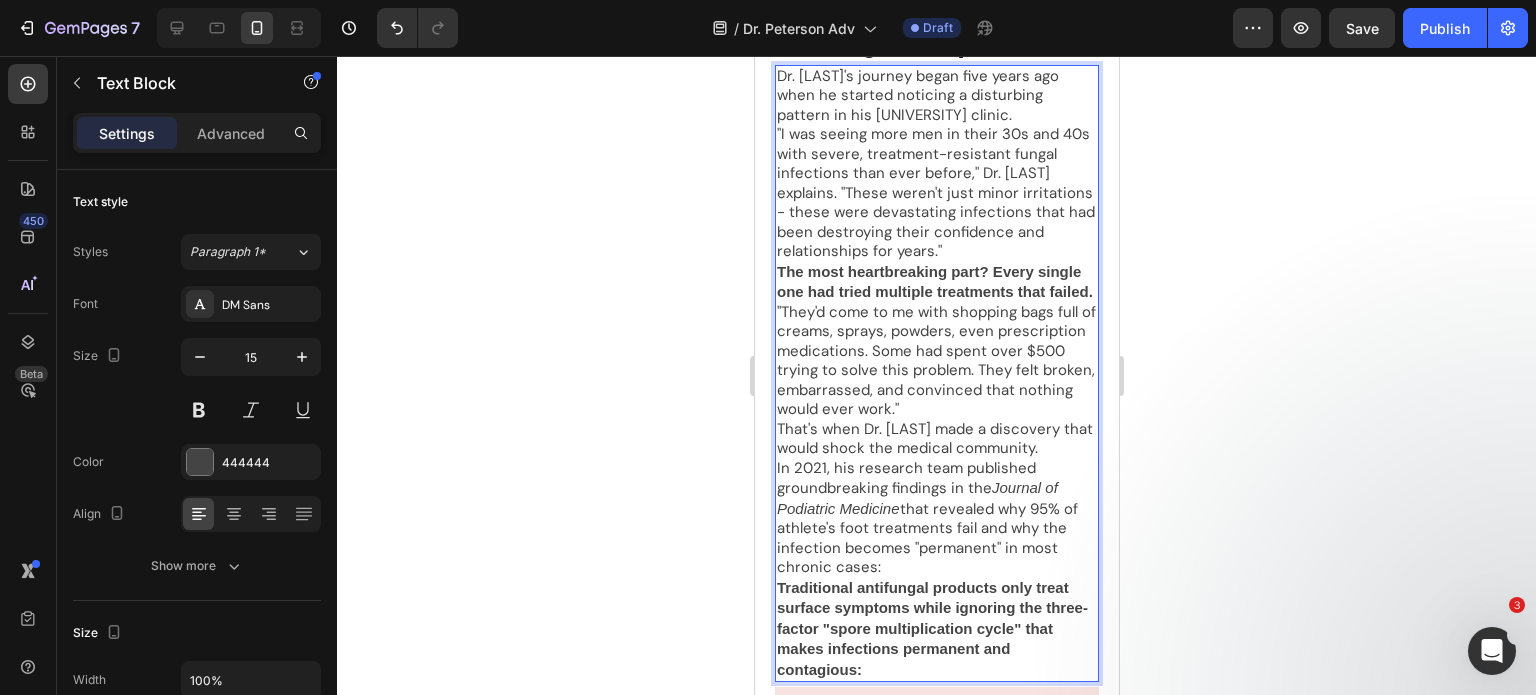 click on "Dr. [LAST]'s journey began five years ago when he started noticing a disturbing pattern in his [UNIVERSITY] clinic." at bounding box center [936, 96] 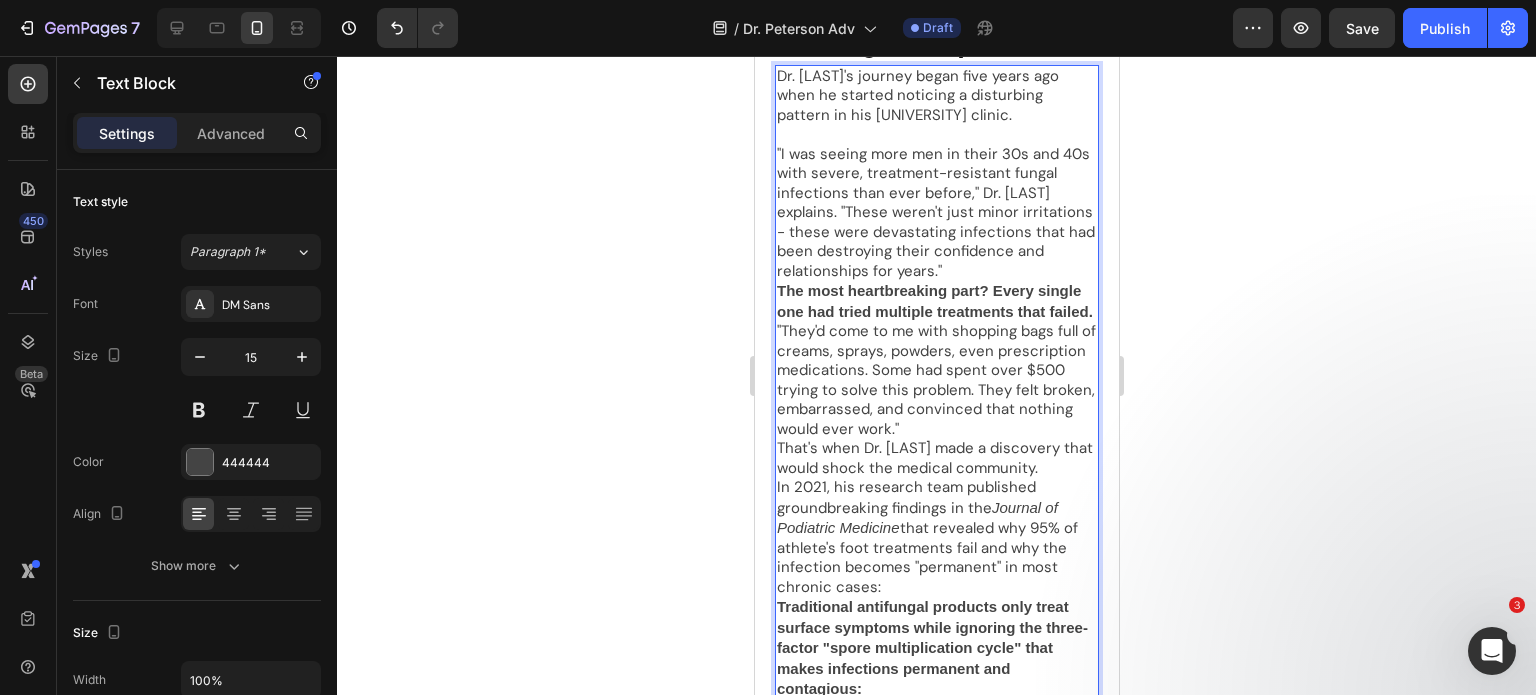 click on ""I was seeing more men in their 30s and 40s with severe, treatment-resistant fungal infections than ever before," Dr. [LAST] explains. "These weren't just minor irritations - these were devastating infections that had been destroying their confidence and relationships for years."" at bounding box center (936, 213) 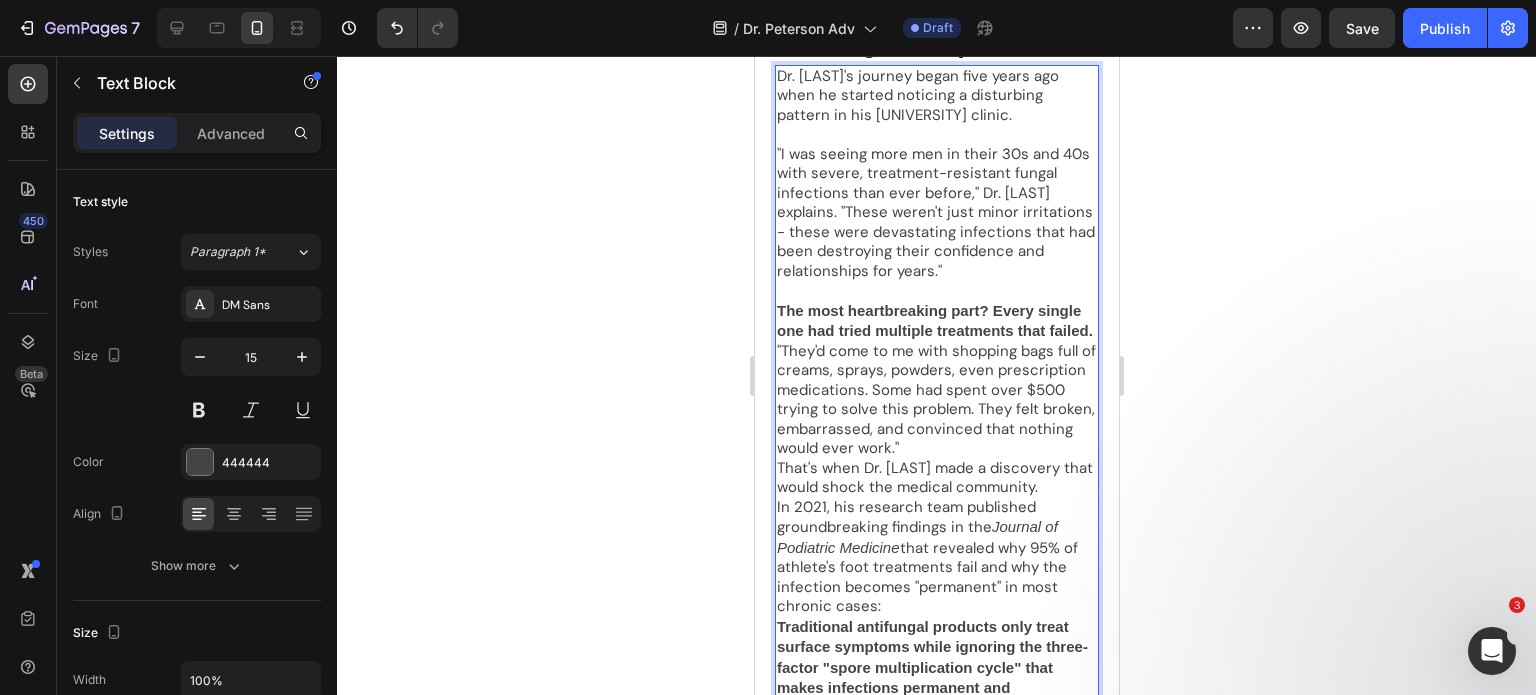 click on "Dr. Peterson's journey began five years ago when he started noticing a disturbing pattern in his Stanford clinic. "I was seeing more men in their 30s and 40s with severe, treatment-resistant fungal infections than ever before," Dr. Peterson explains. "These weren't just minor irritations - these were devastating infections that had been destroying their confidence and relationships for years." The most heartbreaking part? Every single one had tried multiple treatments that failed. "They'd come to me with shopping bags full of creams, sprays, powders, even prescription medications. Some had spent over $500 trying to solve this problem. They felt broken, embarrassed, and convinced that nothing would ever work." That's when Dr. Peterson made a discovery that would shock the medical community. In 2021, his research team published groundbreaking findings in the  Journal of Podiatric Medicine  that revealed why 95% of athlete's foot treatments fail and why the infection becomes "permanent" in most chronic cases:" at bounding box center [936, 393] 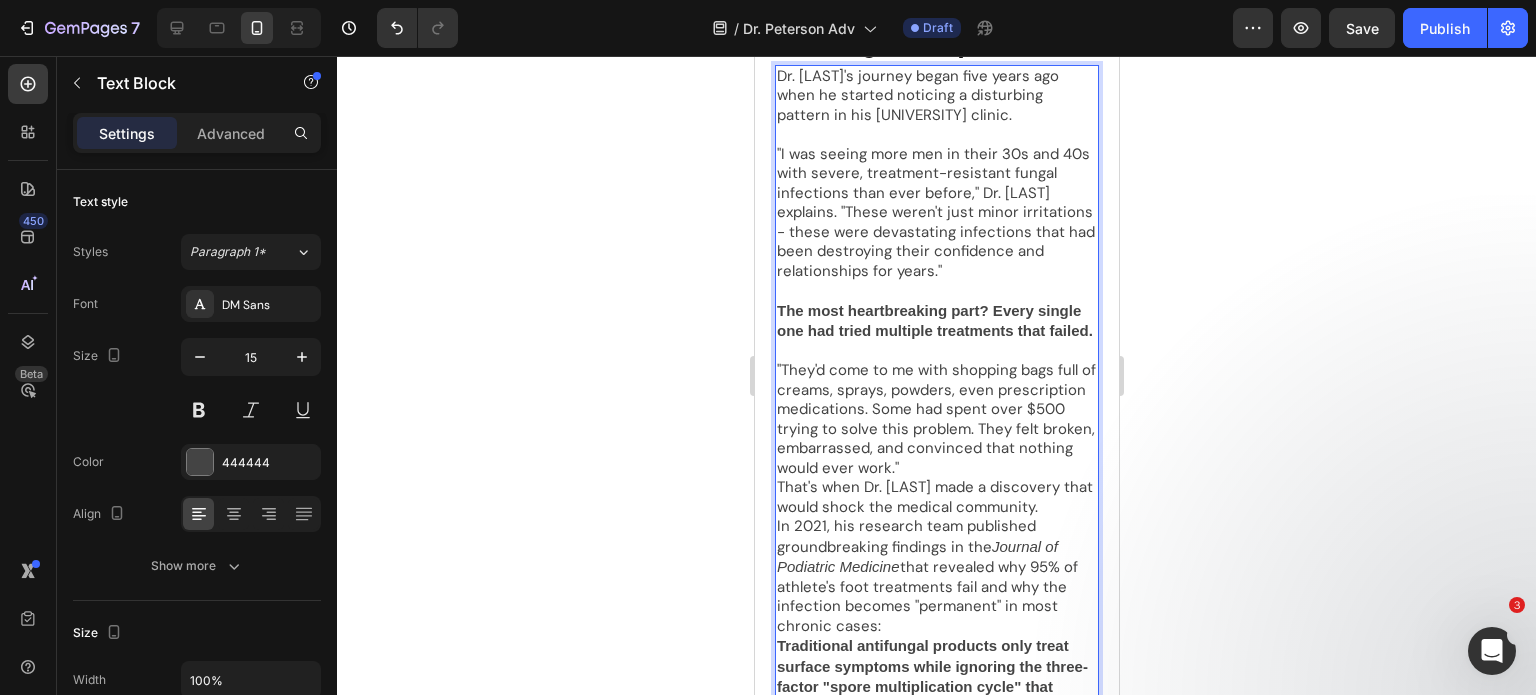 click on ""They'd come to me with shopping bags full of creams, sprays, powders, even prescription medications. Some had spent over $500 trying to solve this problem. They felt broken, embarrassed, and convinced that nothing would ever work."" at bounding box center [936, 419] 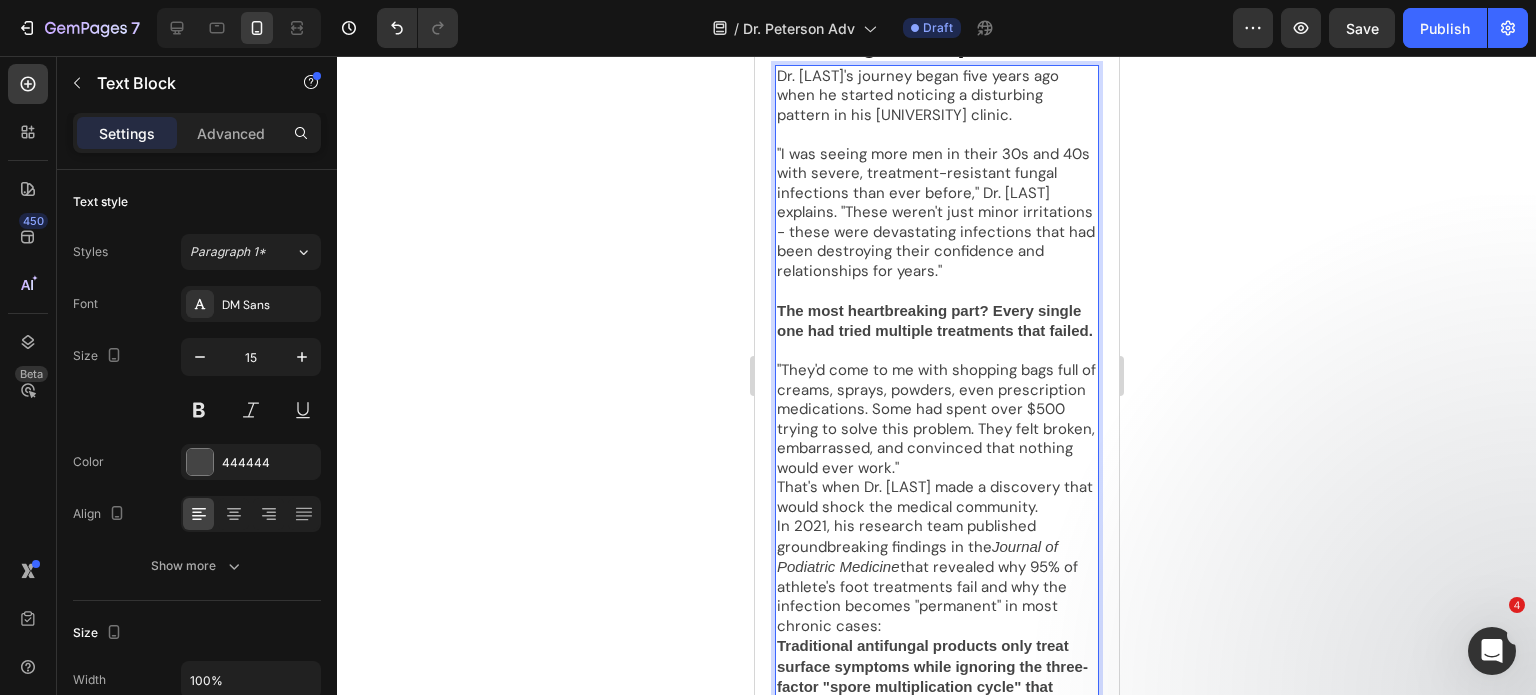 click on "That's when Dr. Peterson made a discovery that would shock the medical community." at bounding box center (936, 497) 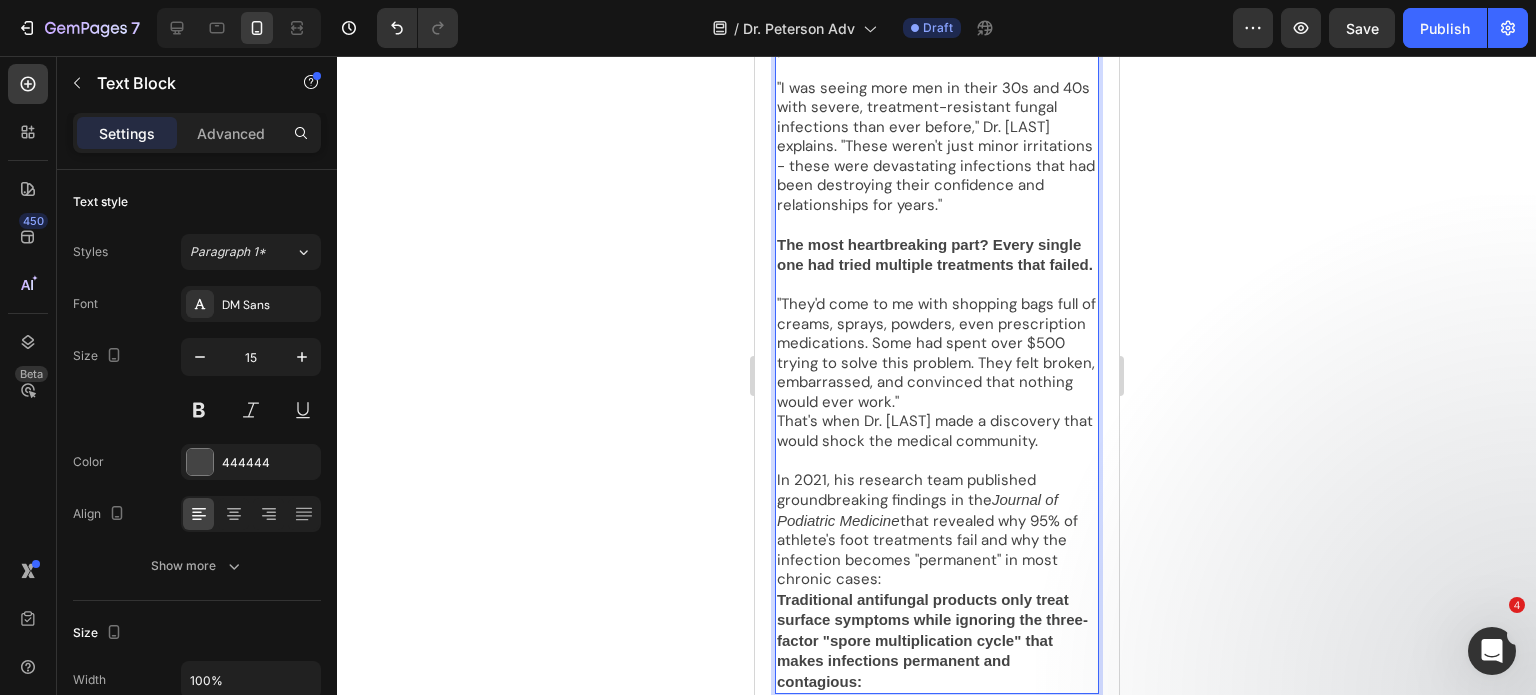 scroll, scrollTop: 2005, scrollLeft: 0, axis: vertical 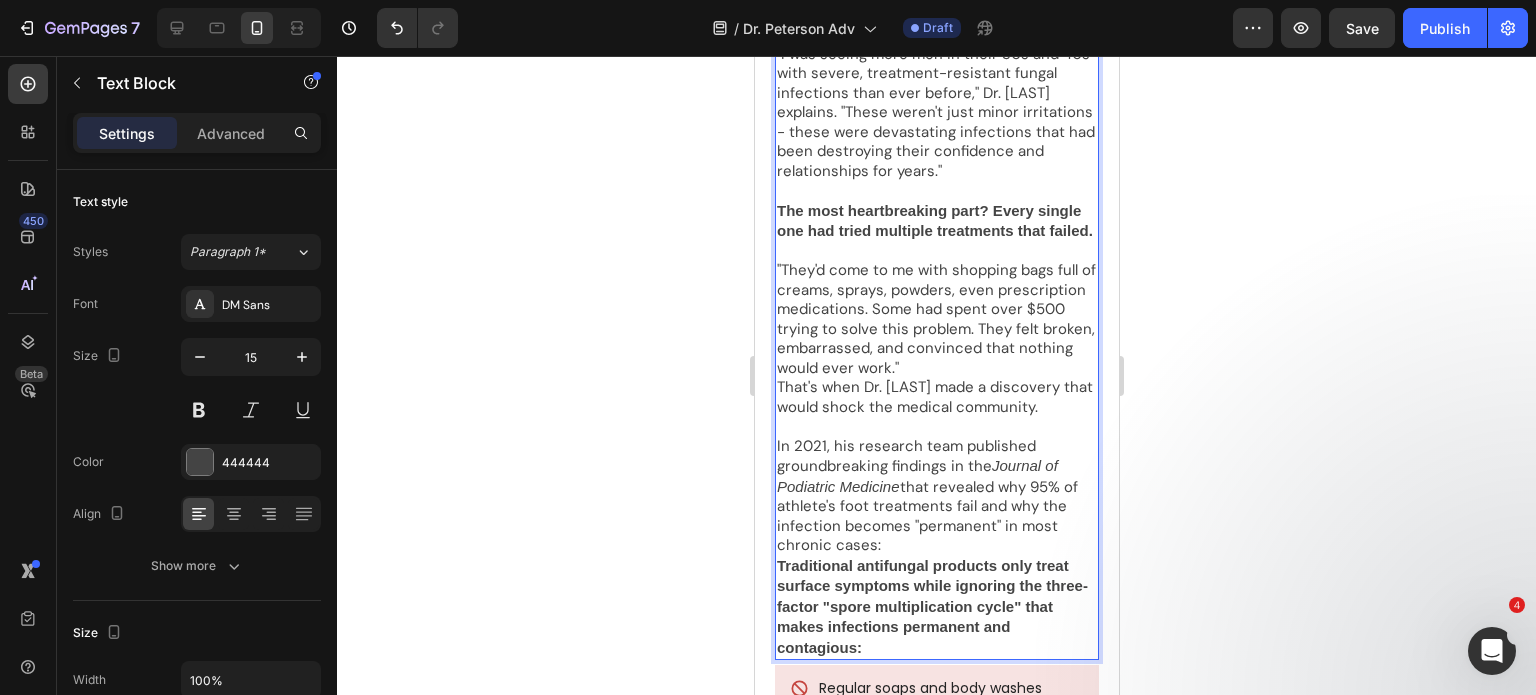 click on "In 2021, his research team published groundbreaking findings in the  Journal of Podiatric Medicine  that revealed why 95% of athlete's foot treatments fail and why the infection becomes "permanent" in most chronic cases:" at bounding box center (936, 496) 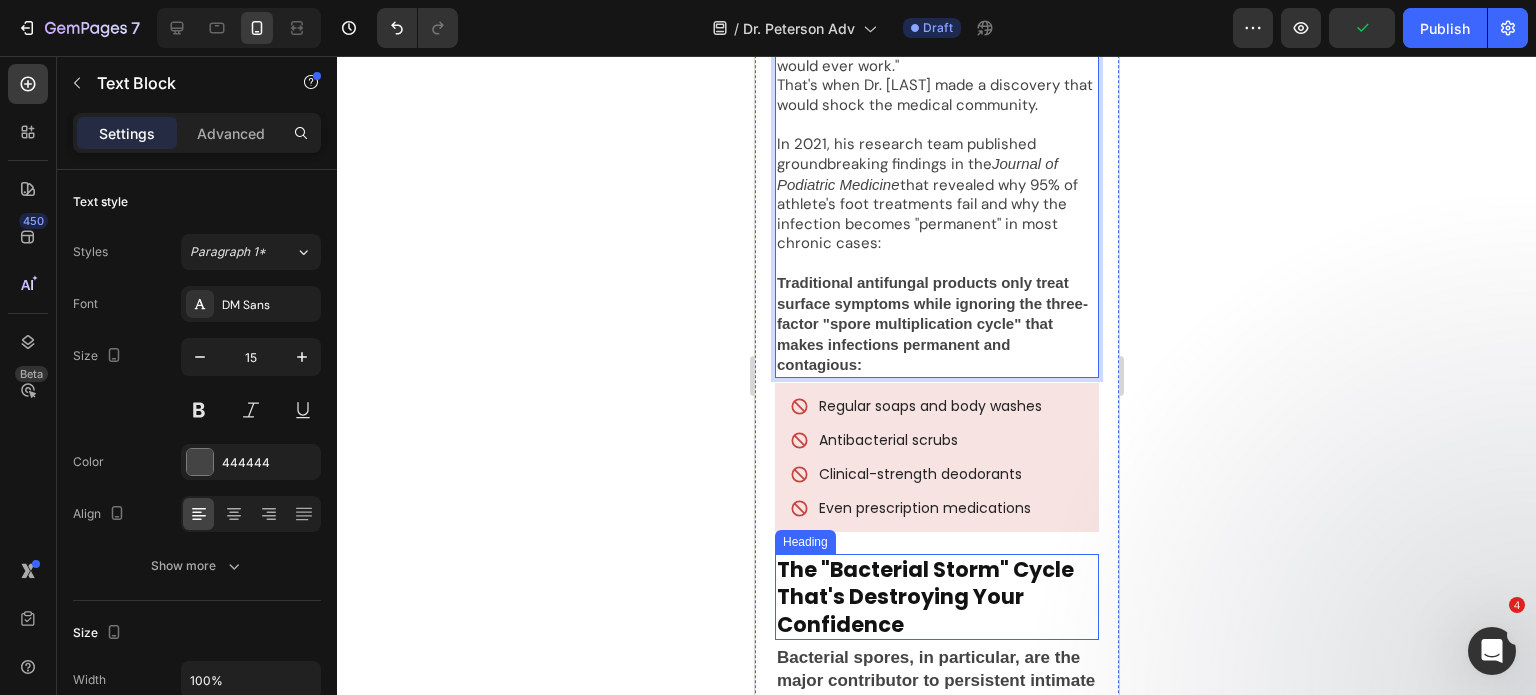 scroll, scrollTop: 2305, scrollLeft: 0, axis: vertical 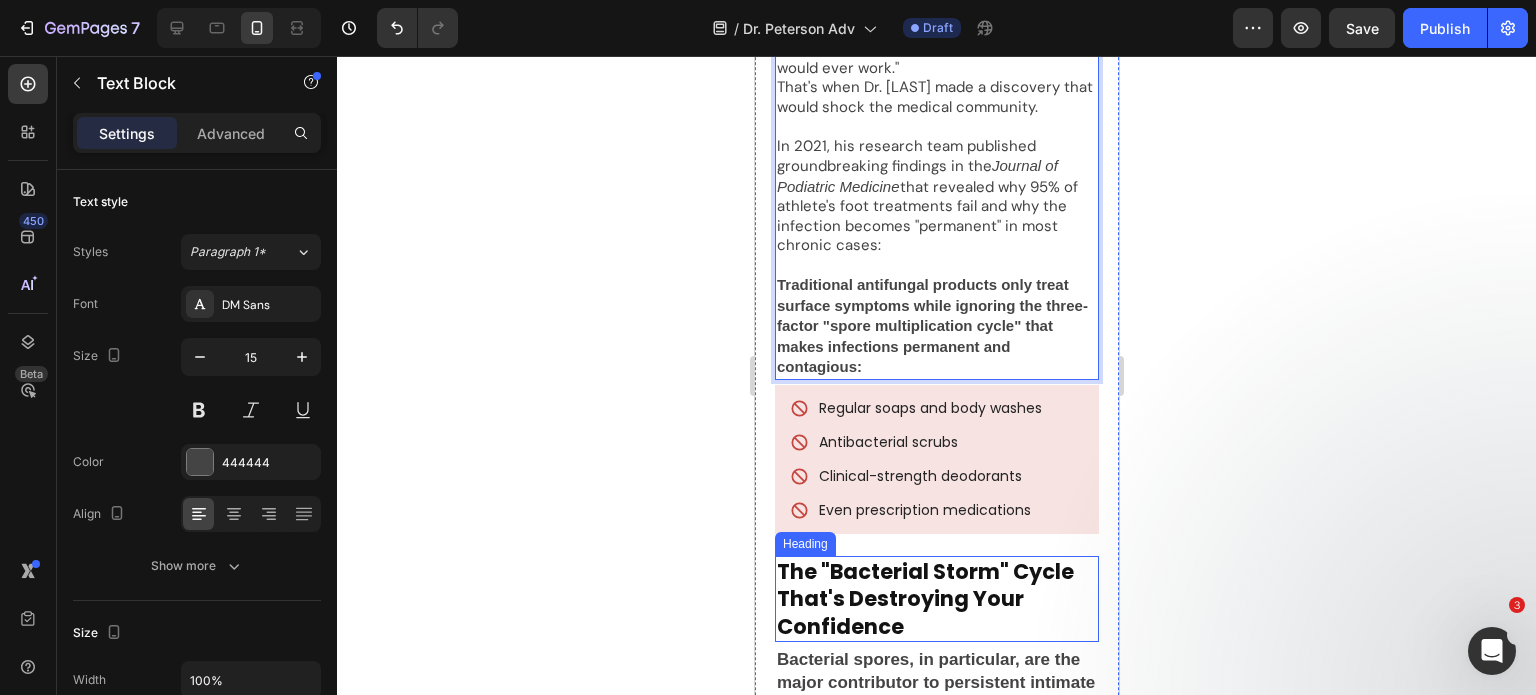 click on "The "Bacterial Storm" Cycle That's Destroying Your Confidence" at bounding box center (936, 599) 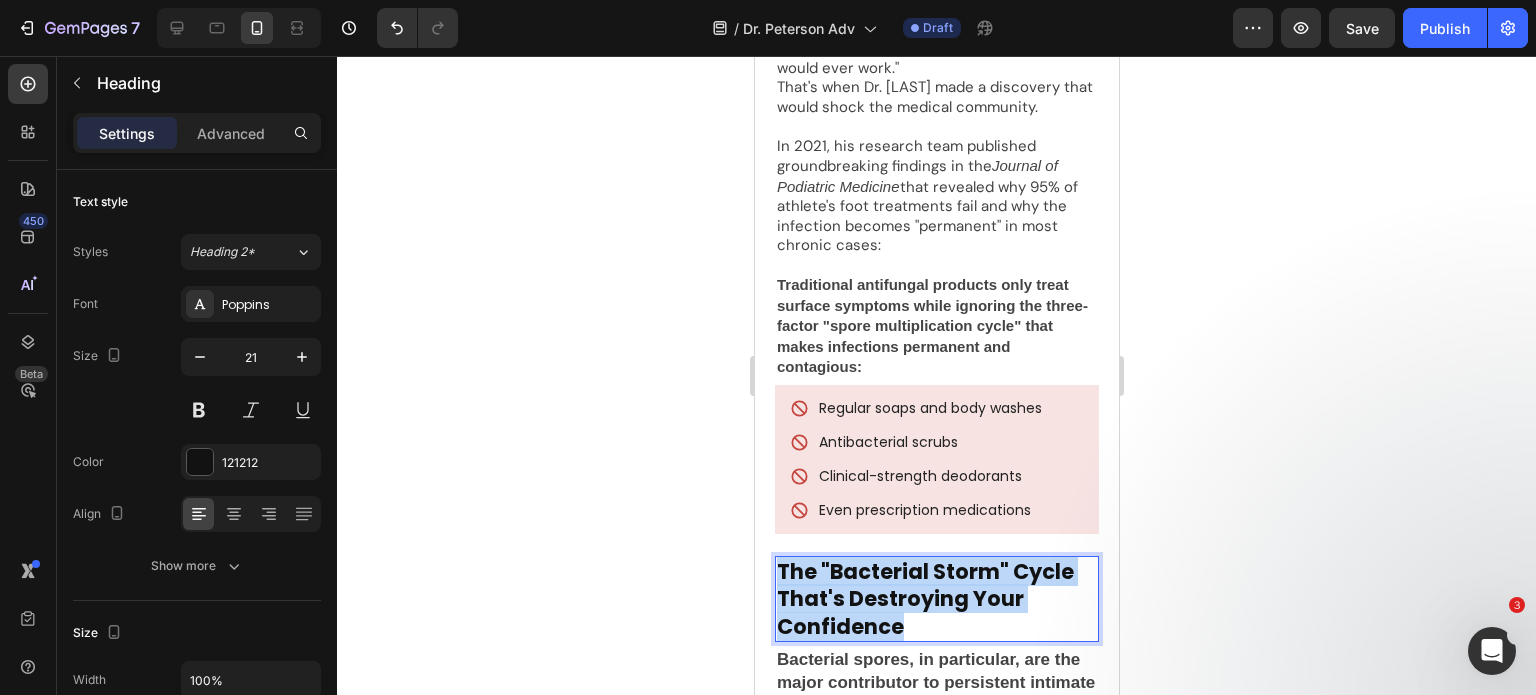 click on "The "Bacterial Storm" Cycle That's Destroying Your Confidence" at bounding box center [936, 599] 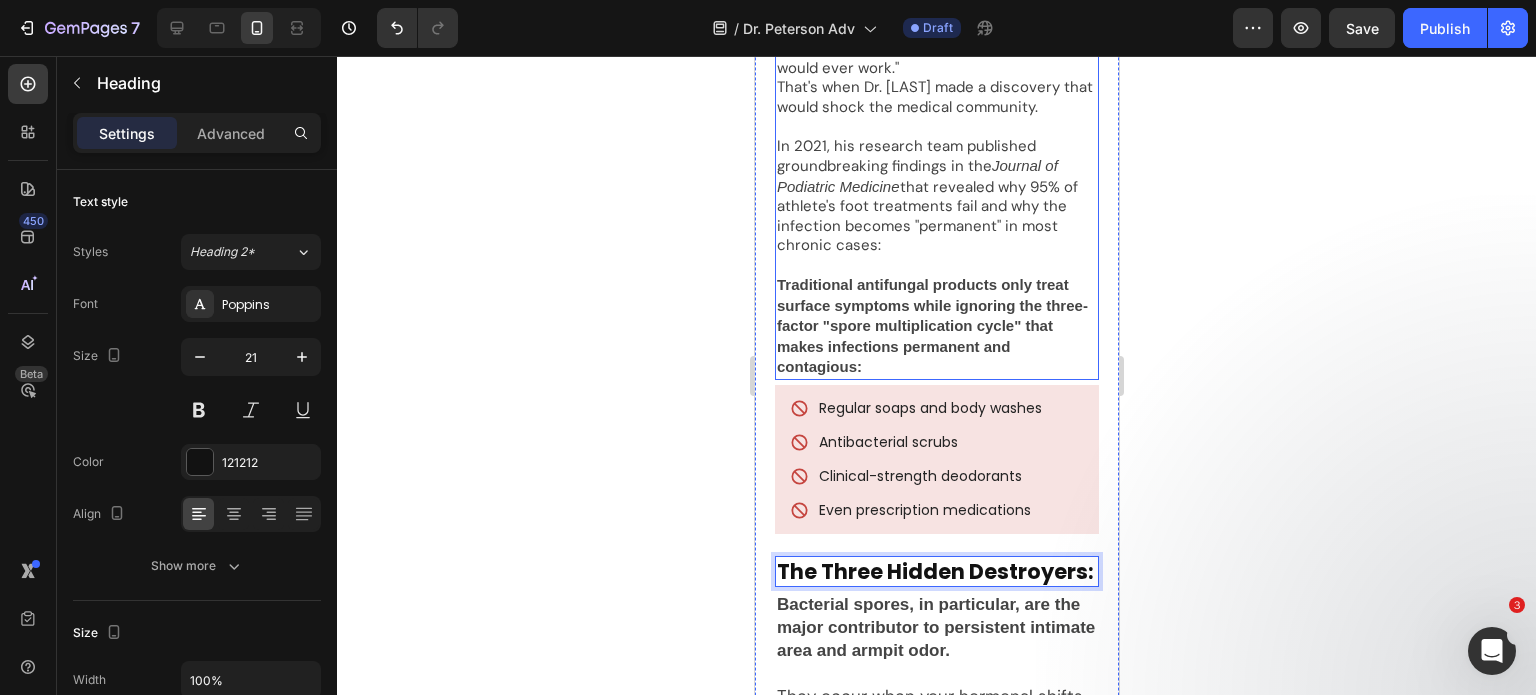 scroll, scrollTop: 2505, scrollLeft: 0, axis: vertical 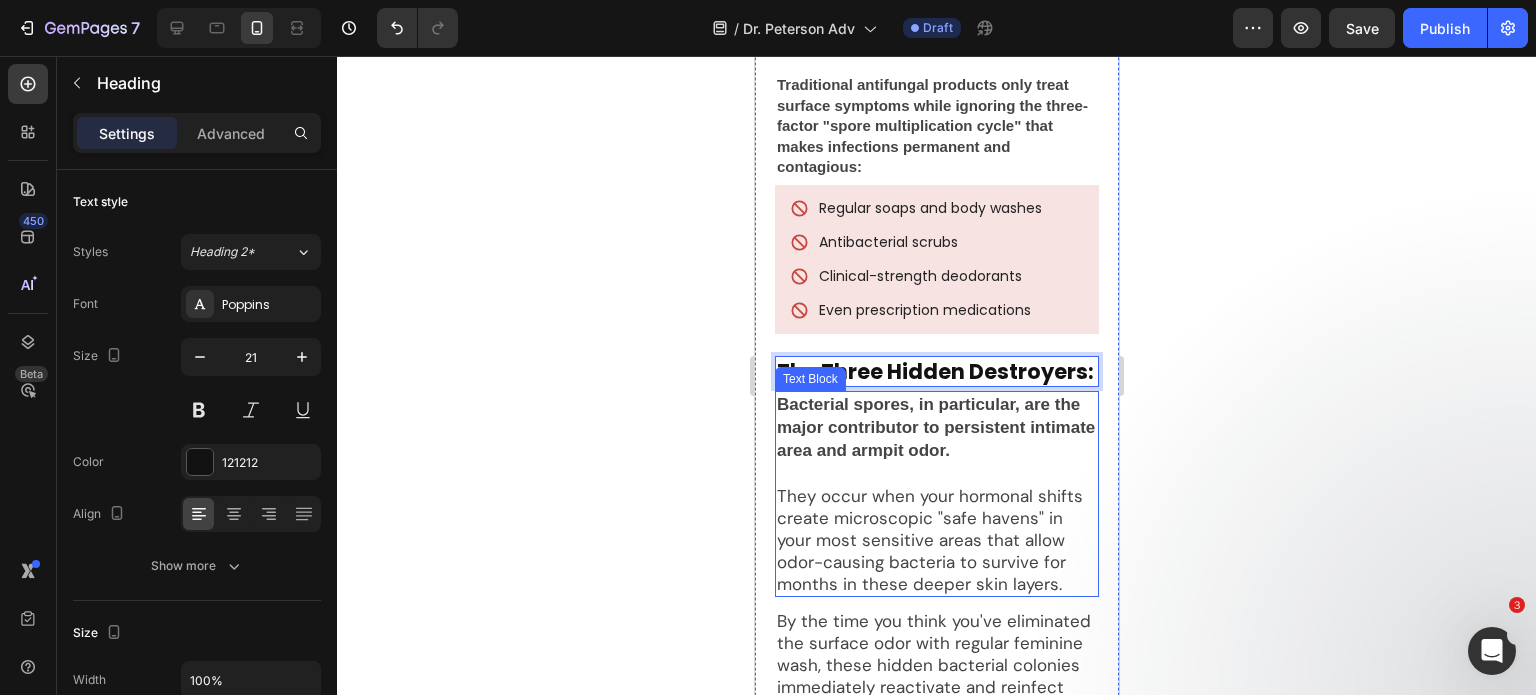 click on "Bacterial spores, in particular, are the major contributor to persistent intimate area and armpit odor." at bounding box center (935, 427) 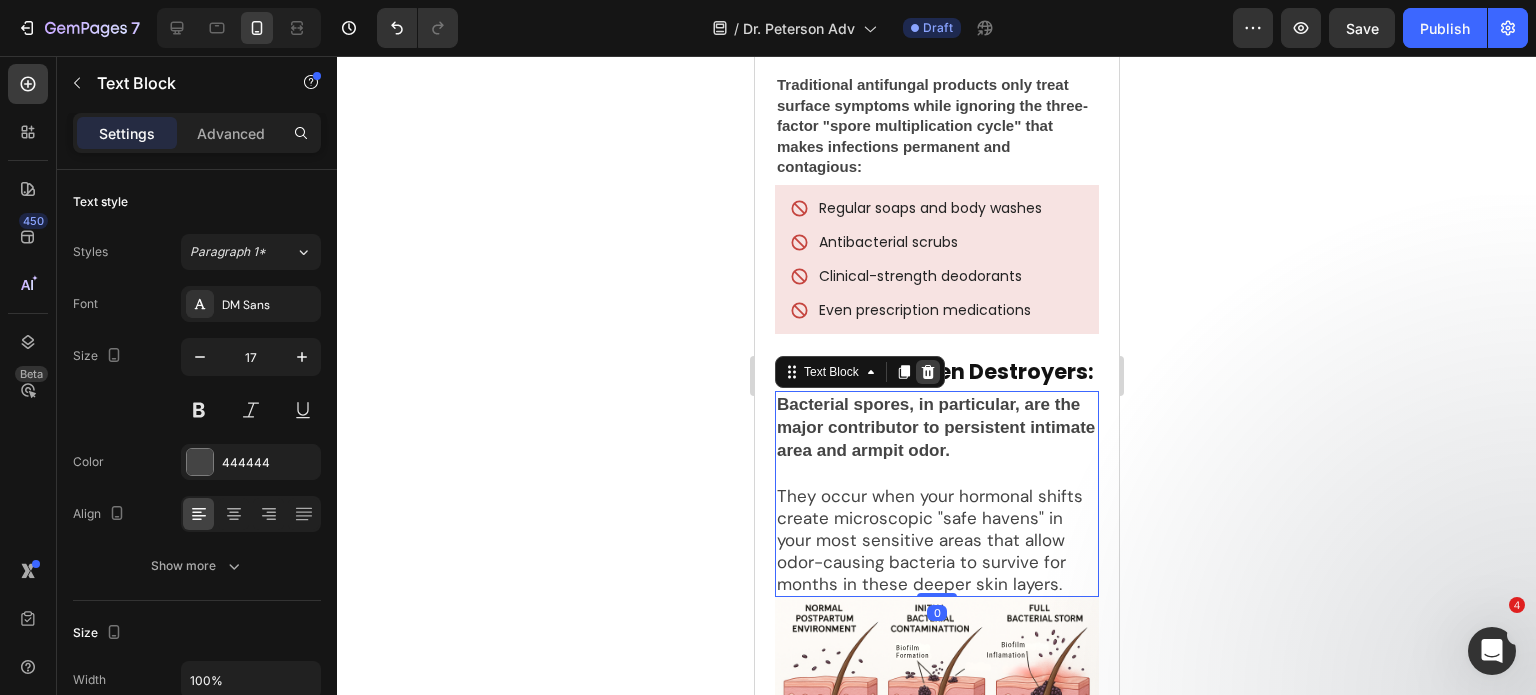 click at bounding box center (927, 372) 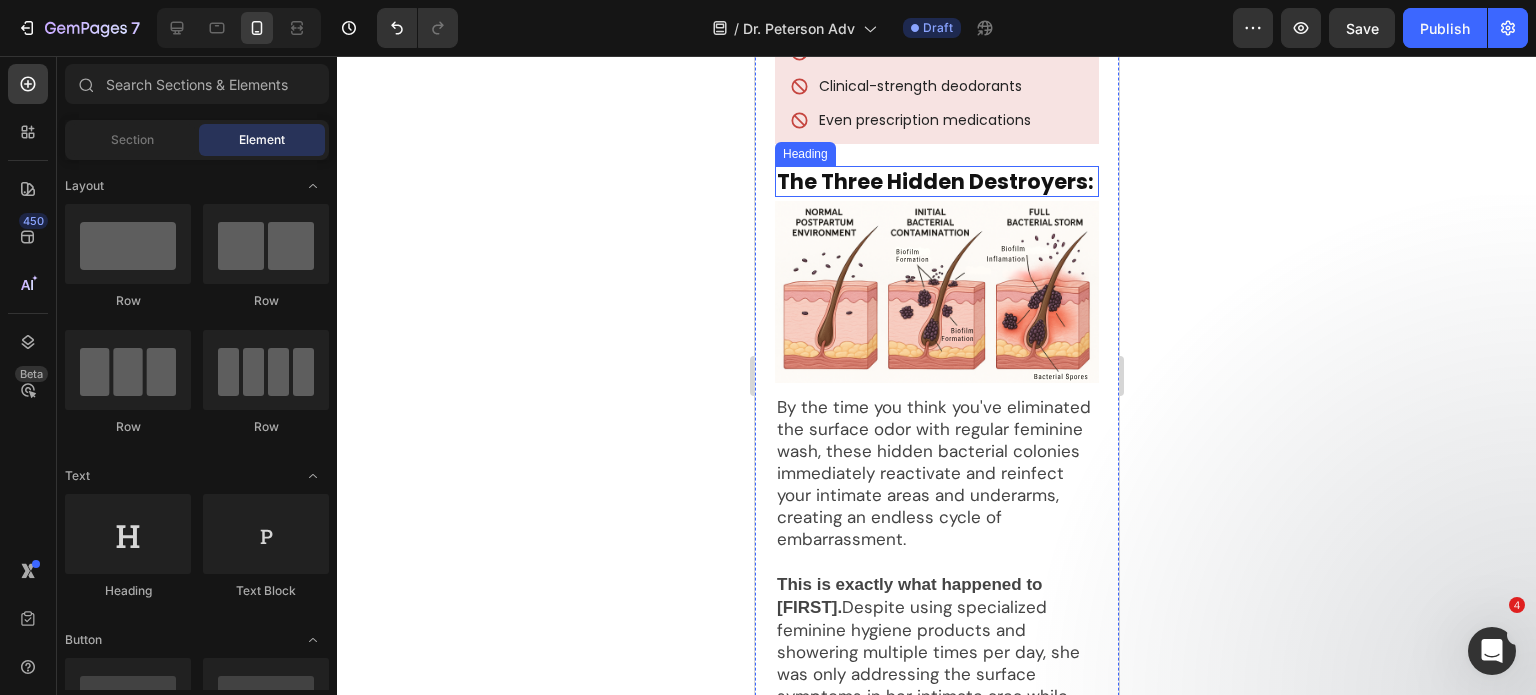 scroll, scrollTop: 2705, scrollLeft: 0, axis: vertical 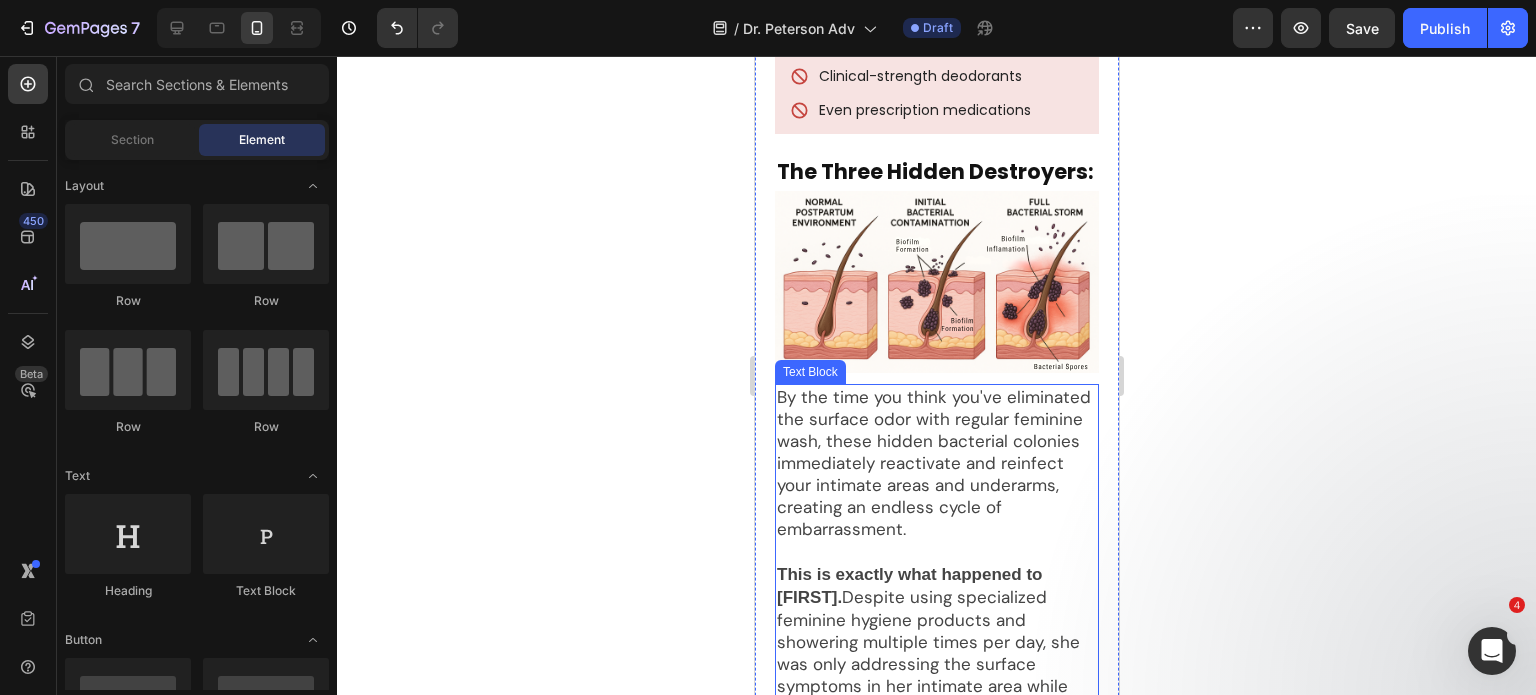 click on "By the time you think you've eliminated the surface odor with regular feminine wash, these hidden bacterial colonies immediately reactivate and reinfect your intimate areas and underarms, creating an endless cycle of embarrassment." at bounding box center (936, 463) 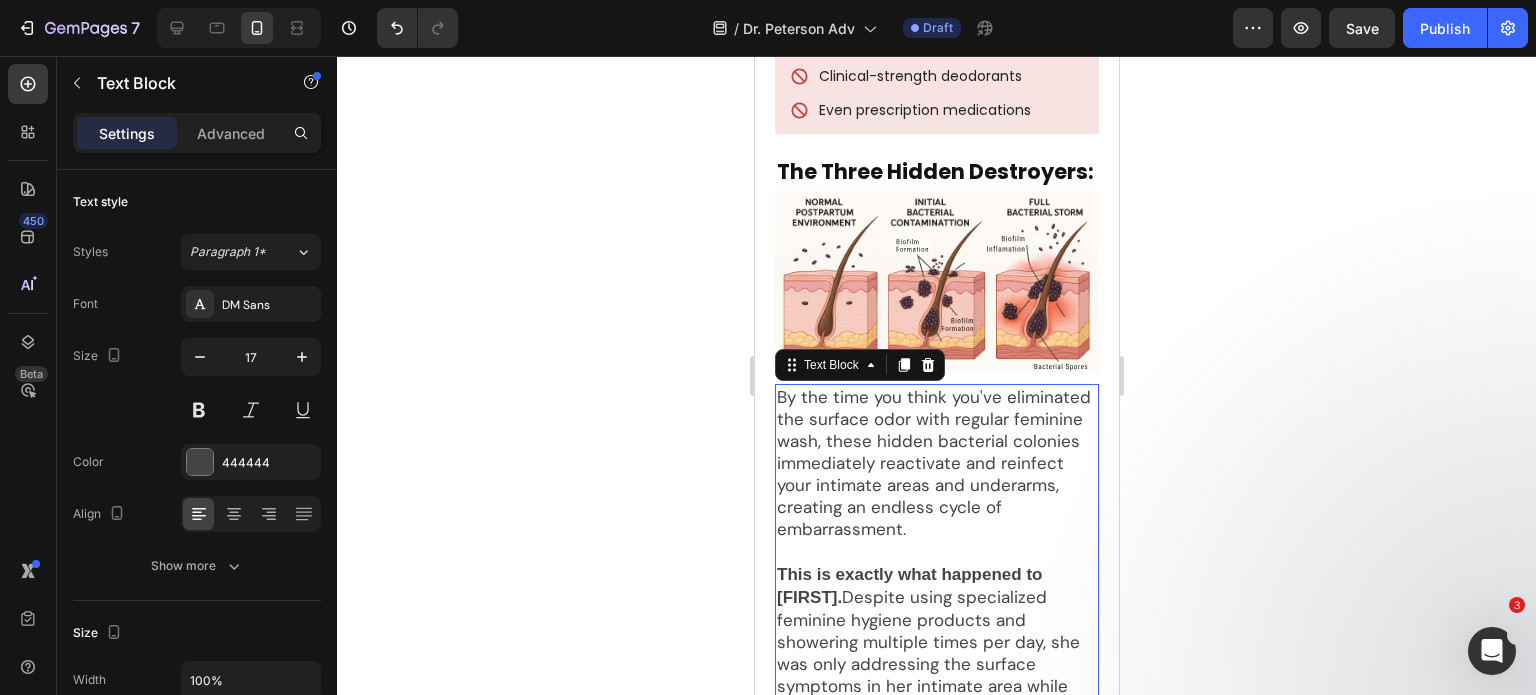 click on "By the time you think you've eliminated the surface odor with regular feminine wash, these hidden bacterial colonies immediately reactivate and reinfect your intimate areas and underarms, creating an endless cycle of embarrassment." at bounding box center [936, 463] 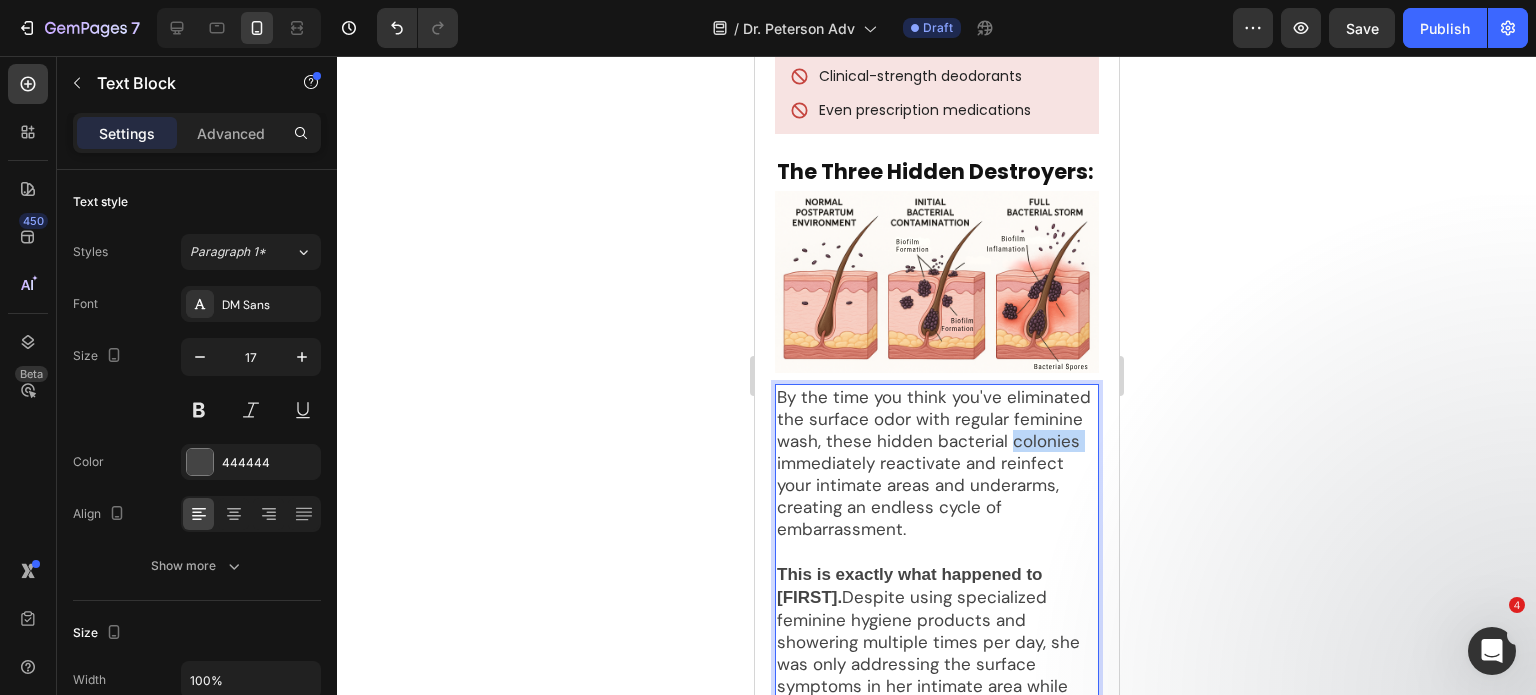 click on "By the time you think you've eliminated the surface odor with regular feminine wash, these hidden bacterial colonies immediately reactivate and reinfect your intimate areas and underarms, creating an endless cycle of embarrassment." at bounding box center (936, 463) 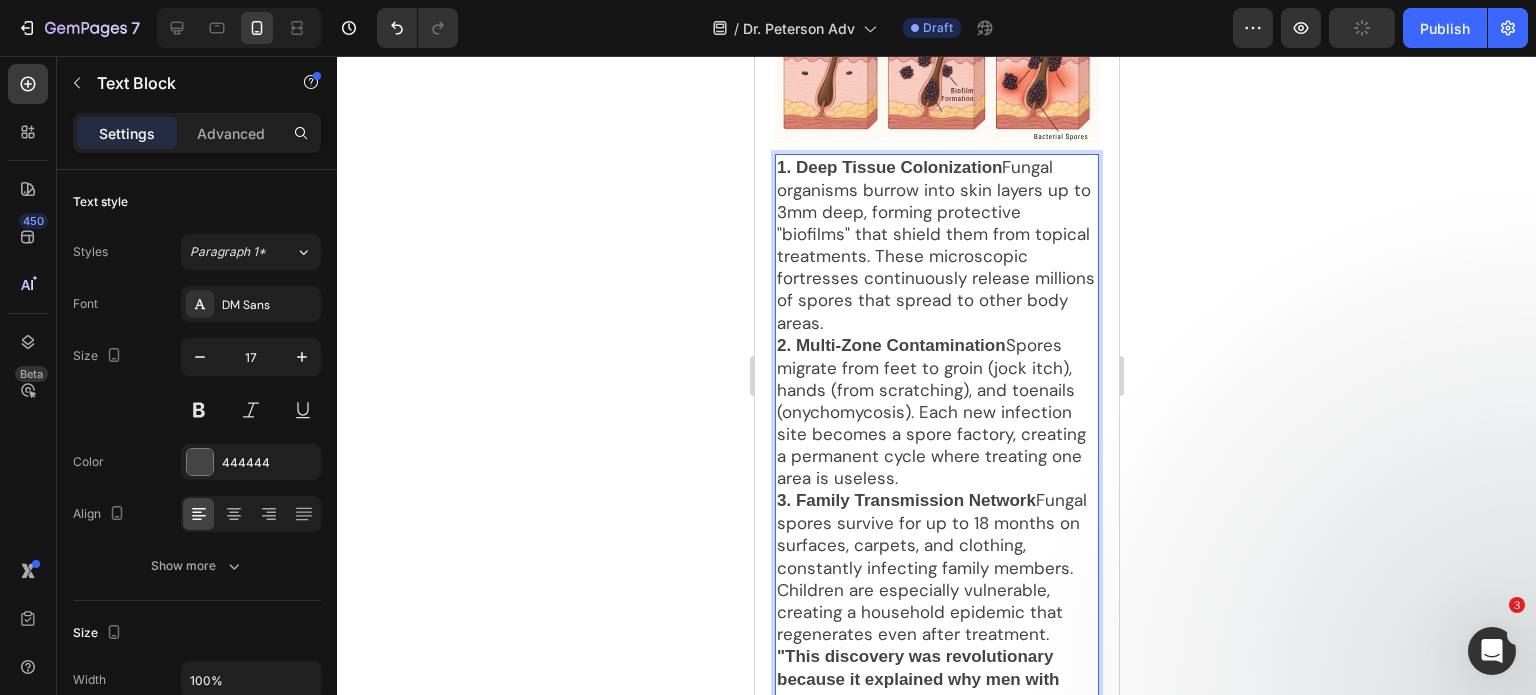 scroll, scrollTop: 2860, scrollLeft: 0, axis: vertical 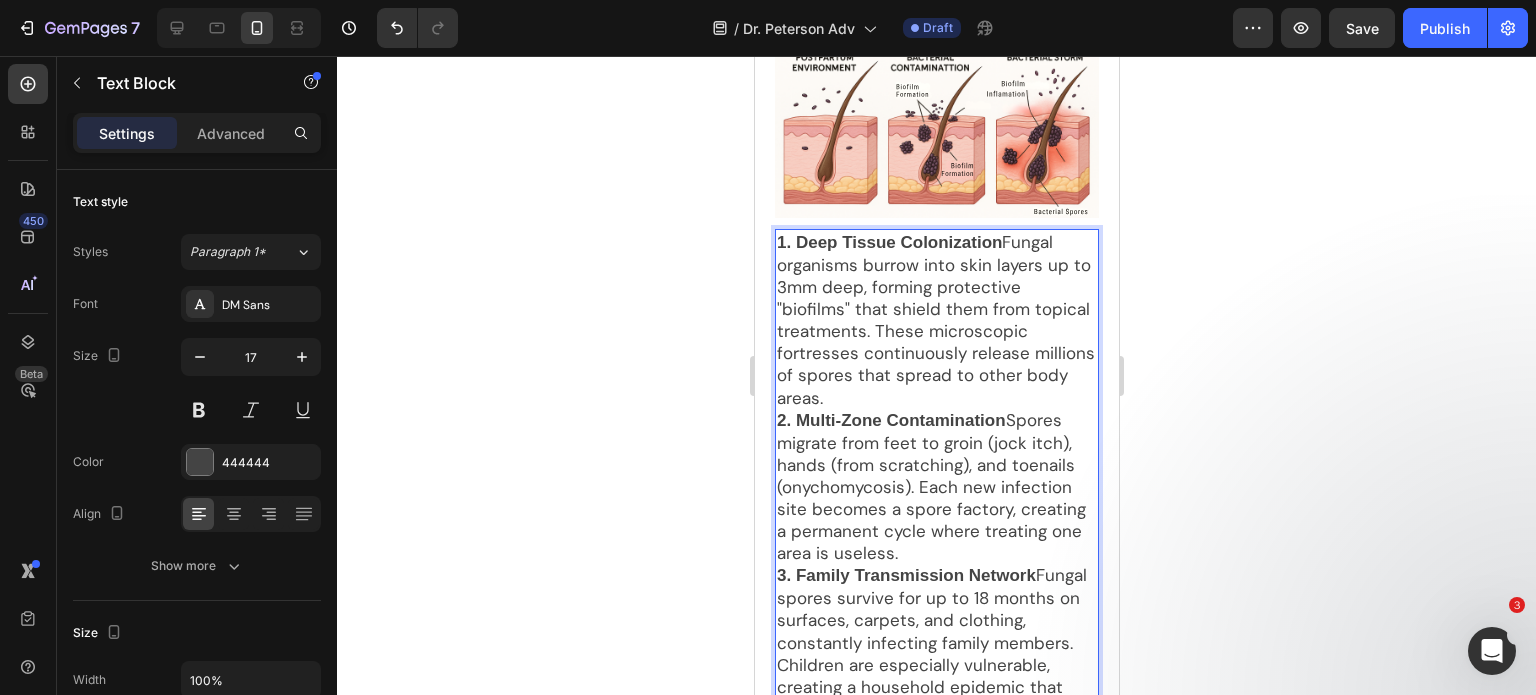 click on "1. Deep Tissue Colonization  Fungal organisms burrow into skin layers up to 3mm deep, forming protective "biofilms" that shield them from topical treatments. These microscopic fortresses continuously release millions of spores that spread to other body areas." at bounding box center (936, 320) 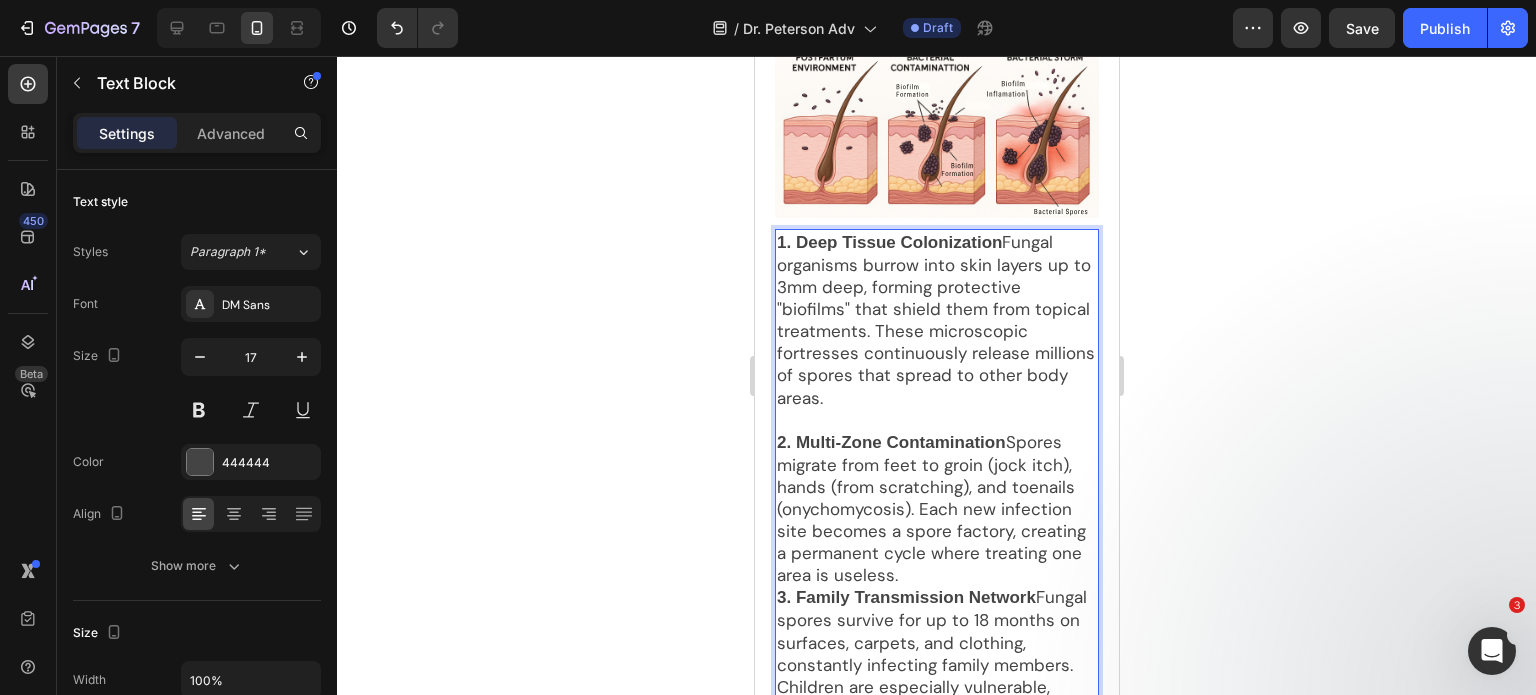 click on "2. Multi-Zone Contamination  Spores migrate from feet to groin (jock itch), hands (from scratching), and toenails (onychomycosis). Each new infection site becomes a spore factory, creating a permanent cycle where treating one area is useless." at bounding box center (936, 509) 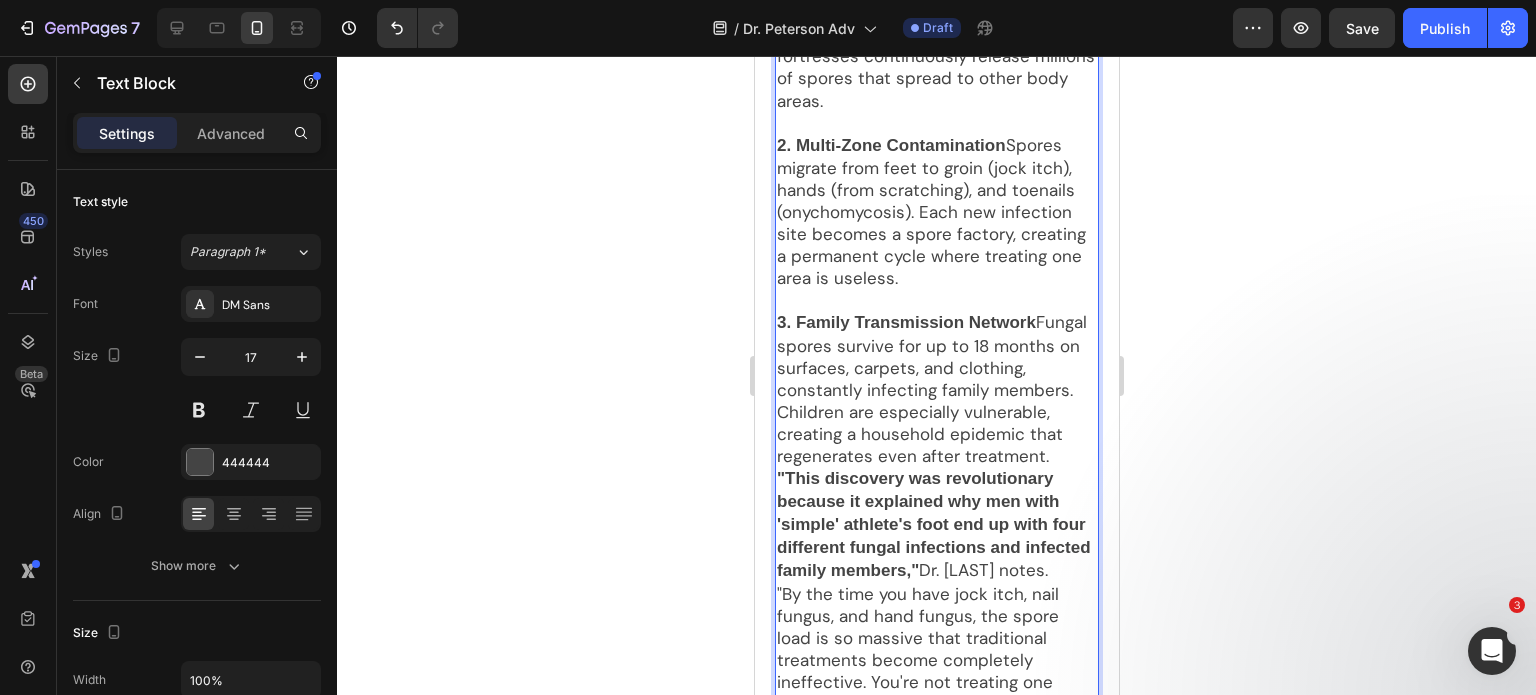 scroll, scrollTop: 3160, scrollLeft: 0, axis: vertical 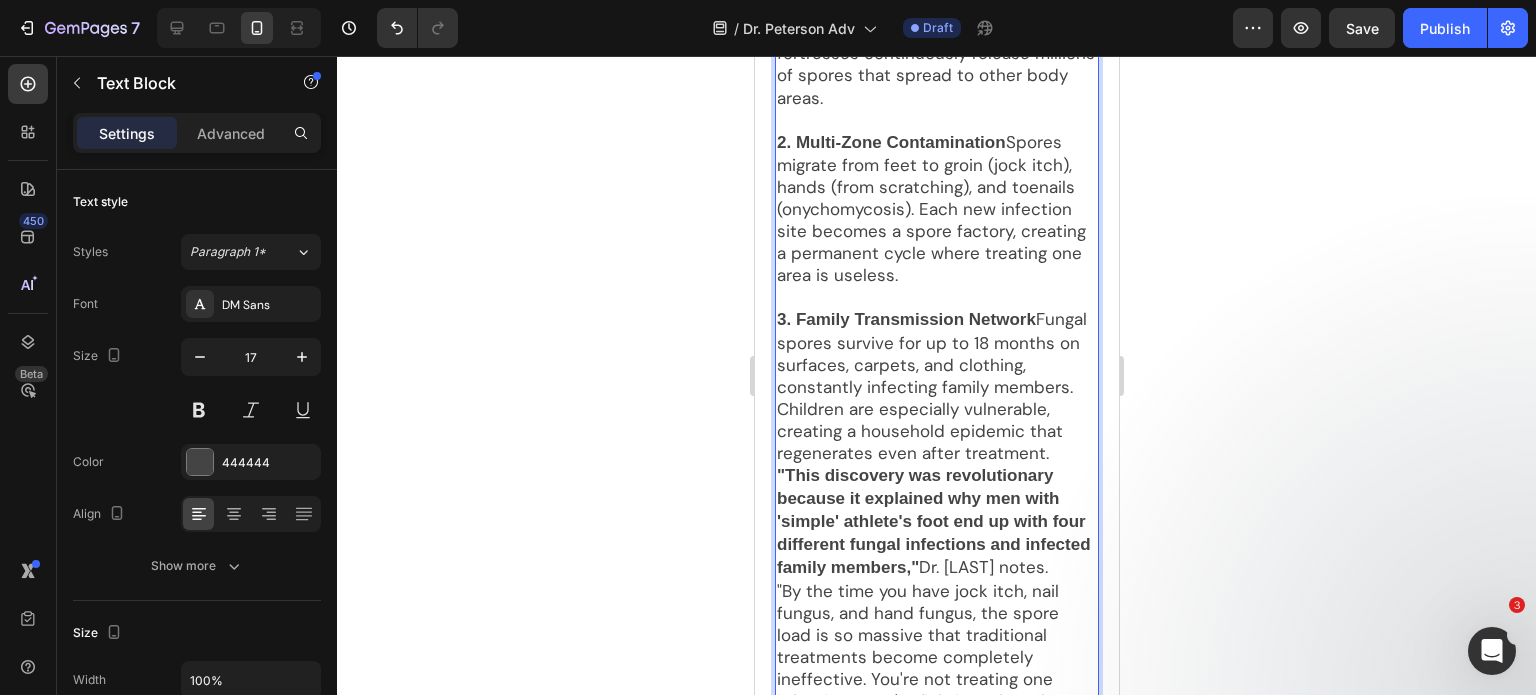 click on "3. Family Transmission Network  Fungal spores survive for up to 18 months on surfaces, carpets, and clothing, constantly infecting family members. Children are especially vulnerable, creating a household epidemic that regenerates even after treatment." at bounding box center [936, 386] 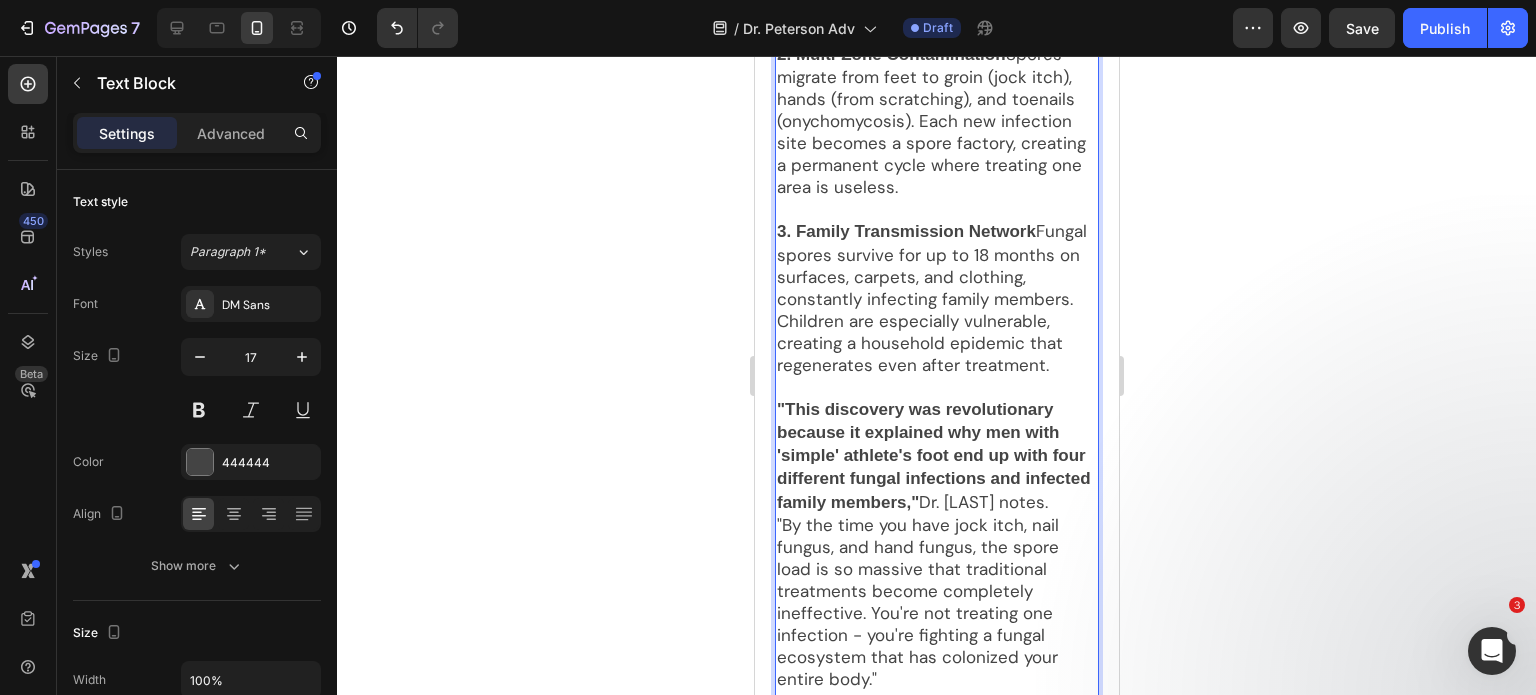 scroll, scrollTop: 3360, scrollLeft: 0, axis: vertical 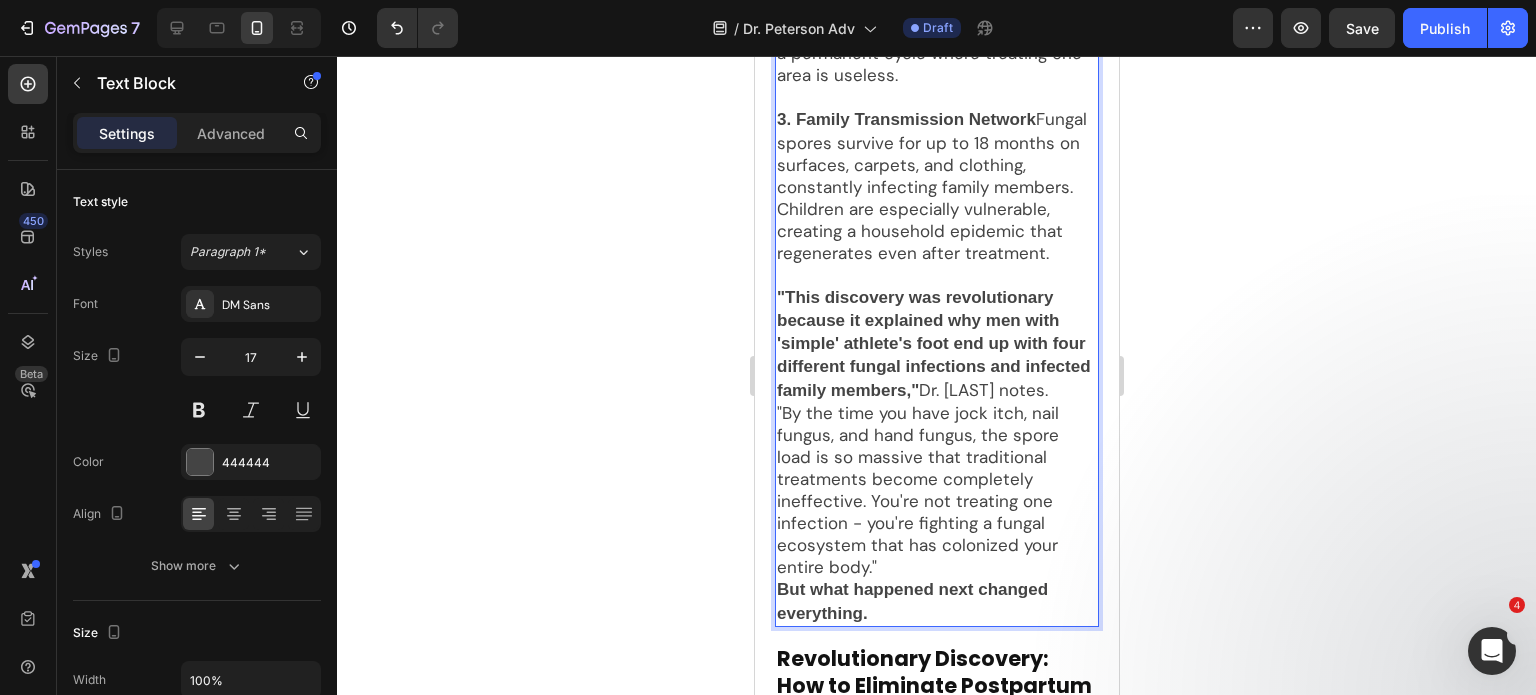 click on ""By the time you have jock itch, nail fungus, and hand fungus, the spore load is so massive that traditional treatments become completely ineffective. You're not treating one infection - you're fighting a fungal ecosystem that has colonized your entire body."" at bounding box center [936, 490] 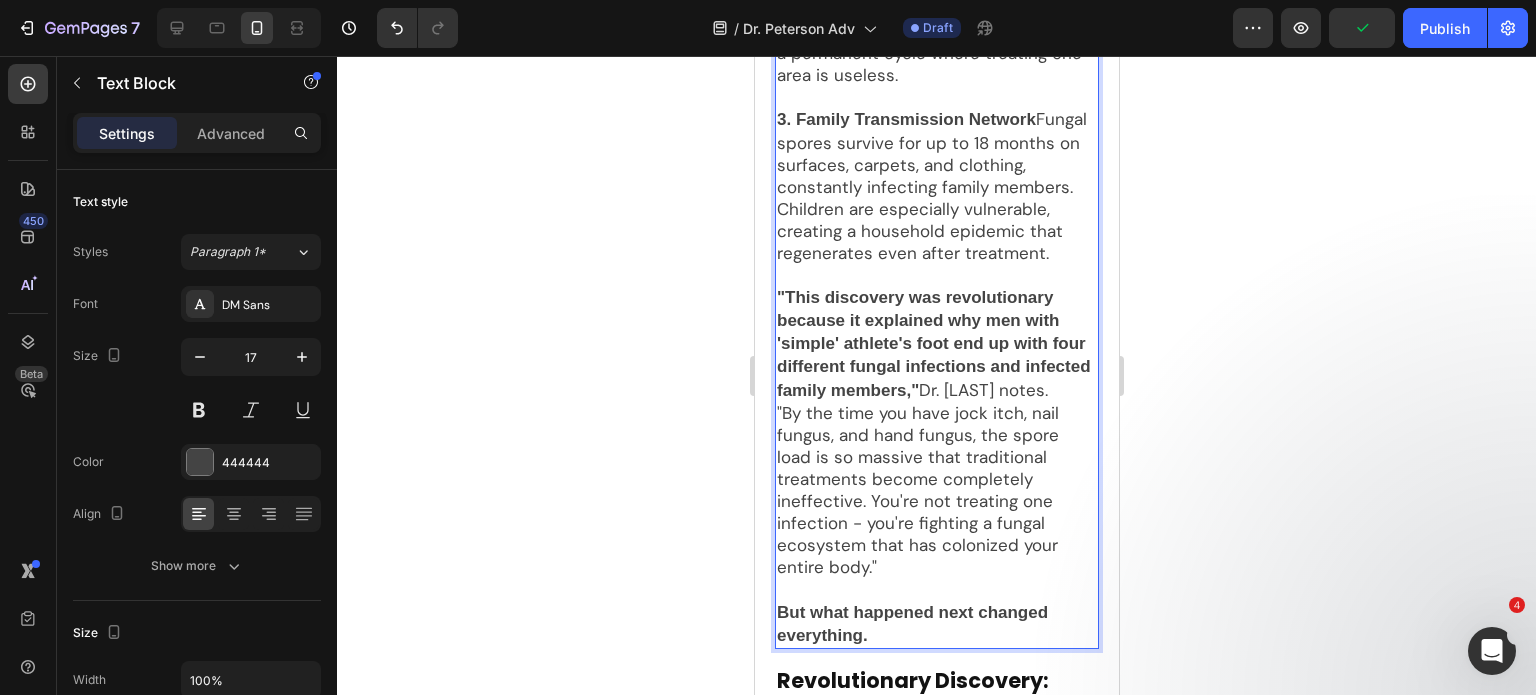 click on ""This discovery was revolutionary because it explained why men with 'simple' athlete's foot end up with four different fungal infections and infected family members,"  Dr. Peterson notes." at bounding box center (936, 343) 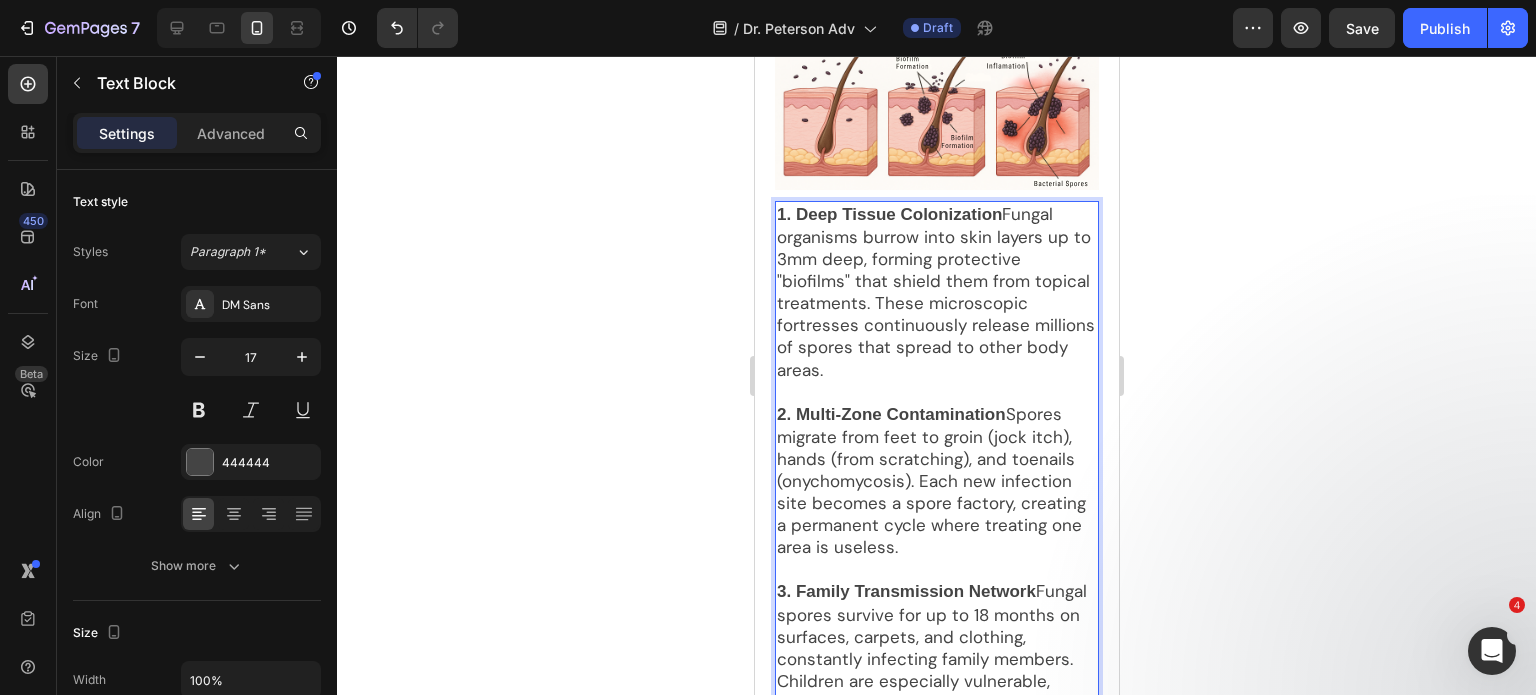 scroll, scrollTop: 2960, scrollLeft: 0, axis: vertical 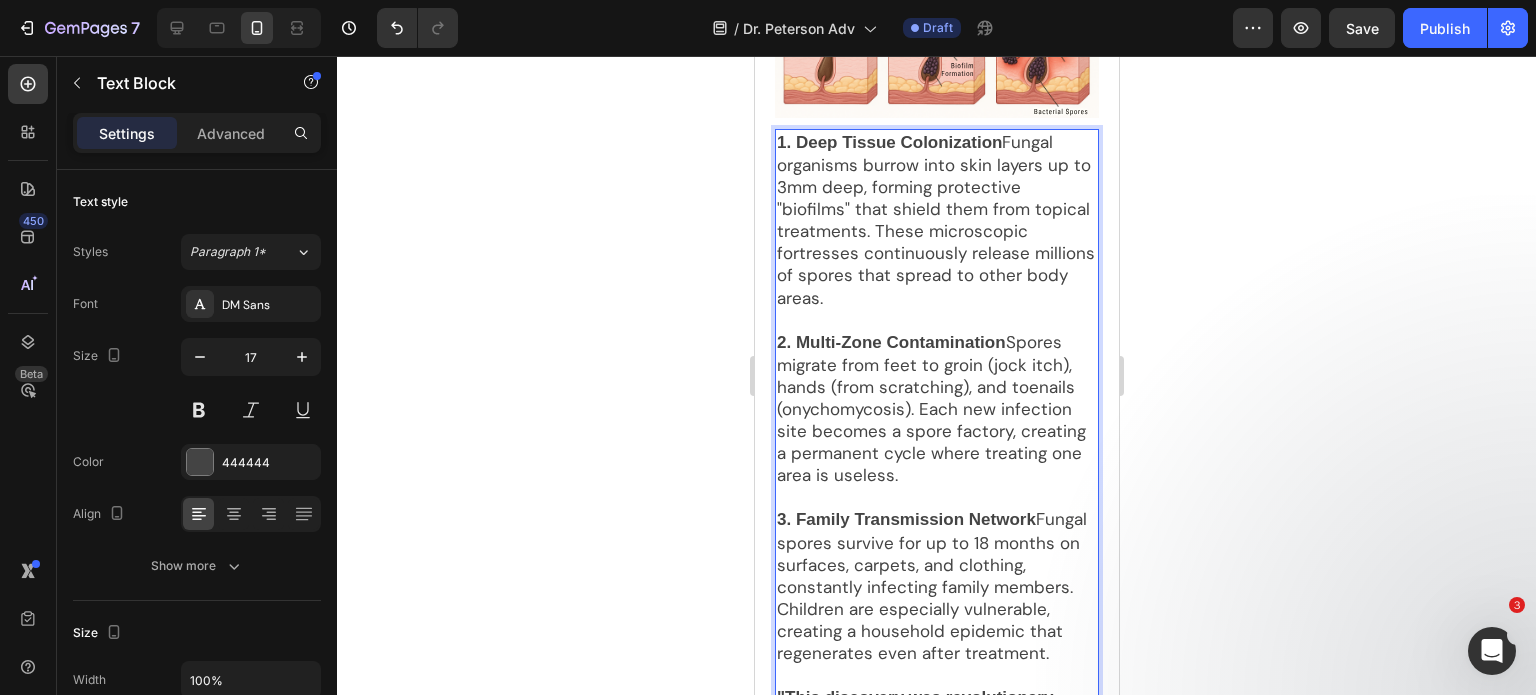 click 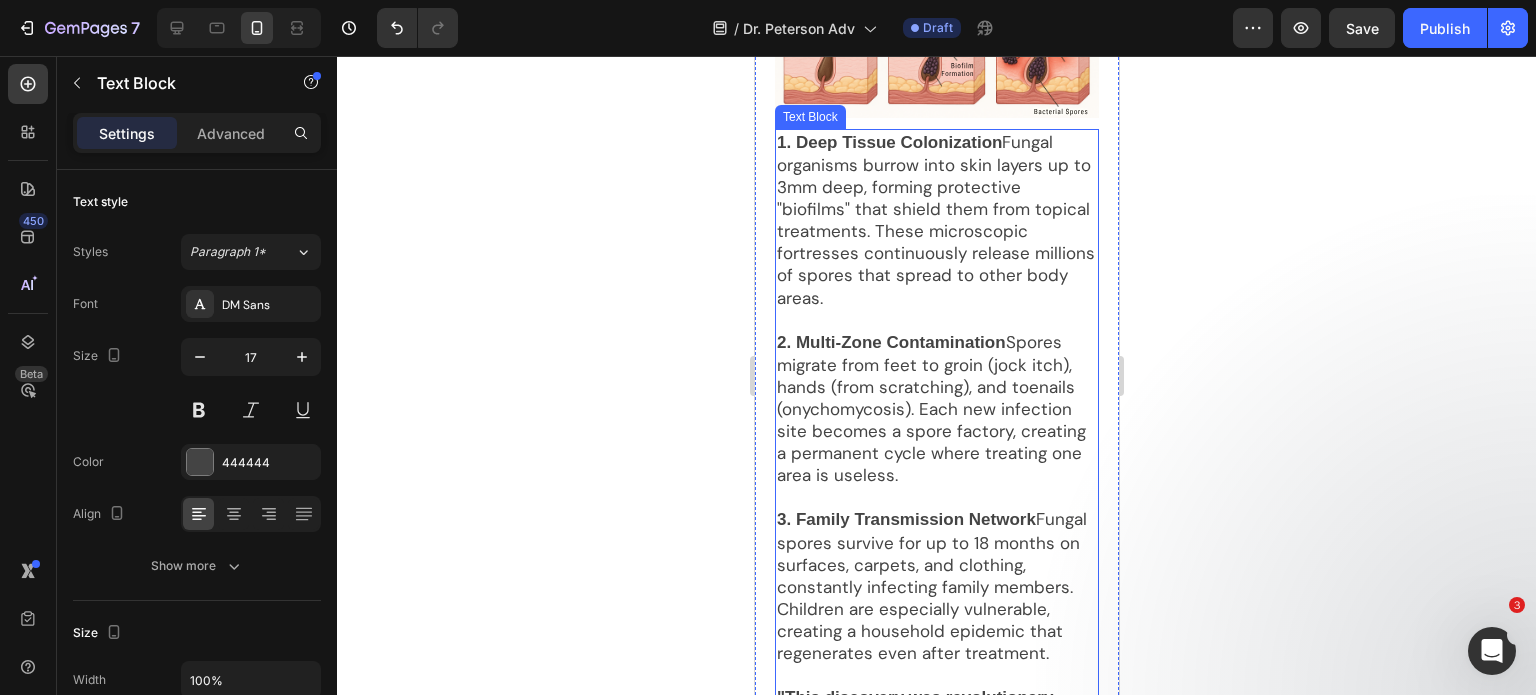 click on "2. Multi-Zone Contamination" at bounding box center [890, 342] 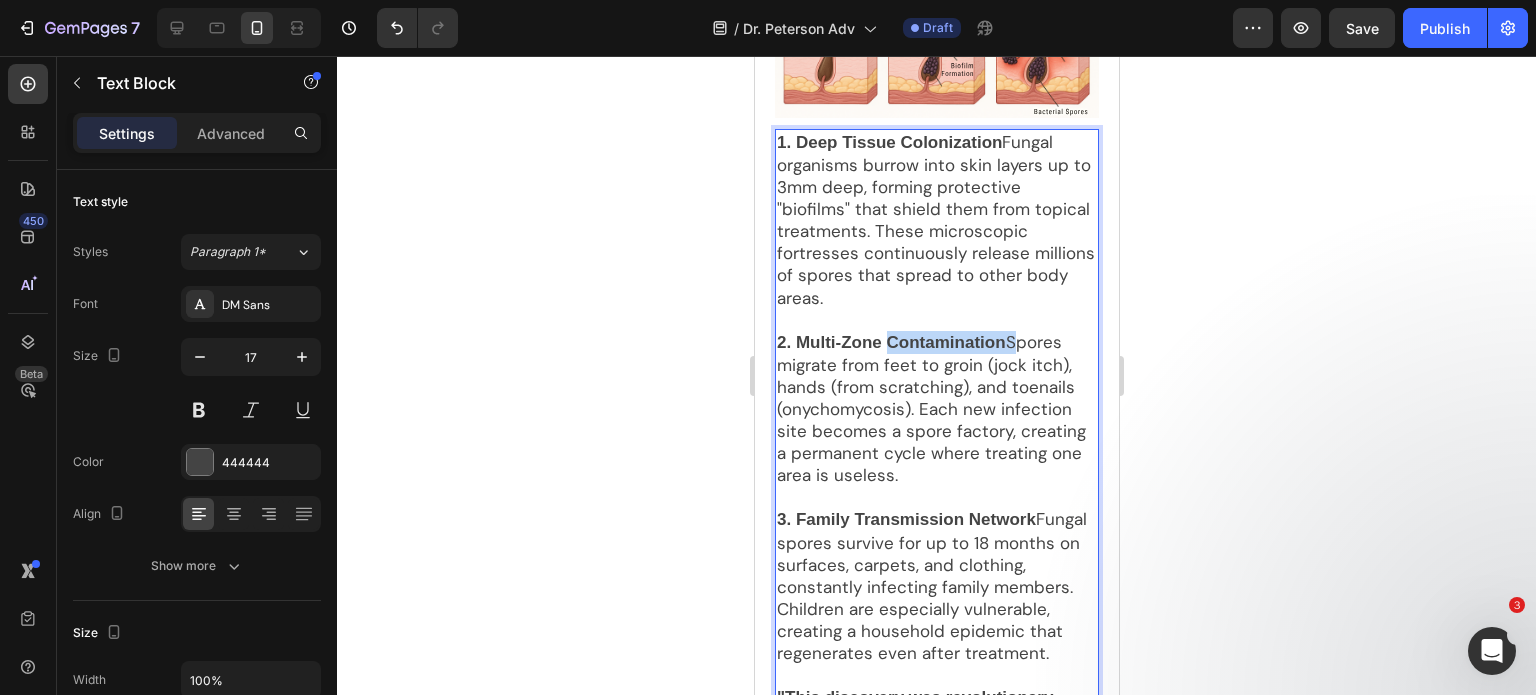 click on "2. Multi-Zone Contamination" at bounding box center [890, 342] 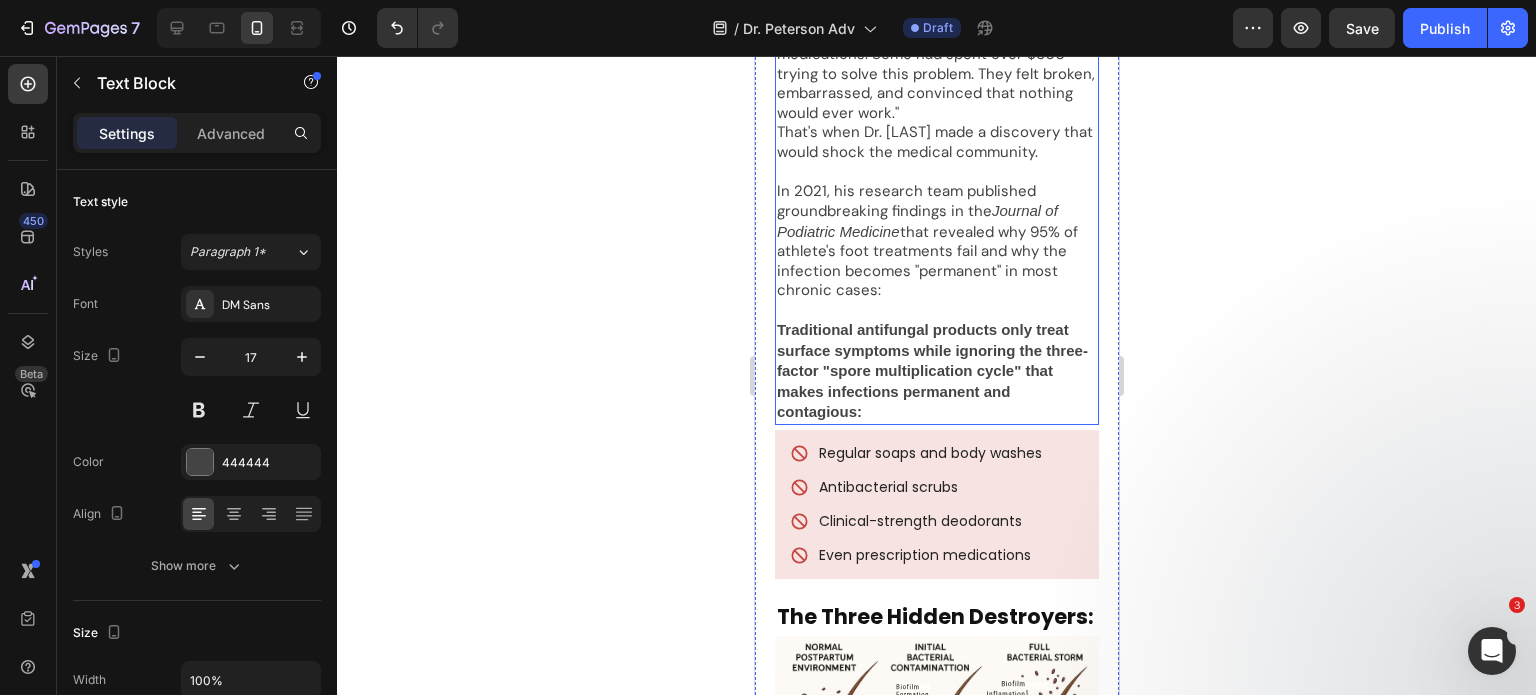 click on "In 2021, his research team published groundbreaking findings in the  Journal of Podiatric Medicine  that revealed why 95% of athlete's foot treatments fail and why the infection becomes "permanent" in most chronic cases:" at bounding box center [936, 241] 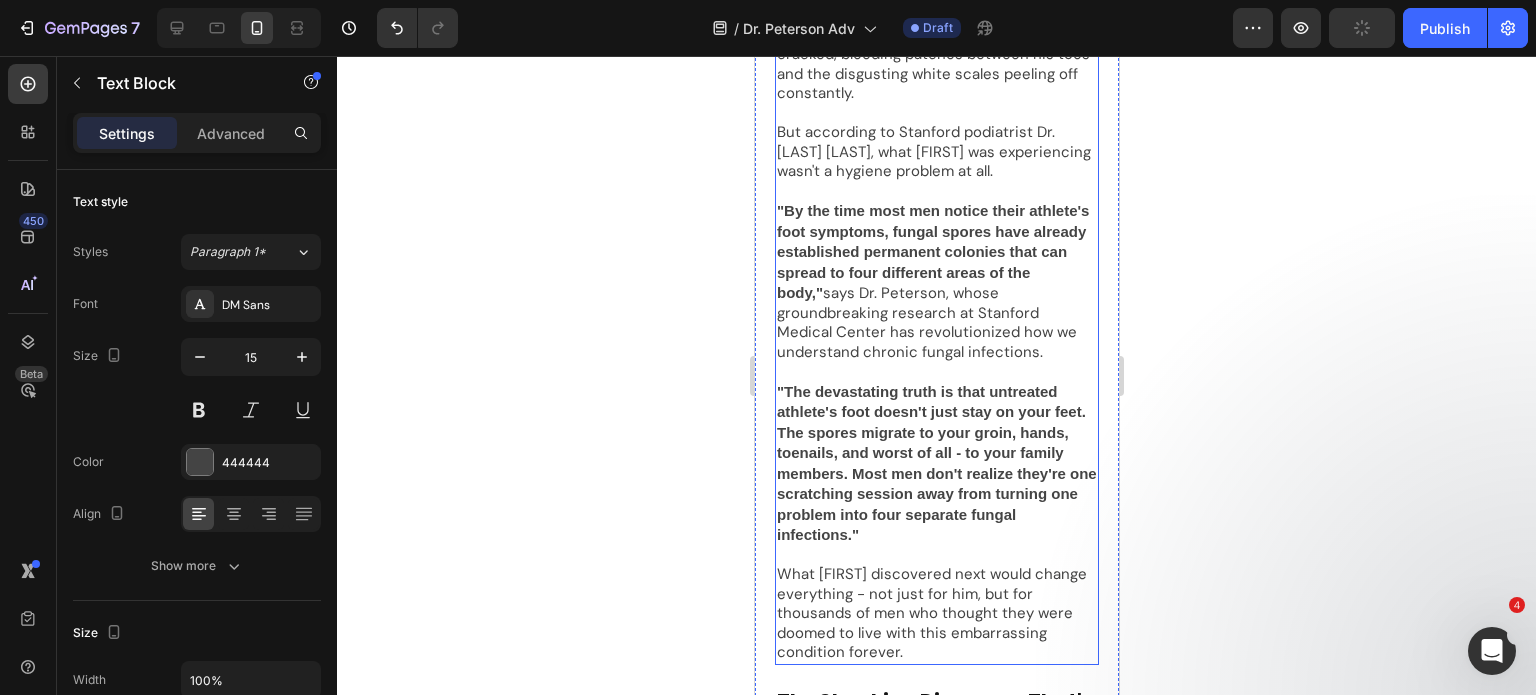 click on ""By the time most men notice their athlete's foot symptoms, fungal spores have already established permanent colonies that can spread to four different areas of the body,"" at bounding box center [932, 251] 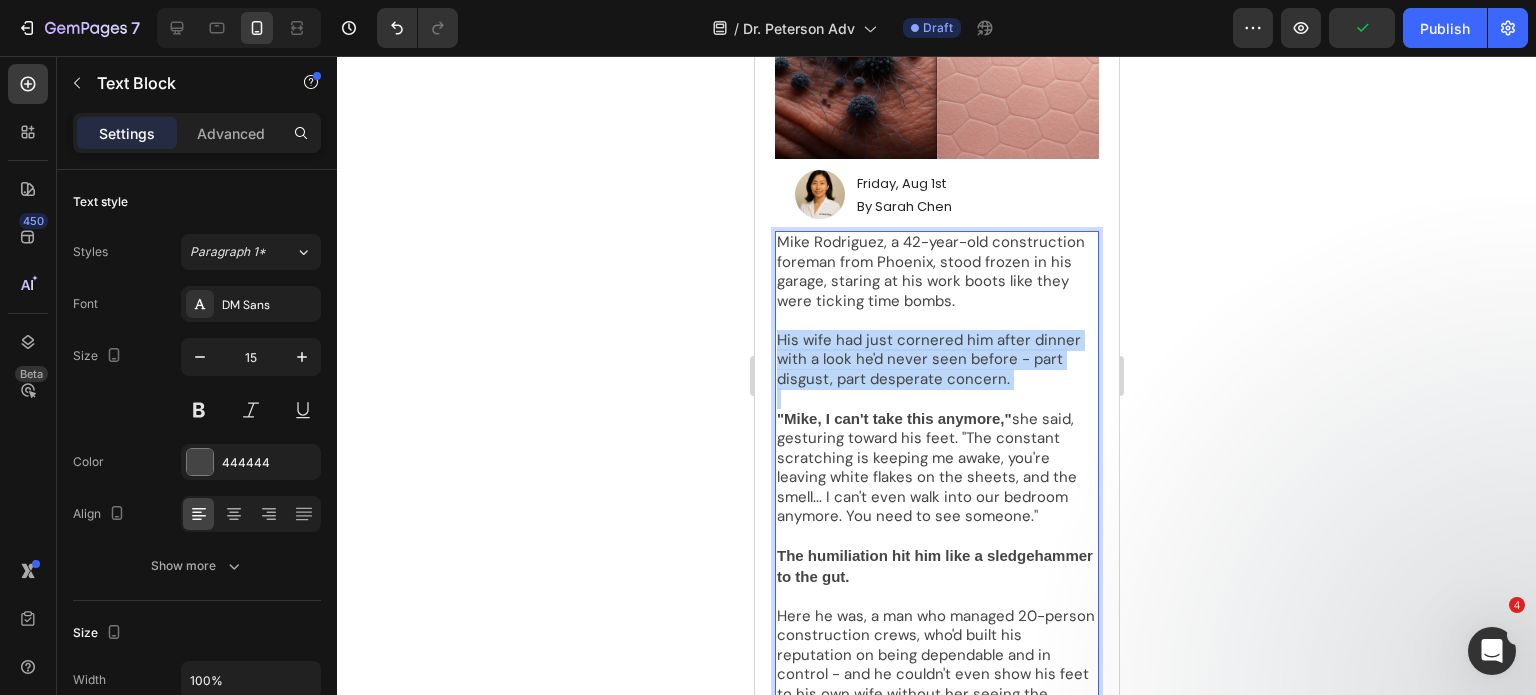 click on "Mike Rodriguez, a 42-year-old construction foreman from Phoenix, stood frozen in his garage, staring at his work boots like they were ticking time bombs. His wife had just cornered him after dinner with a look he'd never seen before - part disgust, part desperate concern. "Mike, I can't take this anymore,"  she said, gesturing toward his feet. "The constant scratching is keeping me awake, you're leaving white flakes on the sheets, and the smell... I can't even walk into our bedroom anymore. You need to see someone." The humiliation hit him like a sledgehammer to the gut. Here he was, a man who managed 20-person construction crews, who'd built his reputation on being dependable and in control - and he couldn't even show his feet to his own wife without her seeing the cracked, bleeding patches between his toes and the disgusting white scales peeling off constantly. But according to Stanford podiatrist Dr. James Peterson, what Mike was experiencing wasn't a hygiene problem at all." at bounding box center (936, 777) 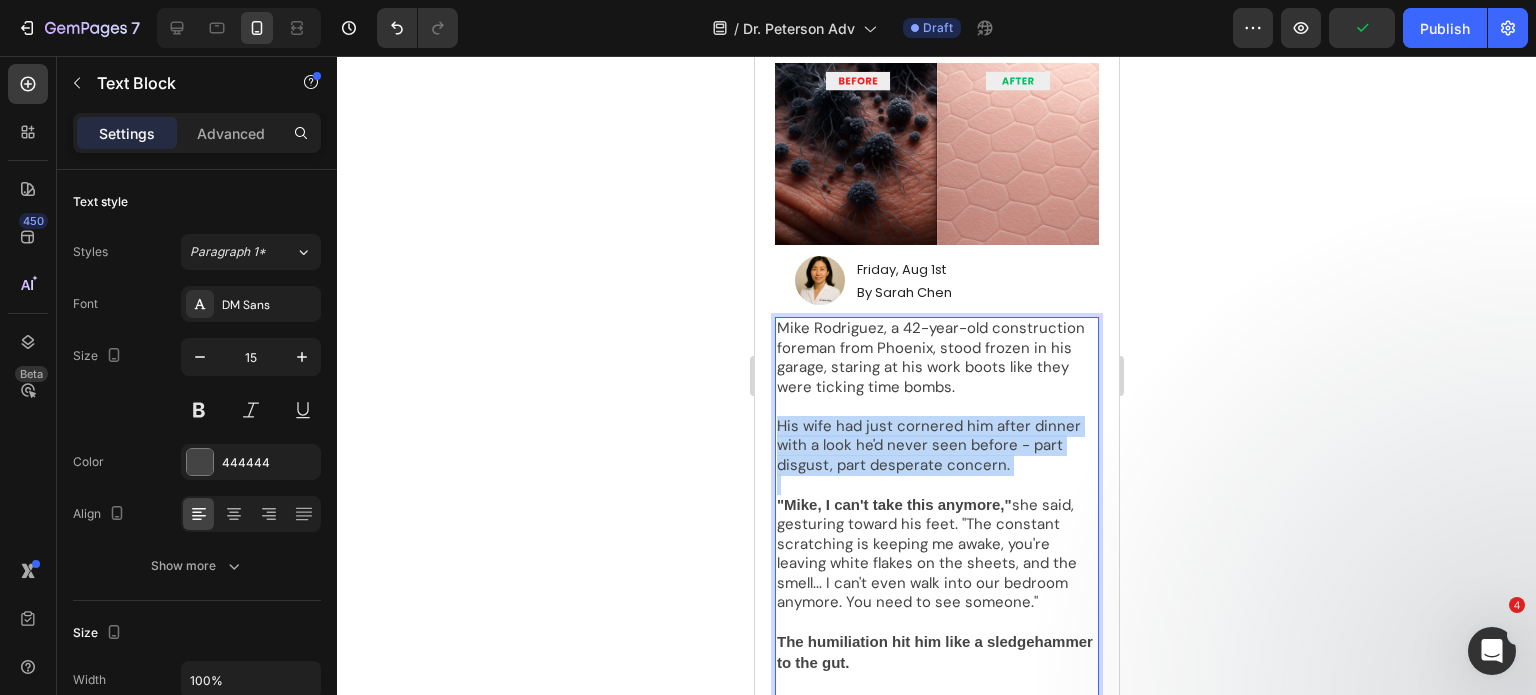 scroll, scrollTop: 429, scrollLeft: 0, axis: vertical 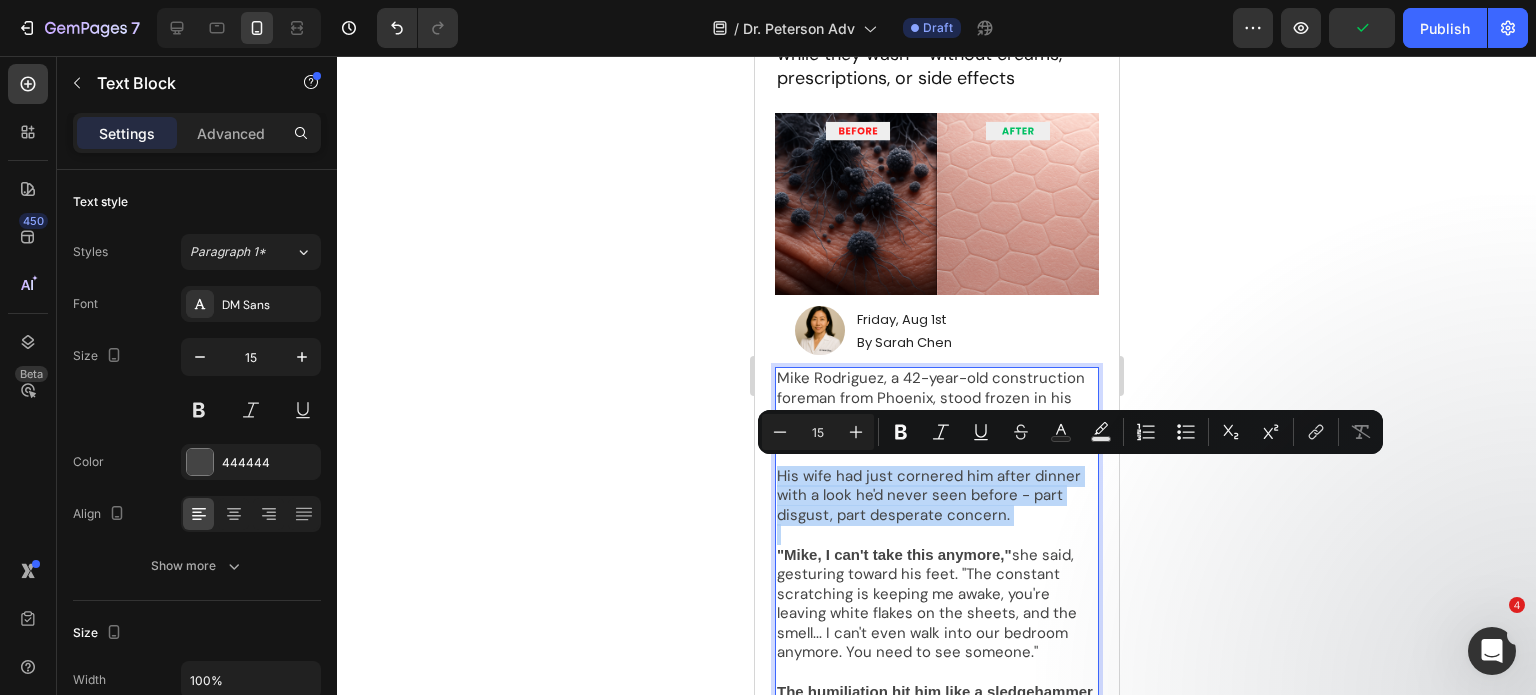 click on "Mike Rodriguez, a 42-year-old construction foreman from Phoenix, stood frozen in his garage, staring at his work boots like they were ticking time bombs." at bounding box center [936, 408] 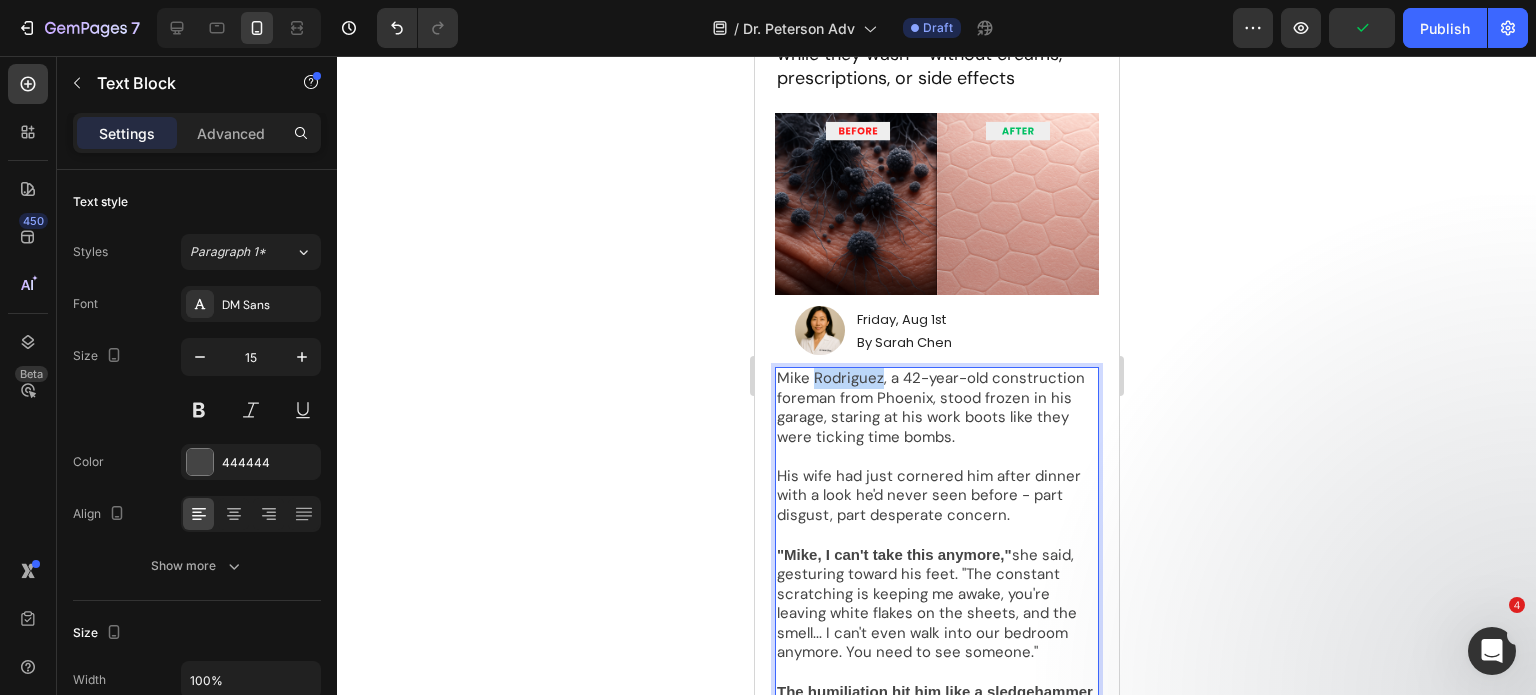 click on "Mike Rodriguez, a 42-year-old construction foreman from Phoenix, stood frozen in his garage, staring at his work boots like they were ticking time bombs." at bounding box center [936, 408] 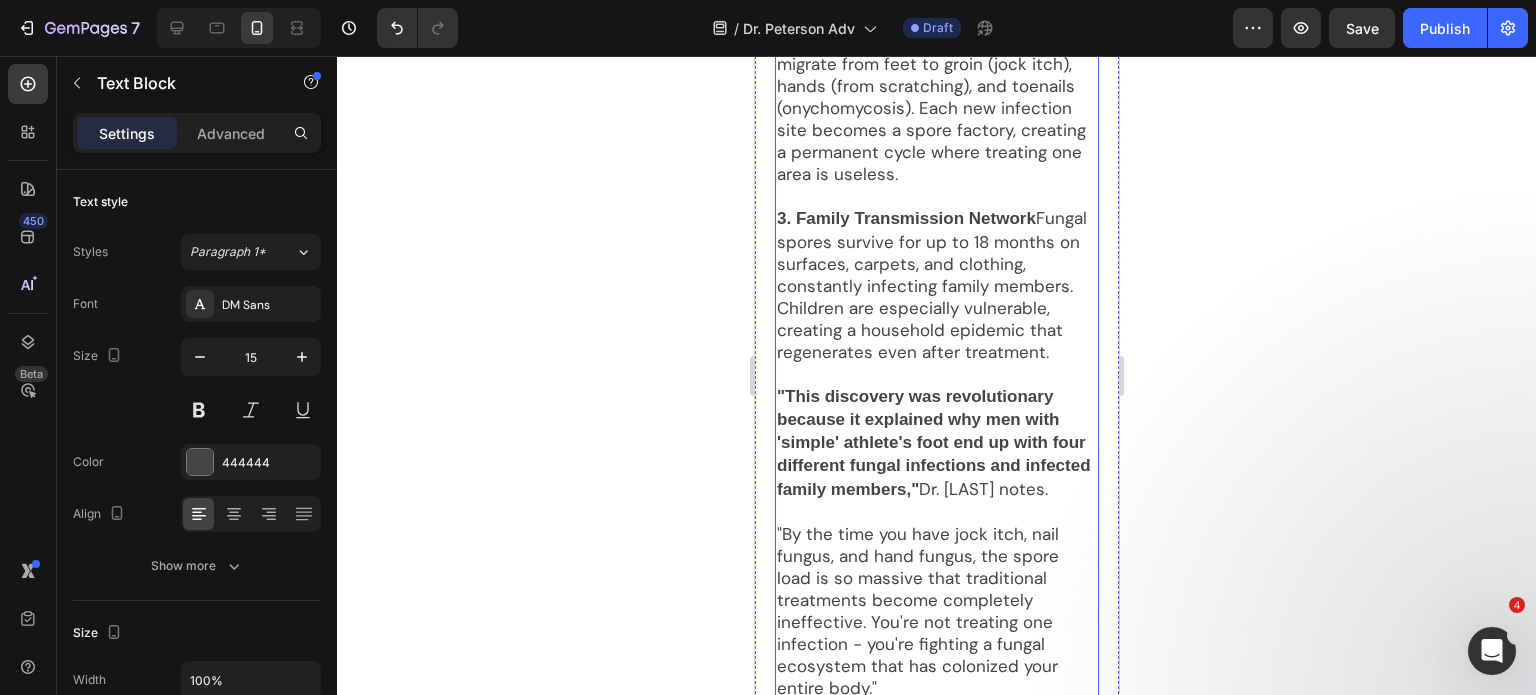 click on "3. Family Transmission Network  Fungal spores survive for up to 18 months on surfaces, carpets, and clothing, constantly infecting family members. Children are especially vulnerable, creating a household epidemic that regenerates even after treatment." at bounding box center (936, 285) 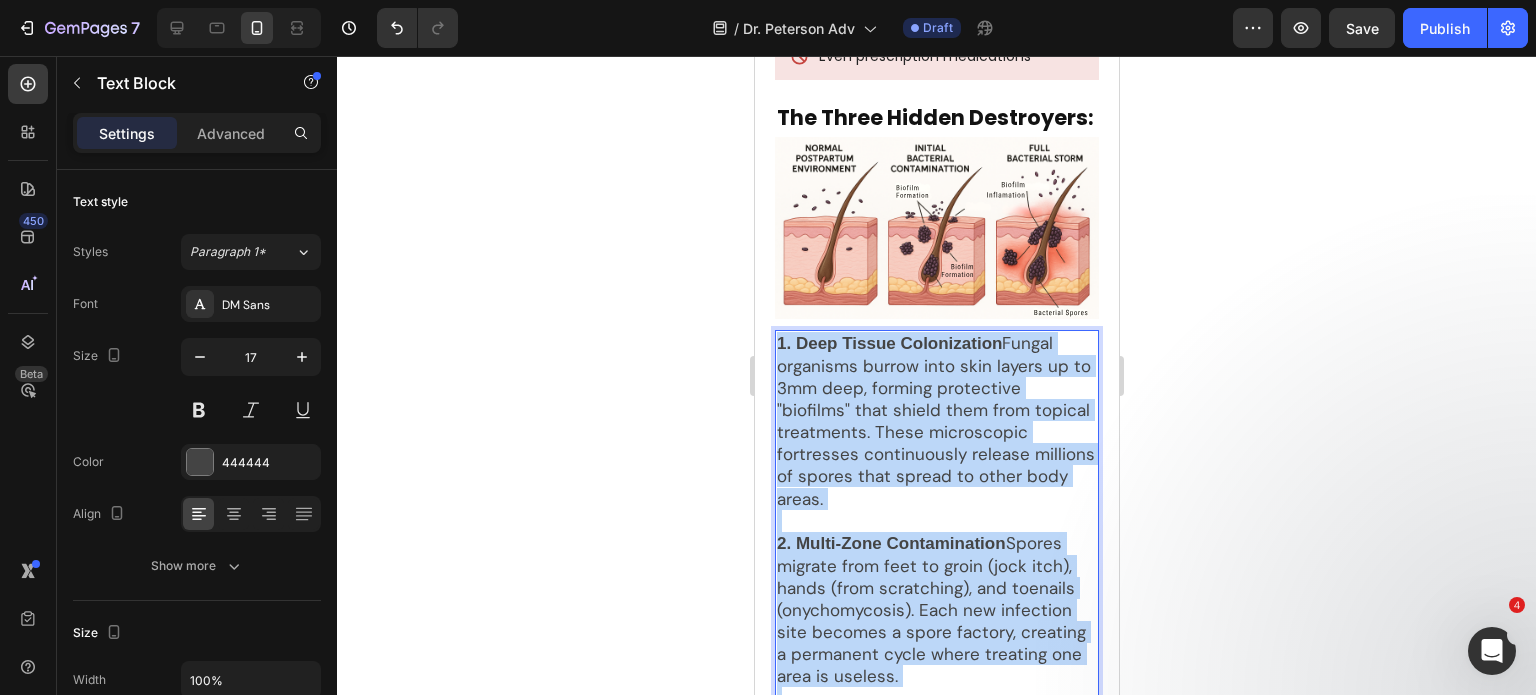 scroll, scrollTop: 2738, scrollLeft: 0, axis: vertical 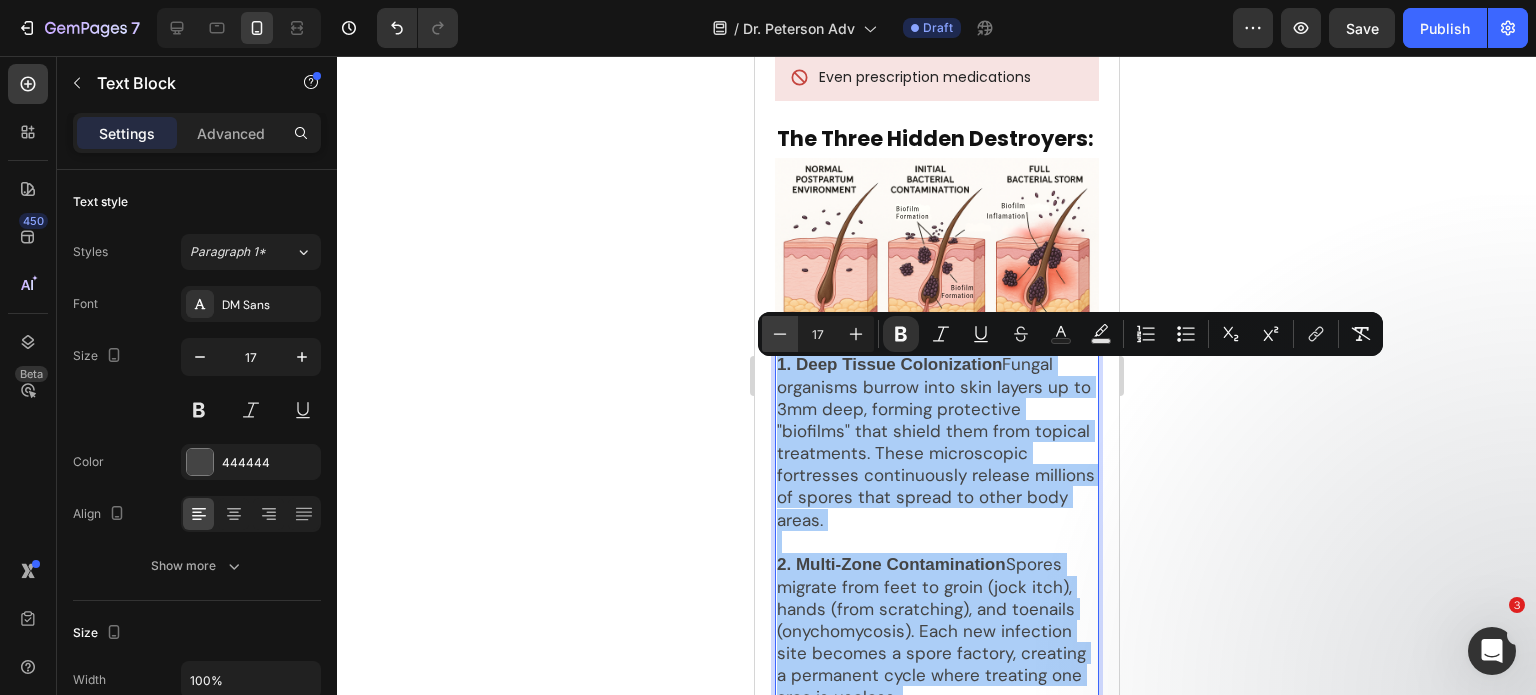 click 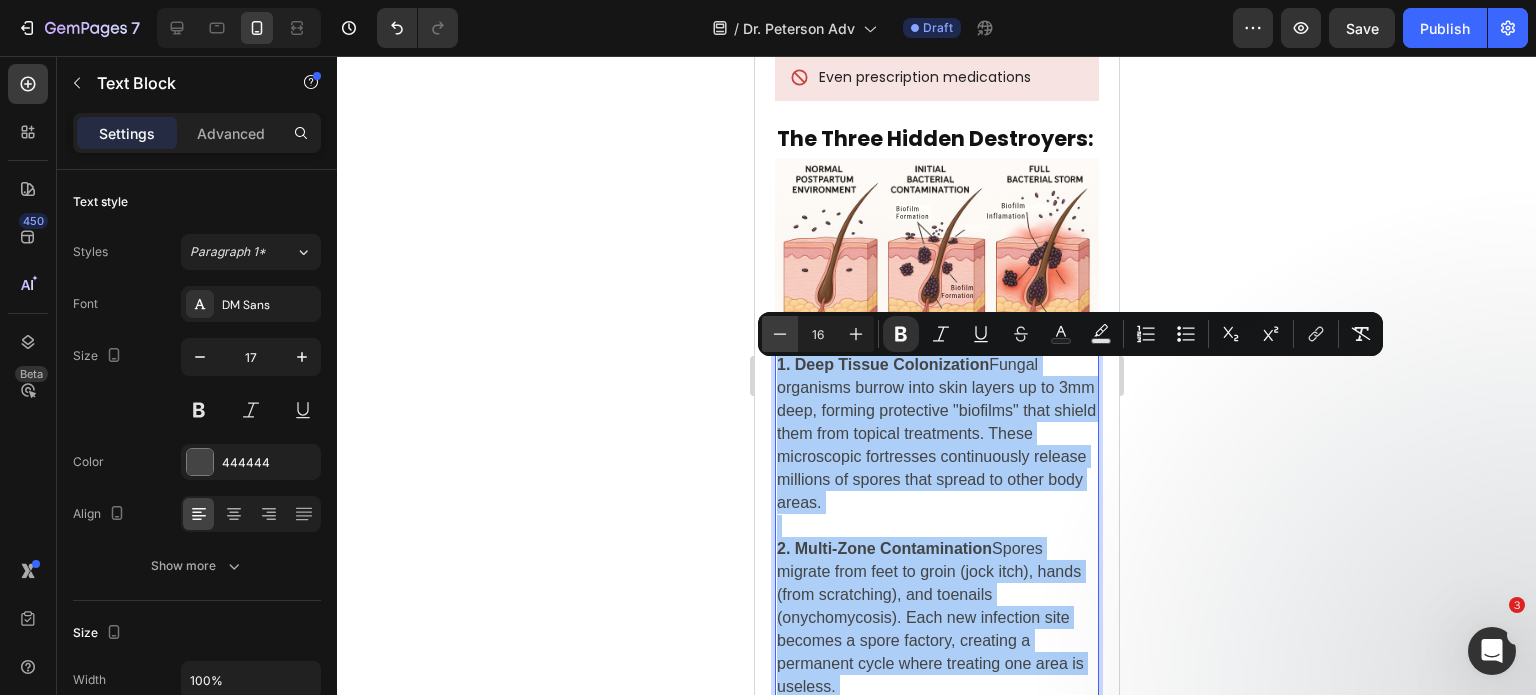 drag, startPoint x: 788, startPoint y: 327, endPoint x: 84, endPoint y: 311, distance: 704.1818 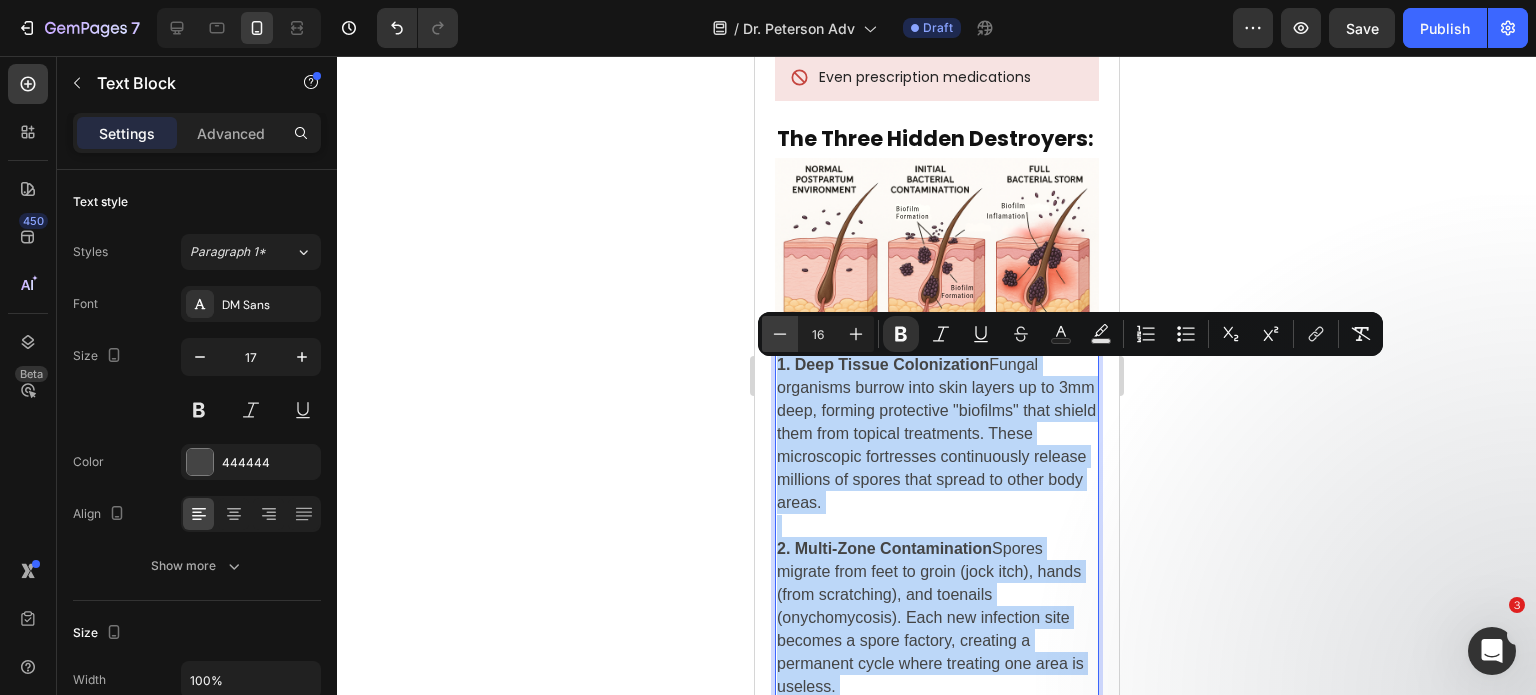 type on "15" 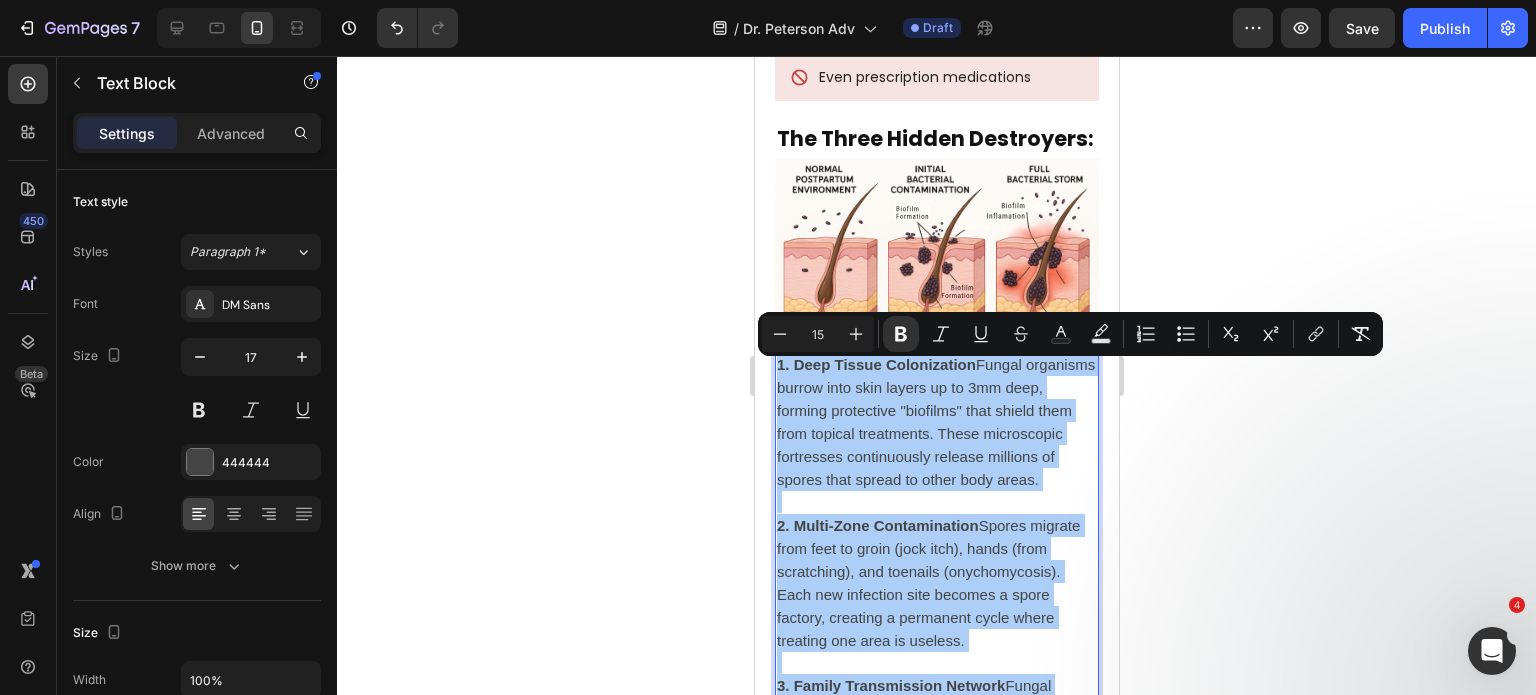 click 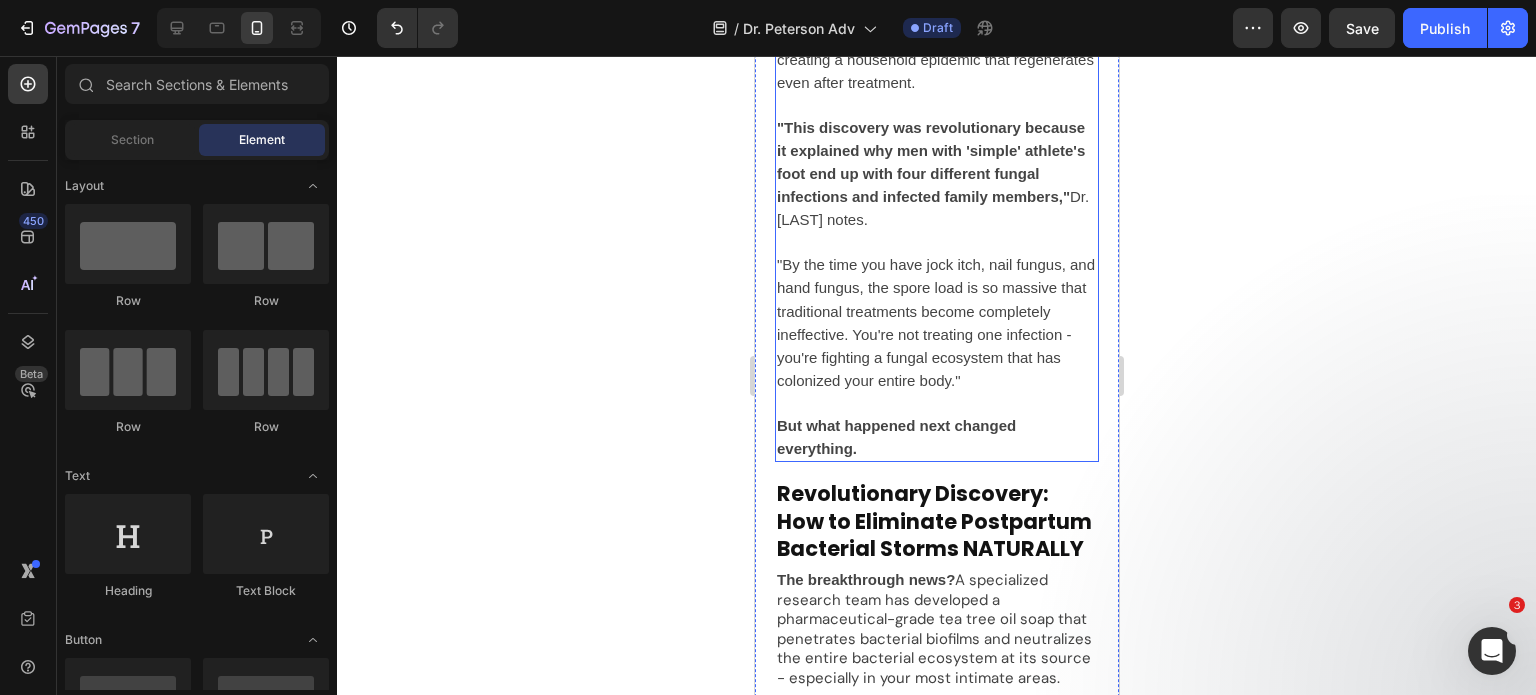scroll, scrollTop: 3557, scrollLeft: 0, axis: vertical 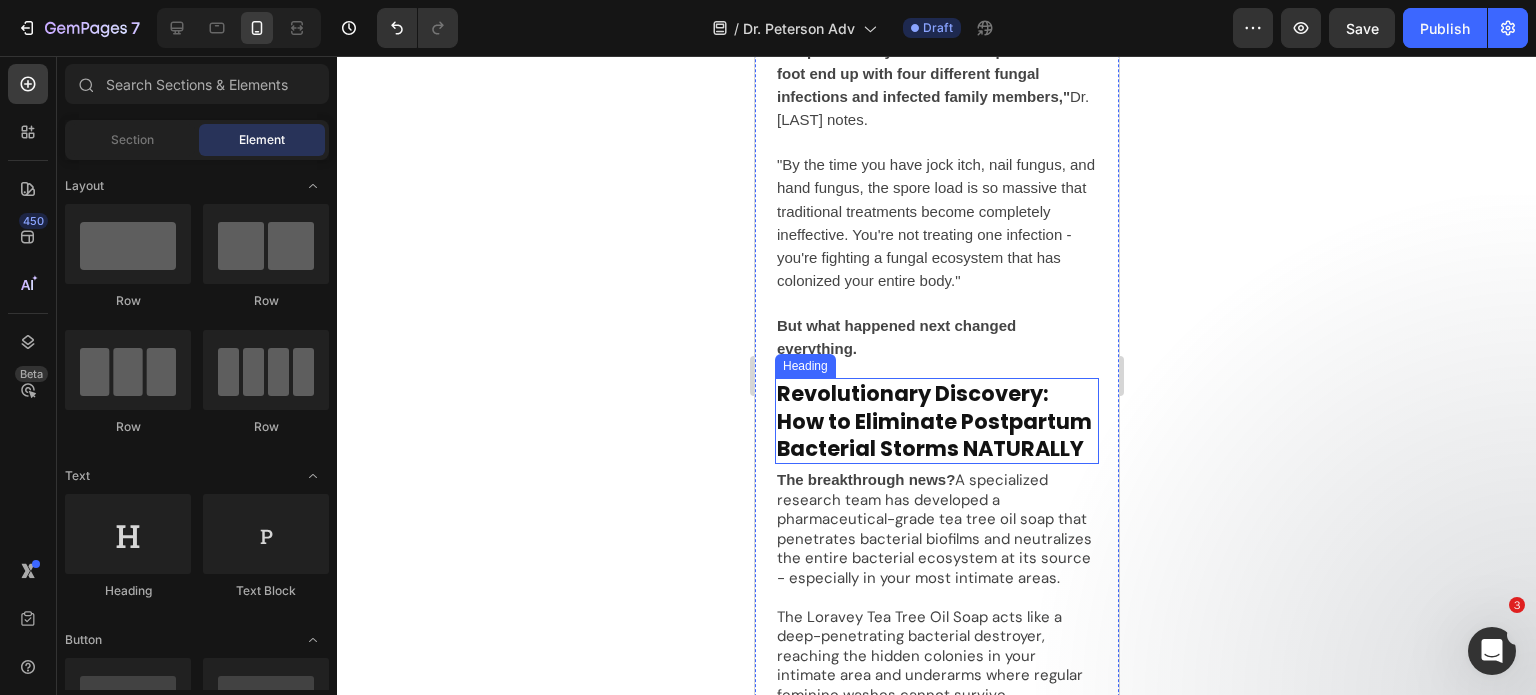 click on "Revolutionary Discovery: How to Eliminate Postpartum Bacterial Storms NATURALLY" at bounding box center (936, 421) 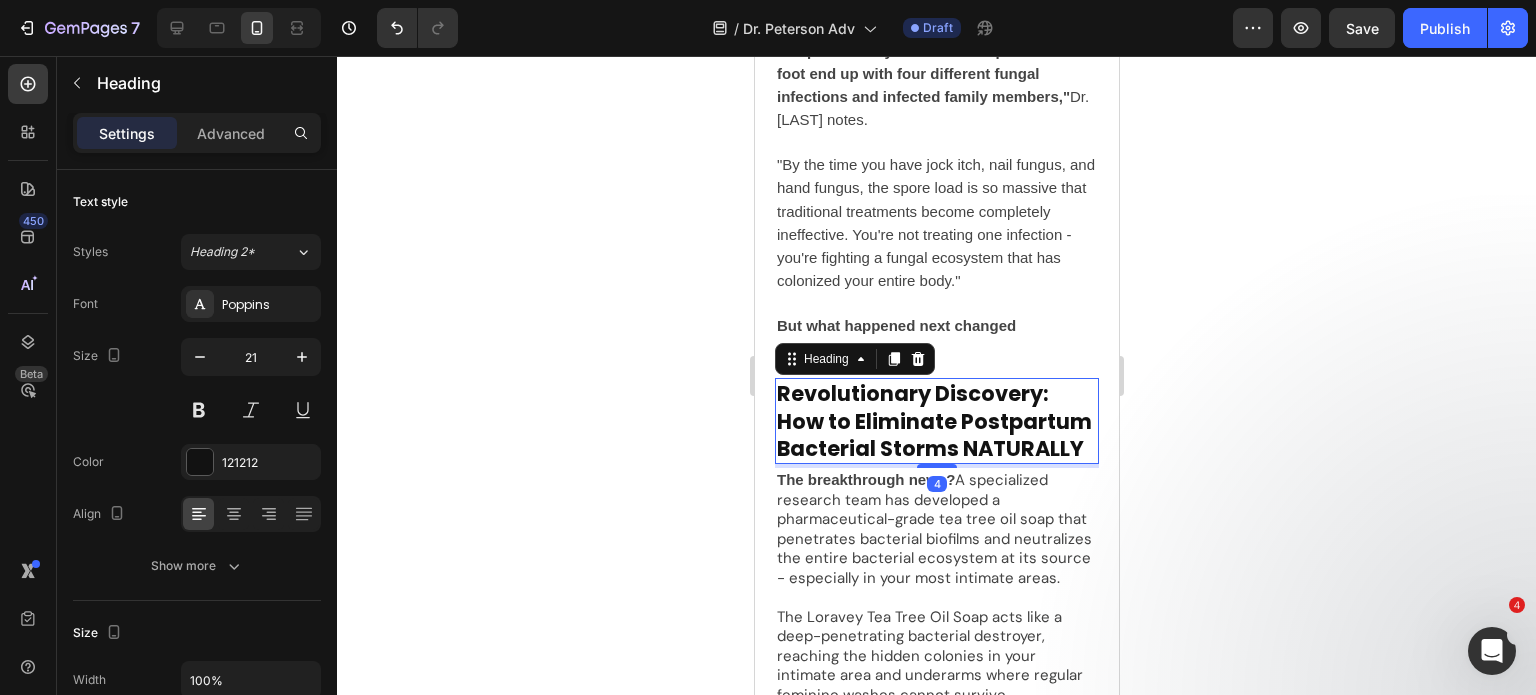 click on "Revolutionary Discovery: How to Eliminate Postpartum Bacterial Storms NATURALLY" at bounding box center (936, 421) 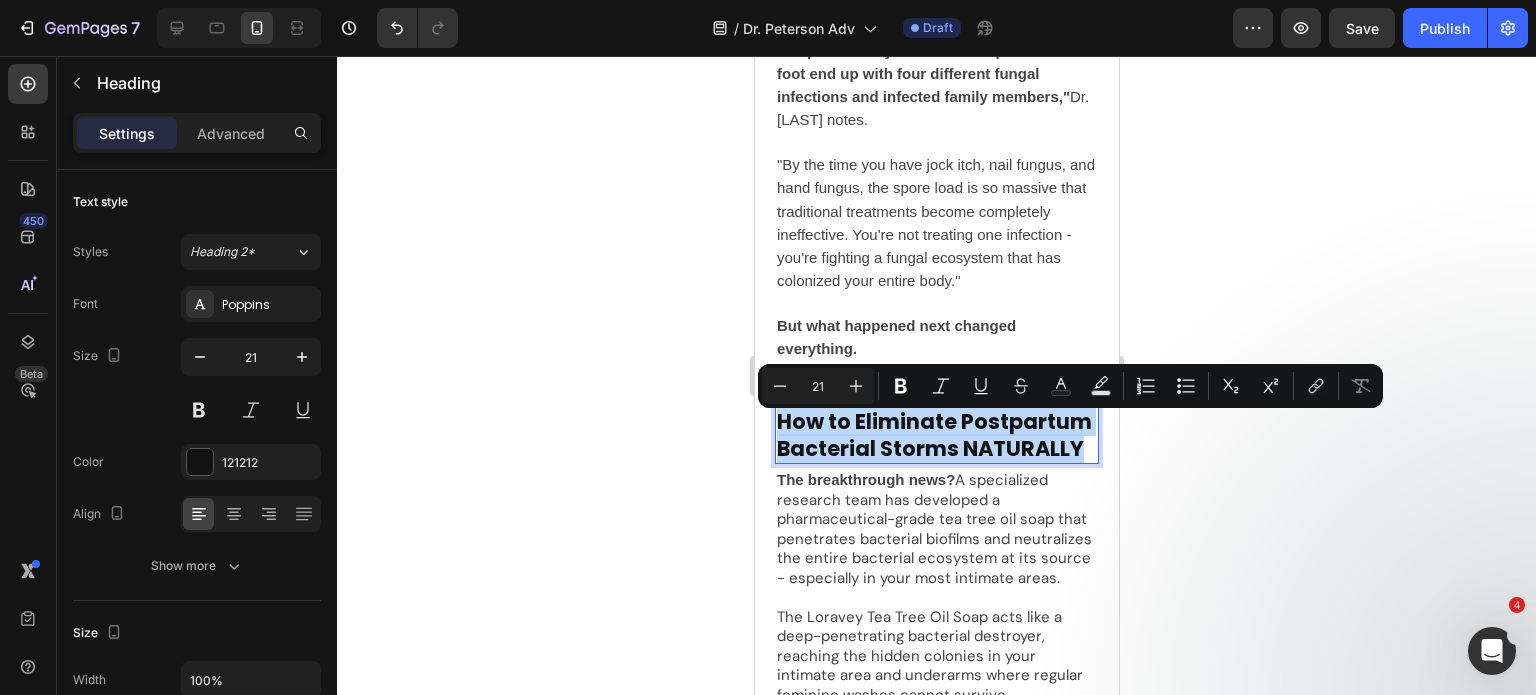 click on "Revolutionary Discovery: How to Eliminate Postpartum Bacterial Storms NATURALLY" at bounding box center [936, 421] 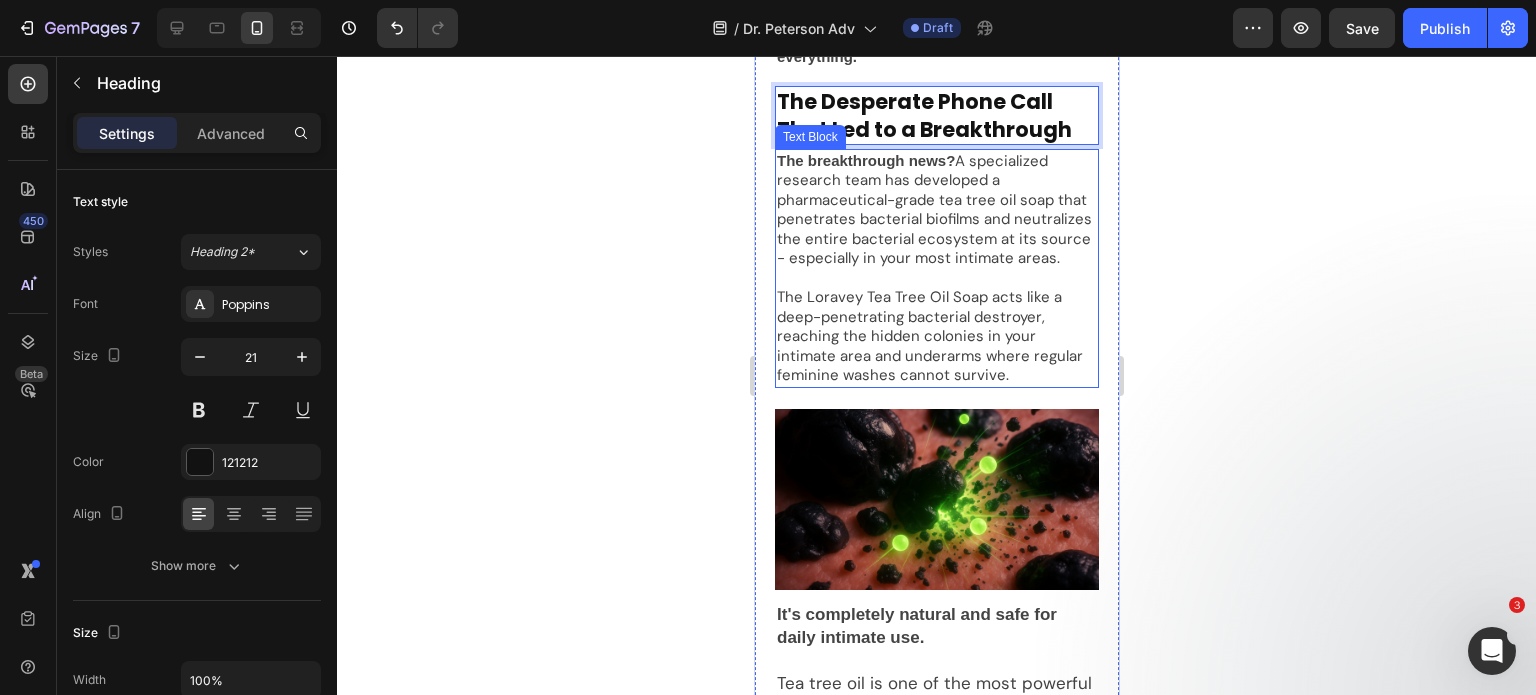 scroll, scrollTop: 3857, scrollLeft: 0, axis: vertical 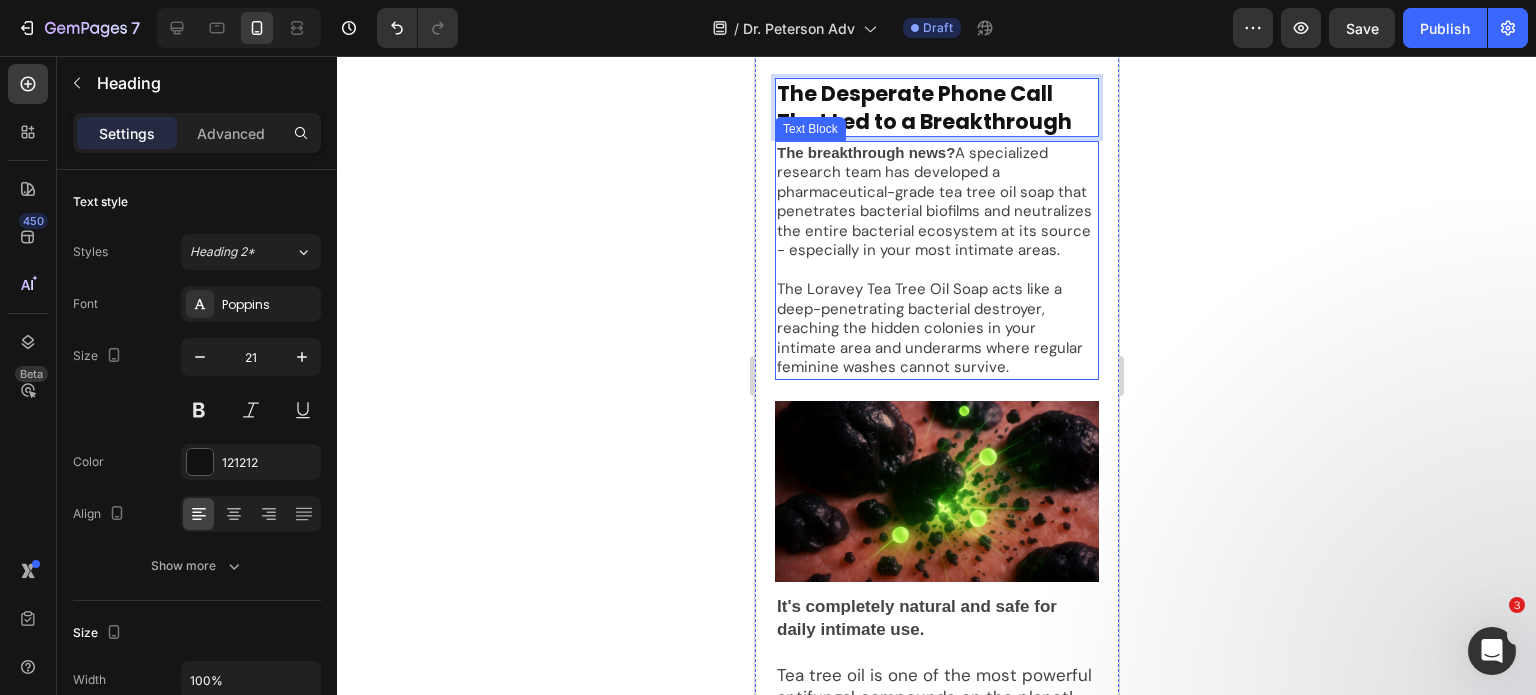 click at bounding box center (936, 271) 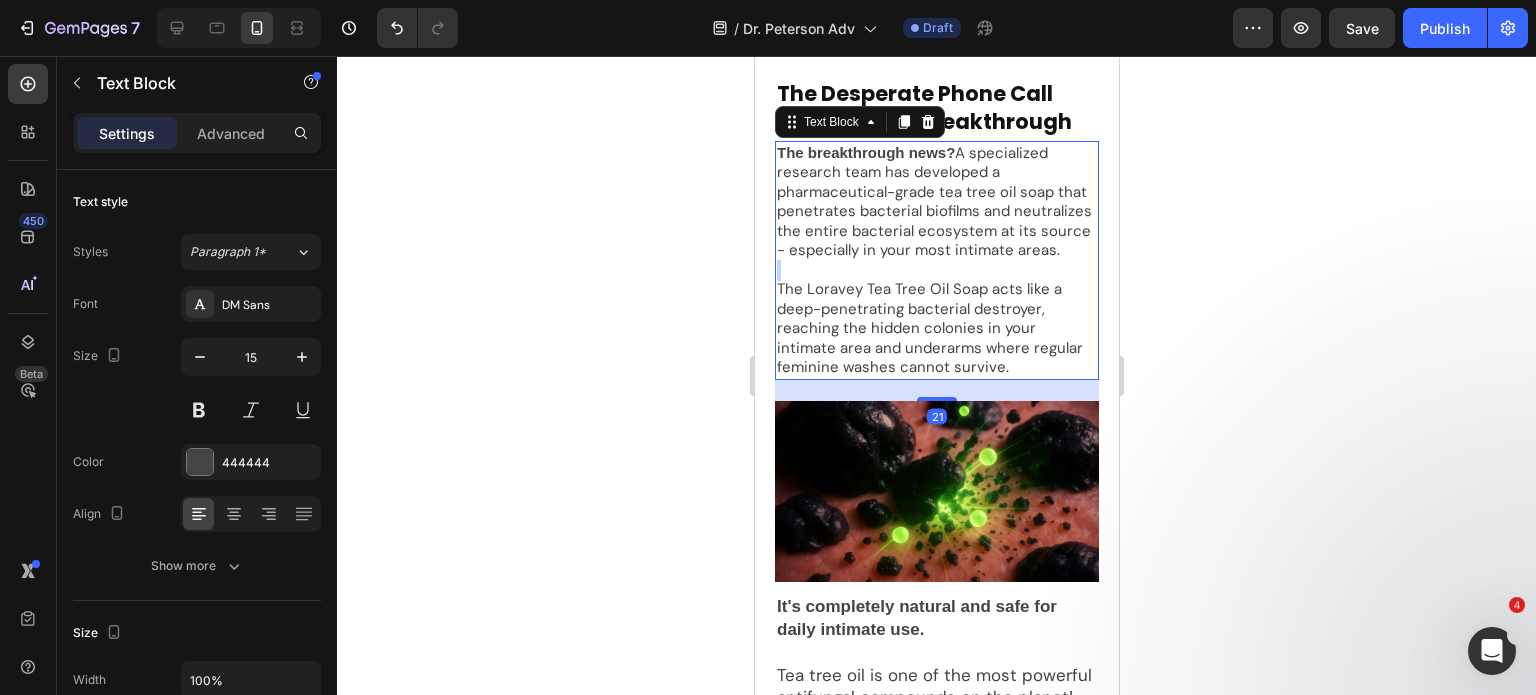 click at bounding box center (936, 271) 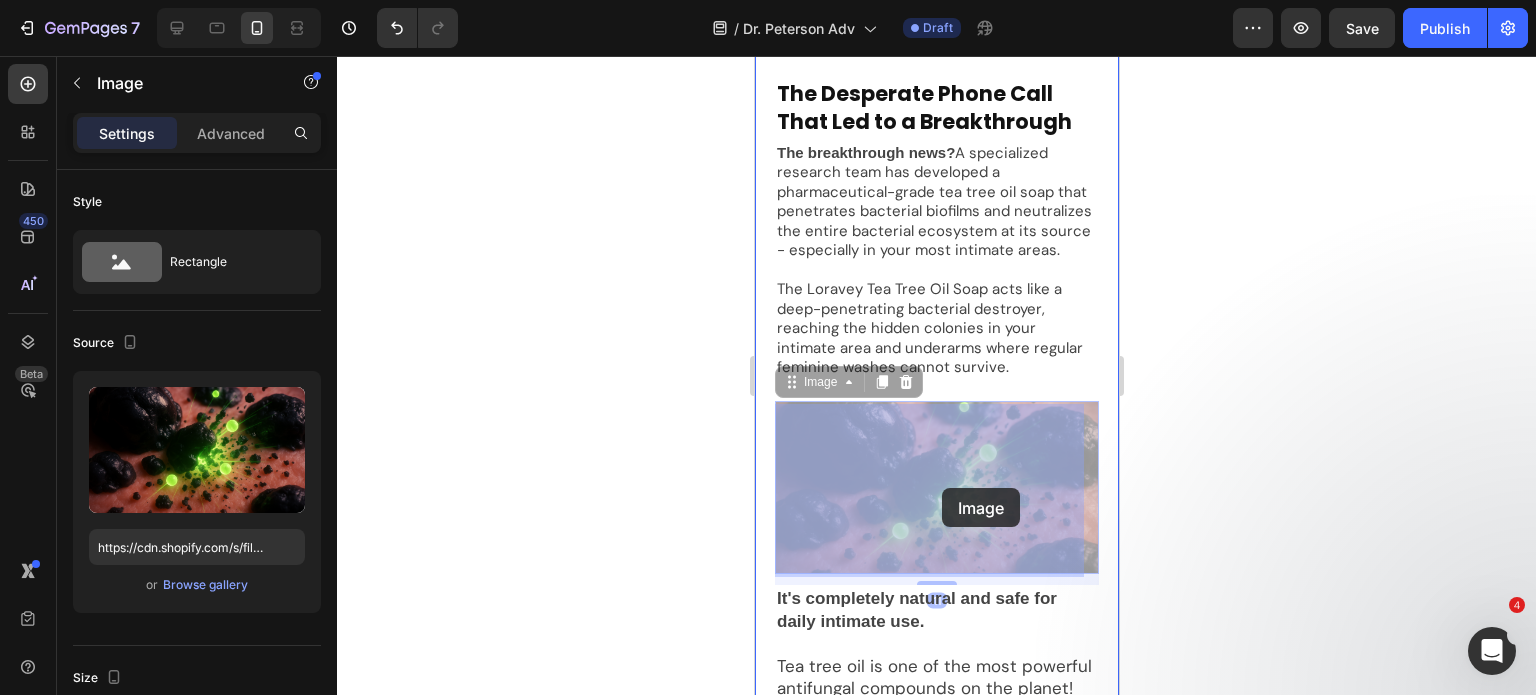 drag, startPoint x: 934, startPoint y: 503, endPoint x: 941, endPoint y: 488, distance: 16.552946 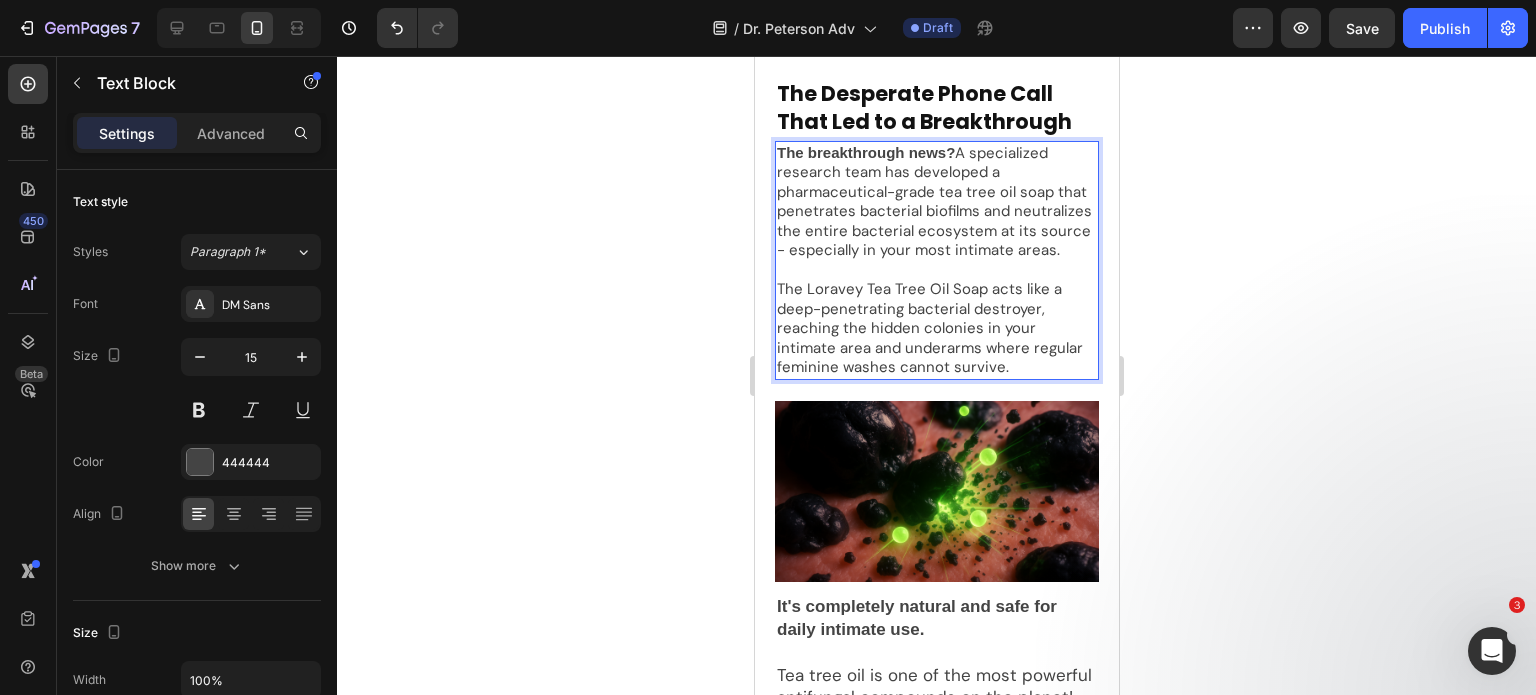 click on "The breakthrough news?  A specialized research team has developed a pharmaceutical-grade tea tree oil soap that penetrates bacterial biofilms and neutralizes the entire bacterial ecosystem at its source - especially in your most intimate areas." at bounding box center [936, 202] 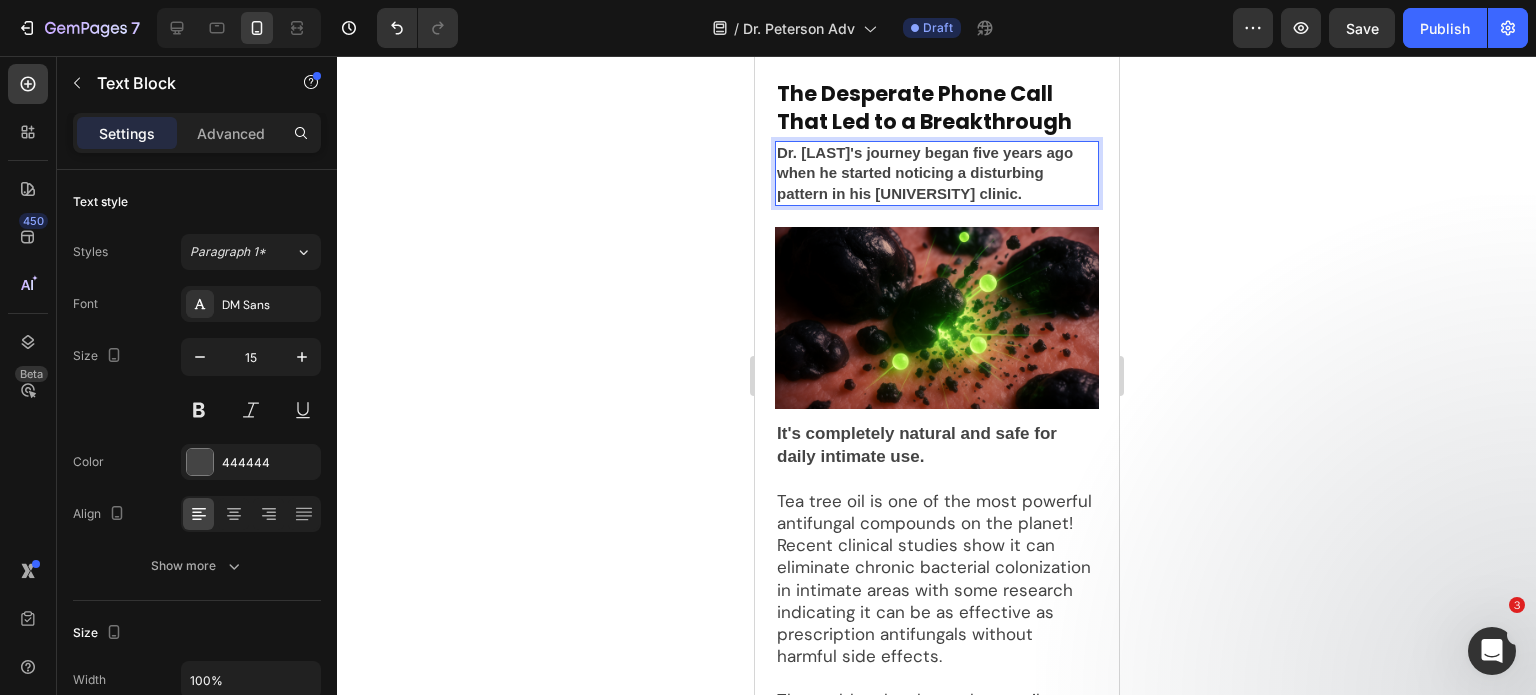 click on "Dr. [LAST]'s journey began five years ago when he started noticing a disturbing pattern in his [UNIVERSITY] clinic." at bounding box center (924, 173) 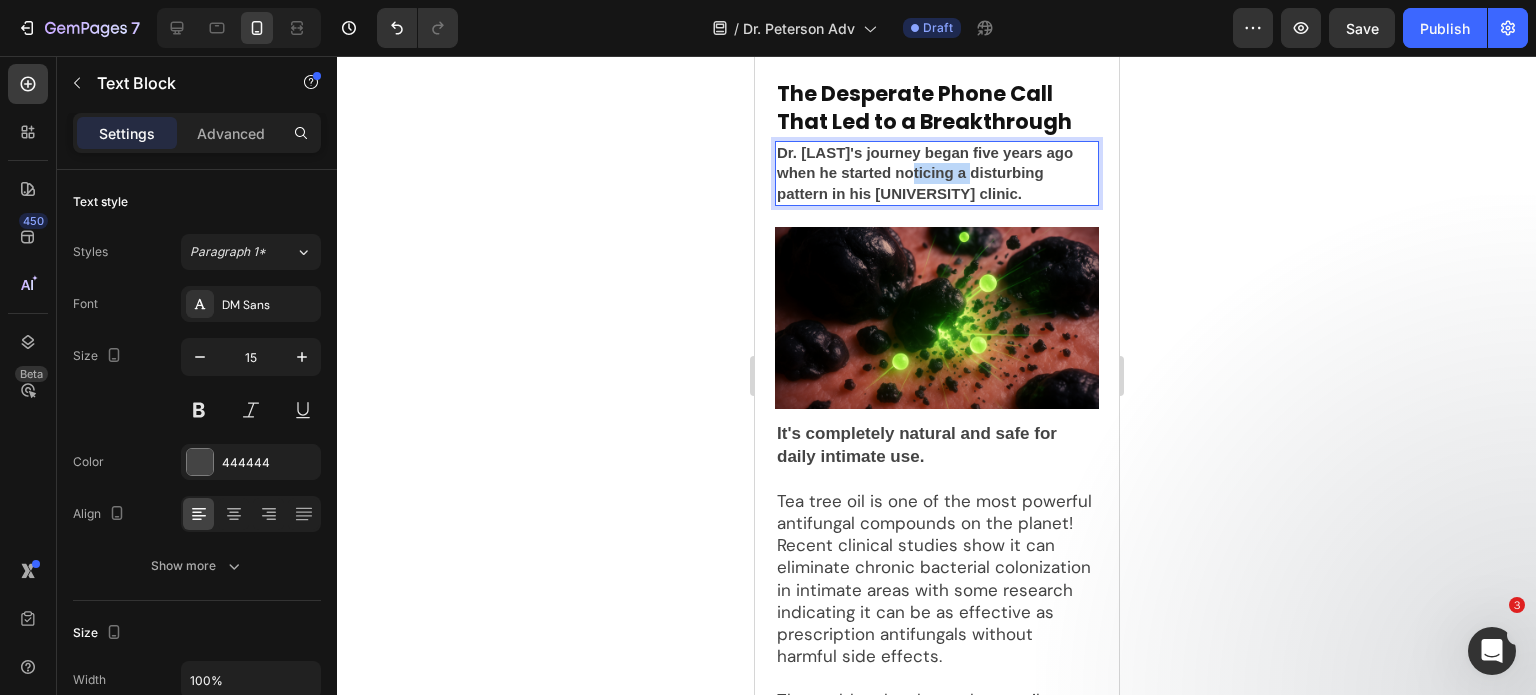 click on "Dr. [LAST]'s journey began five years ago when he started noticing a disturbing pattern in his [UNIVERSITY] clinic." at bounding box center (924, 173) 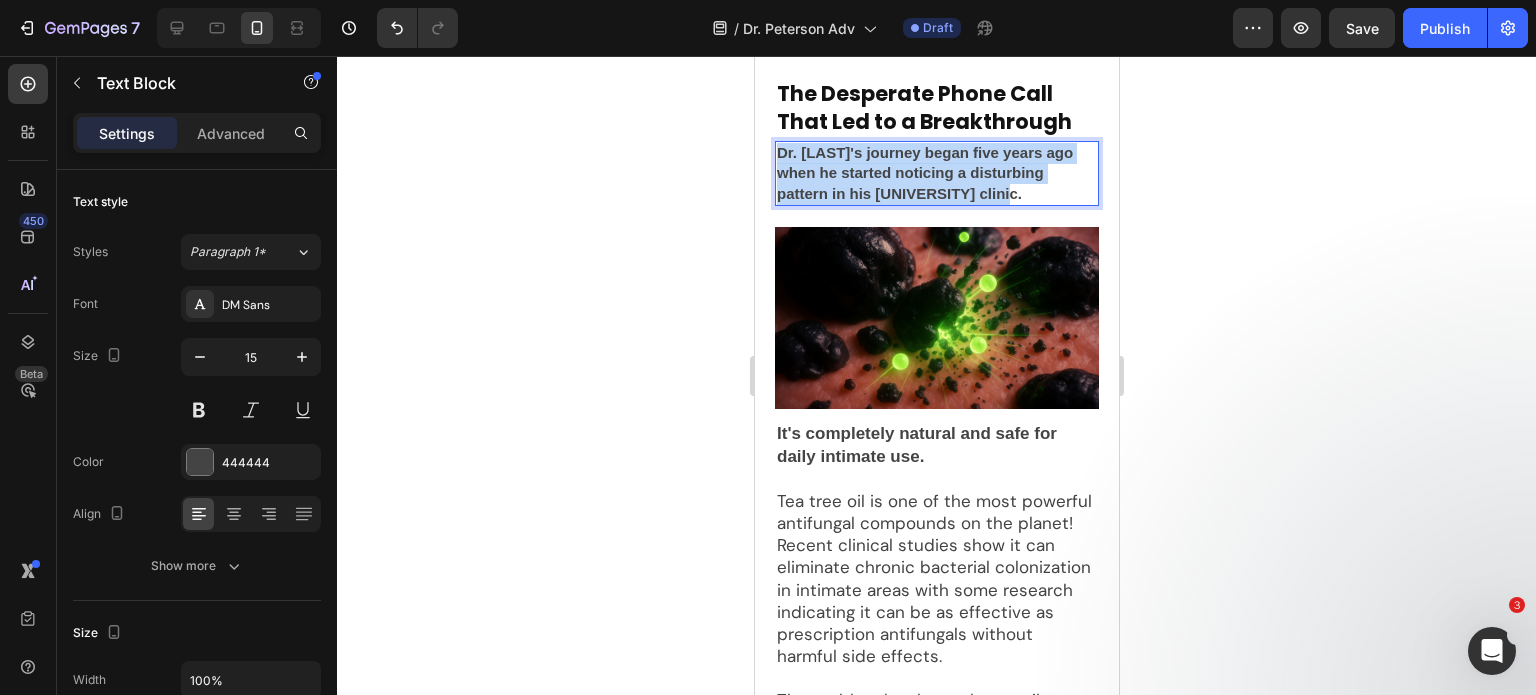 click on "Dr. [LAST]'s journey began five years ago when he started noticing a disturbing pattern in his [UNIVERSITY] clinic." at bounding box center [924, 173] 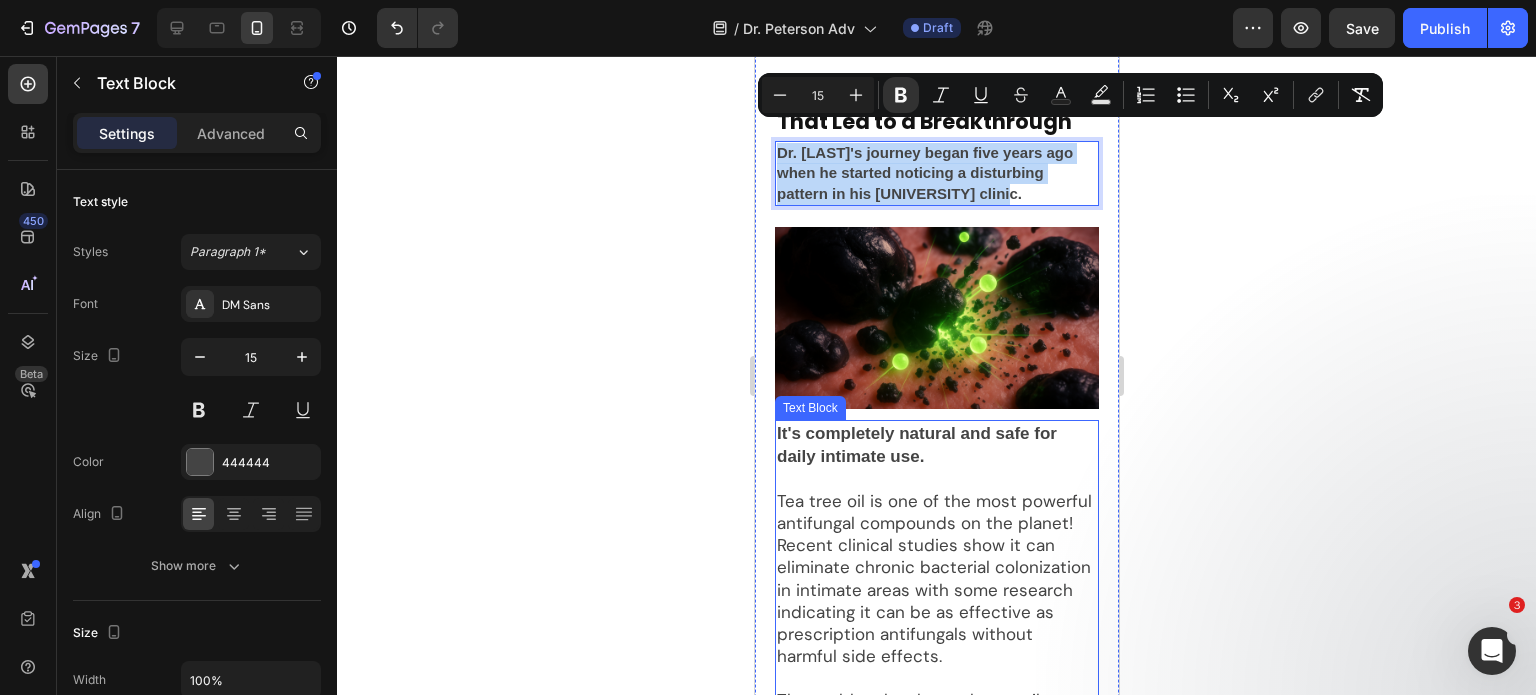 click on "Tea tree oil is one of the most powerful antifungal compounds on the planet! Recent clinical studies show it can eliminate chronic bacterial colonization in intimate areas with some research indicating it can be as effective as prescription antifungals without harmful side effects." at bounding box center [936, 578] 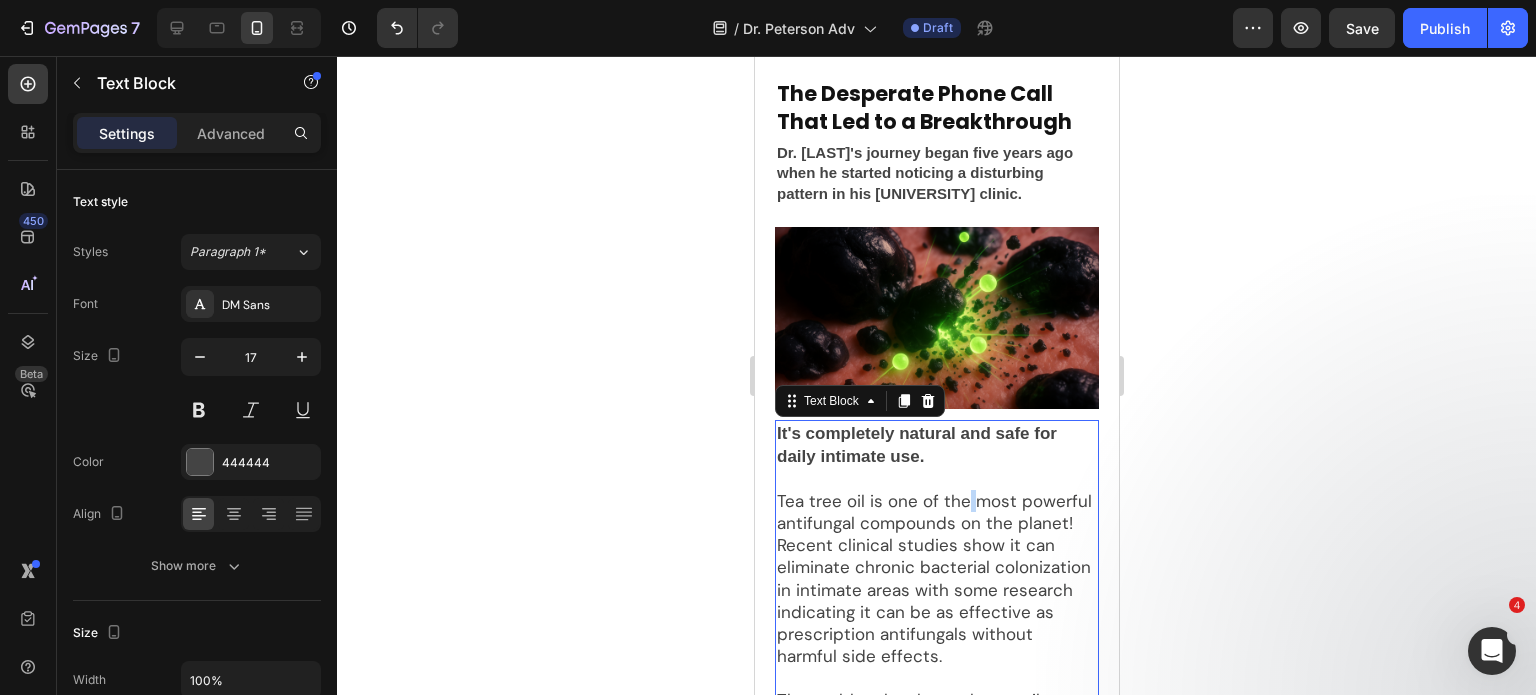 click on "Tea tree oil is one of the most powerful antifungal compounds on the planet! Recent clinical studies show it can eliminate chronic bacterial colonization in intimate areas with some research indicating it can be as effective as prescription antifungals without harmful side effects." at bounding box center (936, 578) 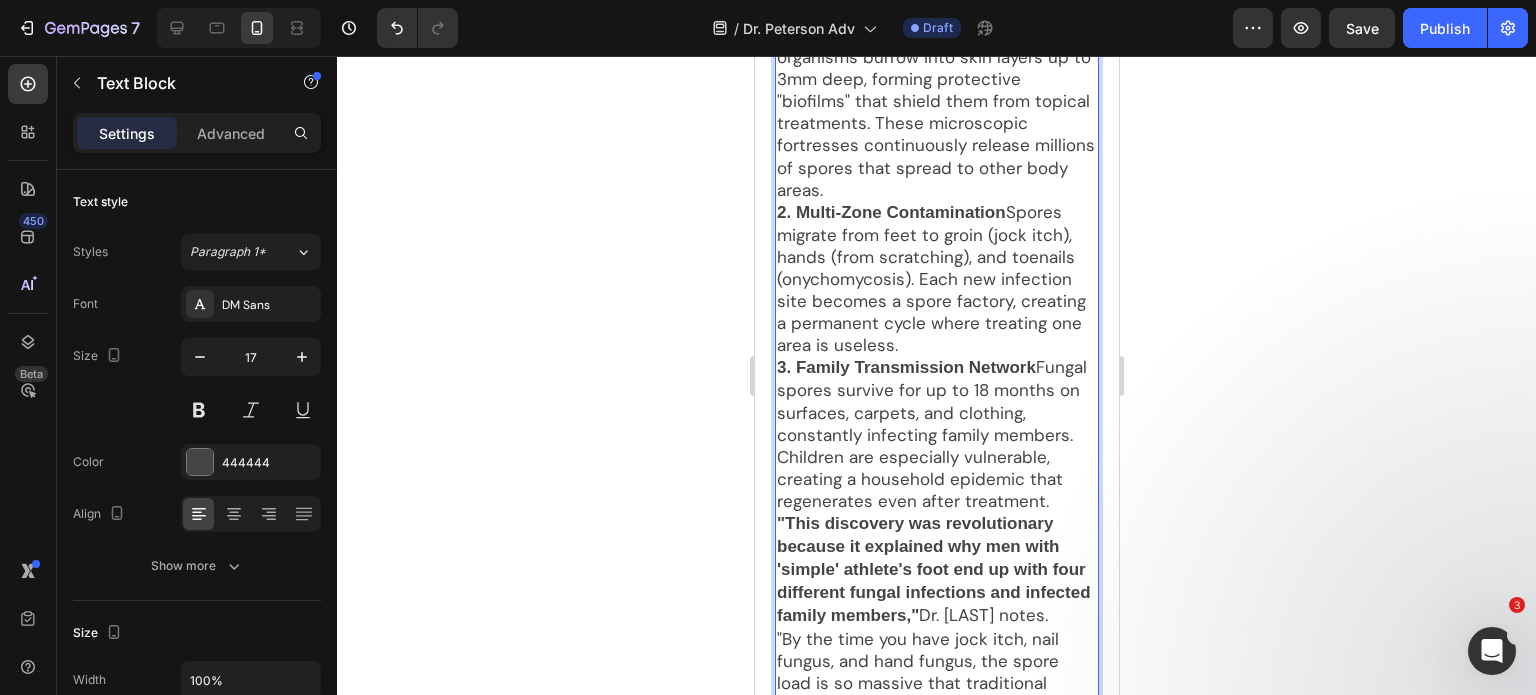 scroll, scrollTop: 4991, scrollLeft: 0, axis: vertical 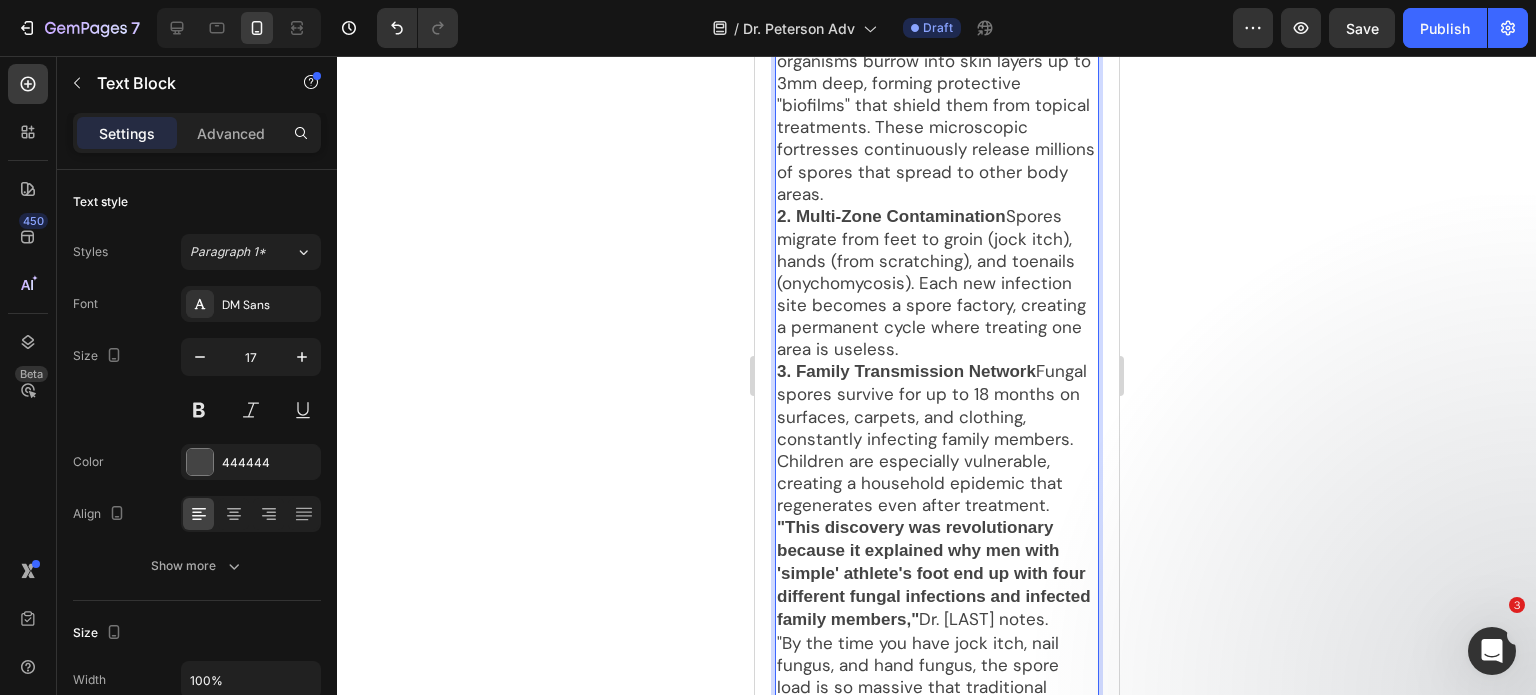 click on "3. Family Transmission Network  Fungal spores survive for up to 18 months on surfaces, carpets, and clothing, constantly infecting family members. Children are especially vulnerable, creating a household epidemic that regenerates even after treatment." at bounding box center [936, 438] 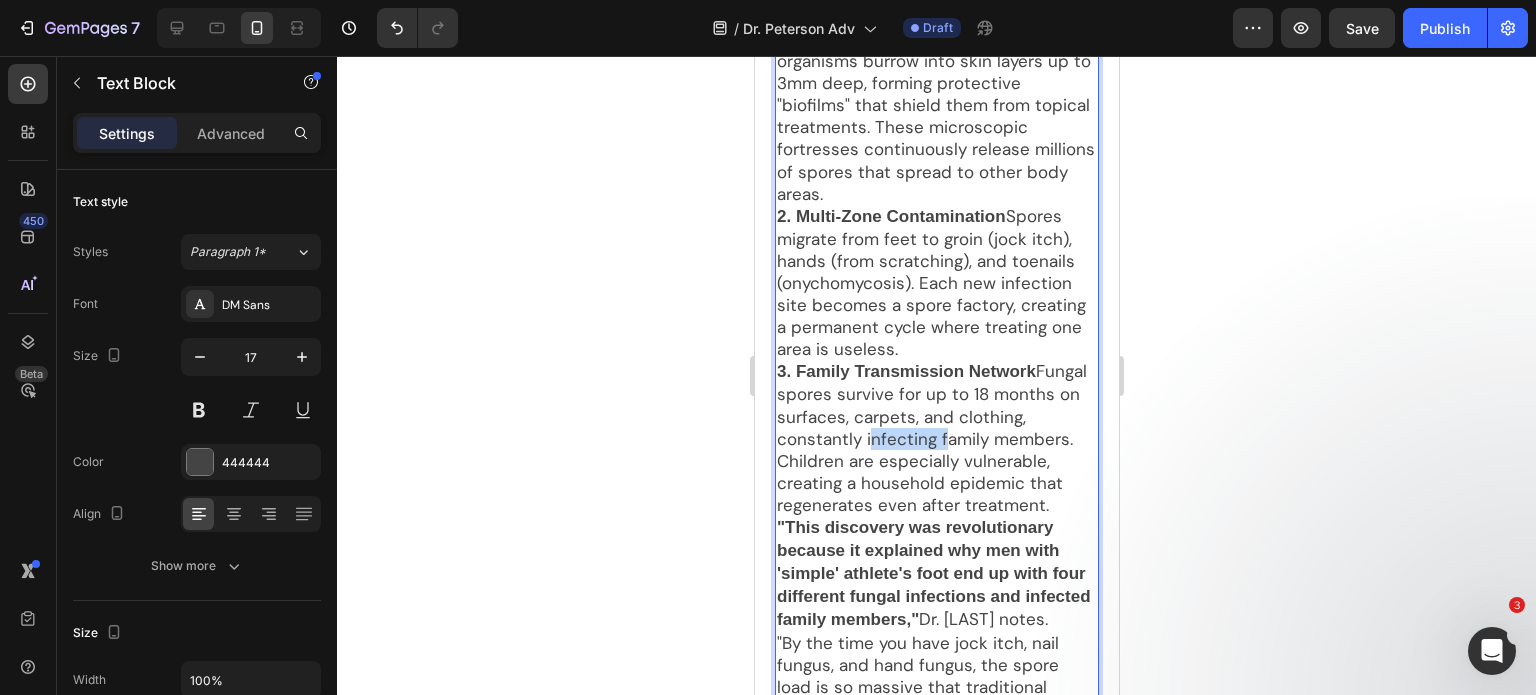 click on "3. Family Transmission Network  Fungal spores survive for up to 18 months on surfaces, carpets, and clothing, constantly infecting family members. Children are especially vulnerable, creating a household epidemic that regenerates even after treatment." at bounding box center [936, 438] 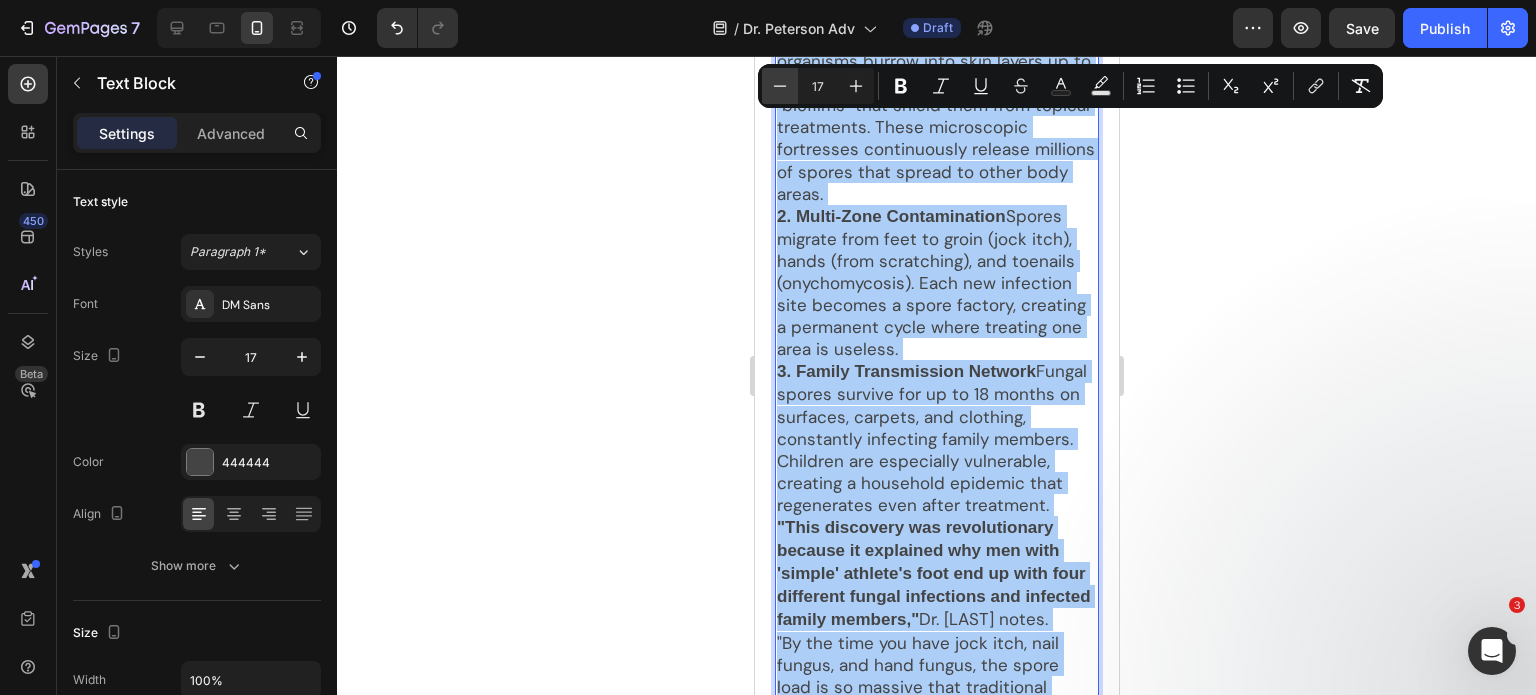 click on "Minus" at bounding box center [780, 86] 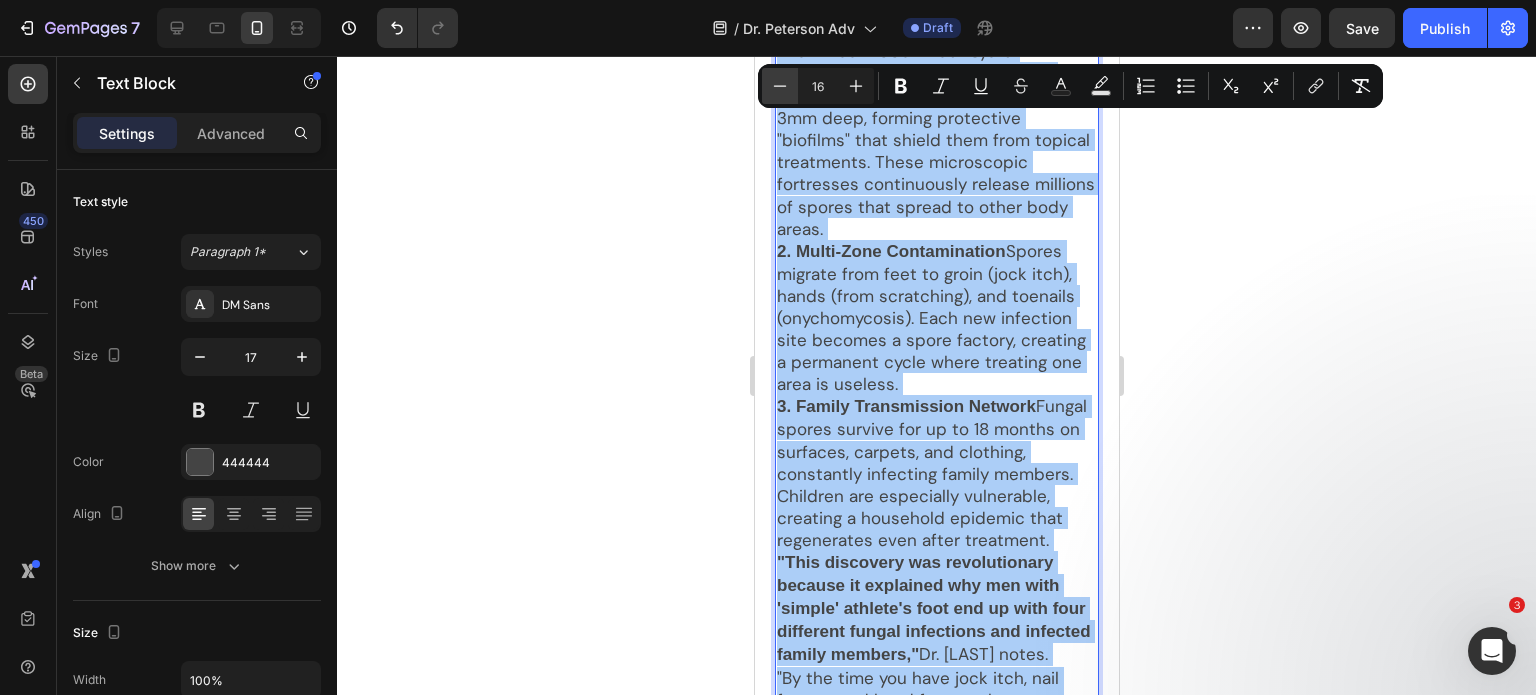 click on "Minus" at bounding box center (780, 86) 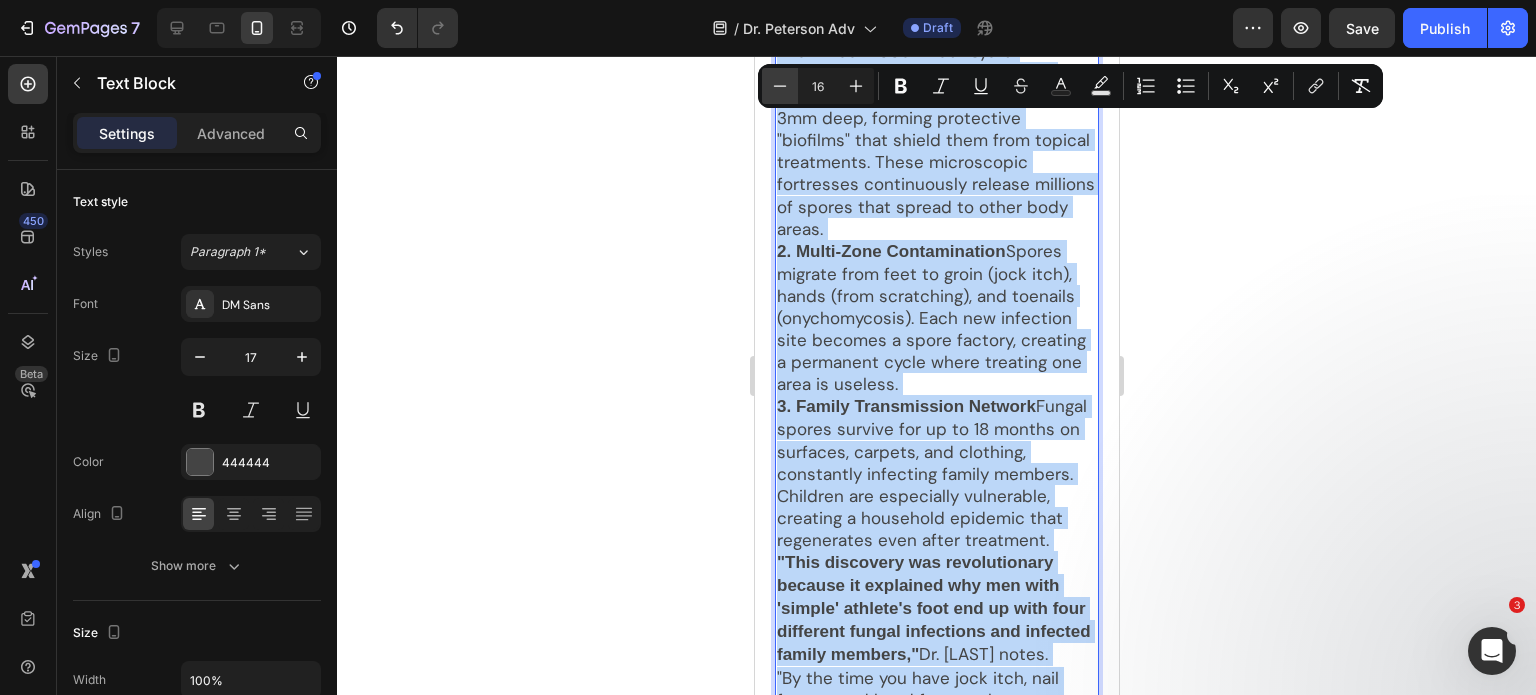 type on "15" 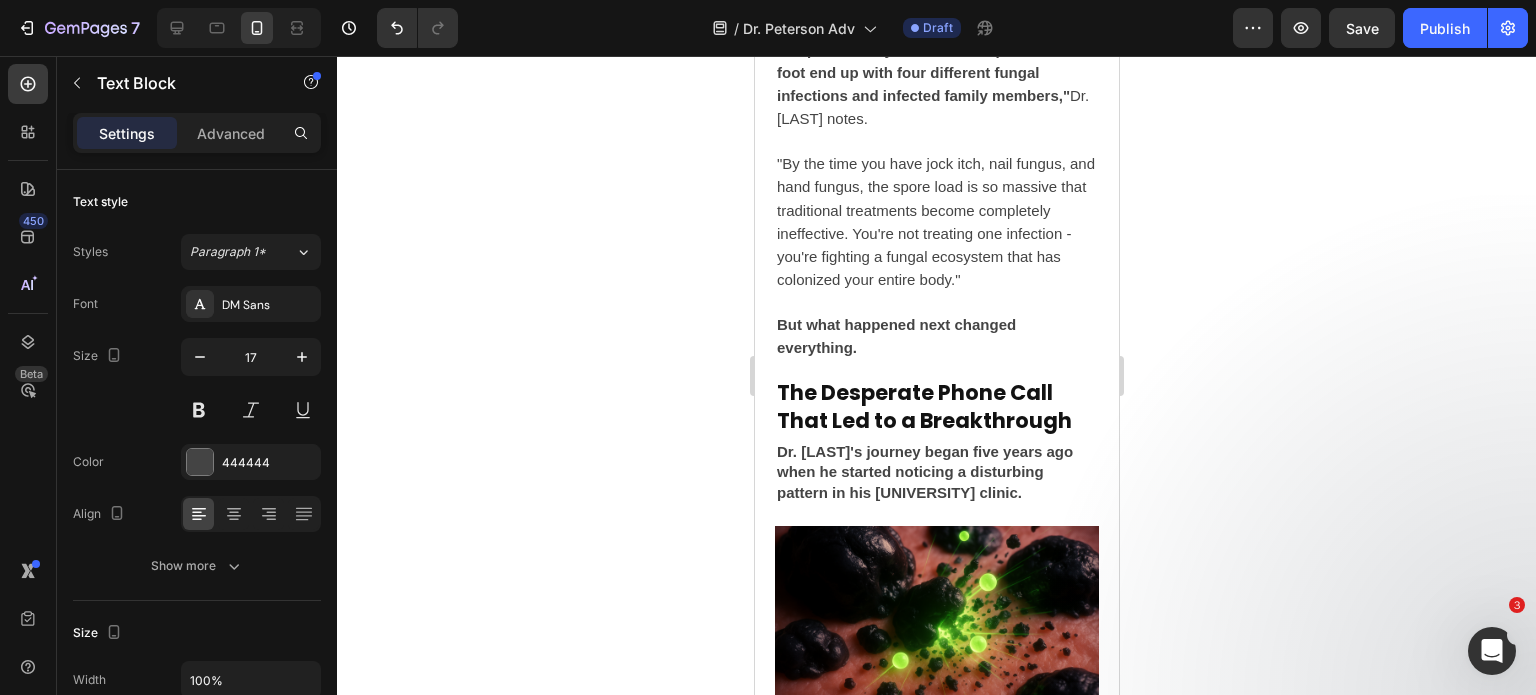 scroll, scrollTop: 3872, scrollLeft: 0, axis: vertical 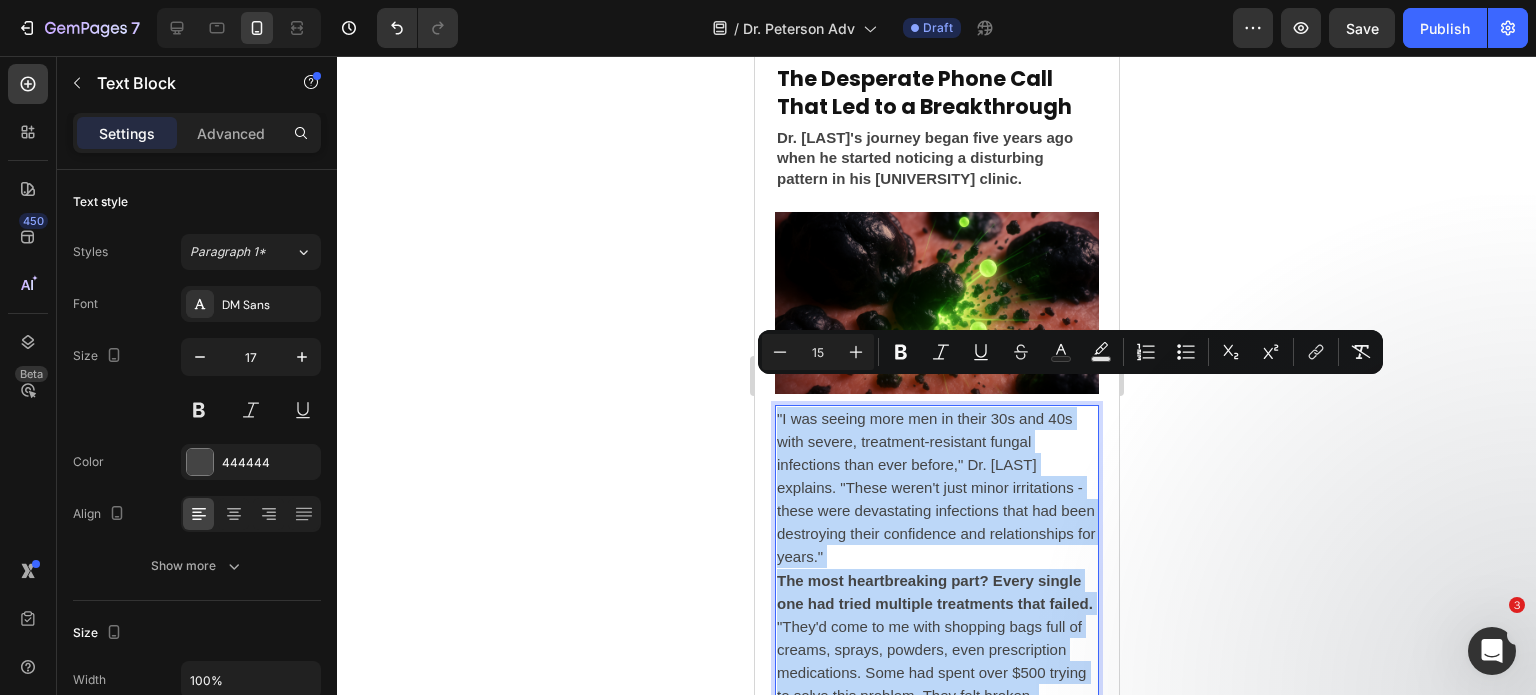 click on ""I was seeing more men in their 30s and 40s with severe, treatment-resistant fungal infections than ever before," Dr. [LAST] explains. "These weren't just minor irritations - these were devastating infections that had been destroying their confidence and relationships for years."" at bounding box center [935, 488] 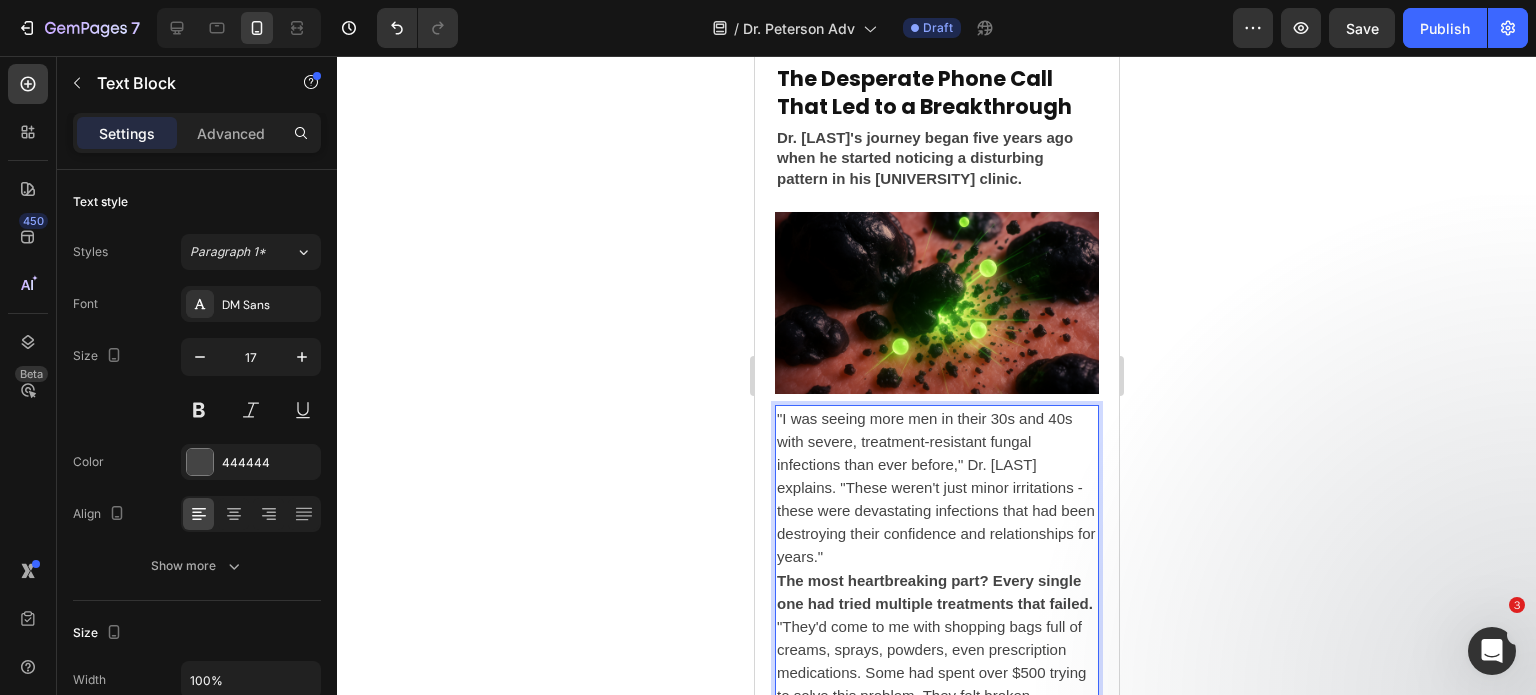 click on ""I was seeing more men in their 30s and 40s with severe, treatment-resistant fungal infections than ever before," Dr. [LAST] explains. "These weren't just minor irritations - these were devastating infections that had been destroying their confidence and relationships for years."" at bounding box center (936, 488) 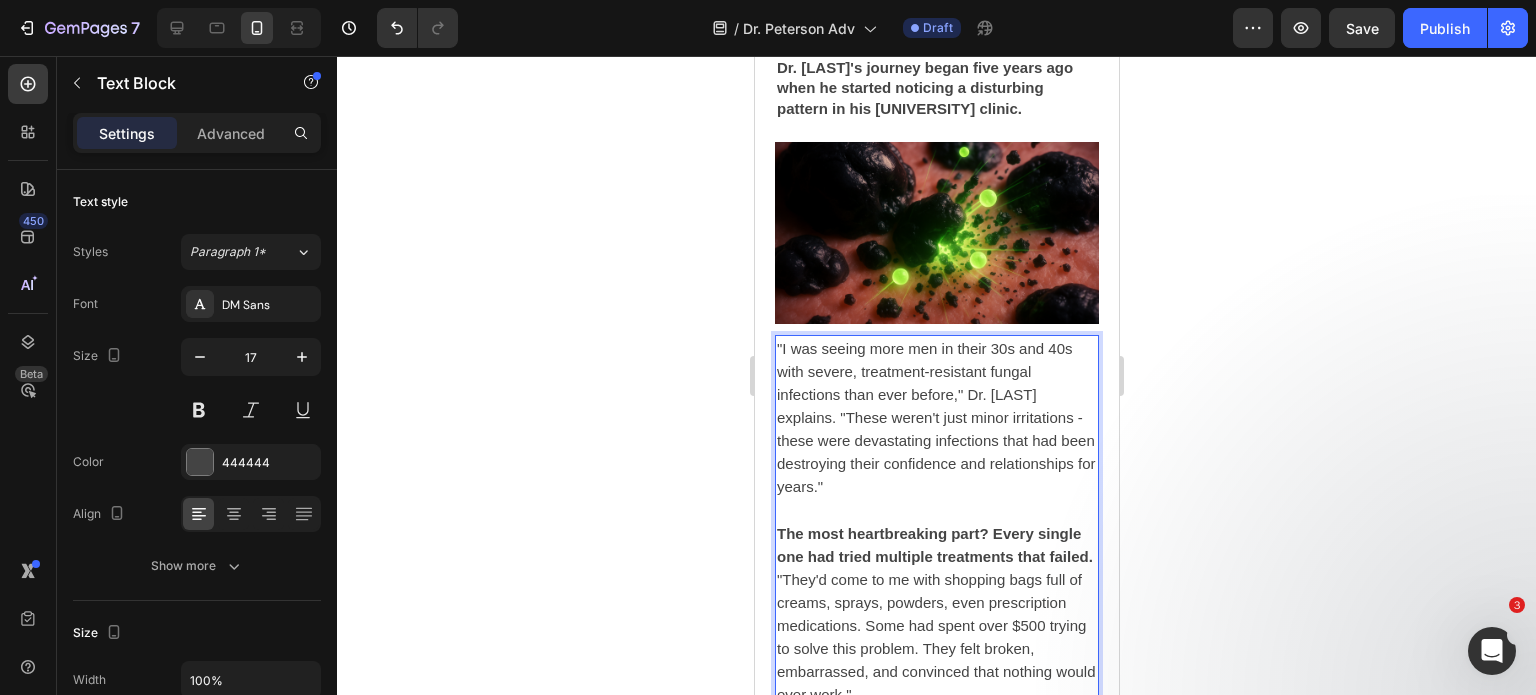 scroll, scrollTop: 4072, scrollLeft: 0, axis: vertical 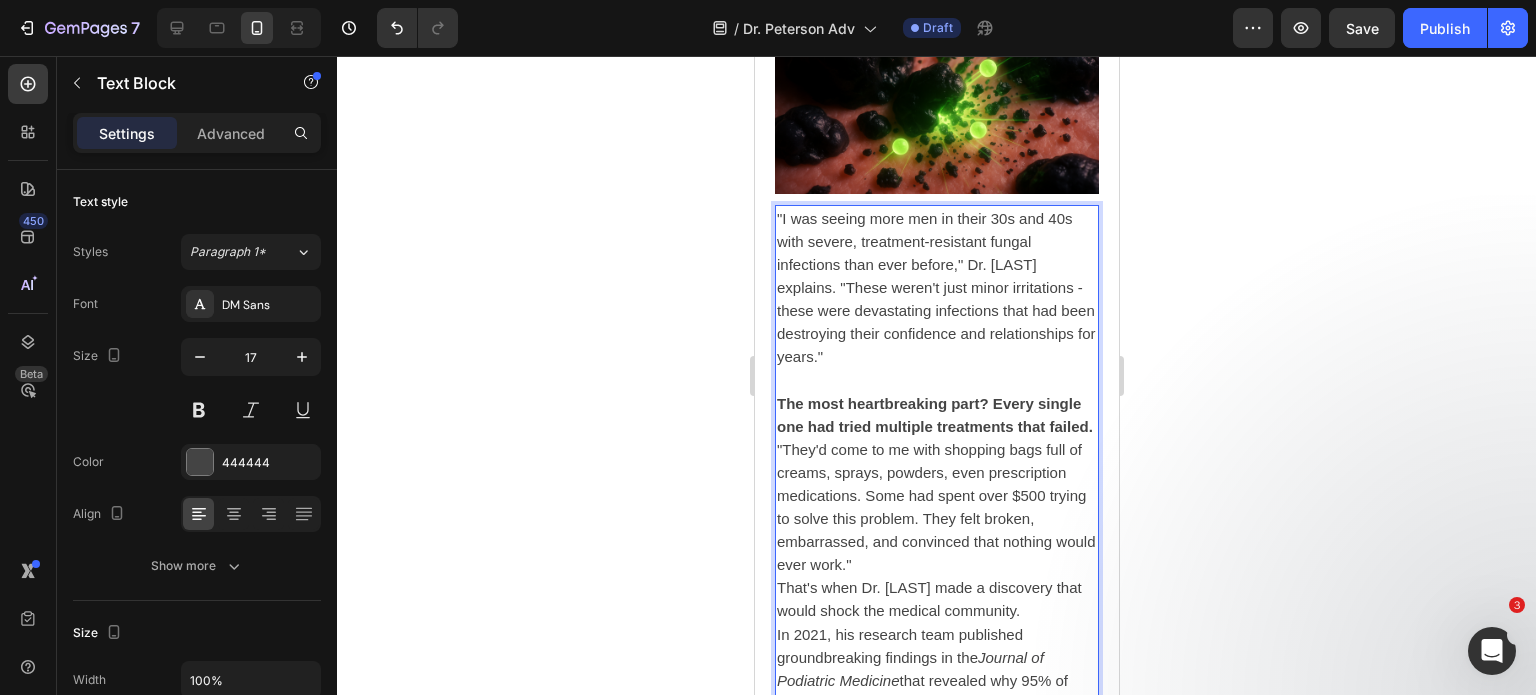 click on ""They'd come to me with shopping bags full of creams, sprays, powders, even prescription medications. Some had spent over $500 trying to solve this problem. They felt broken, embarrassed, and convinced that nothing would ever work."" at bounding box center (936, 507) 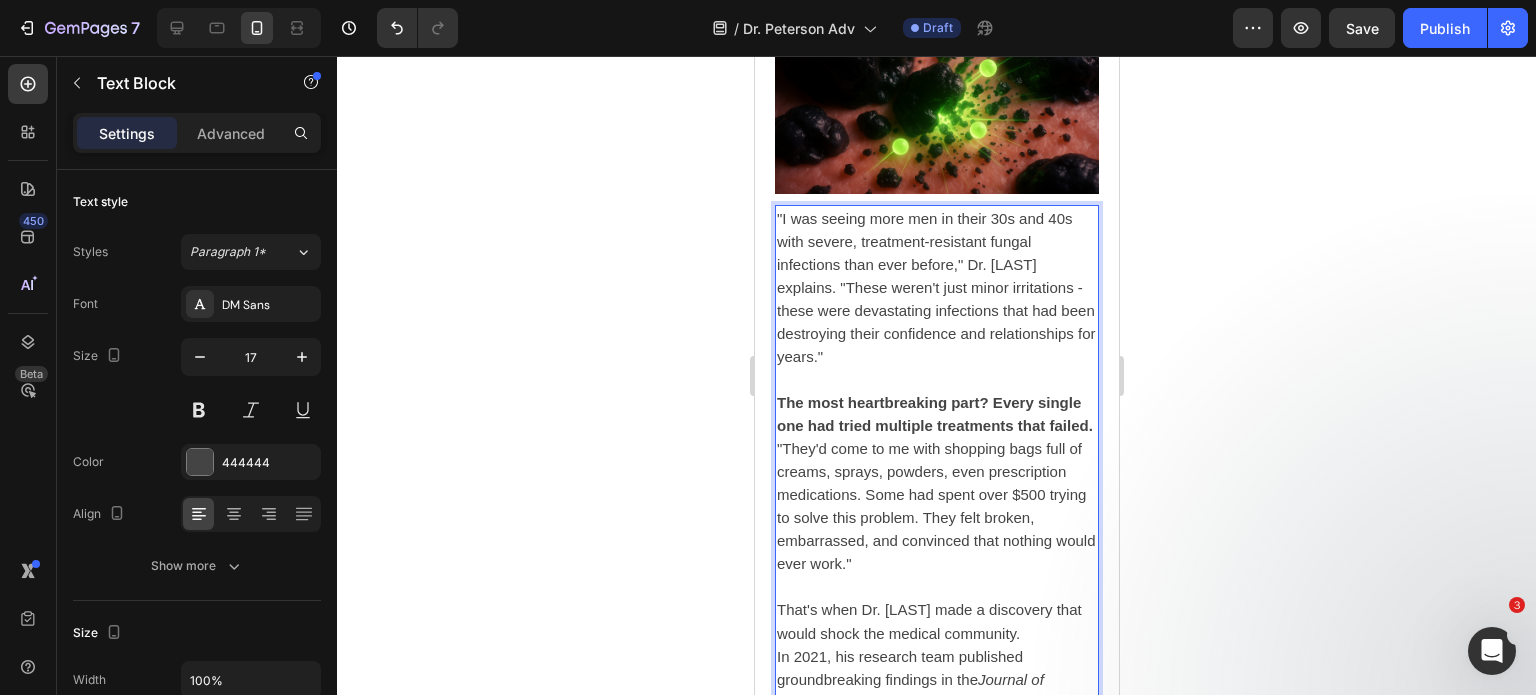 click on "The most heartbreaking part? Every single one had tried multiple treatments that failed." at bounding box center [936, 414] 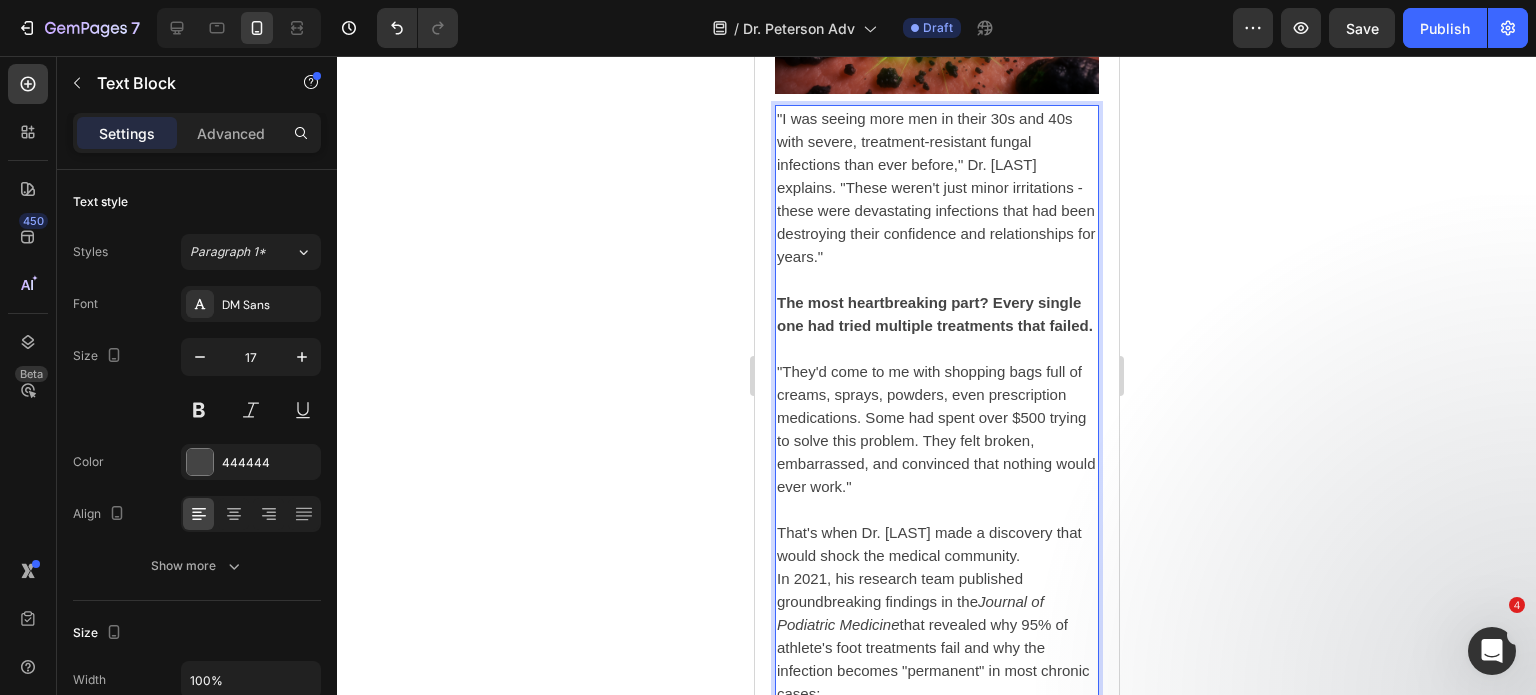 scroll, scrollTop: 4272, scrollLeft: 0, axis: vertical 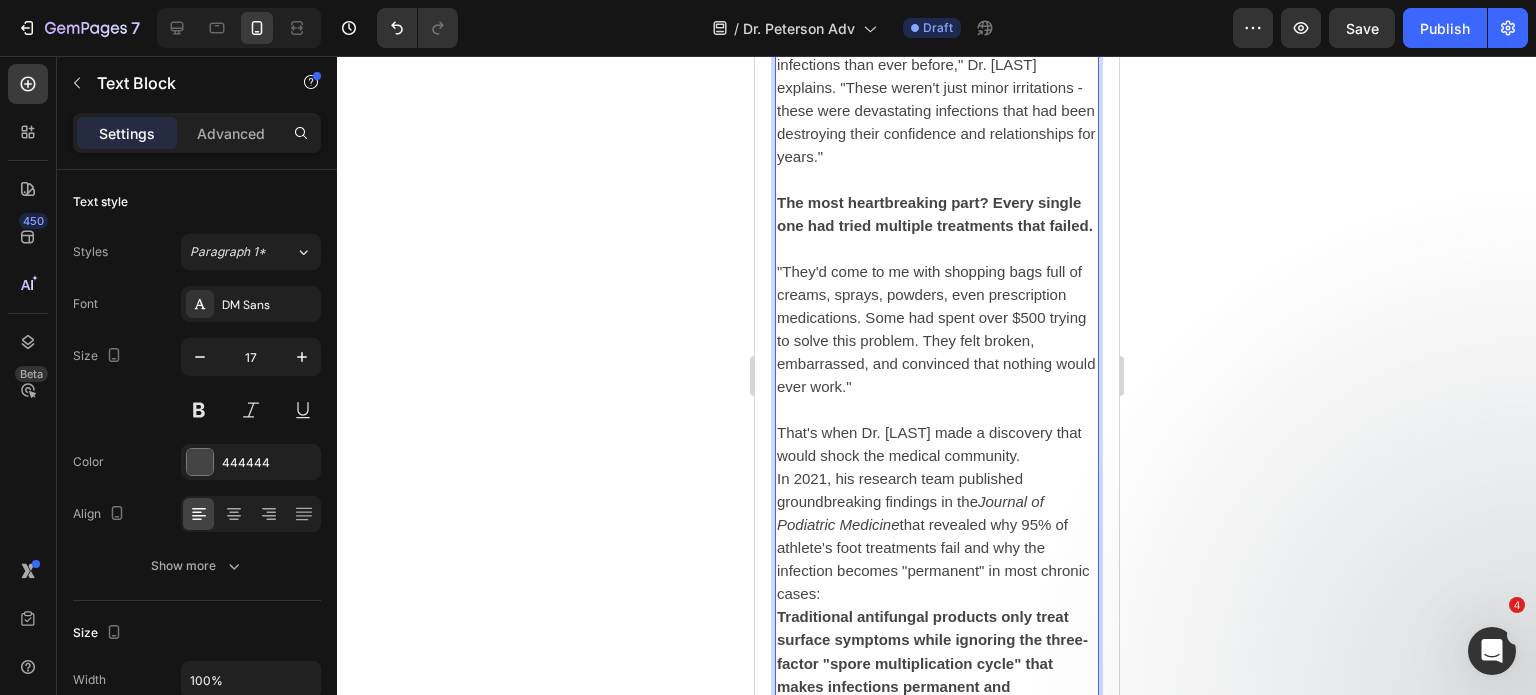 click on "That's when Dr. Peterson made a discovery that would shock the medical community." at bounding box center [936, 444] 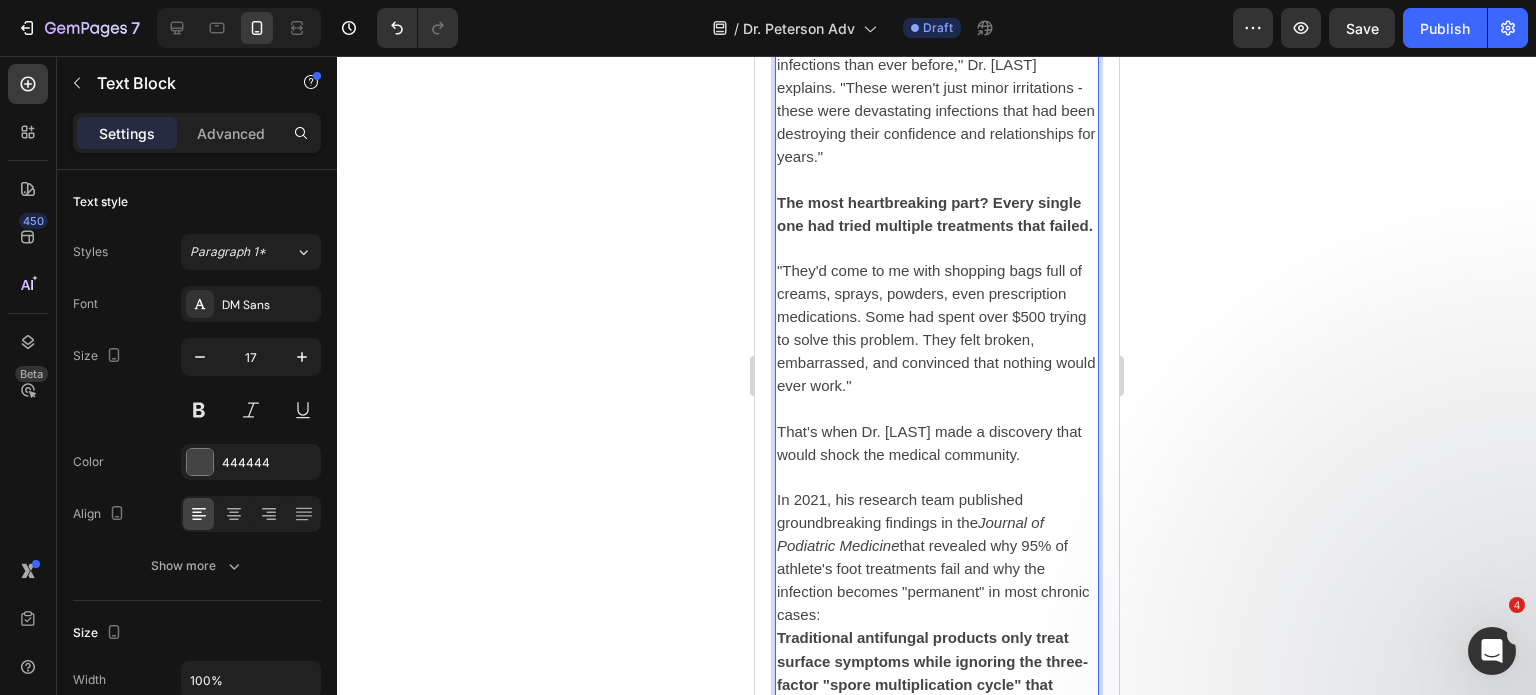 click on "In 2021, his research team published groundbreaking findings in the  Journal of Podiatric Medicine  that revealed why 95% of athlete's foot treatments fail and why the infection becomes "permanent" in most chronic cases:" at bounding box center [936, 557] 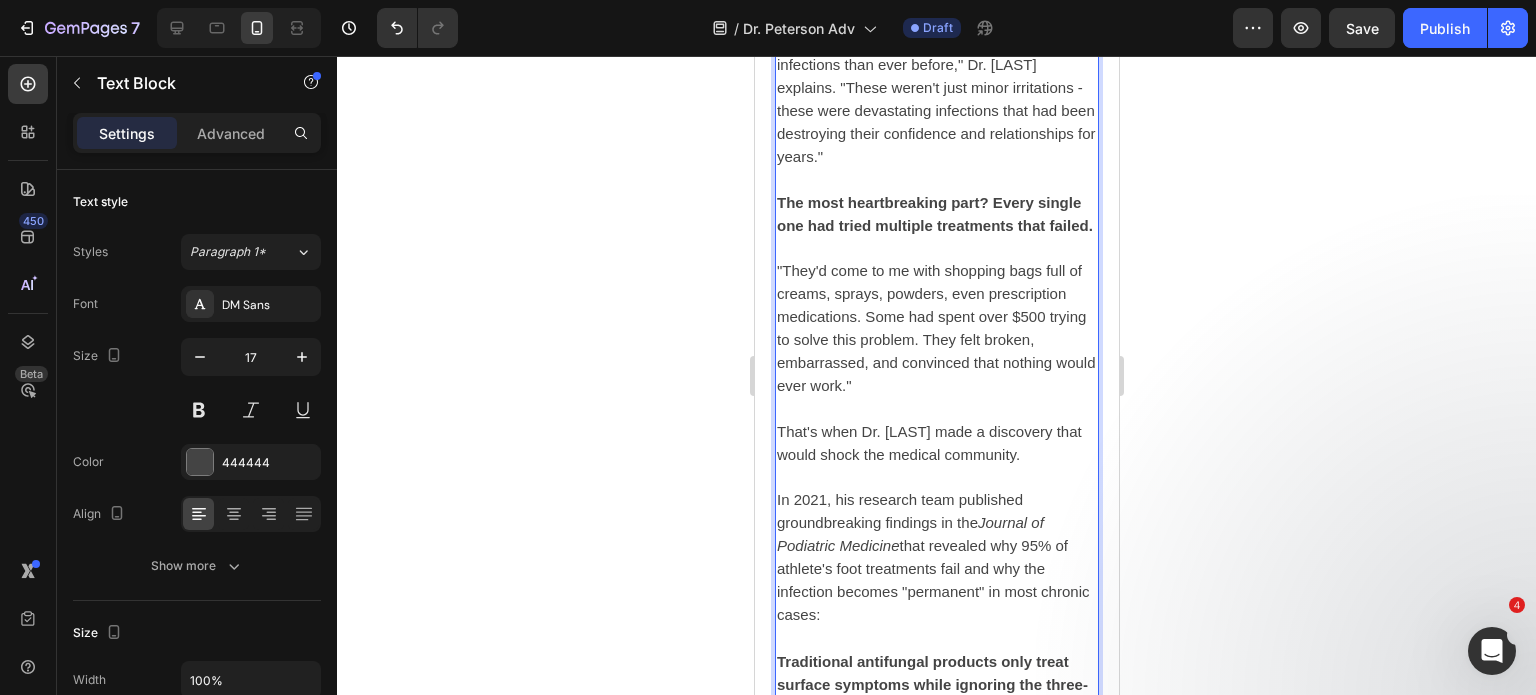 scroll, scrollTop: 4472, scrollLeft: 0, axis: vertical 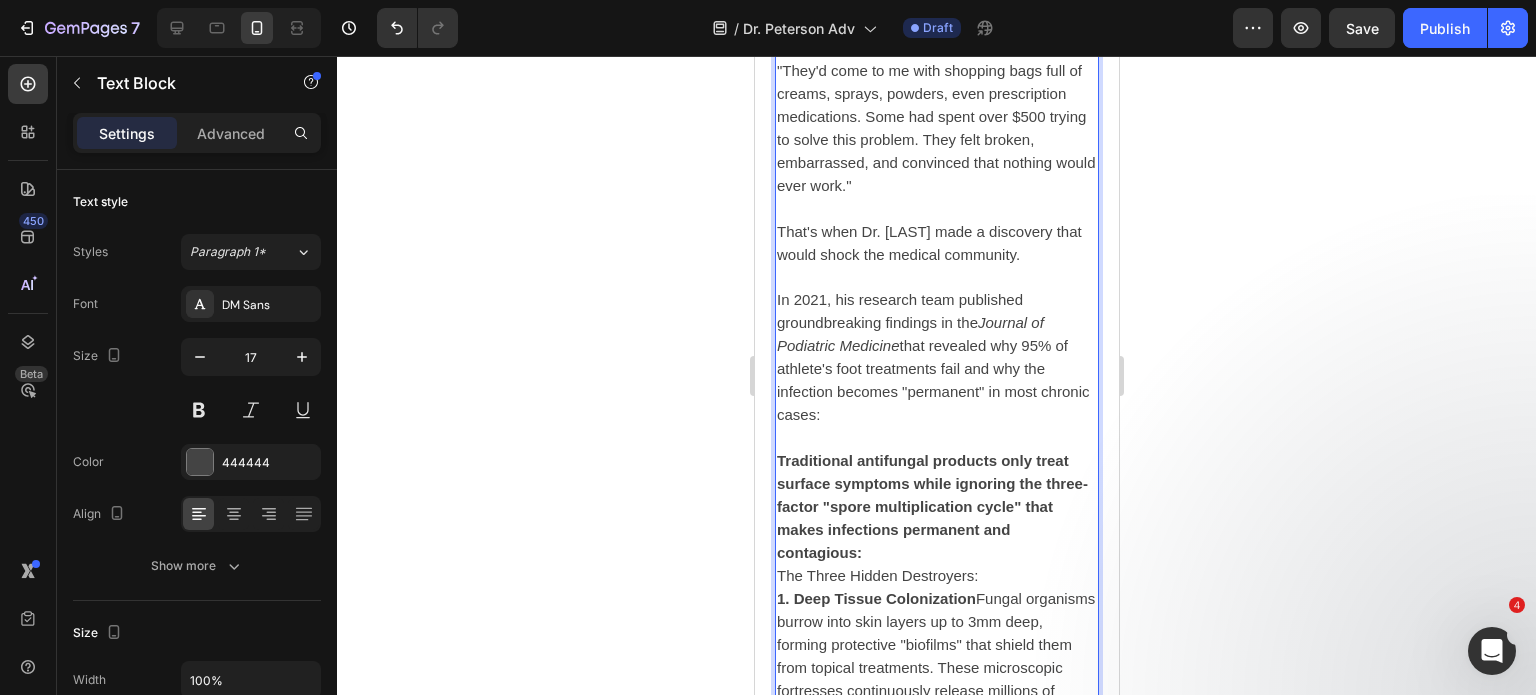 click on "Traditional antifungal products only treat surface symptoms while ignoring the three-factor "spore multiplication cycle" that makes infections permanent and contagious:" at bounding box center [936, 506] 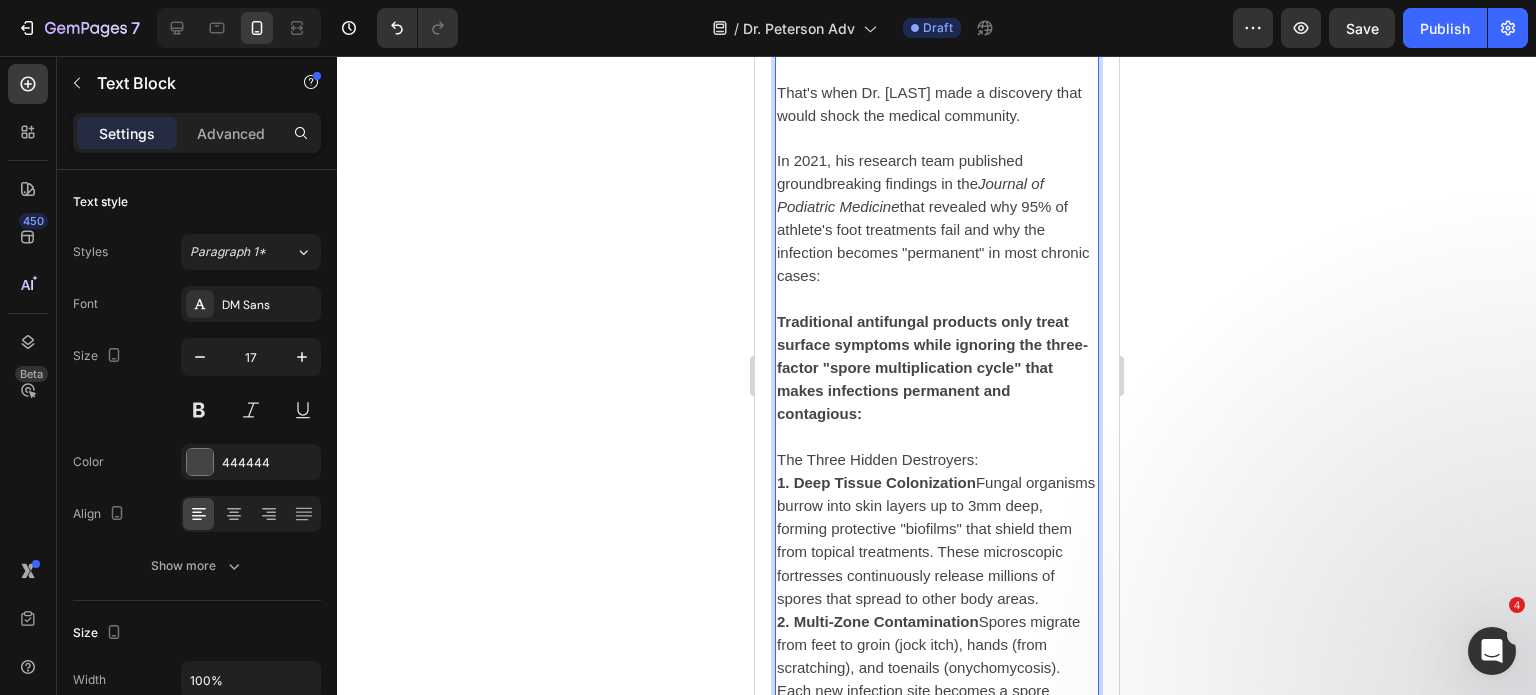 scroll, scrollTop: 4672, scrollLeft: 0, axis: vertical 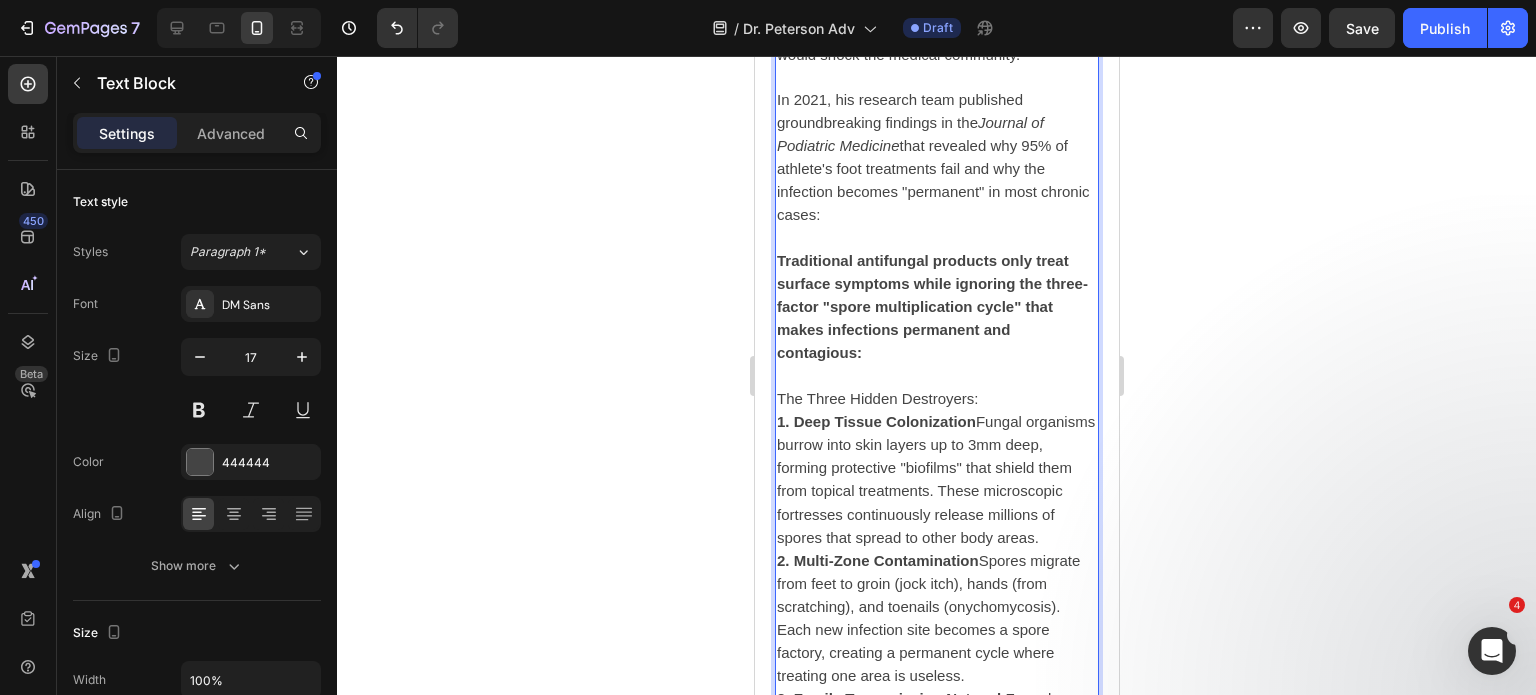 click on "The Three Hidden Destroyers:" at bounding box center [936, 398] 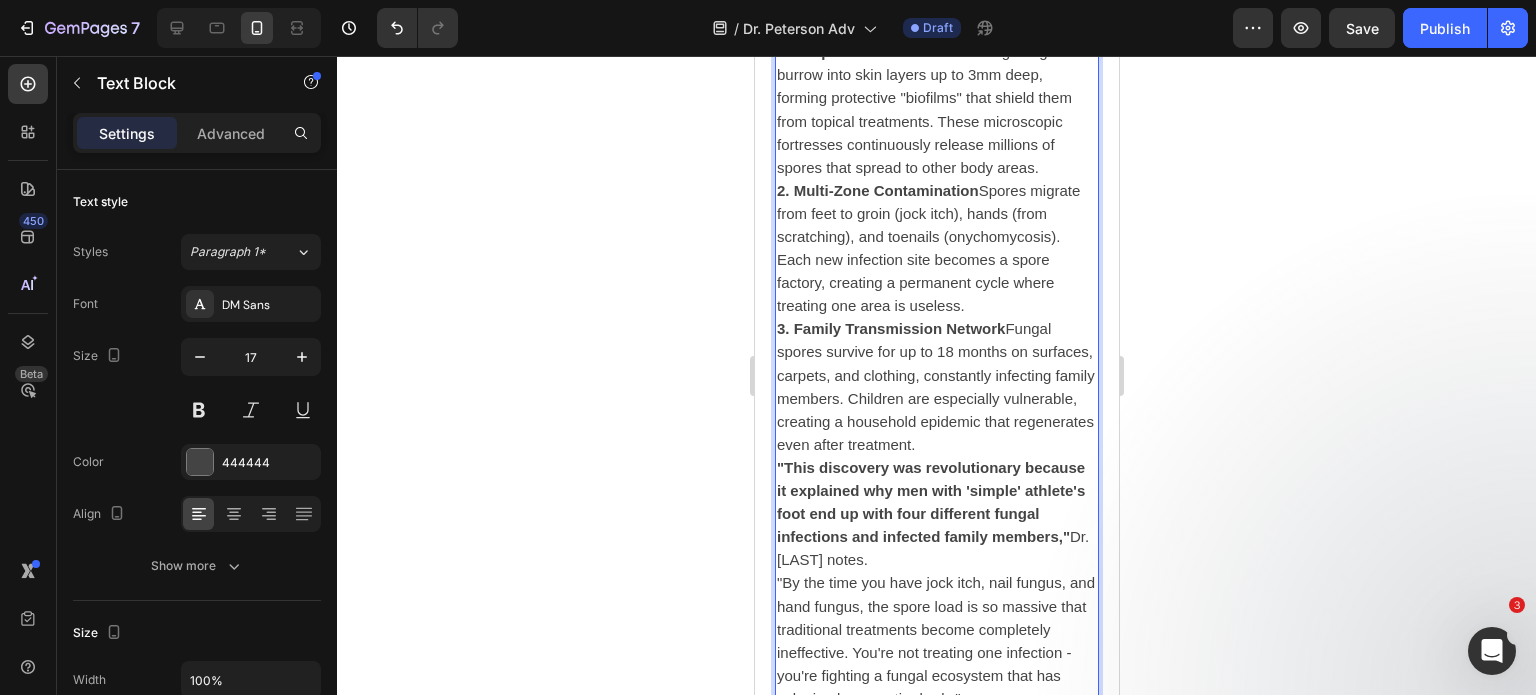 scroll, scrollTop: 5072, scrollLeft: 0, axis: vertical 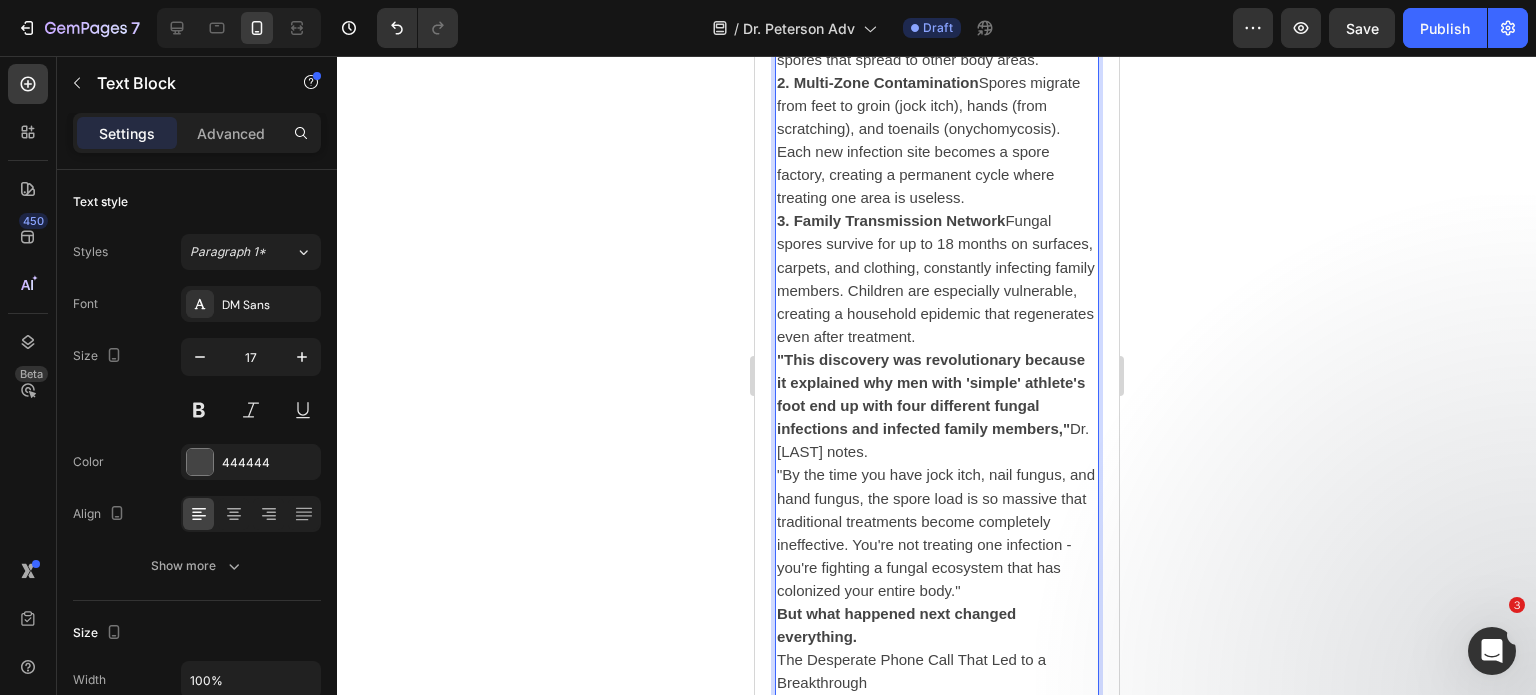 click on "But what happened next changed everything." at bounding box center (895, 625) 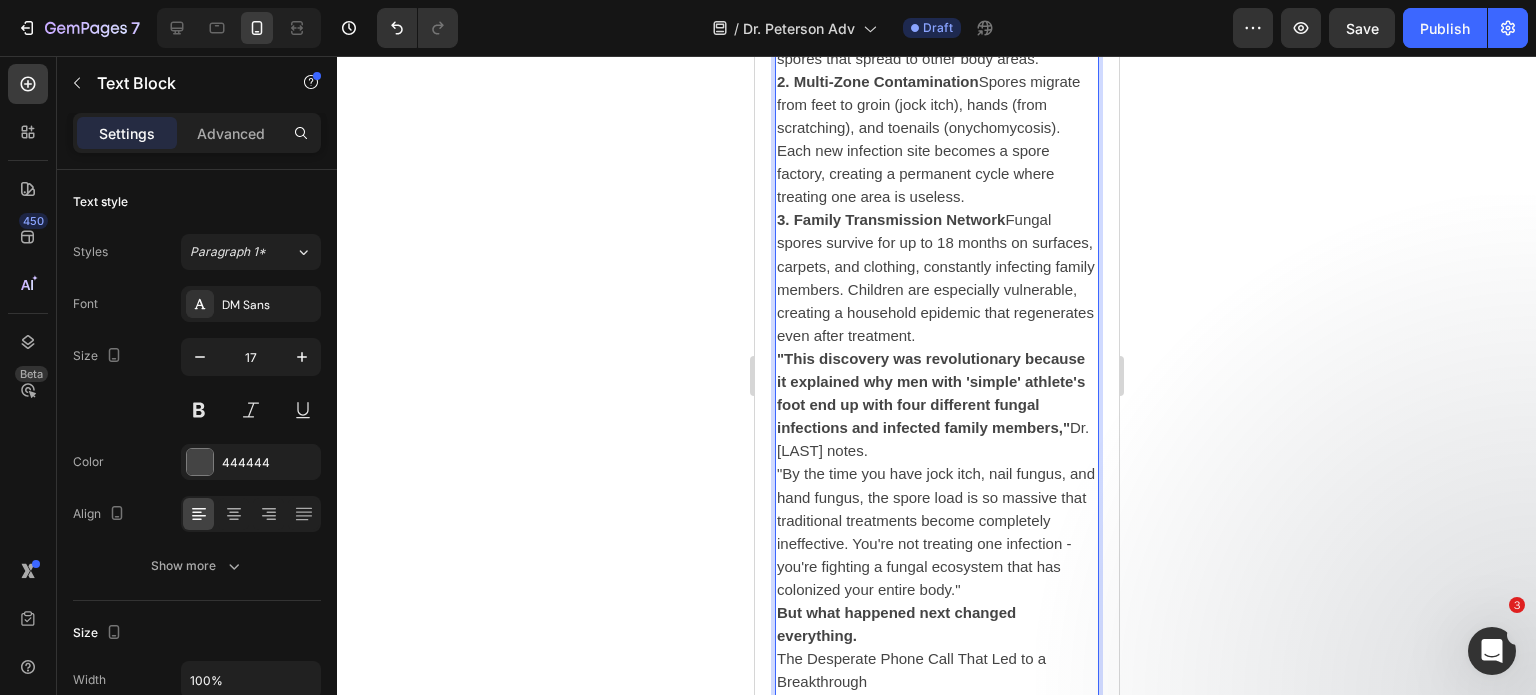 click on "But what happened next changed everything." at bounding box center [895, 624] 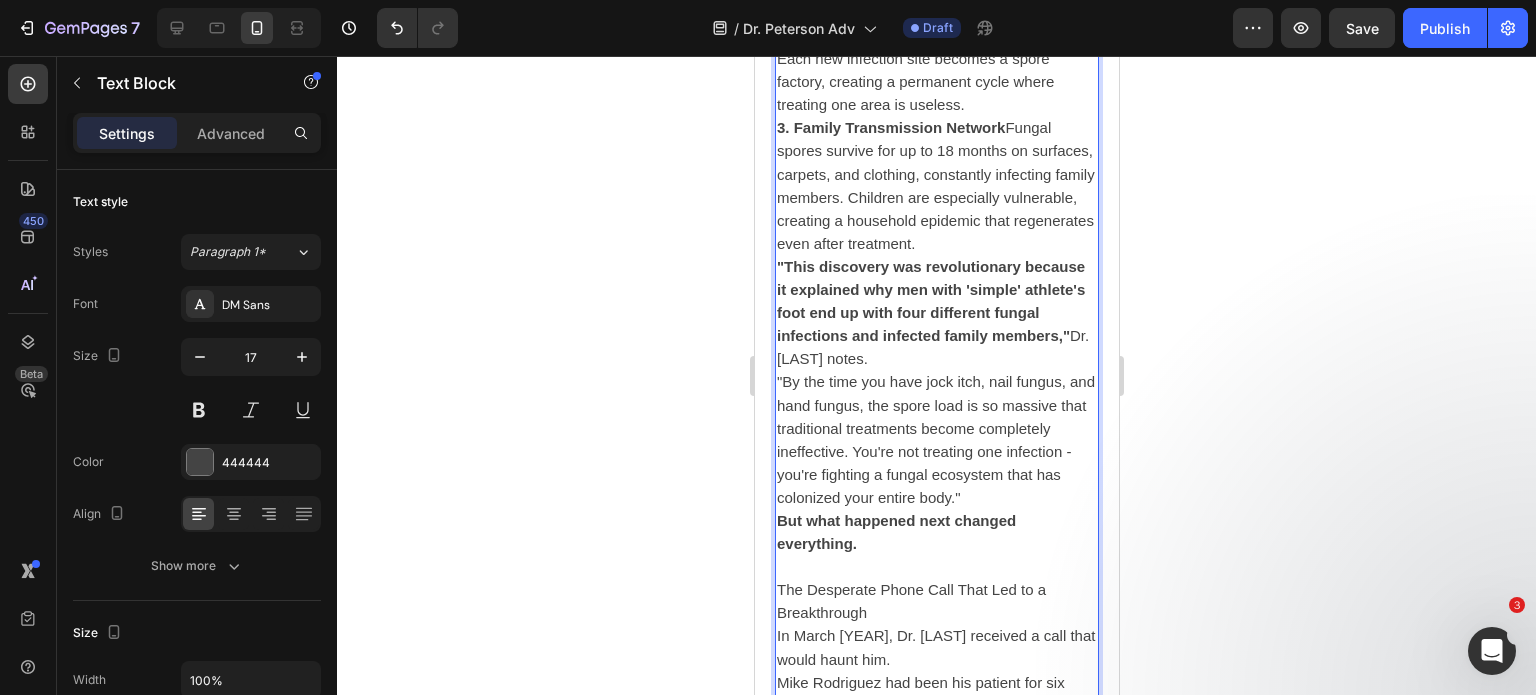 scroll, scrollTop: 5372, scrollLeft: 0, axis: vertical 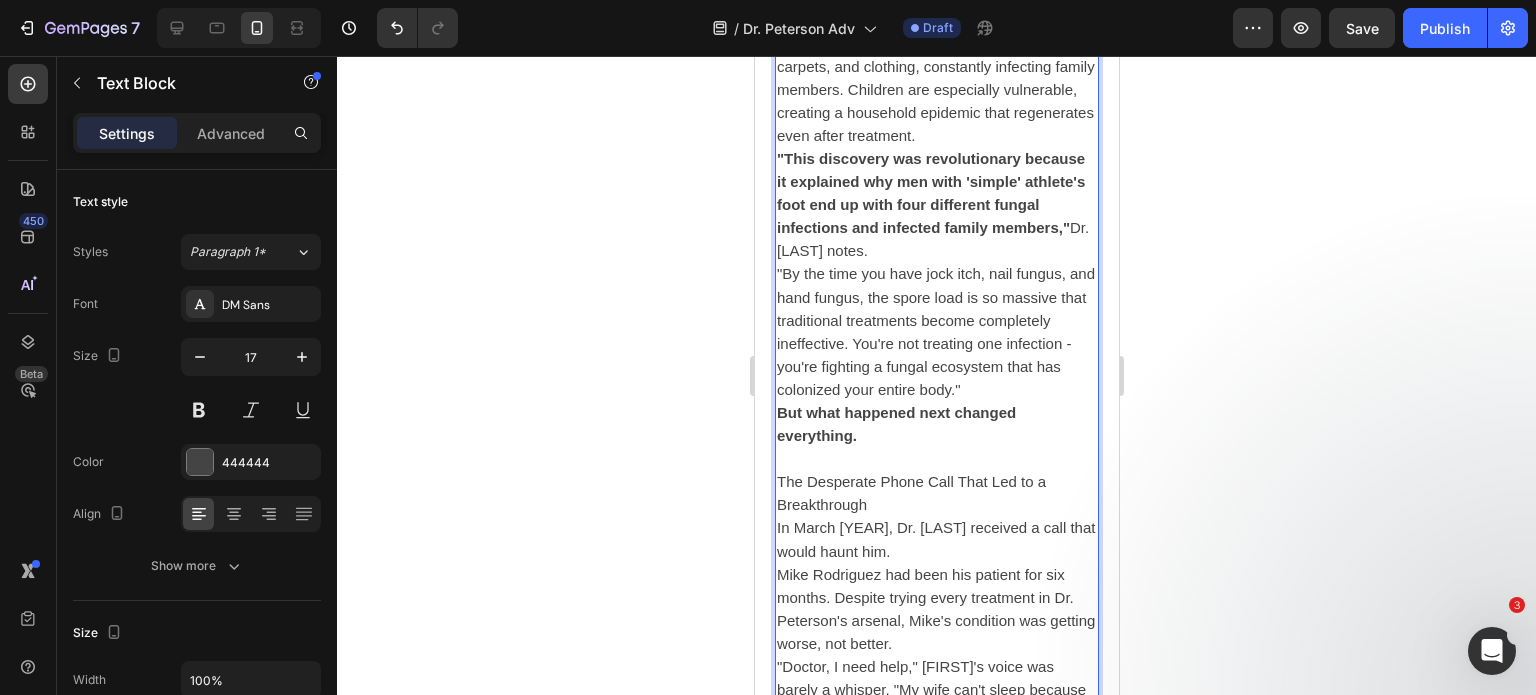 click on "Mike Rodriguez had been his patient for six months. Despite trying every treatment in Dr. Peterson's arsenal, Mike's condition was getting worse, not better." at bounding box center [935, 609] 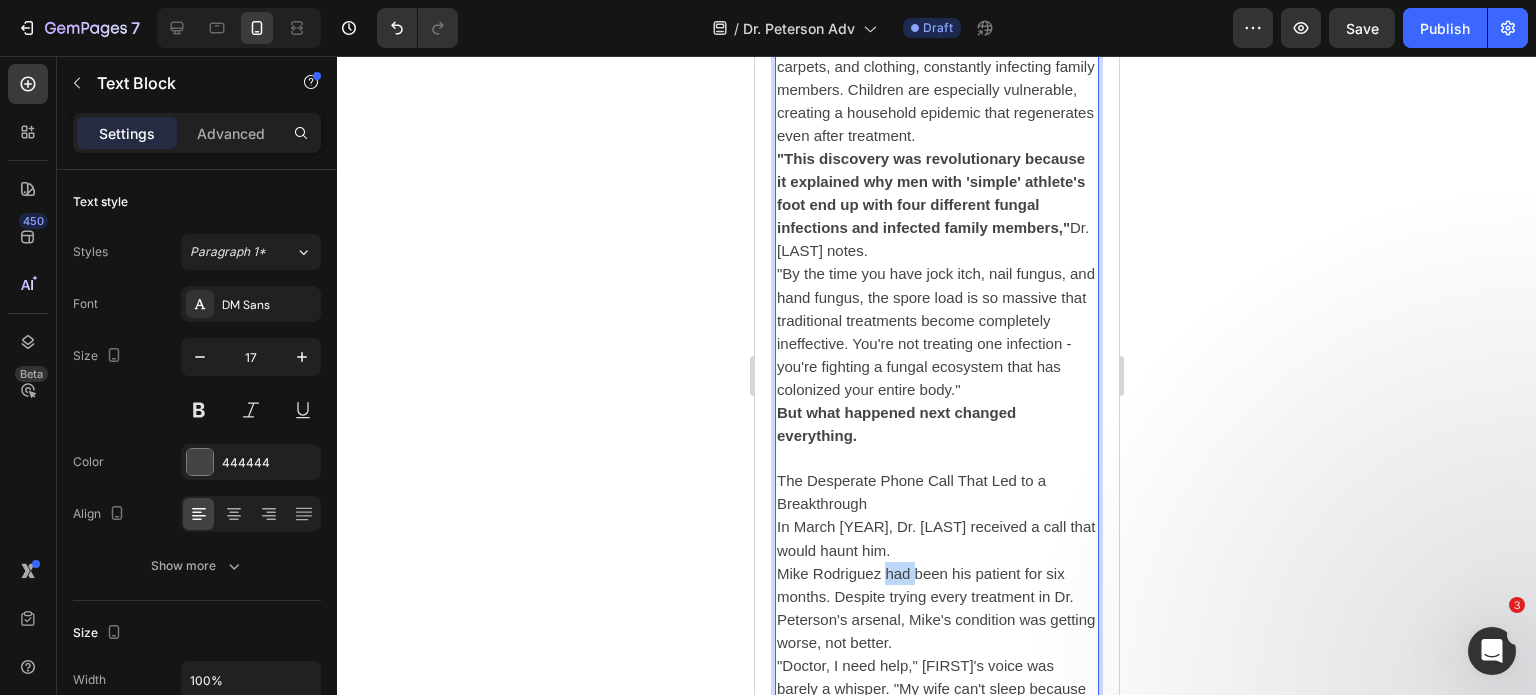 click on "Mike Rodriguez had been his patient for six months. Despite trying every treatment in Dr. Peterson's arsenal, Mike's condition was getting worse, not better." at bounding box center (935, 608) 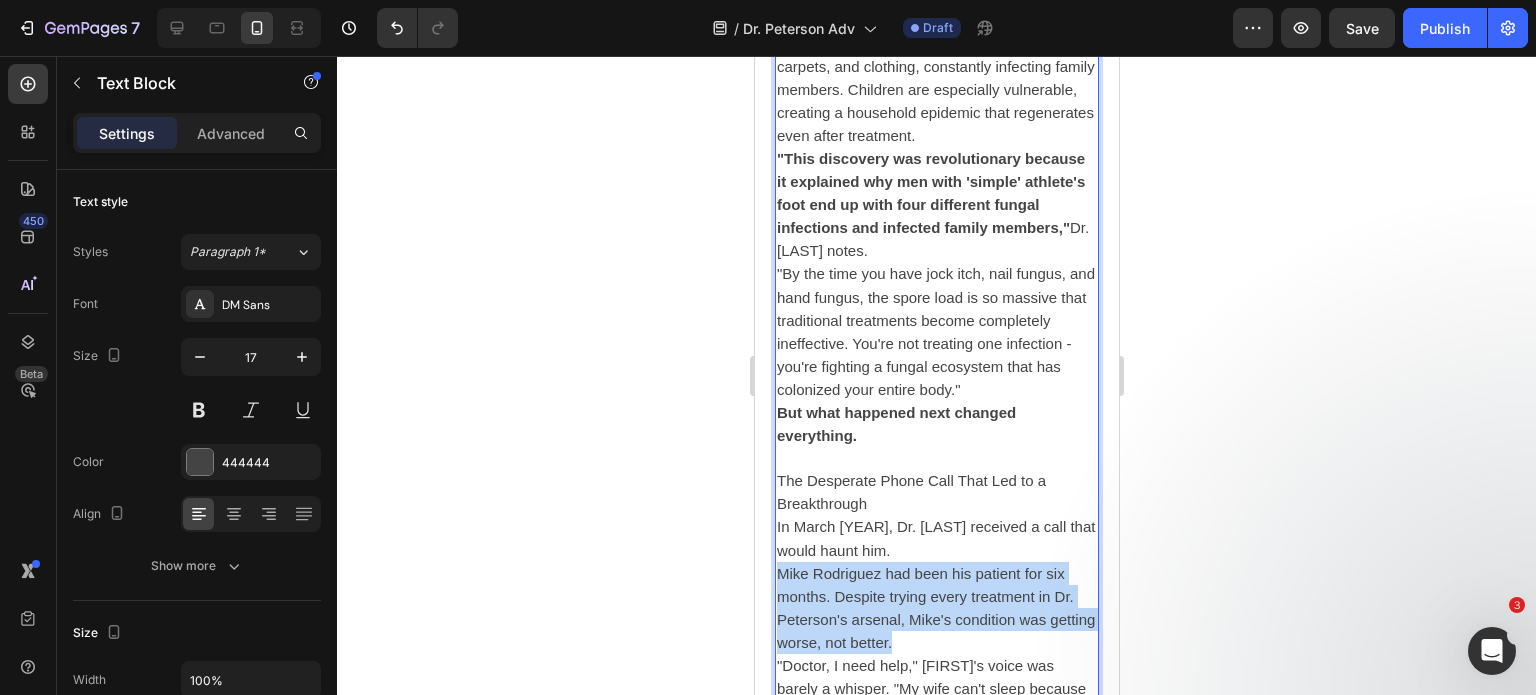 click on "Mike Rodriguez had been his patient for six months. Despite trying every treatment in Dr. Peterson's arsenal, Mike's condition was getting worse, not better." at bounding box center [935, 608] 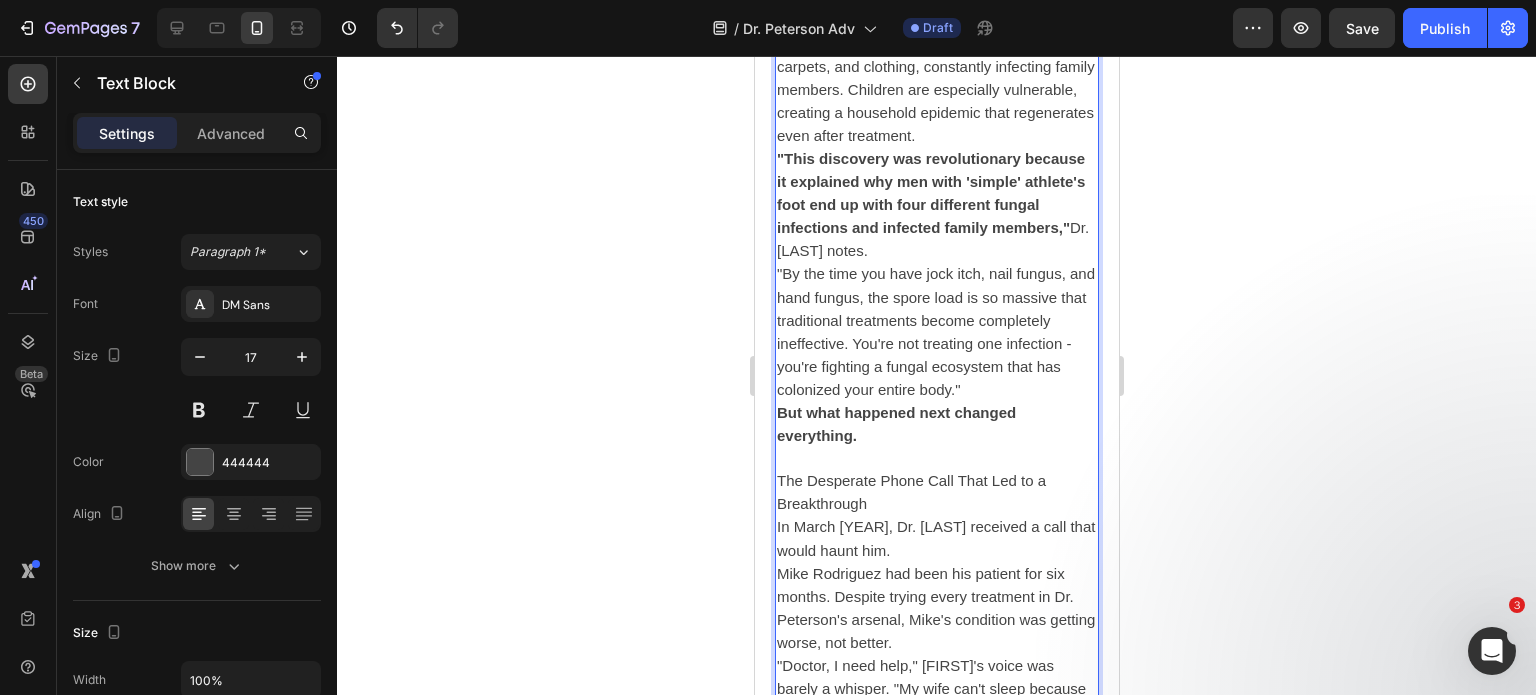 click on "The Desperate Phone Call That Led to a Breakthrough" at bounding box center [910, 492] 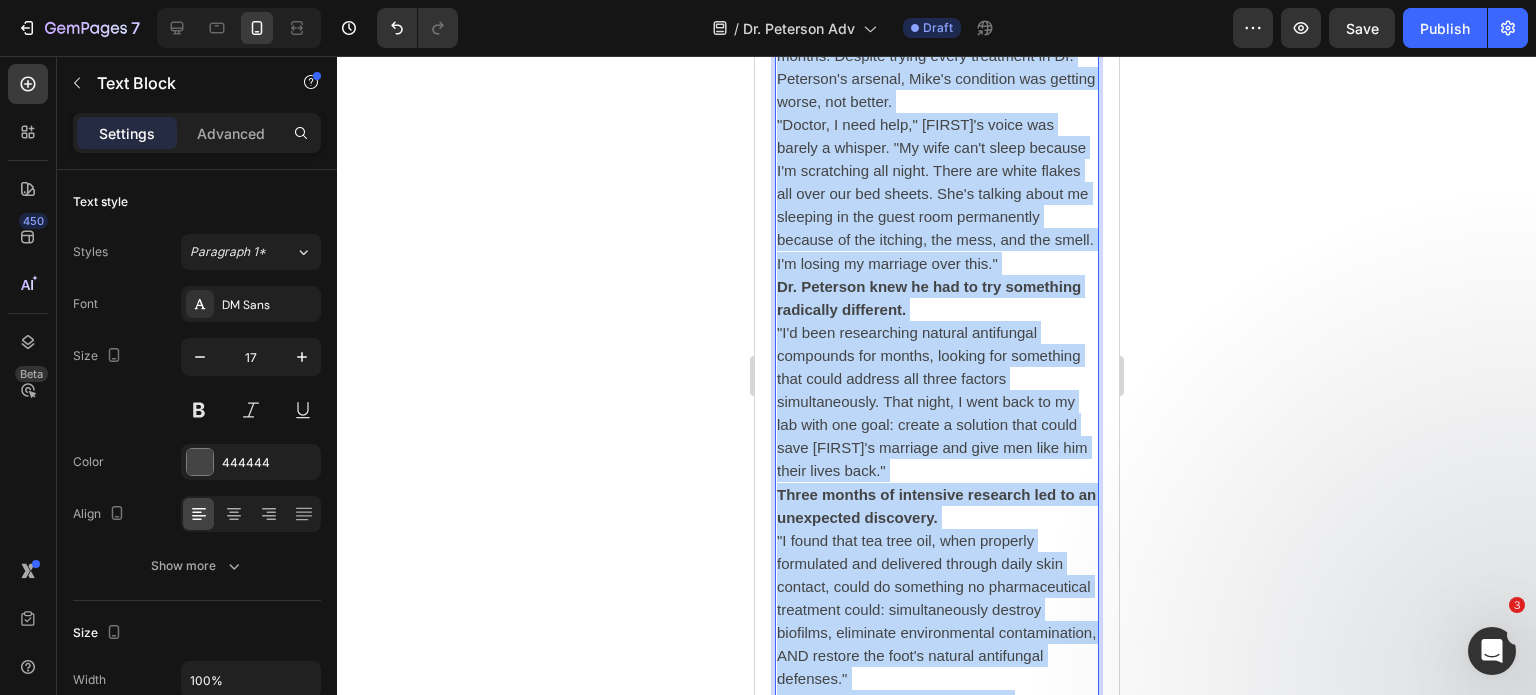 scroll, scrollTop: 6252, scrollLeft: 0, axis: vertical 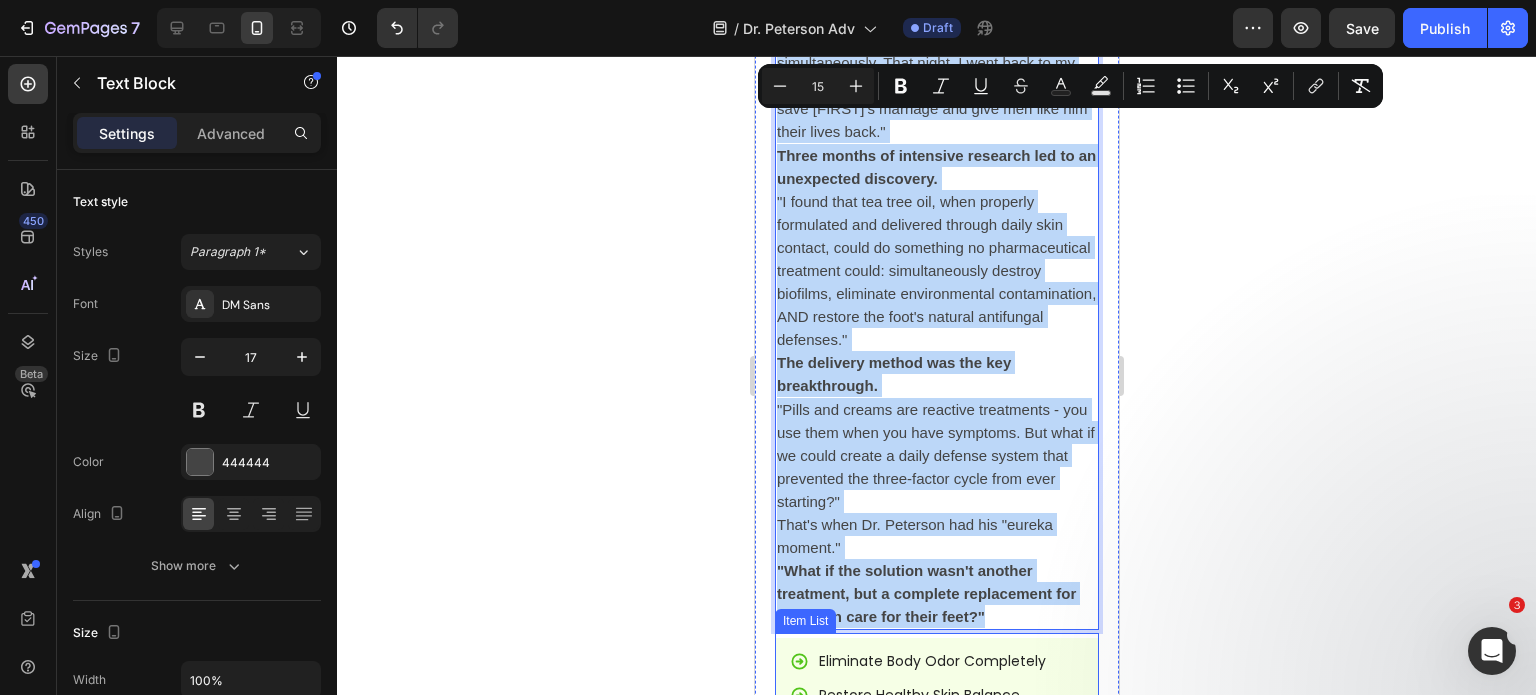 drag, startPoint x: 776, startPoint y: 396, endPoint x: 991, endPoint y: 543, distance: 260.44962 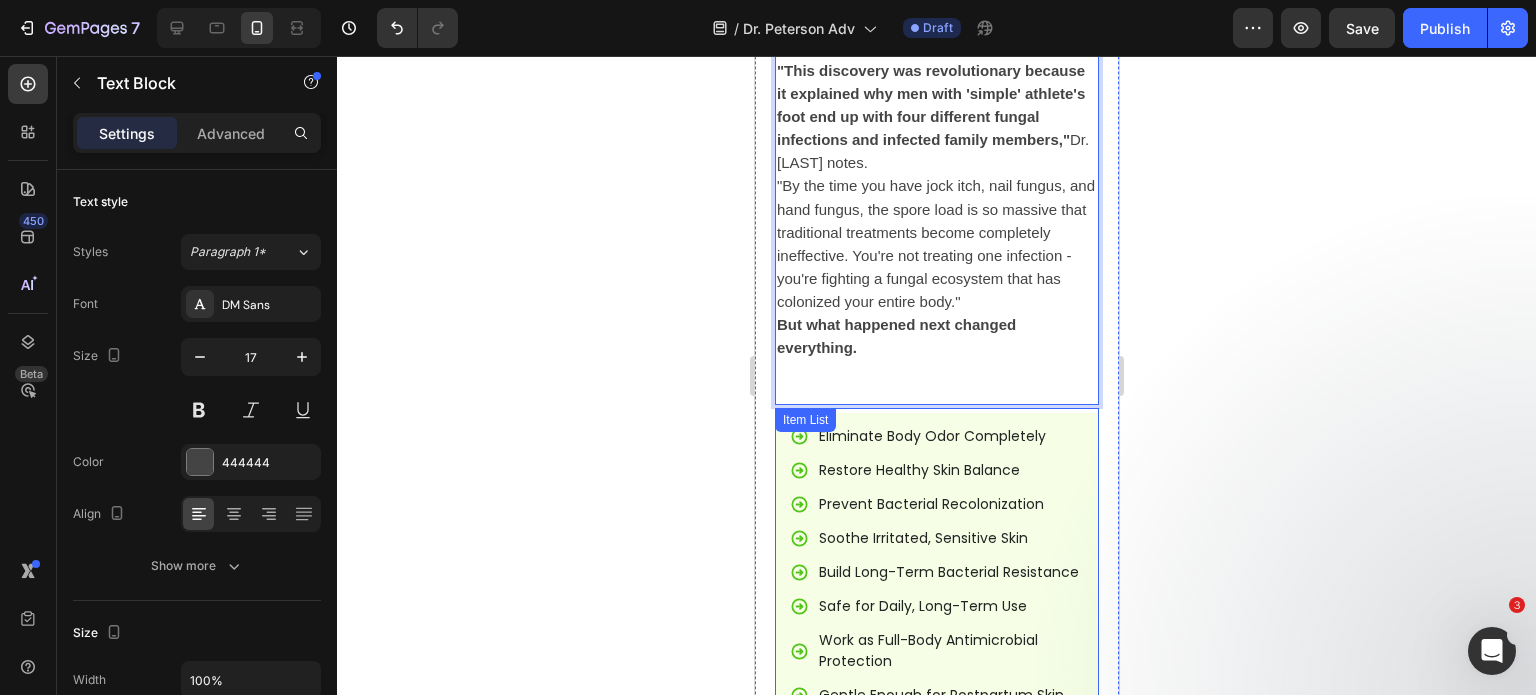 scroll, scrollTop: 5283, scrollLeft: 0, axis: vertical 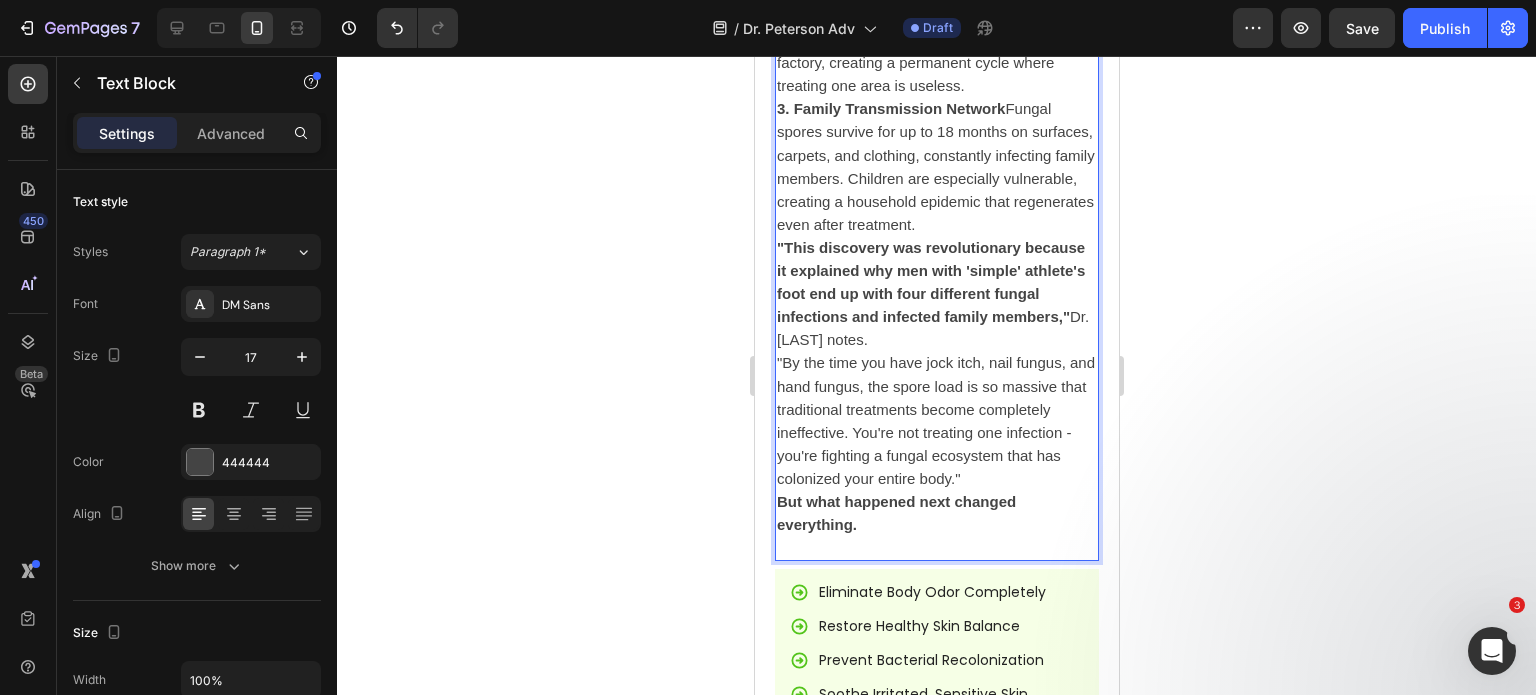 click on ""By the time you have jock itch, nail fungus, and hand fungus, the spore load is so massive that traditional treatments become completely ineffective. You're not treating one infection - you're fighting a fungal ecosystem that has colonized your entire body."" at bounding box center [936, 420] 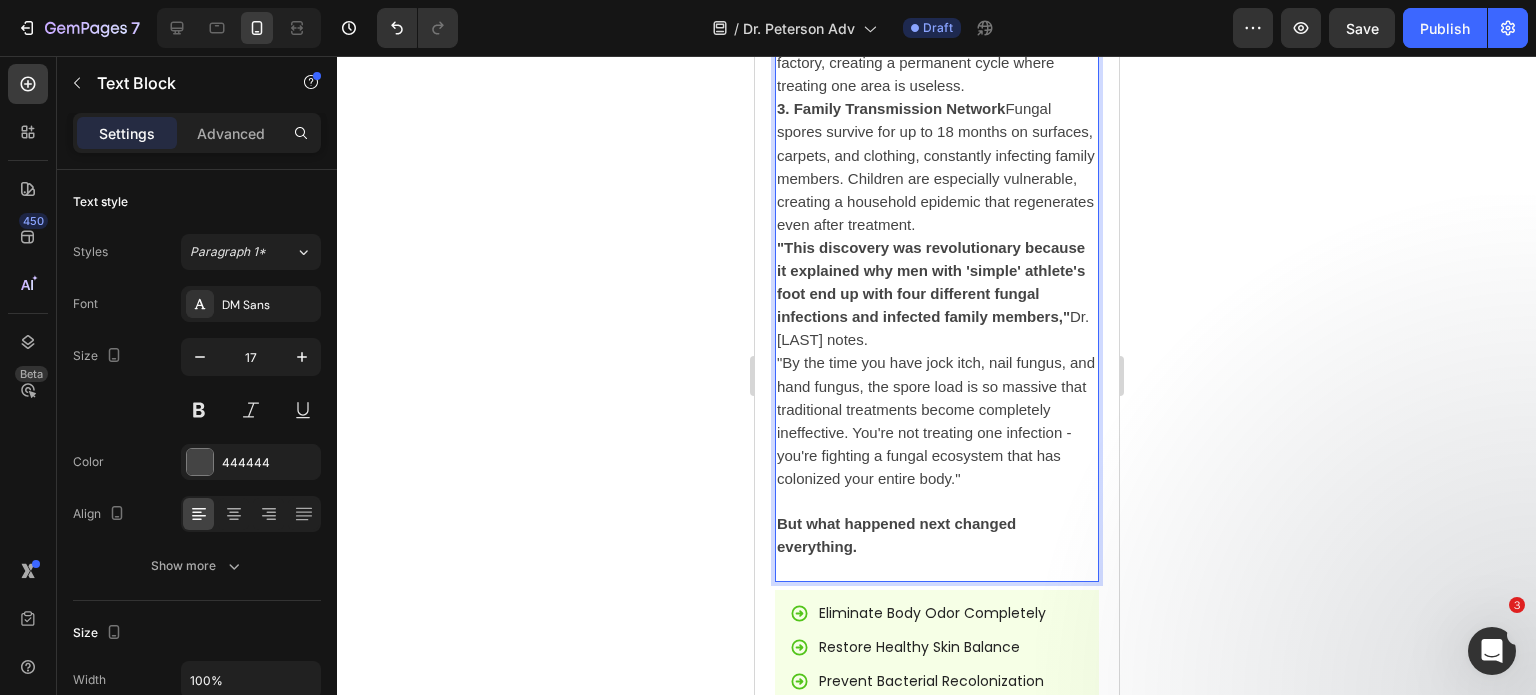 click on ""This discovery was revolutionary because it explained why men with 'simple' athlete's foot end up with four different fungal infections and infected family members,"  Dr. Peterson notes." at bounding box center [936, 293] 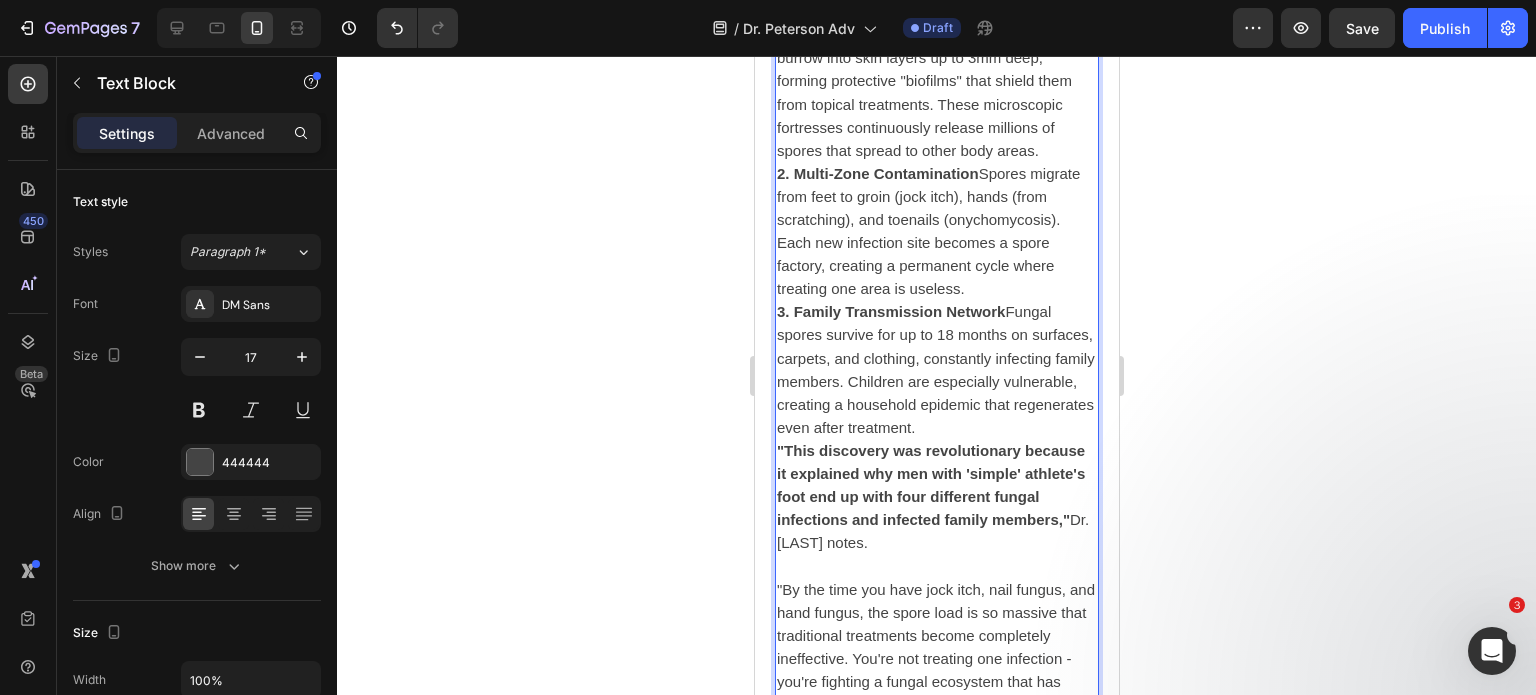 scroll, scrollTop: 4983, scrollLeft: 0, axis: vertical 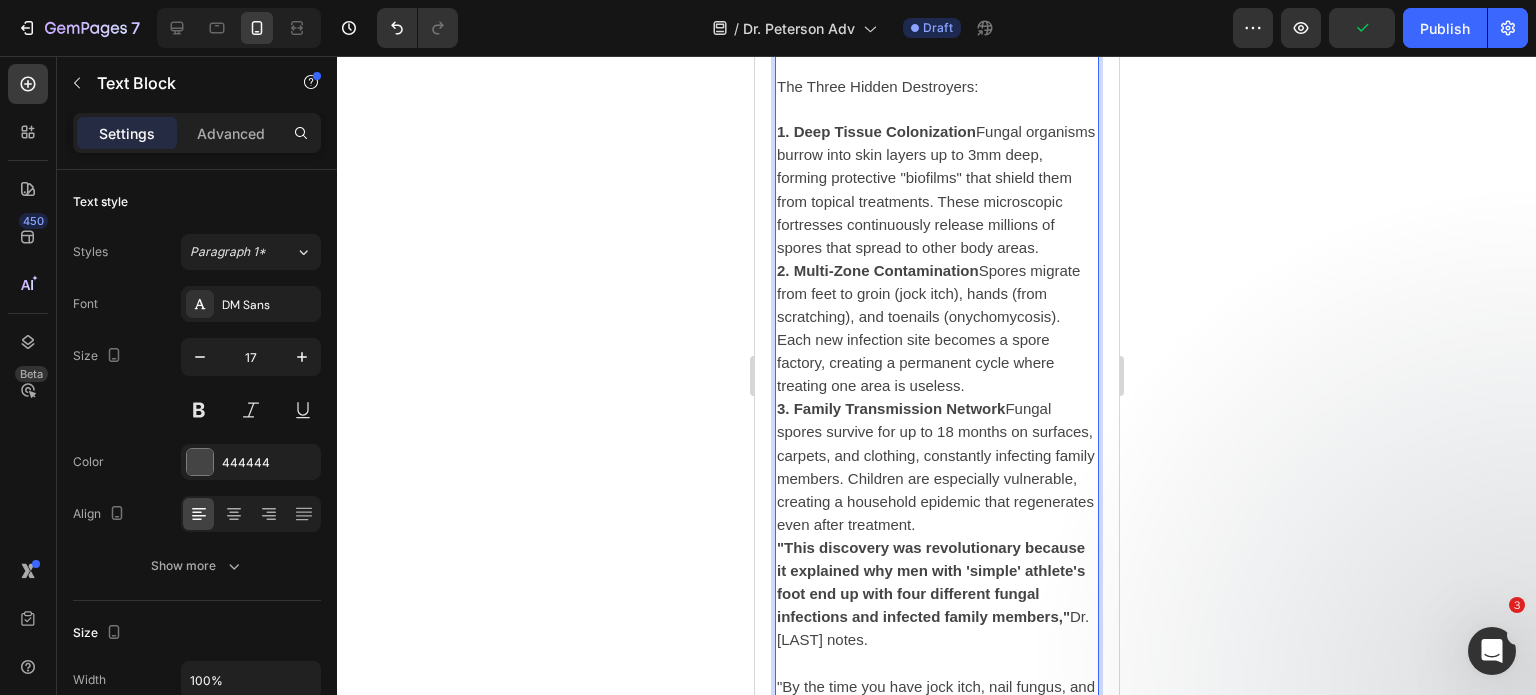 click on "3. Family Transmission Network  Fungal spores survive for up to 18 months on surfaces, carpets, and clothing, constantly infecting family members. Children are especially vulnerable, creating a household epidemic that regenerates even after treatment." at bounding box center (936, 466) 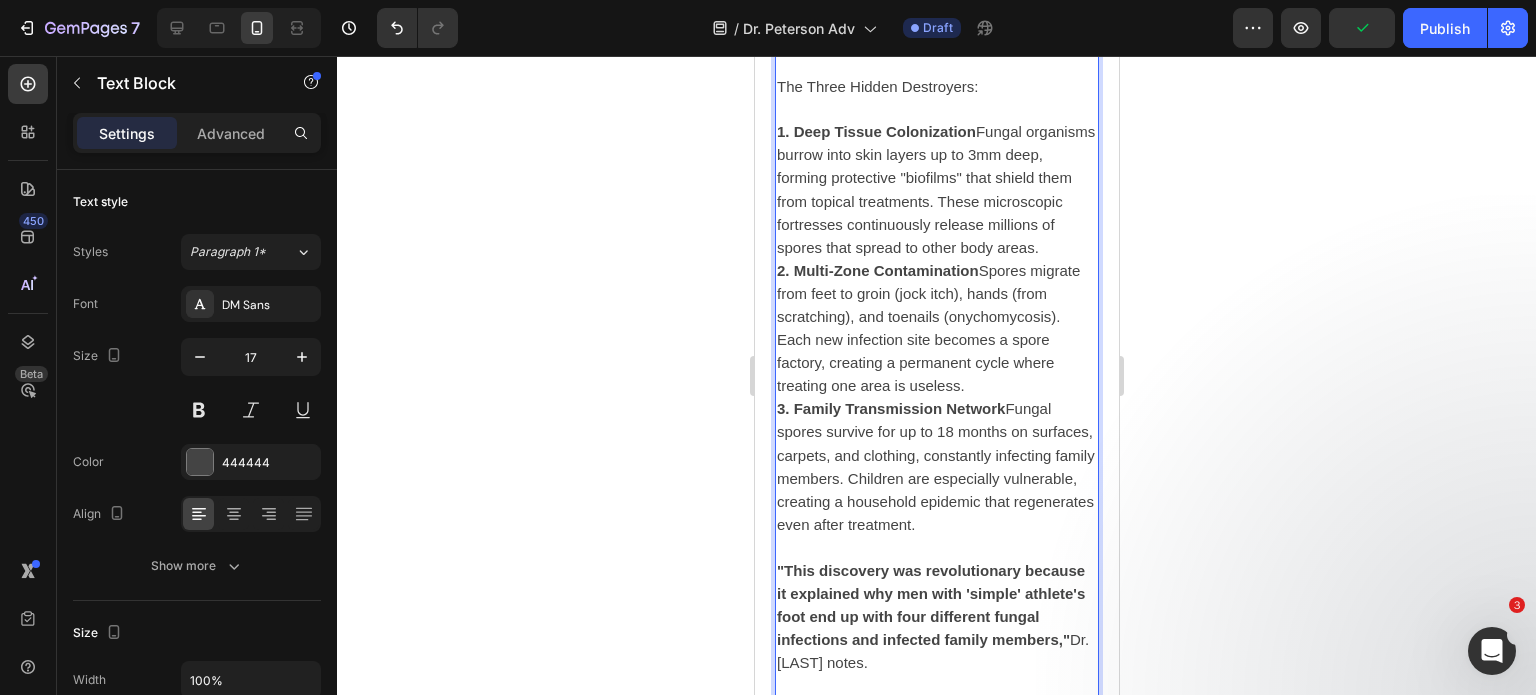 click on "2. Multi-Zone Contamination  Spores migrate from feet to groin (jock itch), hands (from scratching), and toenails (onychomycosis). Each new infection site becomes a spore factory, creating a permanent cycle where treating one area is useless." at bounding box center (936, 328) 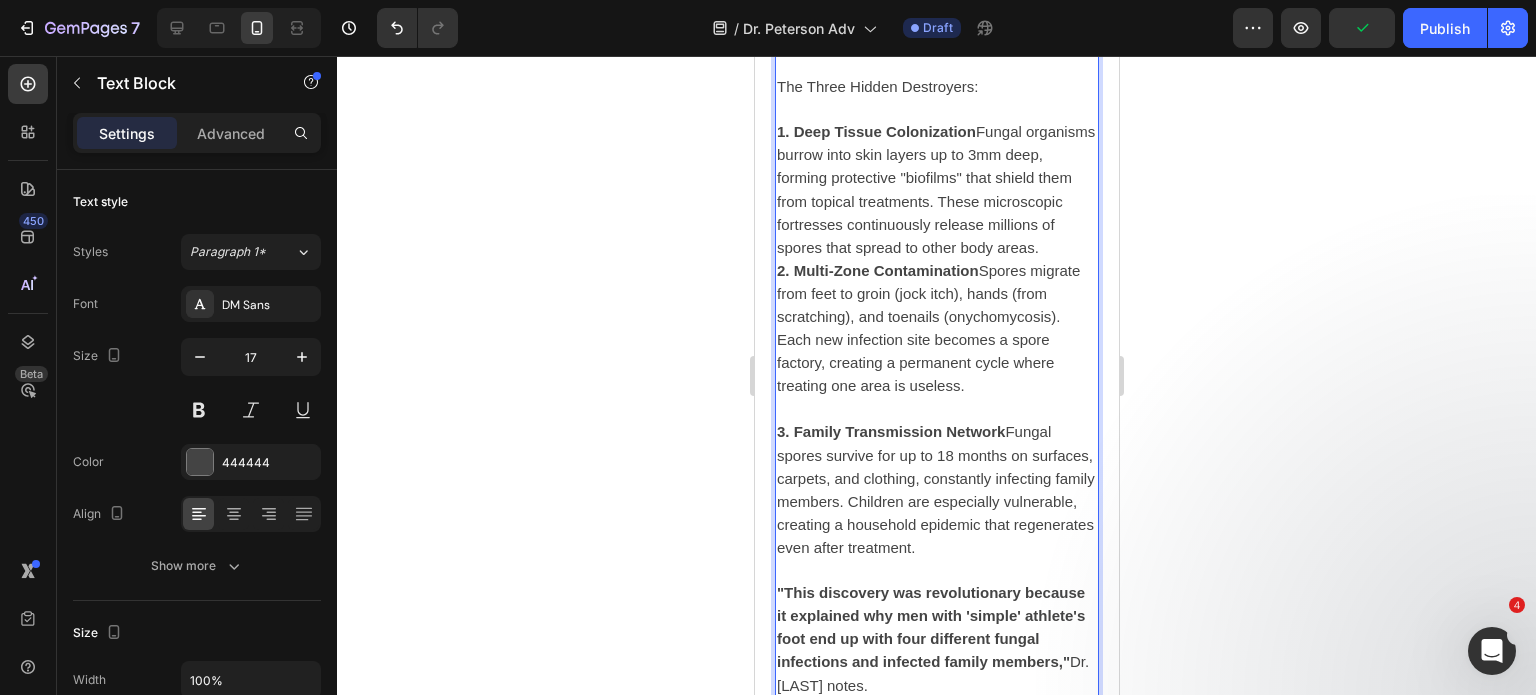 click on "1. Deep Tissue Colonization  Fungal organisms burrow into skin layers up to 3mm deep, forming protective "biofilms" that shield them from topical treatments. These microscopic fortresses continuously release millions of spores that spread to other body areas." at bounding box center [936, 189] 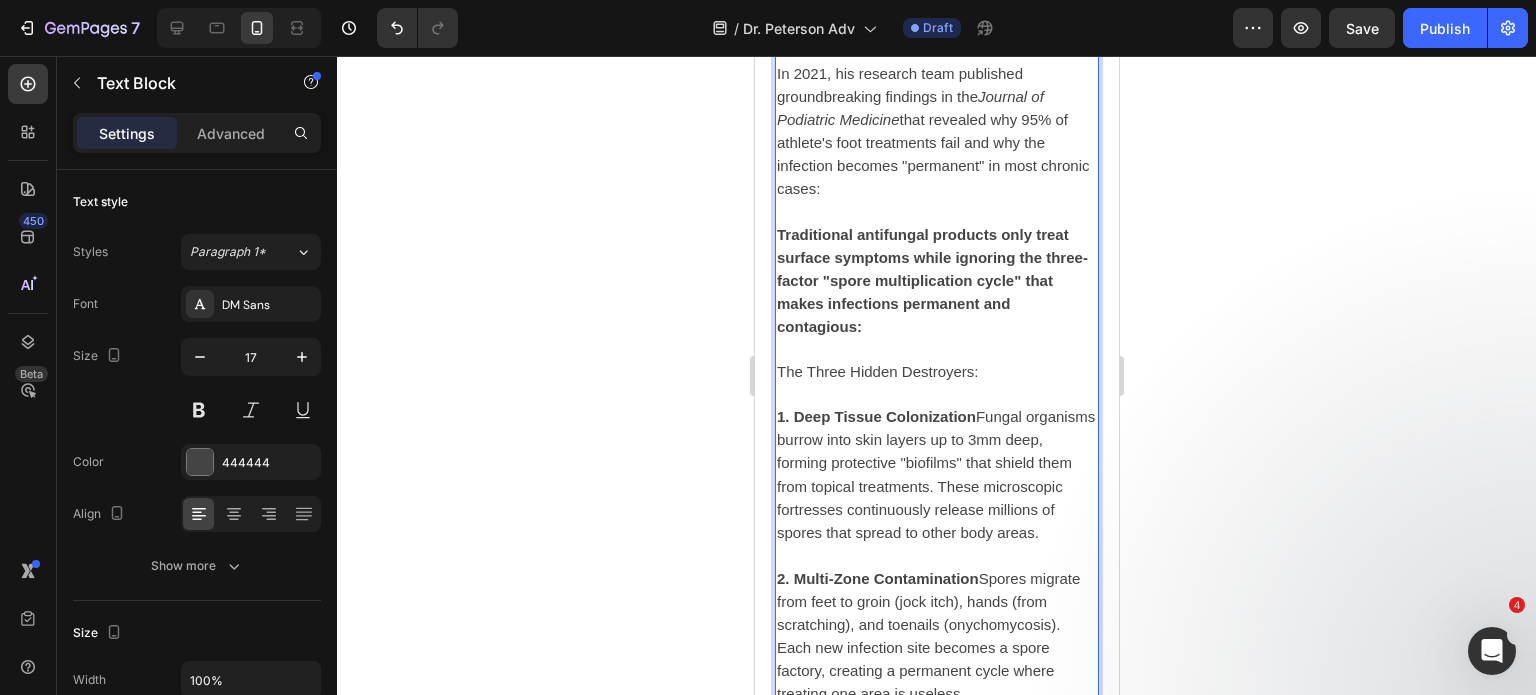 scroll, scrollTop: 4683, scrollLeft: 0, axis: vertical 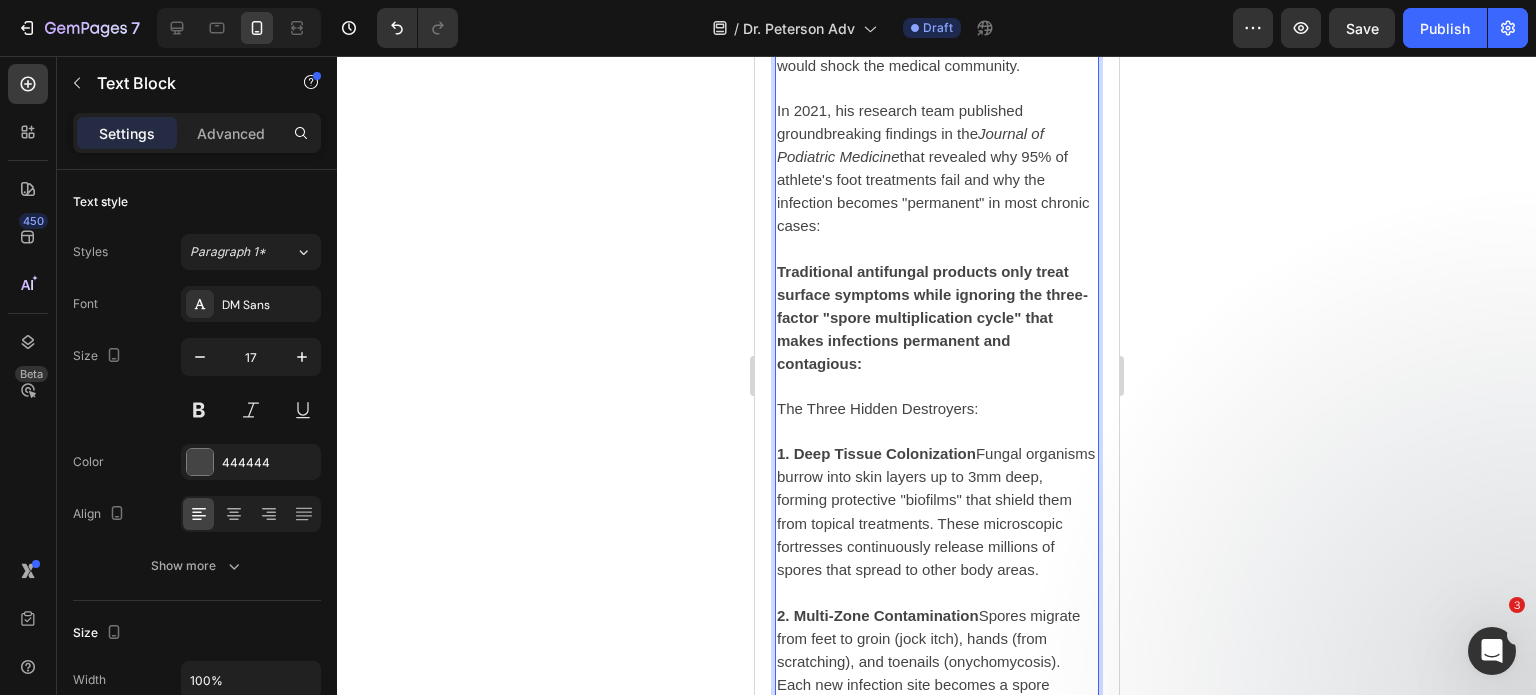 click on "The Three Hidden Destroyers:" at bounding box center (936, 408) 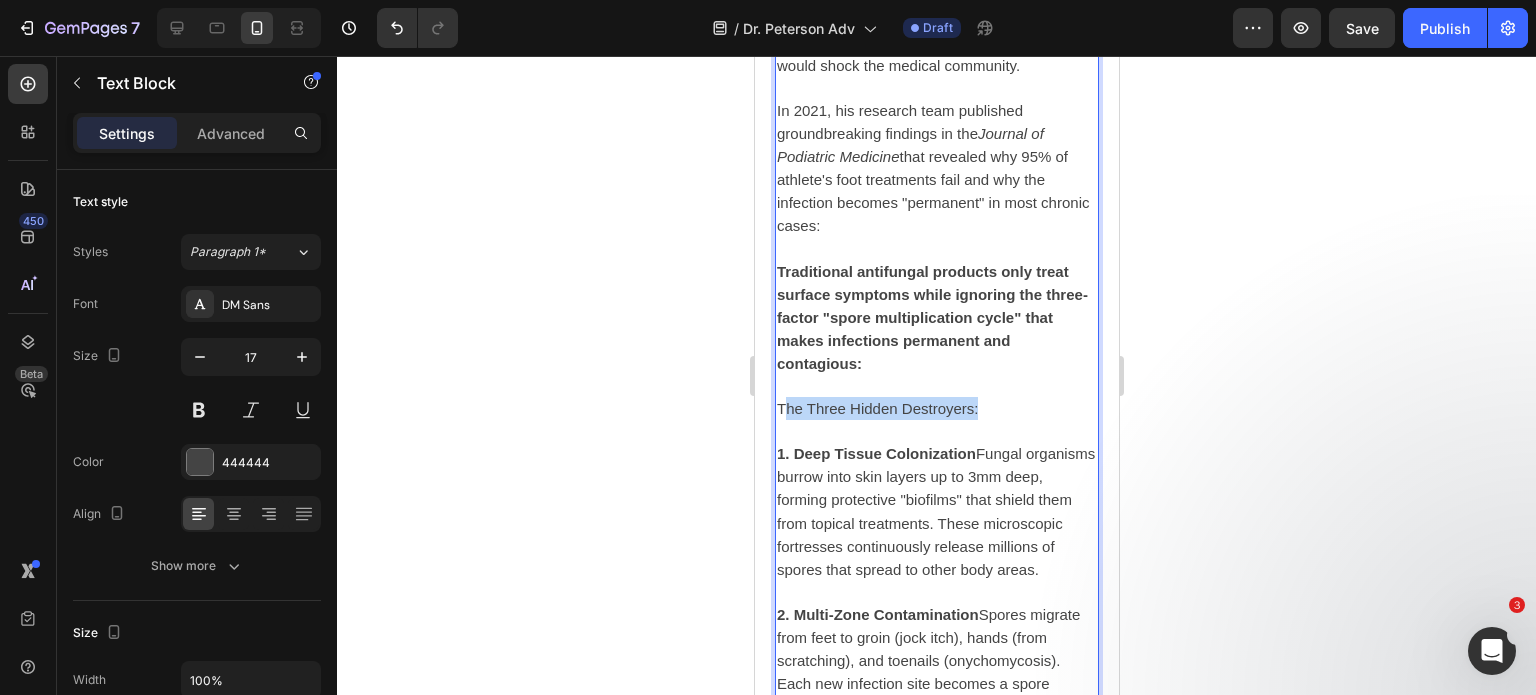 drag, startPoint x: 977, startPoint y: 352, endPoint x: 781, endPoint y: 353, distance: 196.00255 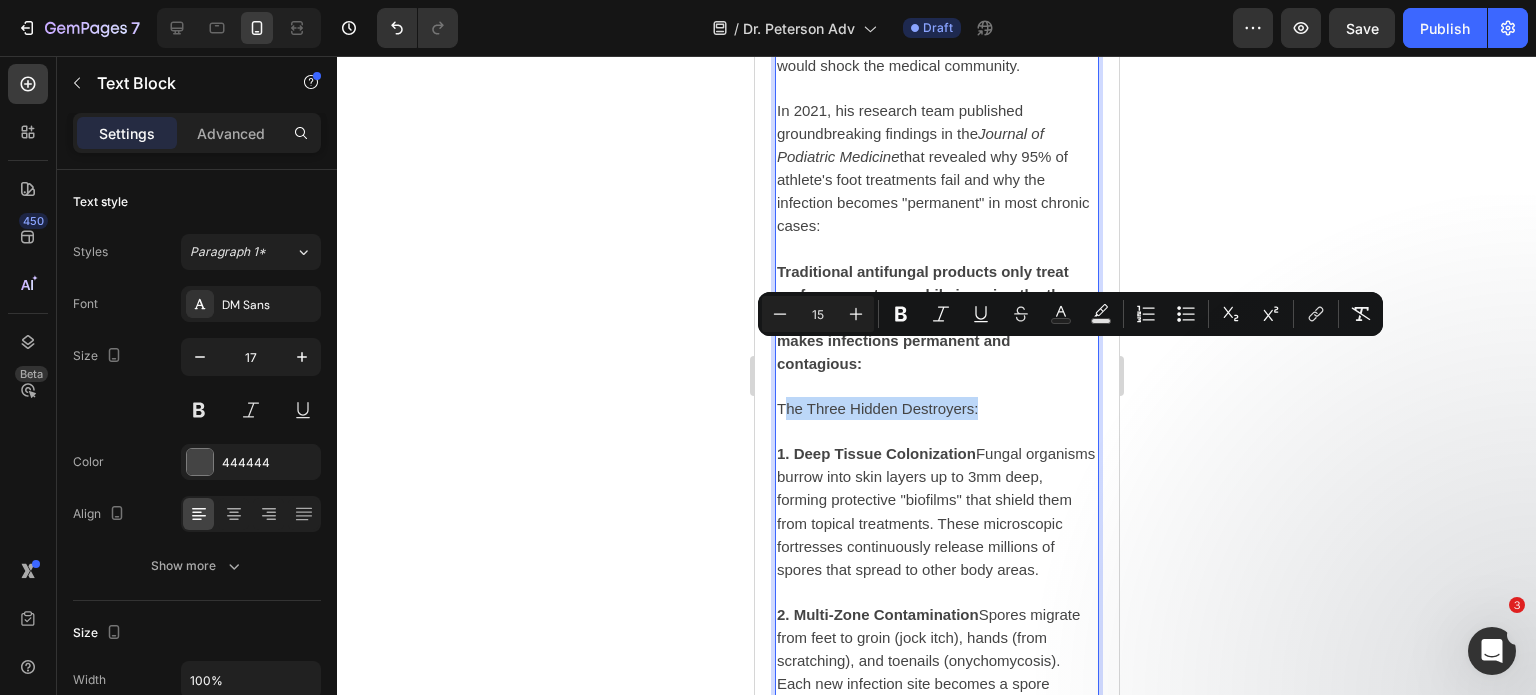 click on "The Three Hidden Destroyers:" at bounding box center [876, 408] 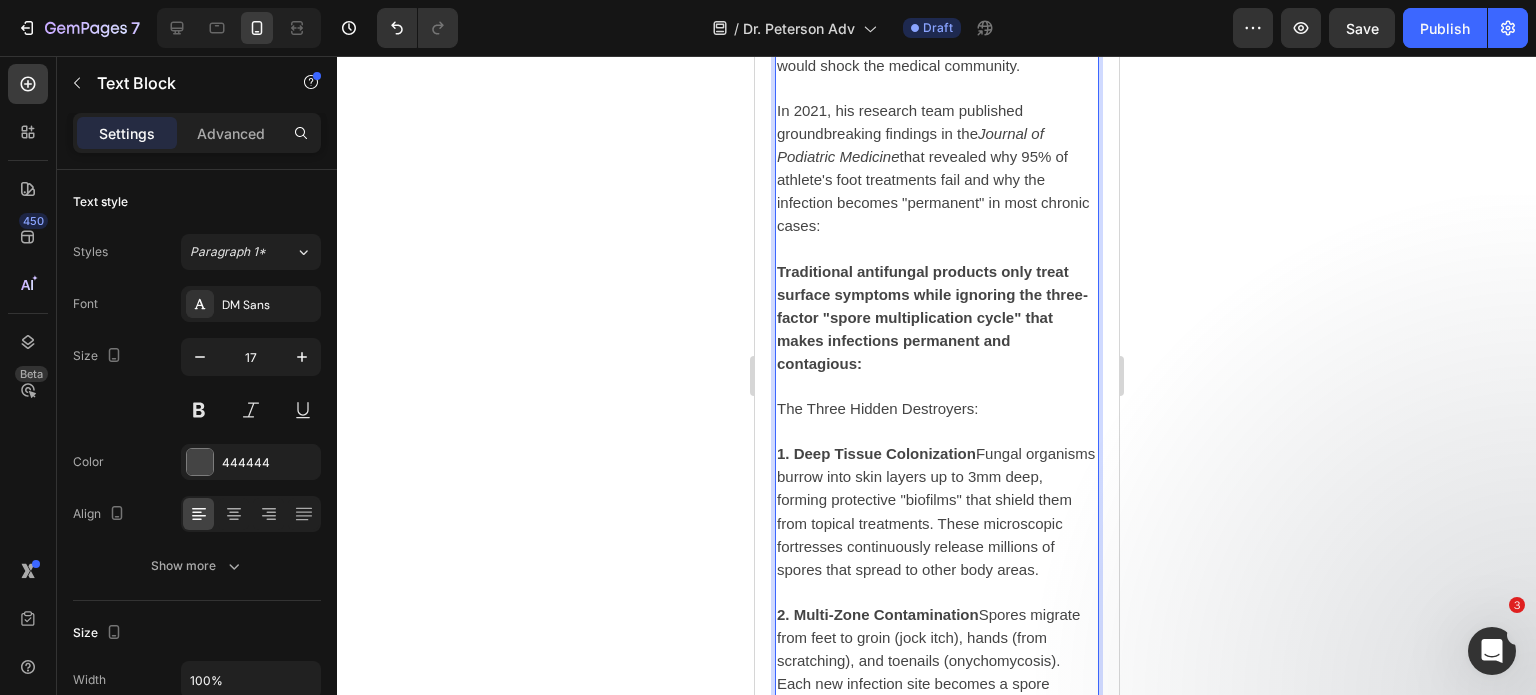 click on "The Three Hidden Destroyers:" at bounding box center [876, 408] 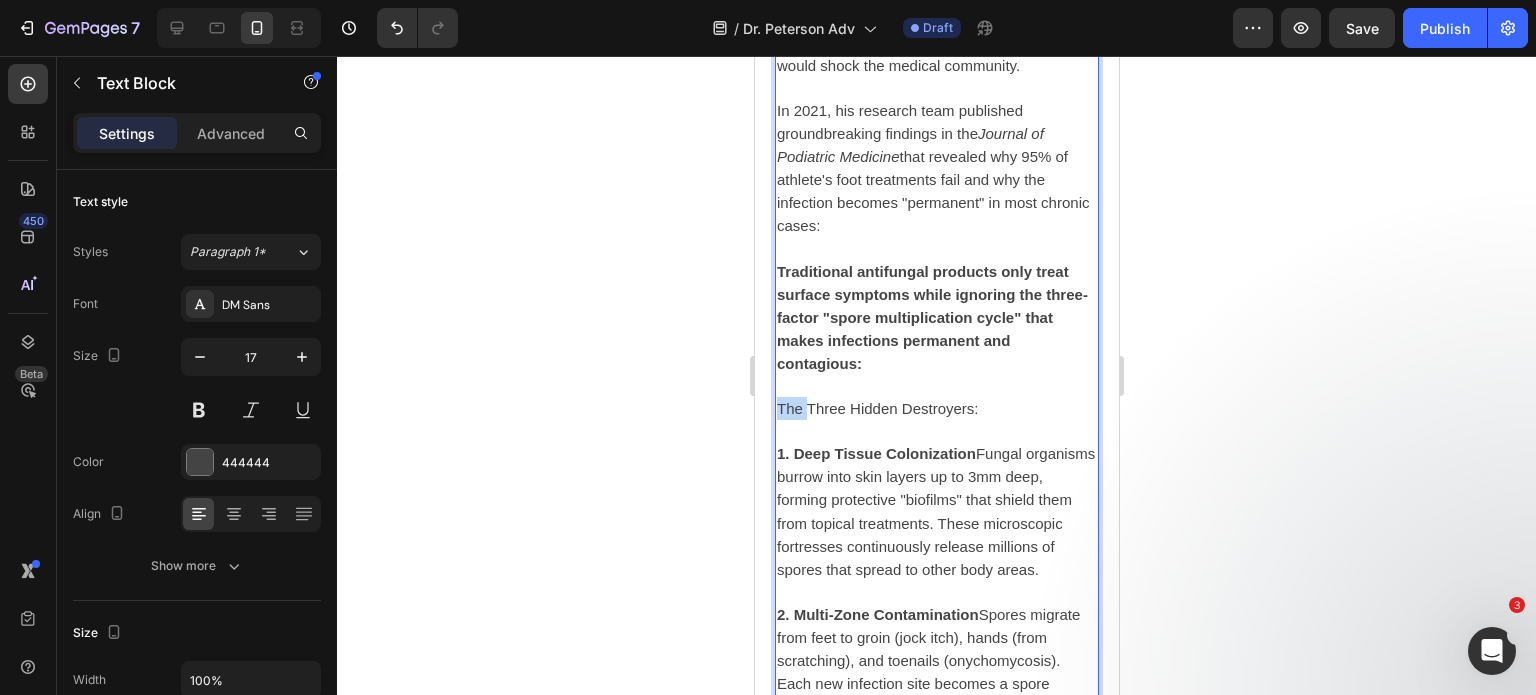 click on "The Three Hidden Destroyers:" at bounding box center [876, 408] 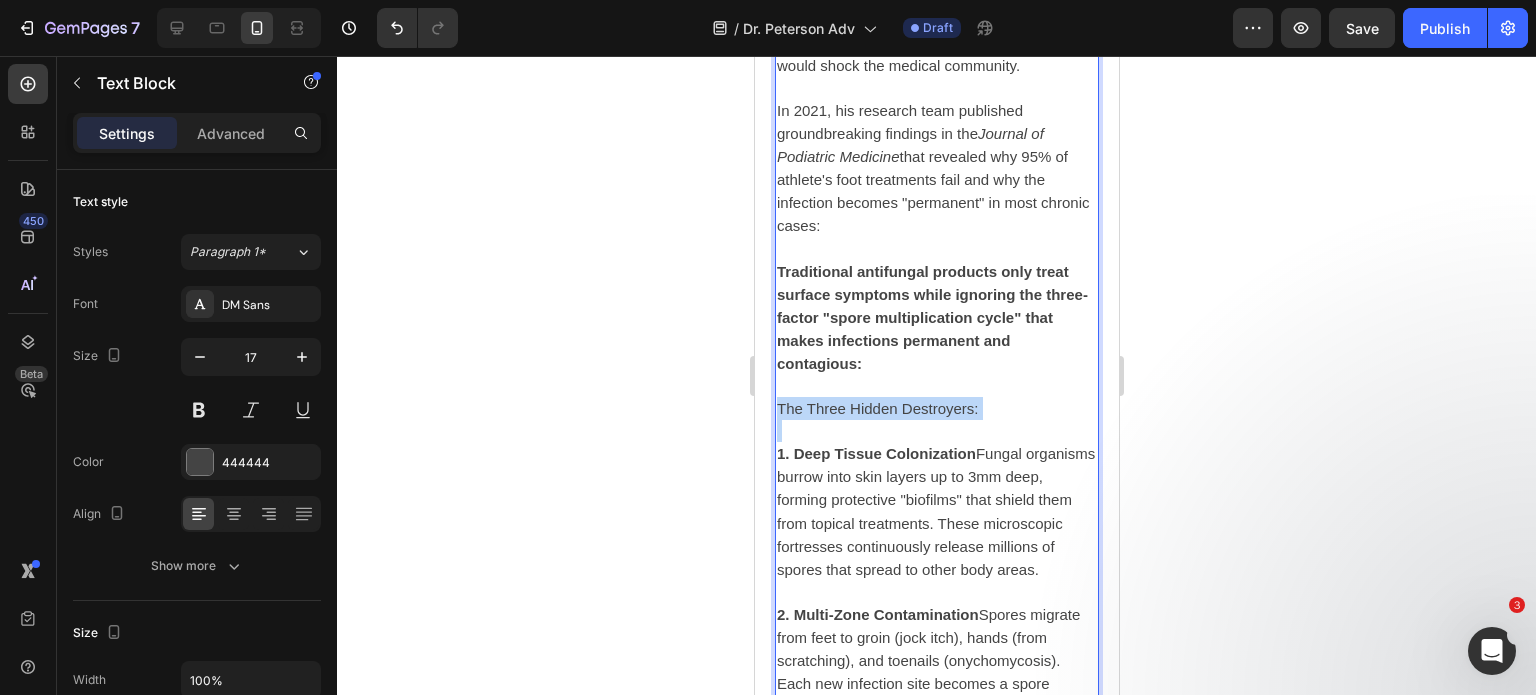 click on "The Three Hidden Destroyers:" at bounding box center (876, 408) 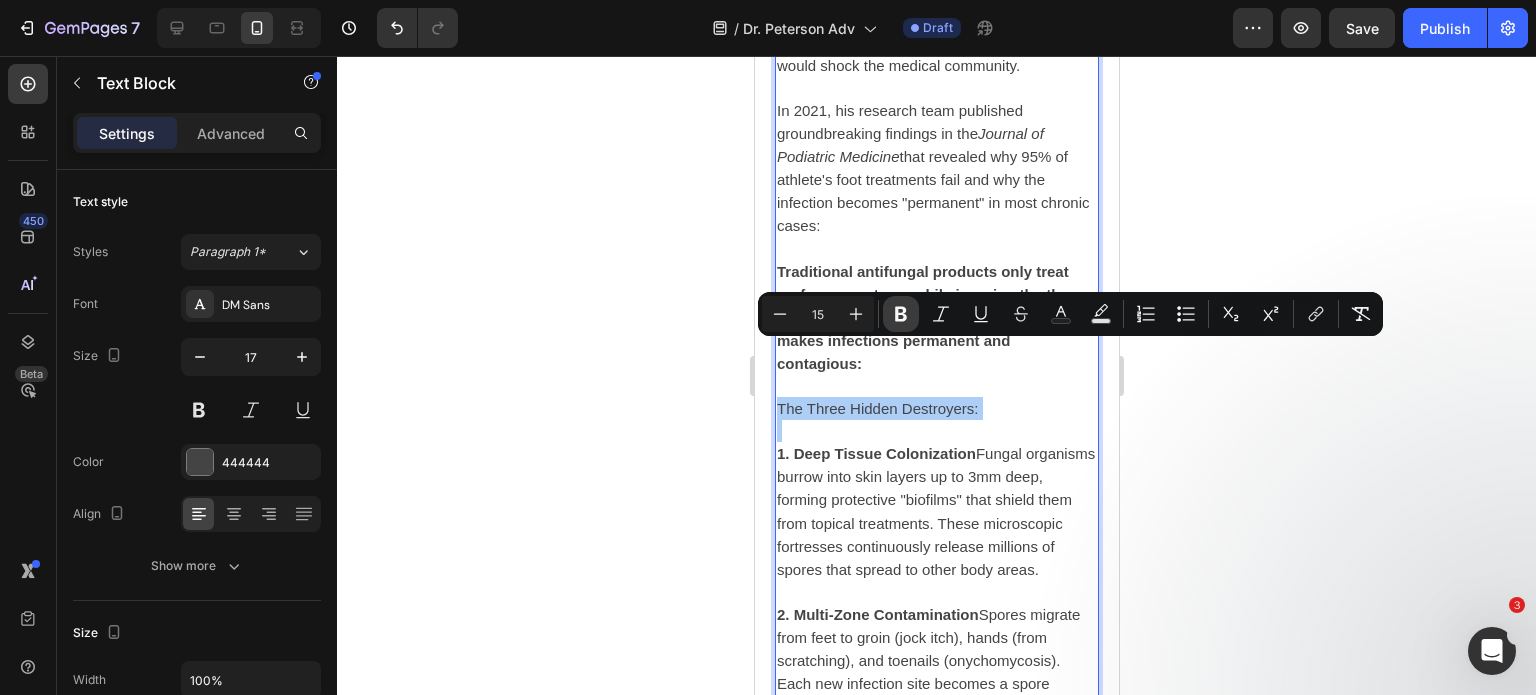click 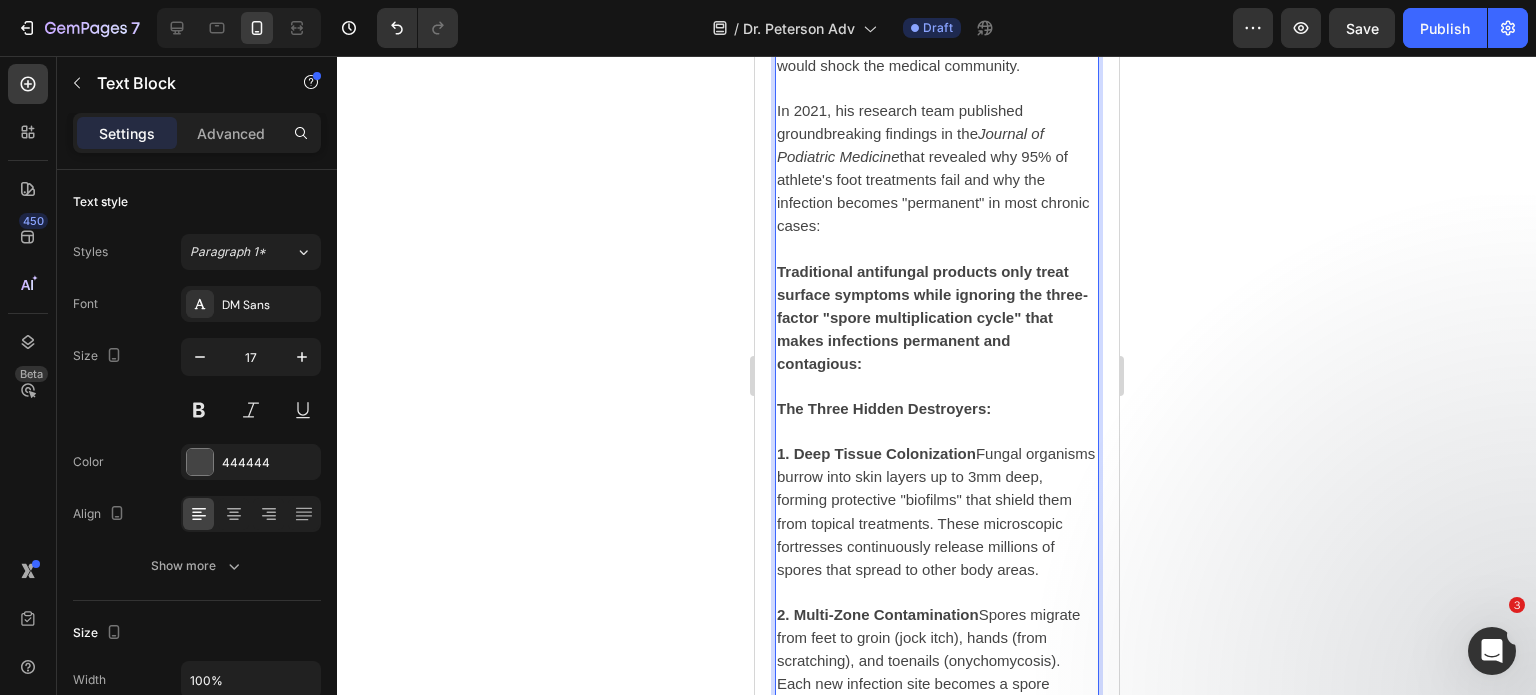 click on "Traditional antifungal products only treat surface symptoms while ignoring the three-factor "spore multiplication cycle" that makes infections permanent and contagious:" at bounding box center [931, 317] 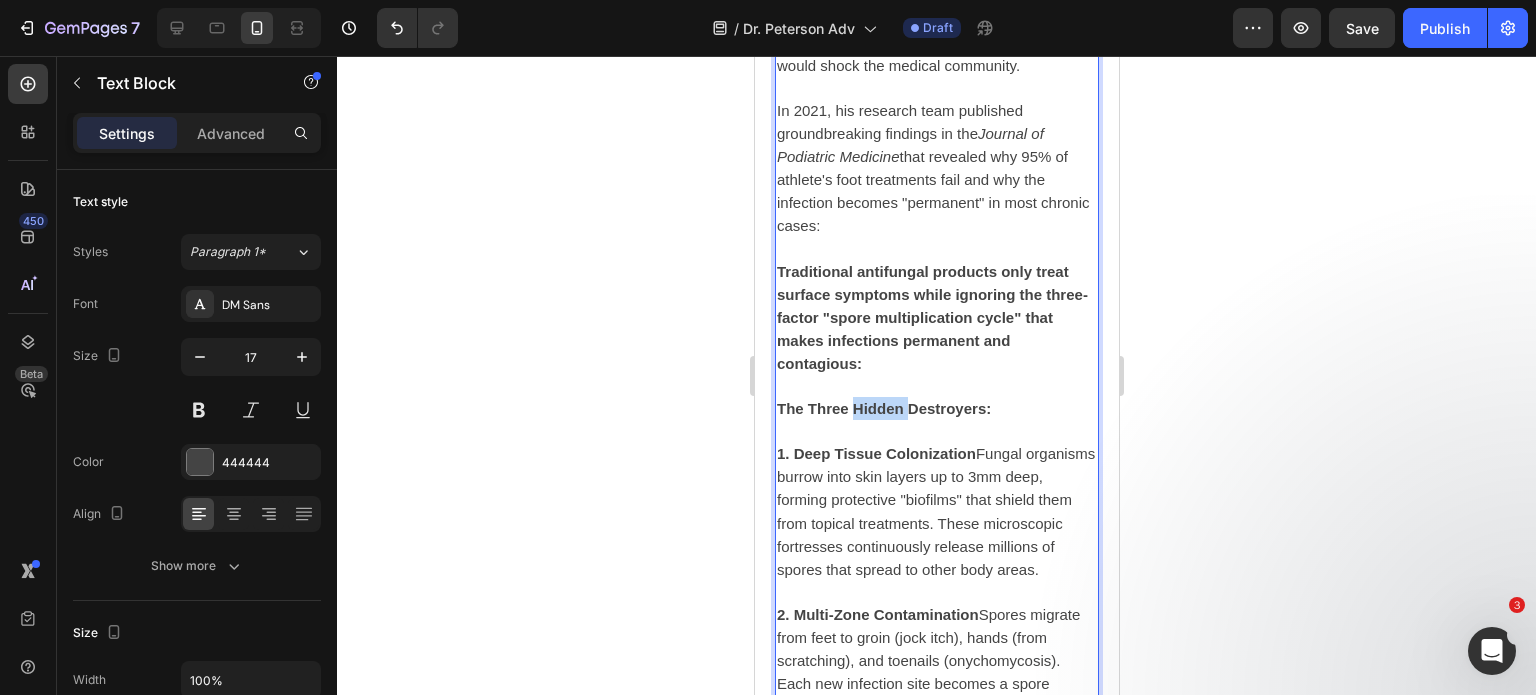 click on "The Three Hidden Destroyers:" at bounding box center (883, 408) 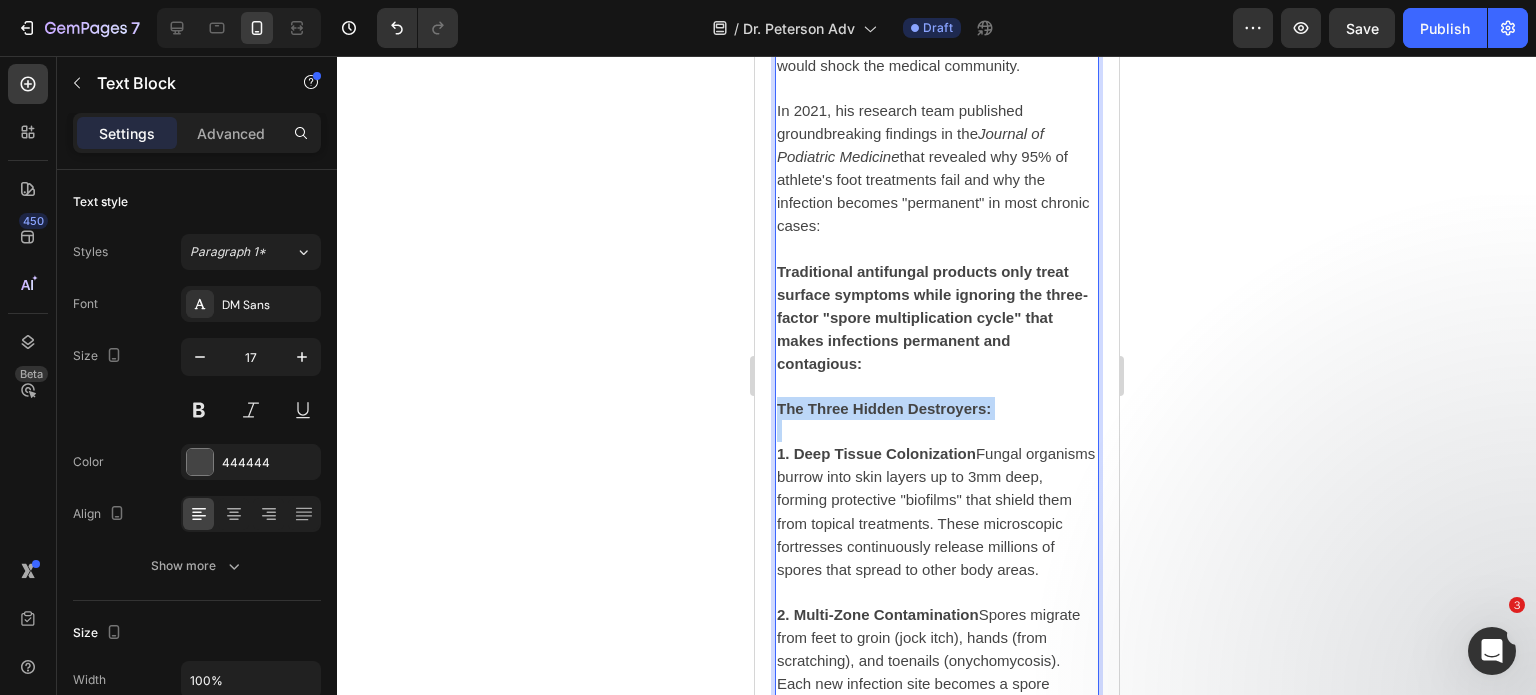 click on "The Three Hidden Destroyers:" at bounding box center [883, 408] 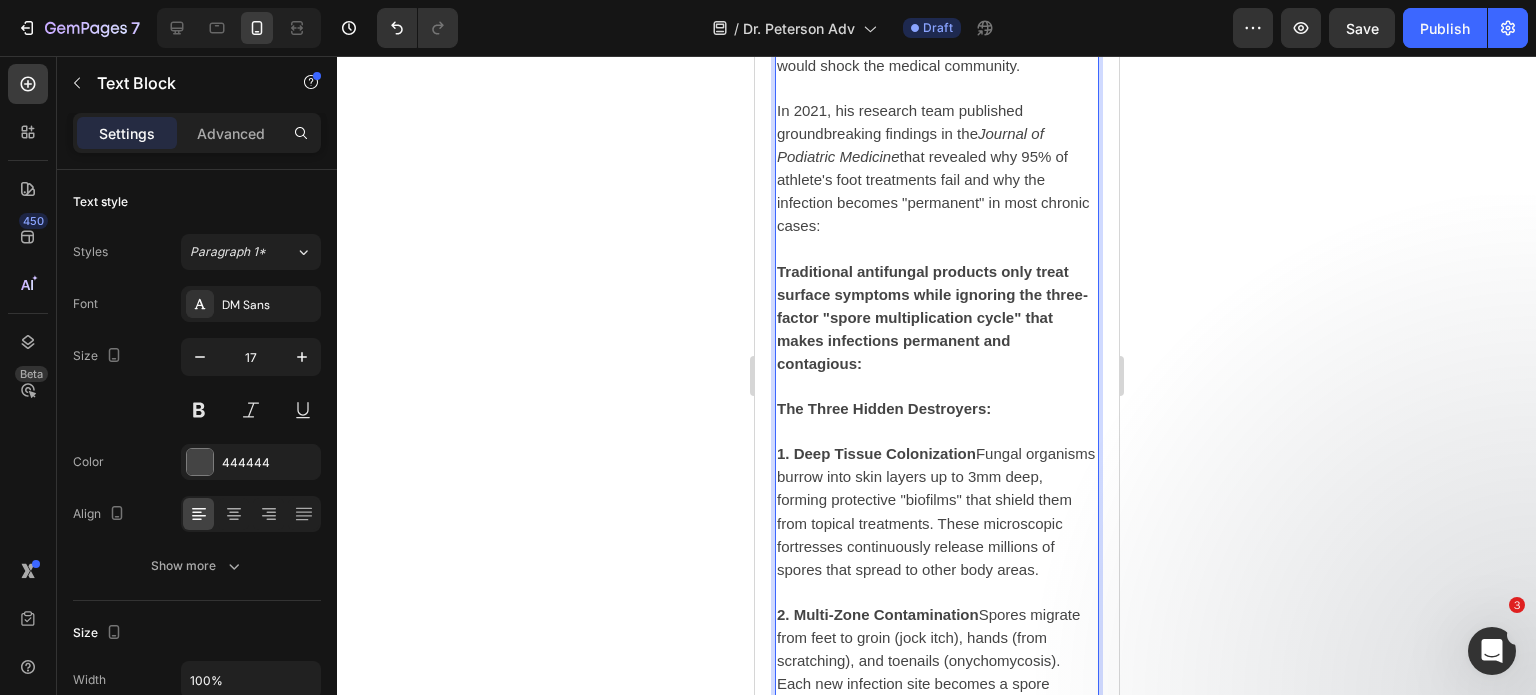 click on "1. Deep Tissue Colonization" at bounding box center [875, 453] 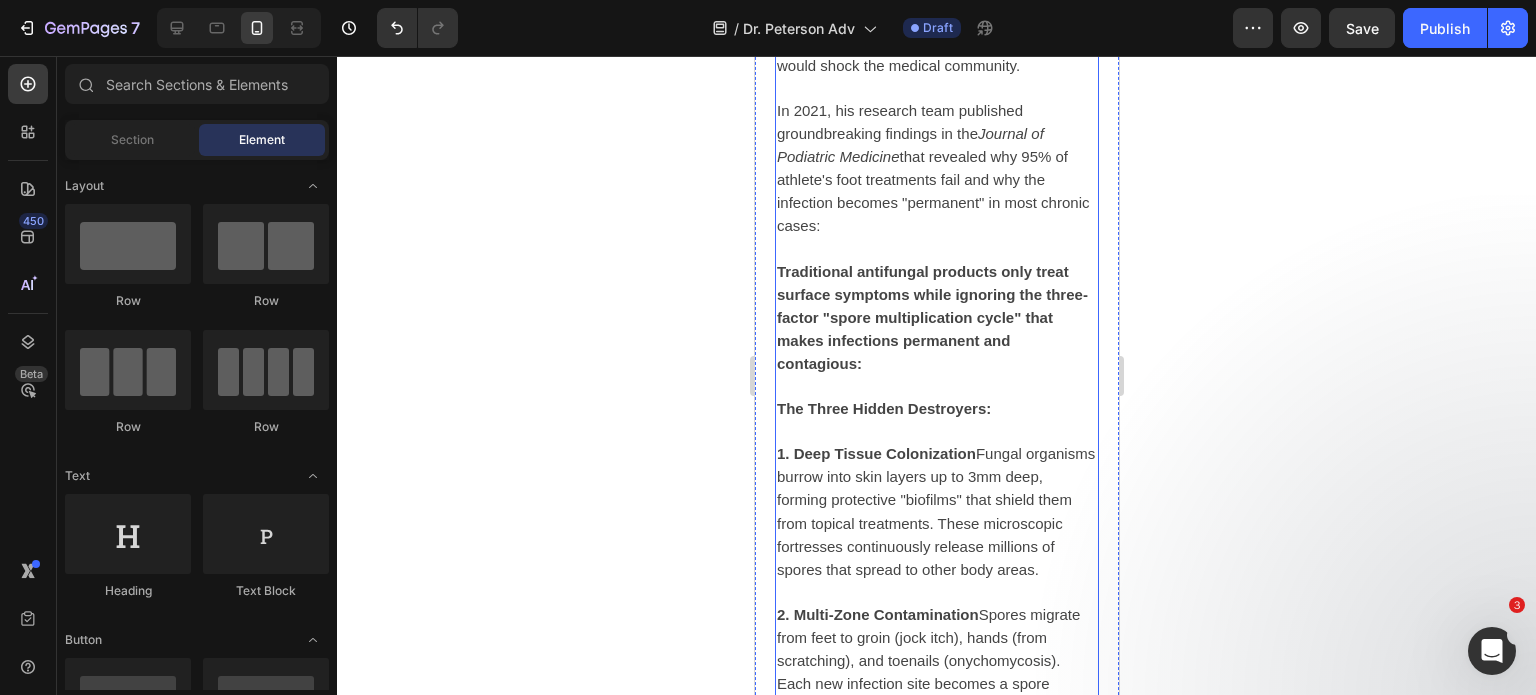 click on "The Three Hidden Destroyers:" at bounding box center (883, 408) 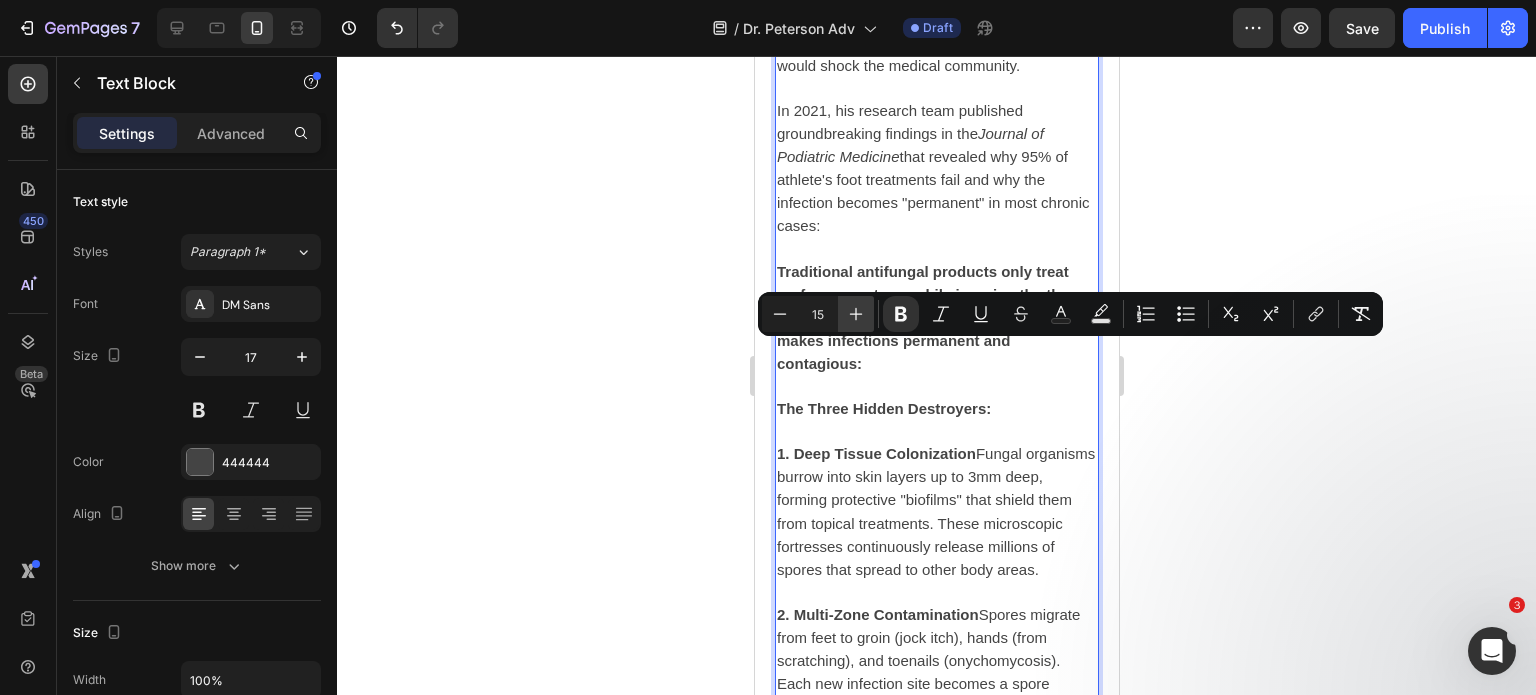click on "Plus" at bounding box center (856, 314) 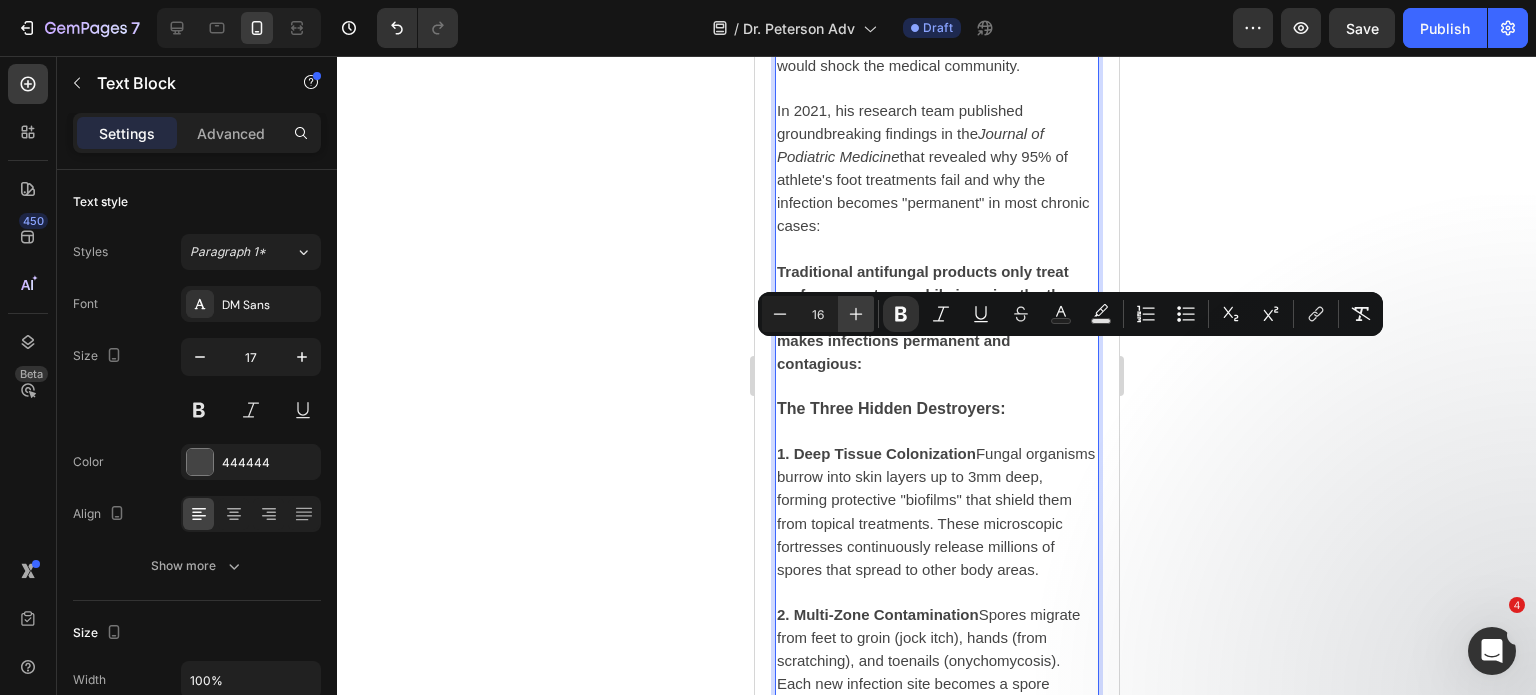 click on "Plus" at bounding box center (856, 314) 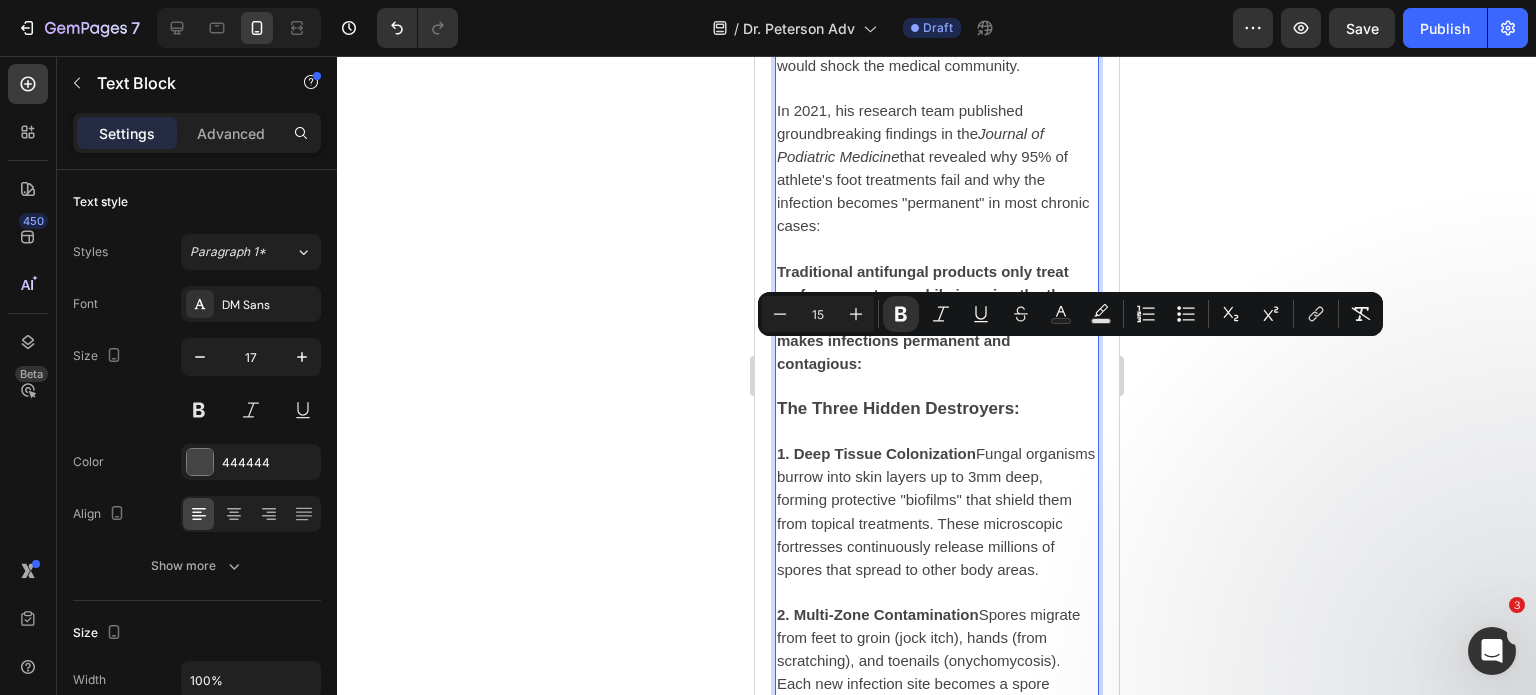 click on "1. Deep Tissue Colonization  Fungal organisms burrow into skin layers up to 3mm deep, forming protective "biofilms" that shield them from topical treatments. These microscopic fortresses continuously release millions of spores that spread to other body areas." at bounding box center [935, 511] 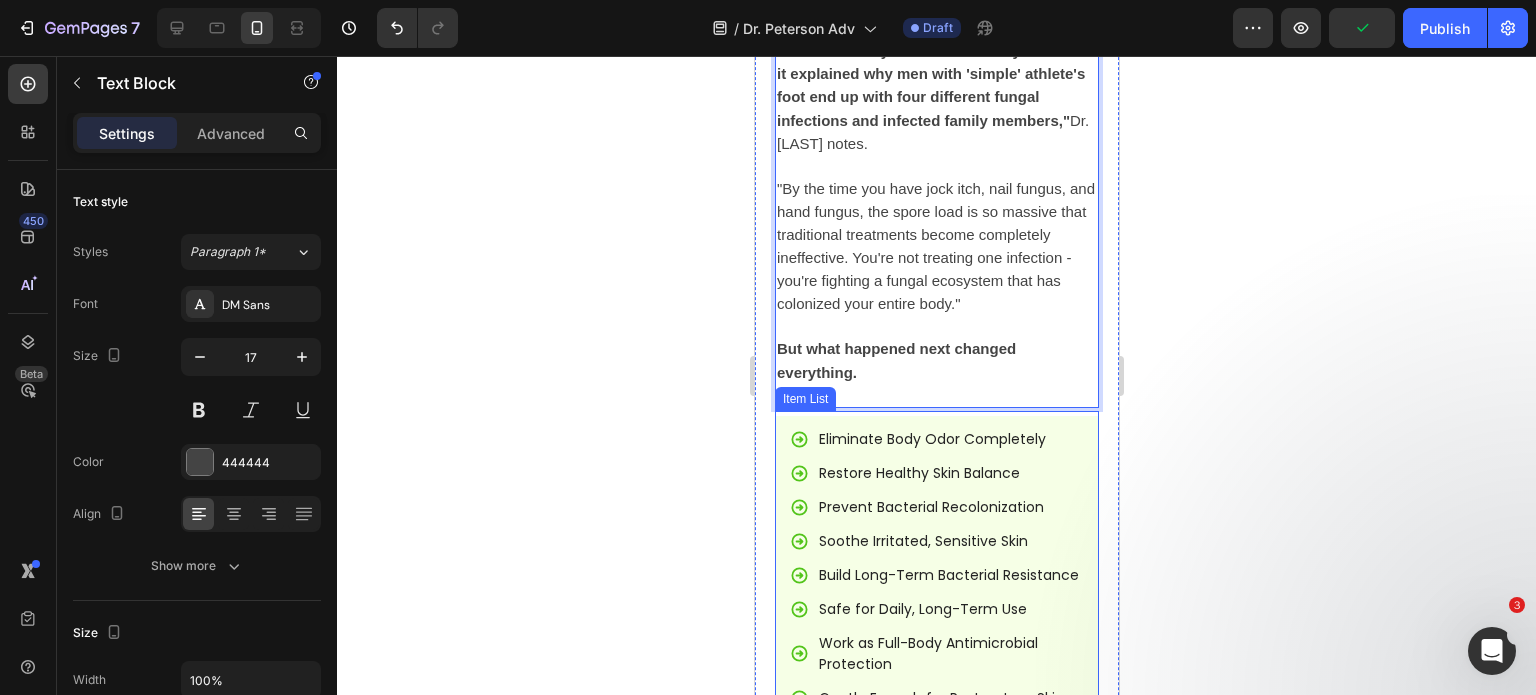 scroll, scrollTop: 5550, scrollLeft: 0, axis: vertical 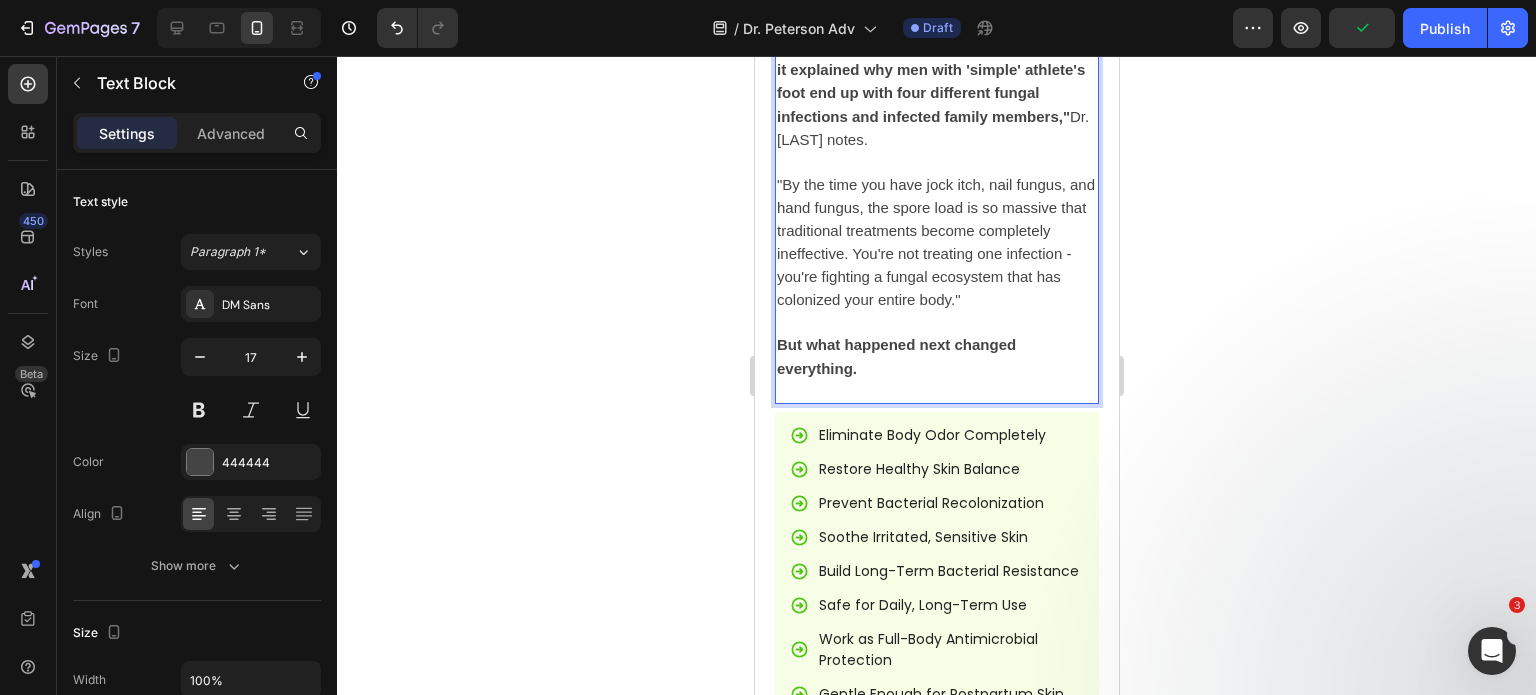 click at bounding box center [936, 391] 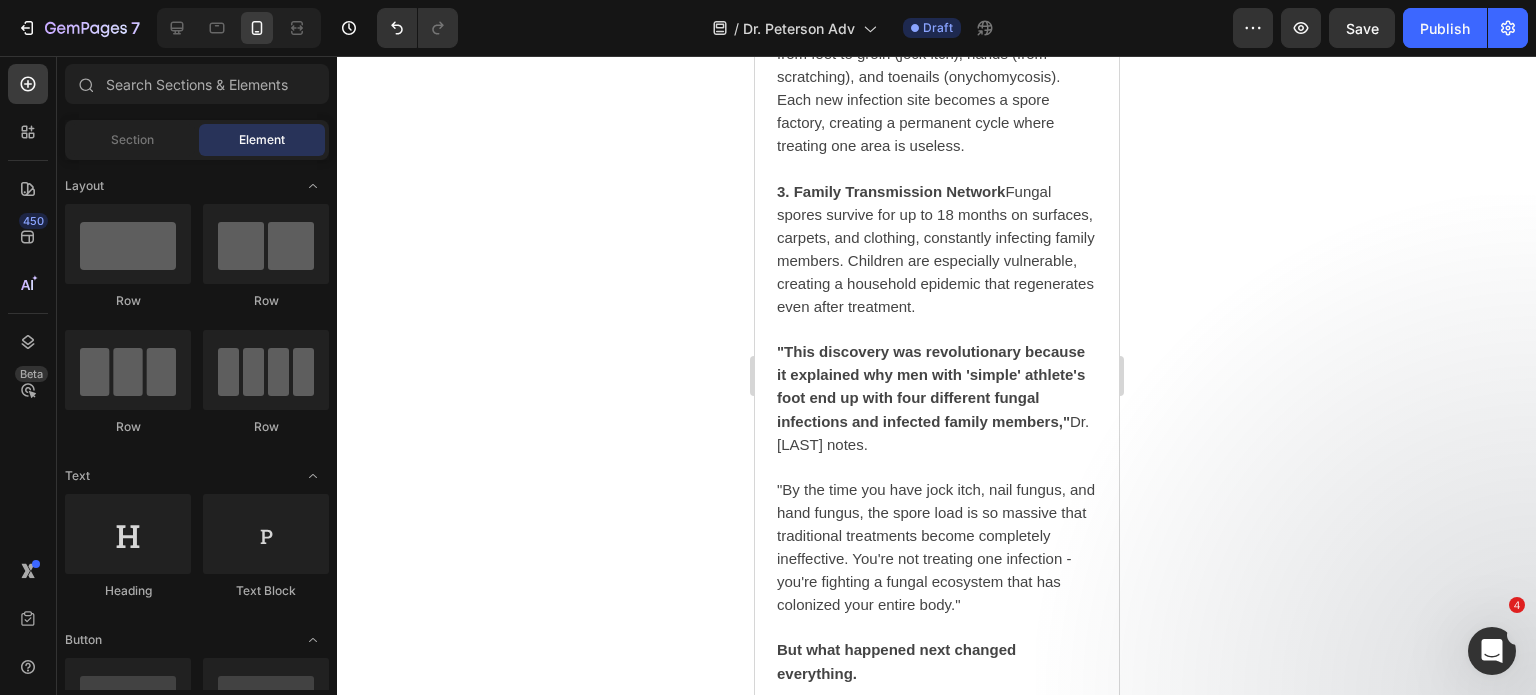 scroll, scrollTop: 5566, scrollLeft: 0, axis: vertical 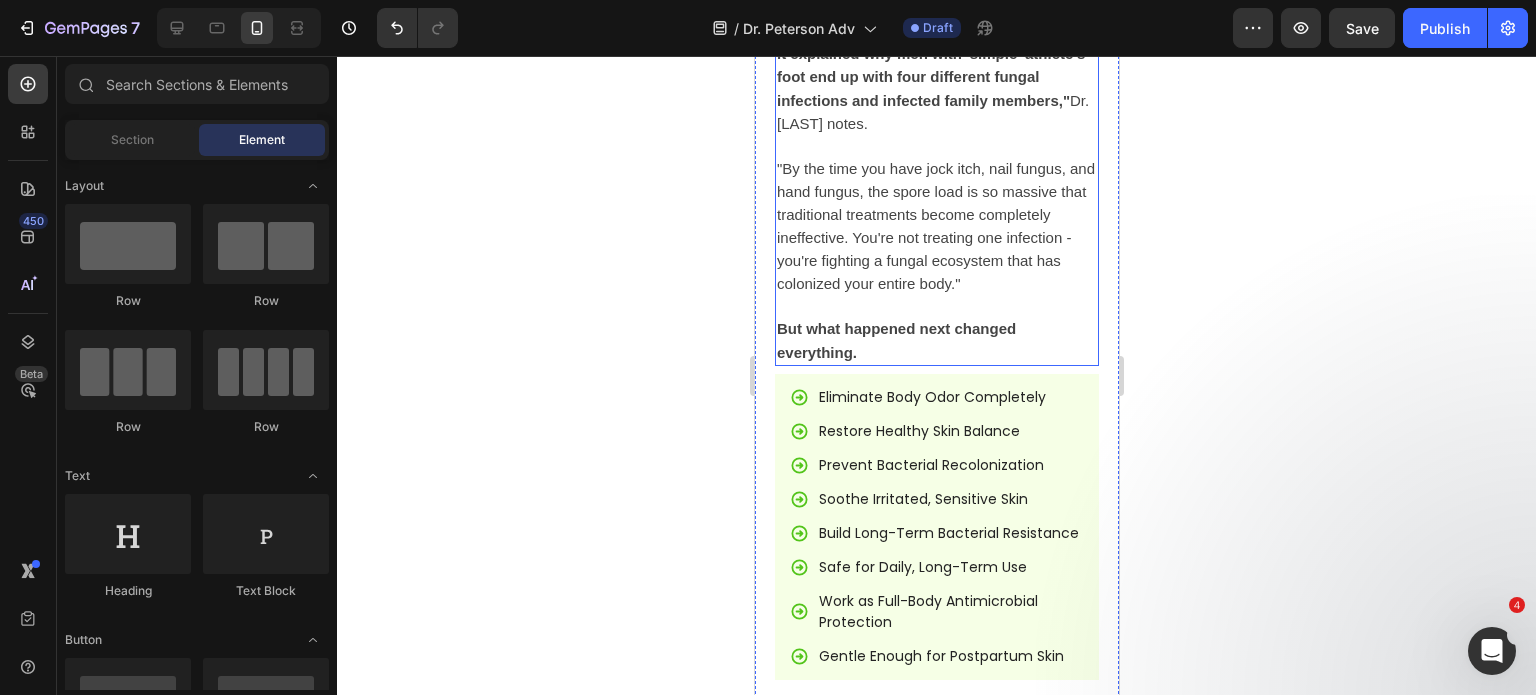 click on ""By the time you have jock itch, nail fungus, and hand fungus, the spore load is so massive that traditional treatments become completely ineffective. You're not treating one infection - you're fighting a fungal ecosystem that has colonized your entire body."" at bounding box center (935, 226) 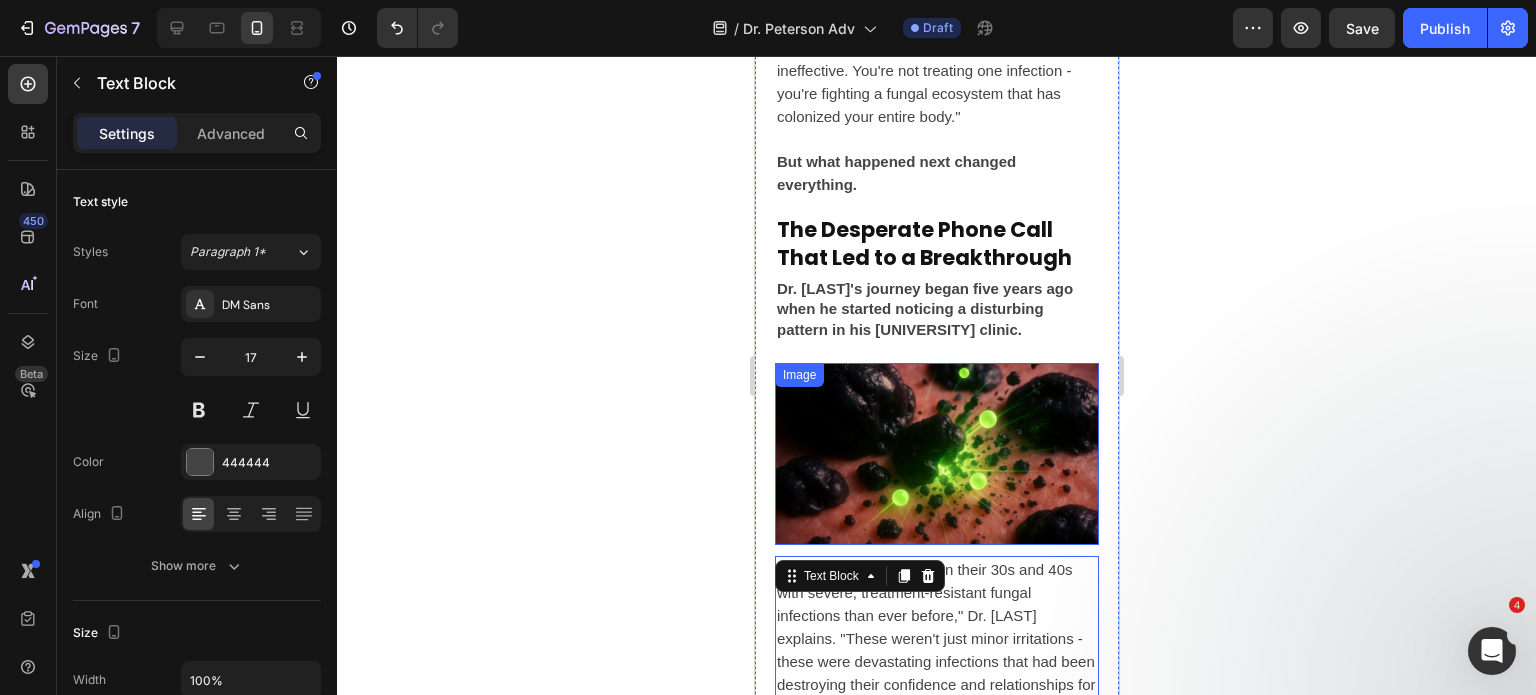 scroll, scrollTop: 3666, scrollLeft: 0, axis: vertical 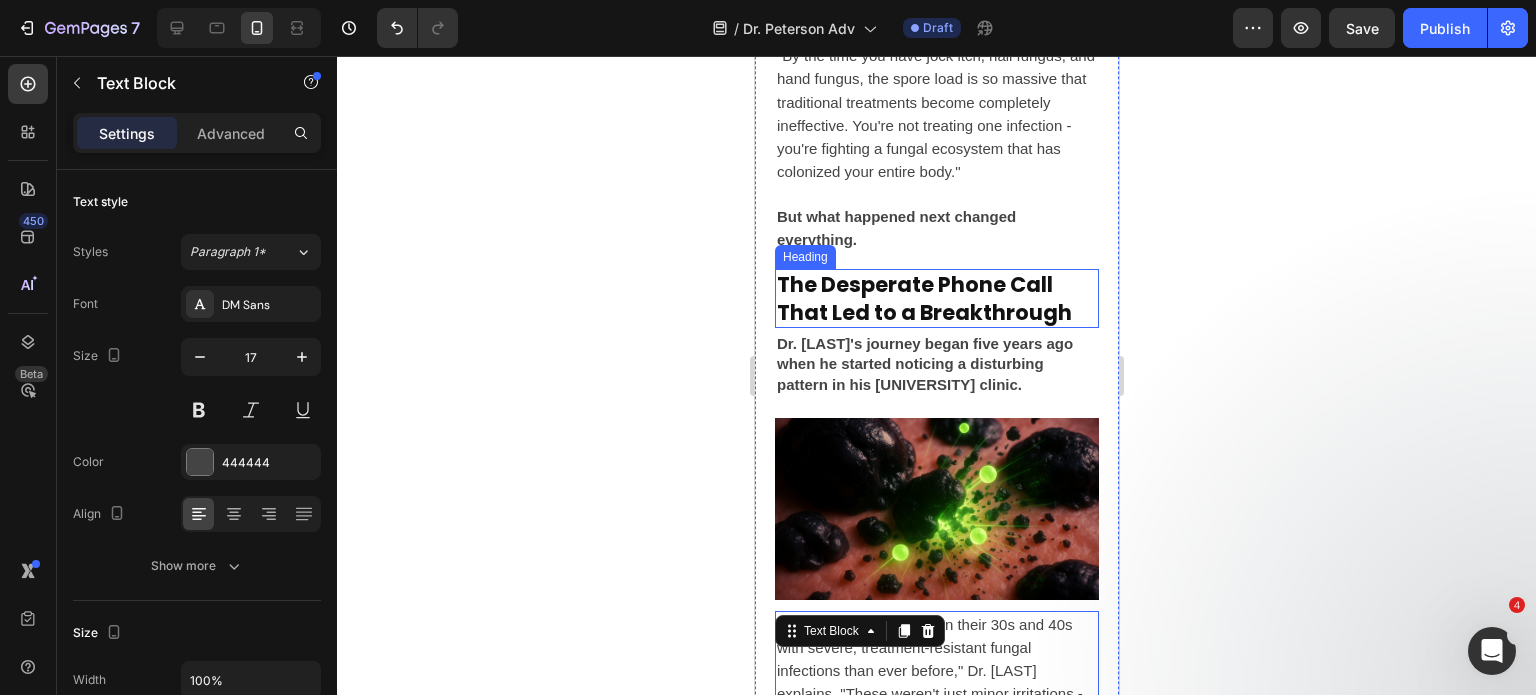 click on "The Desperate Phone Call That Led to a Breakthrough" at bounding box center (936, 298) 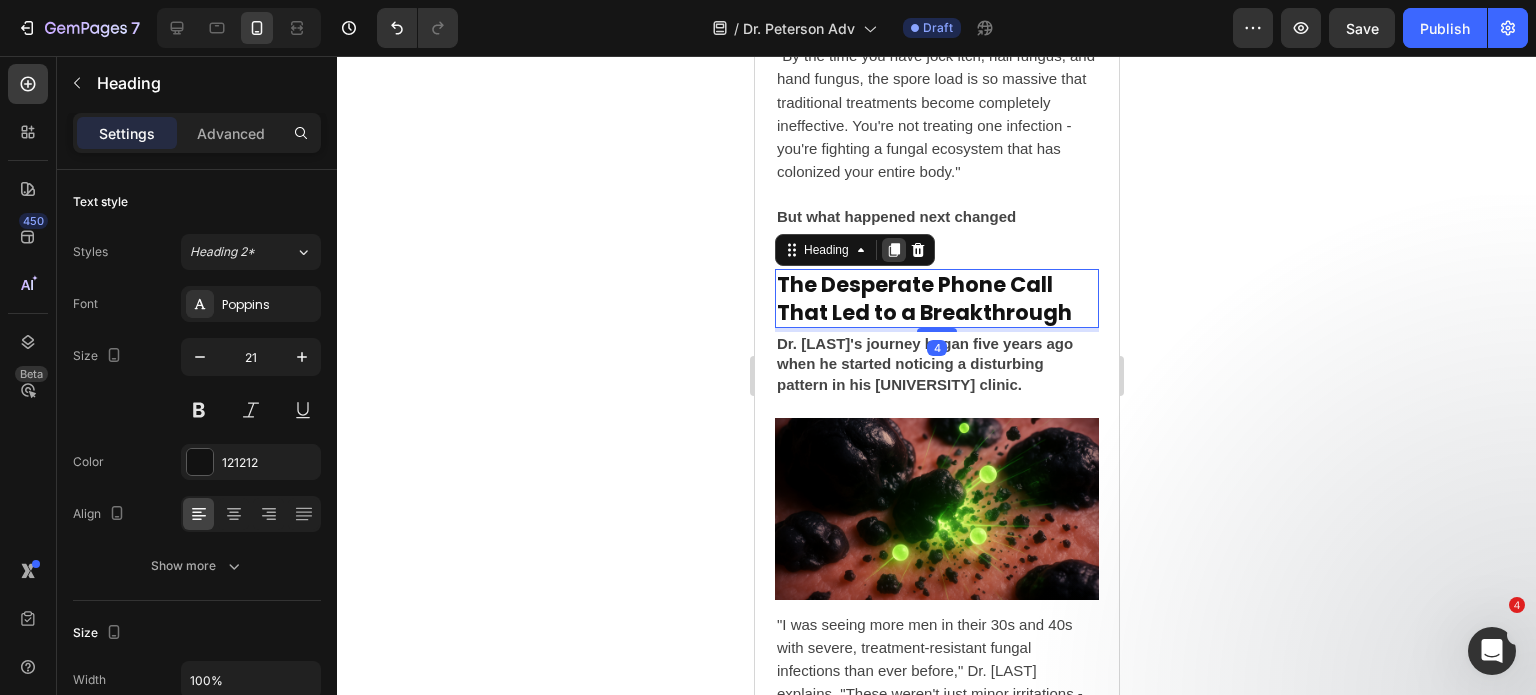 click 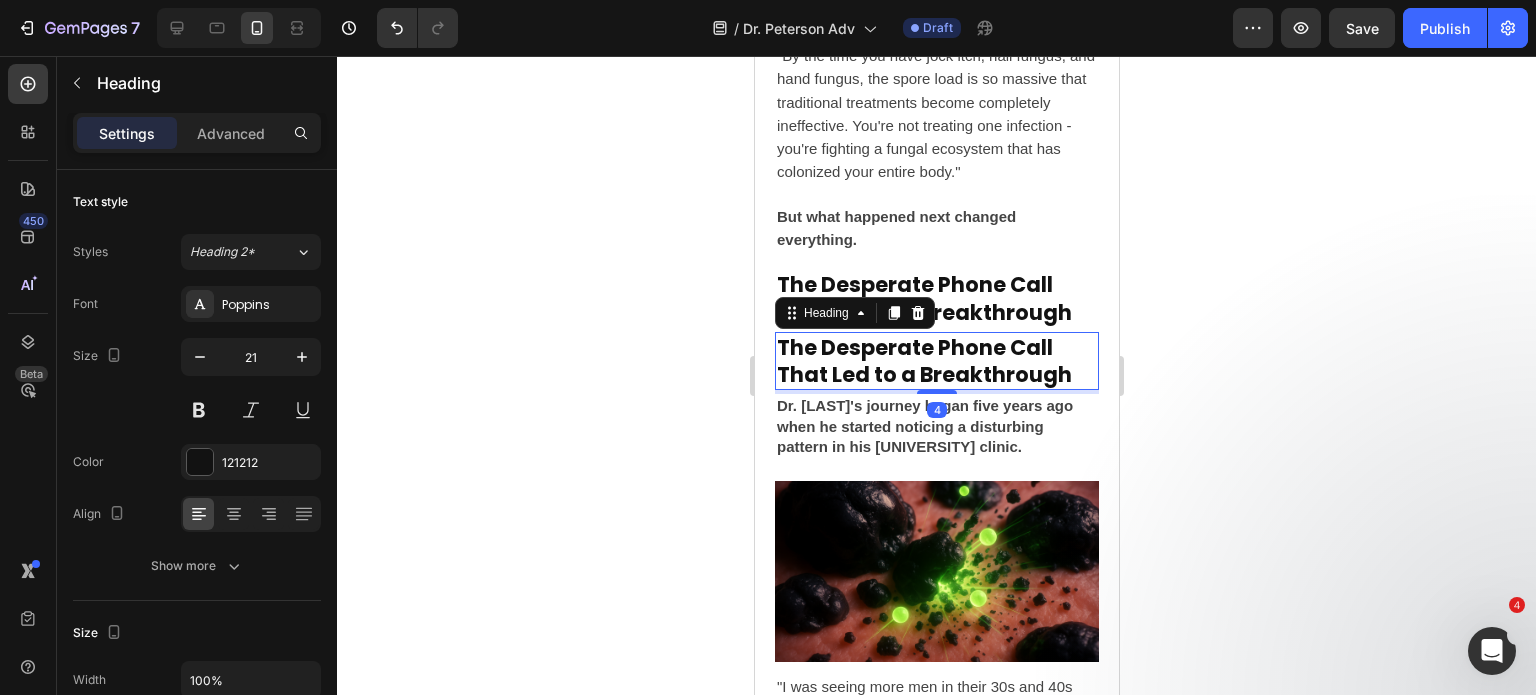 click on "Dr. [LAST]'s journey began five years ago when he started noticing a disturbing pattern in his [UNIVERSITY] clinic." at bounding box center (924, 426) 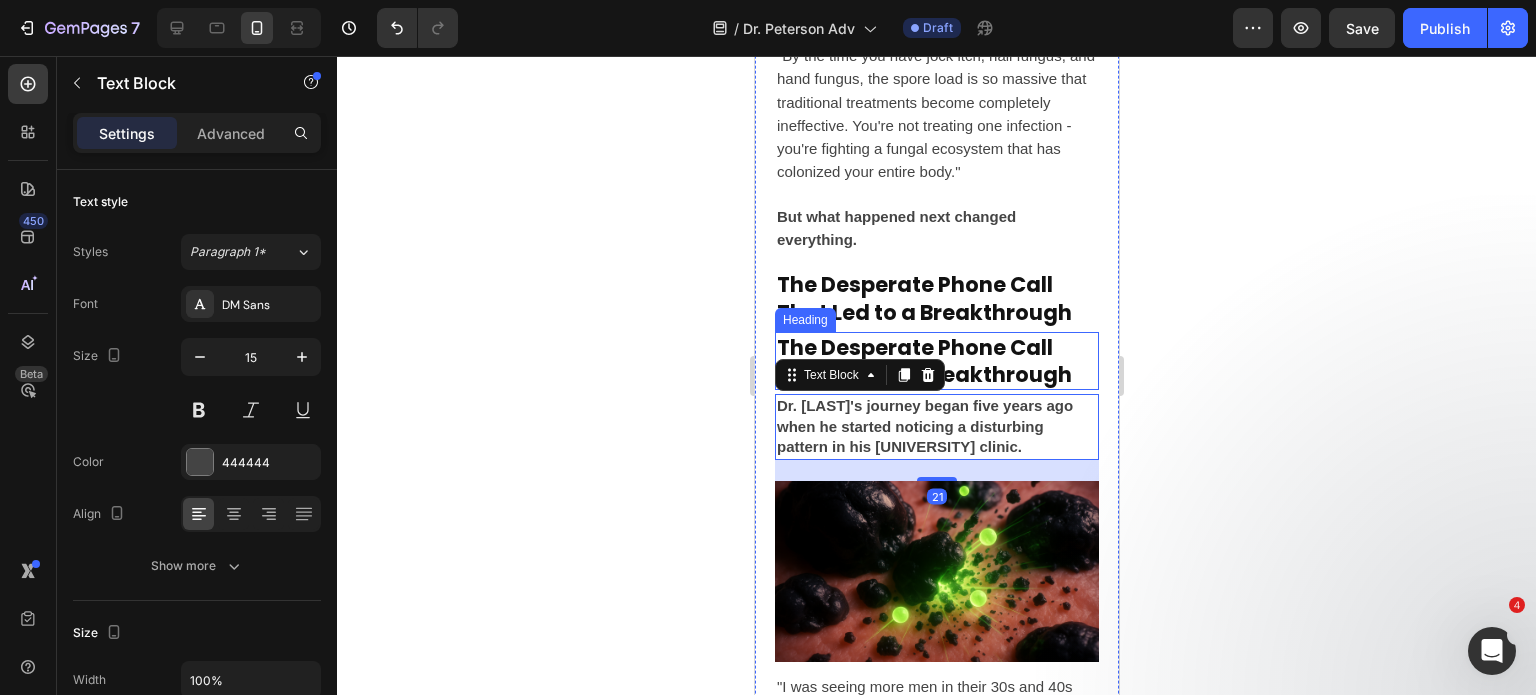click on "The Desperate Phone Call That Led to a Breakthrough" at bounding box center (936, 361) 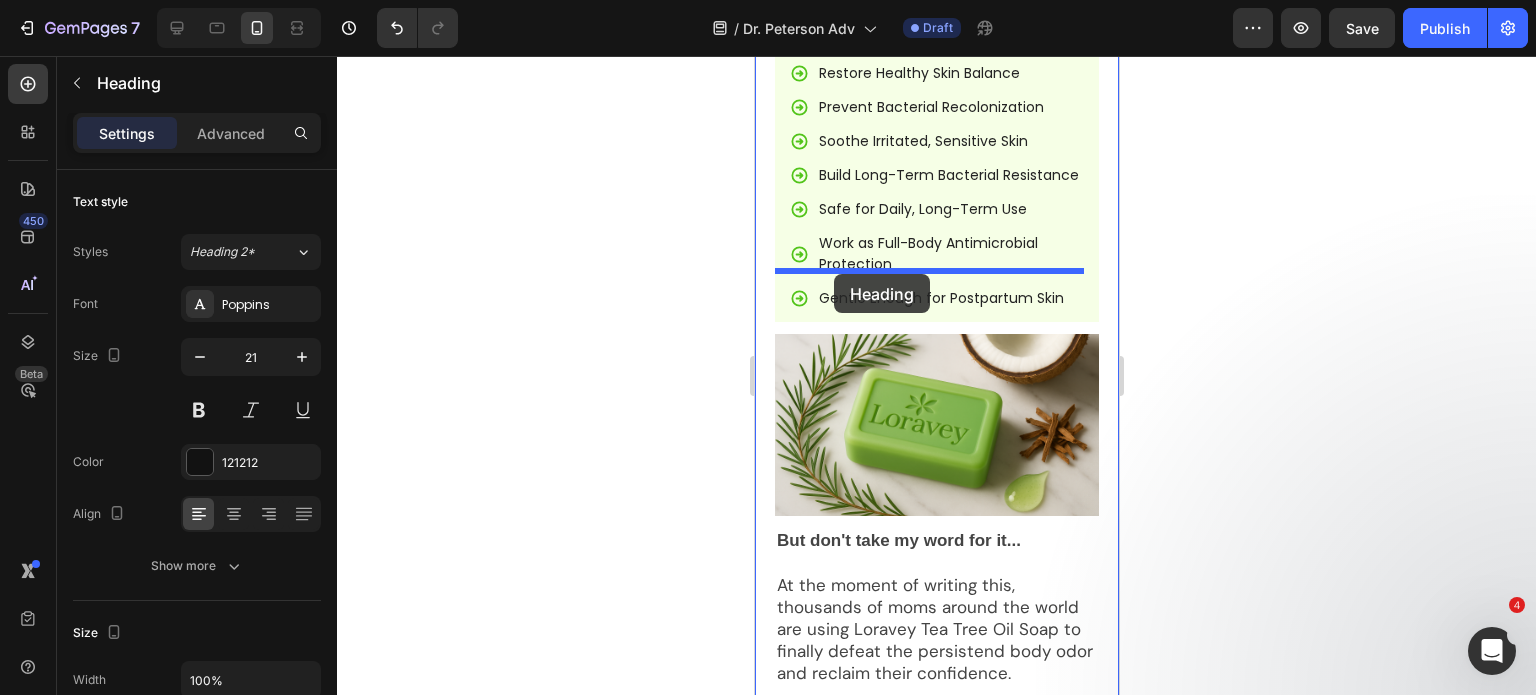 drag, startPoint x: 820, startPoint y: 336, endPoint x: 833, endPoint y: 274, distance: 63.348244 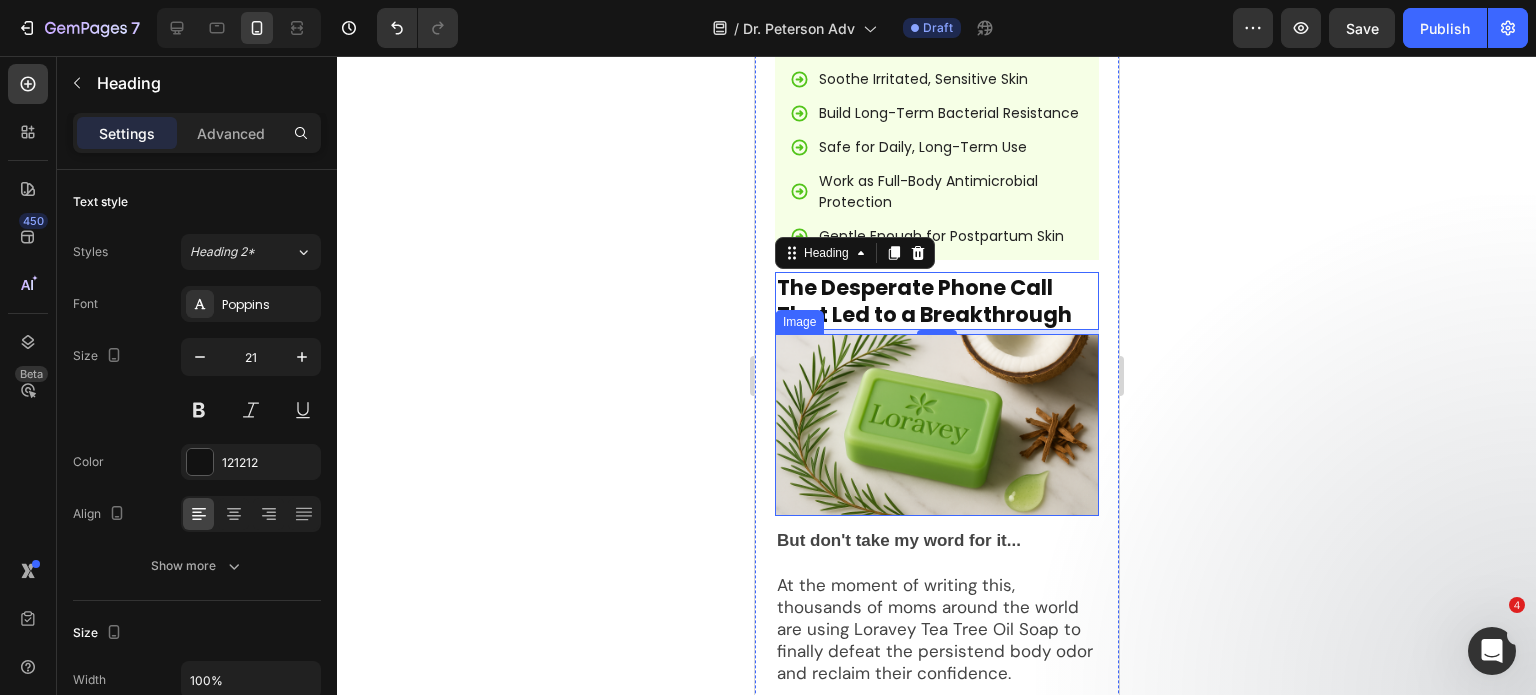 scroll, scrollTop: 5924, scrollLeft: 0, axis: vertical 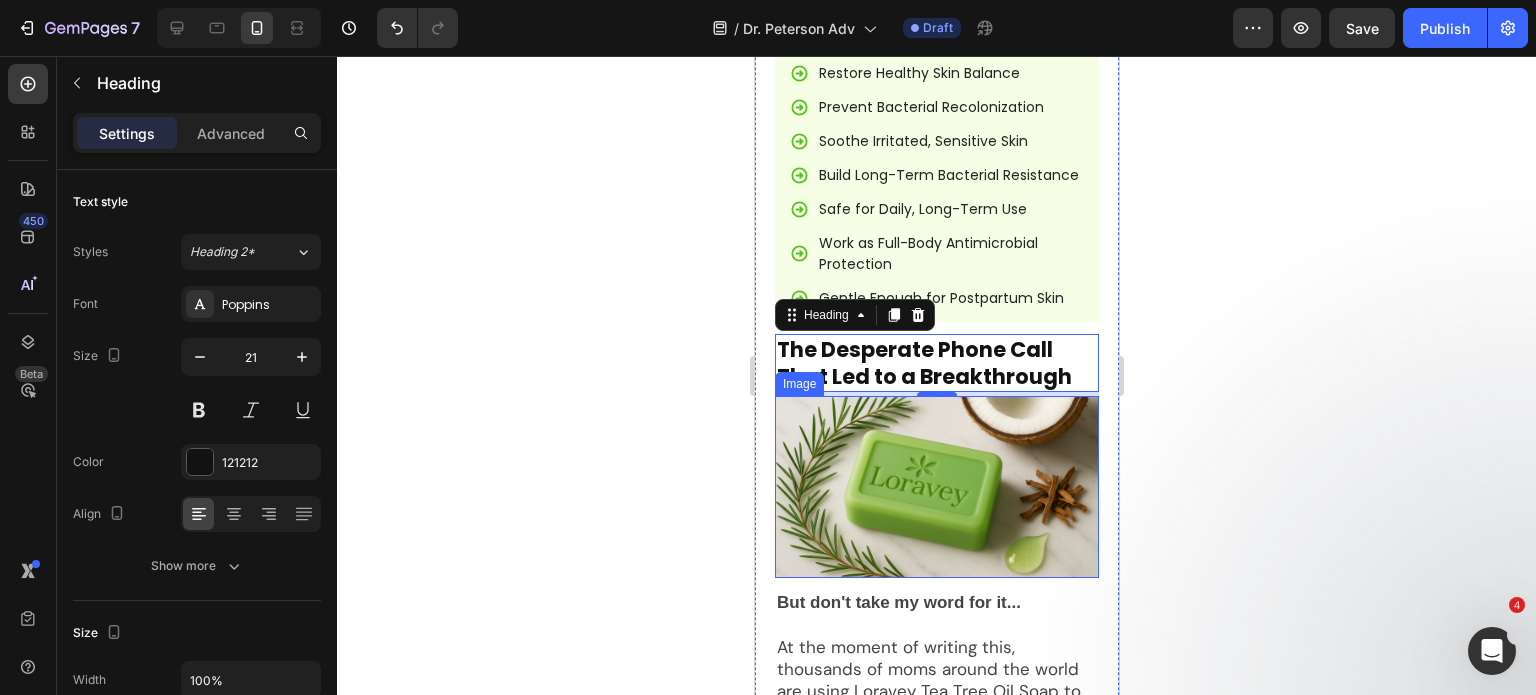 click at bounding box center [936, 487] 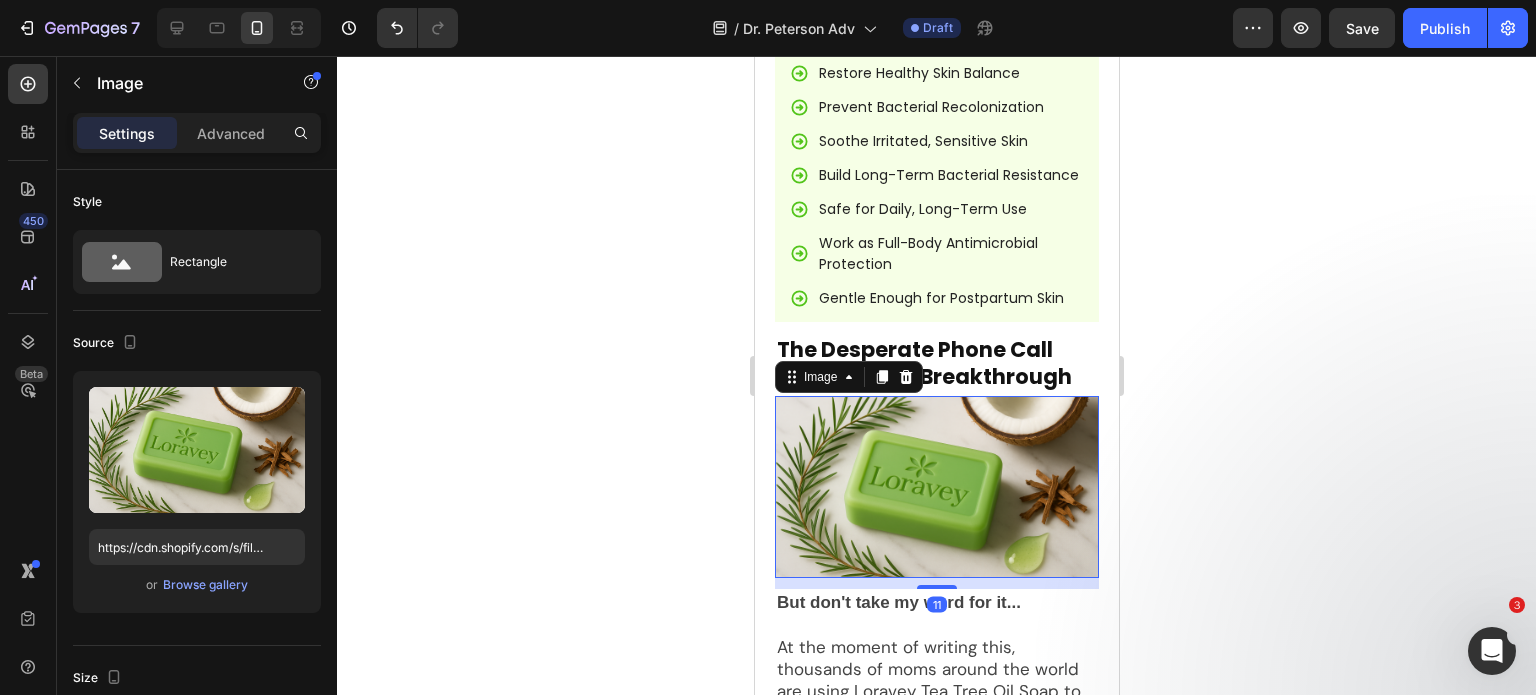 click 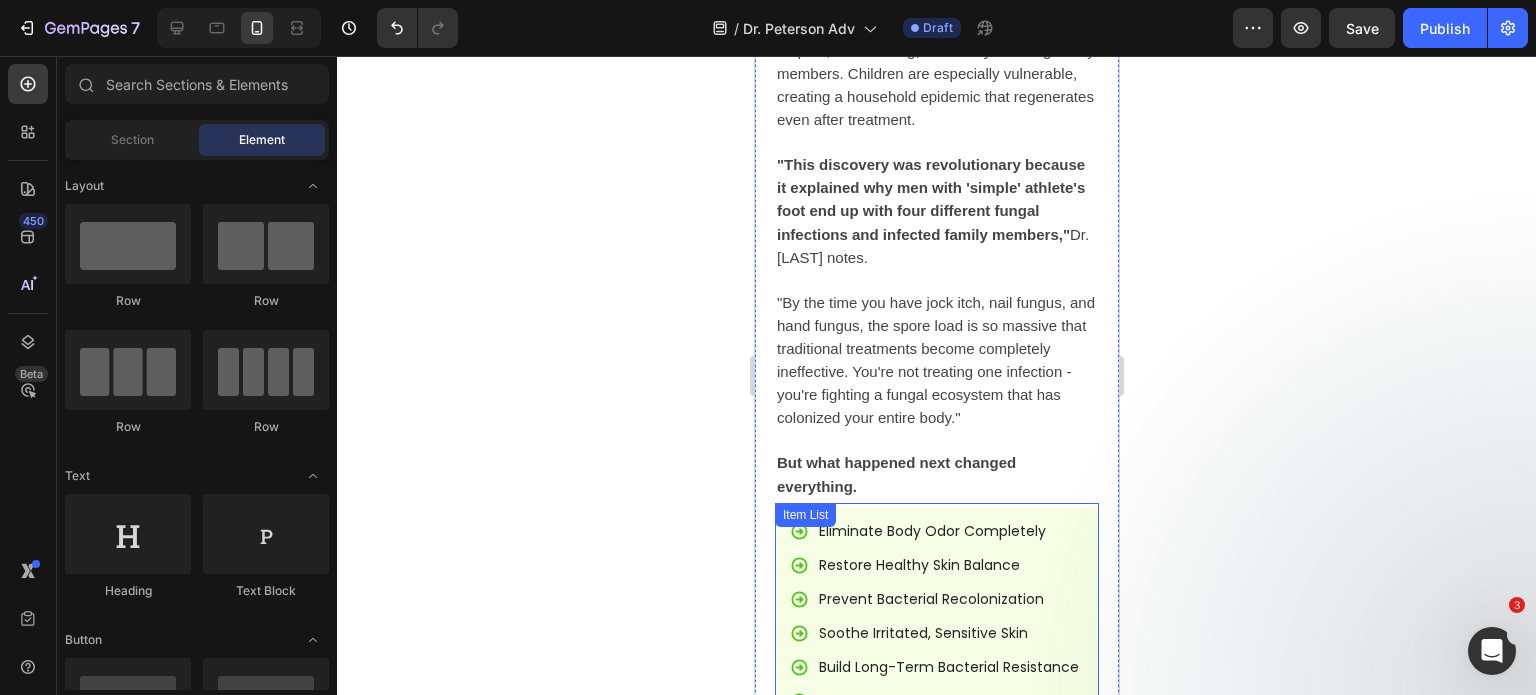 click on ""By the time you have jock itch, nail fungus, and hand fungus, the spore load is so massive that traditional treatments become completely ineffective. You're not treating one infection - you're fighting a fungal ecosystem that has colonized your entire body."" at bounding box center (936, 360) 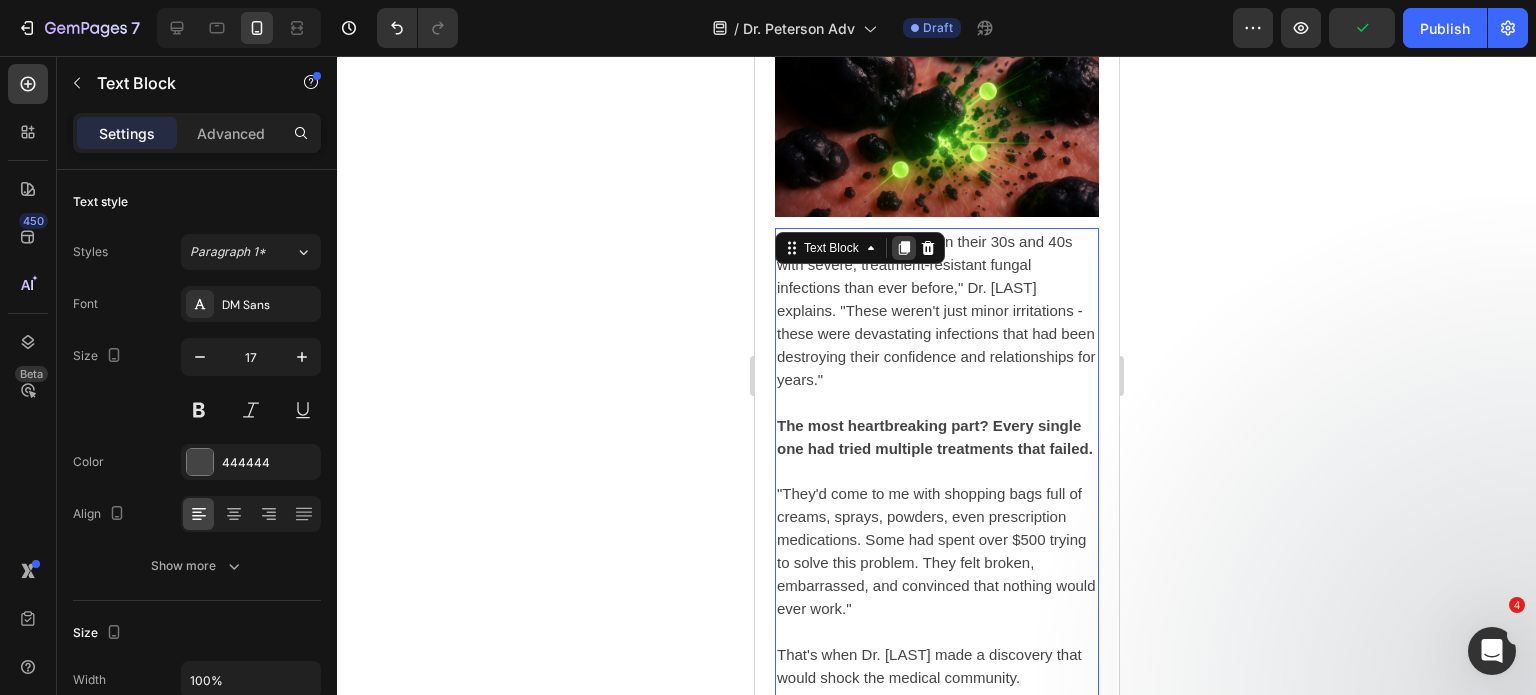 click at bounding box center [903, 248] 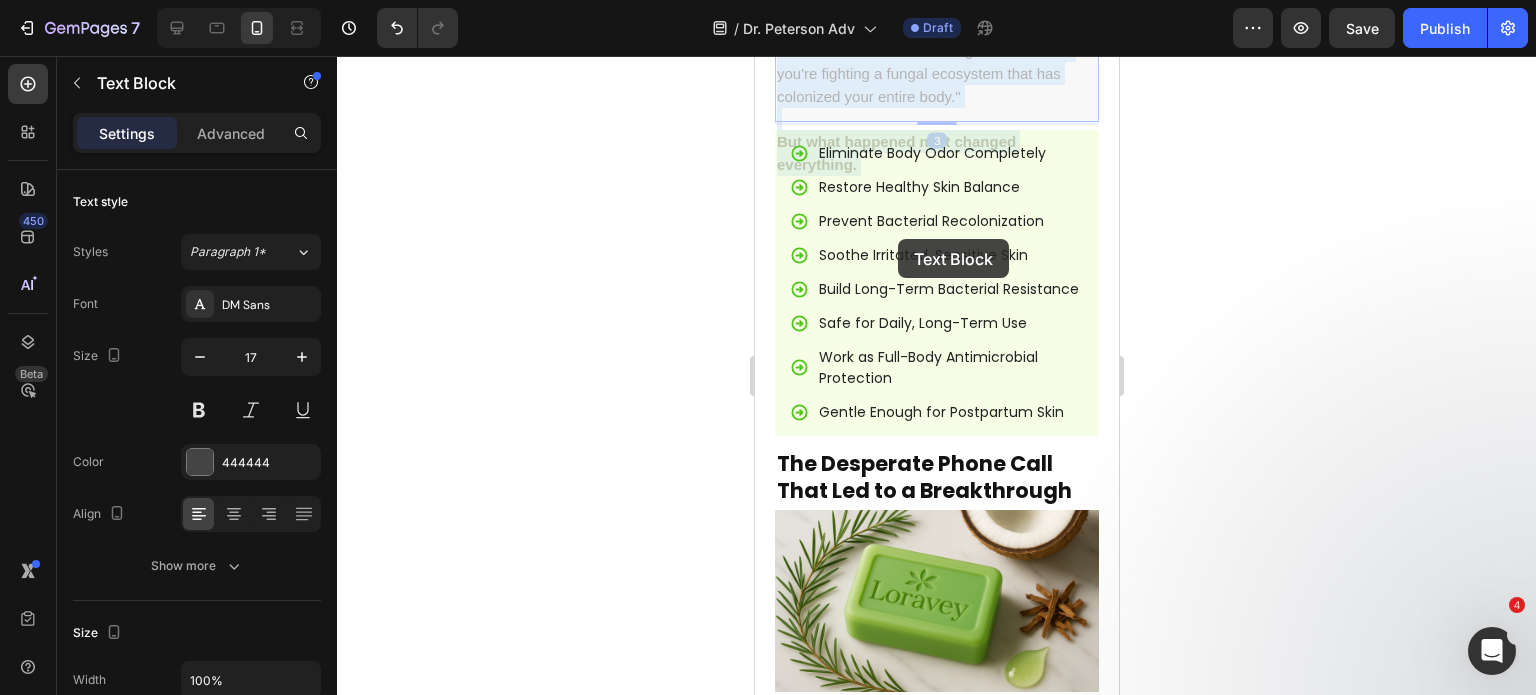 scroll, scrollTop: 7553, scrollLeft: 0, axis: vertical 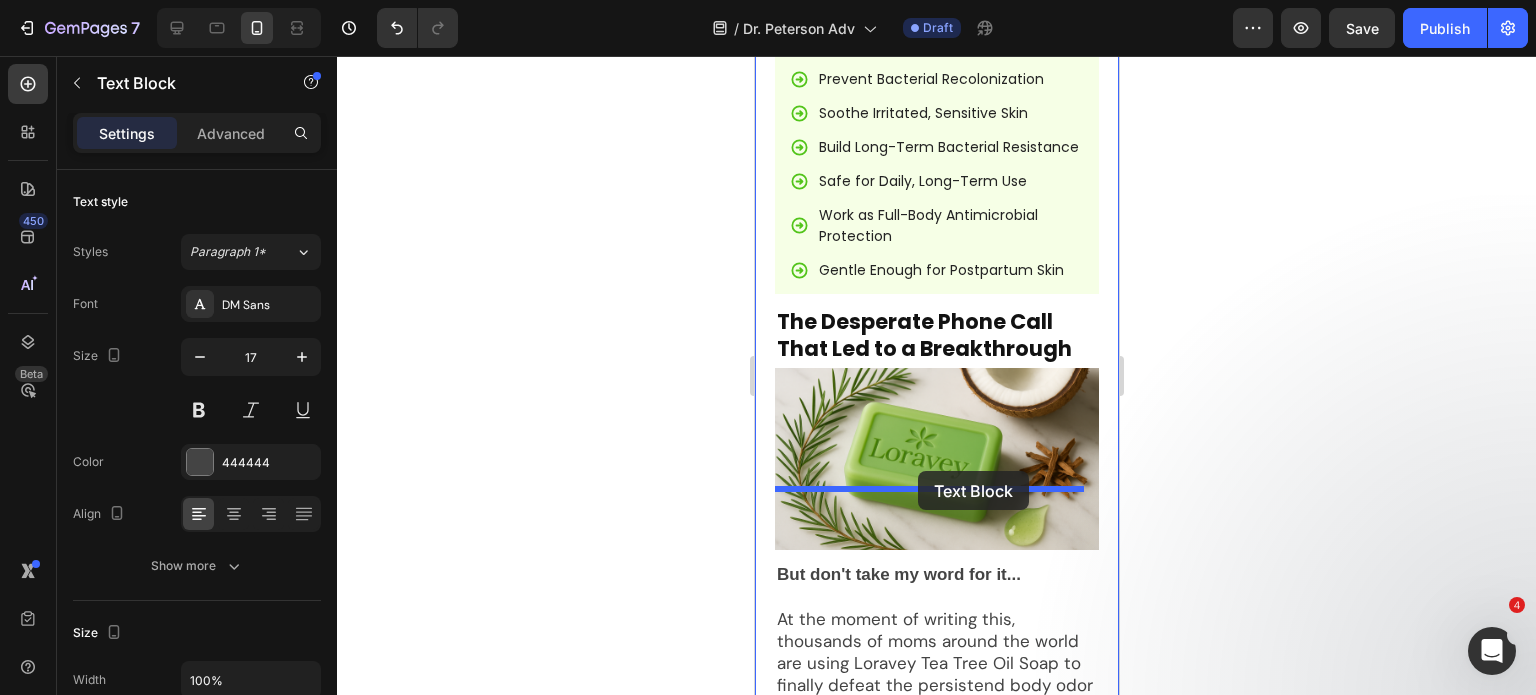 drag, startPoint x: 897, startPoint y: 239, endPoint x: 917, endPoint y: 471, distance: 232.86047 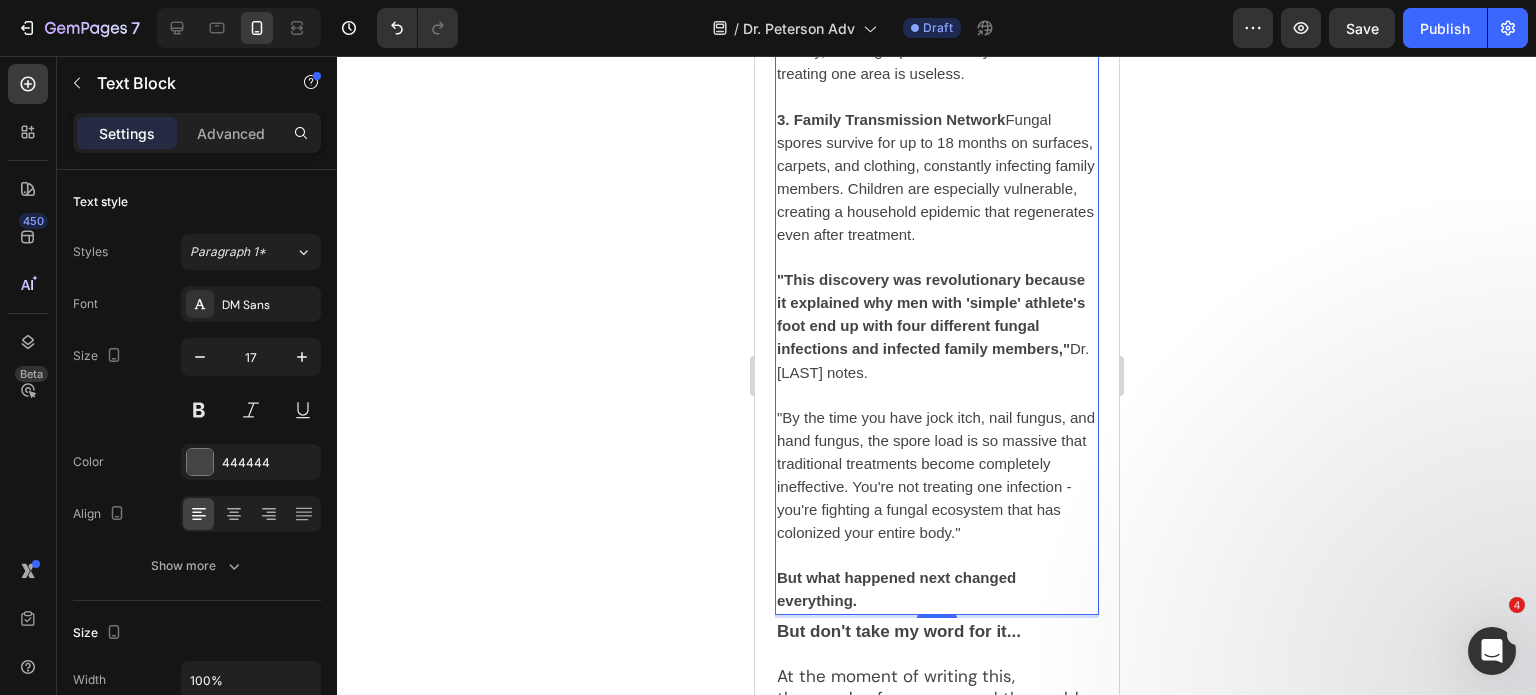 scroll, scrollTop: 5952, scrollLeft: 0, axis: vertical 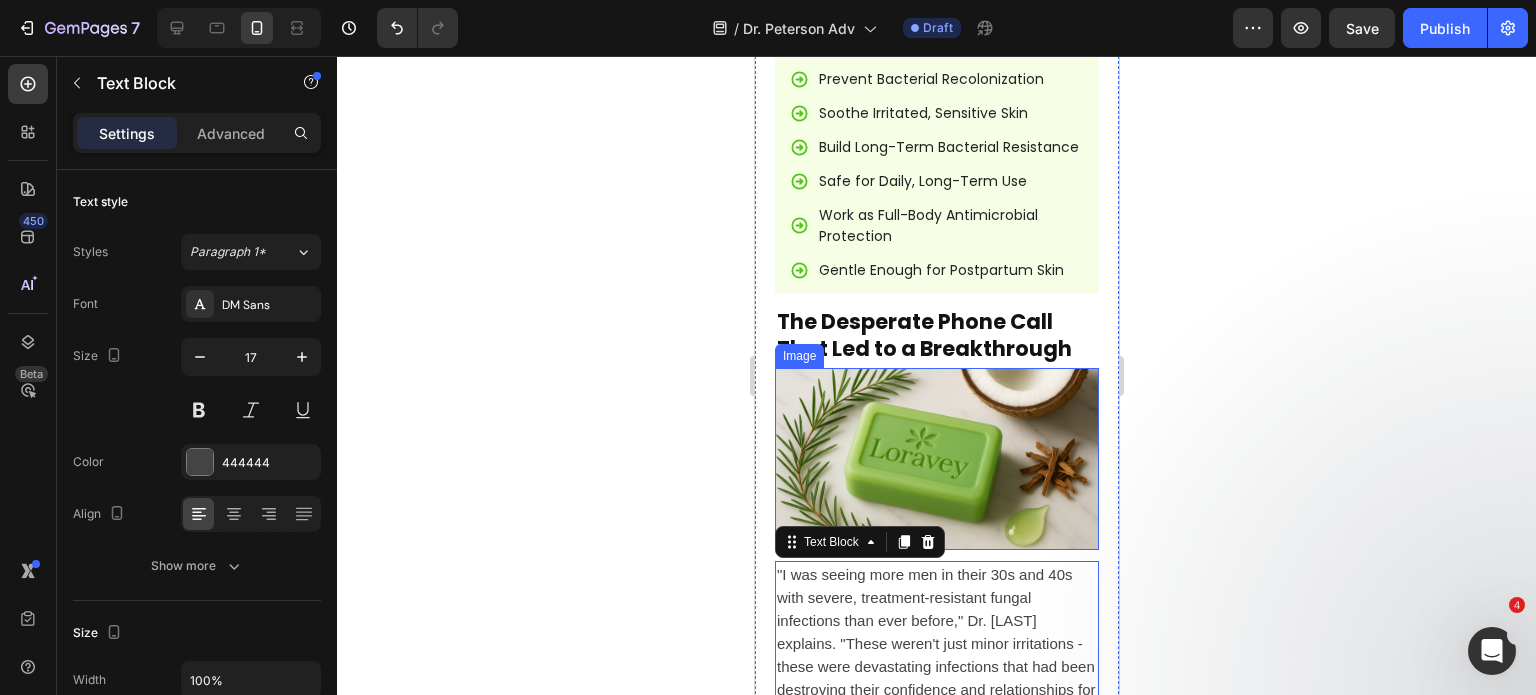 click at bounding box center [936, 459] 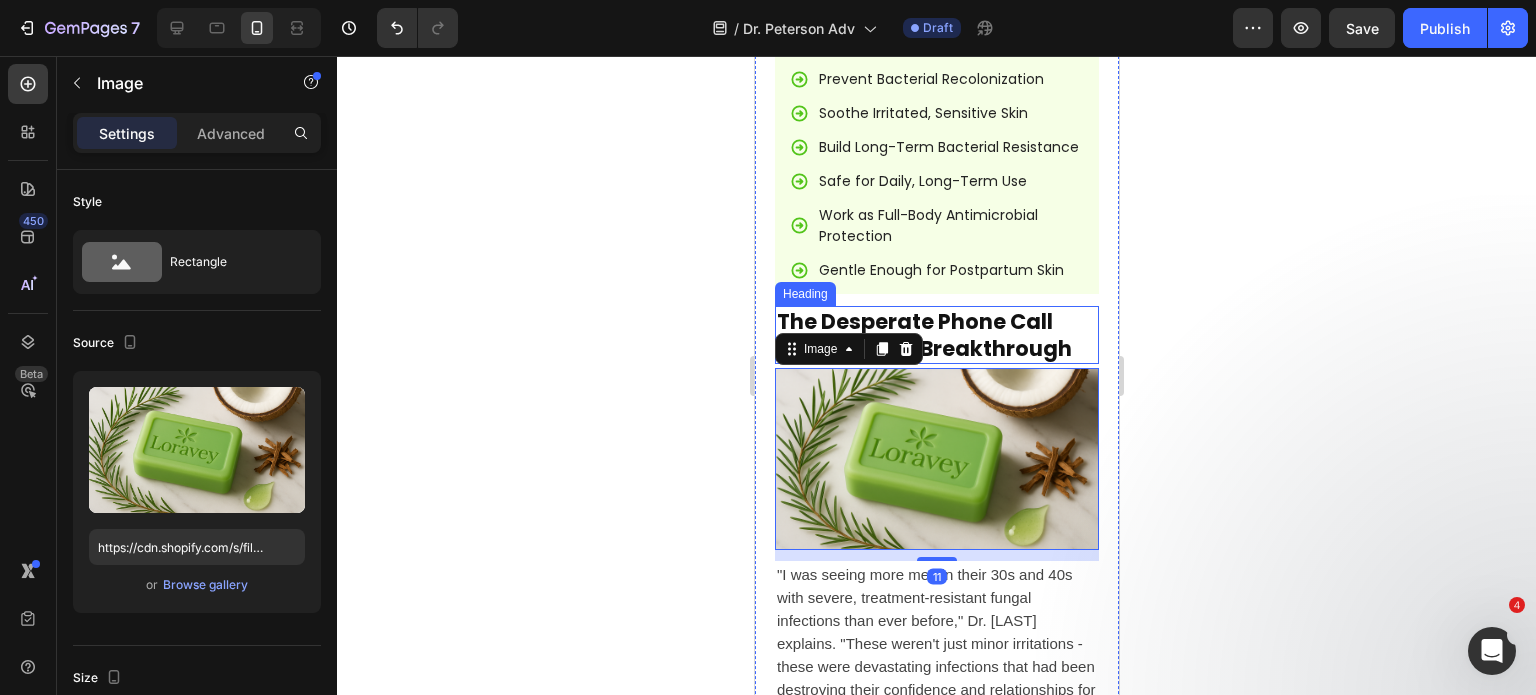 click on "The Desperate Phone Call That Led to a Breakthrough" at bounding box center [936, 335] 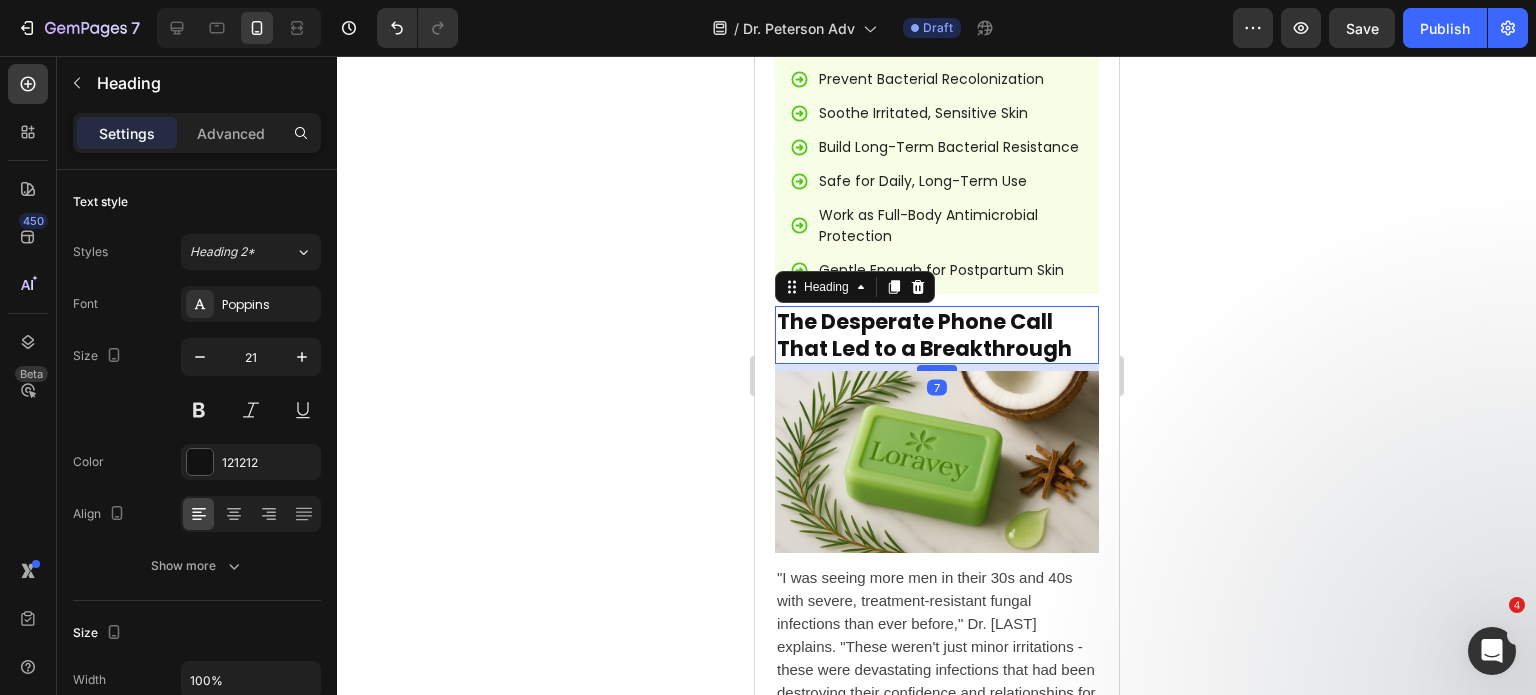 click at bounding box center (936, 368) 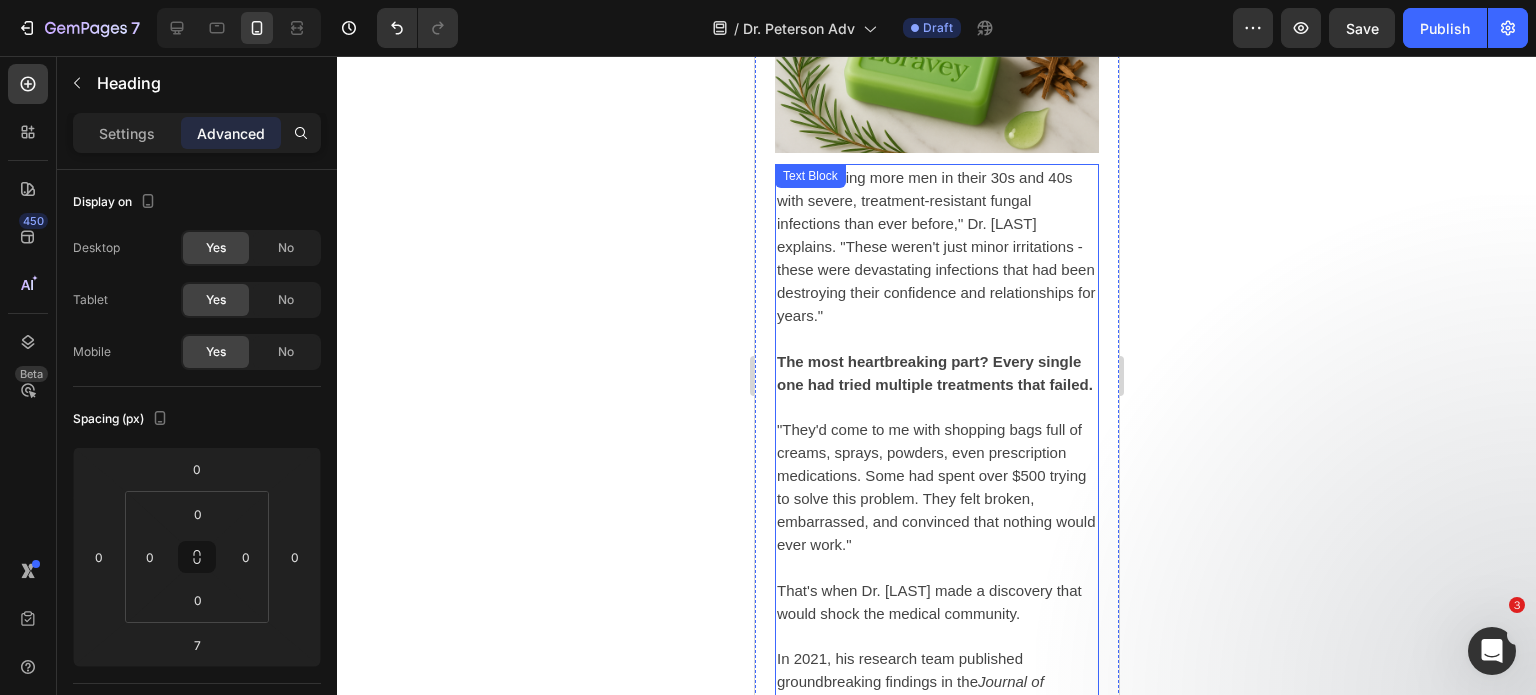 click on "The most heartbreaking part? Every single one had tried multiple treatments that failed." at bounding box center (934, 373) 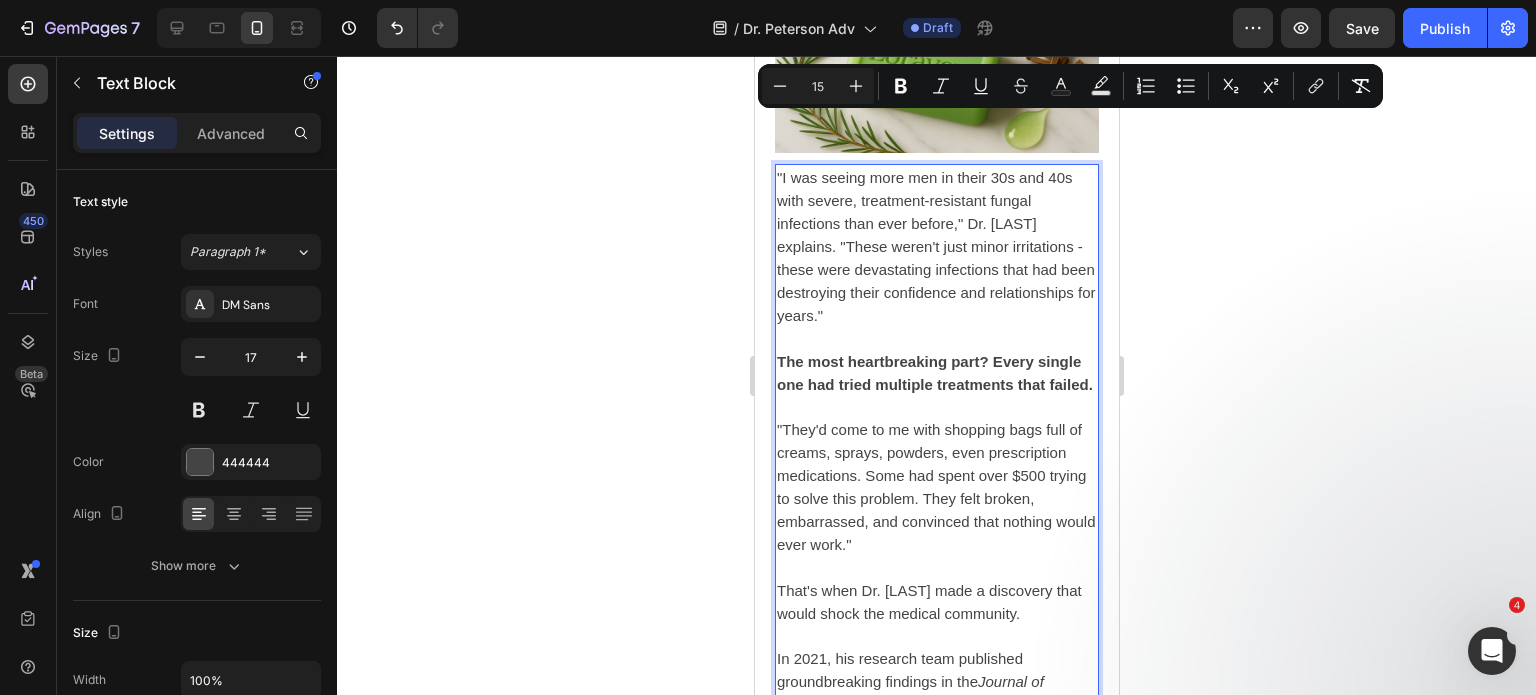 type on "17" 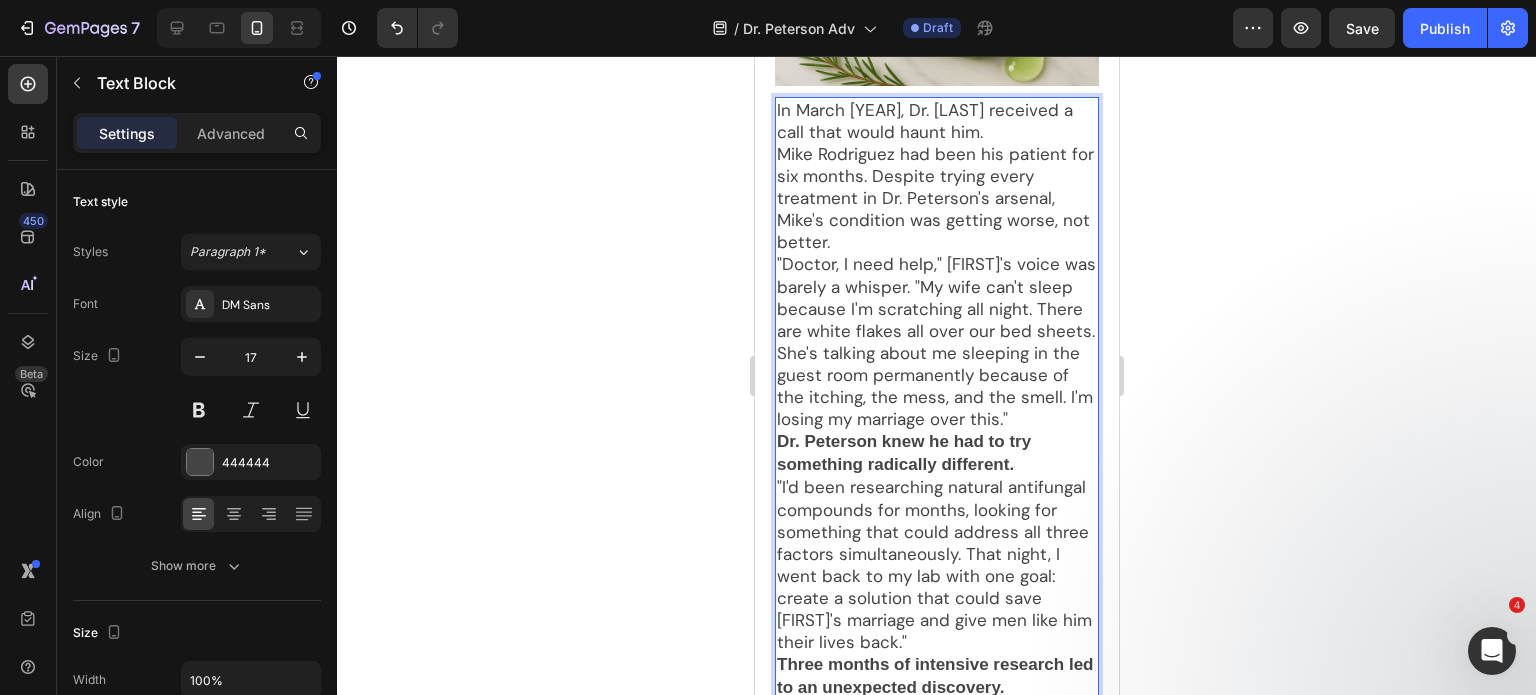 scroll, scrollTop: 6388, scrollLeft: 0, axis: vertical 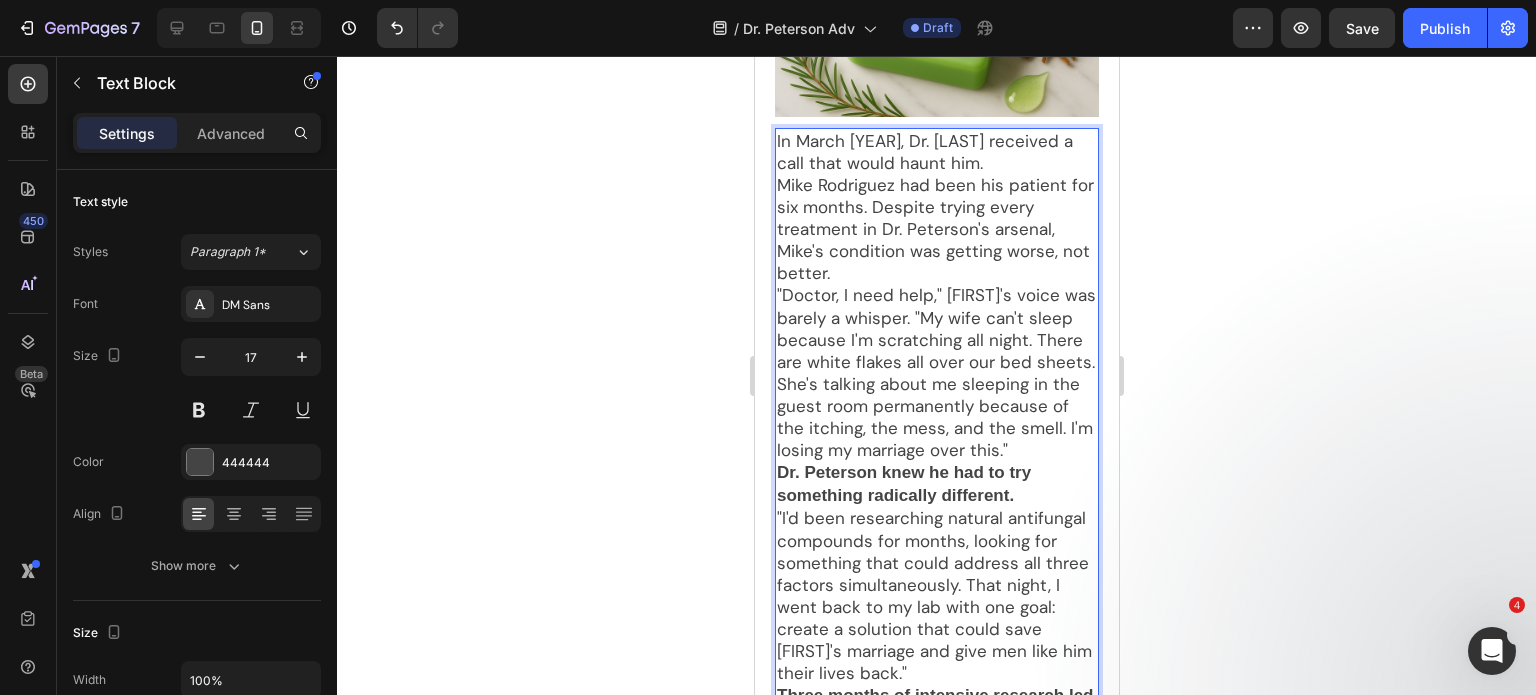 click on ""Doctor, I need help," [FIRST] [LAST]'s voice was barely a whisper. "My wife can't sleep because I'm scratching all night. There are white flakes all over our bed sheets. She's talking about me sleeping in the guest room permanently because of the itching, the mess, and the smell. I'm losing my marriage over this."" at bounding box center (936, 372) 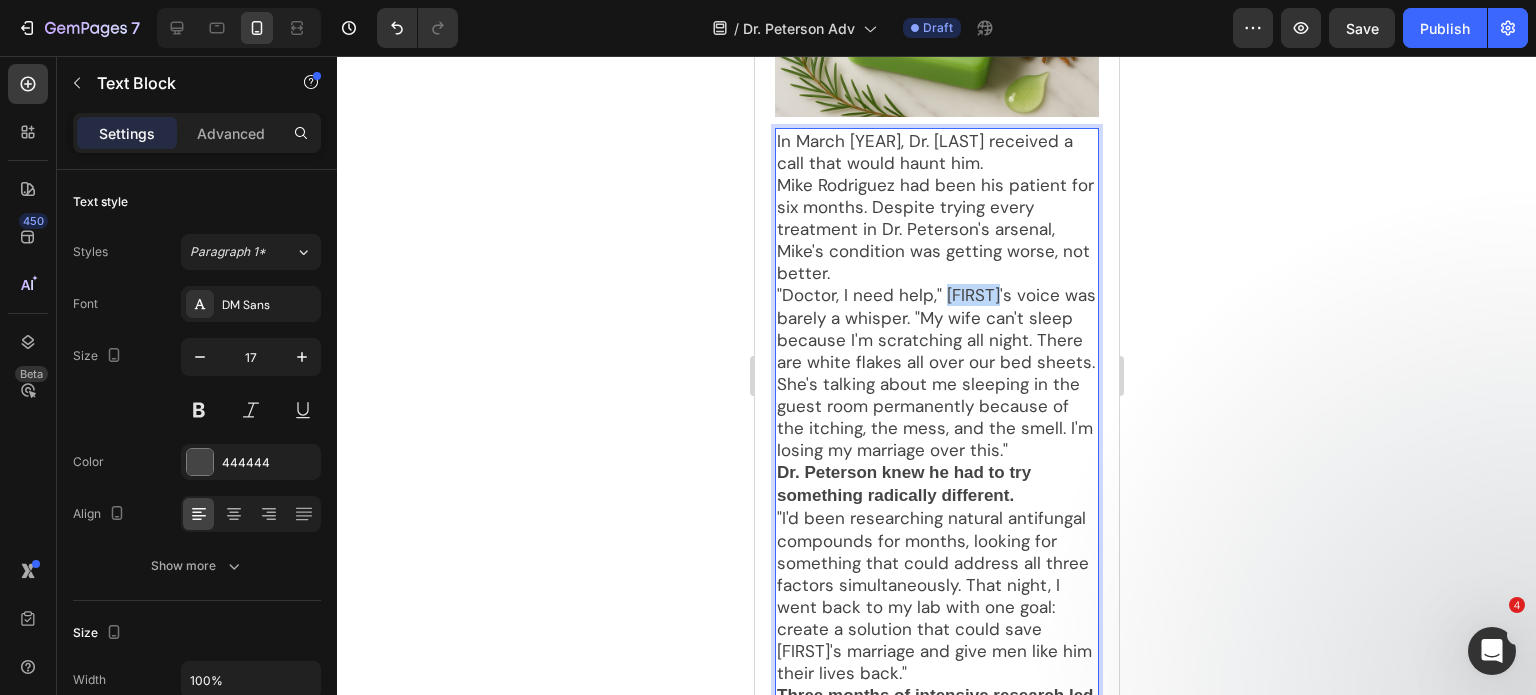 click on ""Doctor, I need help," [FIRST] [LAST]'s voice was barely a whisper. "My wife can't sleep because I'm scratching all night. There are white flakes all over our bed sheets. She's talking about me sleeping in the guest room permanently because of the itching, the mess, and the smell. I'm losing my marriage over this."" at bounding box center (936, 372) 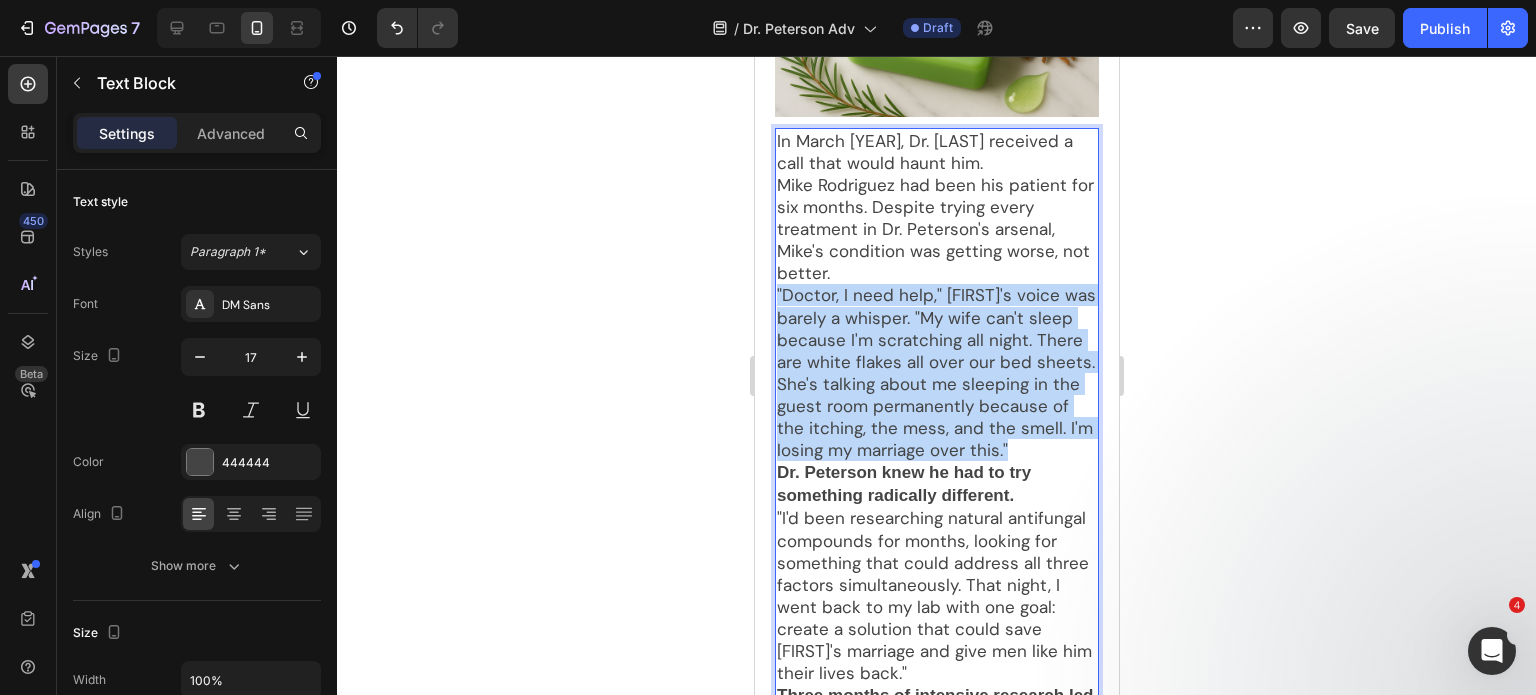 click on ""Doctor, I need help," [FIRST] [LAST]'s voice was barely a whisper. "My wife can't sleep because I'm scratching all night. There are white flakes all over our bed sheets. She's talking about me sleeping in the guest room permanently because of the itching, the mess, and the smell. I'm losing my marriage over this."" at bounding box center (936, 372) 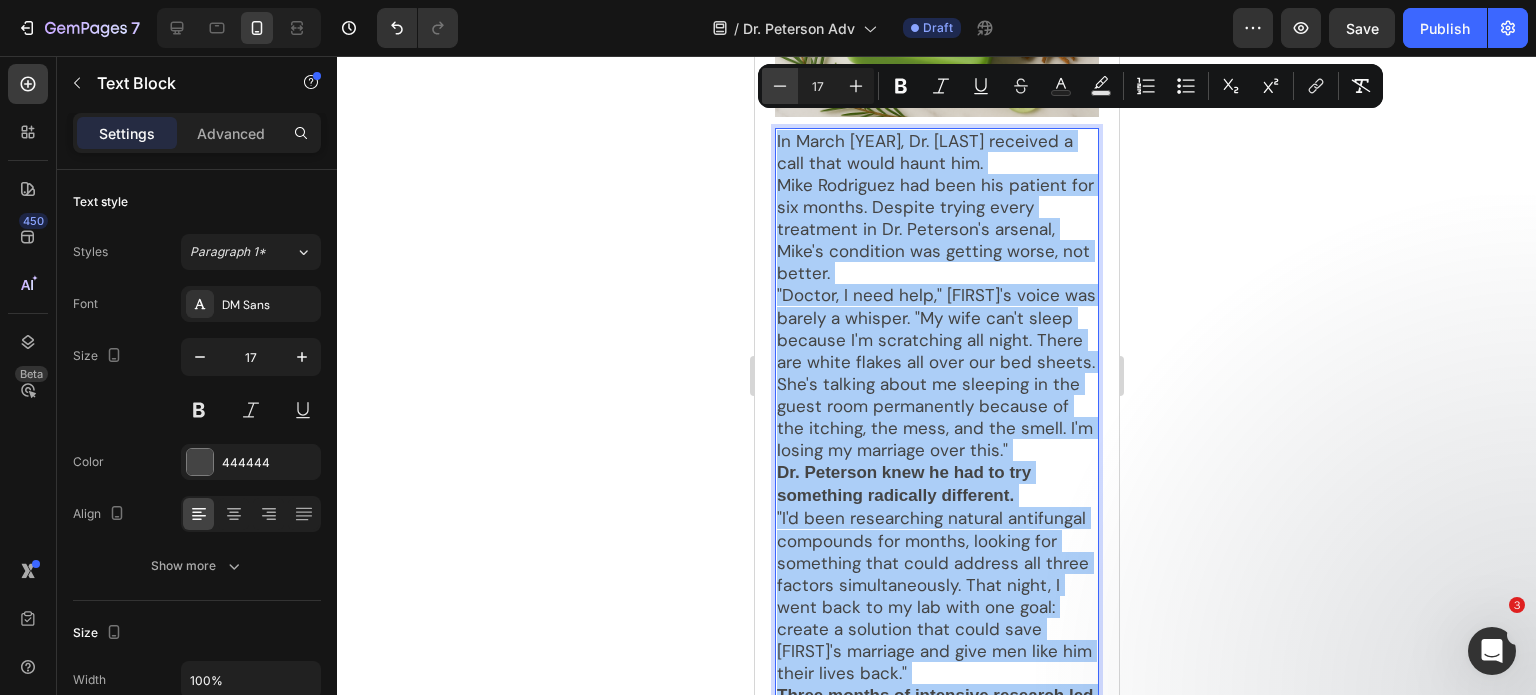 click 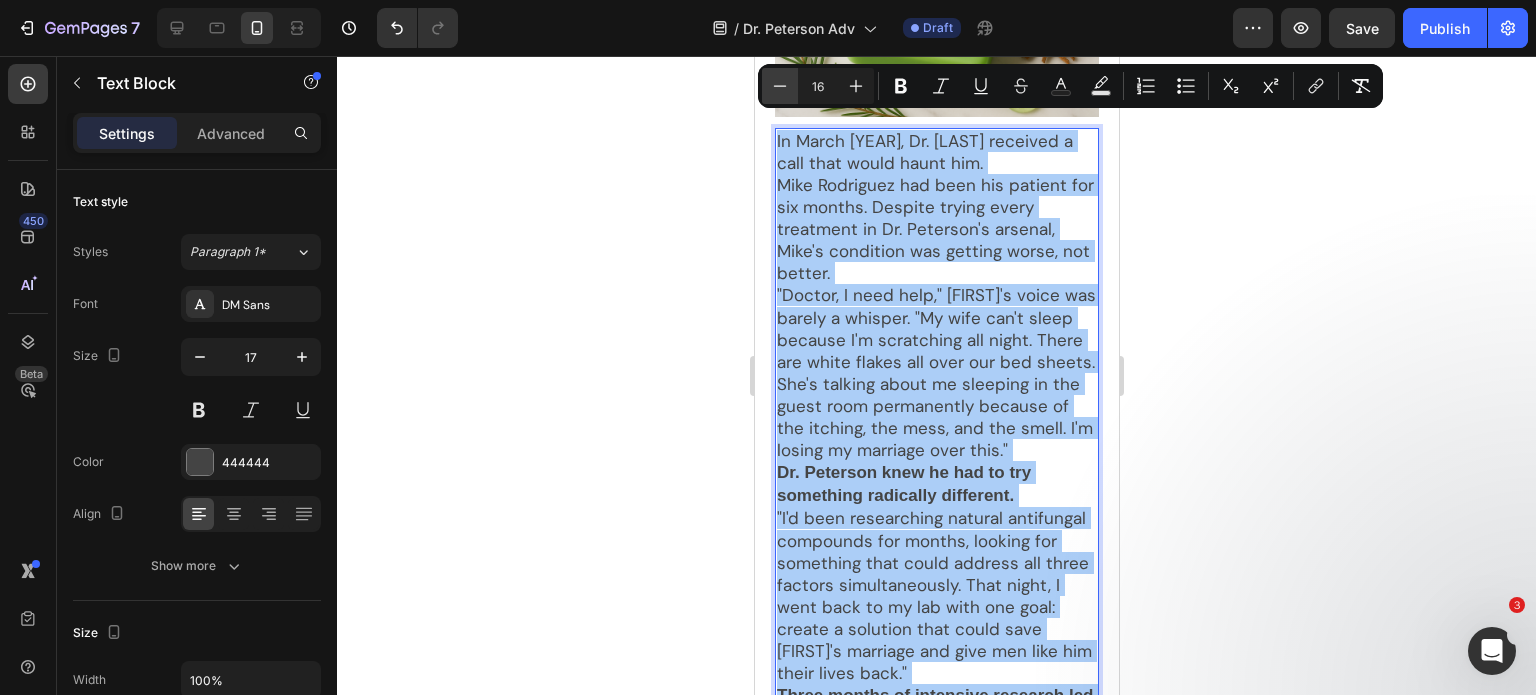 click 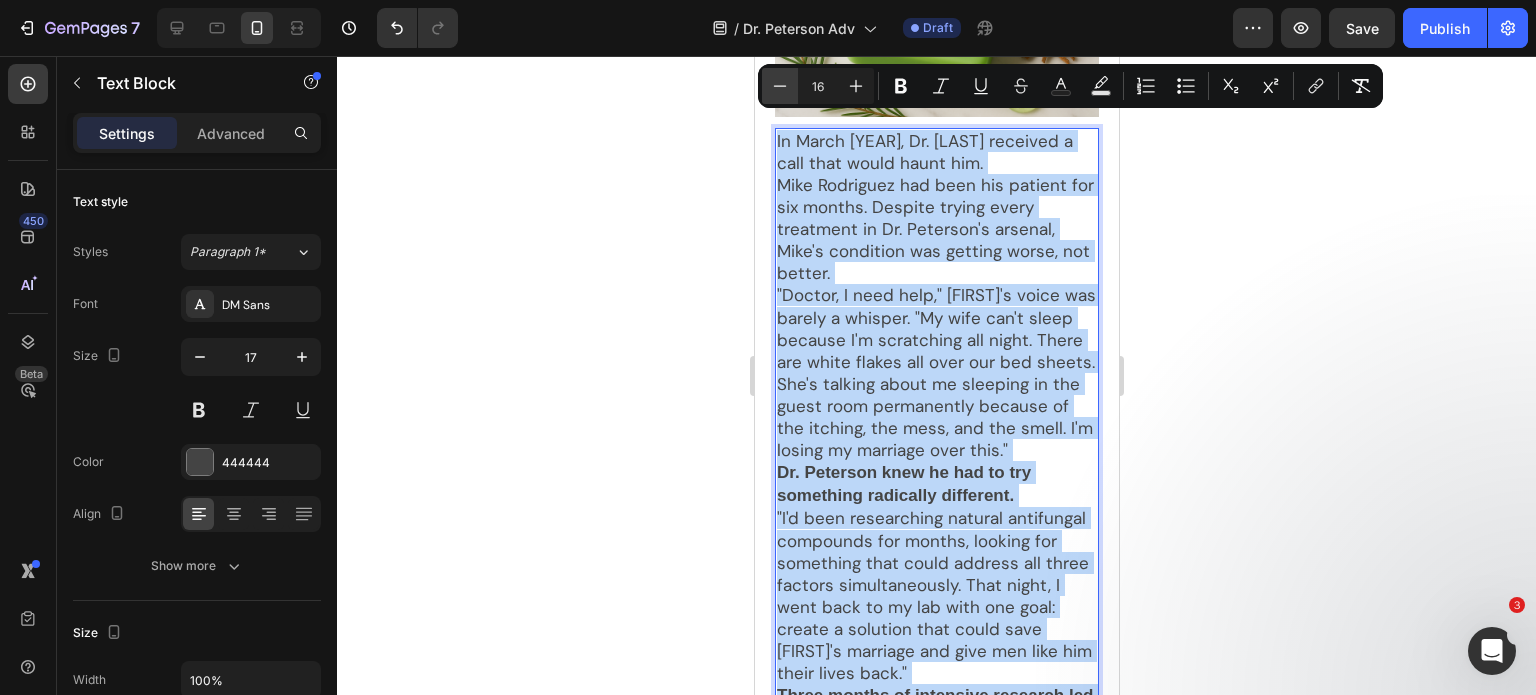 type on "15" 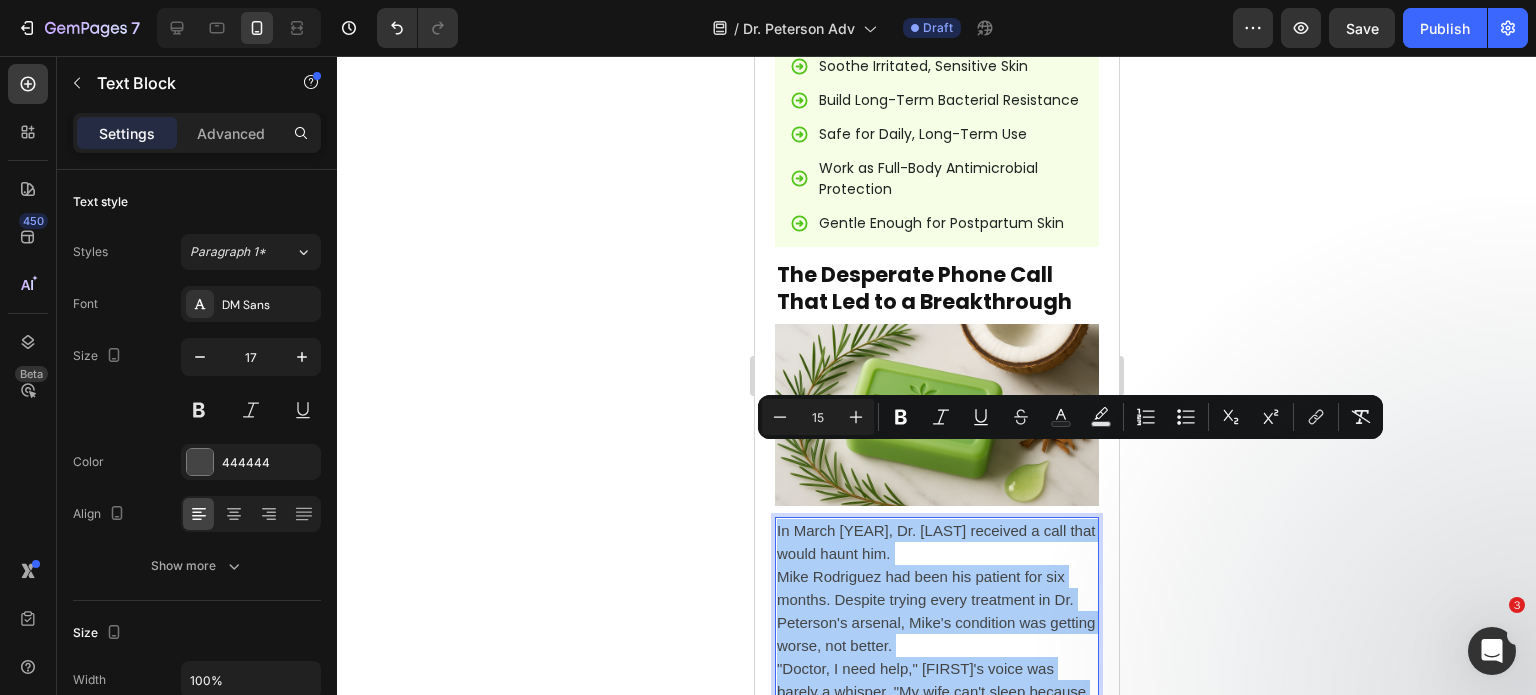 click 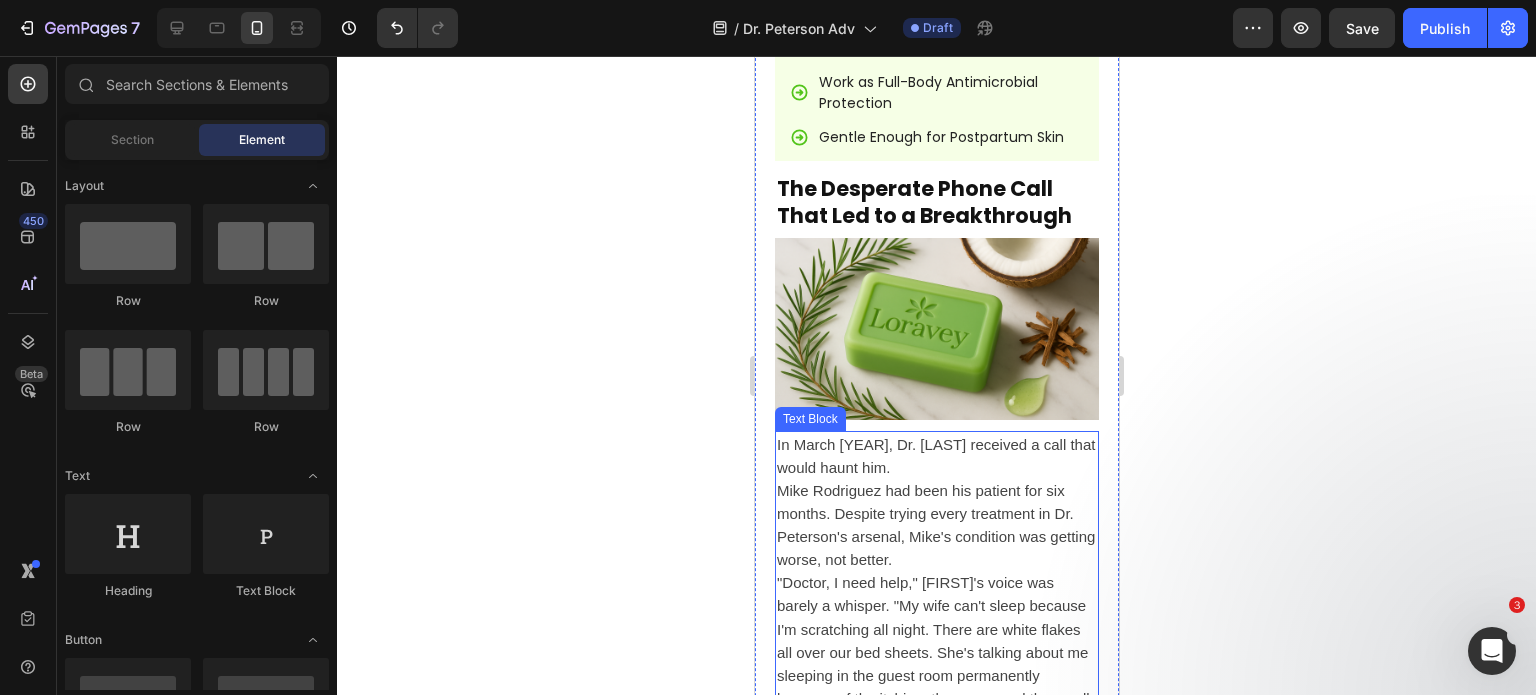 scroll, scrollTop: 6087, scrollLeft: 0, axis: vertical 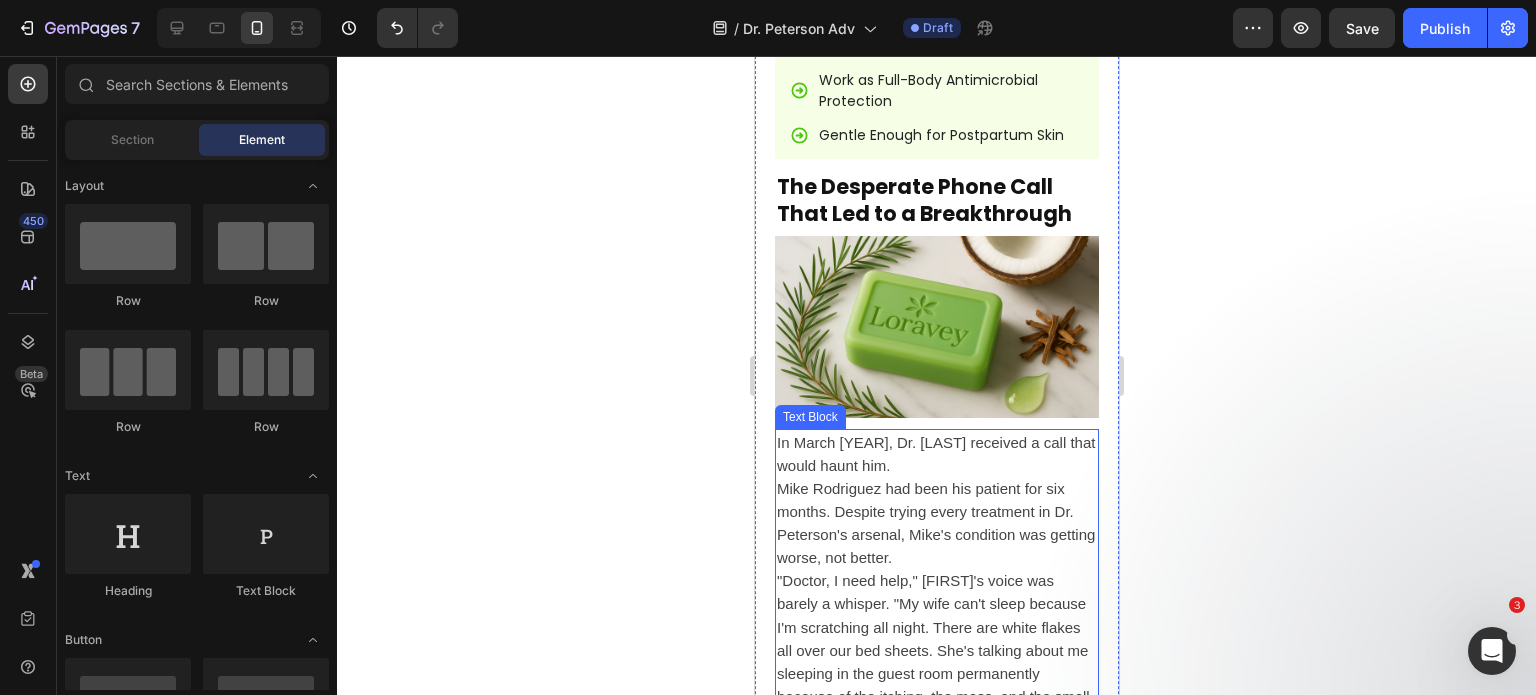 click on "In March 2022, Dr. Peterson received a call that would haunt him." at bounding box center [936, 454] 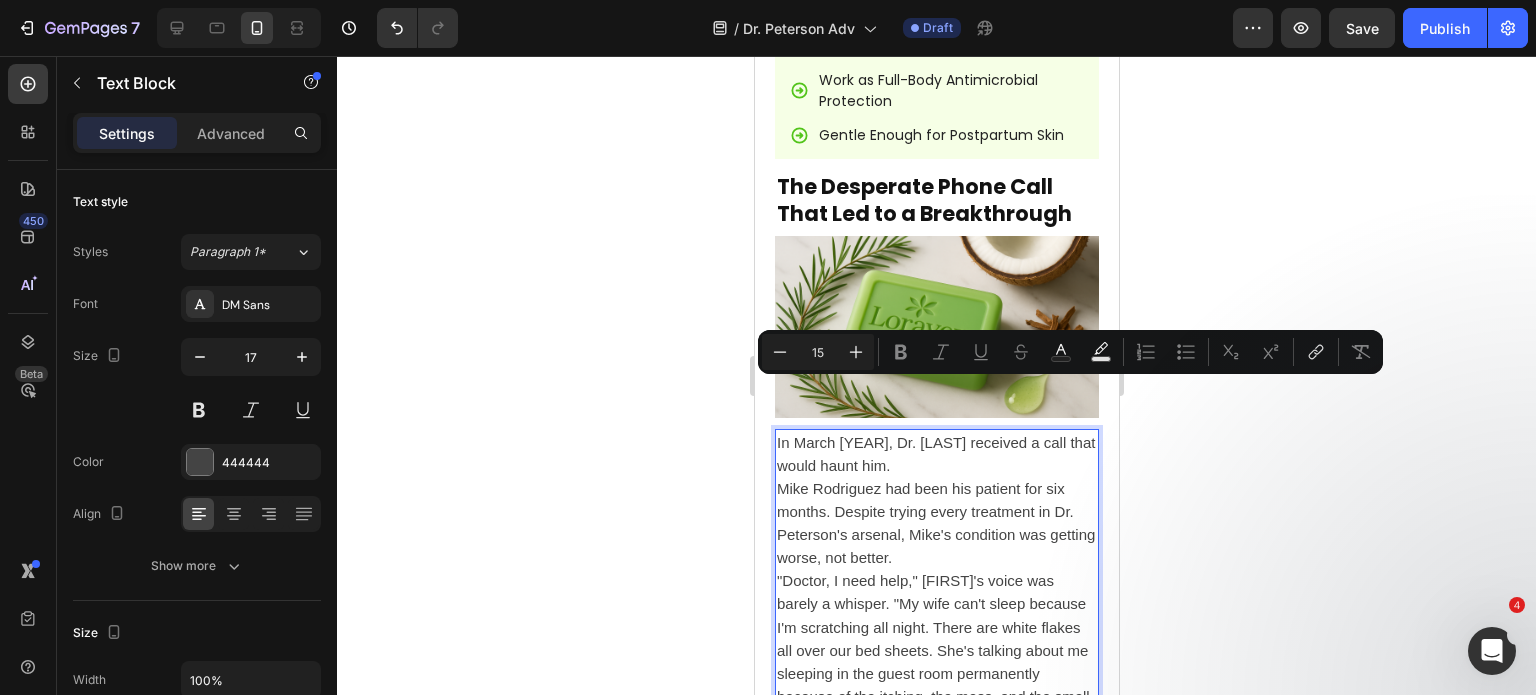 click on "In March 2022, Dr. Peterson received a call that would haunt him." at bounding box center [936, 454] 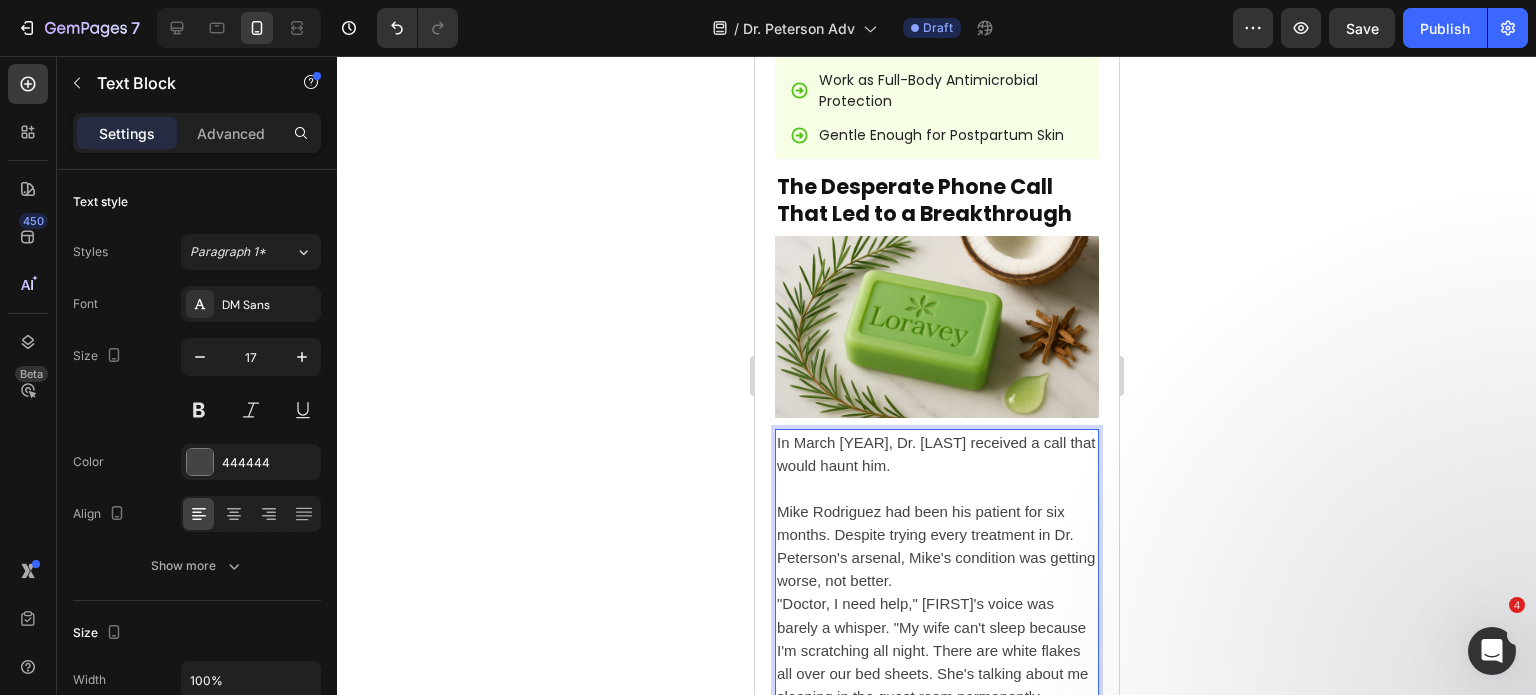 click on "Mike Rodriguez had been his patient for six months. Despite trying every treatment in Dr. Peterson's arsenal, Mike's condition was getting worse, not better." at bounding box center [936, 546] 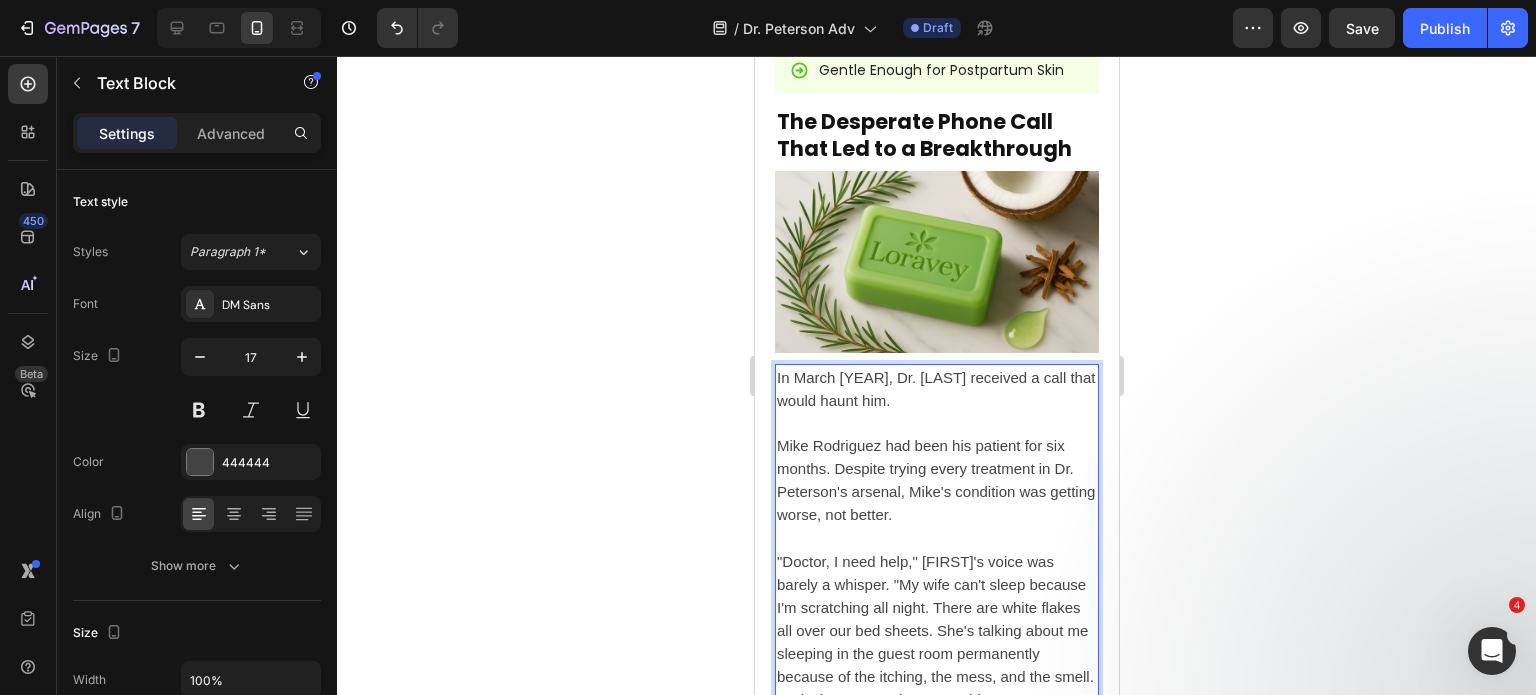 scroll, scrollTop: 6187, scrollLeft: 0, axis: vertical 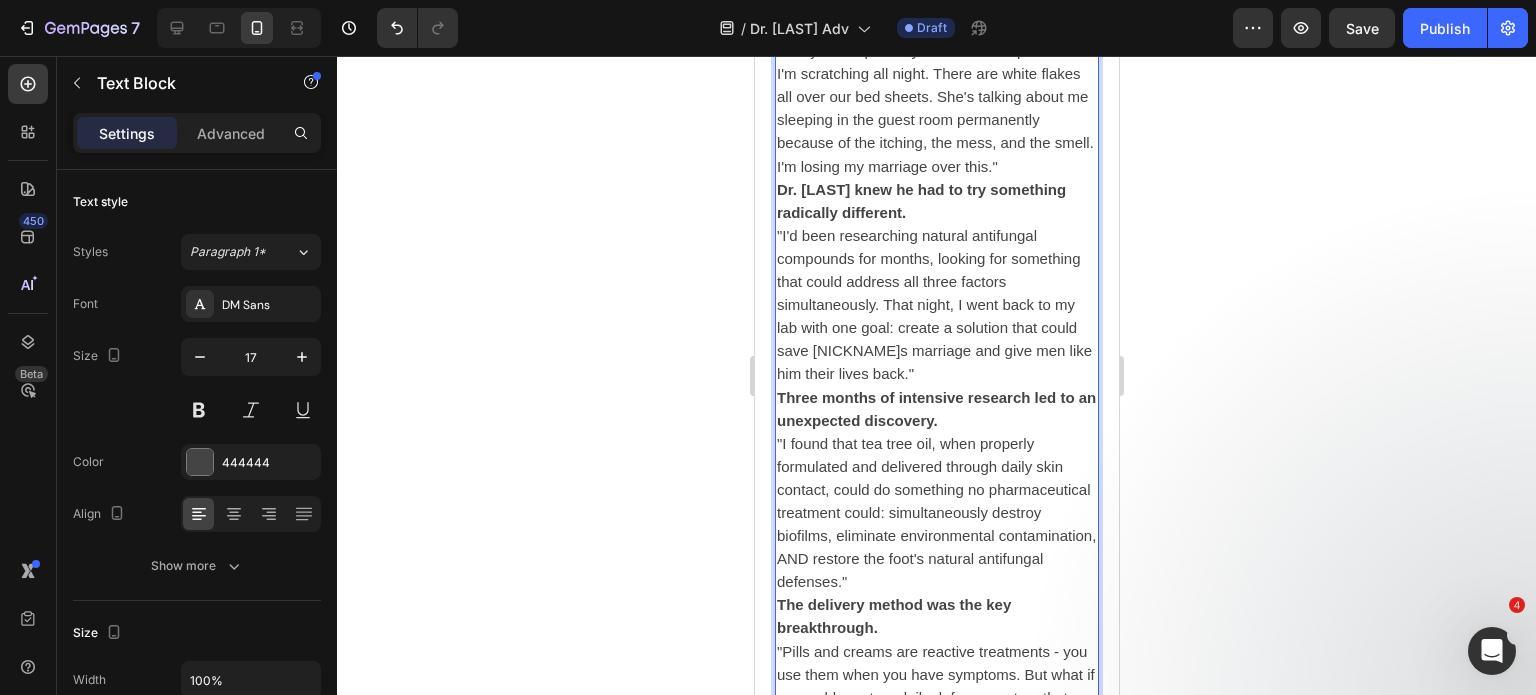click on ""Doctor, I need help," Mike's voice was barely a whisper. "My wife can't sleep because I'm scratching all night. There are white flakes all over our bed sheets. She's talking about me sleeping in the guest room permanently because of the itching, the mess, and the smell. I'm losing my marriage over this."" at bounding box center [936, 97] 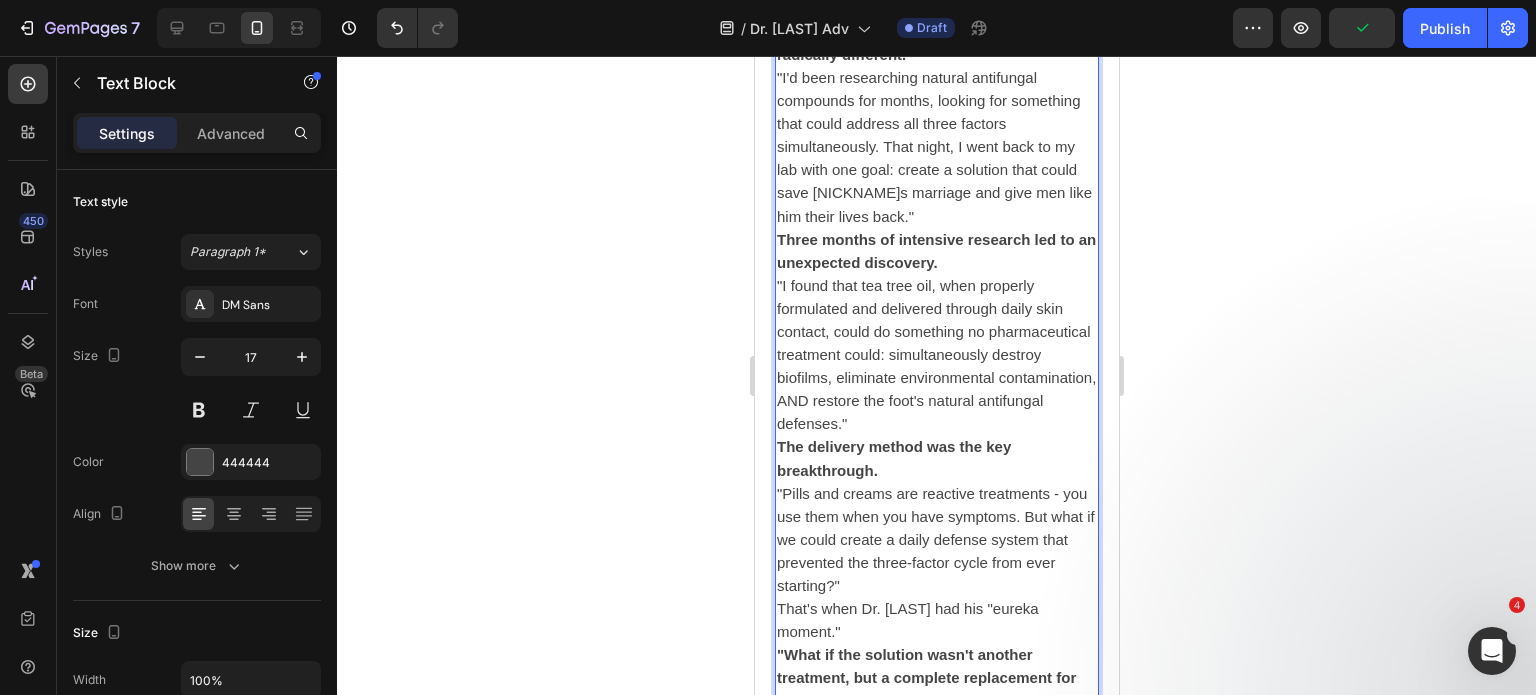 scroll, scrollTop: 6387, scrollLeft: 0, axis: vertical 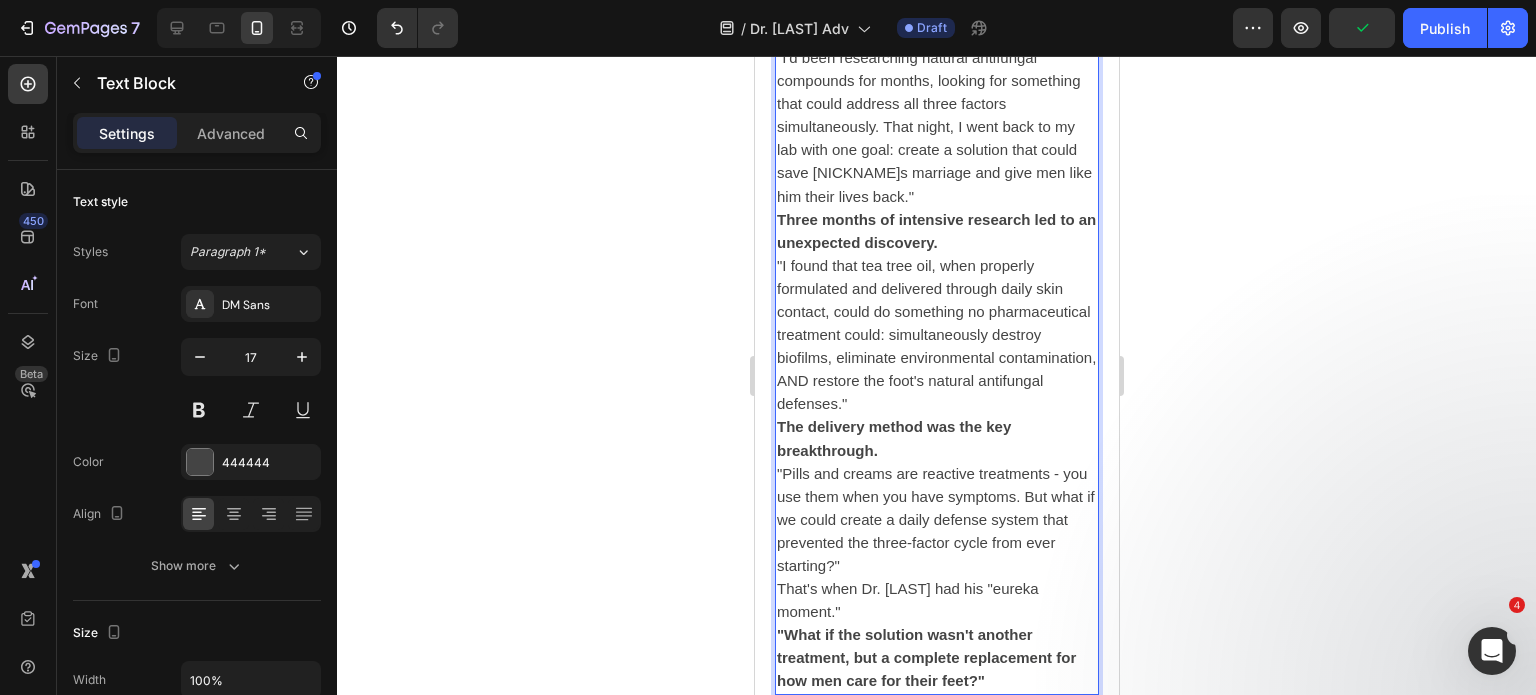 click on "Dr. Peterson knew he had to try something radically different." at bounding box center (936, 23) 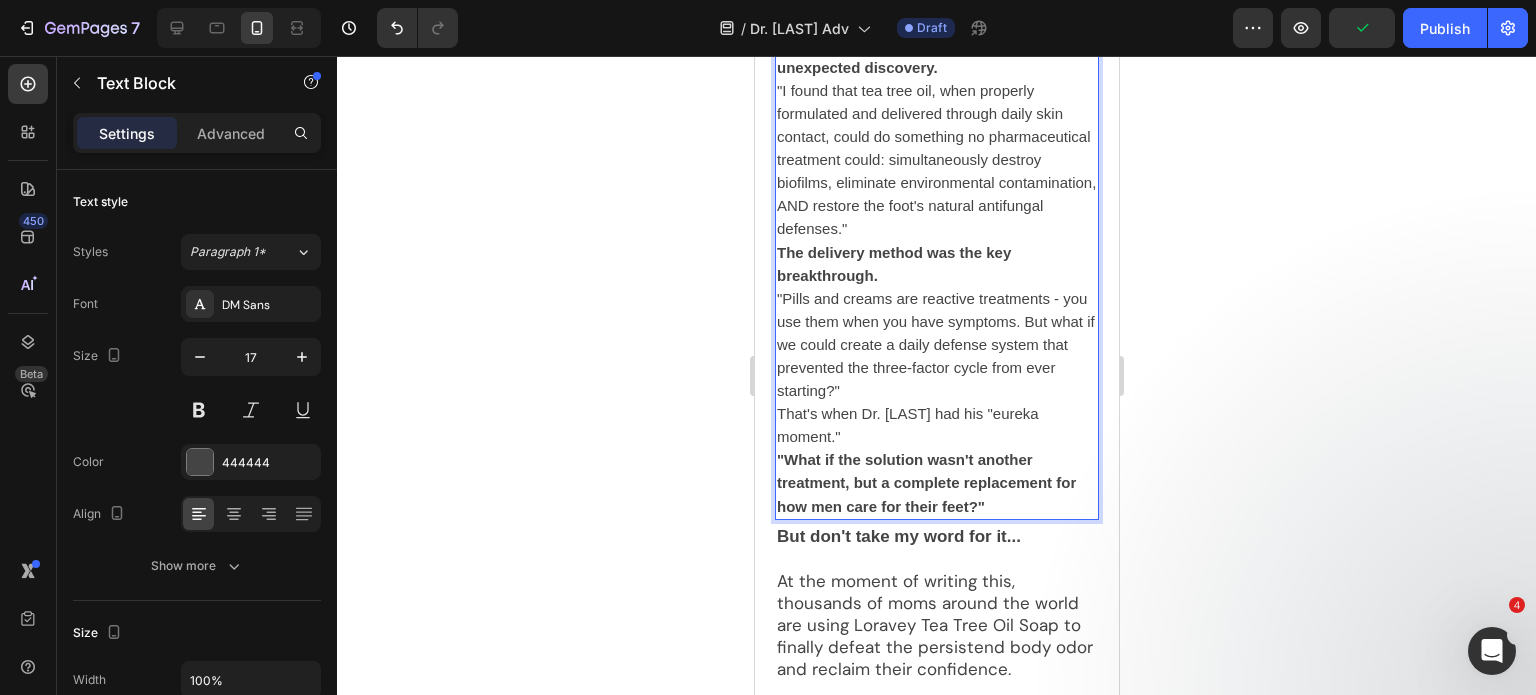 scroll, scrollTop: 6587, scrollLeft: 0, axis: vertical 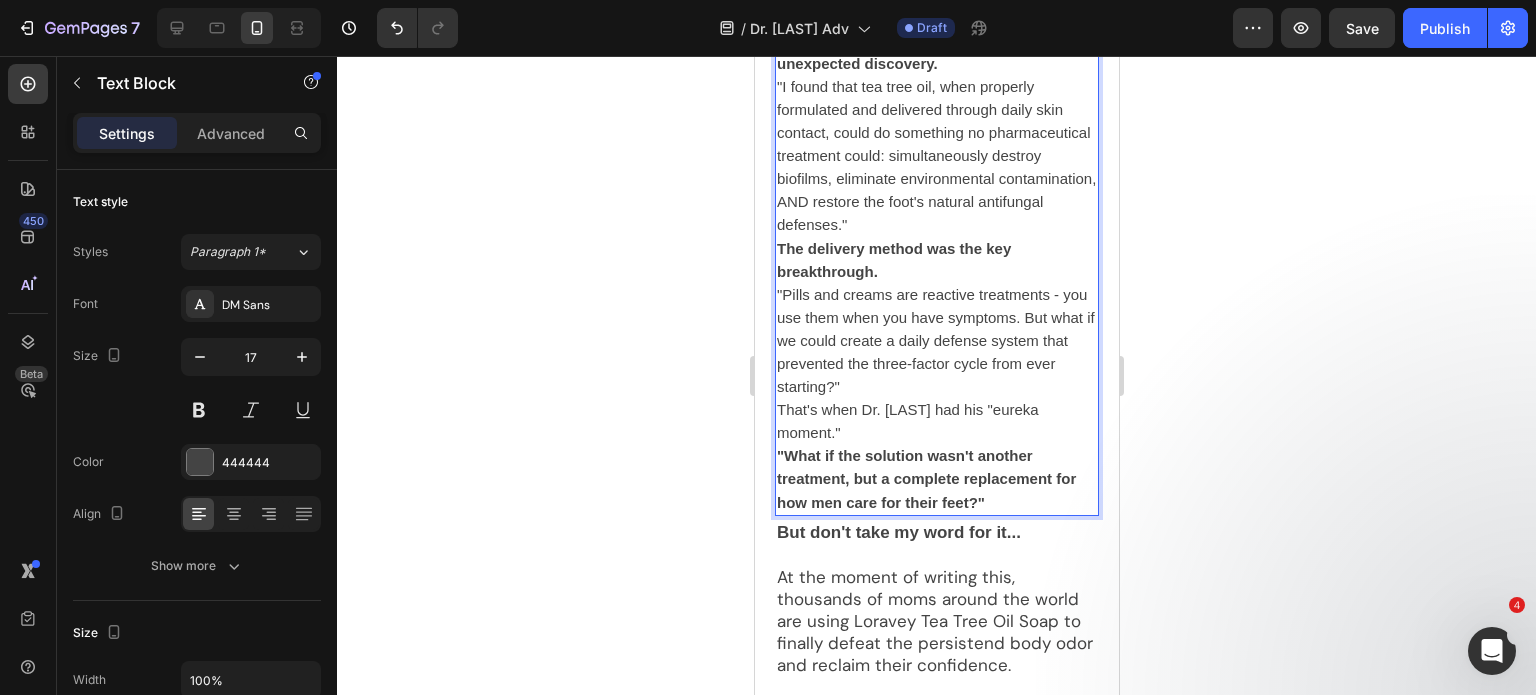 click on ""I'd been researching natural antifungal compounds for months, looking for something that could address all three factors simultaneously. That night, I went back to my lab with one goal: create a solution that could save Mike's marriage and give men like him their lives back."" at bounding box center [936, -52] 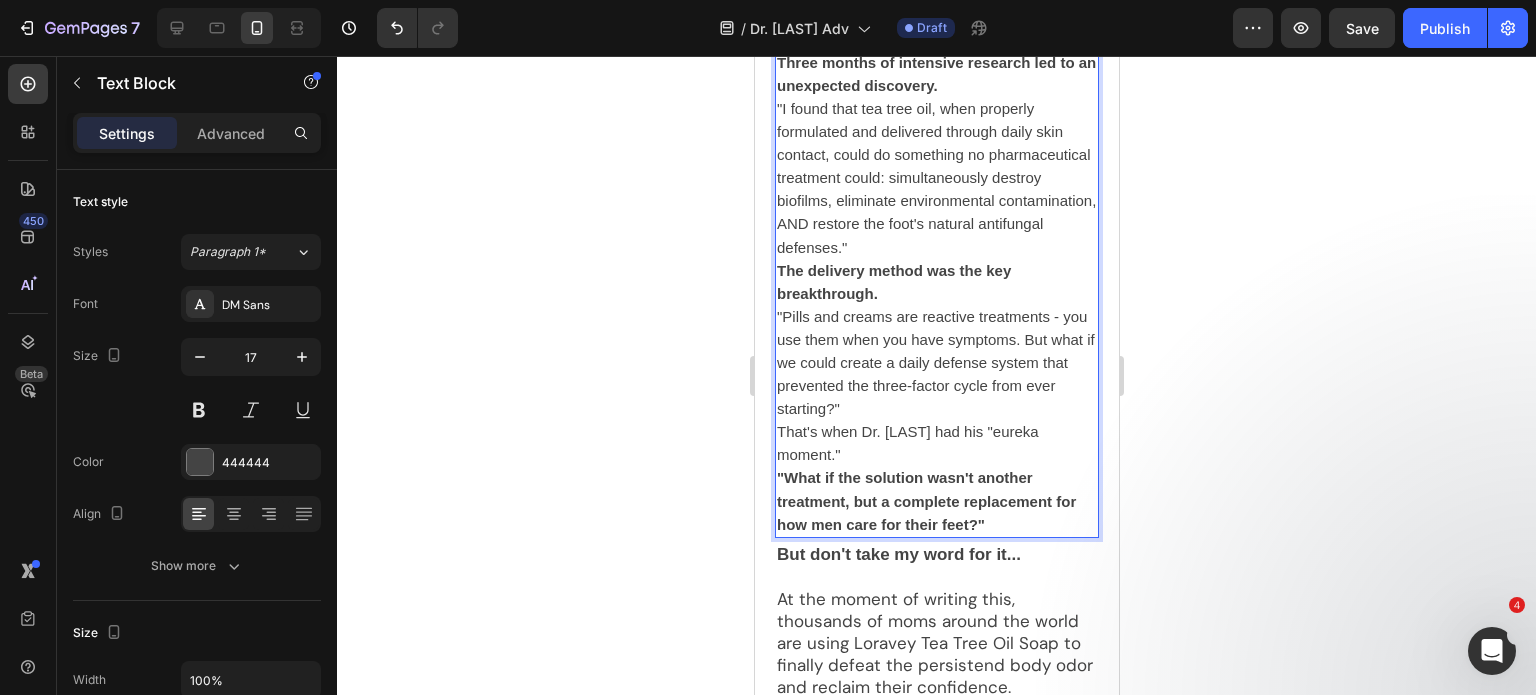 click on "Three months of intensive research led to an unexpected discovery." at bounding box center (936, 74) 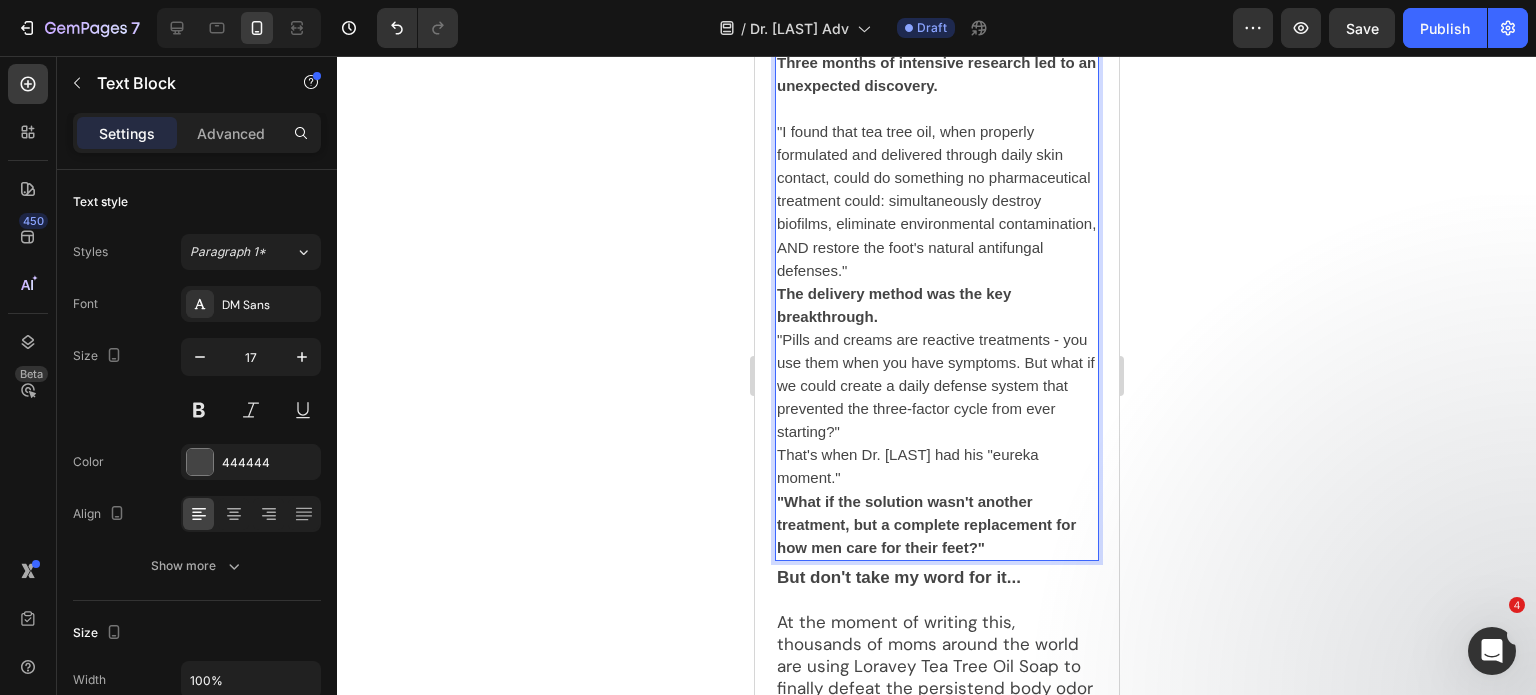 scroll, scrollTop: 6687, scrollLeft: 0, axis: vertical 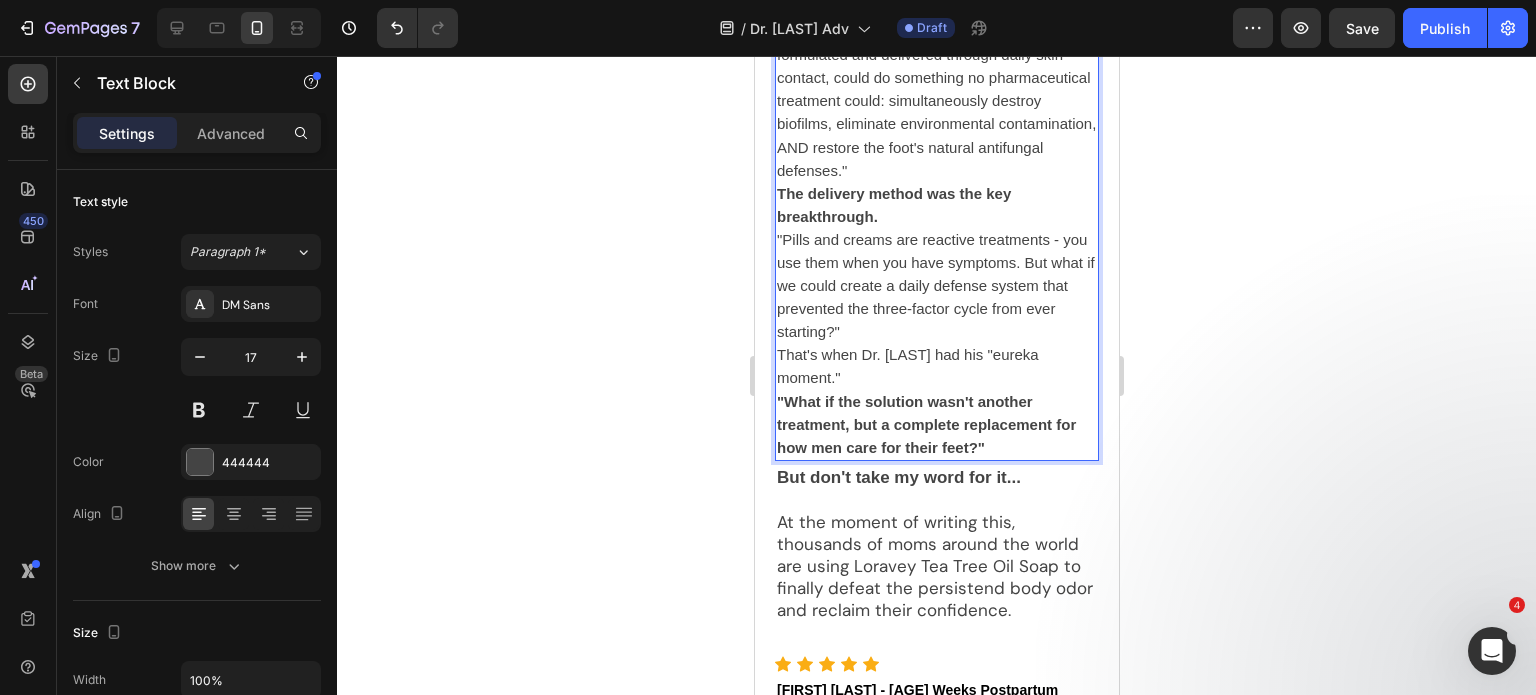 click on ""I found that tea tree oil, when properly formulated and delivered through daily skin contact, could do something no pharmaceutical treatment could: simultaneously destroy biofilms, eliminate environmental contamination, AND restore the foot's natural antifungal defenses."" at bounding box center (936, 101) 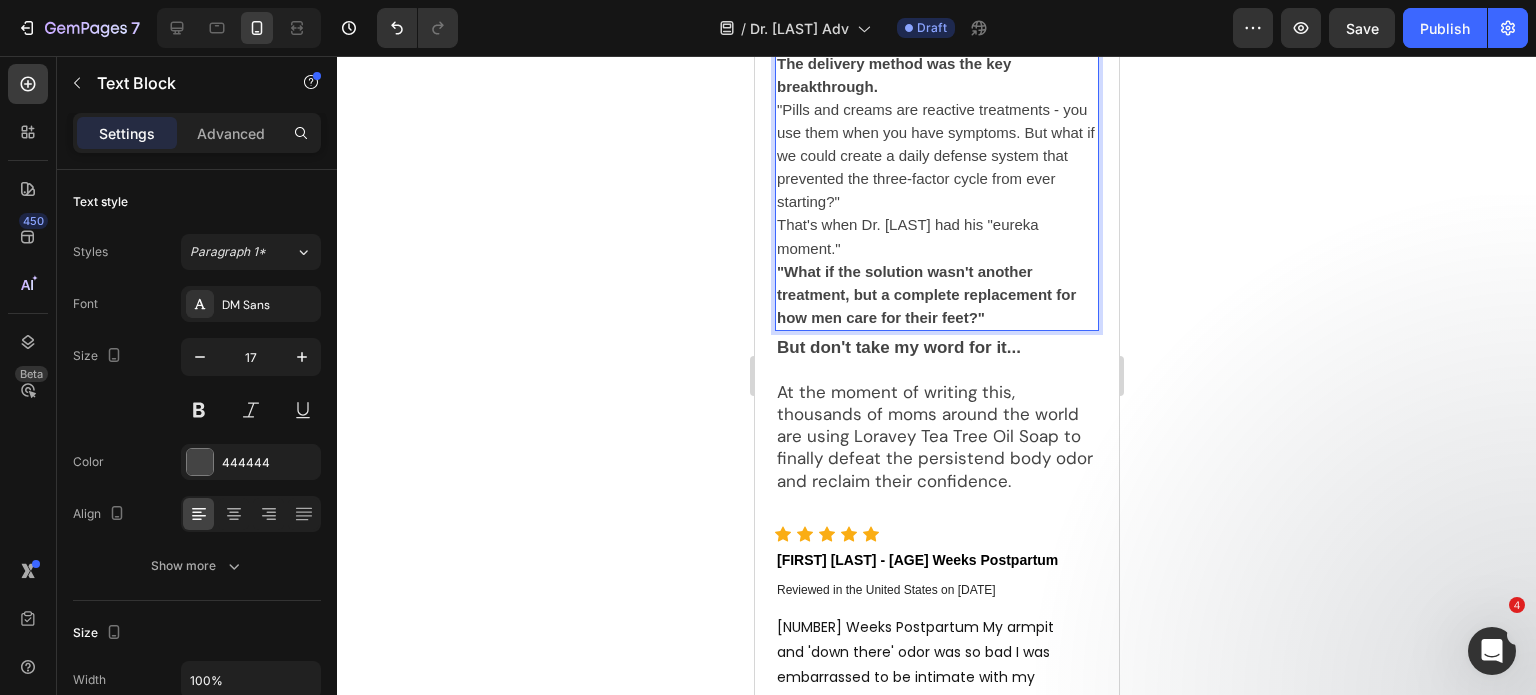 scroll, scrollTop: 6887, scrollLeft: 0, axis: vertical 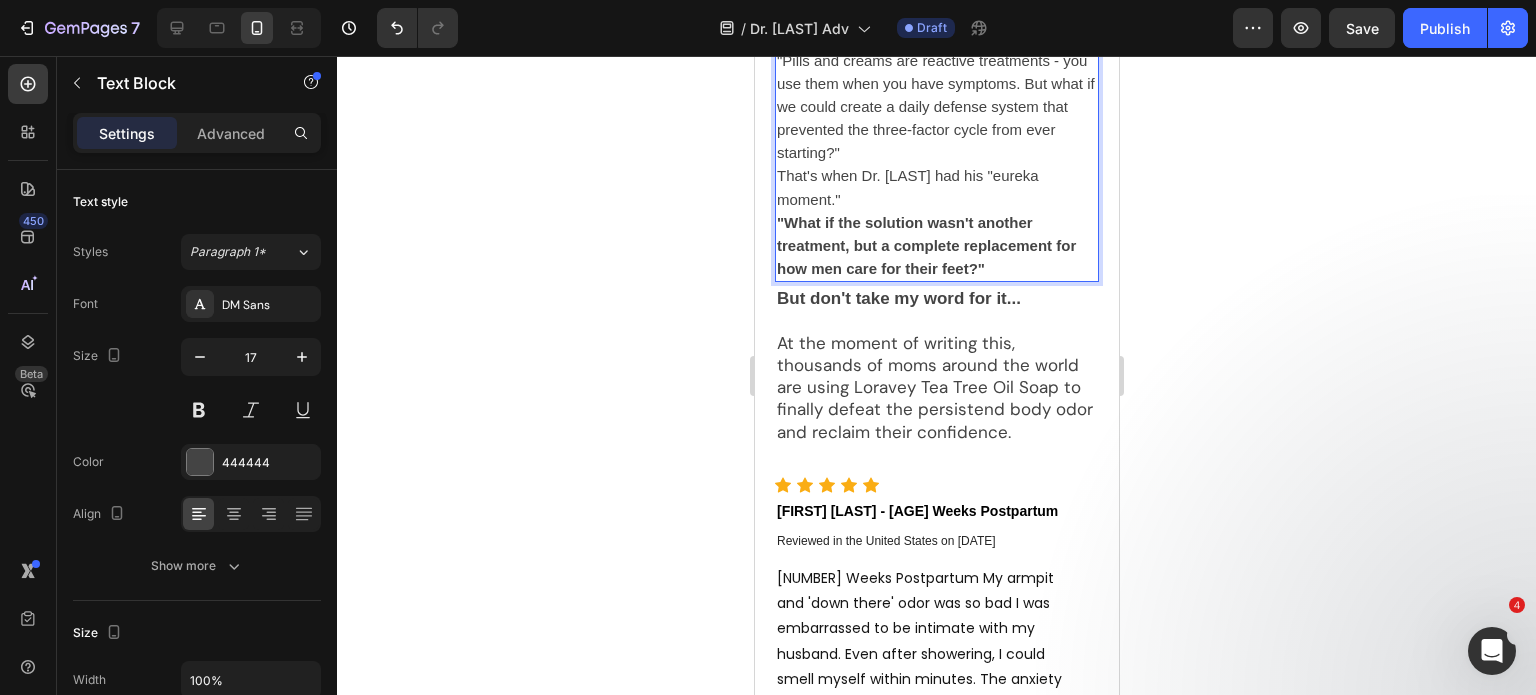 click on "The delivery method was the key breakthrough." at bounding box center [936, 26] 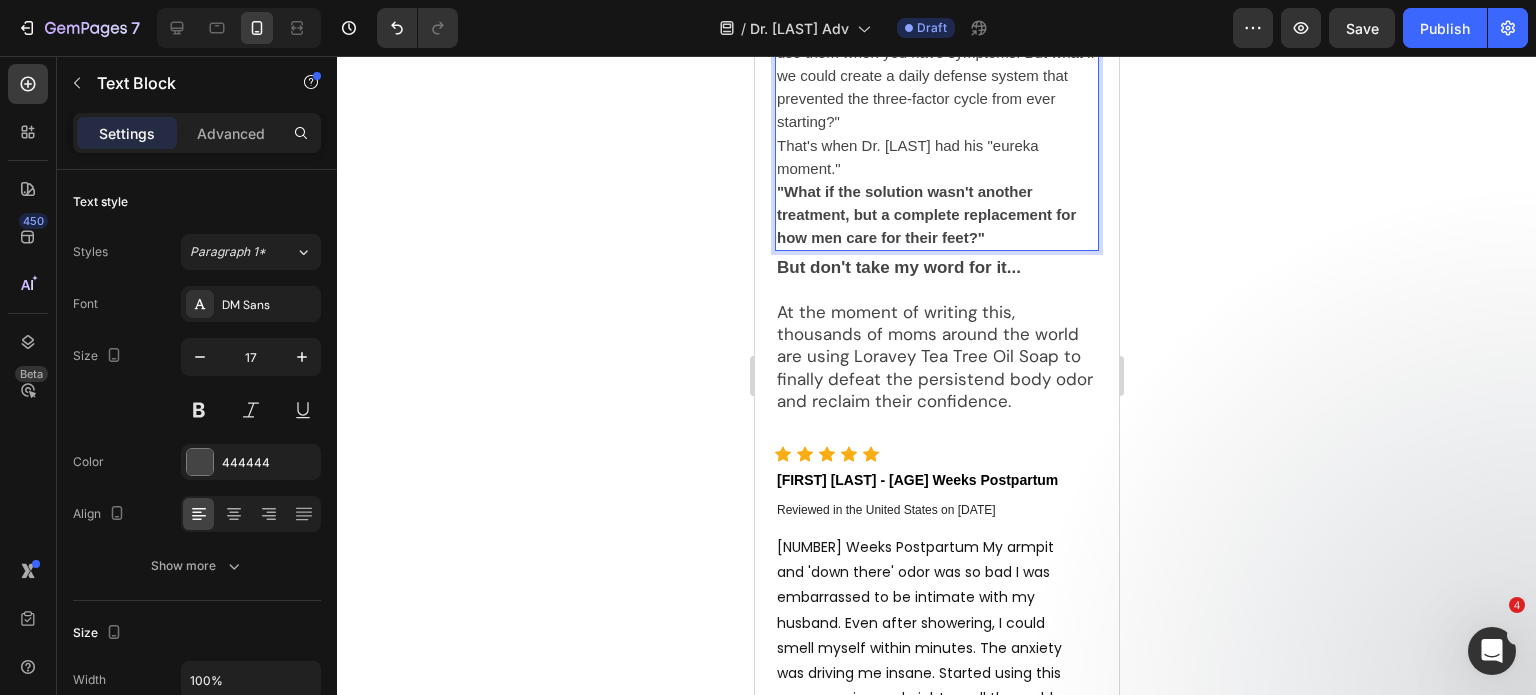 scroll, scrollTop: 6987, scrollLeft: 0, axis: vertical 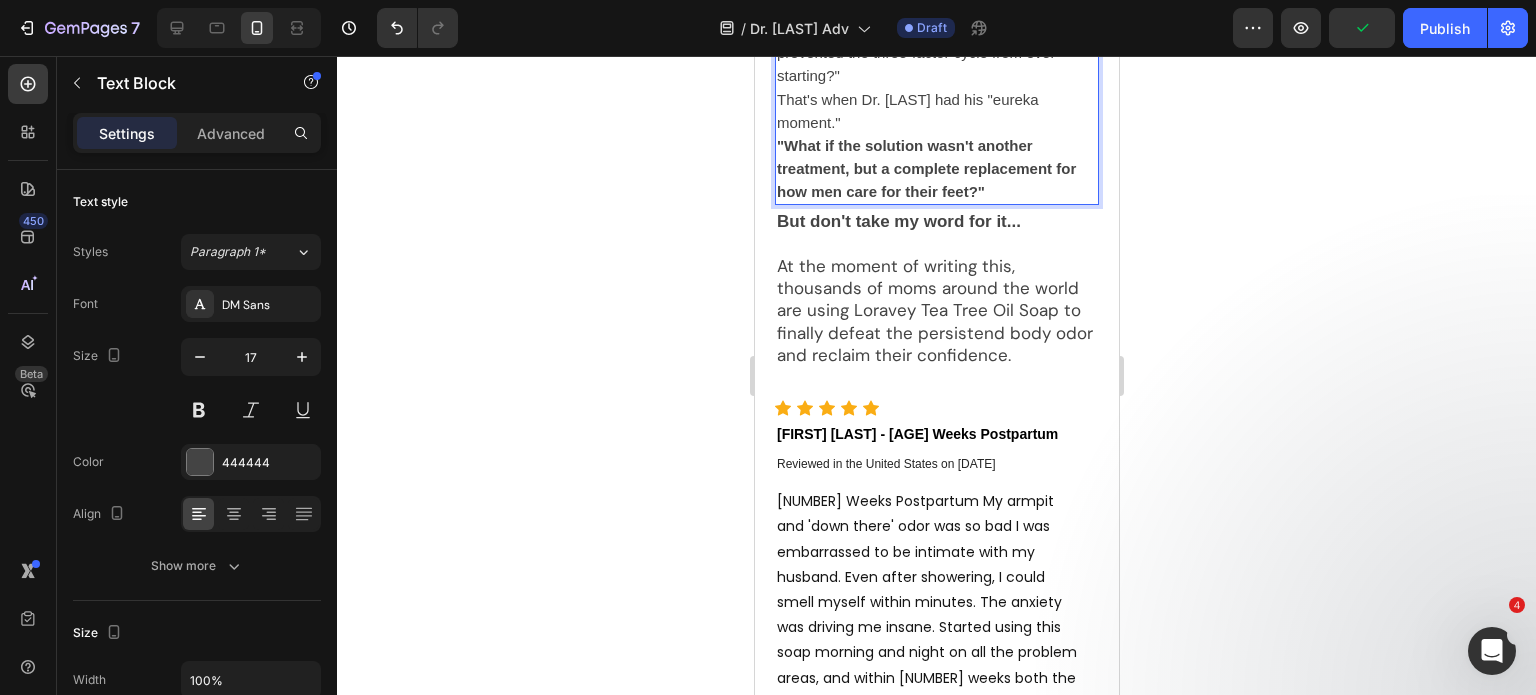 click on ""Pills and creams are reactive treatments - you use them when you have symptoms. But what if we could create a daily defense system that prevented the three-factor cycle from ever starting?"" at bounding box center [936, 29] 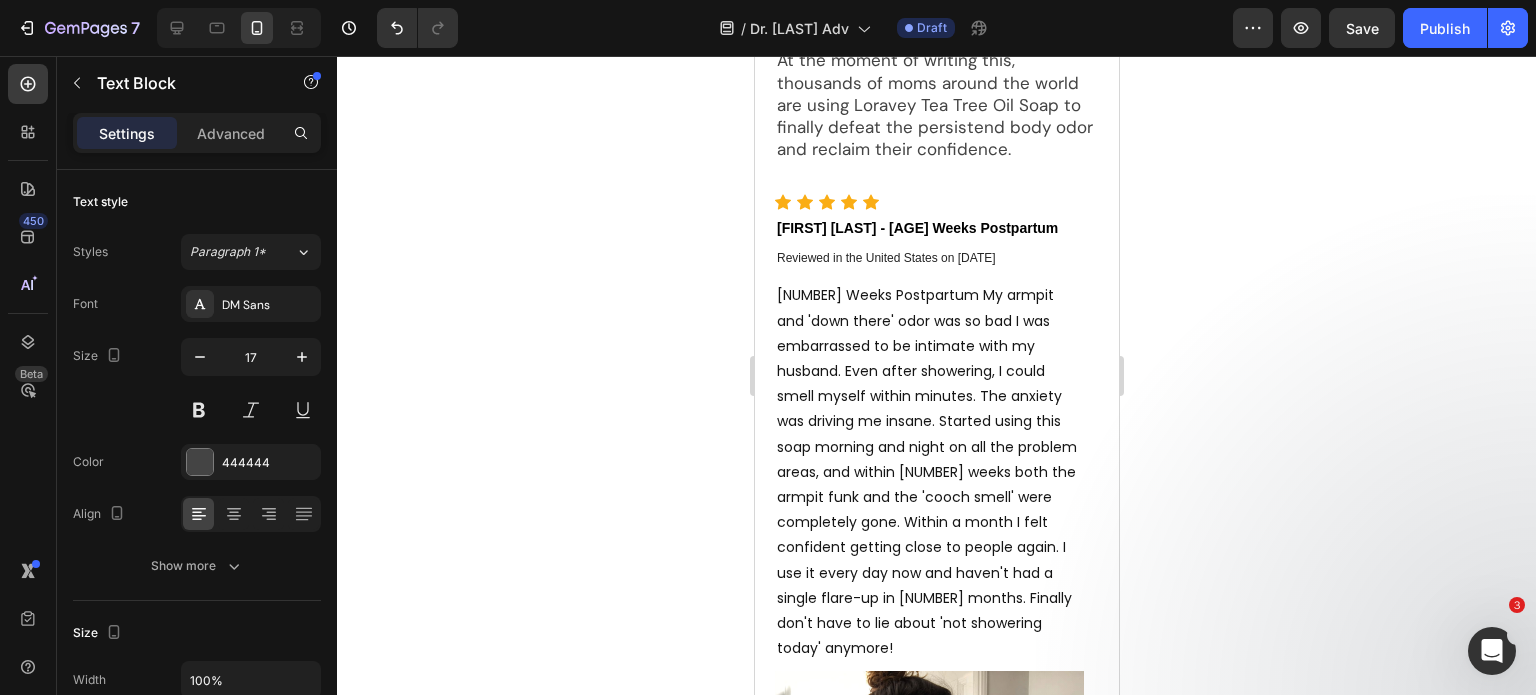 scroll, scrollTop: 7239, scrollLeft: 0, axis: vertical 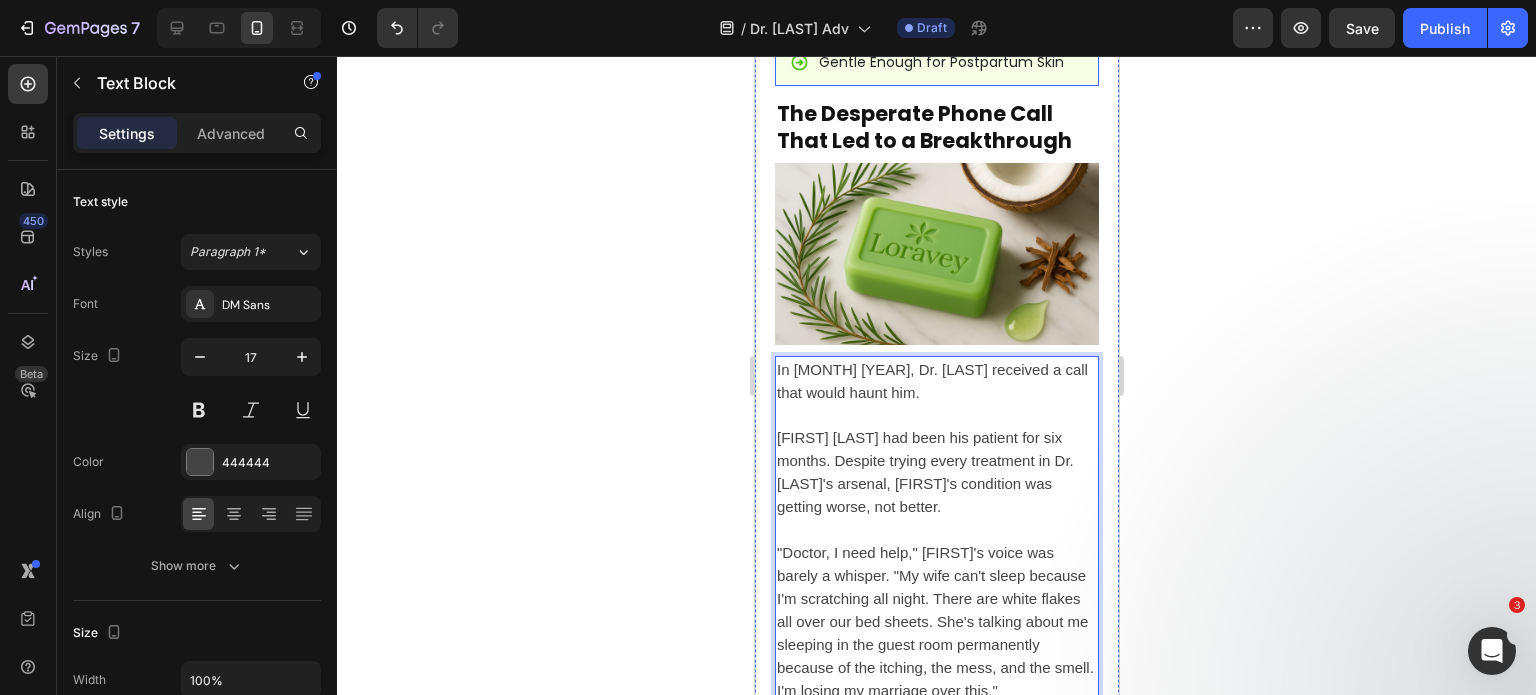 click on "Eliminate Body Odor Completely
Restore Healthy Skin Balance
Prevent Bacterial Recolonization
Soothe Irritated, Sensitive Skin
Build Long-Term Bacterial Resistance
Safe for Daily, Long-Term Use
Work as Full-Body Antimicrobial Protection
Gentle Enough for Postpartum Skin" at bounding box center (936, -67) 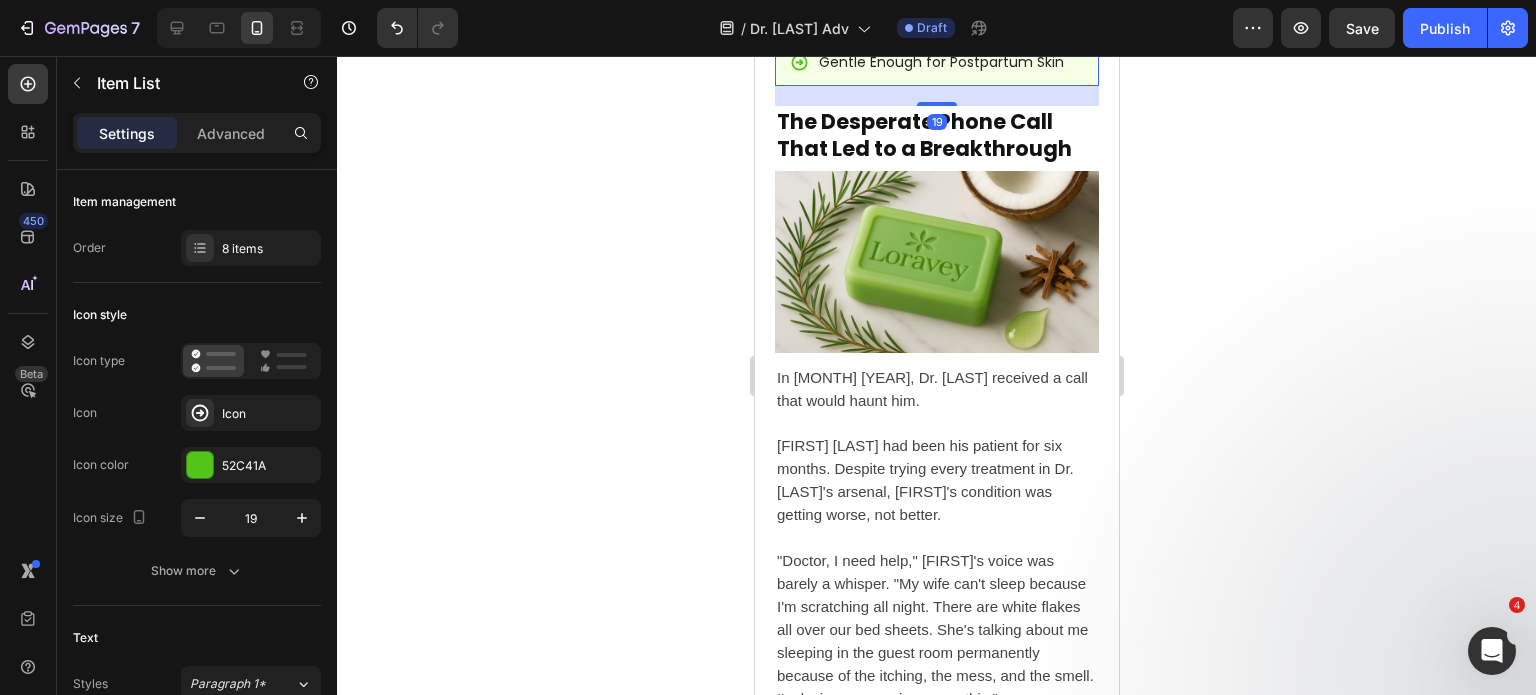 drag, startPoint x: 919, startPoint y: 349, endPoint x: 915, endPoint y: 359, distance: 10.770329 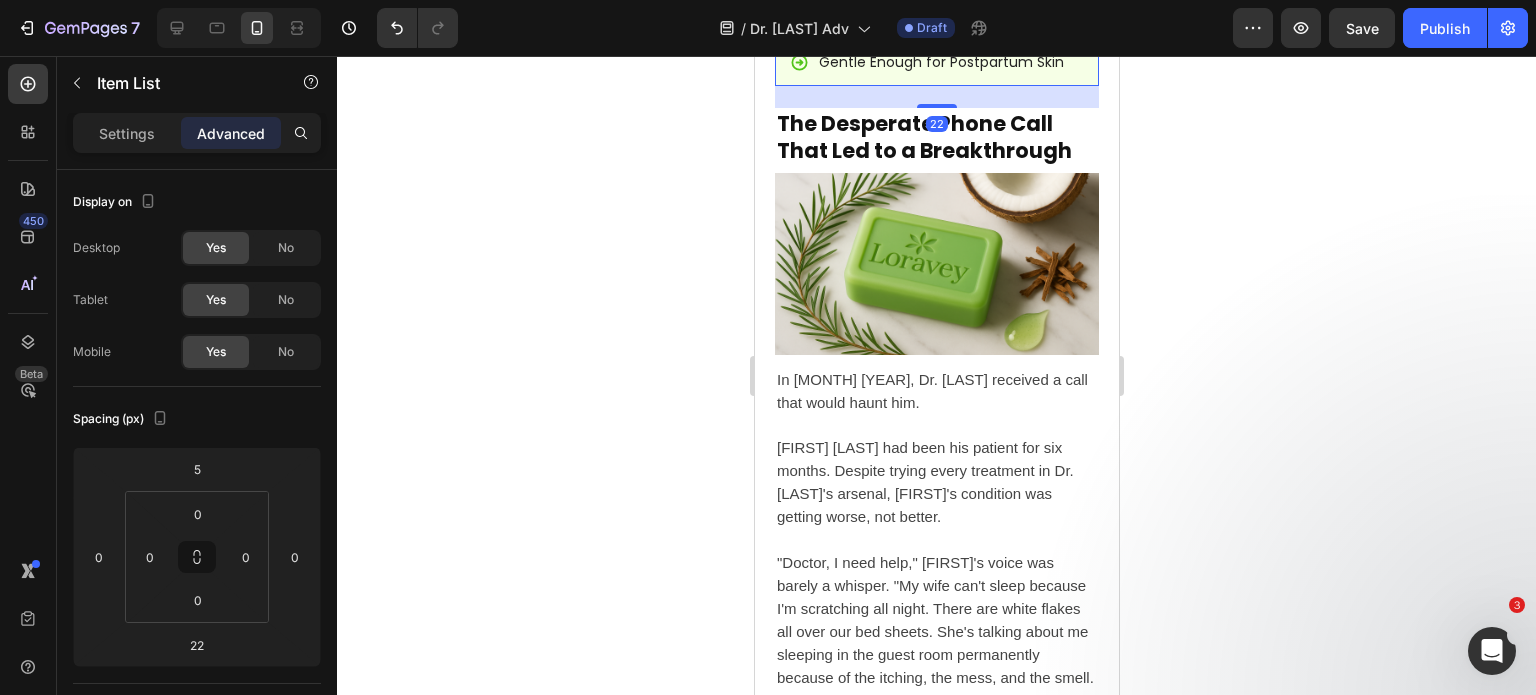 click 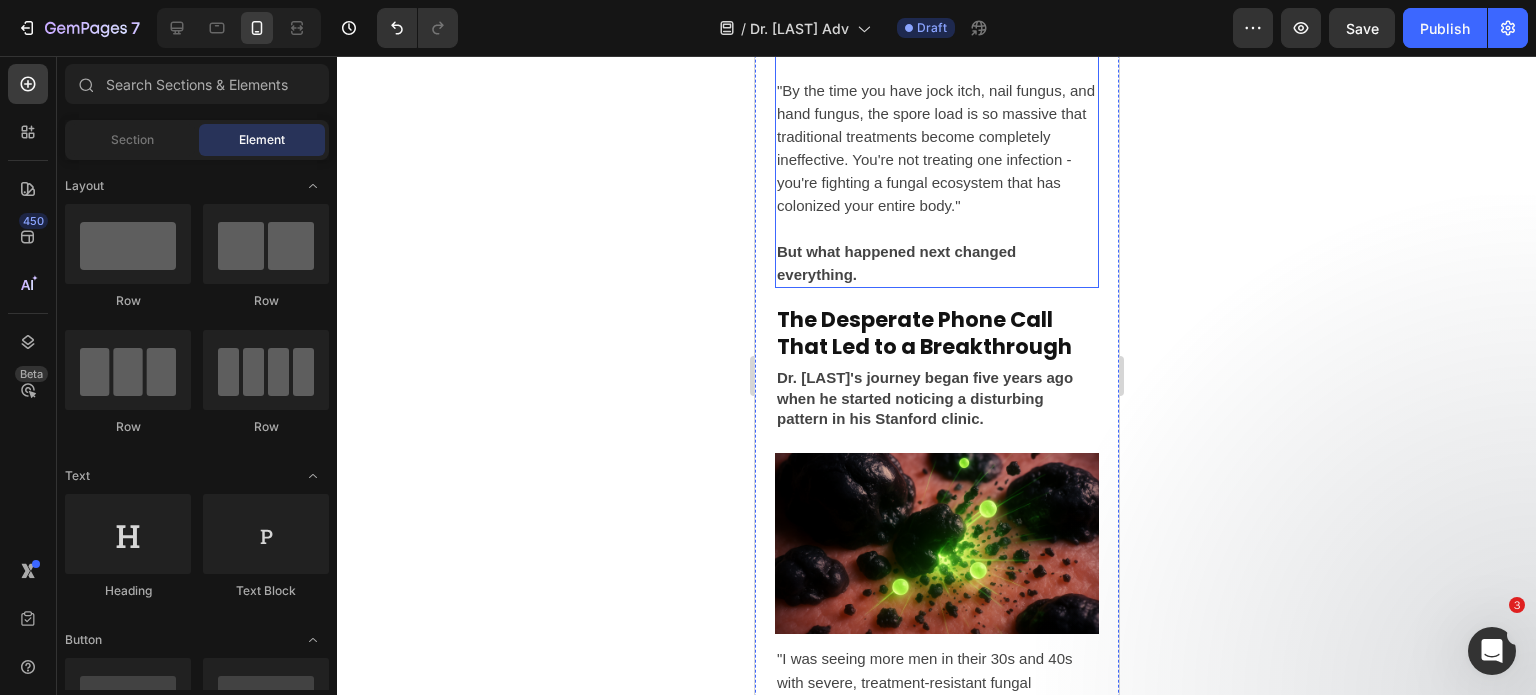 scroll, scrollTop: 3595, scrollLeft: 0, axis: vertical 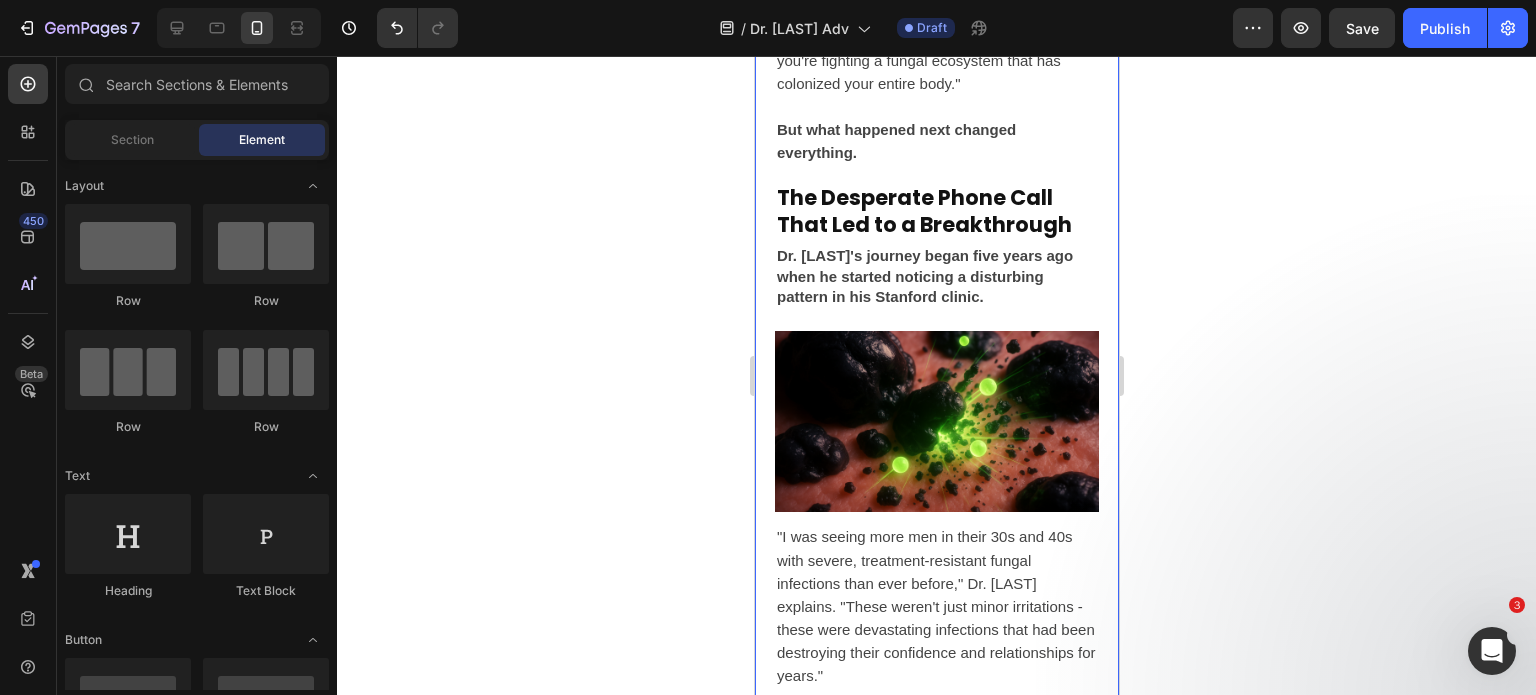 click on "But what happened next changed everything." at bounding box center (895, 141) 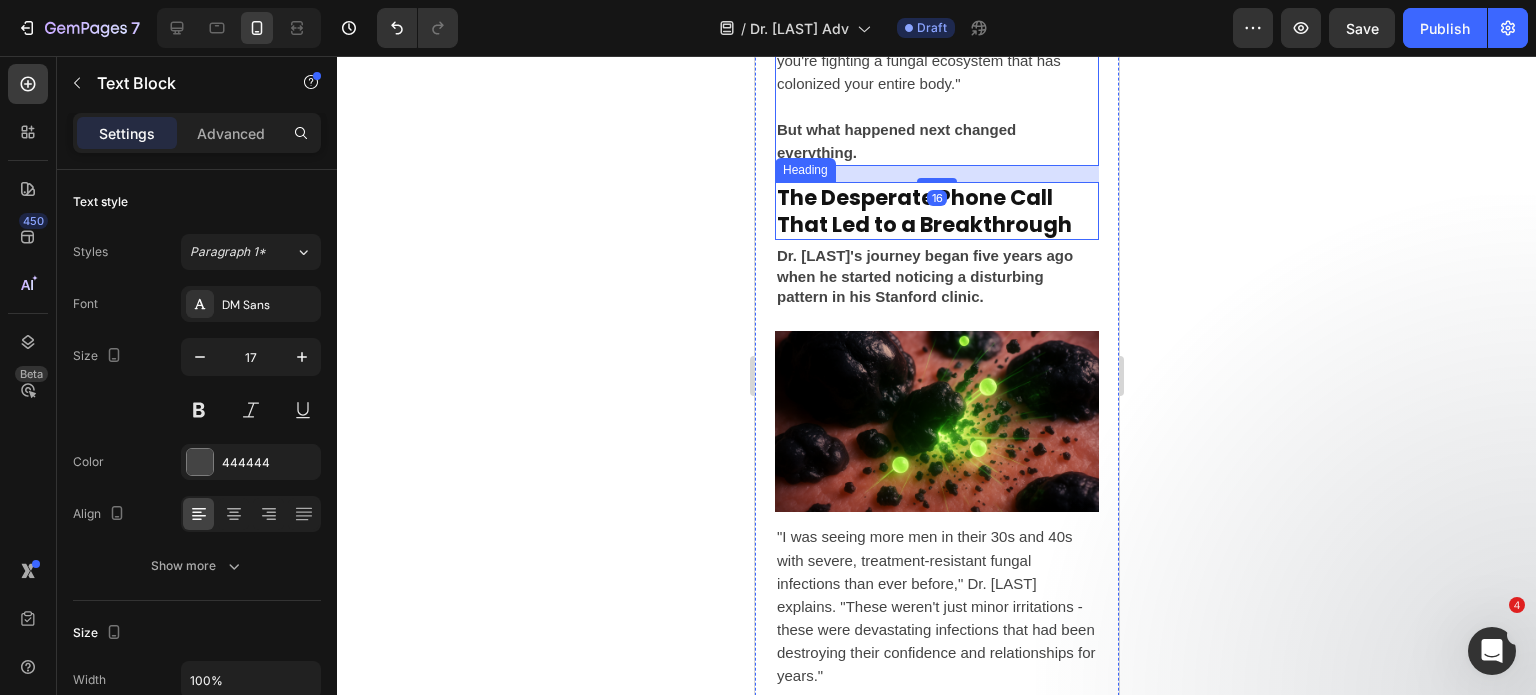 click 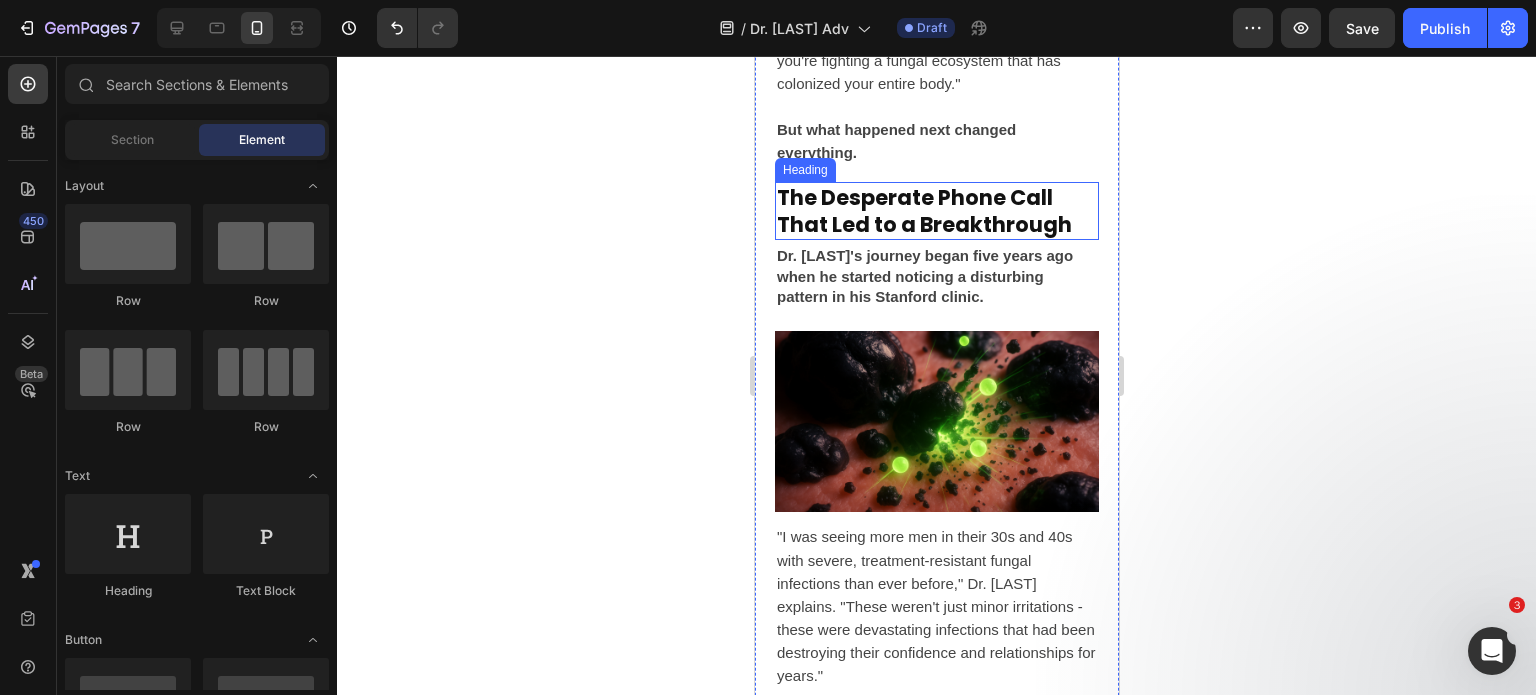 click on "The Desperate Phone Call That Led to a Breakthrough" at bounding box center [936, 211] 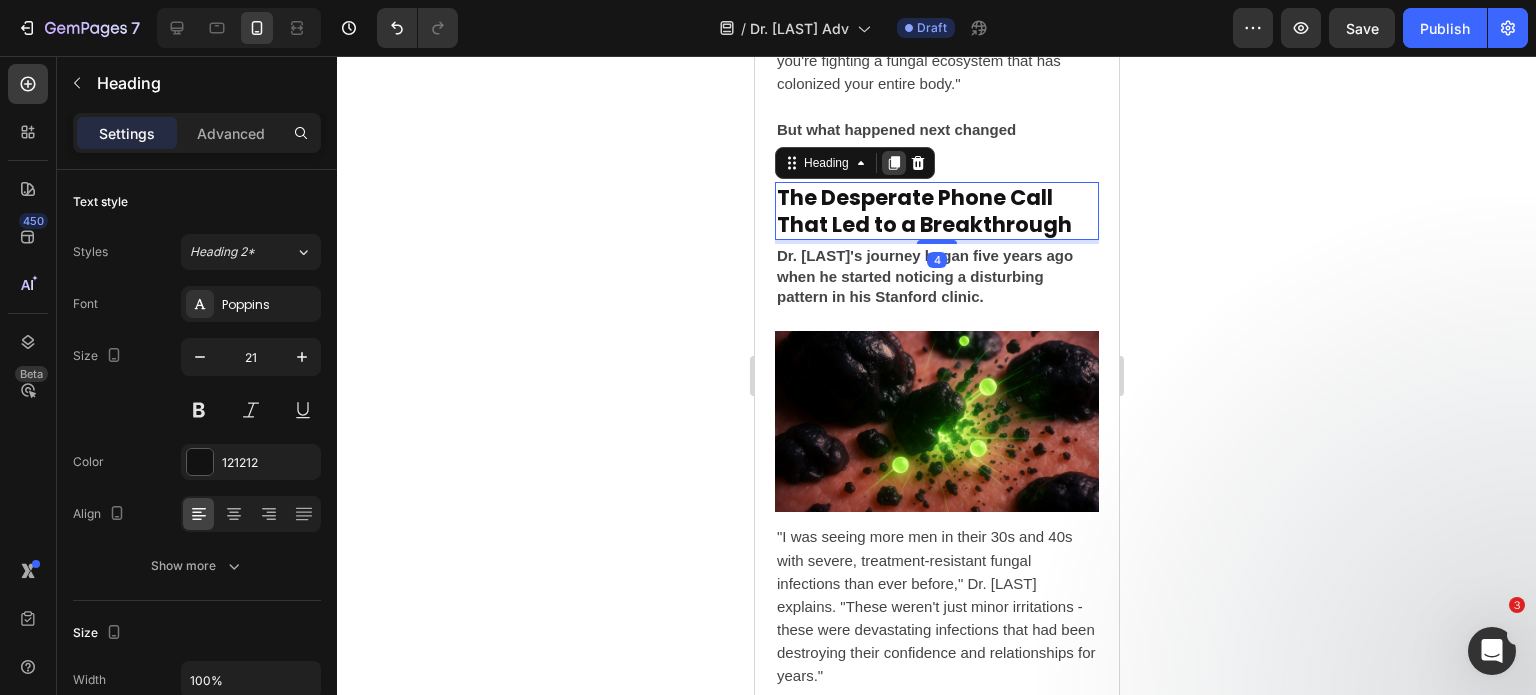 click 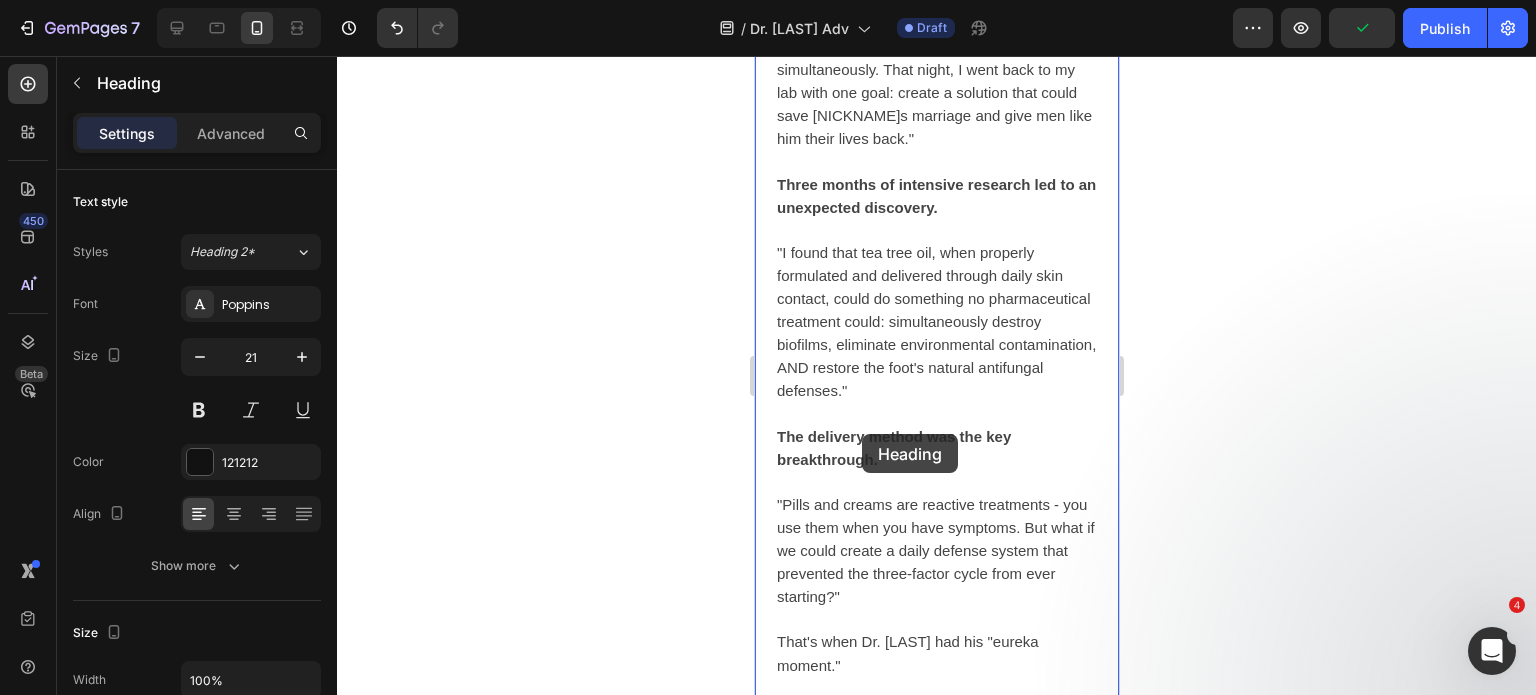 scroll, scrollTop: 7184, scrollLeft: 0, axis: vertical 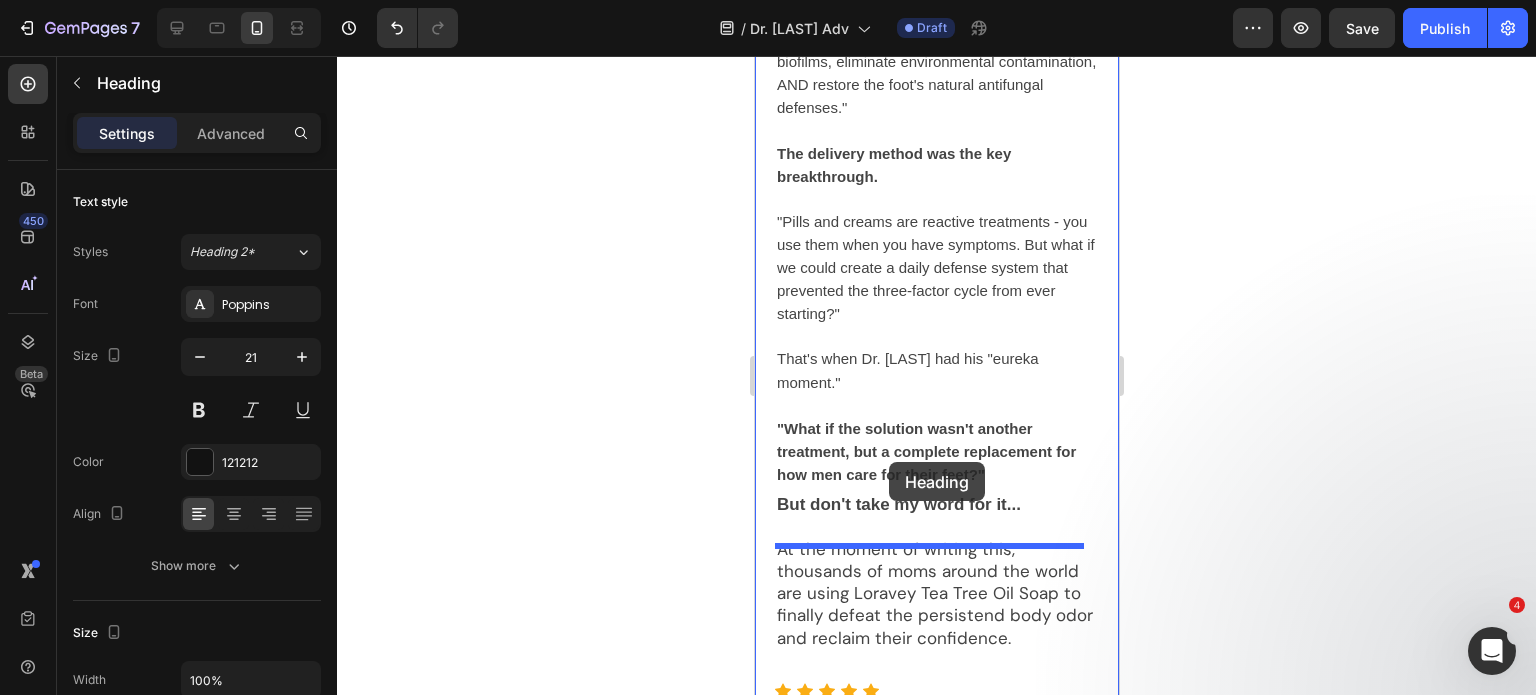 drag, startPoint x: 791, startPoint y: 370, endPoint x: 888, endPoint y: 462, distance: 133.68994 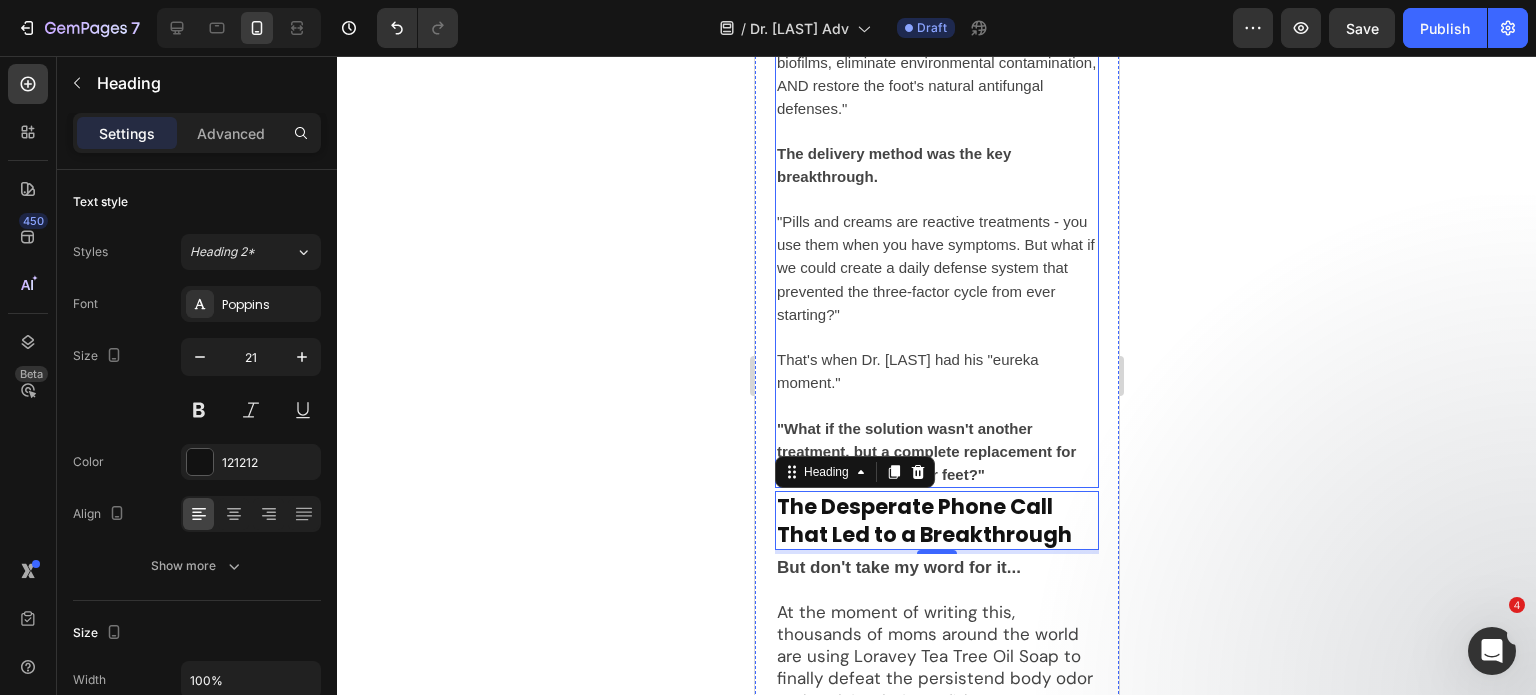 scroll, scrollTop: 7286, scrollLeft: 0, axis: vertical 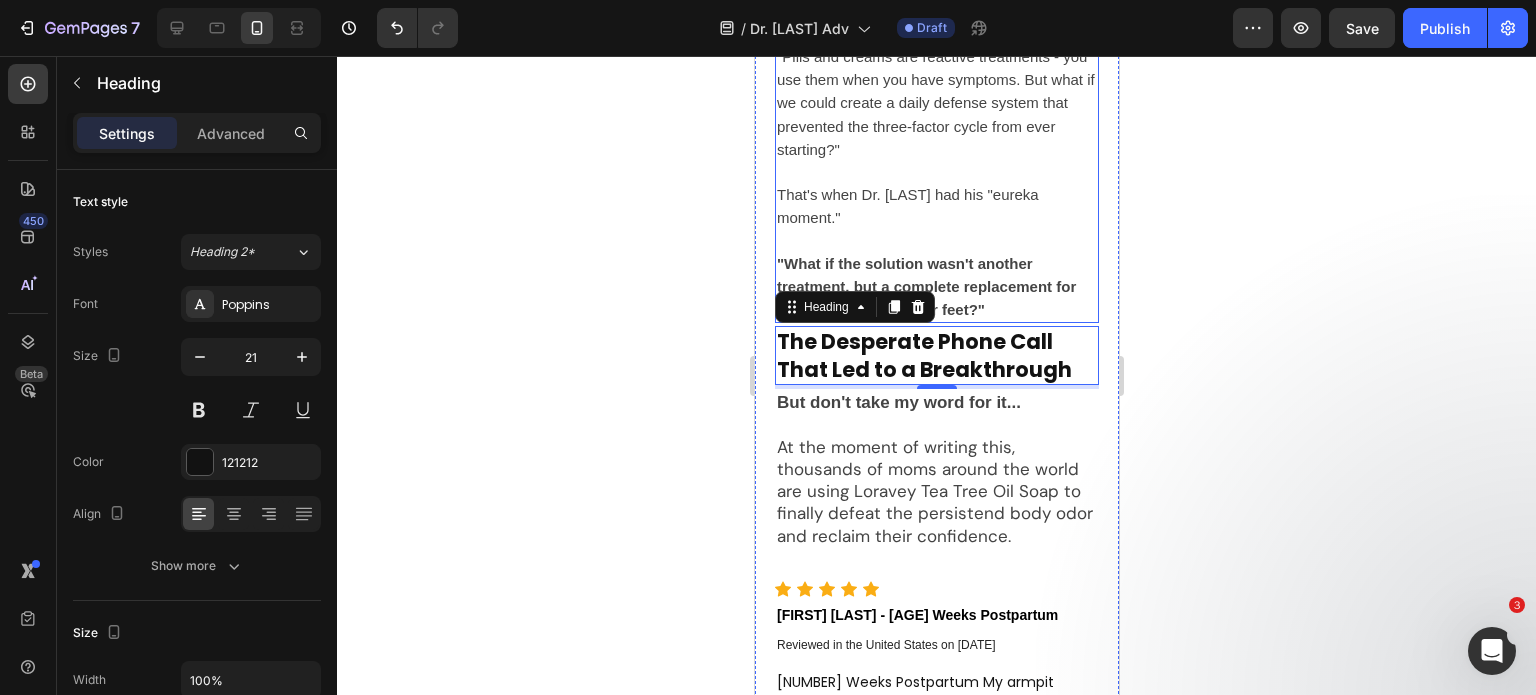 click on ""What if the solution wasn't another treatment, but a complete replacement for how men care for their feet?"" at bounding box center [936, 286] 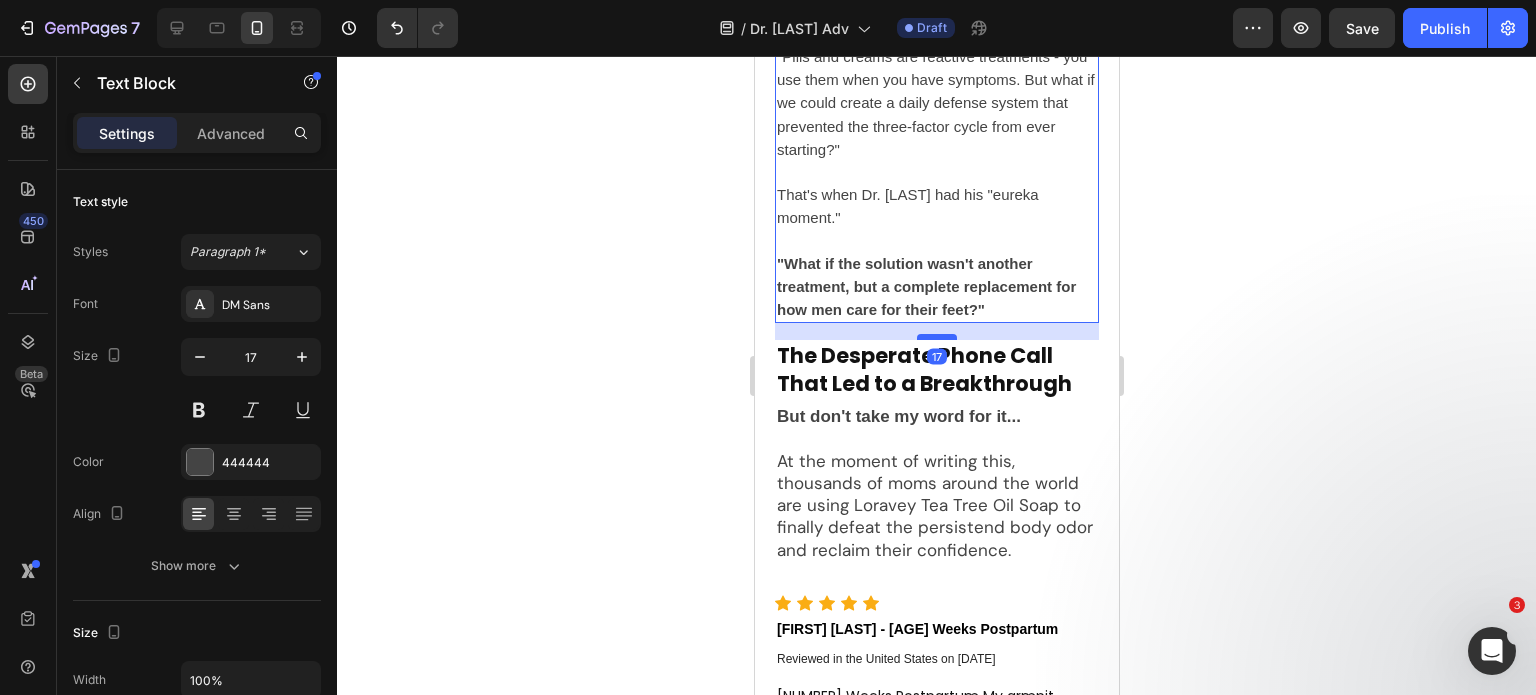 drag, startPoint x: 929, startPoint y: 377, endPoint x: 922, endPoint y: 391, distance: 15.652476 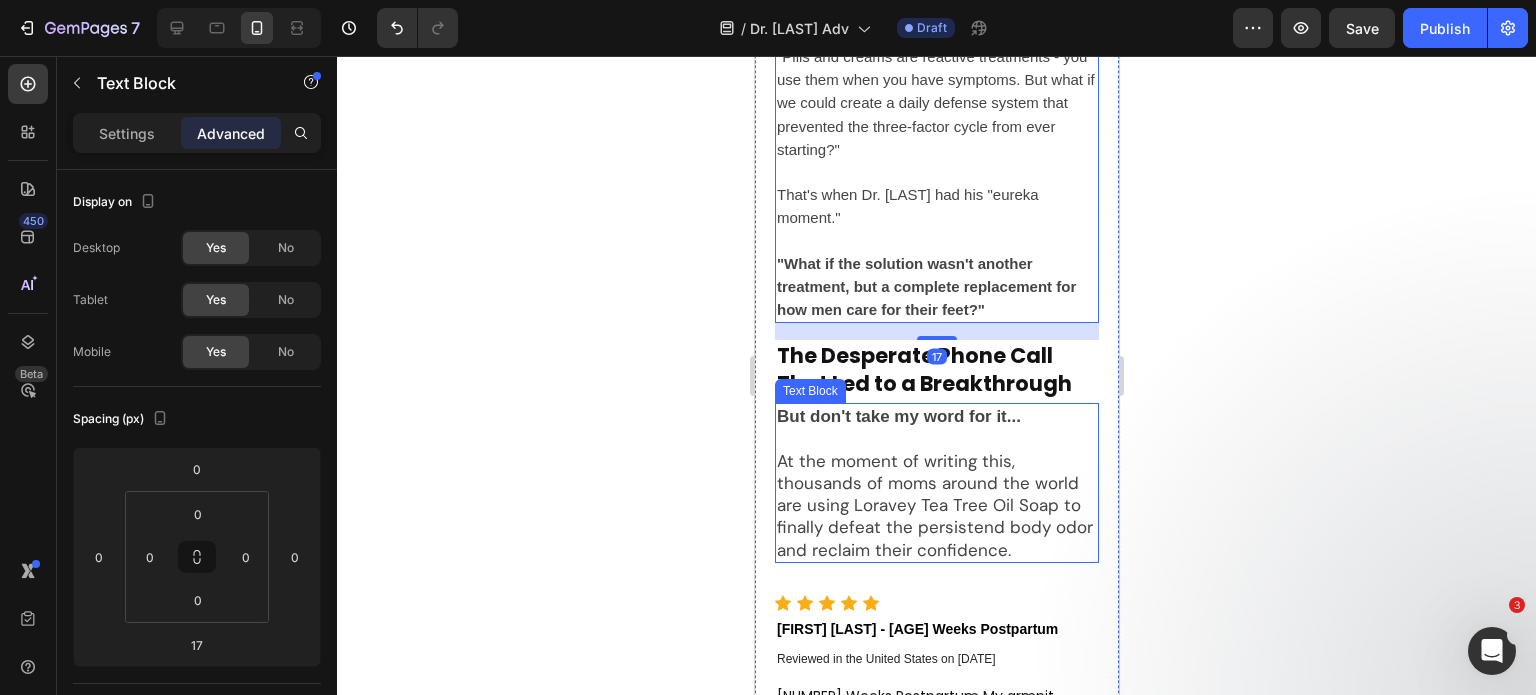 click on "At the moment of writing this, thousands of moms around the world are using Loravey Tea Tree Oil Soap to finally defeat the persistend body odor and reclaim their confidence." at bounding box center (936, 505) 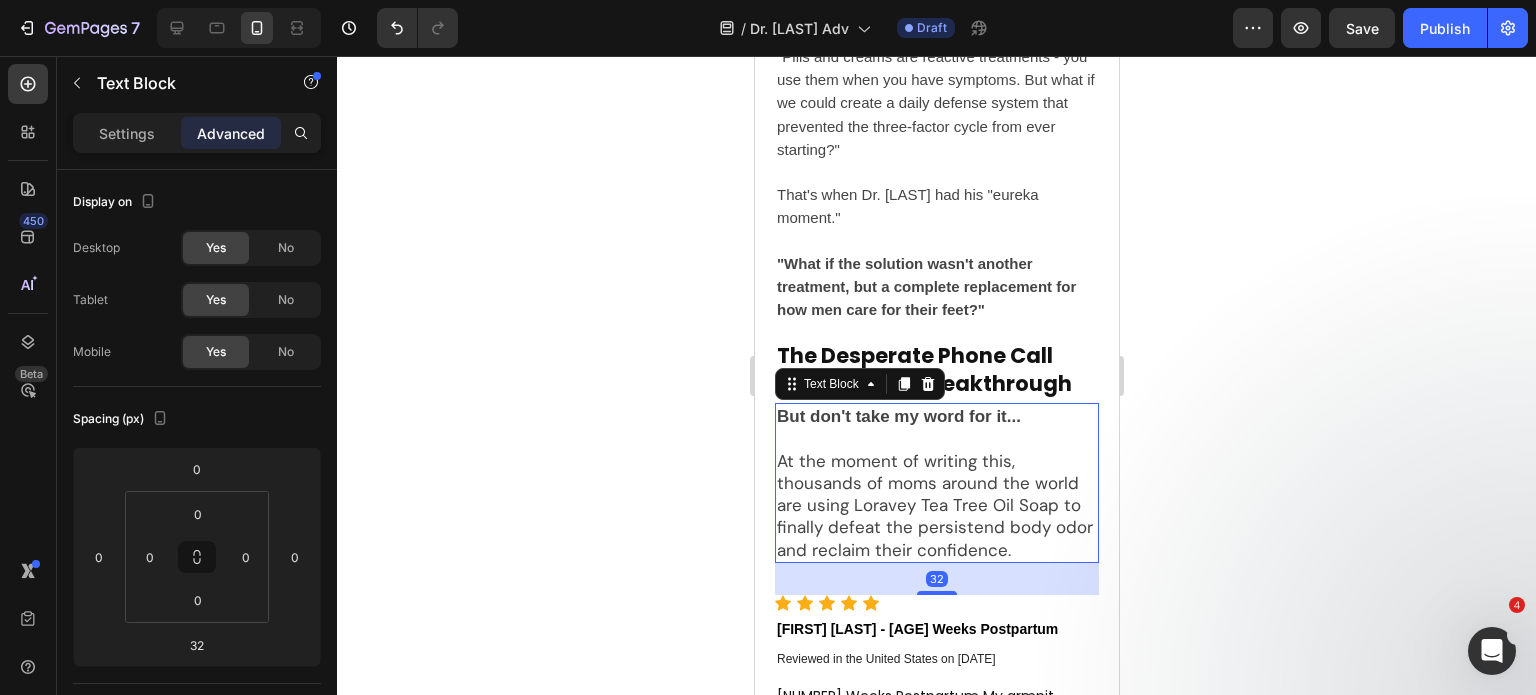 click on "At the moment of writing this, thousands of moms around the world are using Loravey Tea Tree Oil Soap to finally defeat the persistend body odor and reclaim their confidence." at bounding box center (936, 505) 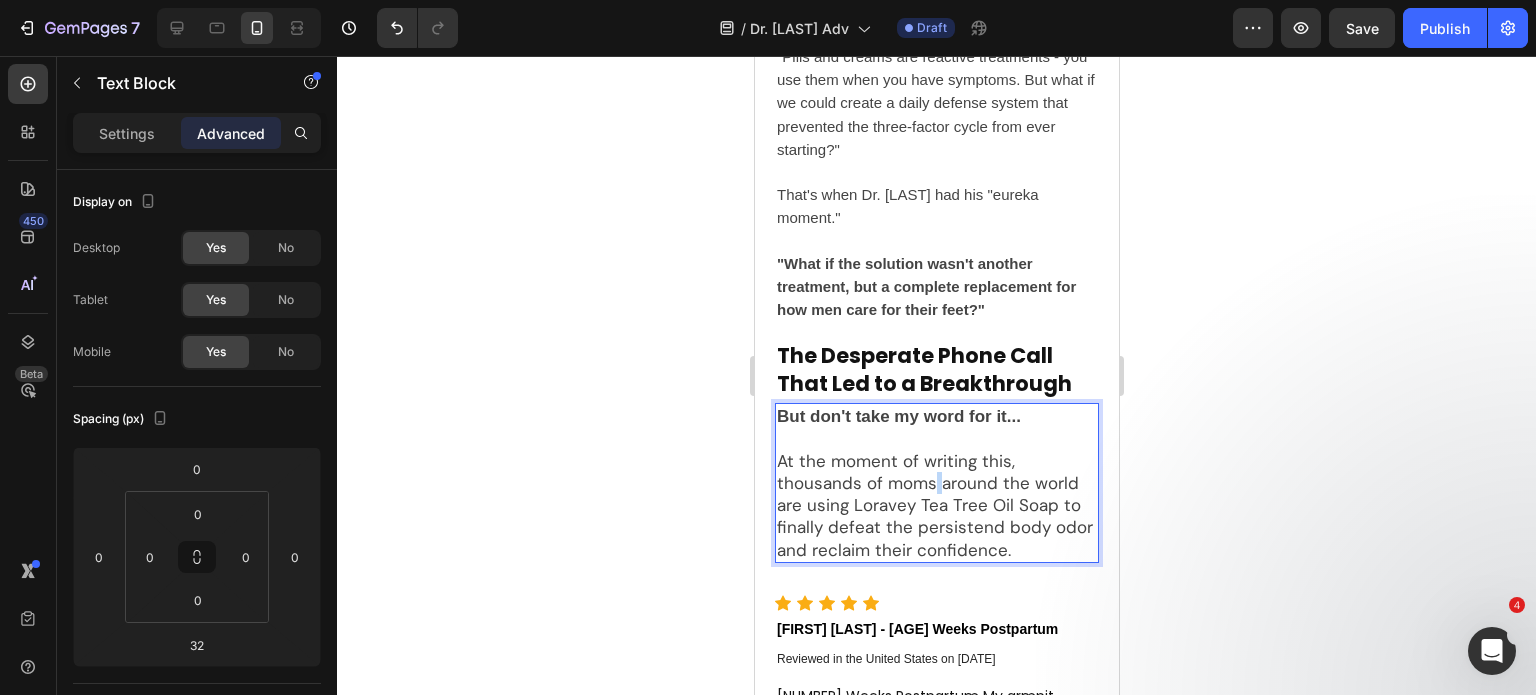 click on "At the moment of writing this, thousands of moms around the world are using Loravey Tea Tree Oil Soap to finally defeat the persistend body odor and reclaim their confidence." at bounding box center (936, 505) 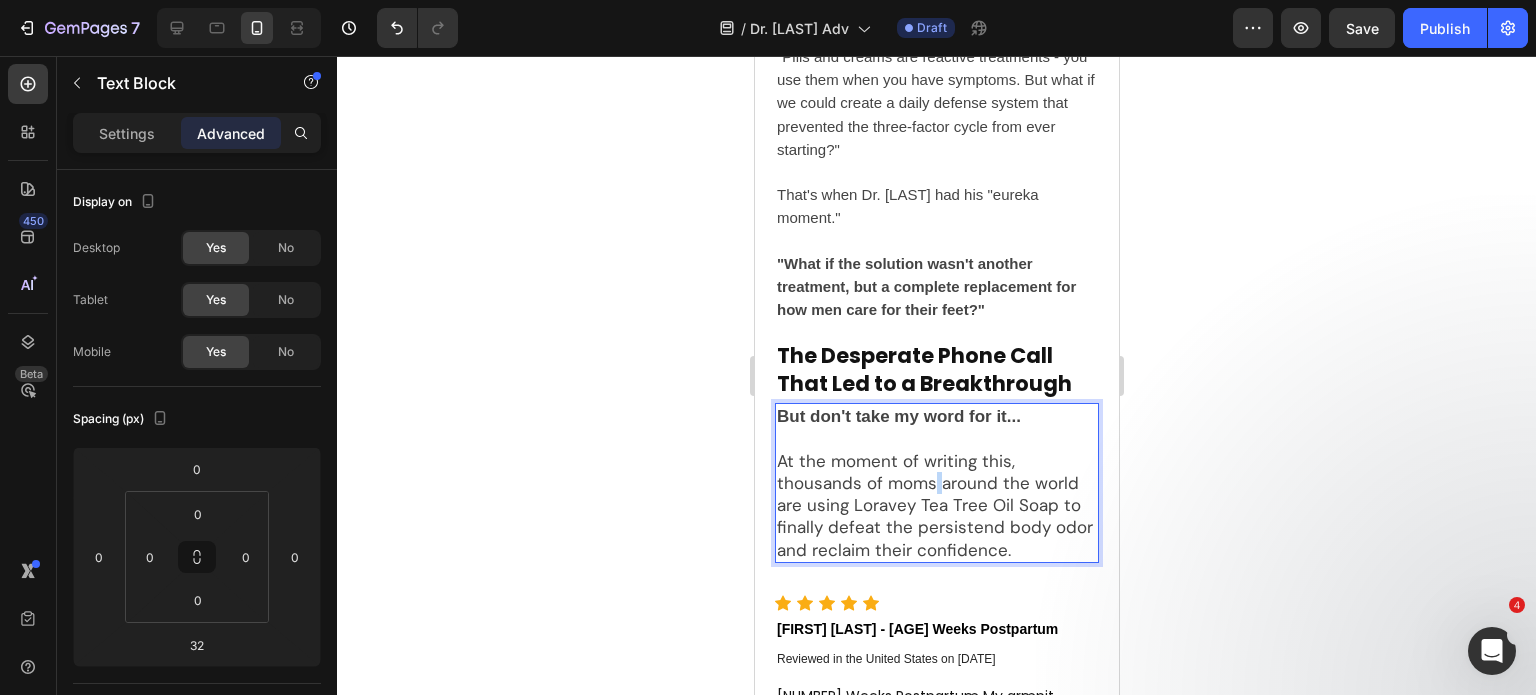click on "At the moment of writing this, thousands of moms around the world are using Loravey Tea Tree Oil Soap to finally defeat the persistend body odor and reclaim their confidence." at bounding box center [936, 505] 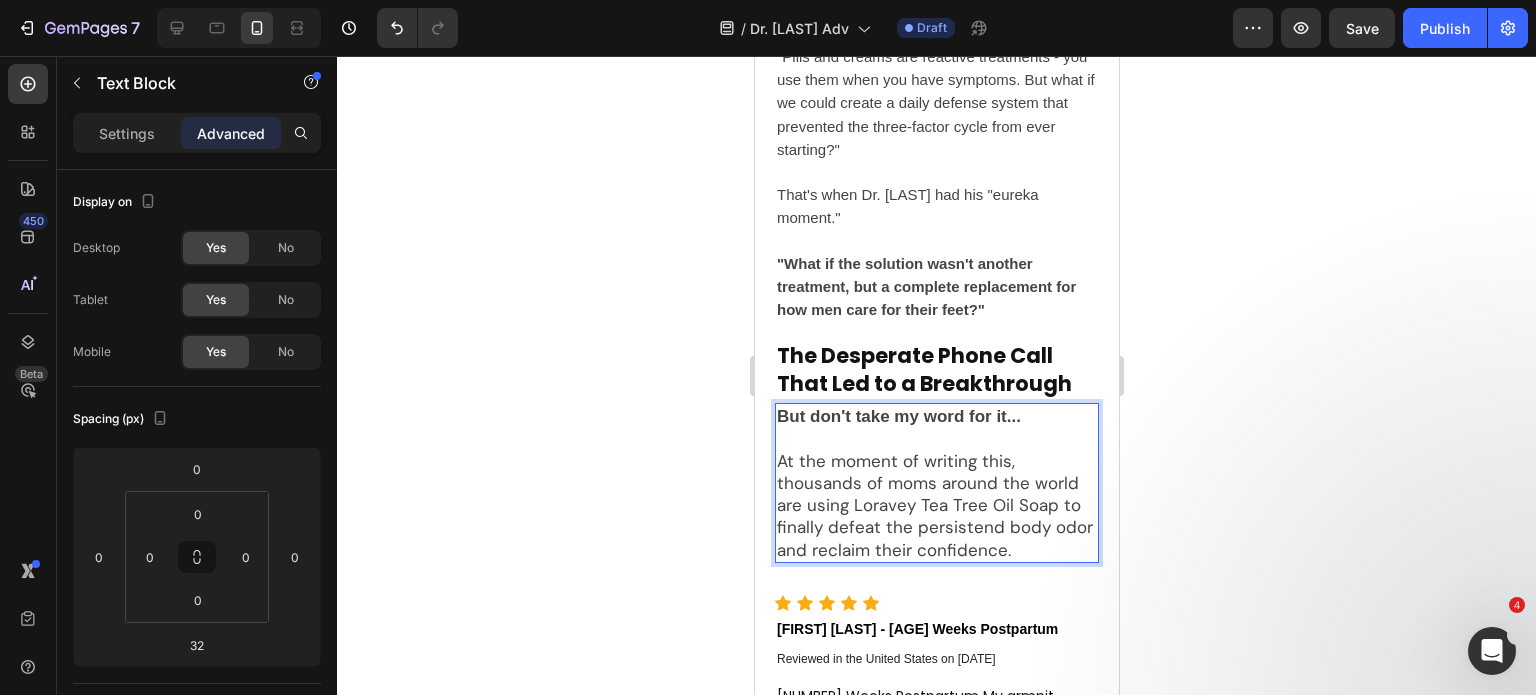 click on "At the moment of writing this, thousands of moms around the world are using Loravey Tea Tree Oil Soap to finally defeat the persistend body odor and reclaim their confidence." at bounding box center [936, 505] 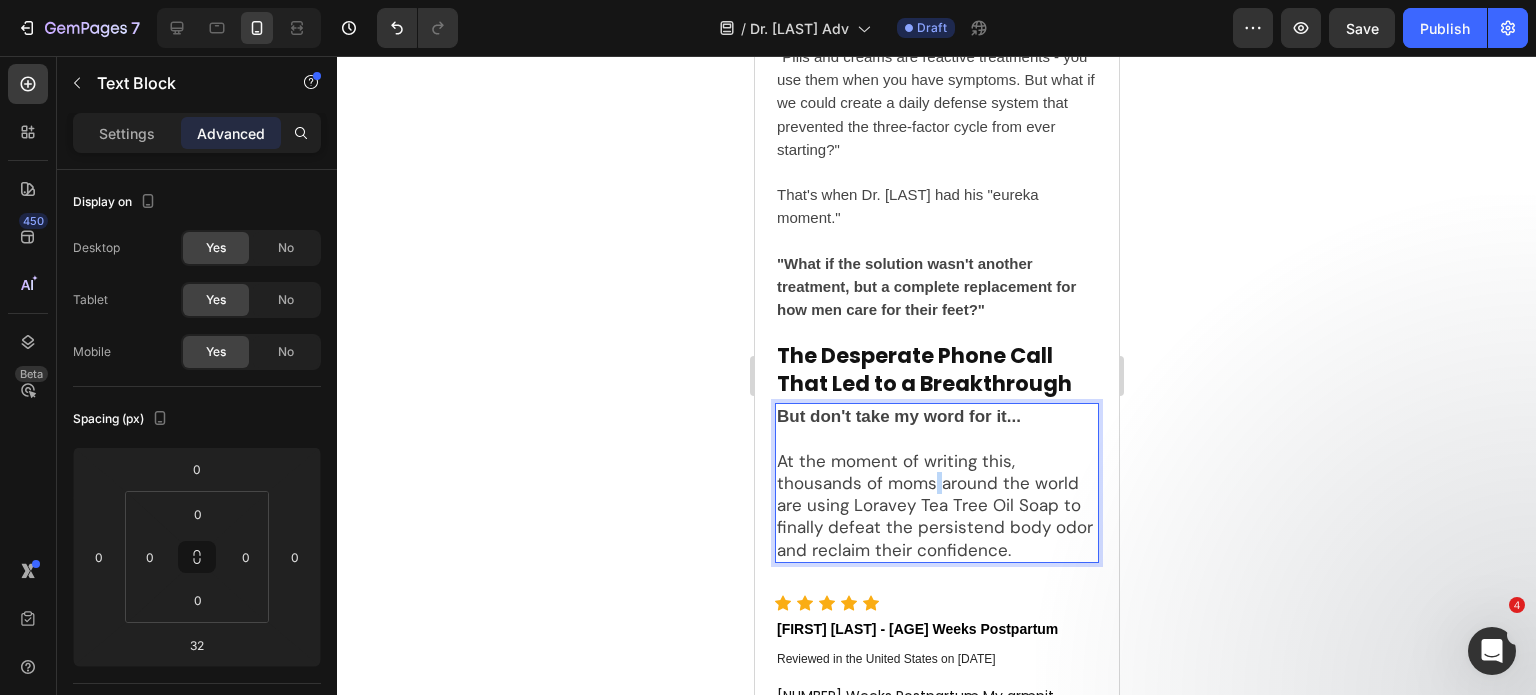 click on "At the moment of writing this, thousands of moms around the world are using Loravey Tea Tree Oil Soap to finally defeat the persistend body odor and reclaim their confidence." at bounding box center (936, 505) 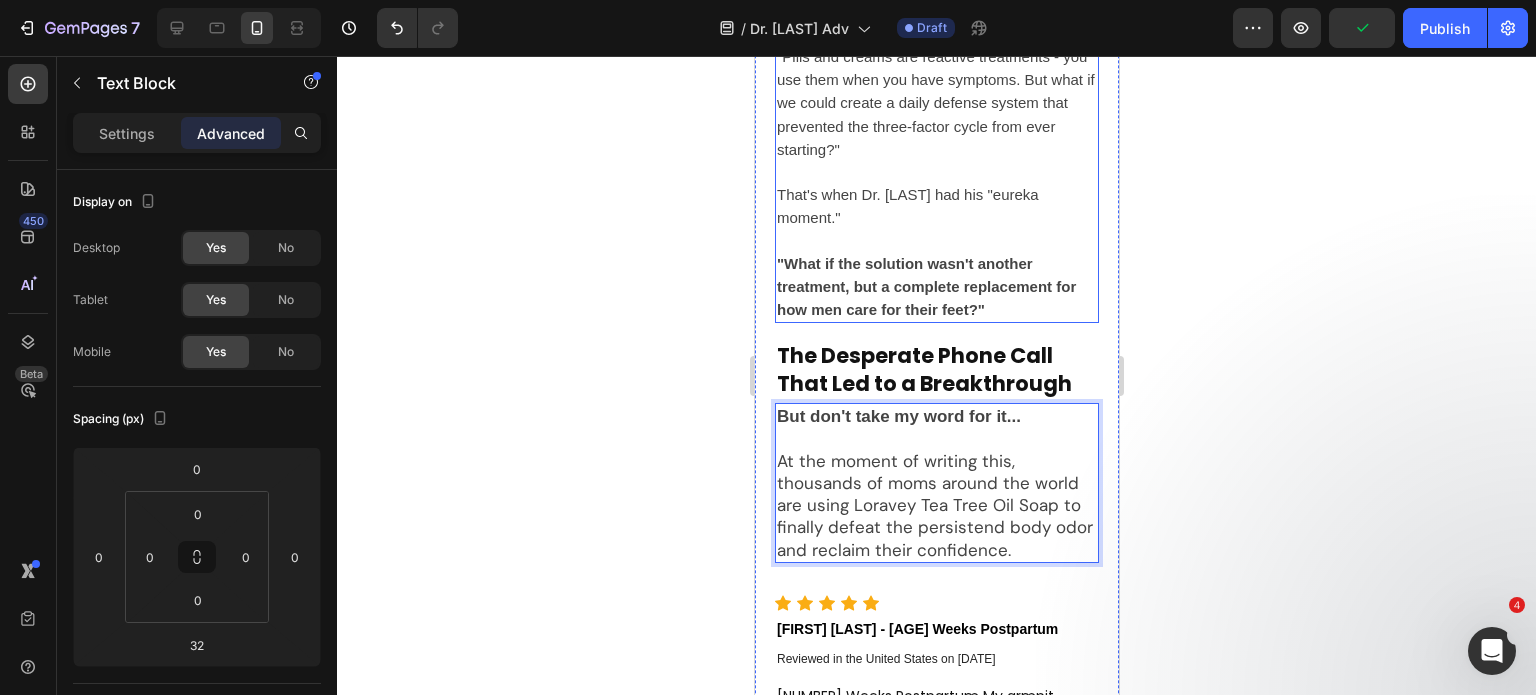 click on ""What if the solution wasn't another treatment, but a complete replacement for how men care for their feet?"" at bounding box center (925, 286) 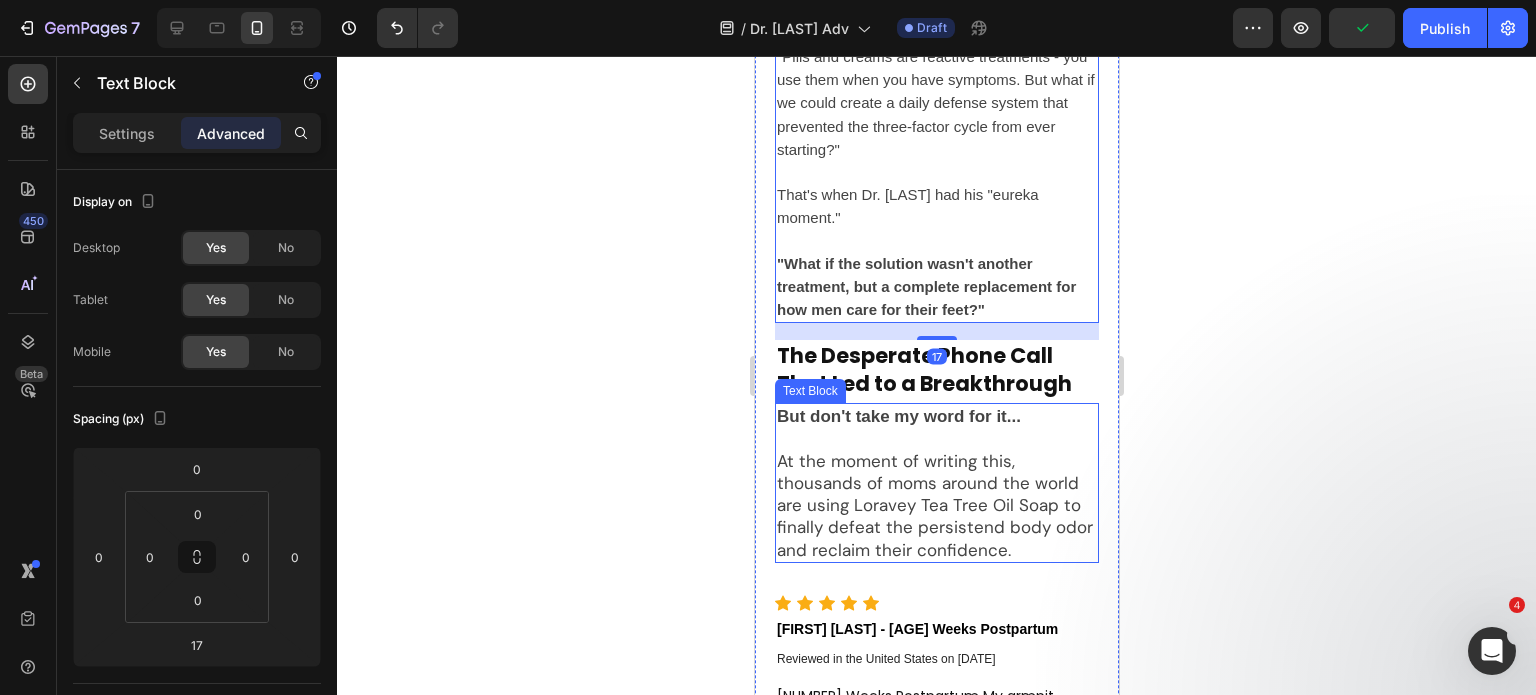 click on "At the moment of writing this, thousands of moms around the world are using Loravey Tea Tree Oil Soap to finally defeat the persistend body odor and reclaim their confidence." at bounding box center (936, 505) 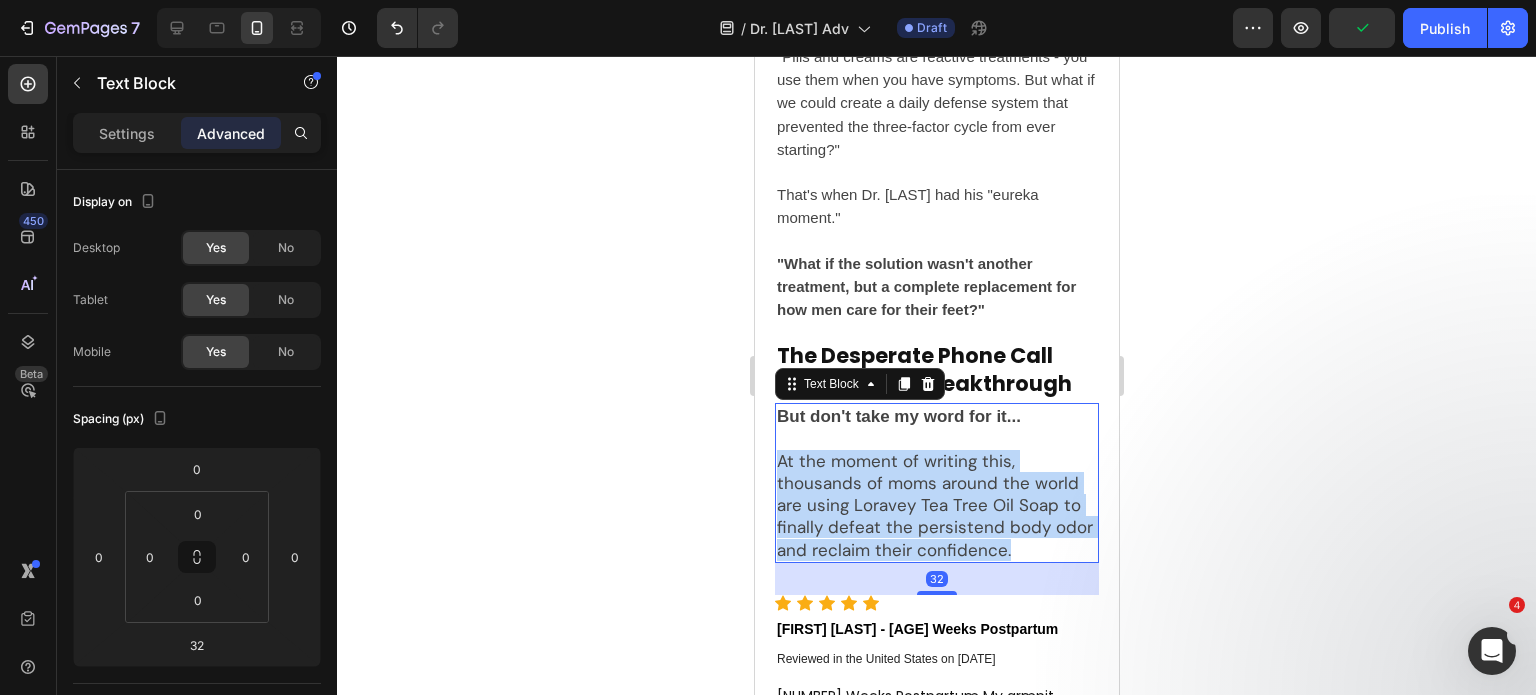 click on "At the moment of writing this, thousands of moms around the world are using Loravey Tea Tree Oil Soap to finally defeat the persistend body odor and reclaim their confidence." at bounding box center (936, 505) 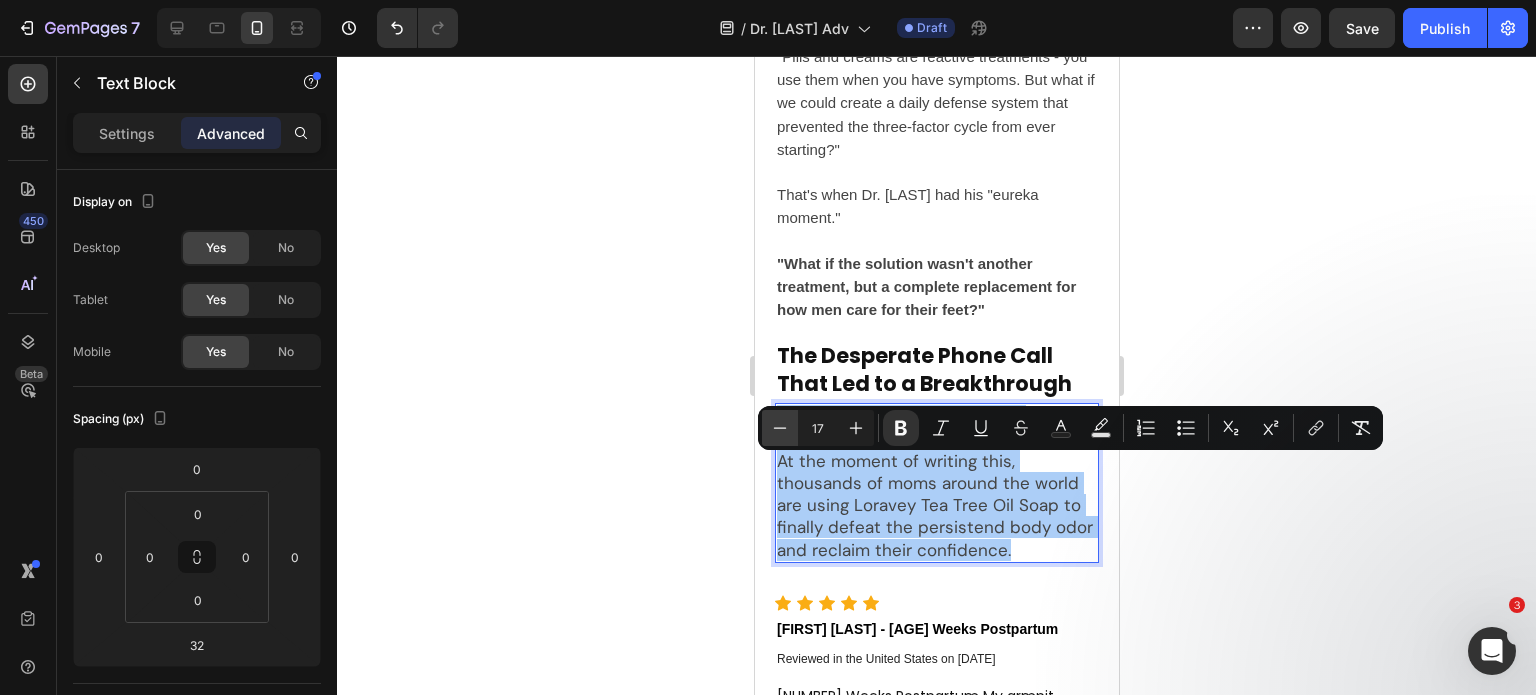 click on "Minus" at bounding box center [780, 428] 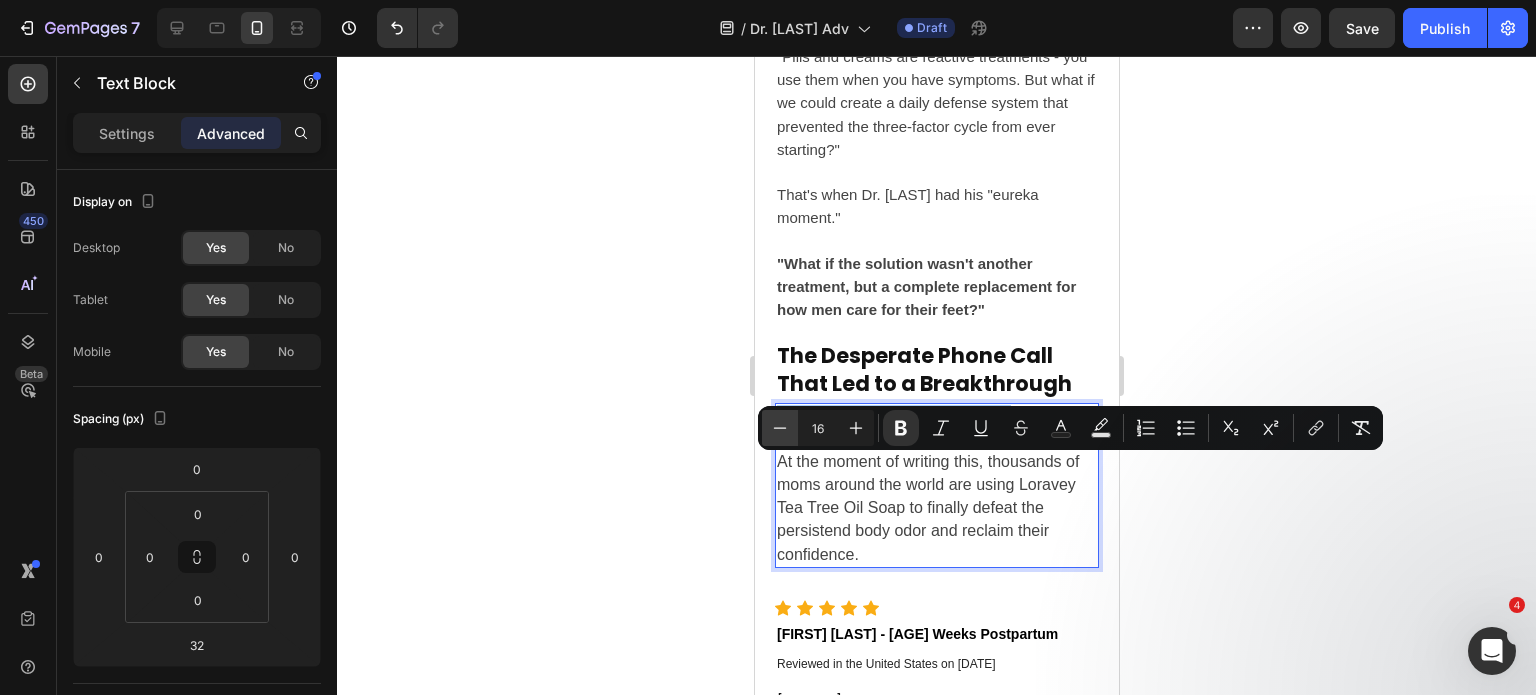 click on "Minus" at bounding box center (780, 428) 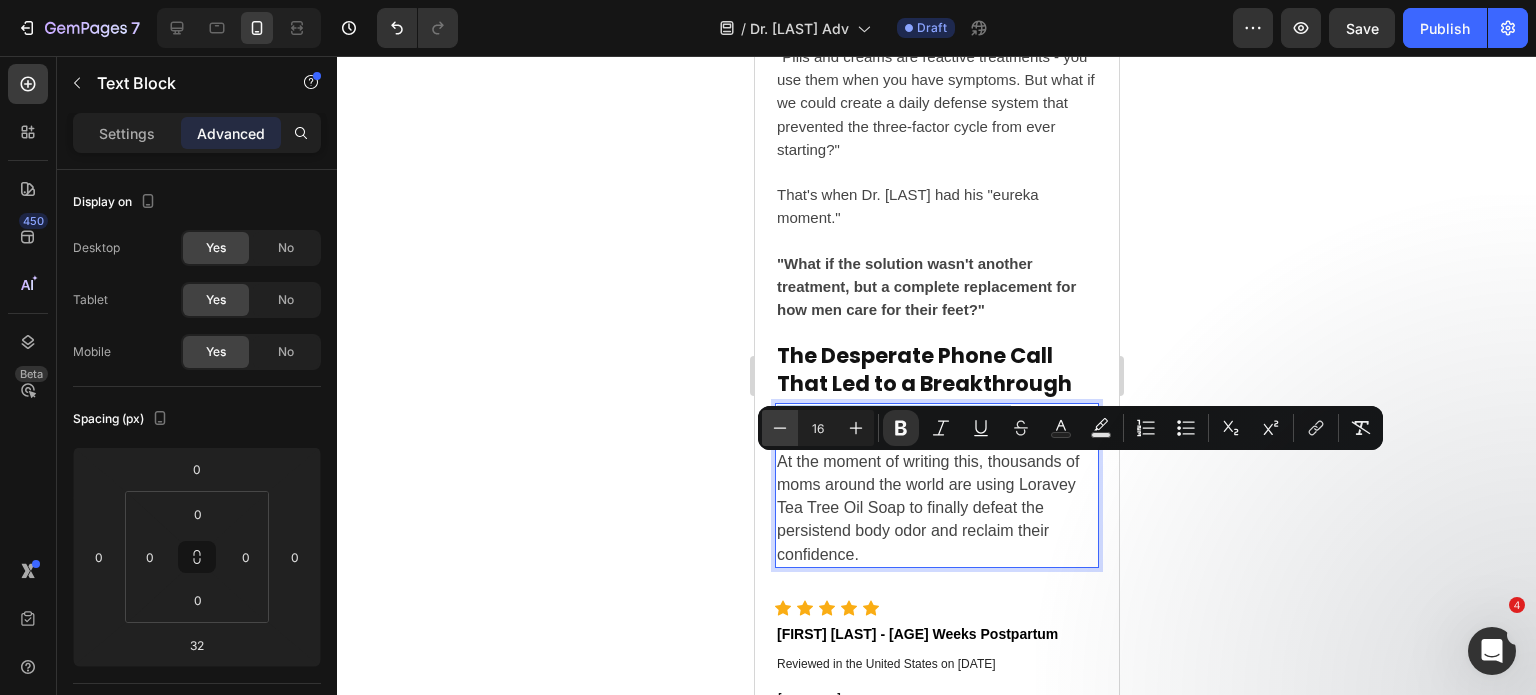 type on "15" 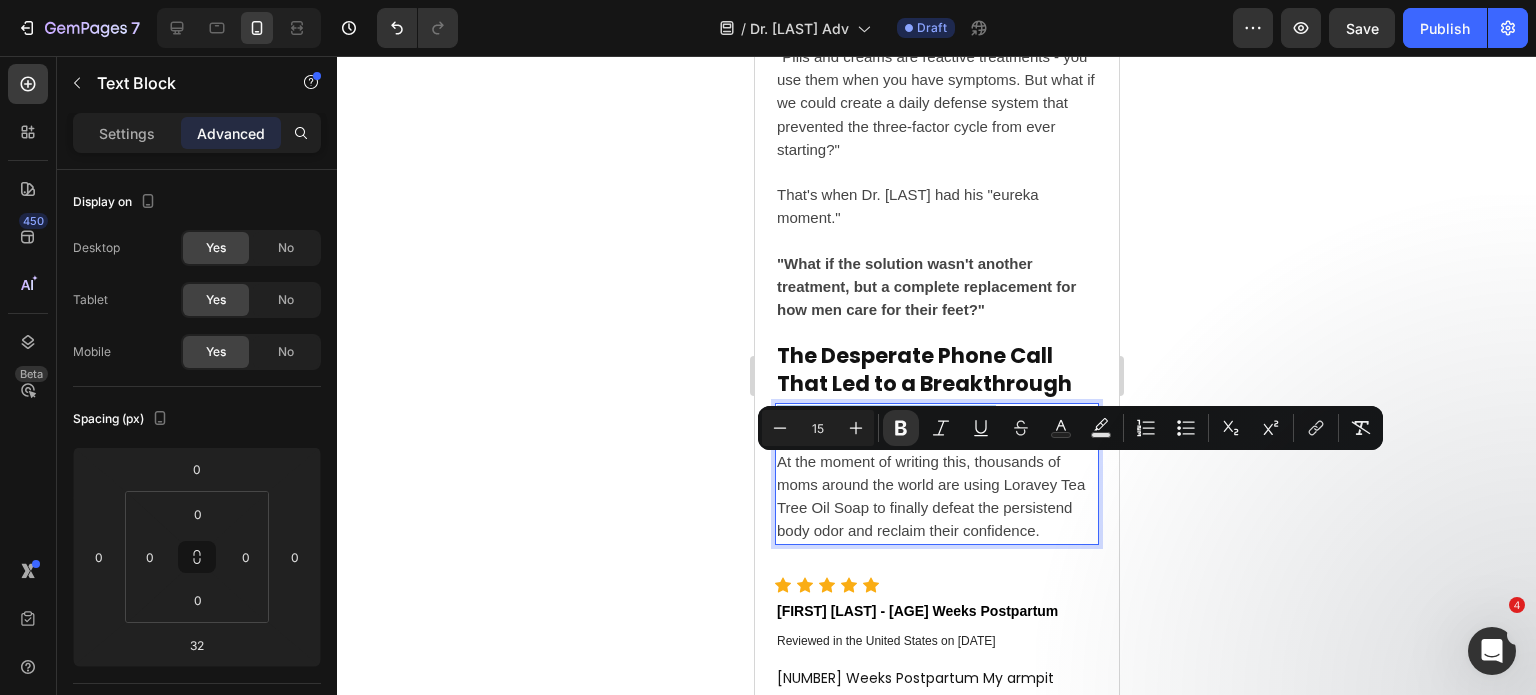 click 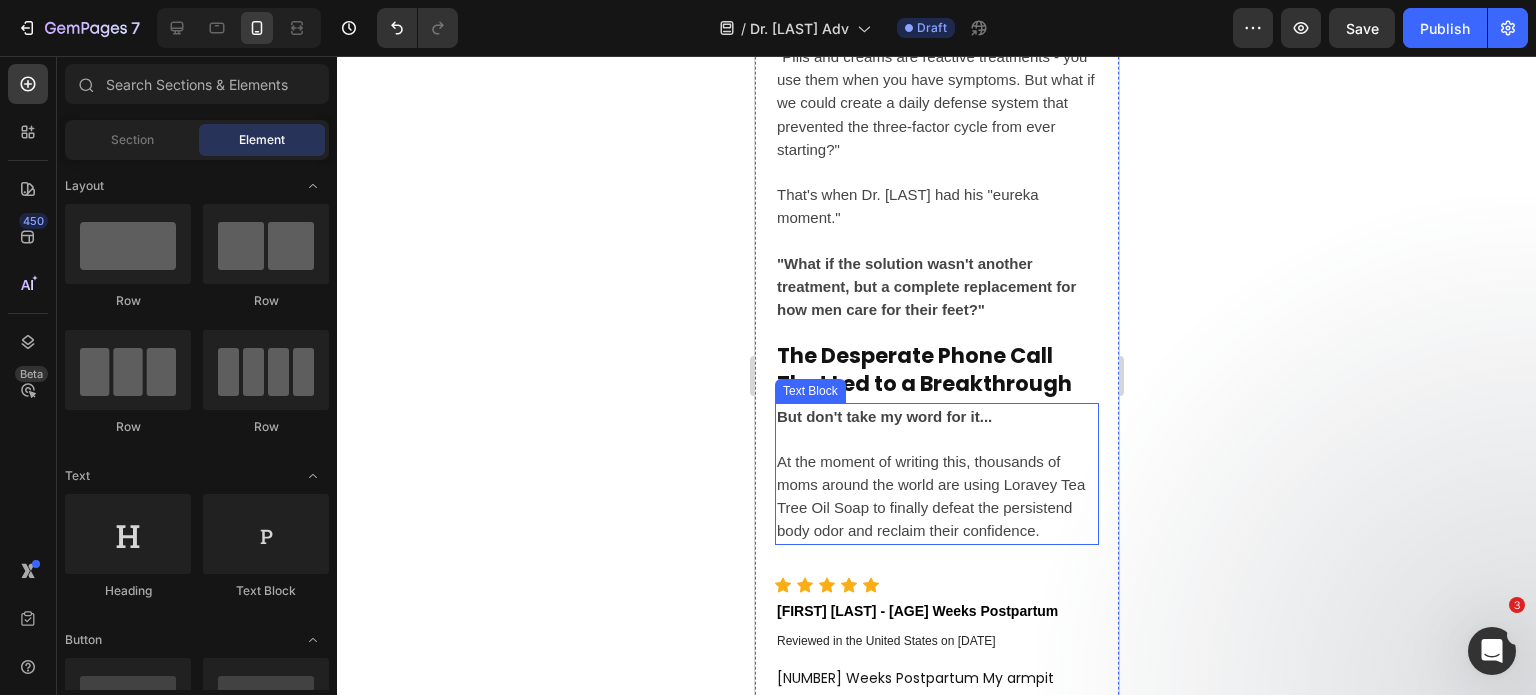 click on "At the moment of writing this, thousands of moms around the world are using Loravey Tea Tree Oil Soap to finally defeat the persistend body odor and reclaim their confidence." at bounding box center [930, 496] 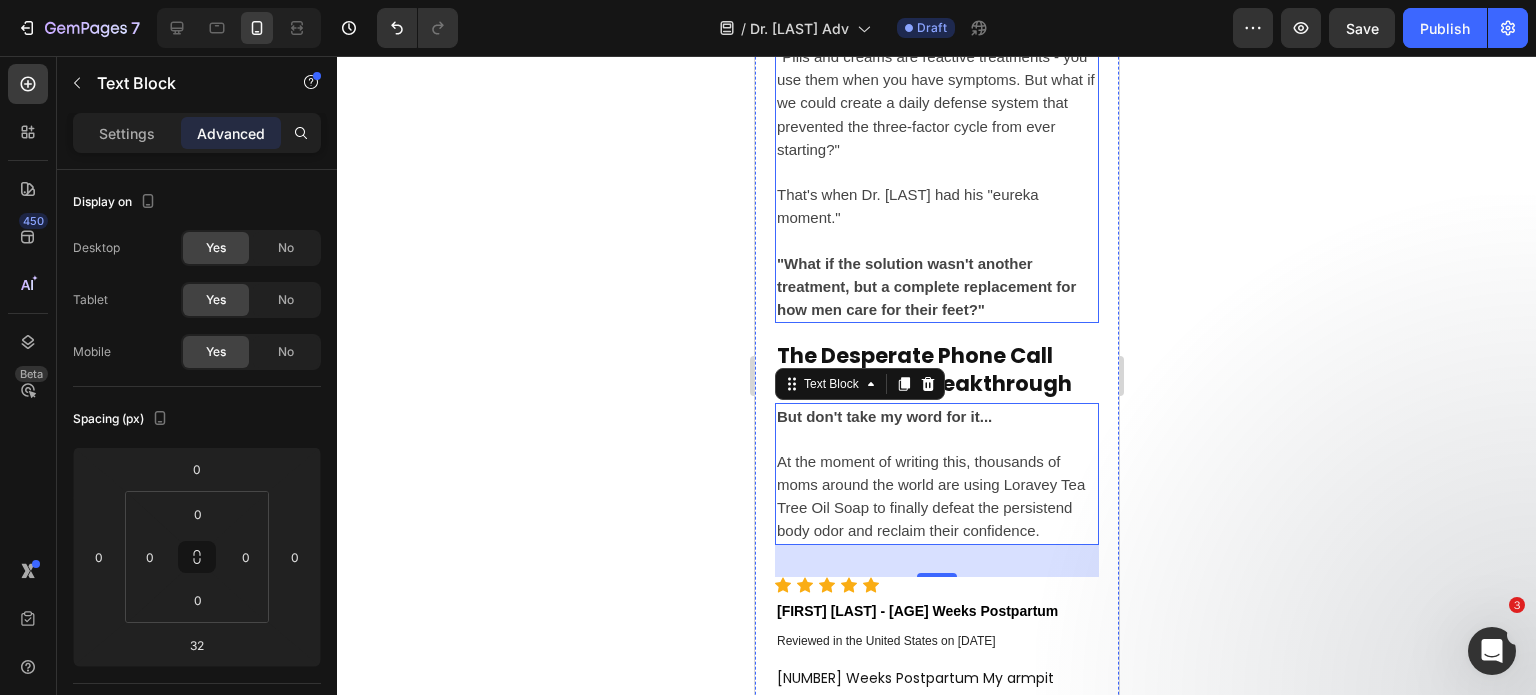 scroll, scrollTop: 7486, scrollLeft: 0, axis: vertical 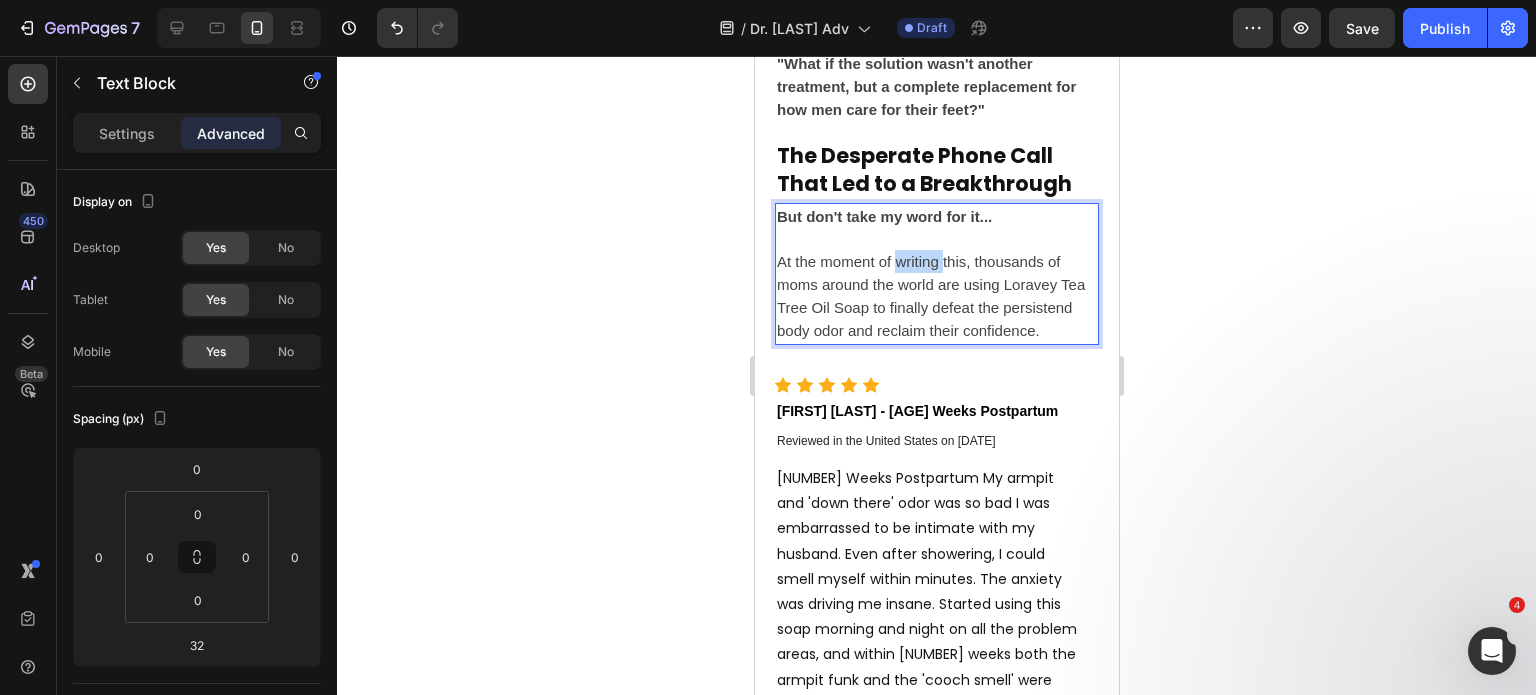 click on "At the moment of writing this, thousands of moms around the world are using Loravey Tea Tree Oil Soap to finally defeat the persistend body odor and reclaim their confidence." at bounding box center (936, 296) 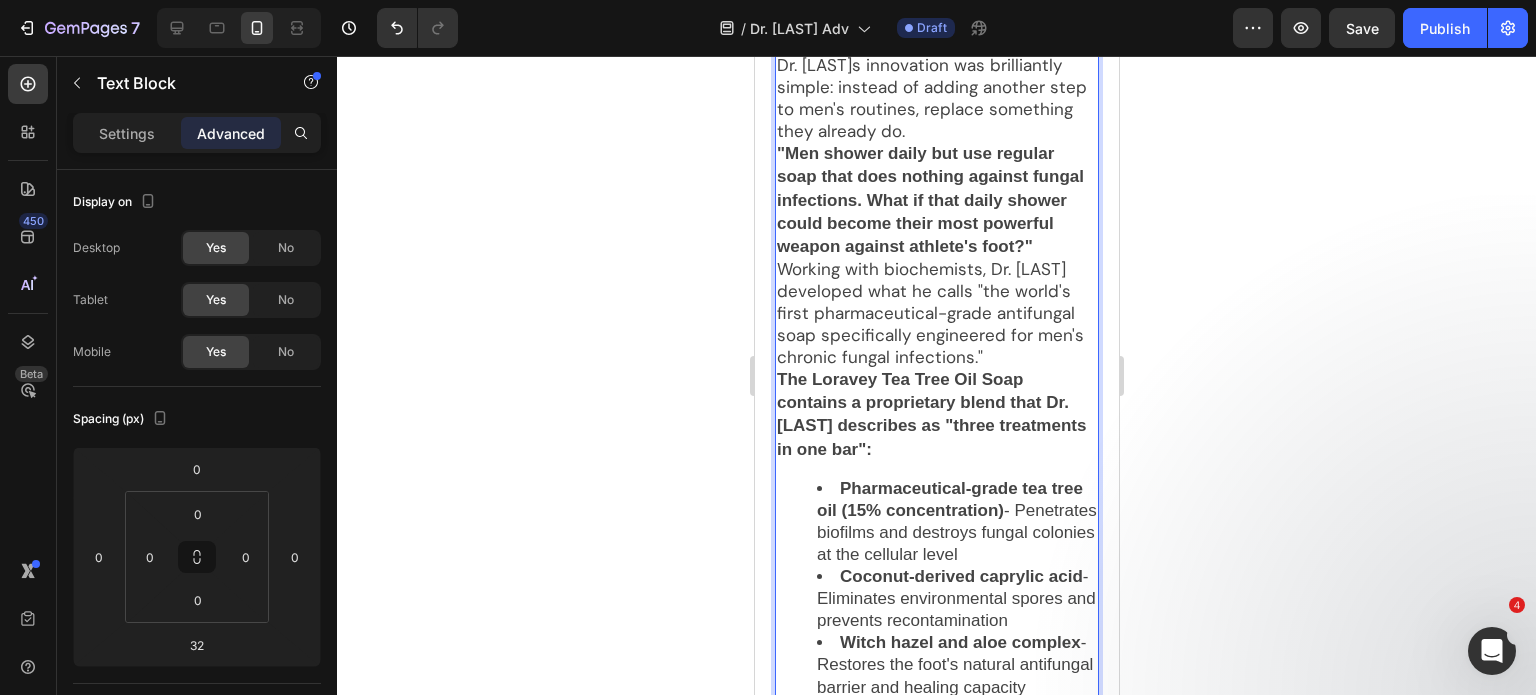 scroll, scrollTop: 7630, scrollLeft: 0, axis: vertical 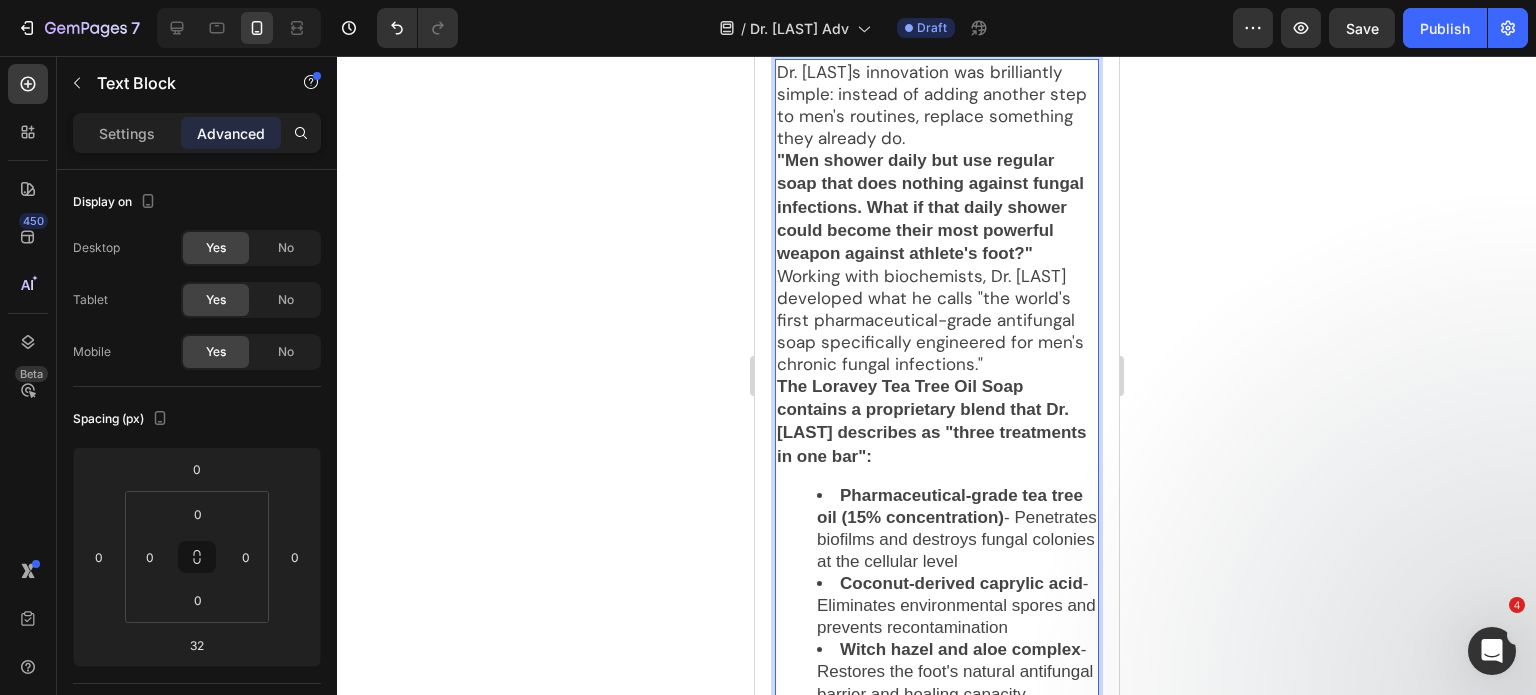 click on "Dr. Peterson's innovation was brilliantly simple: instead of adding another step to men's routines, replace something they already do." at bounding box center [936, 105] 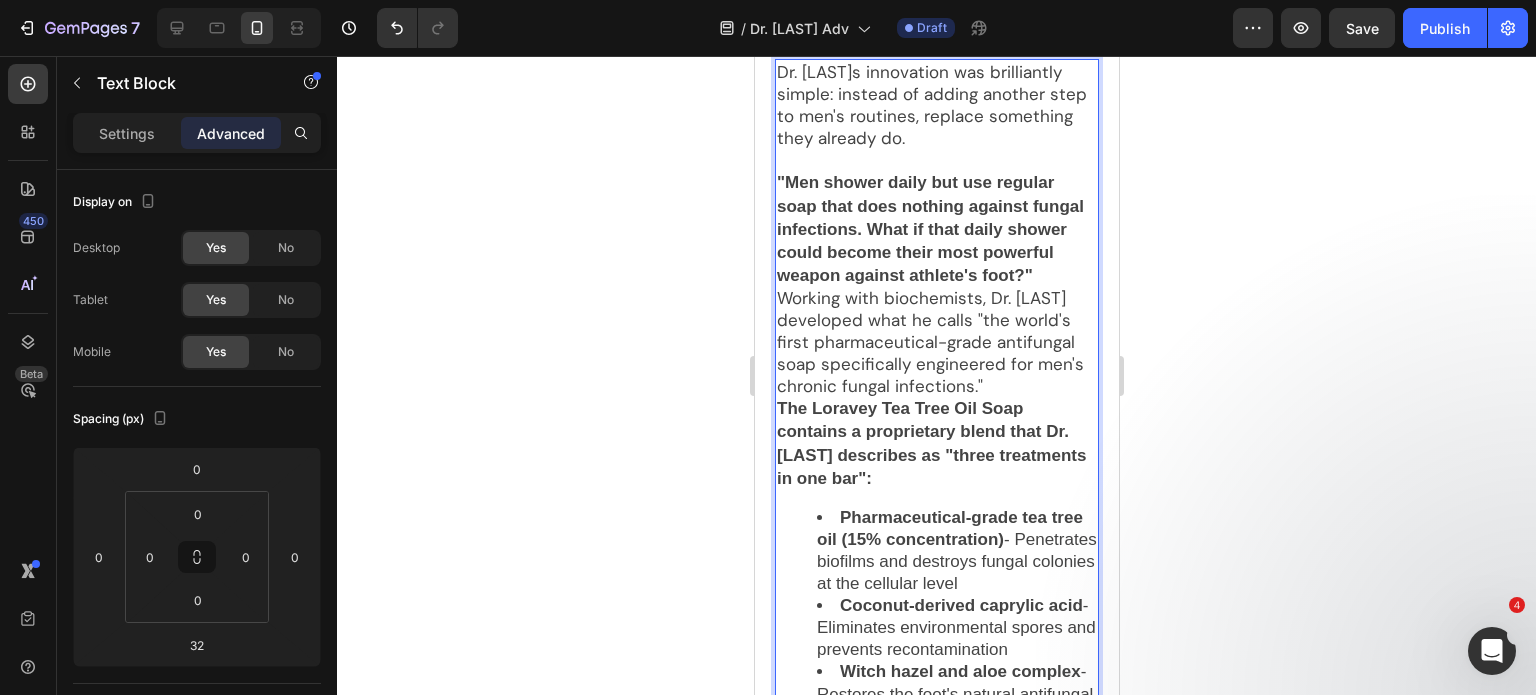 click on ""Men shower daily but use regular soap that does nothing against fungal infections. What if that daily shower could become their most powerful weapon against athlete's foot?"" at bounding box center (936, 228) 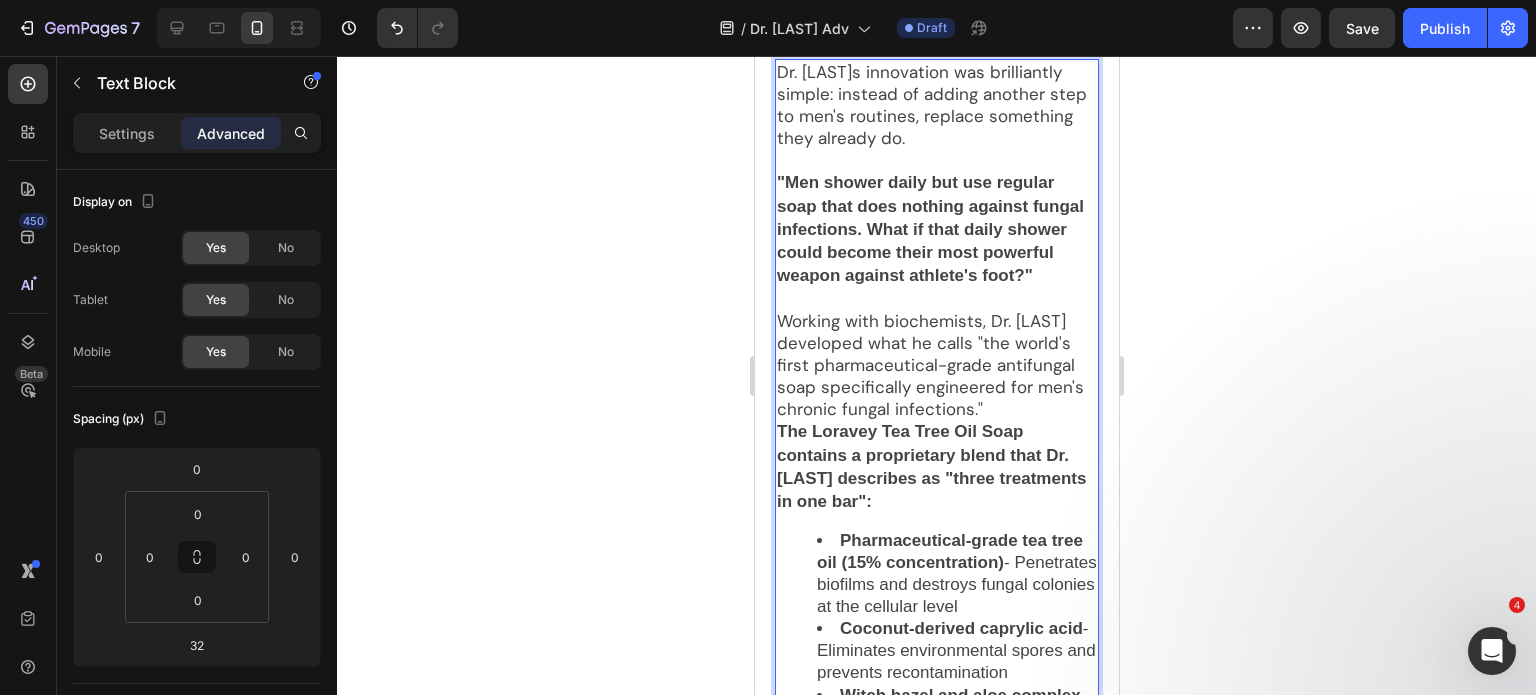 click on "Working with biochemists, Dr. Peterson developed what he calls "the world's first pharmaceutical-grade antifungal soap specifically engineered for men's chronic fungal infections."" at bounding box center [936, 365] 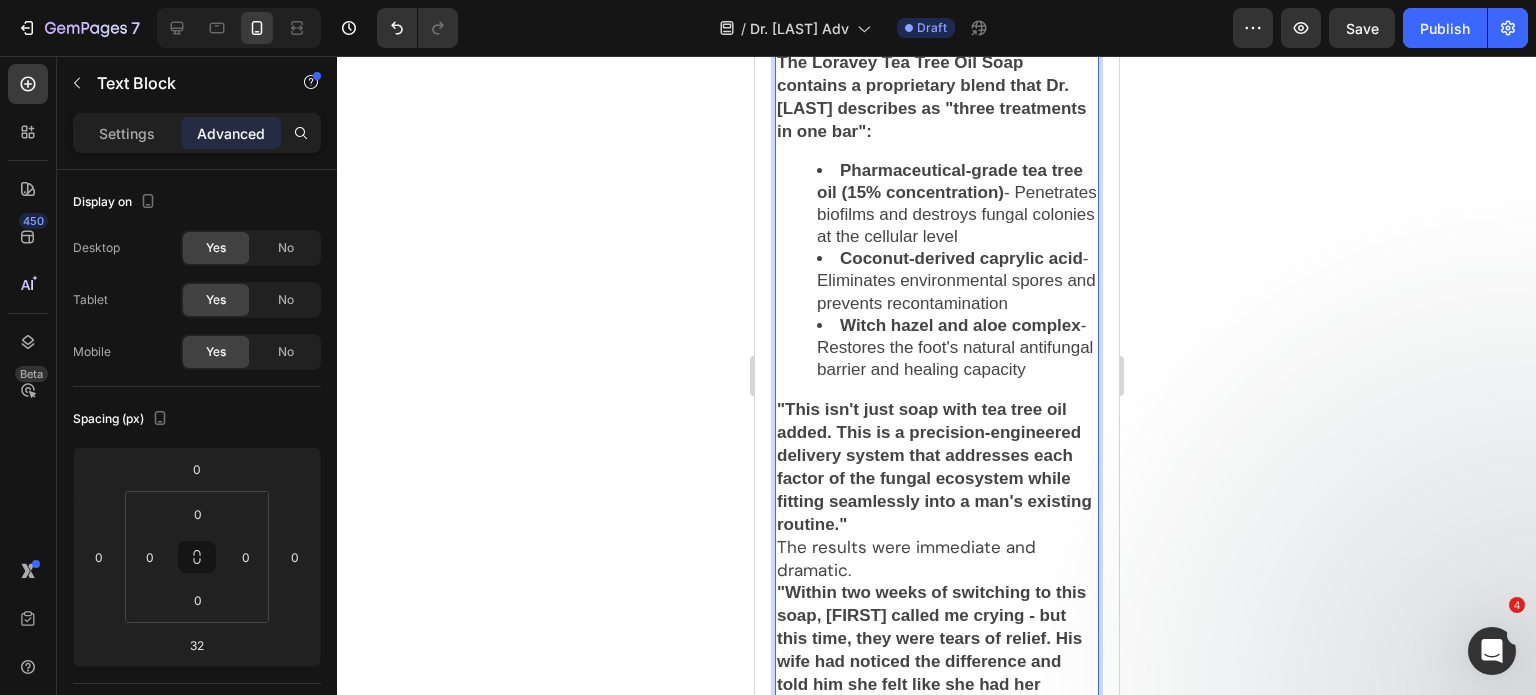 scroll, scrollTop: 8130, scrollLeft: 0, axis: vertical 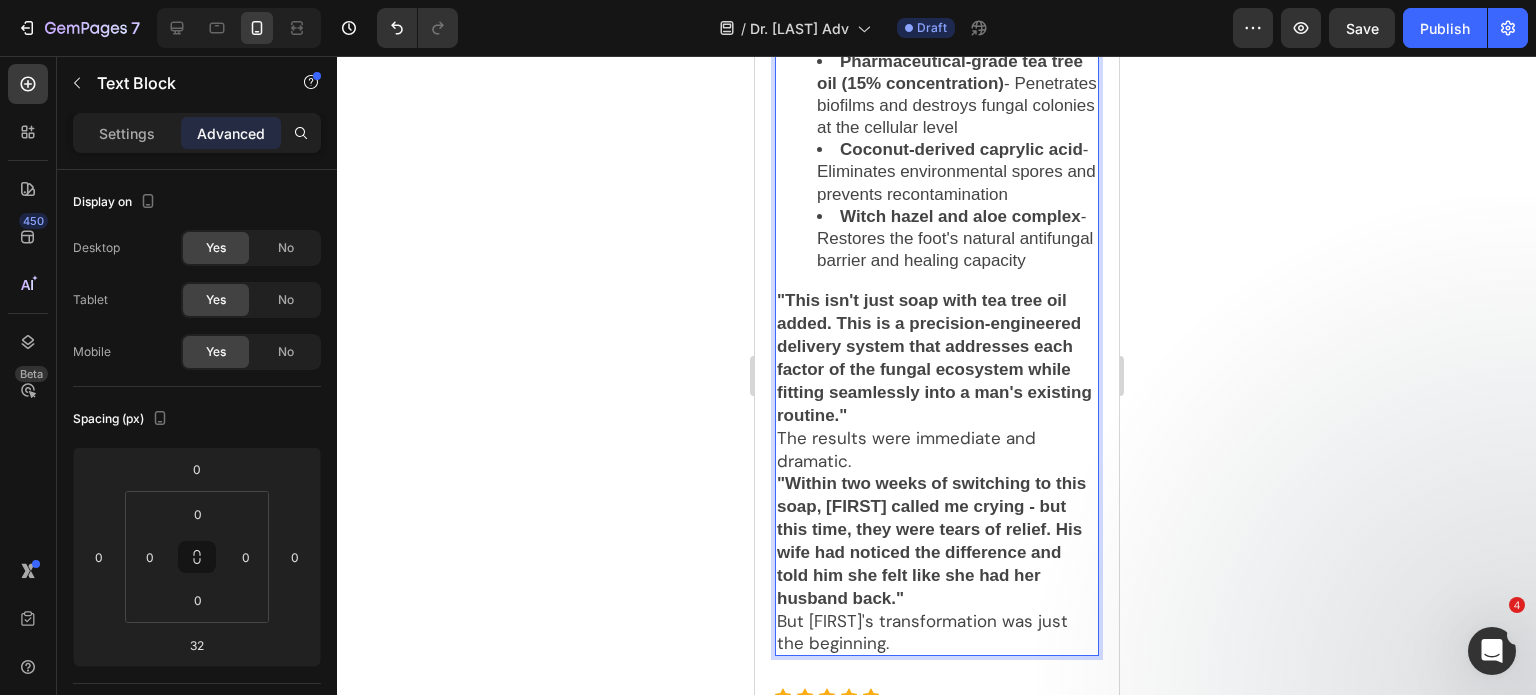 click on ""This isn't just soap with tea tree oil added. This is a precision-engineered delivery system that addresses each factor of the fungal ecosystem while fitting seamlessly into a man's existing routine."" at bounding box center (936, 358) 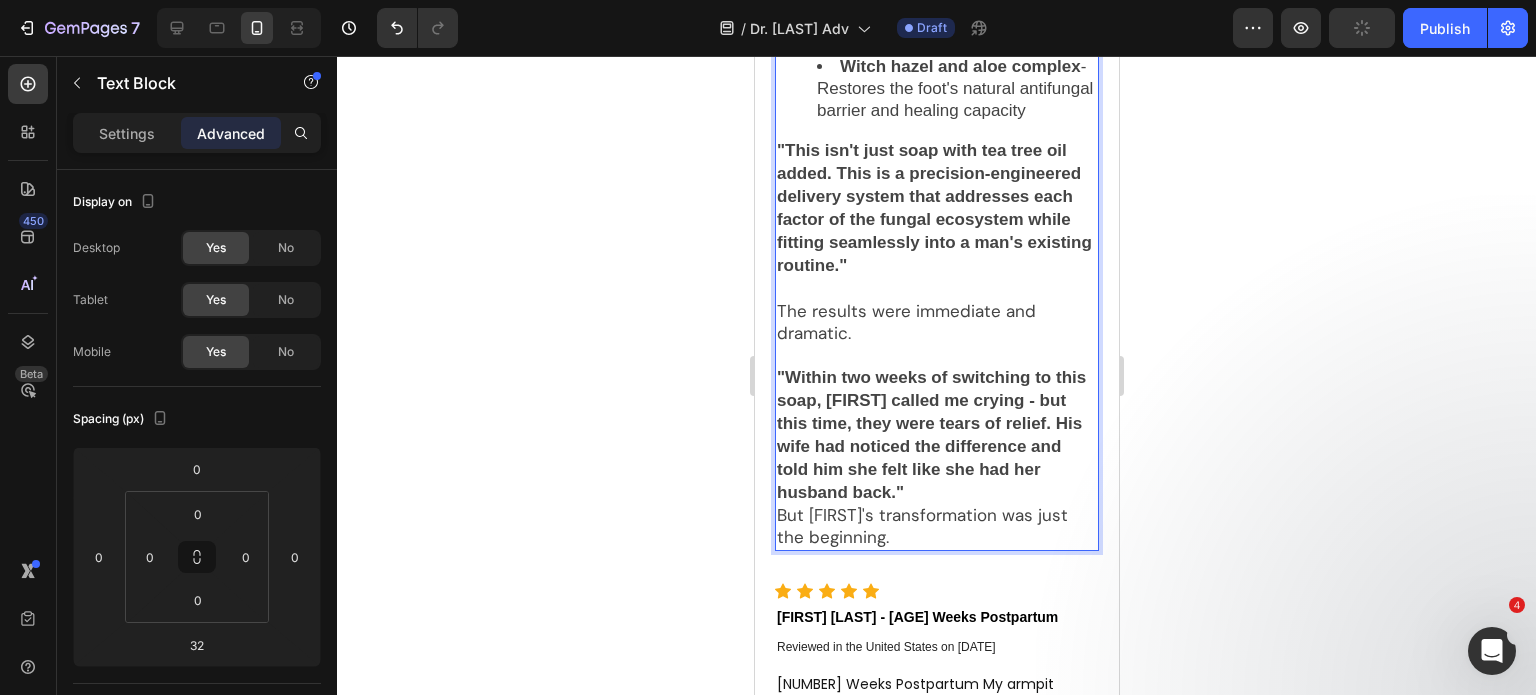 scroll, scrollTop: 8430, scrollLeft: 0, axis: vertical 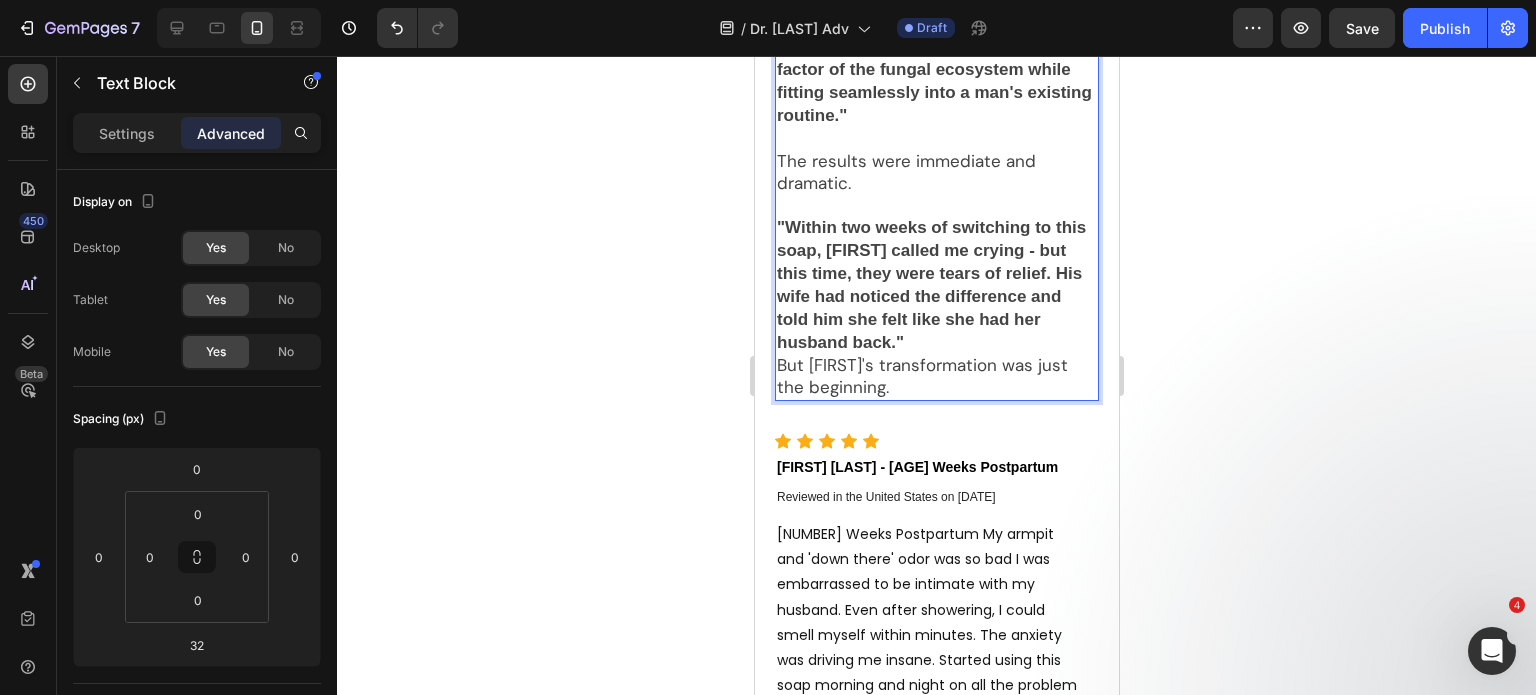 click on ""Within two weeks of switching to this soap, Mike called me crying - but this time, they were tears of relief. His wife had noticed the difference and told him she felt like she had her husband back."" at bounding box center [936, 285] 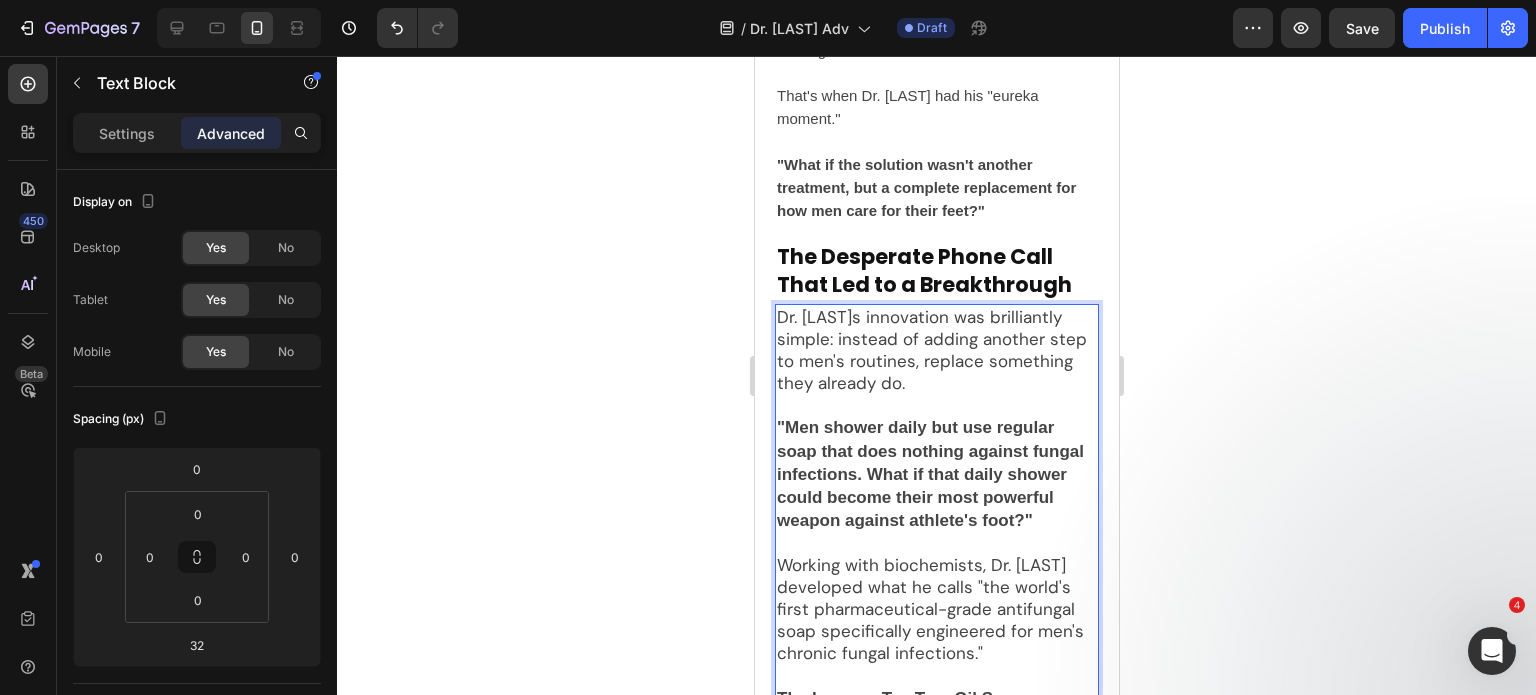 scroll, scrollTop: 7712, scrollLeft: 0, axis: vertical 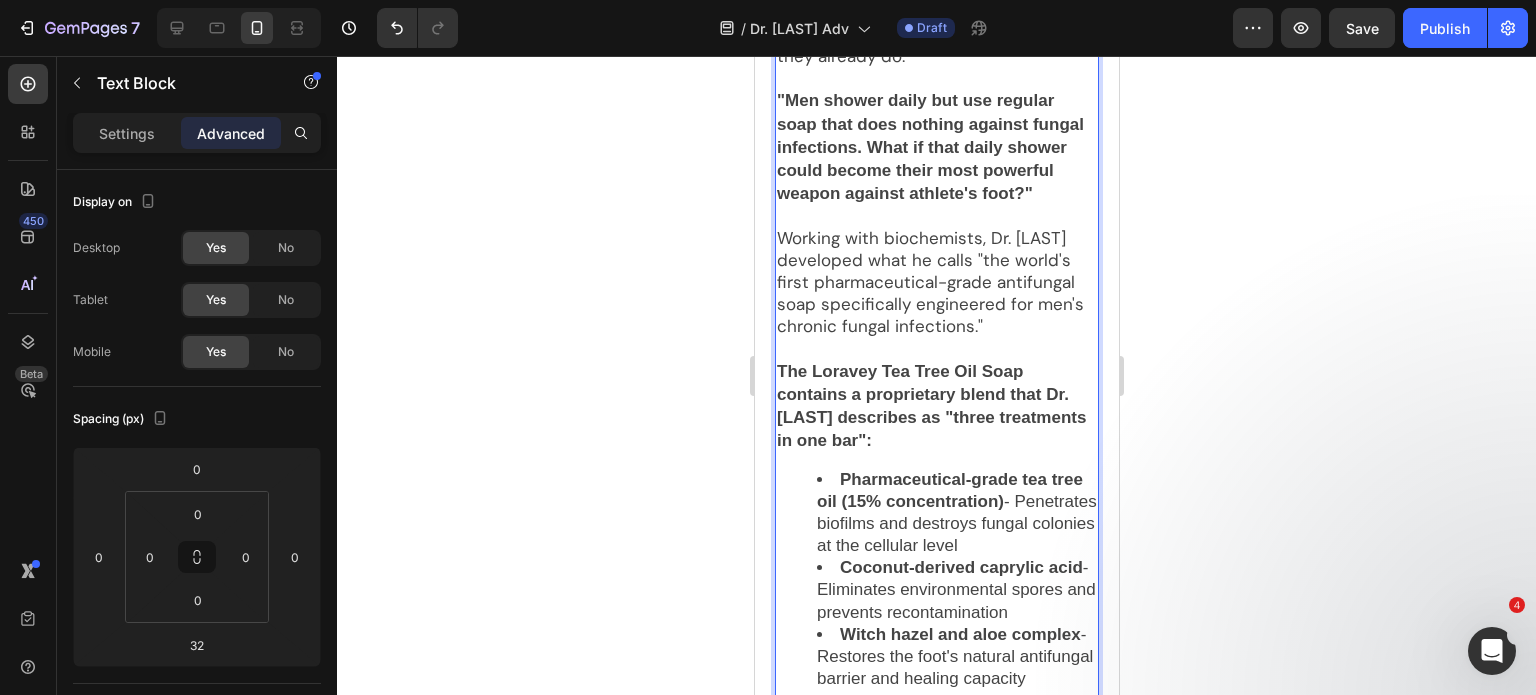 click on "Working with biochemists, Dr. Peterson developed what he calls "the world's first pharmaceutical-grade antifungal soap specifically engineered for men's chronic fungal infections."" at bounding box center (936, 282) 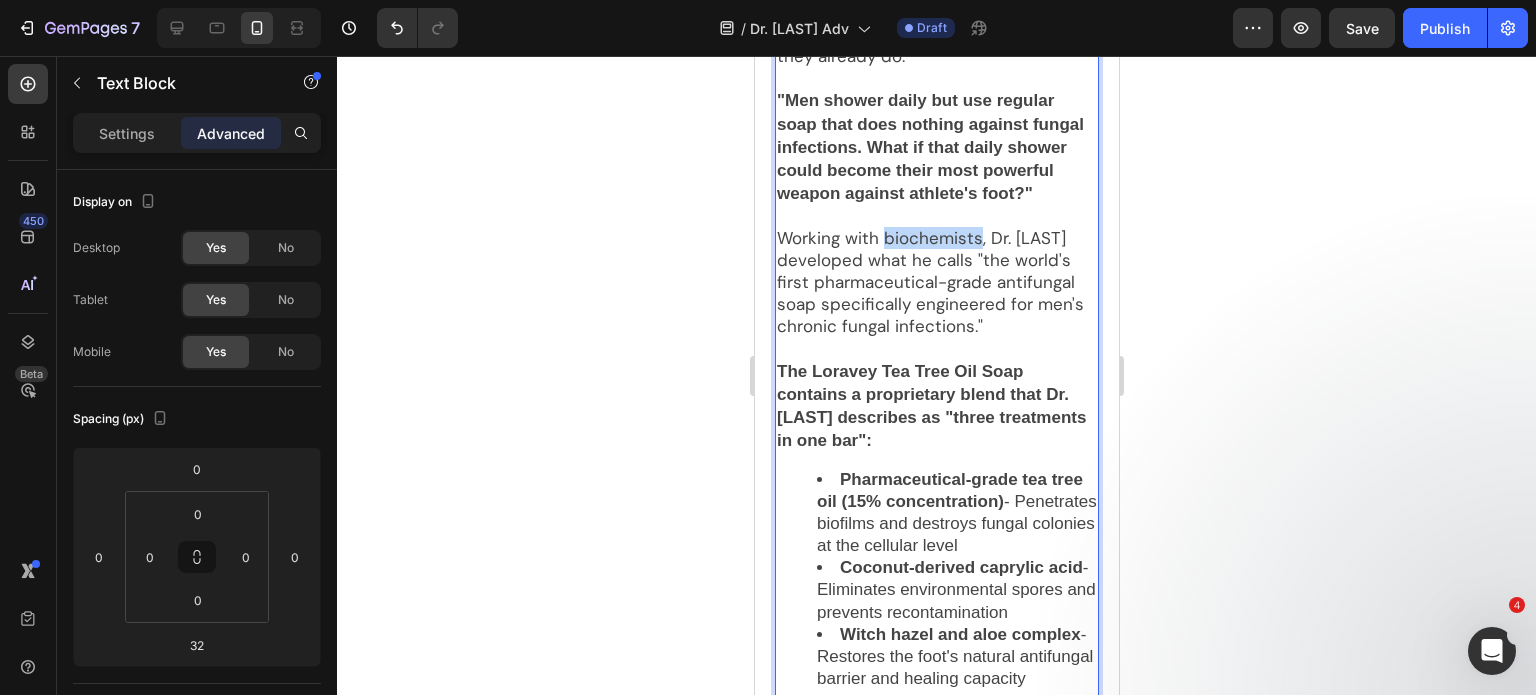 click on "Working with biochemists, Dr. Peterson developed what he calls "the world's first pharmaceutical-grade antifungal soap specifically engineered for men's chronic fungal infections."" at bounding box center [936, 282] 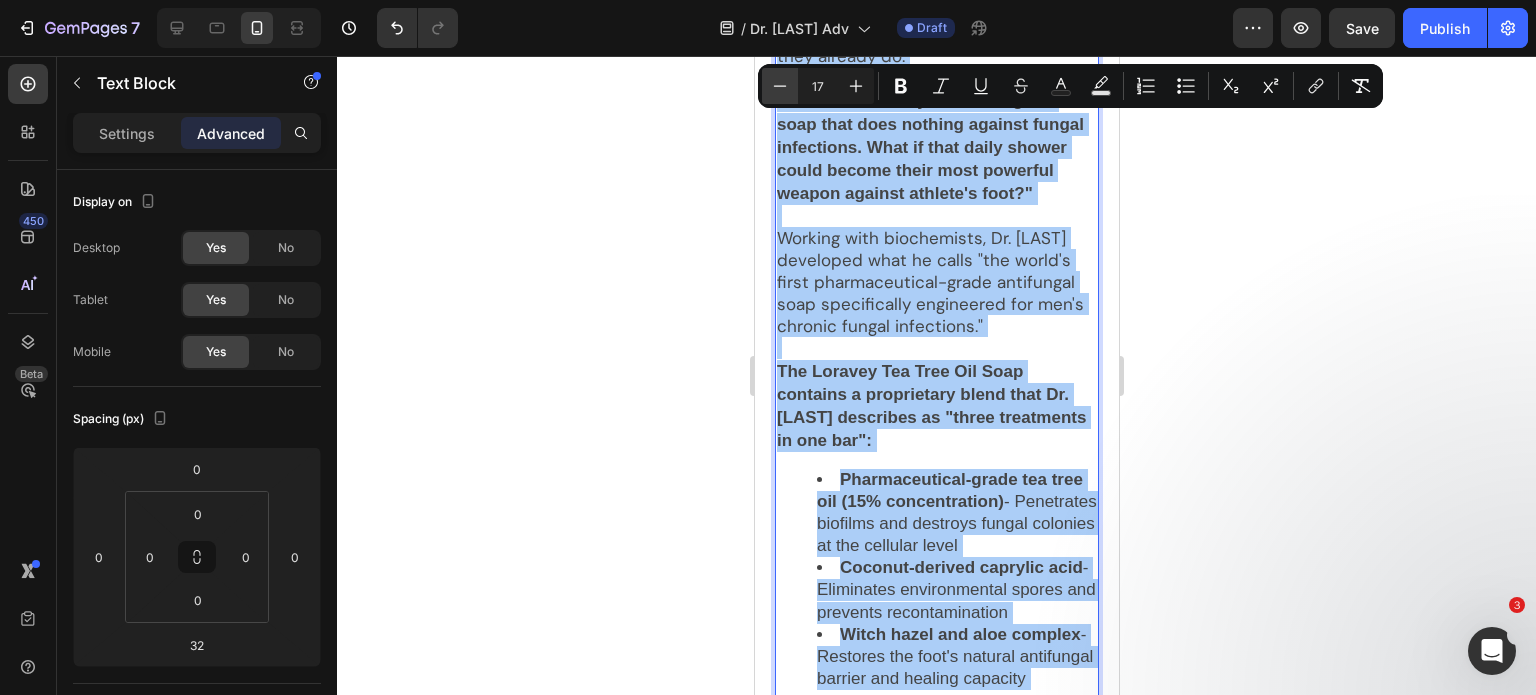 click 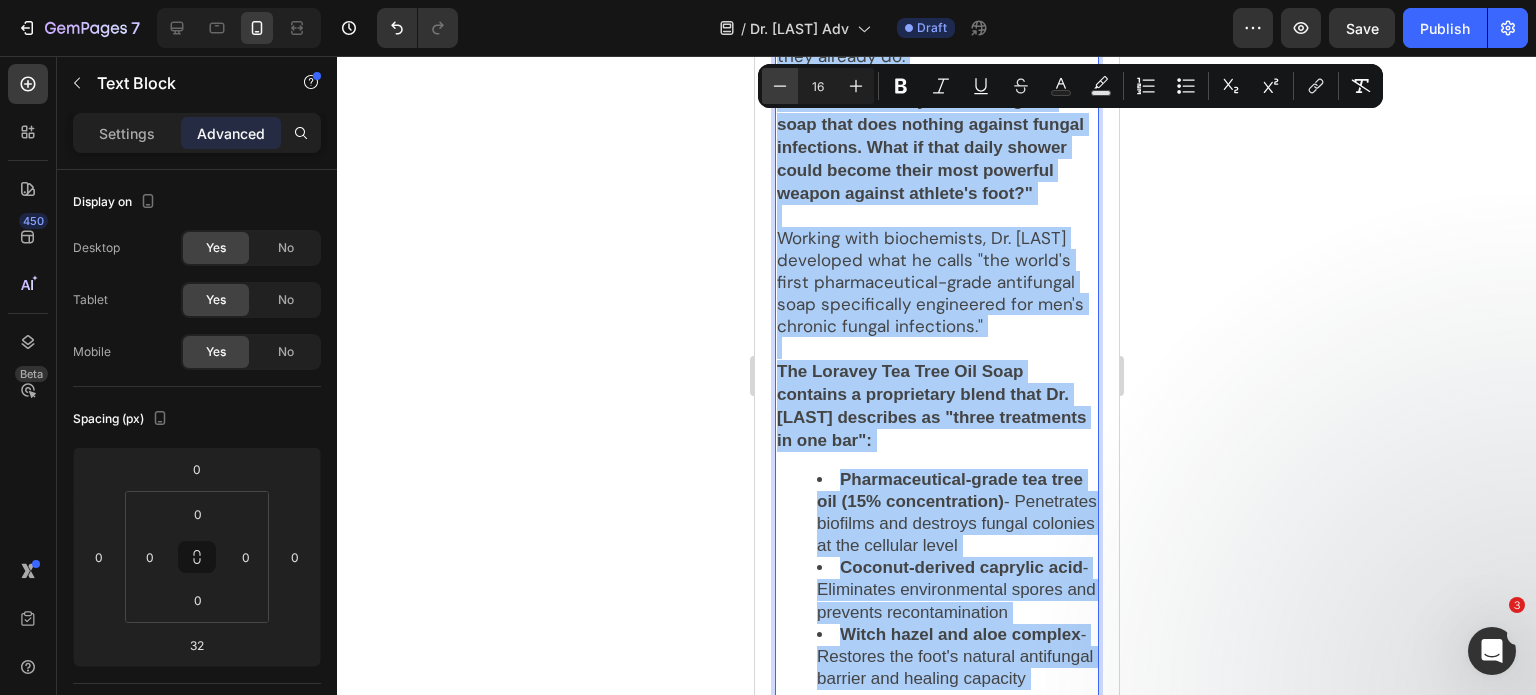 click 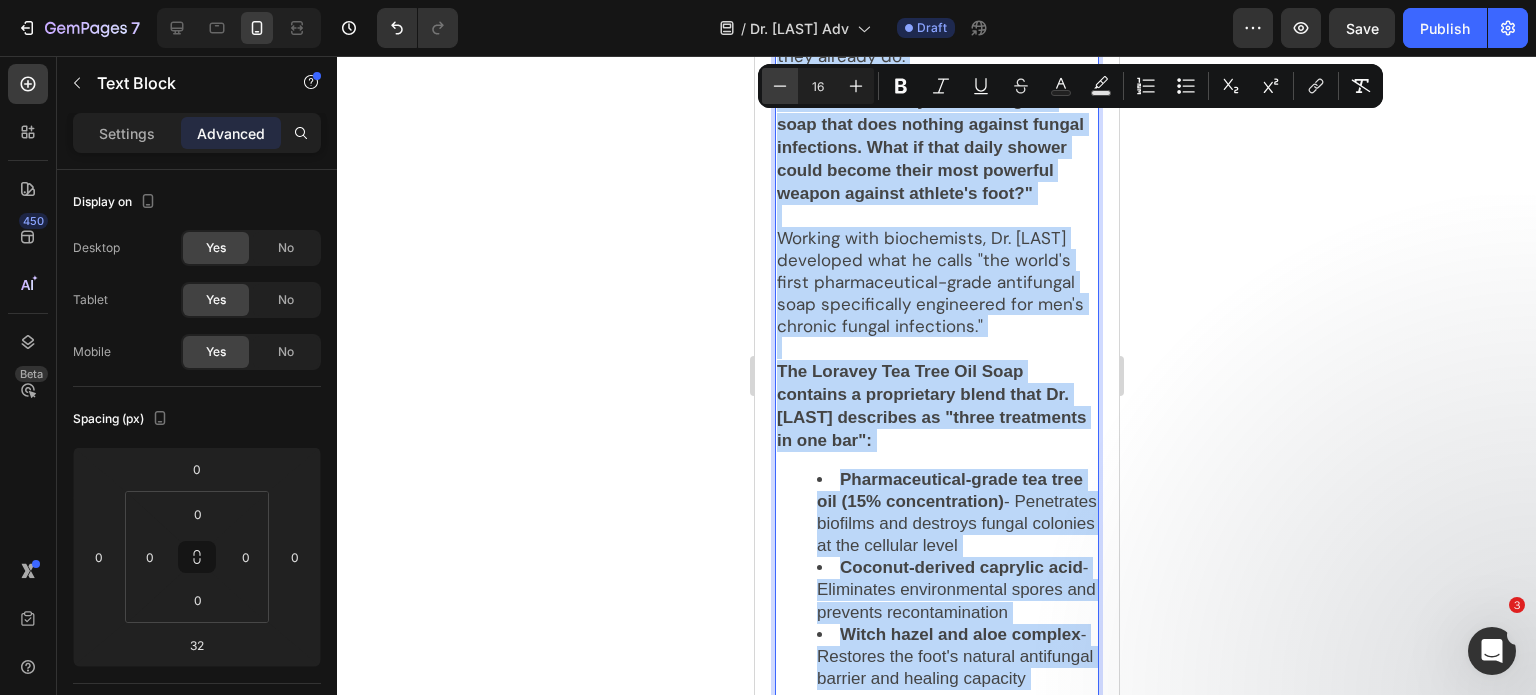 type on "15" 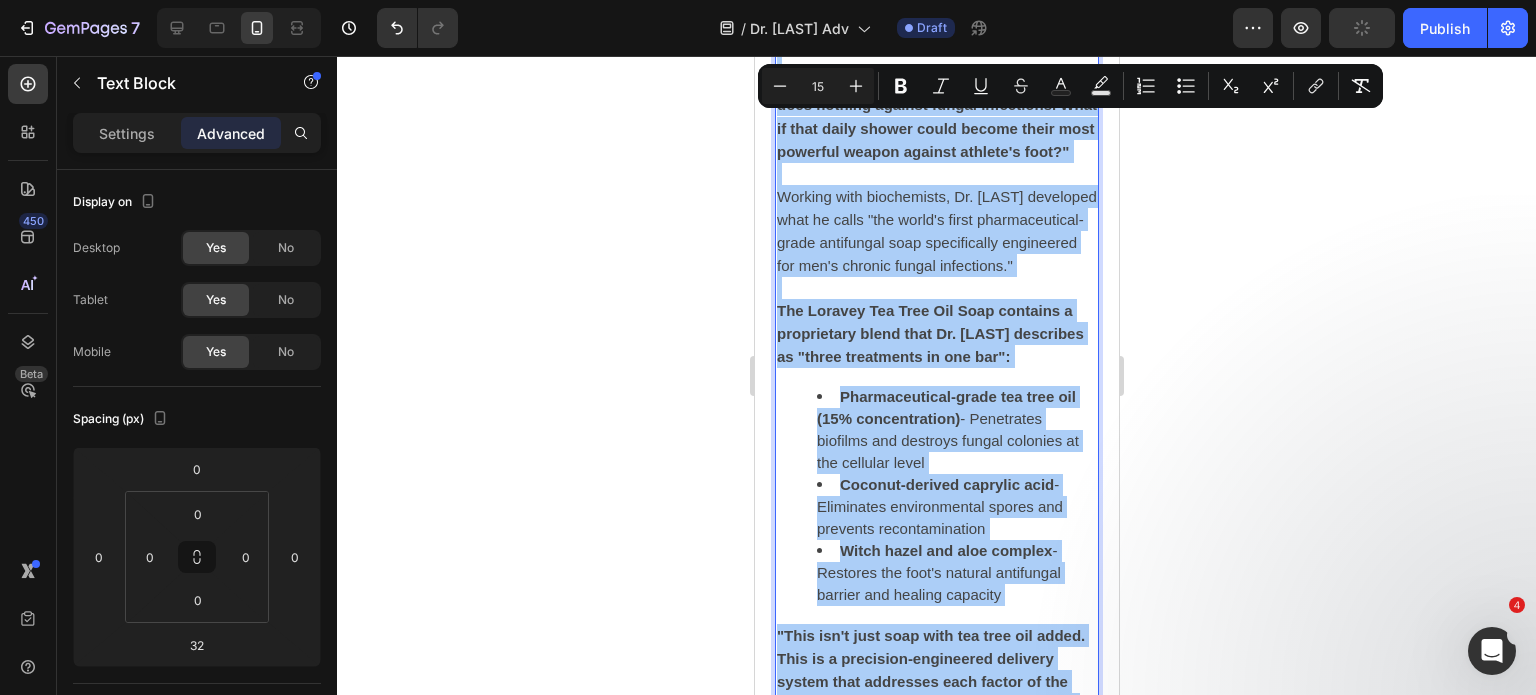 click 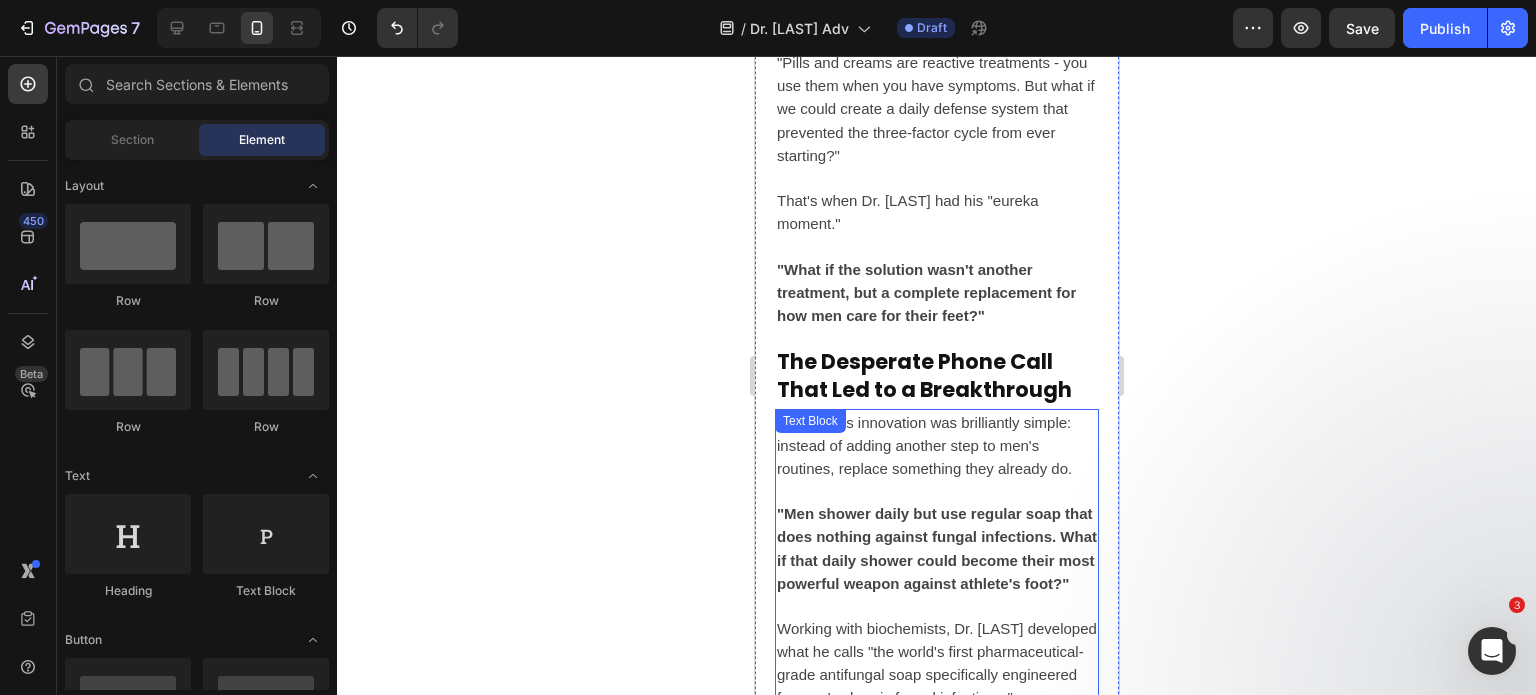 scroll, scrollTop: 7330, scrollLeft: 0, axis: vertical 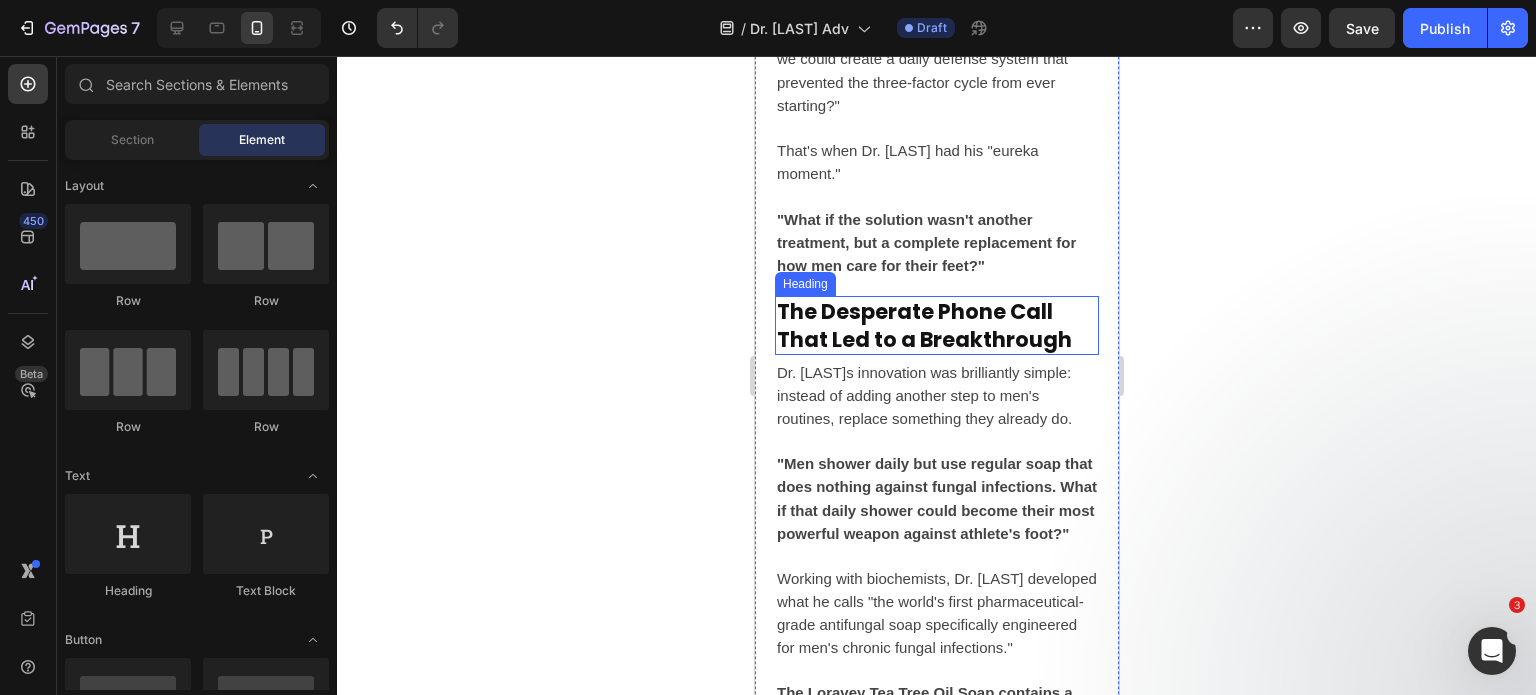 click on "The Desperate Phone Call That Led to a Breakthrough" at bounding box center [936, 325] 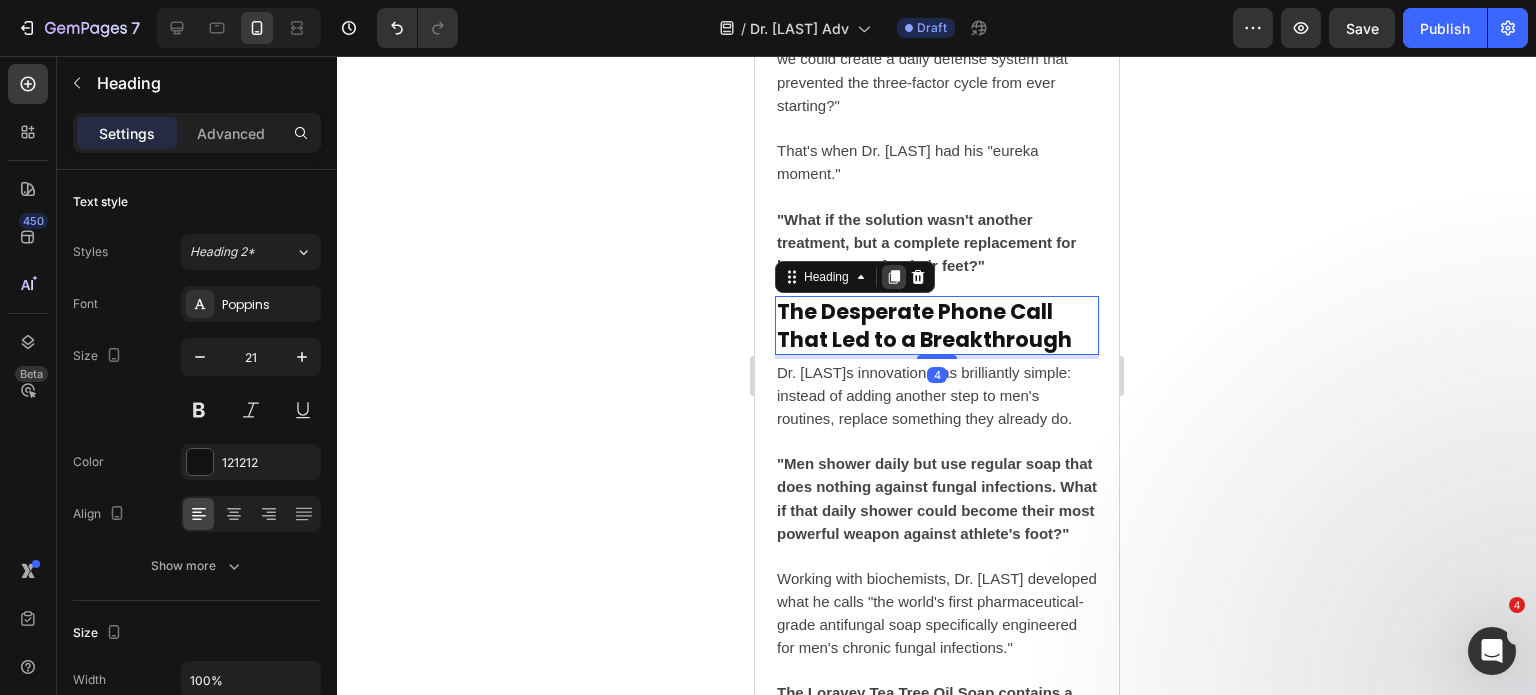 click 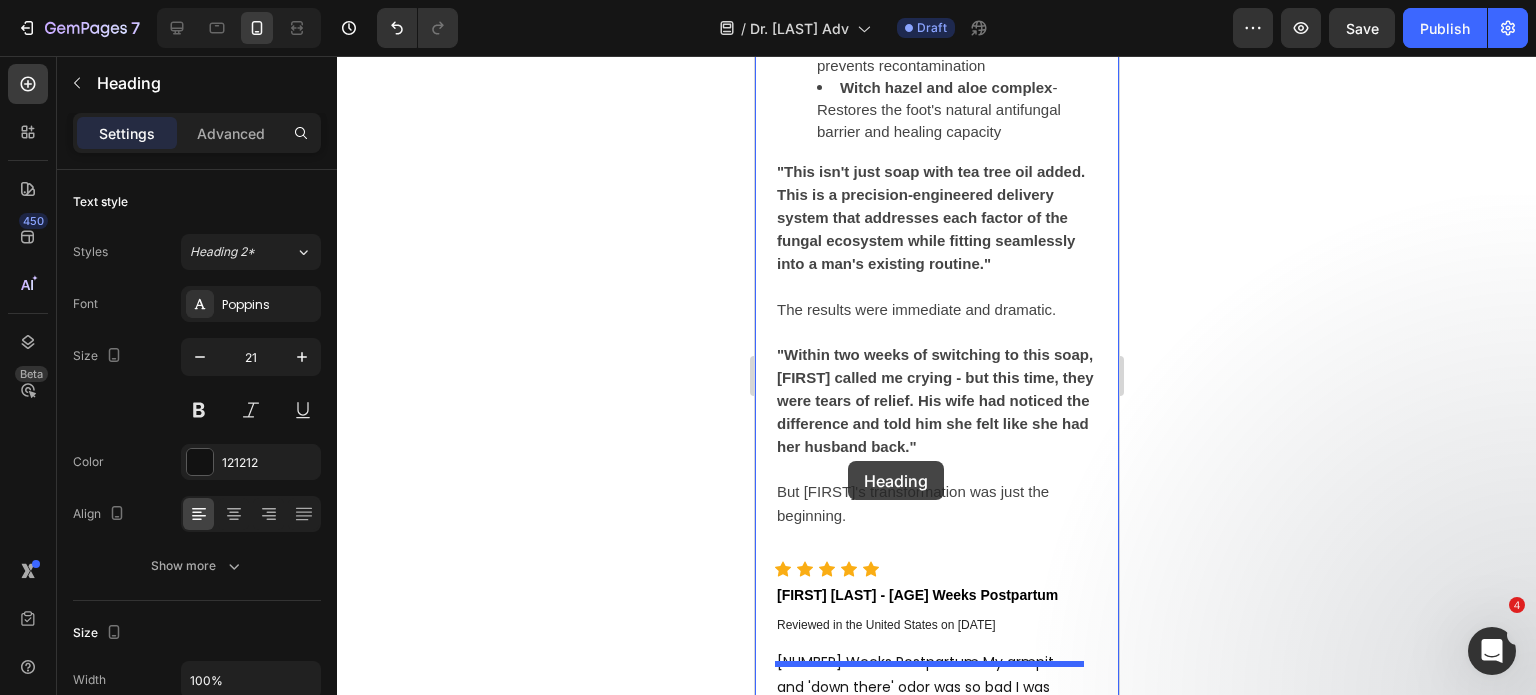 scroll, scrollTop: 8442, scrollLeft: 0, axis: vertical 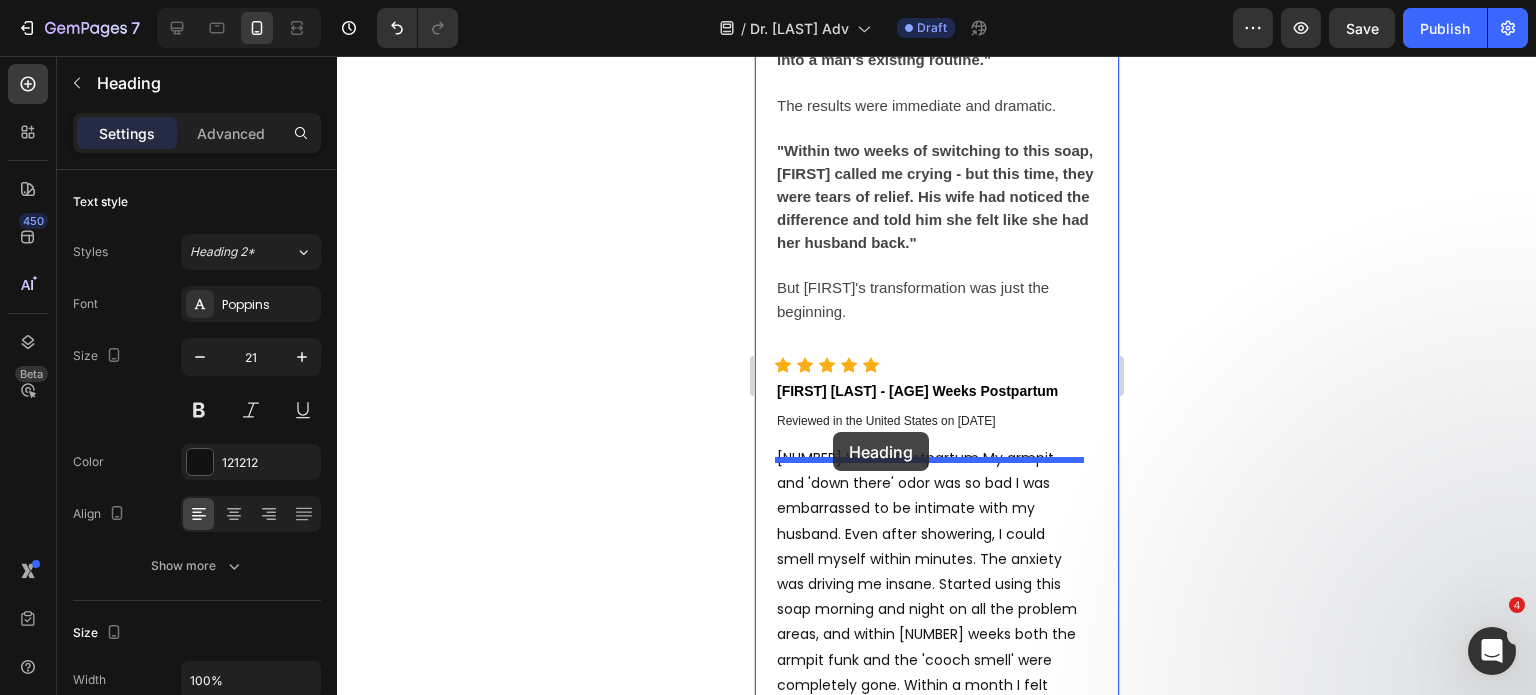 drag, startPoint x: 846, startPoint y: 457, endPoint x: 832, endPoint y: 432, distance: 28.653097 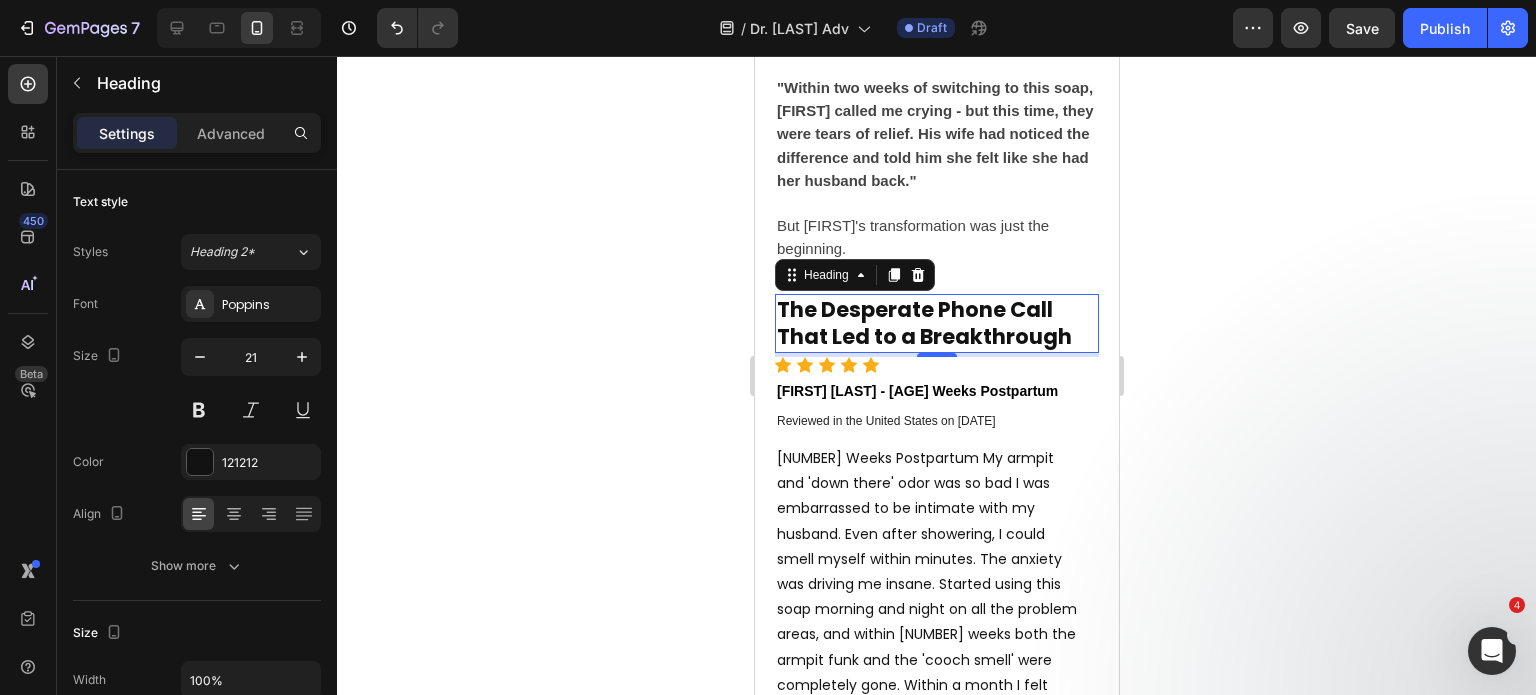 scroll, scrollTop: 8380, scrollLeft: 0, axis: vertical 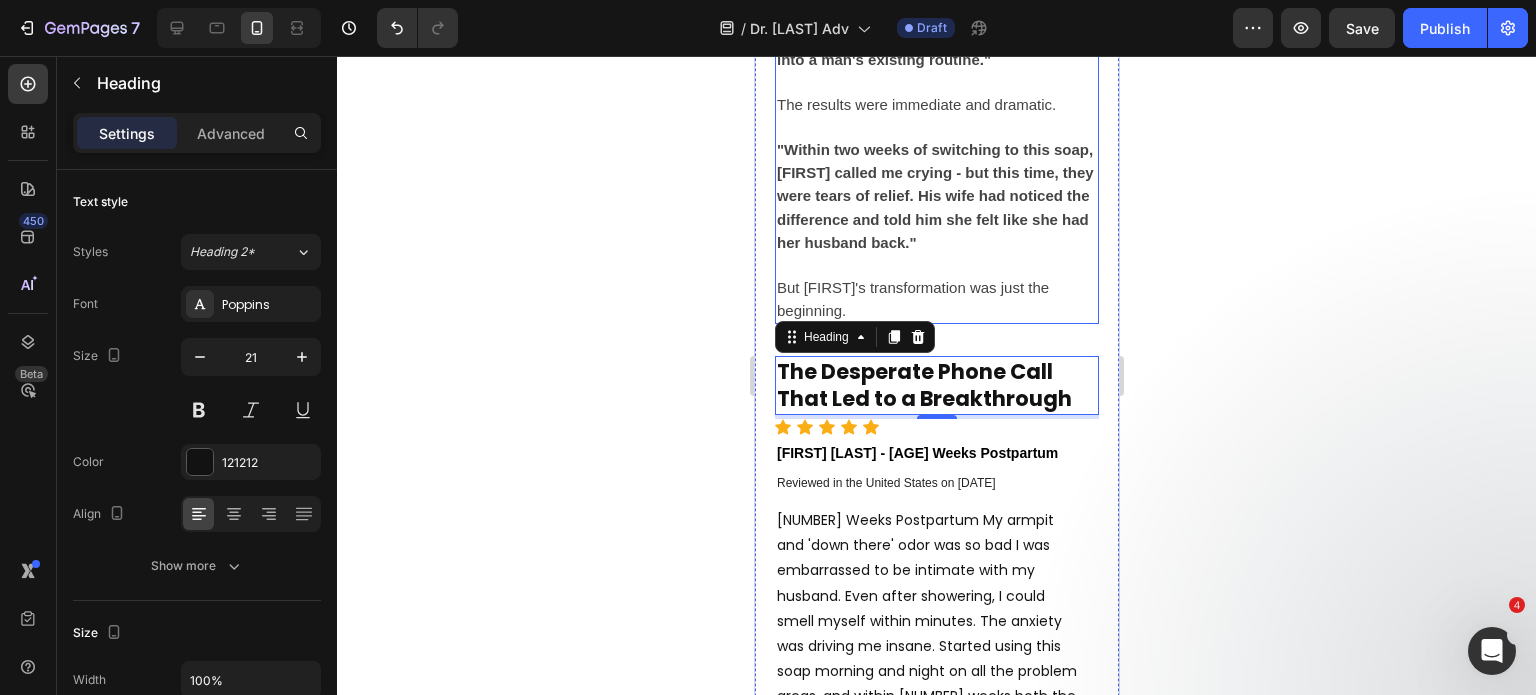 click at bounding box center [936, 265] 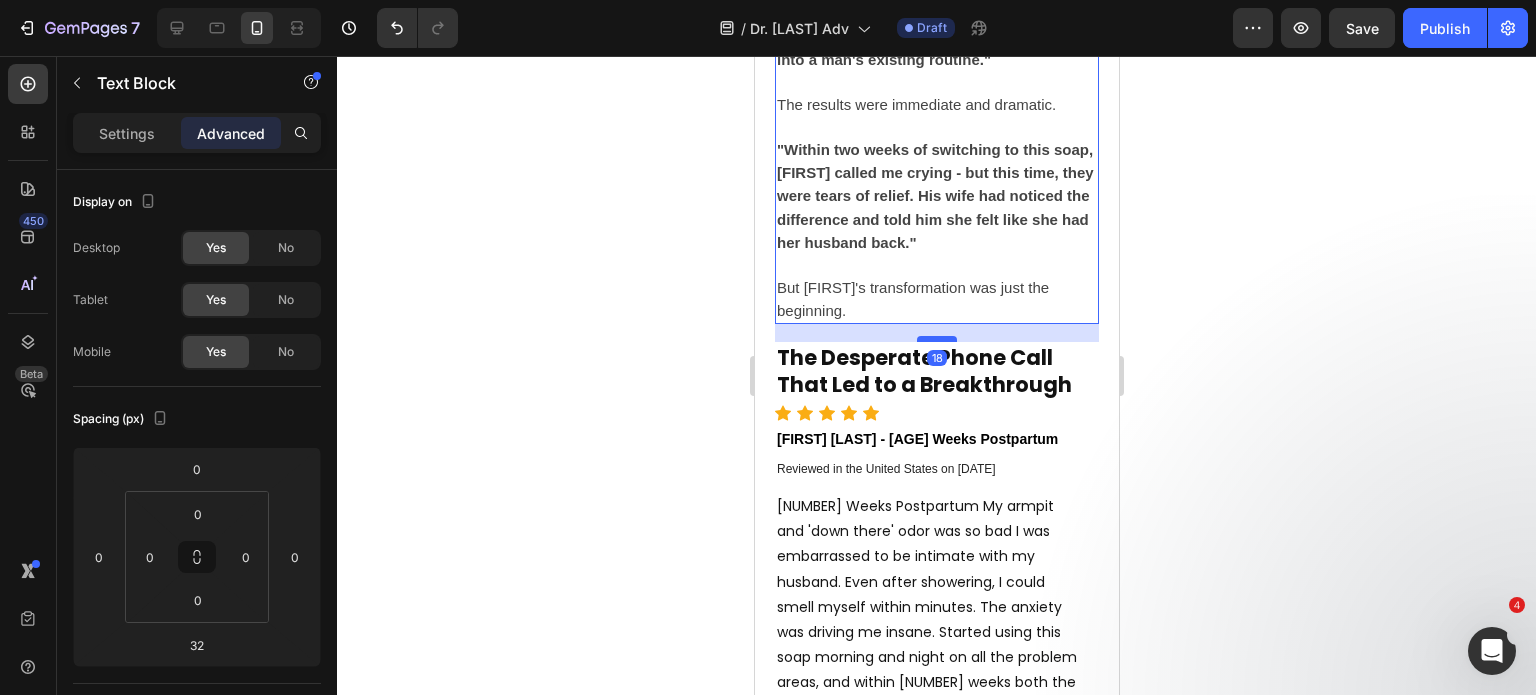 drag, startPoint x: 927, startPoint y: 456, endPoint x: 942, endPoint y: 442, distance: 20.518284 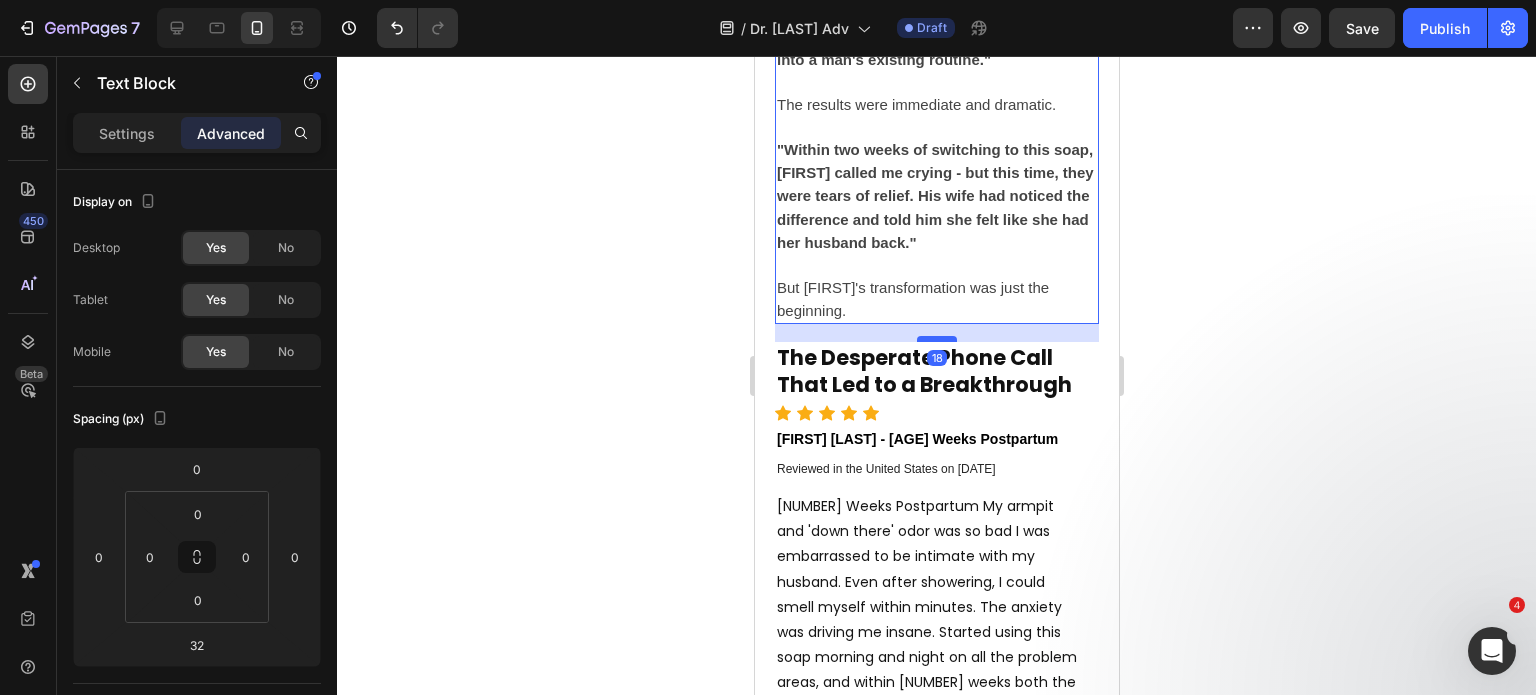 click at bounding box center (936, 339) 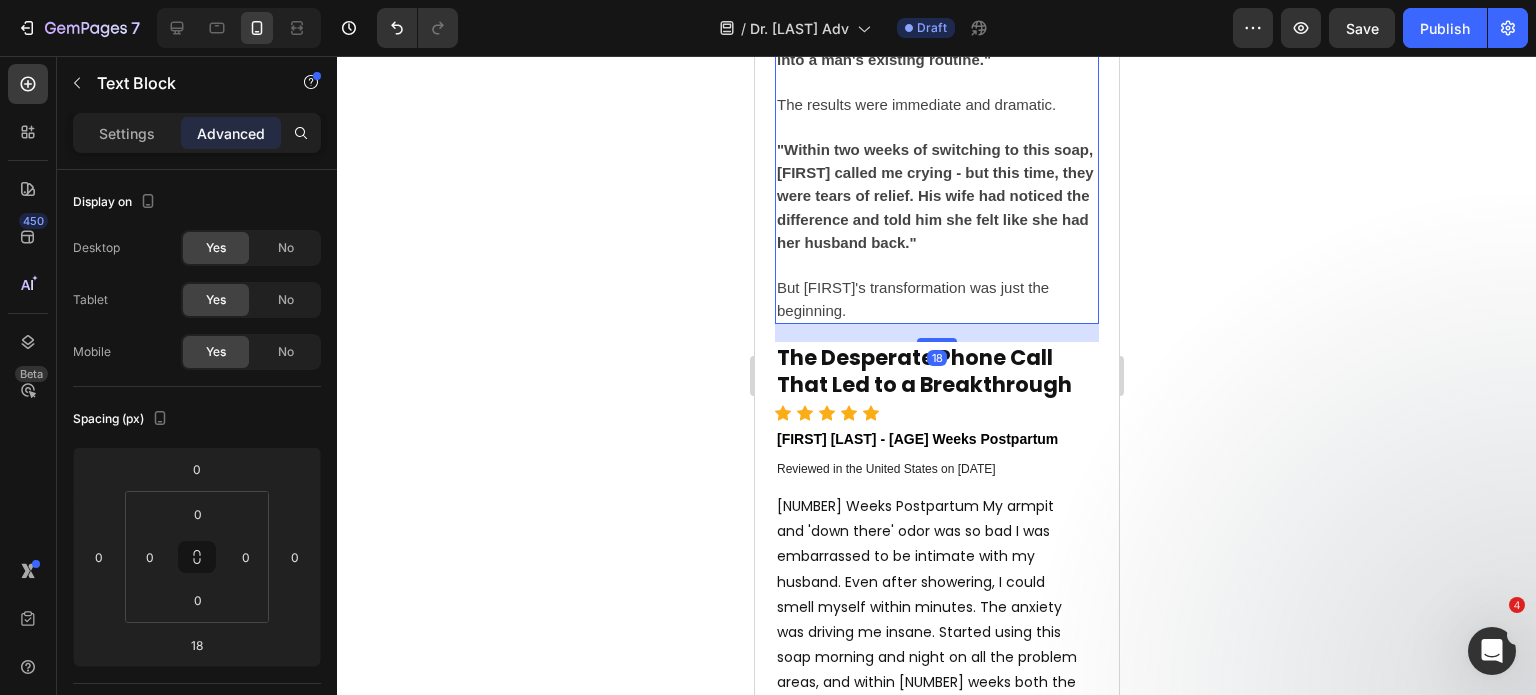 click 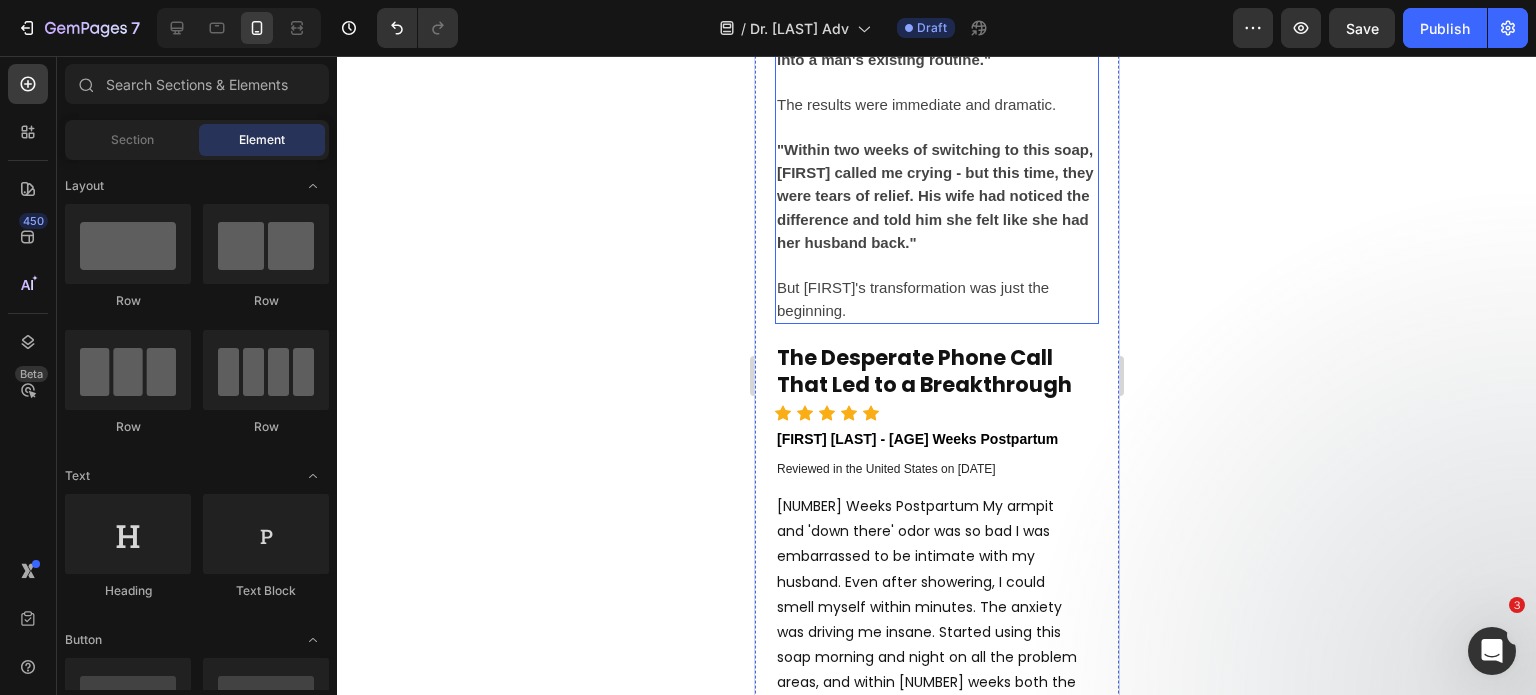 click on ""Within two weeks of switching to this soap, Mike called me crying - but this time, they were tears of relief. His wife had noticed the difference and told him she felt like she had her husband back."" at bounding box center (934, 195) 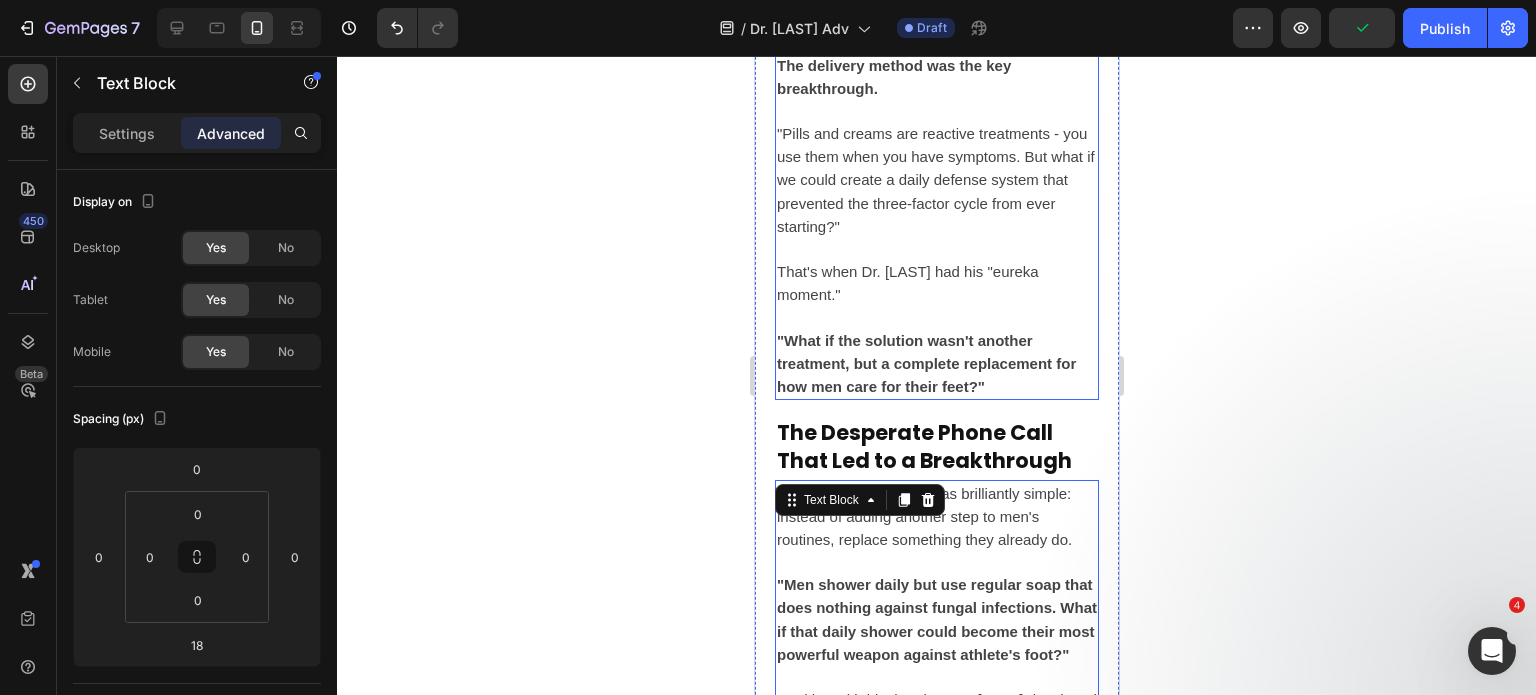scroll, scrollTop: 7211, scrollLeft: 0, axis: vertical 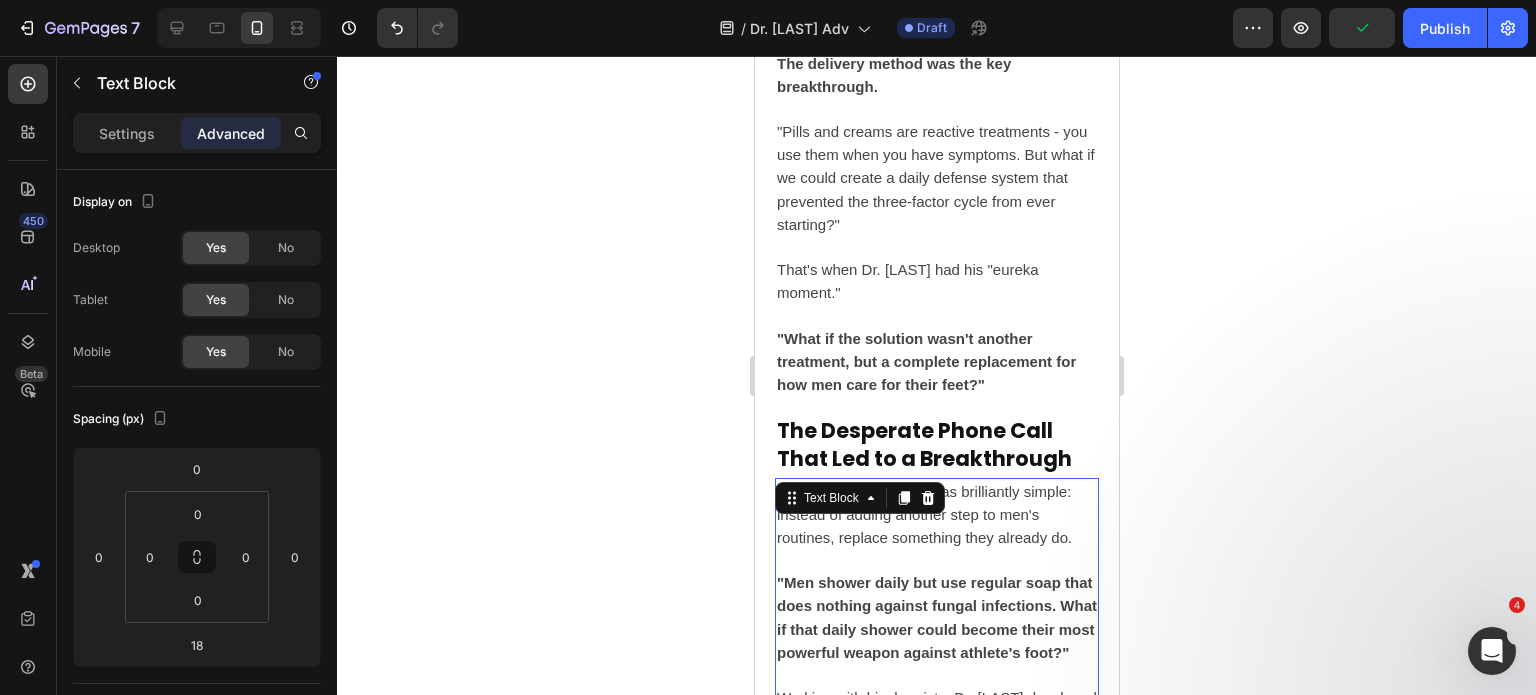 click on "Text Block" at bounding box center [859, 498] 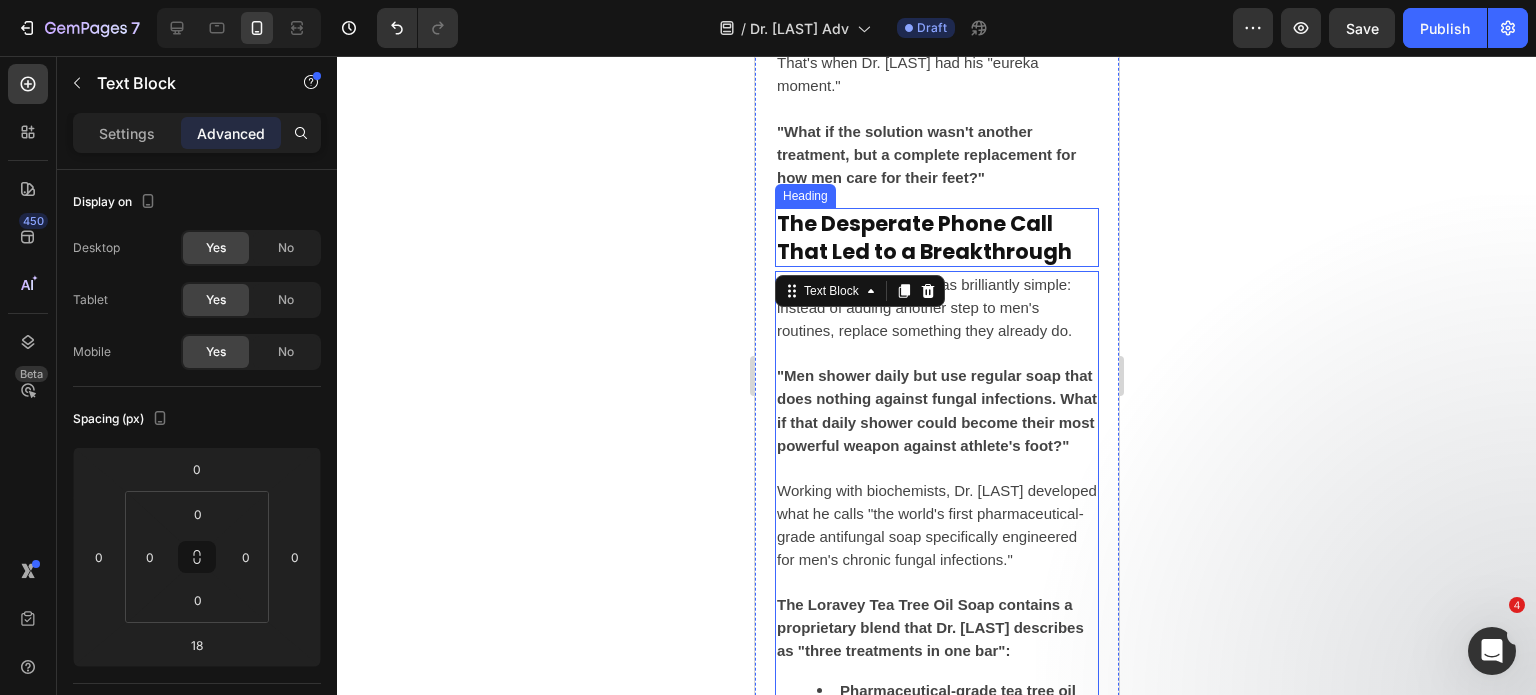 scroll, scrollTop: 7417, scrollLeft: 0, axis: vertical 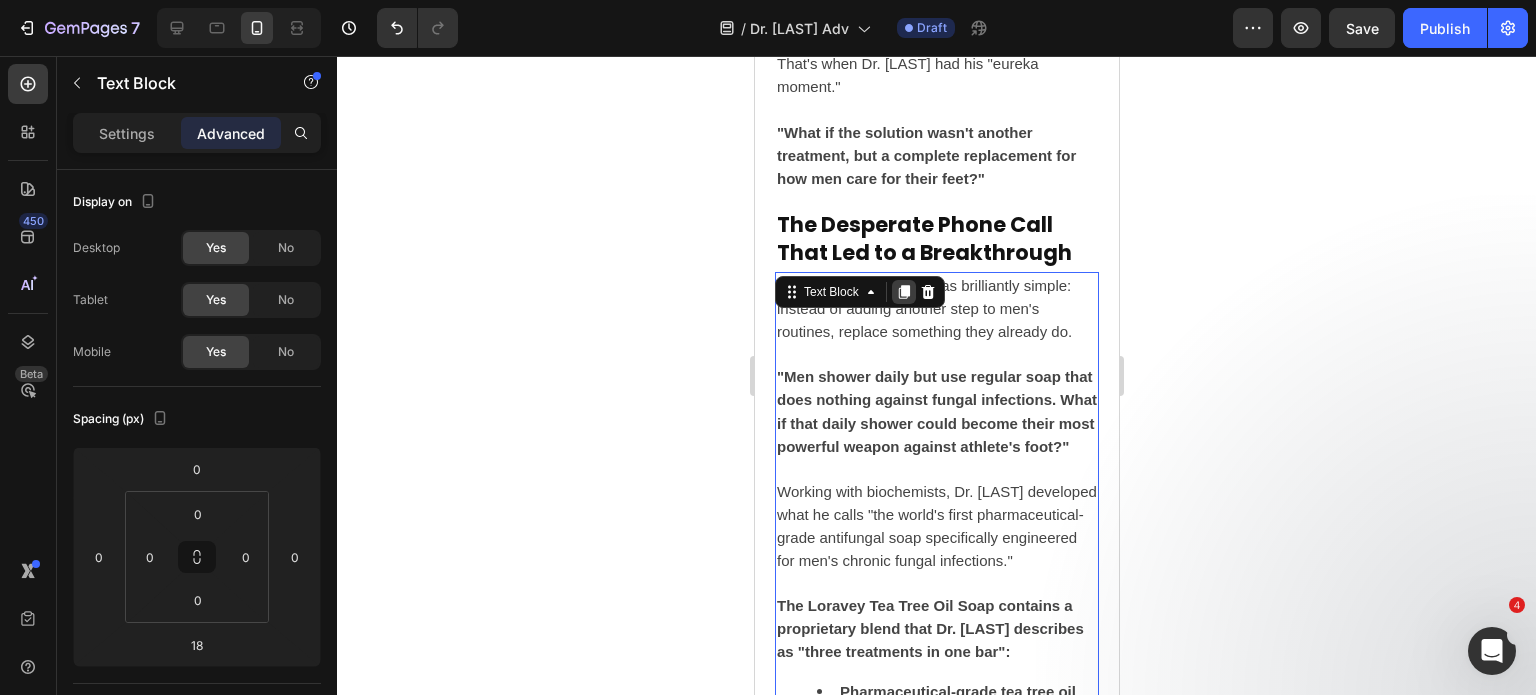 click 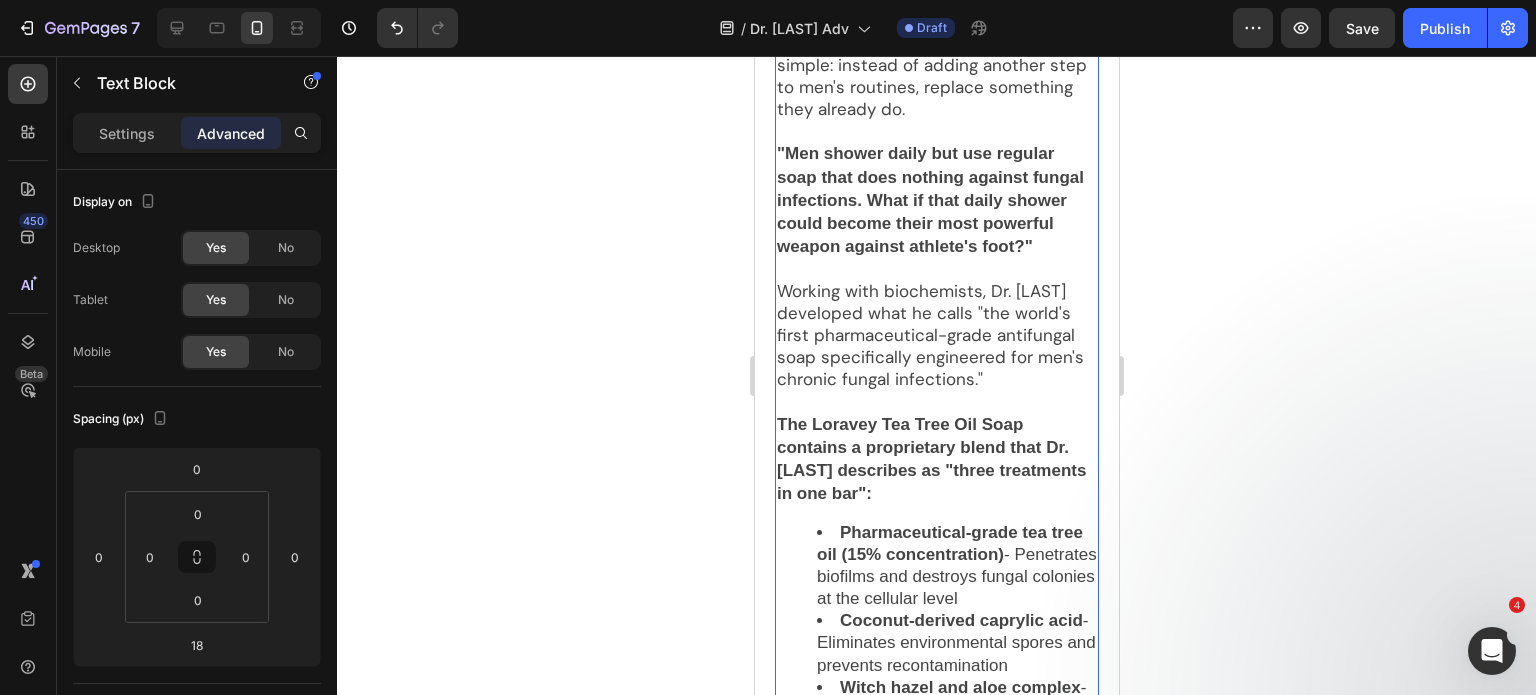 scroll, scrollTop: 8699, scrollLeft: 0, axis: vertical 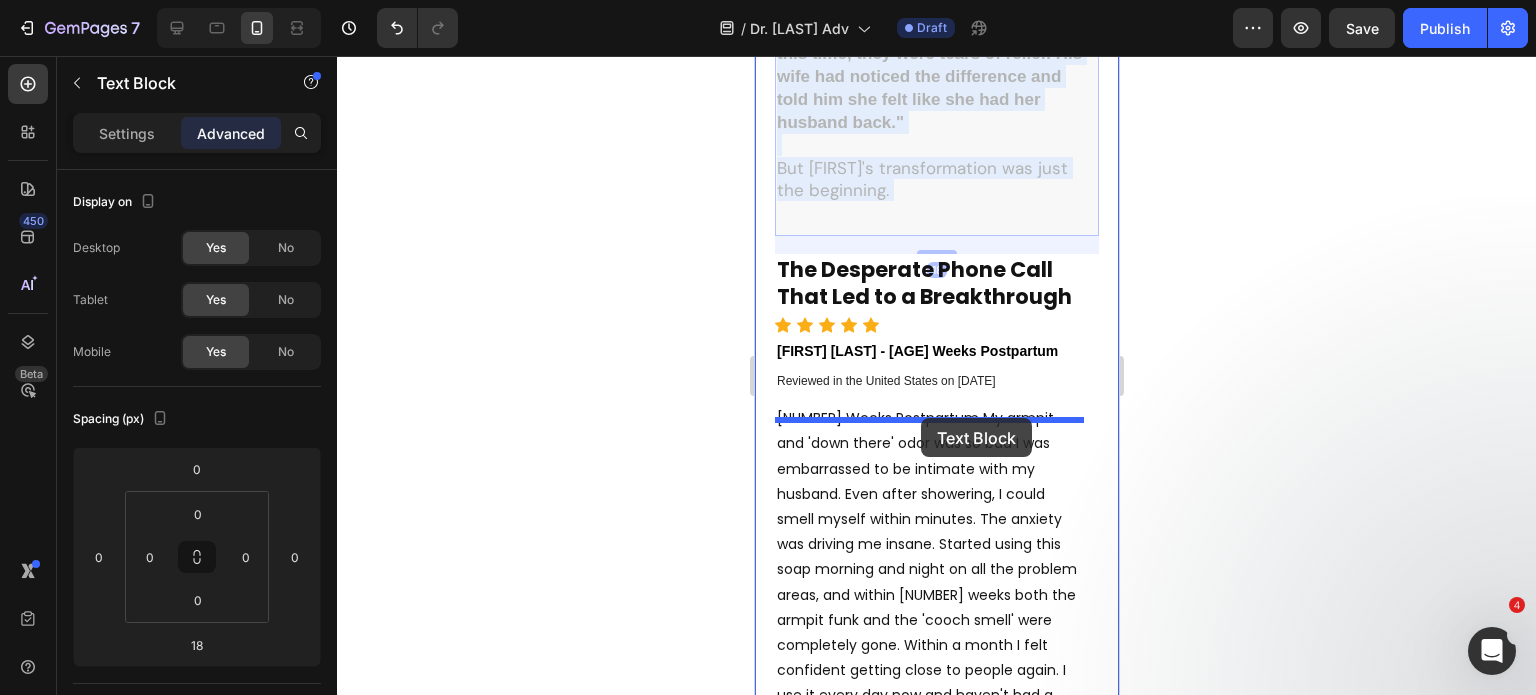 drag, startPoint x: 882, startPoint y: 318, endPoint x: 920, endPoint y: 416, distance: 105.10947 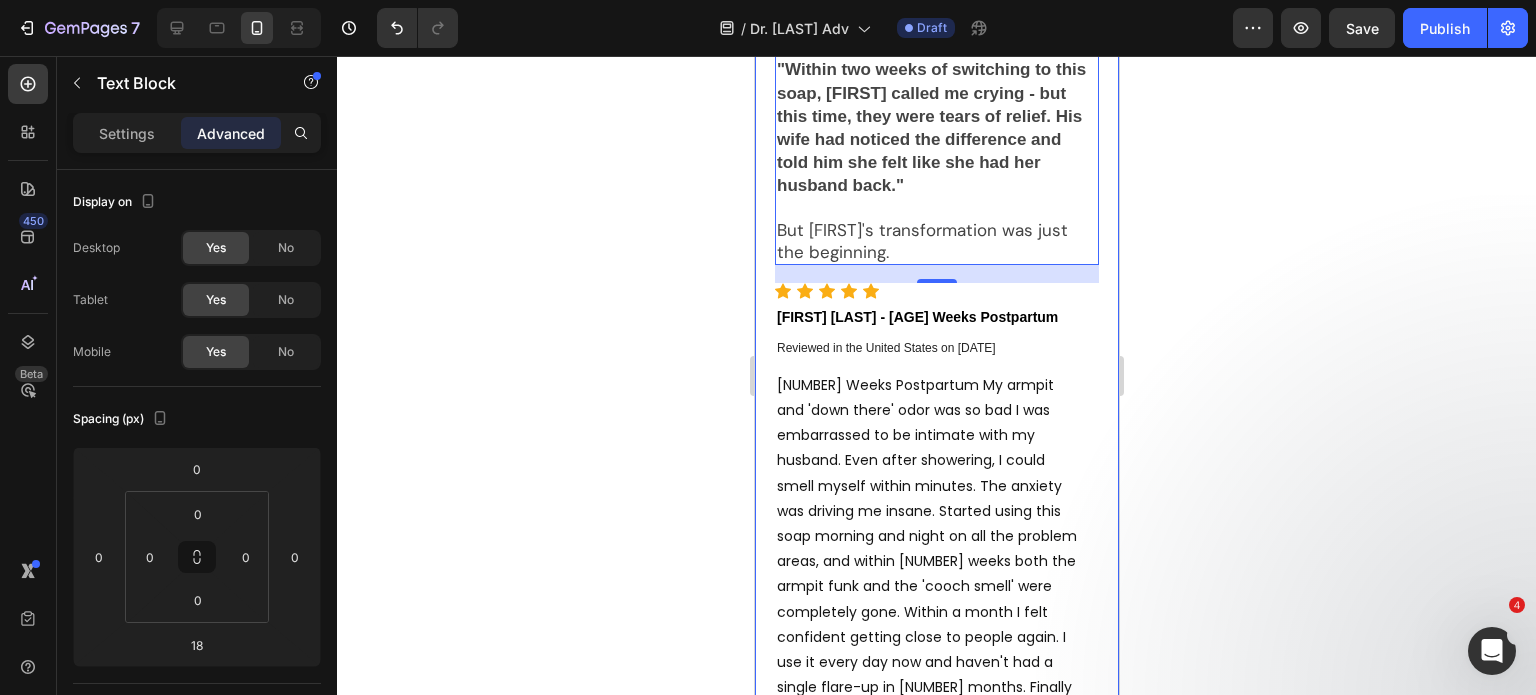 scroll, scrollTop: 8468, scrollLeft: 0, axis: vertical 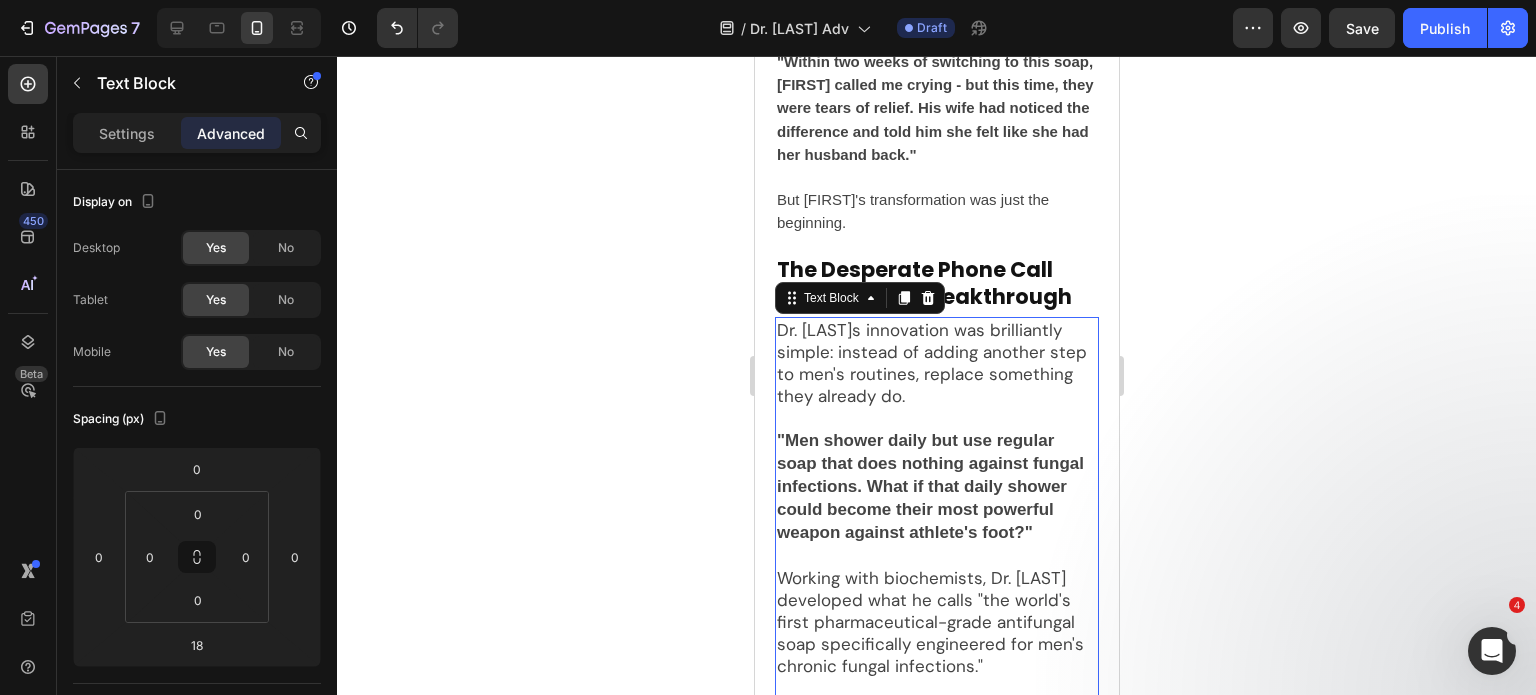 click on "The Desperate Phone Call That Led to a Breakthrough" at bounding box center [936, 283] 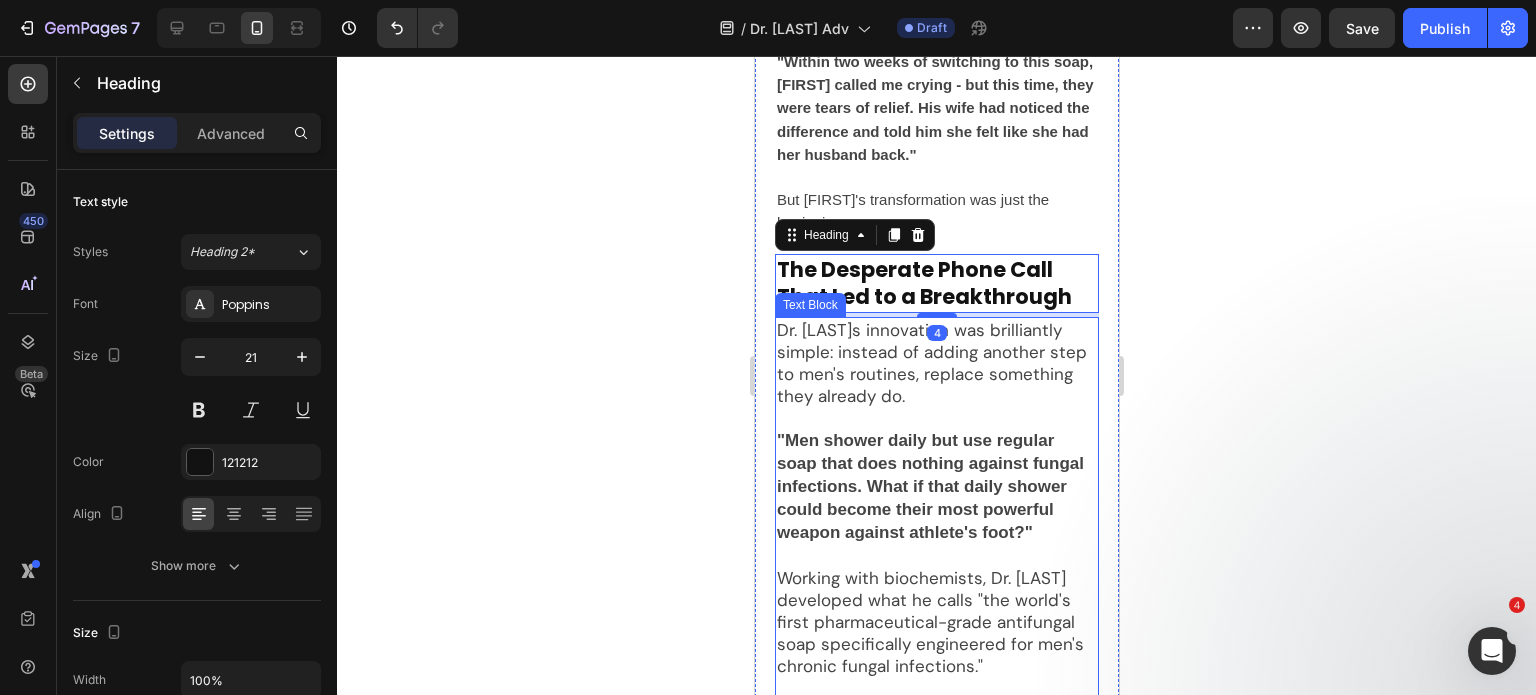 click on "Dr. Peterson's innovation was brilliantly simple: instead of adding another step to men's routines, replace something they already do." at bounding box center [936, 363] 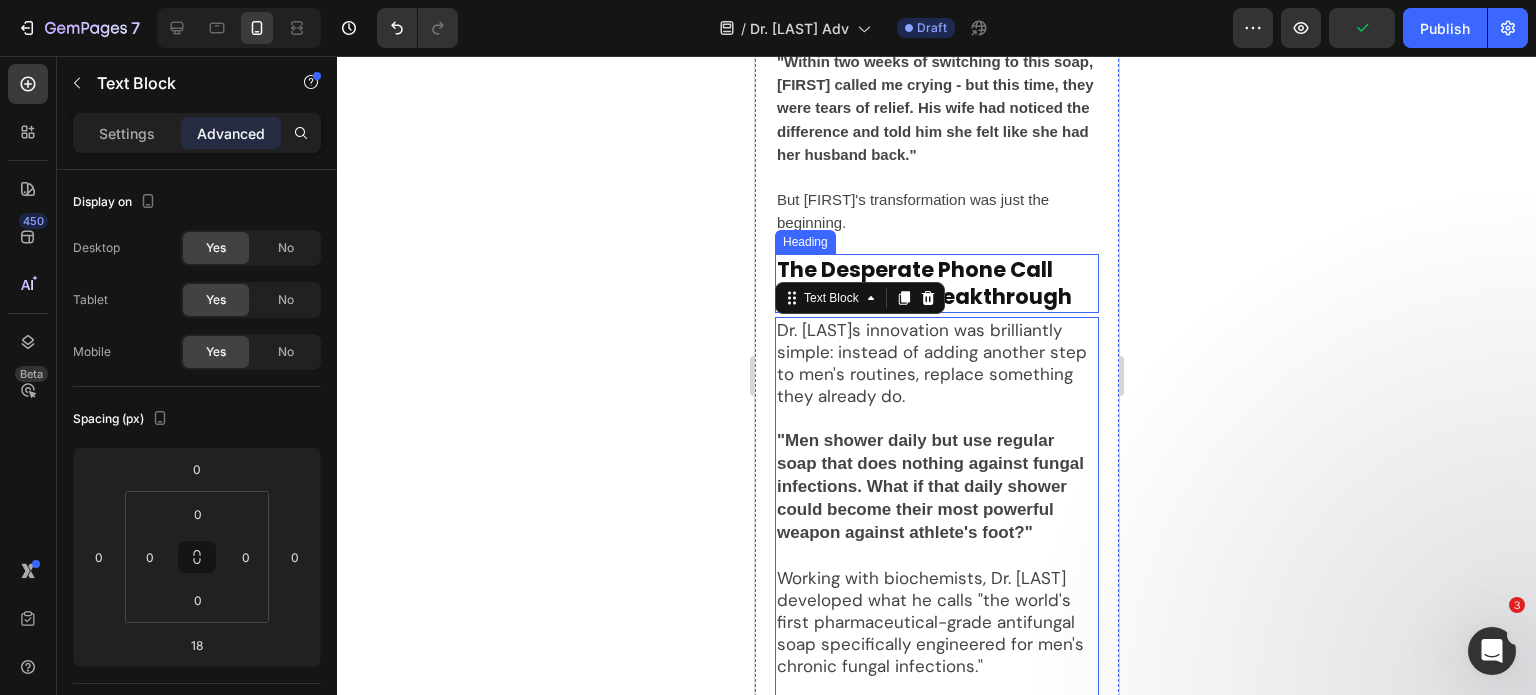 click on "The Desperate Phone Call That Led to a Breakthrough" at bounding box center (936, 283) 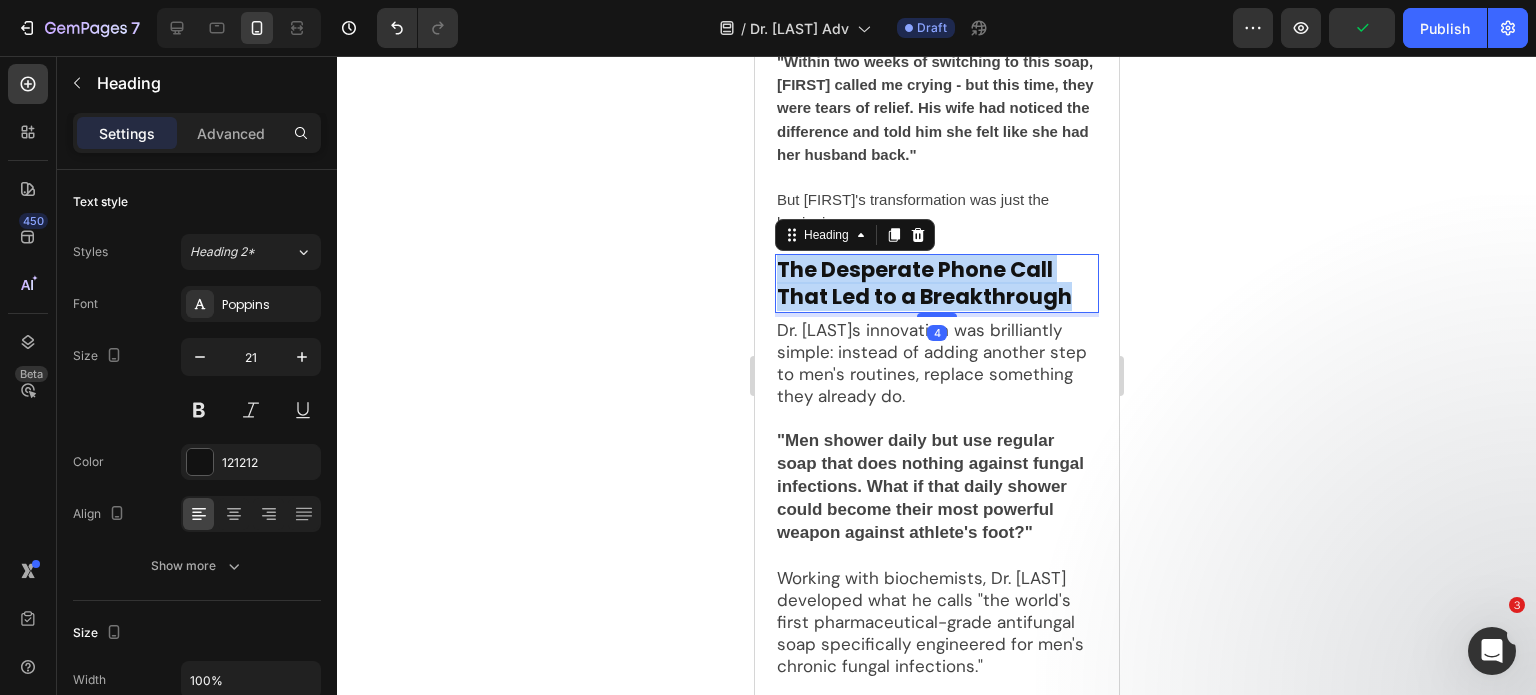 click on "The Desperate Phone Call That Led to a Breakthrough" at bounding box center [936, 283] 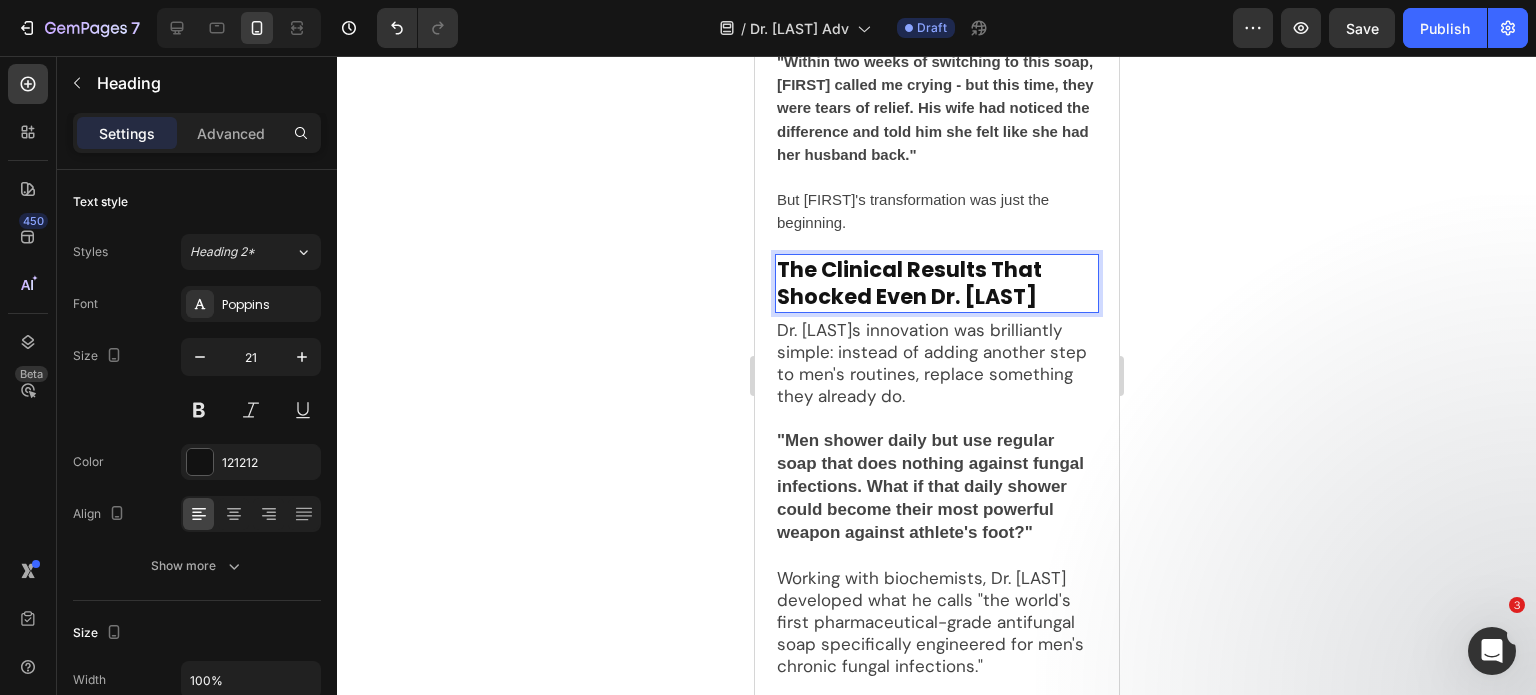 click on "Dr. Peterson's innovation was brilliantly simple: instead of adding another step to men's routines, replace something they already do." at bounding box center [936, 363] 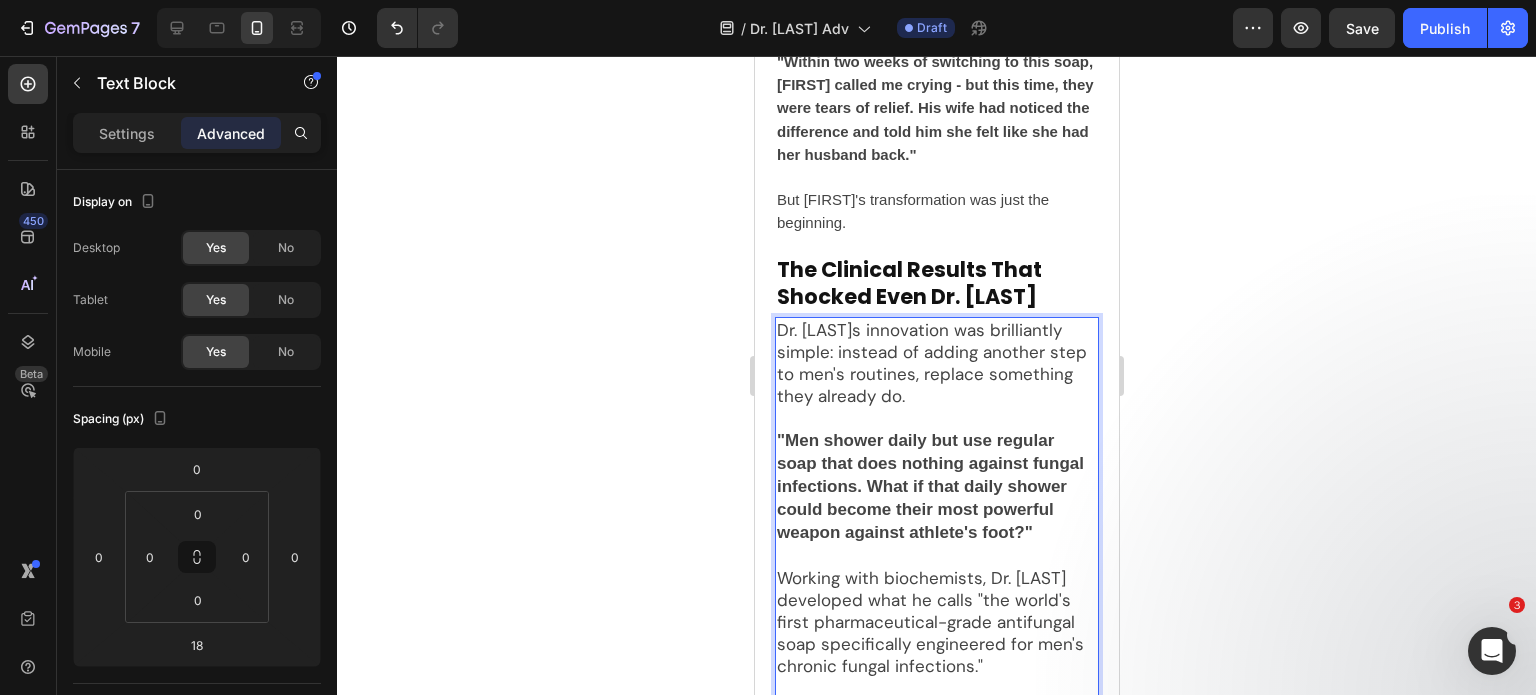 click on "Dr. Peterson's innovation was brilliantly simple: instead of adding another step to men's routines, replace something they already do." at bounding box center (936, 363) 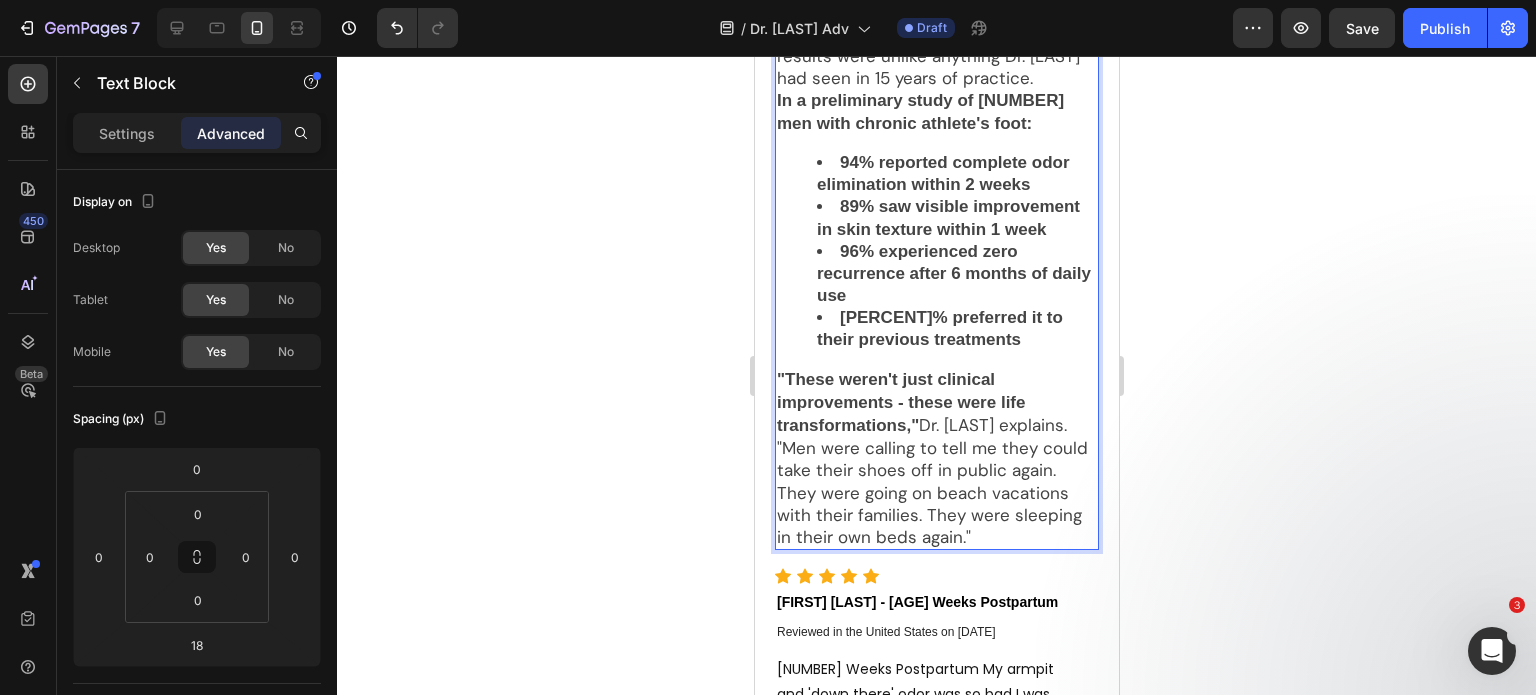 scroll, scrollTop: 8808, scrollLeft: 0, axis: vertical 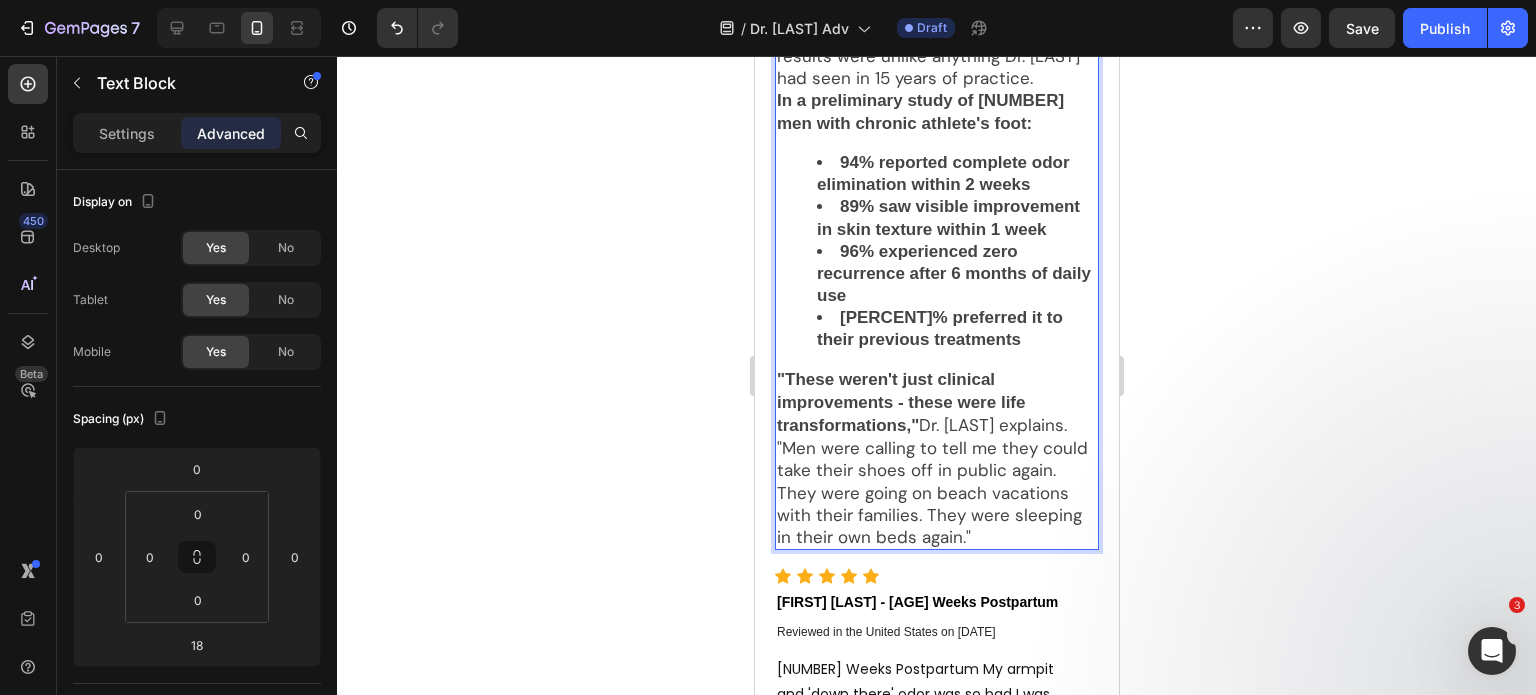 click on "Word spread quickly through Dr. [LAST]'s patient network. Men started requesting "[FIRST]'s soap," and the results were unlike anything Dr. [LAST] had seen in 15 years of practice." at bounding box center (936, 34) 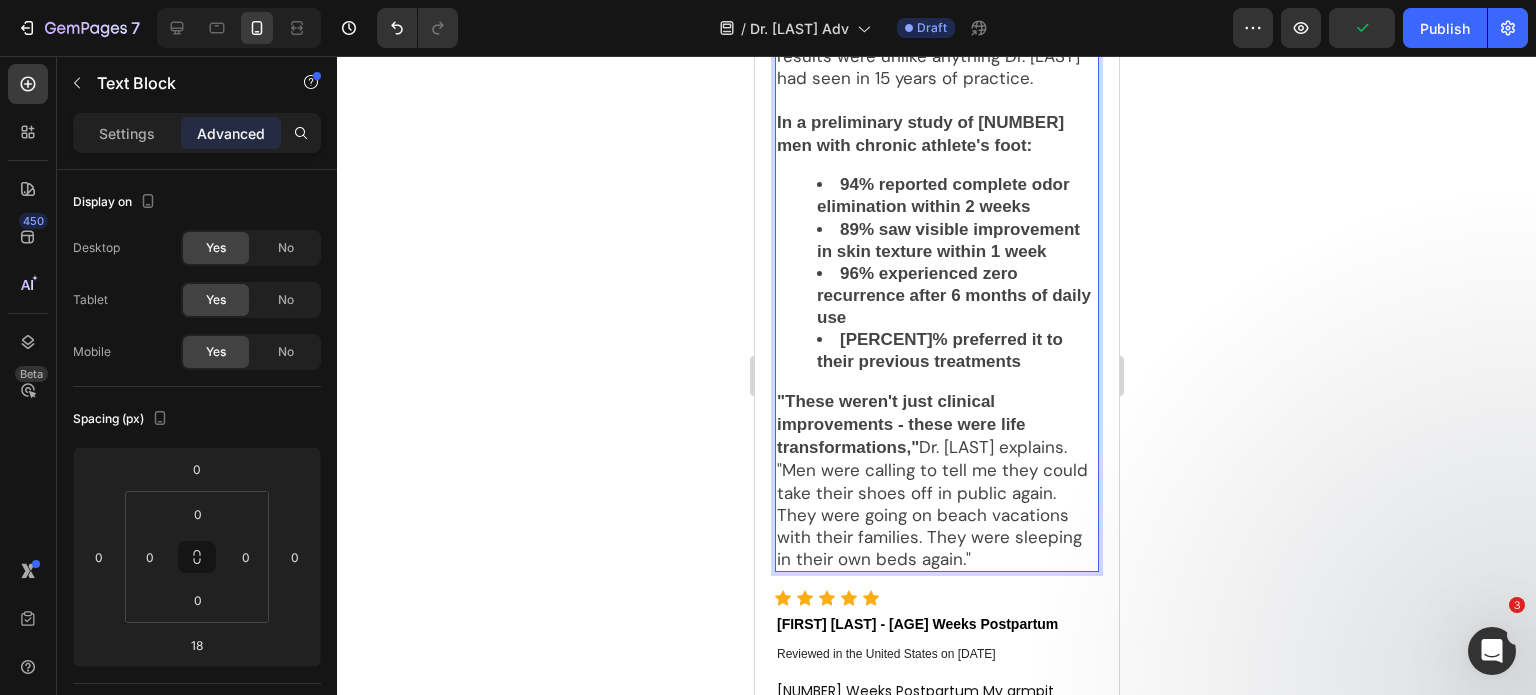 scroll, scrollTop: 8908, scrollLeft: 0, axis: vertical 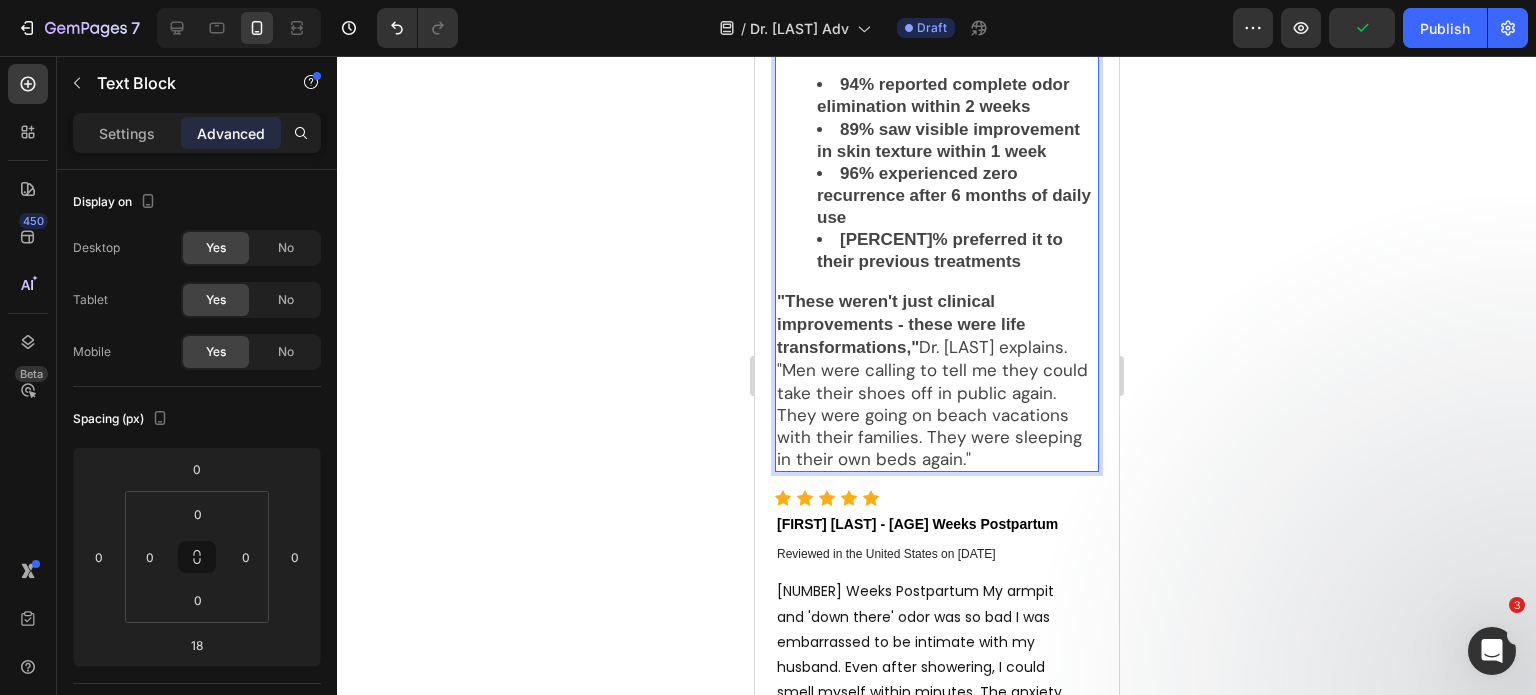 click on ""Men were calling to tell me they could take their shoes off in public again. They were going on beach vacations with their families. They were sleeping in their own beds again."" at bounding box center [936, 414] 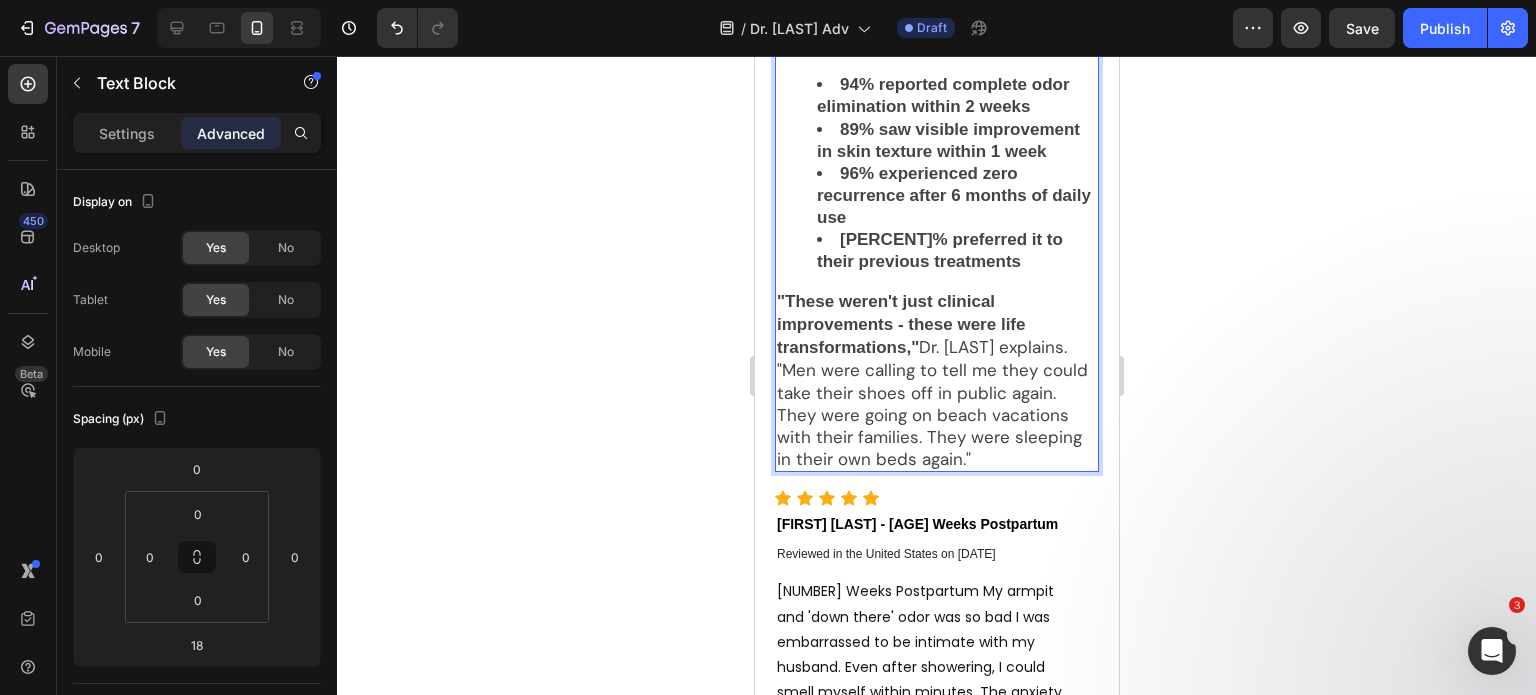 click on ""These weren't just clinical improvements - these were life transformations,"  Dr. Peterson explains." at bounding box center (936, 324) 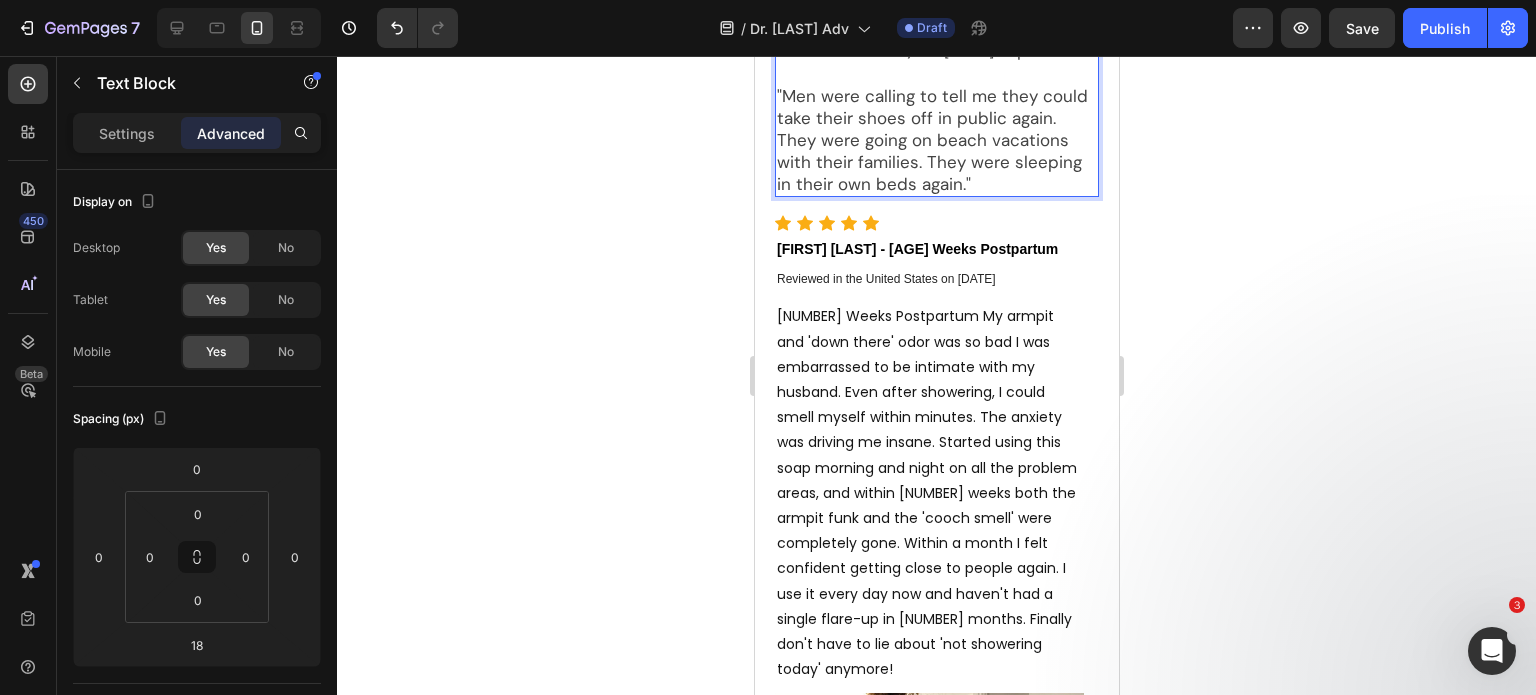 scroll, scrollTop: 9208, scrollLeft: 0, axis: vertical 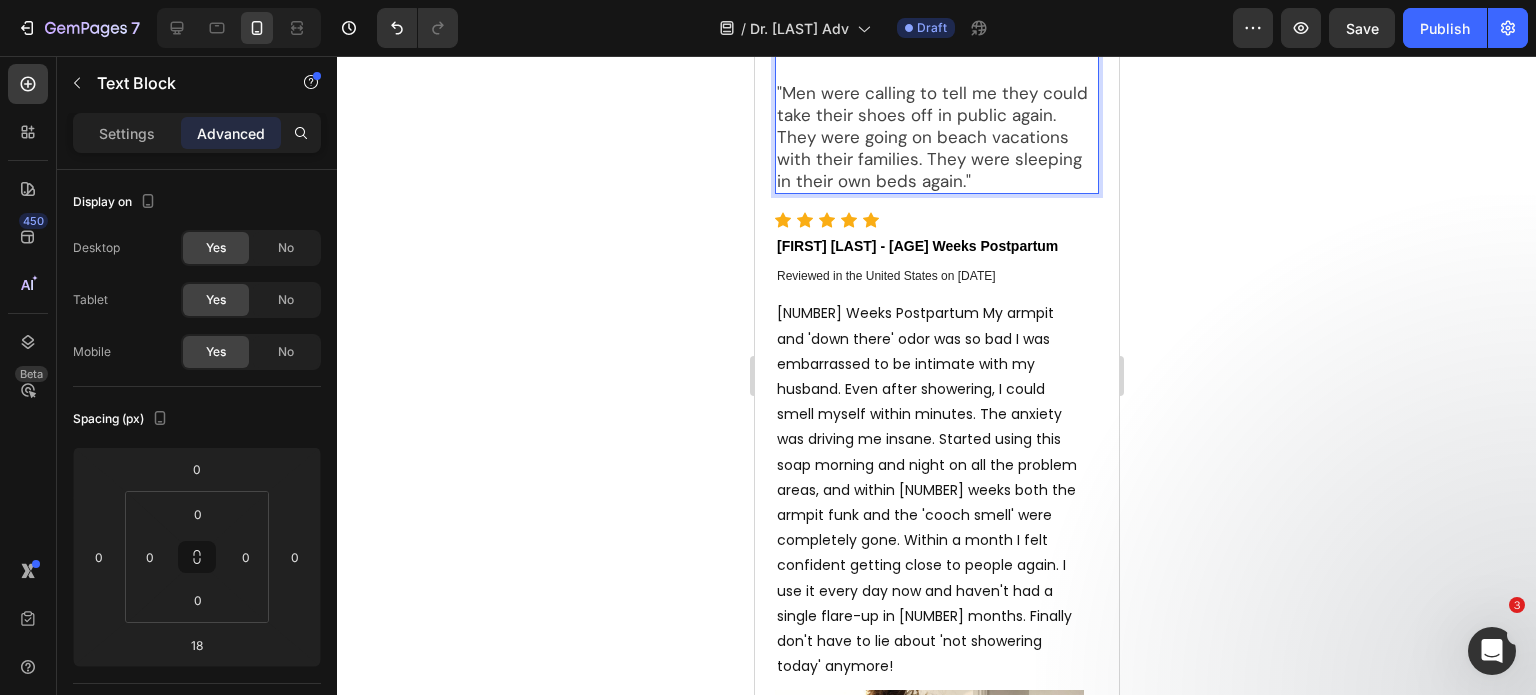 click on ""Men were calling to tell me they could take their shoes off in public again. They were going on beach vacations with their families. They were sleeping in their own beds again."" at bounding box center (936, 137) 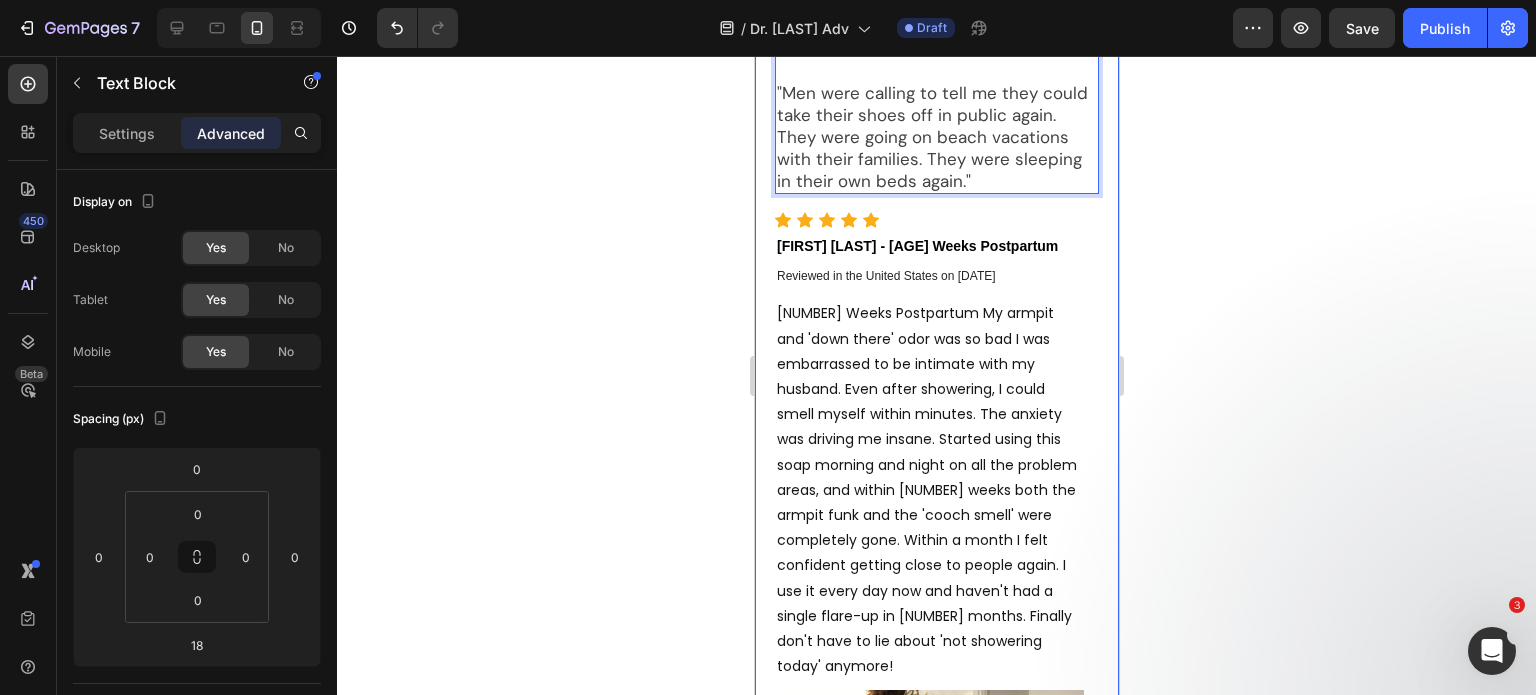 click 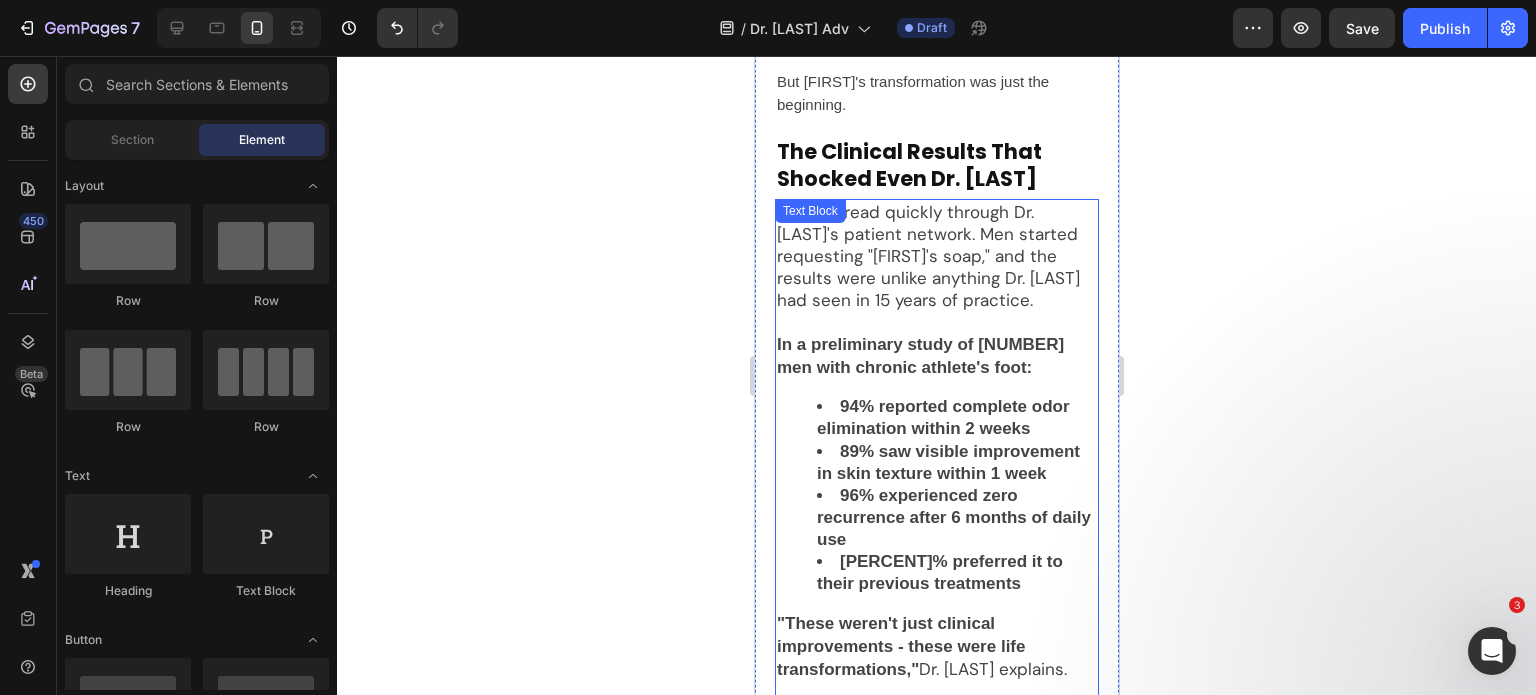 scroll, scrollTop: 8581, scrollLeft: 0, axis: vertical 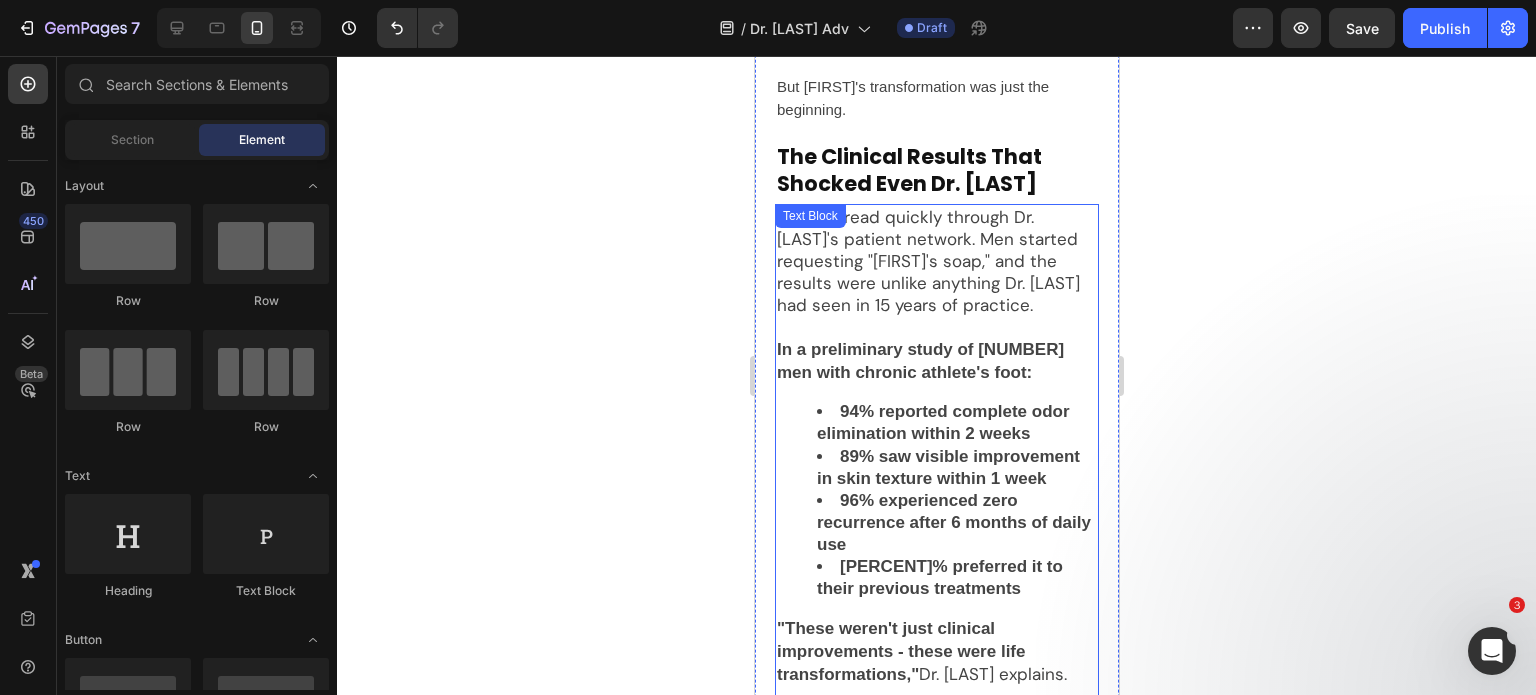 click on "Word spread quickly through Dr. [LAST]'s patient network. Men started requesting "[FIRST]'s soap," and the results were unlike anything Dr. [LAST] had seen in 15 years of practice." at bounding box center [936, 261] 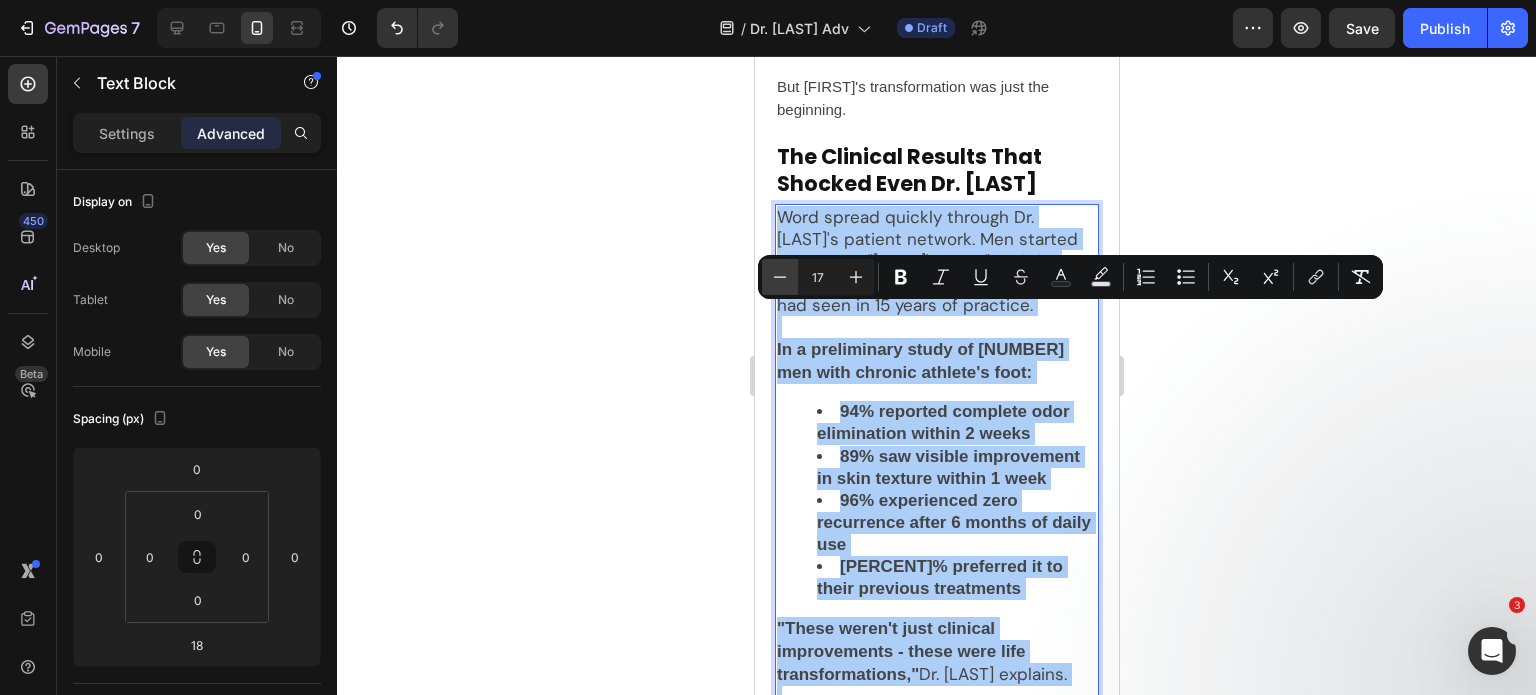 click on "Minus" at bounding box center [780, 277] 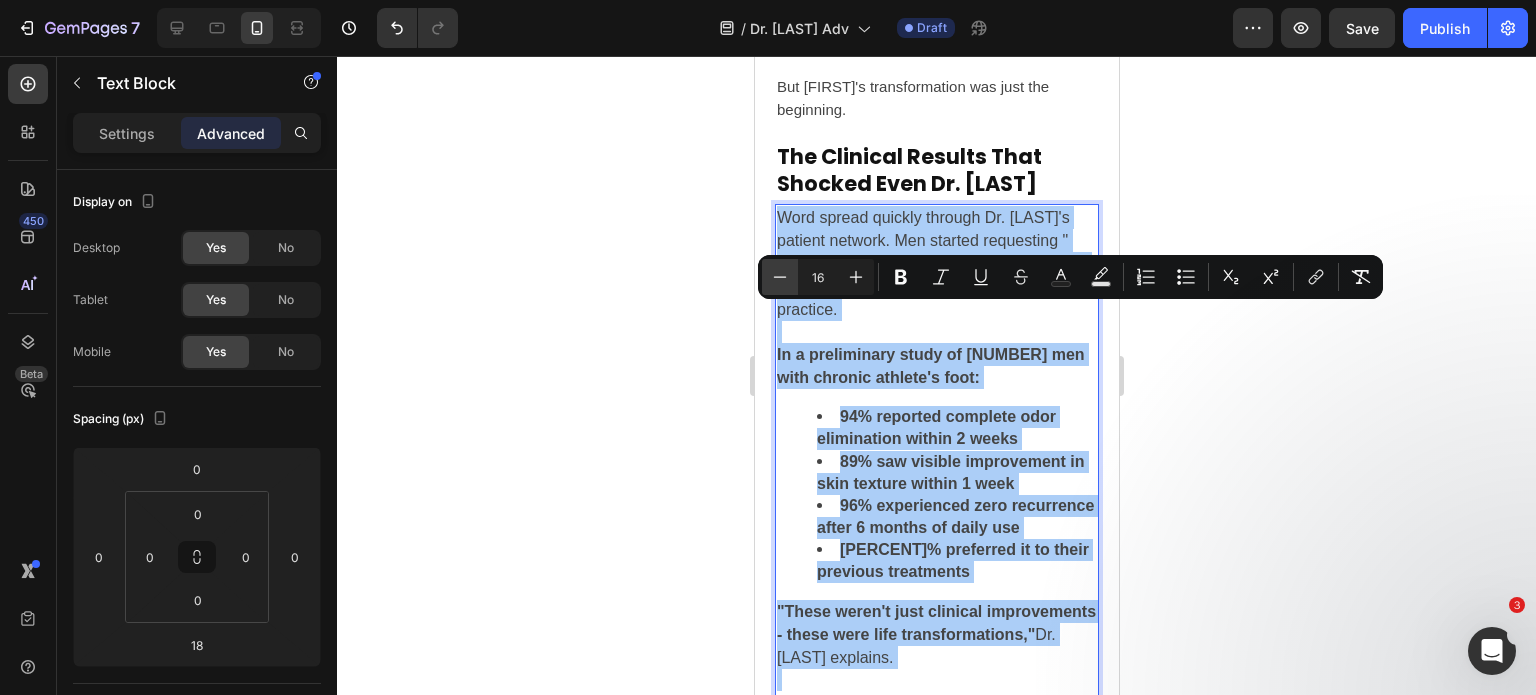 click on "Minus" at bounding box center [780, 277] 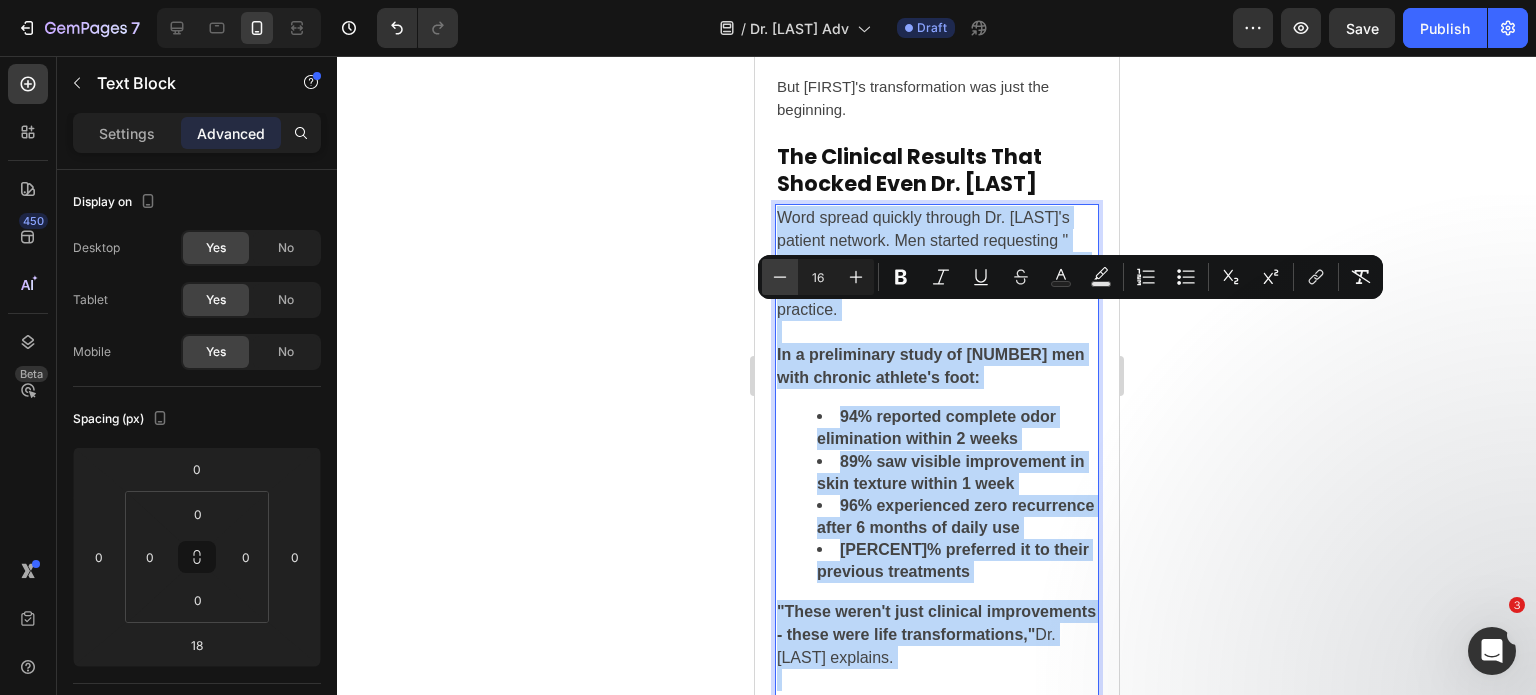 type on "15" 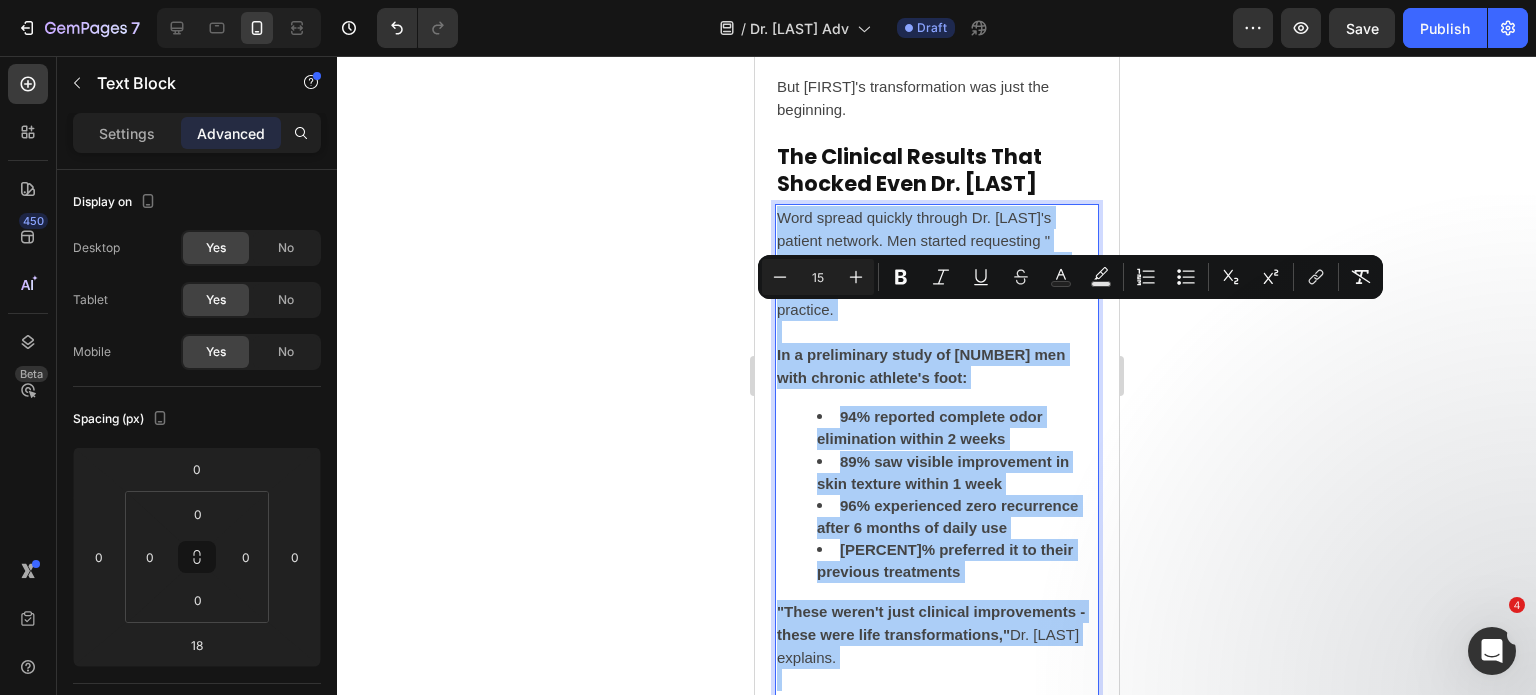 click 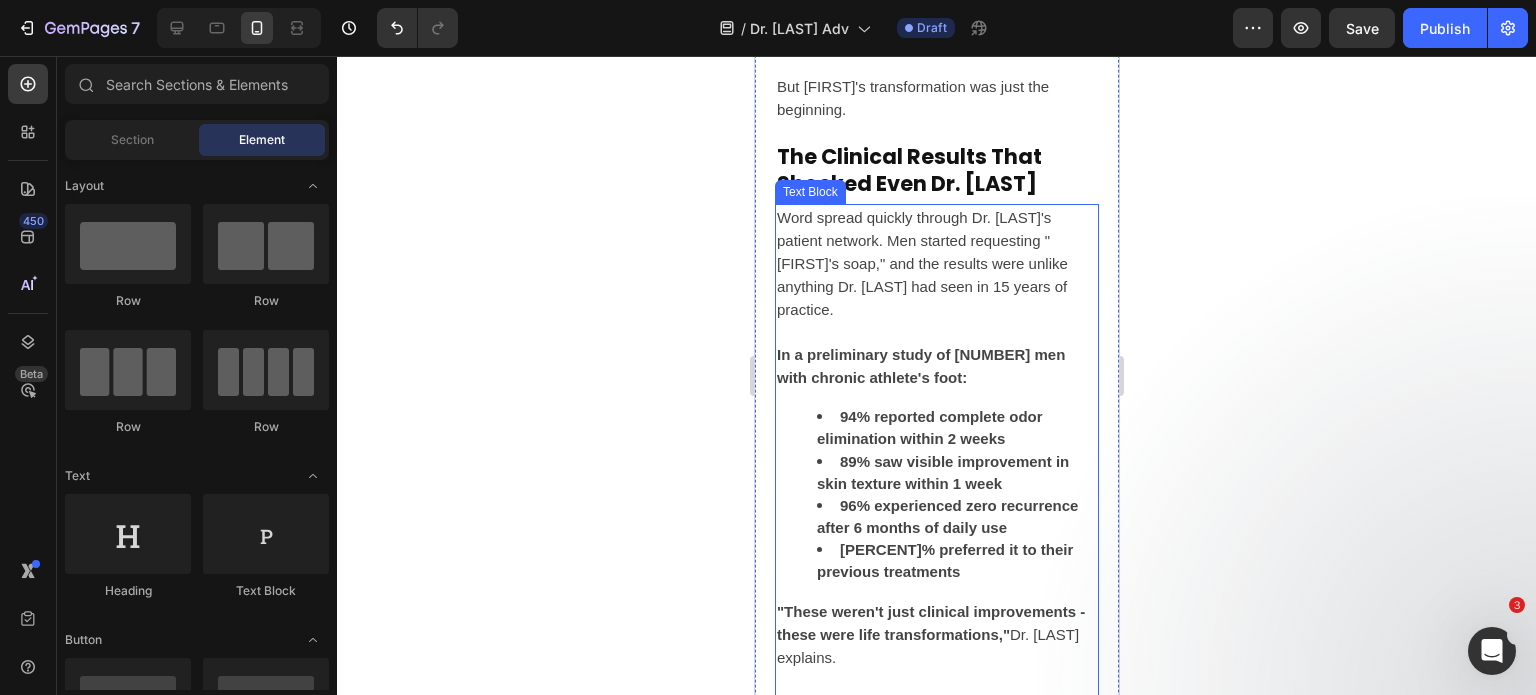 click on "Word spread quickly through Dr. [LAST]'s patient network. Men started requesting "[FIRST]'s soap," and the results were unlike anything Dr. [LAST] had seen in 15 years of practice." at bounding box center (921, 263) 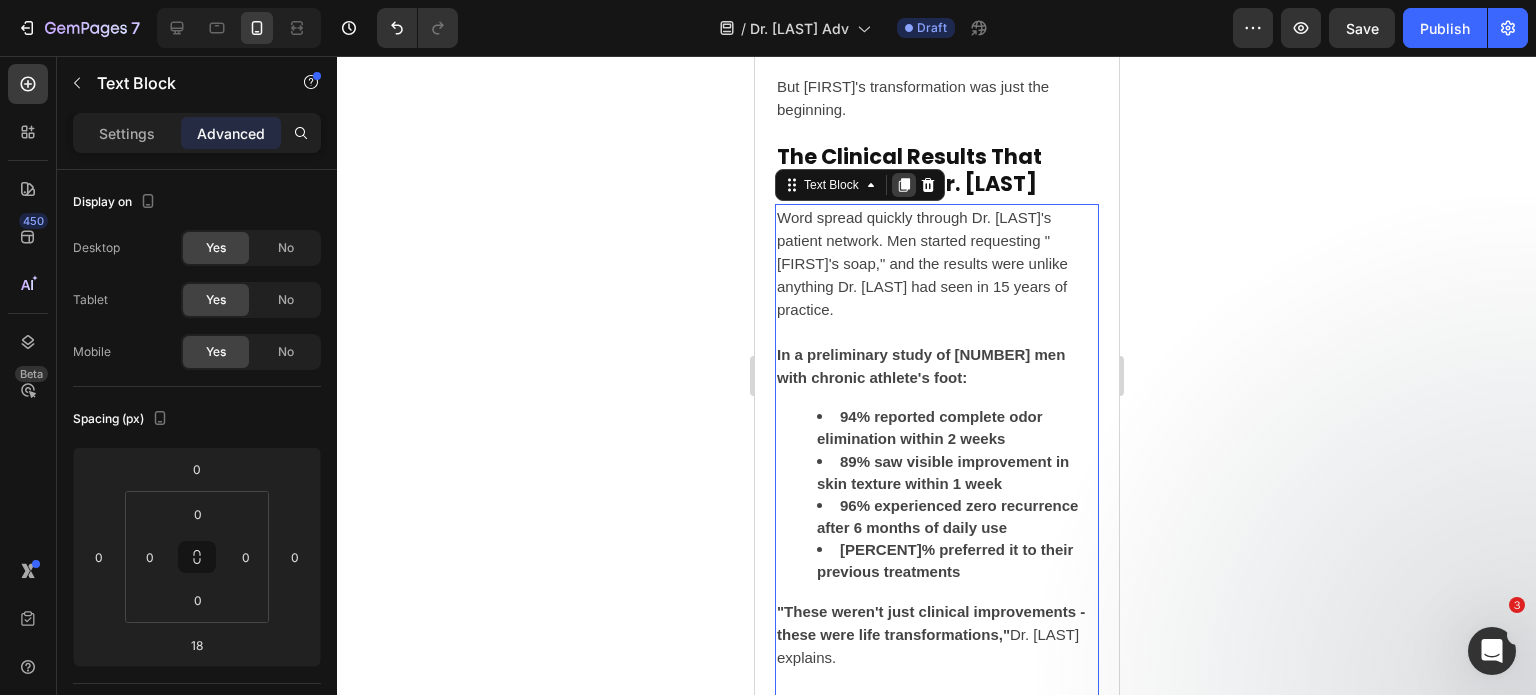 click 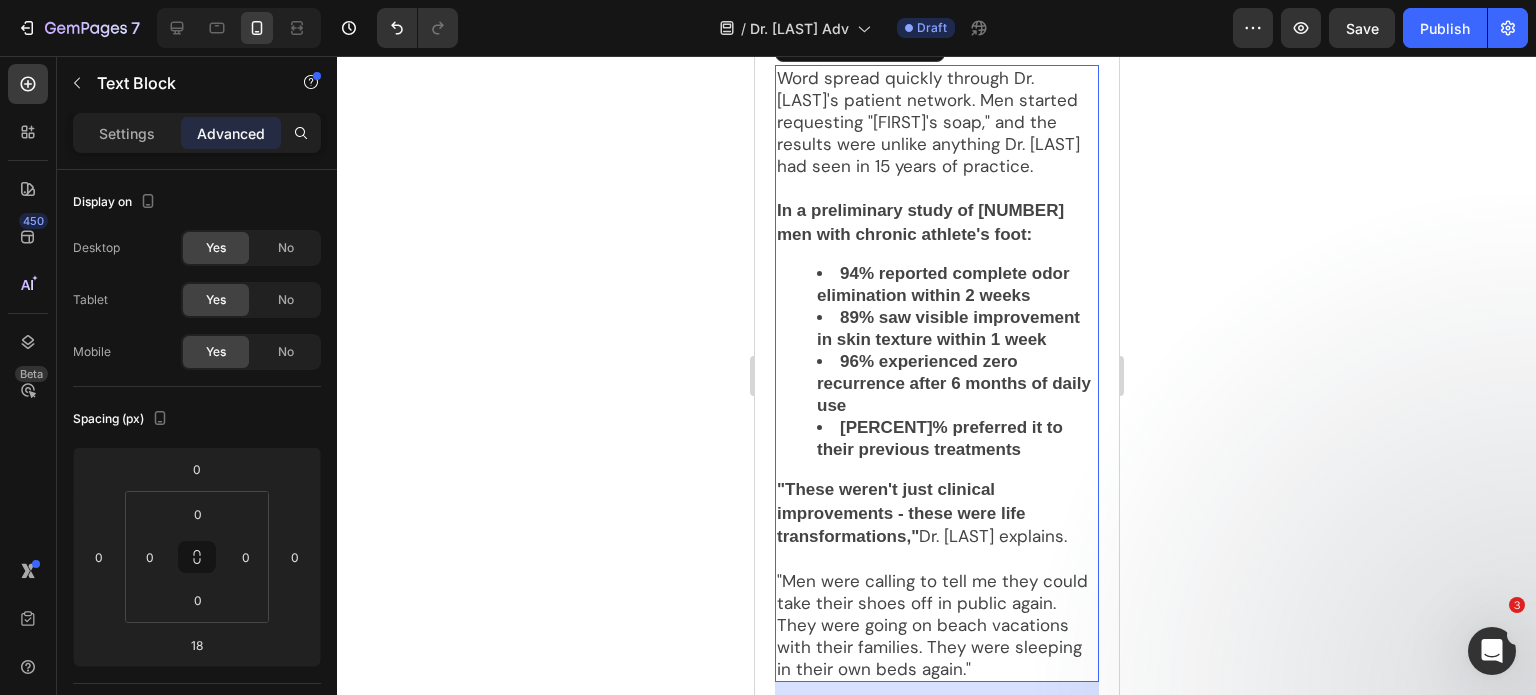 scroll, scrollTop: 9366, scrollLeft: 0, axis: vertical 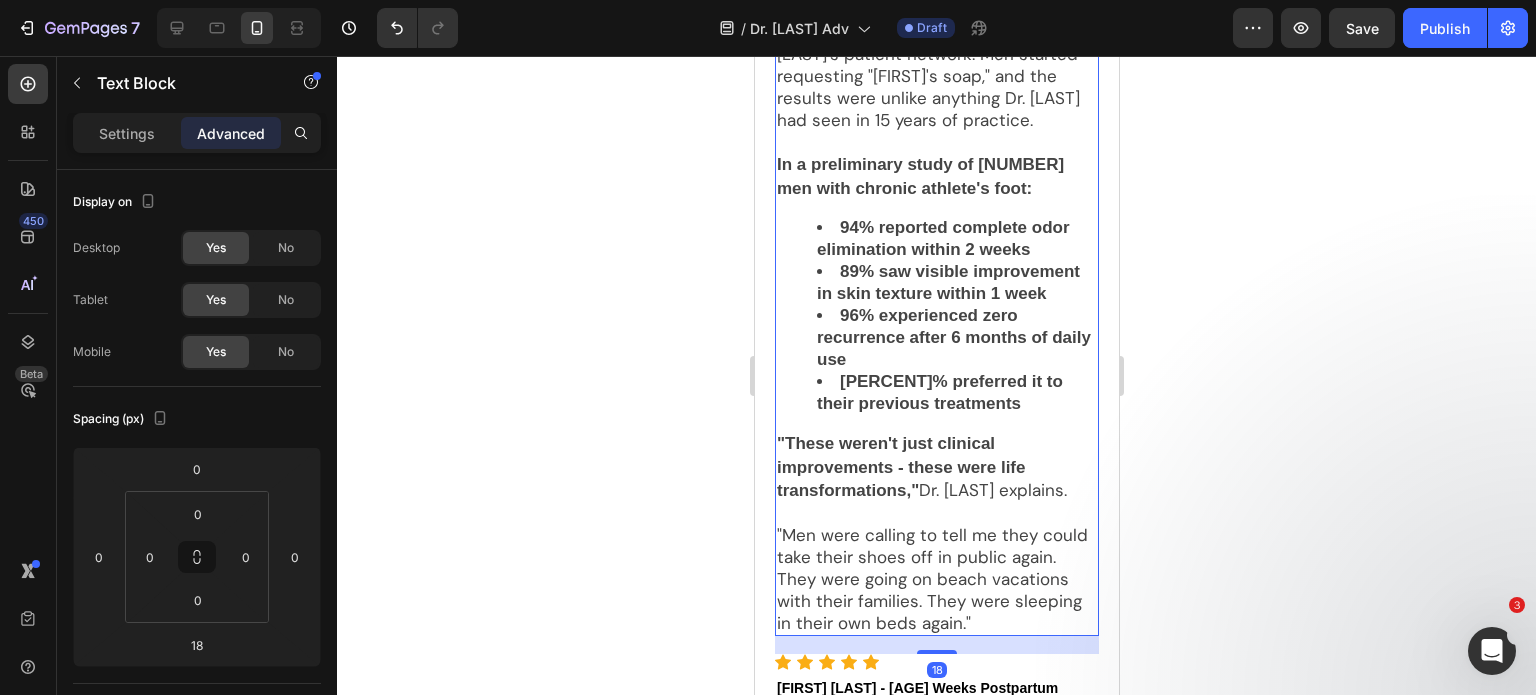click on "In a preliminary study of 127 men with chronic athlete's foot:" at bounding box center [919, 176] 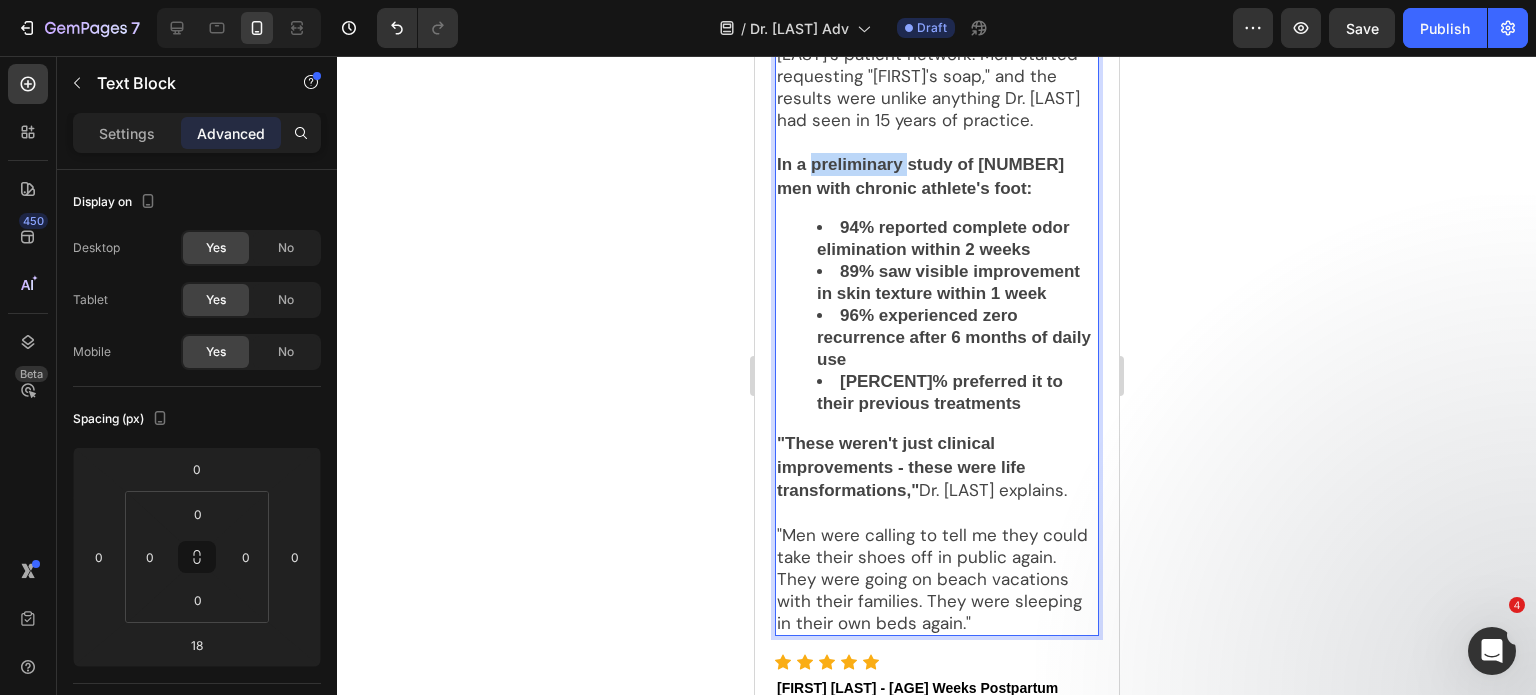 click on "In a preliminary study of 127 men with chronic athlete's foot:" at bounding box center (919, 176) 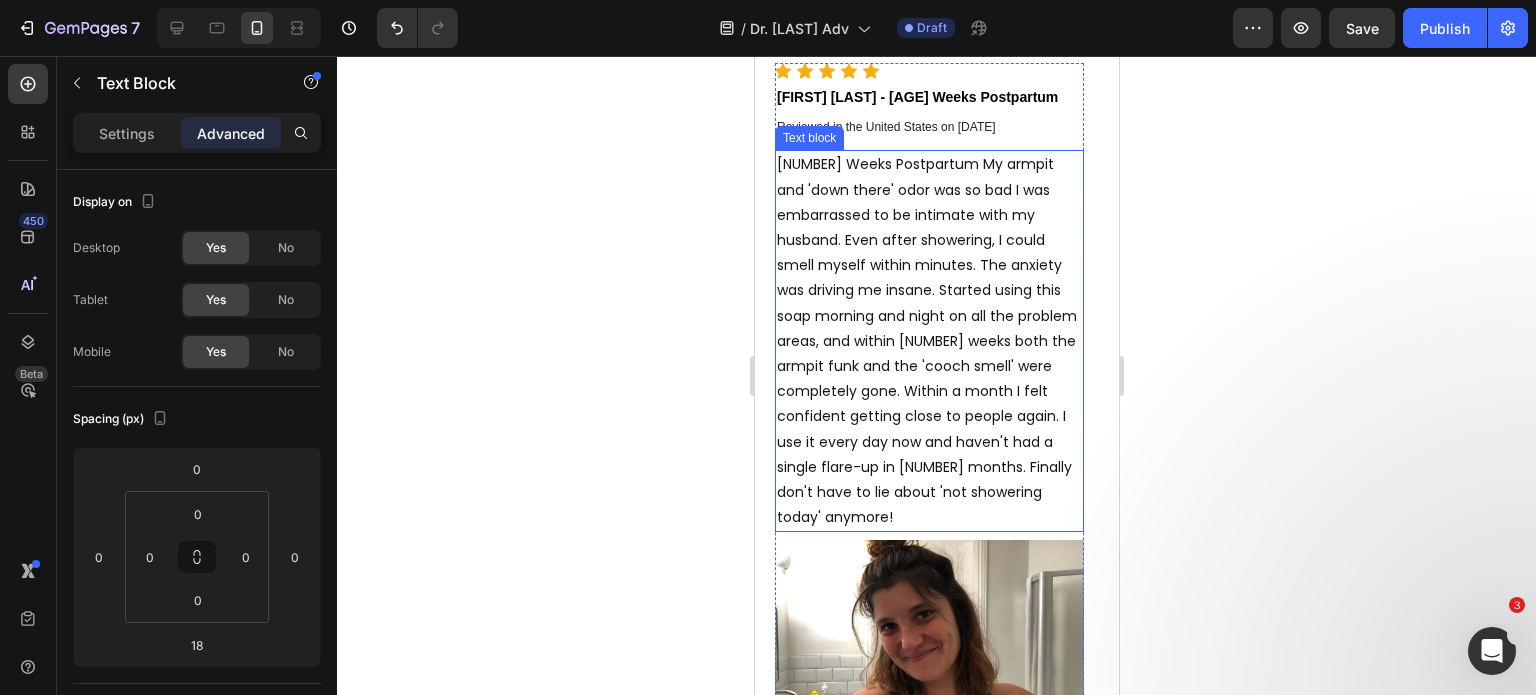 scroll, scrollTop: 9166, scrollLeft: 0, axis: vertical 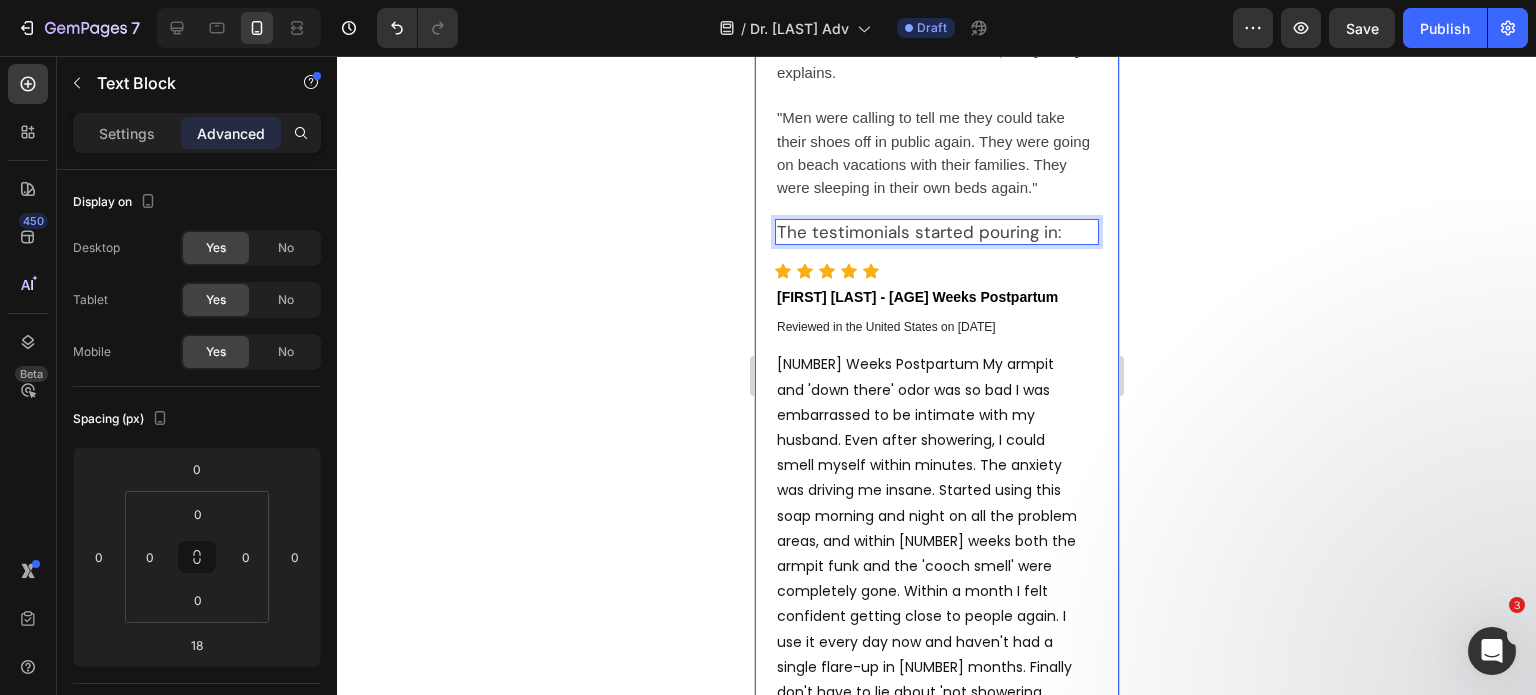 click on "The testimonials started pouring in:" at bounding box center [936, 232] 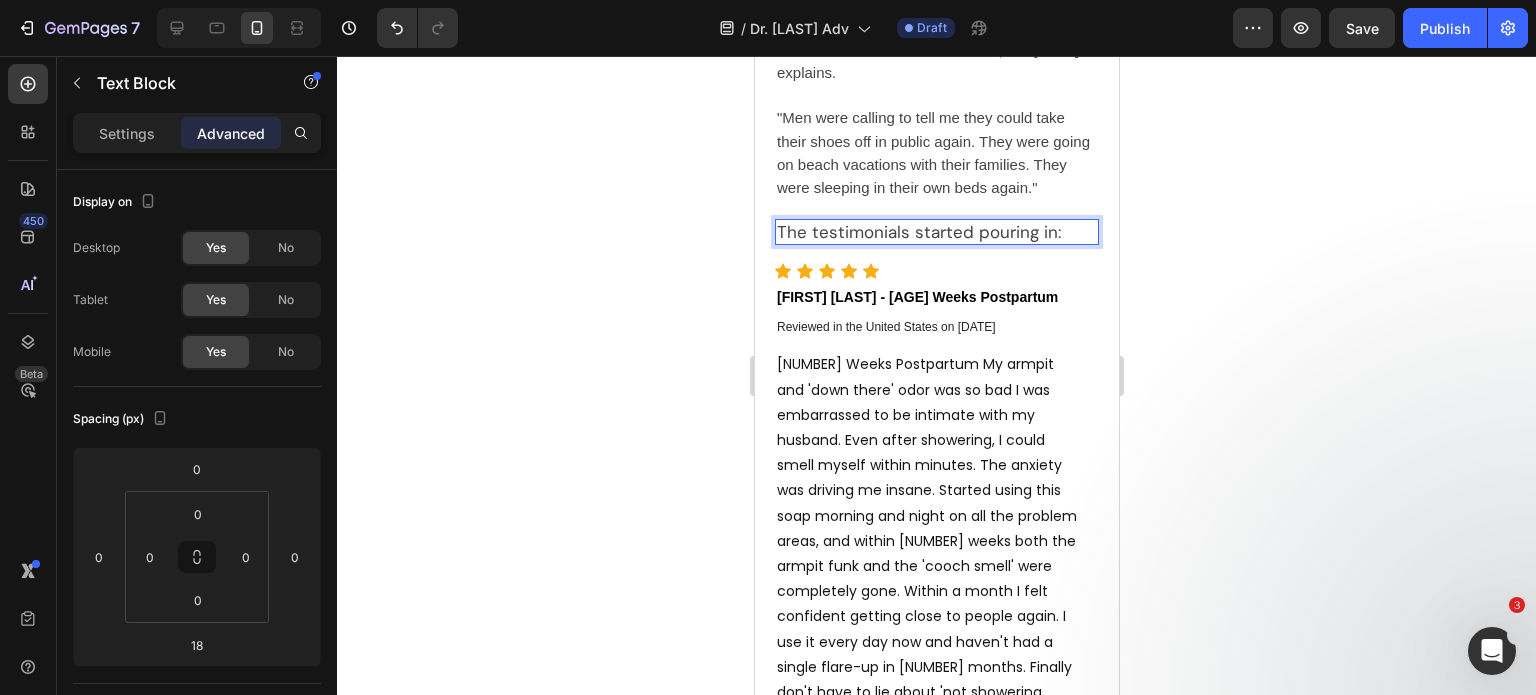 click on "The testimonials started pouring in:" at bounding box center (936, 232) 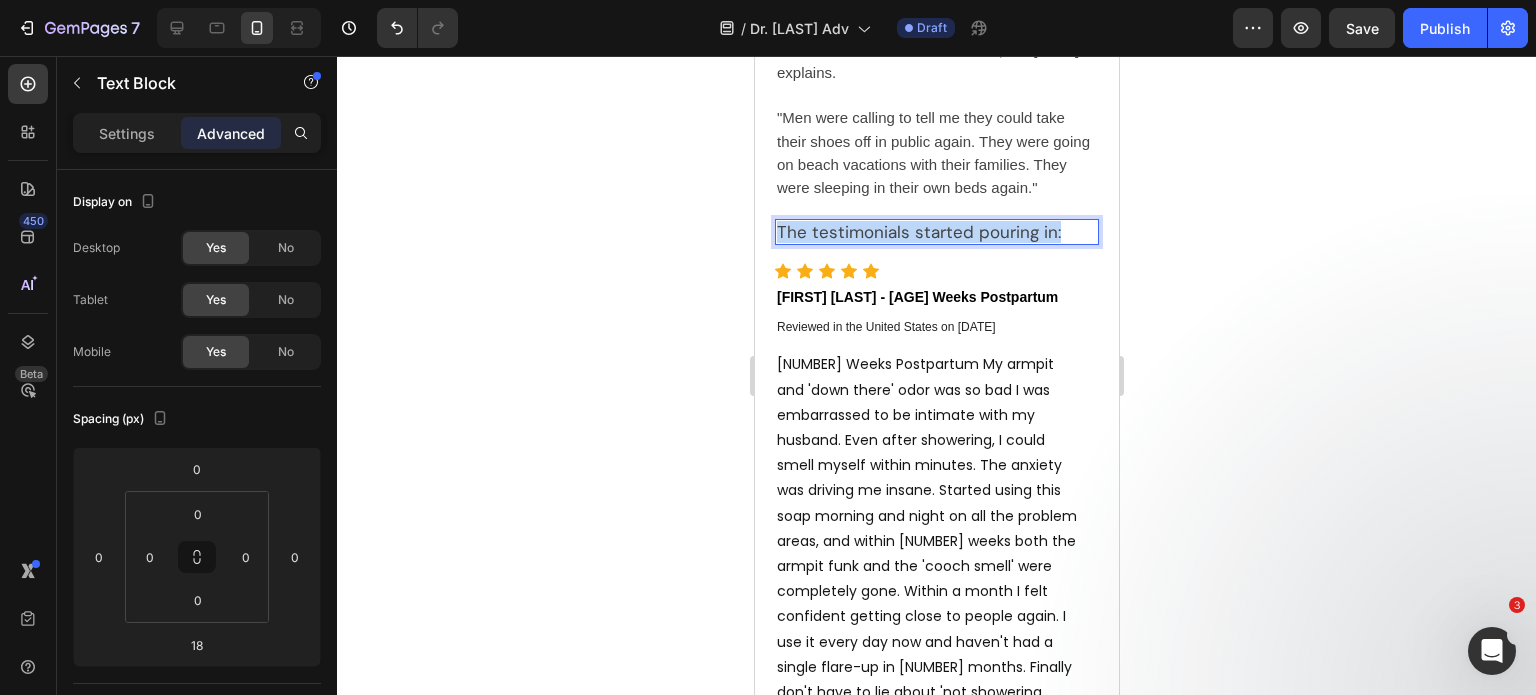 click on "The testimonials started pouring in:" at bounding box center (936, 232) 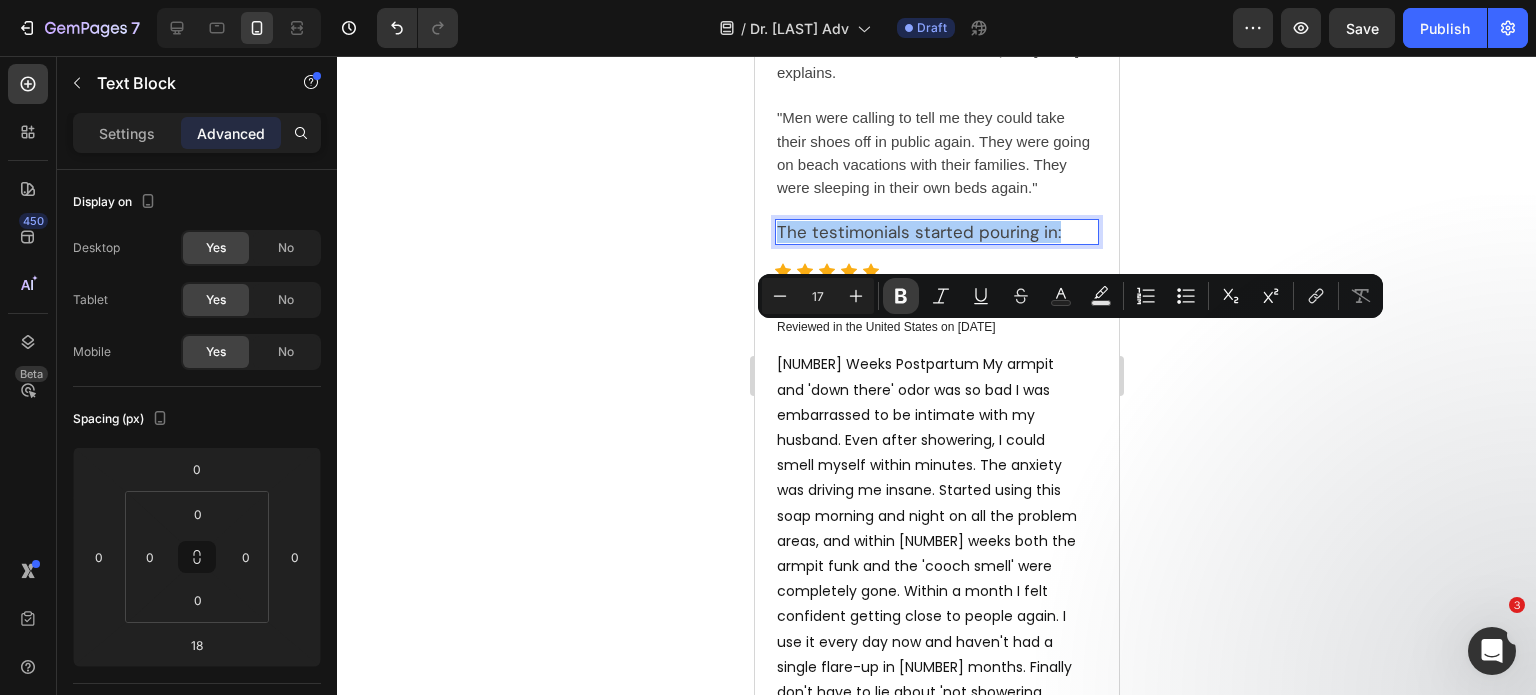 click 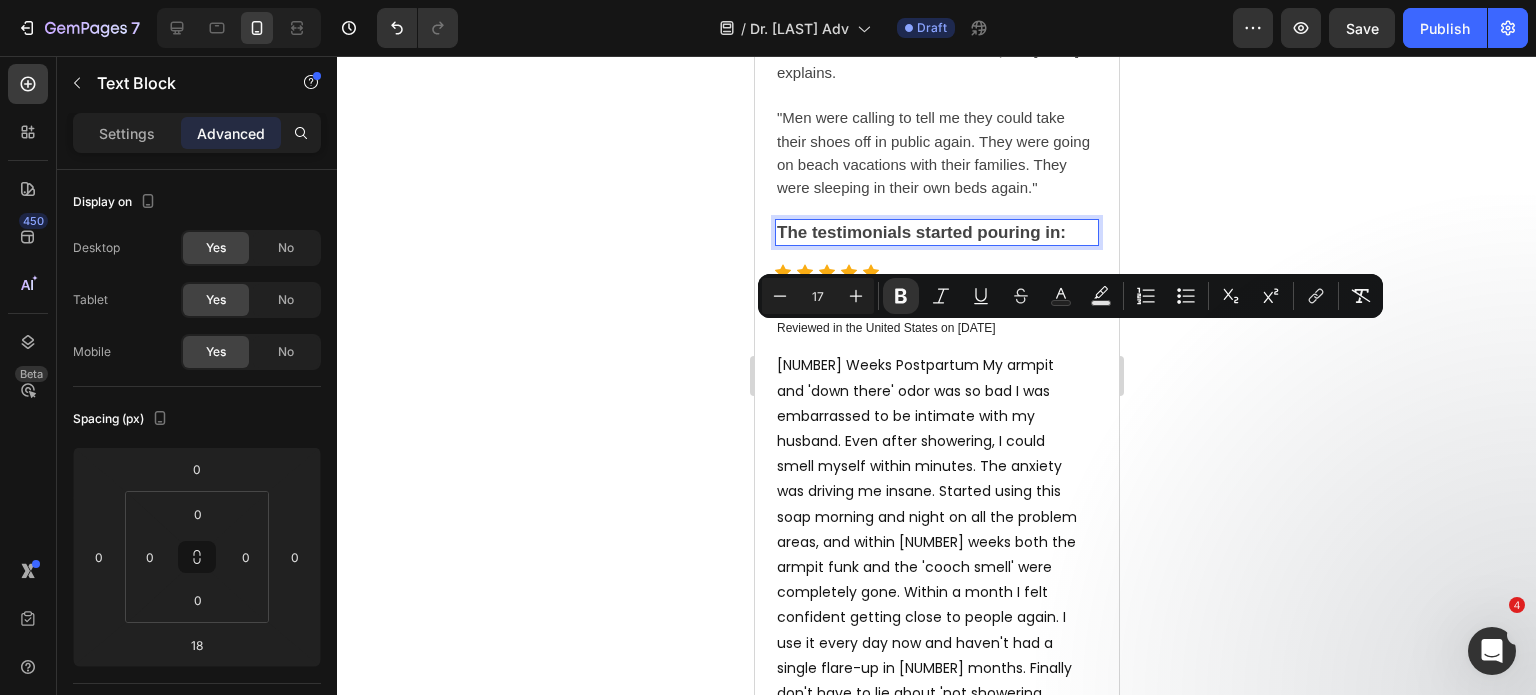 drag, startPoint x: 1253, startPoint y: 517, endPoint x: 320, endPoint y: 363, distance: 945.62415 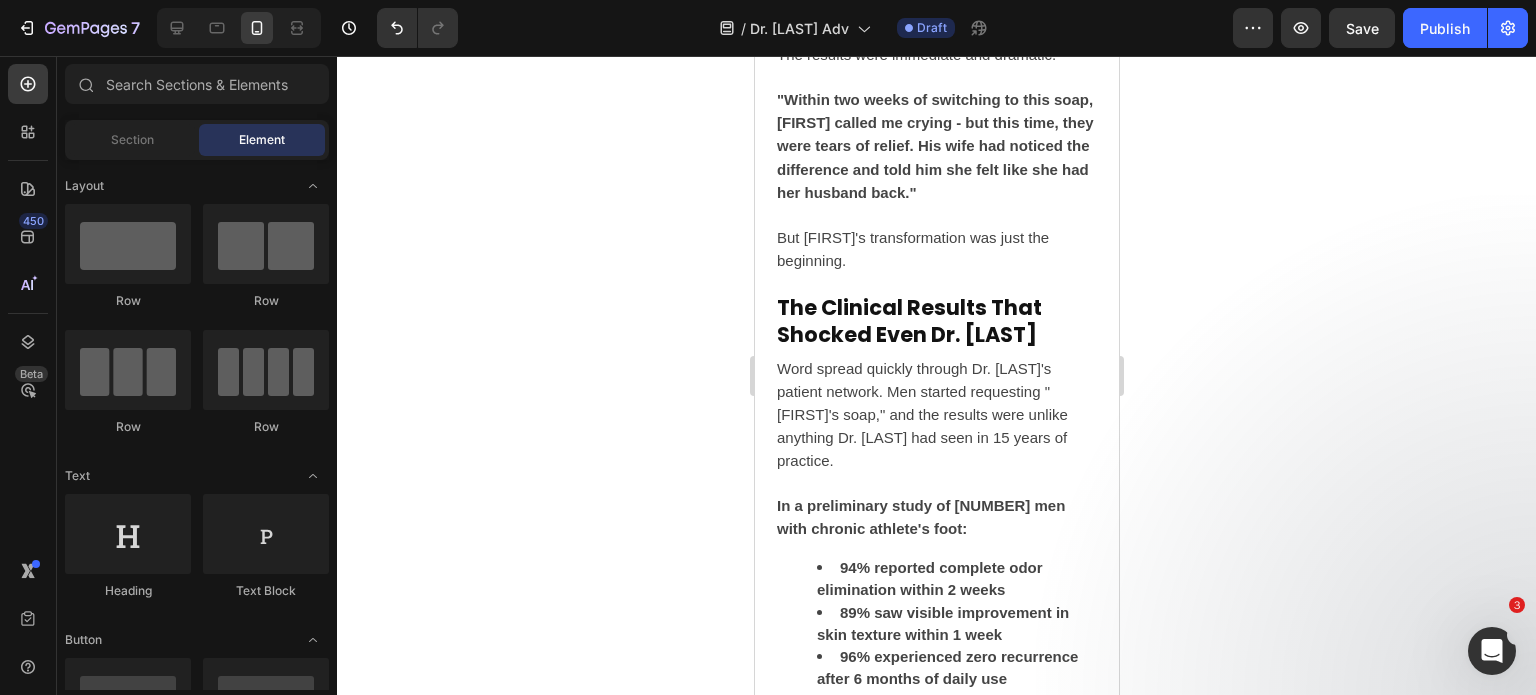 scroll, scrollTop: 8431, scrollLeft: 0, axis: vertical 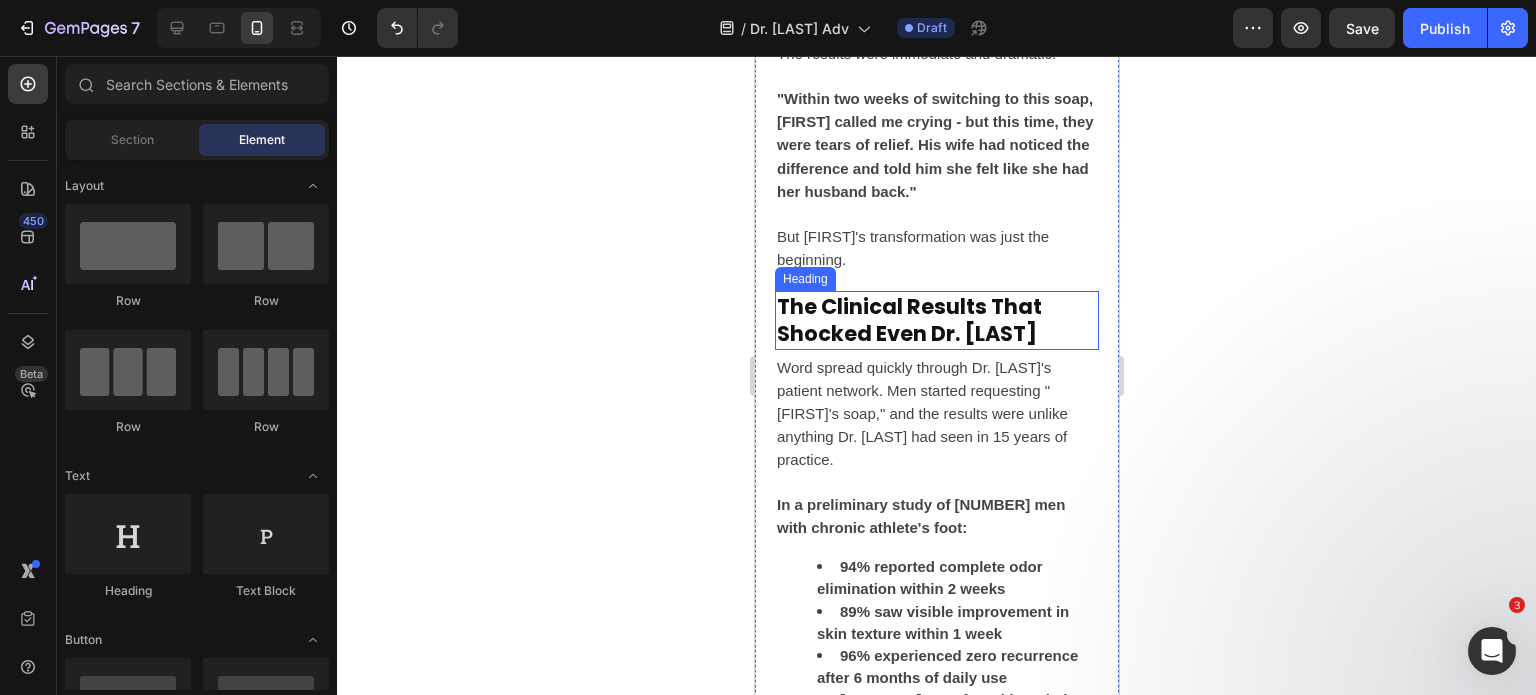click on "The Clinical Results That Shocked Even Dr. Peterson" at bounding box center (936, 320) 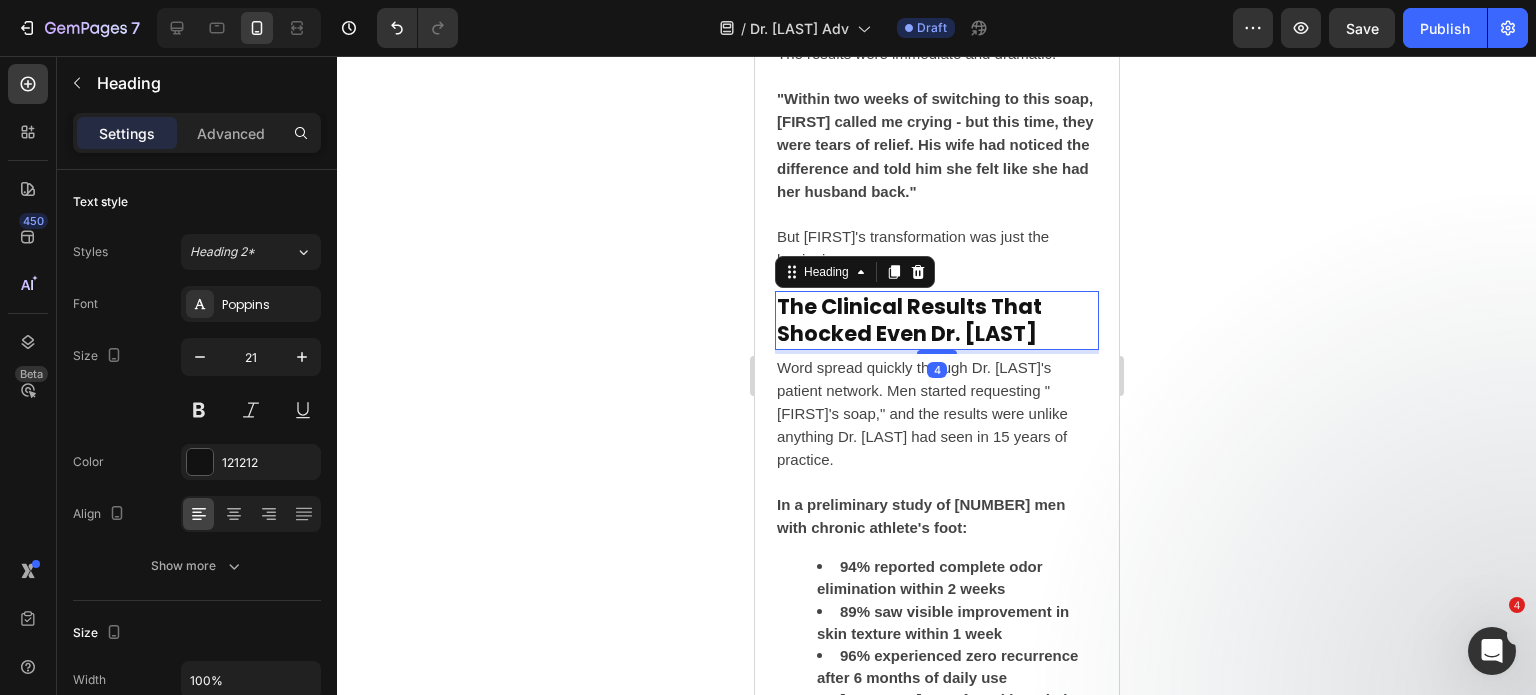 click 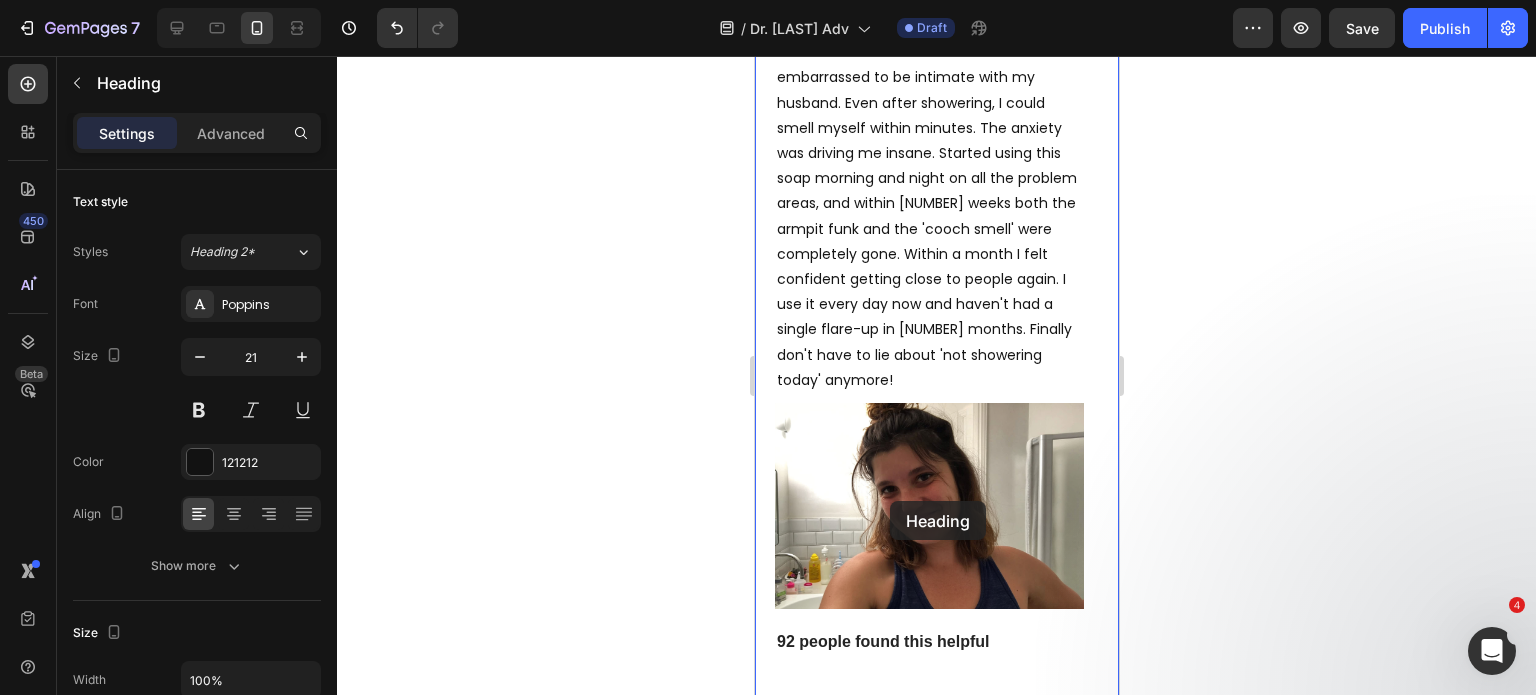 scroll, scrollTop: 10000, scrollLeft: 0, axis: vertical 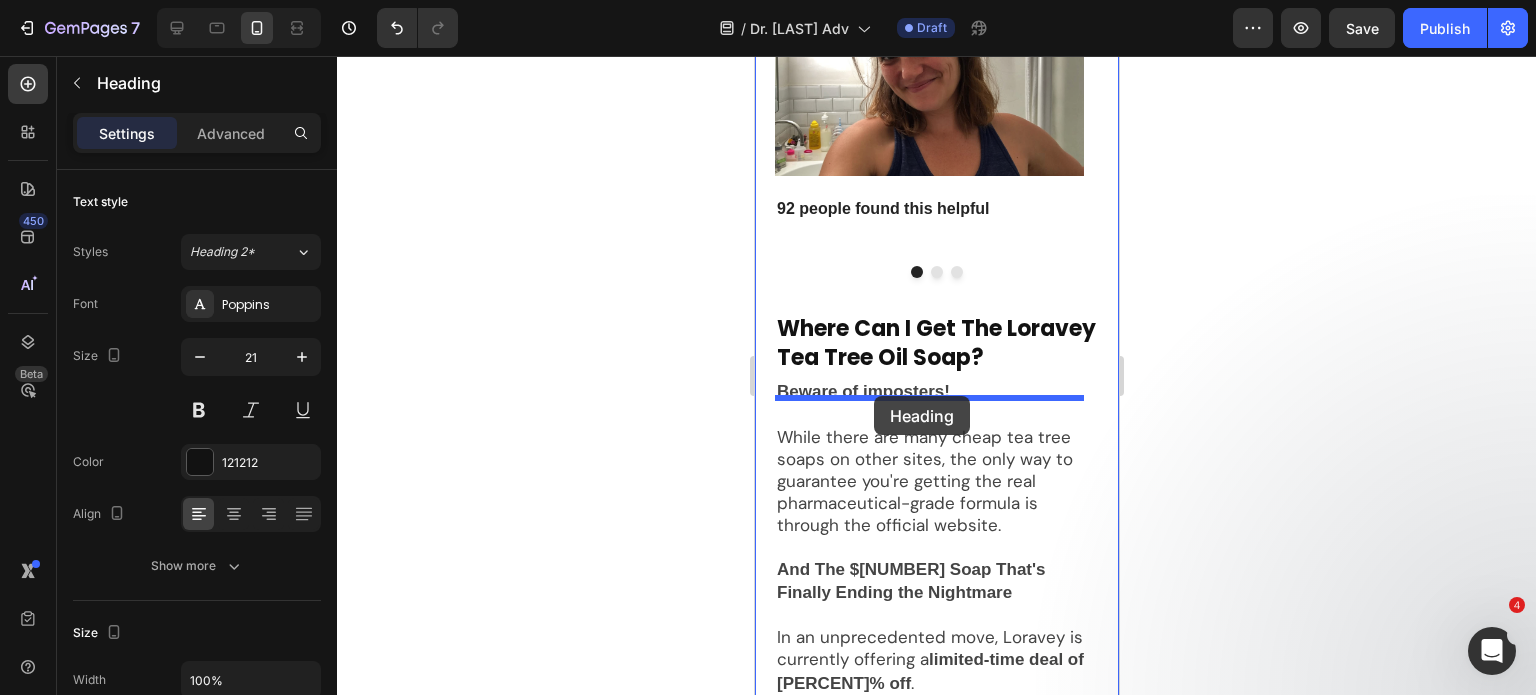 drag, startPoint x: 866, startPoint y: 487, endPoint x: 873, endPoint y: 396, distance: 91.26884 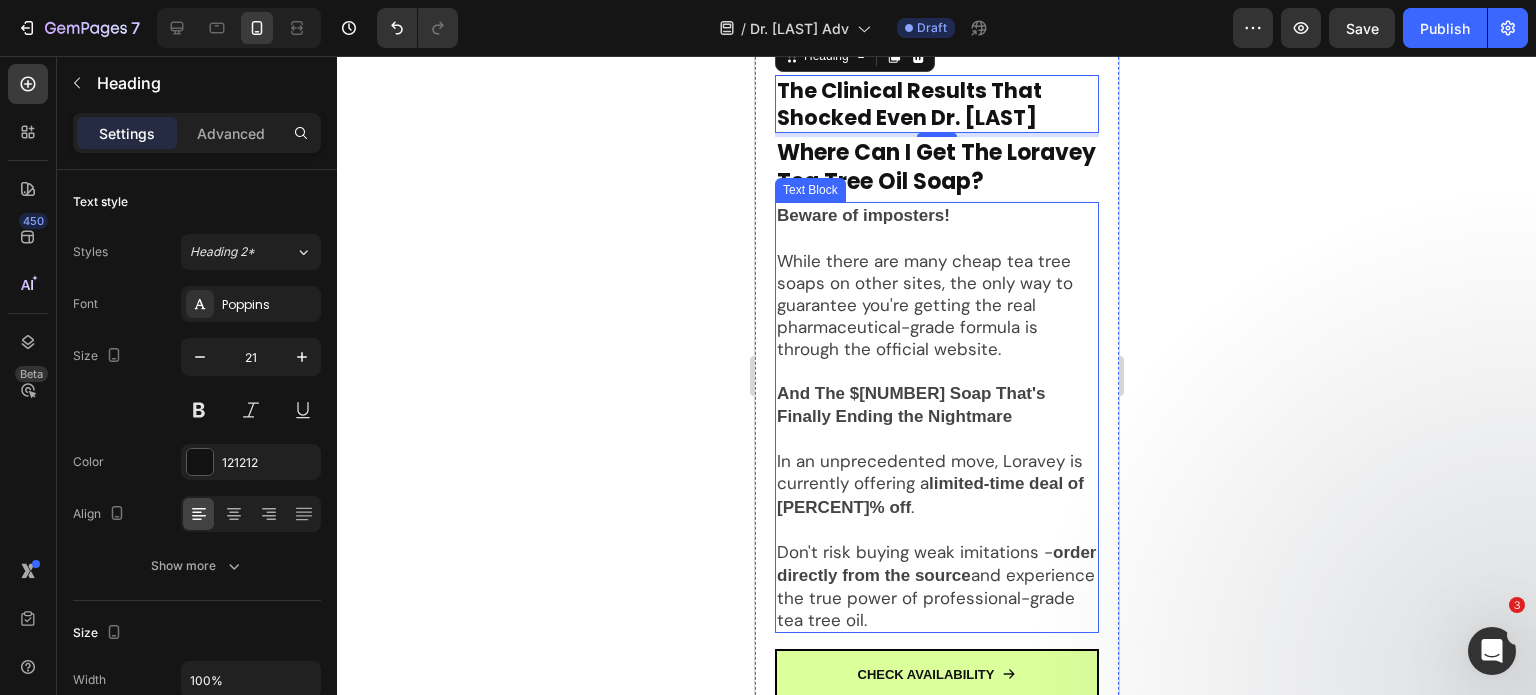 scroll, scrollTop: 10176, scrollLeft: 0, axis: vertical 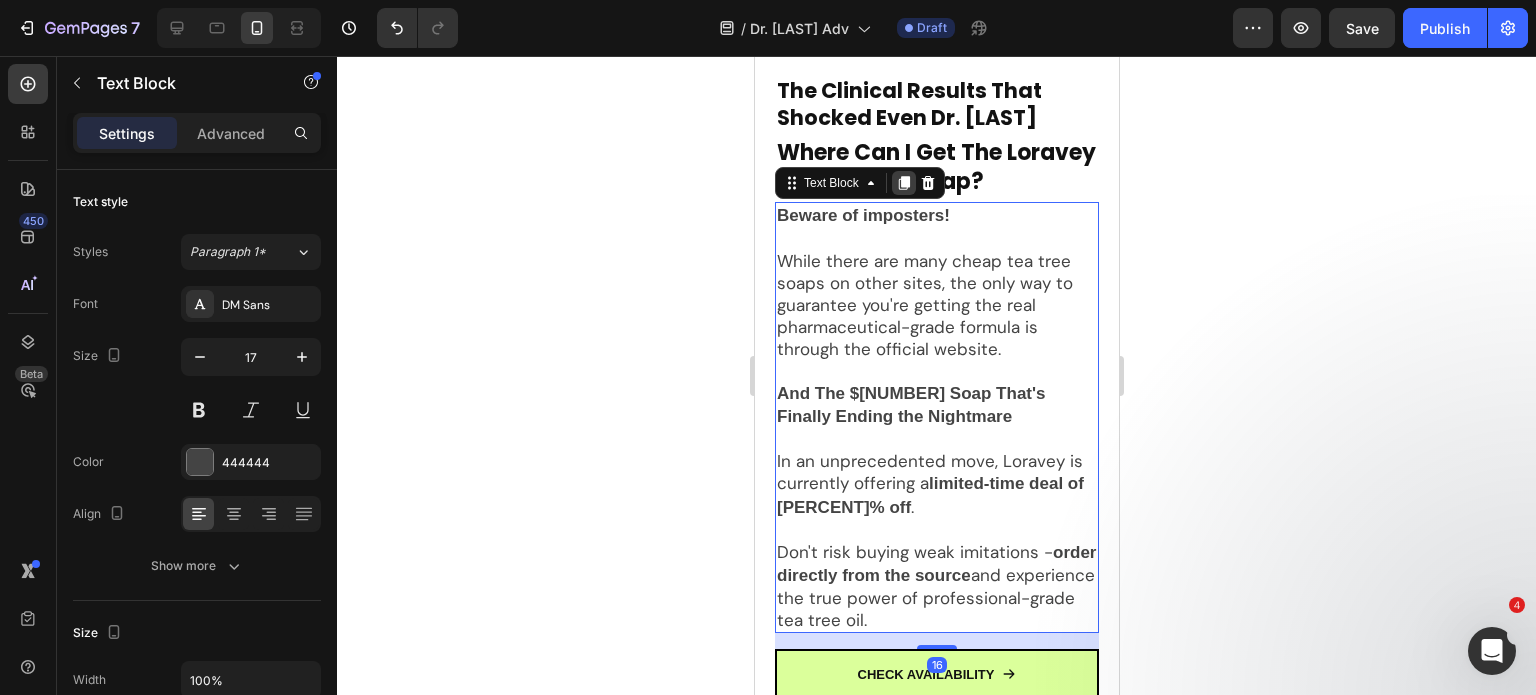click 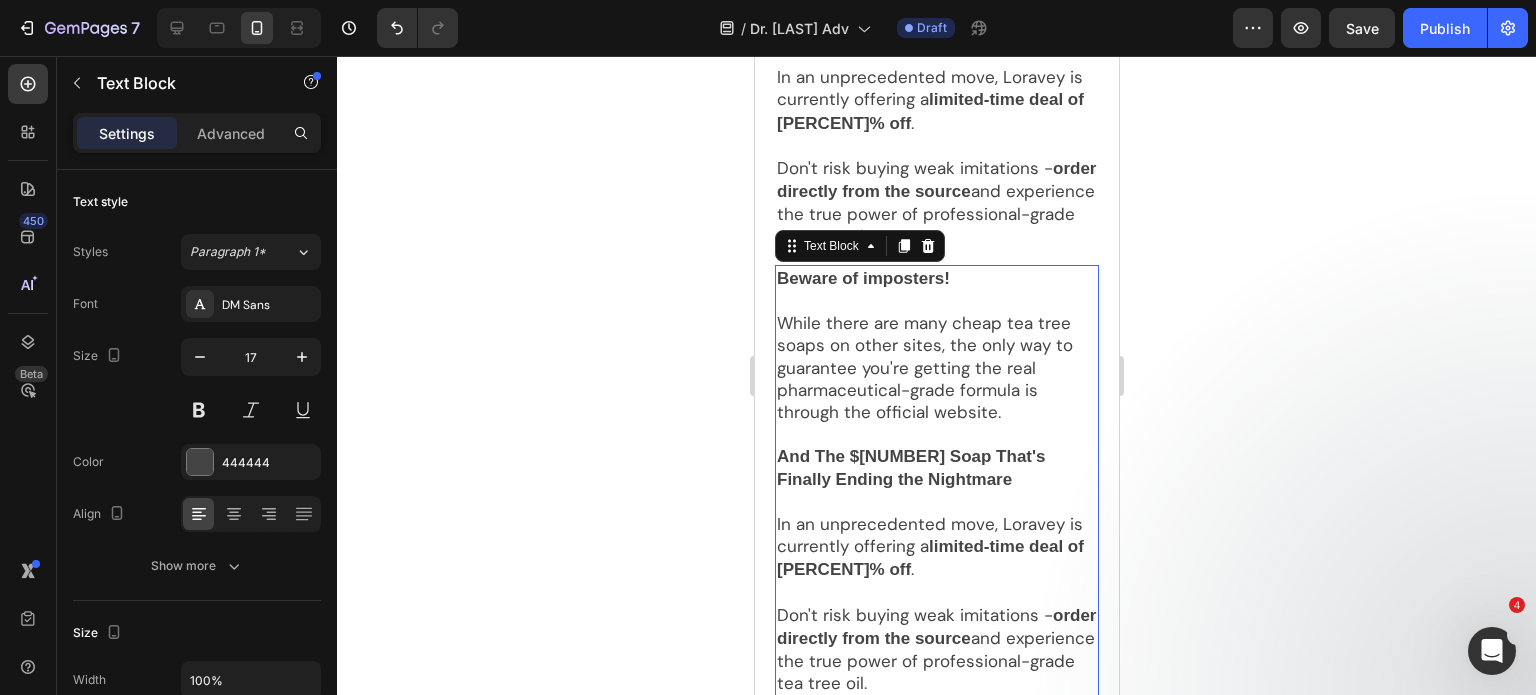 scroll, scrollTop: 10762, scrollLeft: 0, axis: vertical 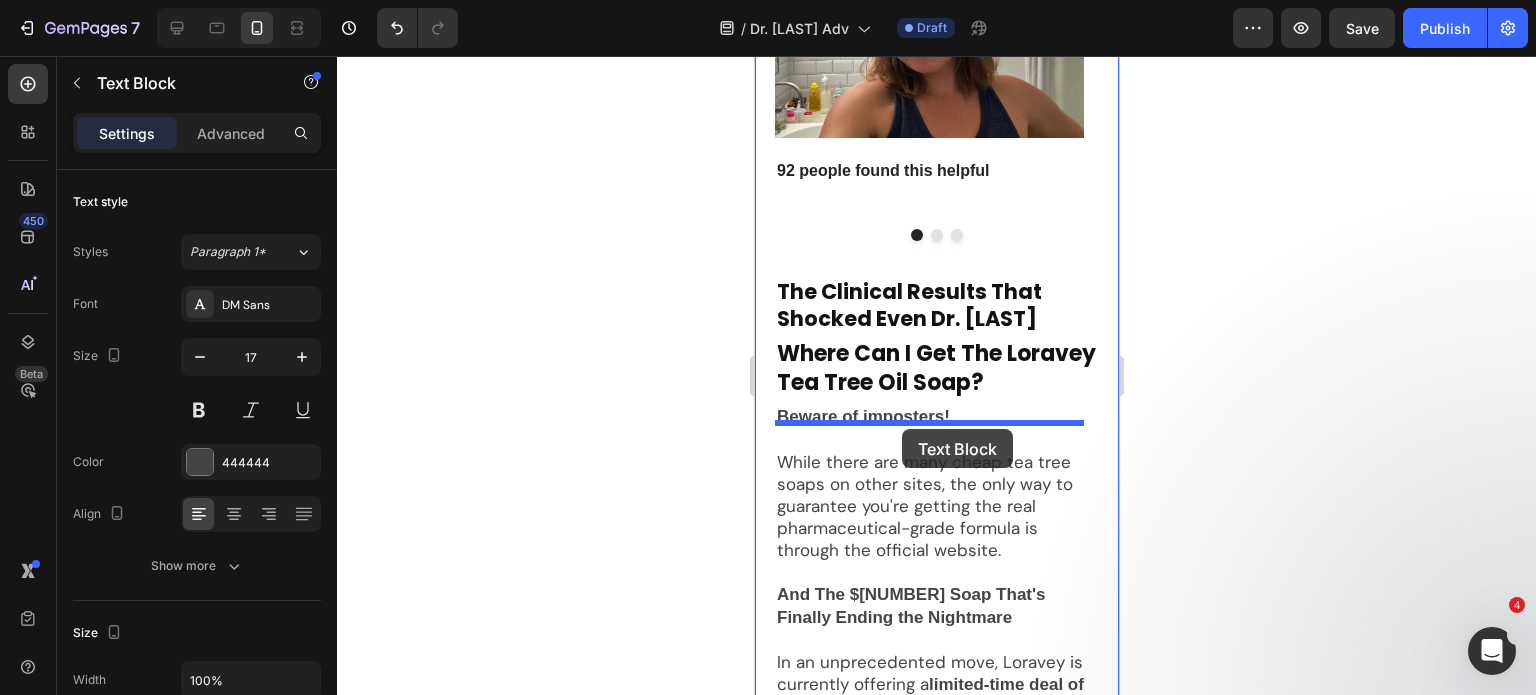 drag, startPoint x: 837, startPoint y: 378, endPoint x: 901, endPoint y: 429, distance: 81.8352 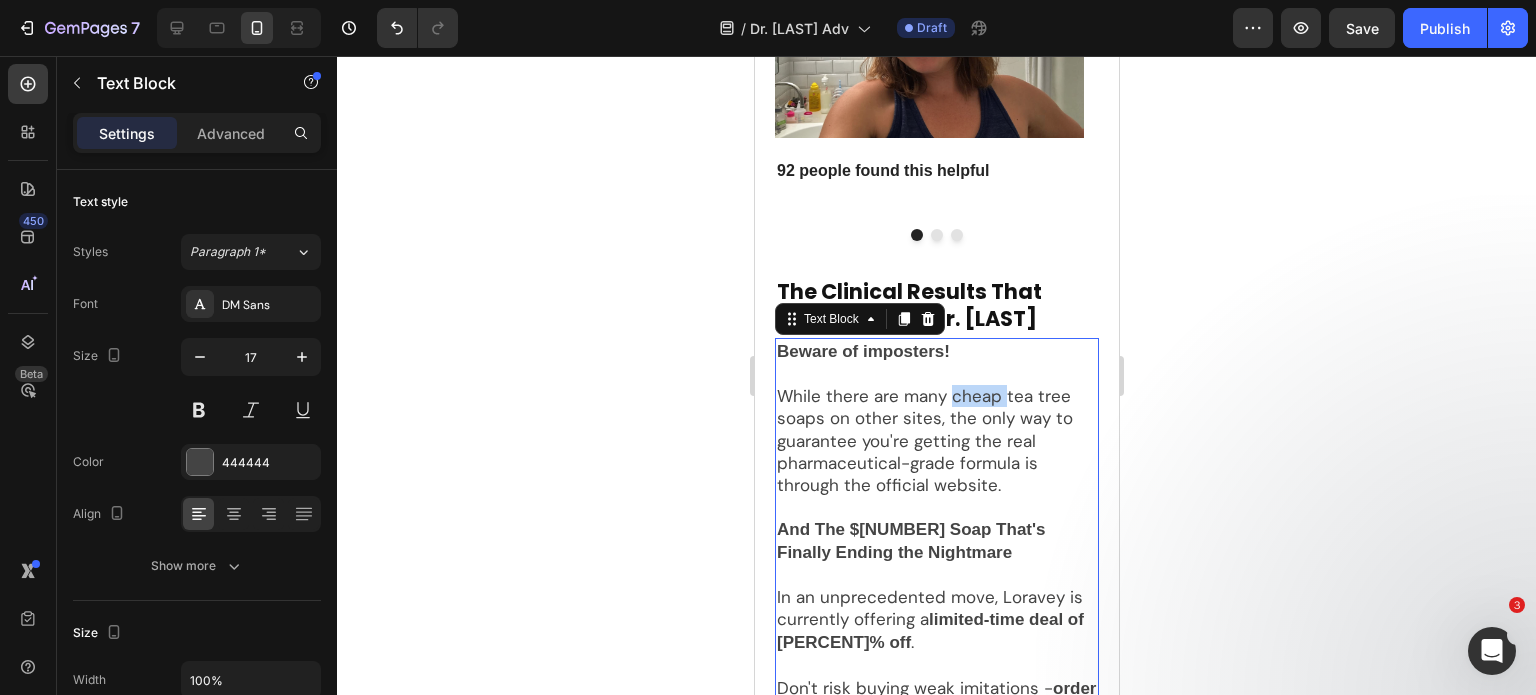 click on "While there are many cheap tea tree soaps on other sites, the only way to guarantee you're getting the real pharmaceutical-grade formula is through the official website." at bounding box center [936, 440] 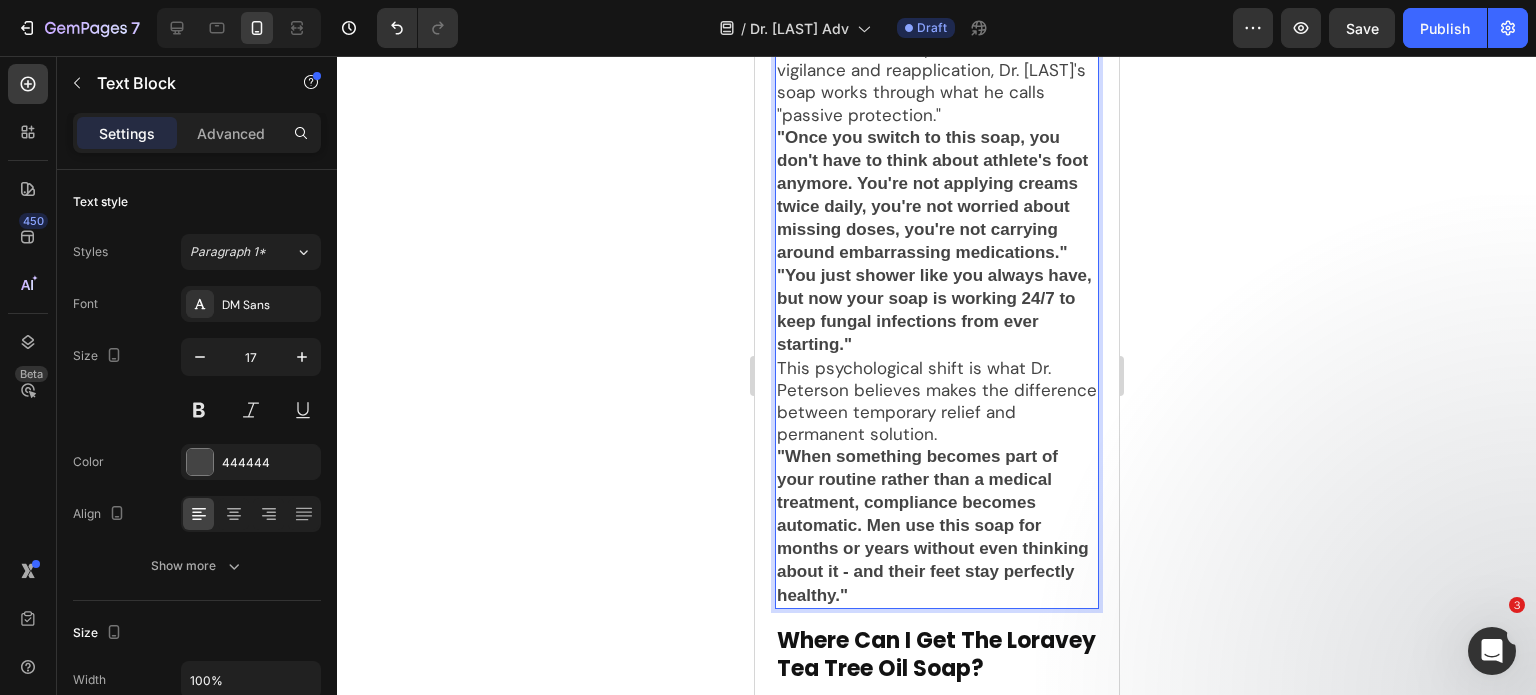 scroll, scrollTop: 10200, scrollLeft: 0, axis: vertical 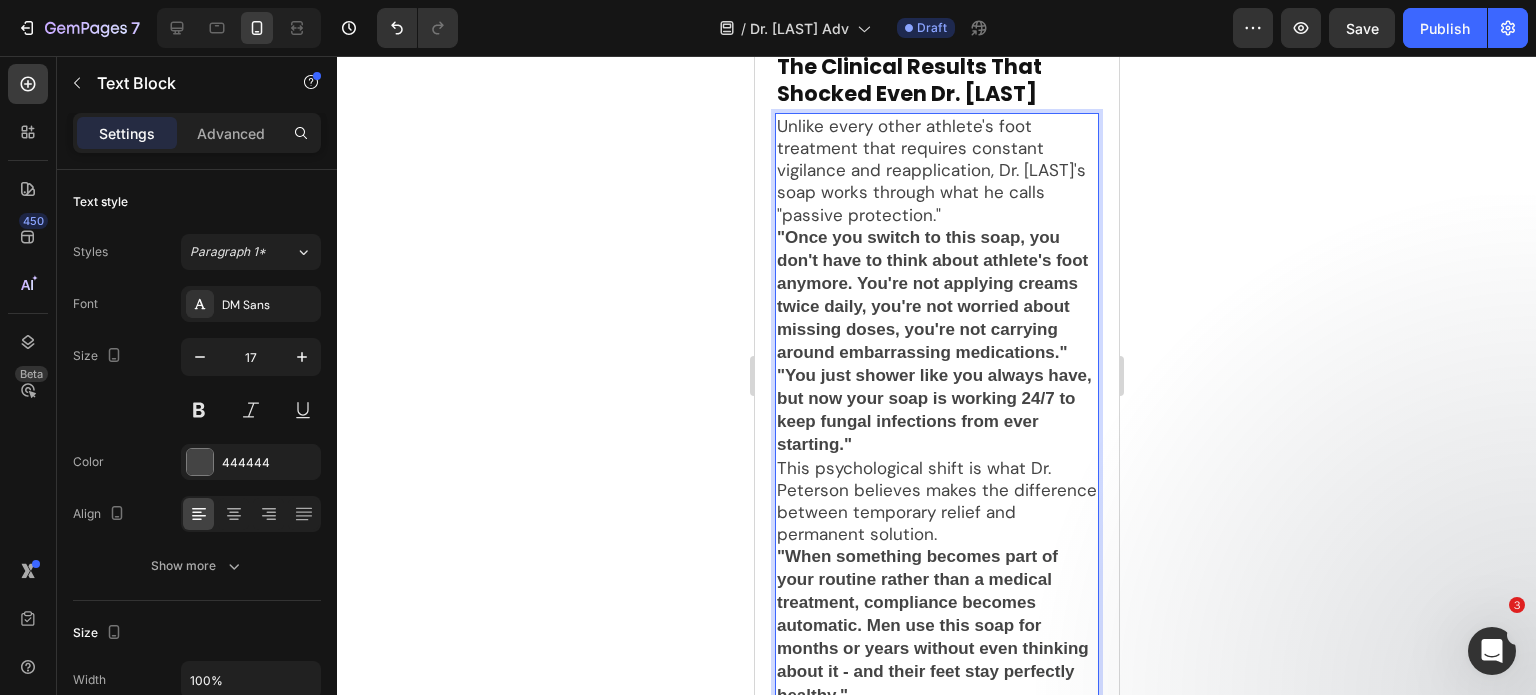 click on "Unlike every other athlete's foot treatment that requires constant vigilance and reapplication, Dr. Peterson's soap works through what he calls "passive protection."" at bounding box center [936, 170] 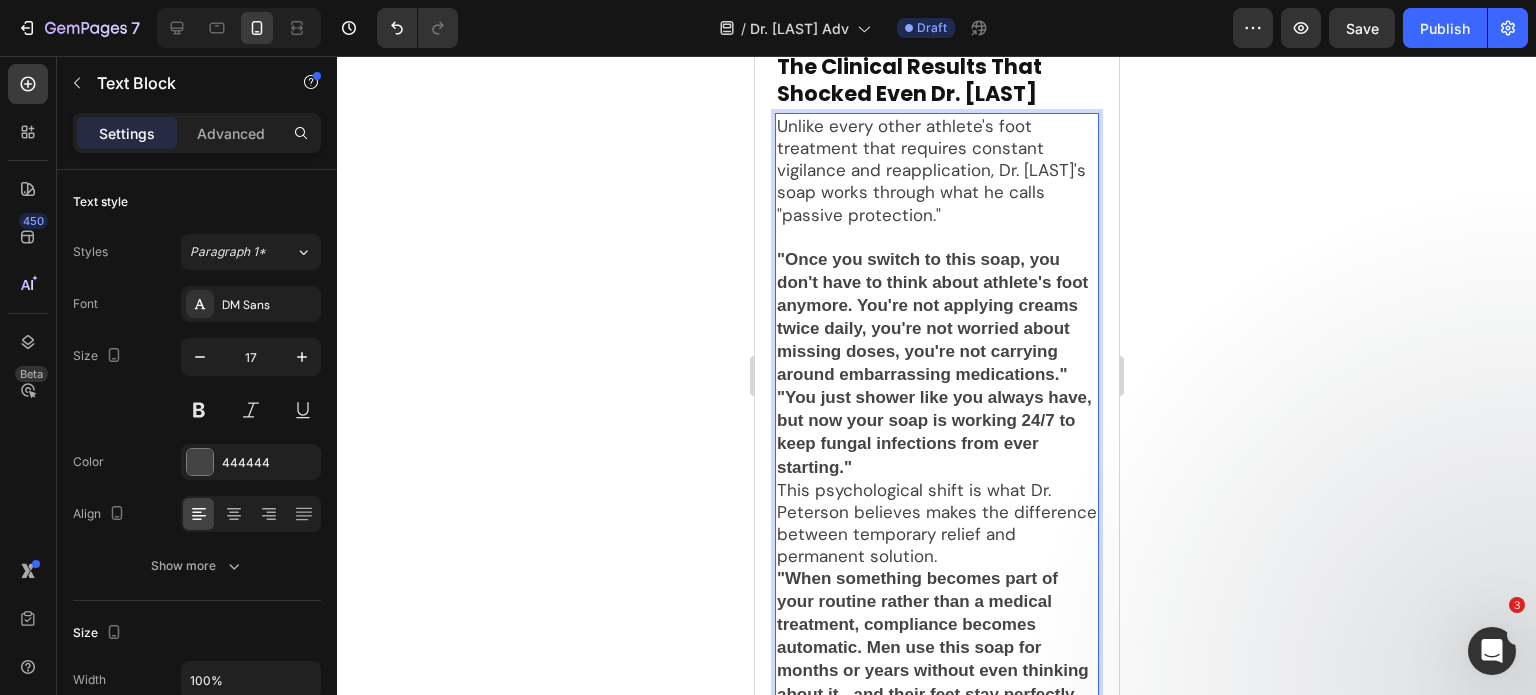 click on ""Once you switch to this soap, you don't have to think about athlete's foot anymore. You're not applying creams twice daily, you're not worried about missing doses, you're not carrying around embarrassing medications."" at bounding box center [936, 317] 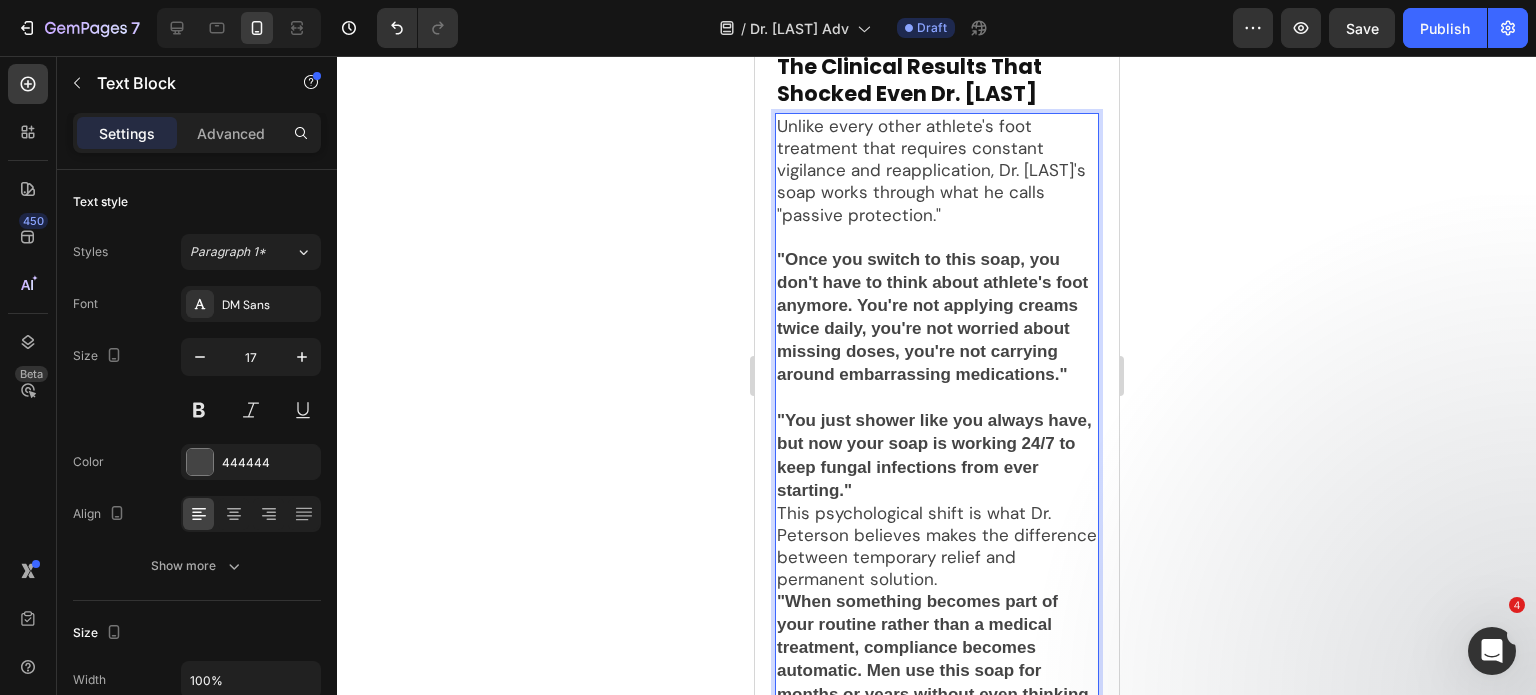click on ""You just shower like you always have, but now your soap is working 24/7 to keep fungal infections from ever starting."" at bounding box center [936, 455] 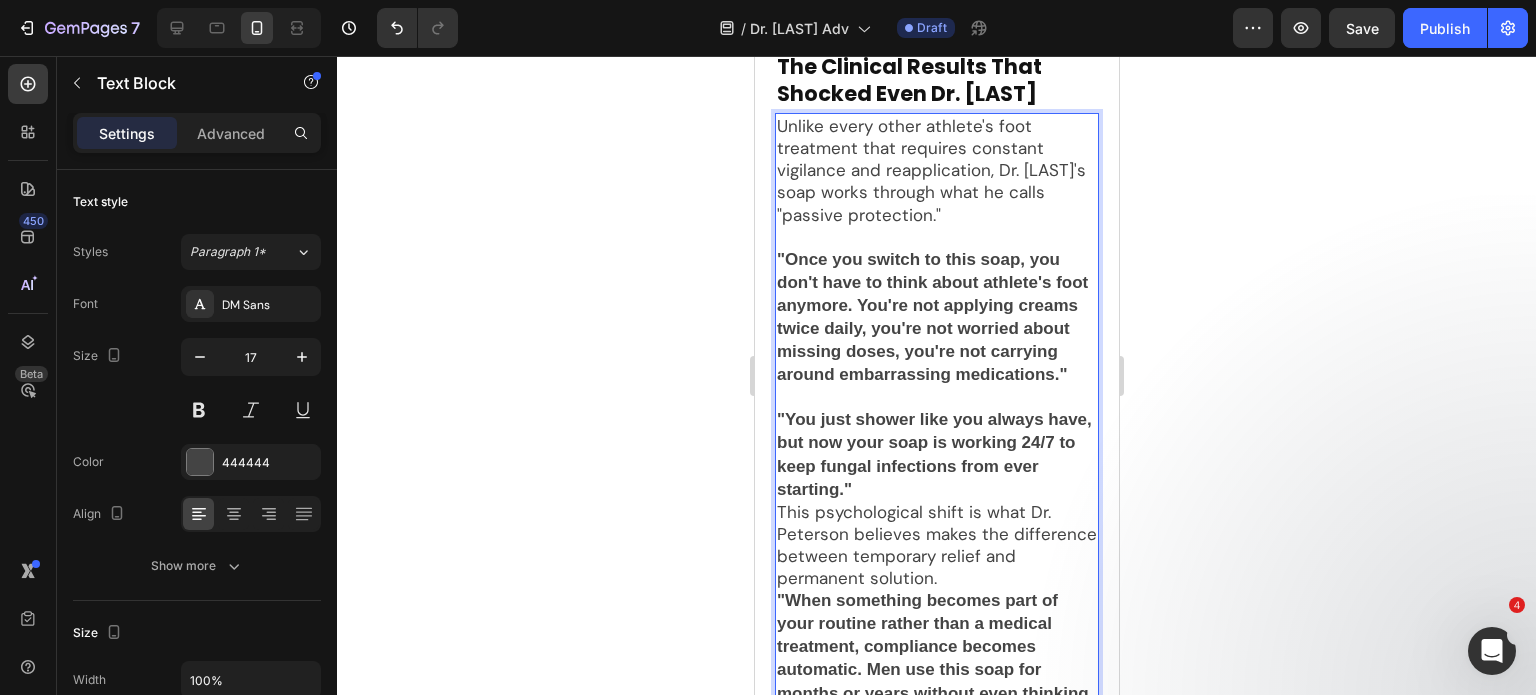 click on ""You just shower like you always have, but now your soap is working 24/7 to keep fungal infections from ever starting."" at bounding box center (936, 454) 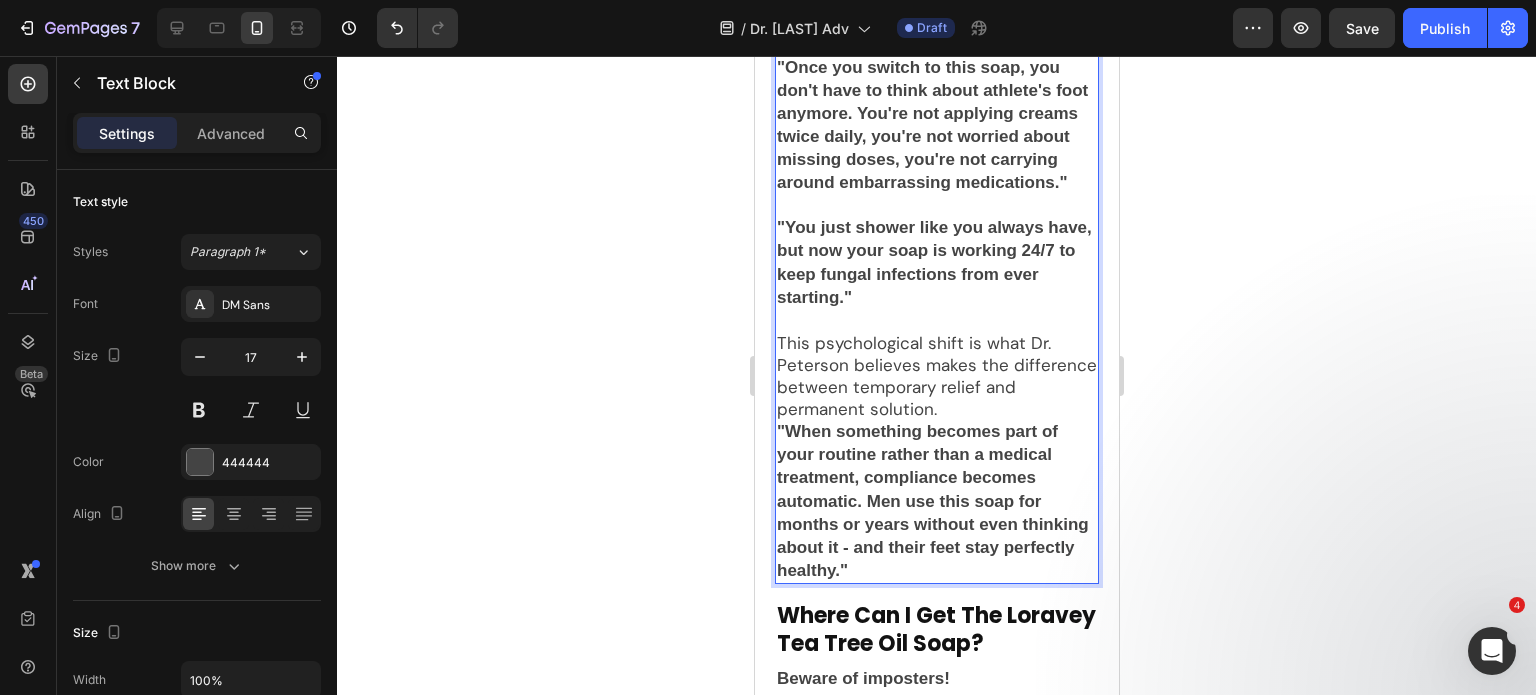 scroll, scrollTop: 10400, scrollLeft: 0, axis: vertical 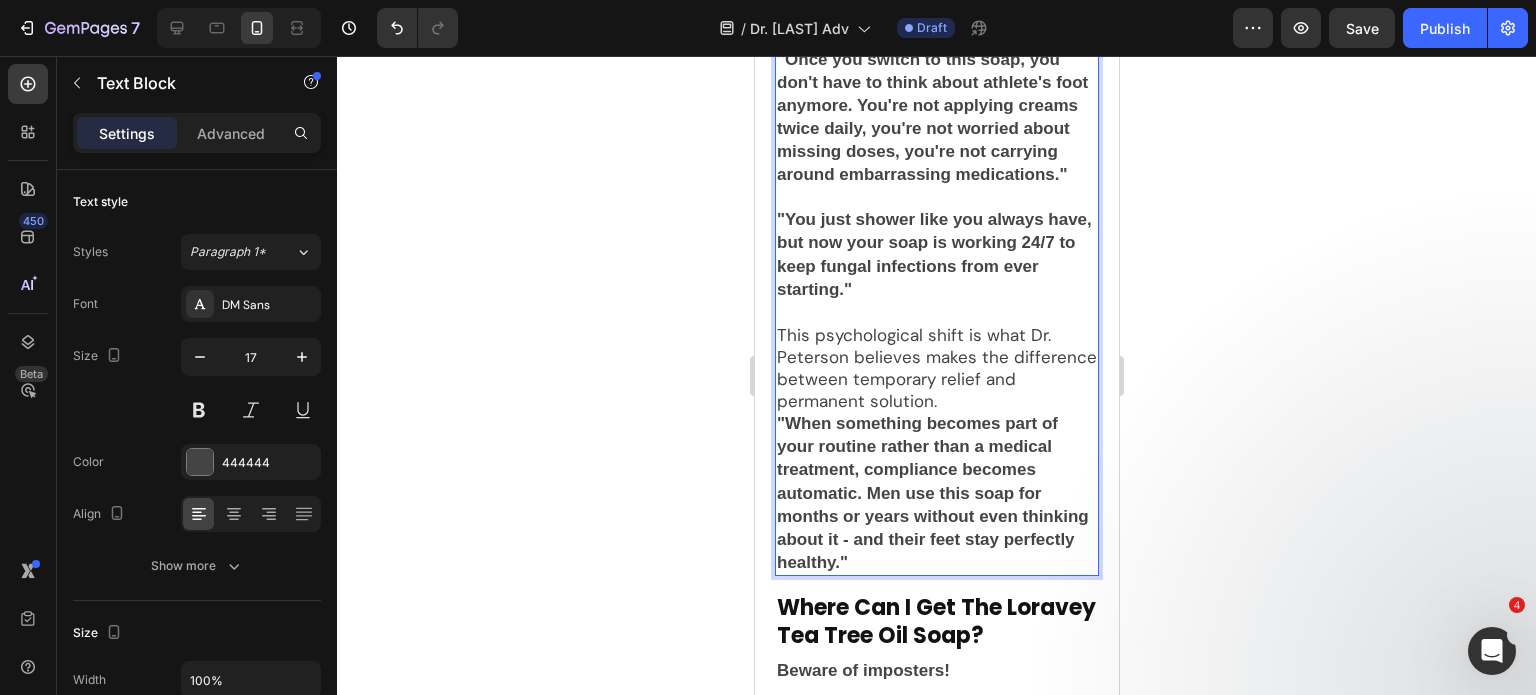 click on "This psychological shift is what Dr. Peterson believes makes the difference between temporary relief and permanent solution." at bounding box center (936, 368) 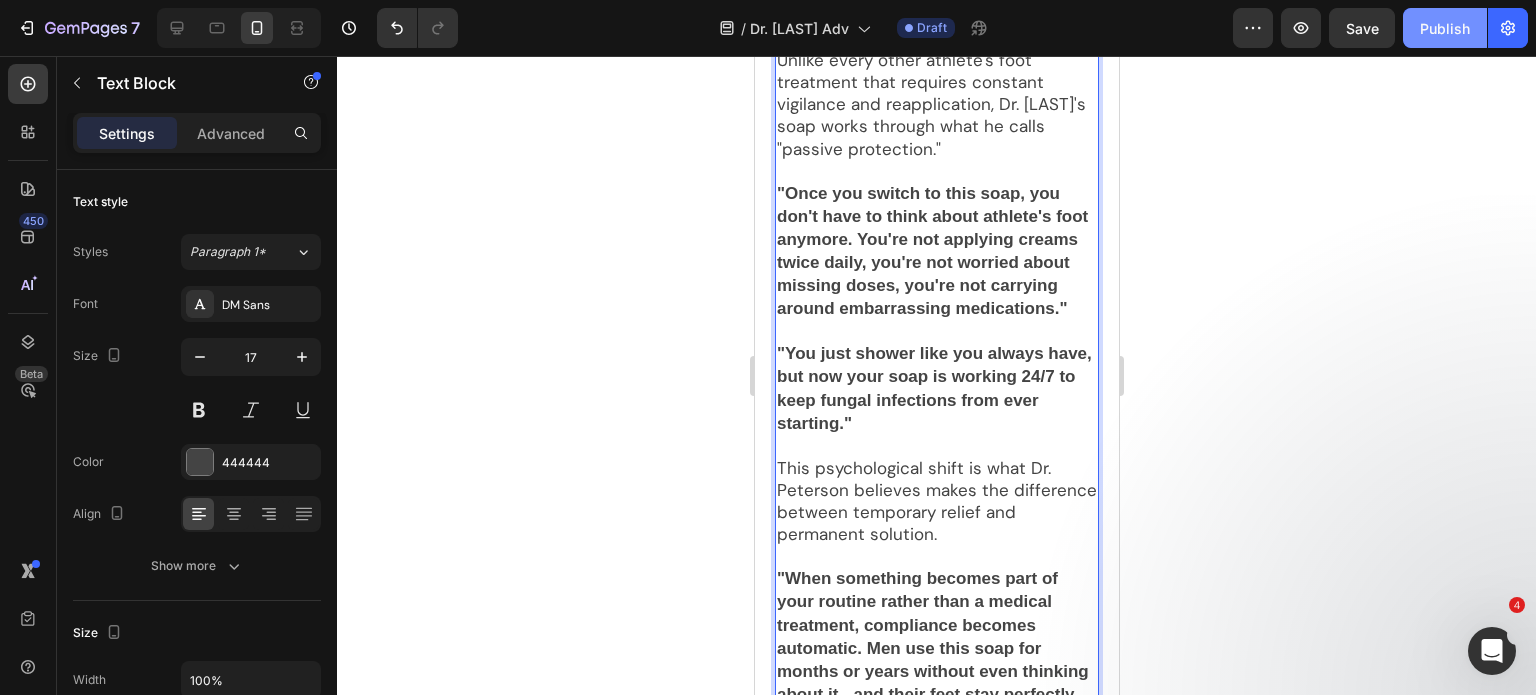 scroll, scrollTop: 10100, scrollLeft: 0, axis: vertical 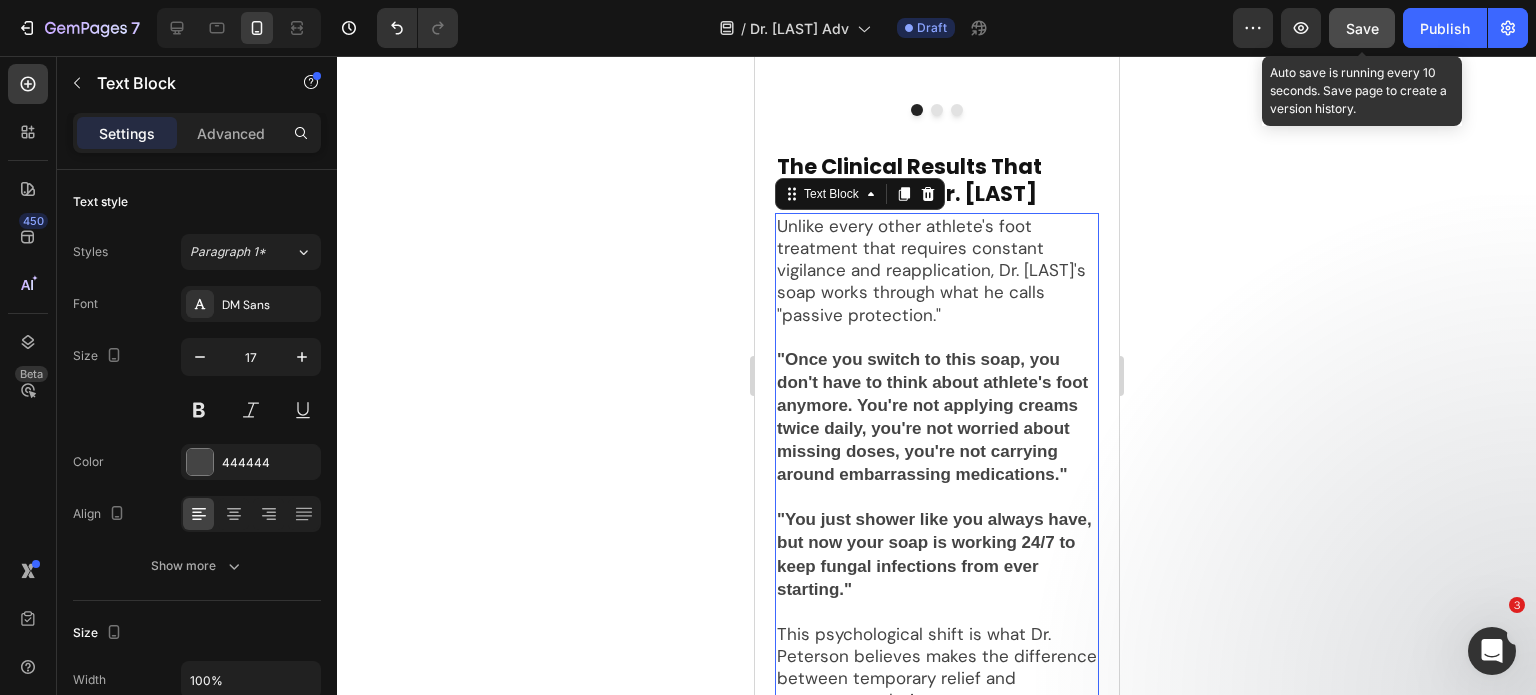click on "Save" at bounding box center [1362, 28] 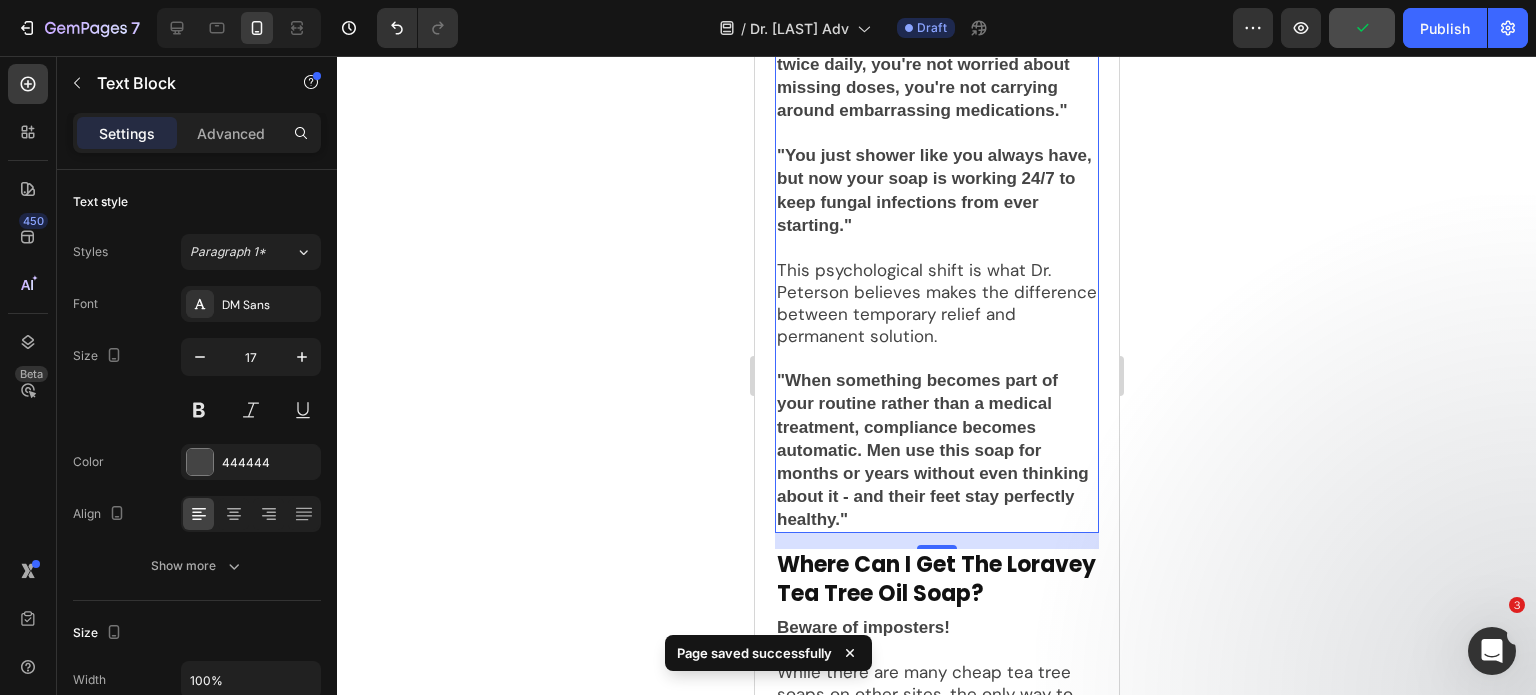 scroll, scrollTop: 10456, scrollLeft: 0, axis: vertical 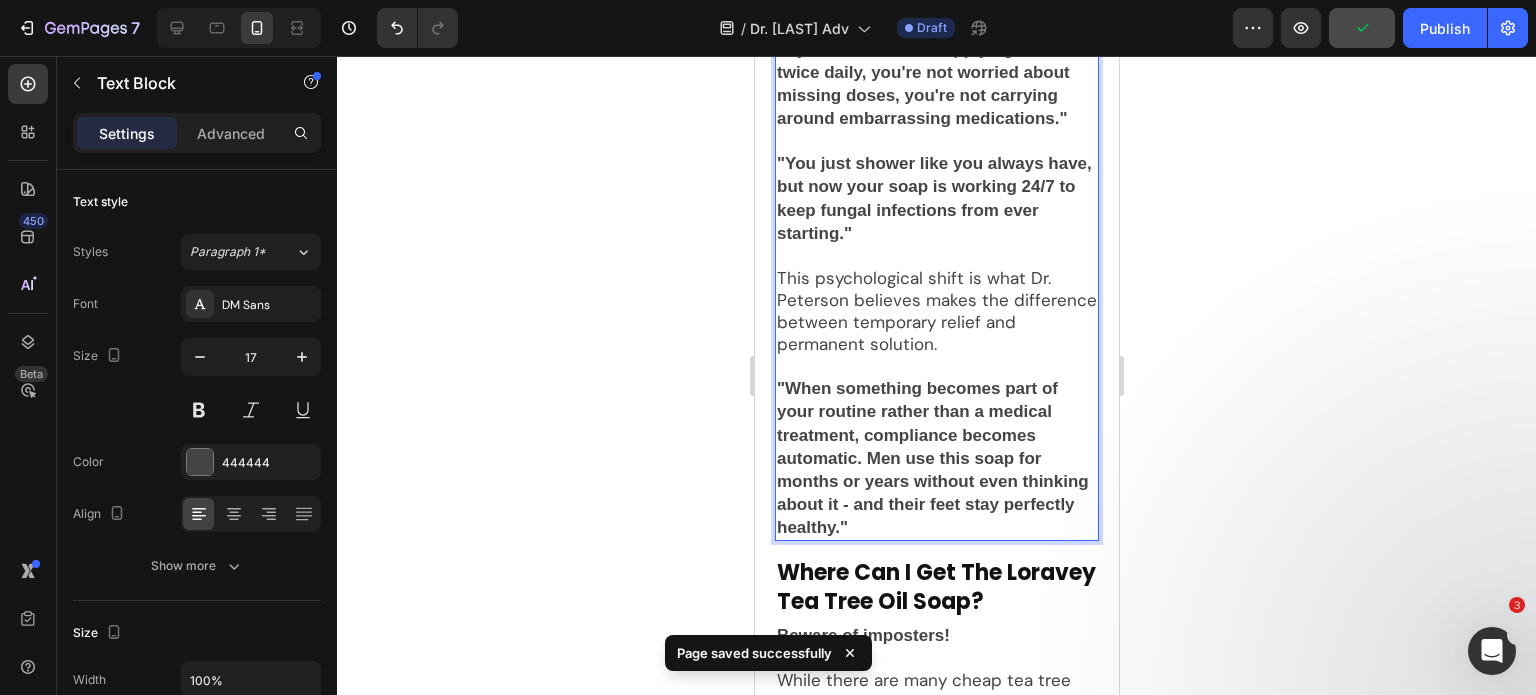 click on ""You just shower like you always have, but now your soap is working 24/7 to keep fungal infections from ever starting."" at bounding box center [933, 198] 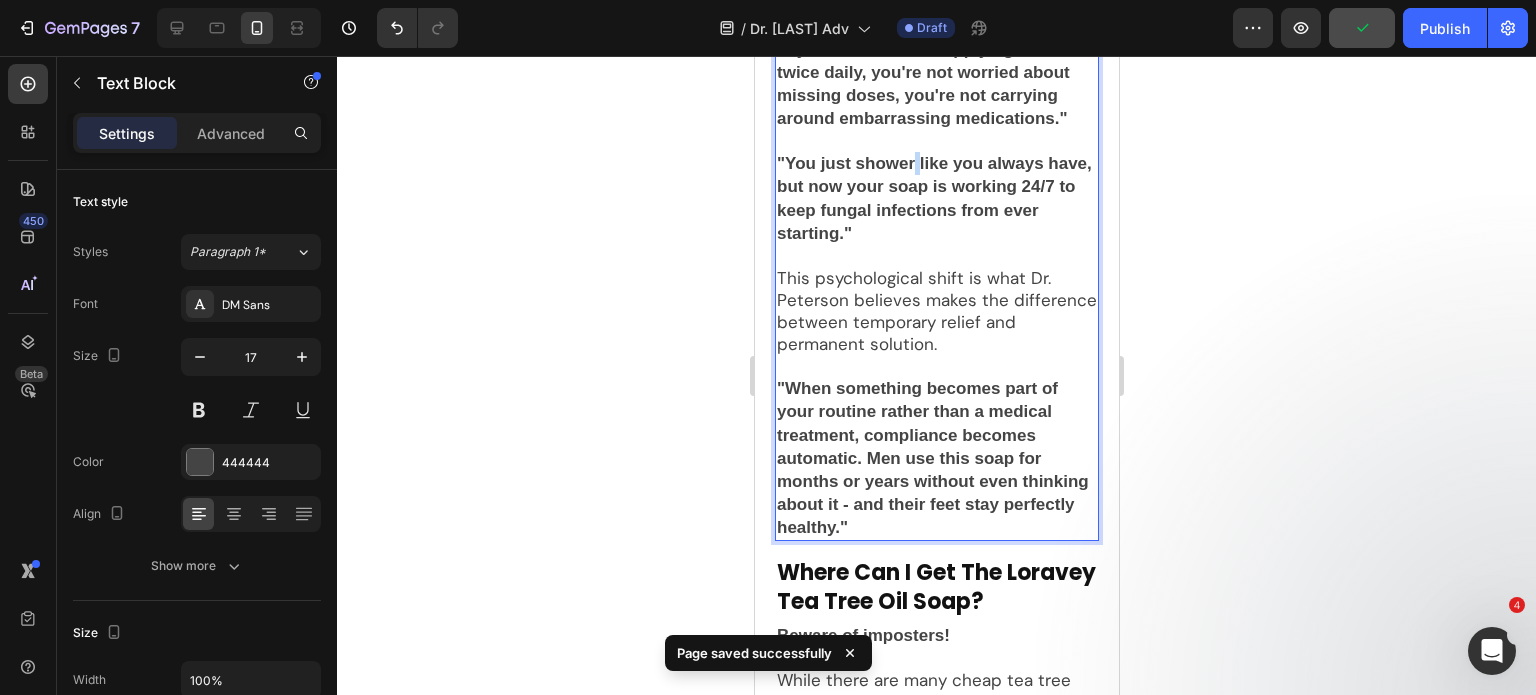 click on ""You just shower like you always have, but now your soap is working 24/7 to keep fungal infections from ever starting."" at bounding box center [933, 198] 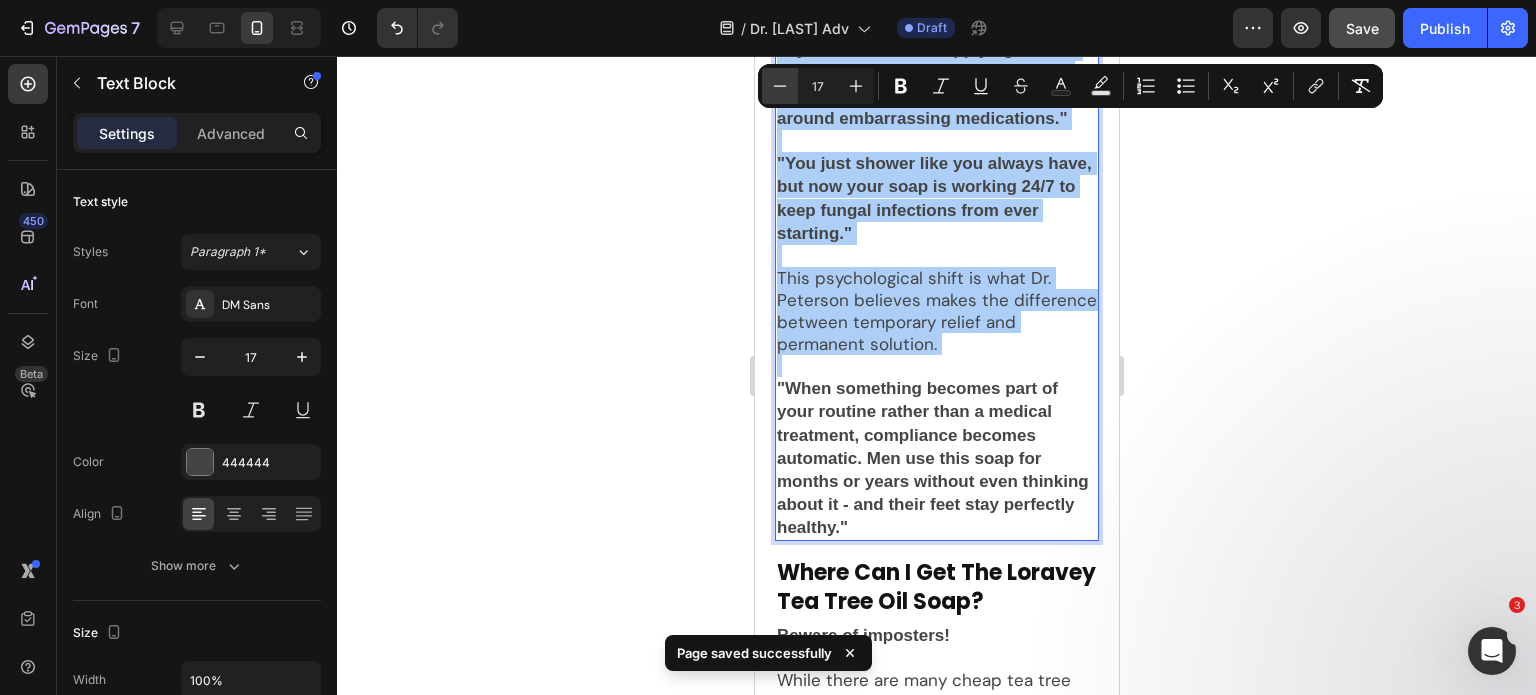click on "Minus" at bounding box center [780, 86] 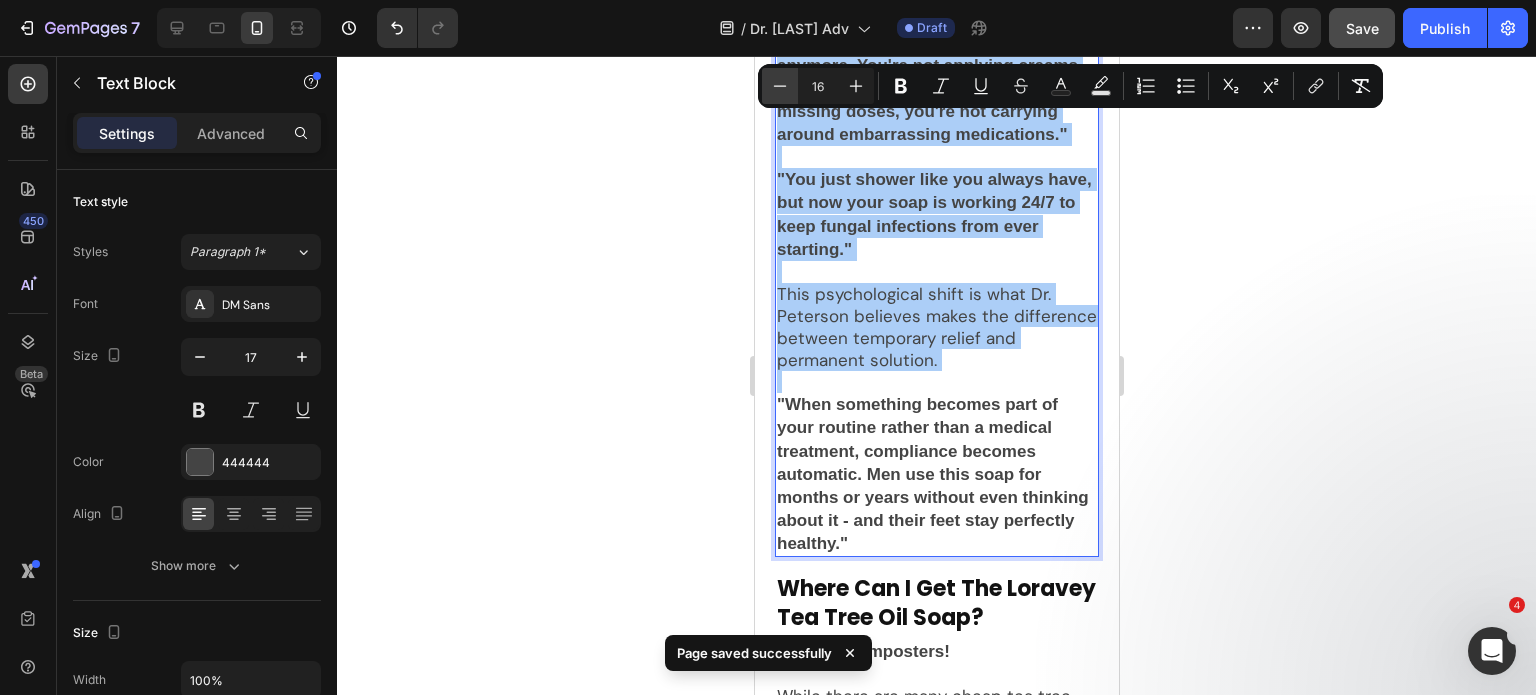 drag, startPoint x: 768, startPoint y: 87, endPoint x: 108, endPoint y: 115, distance: 660.5937 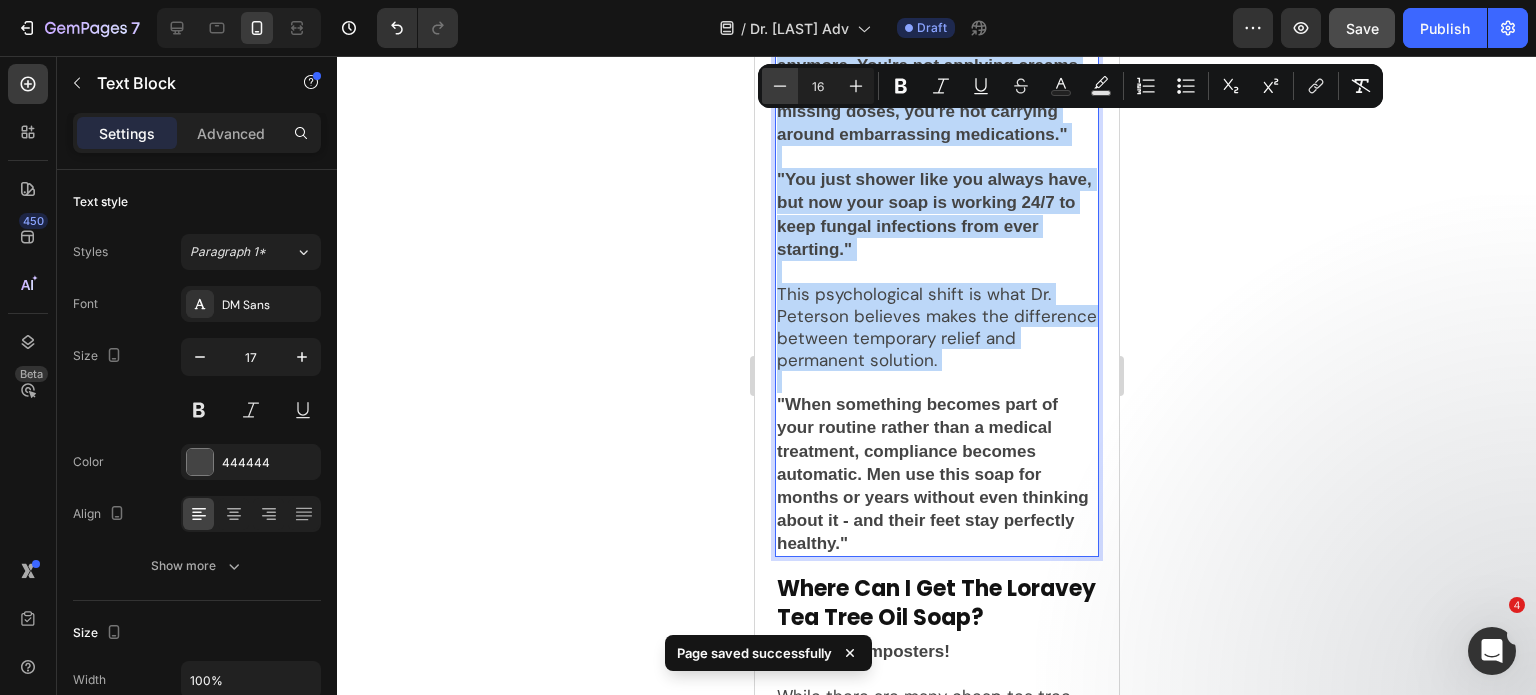 type on "15" 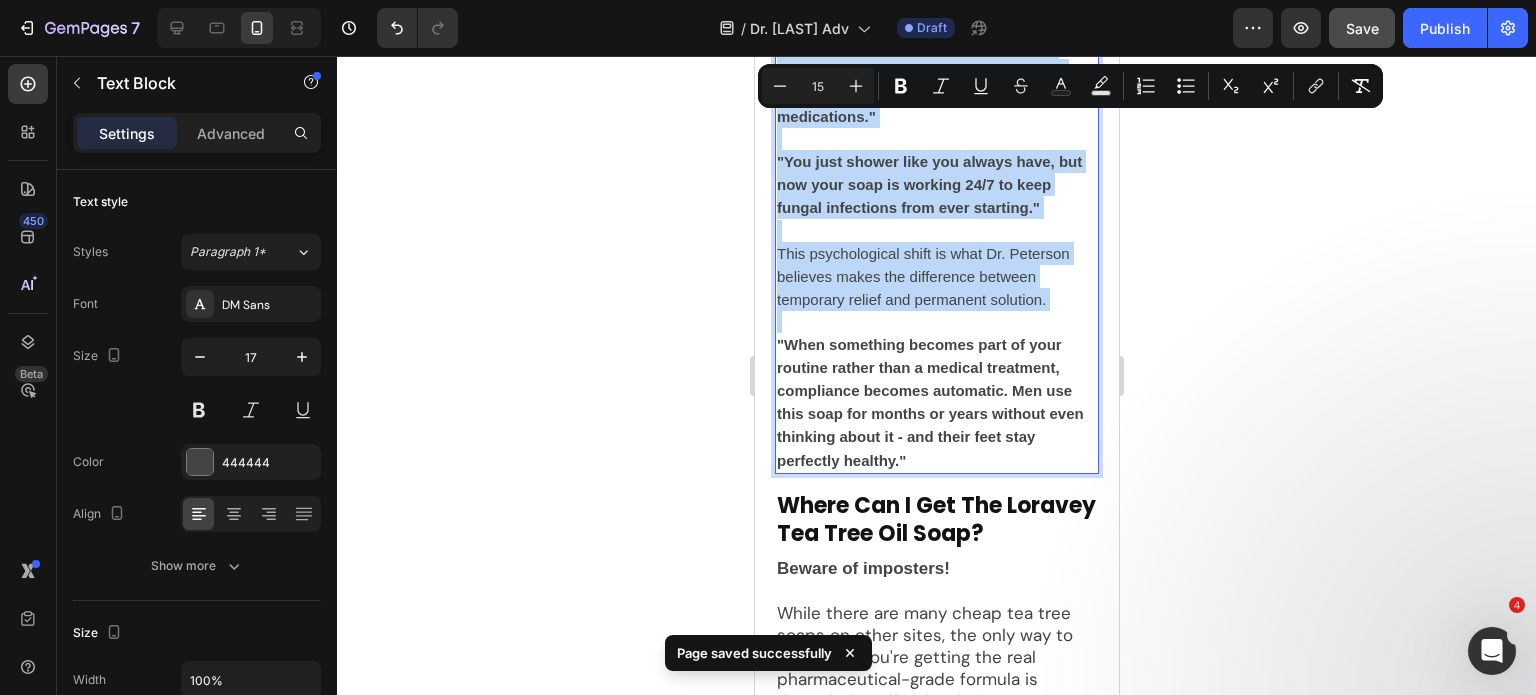 scroll, scrollTop: 10437, scrollLeft: 0, axis: vertical 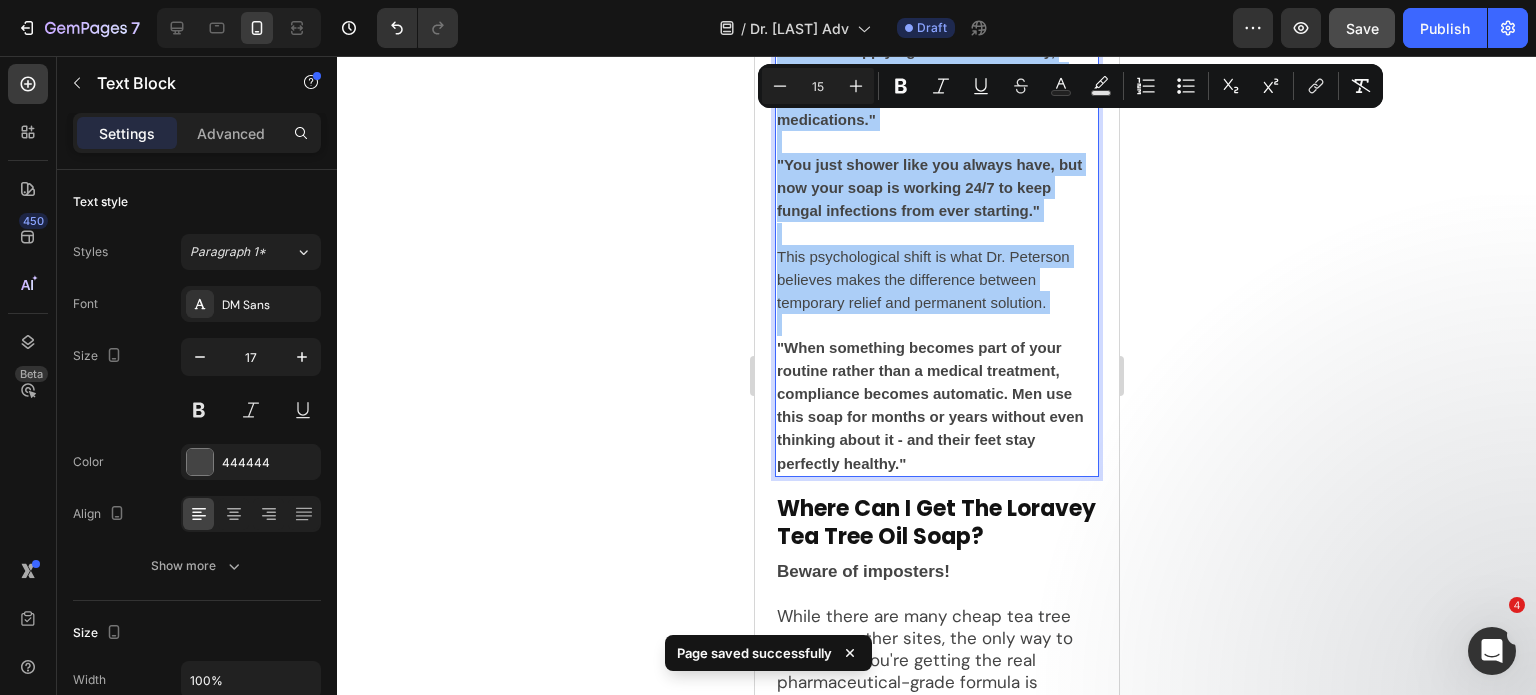 click 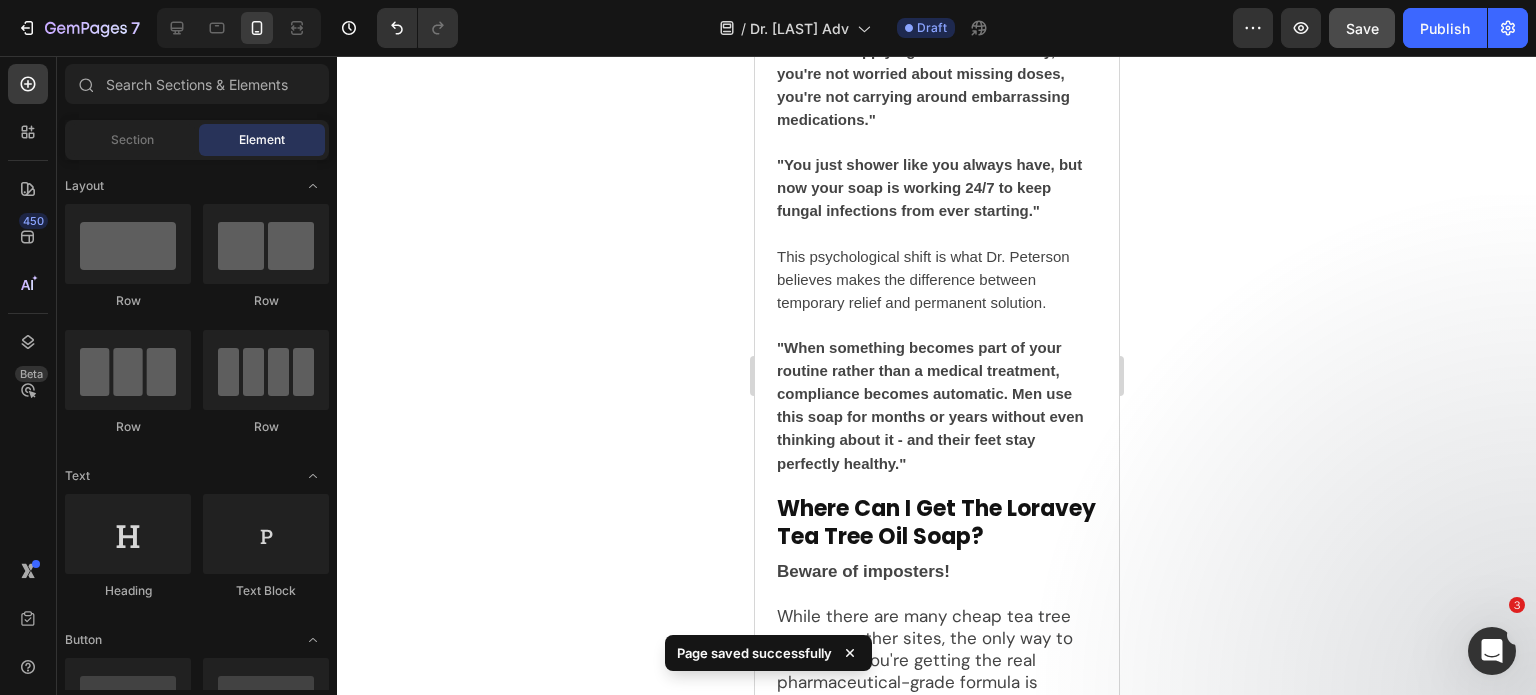 scroll, scrollTop: 10164, scrollLeft: 0, axis: vertical 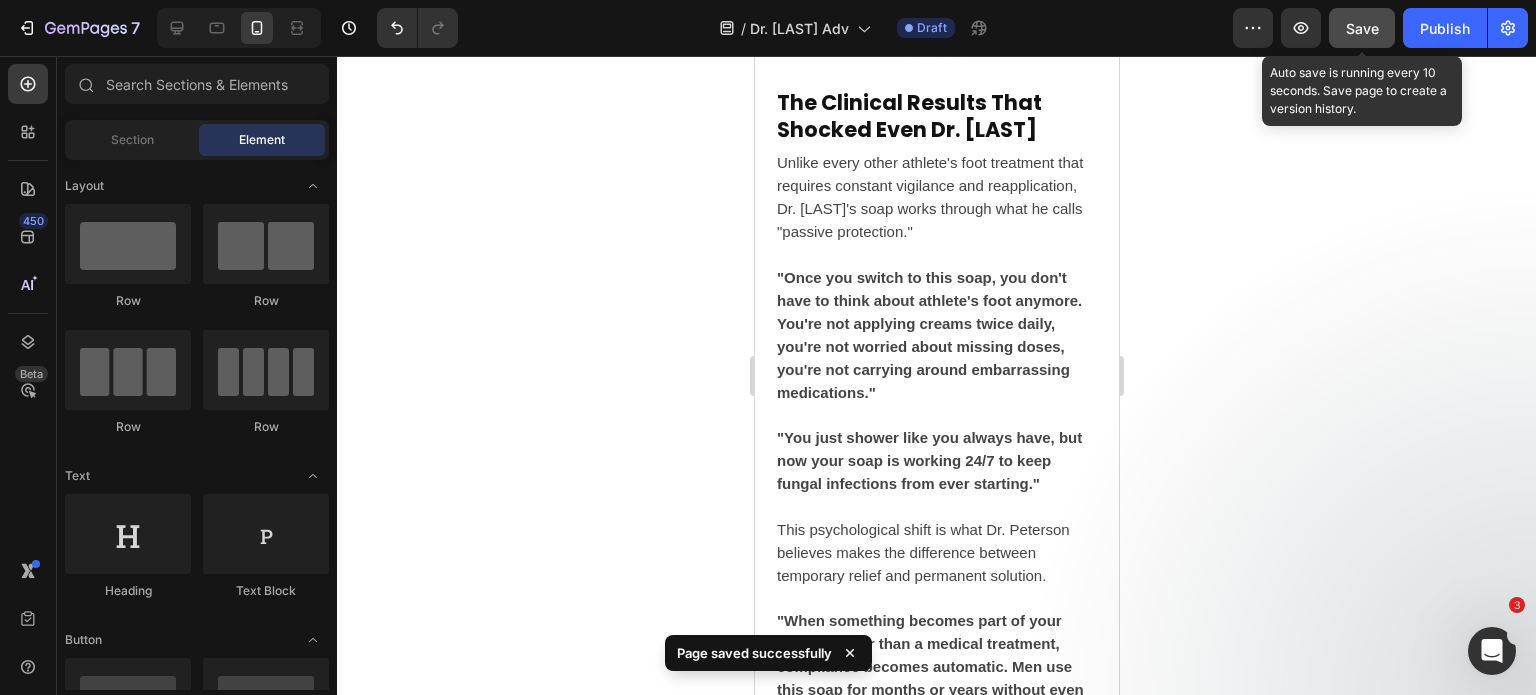 click on "Save" 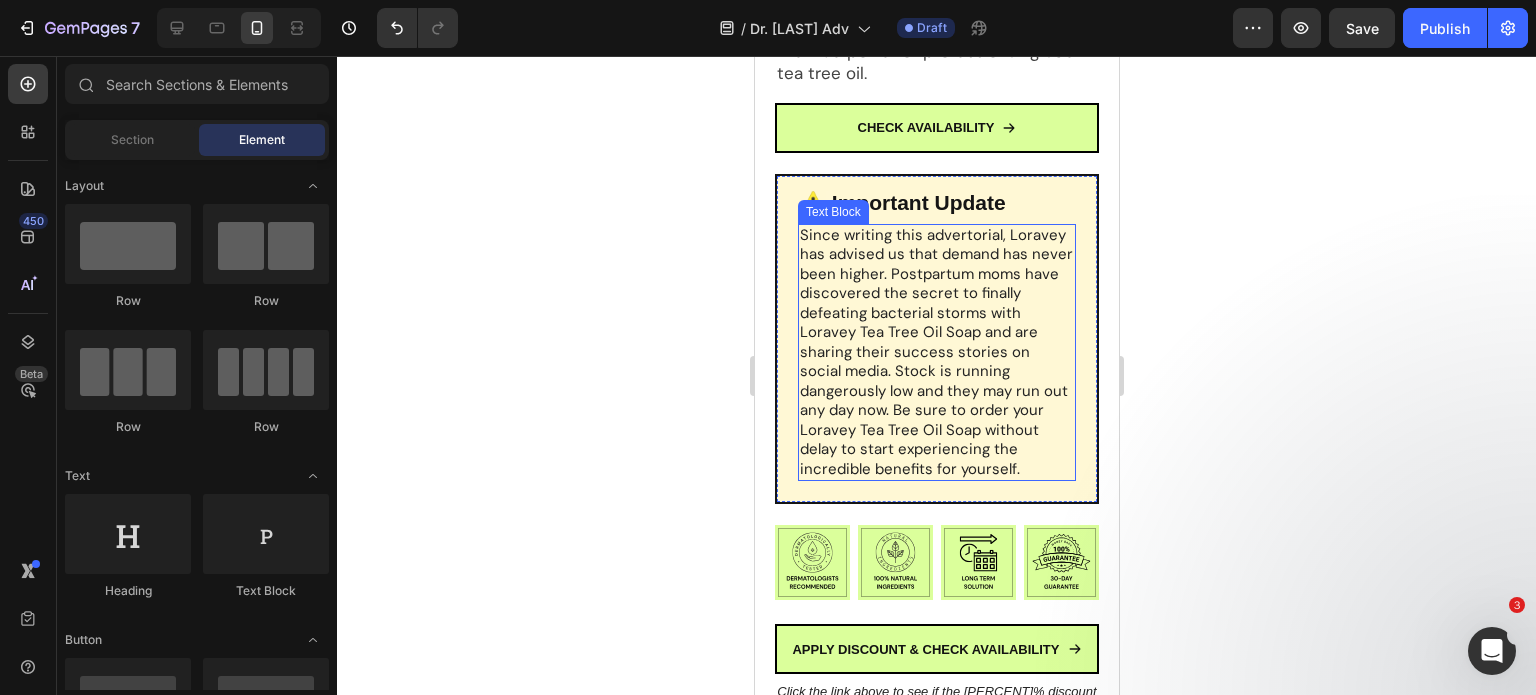 scroll, scrollTop: 11340, scrollLeft: 0, axis: vertical 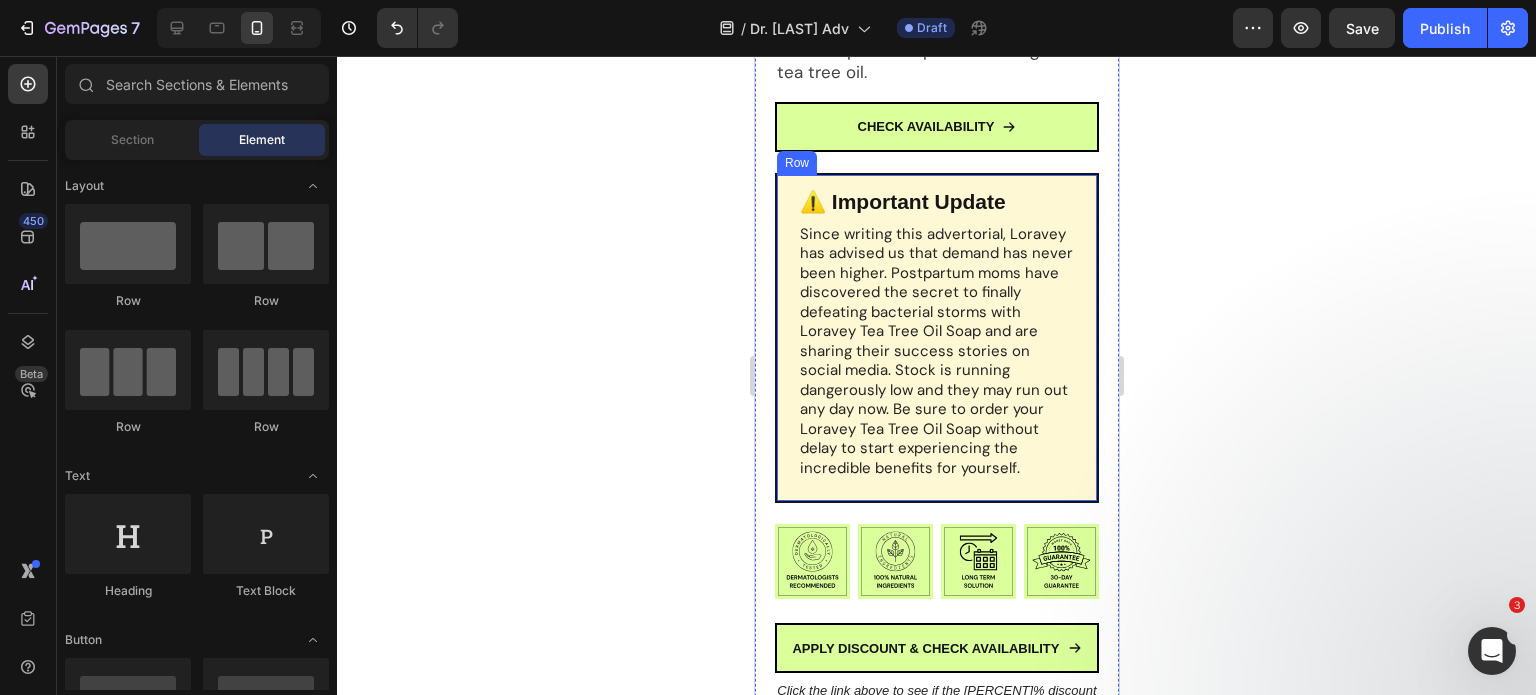 click on "⚠️   important update Text Block Since writing this advertorial, Loravey has advised us that demand has never been higher. Postpartum moms have discovered the secret to finally defeating bacterial storms with Loravey Tea Tree Oil Soap and are sharing their success stories on social media. Stock is running dangerously low and they may run out any day now. Be sure to order your Loravey Tea Tree Oil Soap without delay to start experiencing the incredible benefits for yourself. Text Block Row" at bounding box center (936, 338) 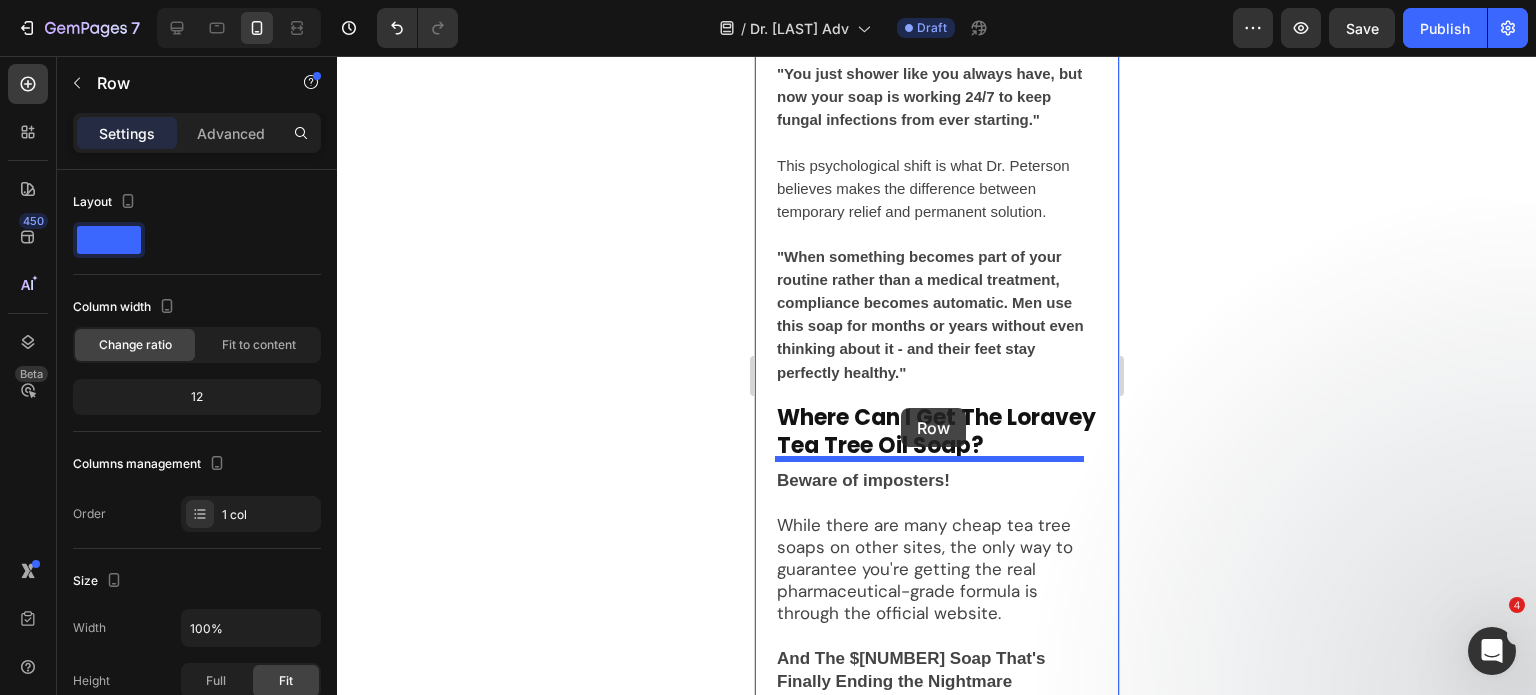 scroll, scrollTop: 10528, scrollLeft: 0, axis: vertical 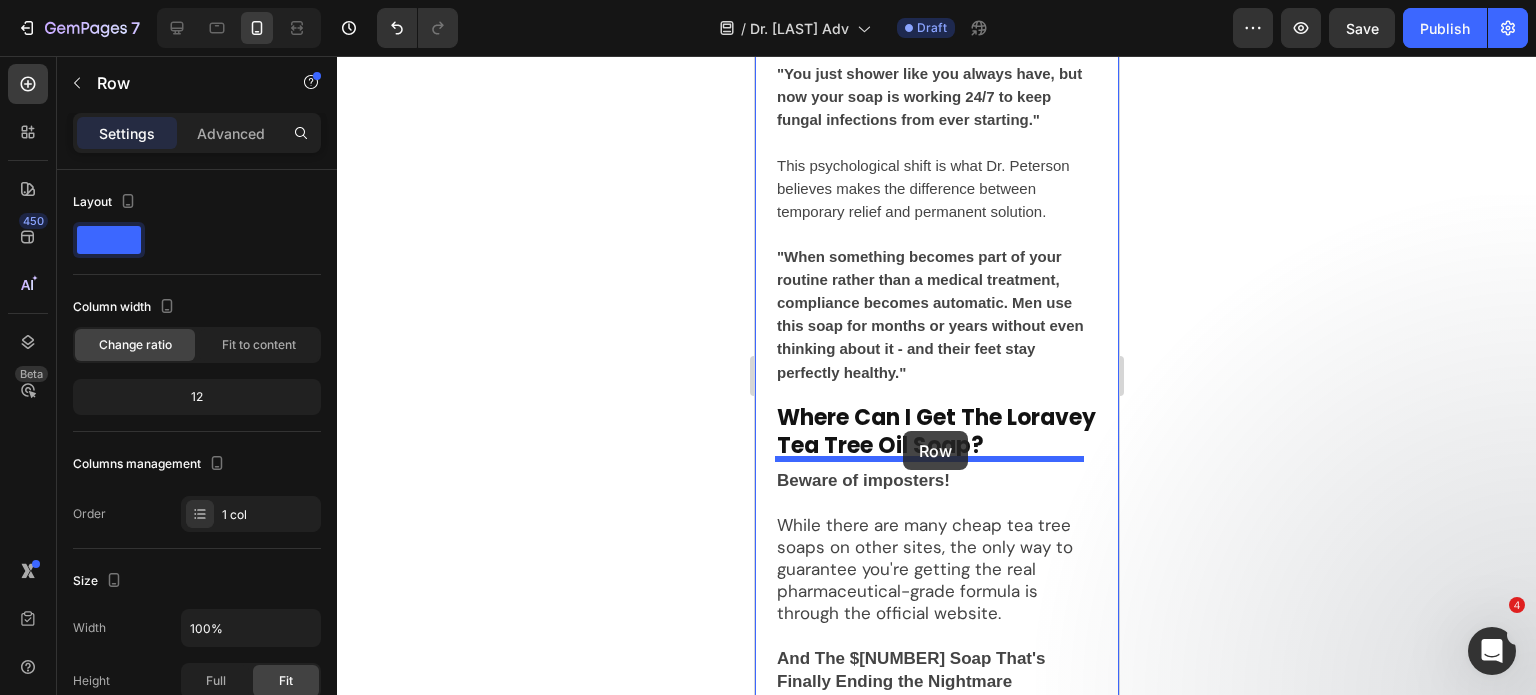 drag, startPoint x: 782, startPoint y: 462, endPoint x: 897, endPoint y: 442, distance: 116.72617 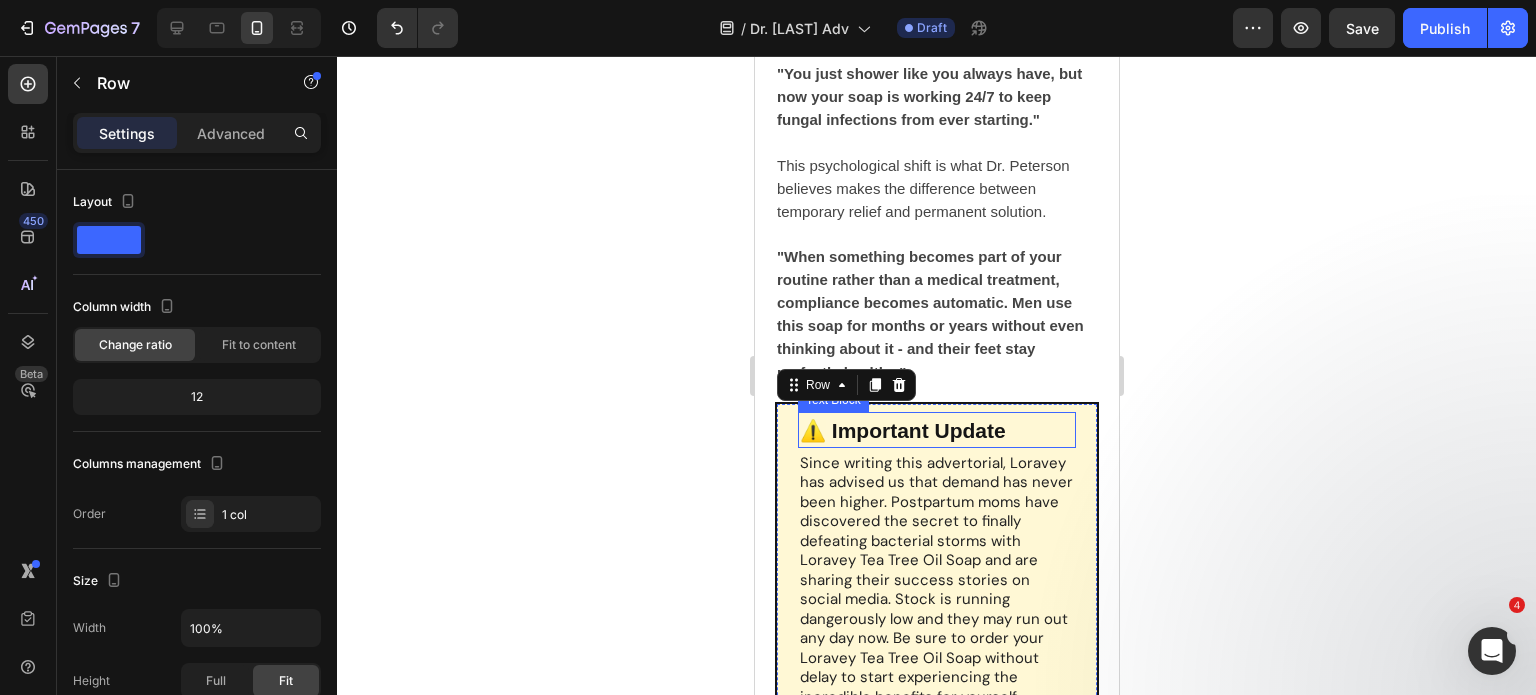 click on "important update" at bounding box center [918, 430] 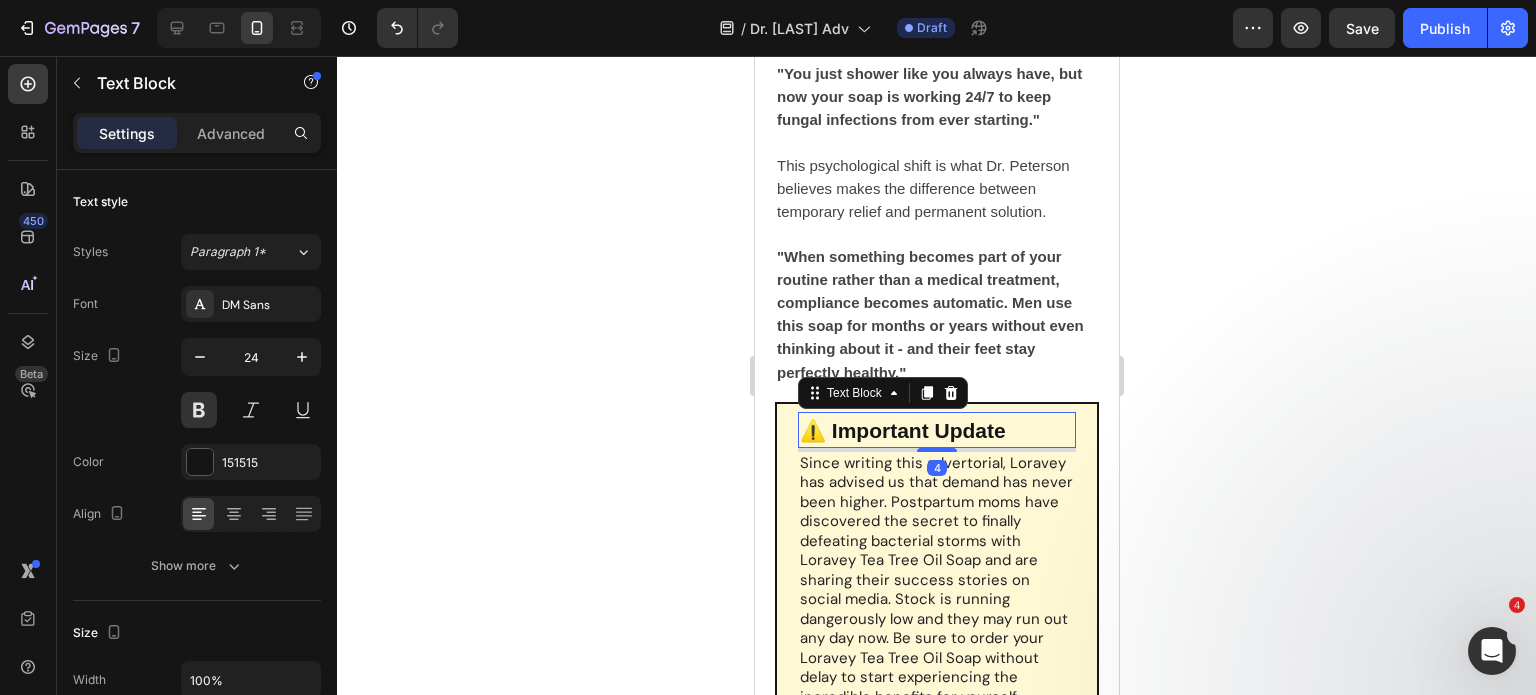 click on "important update" at bounding box center (918, 430) 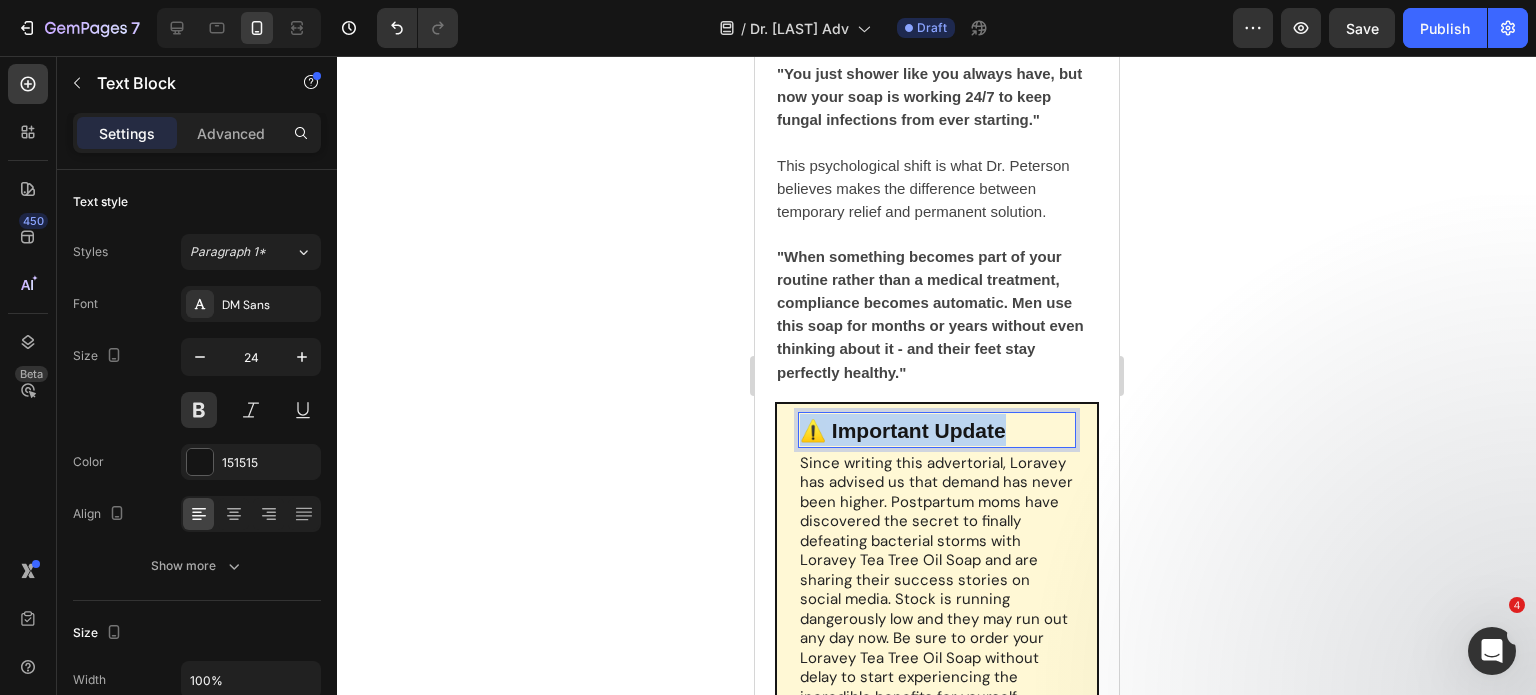 click on "important update" at bounding box center (918, 430) 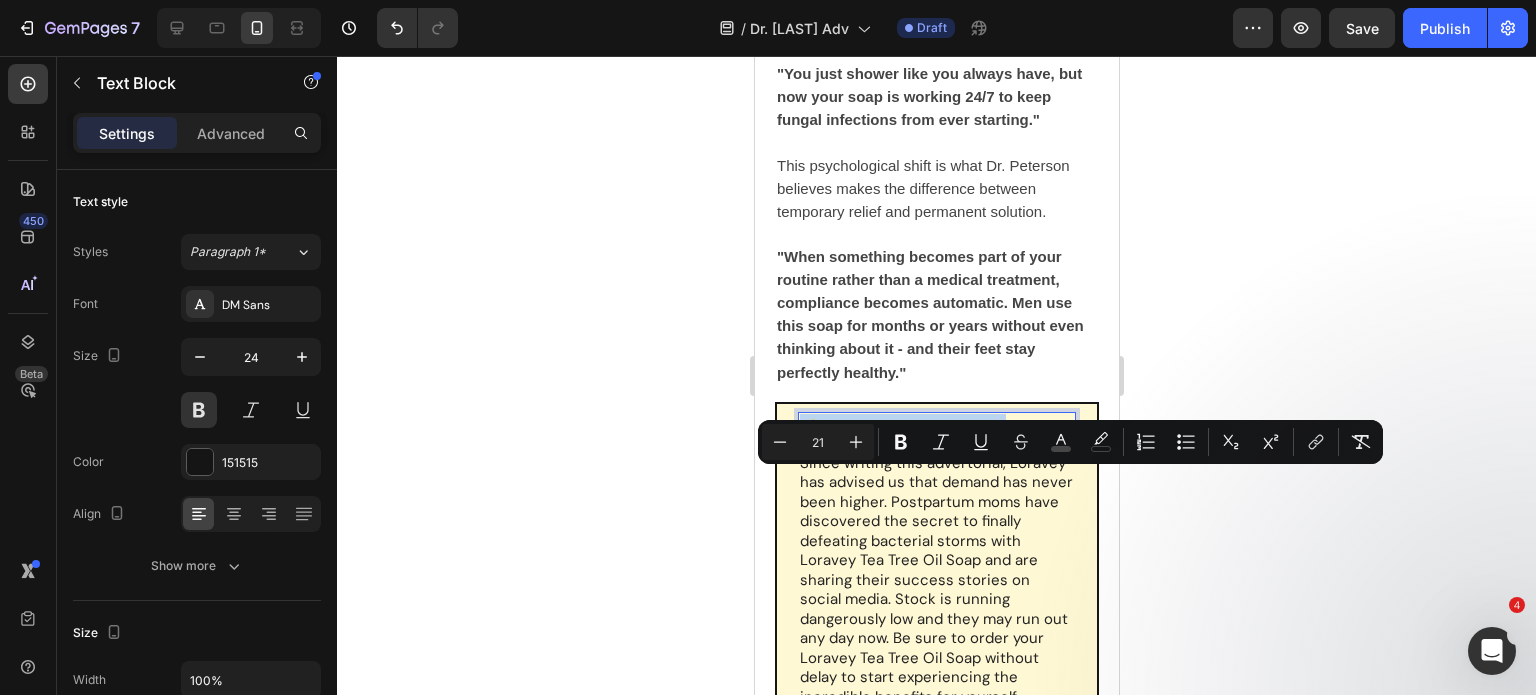 click on "important update" at bounding box center [918, 430] 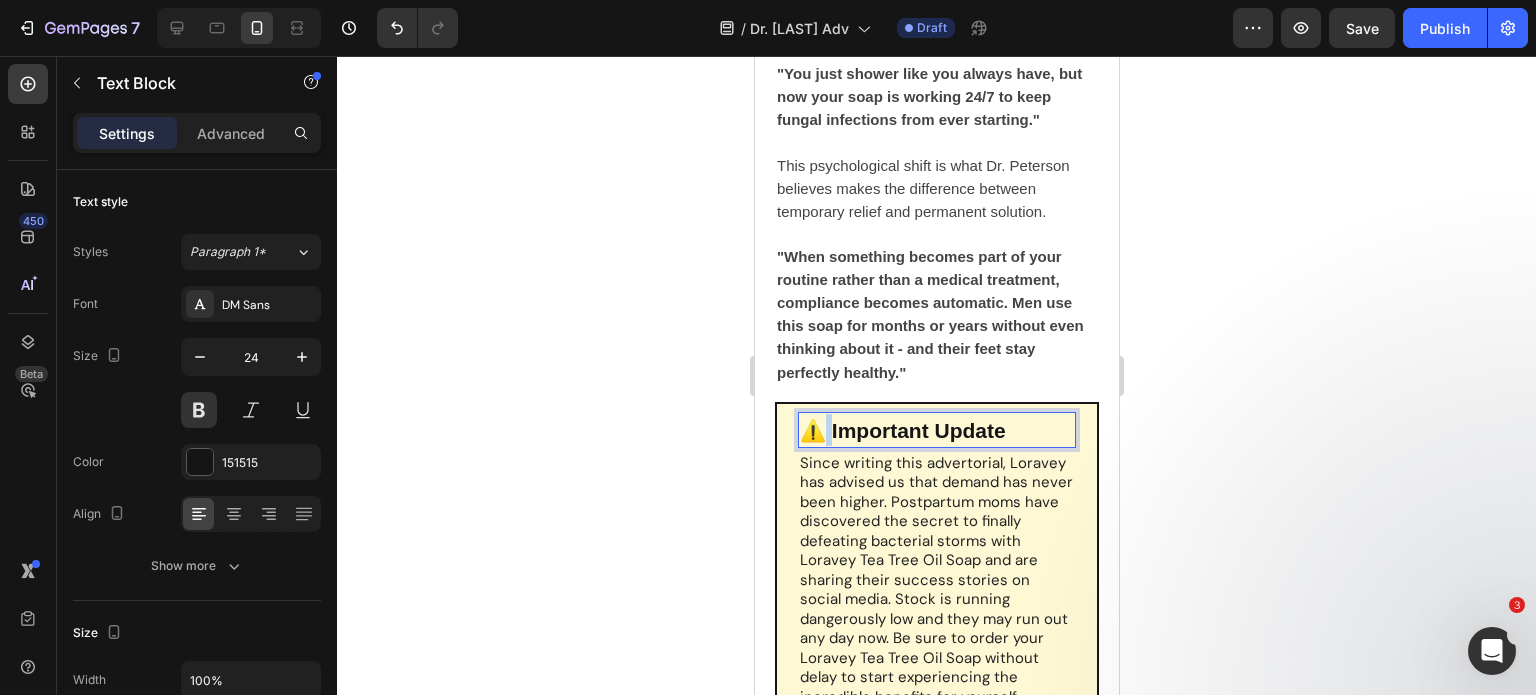 click on "⚠️   important update" at bounding box center (936, 430) 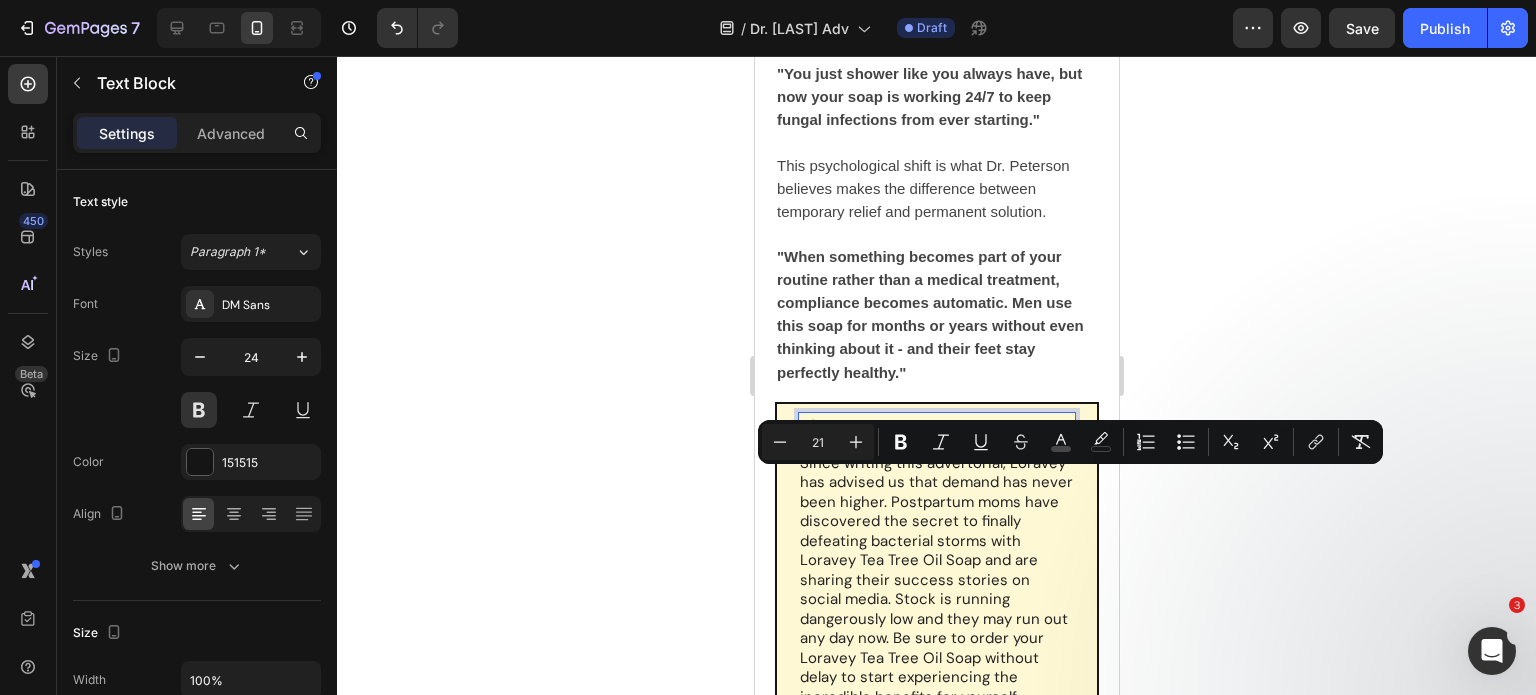 click on "important update" at bounding box center [918, 430] 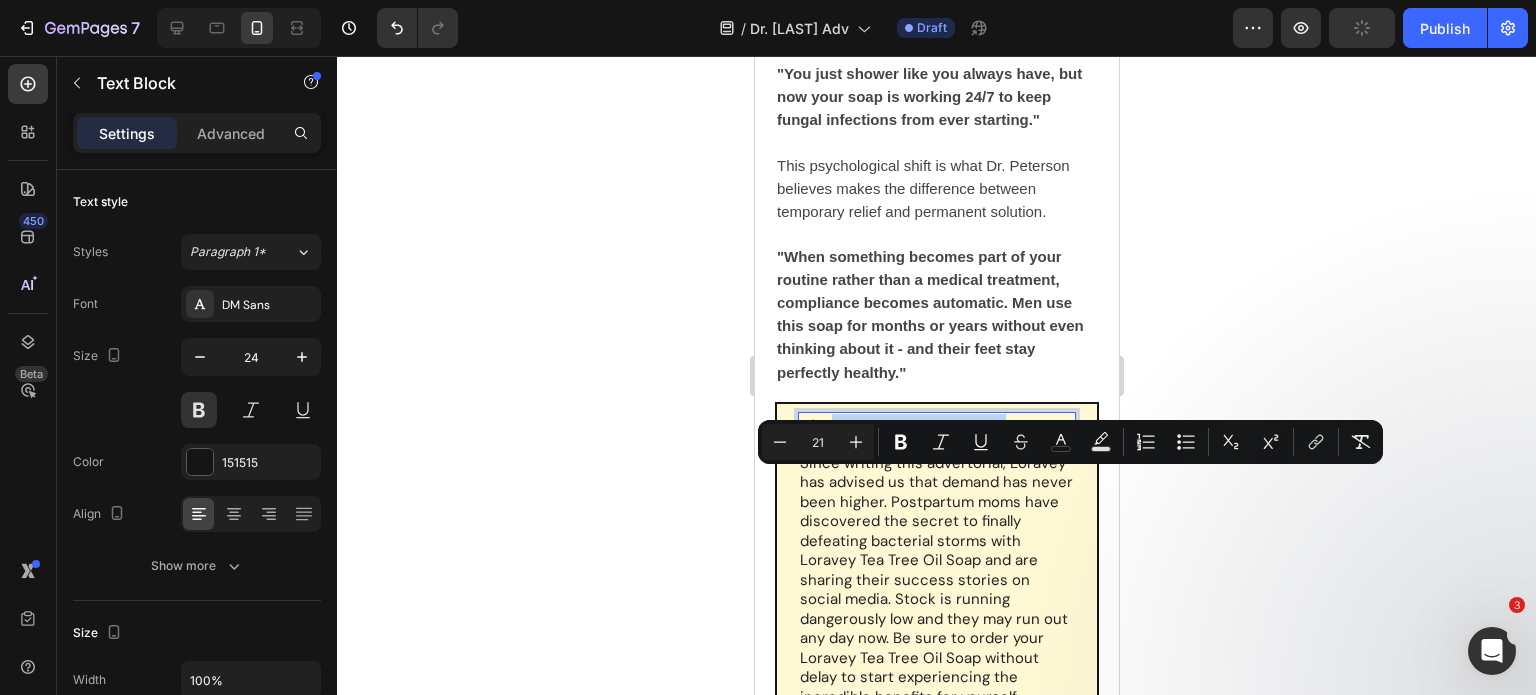 drag, startPoint x: 833, startPoint y: 486, endPoint x: 1016, endPoint y: 495, distance: 183.22118 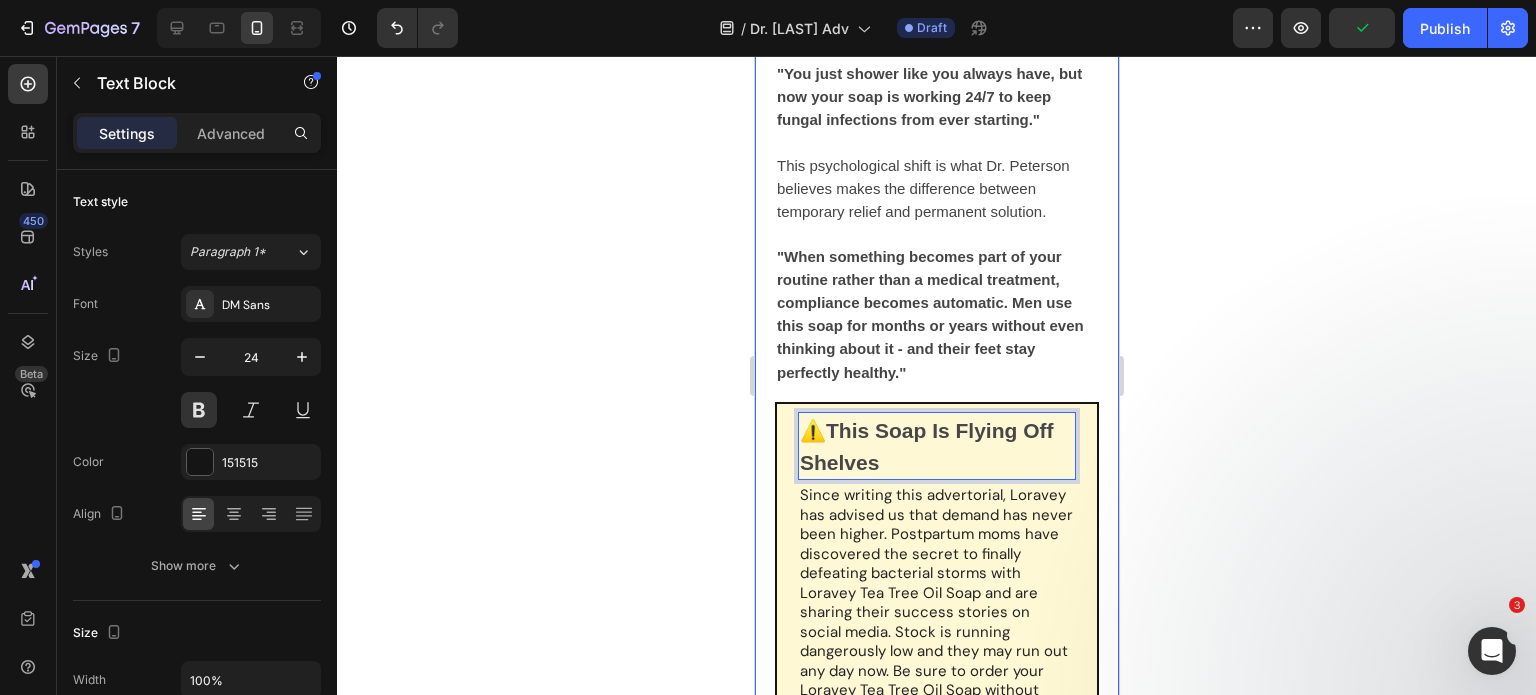 click 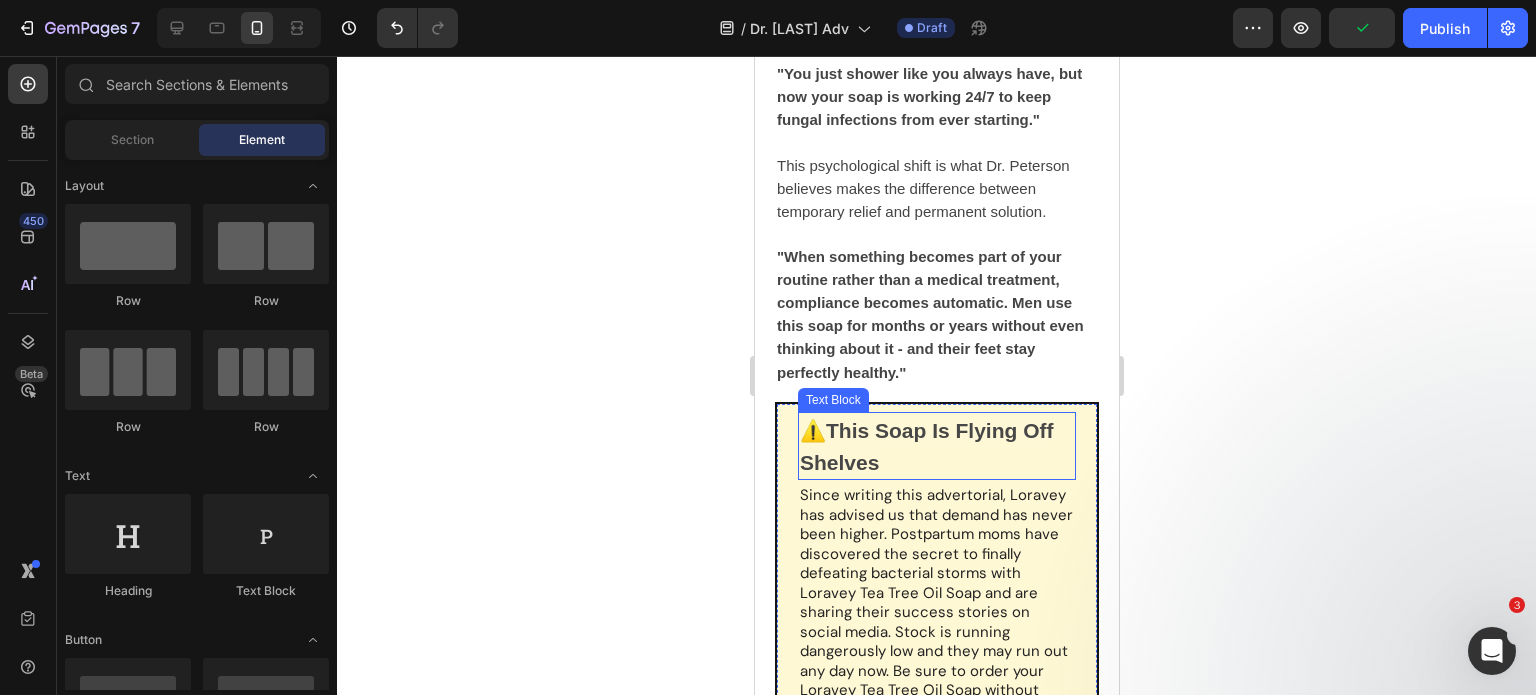 click on "This Soap Is Flying Off Shelves" at bounding box center (926, 446) 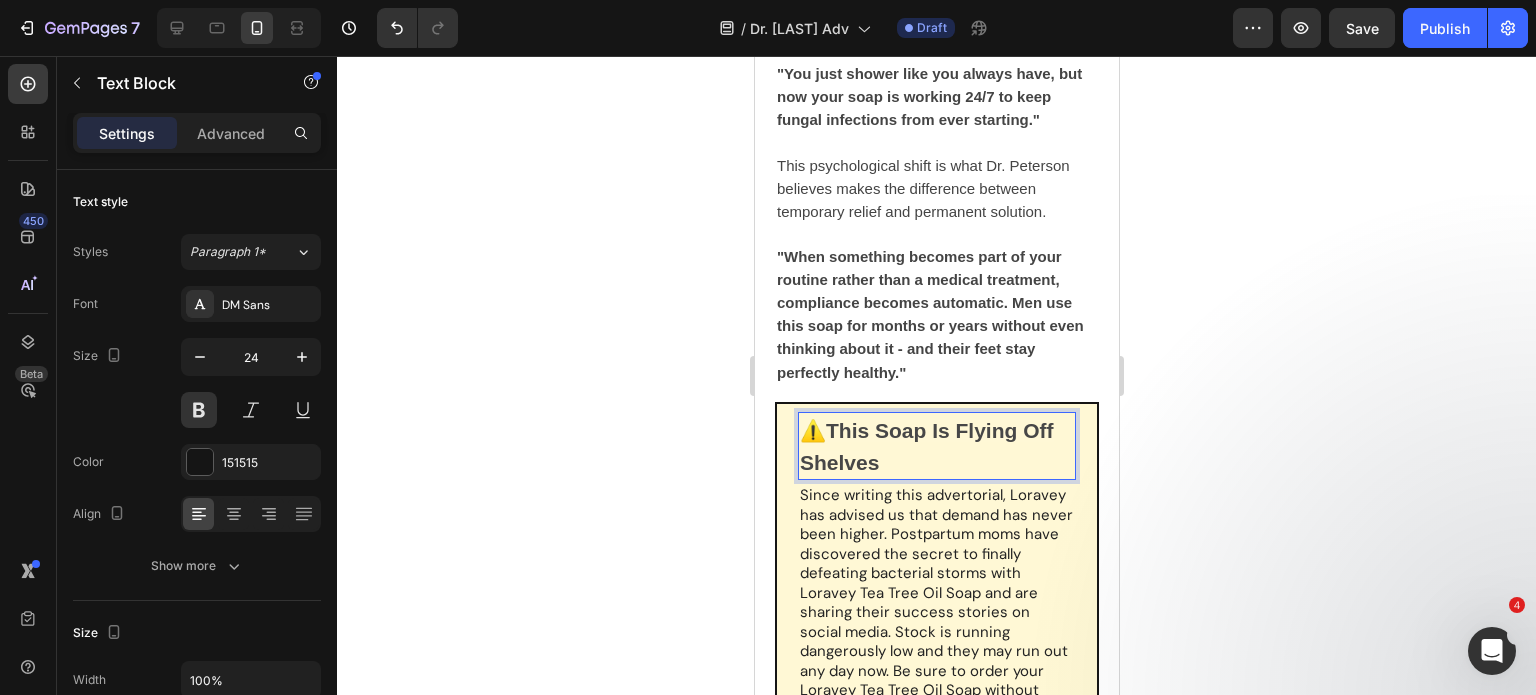 drag, startPoint x: 851, startPoint y: 484, endPoint x: 876, endPoint y: 515, distance: 39.824615 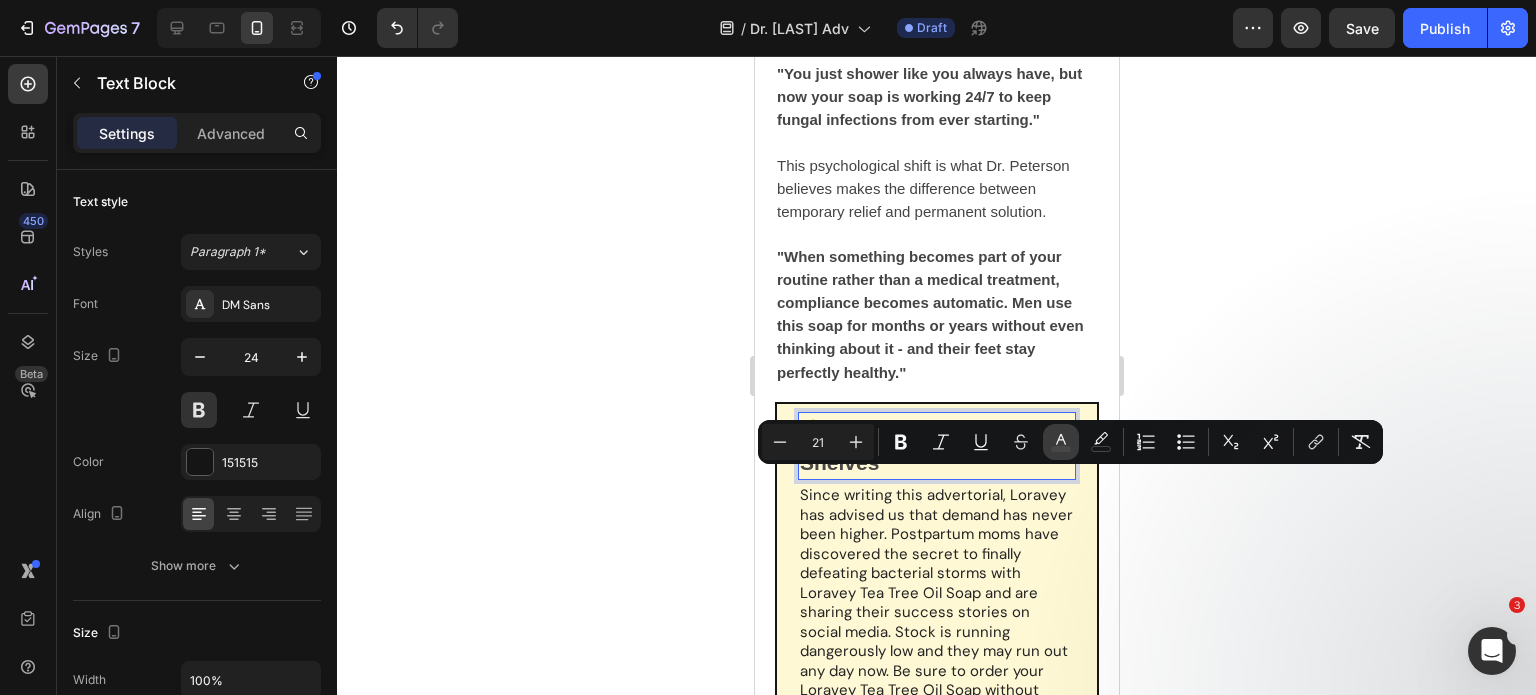 click 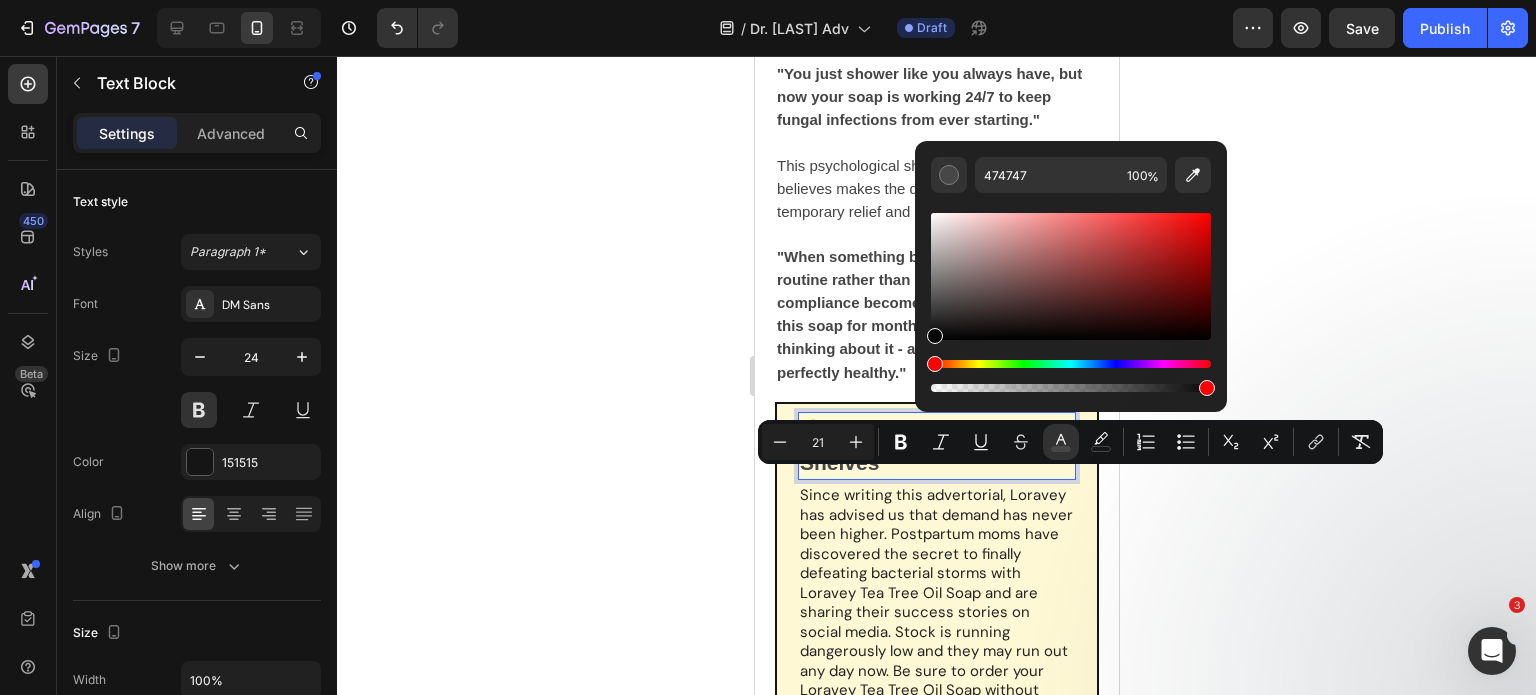 drag, startPoint x: 964, startPoint y: 316, endPoint x: 928, endPoint y: 335, distance: 40.706264 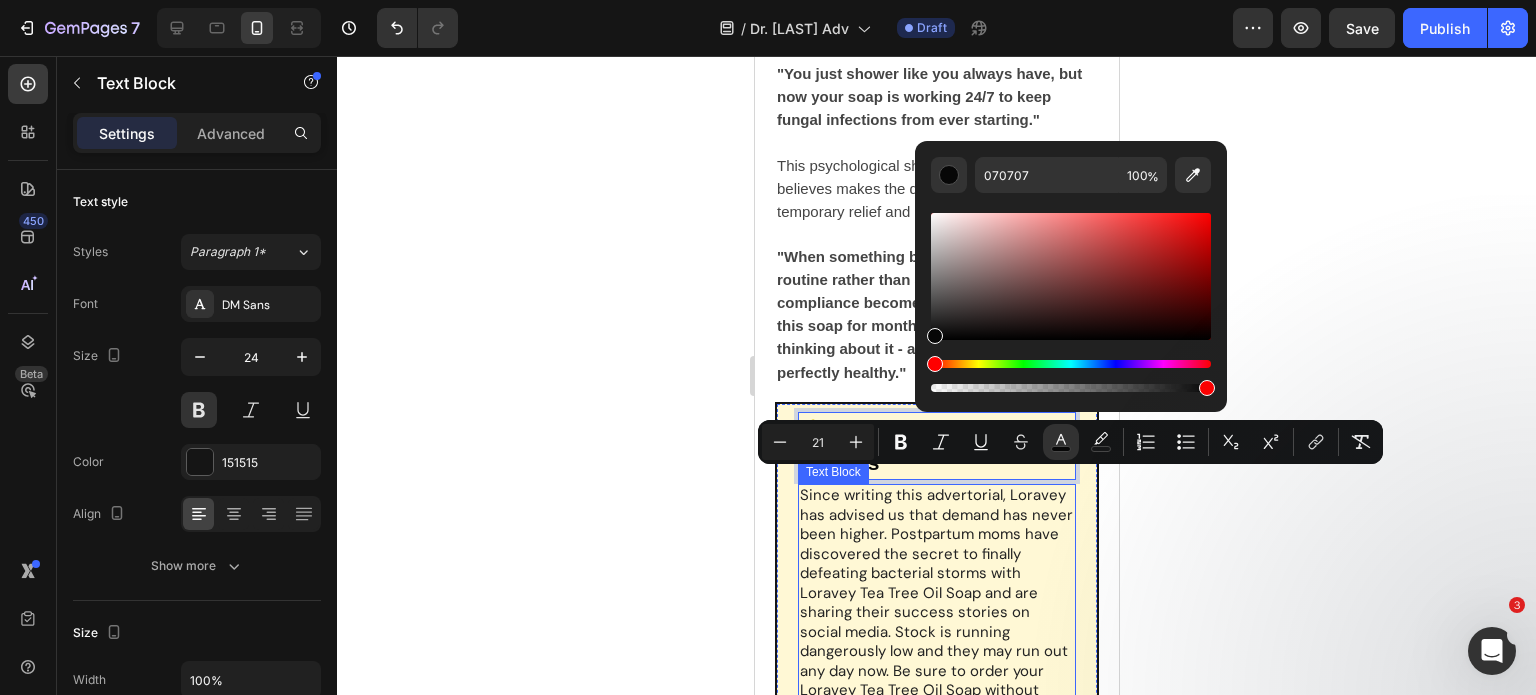 click on "Since writing this advertorial, Loravey has advised us that demand has never been higher. Postpartum moms have discovered the secret to finally defeating bacterial storms with Loravey Tea Tree Oil Soap and are sharing their success stories on social media. Stock is running dangerously low and they may run out any day now. Be sure to order your Loravey Tea Tree Oil Soap without delay to start experiencing the incredible benefits for yourself." at bounding box center (936, 613) 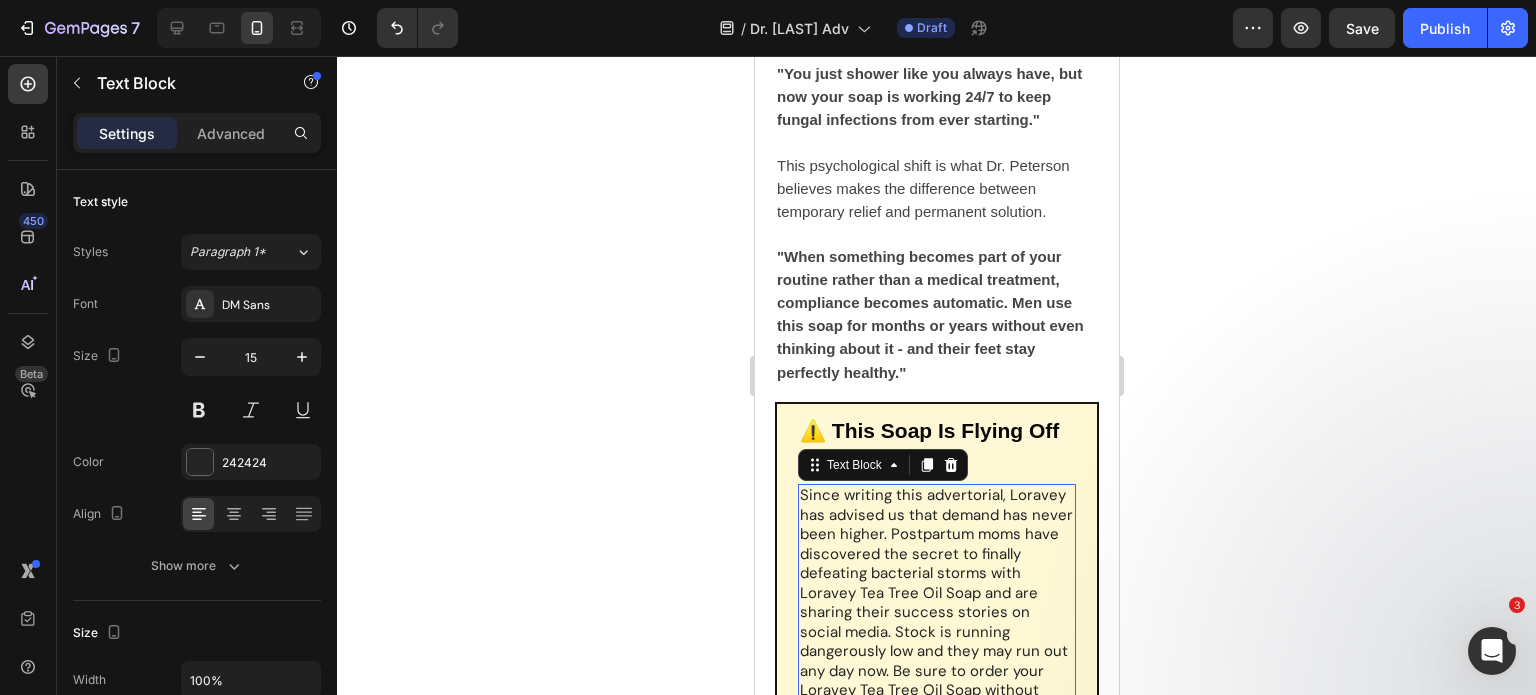 click on "⚠️   This Soap Is Flying Off Shelves" at bounding box center [936, 446] 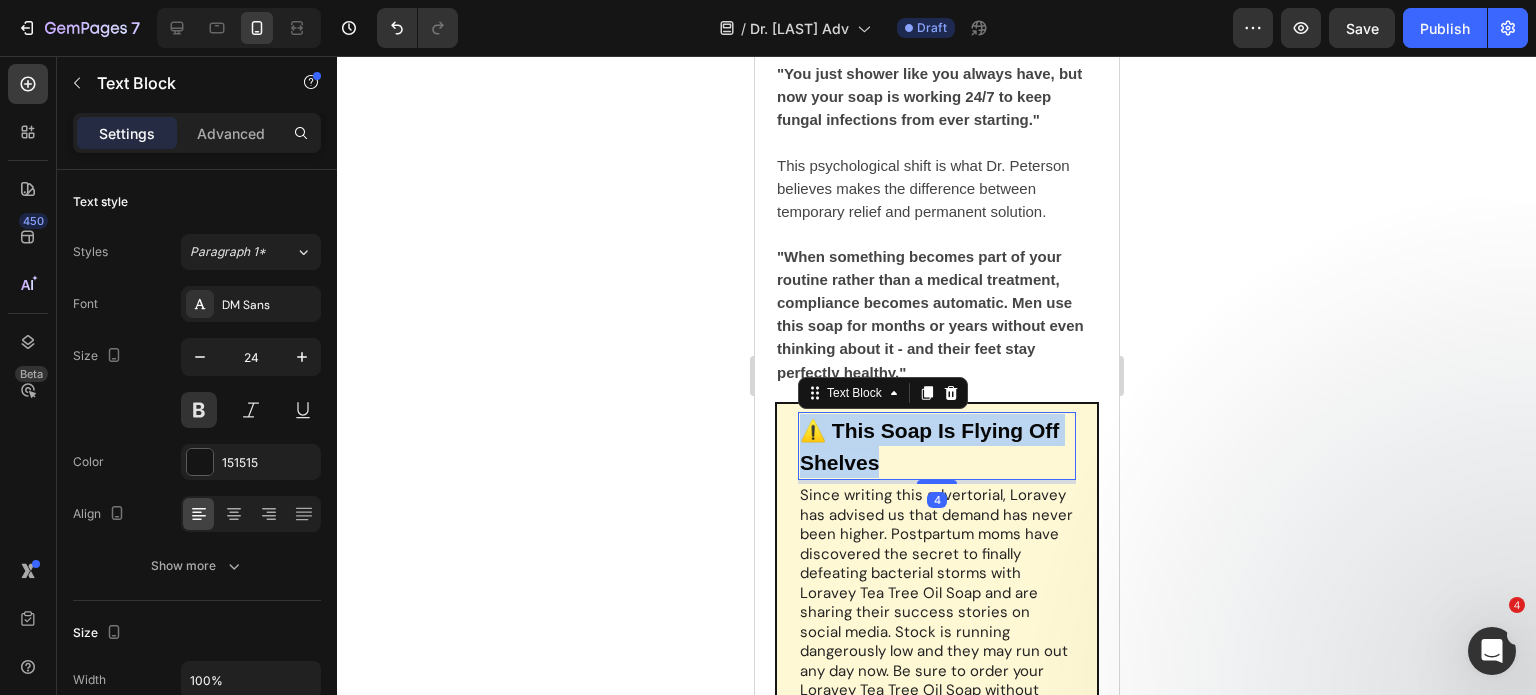 click on "⚠️   This Soap Is Flying Off Shelves" at bounding box center [936, 446] 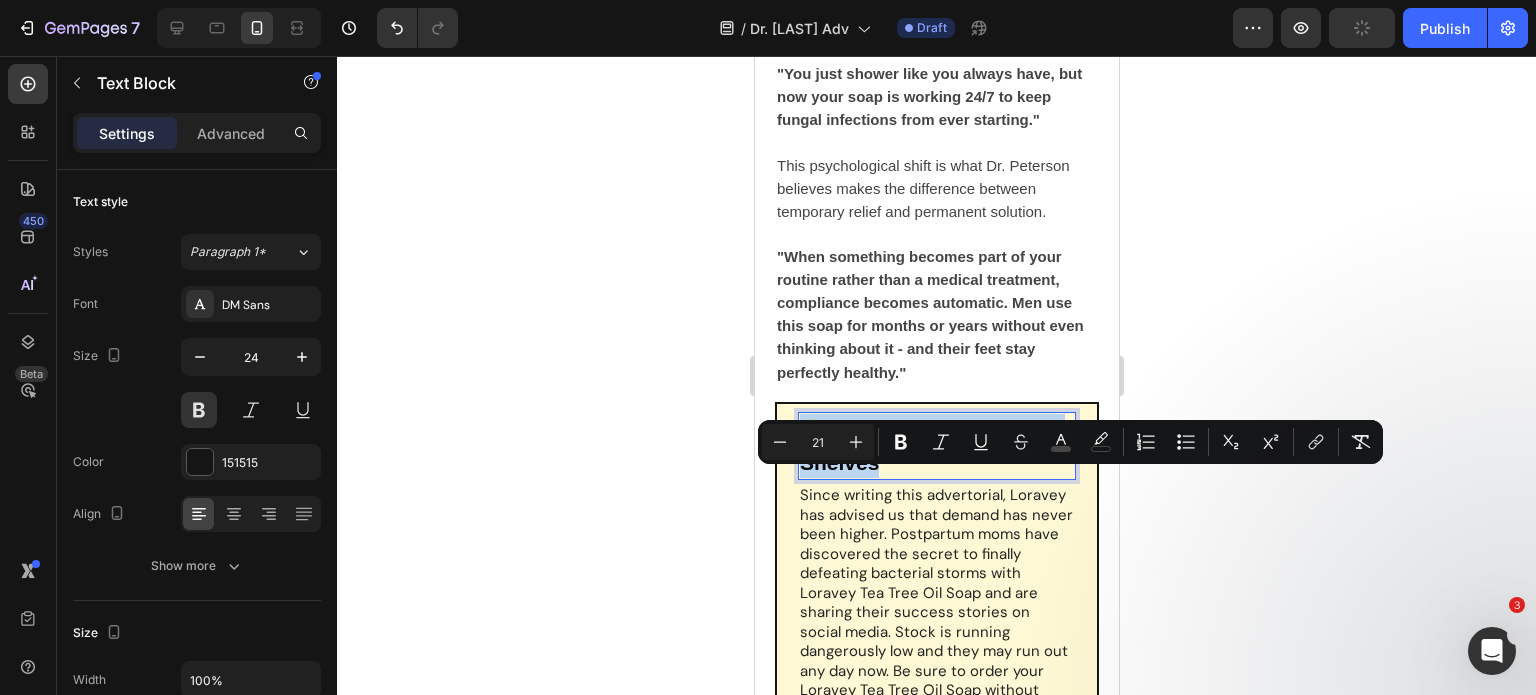 click on "Minus 21 Plus Bold Italic Underline       Strikethrough
color
color Numbered List Bulleted List Subscript Superscript       link Remove Format" at bounding box center [1070, 442] 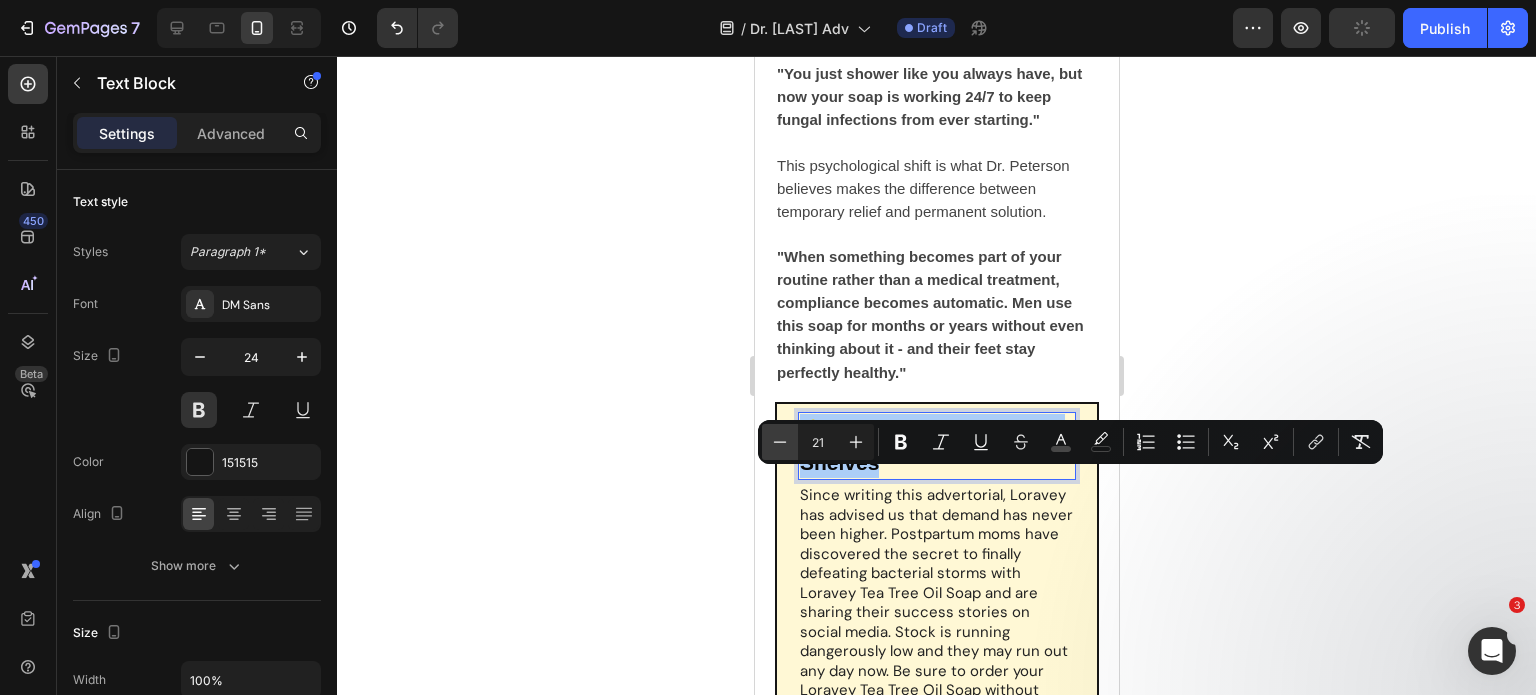click 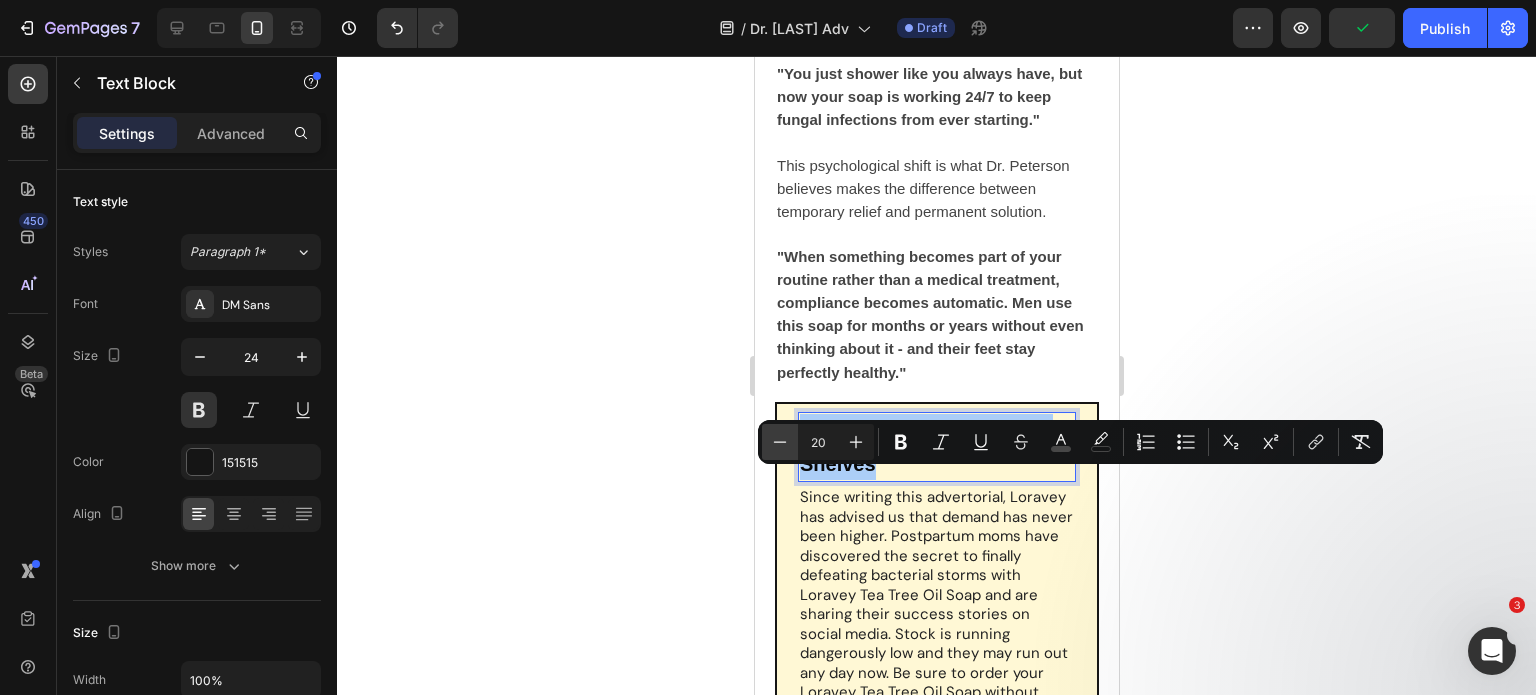 click 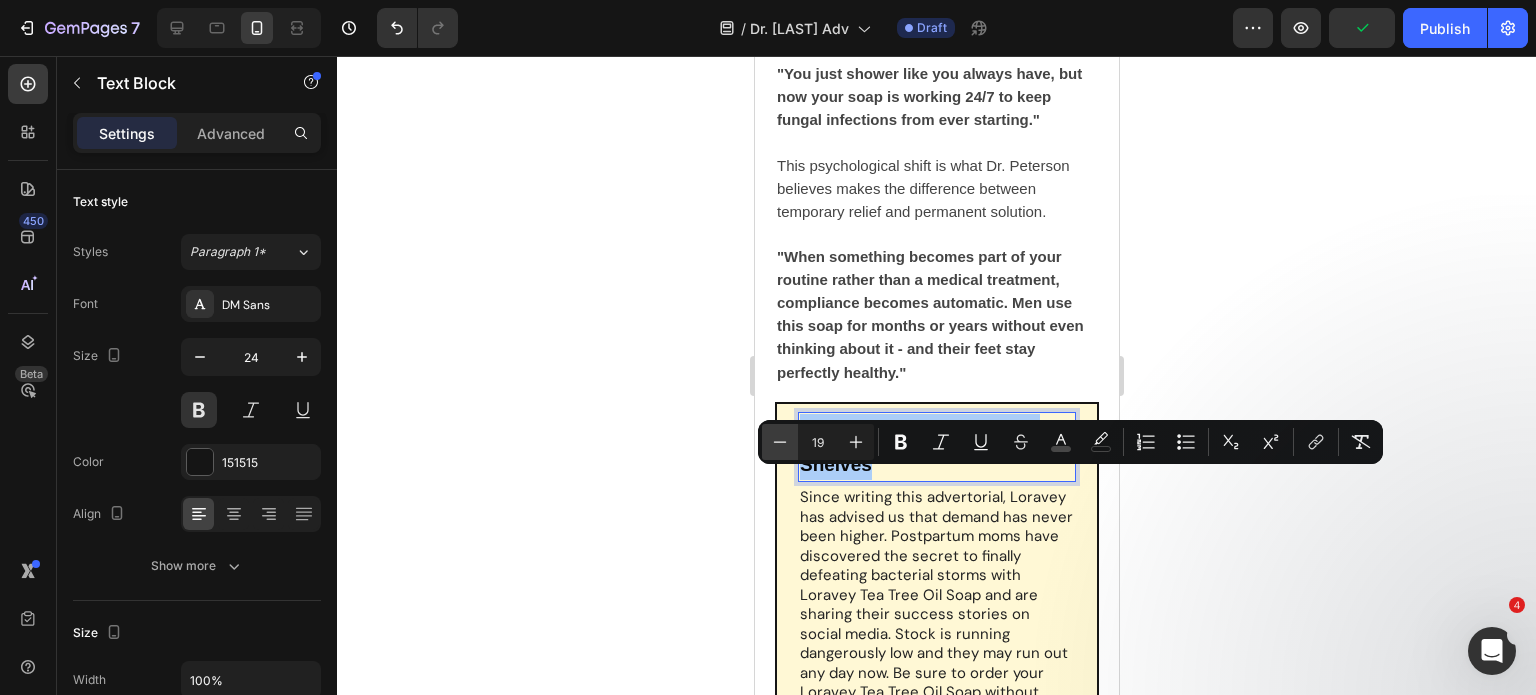 click 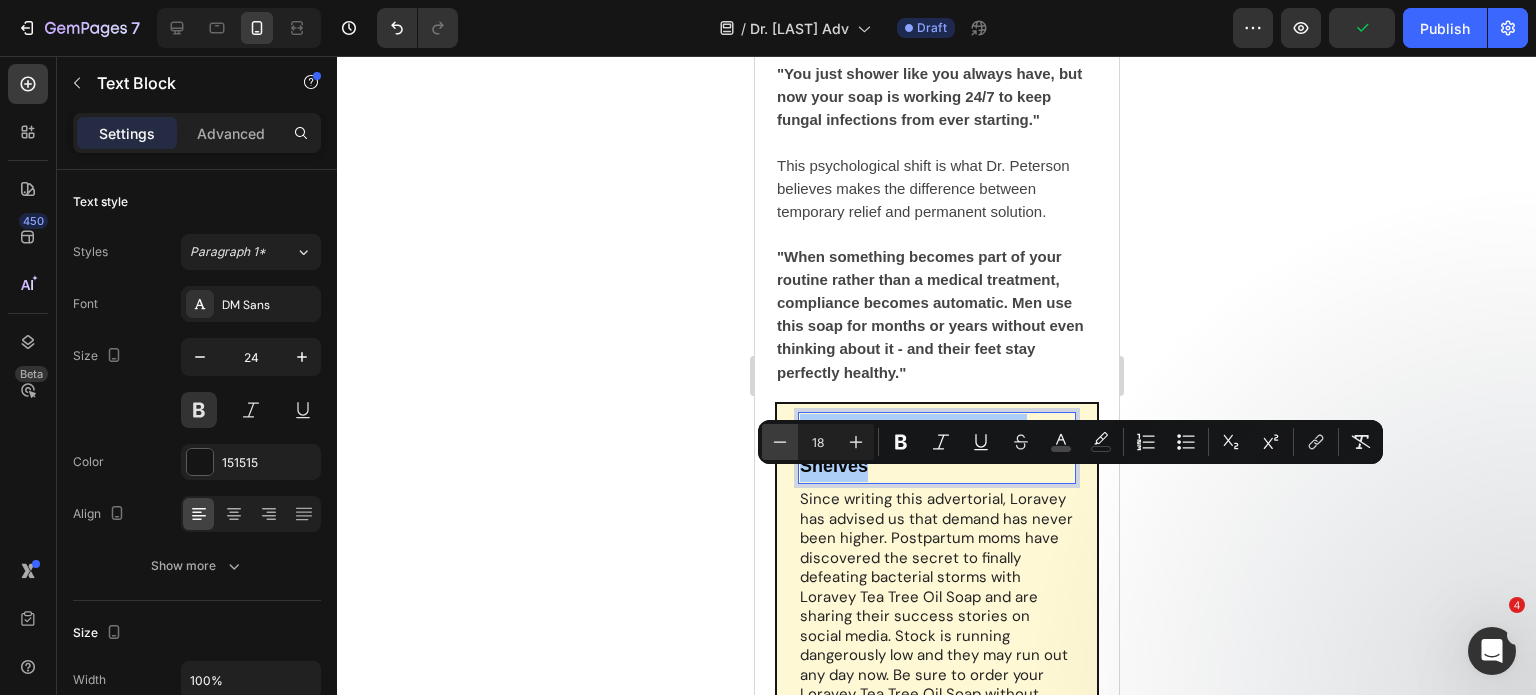 click 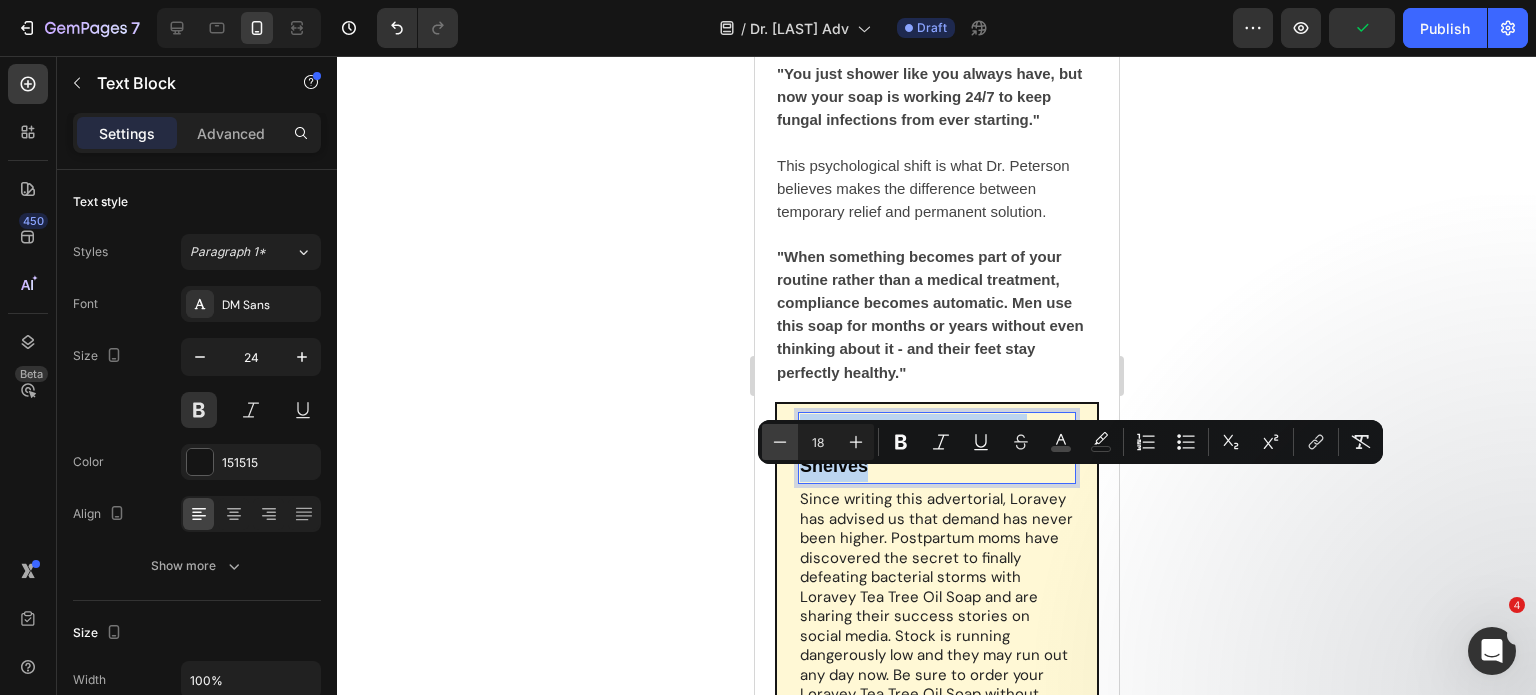type on "17" 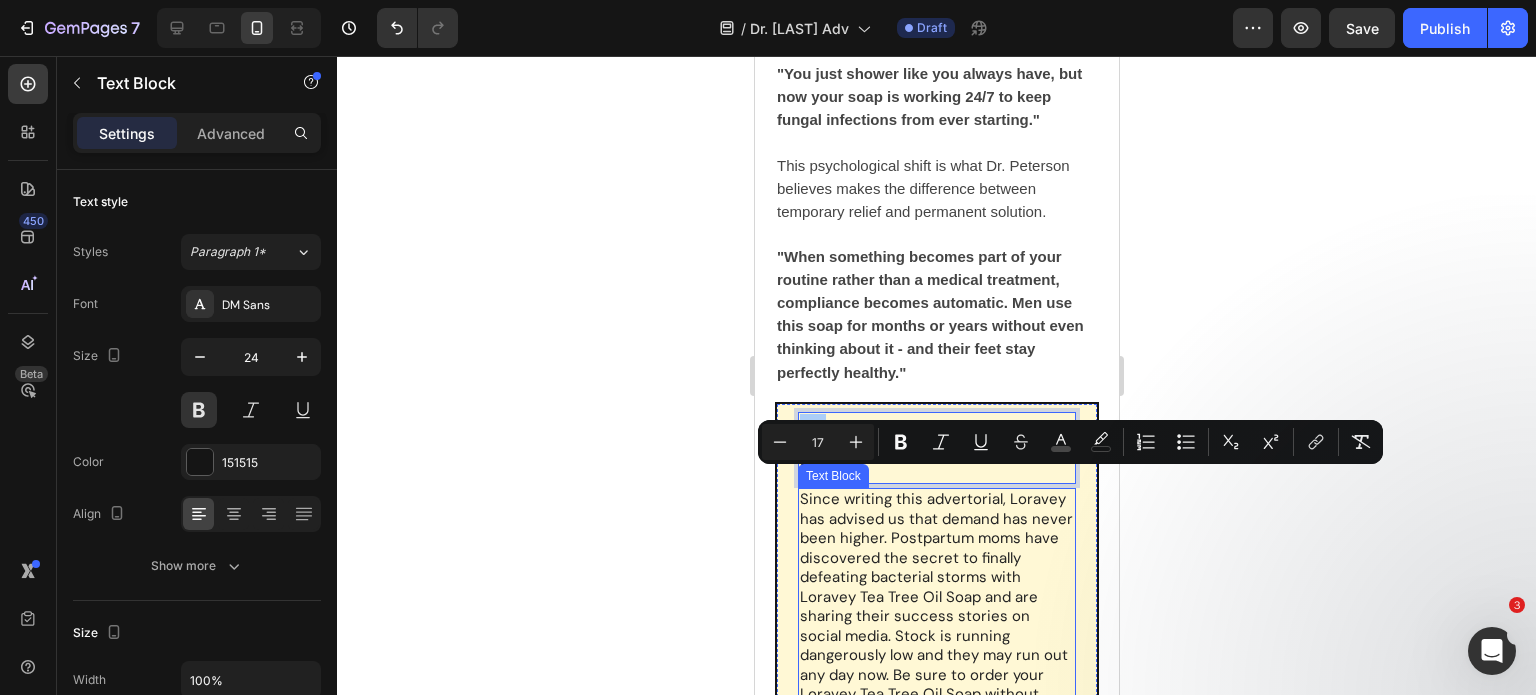 click 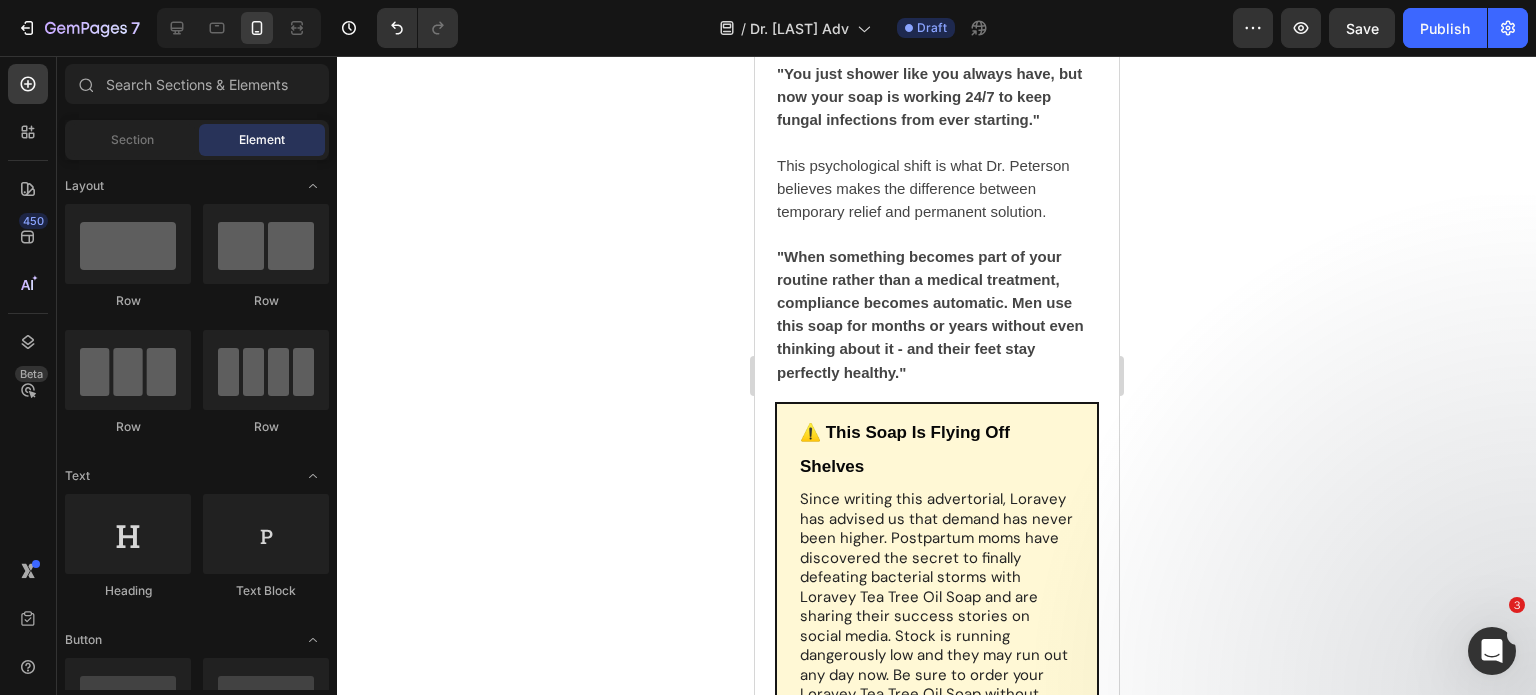 click on "Since writing this advertorial, Loravey has advised us that demand has never been higher. Postpartum moms have discovered the secret to finally defeating bacterial storms with Loravey Tea Tree Oil Soap and are sharing their success stories on social media. Stock is running dangerously low and they may run out any day now. Be sure to order your Loravey Tea Tree Oil Soap without delay to start experiencing the incredible benefits for yourself." at bounding box center [936, 617] 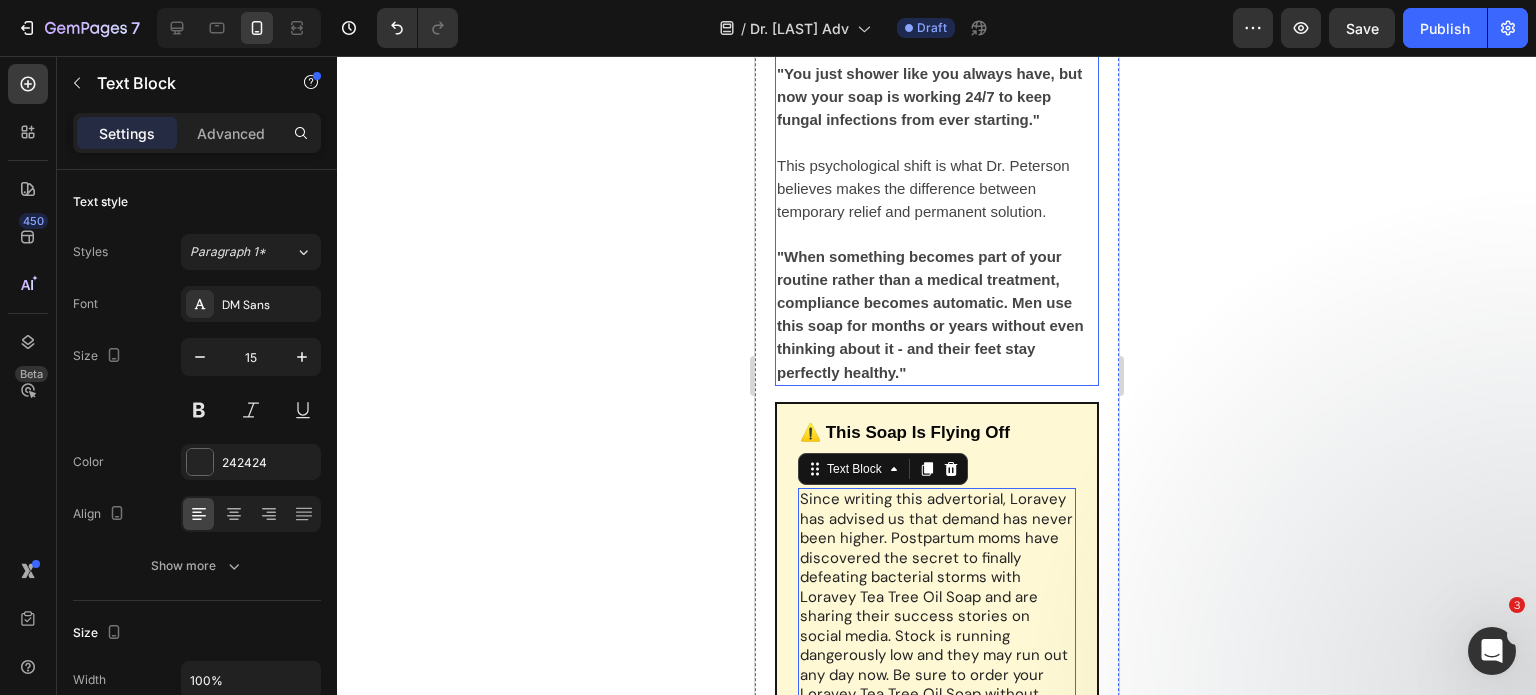 scroll, scrollTop: 10728, scrollLeft: 0, axis: vertical 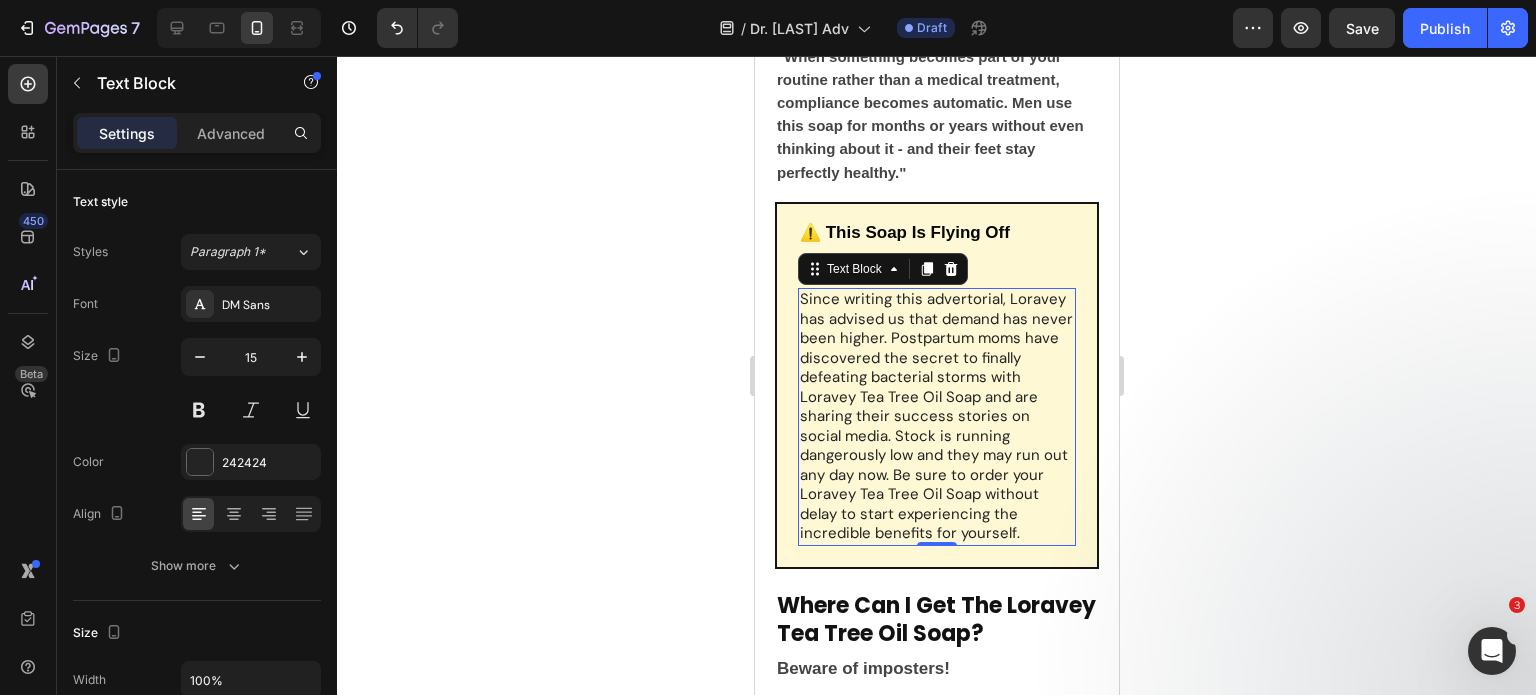 click on "Since writing this advertorial, Loravey has advised us that demand has never been higher. Postpartum moms have discovered the secret to finally defeating bacterial storms with Loravey Tea Tree Oil Soap and are sharing their success stories on social media. Stock is running dangerously low and they may run out any day now. Be sure to order your Loravey Tea Tree Oil Soap without delay to start experiencing the incredible benefits for yourself." at bounding box center (936, 417) 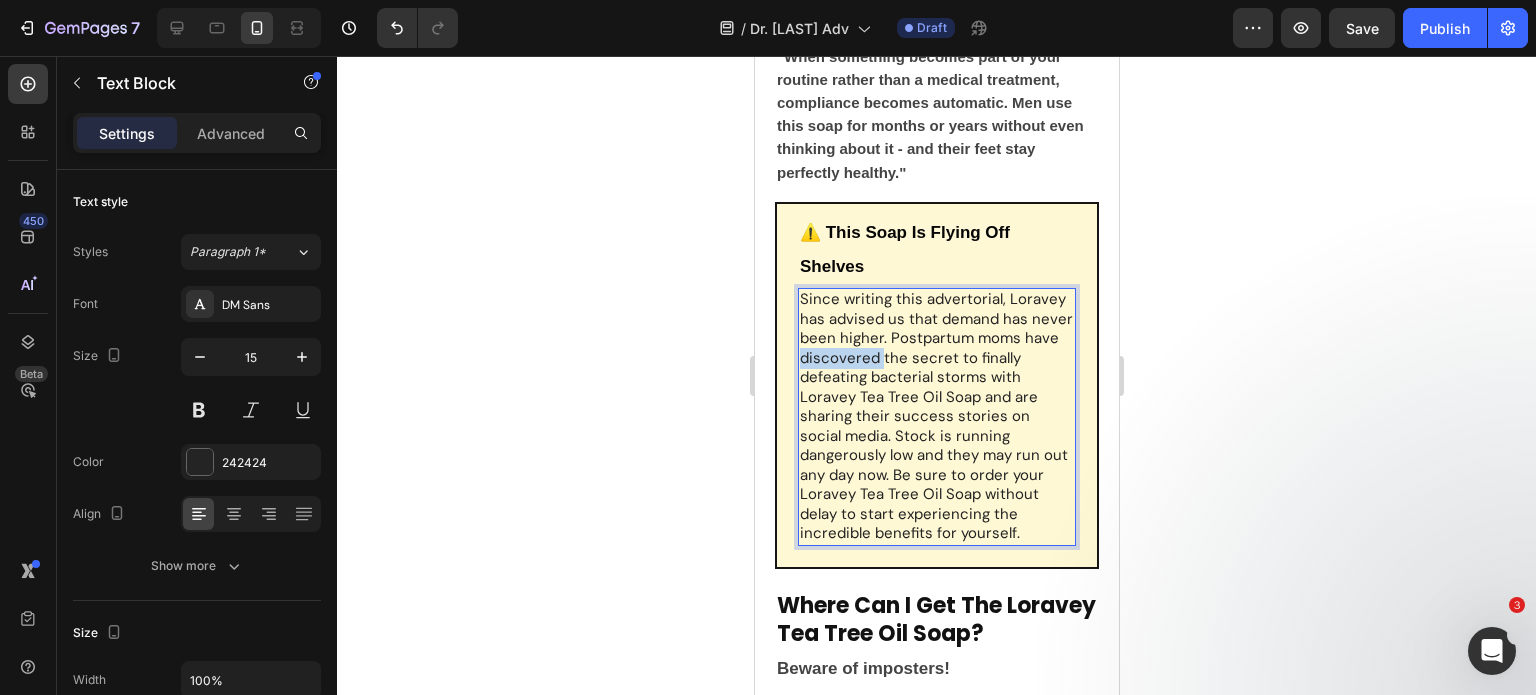 click on "Since writing this advertorial, Loravey has advised us that demand has never been higher. Postpartum moms have discovered the secret to finally defeating bacterial storms with Loravey Tea Tree Oil Soap and are sharing their success stories on social media. Stock is running dangerously low and they may run out any day now. Be sure to order your Loravey Tea Tree Oil Soap without delay to start experiencing the incredible benefits for yourself." at bounding box center (936, 417) 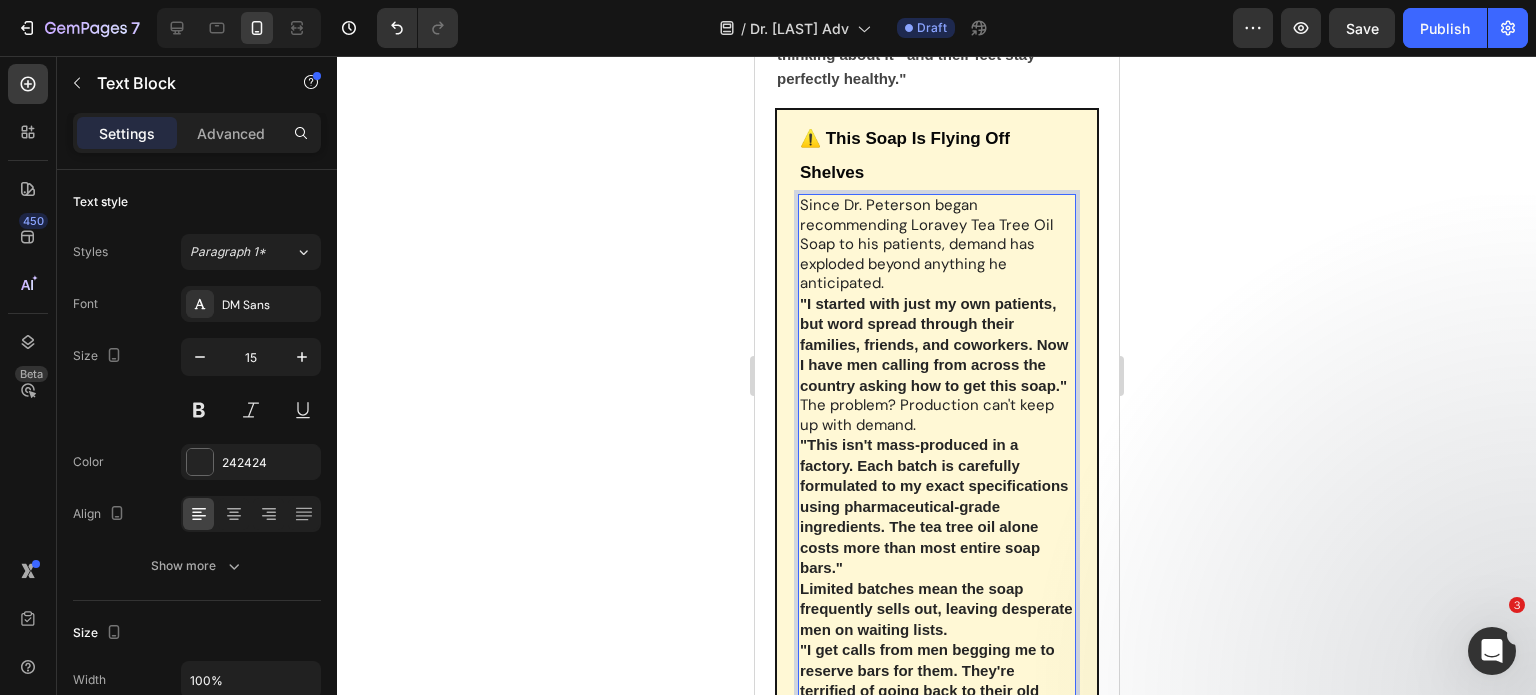 scroll, scrollTop: 10865, scrollLeft: 0, axis: vertical 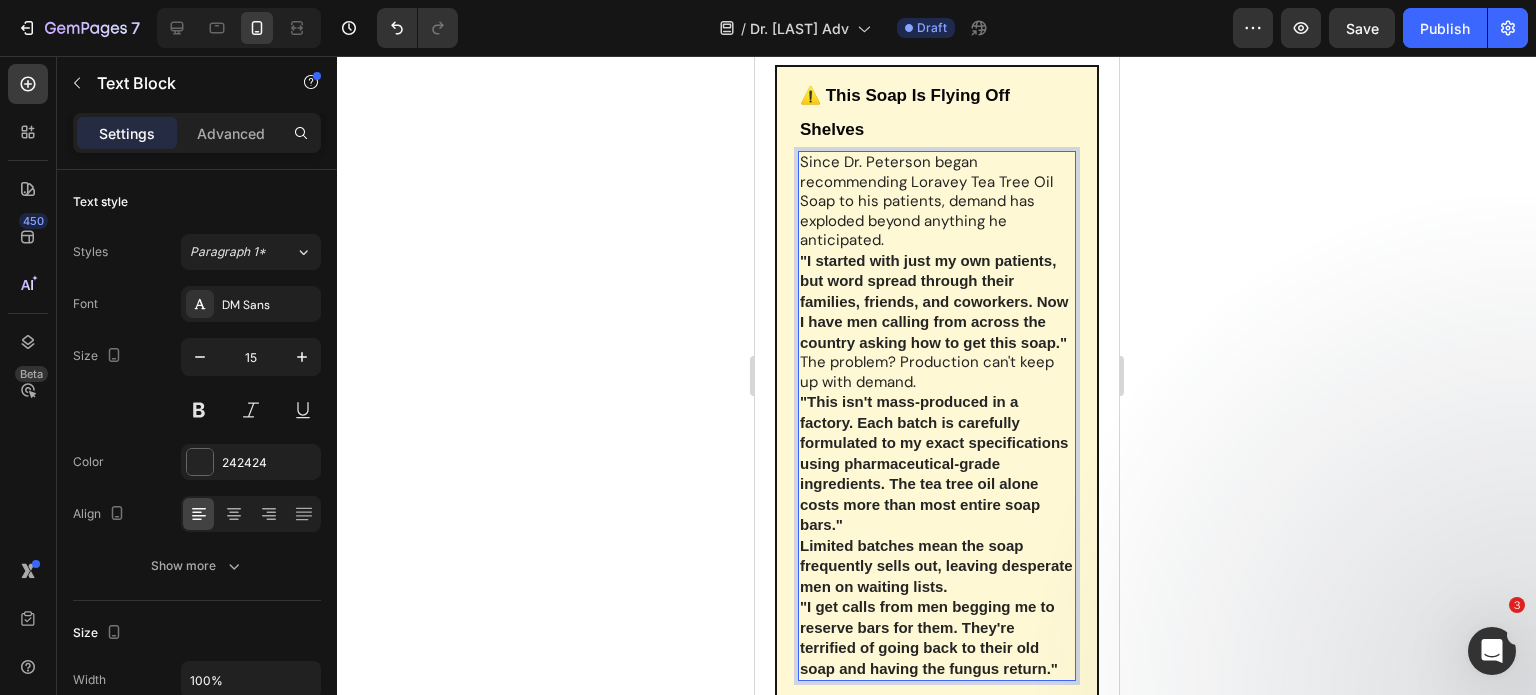 click on "Since Dr. Peterson began recommending Loravey Tea Tree Oil Soap to his patients, demand has exploded beyond anything he anticipated." at bounding box center [936, 202] 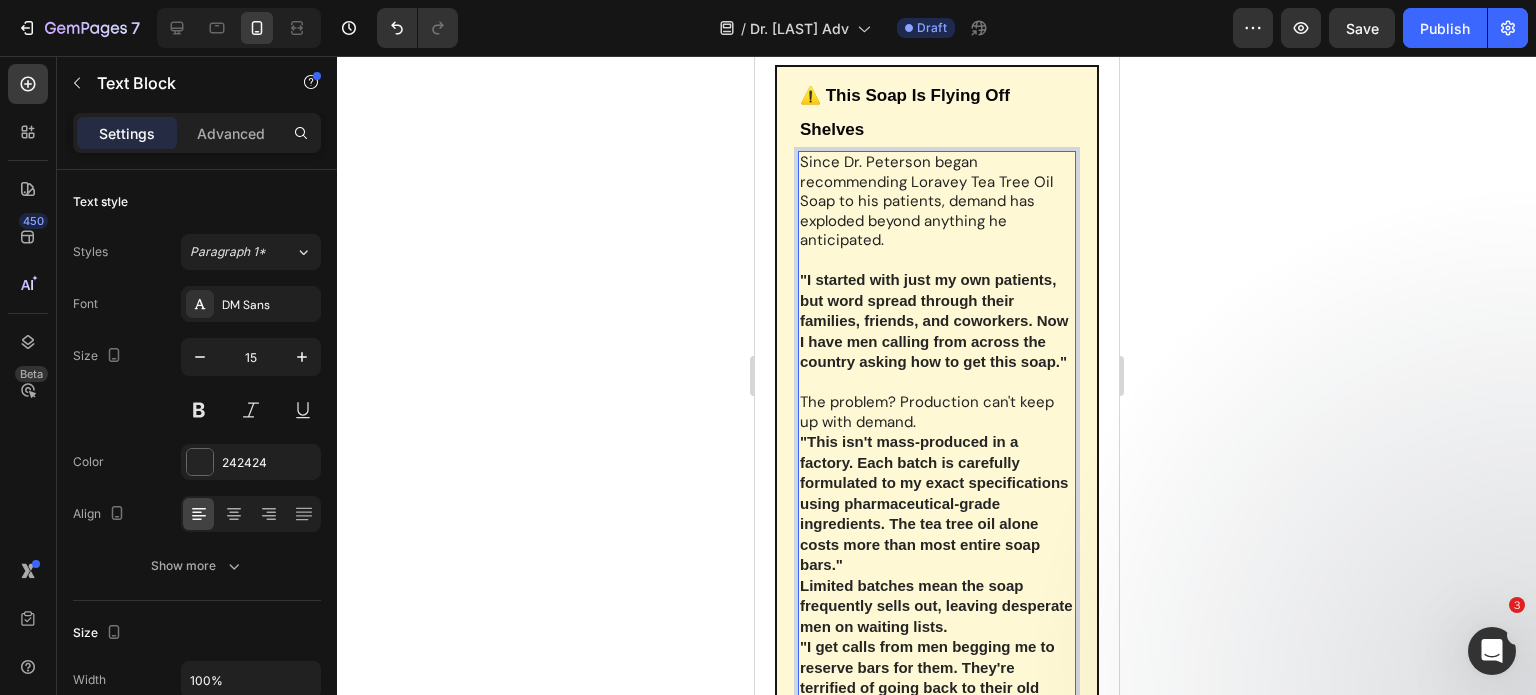 click on "The problem? Production can't keep up with demand." at bounding box center [936, 412] 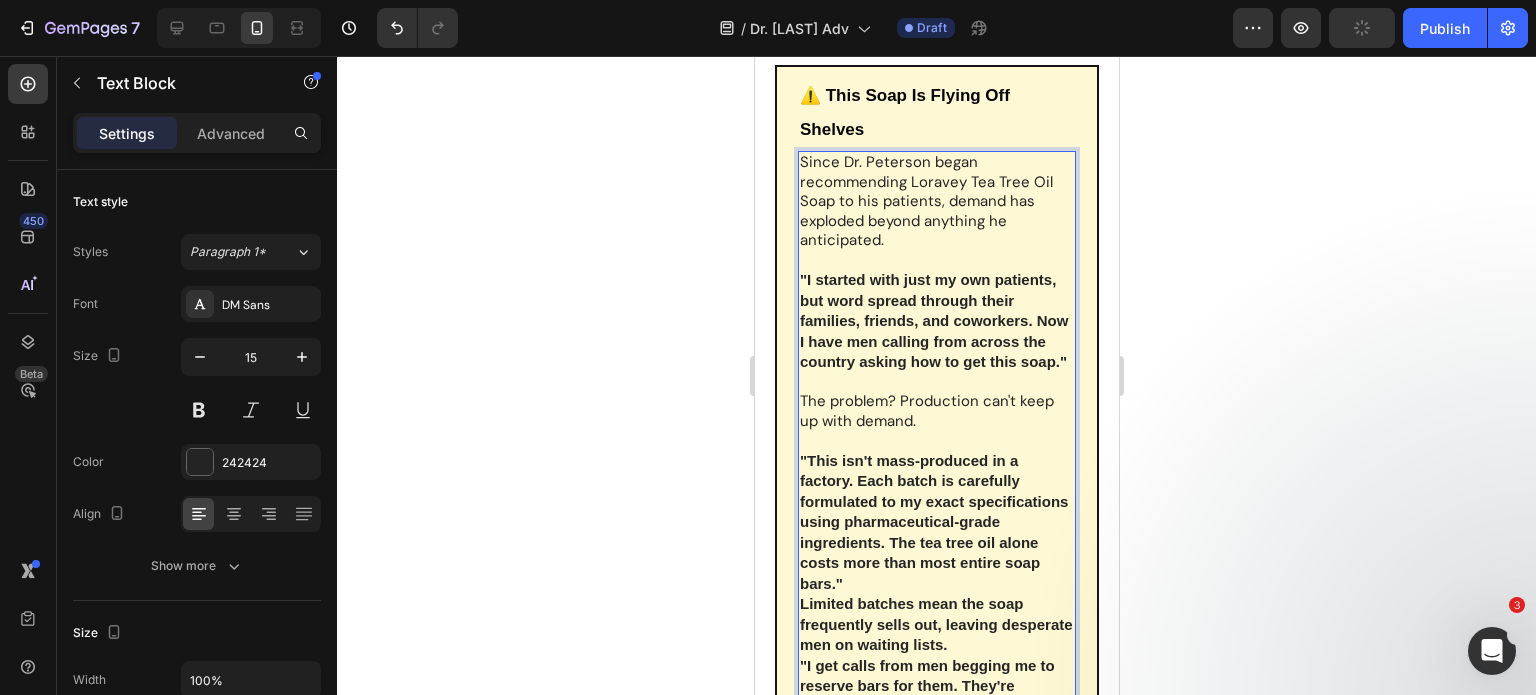click on ""This isn't mass-produced in a factory. Each batch is carefully formulated to my exact specifications using pharmaceutical-grade ingredients. The tea tree oil alone costs more than most entire soap bars."" at bounding box center [933, 522] 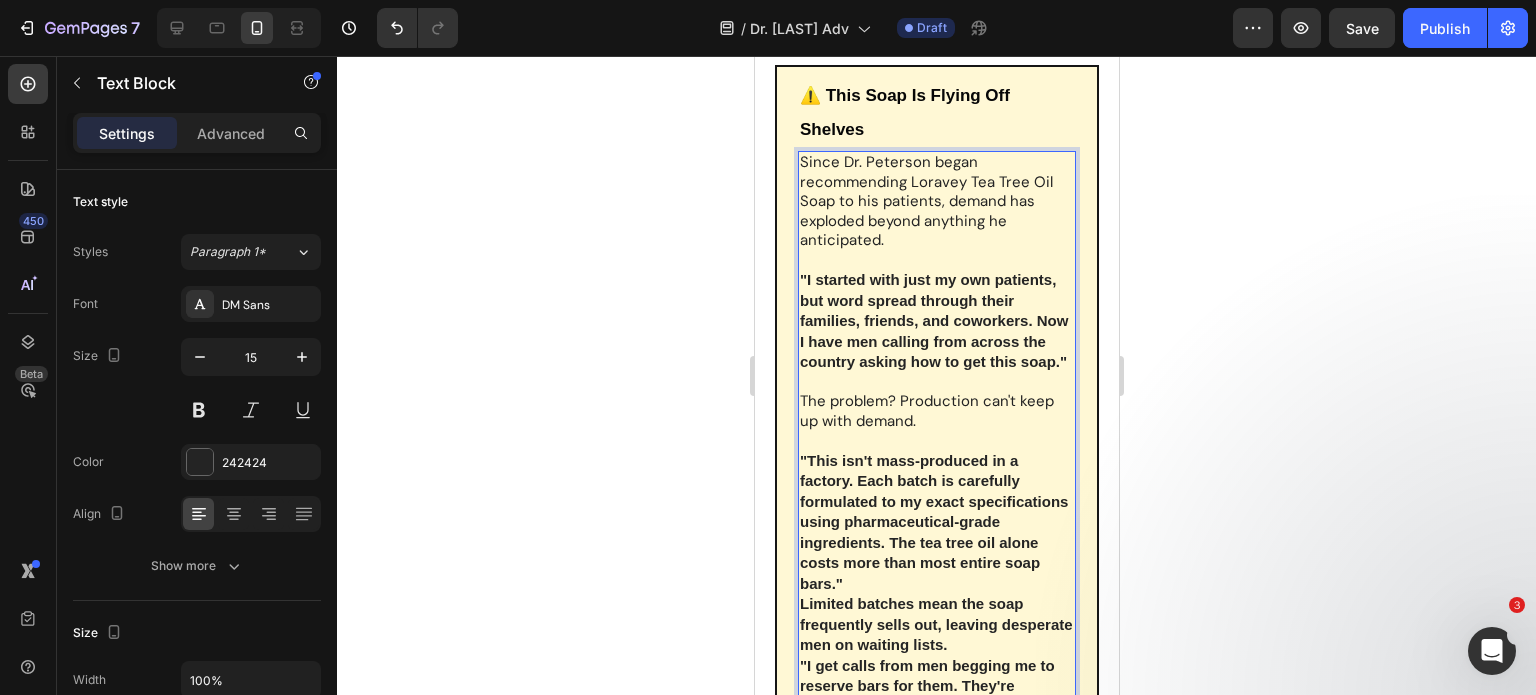 scroll, scrollTop: 11065, scrollLeft: 0, axis: vertical 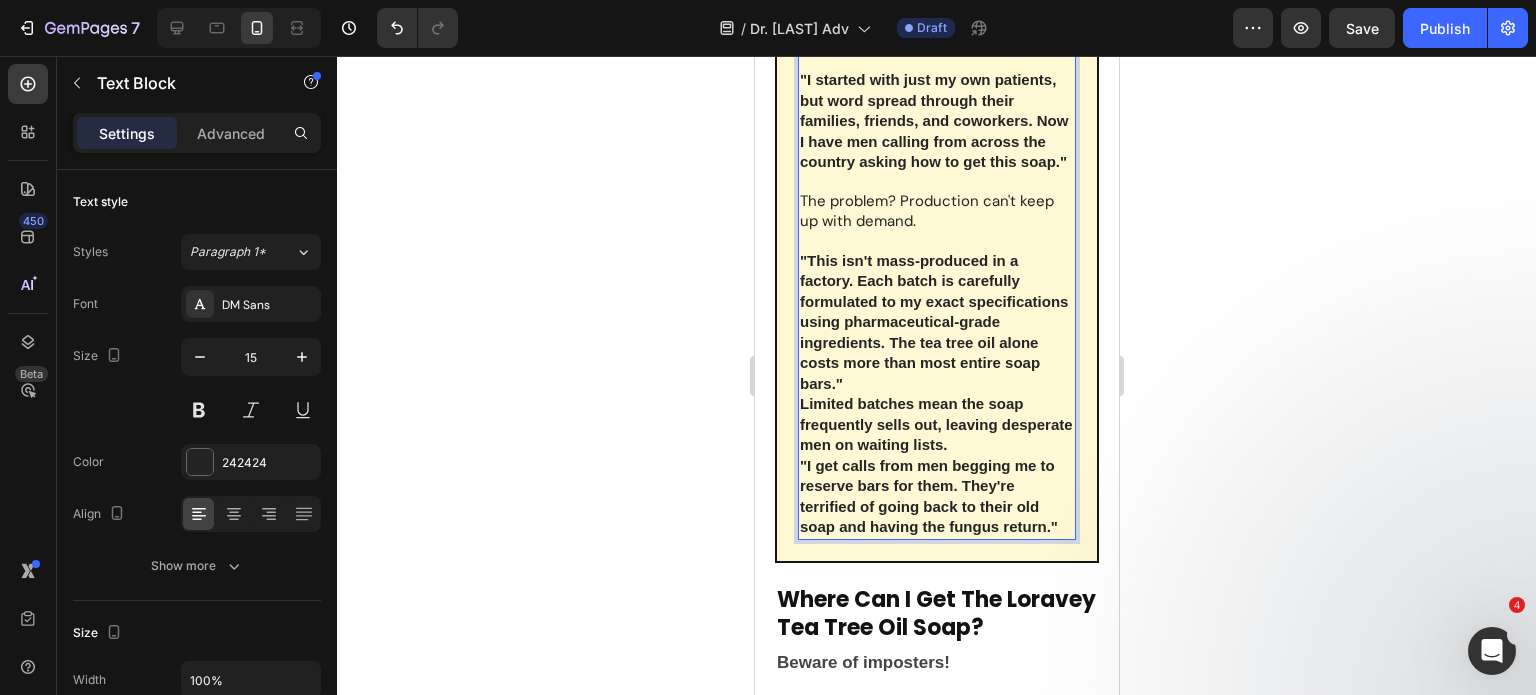 click on ""This isn't mass-produced in a factory. Each batch is carefully formulated to my exact specifications using pharmaceutical-grade ingredients. The tea tree oil alone costs more than most entire soap bars."" at bounding box center (936, 323) 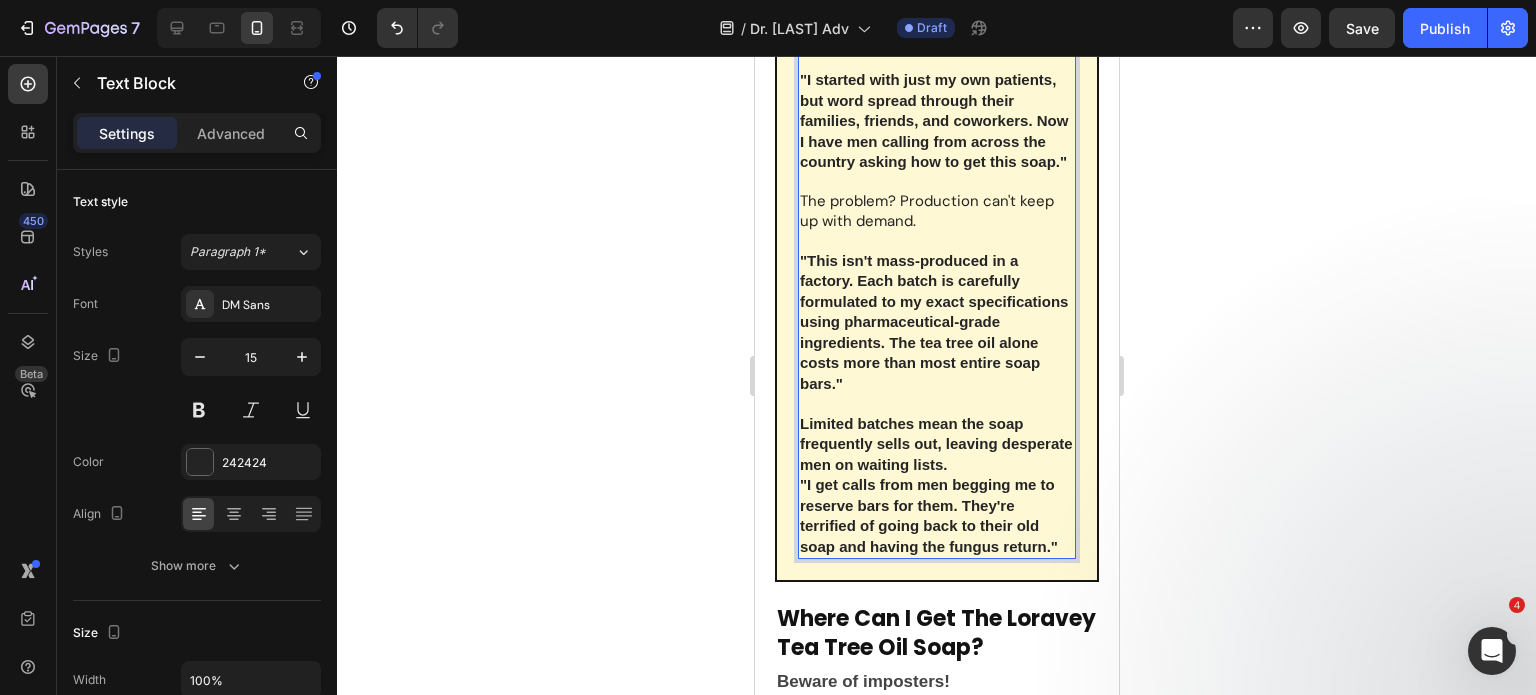 click on "Limited batches mean the soap frequently sells out, leaving desperate men on waiting lists." at bounding box center [936, 445] 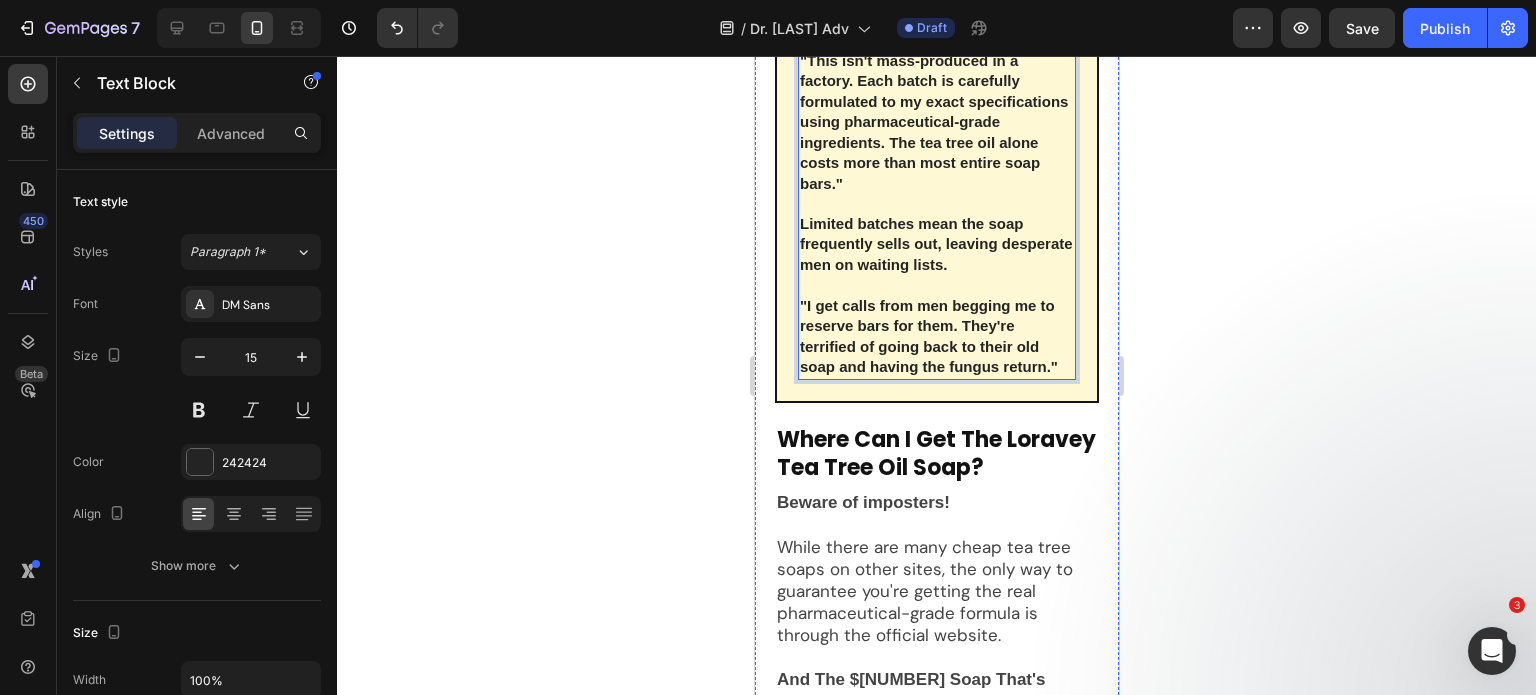 scroll, scrollTop: 11465, scrollLeft: 0, axis: vertical 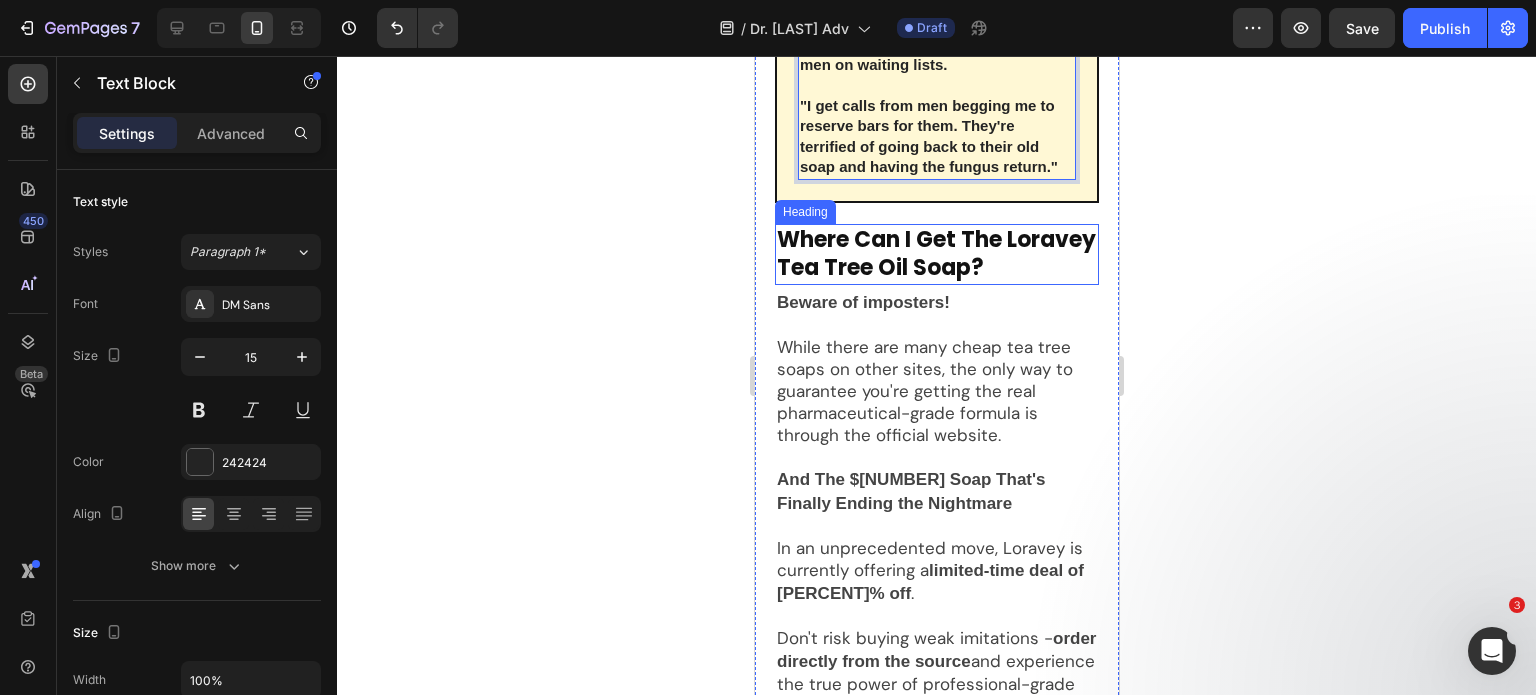 click on "Where Can I Get The Loravey Tea Tree Oil Soap?" at bounding box center [936, 254] 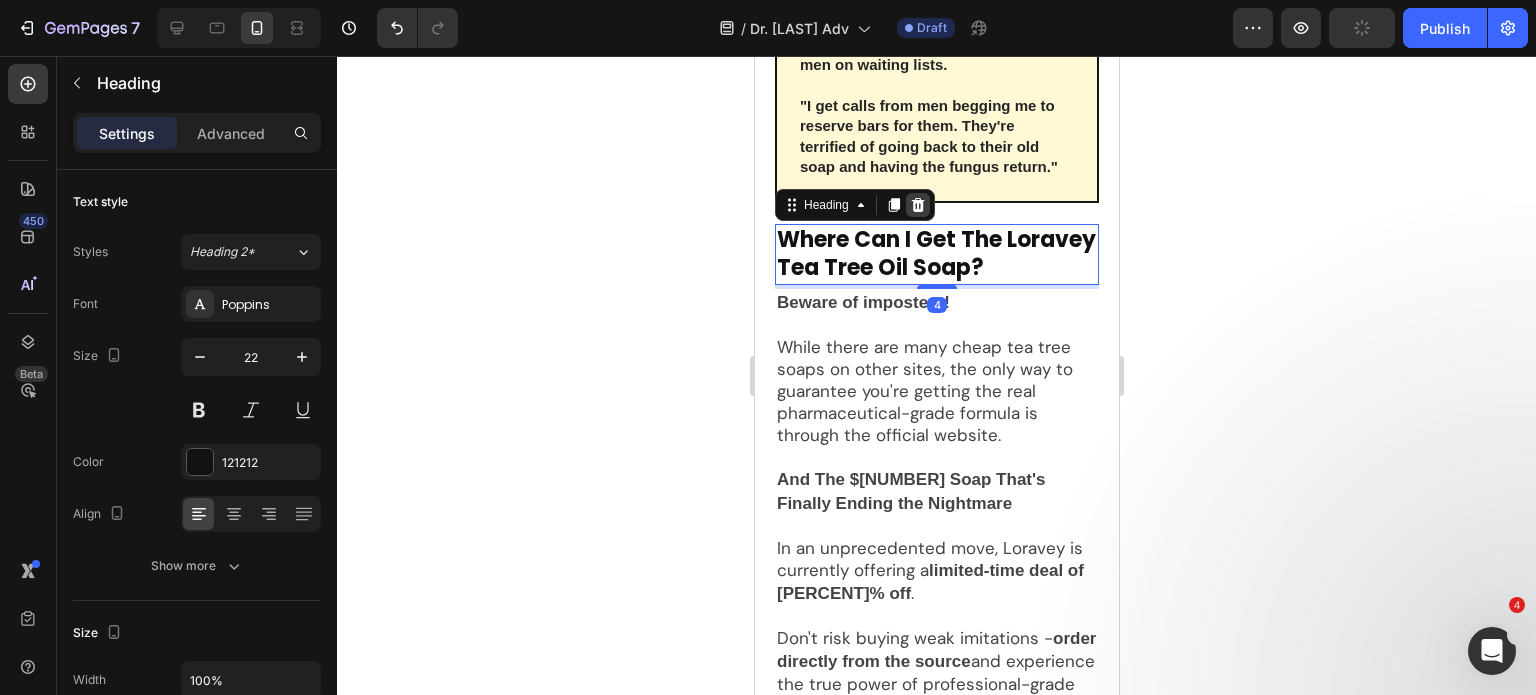 click 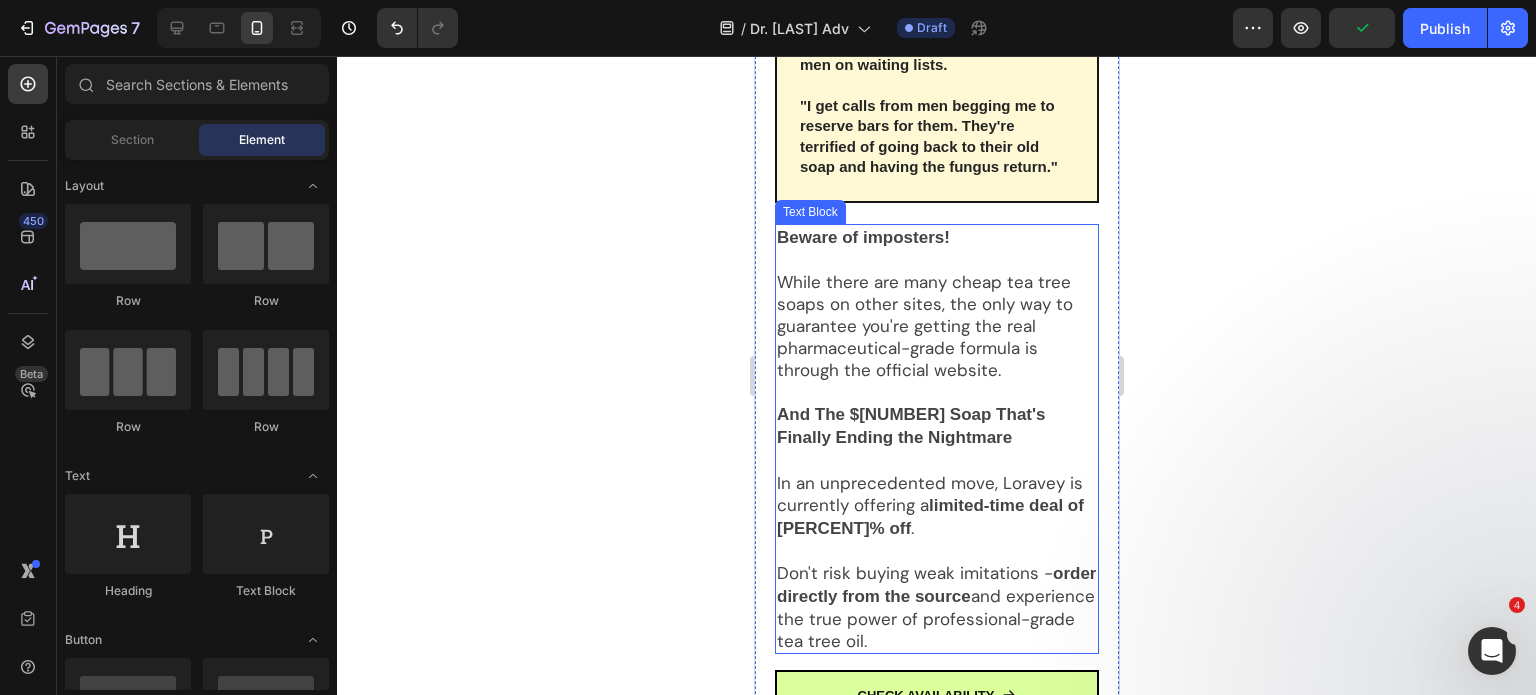 click on "While there are many cheap tea tree soaps on other sites, the only way to guarantee you're getting the real pharmaceutical-grade formula is through the official website." at bounding box center (936, 326) 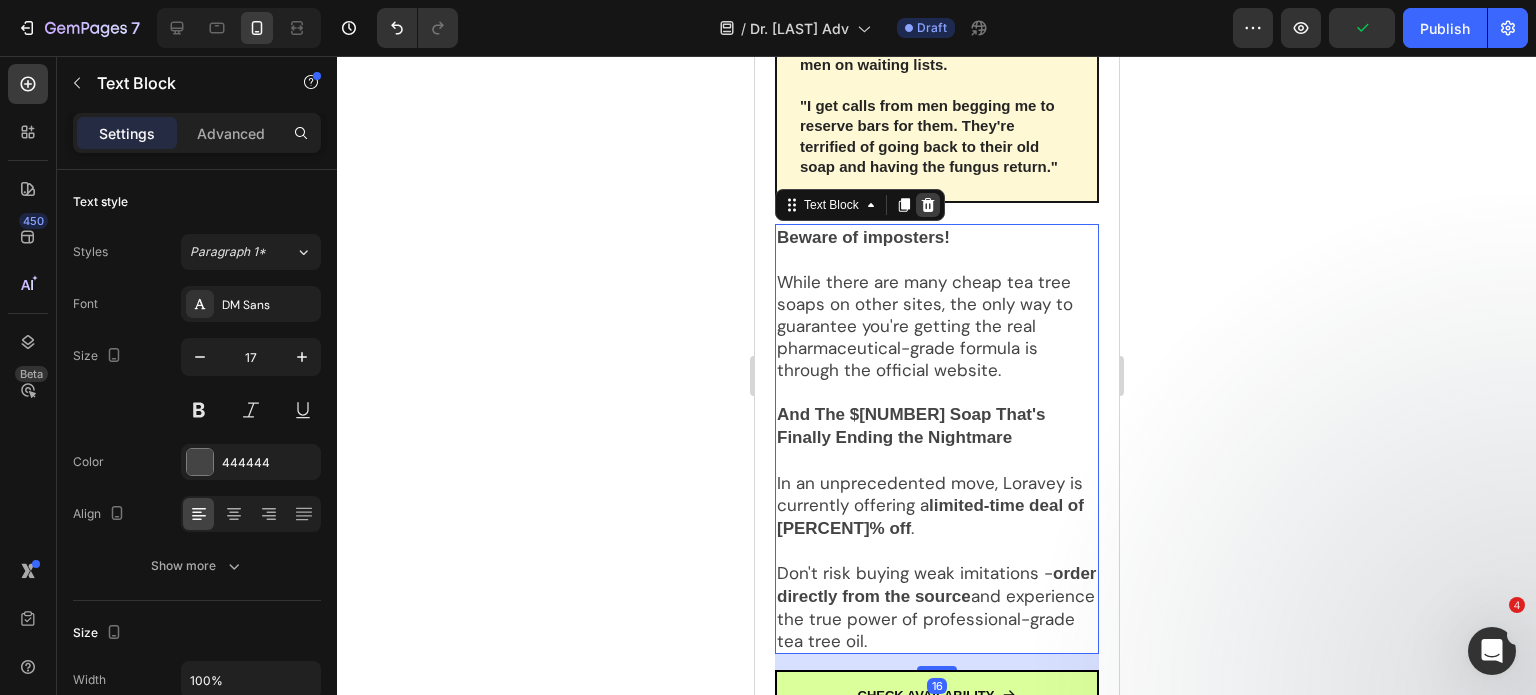 click 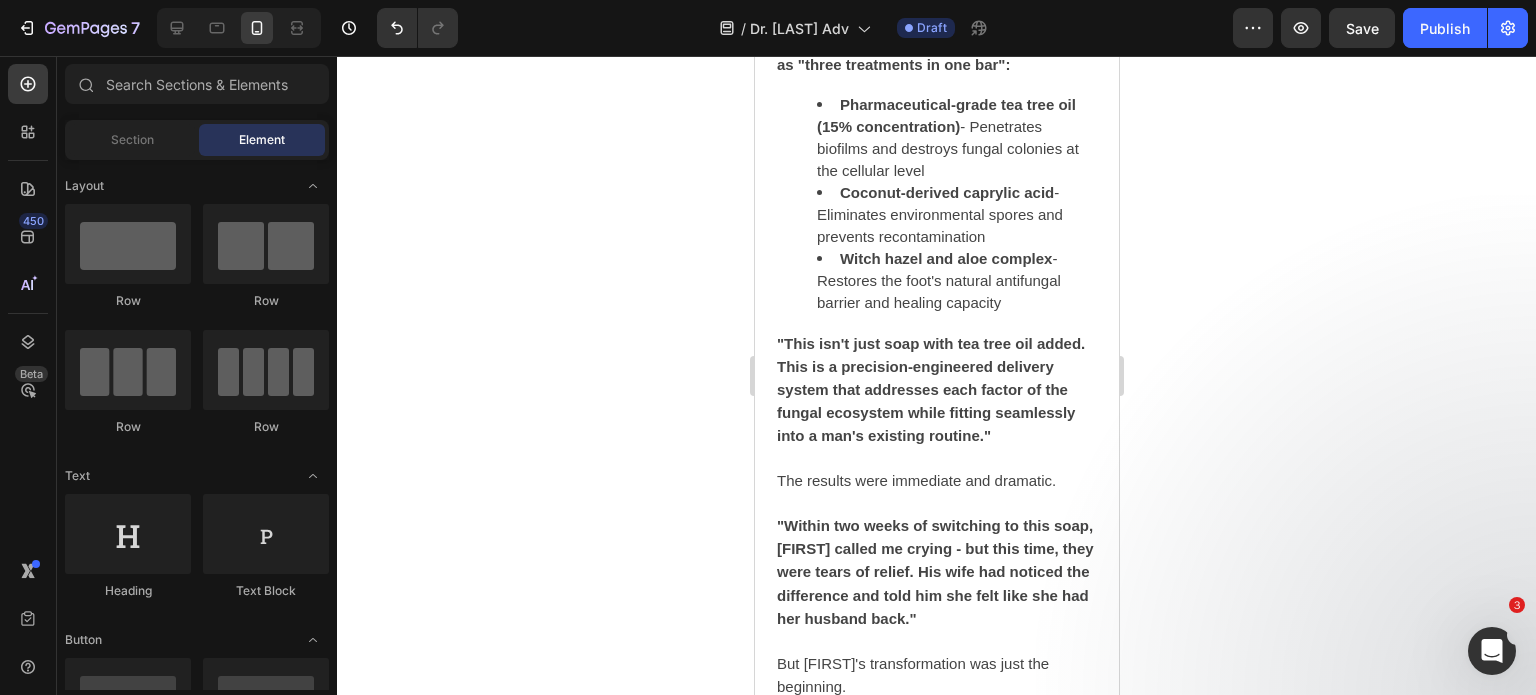 scroll, scrollTop: 7984, scrollLeft: 0, axis: vertical 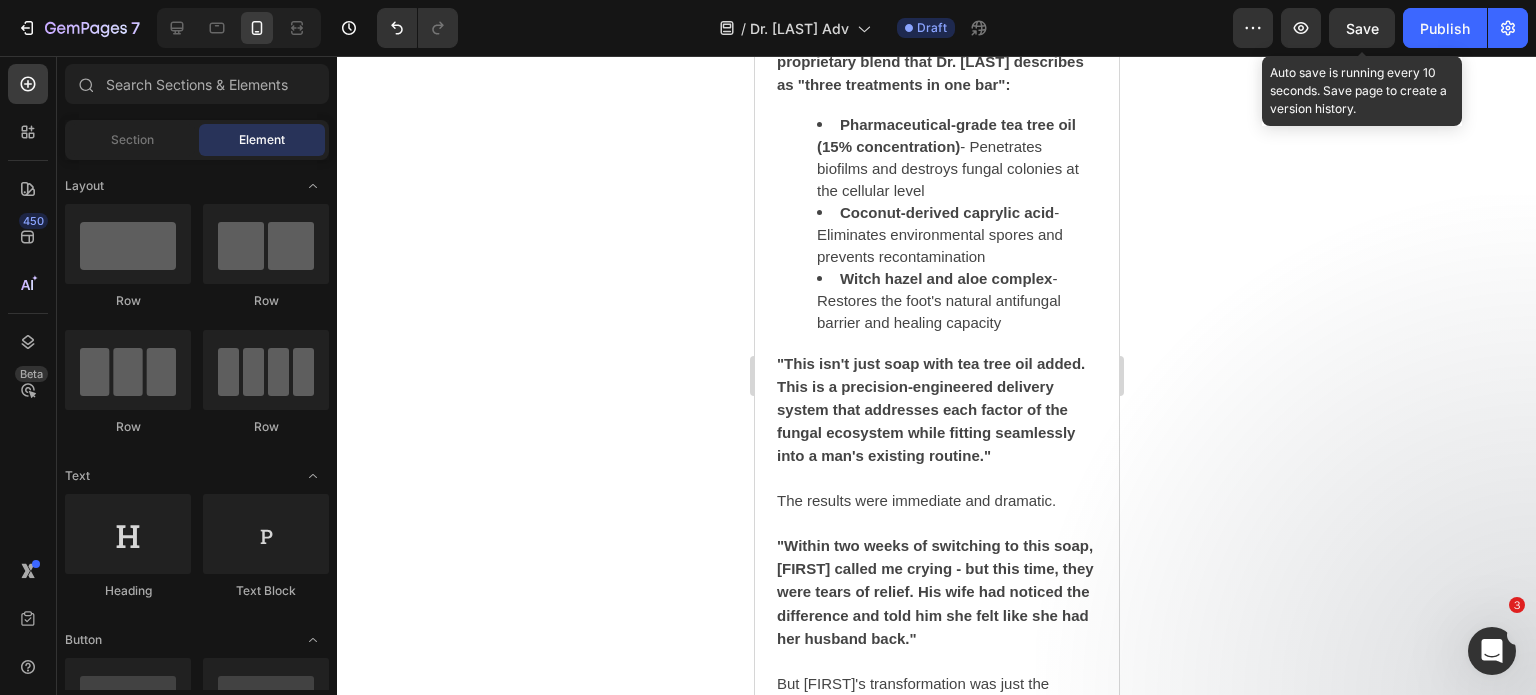 click on "Save" at bounding box center (1362, 28) 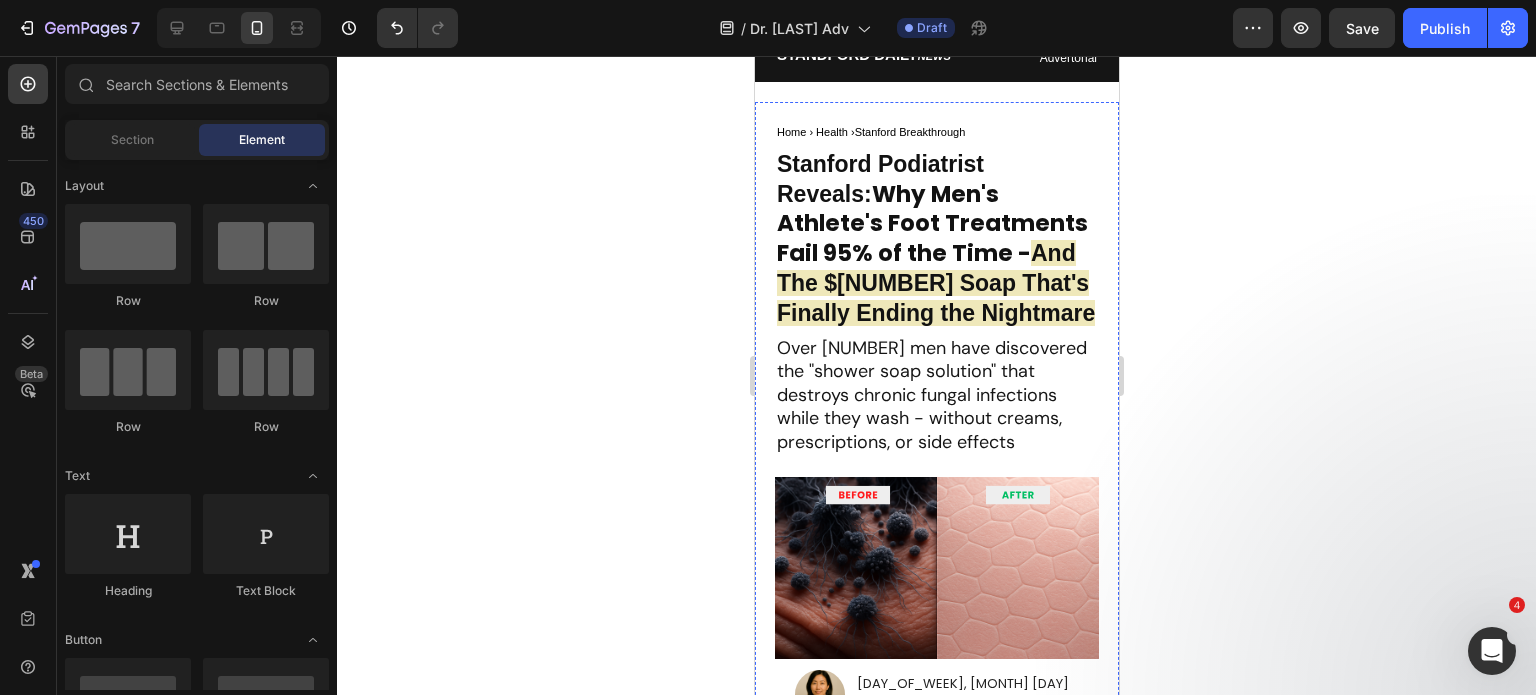 scroll, scrollTop: 0, scrollLeft: 0, axis: both 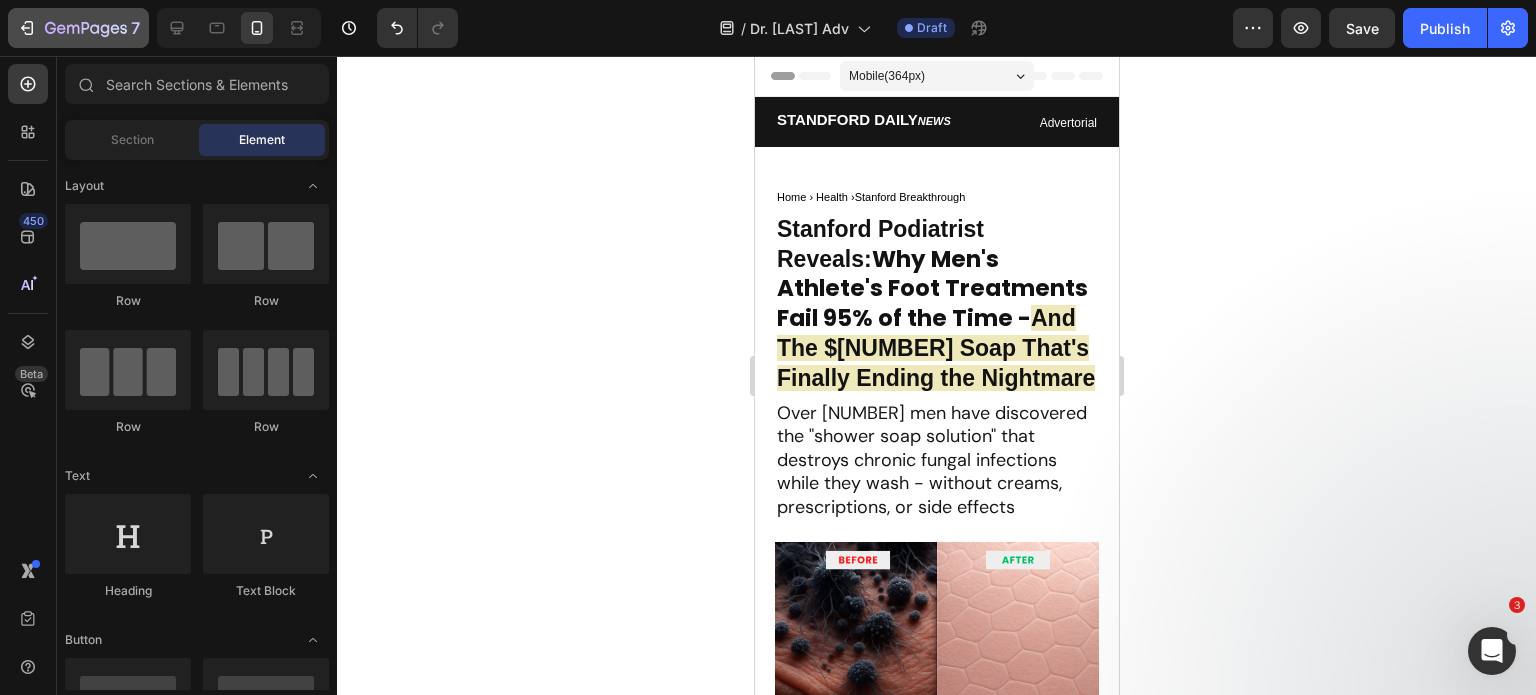 click on "7" 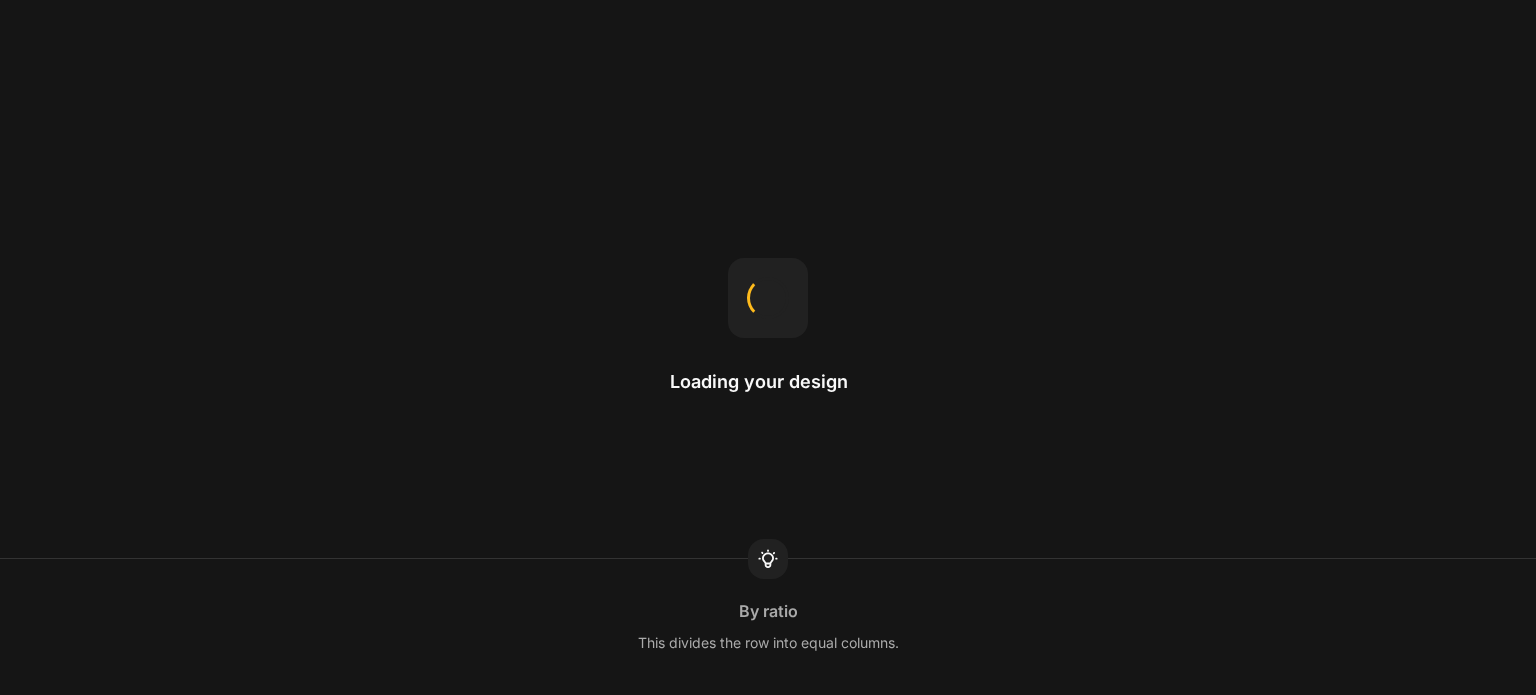 scroll, scrollTop: 0, scrollLeft: 0, axis: both 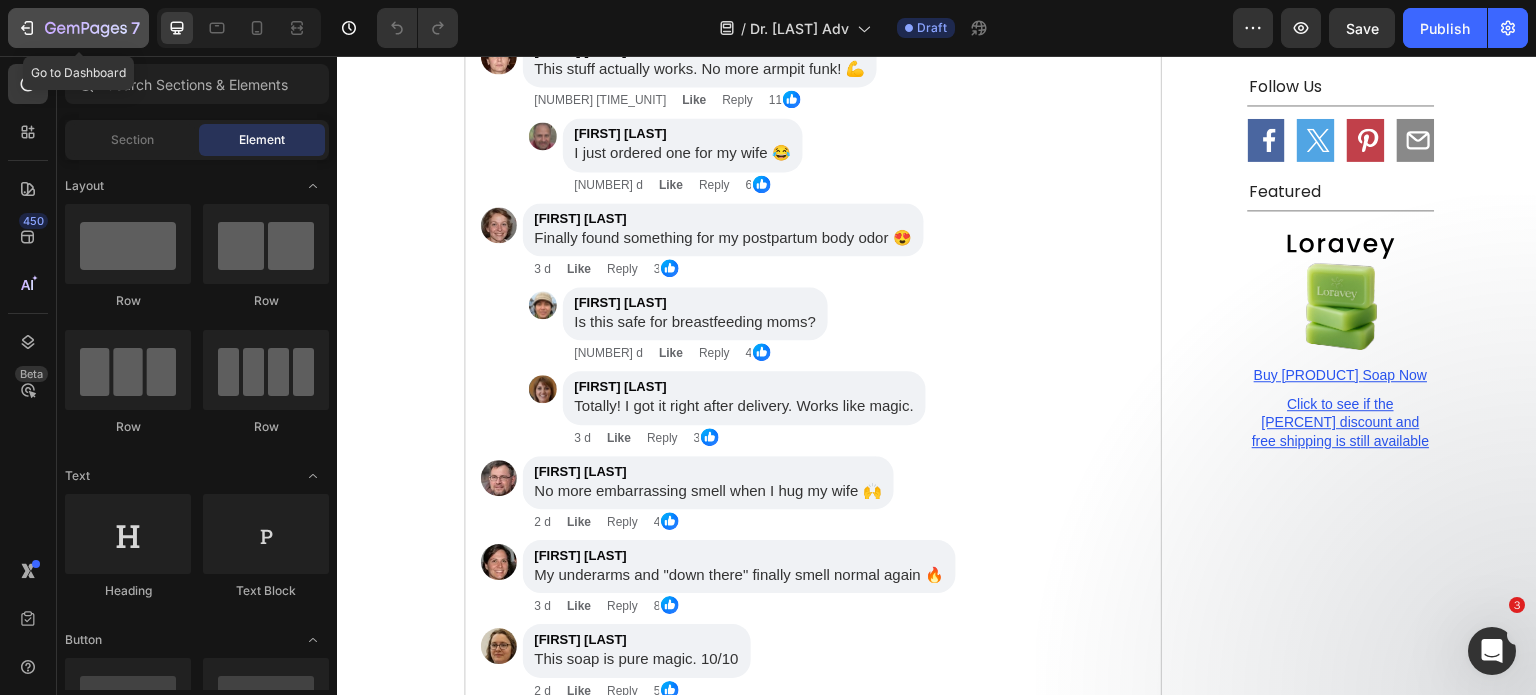 click 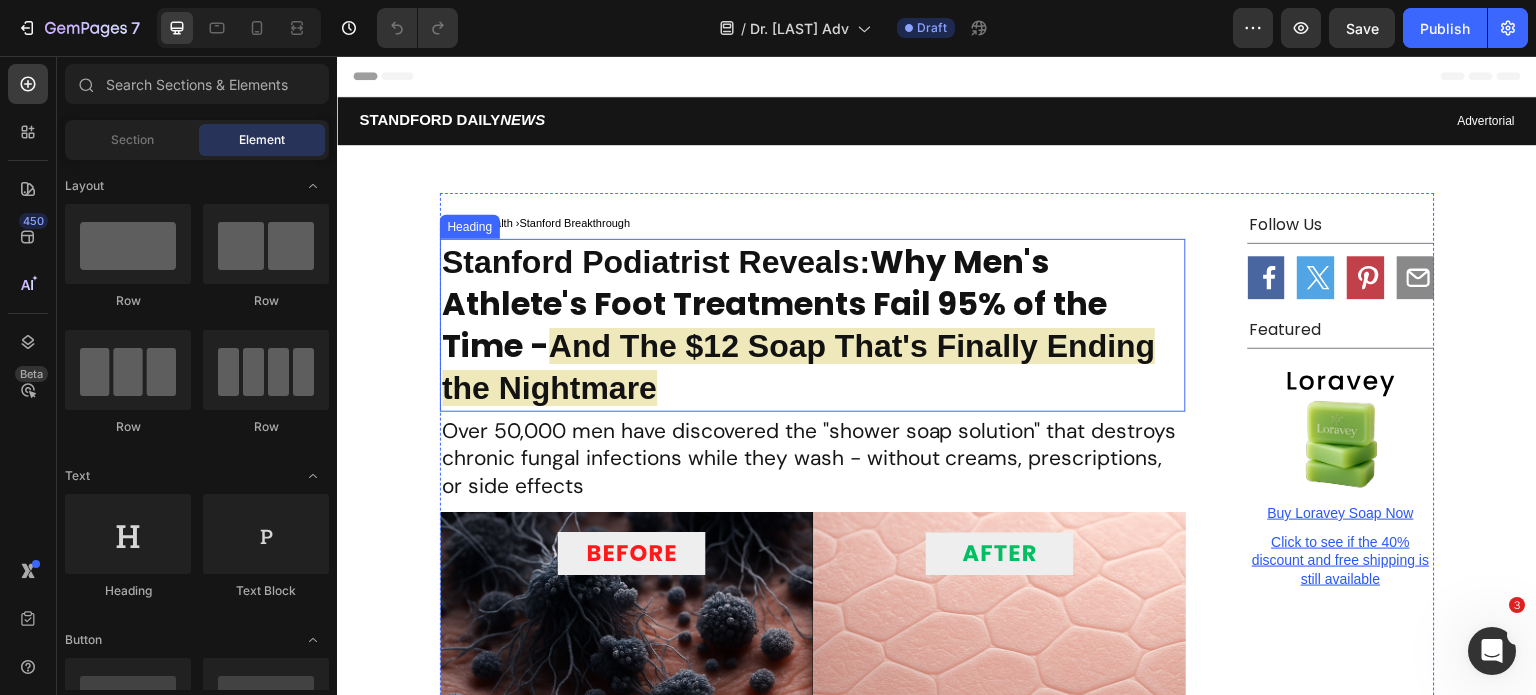 scroll, scrollTop: 0, scrollLeft: 0, axis: both 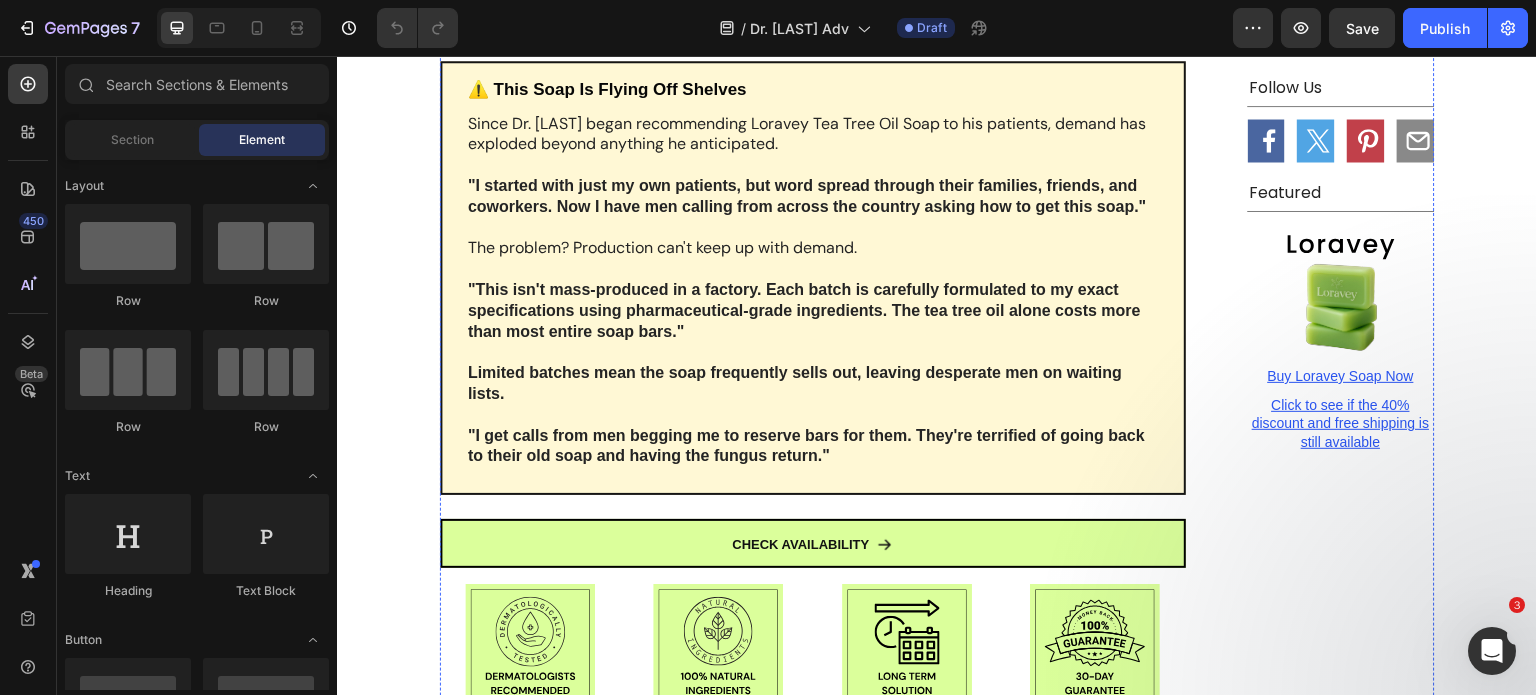 click on "Icon                Icon                Icon                Icon                Icon Icon List Hoz Sarah M. - 8 Weeks Postpartum Text block Reviewed in the United States on May 22, 2025 Text block Postpartum mom here. My armpit and 'down there' odor was so bad I was embarrassed to be intimate with my husband. Even after showering, I could smell myself within minutes. The anxiety was driving me insane. Started using this soap morning and night on all the problem areas, and within 2 weeks both the armpit funk and the 'cooch smell' were completely gone. Within a month I felt confident getting close to people again. I use it every day now and haven't had a single flare-up in 6 months. Finally don't have to lie about 'not showering today' anymore! Text block Image 92 people found this helpful Text block Row                Icon                Icon                Icon                Icon                Icon Icon List Hoz Amanda T. -  6 Weeks Postpartum Text block Text block Text block" at bounding box center (813, -582) 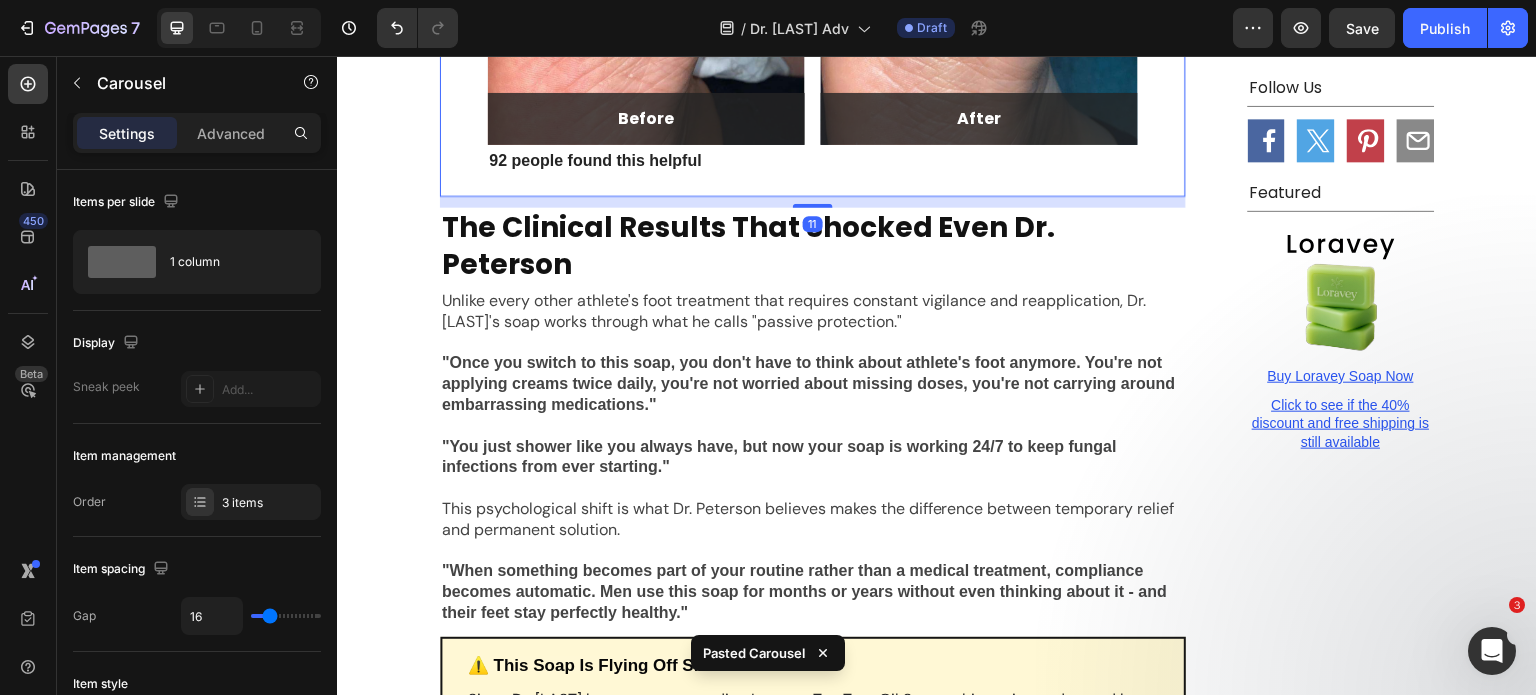 scroll, scrollTop: 7042, scrollLeft: 0, axis: vertical 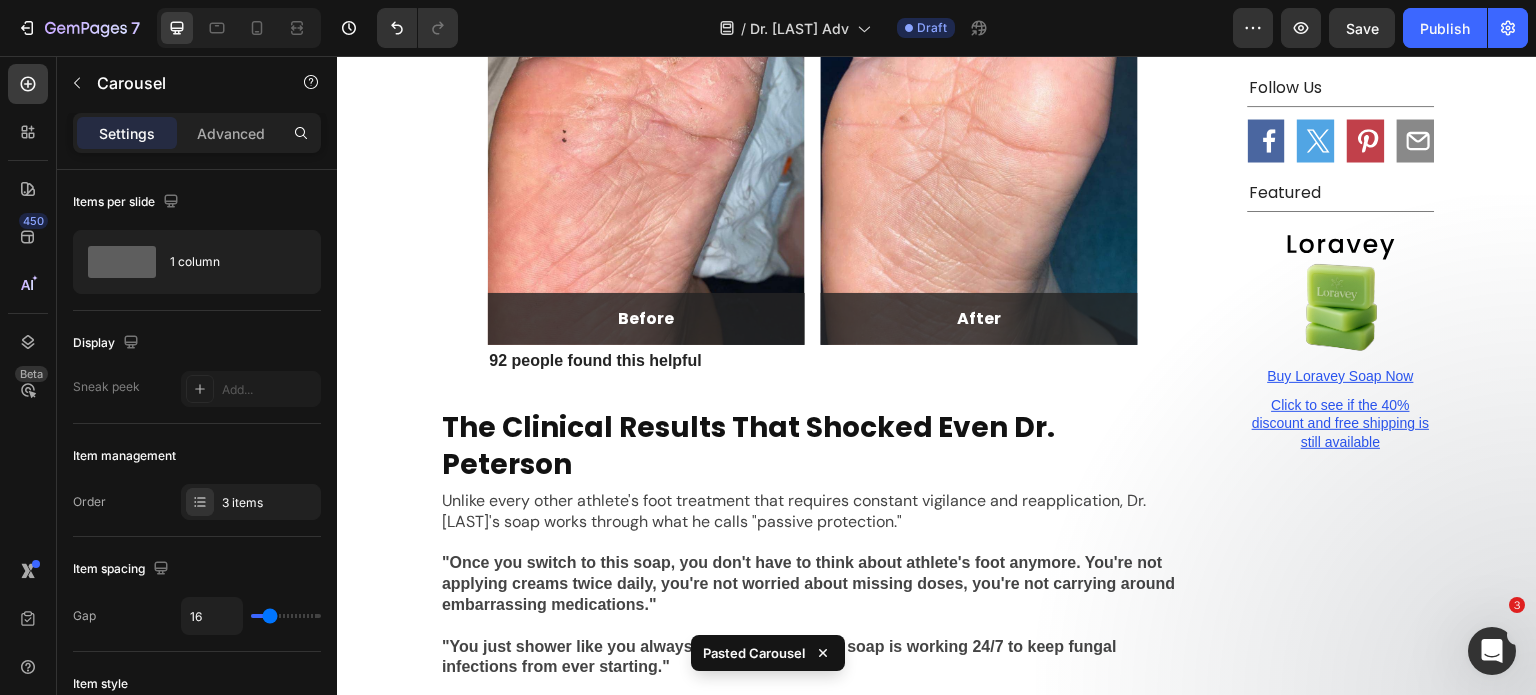 click on "Icon                Icon                Icon                Icon                Icon Icon List Hoz Sarah M. - 8 Weeks Postpartum Text block Reviewed in the United States on May 22, 2025 Text block Postpartum mom here. My armpit and 'down there' odor was so bad I was embarrassed to be intimate with my husband. Even after showering, I could smell myself within minutes. The anxiety was driving me insane. Started using this soap morning and night on all the problem areas, and within 2 weeks both the armpit funk and the 'cooch smell' were completely gone. Within a month I felt confident getting close to people again. I use it every day now and haven't had a single flare-up in 6 months. Finally don't have to lie about 'not showering today' anymore! Text block Image 92 people found this helpful Text block Row                Icon                Icon                Icon                Icon                Icon Icon List Hoz Amanda T. -  6 Weeks Postpartum Text block Text block Text block" at bounding box center [813, -569] 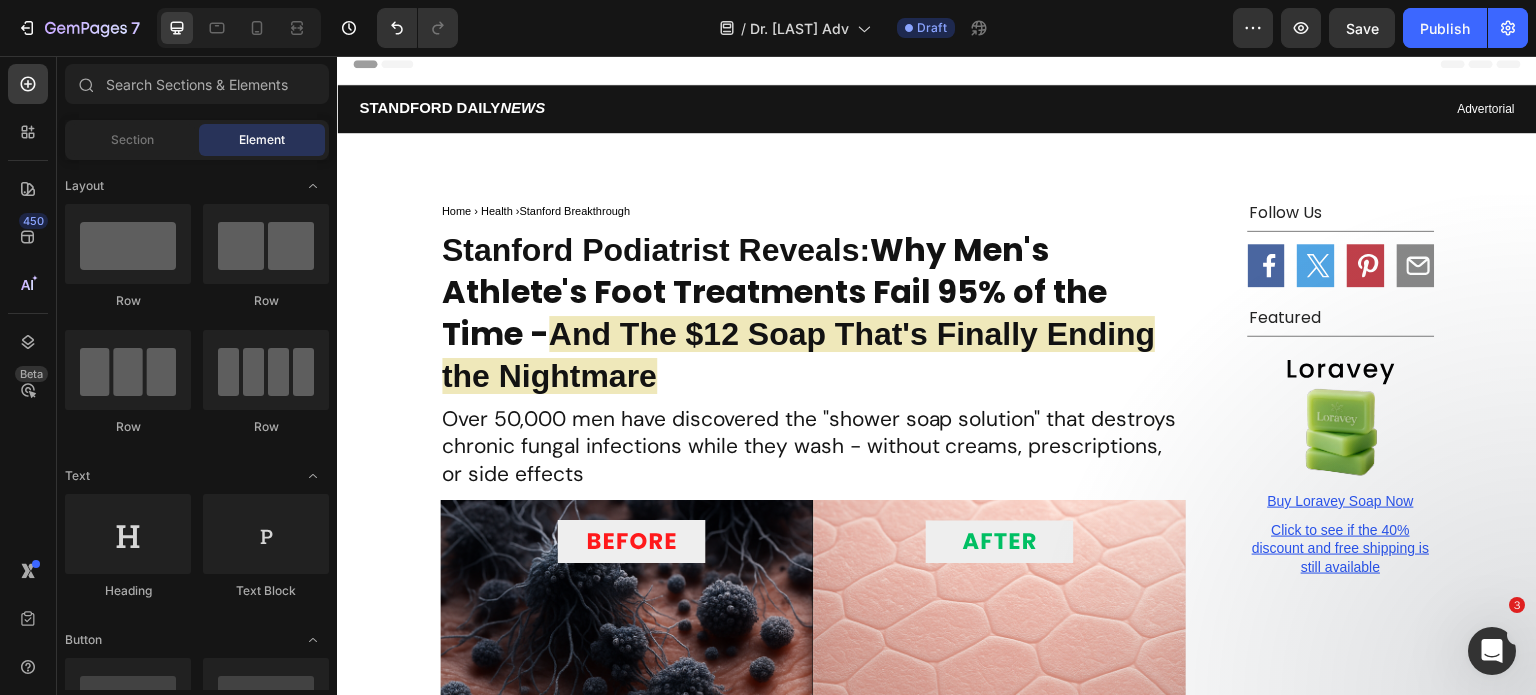 scroll, scrollTop: 0, scrollLeft: 0, axis: both 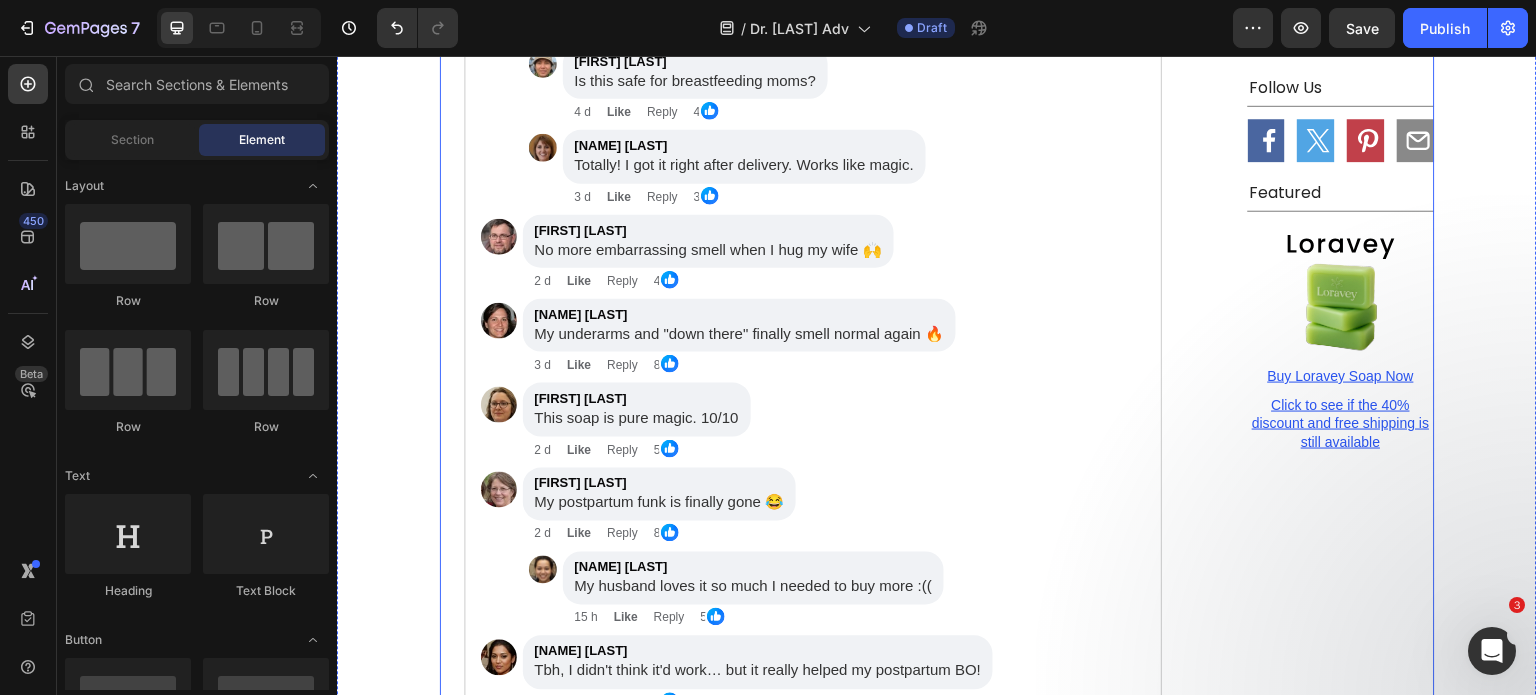 click on "CHECK AVAILABILITY Button" at bounding box center [813, -628] 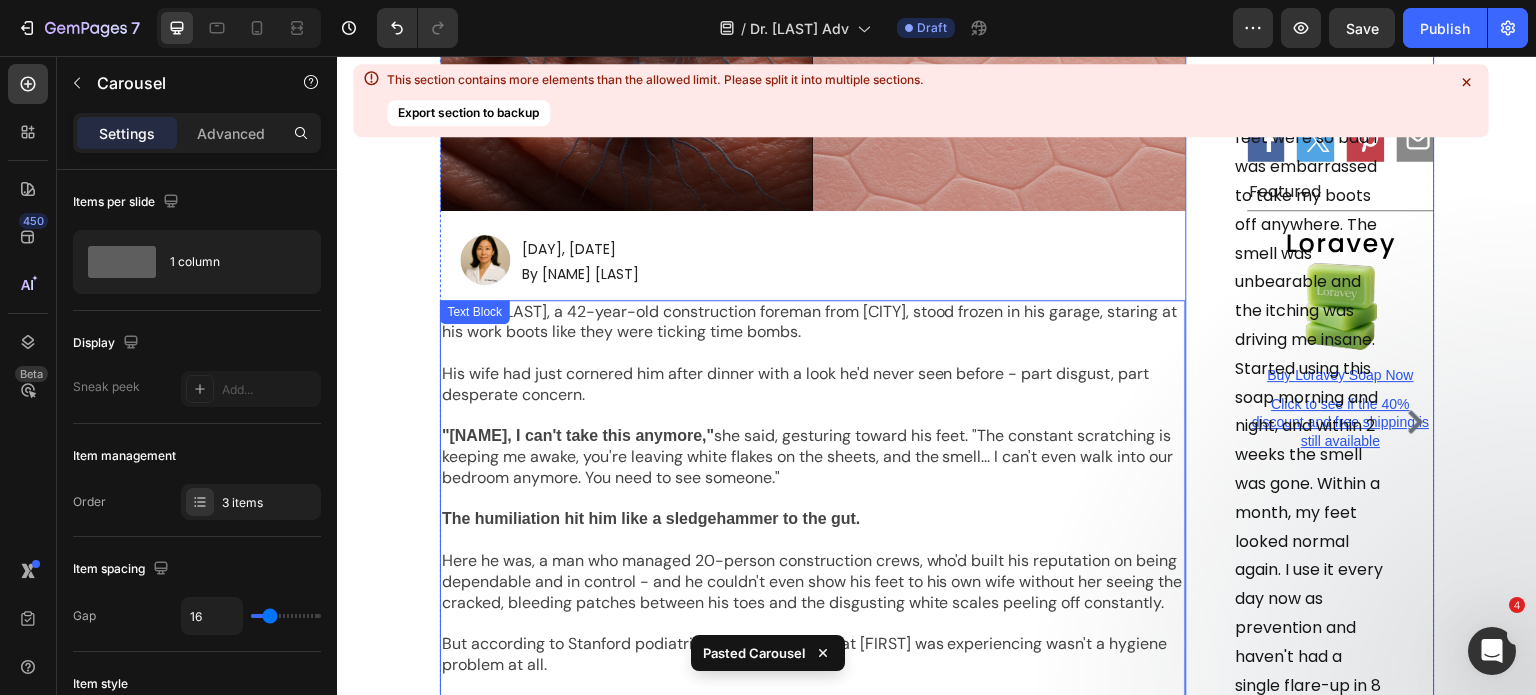 scroll, scrollTop: 489, scrollLeft: 0, axis: vertical 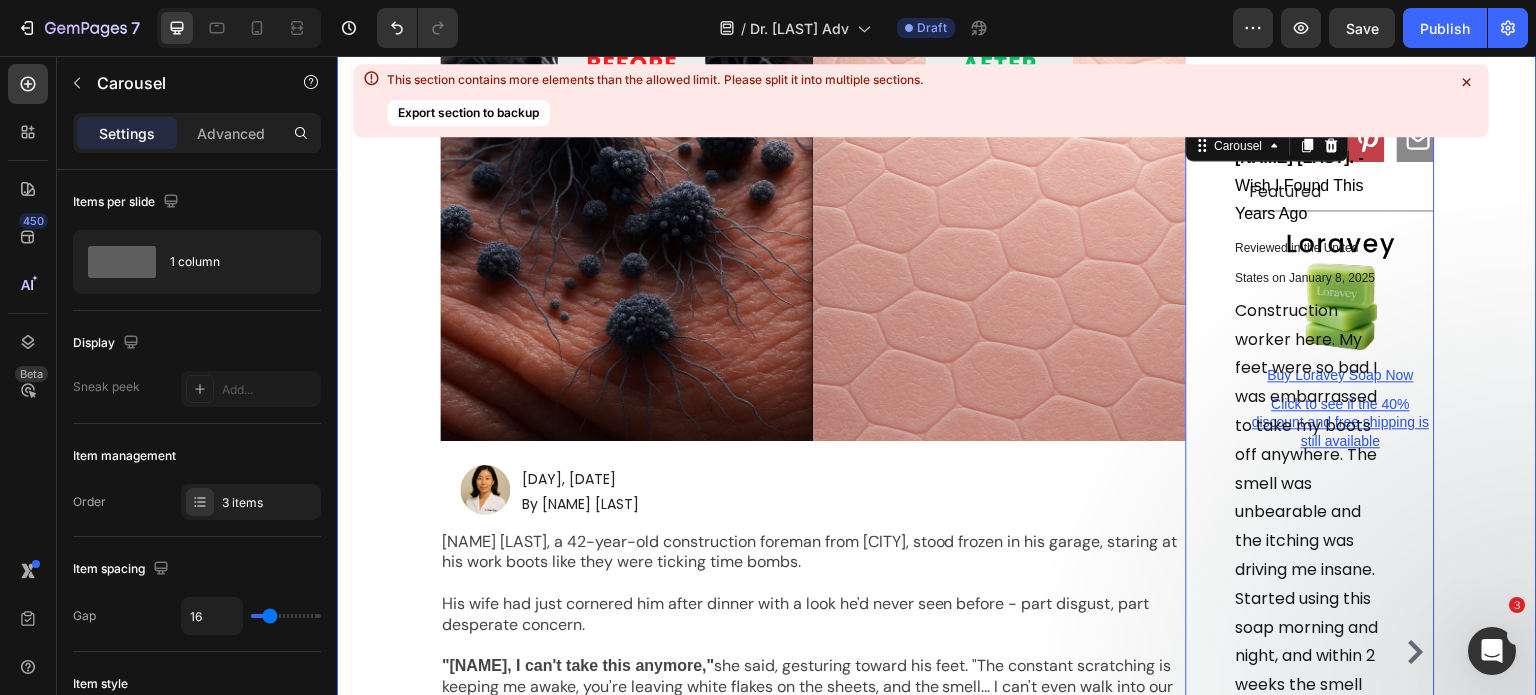 drag, startPoint x: 1468, startPoint y: 78, endPoint x: 1175, endPoint y: 60, distance: 293.55237 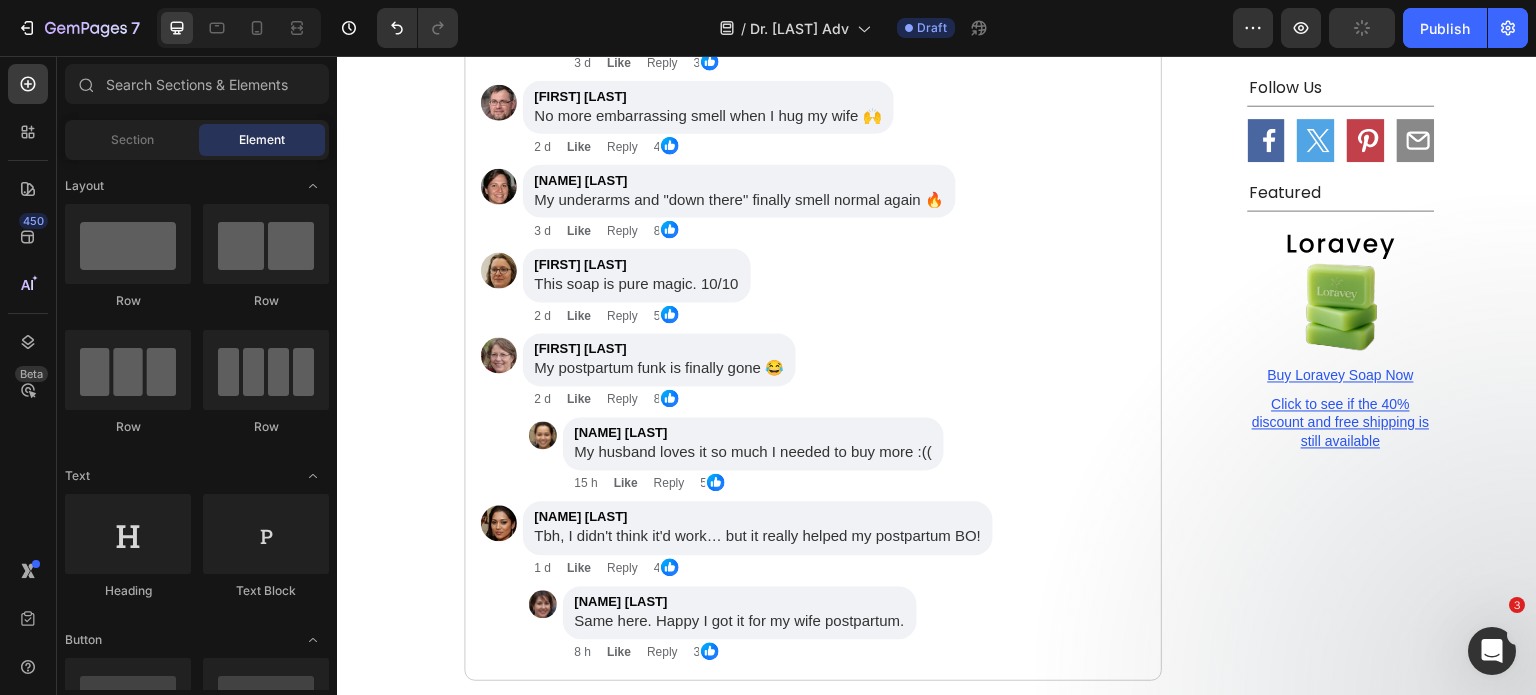 scroll, scrollTop: 8760, scrollLeft: 0, axis: vertical 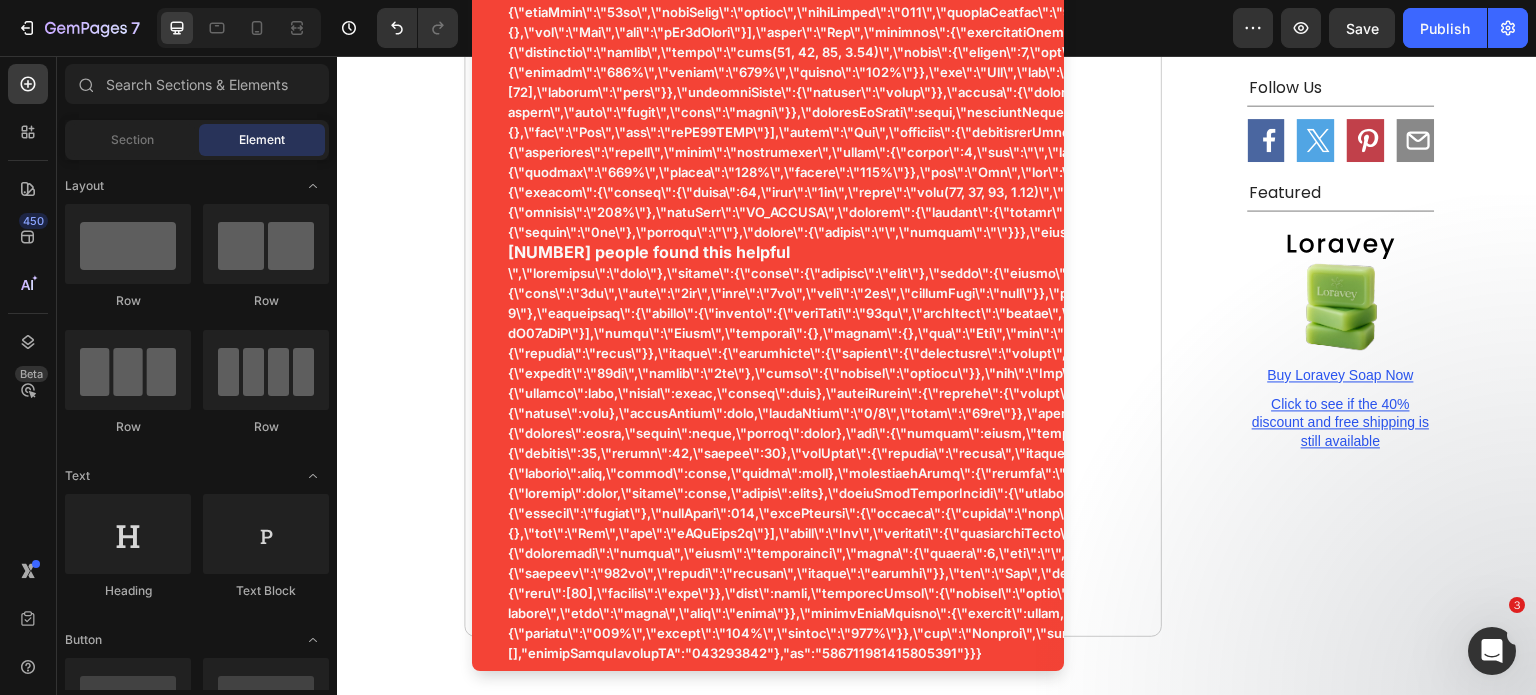 click at bounding box center (1095, -709) 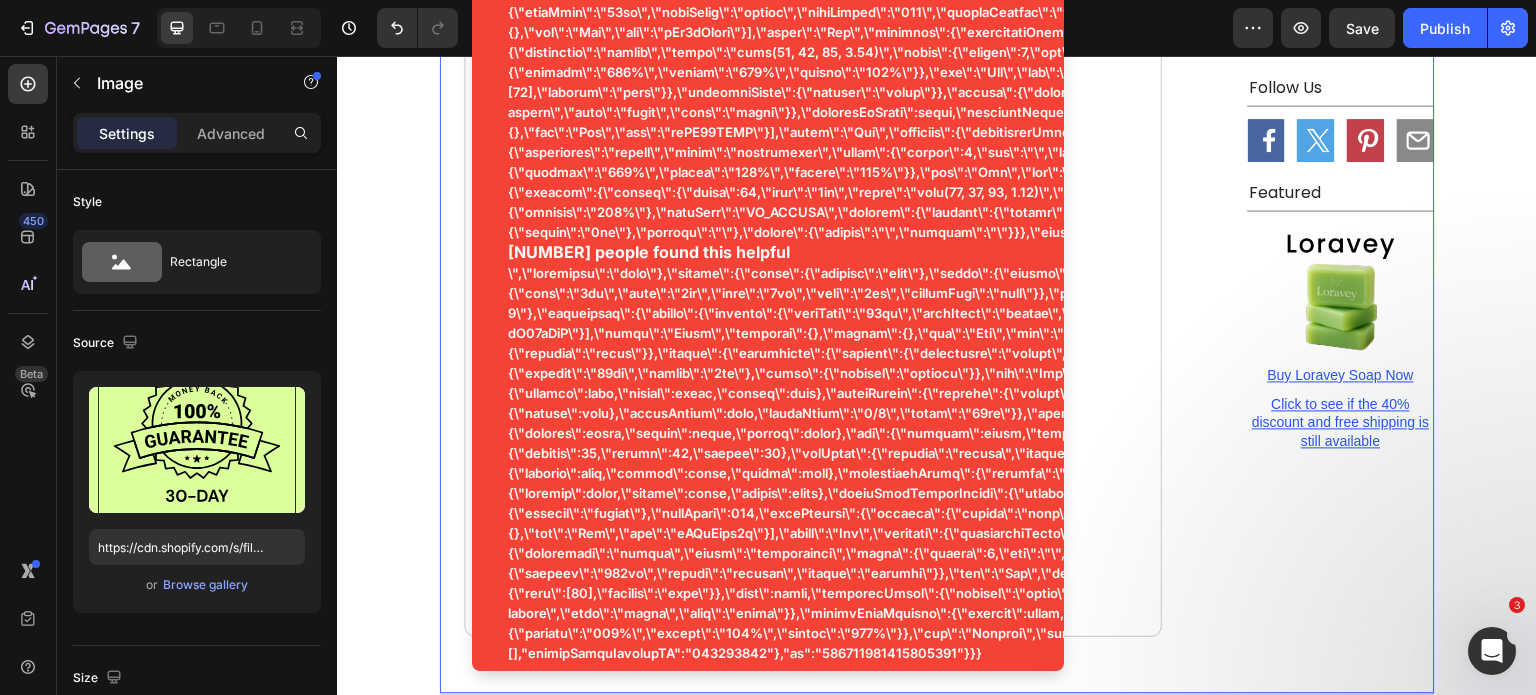 click on "Follow Us Text Block                Title Line
Icon
Icon
Icon
Icon Row Featured Text Block                Title Line Image Buy Loravey Soap Now Text Block Click to see if the 40% discount and free shipping is still available Text Block Row
Icon                Icon                Icon                Icon                Icon Icon List Hoz Tony R. -   Wish I Found This Years Ago Text block Reviewed in the United States on January 8, 2025 Text block Construction worker here. My feet were so bad I was embarrassed to take my boots off anywhere. The smell was unbearable and the itching was driving me insane. Started using this soap morning and night, and within 2 weeks the smell was gone. Within a month, my feet looked normal again. I use it every day now as prevention and haven't had a single flare-up in 8 months. Absolute game-changer. Text block Image Before Text block Row Row Image After Text block Row" at bounding box center (1310, -3927) 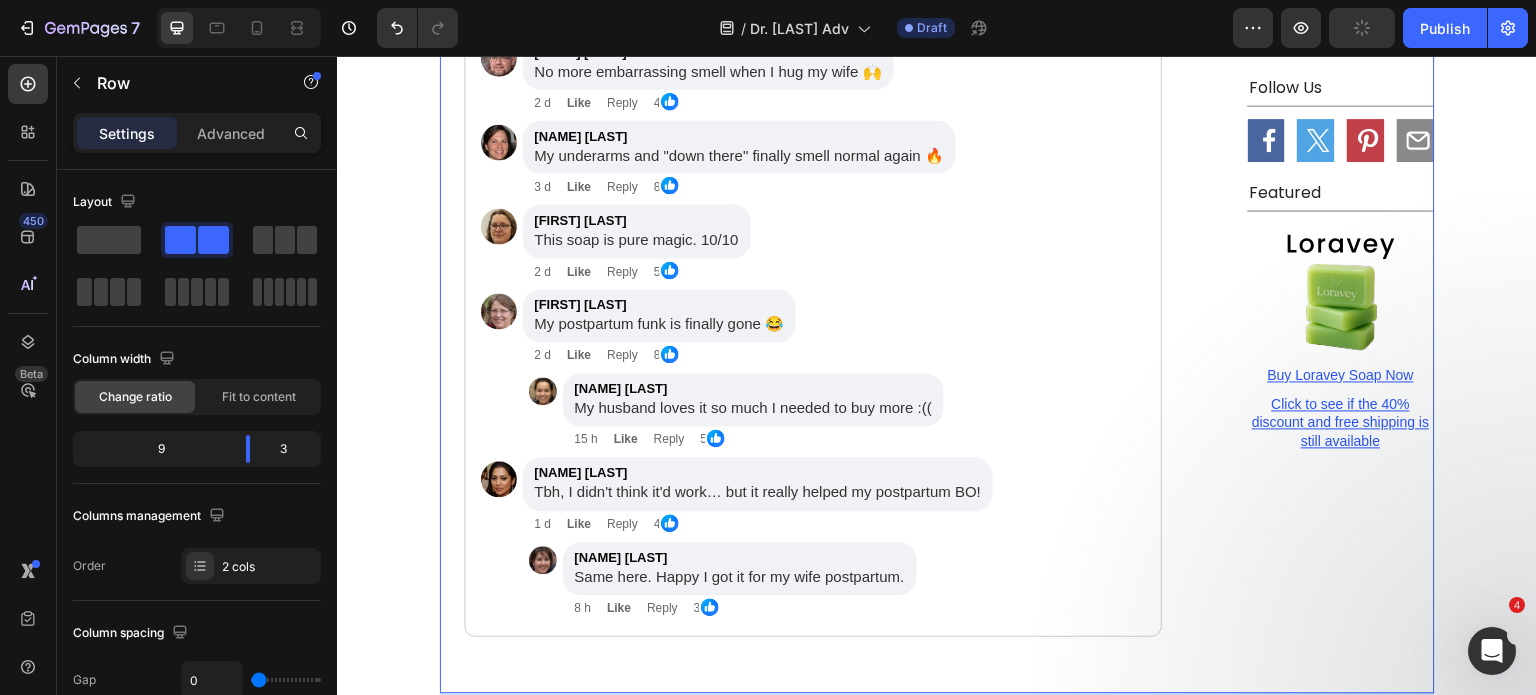 click on "CHECK AVAILABILITY Button" at bounding box center [813, -807] 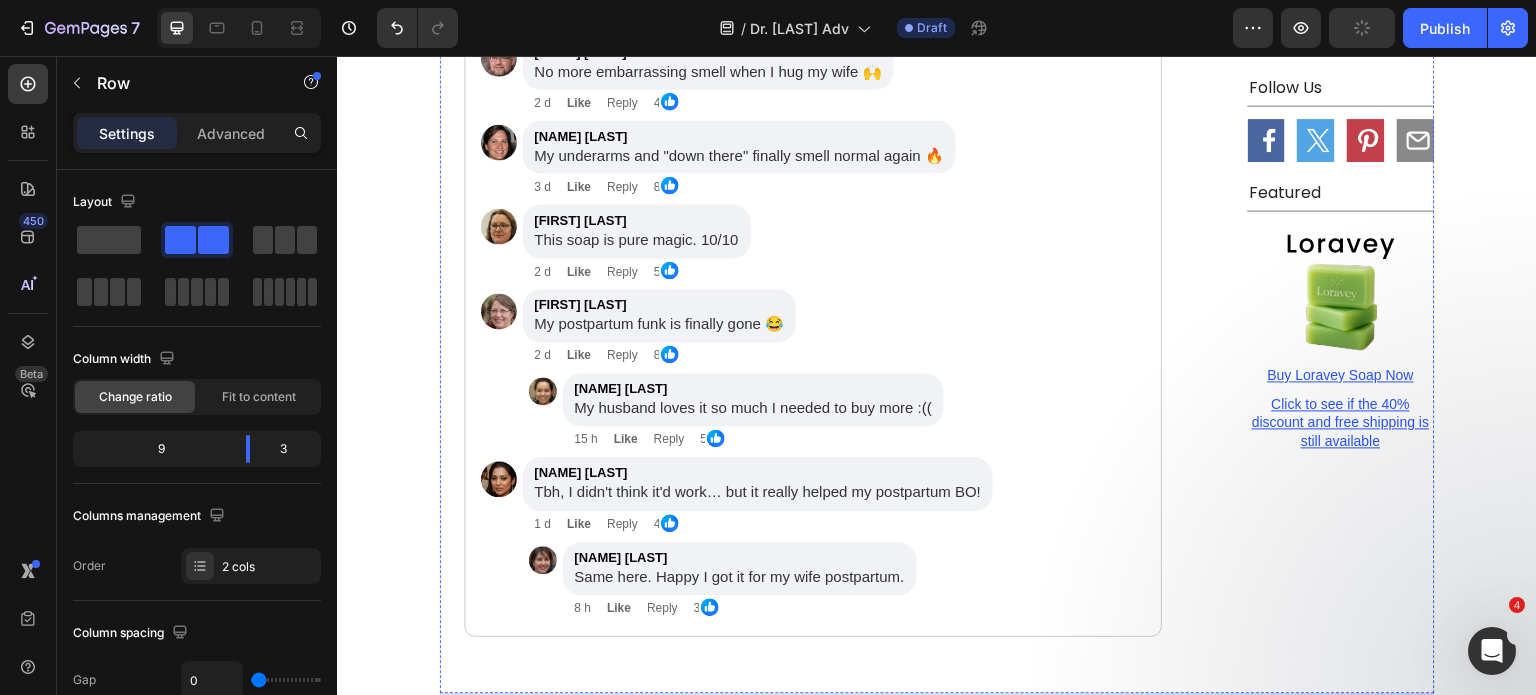 click on "CHECK AVAILABILITY" at bounding box center (813, -815) 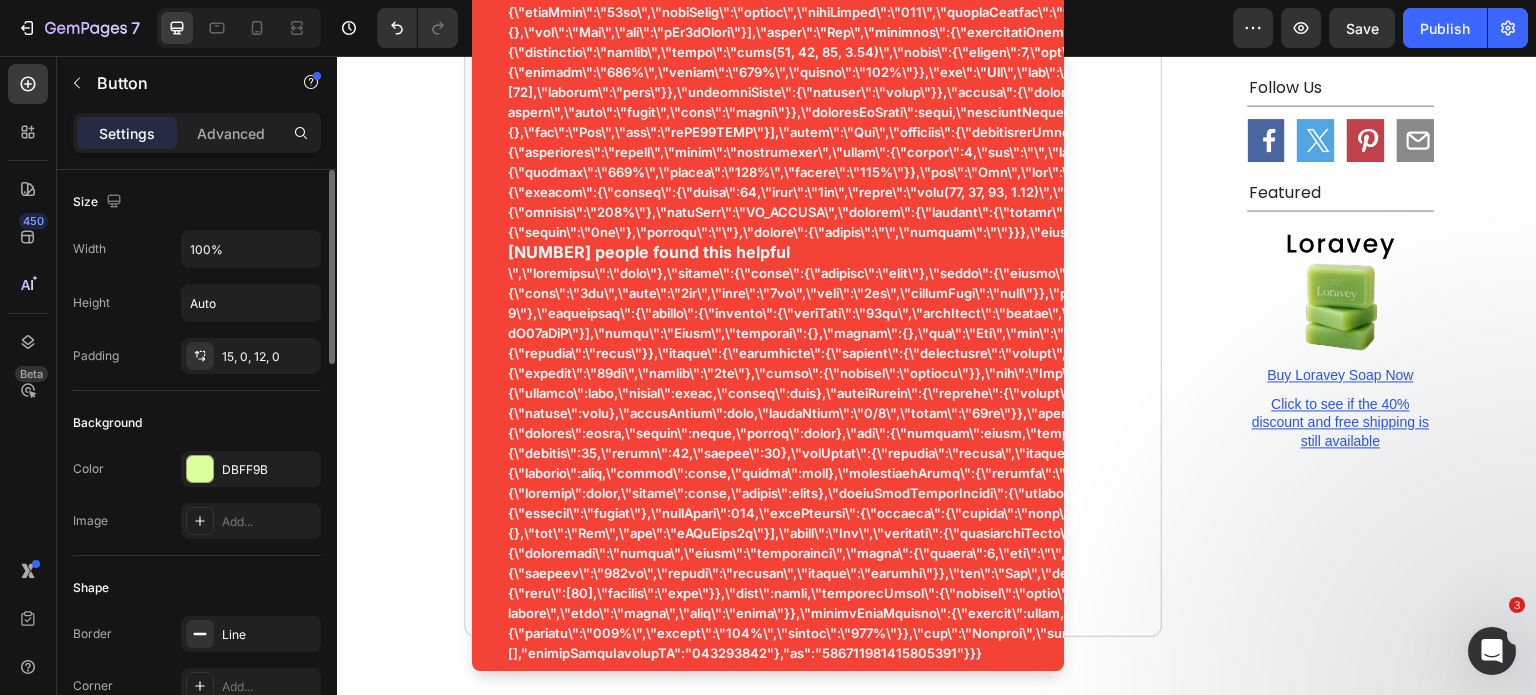 click on "Background" at bounding box center [197, 423] 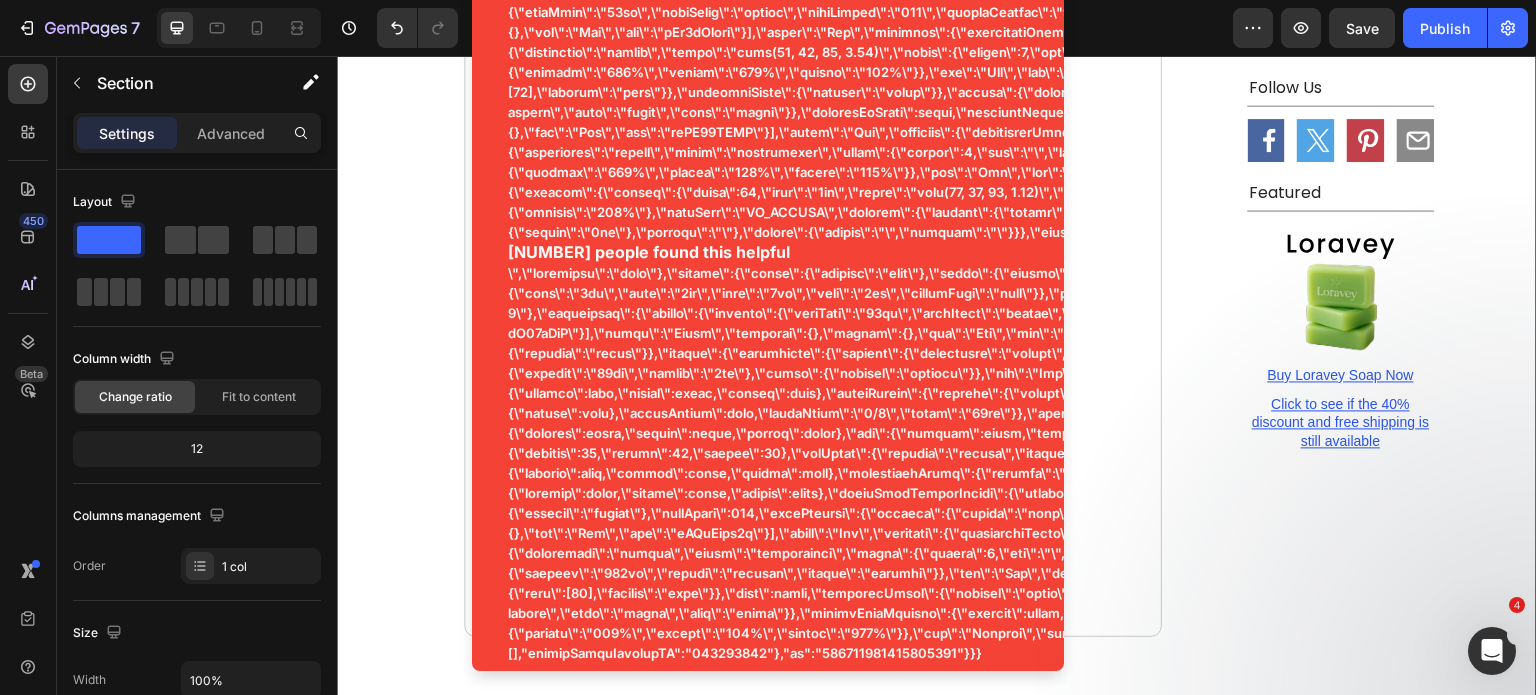 click on "STANDFORD DAILY  NEWS Heading Advertorial Text Block Row Row Home › Health ›  [UNIVERSITY] Breakthrough Text Block [UNIVERSITY] Podiatrist Reveals:  Why Men's Athlete's Foot Treatments Fail 95% of the Time -  And The $12 Soap That's Finally Ending the Nightmare Heading Over 50,000 men have discovered the "shower soap solution" that destroys chronic fungal infections while they wash - without creams, prescriptions, or side effects Text Block Image Image Friday, Aug 1st By [FIRST] [LAST] Text block Row [FIRST] [LAST], a 42-year-old construction foreman from [CITY], stood frozen in his garage, staring at his work boots like they were ticking time bombs.   His wife had just cornered him after dinner with a look he'd never seen before - part disgust, part desperate concern.   "[FIRST], I can't take this anymore,"    The humiliation hit him like a sledgehammer to the gut.     But according to [UNIVERSITY] podiatrist Dr. [LAST], what [FIRST] was experiencing wasn't a hygiene problem at all.       Text Block Heading" at bounding box center [937, -3966] 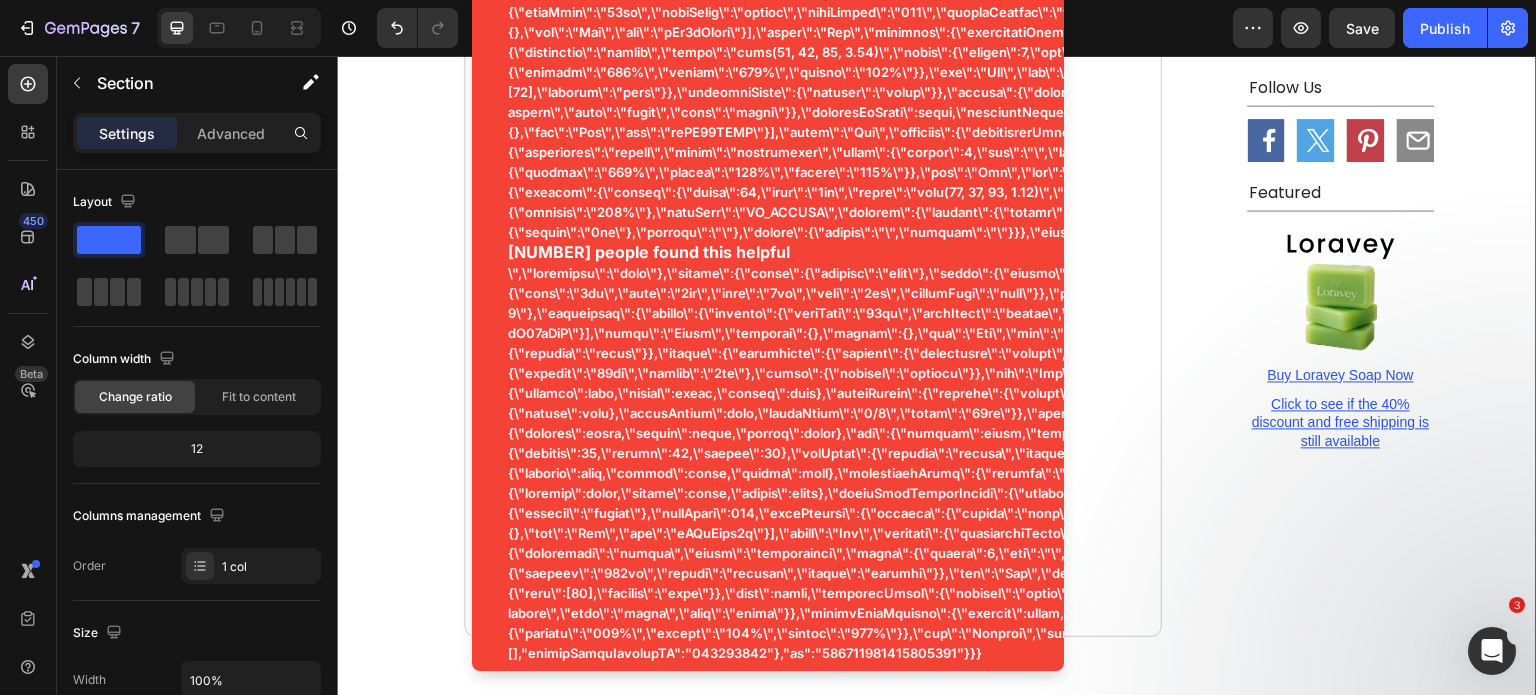 click on "Click the link above to see if the 40% discount and free gifts is still available" at bounding box center [813, -552] 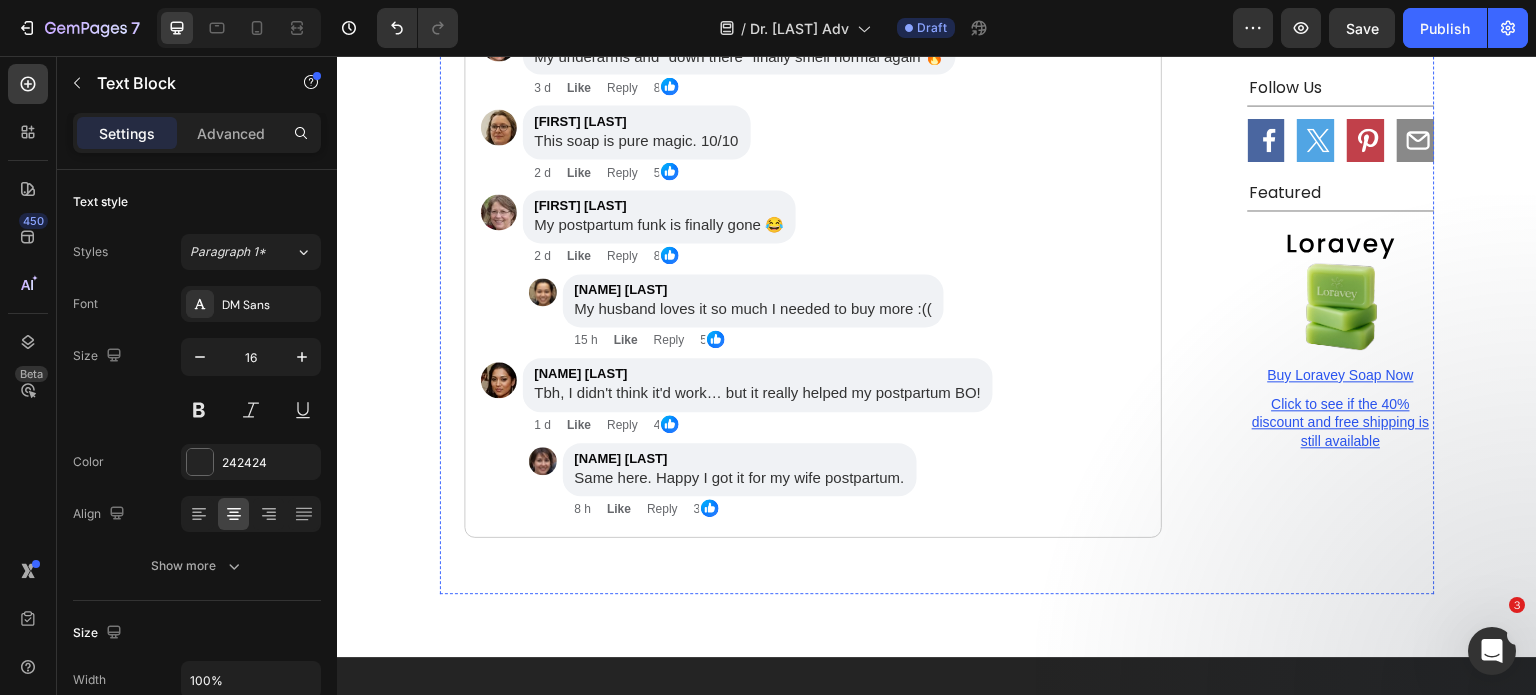 scroll, scrollTop: 8591, scrollLeft: 0, axis: vertical 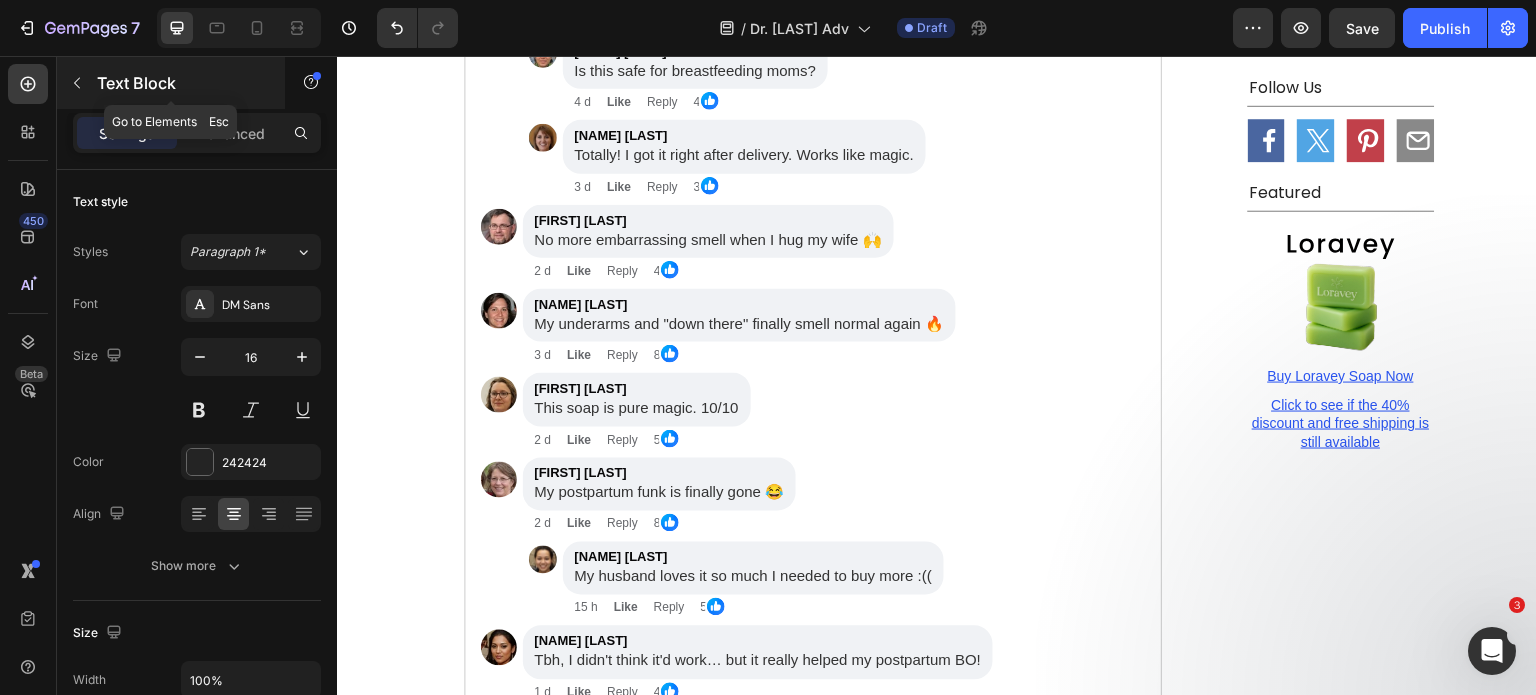 click at bounding box center (77, 83) 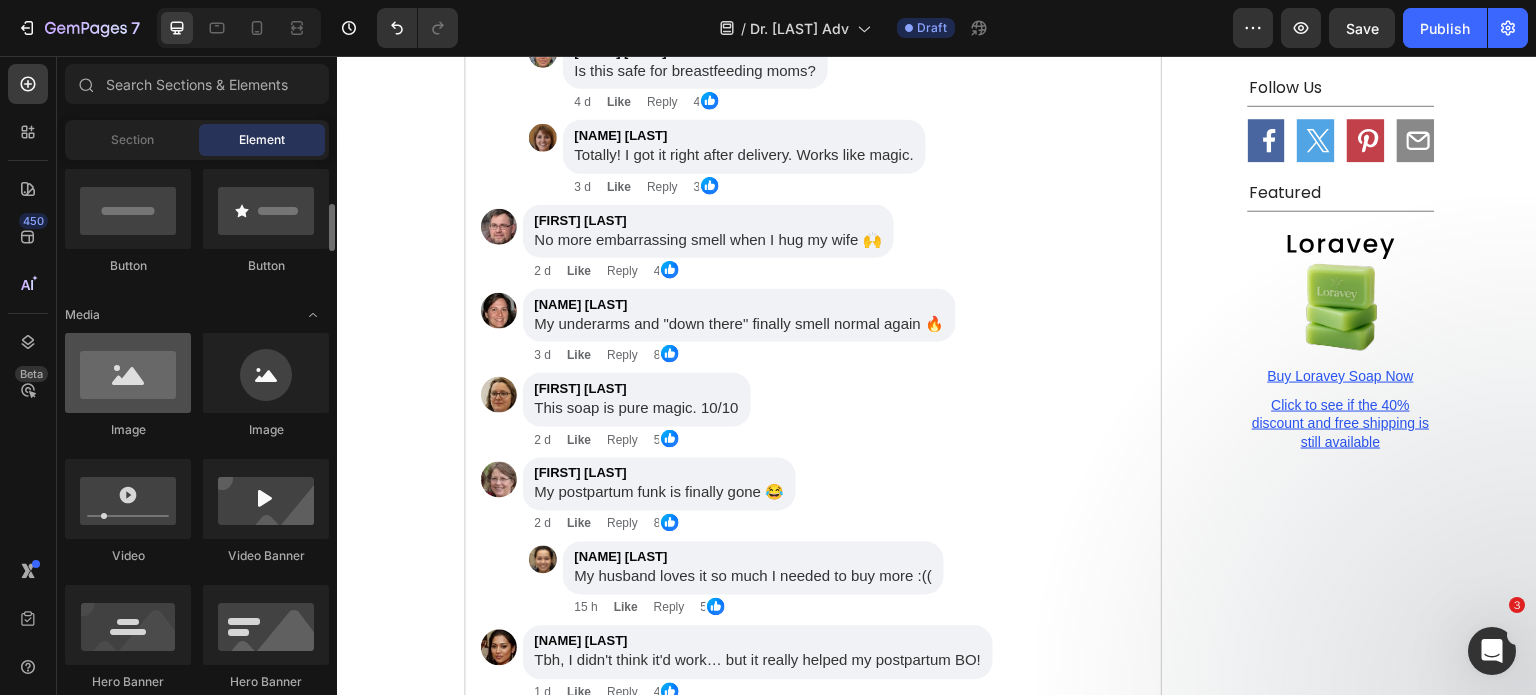 scroll, scrollTop: 490, scrollLeft: 0, axis: vertical 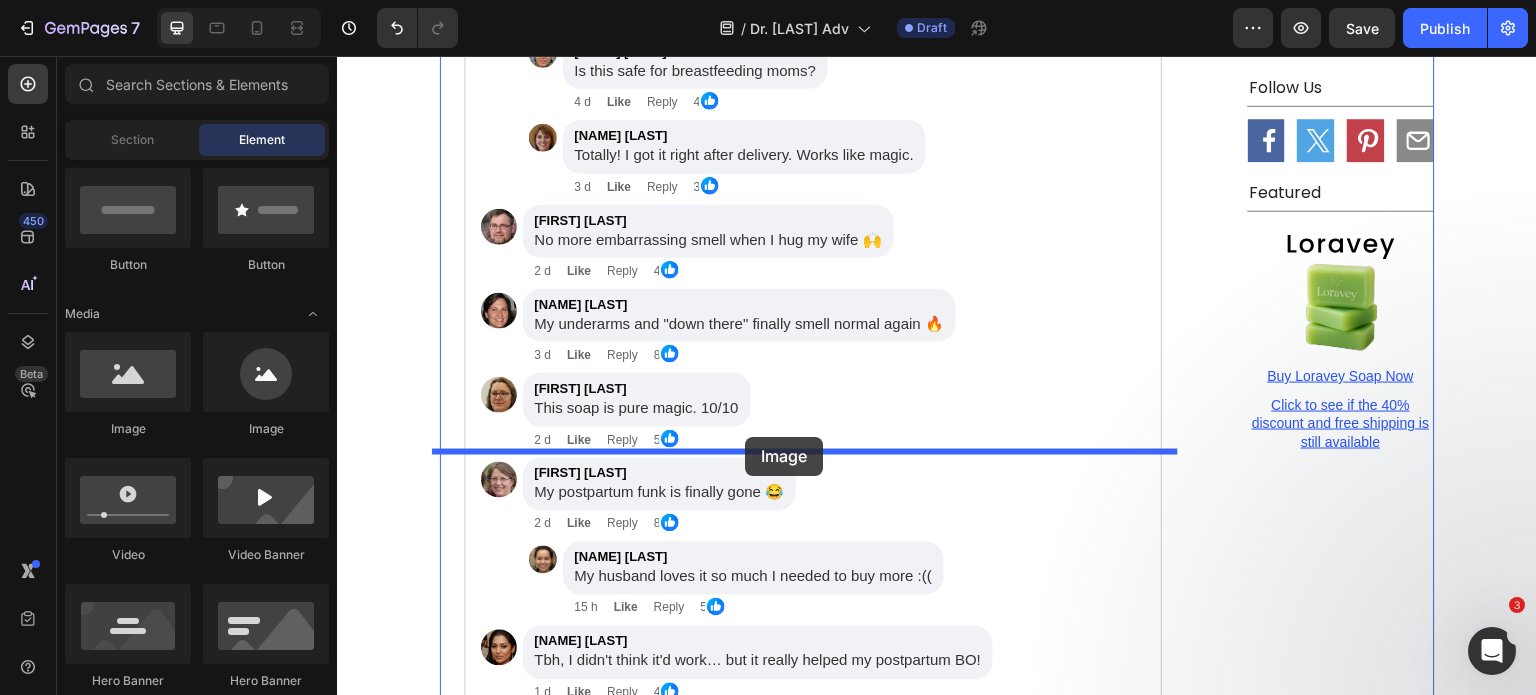 drag, startPoint x: 616, startPoint y: 451, endPoint x: 745, endPoint y: 437, distance: 129.75746 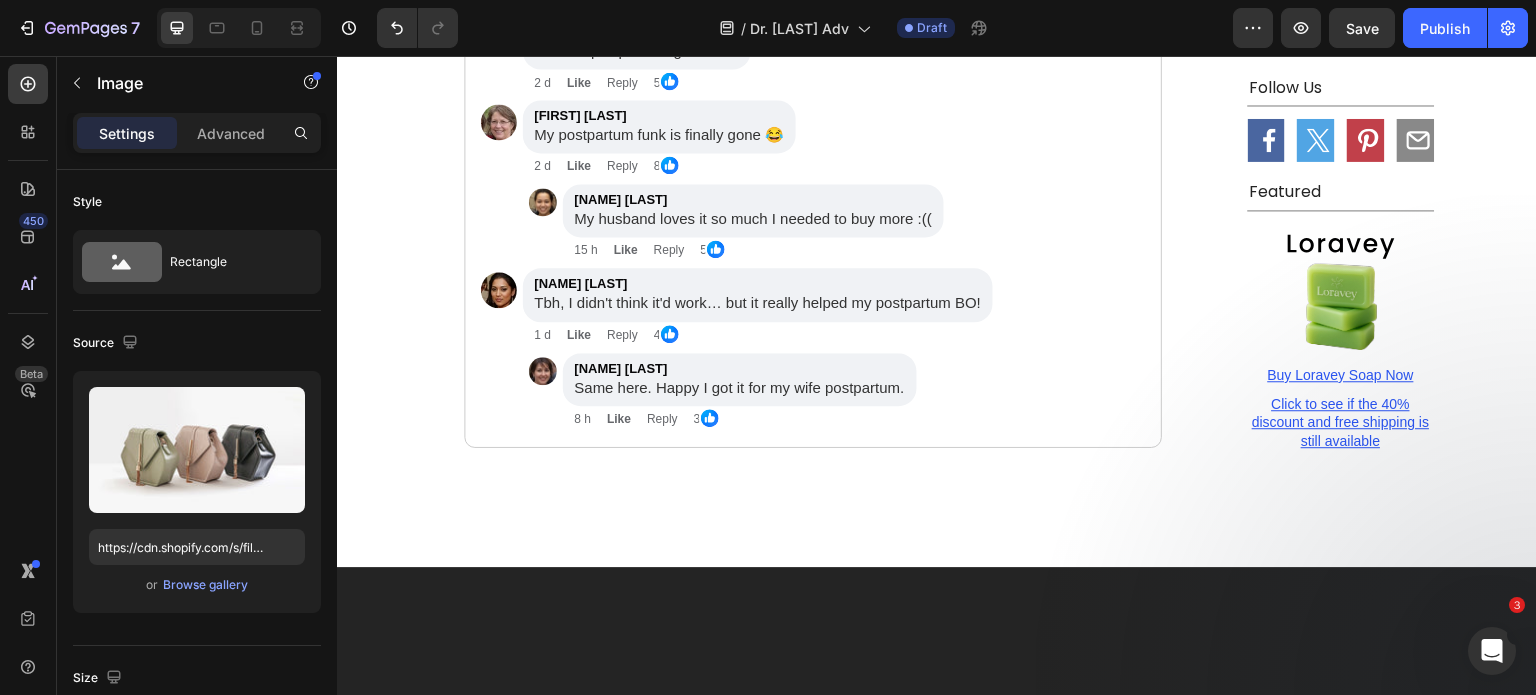 scroll, scrollTop: 8967, scrollLeft: 0, axis: vertical 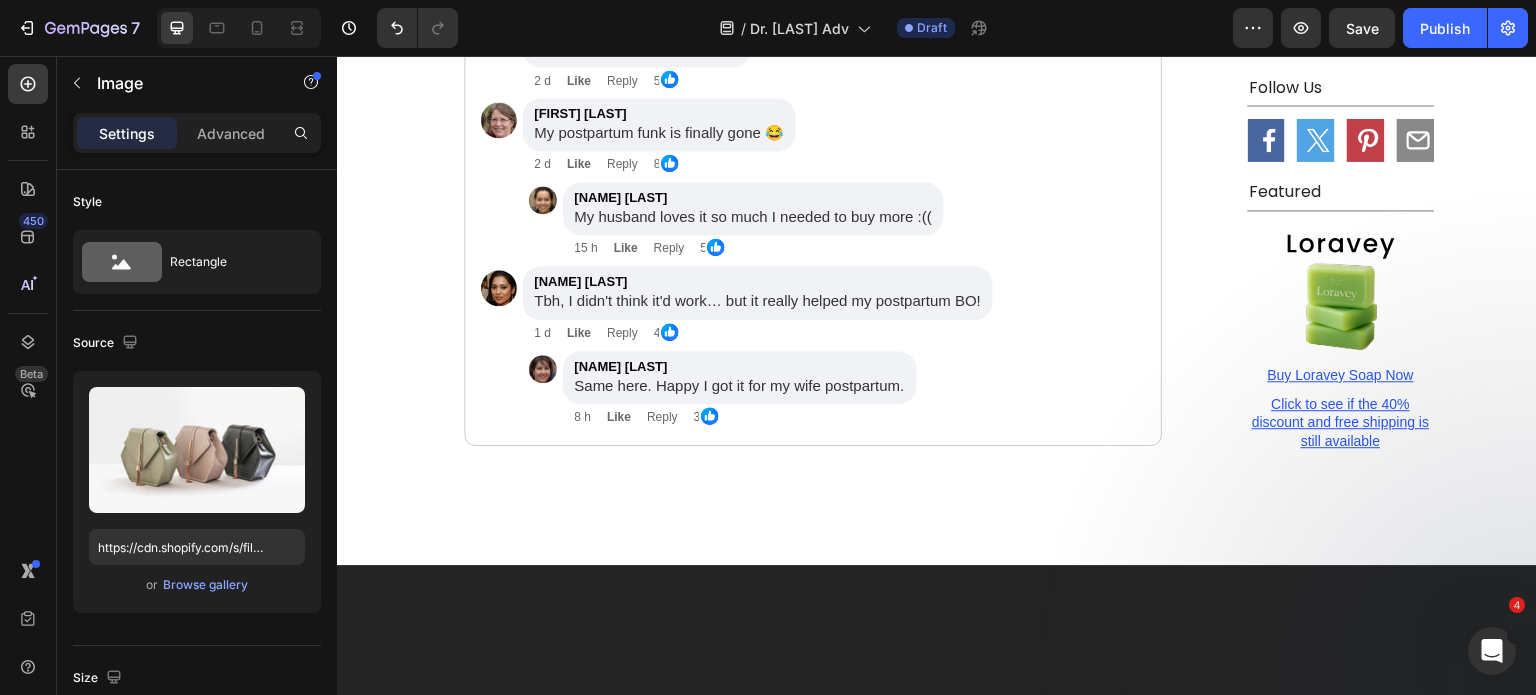 click at bounding box center (813, -981) 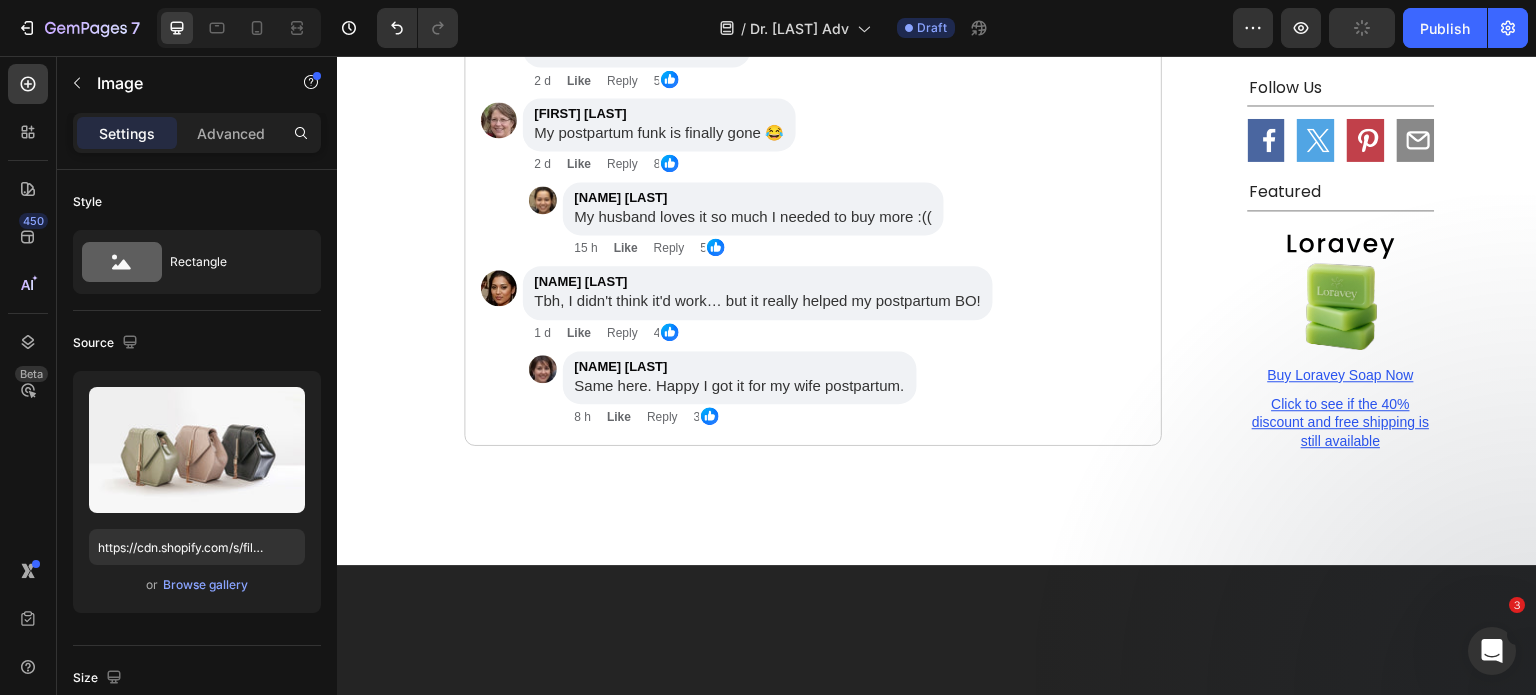 click at bounding box center (813, -981) 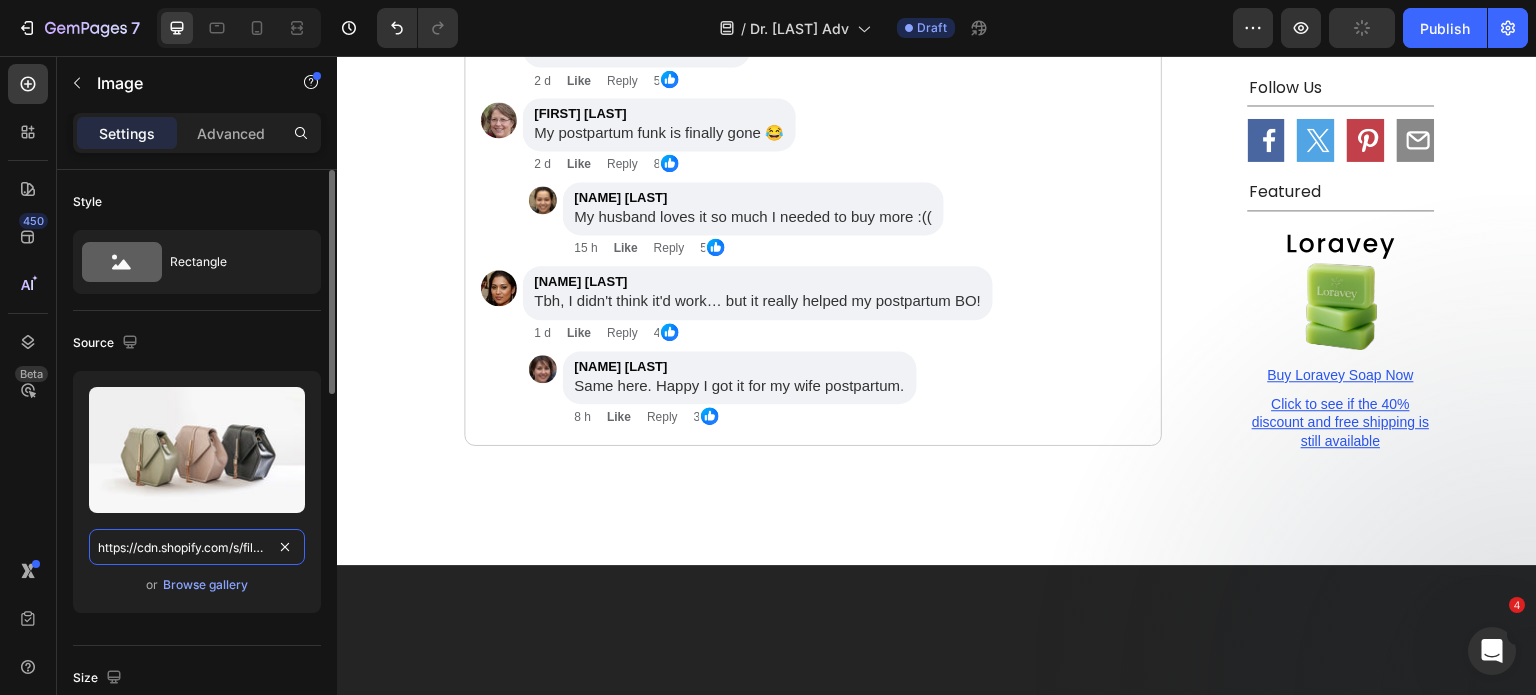 click on "https://cdn.shopify.com/s/files/1/2005/9307/files/image_demo.jpg" at bounding box center [197, 547] 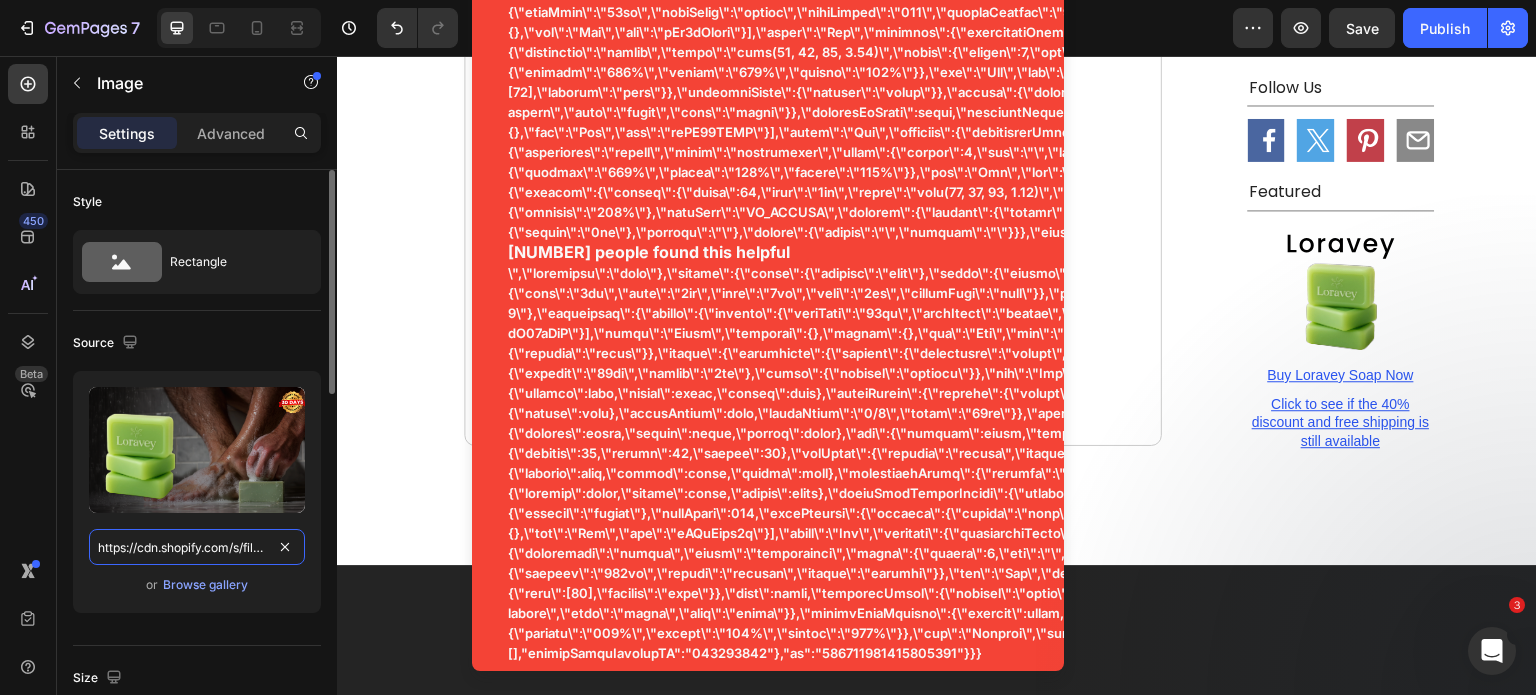 scroll, scrollTop: 0, scrollLeft: 615, axis: horizontal 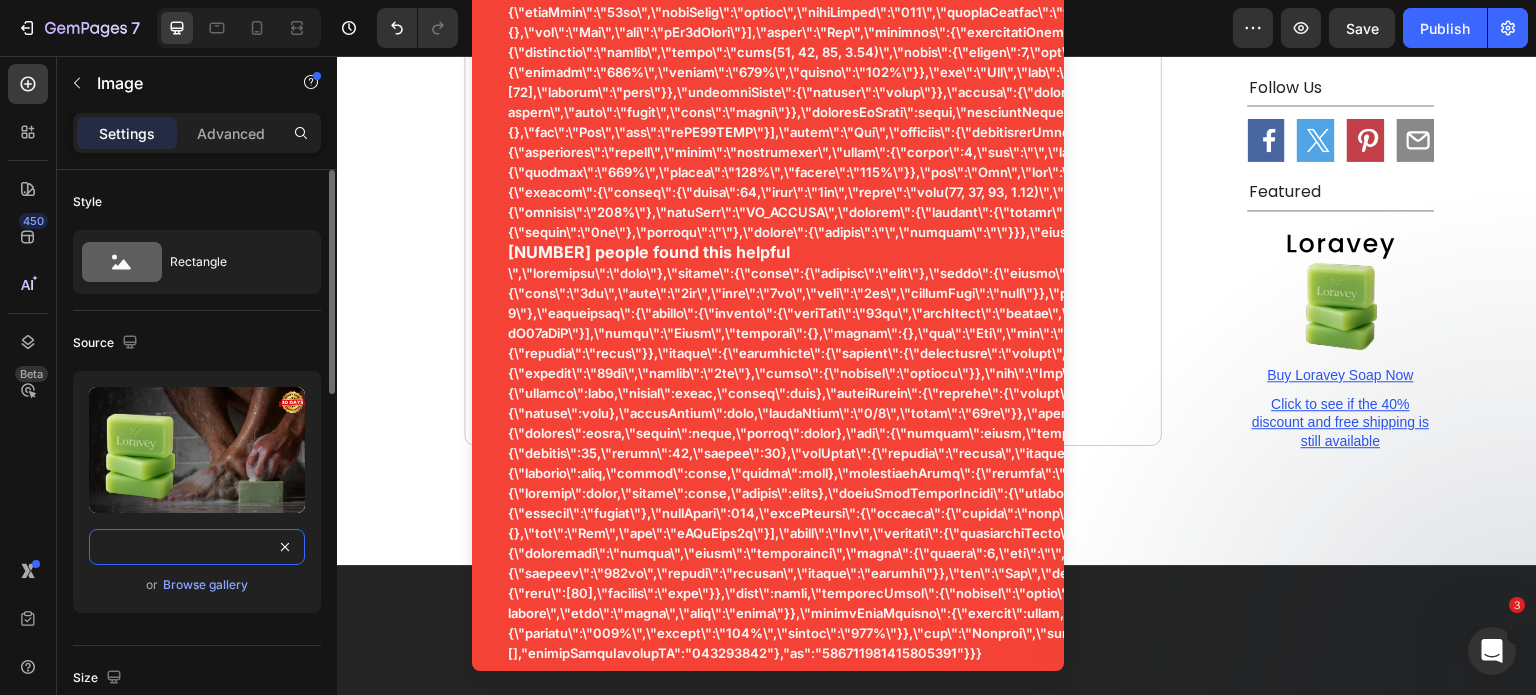 type on "https://cdn.shopify.com/s/files/1/0968/8953/6850/files/gempages_569934698445275975-2403506a-3954-443e-8b1a-1149fc9d91af.svg" 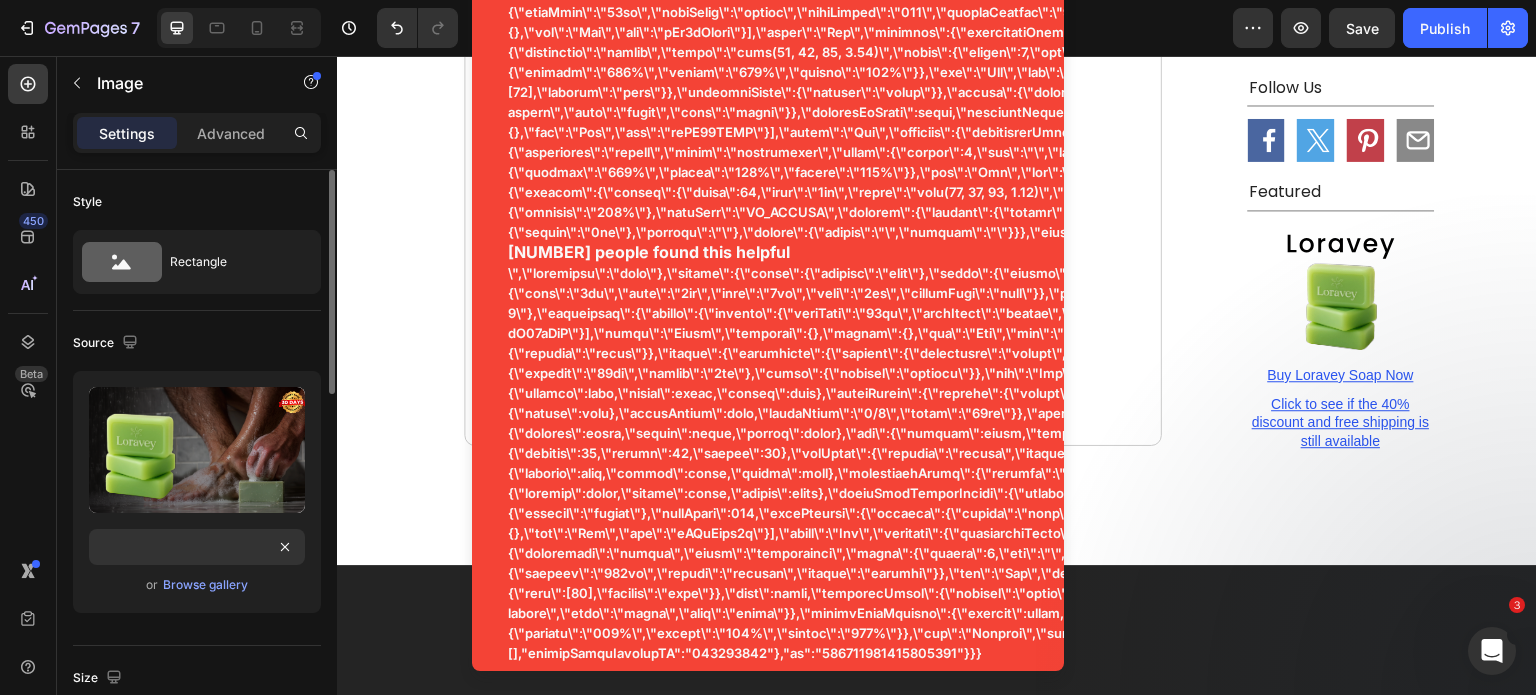 click on "Source Upload Image https://cdn.shopify.com/s/files/1/0968/8953/6850/files/gempages_569934698445275975-2403506a-3954-443e-8b1a-1149fc9d91af.svg or  Browse gallery" 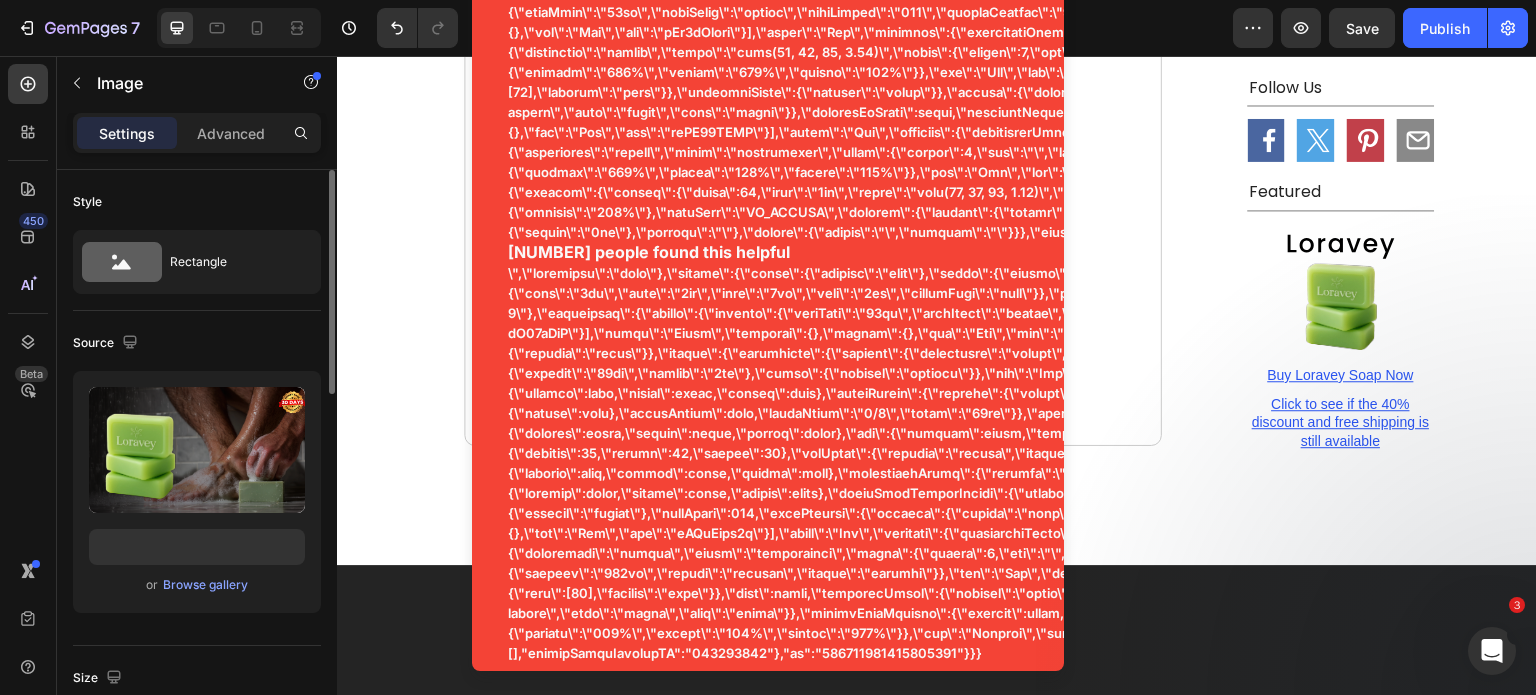 scroll, scrollTop: 0, scrollLeft: 0, axis: both 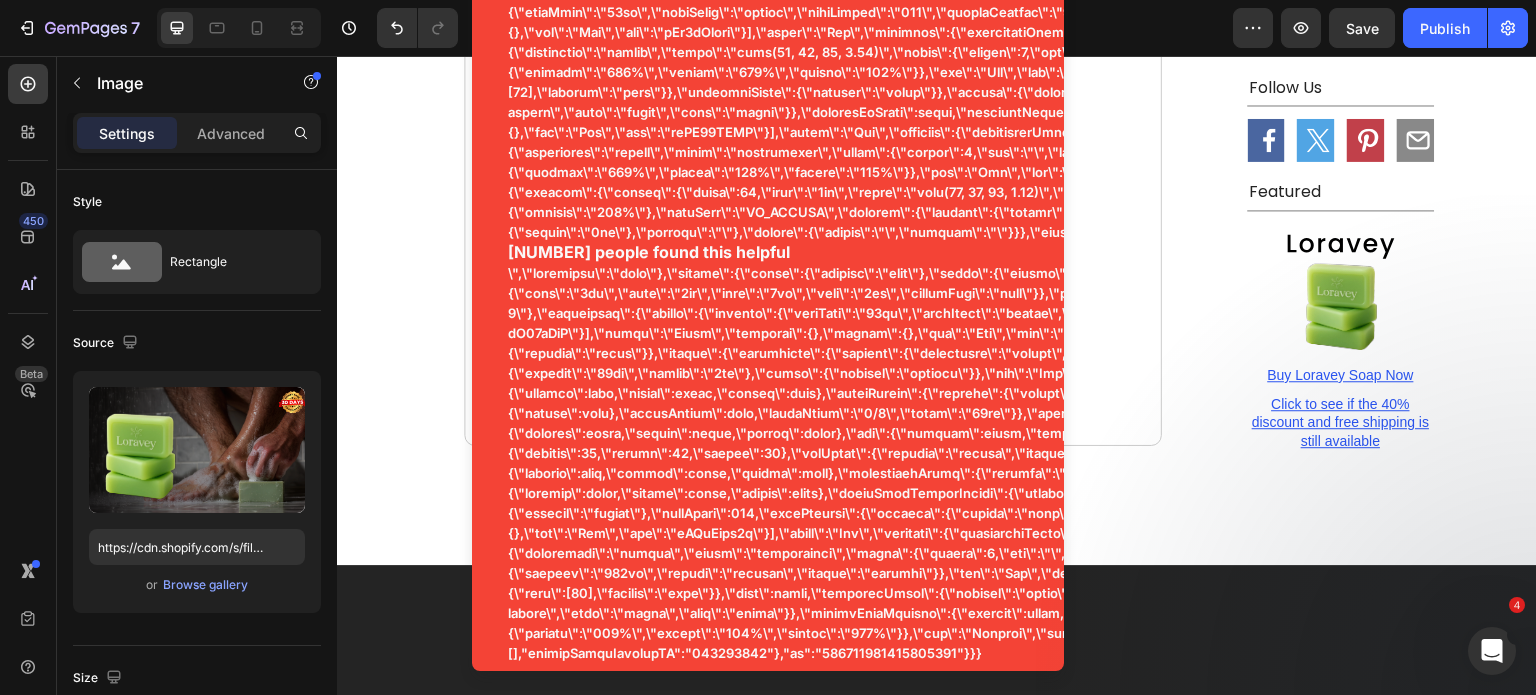 click at bounding box center [813, -981] 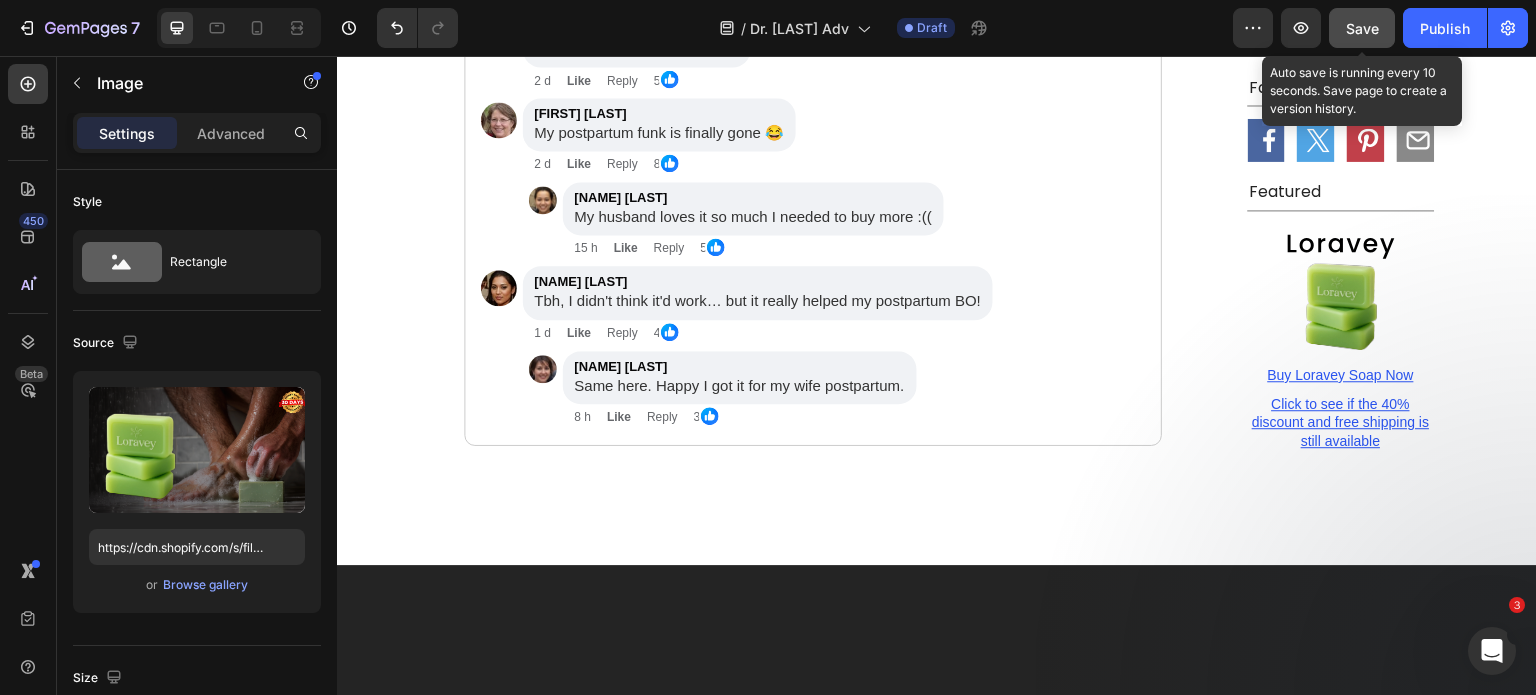 click on "Save" at bounding box center [1362, 28] 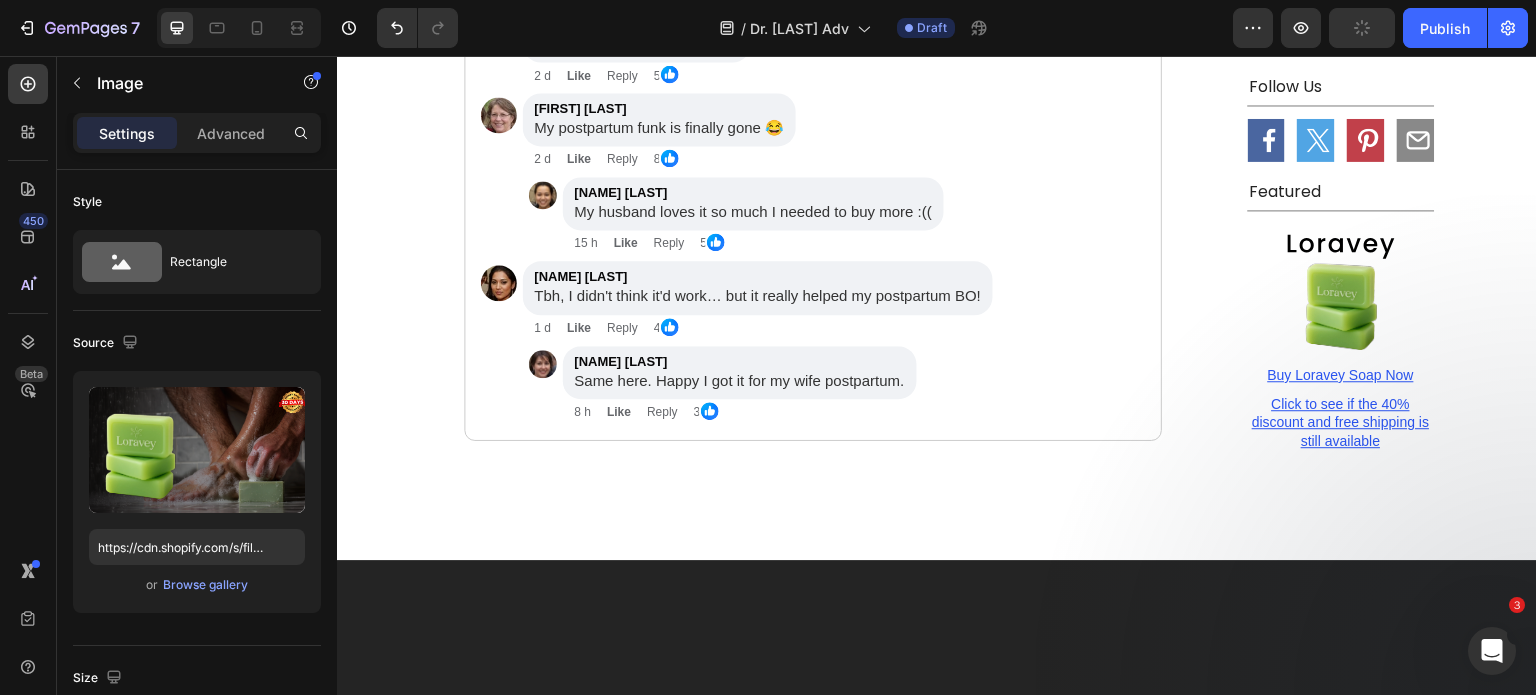 scroll, scrollTop: 8975, scrollLeft: 0, axis: vertical 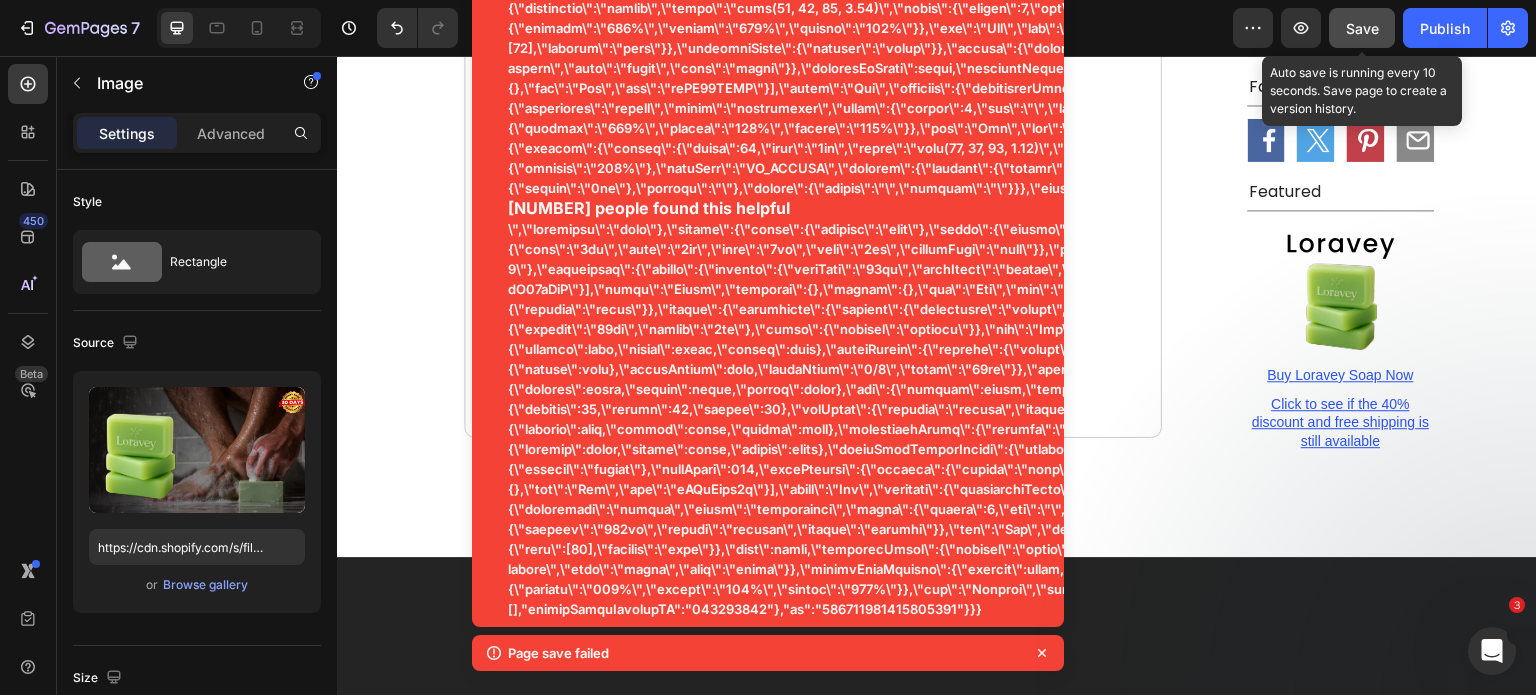 click on "Save" at bounding box center [1362, 28] 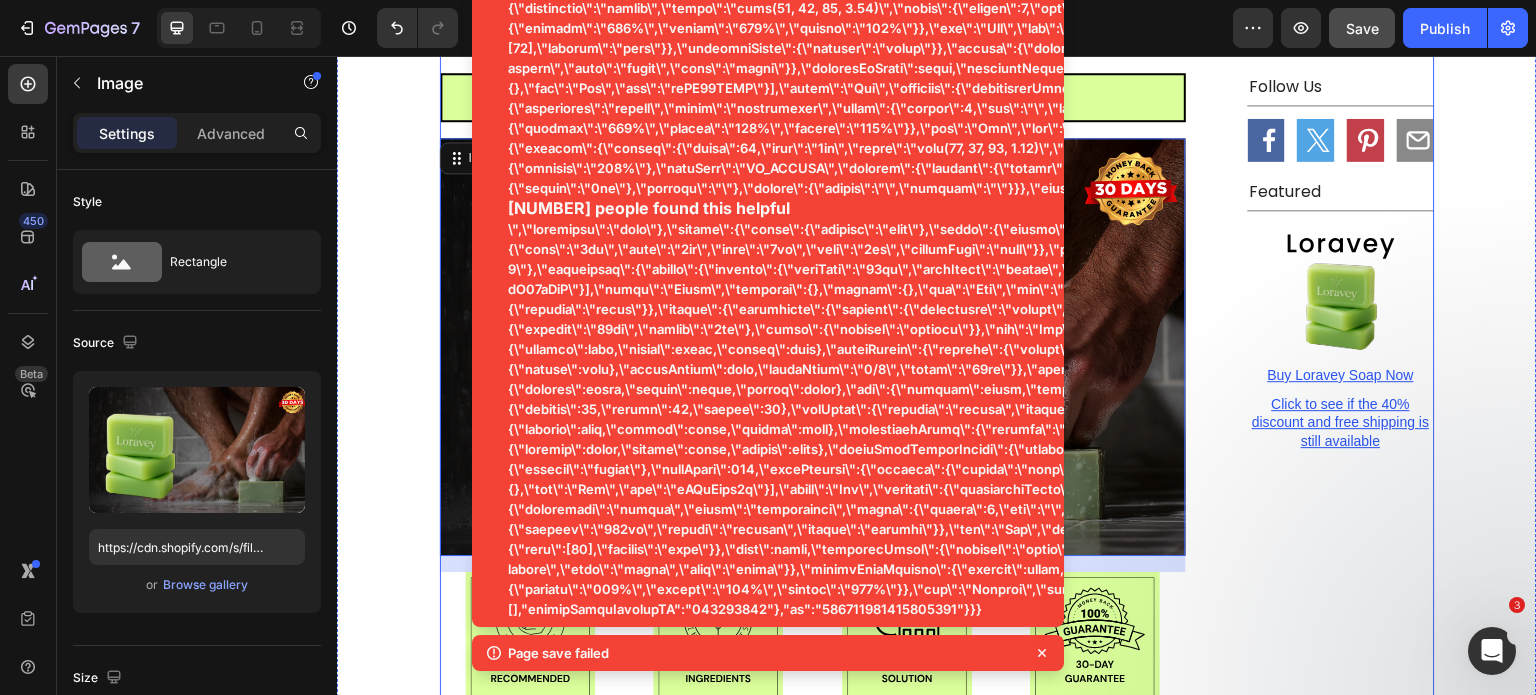 scroll, scrollTop: 7740, scrollLeft: 0, axis: vertical 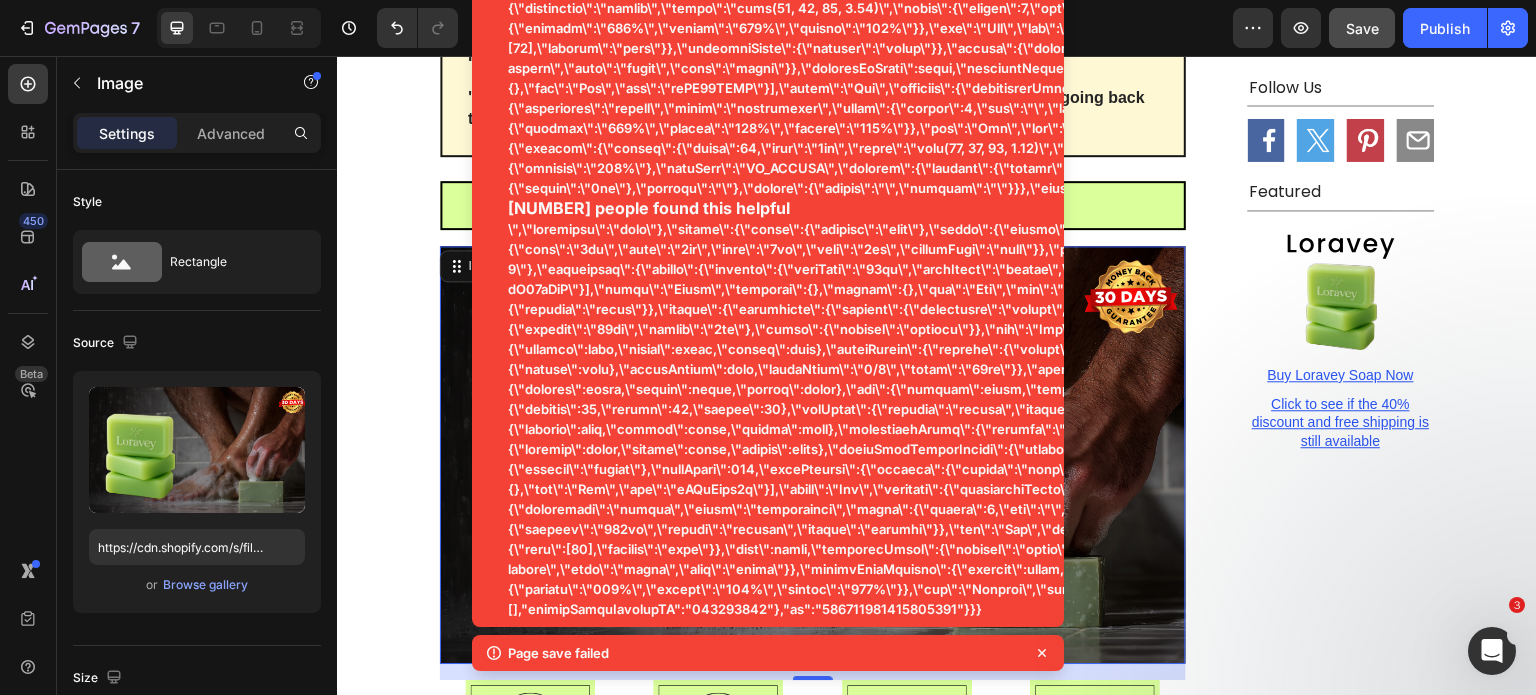 click 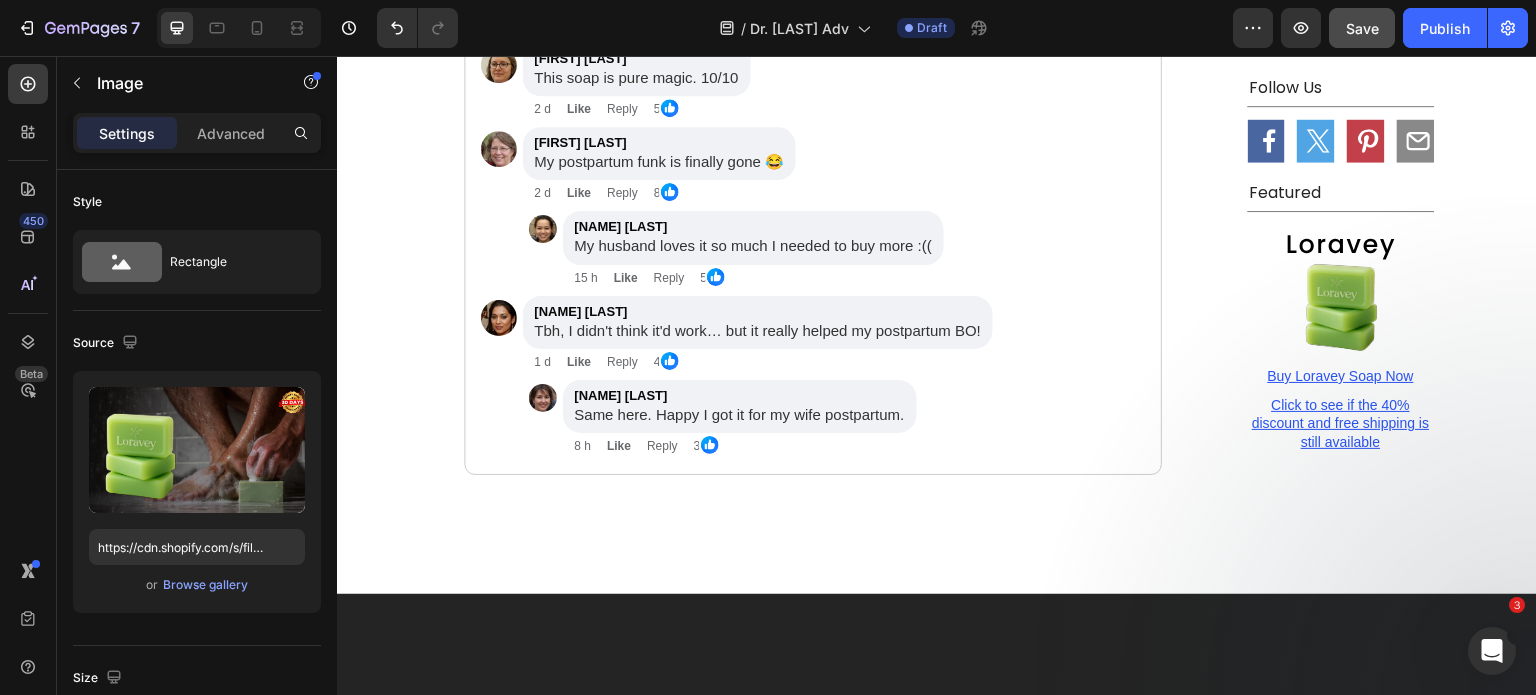 scroll, scrollTop: 9316, scrollLeft: 0, axis: vertical 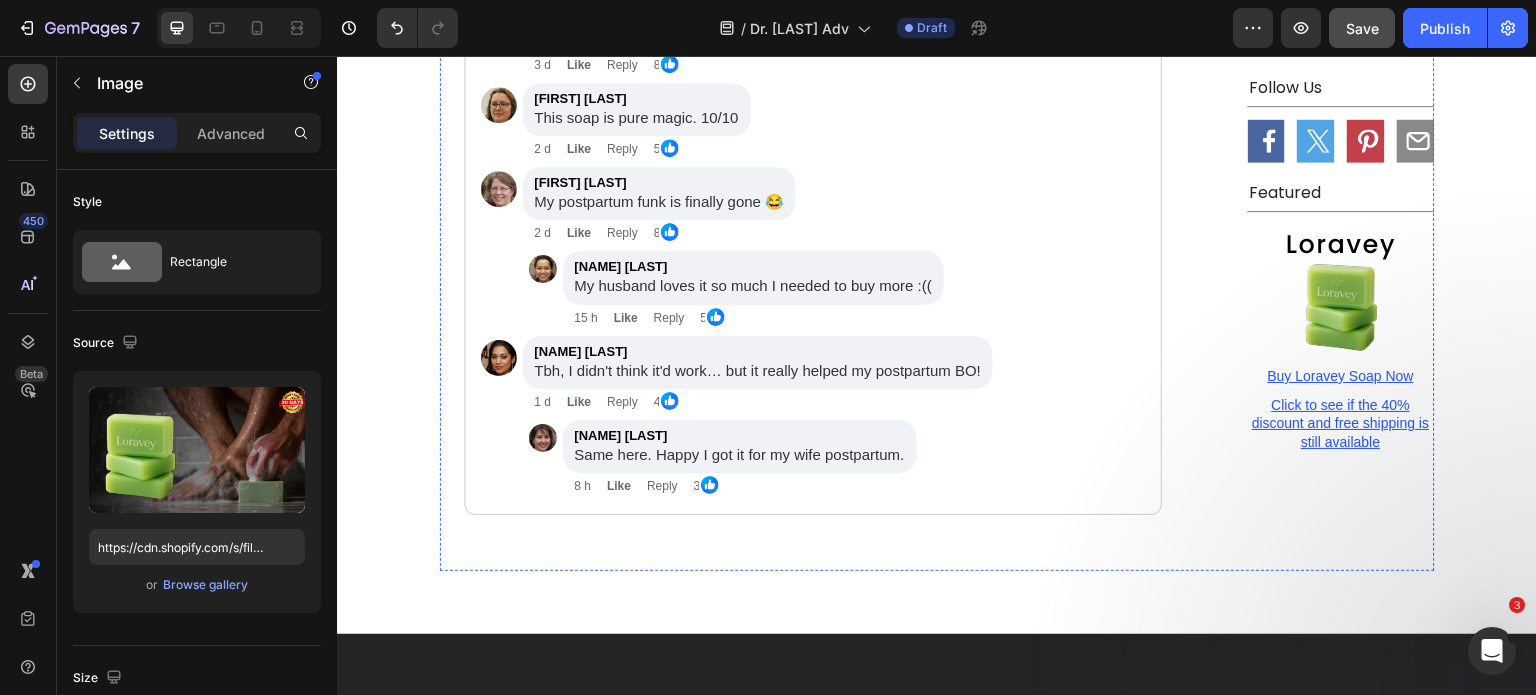 click on "Click the link above to see if the 40% discount and free gifts is still available" at bounding box center [813, -675] 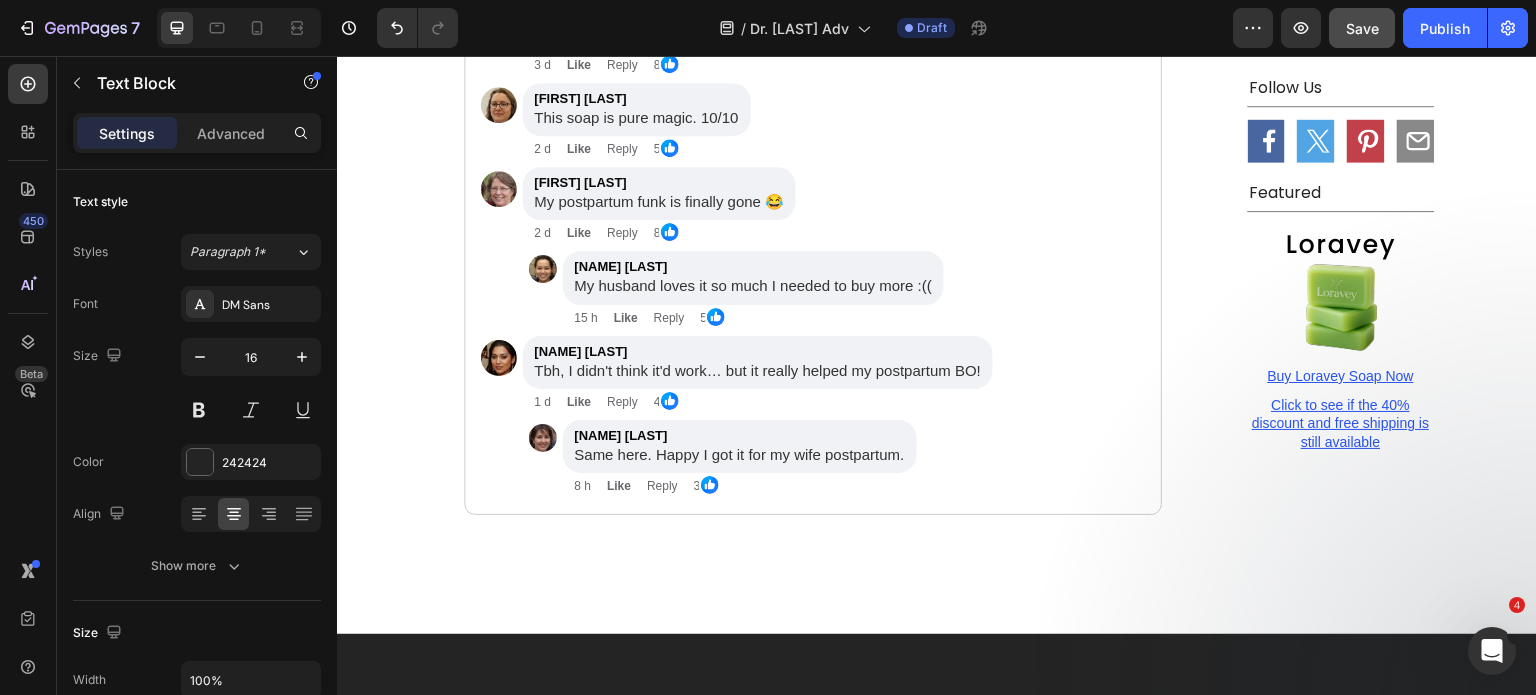click 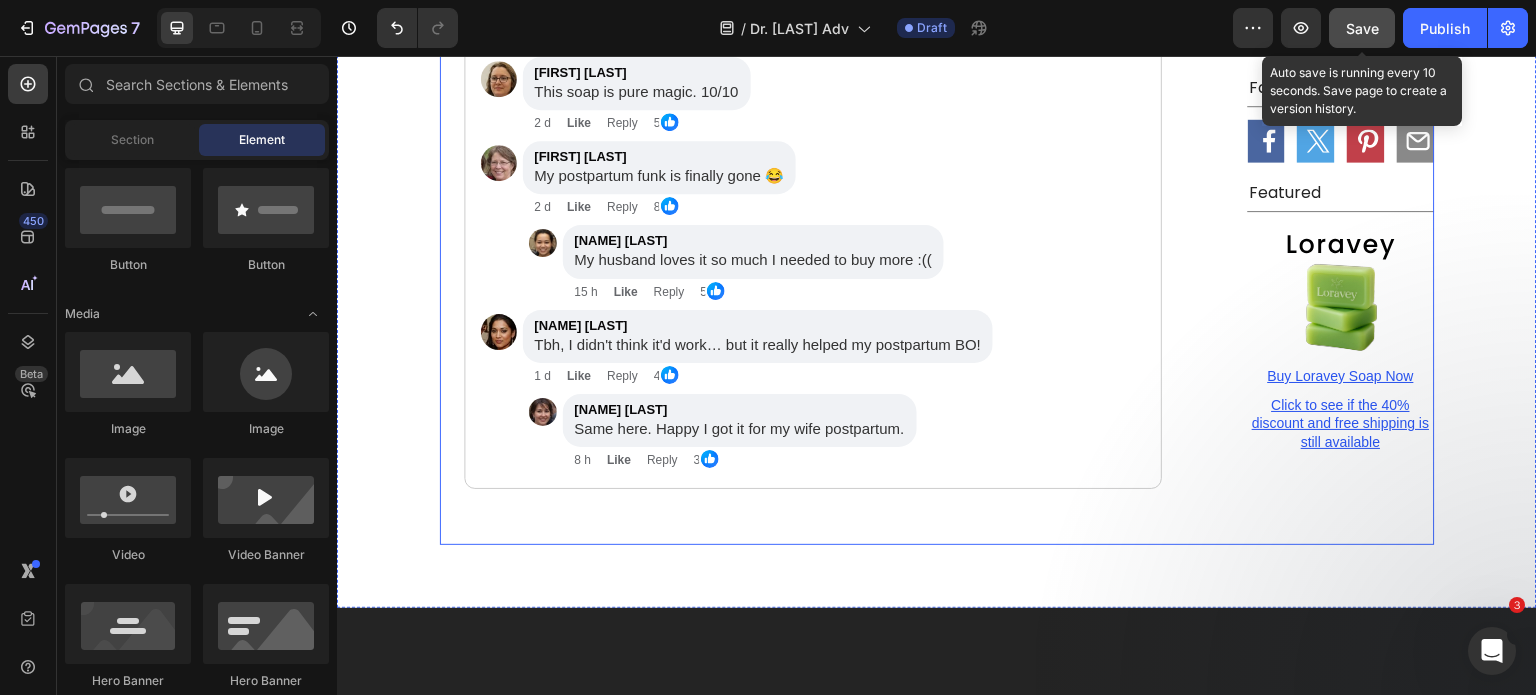 click on "Save" at bounding box center [1362, 28] 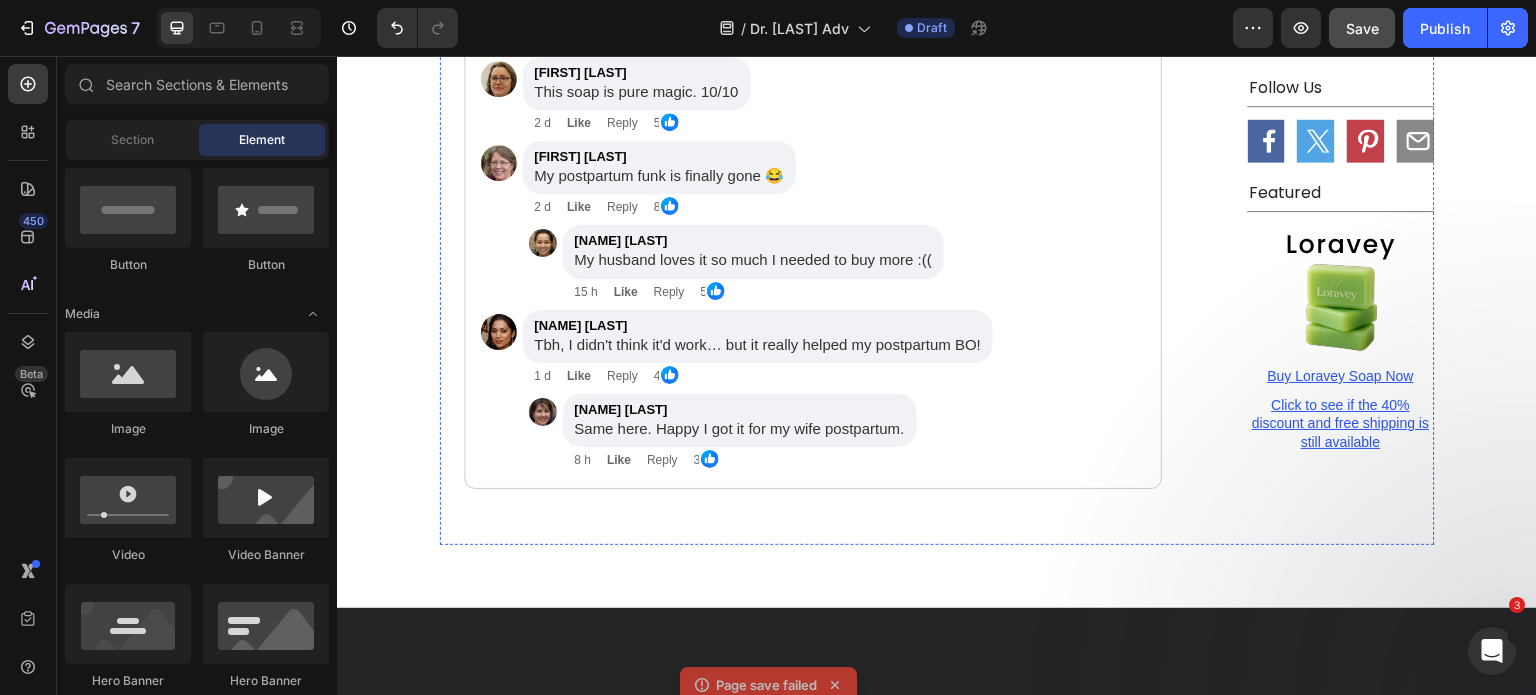 click on "Apply discount & CHECK AVAILABILITY" at bounding box center [813, -718] 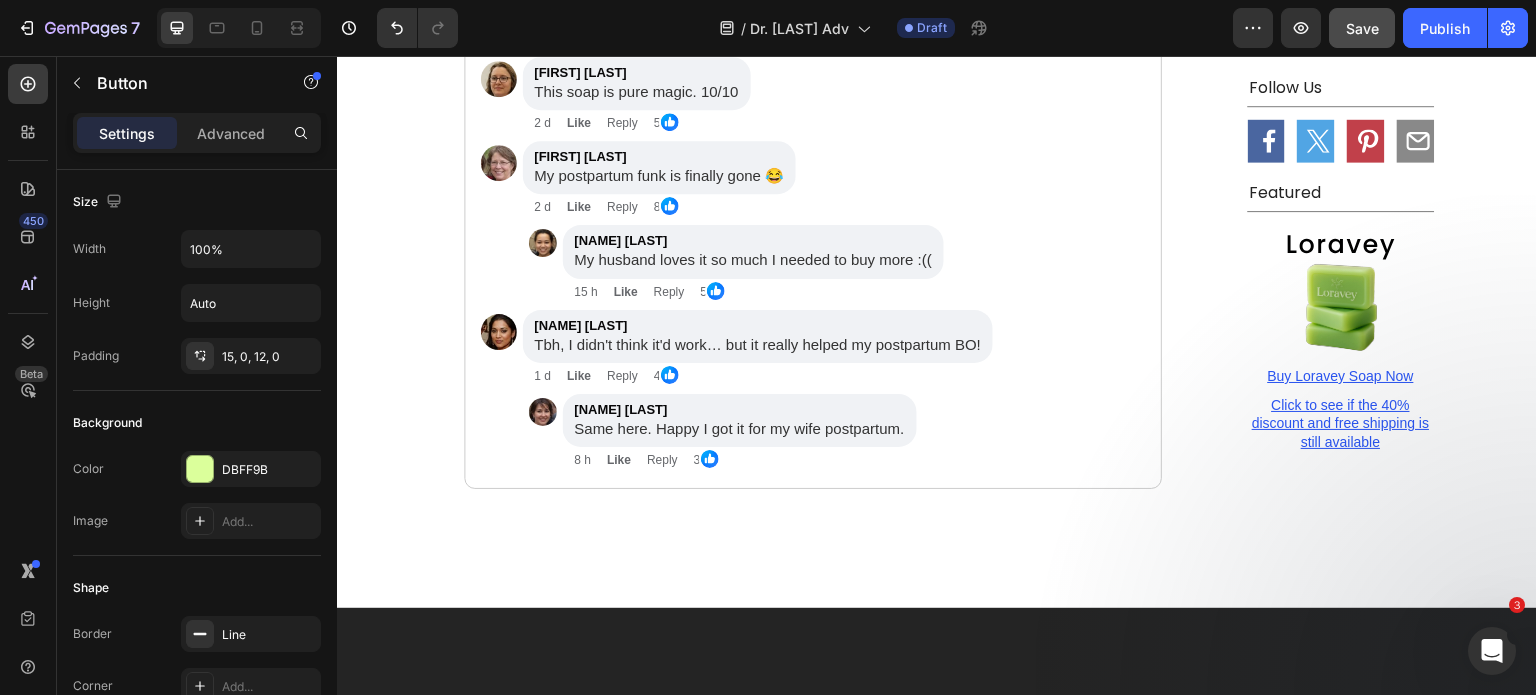 click 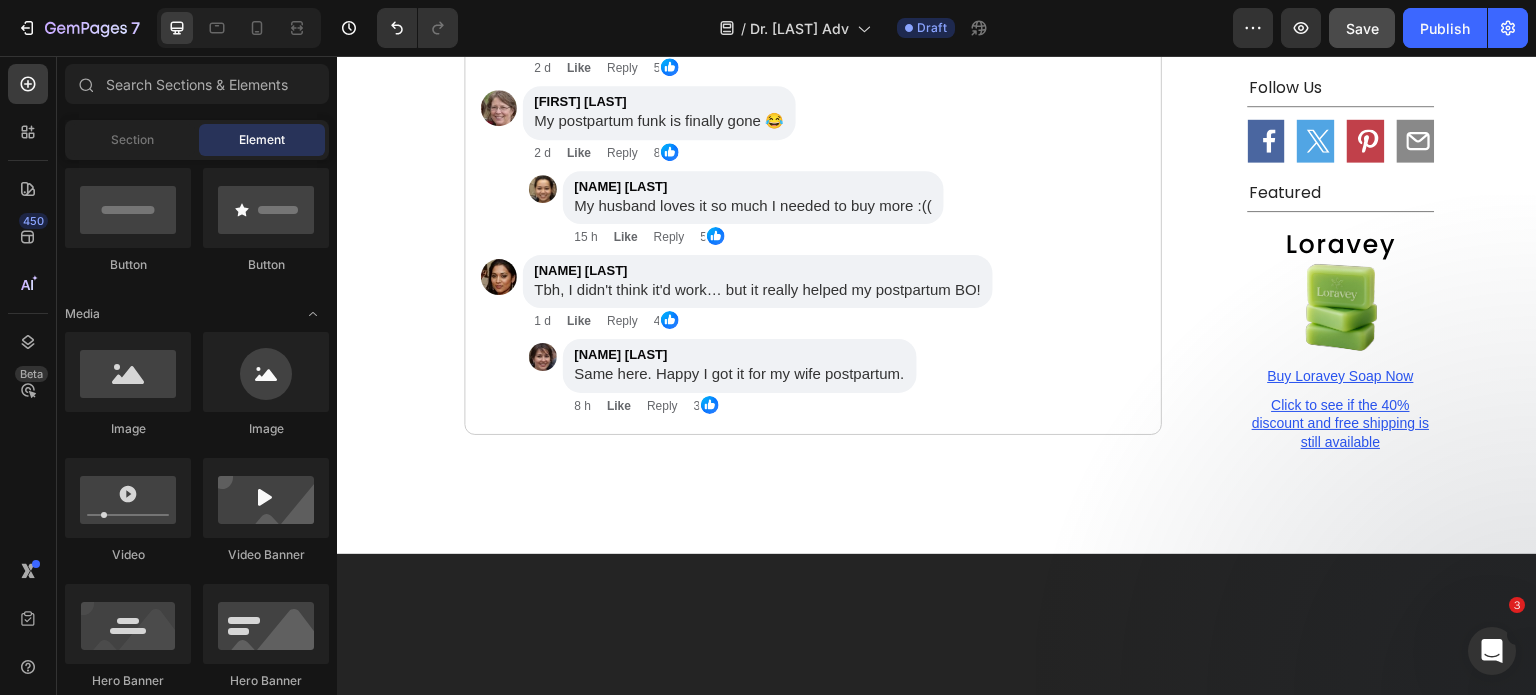 click on "Save" at bounding box center (1362, 28) 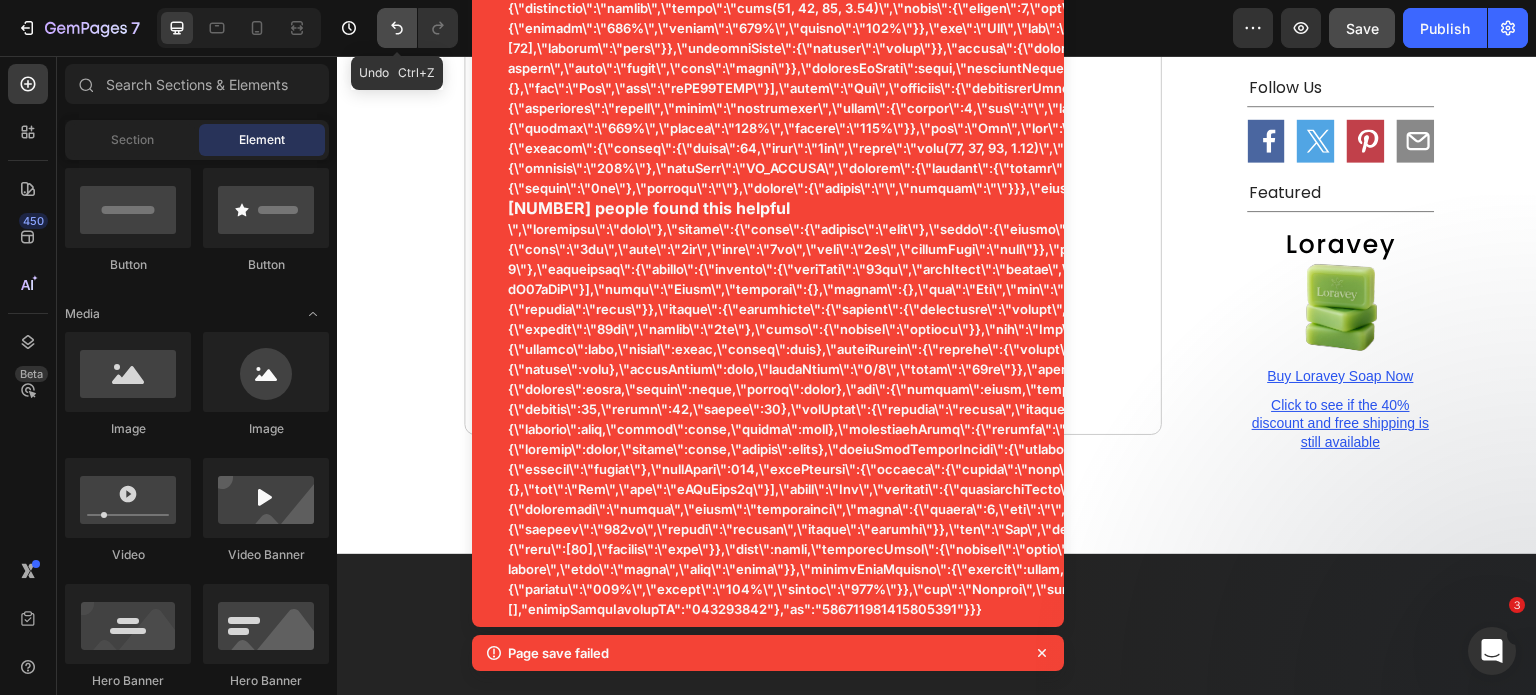 click 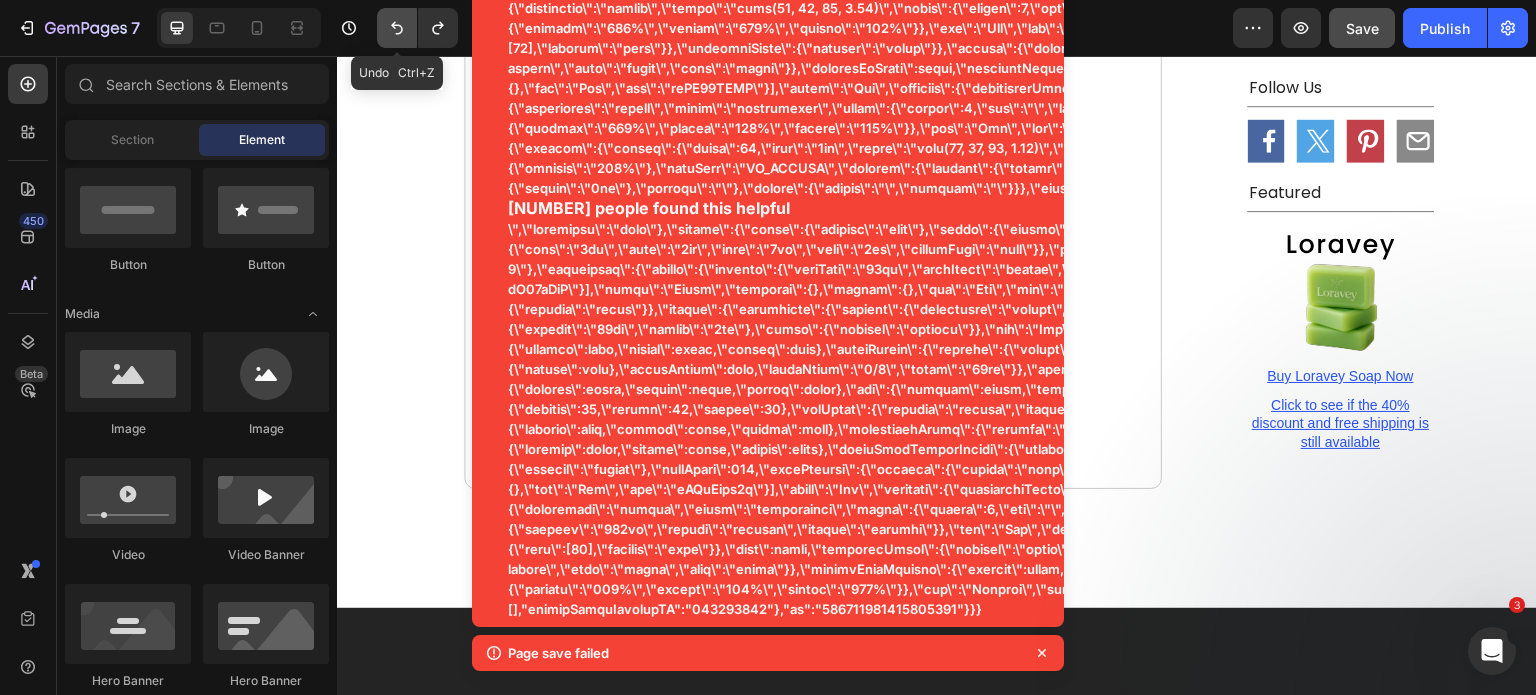 click 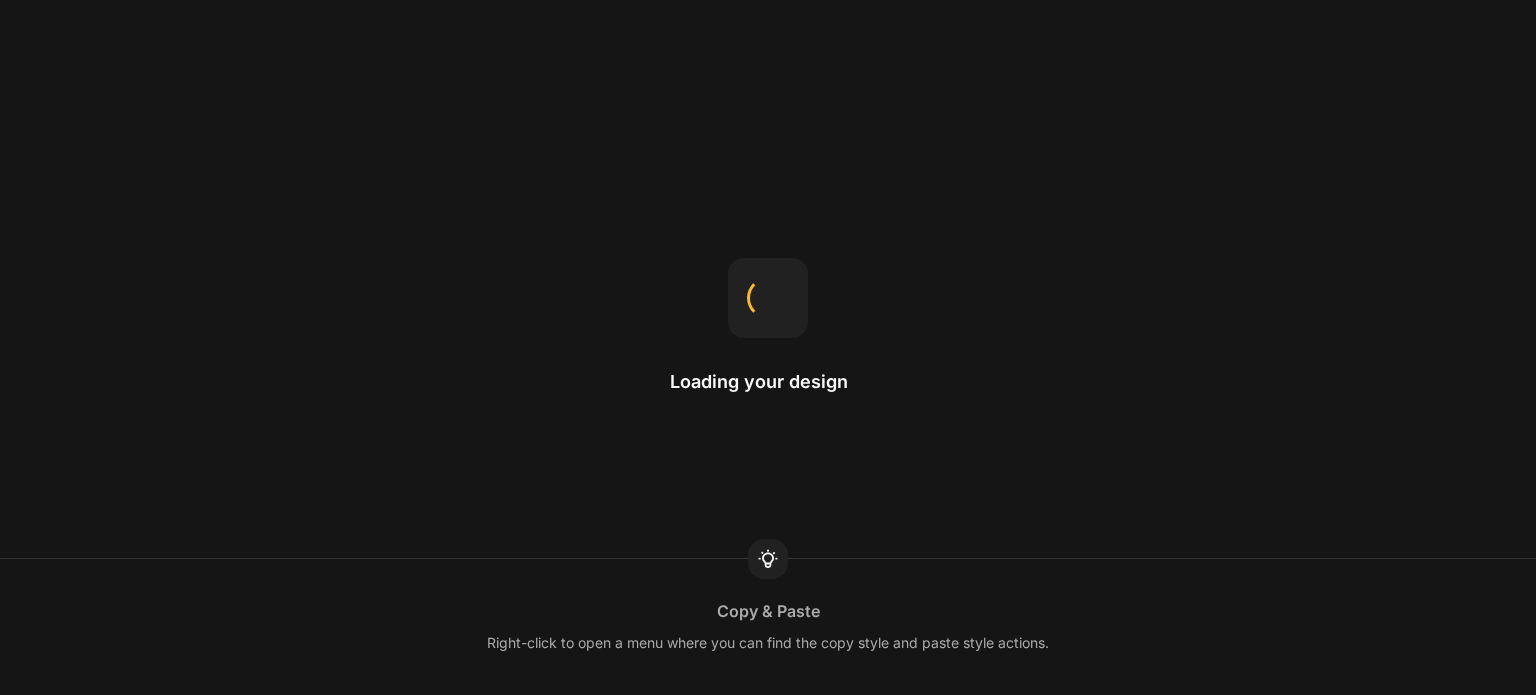 scroll, scrollTop: 0, scrollLeft: 0, axis: both 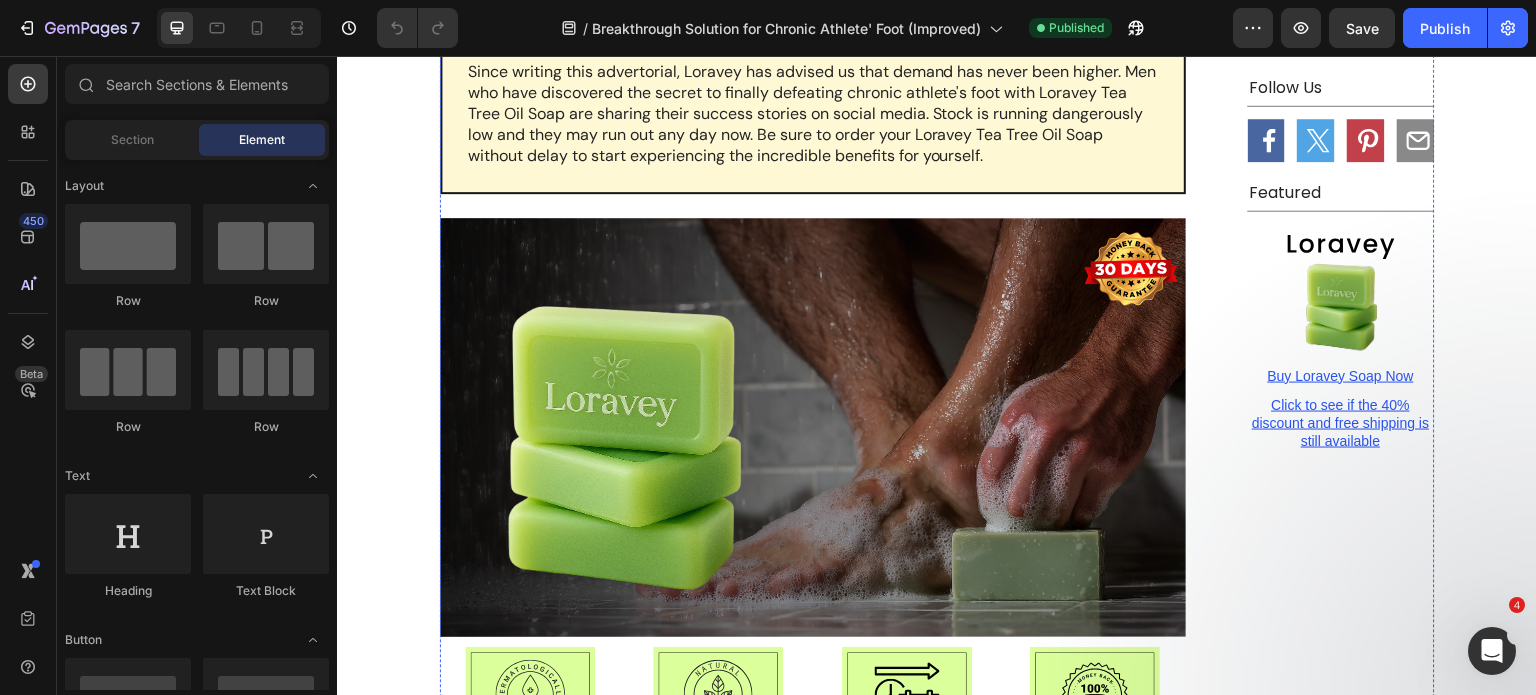 click on "Icon Icon Icon Icon Icon Icon List Hoz [FIRST]. - Wish I Found This Years Ago Text block Reviewed in the [COUNTRY] on [DATE] Text block Construction worker here. My feet were so bad I was embarrassed to take my boots off anywhere. The smell was unbearable and the itching was driving me insane. Started using this soap morning and night, and within 2 weeks the smell was gone. Within a month, my feet looked normal again. I use it every day now as prevention and haven't had a single flare-up in 8 months. Absolute game-changer. Text block Image Before Text block Row Row Image After Text block Row Row Row 92 people found this helpful Text block Row Icon Icon Icon Icon Icon Icon List Hoz [FIRST]. - Finally Free After 6 Years Text block Reviewed in the [COUNTRY] on [DATE] Text block Text block Image Before Text block Row Row" at bounding box center [813, -827] 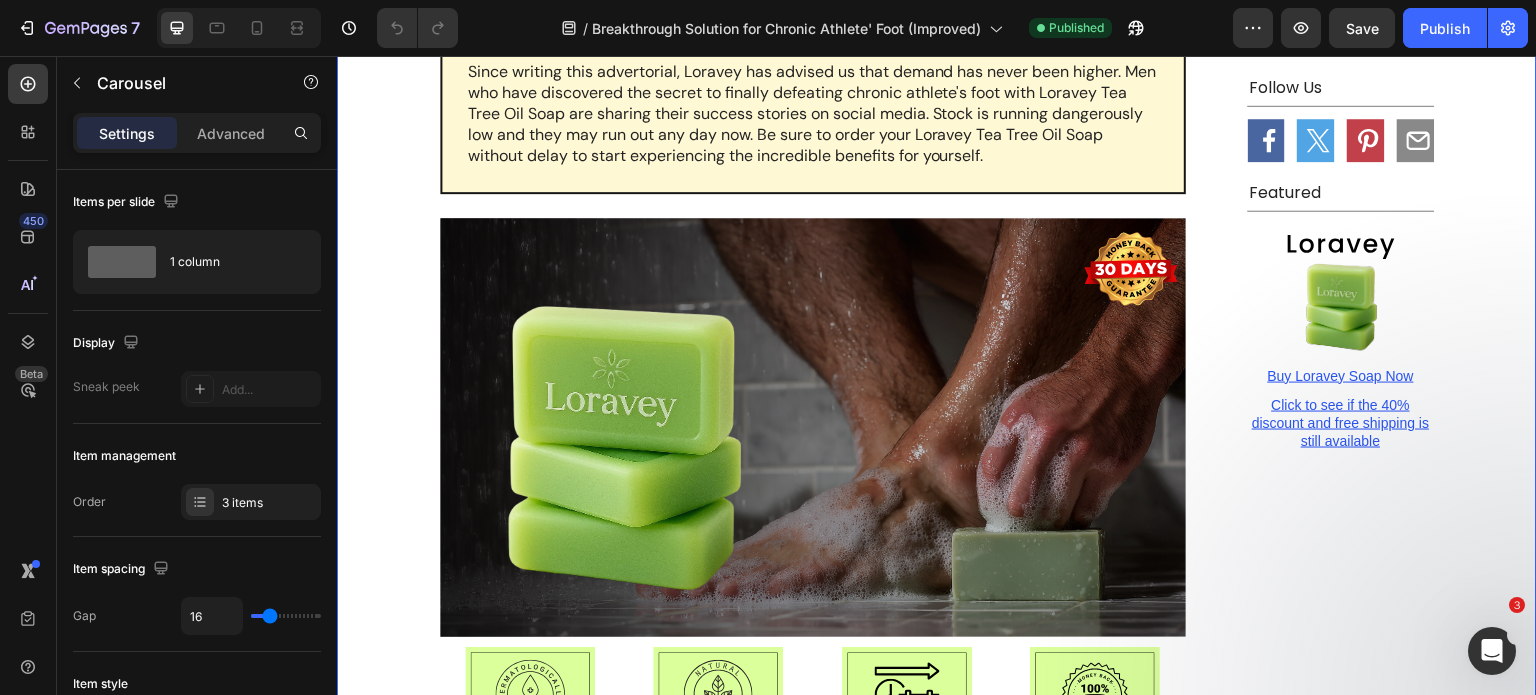 click on "HEALTHINSIDER Heading Advertorial Text Block Row Row Icon IMPORTANT UPDATE Heading Row Since writing this advertorial, Loravey has advised us that demand has never been higher. Men who have discovered the secret to finally defeating chronic athlete's foot with Loravey Tea Tree Oil Soap are sharing their success stories on social media. Stock is running dangerously low and they may run out any day now. Be sure to order your Loravey Tea Tree Oil Soap without delay to start experiencing the incredible benefits for yourself. Text Block Row Home › Health › Men's Health Text Block Breakthrough Solution for Chronic Athlete's Foot Heading If you struggle with chronic athlete's foot that causes persistent itching, burning, or embarrassing odor, read this short article right now before you do anything else. Text Block Image Image [DAY], [MONTH] [DAY] by [FIRST] [LAST] Text block Row I'll never forget the afternoon that almost destroyed my marriage. Text Block" at bounding box center [937, -1970] 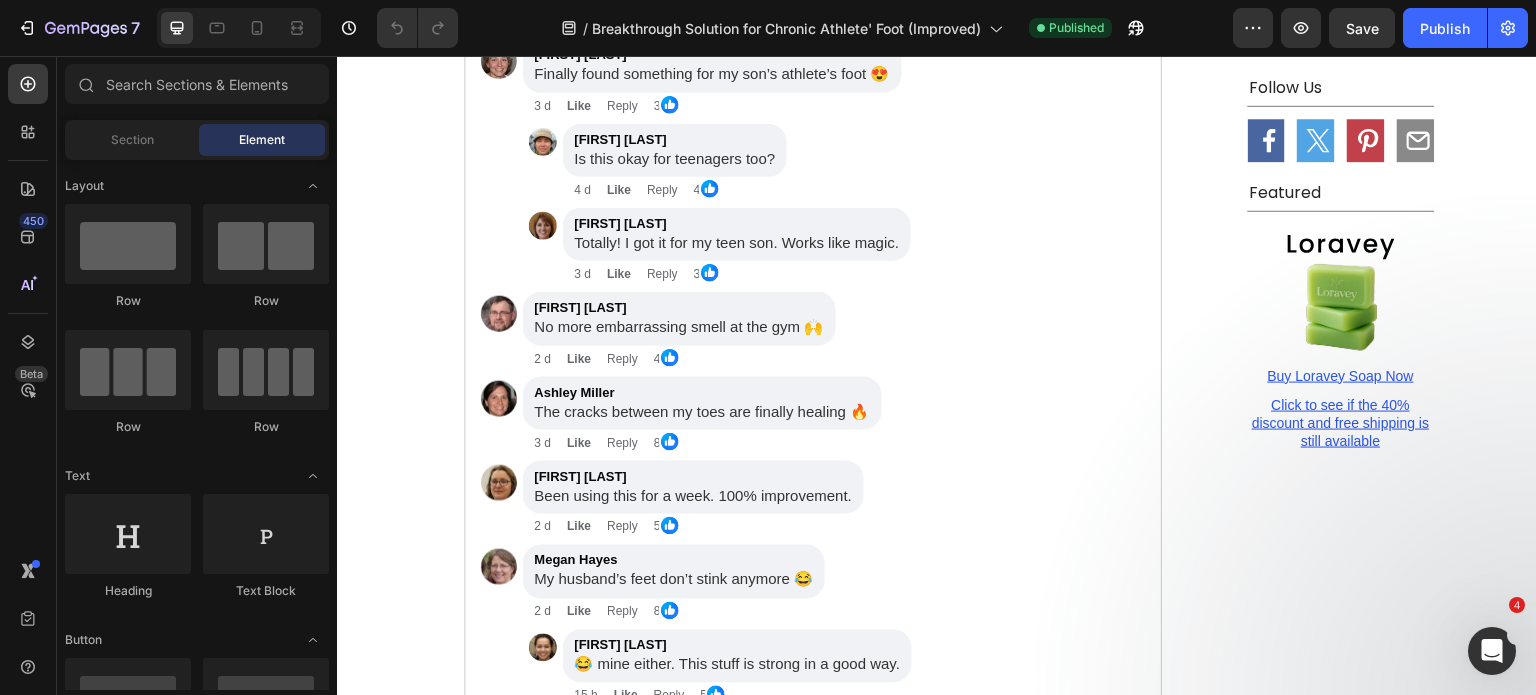 scroll, scrollTop: 7625, scrollLeft: 0, axis: vertical 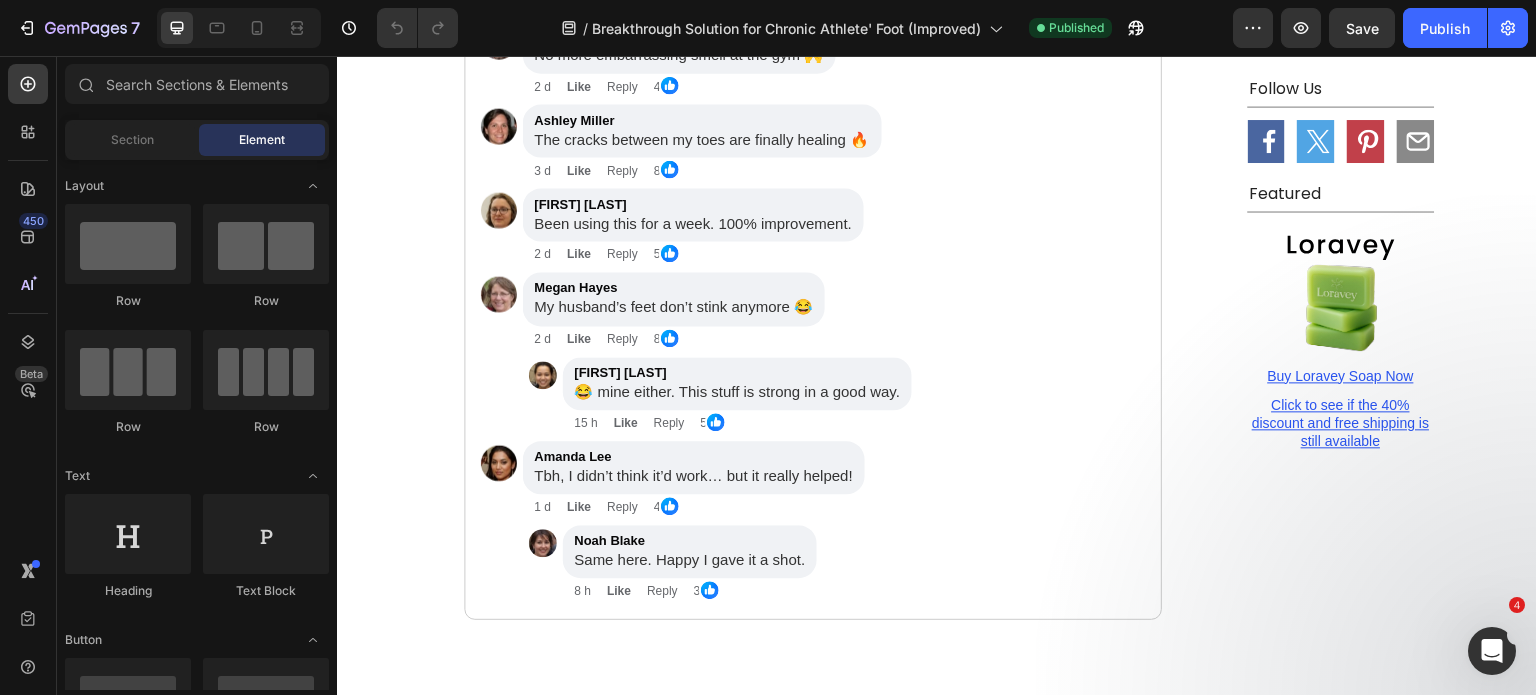 click at bounding box center [813, -1010] 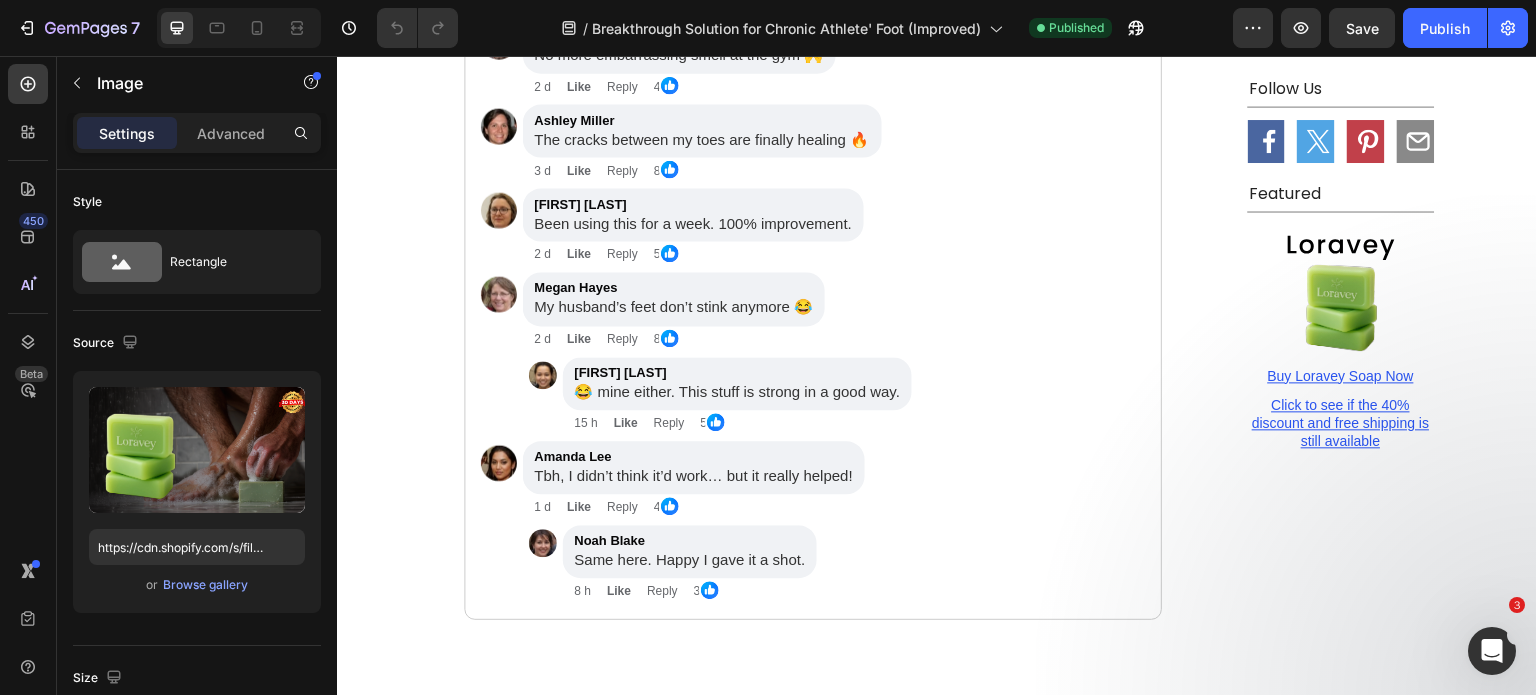 click at bounding box center [813, -1010] 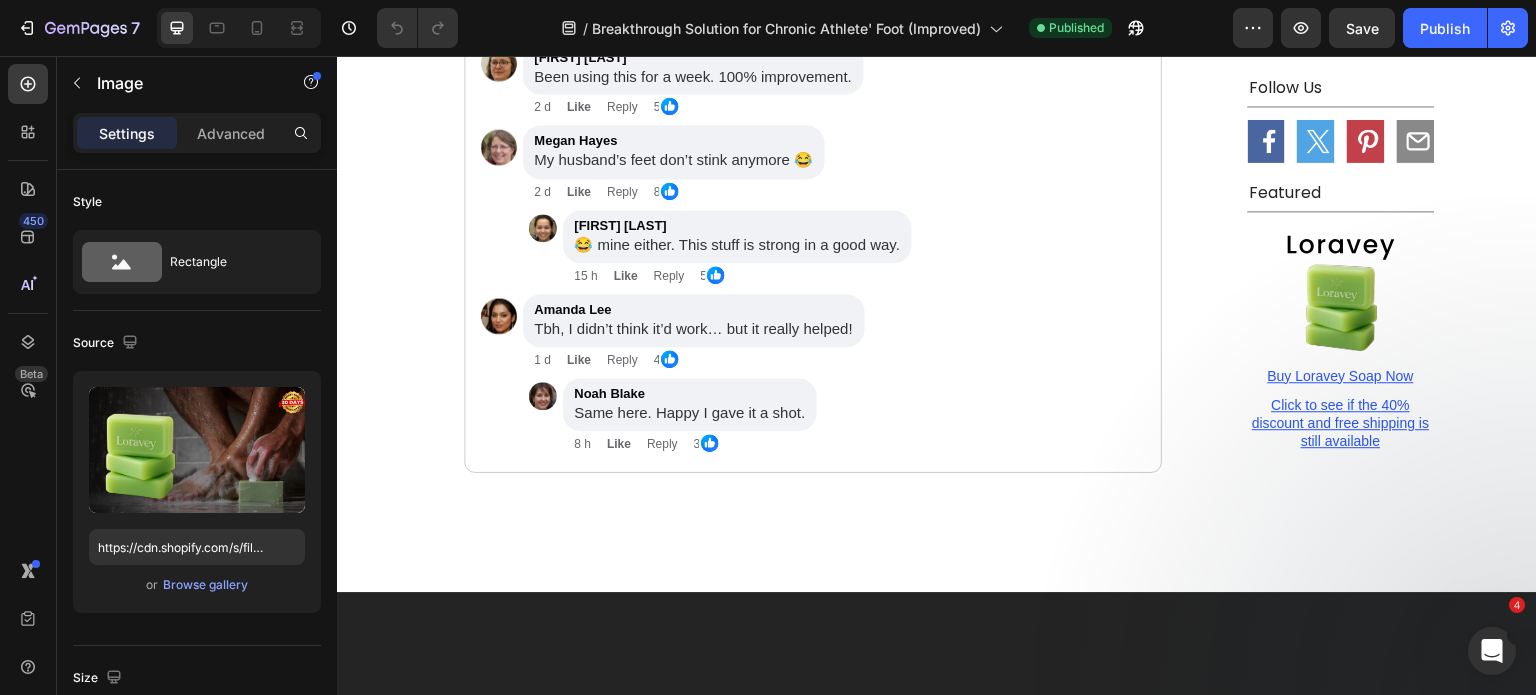 scroll, scrollTop: 7773, scrollLeft: 0, axis: vertical 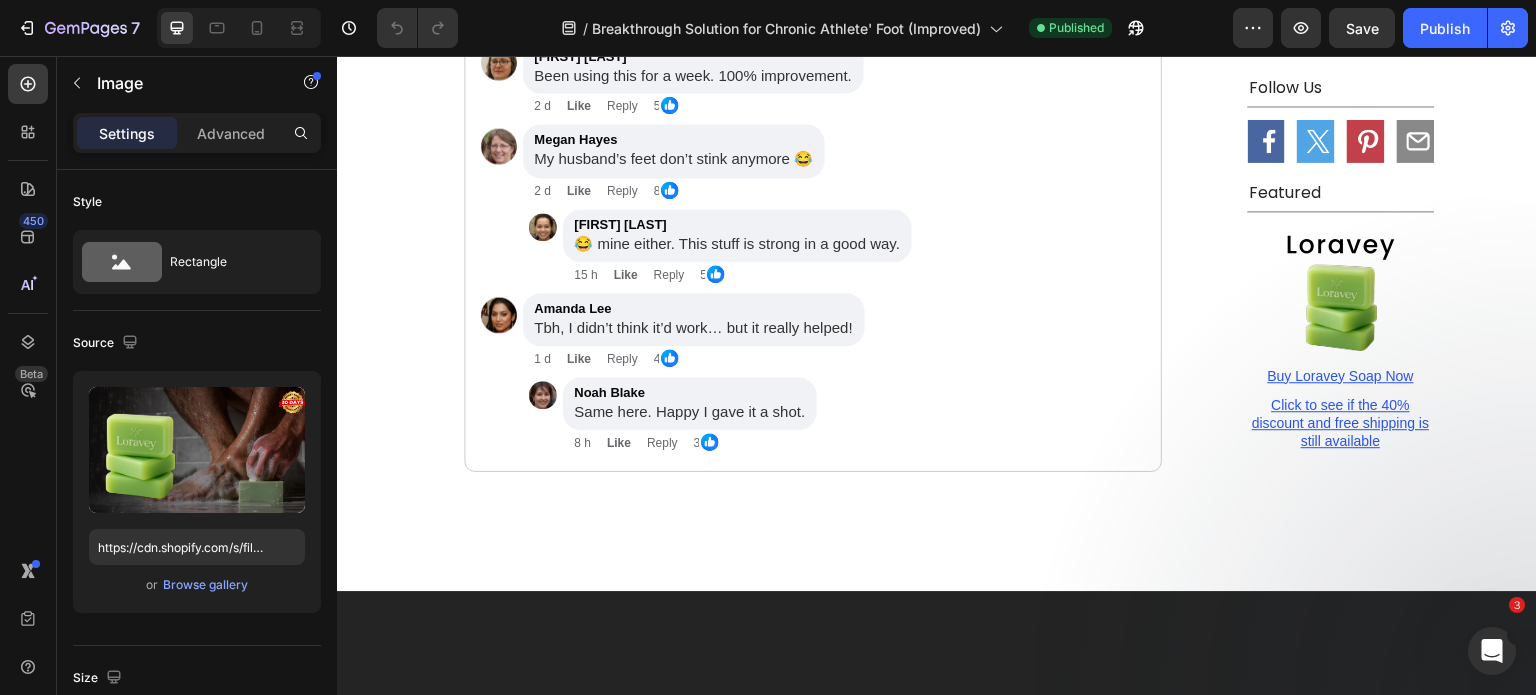 click at bounding box center (813, -1158) 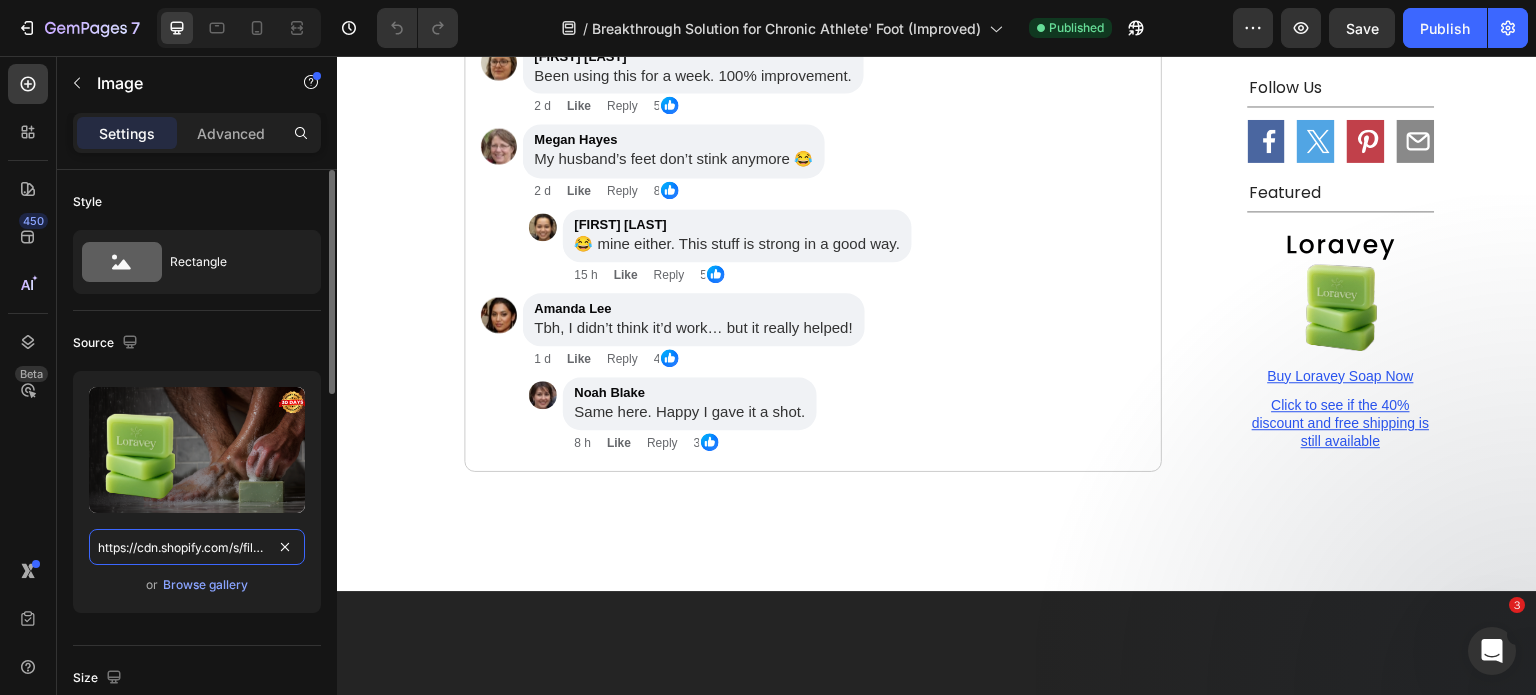 click on "https://cdn.shopify.com/s/files/1/0968/8953/6850/files/gempages_569934698445275975-2403506a-3954-443e-8b1a-1149fc9d91af.svg" at bounding box center [197, 547] 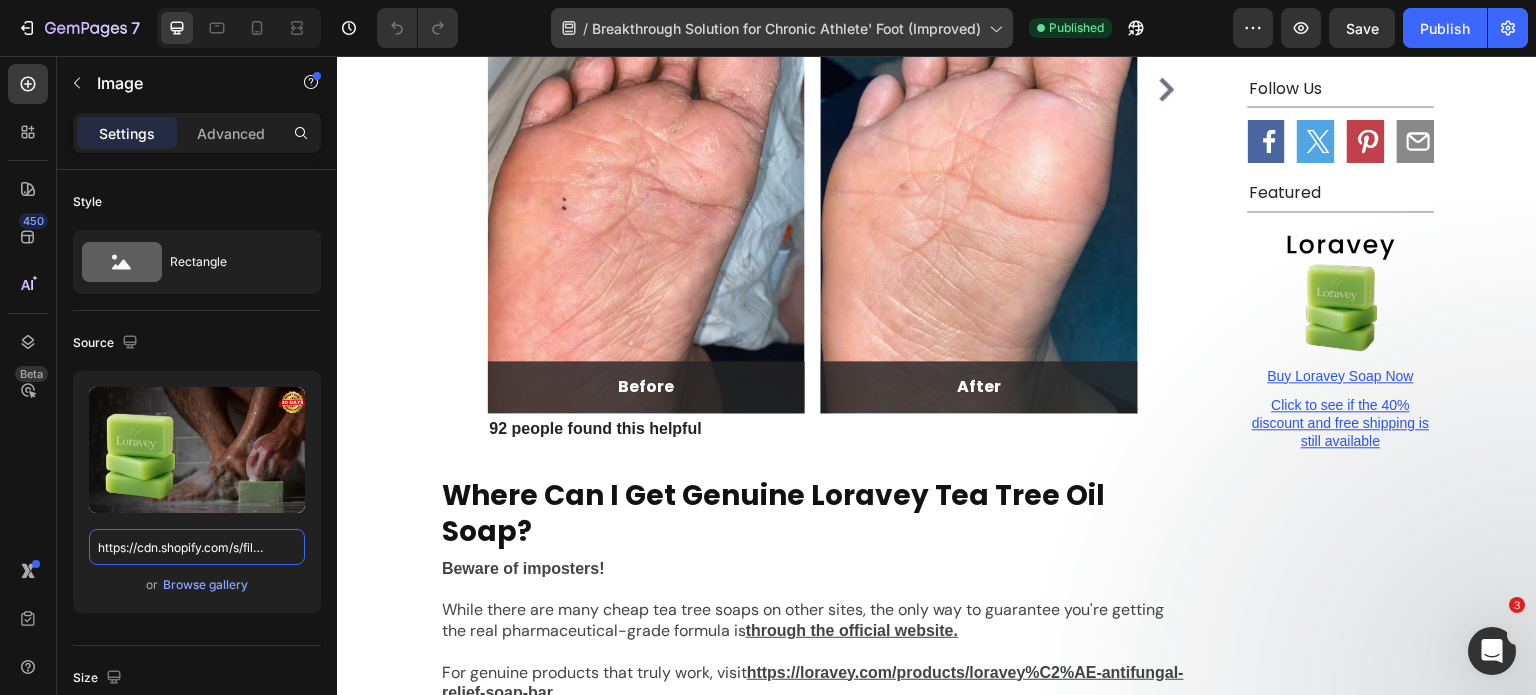 scroll, scrollTop: 5241, scrollLeft: 0, axis: vertical 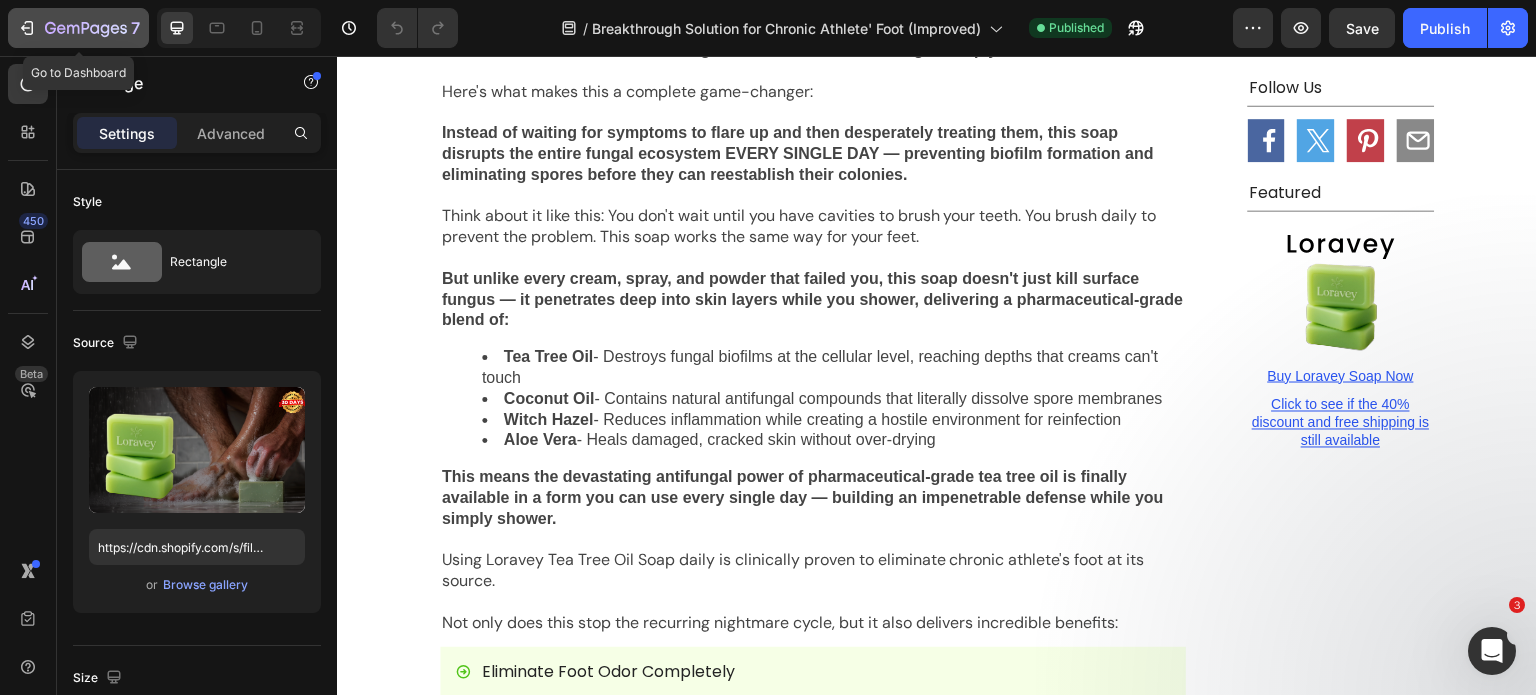 click 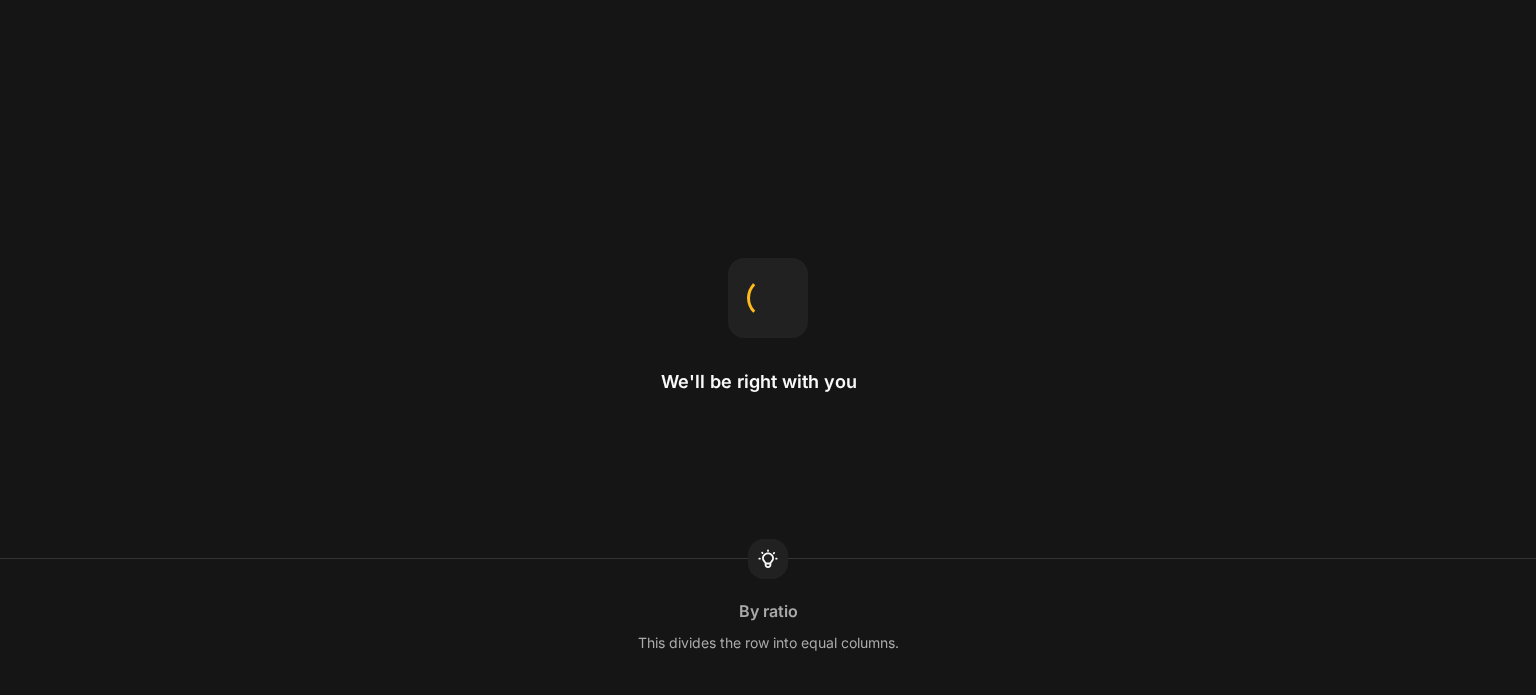 scroll, scrollTop: 0, scrollLeft: 0, axis: both 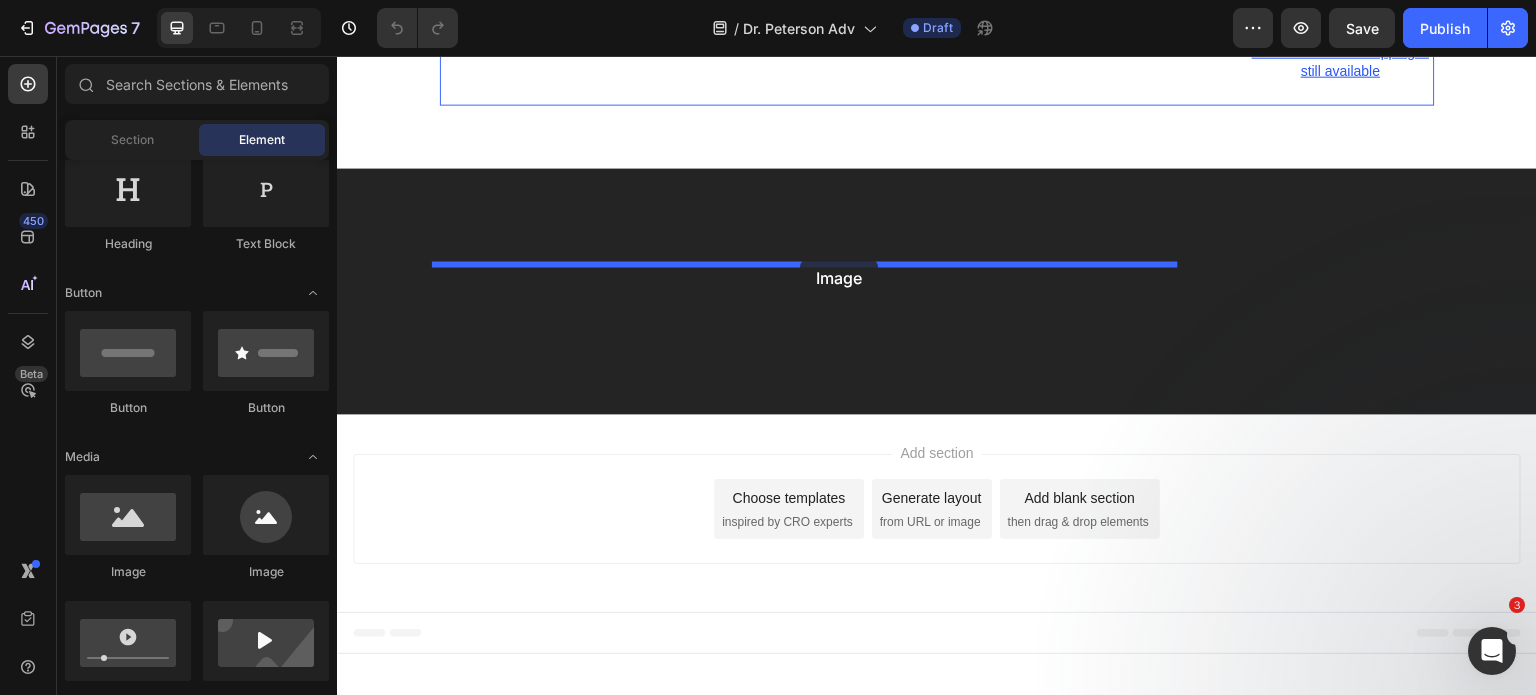 drag, startPoint x: 483, startPoint y: 567, endPoint x: 800, endPoint y: 259, distance: 441.98755 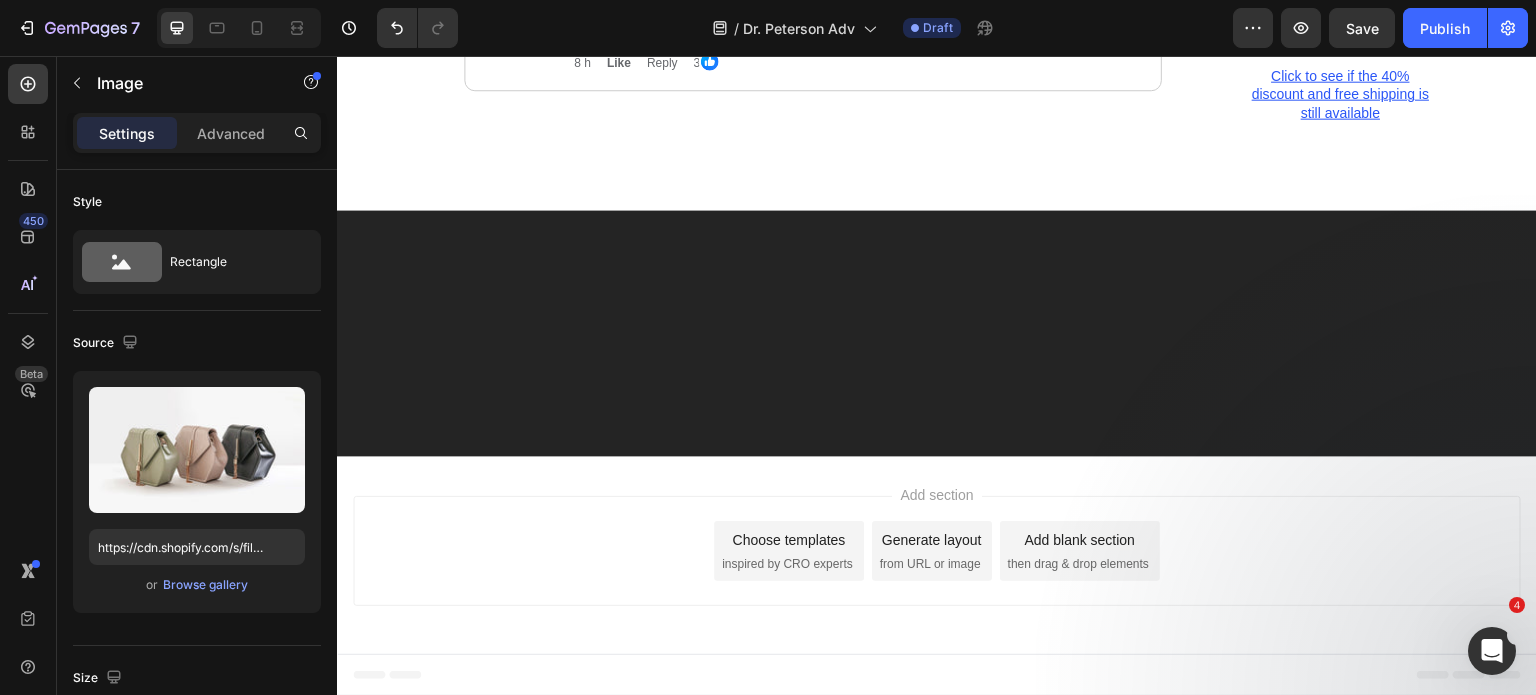 click at bounding box center (813, -1206) 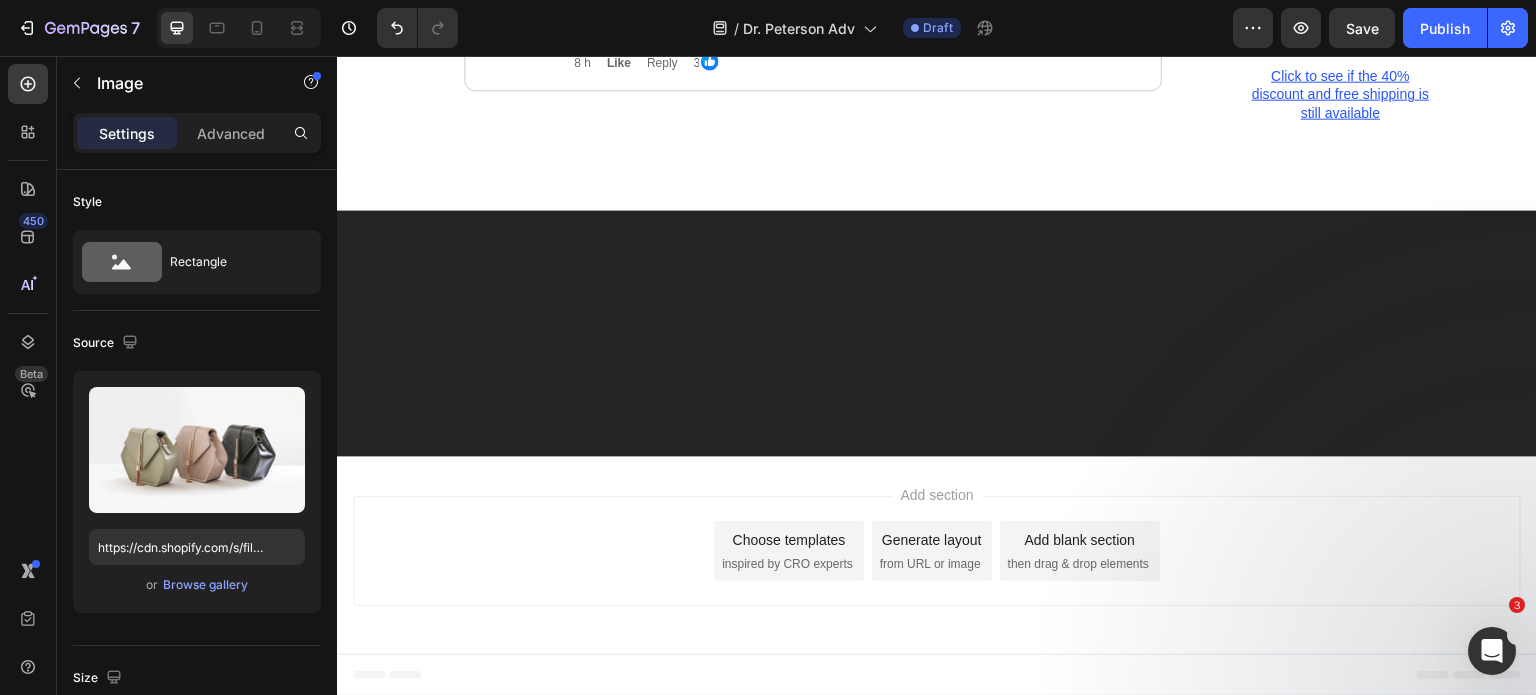 click at bounding box center (813, -1206) 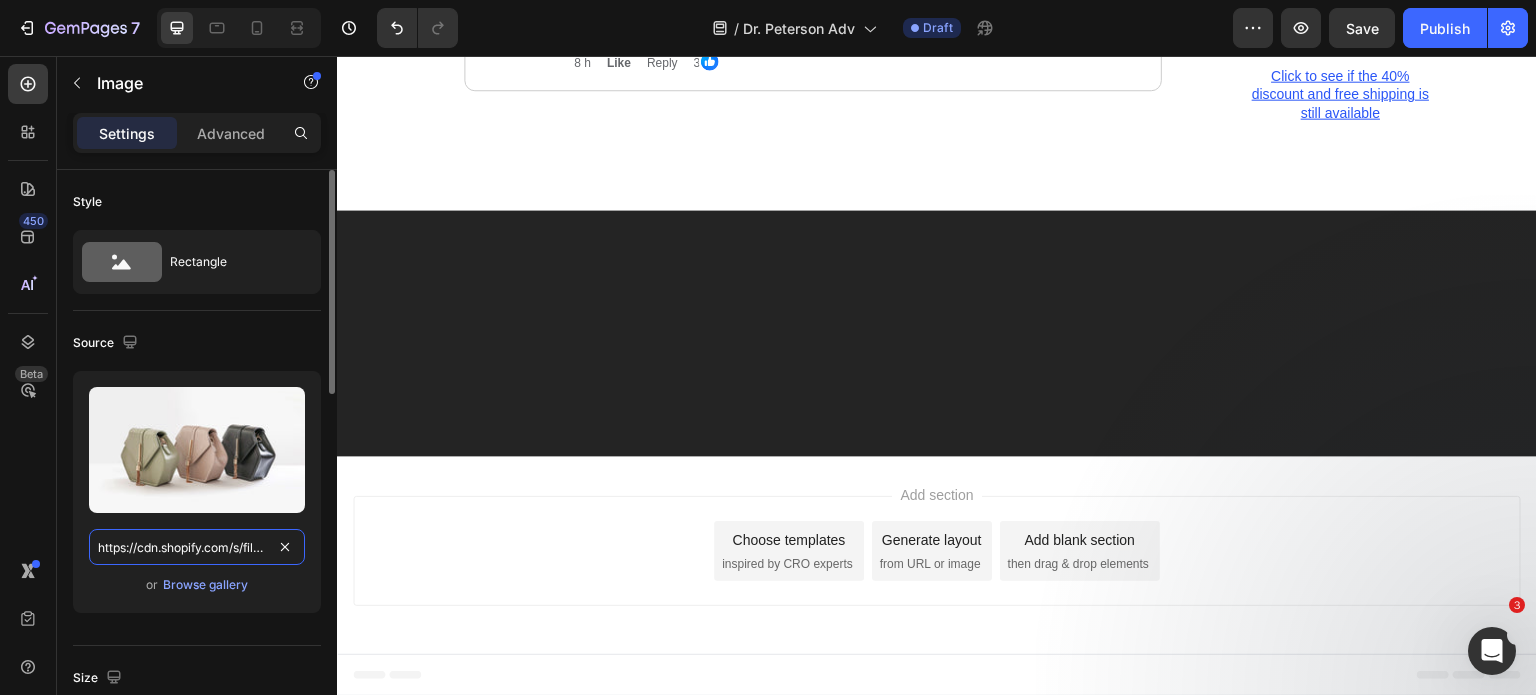click on "https://cdn.shopify.com/s/files/1/2005/9307/files/image_demo.jpg" at bounding box center (197, 547) 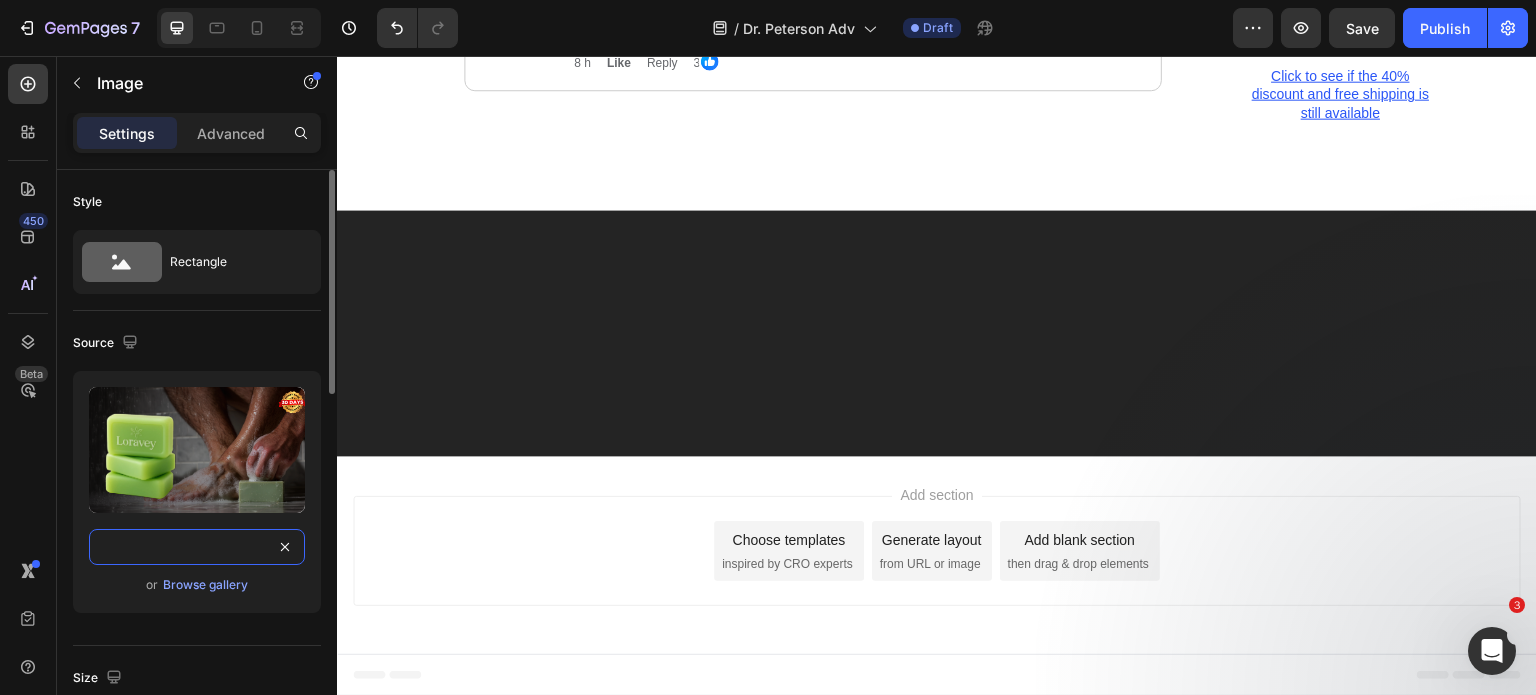 type on "https://cdn.shopify.com/s/files/1/0968/8953/6850/files/gempages_569934698445275975-2403506a-3954-443e-8b1a-1149fc9d91af.svg" 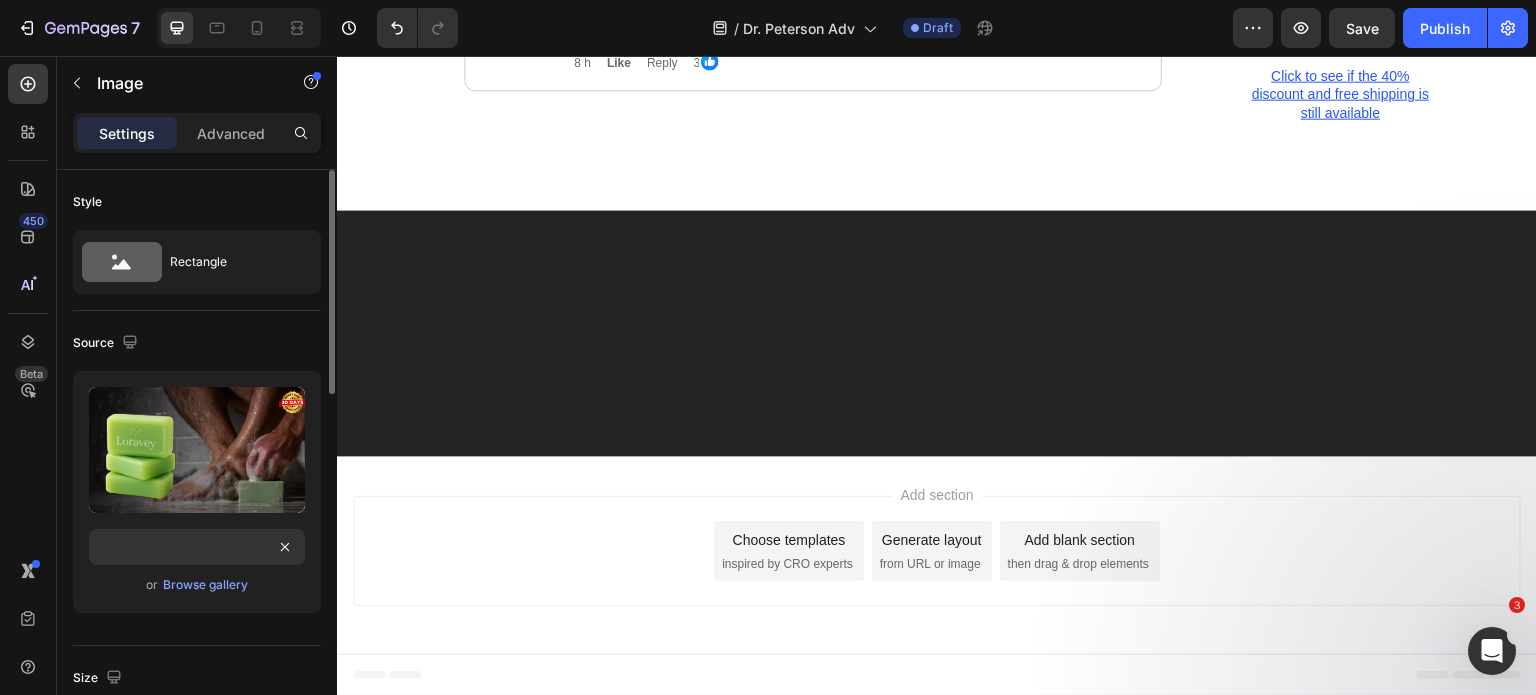 scroll, scrollTop: 0, scrollLeft: 0, axis: both 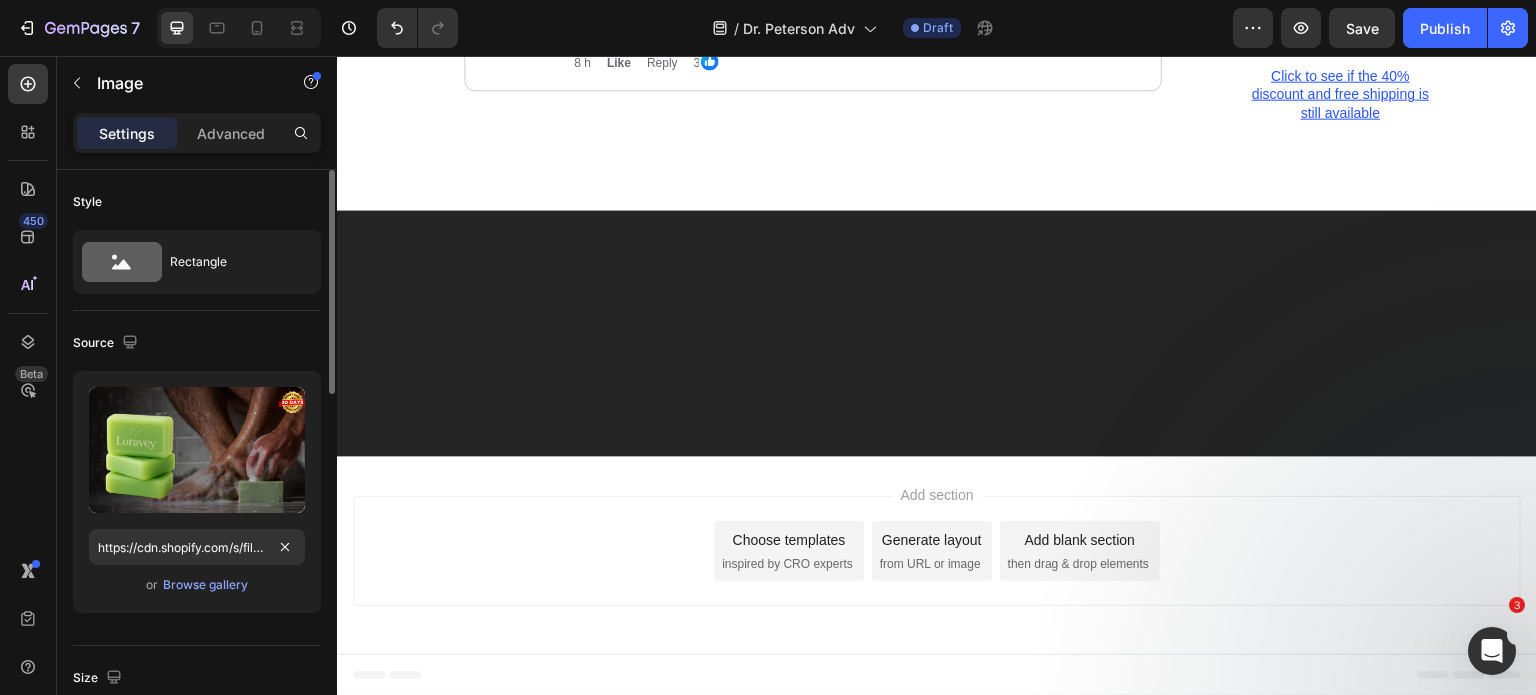 click on "Source" at bounding box center [197, 343] 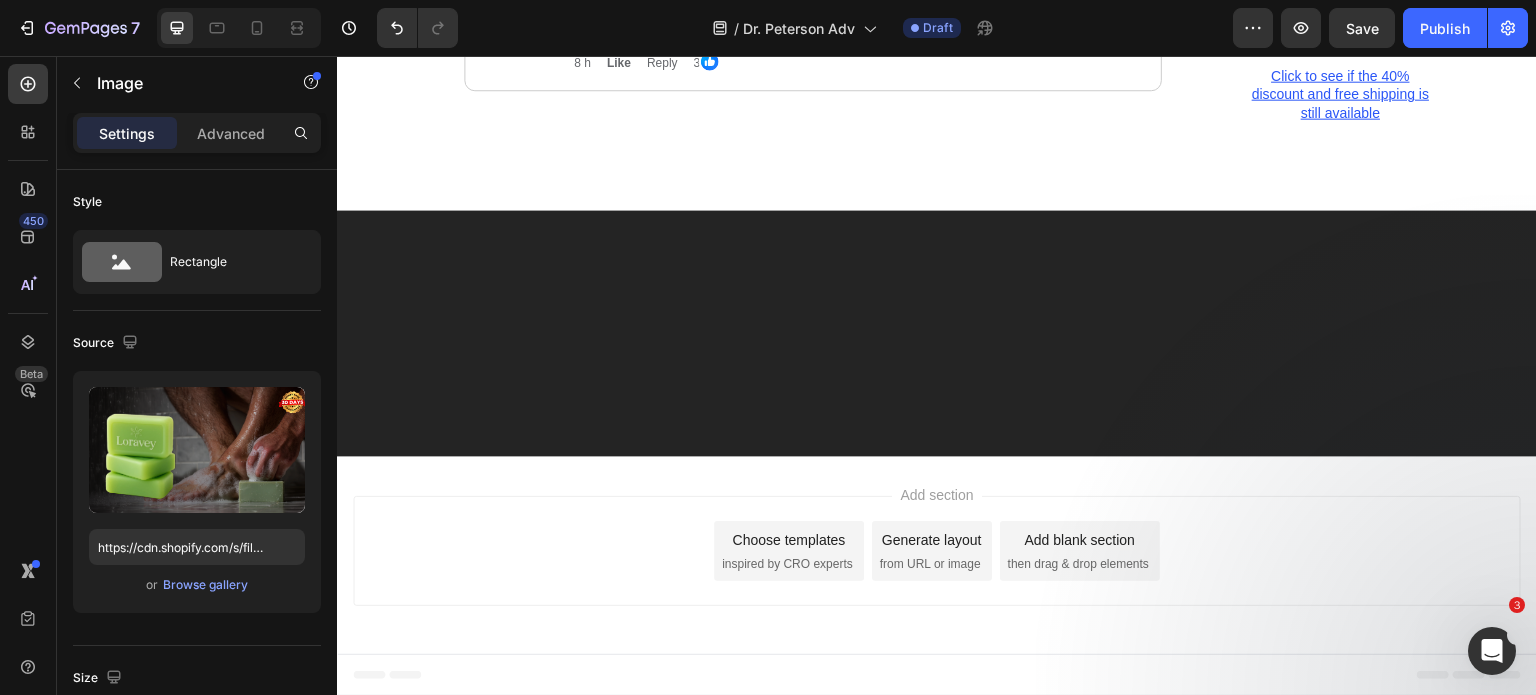 scroll, scrollTop: 9040, scrollLeft: 0, axis: vertical 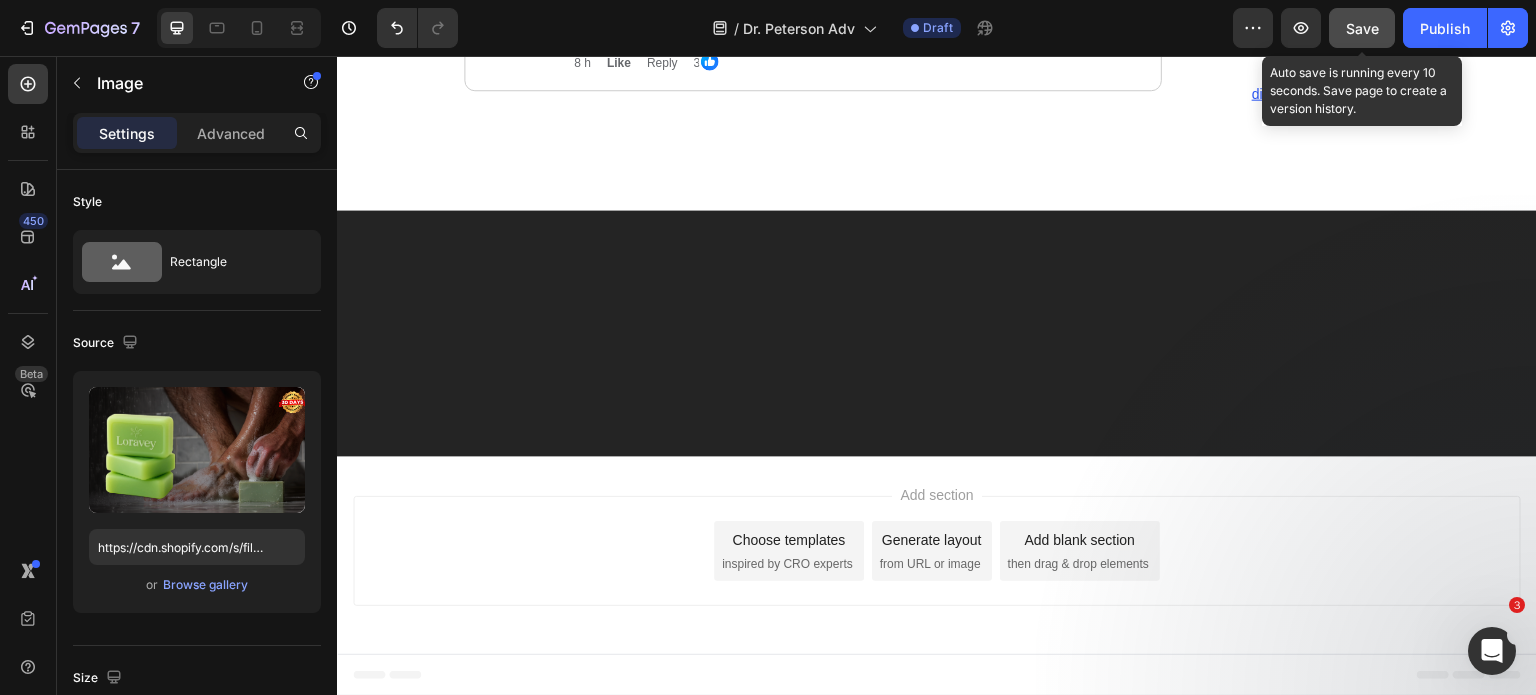 click on "Save" at bounding box center (1362, 28) 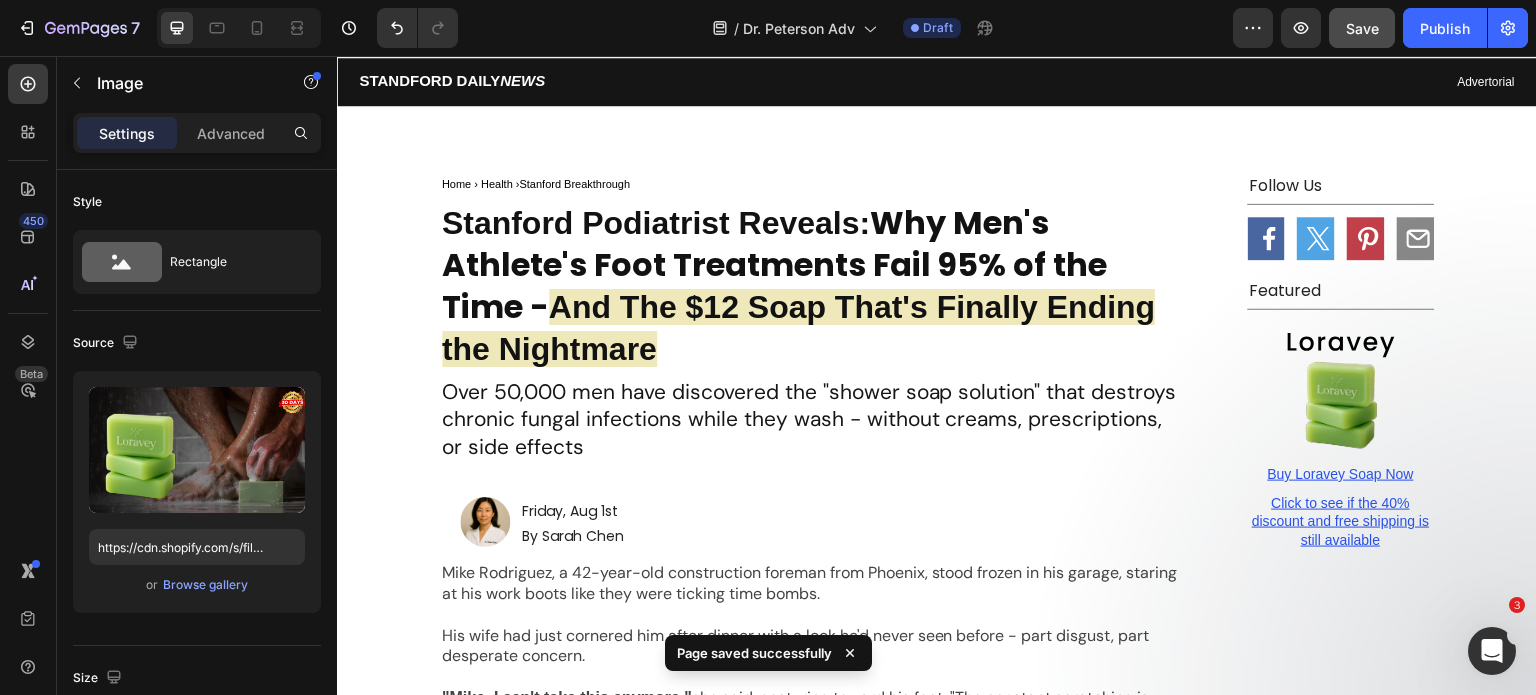 scroll, scrollTop: 0, scrollLeft: 0, axis: both 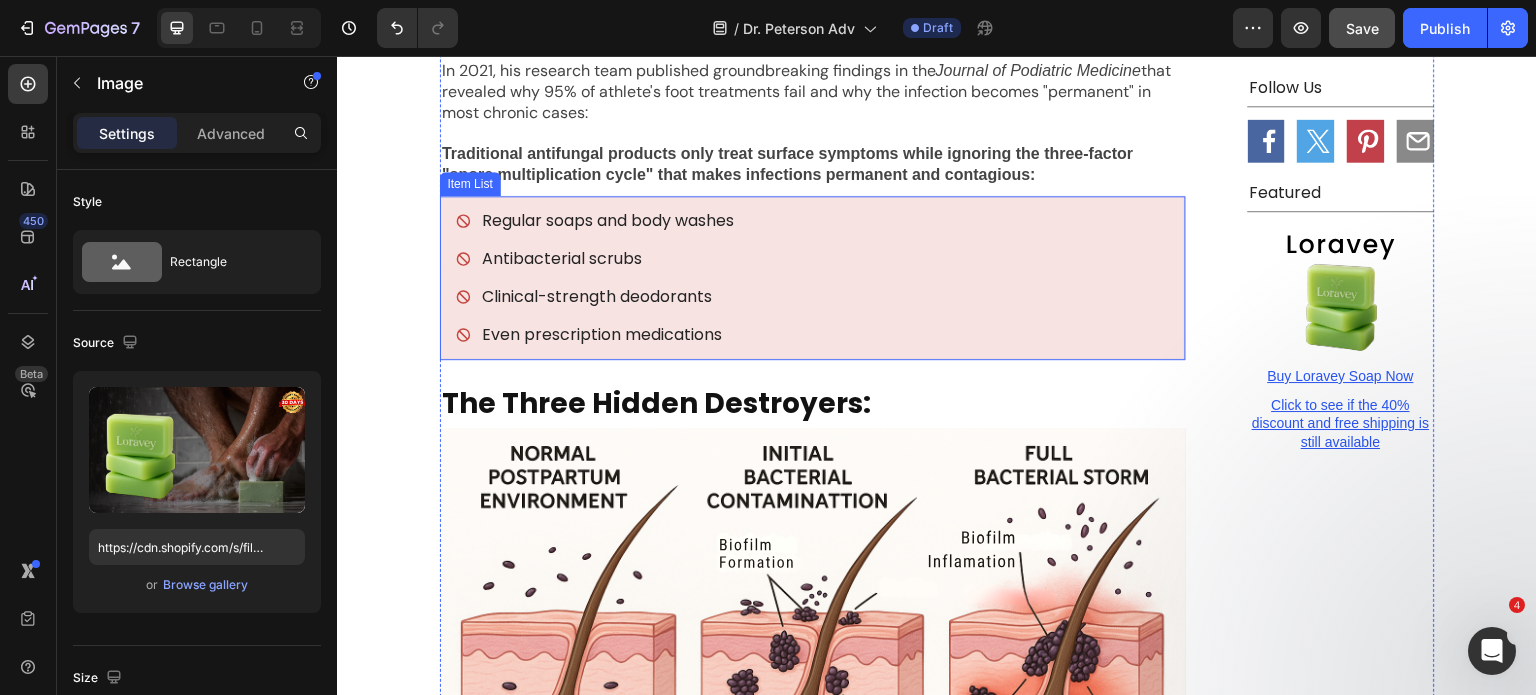 click on "Regular soaps and body washes
Antibacterial scrubs
Clinical-strength deodorants
Even prescription medications" at bounding box center [813, 278] 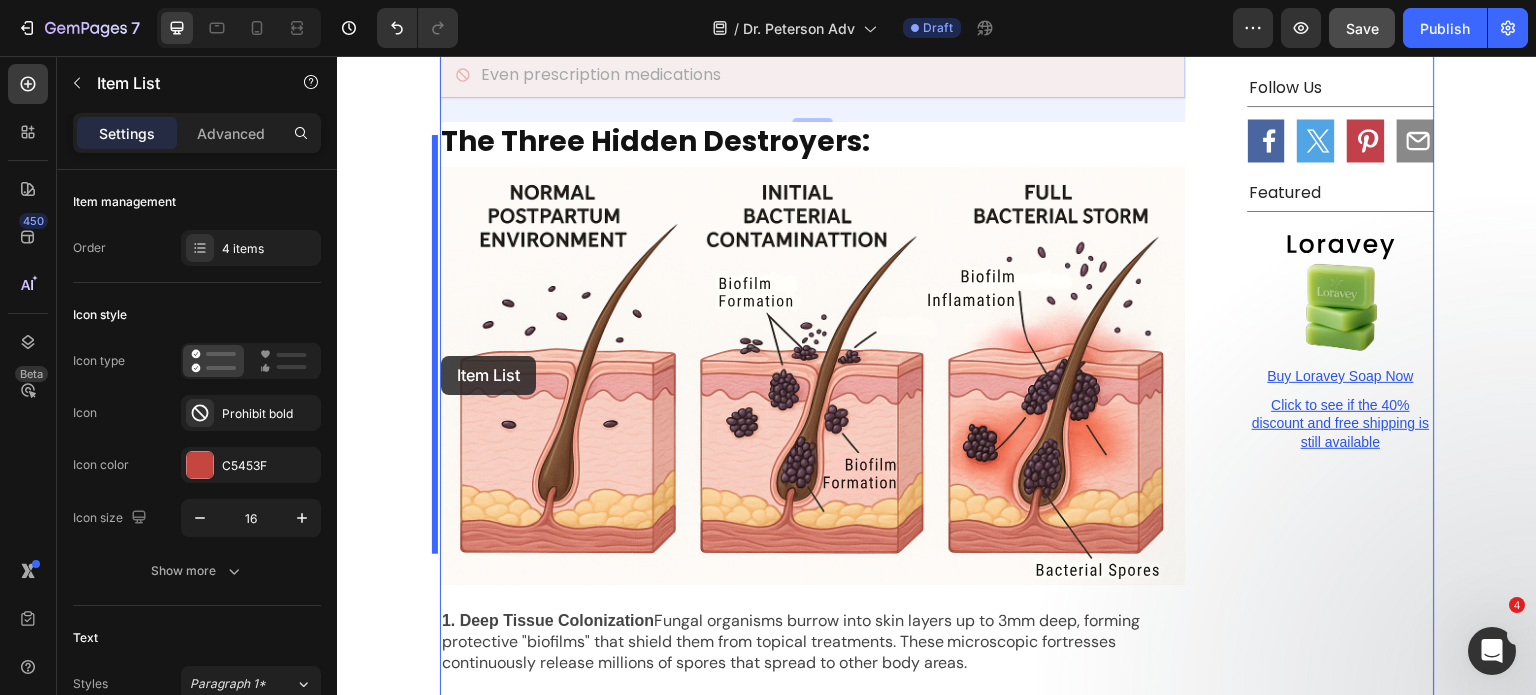 scroll, scrollTop: 2332, scrollLeft: 0, axis: vertical 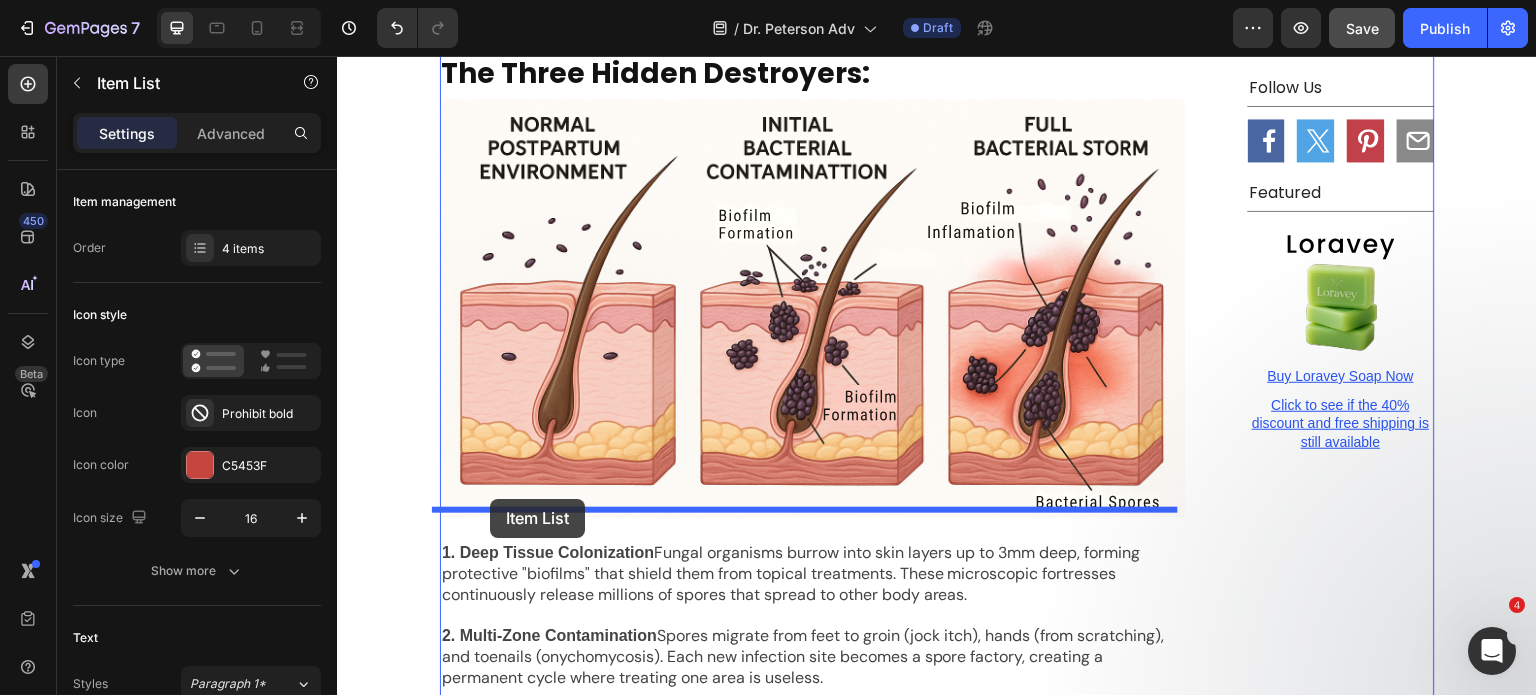 drag, startPoint x: 439, startPoint y: 215, endPoint x: 490, endPoint y: 499, distance: 288.54288 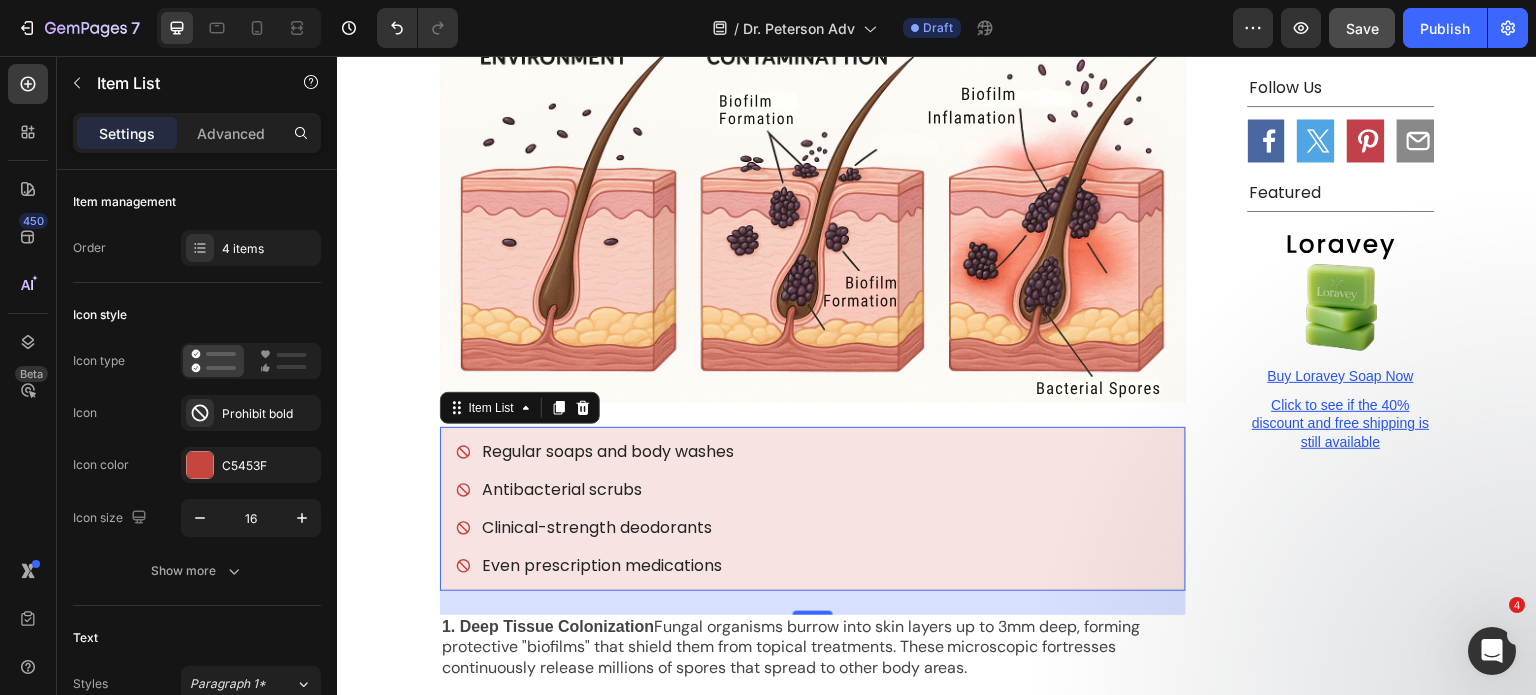 scroll, scrollTop: 2261, scrollLeft: 0, axis: vertical 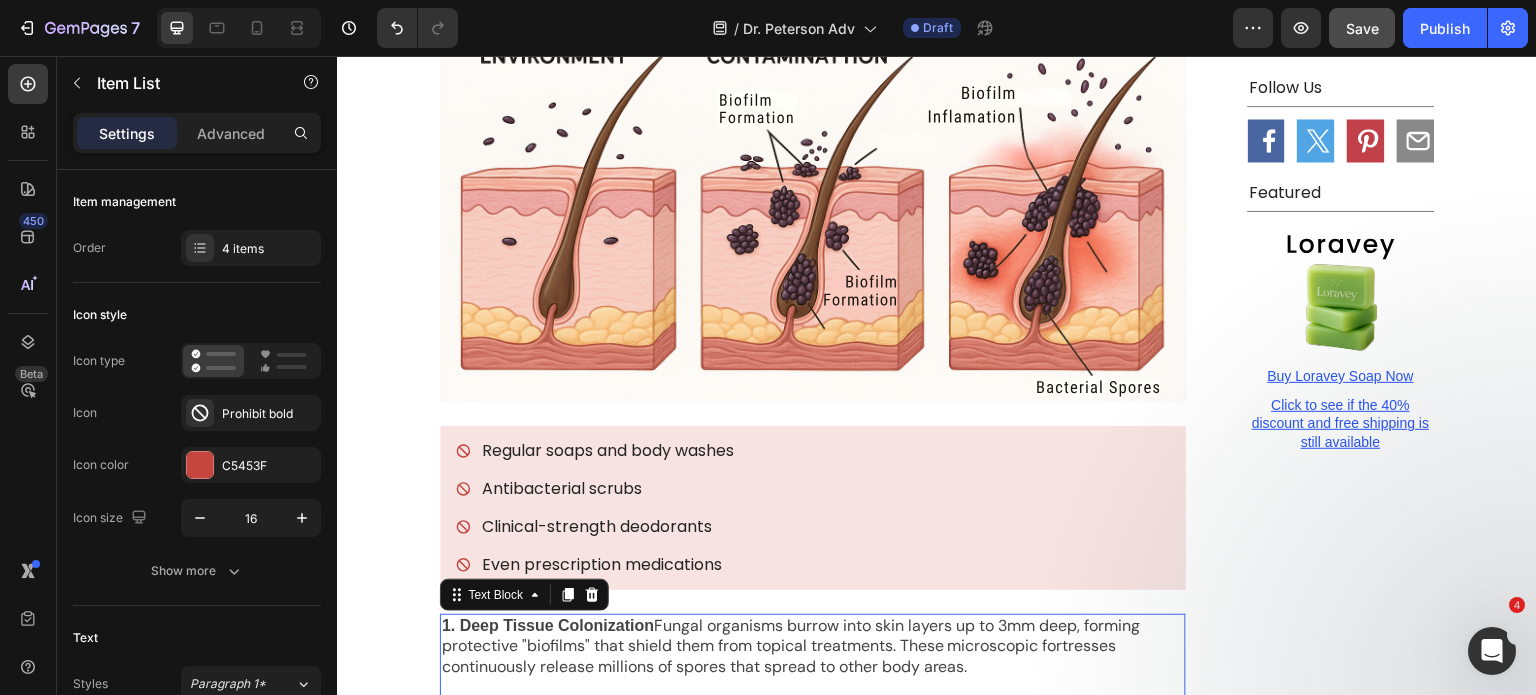 click on "1. Deep Tissue Colonization  Fungal organisms burrow into skin layers up to 3mm deep, forming protective "biofilms" that shield them from topical treatments. These microscopic fortresses continuously release millions of spores that spread to other body areas." at bounding box center (813, 647) 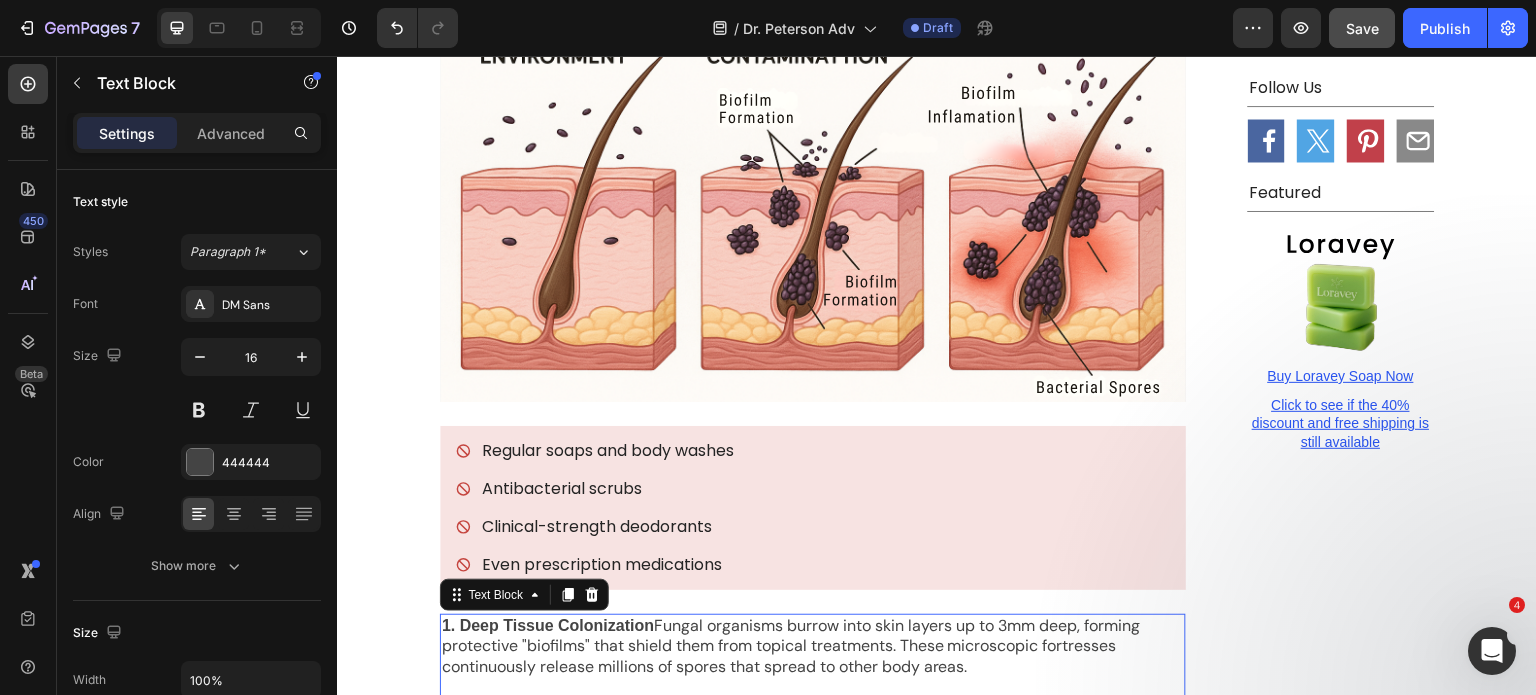 click on "1. Deep Tissue Colonization  Fungal organisms burrow into skin layers up to 3mm deep, forming protective "biofilms" that shield them from topical treatments. These microscopic fortresses continuously release millions of spores that spread to other body areas." at bounding box center (813, 647) 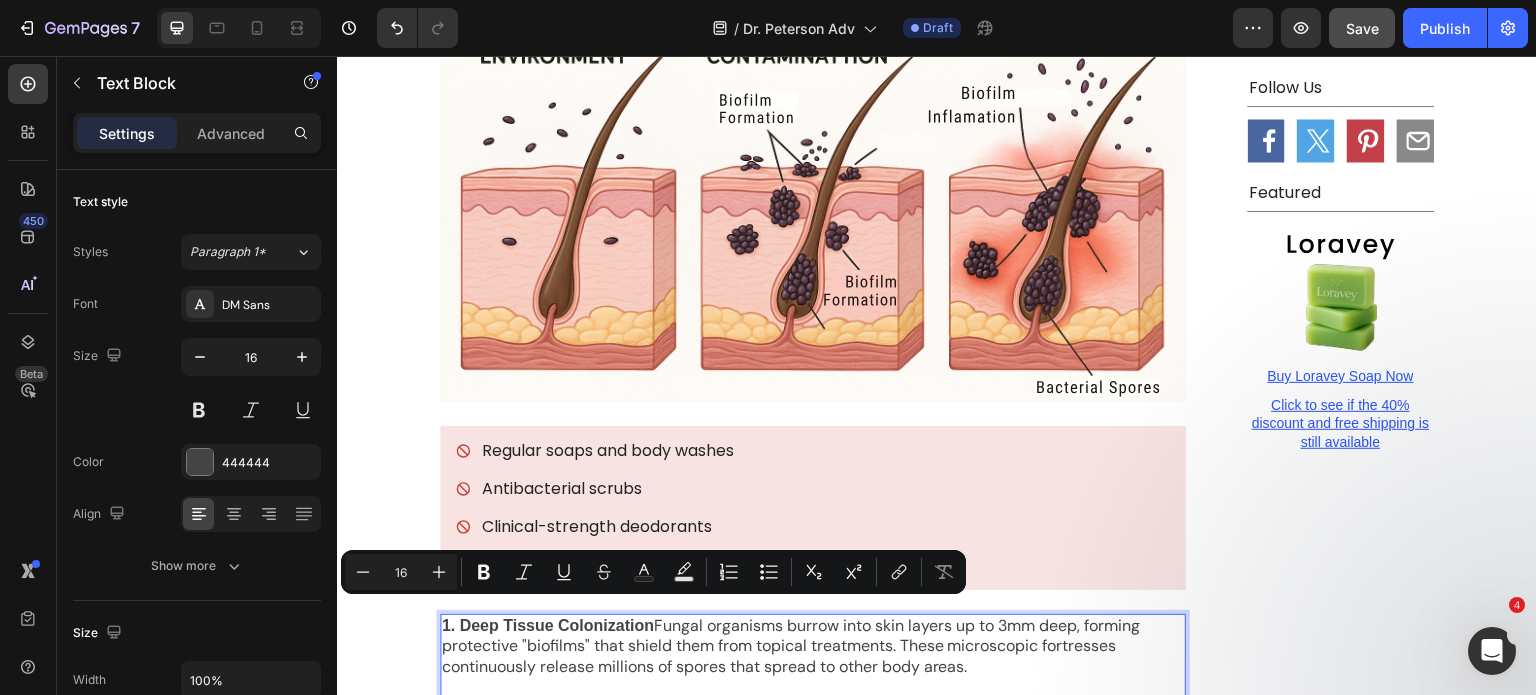 click on "1. Deep Tissue Colonization  Fungal organisms burrow into skin layers up to 3mm deep, forming protective "biofilms" that shield them from topical treatments. These microscopic fortresses continuously release millions of spores that spread to other body areas." at bounding box center [813, 647] 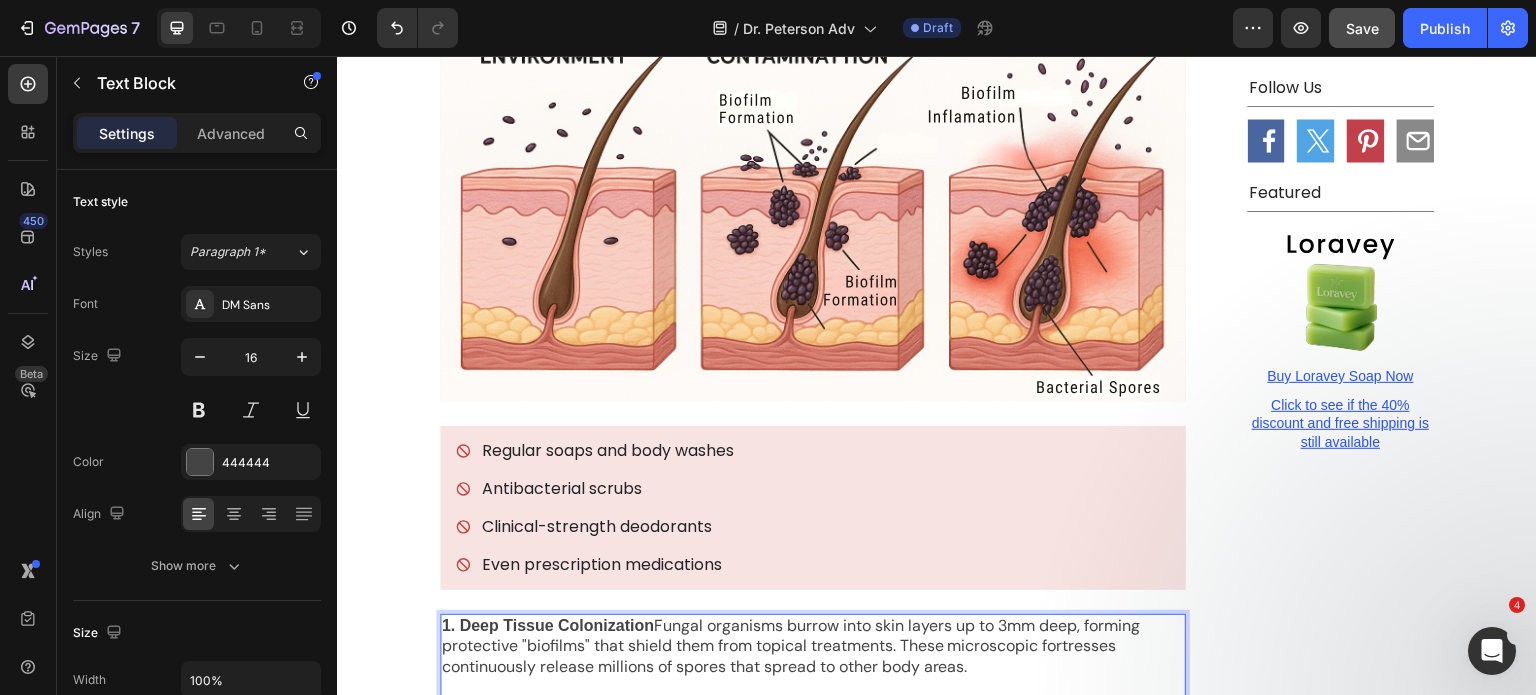 drag, startPoint x: 981, startPoint y: 634, endPoint x: 434, endPoint y: 591, distance: 548.6875 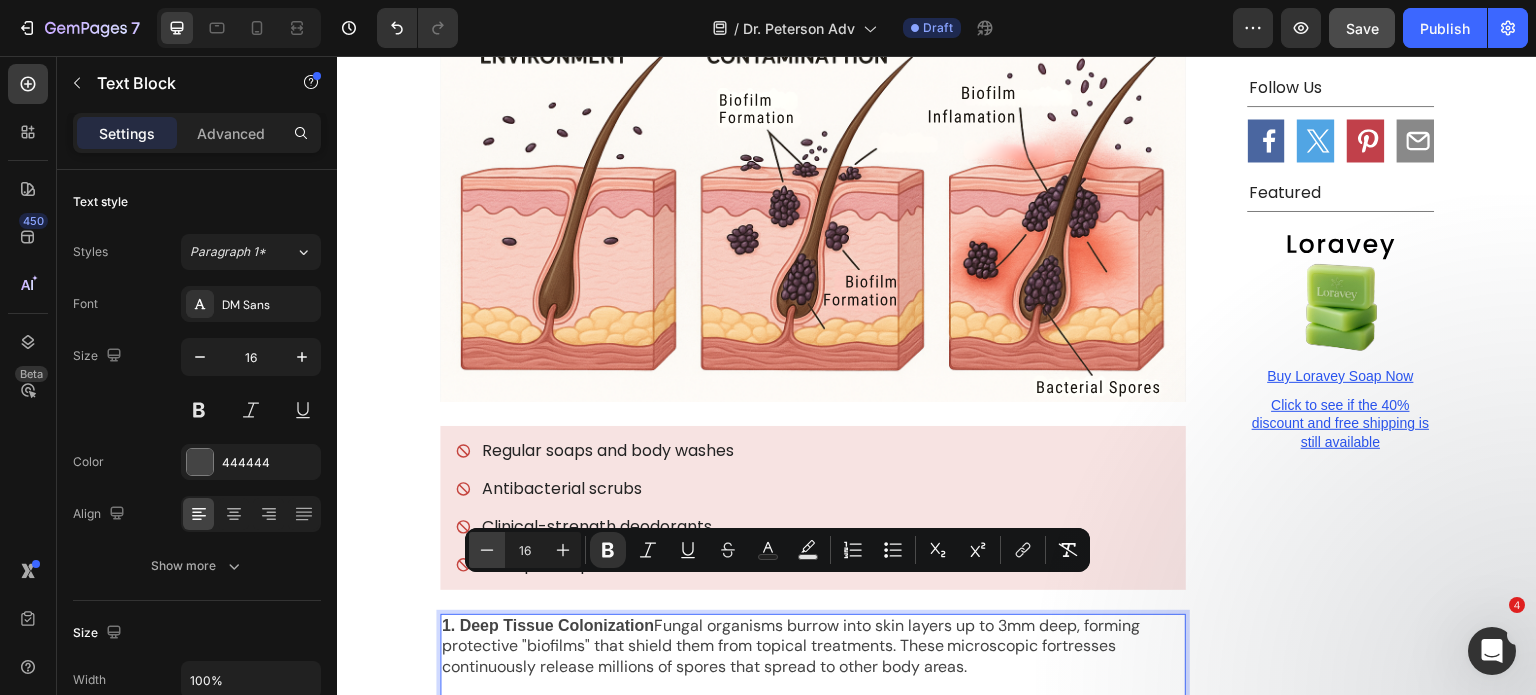 copy on "1. Deep Tissue Colonization  Fungal organisms burrow into skin layers up to 3mm deep, forming protective "biofilms" that shield them from topical treatments. These microscopic fortresses continuously release millions of spores that spread to other body areas." 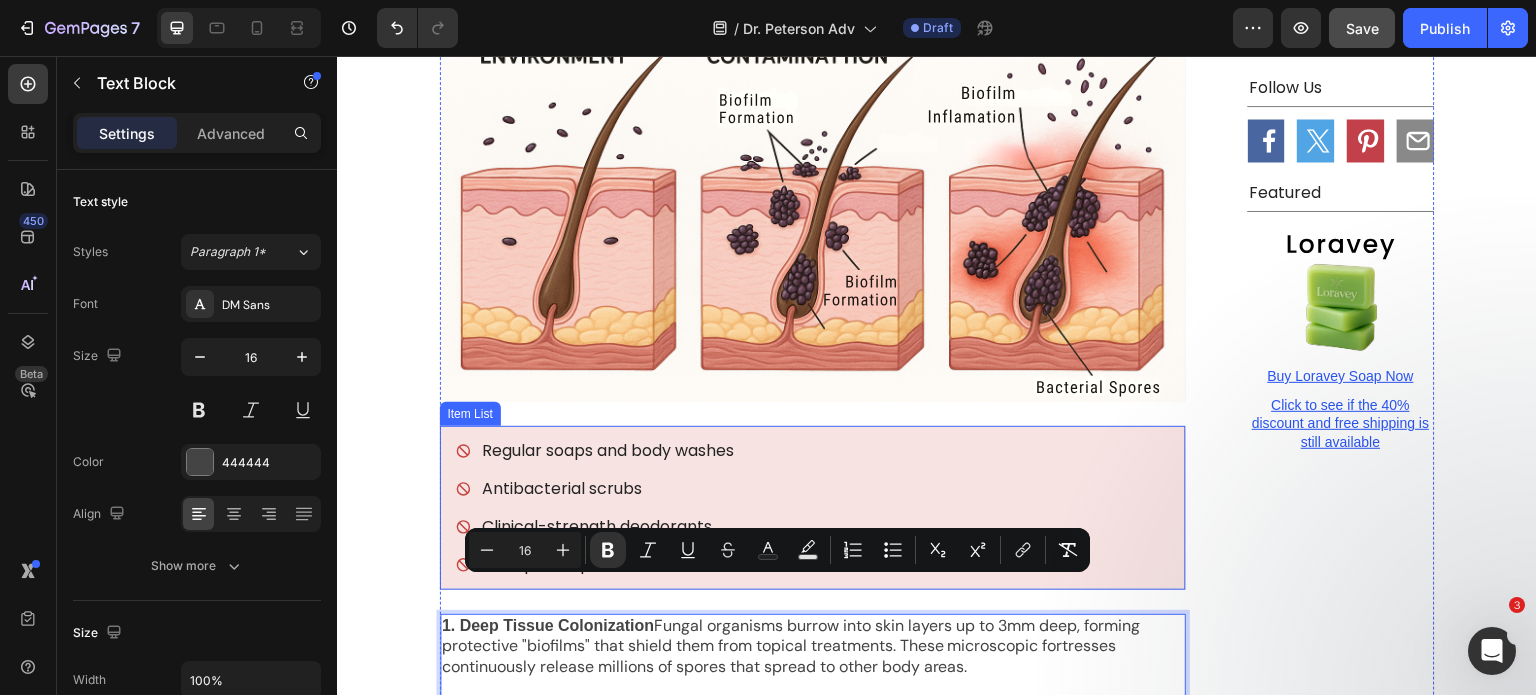 click on "Regular soaps and body washes" at bounding box center [608, 451] 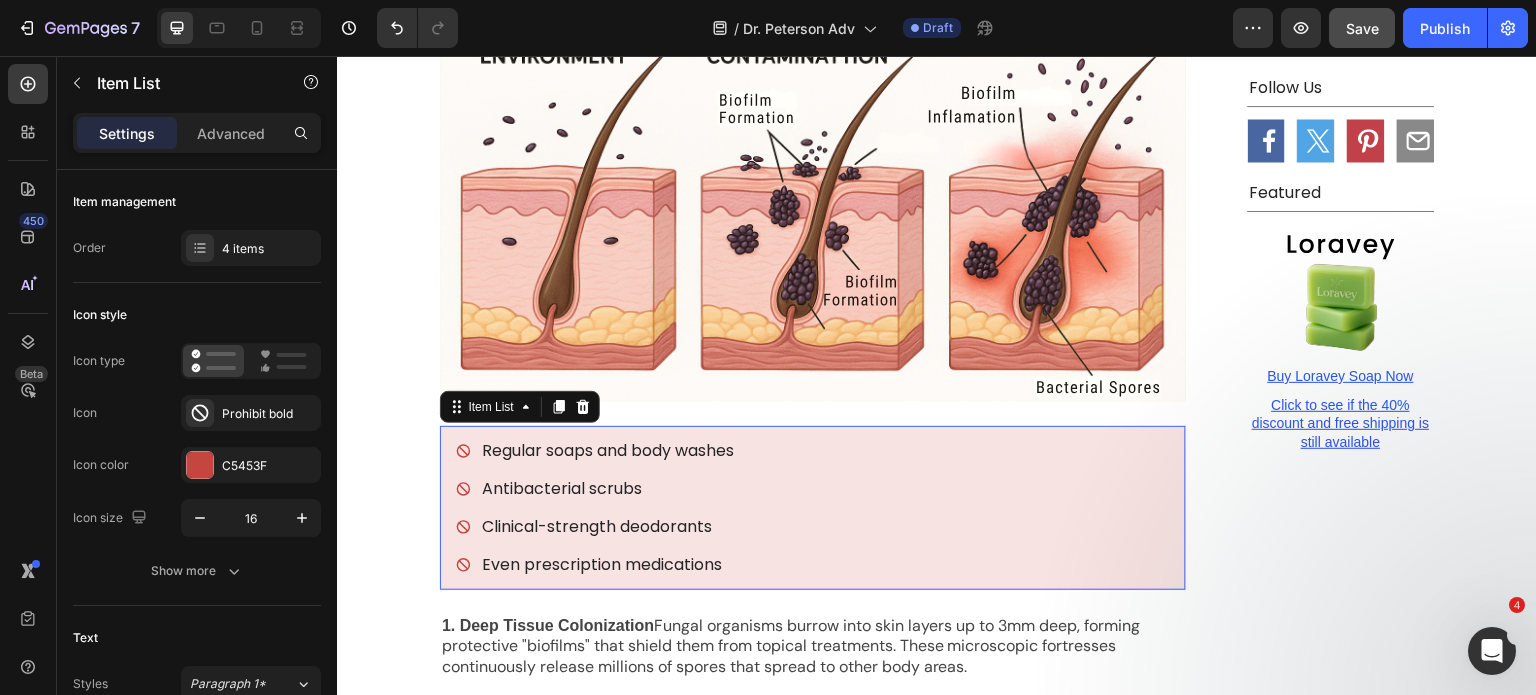 click on "Regular soaps and body washes" at bounding box center [608, 451] 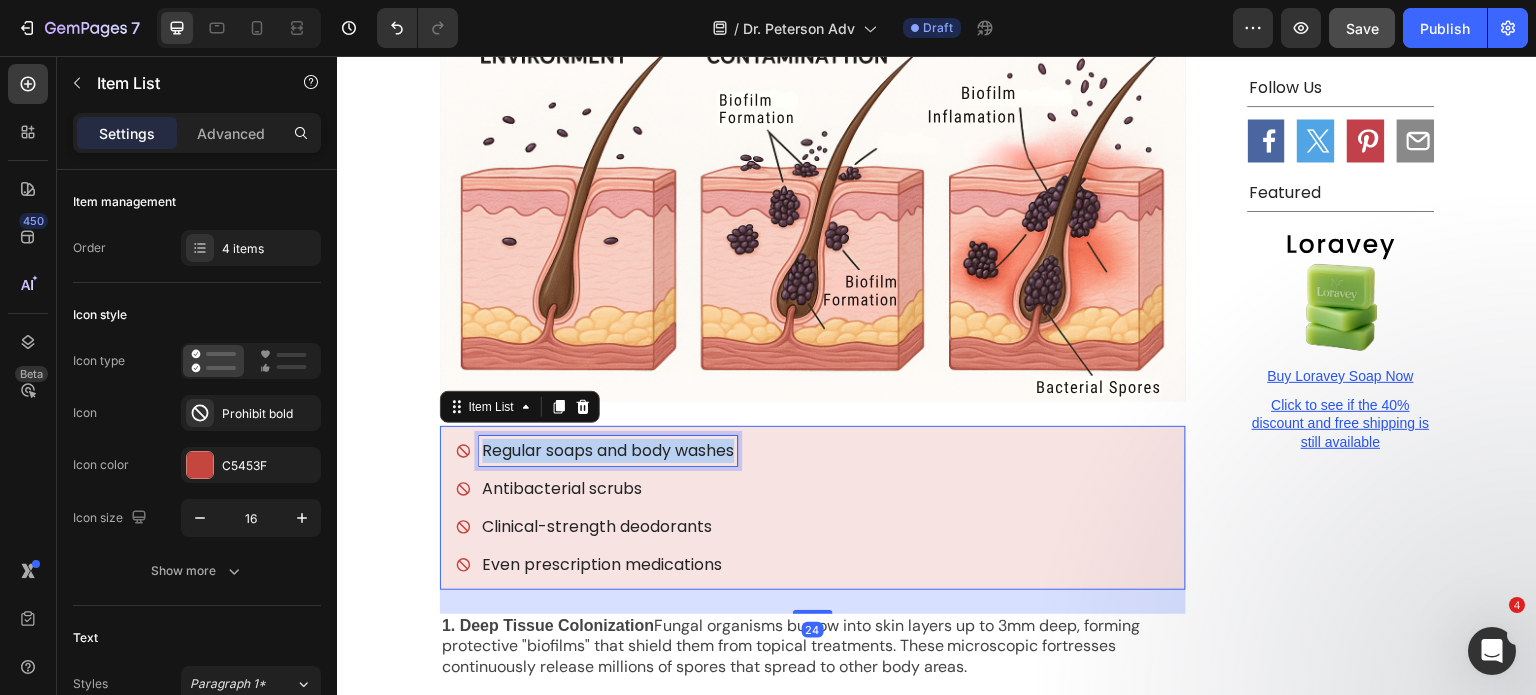 click on "Regular soaps and body washes" at bounding box center (608, 451) 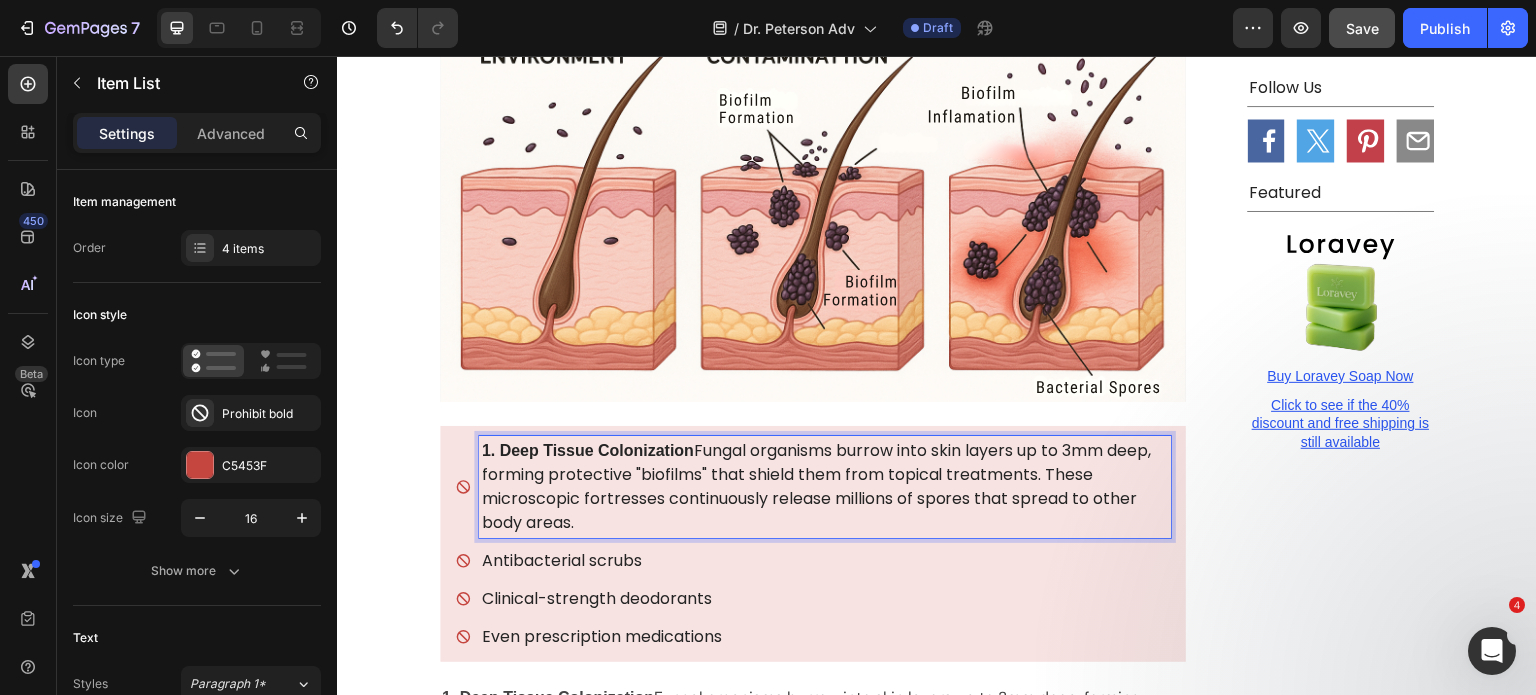 click on "Clinical-strength deodorants" at bounding box center (825, 599) 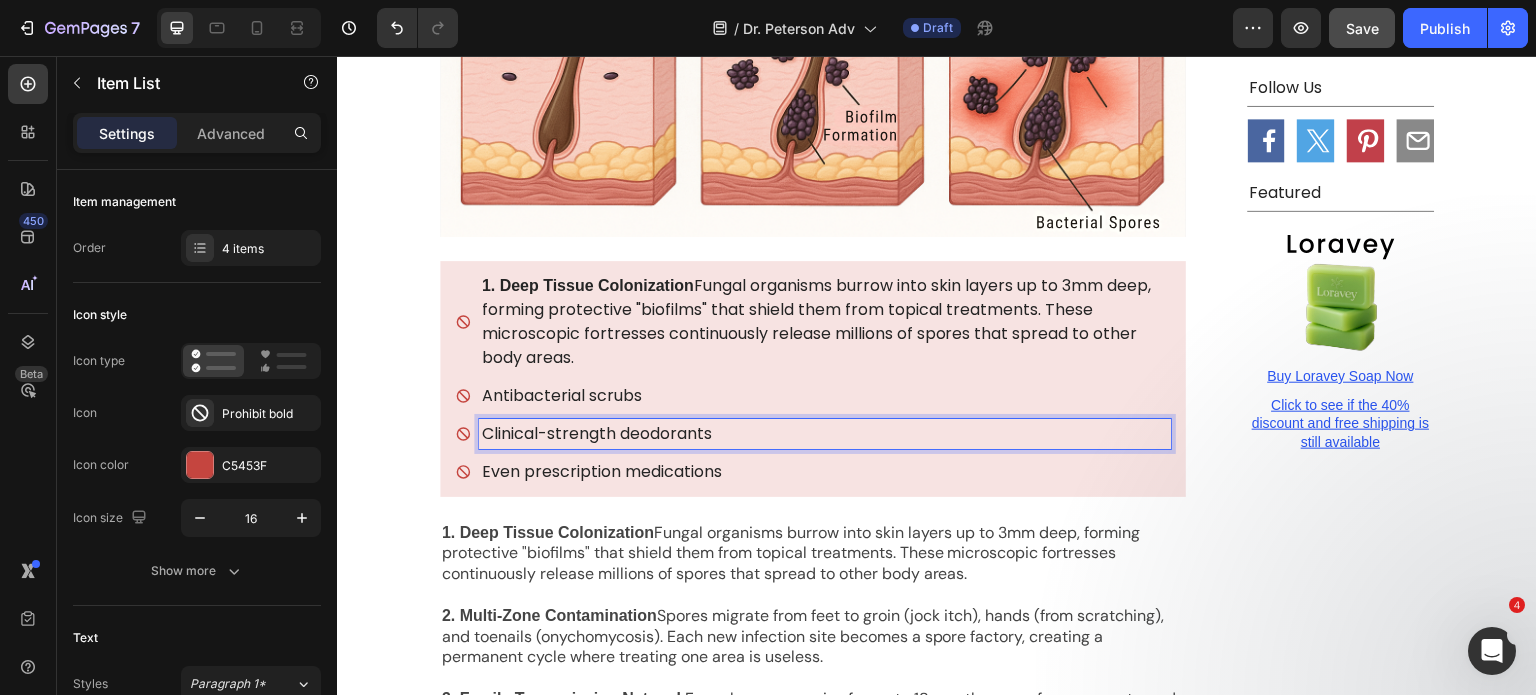 scroll, scrollTop: 2461, scrollLeft: 0, axis: vertical 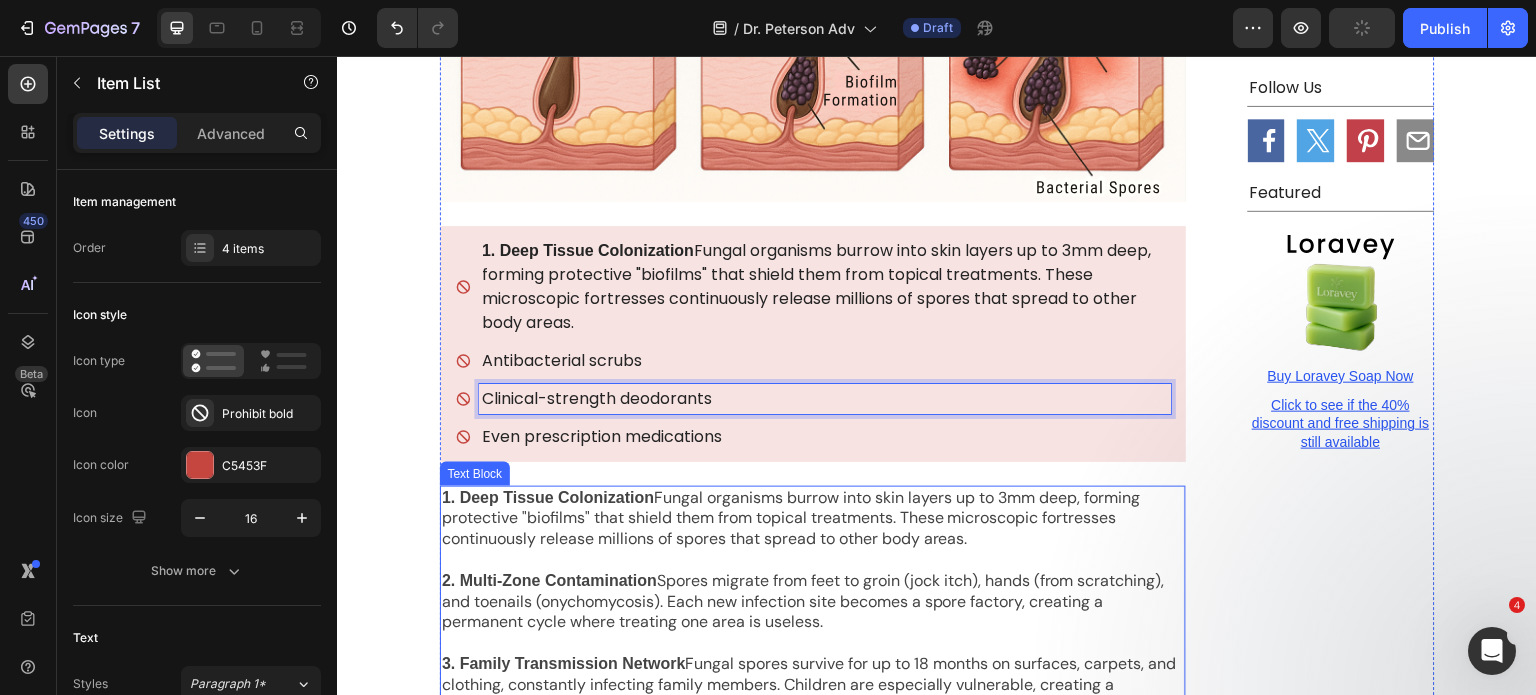click on "2. Multi-Zone Contamination  Spores migrate from feet to groin (jock itch), hands (from scratching), and toenails (onychomycosis). Each new infection site becomes a spore factory, creating a permanent cycle where treating one area is useless." at bounding box center (813, 602) 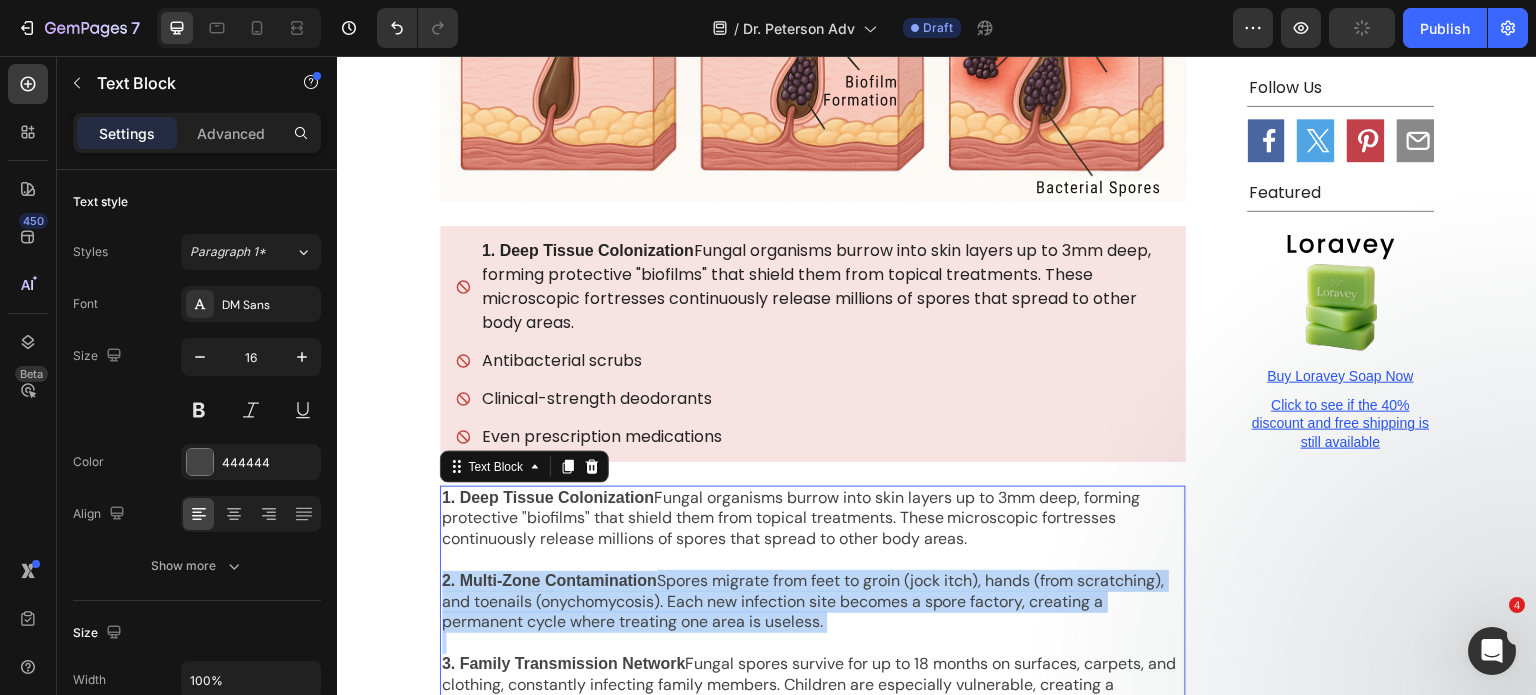 click on "2. Multi-Zone Contamination  Spores migrate from feet to groin (jock itch), hands (from scratching), and toenails (onychomycosis). Each new infection site becomes a spore factory, creating a permanent cycle where treating one area is useless." at bounding box center [813, 602] 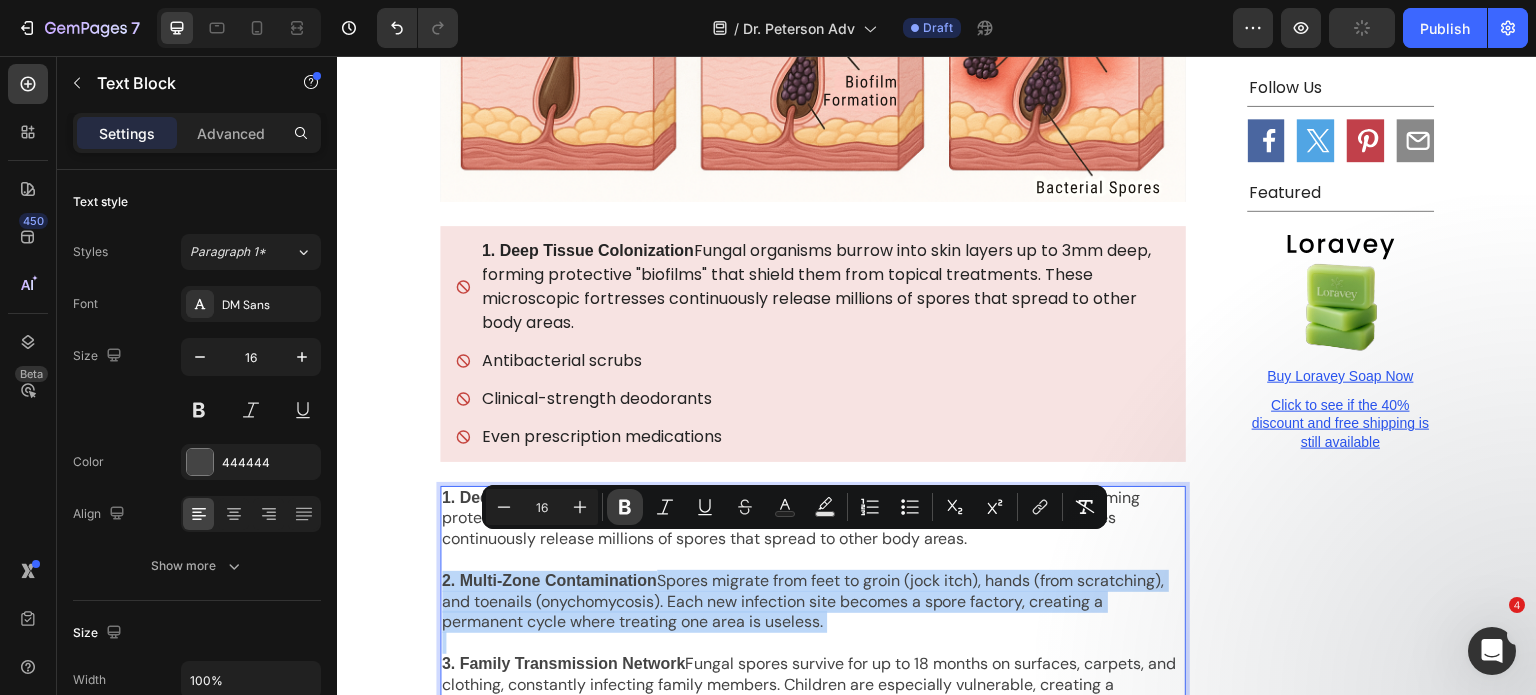 copy on "2. Multi-Zone Contamination  Spores migrate from feet to groin (jock itch), hands (from scratching), and toenails (onychomycosis). Each new infection site becomes a spore factory, creating a permanent cycle where treating one area is useless." 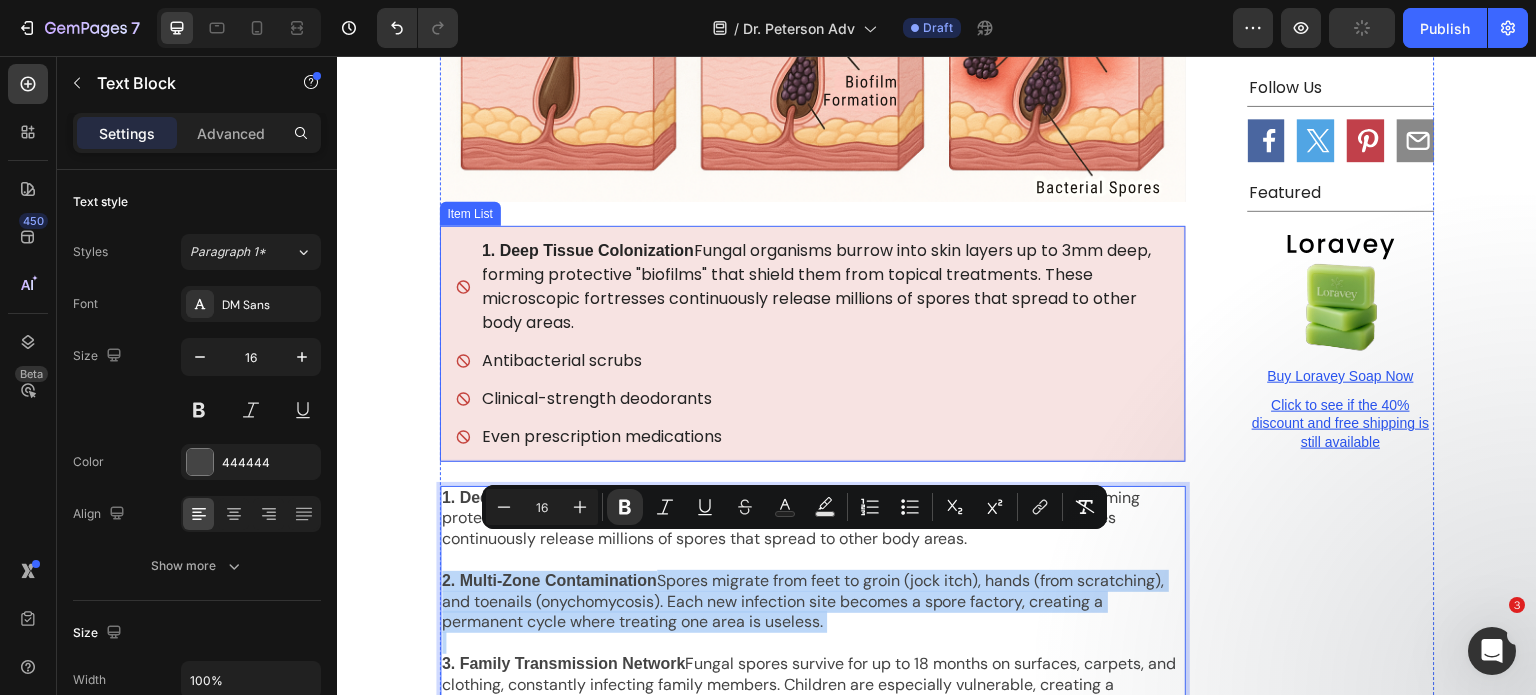 click on "Antibacterial scrubs" at bounding box center [825, 361] 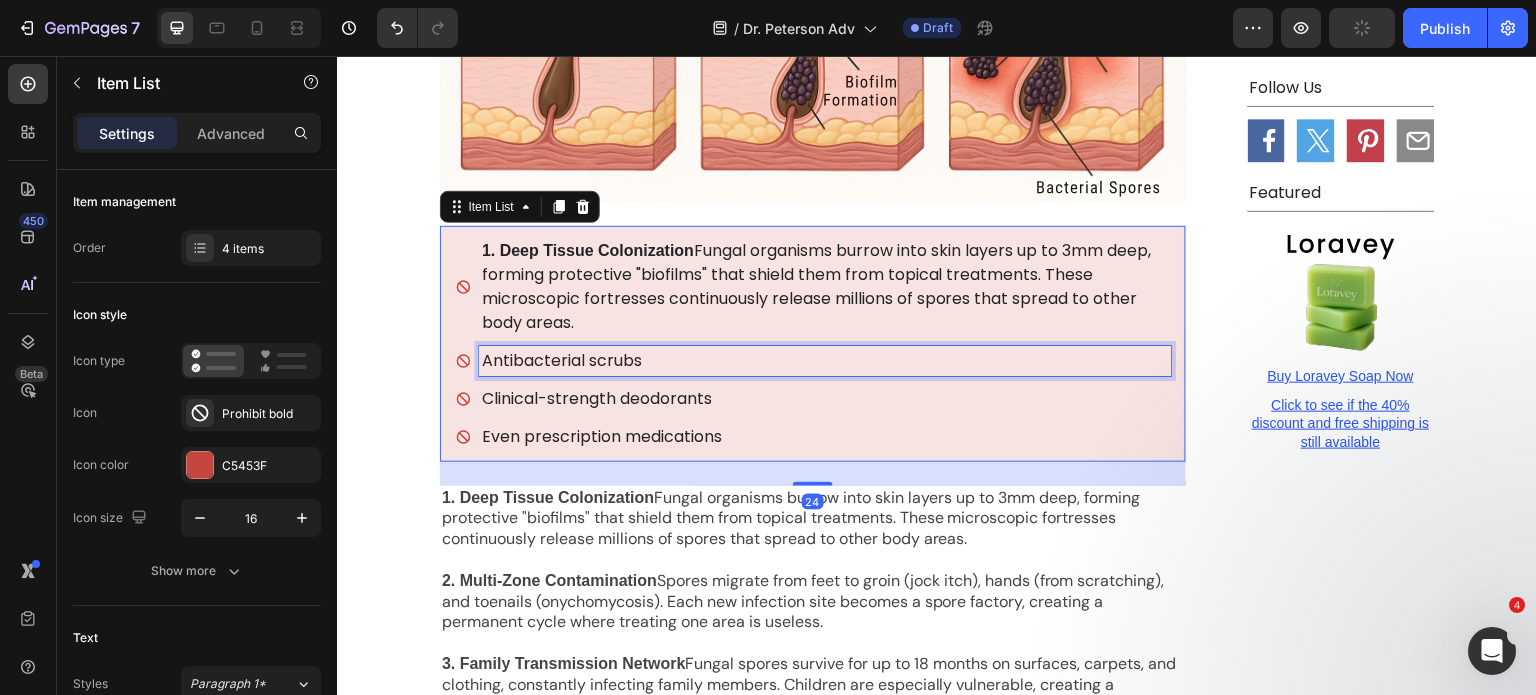 click on "Antibacterial scrubs" at bounding box center [825, 361] 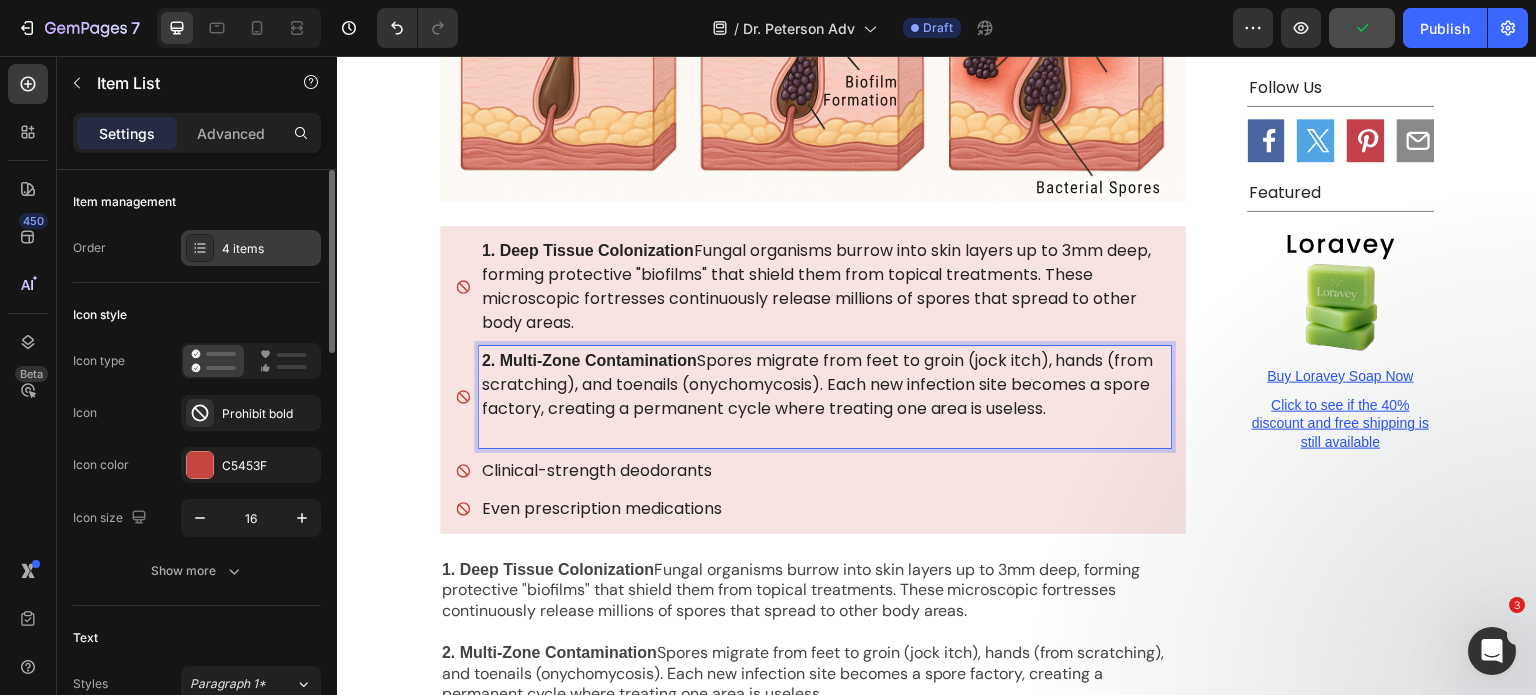 click on "4 items" at bounding box center (269, 249) 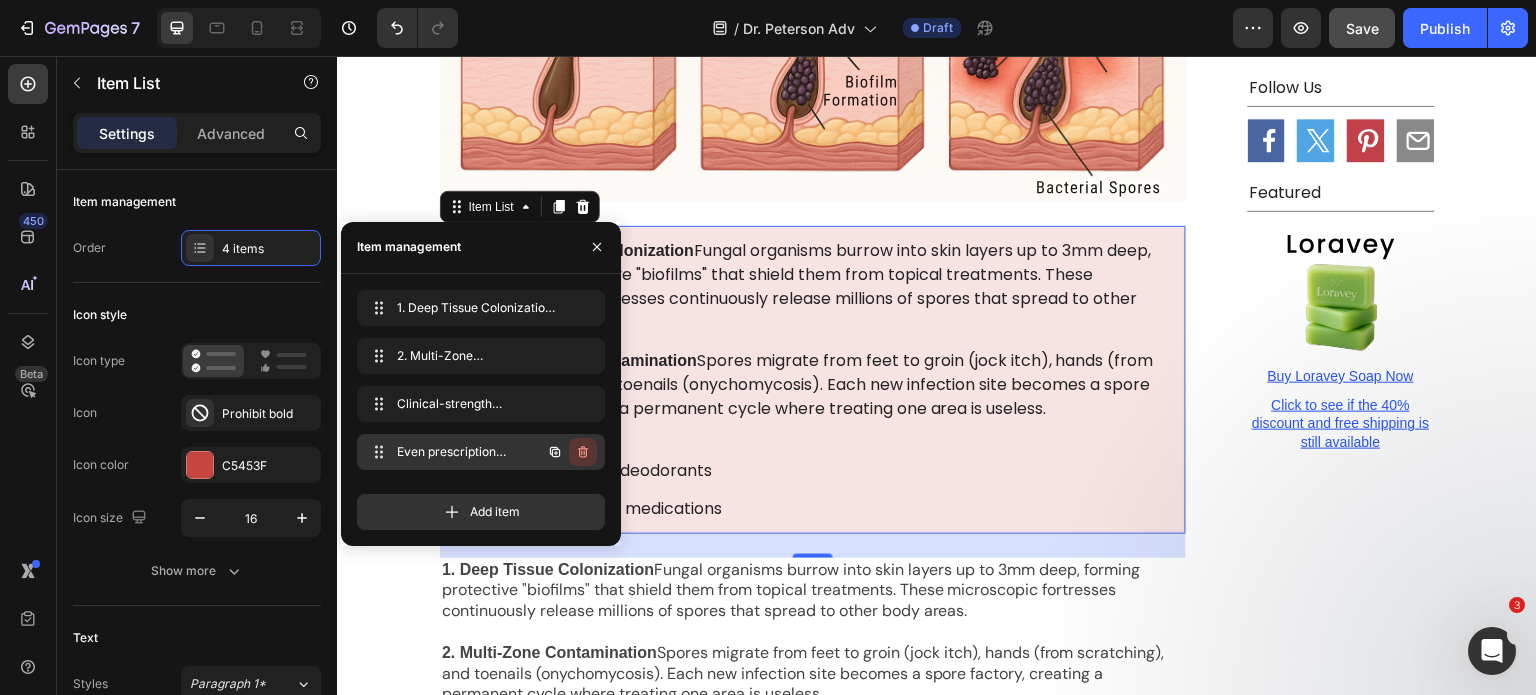 click 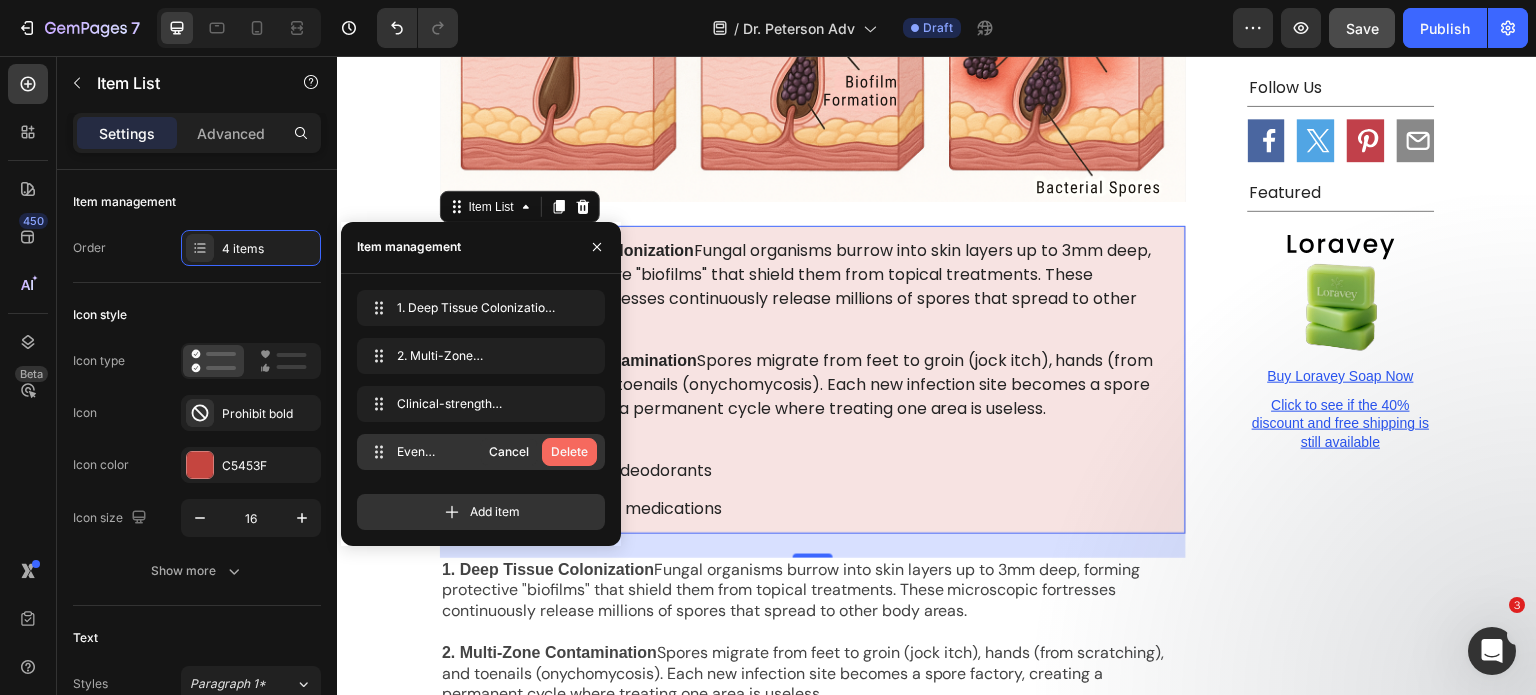 click on "Delete" at bounding box center (569, 452) 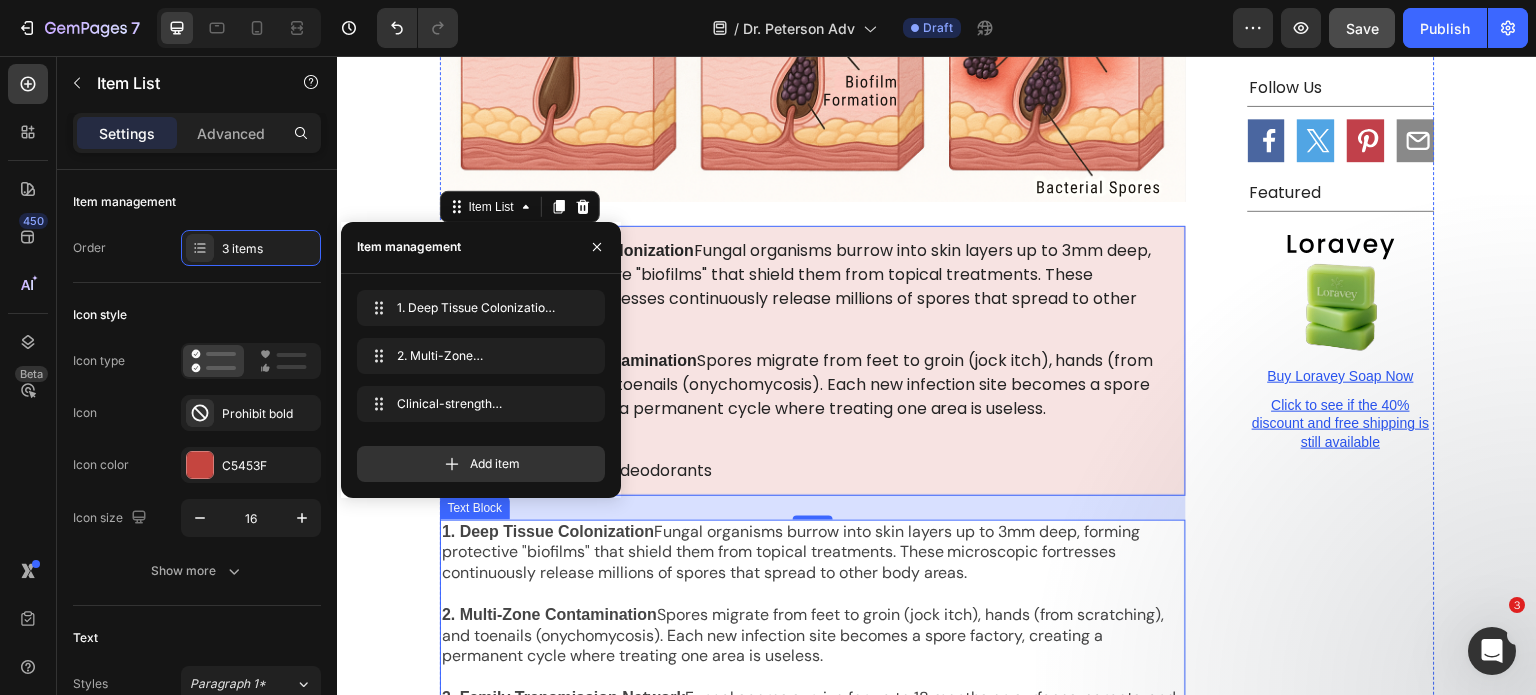 click on "2. Multi-Zone Contamination  Spores migrate from feet to groin (jock itch), hands (from scratching), and toenails (onychomycosis). Each new infection site becomes a spore factory, creating a permanent cycle where treating one area is useless." at bounding box center (813, 636) 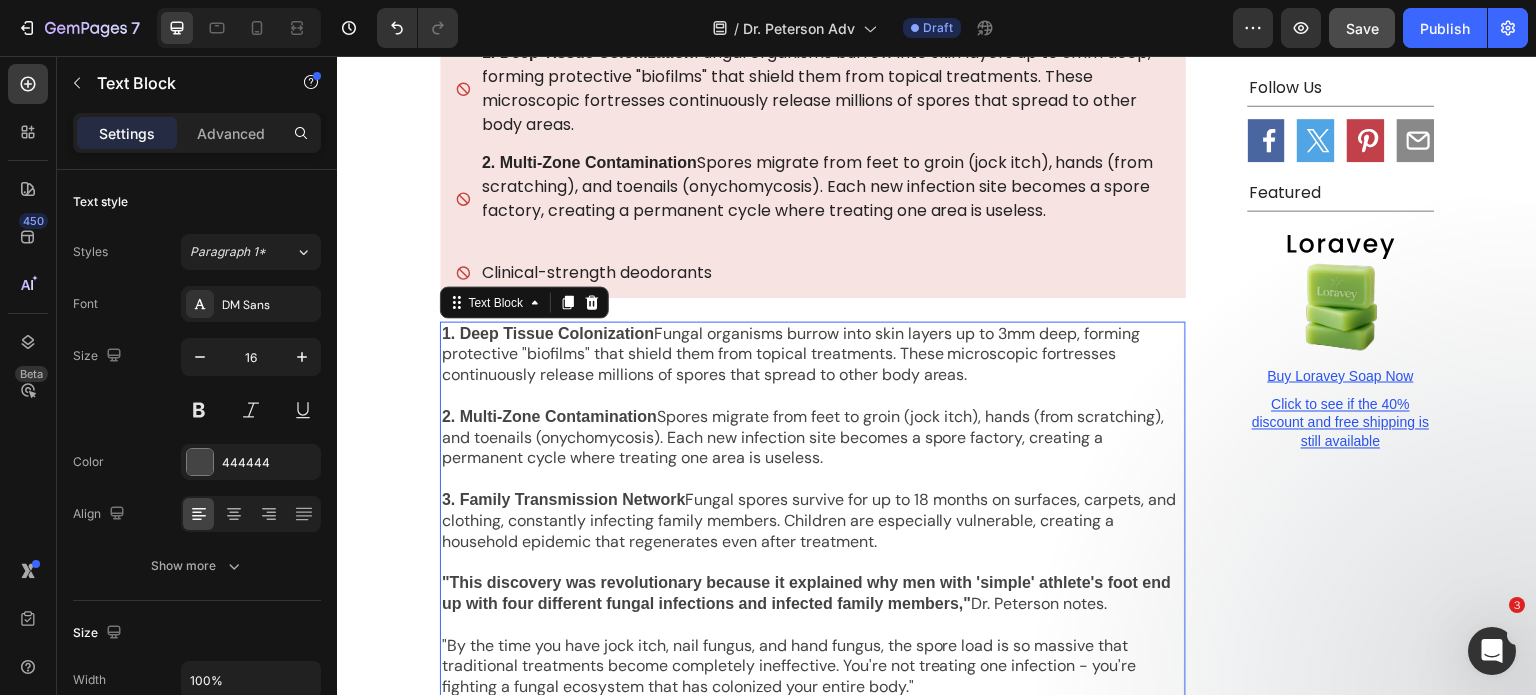 scroll, scrollTop: 2661, scrollLeft: 0, axis: vertical 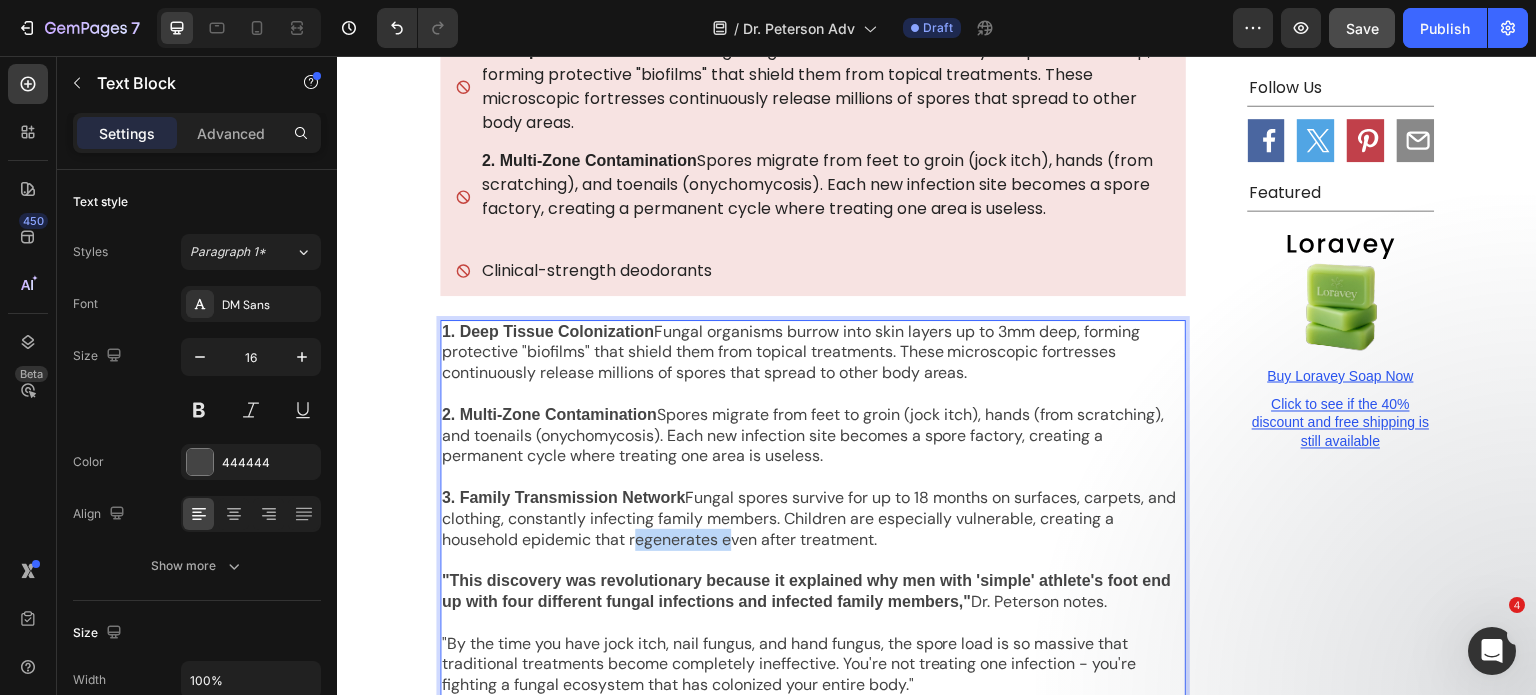 click on "3. Family Transmission Network  Fungal spores survive for up to 18 months on surfaces, carpets, and clothing, constantly infecting family members. Children are especially vulnerable, creating a household epidemic that regenerates even after treatment." at bounding box center (813, 519) 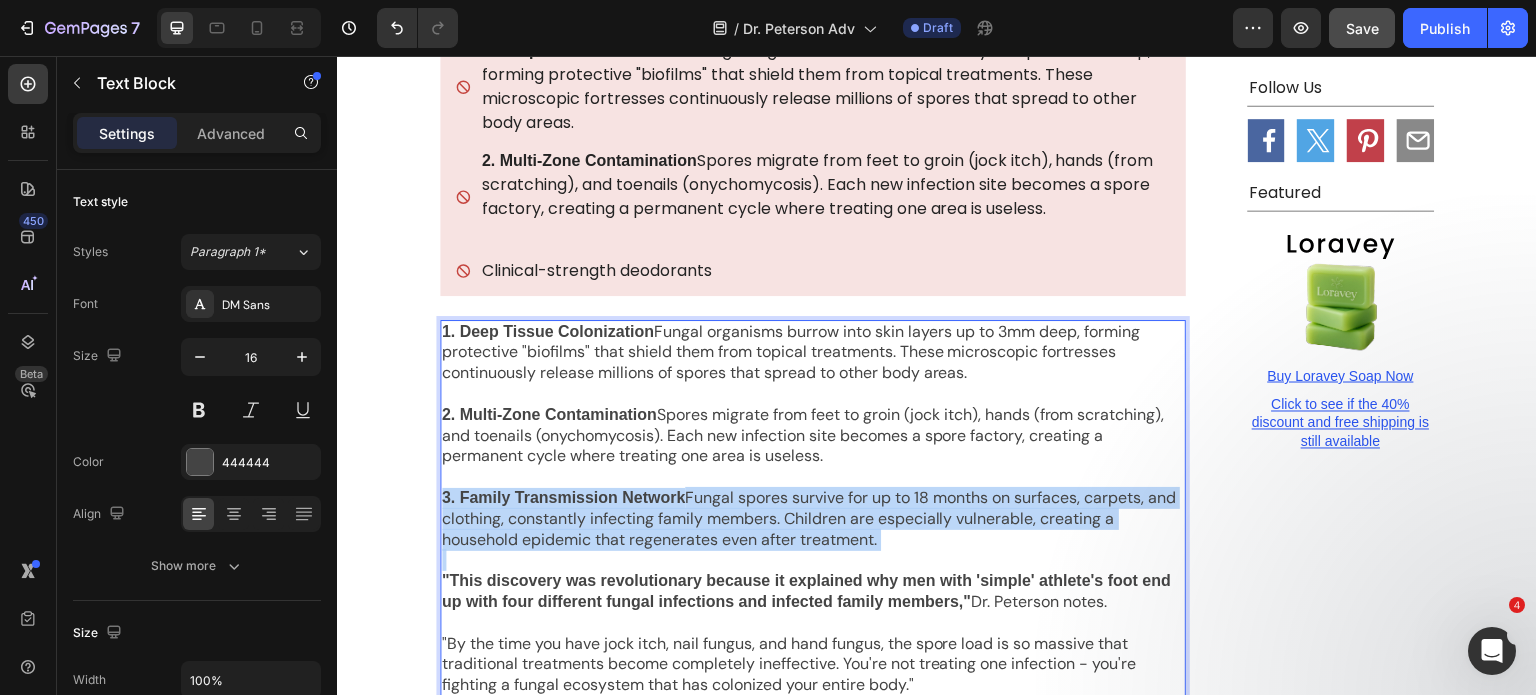 click on "3. Family Transmission Network  Fungal spores survive for up to 18 months on surfaces, carpets, and clothing, constantly infecting family members. Children are especially vulnerable, creating a household epidemic that regenerates even after treatment." at bounding box center [813, 519] 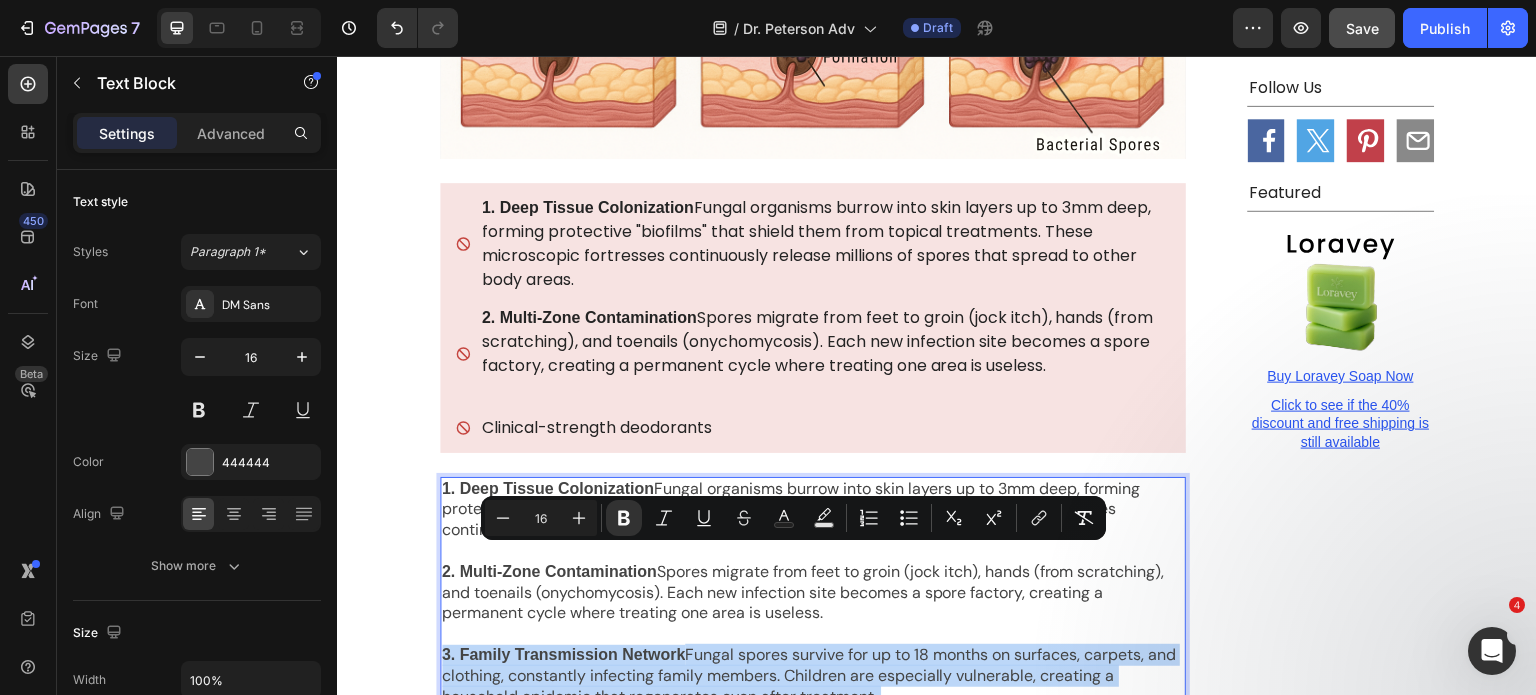 scroll, scrollTop: 2461, scrollLeft: 0, axis: vertical 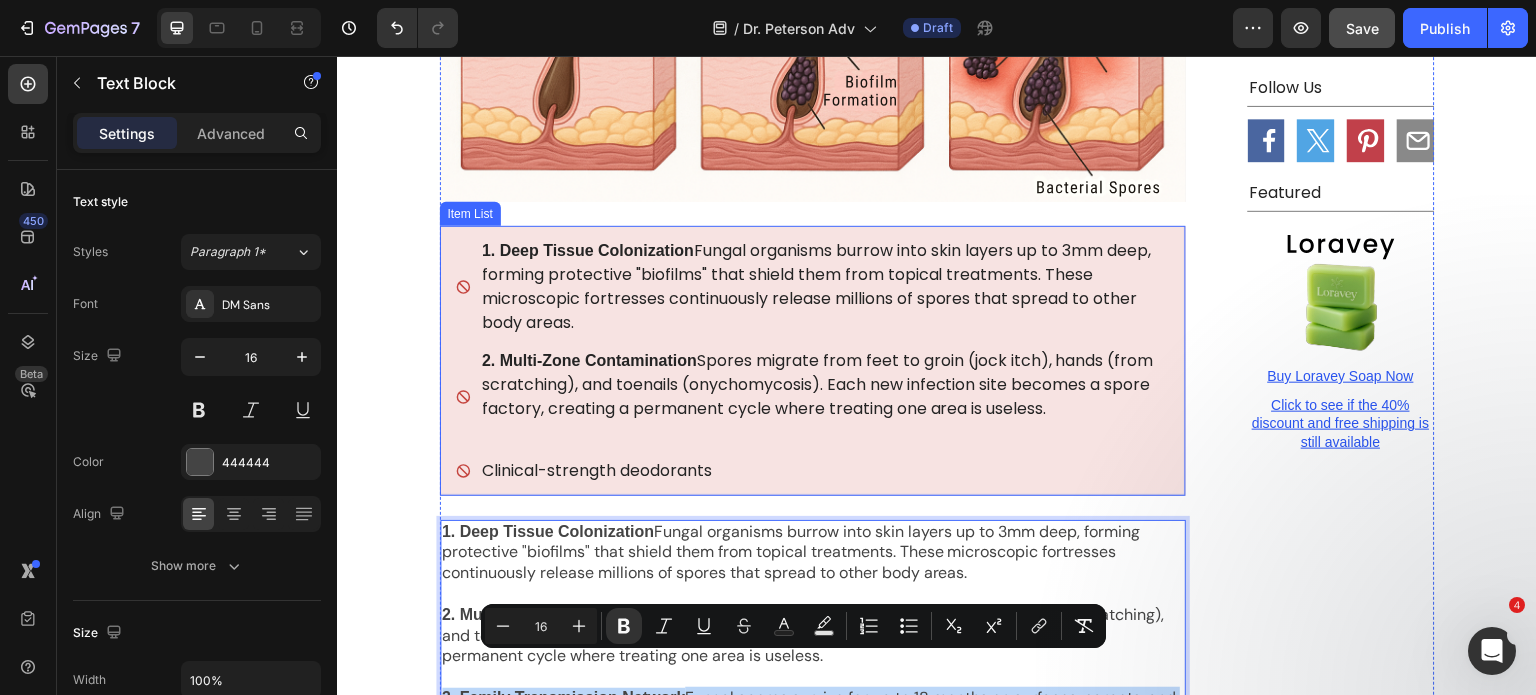 click on "Clinical-strength deodorants" at bounding box center (825, 471) 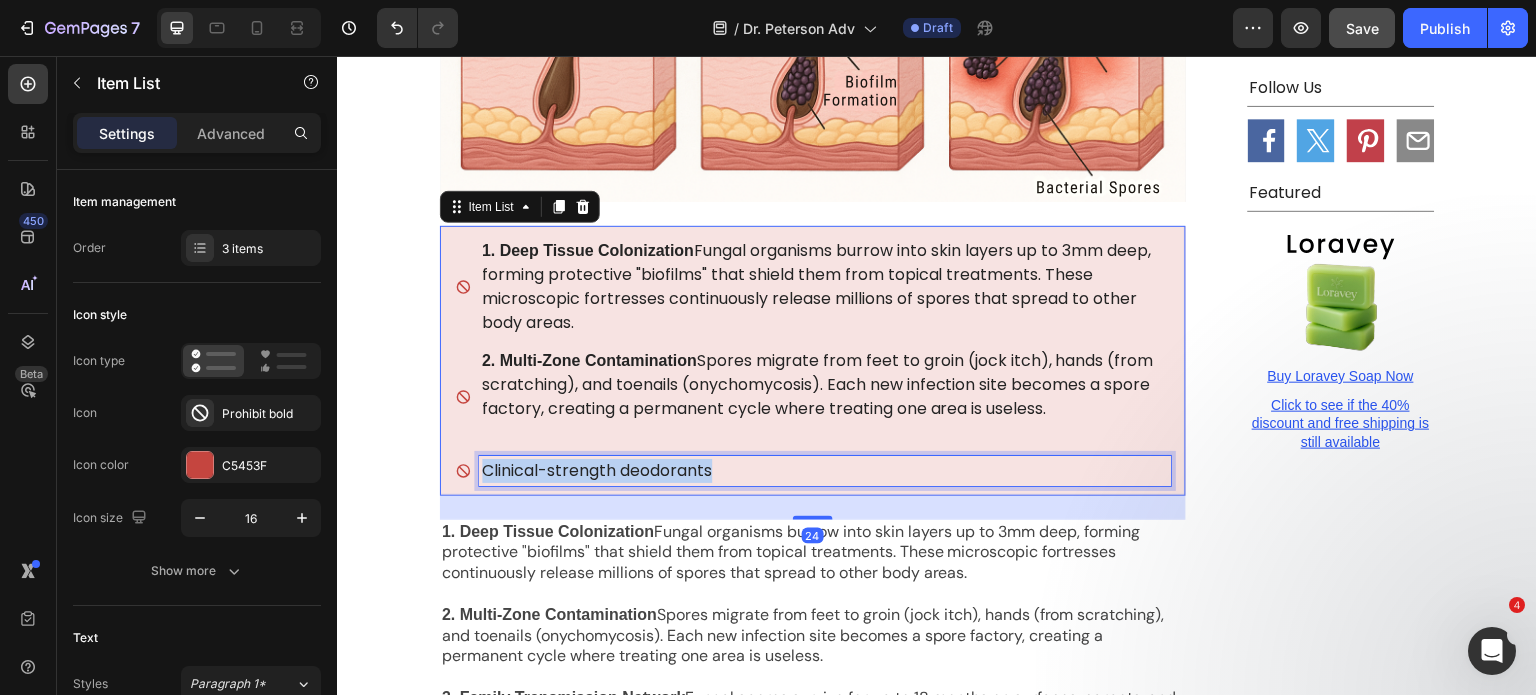 click on "Clinical-strength deodorants" at bounding box center [825, 471] 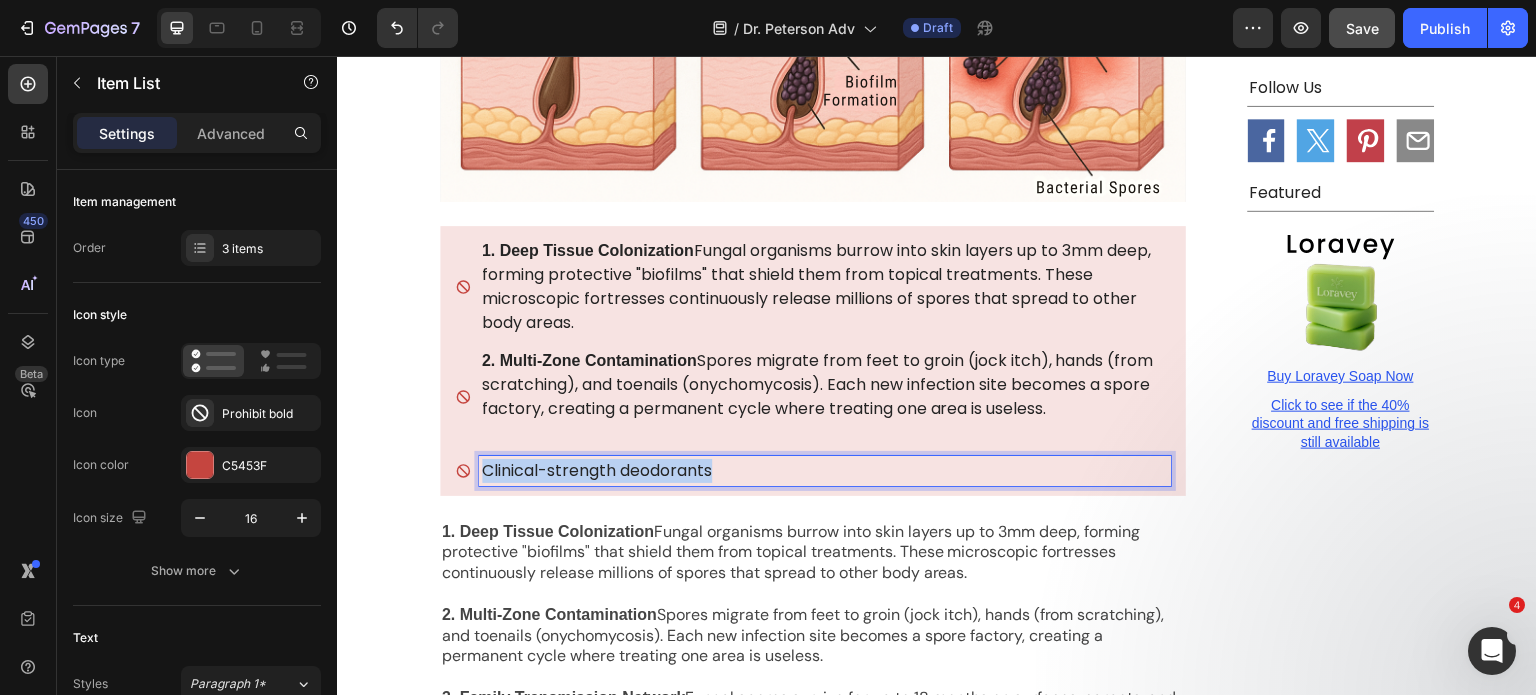 click on "Clinical-strength deodorants" at bounding box center (825, 471) 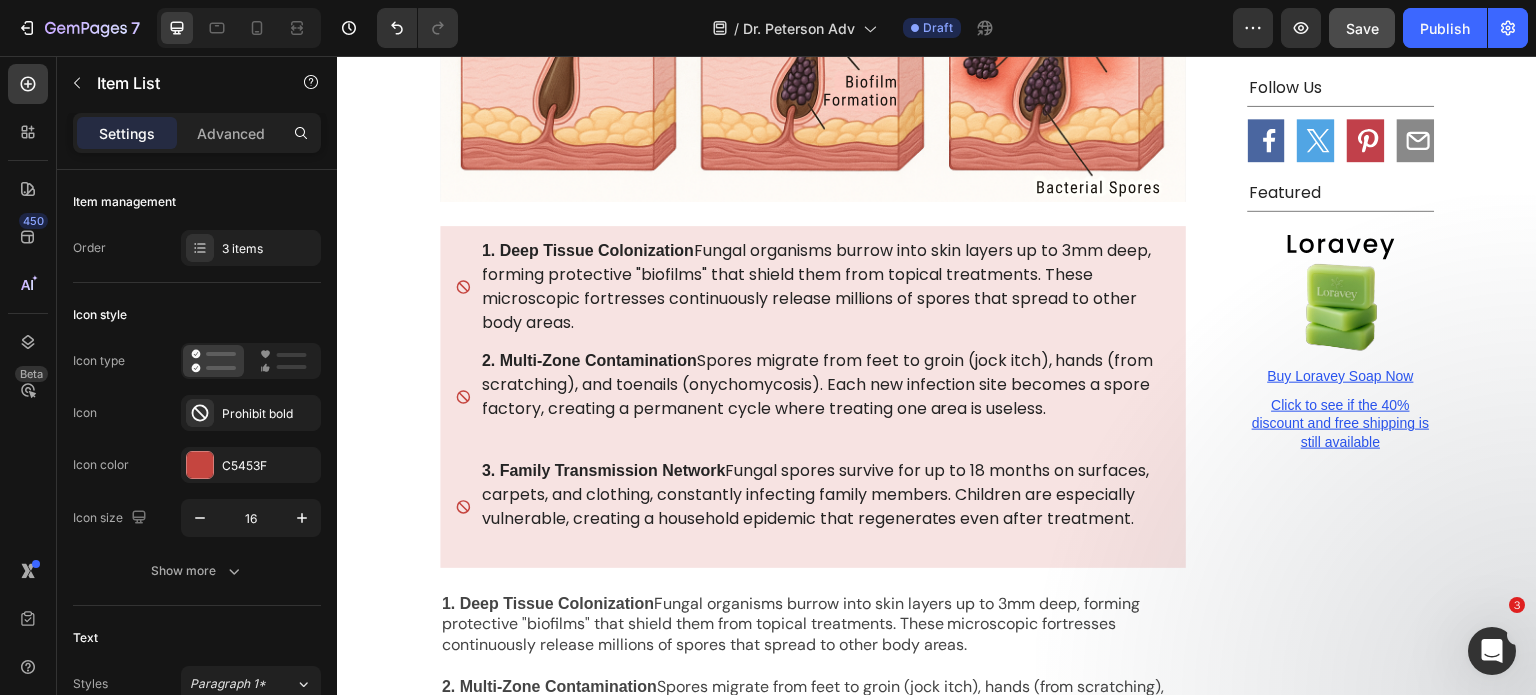 click on "1. Deep Tissue Colonization  Fungal organisms burrow into skin layers up to 3mm deep, forming protective "biofilms" that shield them from topical treatments. These microscopic fortresses continuously release millions of spores that spread to other body areas." at bounding box center [813, 287] 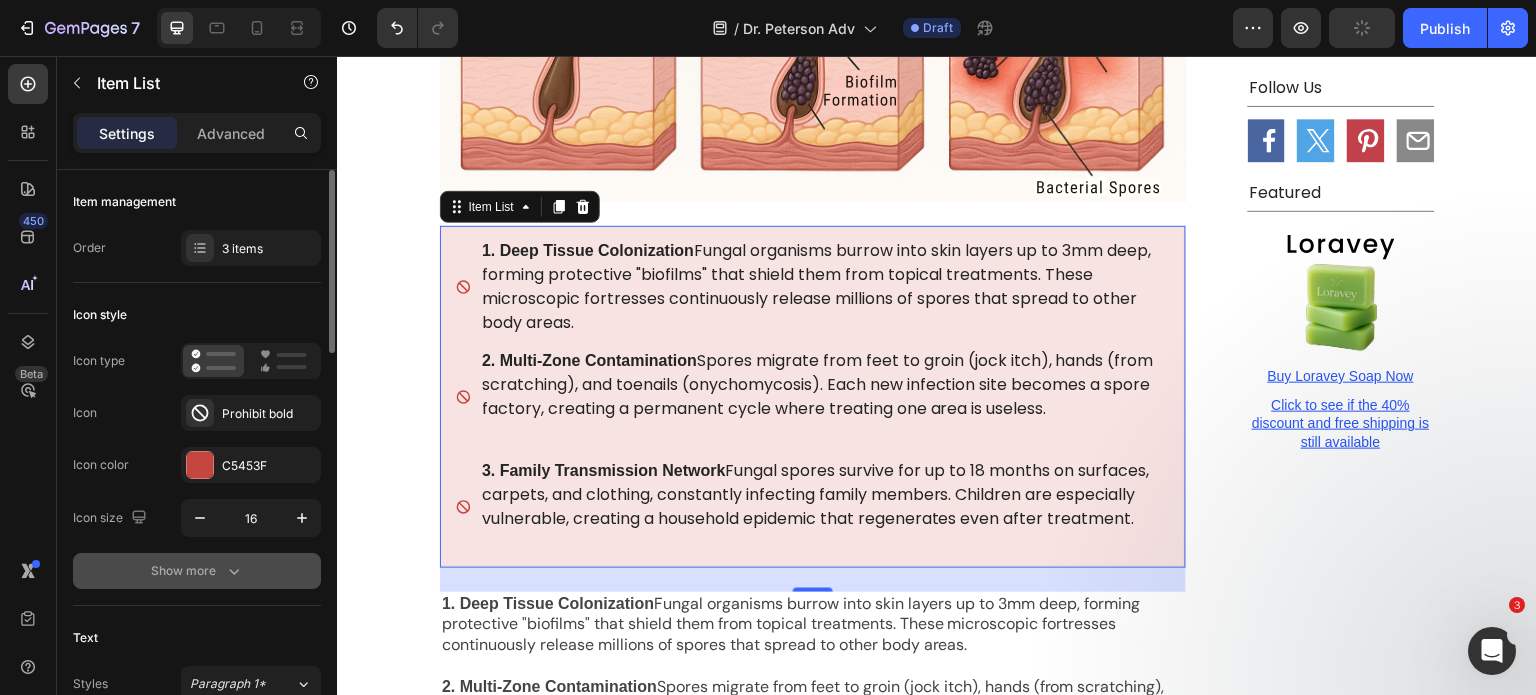 click 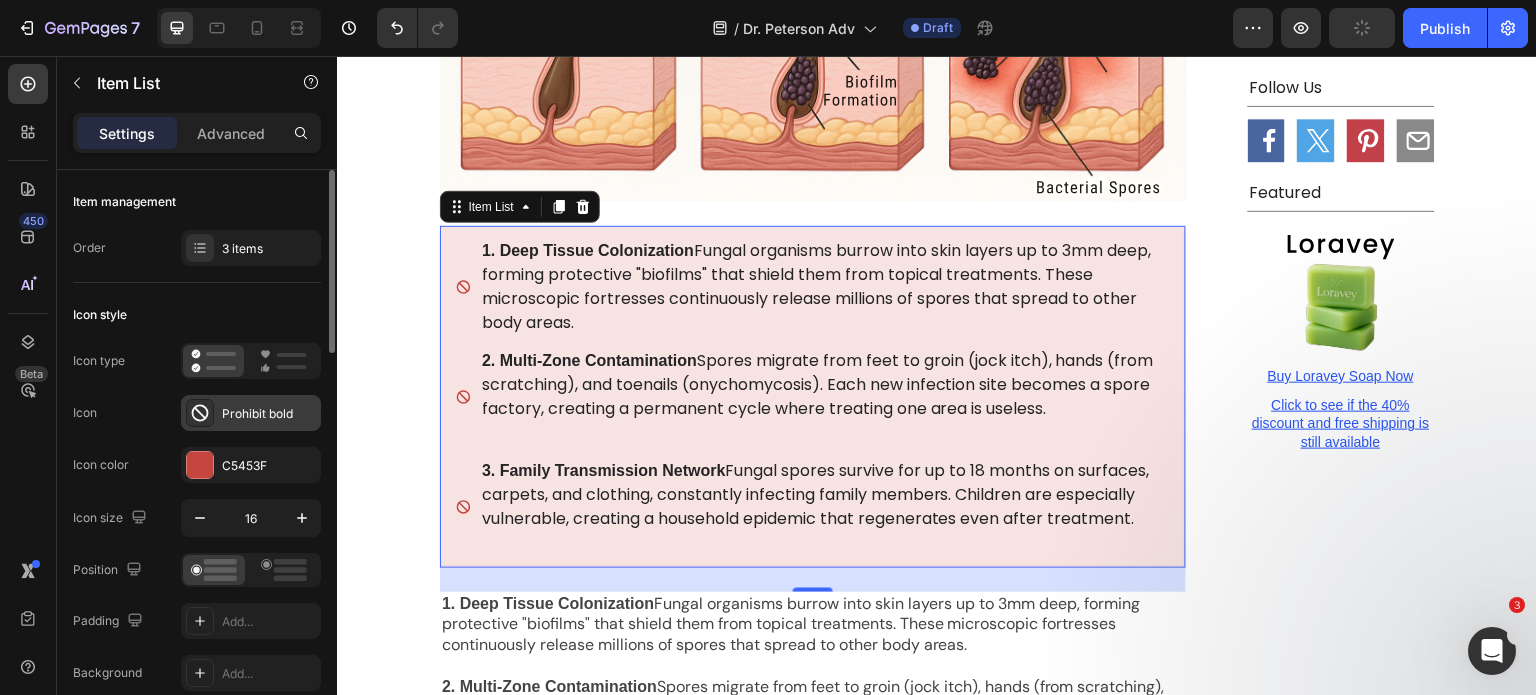 scroll, scrollTop: 100, scrollLeft: 0, axis: vertical 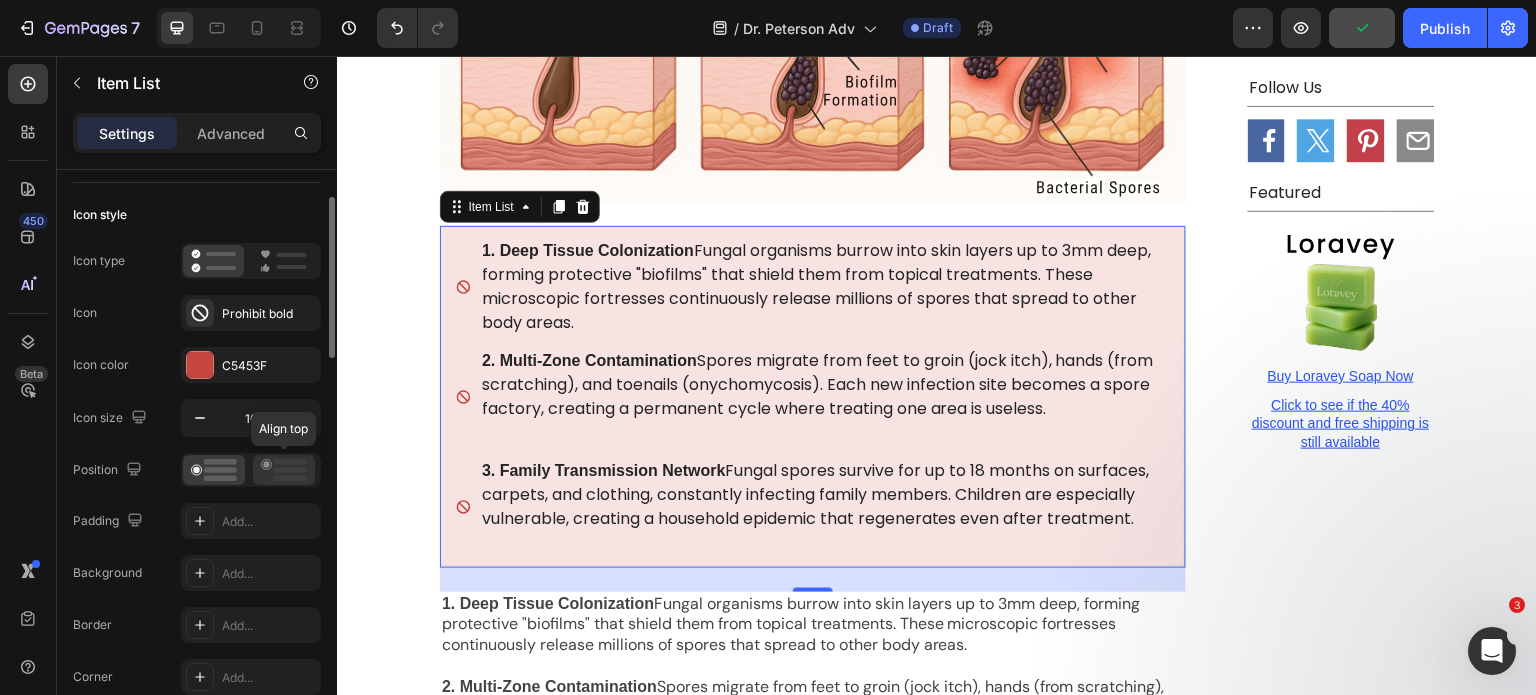 click 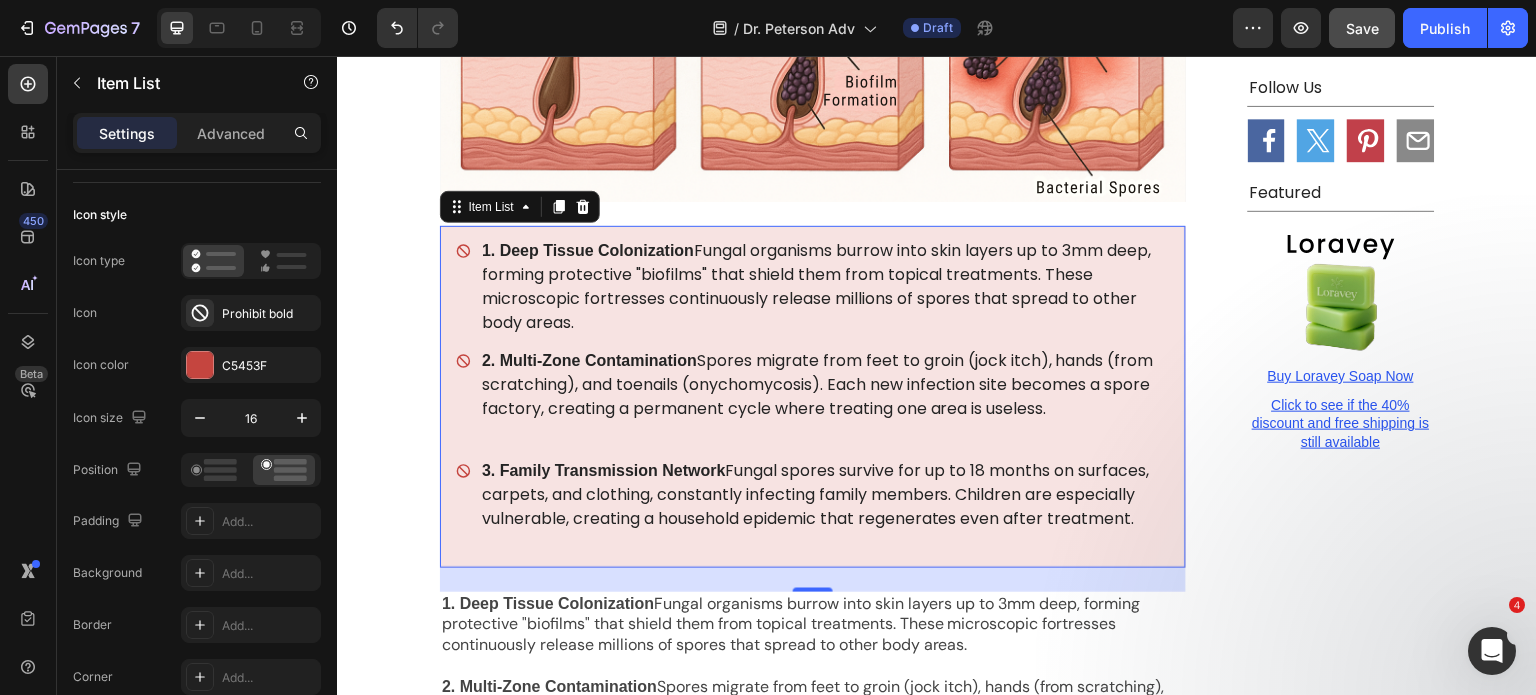 click on "2. Multi-Zone Contamination  Spores migrate from feet to groin (jock itch), hands (from scratching), and toenails (onychomycosis). Each new infection site becomes a spore factory, creating a permanent cycle where treating one area is useless." at bounding box center [813, 397] 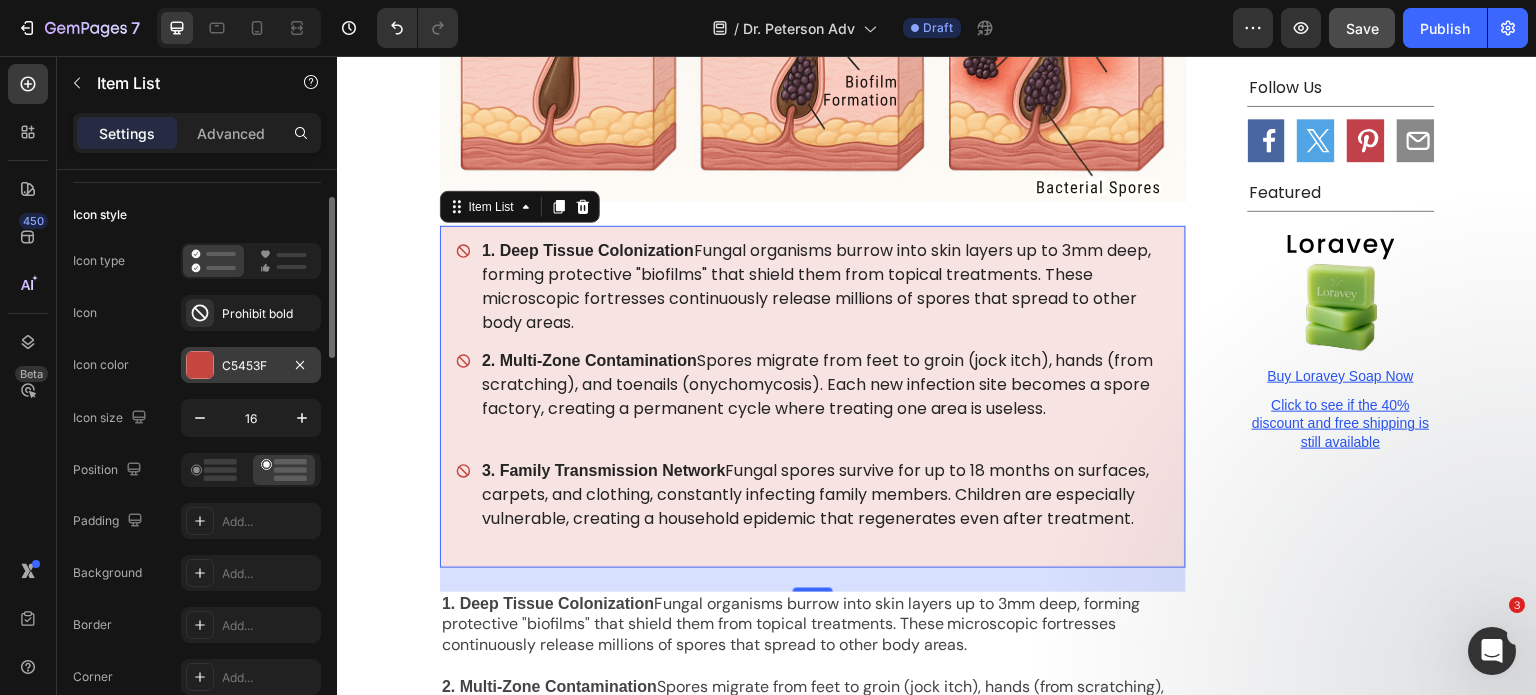 scroll, scrollTop: 0, scrollLeft: 0, axis: both 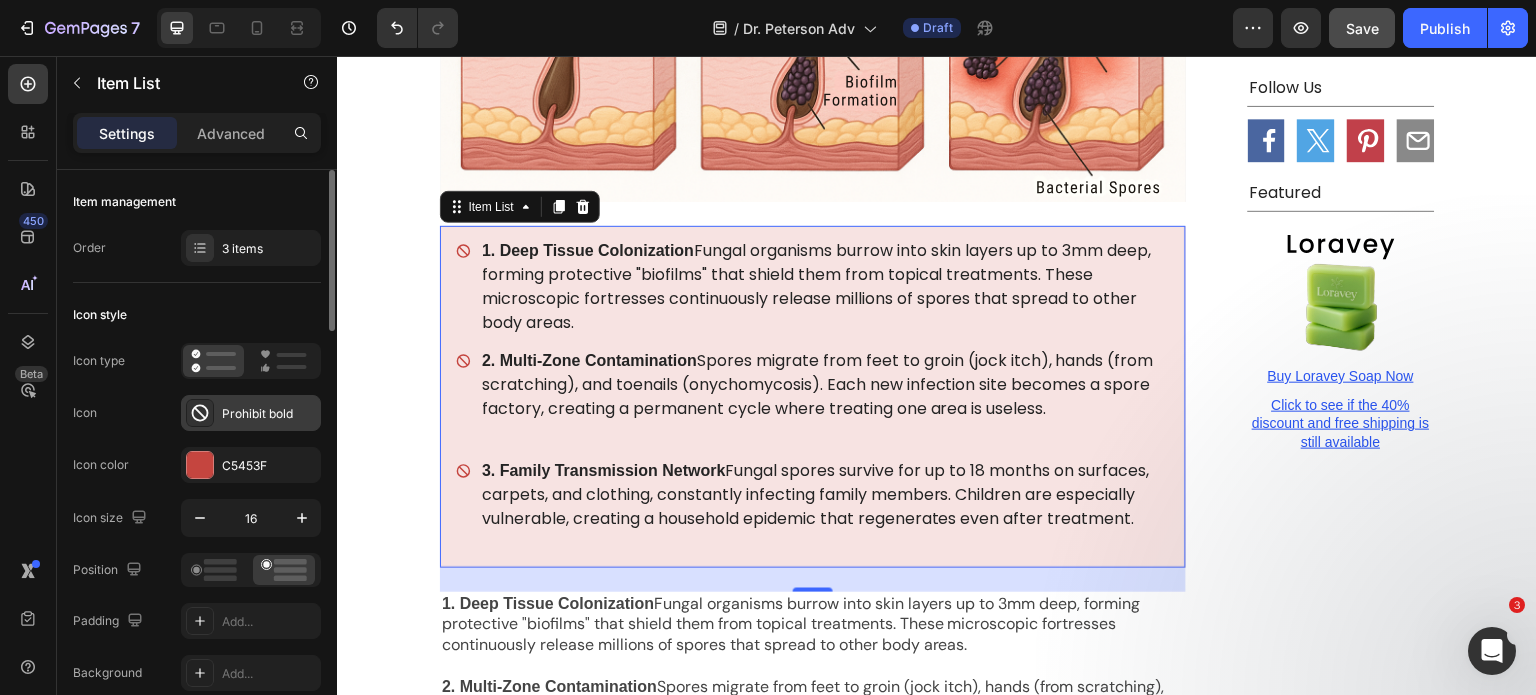 click on "Prohibit bold" at bounding box center [269, 414] 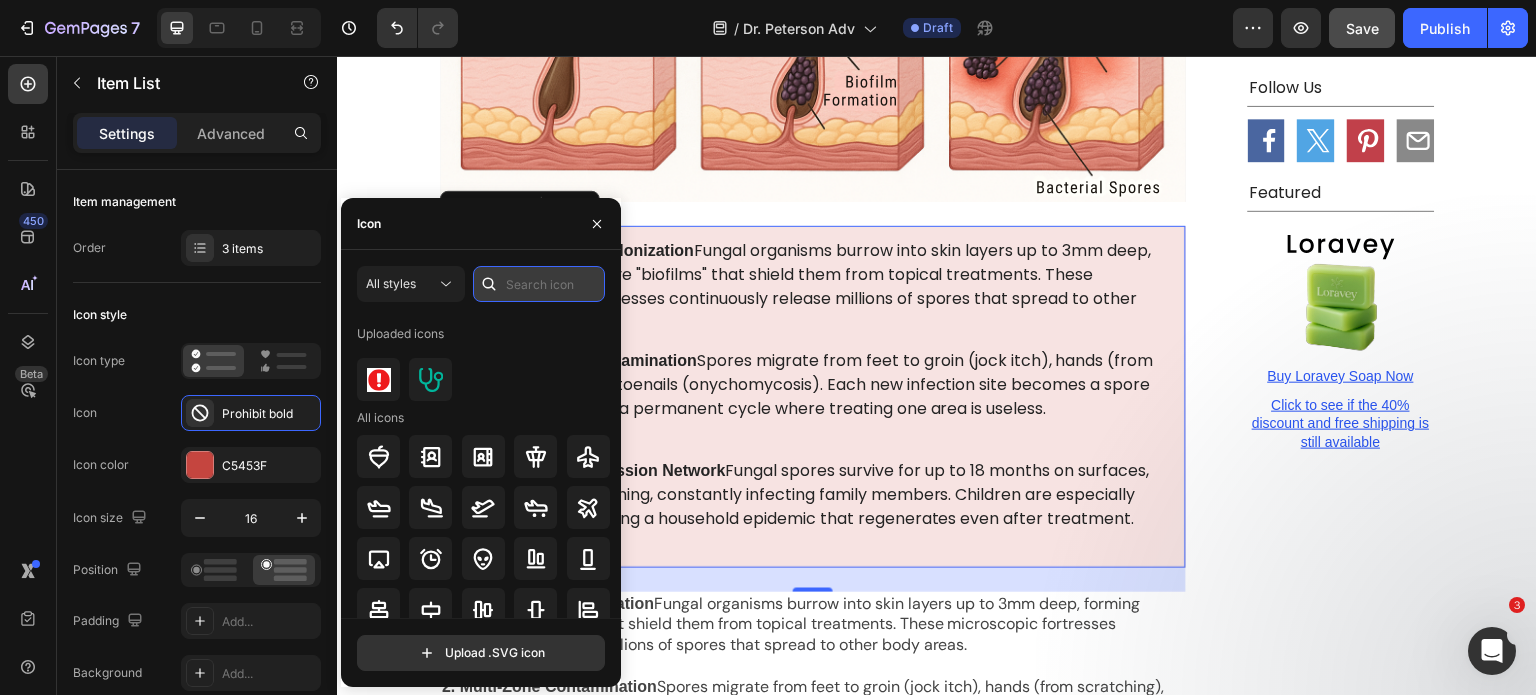 click at bounding box center (539, 284) 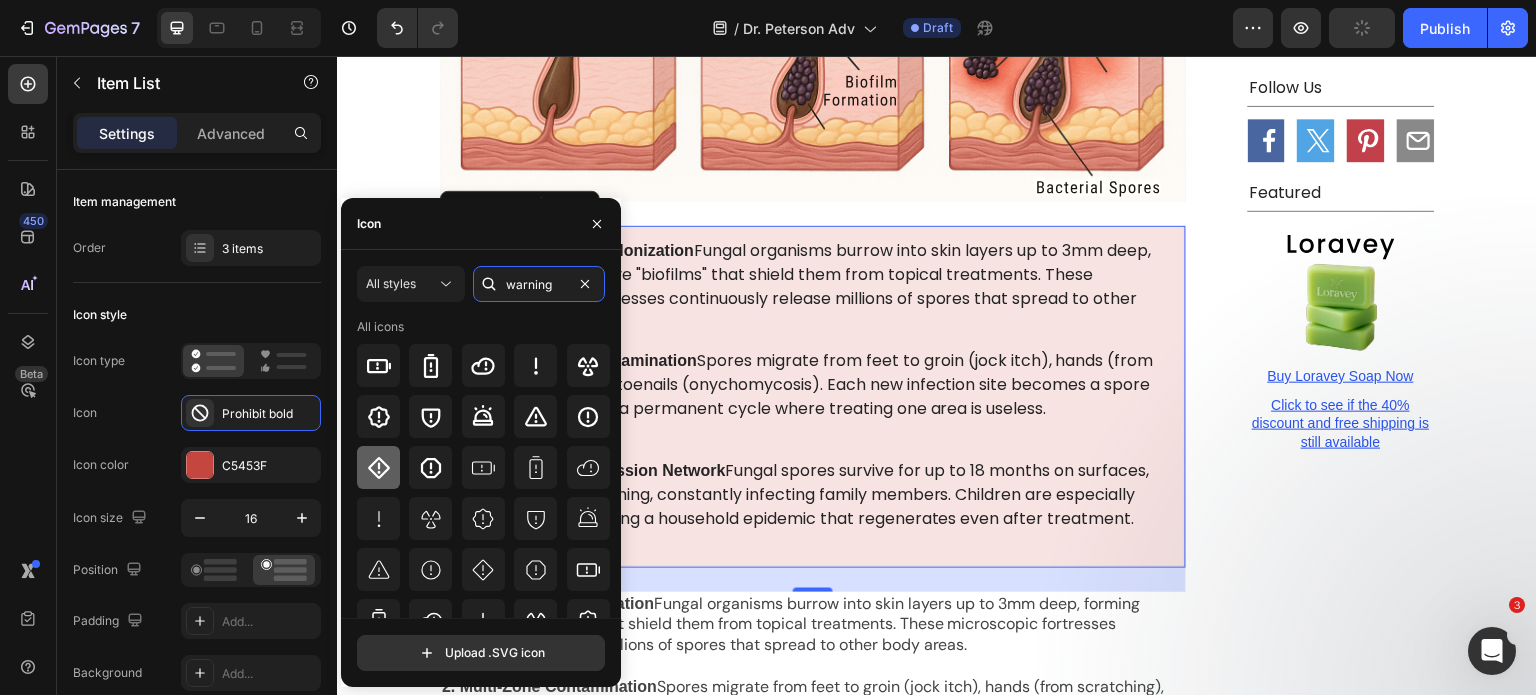 type on "warning" 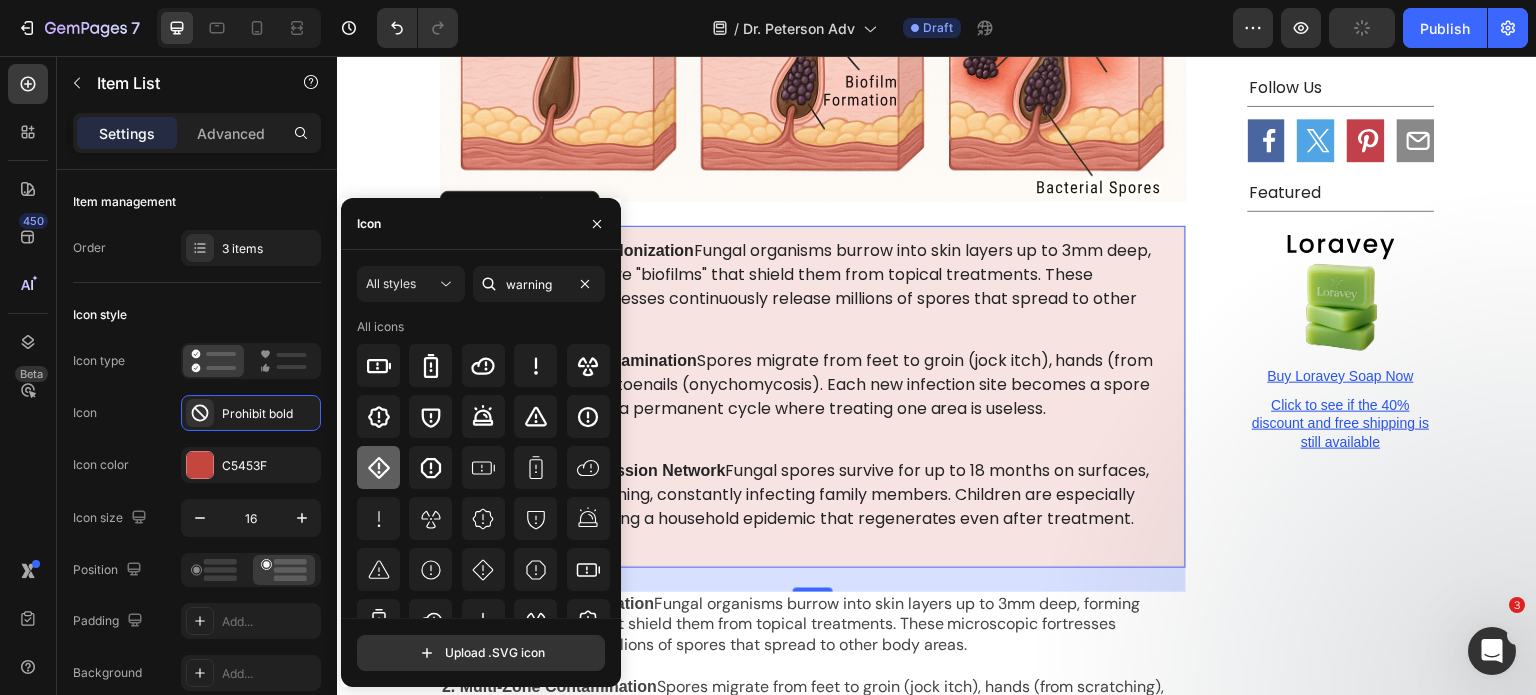 click 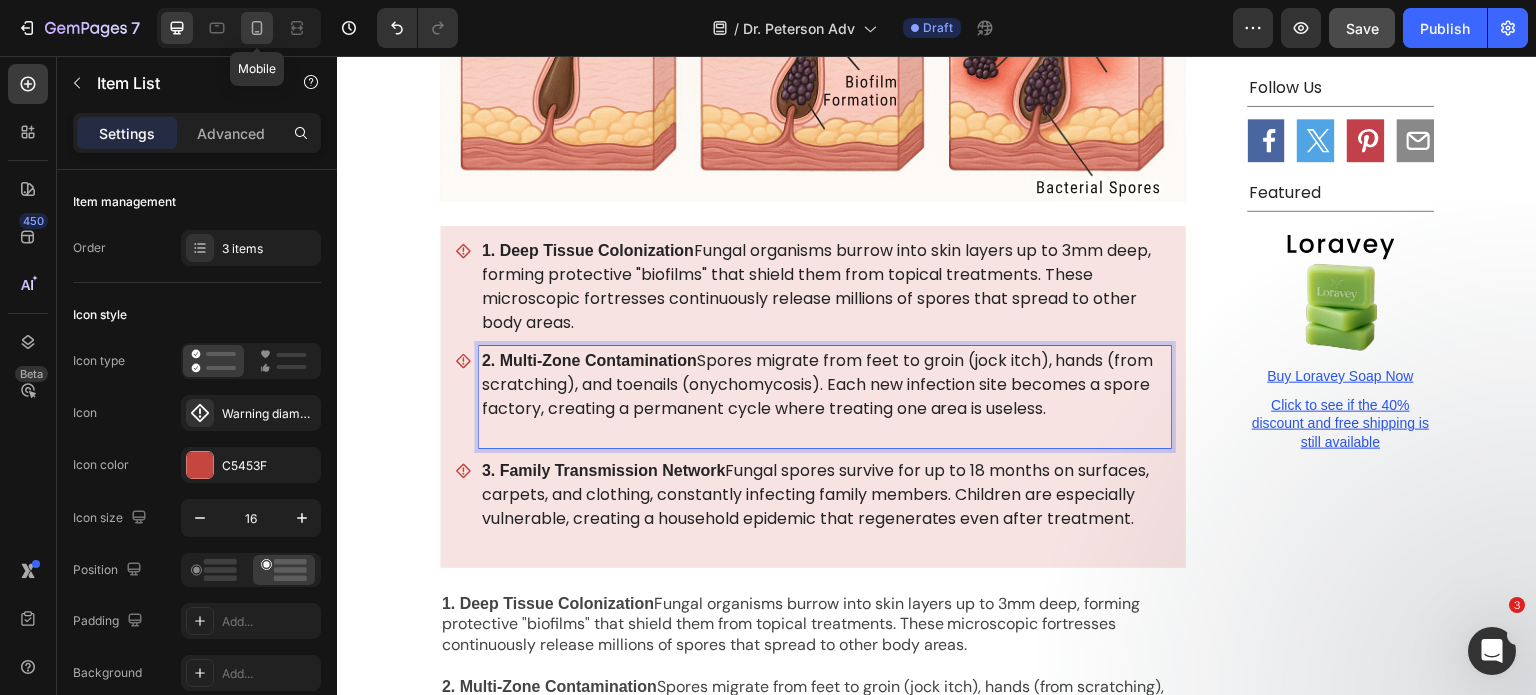 click 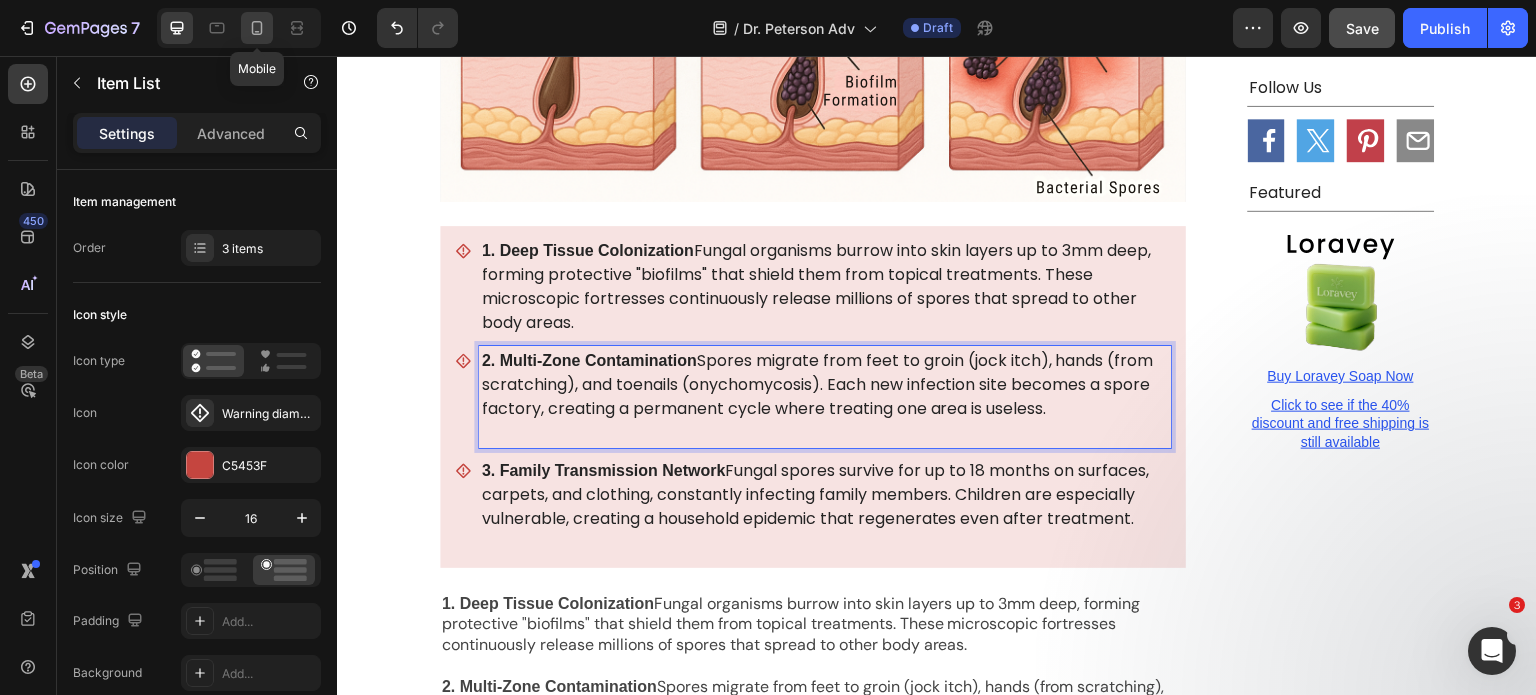 type on "19" 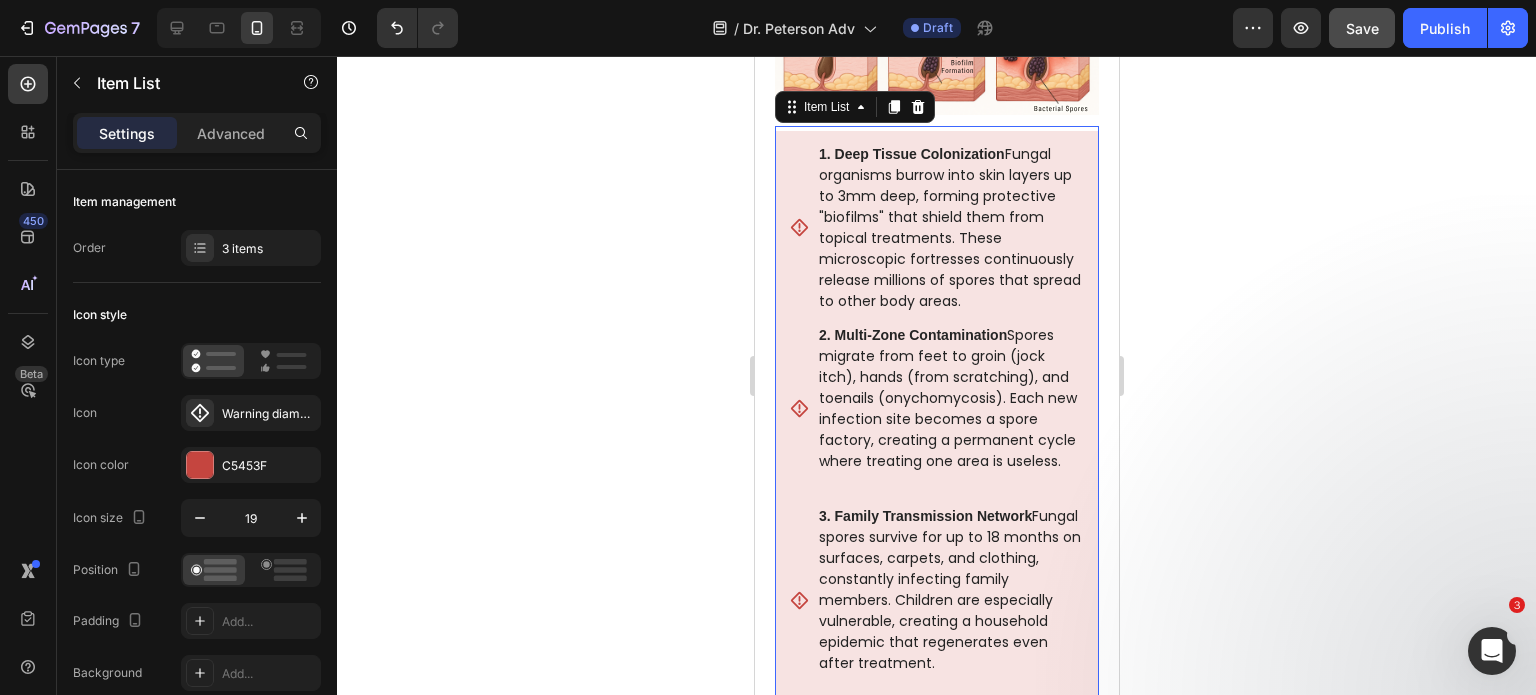 scroll, scrollTop: 2800, scrollLeft: 0, axis: vertical 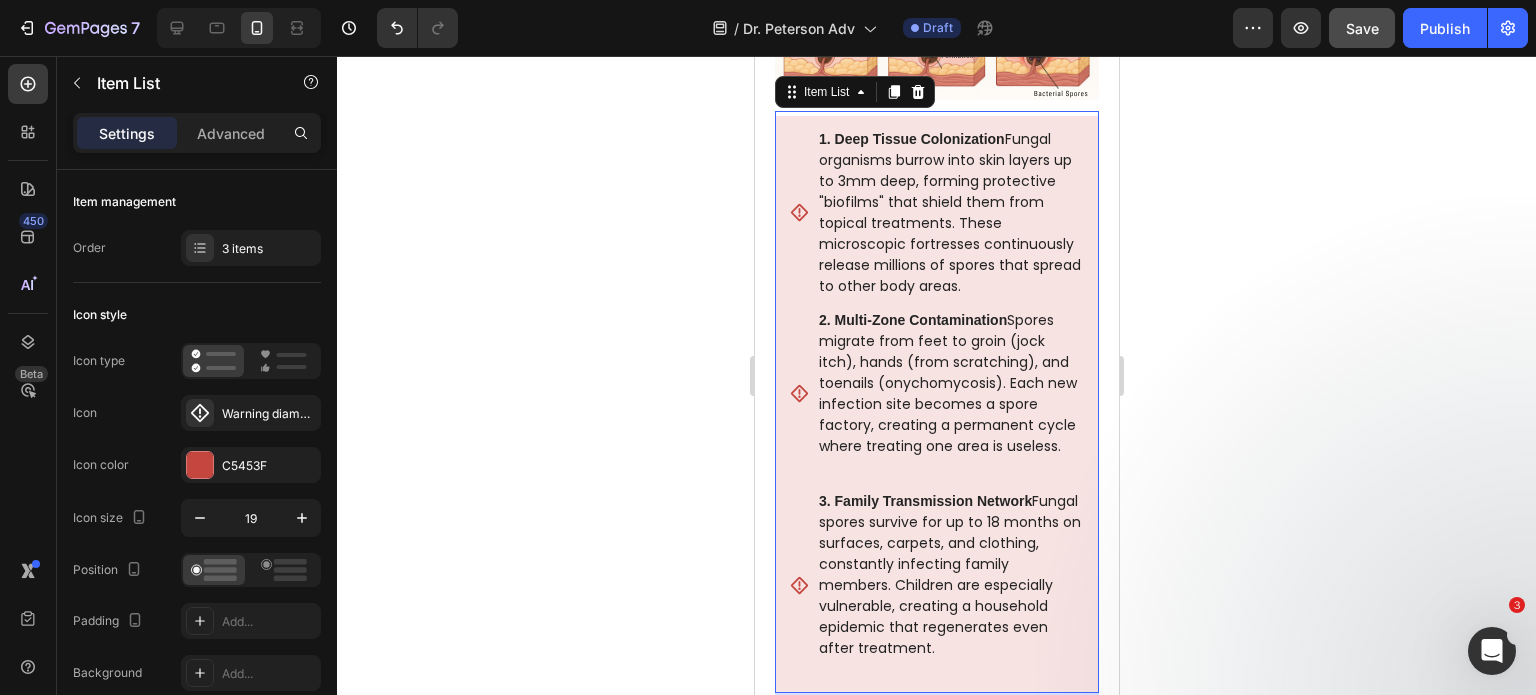 click on "1. Deep Tissue Colonization  Fungal organisms burrow into skin layers up to 3mm deep, forming protective "biofilms" that shield them from topical treatments. These microscopic fortresses continuously release millions of spores that spread to other body areas.
2. Multi-Zone Contamination  Spores migrate from feet to groin (jock itch), hands (from scratching), and toenails (onychomycosis). Each new infection site becomes a spore factory, creating a permanent cycle where treating one area is useless.
3. Family Transmission Network  Fungal spores survive for up to 18 months on surfaces, carpets, and clothing, constantly infecting family members. Children are especially vulnerable, creating a household epidemic that regenerates even after treatment." at bounding box center [936, 404] 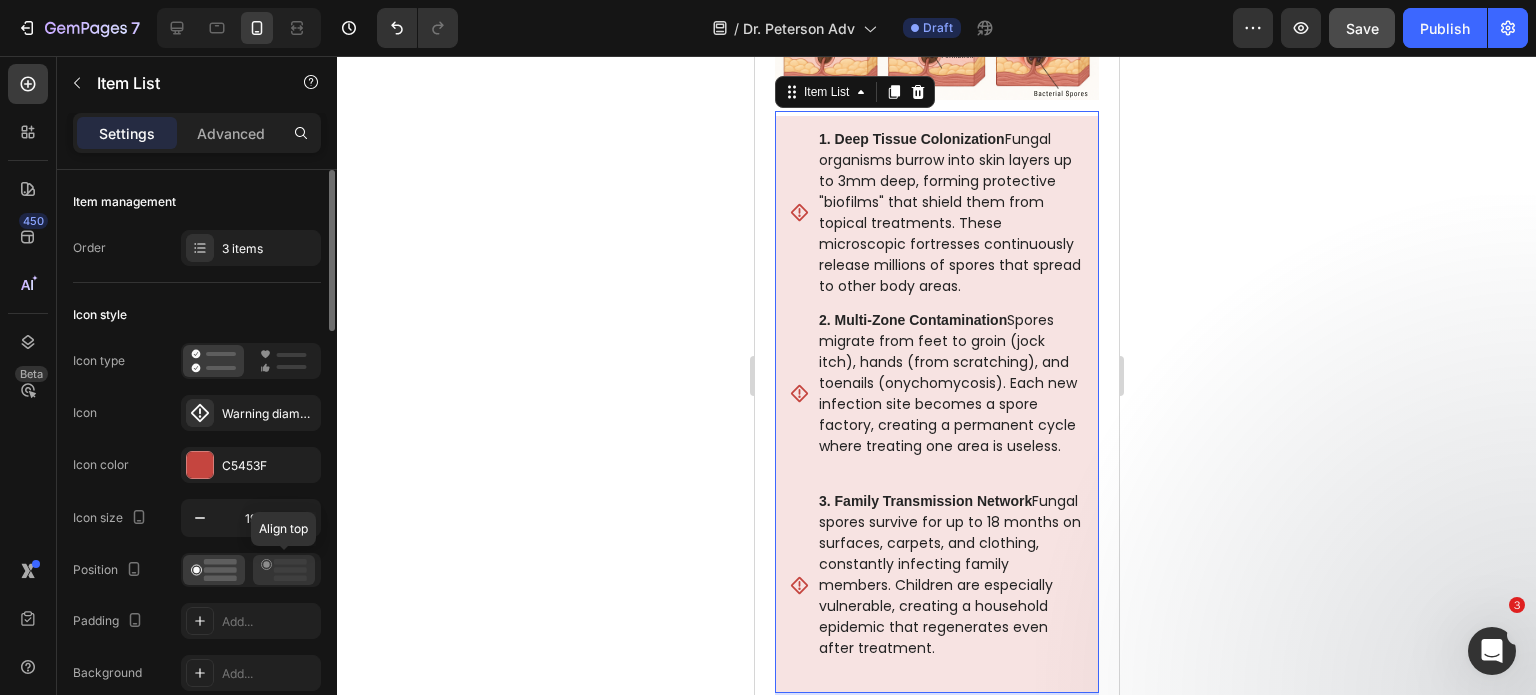 click 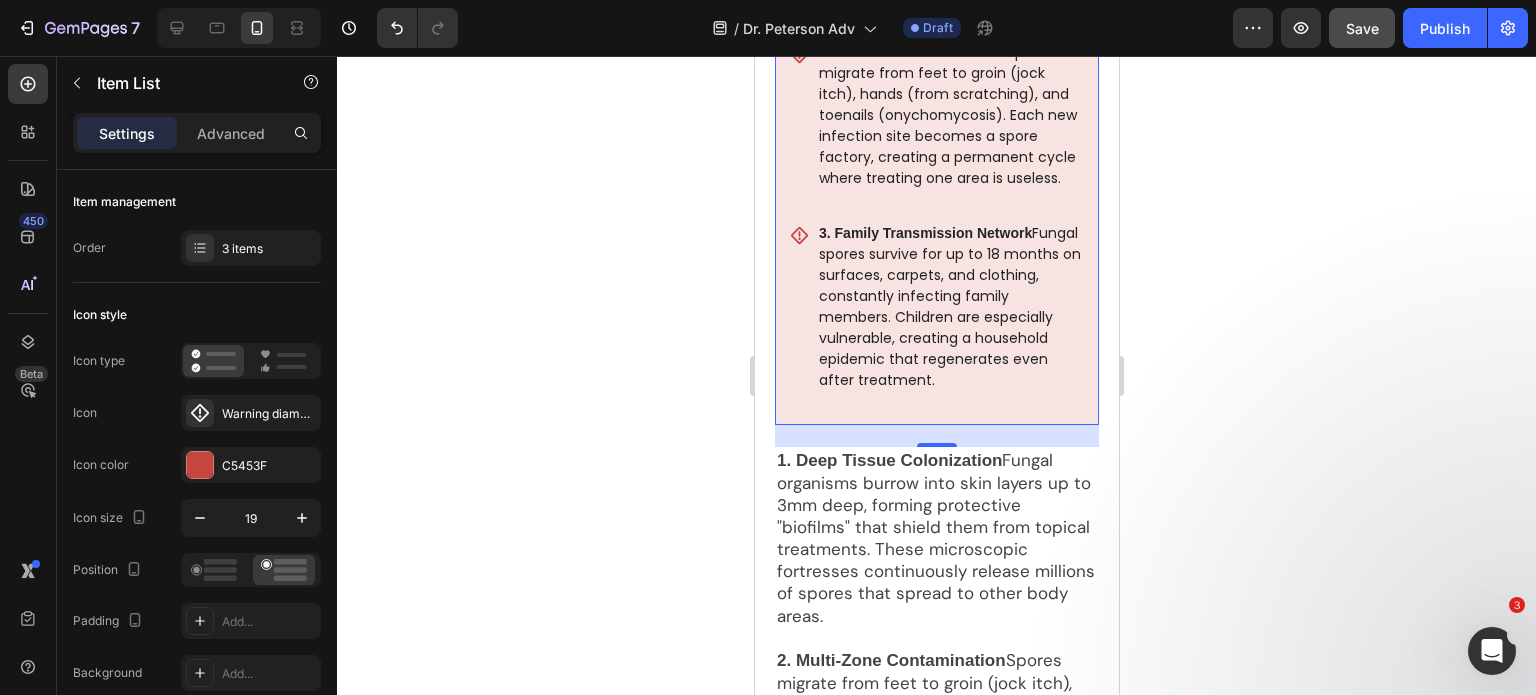 scroll, scrollTop: 3100, scrollLeft: 0, axis: vertical 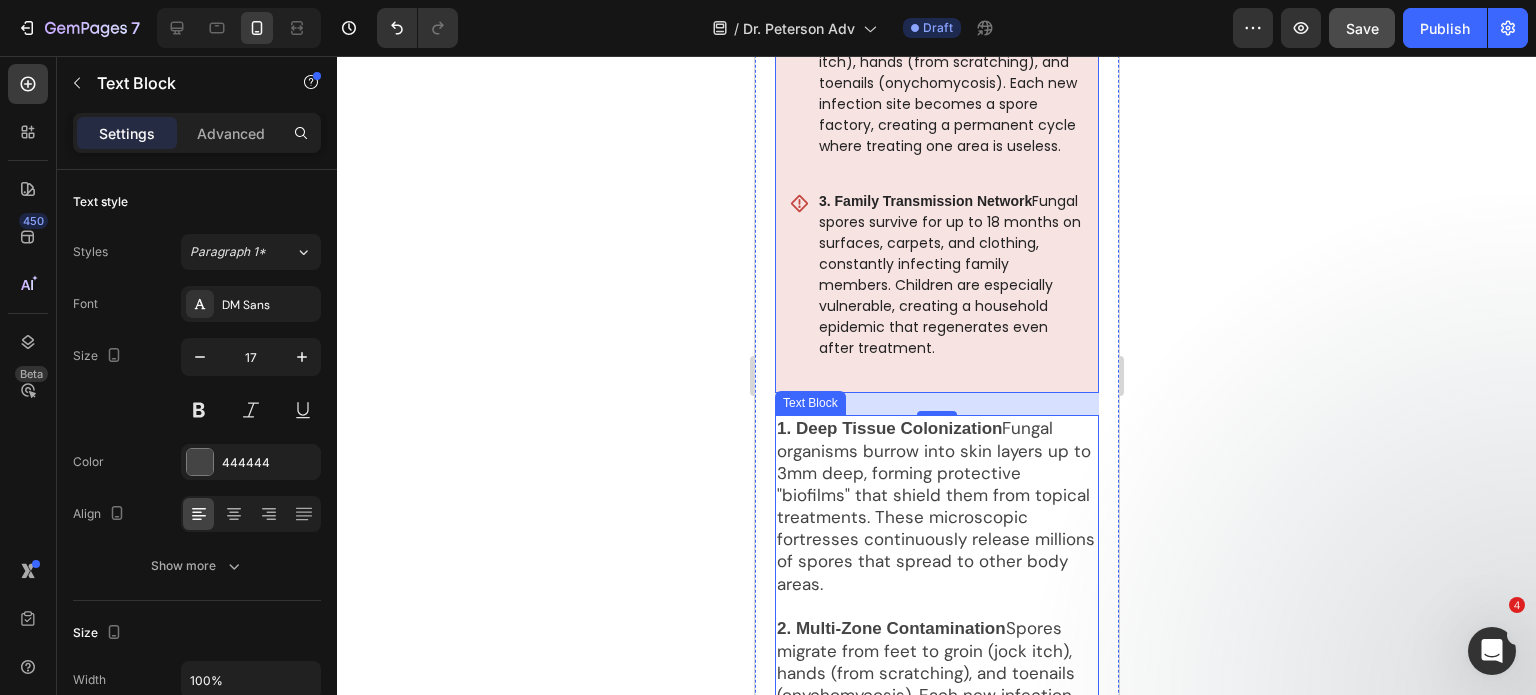 click on "1. Deep Tissue Colonization  Fungal organisms burrow into skin layers up to 3mm deep, forming protective "biofilms" that shield them from topical treatments. These microscopic fortresses continuously release millions of spores that spread to other body areas." at bounding box center (936, 506) 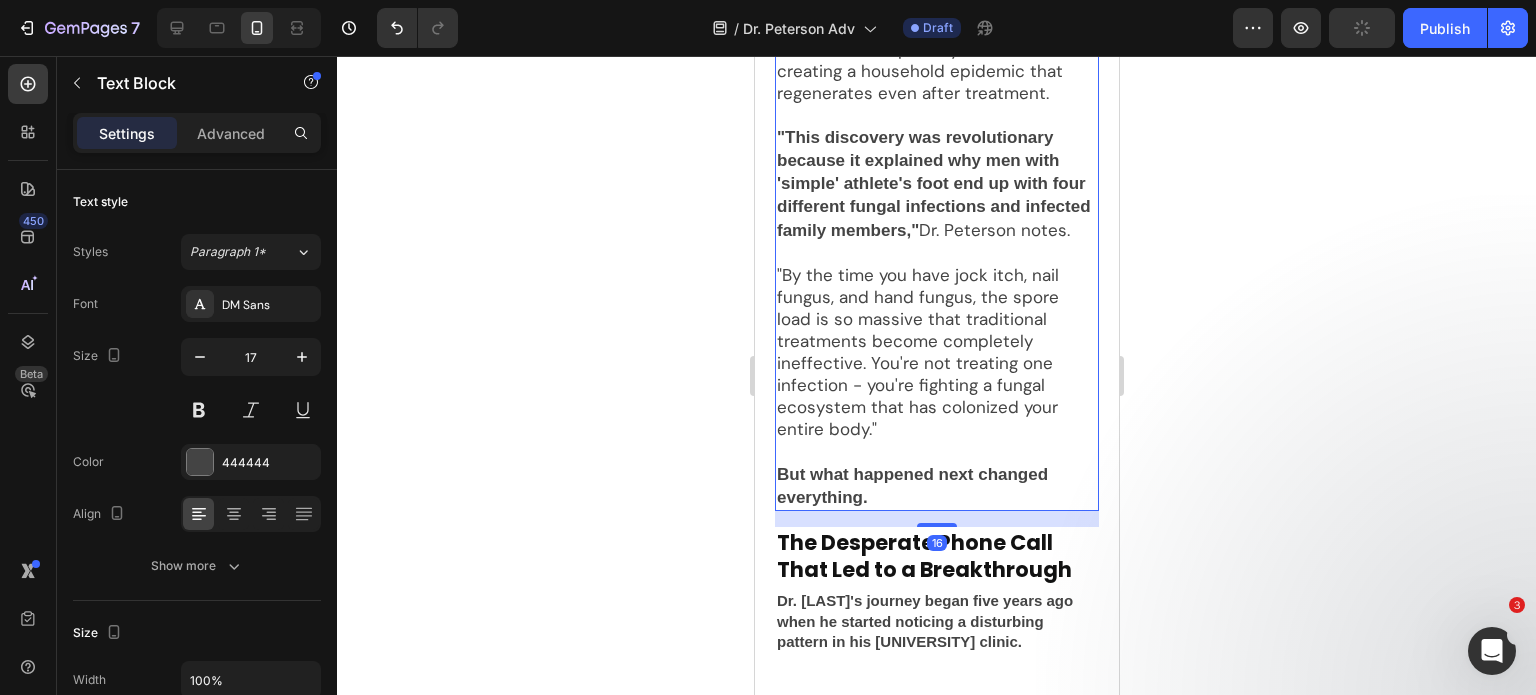 scroll, scrollTop: 4000, scrollLeft: 0, axis: vertical 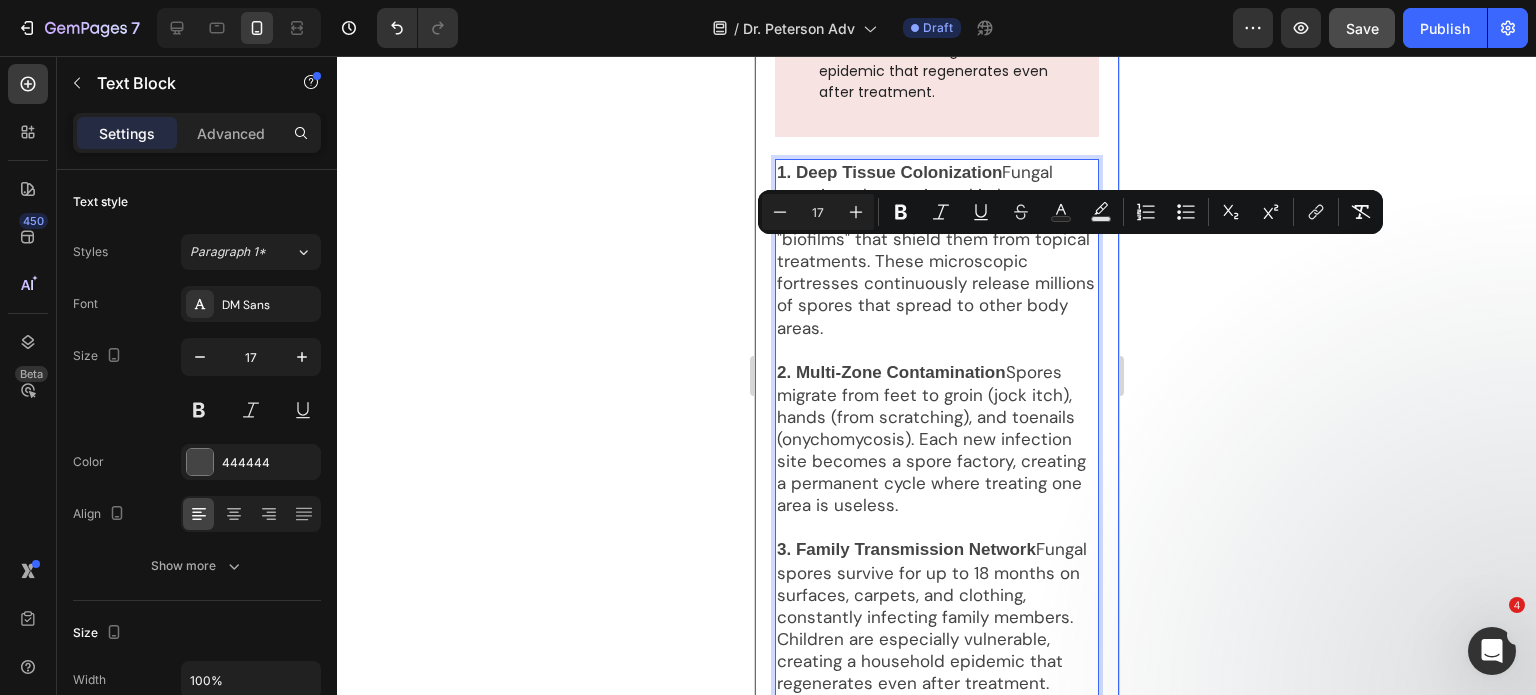 drag, startPoint x: 1043, startPoint y: 373, endPoint x: 764, endPoint y: 243, distance: 307.80026 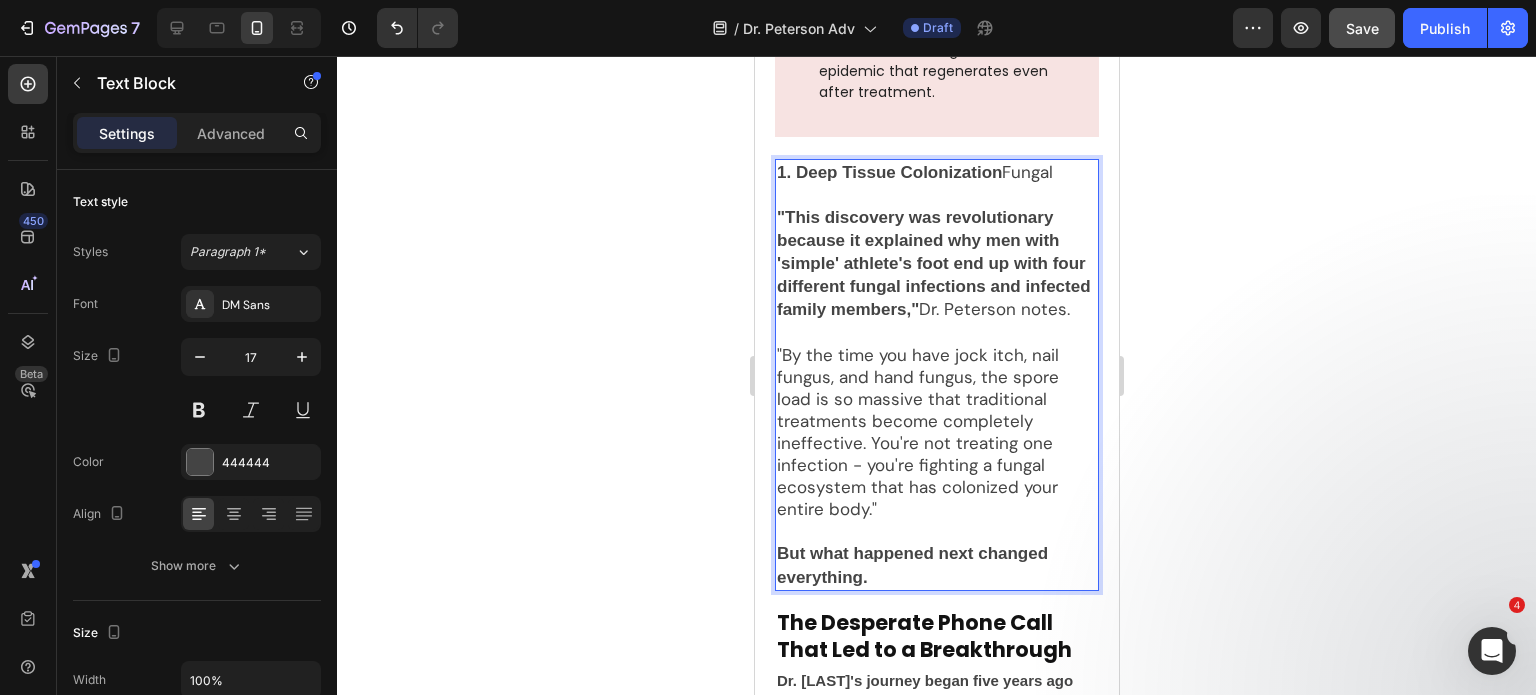 drag, startPoint x: 786, startPoint y: 263, endPoint x: 819, endPoint y: 286, distance: 40.22437 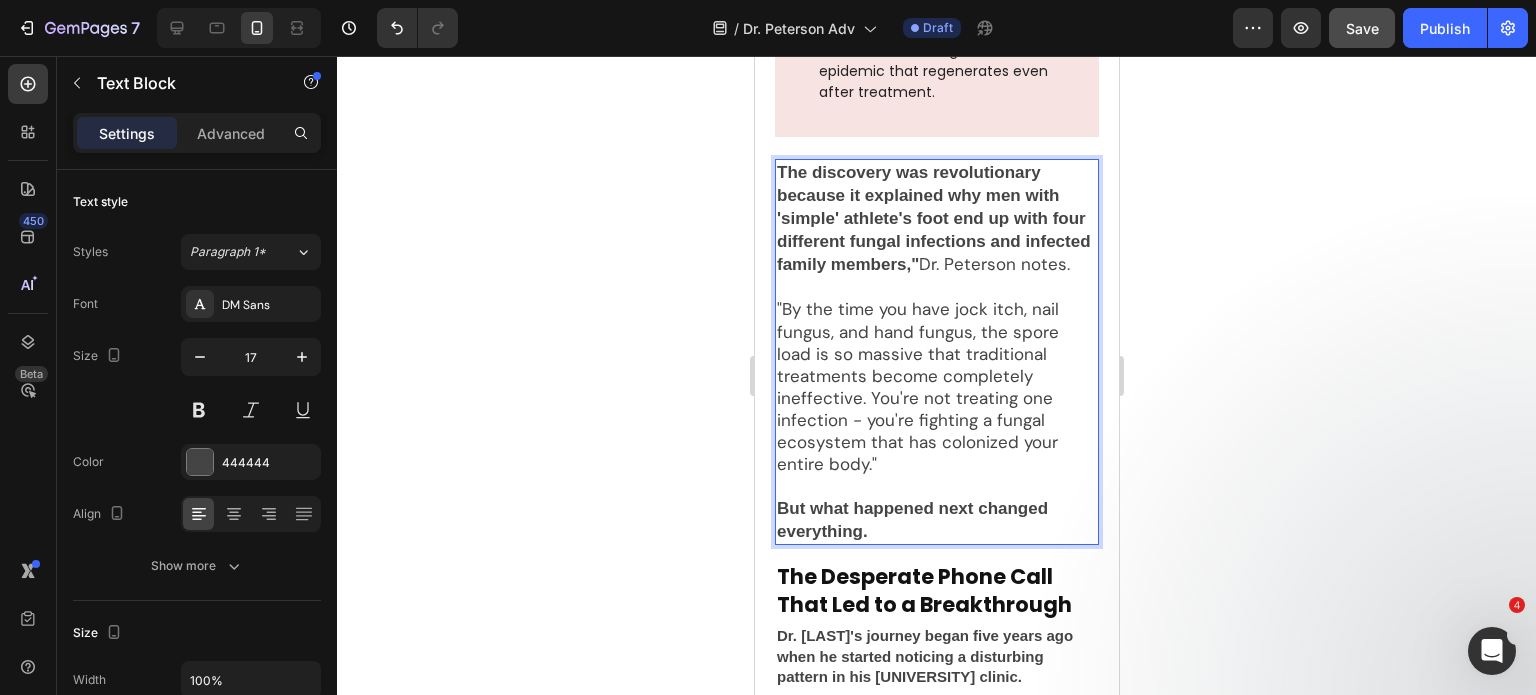 click on ""By the time you have jock itch, nail fungus, and hand fungus, the spore load is so massive that traditional treatments become completely ineffective. You're not treating one infection - you're fighting a fungal ecosystem that has colonized your entire body."" at bounding box center [936, 386] 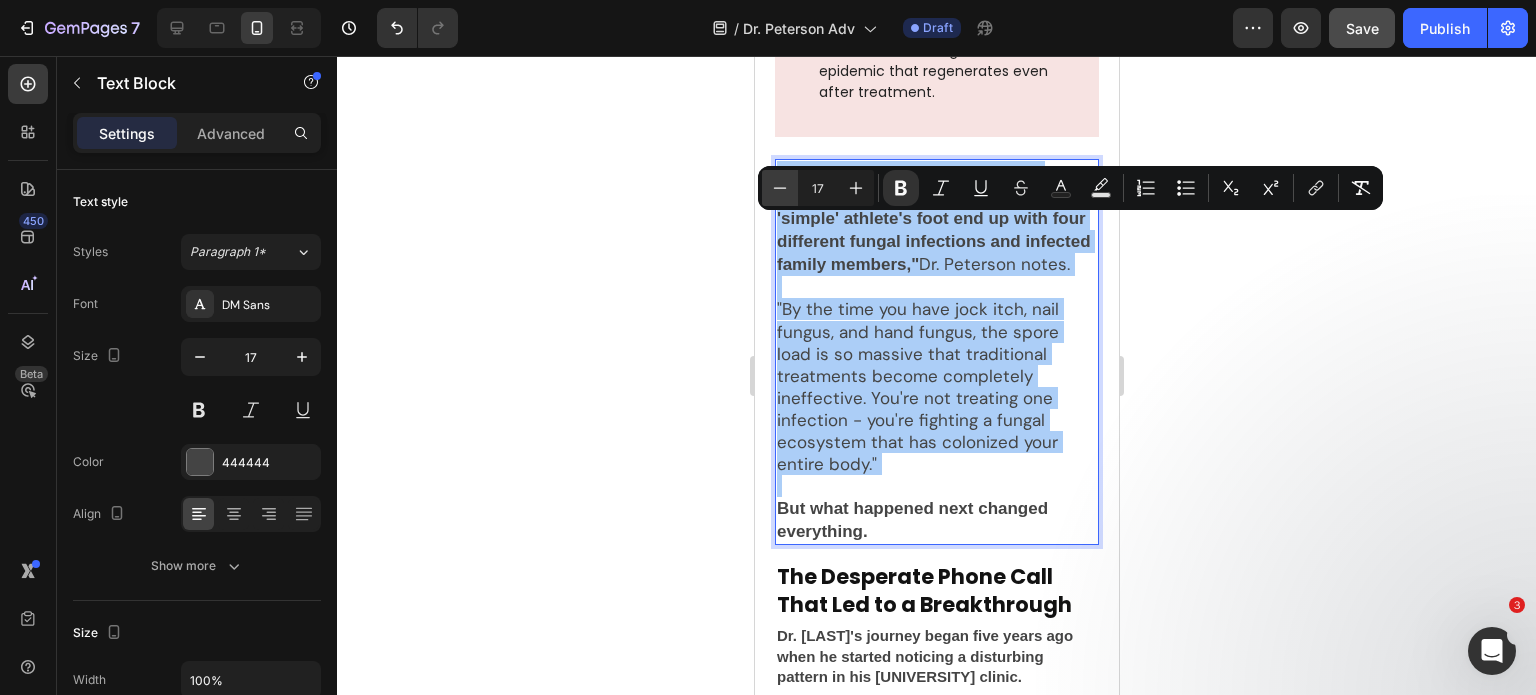 click 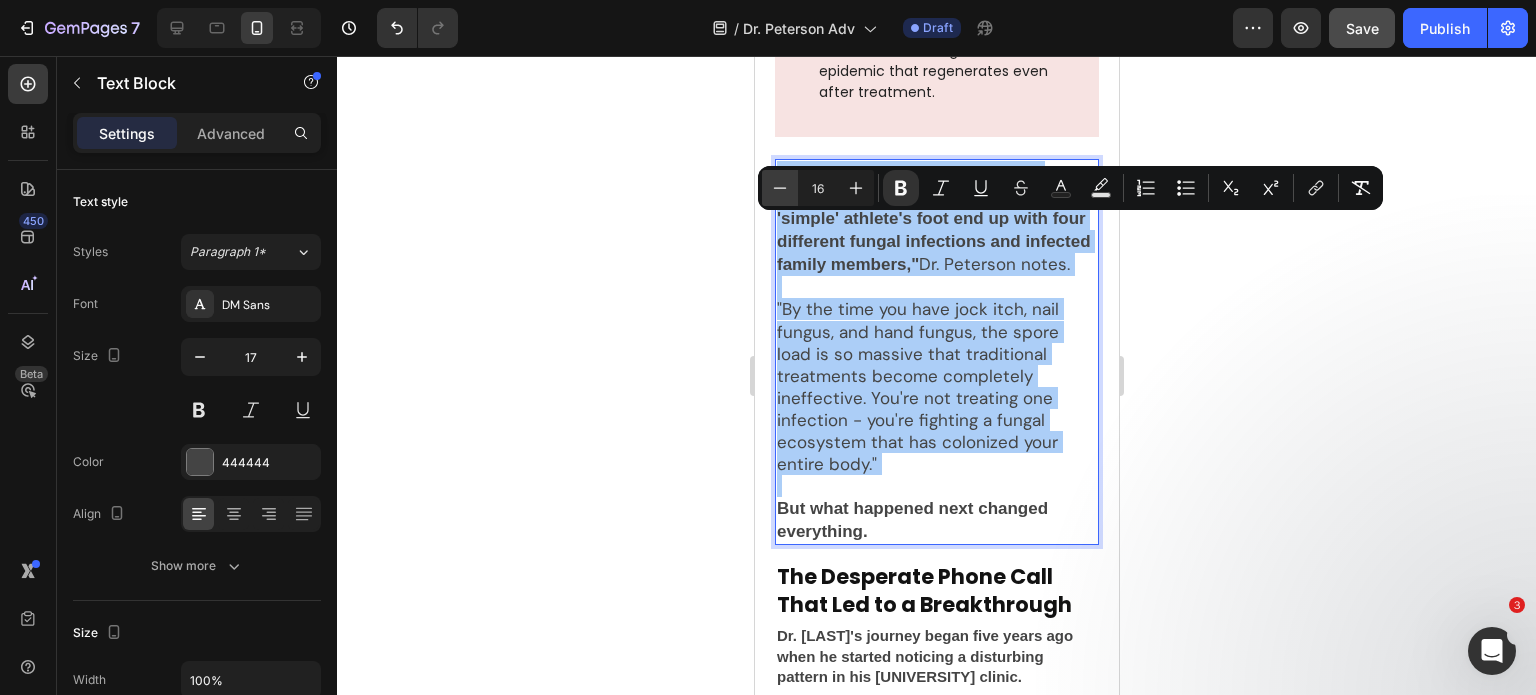 click 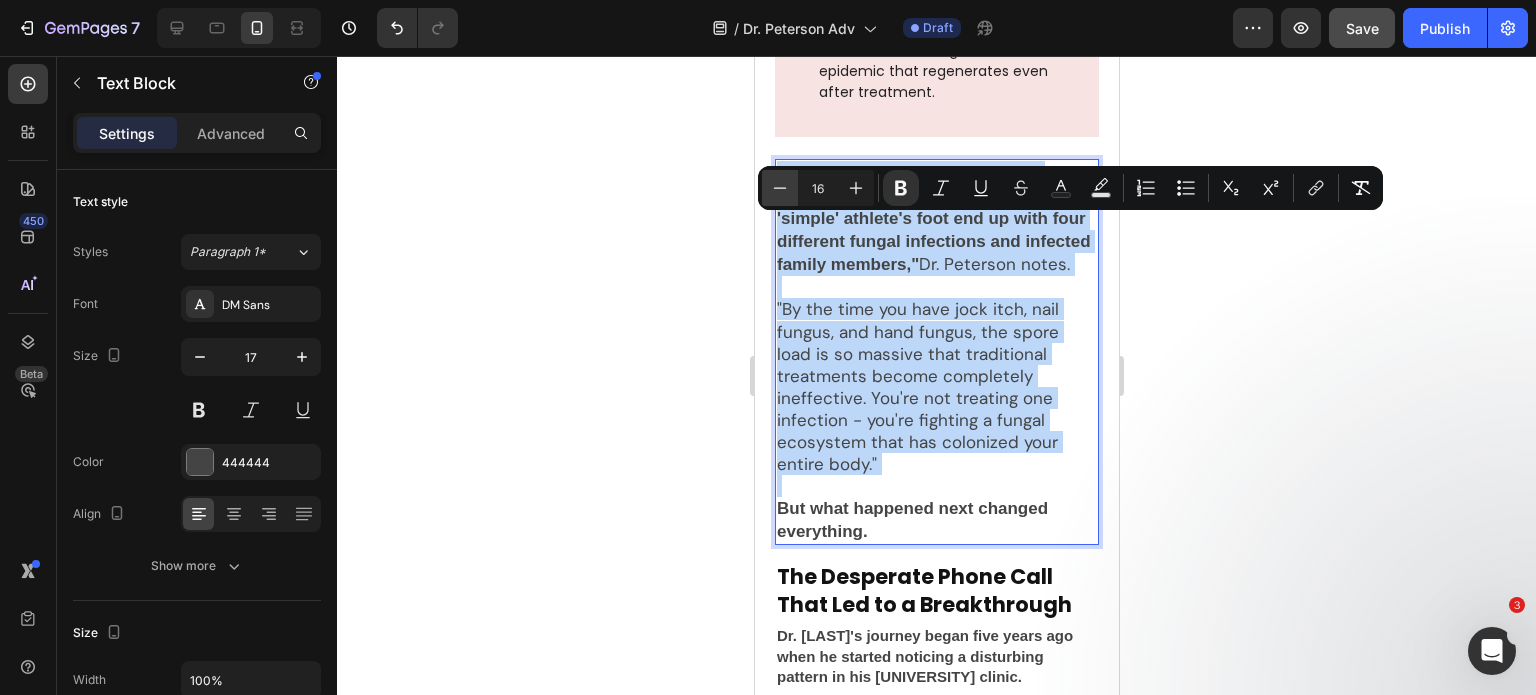 type on "15" 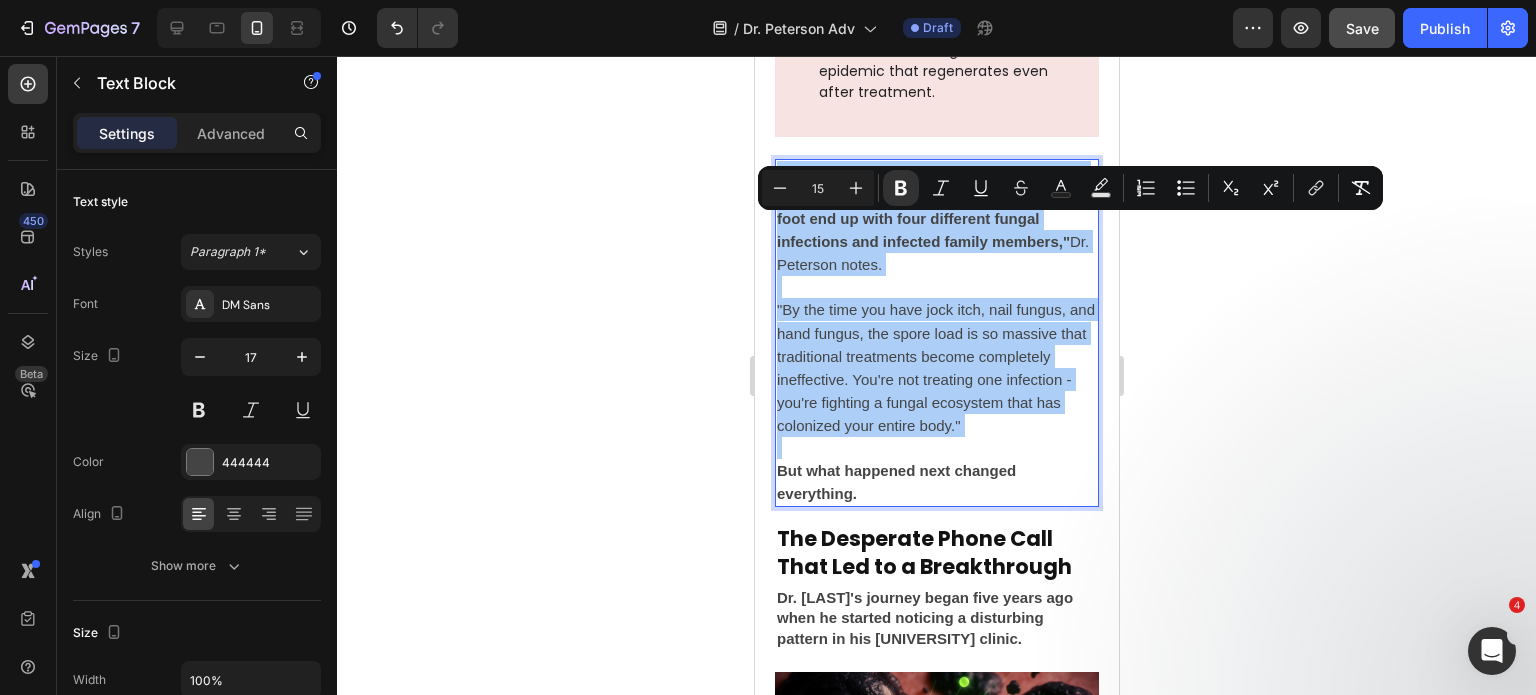 click 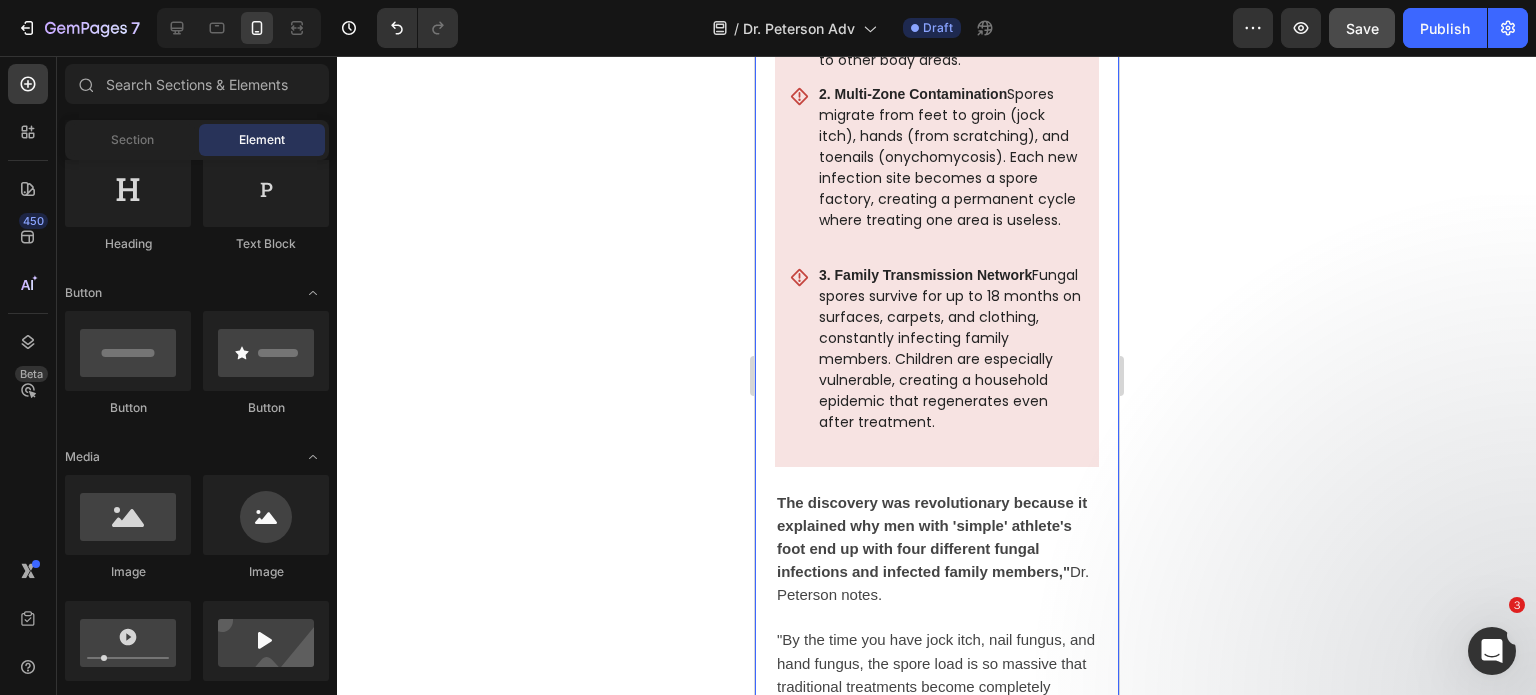 scroll, scrollTop: 3056, scrollLeft: 0, axis: vertical 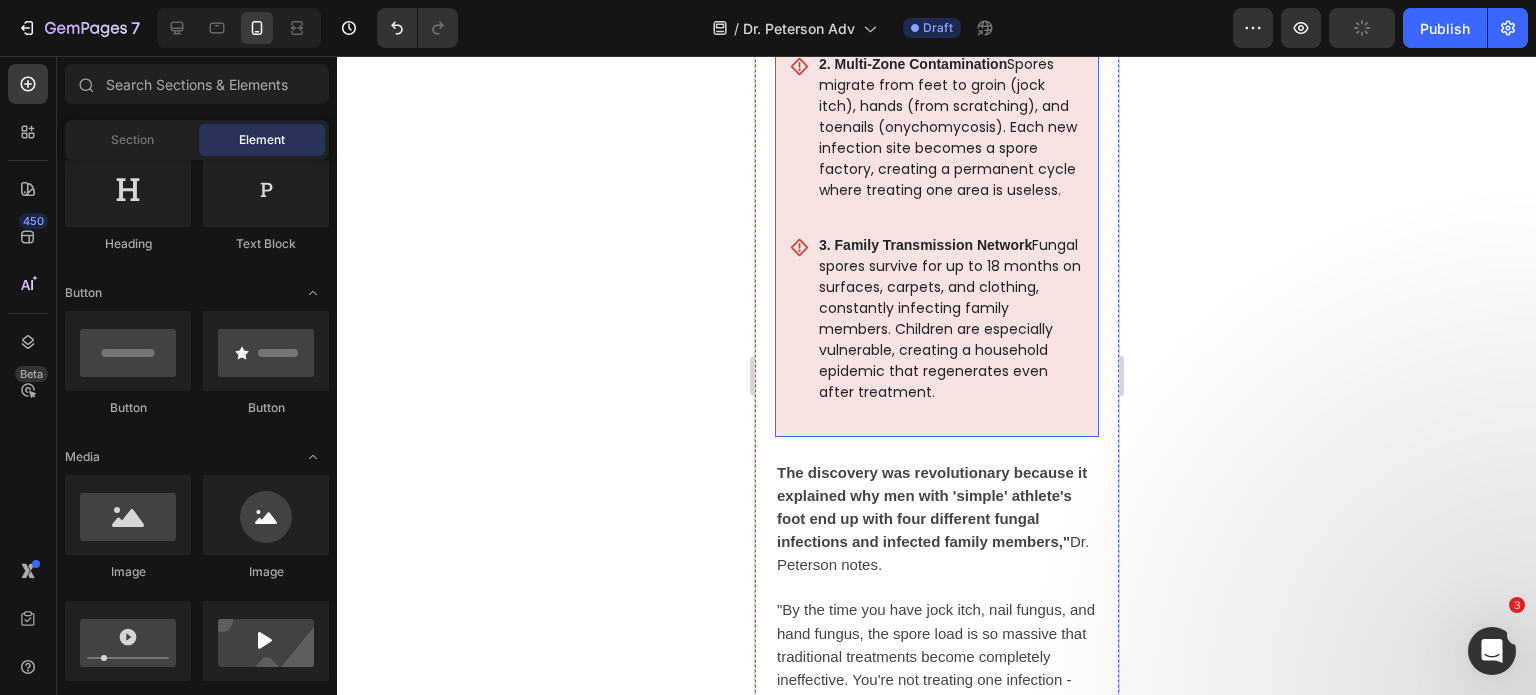 click on "3. Family Transmission Network  Fungal spores survive for up to 18 months on surfaces, carpets, and clothing, constantly infecting family members. Children are especially vulnerable, creating a household epidemic that regenerates even after treatment." at bounding box center [949, 319] 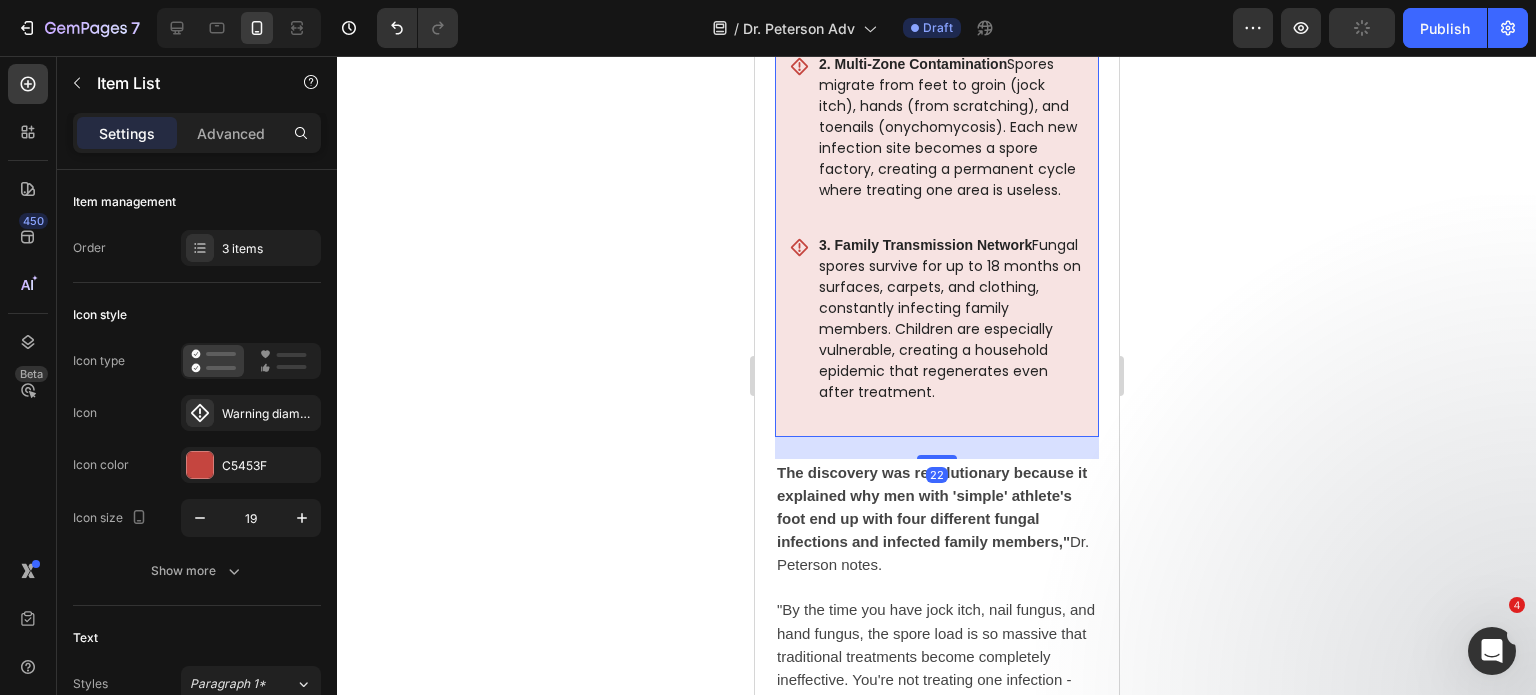 click 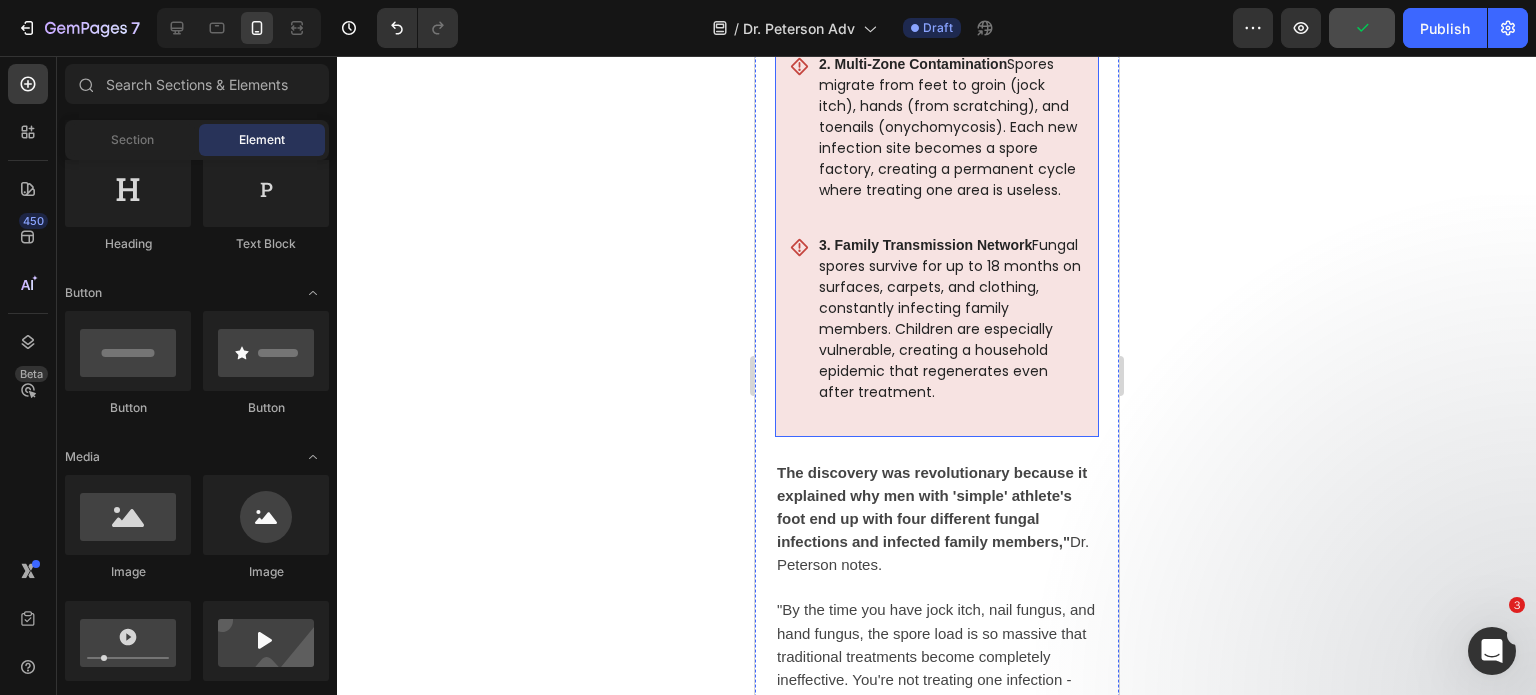 click on "3. Family Transmission Network  Fungal spores survive for up to 18 months on surfaces, carpets, and clothing, constantly infecting family members. Children are especially vulnerable, creating a household epidemic that regenerates even after treatment." at bounding box center (949, 319) 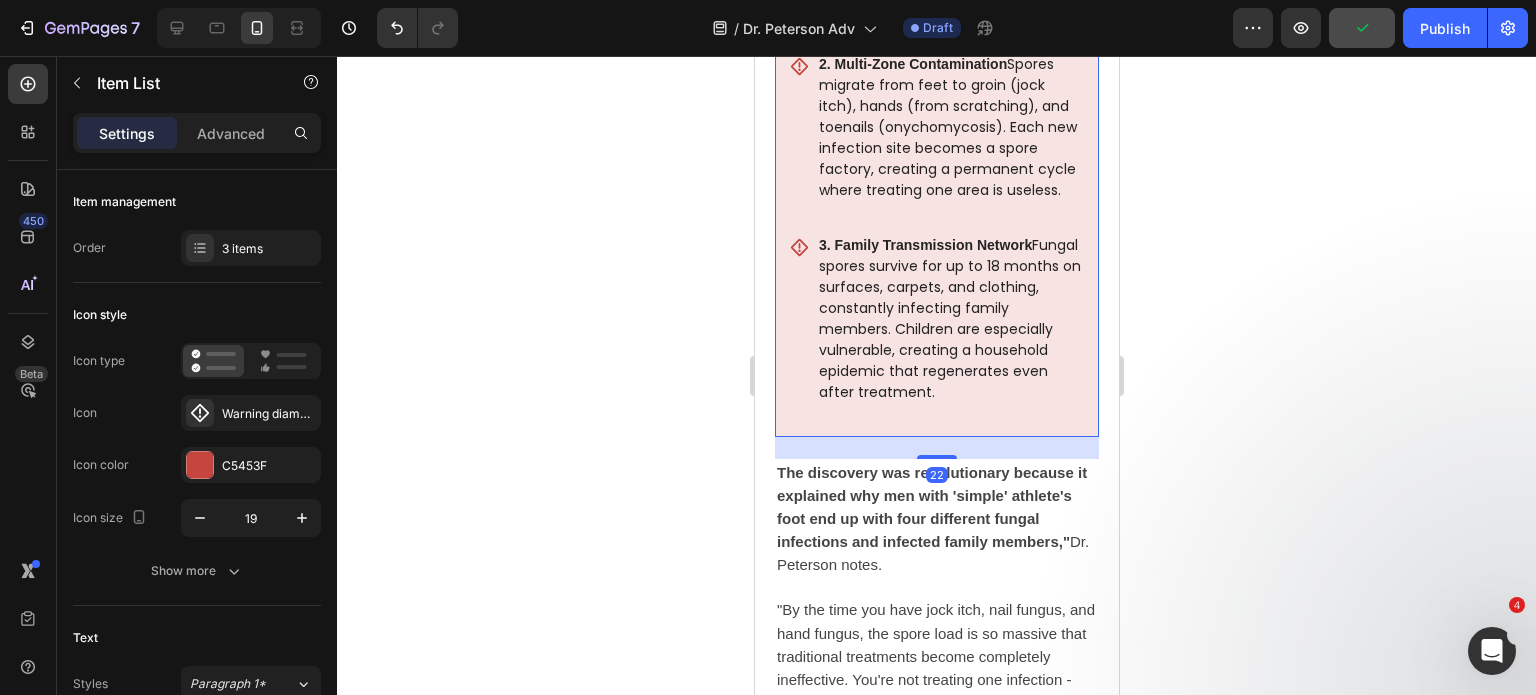 click on "1. Deep Tissue Colonization  Fungal organisms burrow into skin layers up to 3mm deep, forming protective "biofilms" that shield them from topical treatments. These microscopic fortresses continuously release millions of spores that spread to other body areas.
2. Multi-Zone Contamination  Spores migrate from feet to groin (jock itch), hands (from scratching), and toenails (onychomycosis). Each new infection site becomes a spore factory, creating a permanent cycle where treating one area is useless.
3. Family Transmission Network  Fungal spores survive for up to 18 months on surfaces, carpets, and clothing, constantly infecting family members. Children are especially vulnerable, creating a household epidemic that regenerates even after treatment." at bounding box center (936, 148) 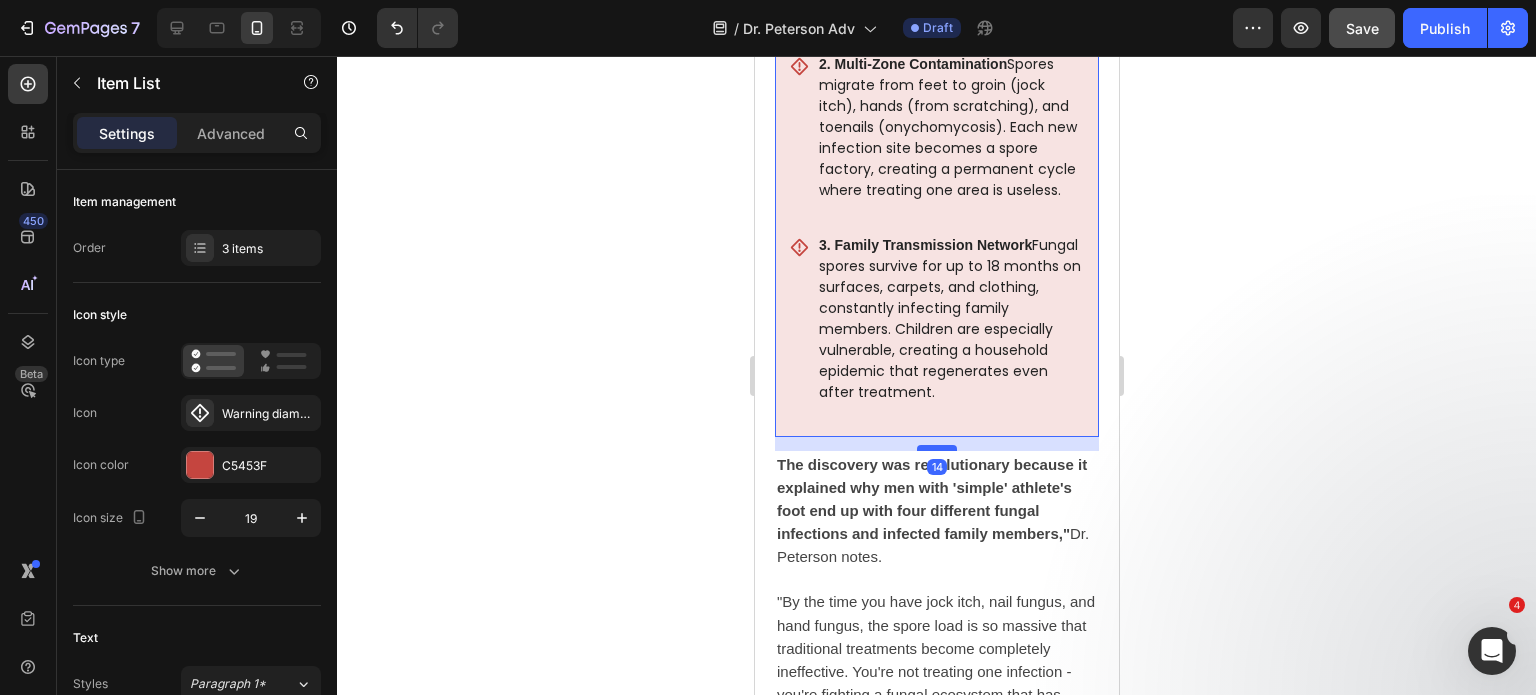 click at bounding box center (936, 448) 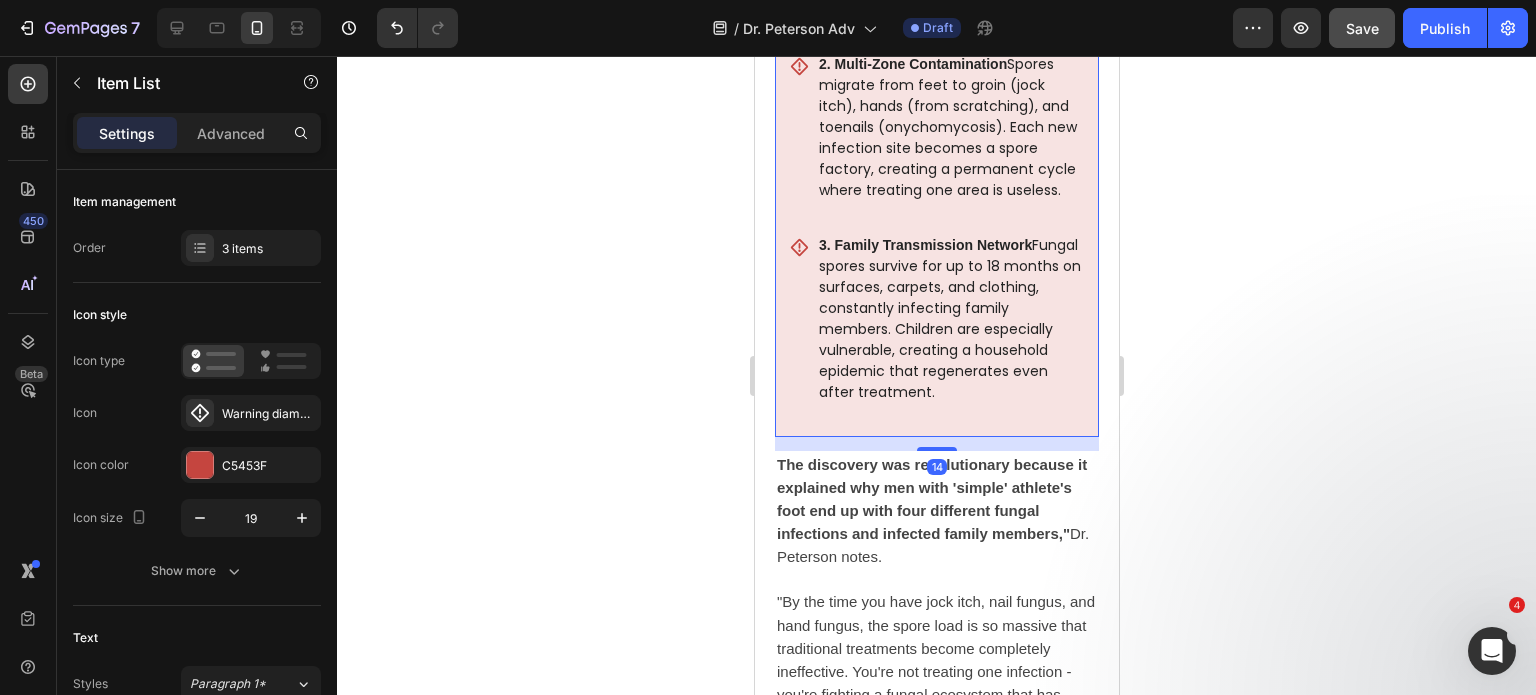 type on "100%" 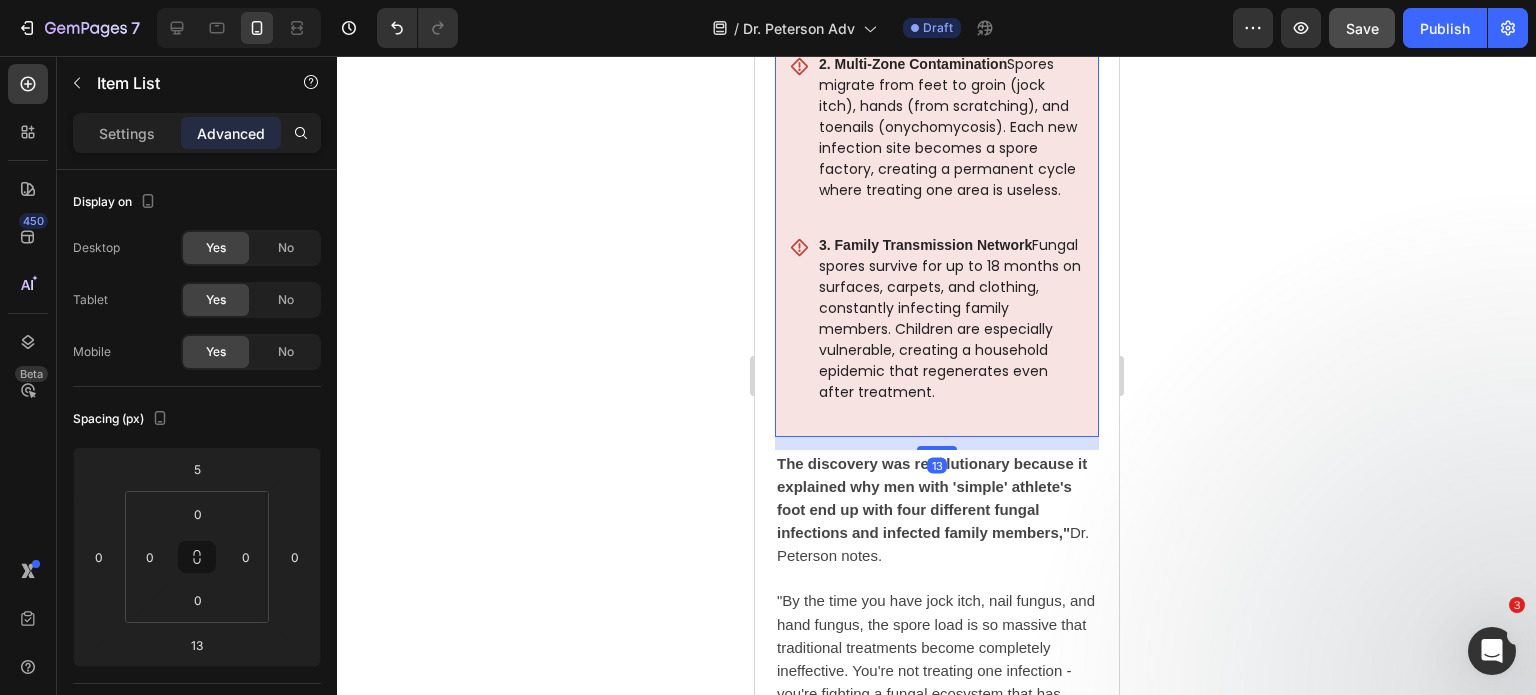 click 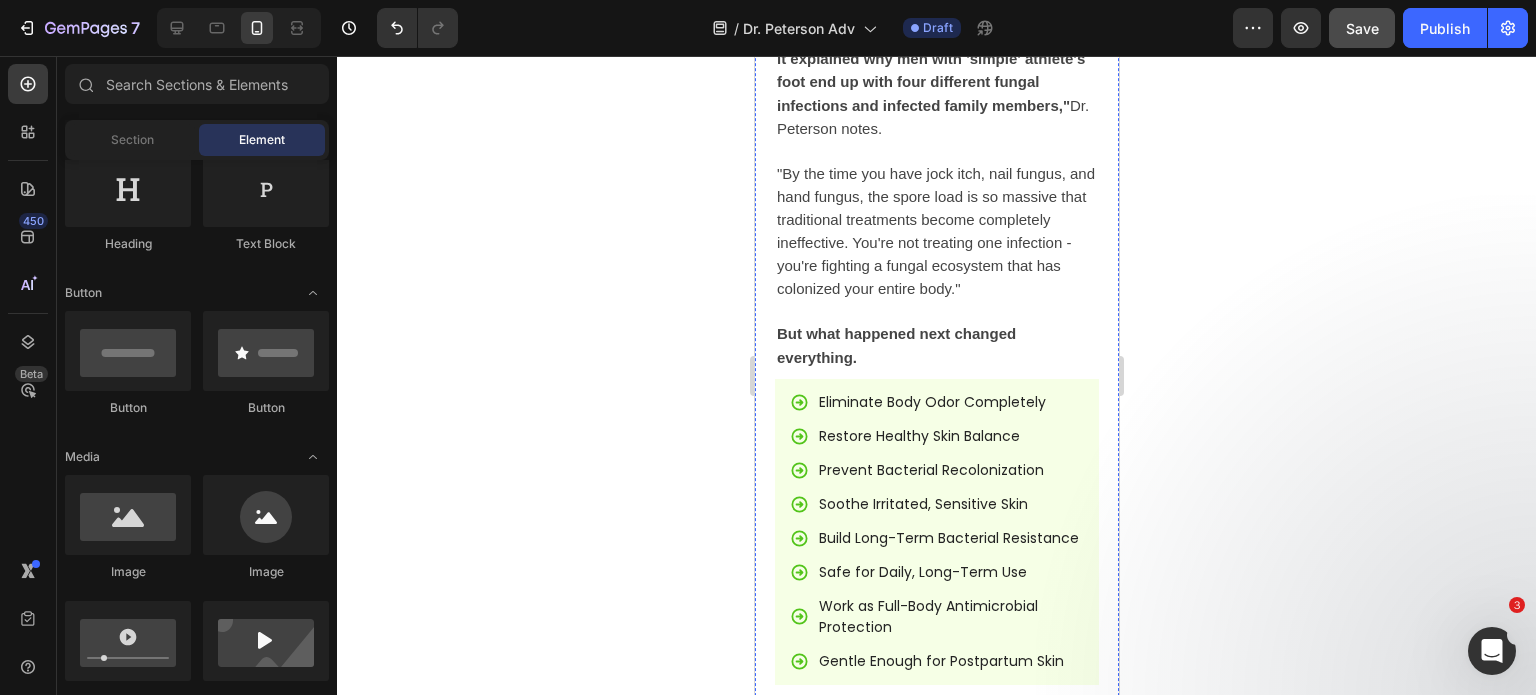 scroll, scrollTop: 5526, scrollLeft: 0, axis: vertical 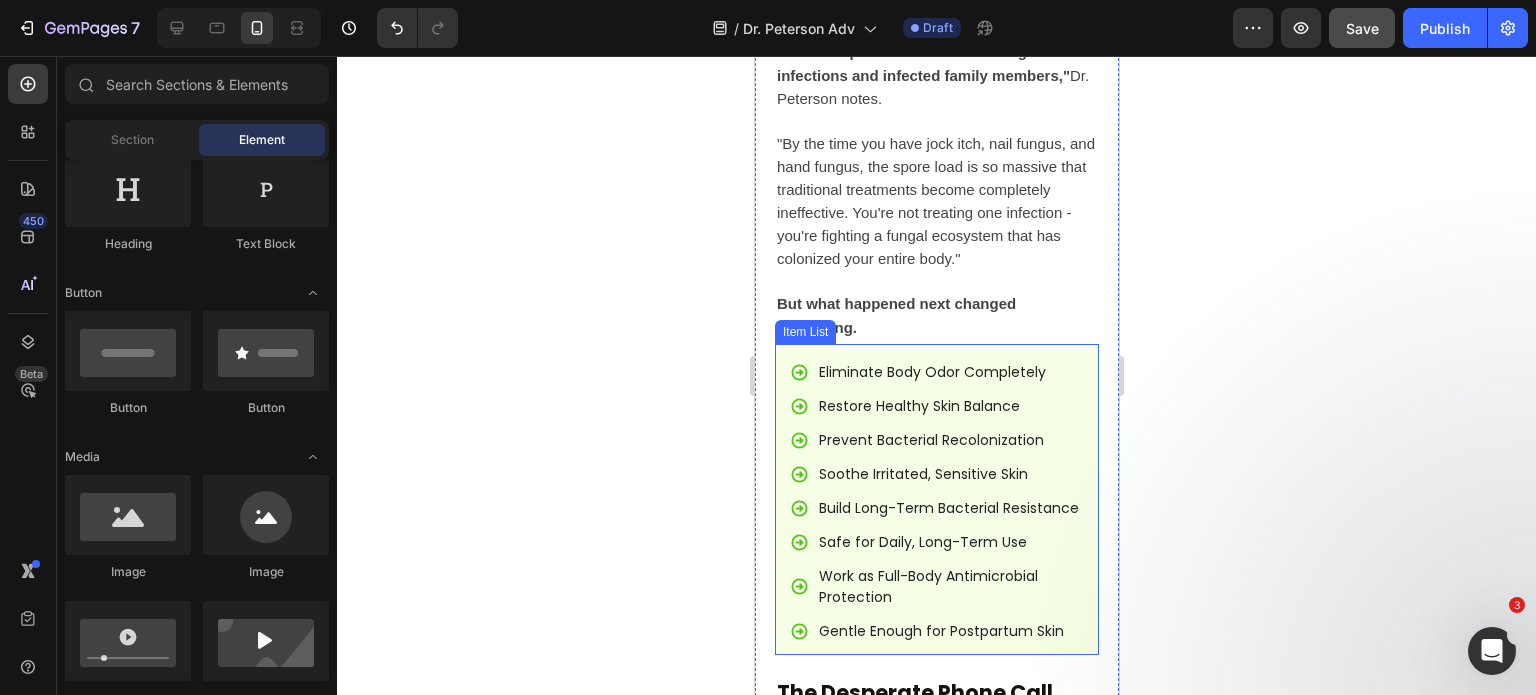 click on "Eliminate Body Odor Completely
Restore Healthy Skin Balance
Prevent Bacterial Recolonization
Soothe Irritated, Sensitive Skin
Build Long-Term Bacterial Resistance
Safe for Daily, Long-Term Use
Work as Full-Body Antimicrobial Protection
Gentle Enough for Postpartum Skin" at bounding box center [936, 502] 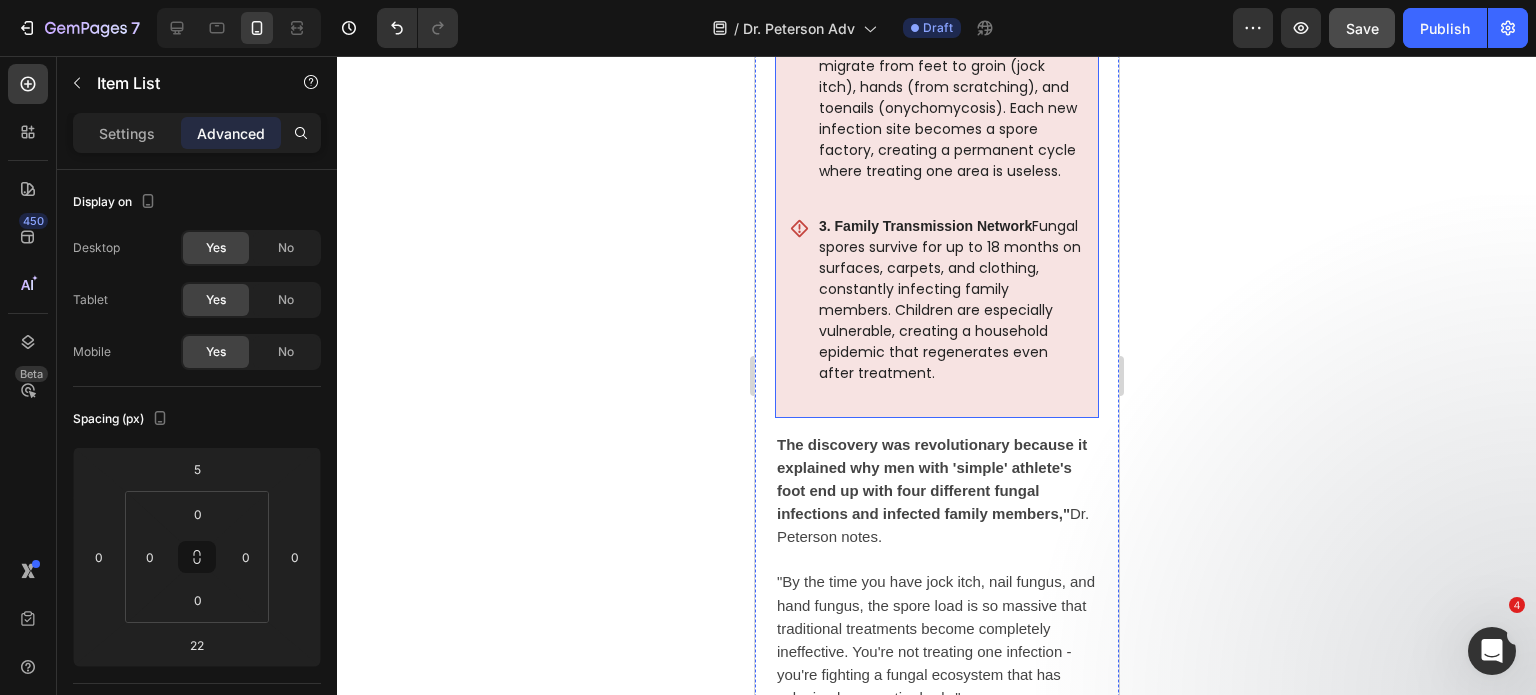 scroll, scrollTop: 2818, scrollLeft: 0, axis: vertical 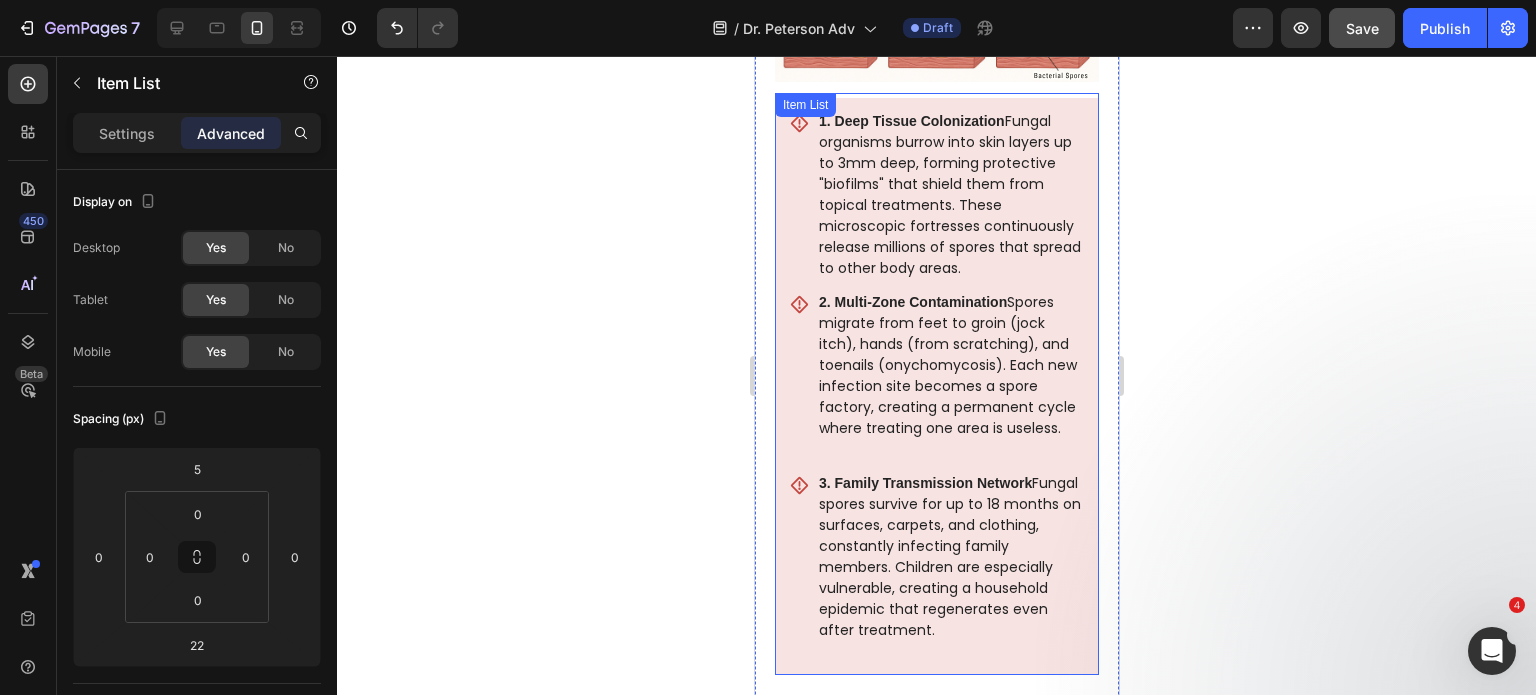 click on "1. Deep Tissue Colonization  Fungal organisms burrow into skin layers up to 3mm deep, forming protective "biofilms" that shield them from topical treatments. These microscopic fortresses continuously release millions of spores that spread to other body areas." at bounding box center (936, 195) 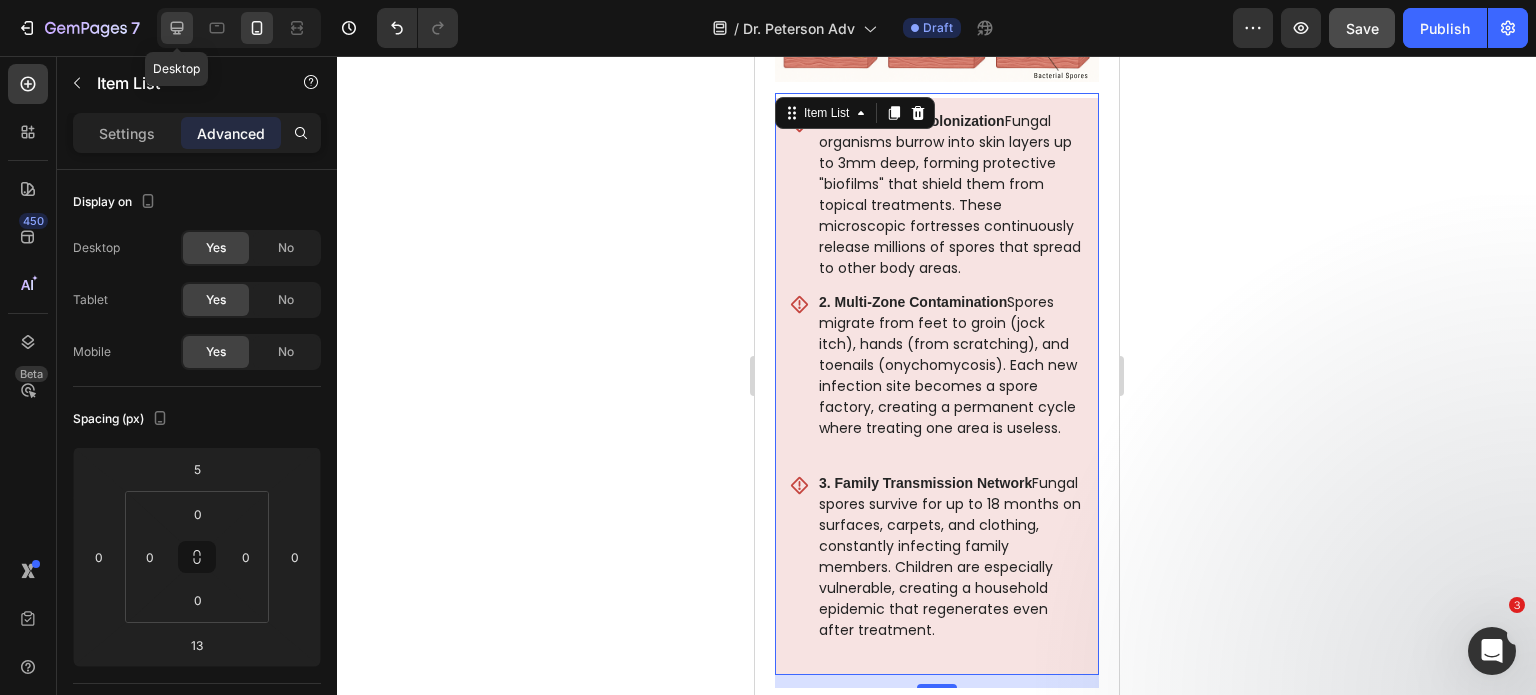 click 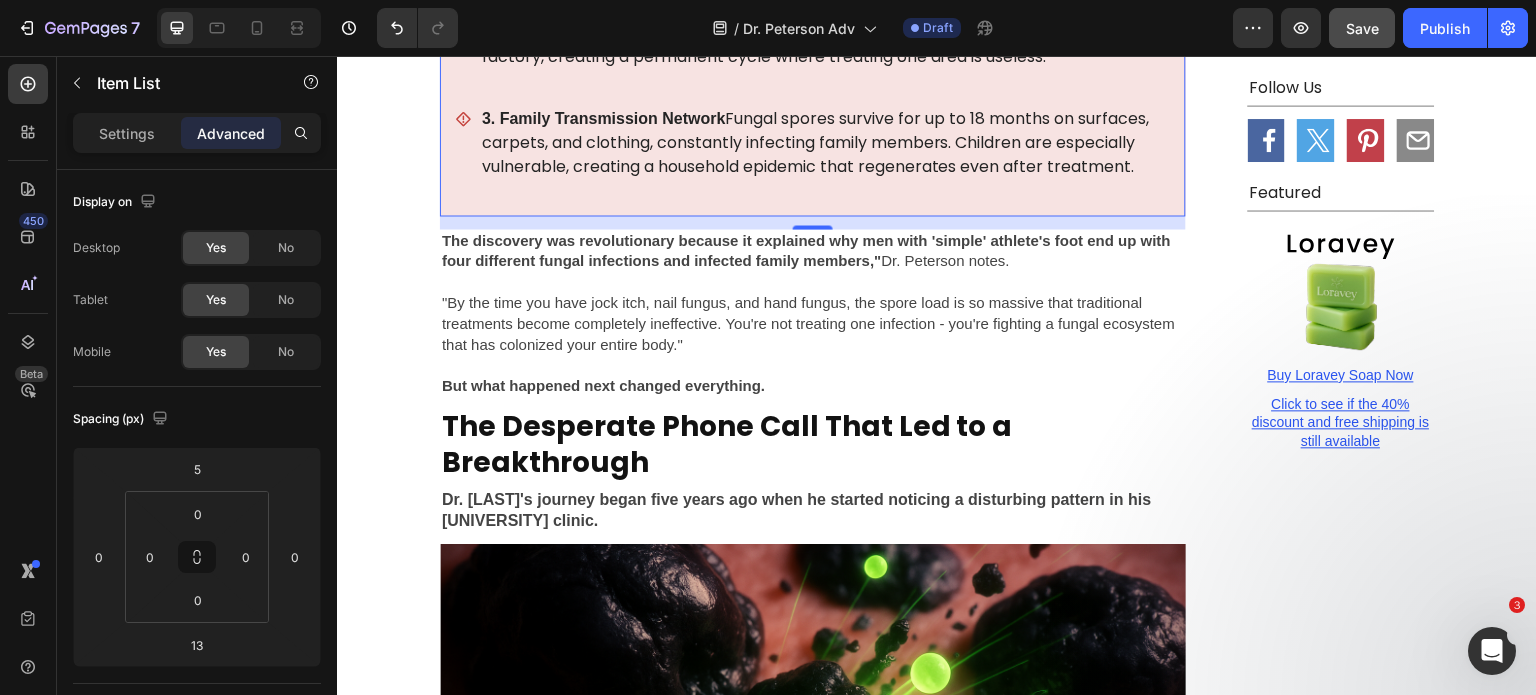 scroll, scrollTop: 2528, scrollLeft: 0, axis: vertical 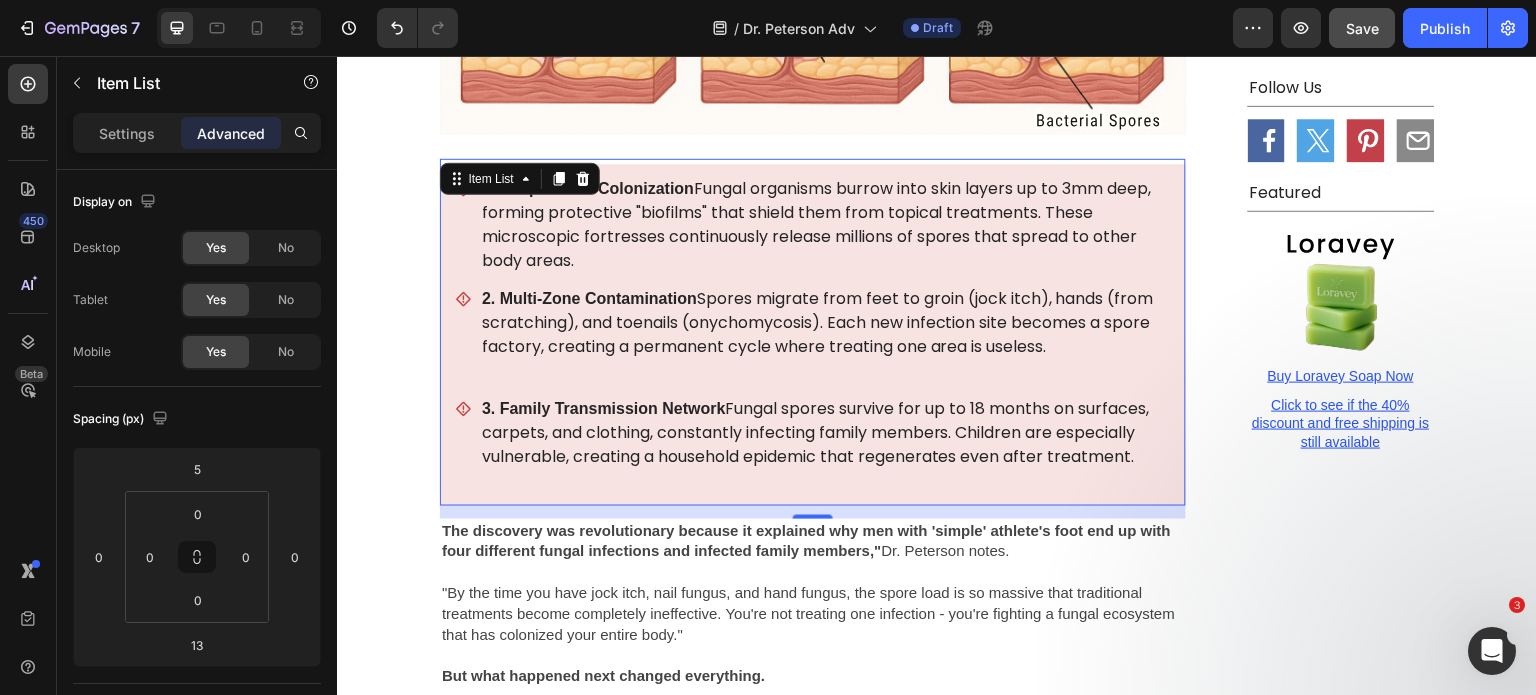click on "1. Deep Tissue Colonization  Fungal organisms burrow into skin layers up to 3mm deep, forming protective "biofilms" that shield them from topical treatments. These microscopic fortresses continuously release millions of spores that spread to other body areas.
2. Multi-Zone Contamination  Spores migrate from feet to groin (jock itch), hands (from scratching), and toenails (onychomycosis). Each new infection site becomes a spore factory, creating a permanent cycle where treating one area is useless.
3. Family Transmission Network  Fungal spores survive for up to 18 months on surfaces, carpets, and clothing, constantly infecting family members. Children are especially vulnerable, creating a household epidemic that regenerates even after treatment." at bounding box center (813, 335) 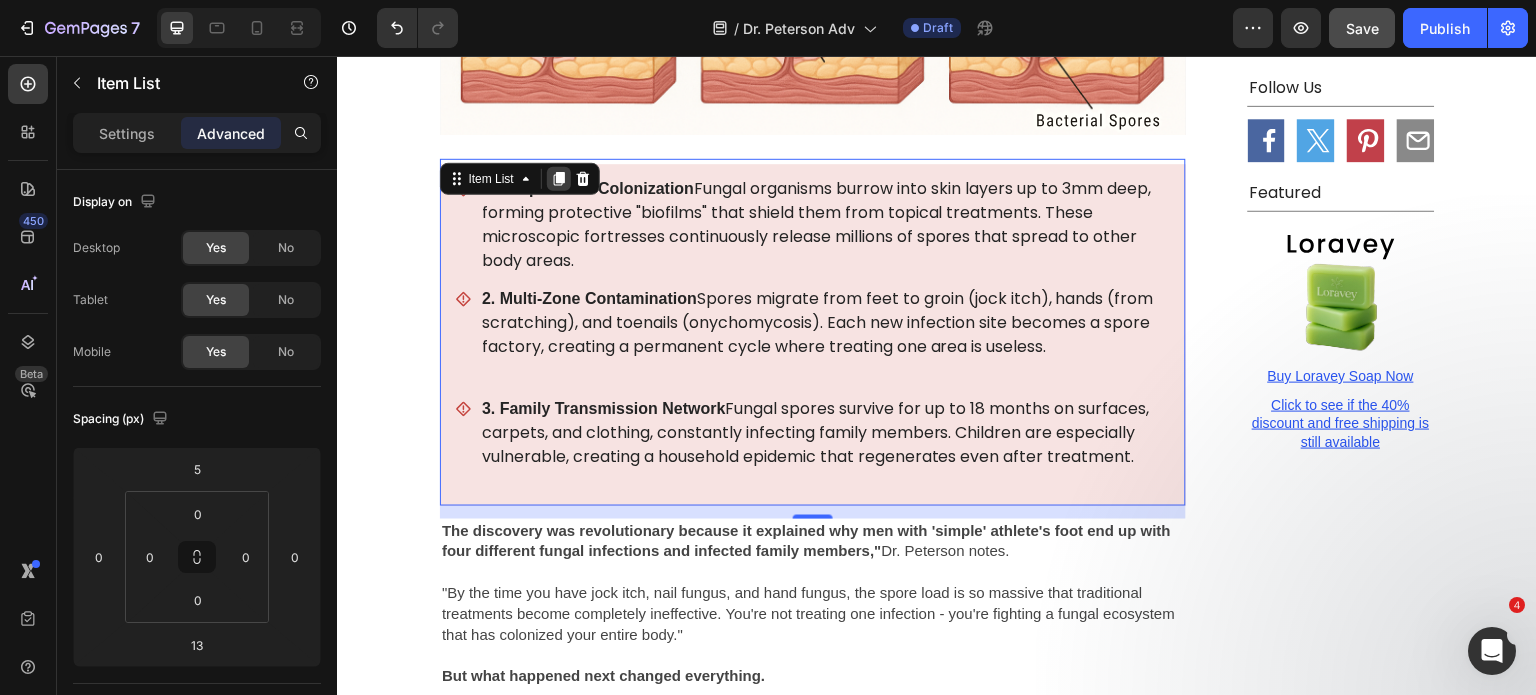click 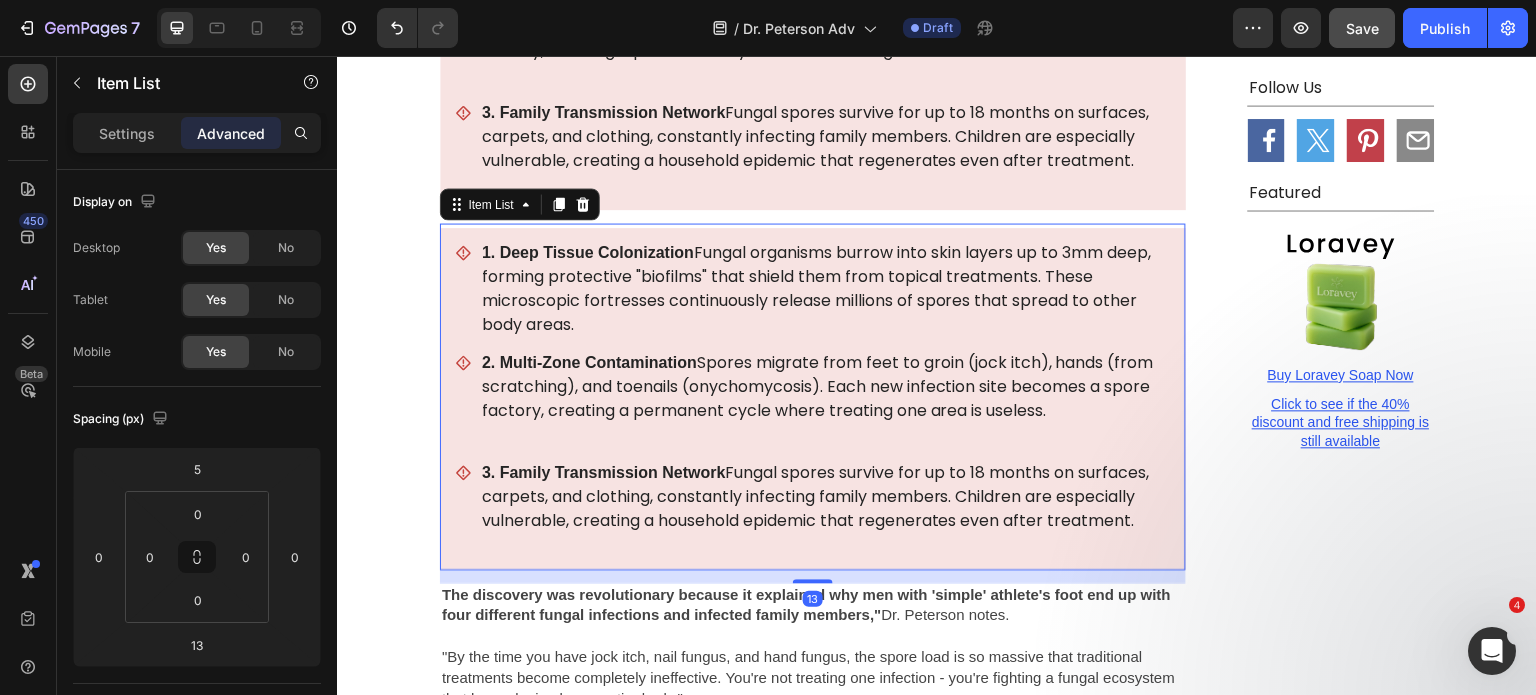 scroll, scrollTop: 2890, scrollLeft: 0, axis: vertical 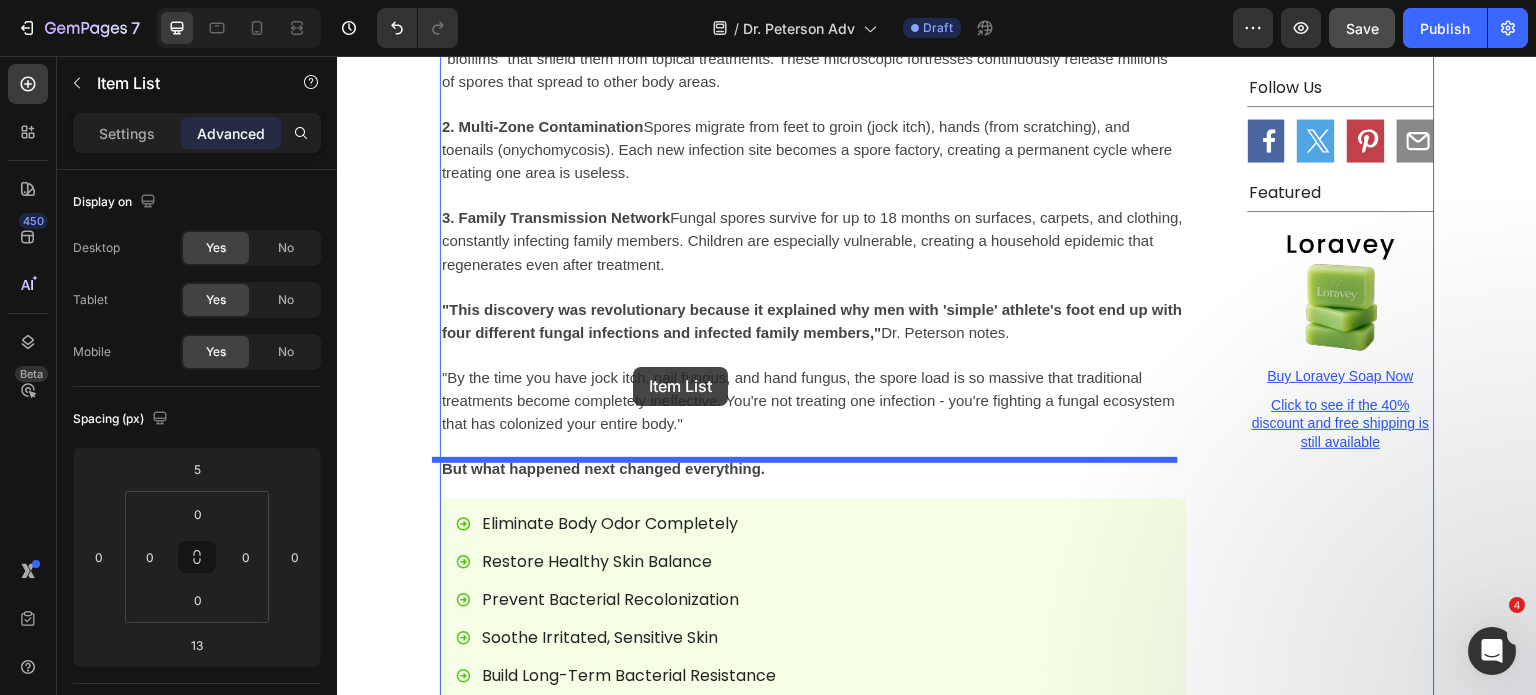 drag, startPoint x: 452, startPoint y: 410, endPoint x: 633, endPoint y: 367, distance: 186.03763 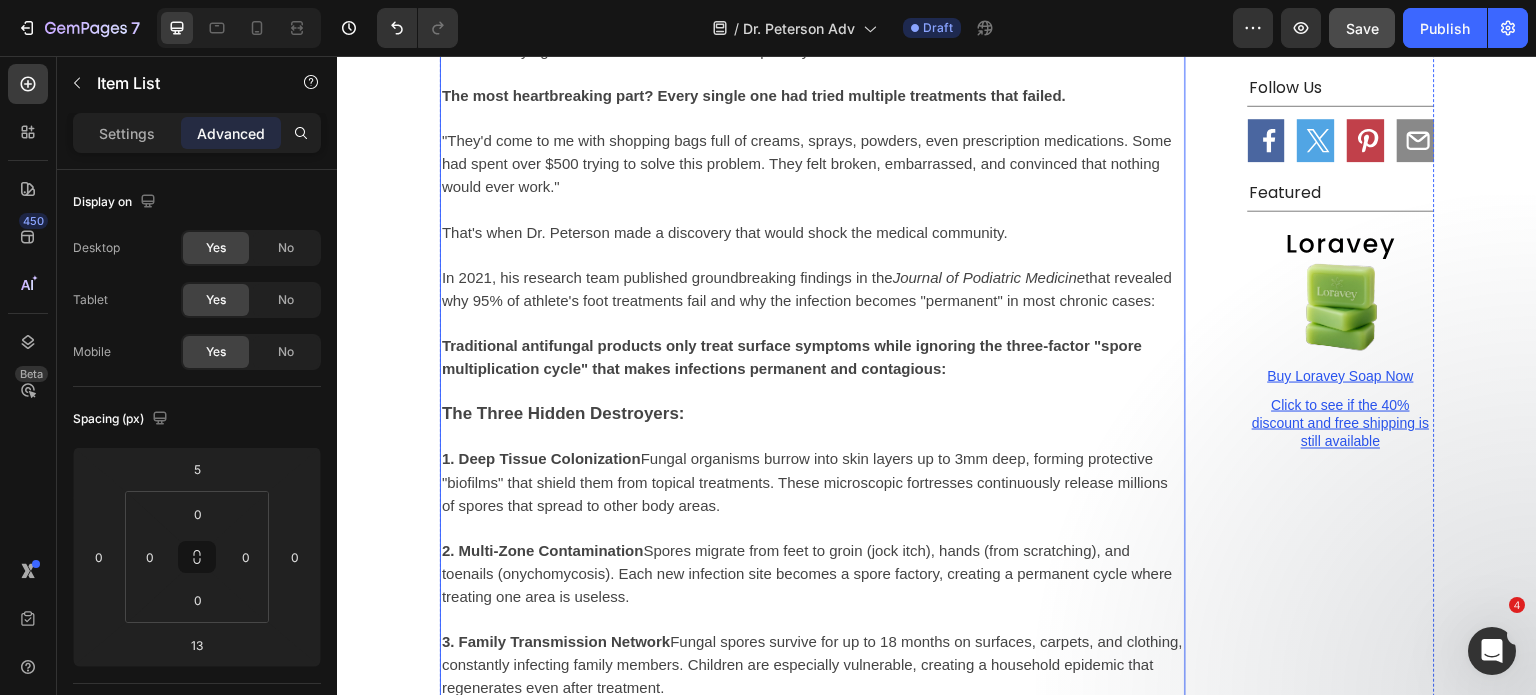 click at bounding box center (813, 391) 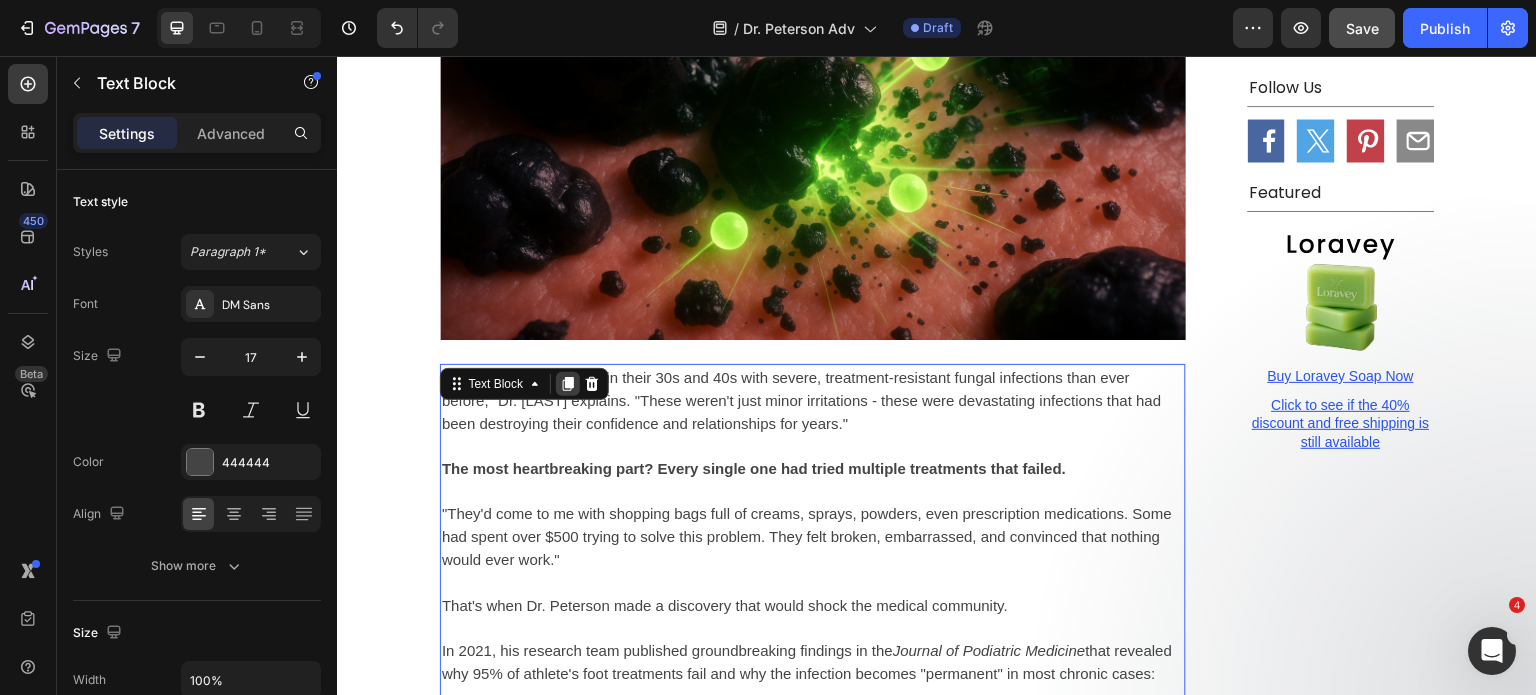 click 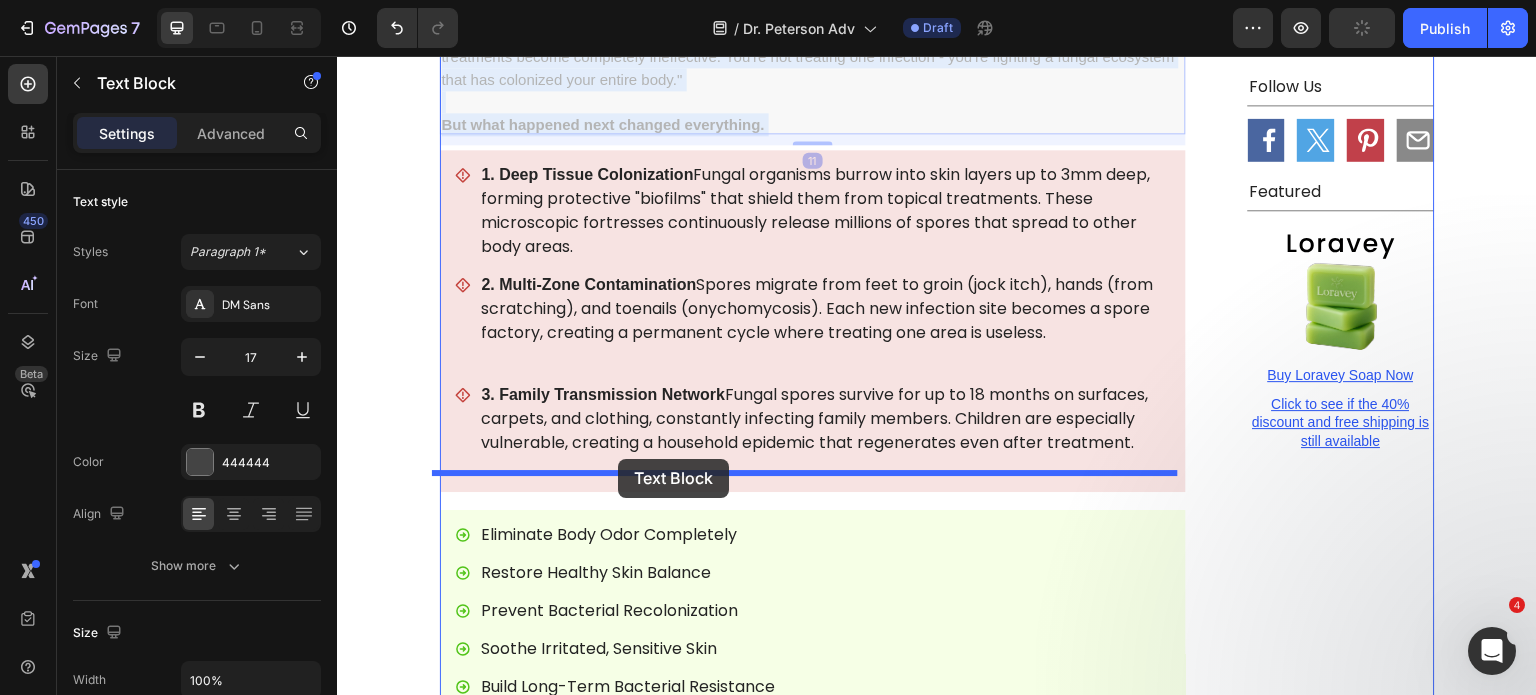 drag, startPoint x: 565, startPoint y: 319, endPoint x: 618, endPoint y: 459, distance: 149.69637 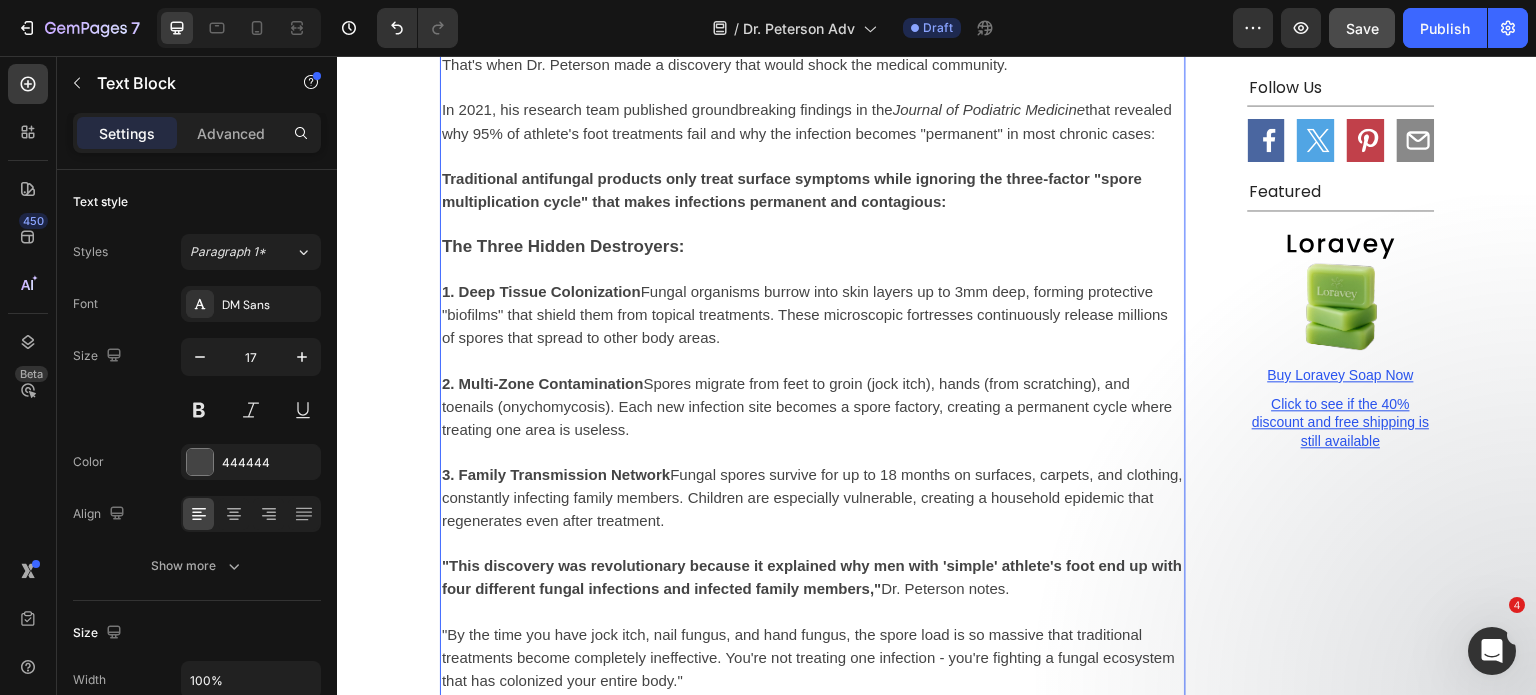 scroll, scrollTop: 5288, scrollLeft: 0, axis: vertical 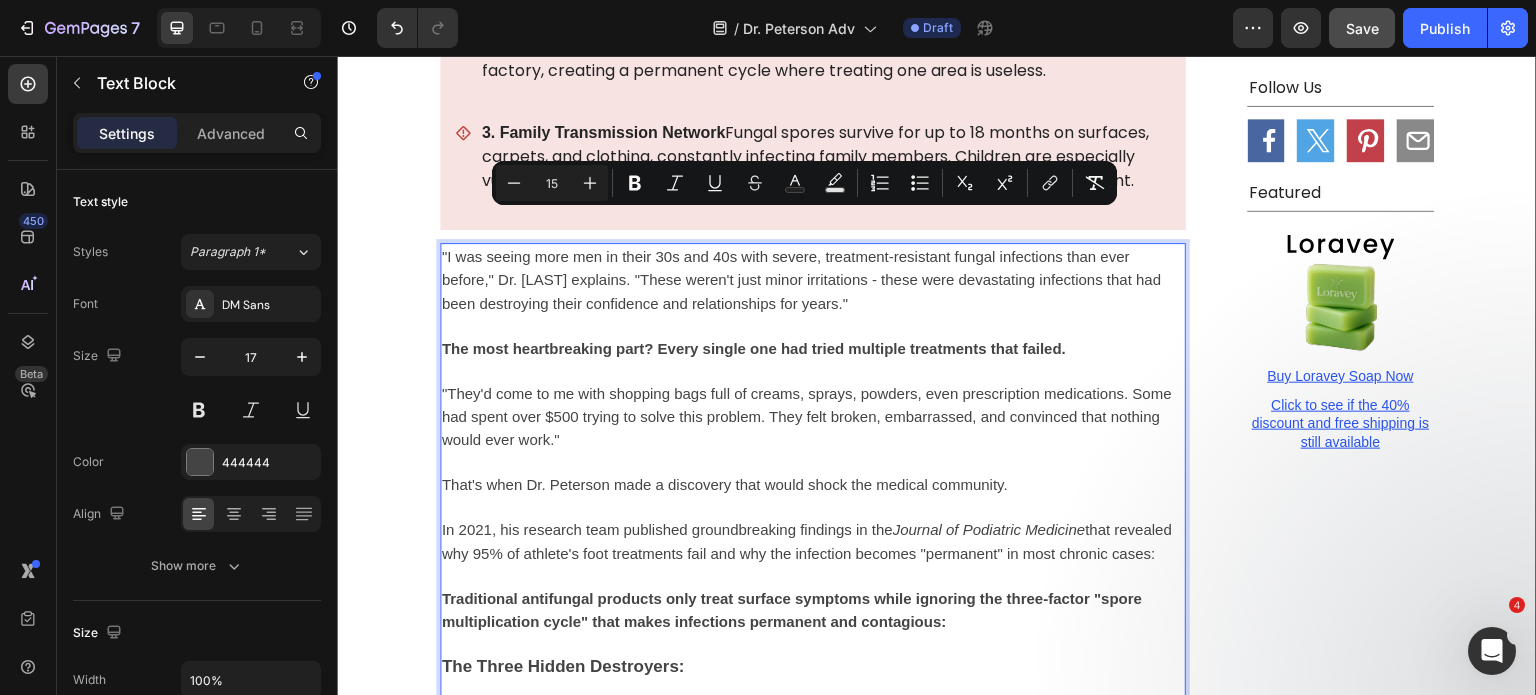 drag, startPoint x: 663, startPoint y: 462, endPoint x: 427, endPoint y: 230, distance: 330.93805 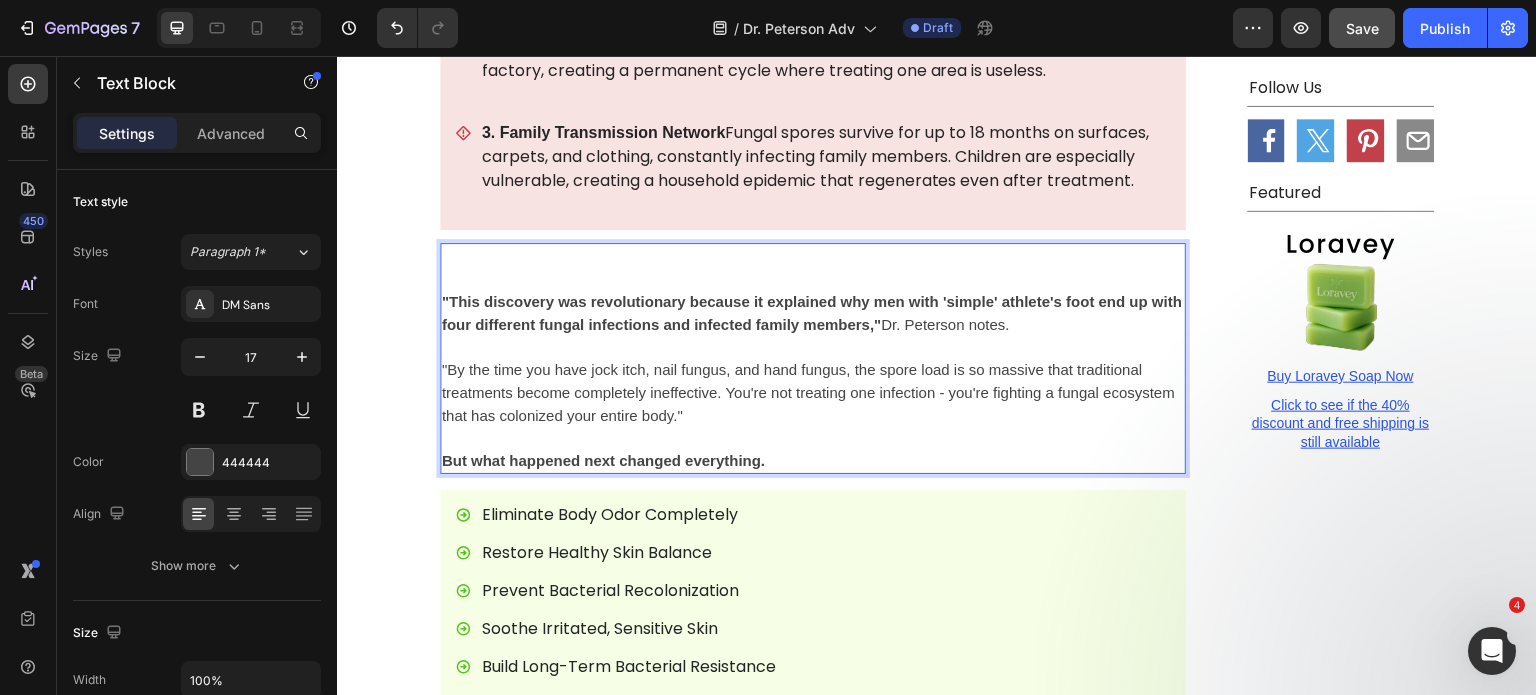 click on ""This discovery was revolutionary because it explained why men with 'simple' athlete's foot end up with four different fungal infections and infected family members,"" at bounding box center [812, 313] 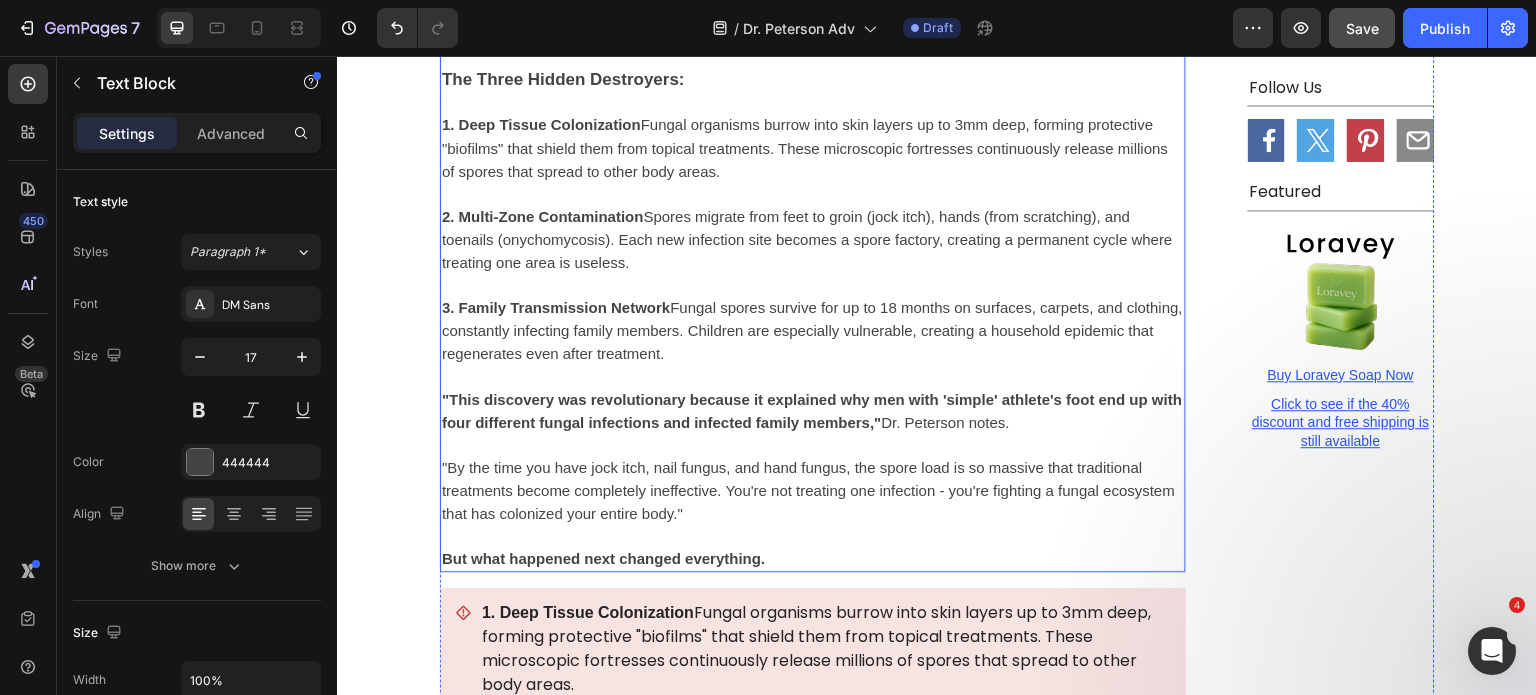 click at bounding box center (813, 445) 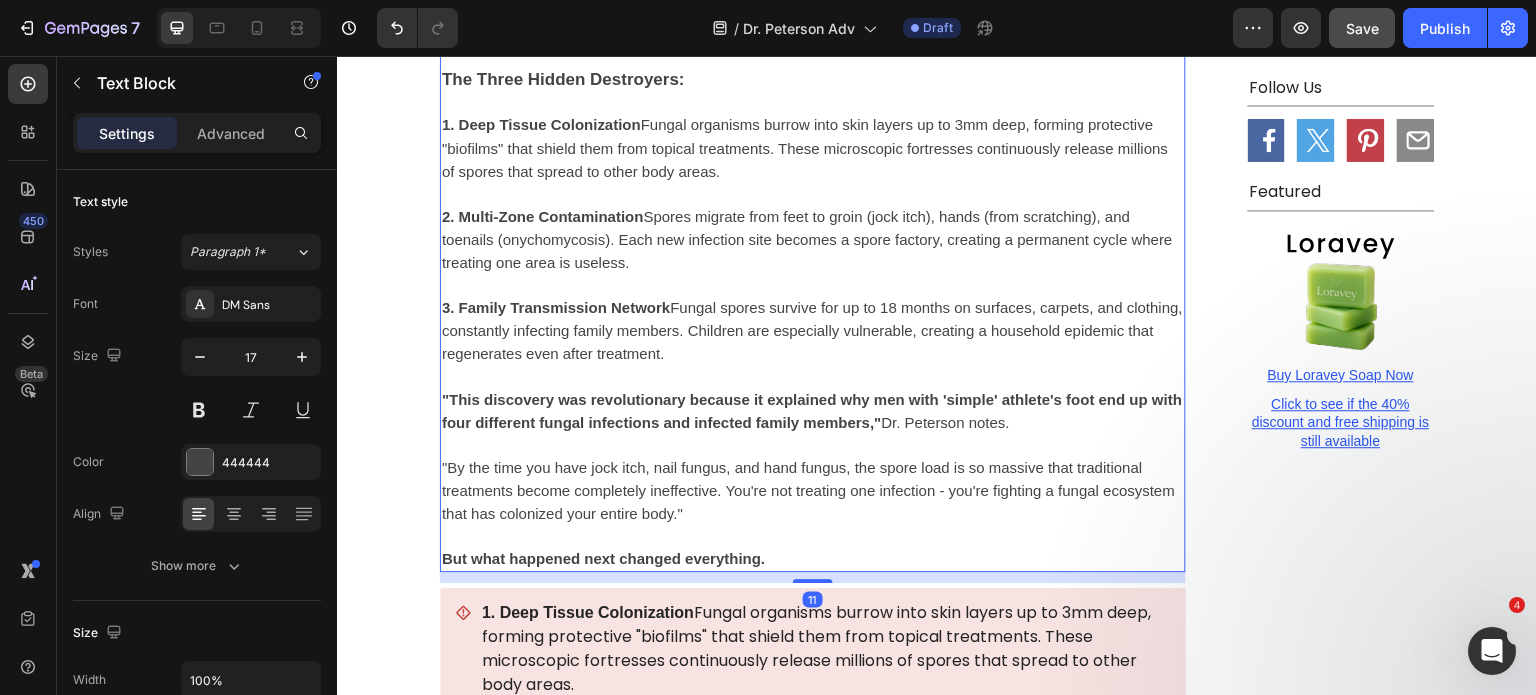 scroll, scrollTop: 3948, scrollLeft: 0, axis: vertical 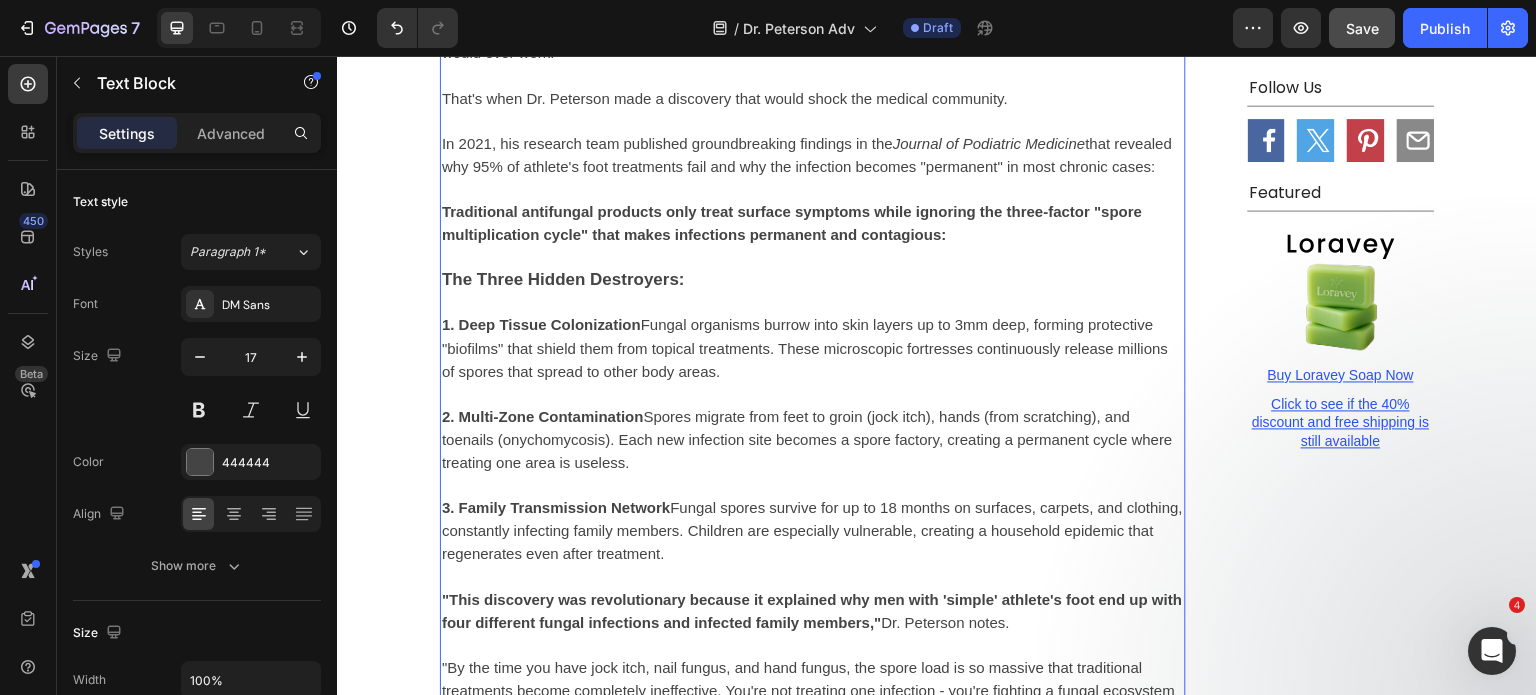 click on "1. Deep Tissue Colonization  Fungal organisms burrow into skin layers up to 3mm deep, forming protective "biofilms" that shield them from topical treatments. These microscopic fortresses continuously release millions of spores that spread to other body areas." at bounding box center (805, 347) 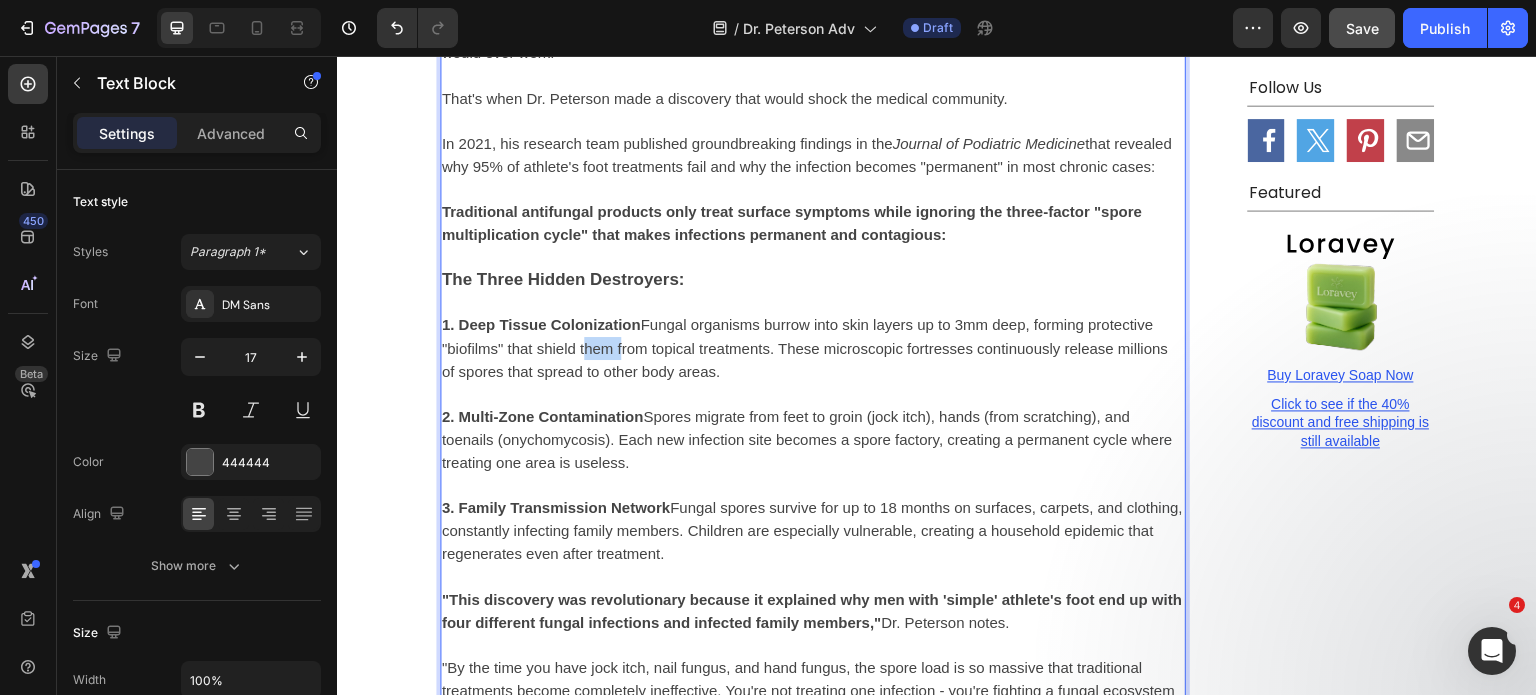 click on "1. Deep Tissue Colonization  Fungal organisms burrow into skin layers up to 3mm deep, forming protective "biofilms" that shield them from topical treatments. These microscopic fortresses continuously release millions of spores that spread to other body areas." at bounding box center (805, 347) 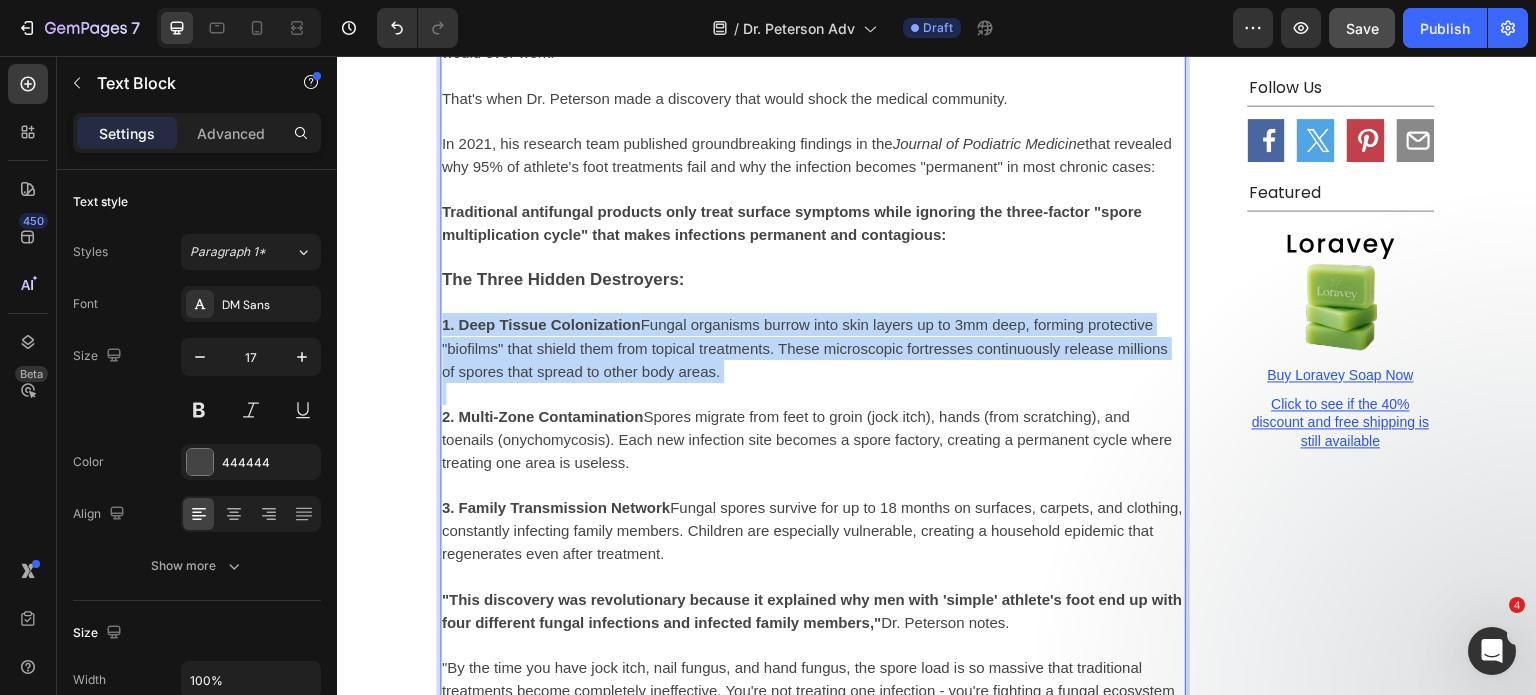 click on "1. Deep Tissue Colonization  Fungal organisms burrow into skin layers up to 3mm deep, forming protective "biofilms" that shield them from topical treatments. These microscopic fortresses continuously release millions of spores that spread to other body areas." at bounding box center [805, 347] 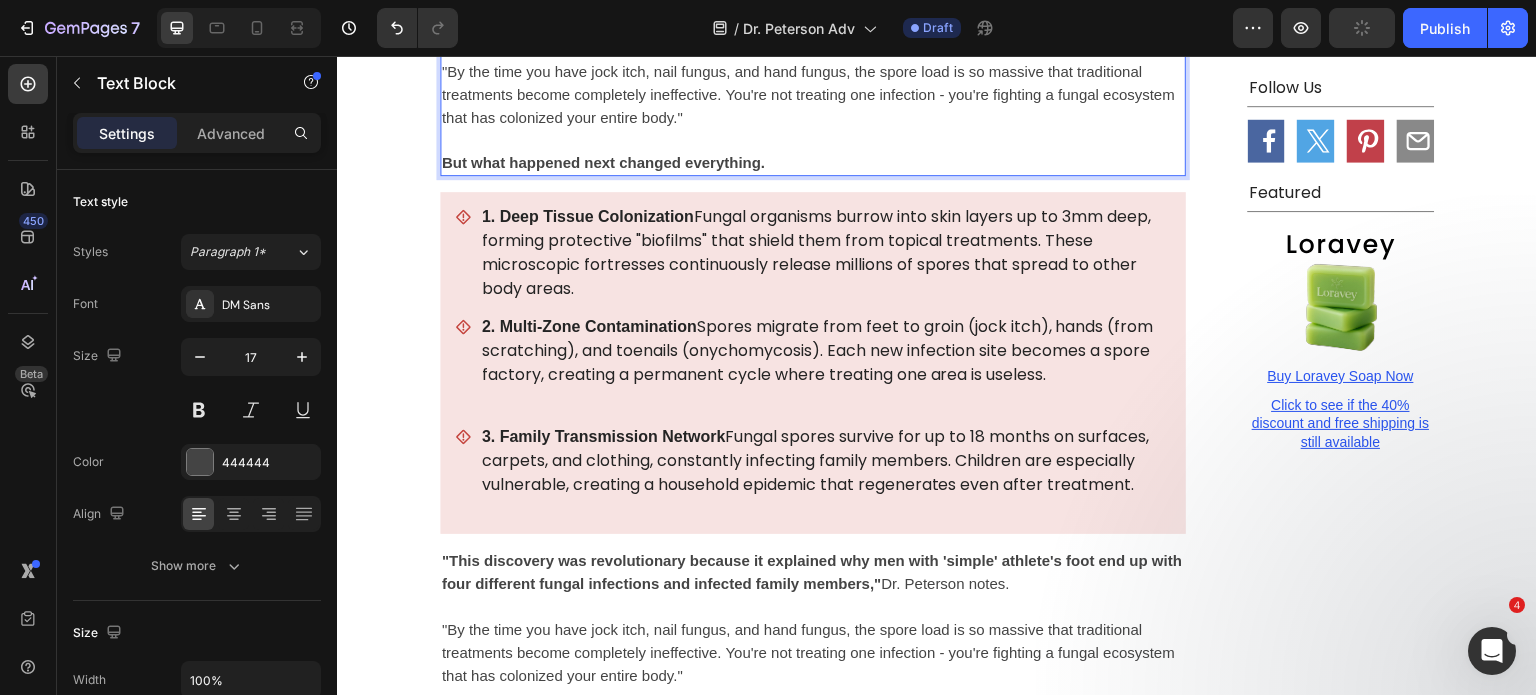 scroll, scrollTop: 4548, scrollLeft: 0, axis: vertical 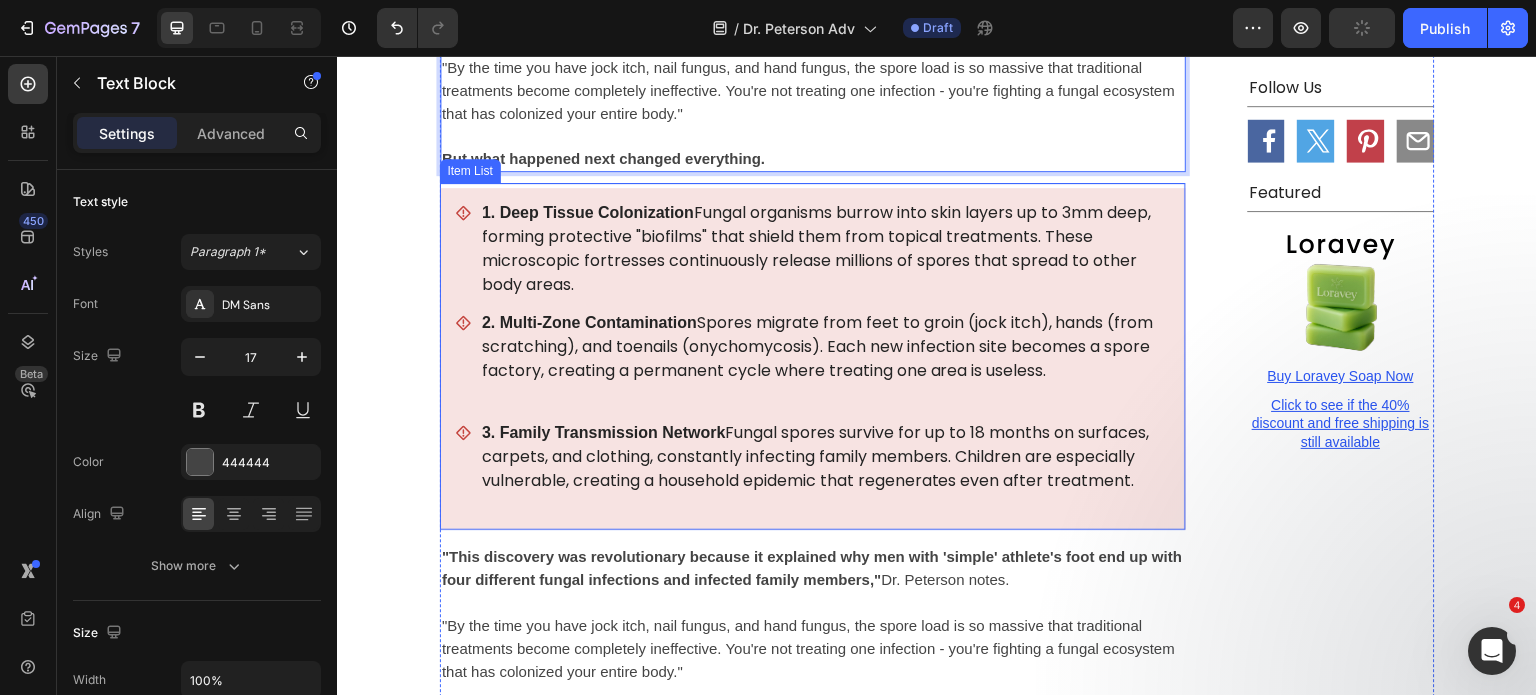 click on "1. Deep Tissue Colonization" at bounding box center (588, 212) 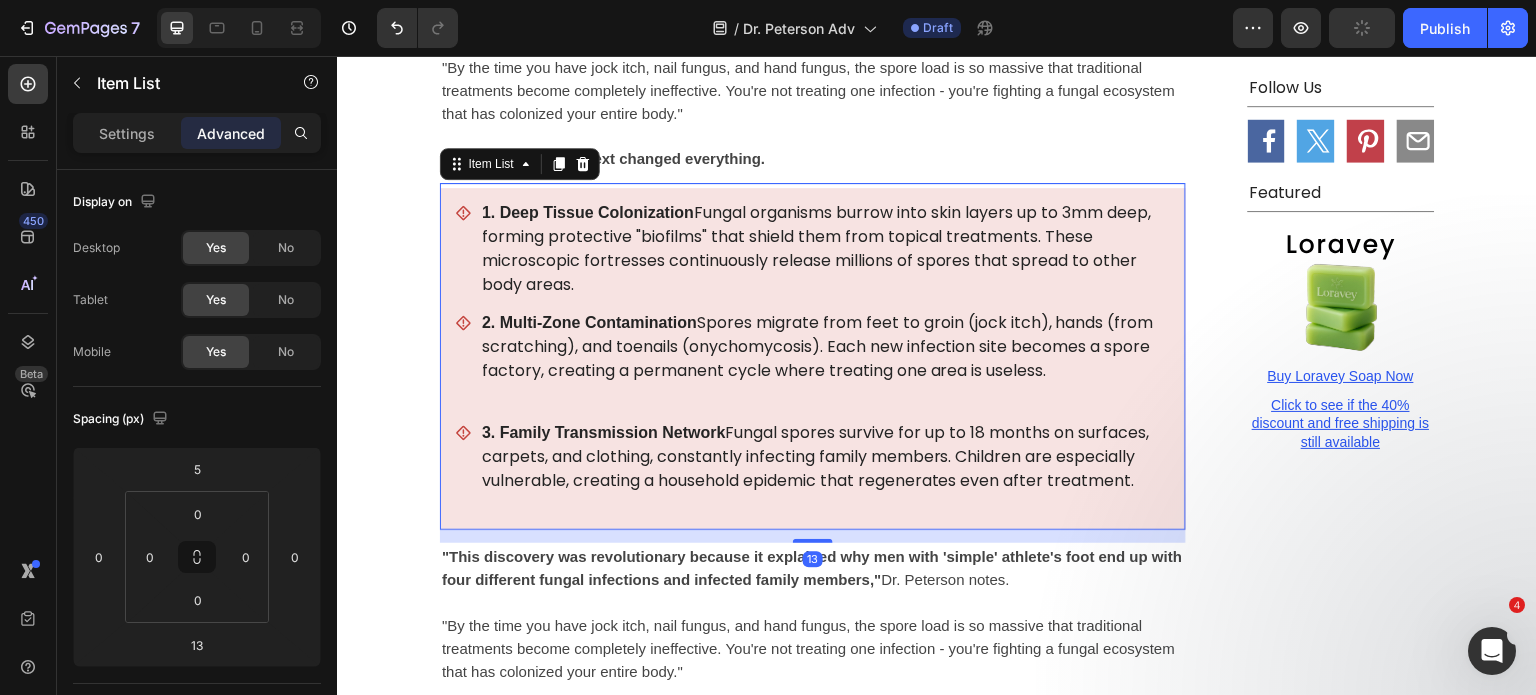 click on "1. Deep Tissue Colonization" at bounding box center (588, 212) 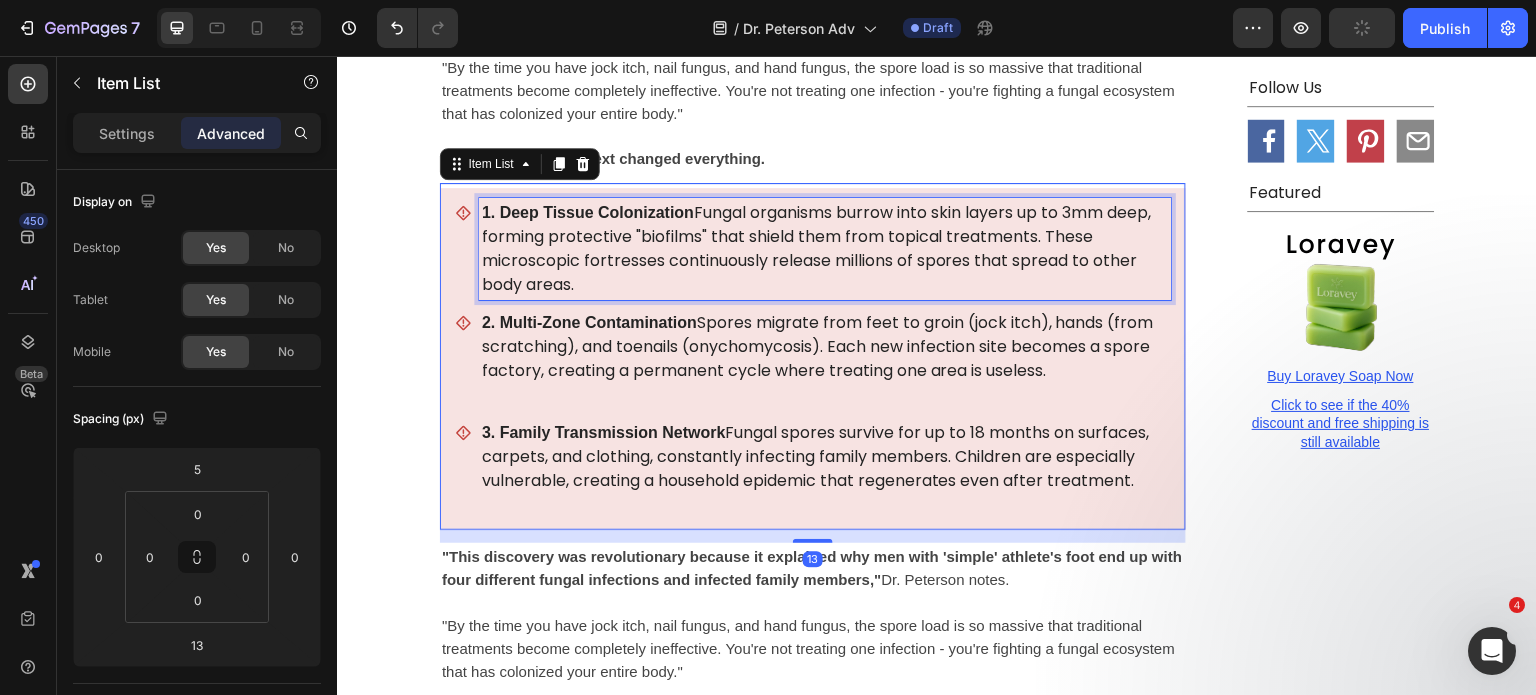 click on "1. Deep Tissue Colonization" at bounding box center [588, 212] 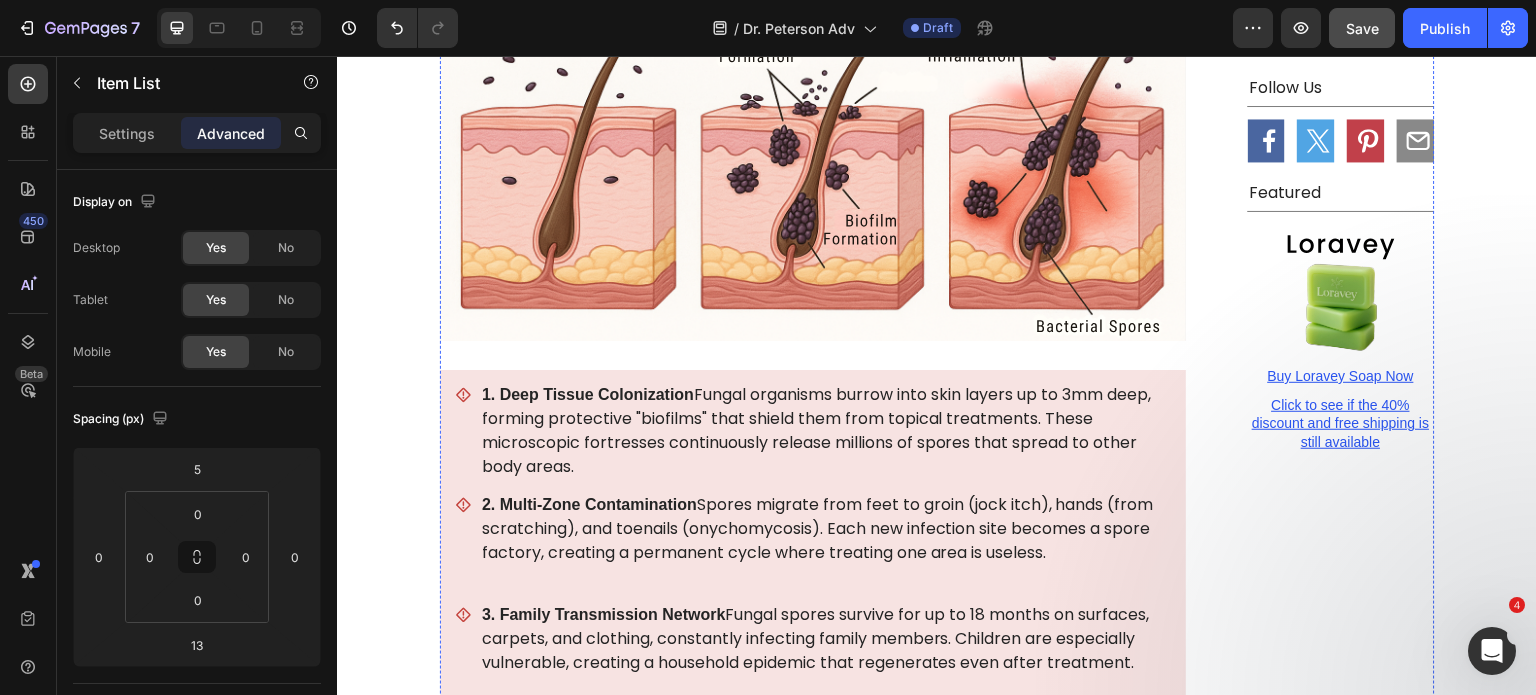 scroll, scrollTop: 2316, scrollLeft: 0, axis: vertical 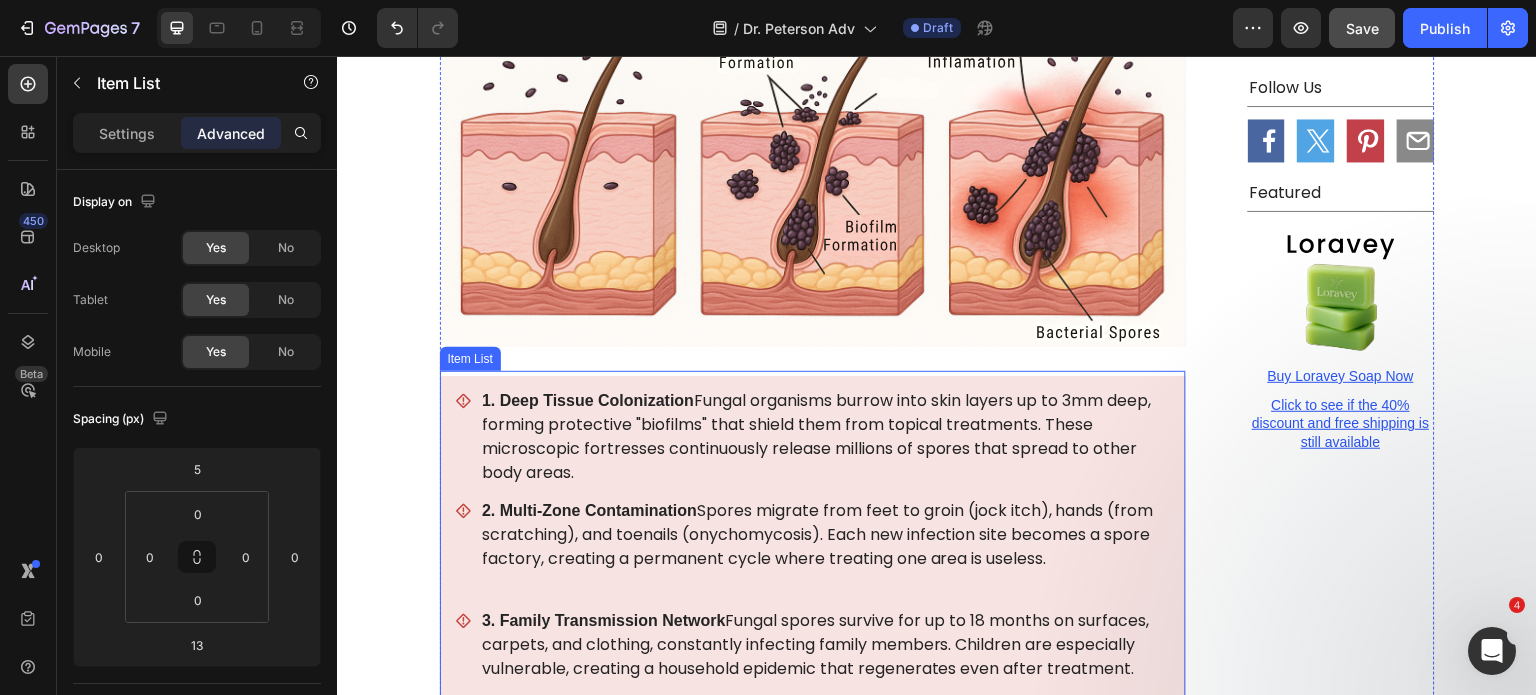 click on "1. Deep Tissue Colonization  Fungal organisms burrow into skin layers up to 3mm deep, forming protective "biofilms" that shield them from topical treatments. These microscopic fortresses continuously release millions of spores that spread to other body areas." at bounding box center [825, 437] 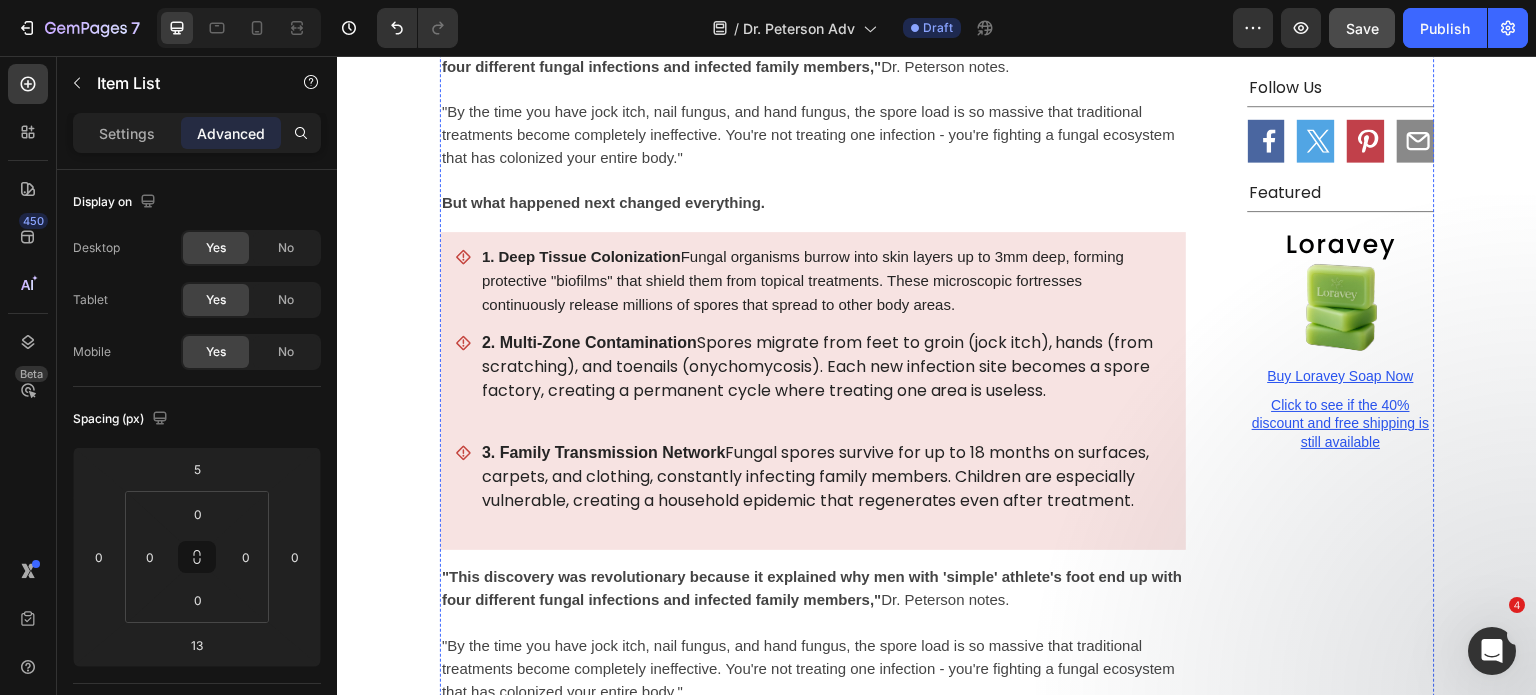 scroll, scrollTop: 4503, scrollLeft: 0, axis: vertical 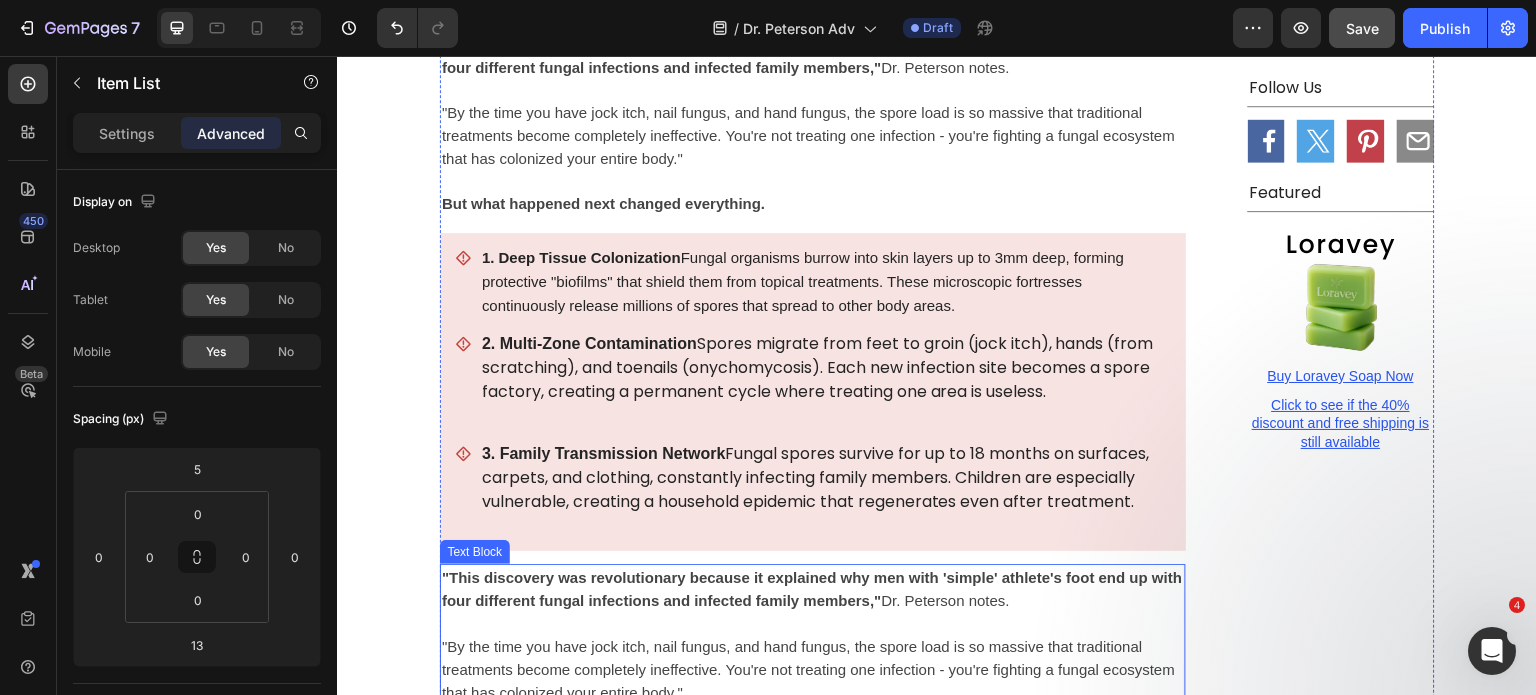 click on ""This discovery was revolutionary because it explained why men with 'simple' athlete's foot end up with four different fungal infections and infected family members,"" at bounding box center (812, 589) 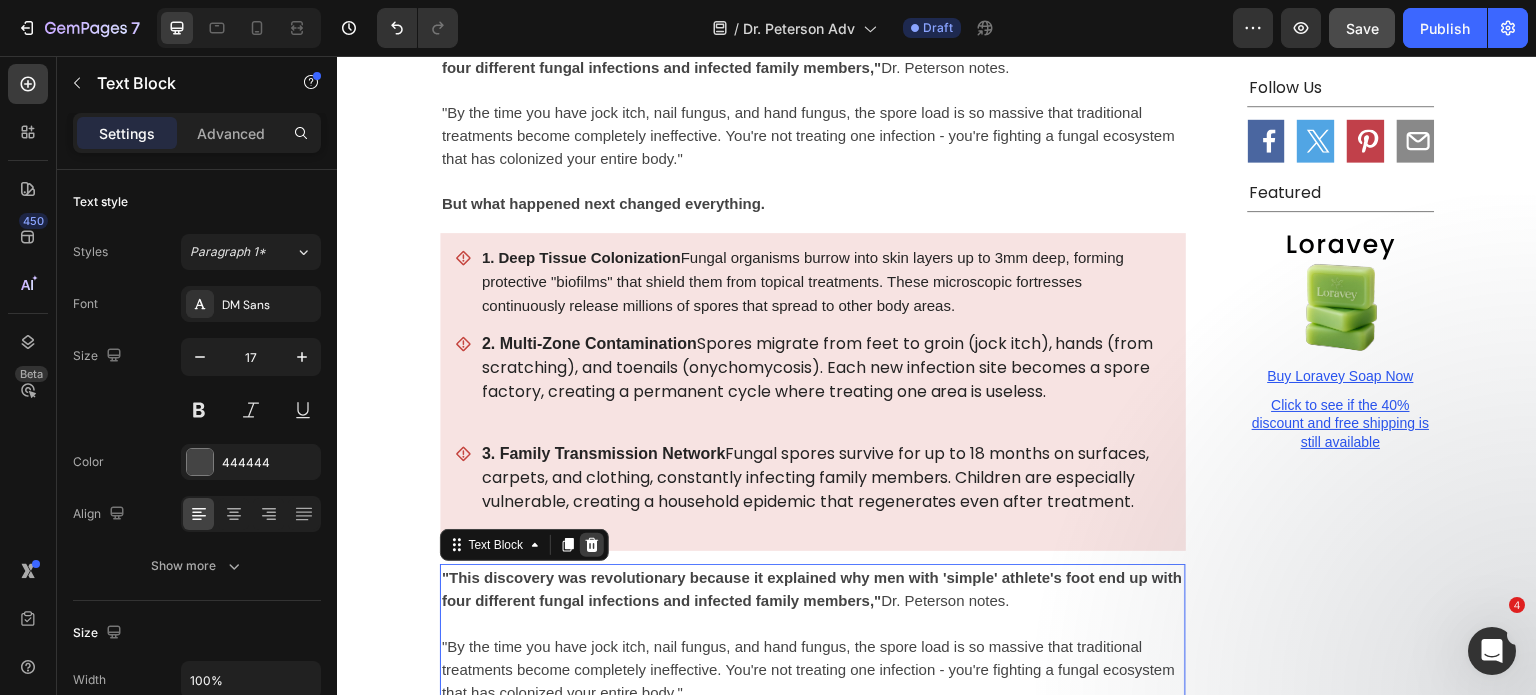 click at bounding box center [592, 545] 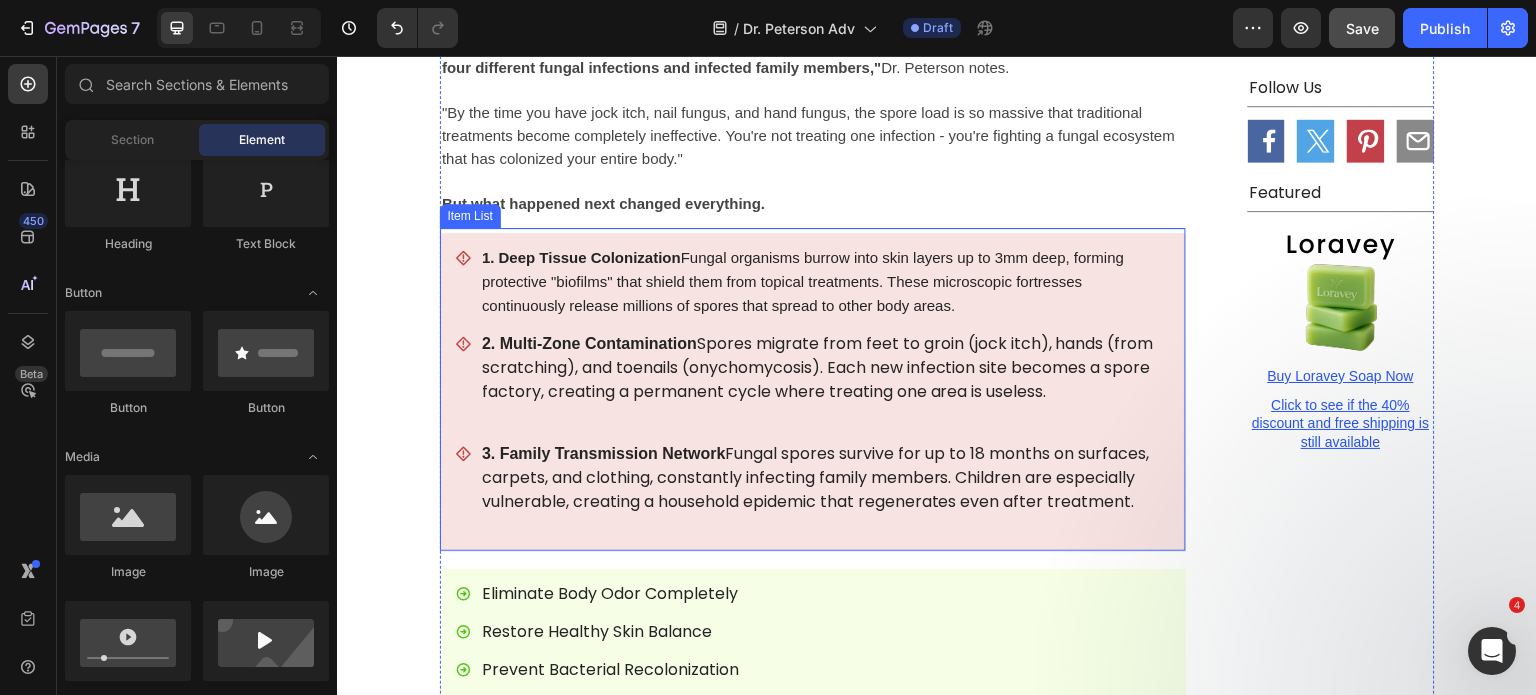 click on "1. Deep Tissue Colonization  Fungal organisms burrow into skin layers up to 3mm deep, forming protective "biofilms" that shield them from topical treatments. These microscopic fortresses continuously release millions of spores that spread to other body areas.
2. Multi-Zone Contamination  Spores migrate from feet to groin (jock itch), hands (from scratching), and toenails (onychomycosis). Each new infection site becomes a spore factory, creating a permanent cycle where treating one area is useless.
3. Family Transmission Network  Fungal spores survive for up to 18 months on surfaces, carpets, and clothing, constantly infecting family members. Children are especially vulnerable, creating a household epidemic that regenerates even after treatment." at bounding box center (813, 392) 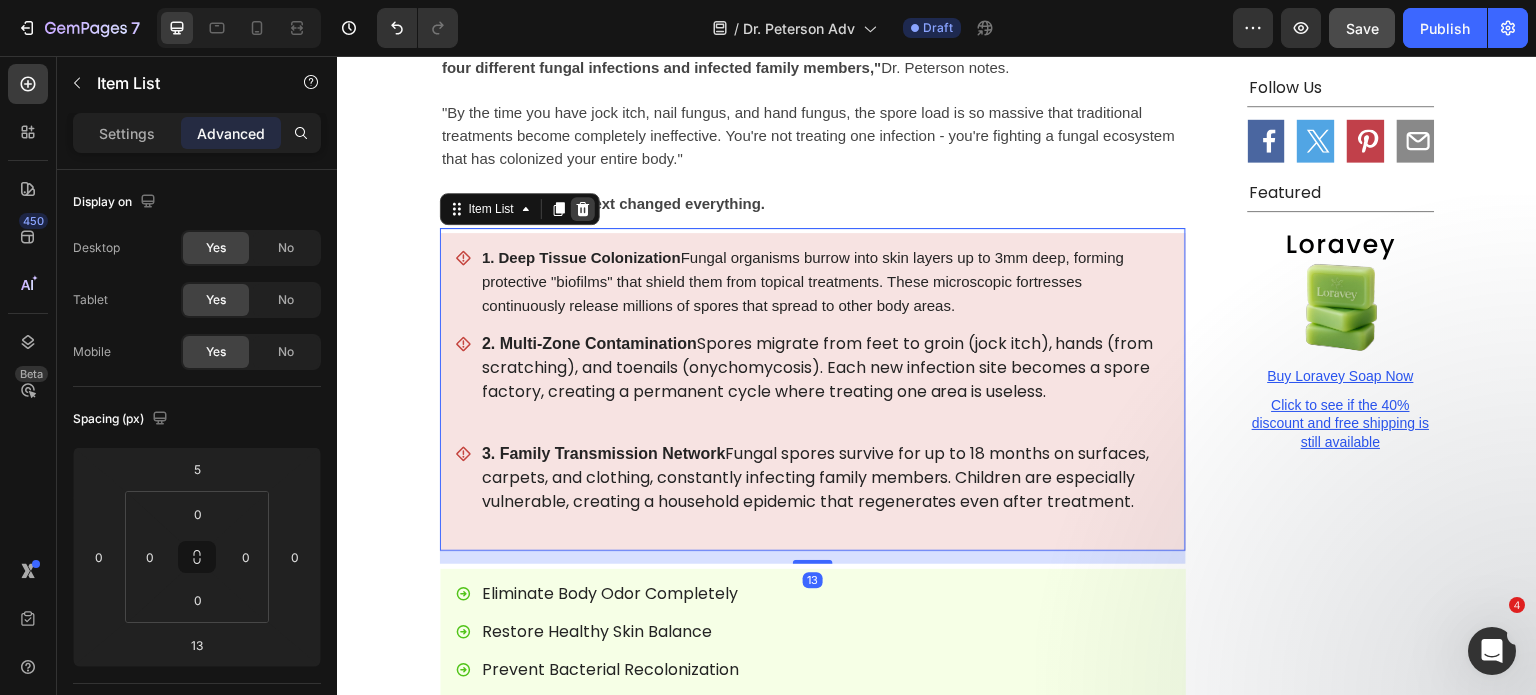 click 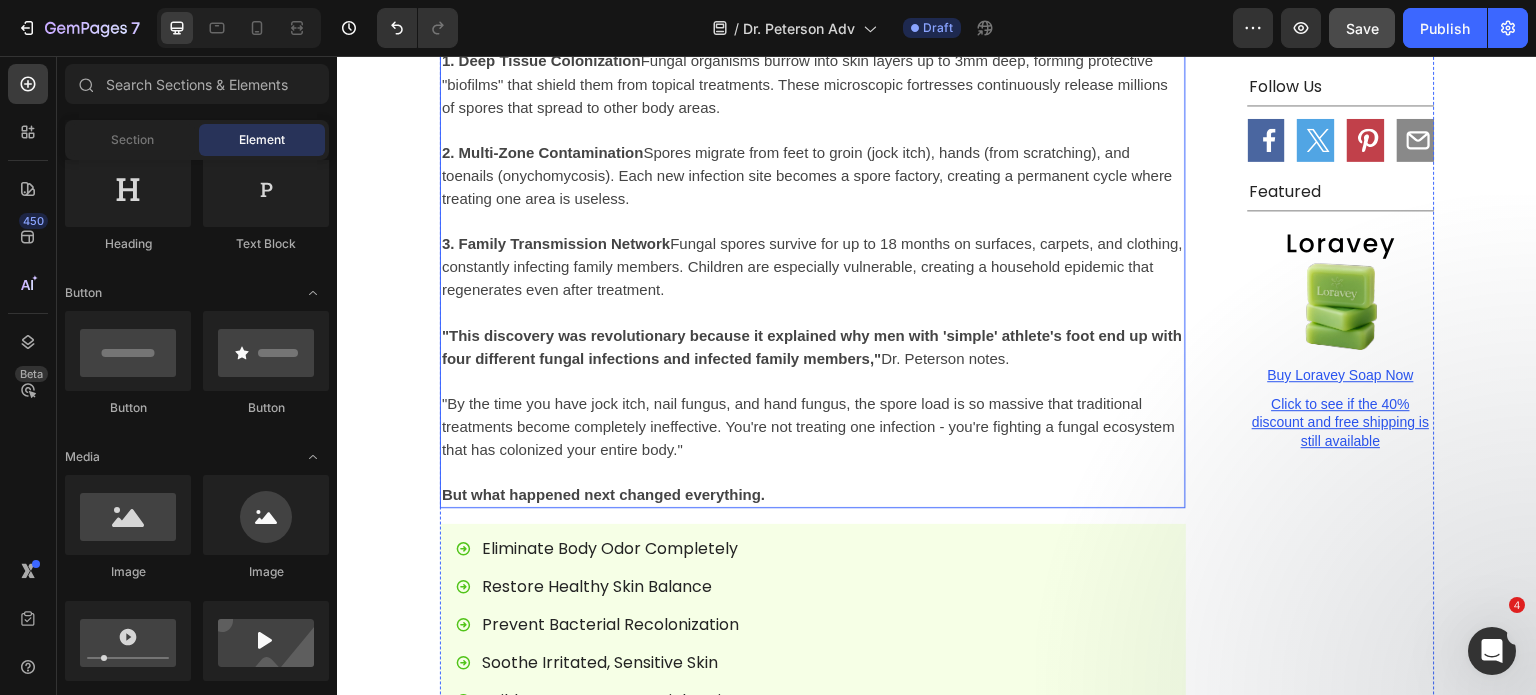 scroll, scrollTop: 4203, scrollLeft: 0, axis: vertical 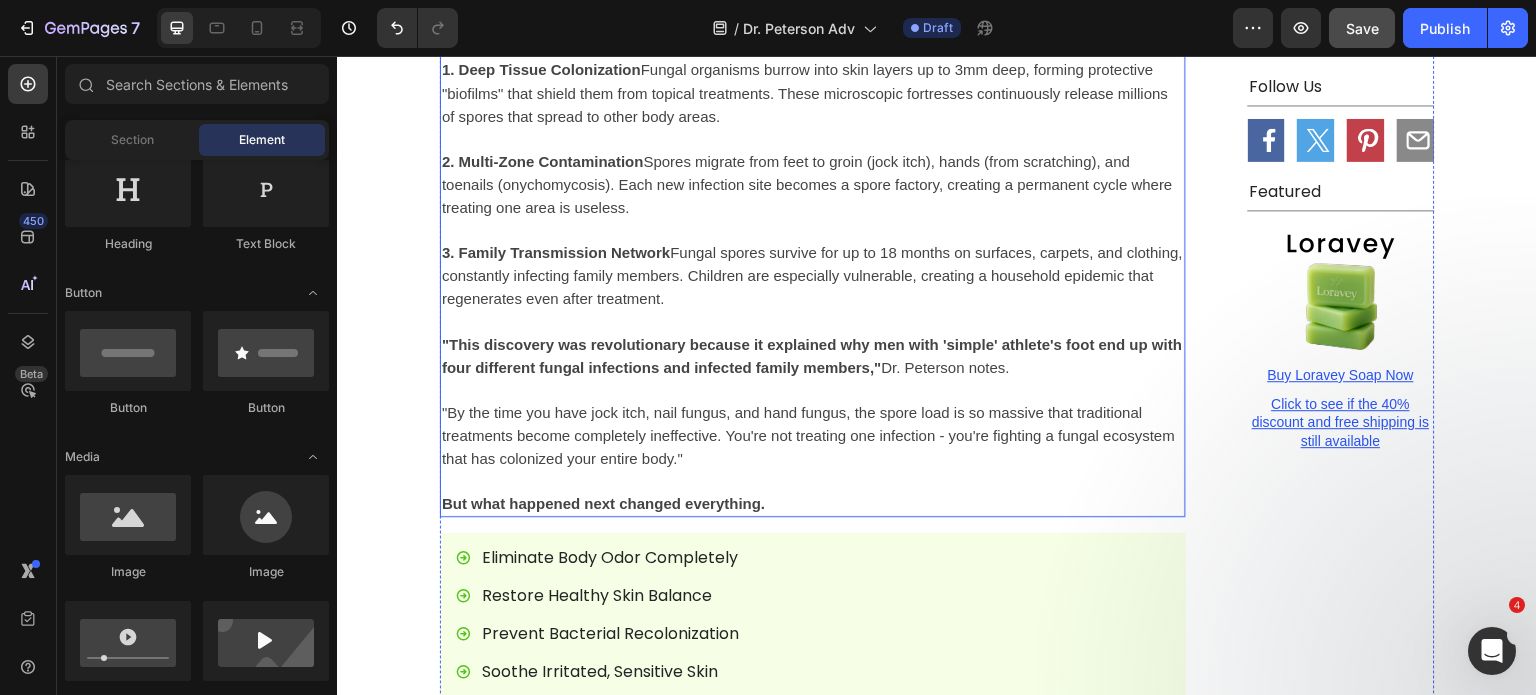click on ""This discovery was revolutionary because it explained why men with 'simple' athlete's foot end up with four different fungal infections and infected family members,"" at bounding box center (812, 356) 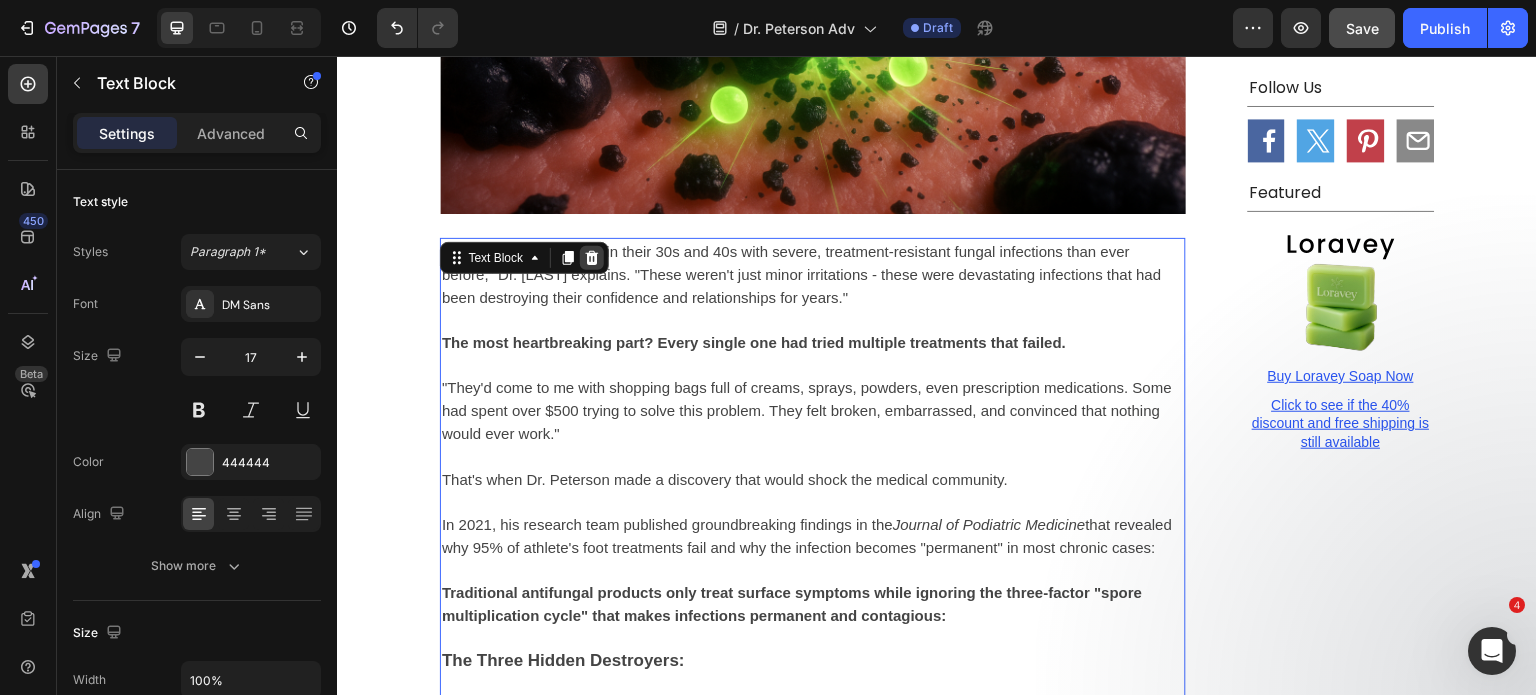 click 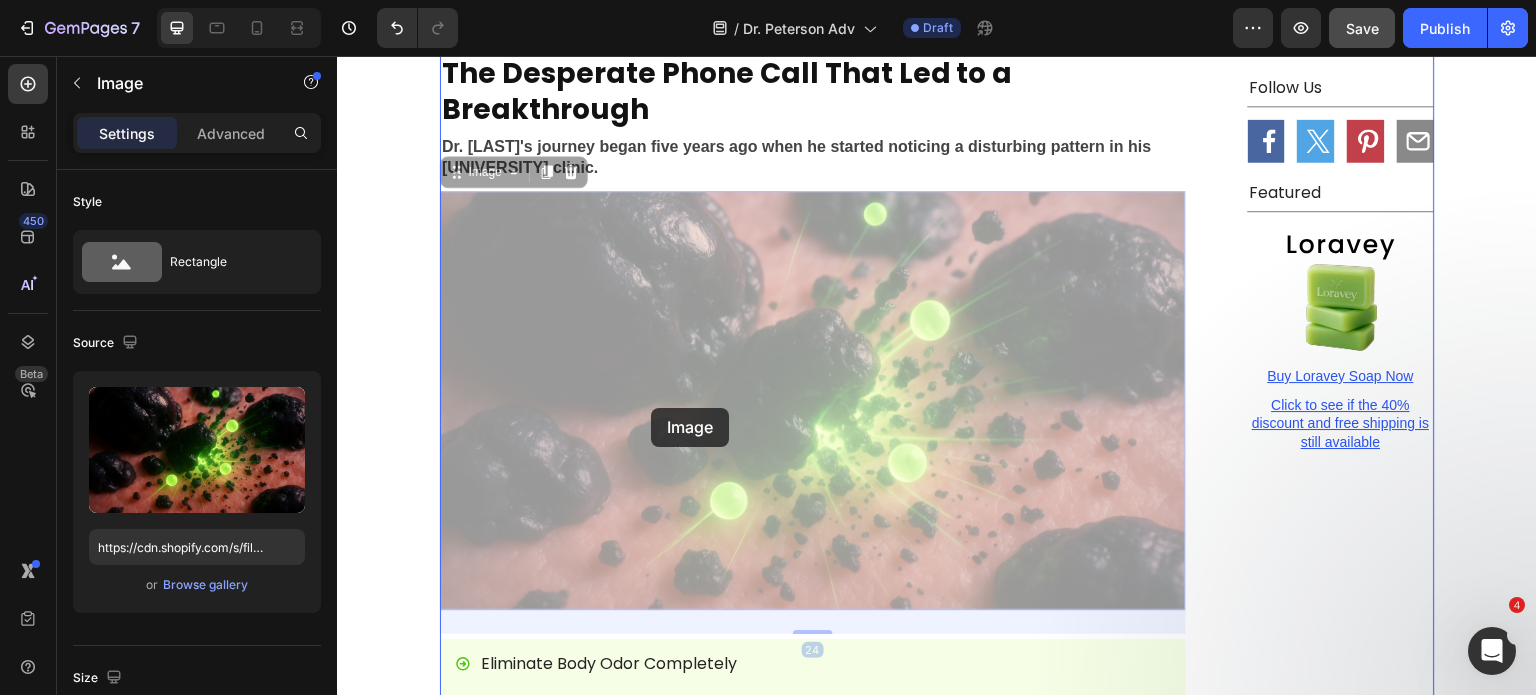 drag, startPoint x: 574, startPoint y: 500, endPoint x: 651, endPoint y: 408, distance: 119.97083 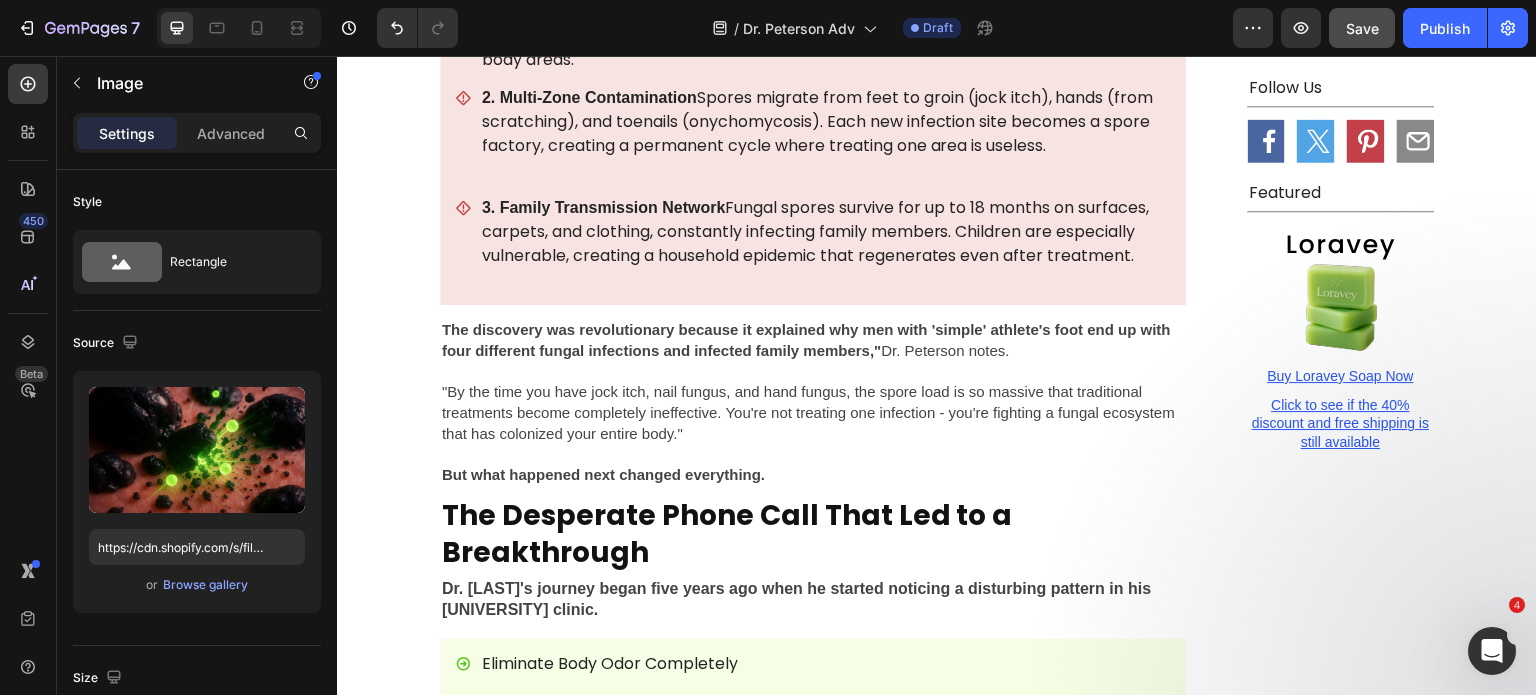 scroll, scrollTop: 2492, scrollLeft: 0, axis: vertical 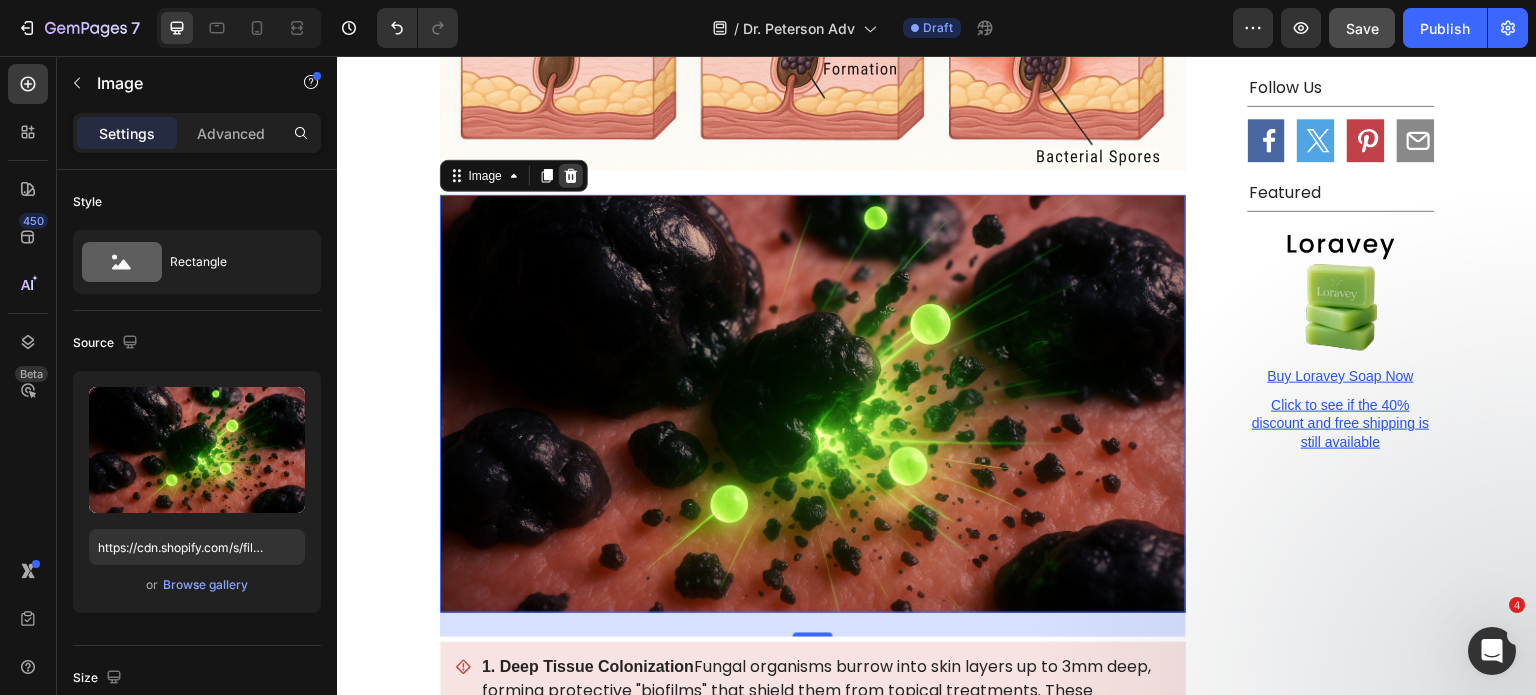 click 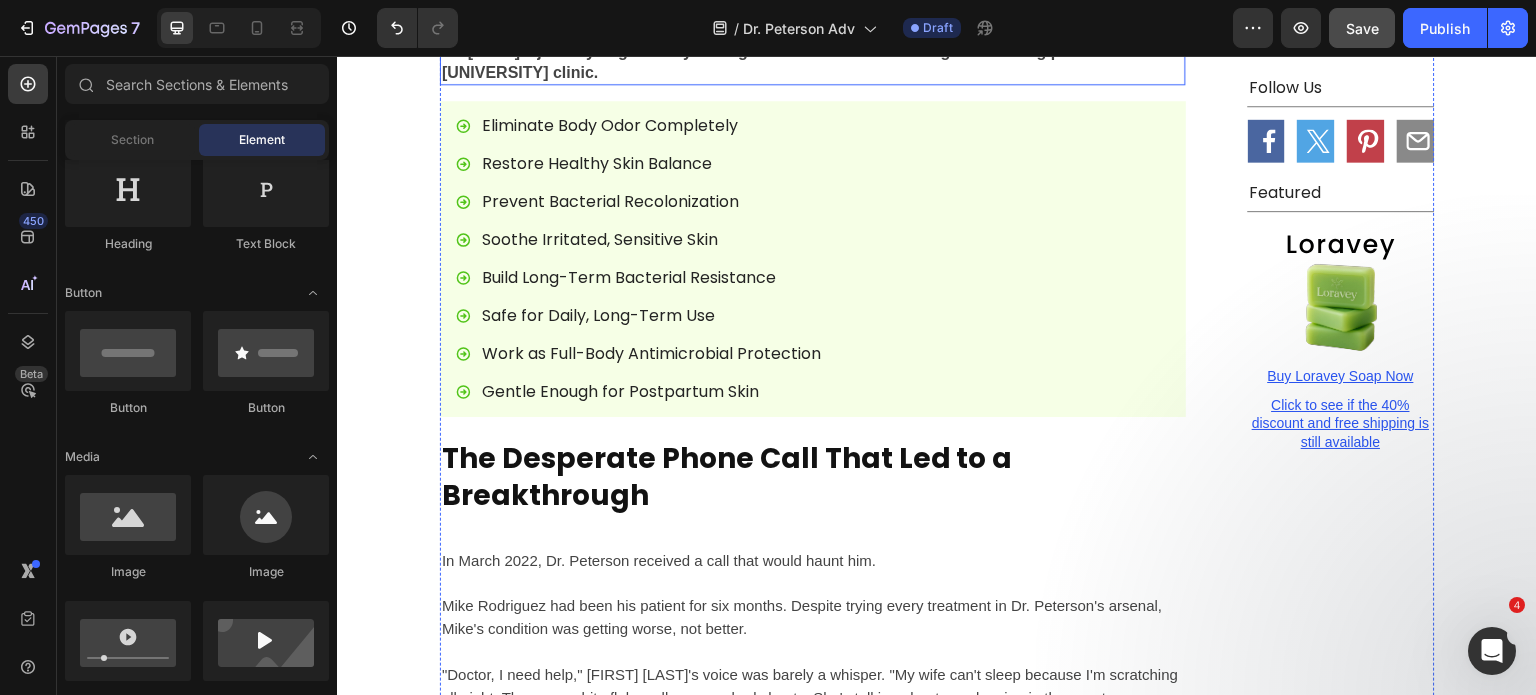scroll, scrollTop: 2850, scrollLeft: 0, axis: vertical 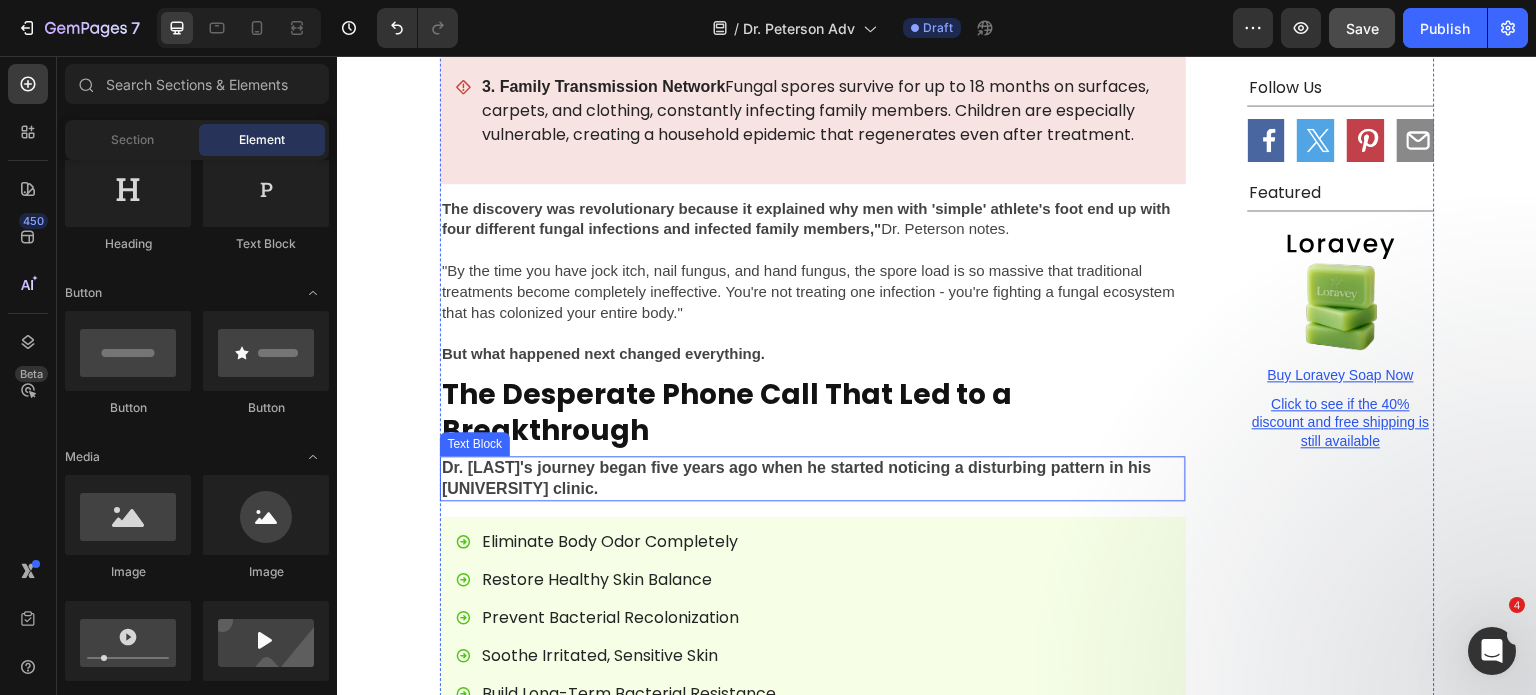 click on "Dr. [LAST]'s journey began five years ago when he started noticing a disturbing pattern in his [UNIVERSITY] clinic." at bounding box center [813, 479] 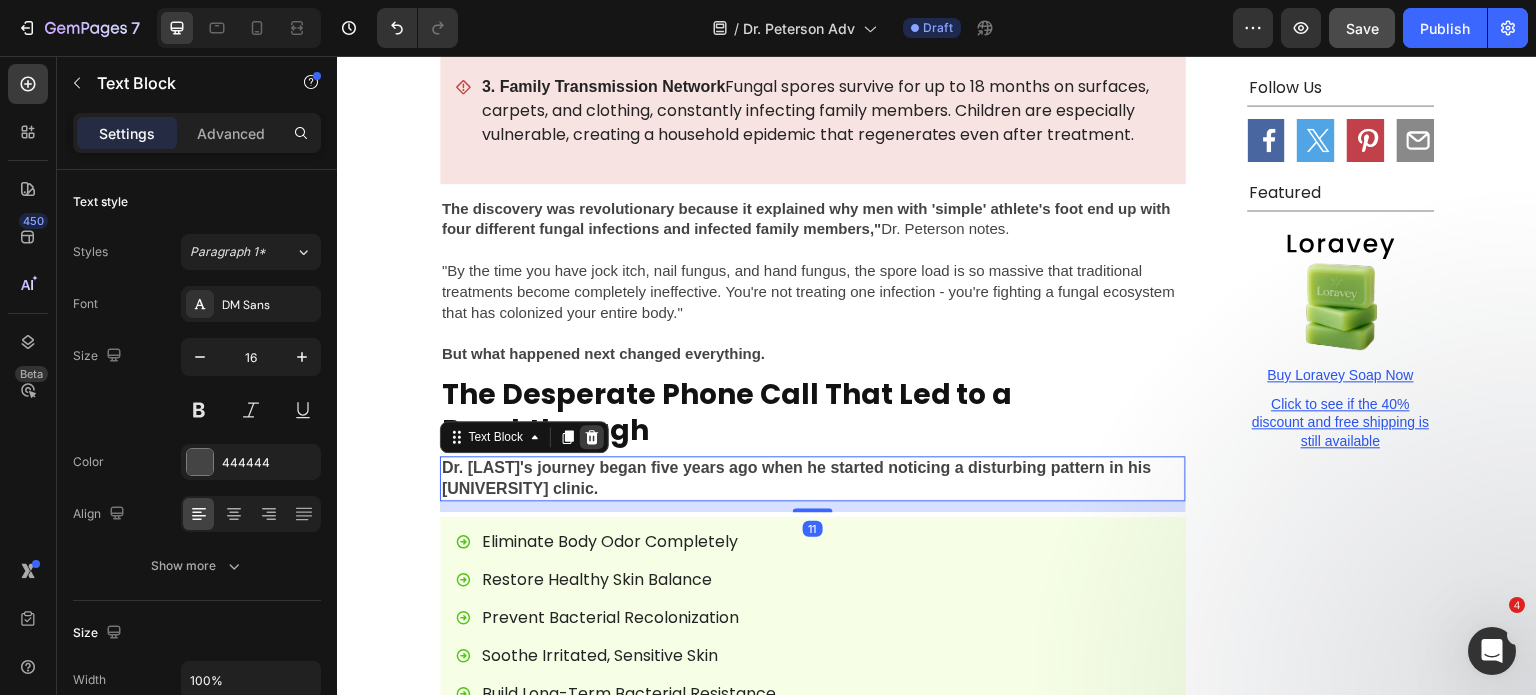 click 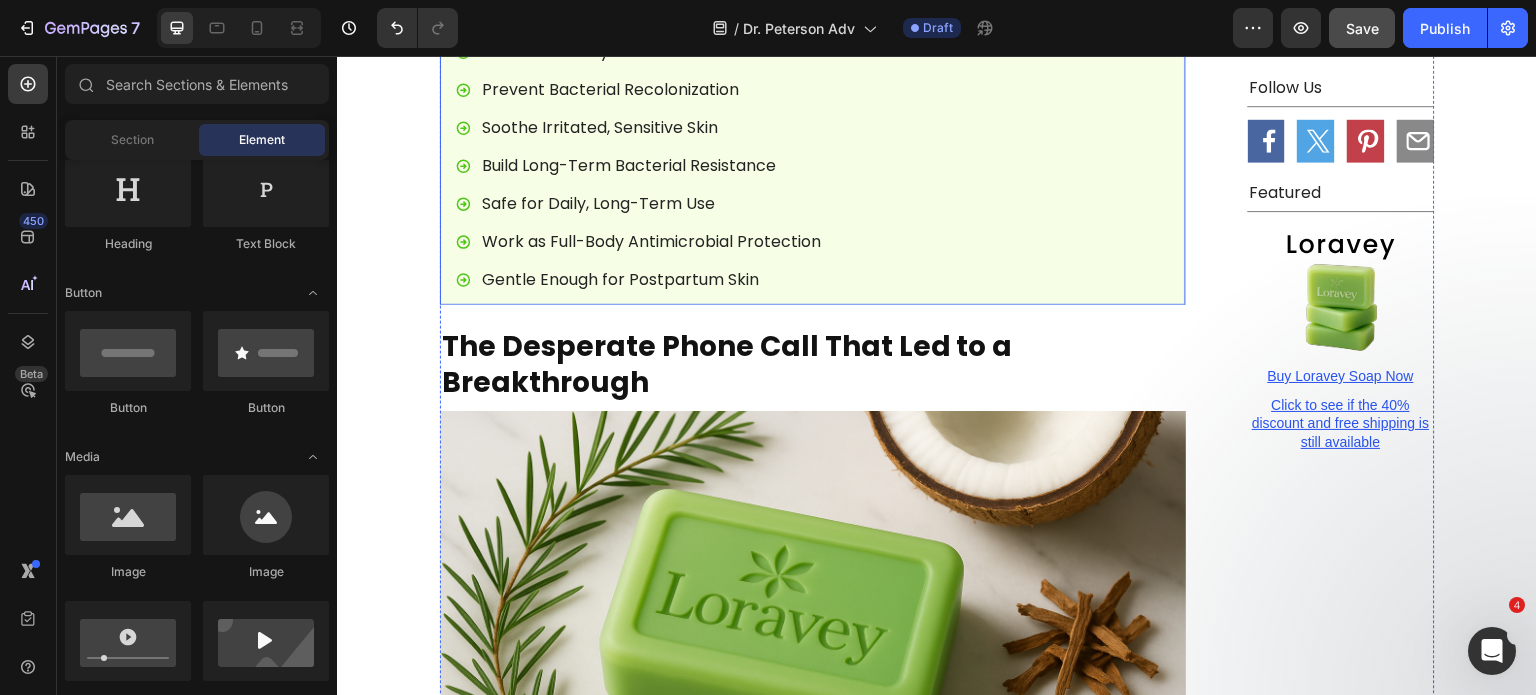 scroll, scrollTop: 2828, scrollLeft: 0, axis: vertical 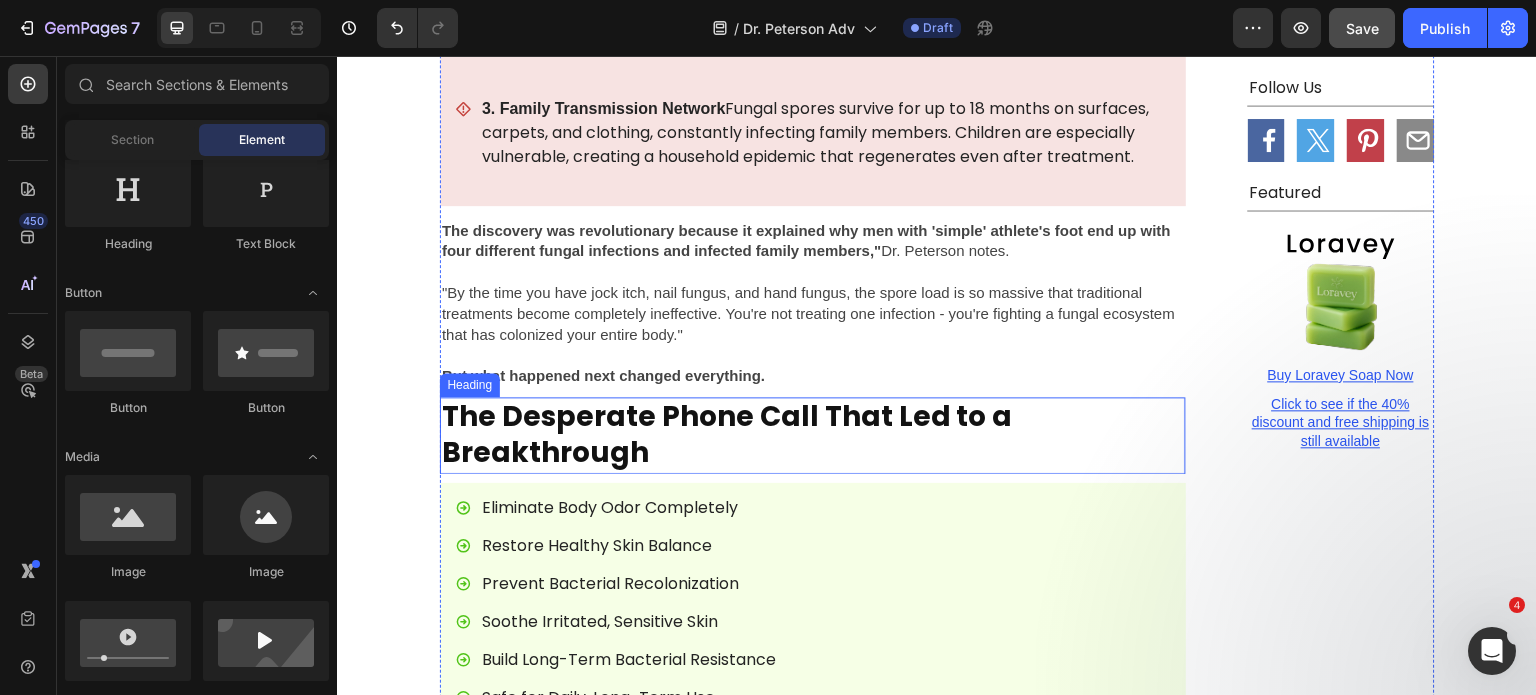click on "The Desperate Phone Call That Led to a Breakthrough" at bounding box center (813, 435) 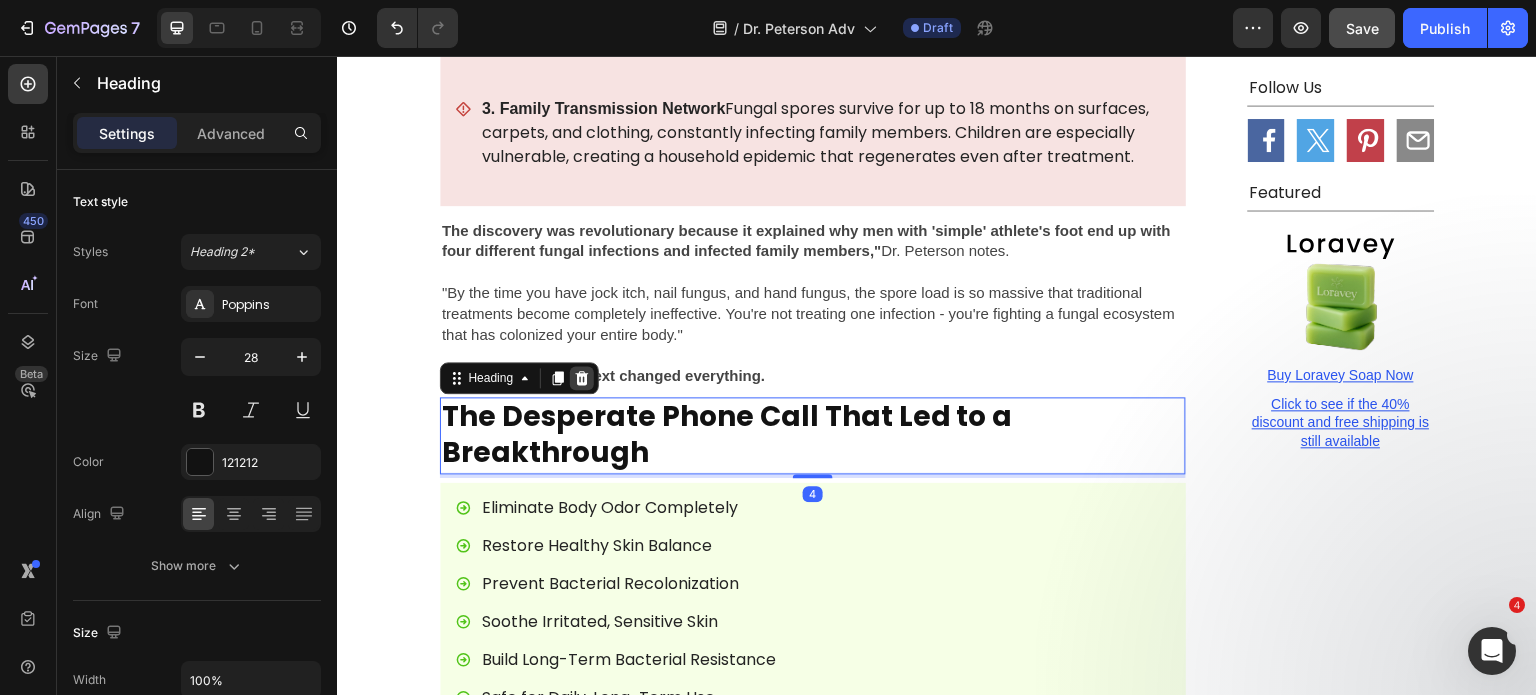 click at bounding box center (582, 378) 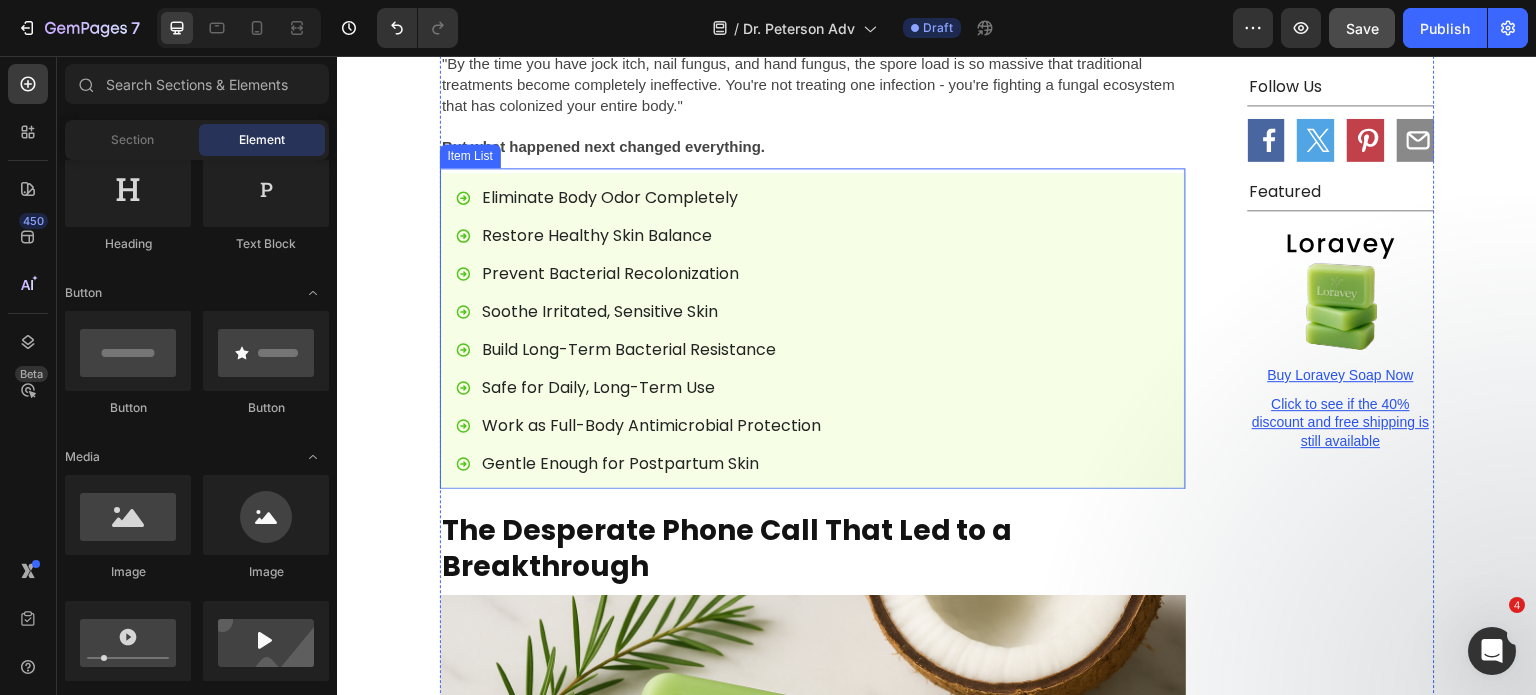 scroll, scrollTop: 3060, scrollLeft: 0, axis: vertical 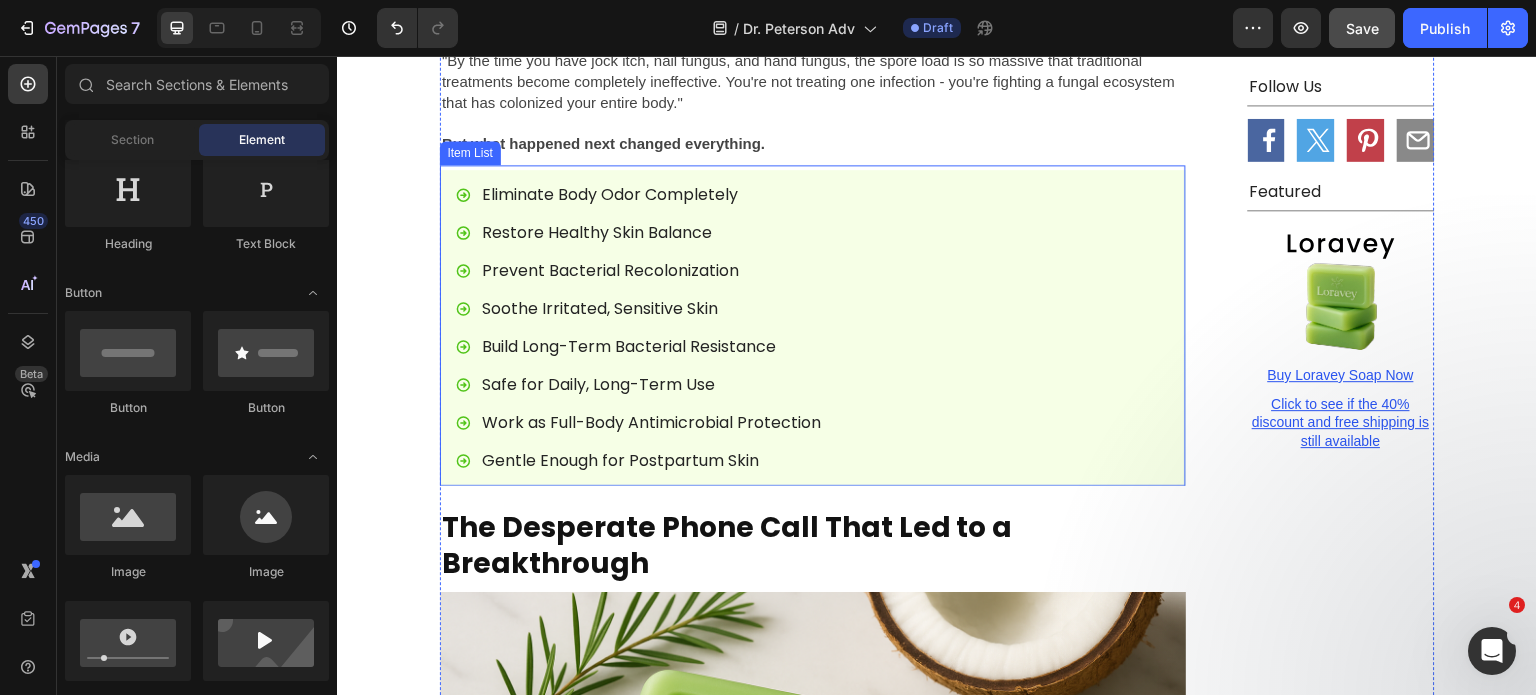 click on "Eliminate Body Odor Completely
Restore Healthy Skin Balance
Prevent Bacterial Recolonization
Soothe Irritated, Sensitive Skin
Build Long-Term Bacterial Resistance
Safe for Daily, Long-Term Use
Work as Full-Body Antimicrobial Protection
Gentle Enough for Postpartum Skin" at bounding box center [813, 328] 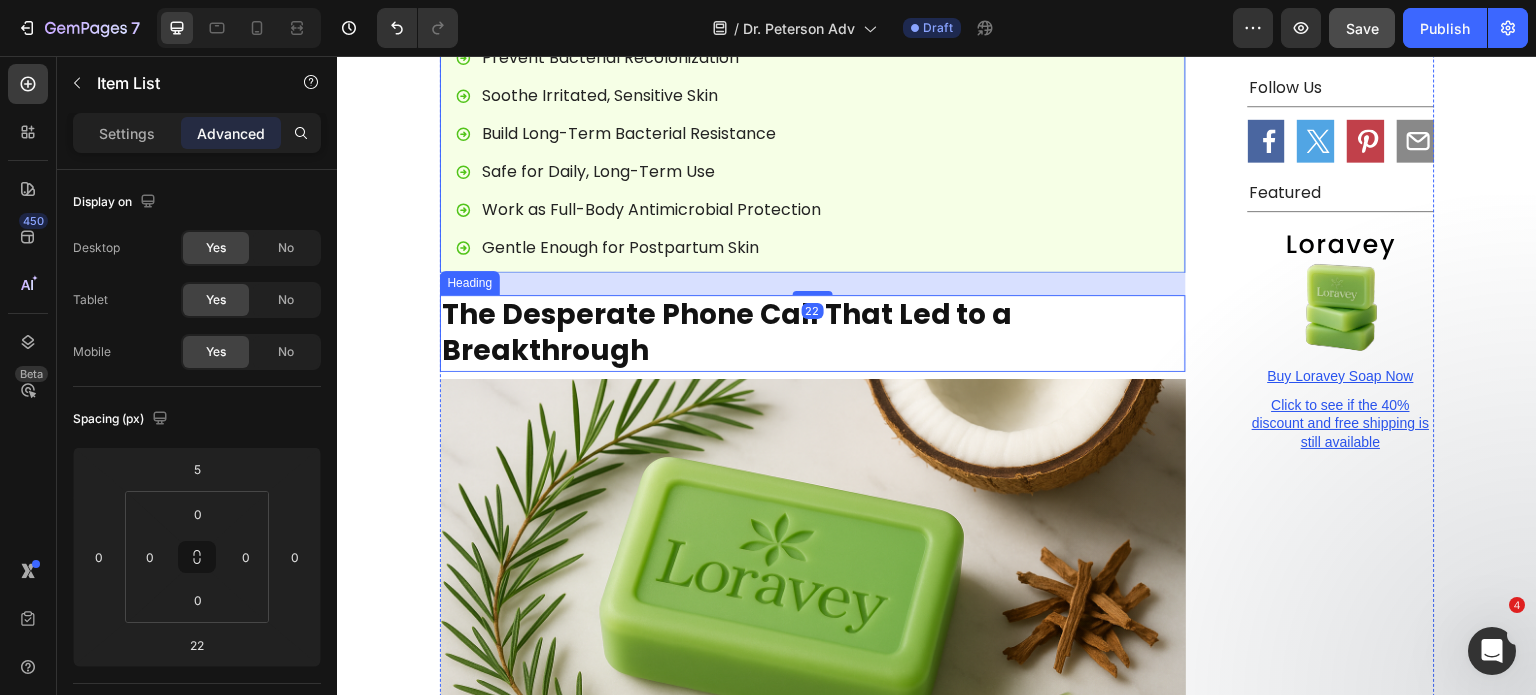 scroll, scrollTop: 3272, scrollLeft: 0, axis: vertical 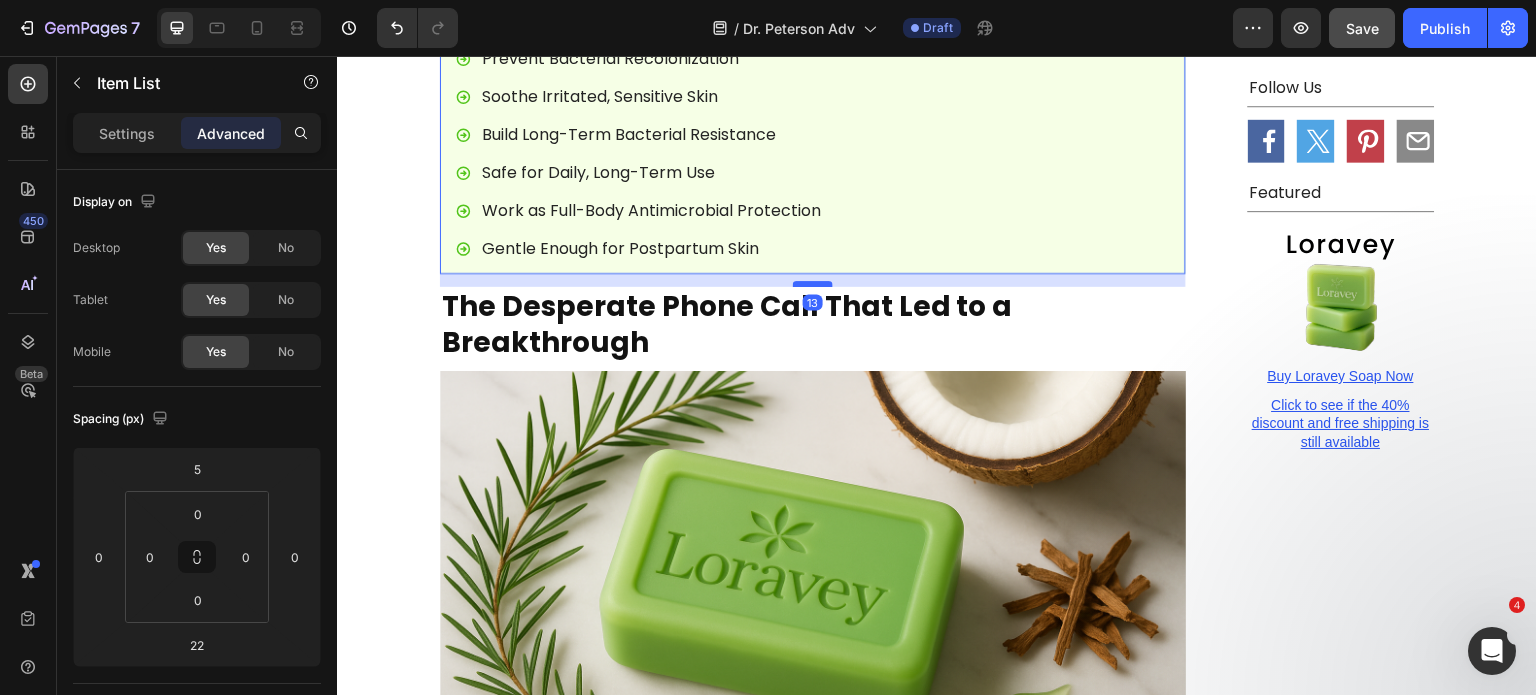 click at bounding box center [813, 284] 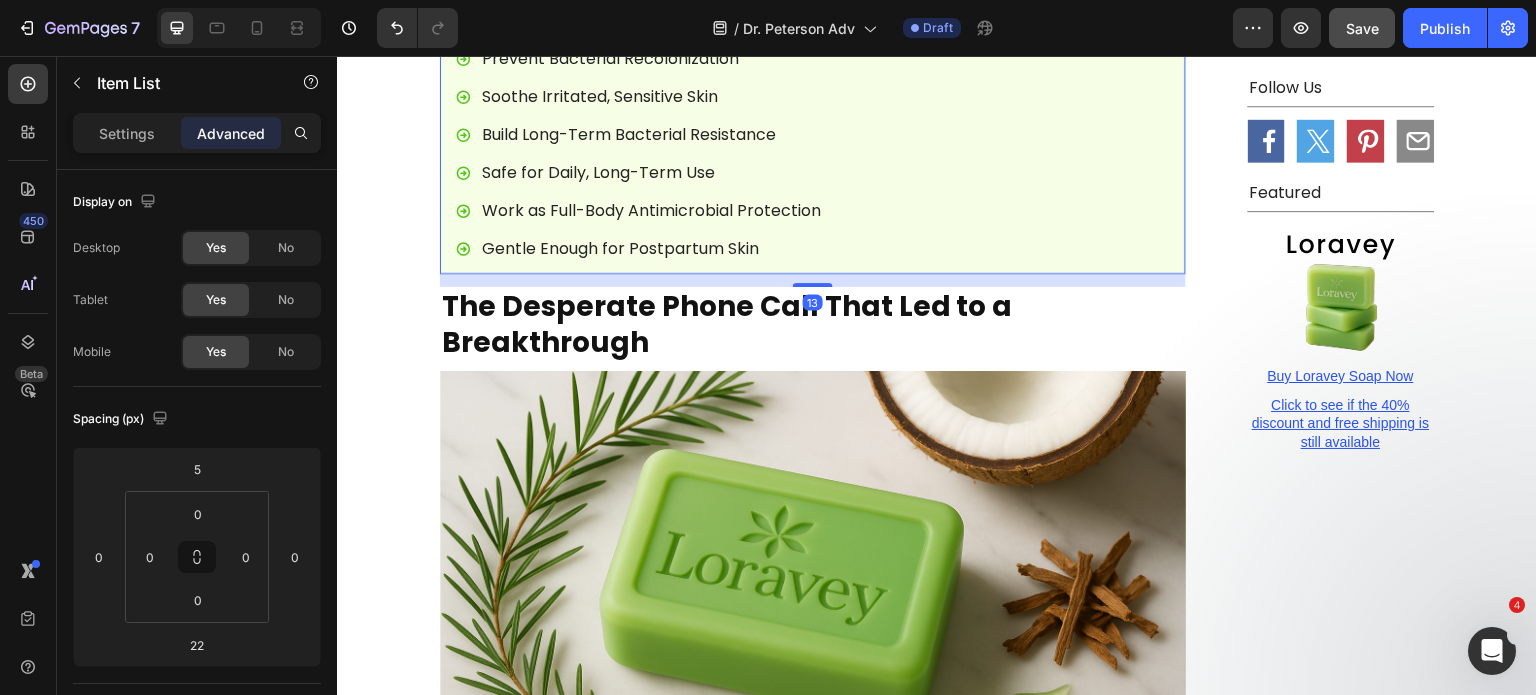 type on "13" 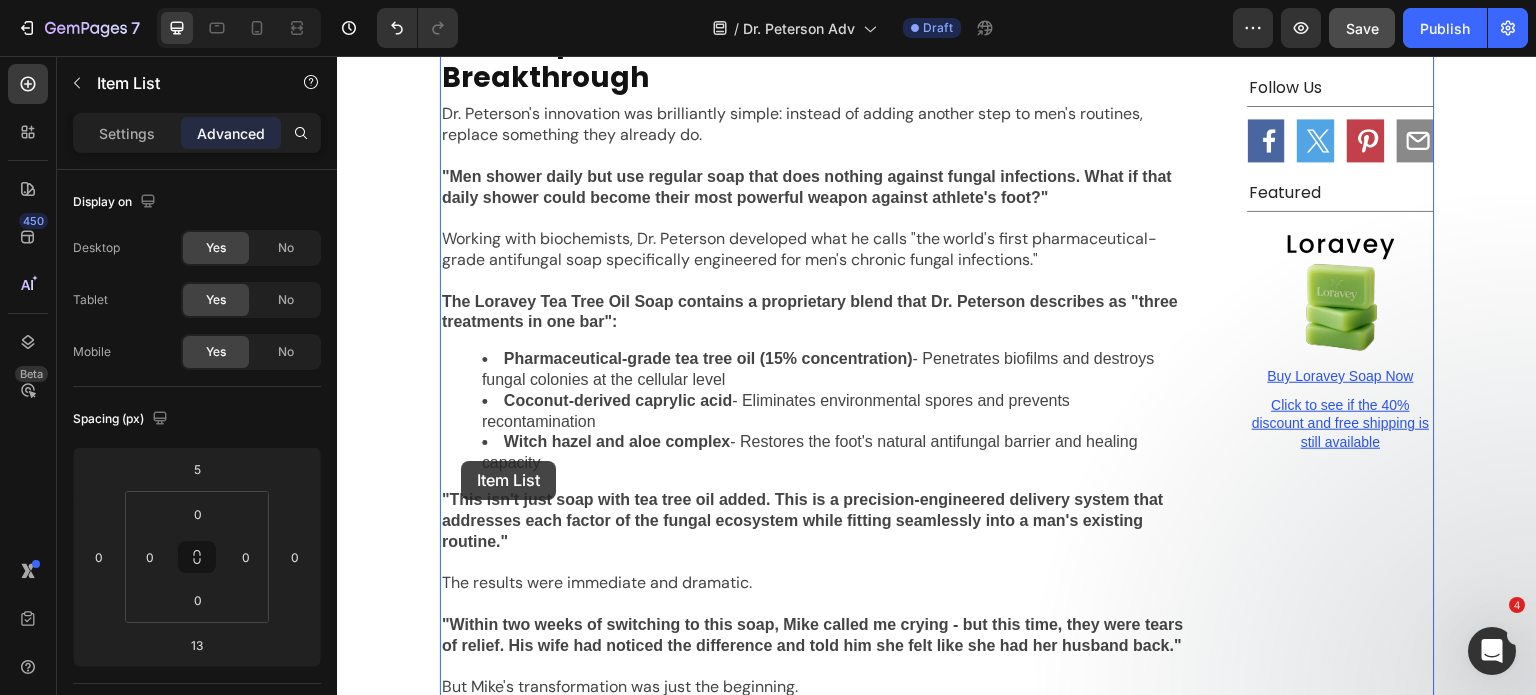 scroll, scrollTop: 4785, scrollLeft: 0, axis: vertical 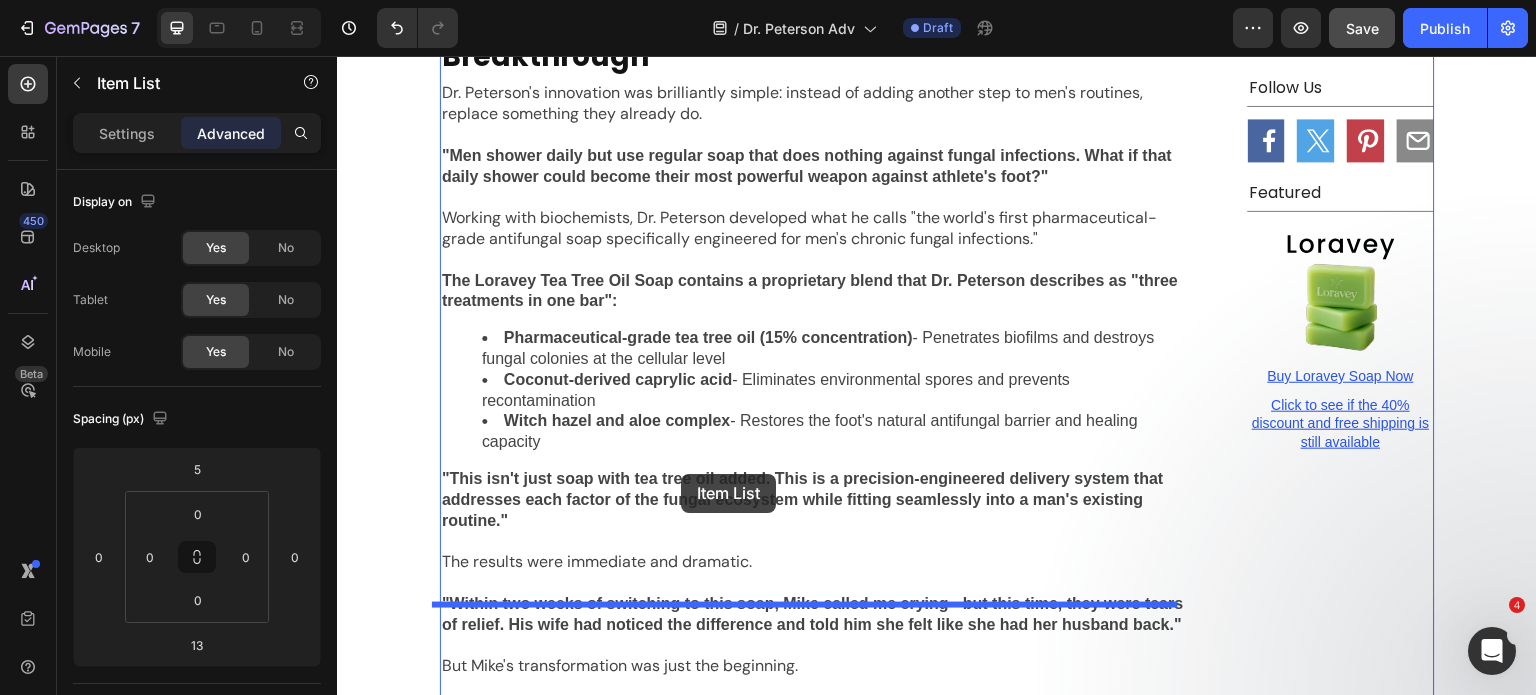 drag, startPoint x: 437, startPoint y: 433, endPoint x: 681, endPoint y: 474, distance: 247.4207 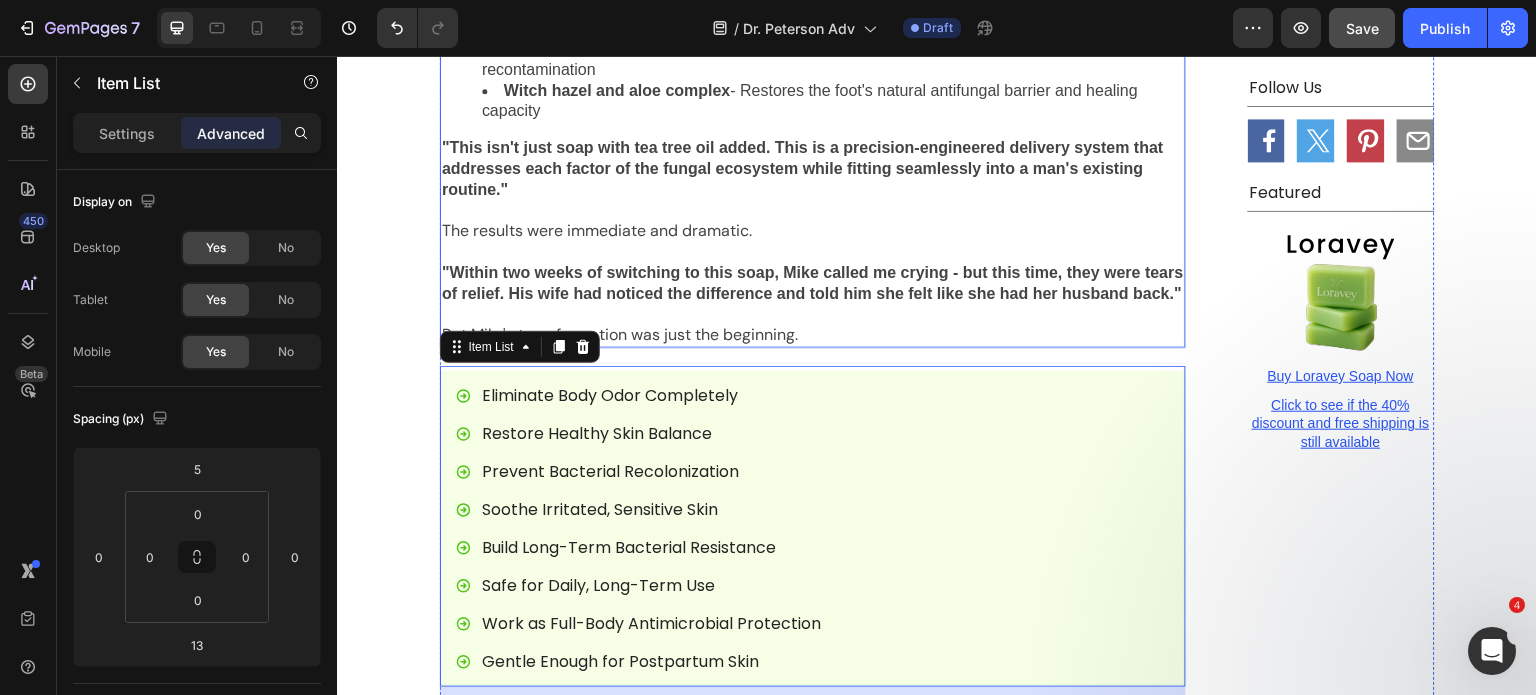 scroll, scrollTop: 4455, scrollLeft: 0, axis: vertical 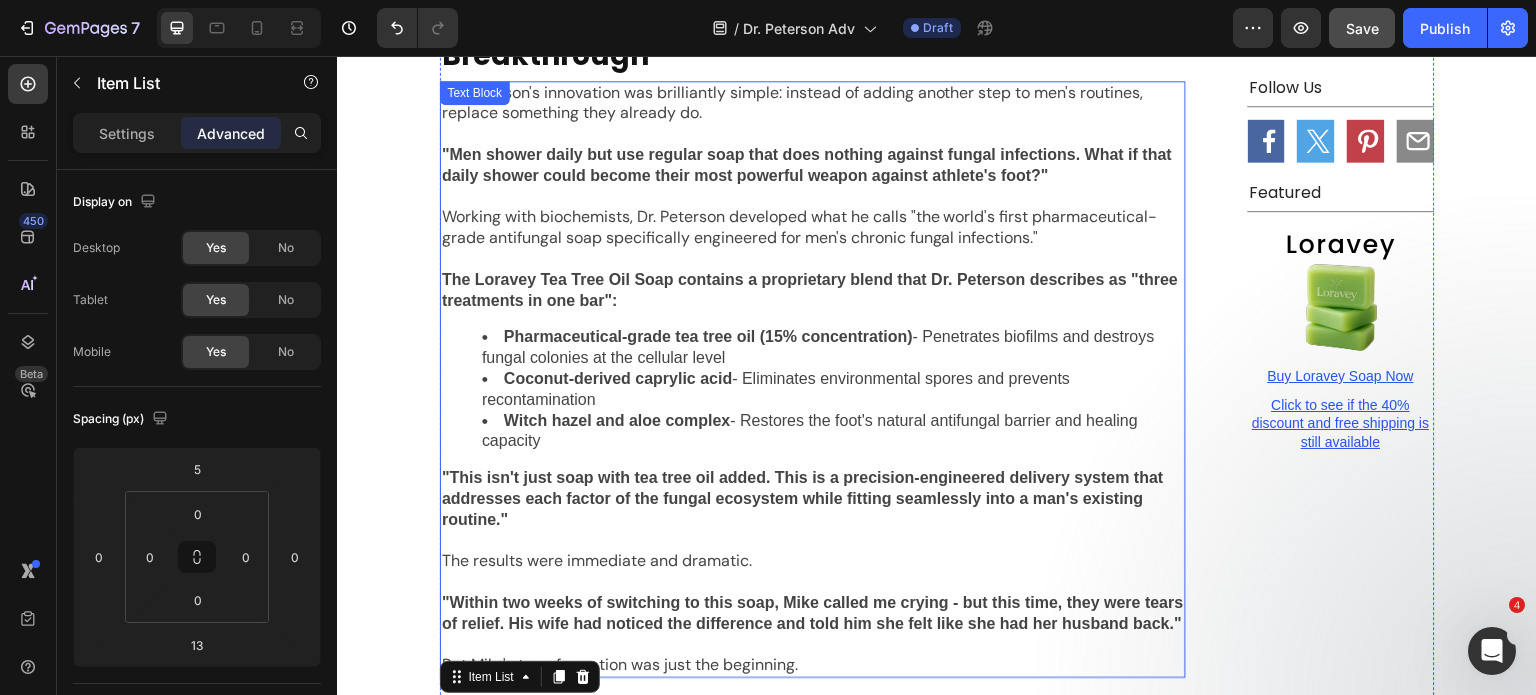 click on "Witch hazel and aloe complex" at bounding box center (617, 420) 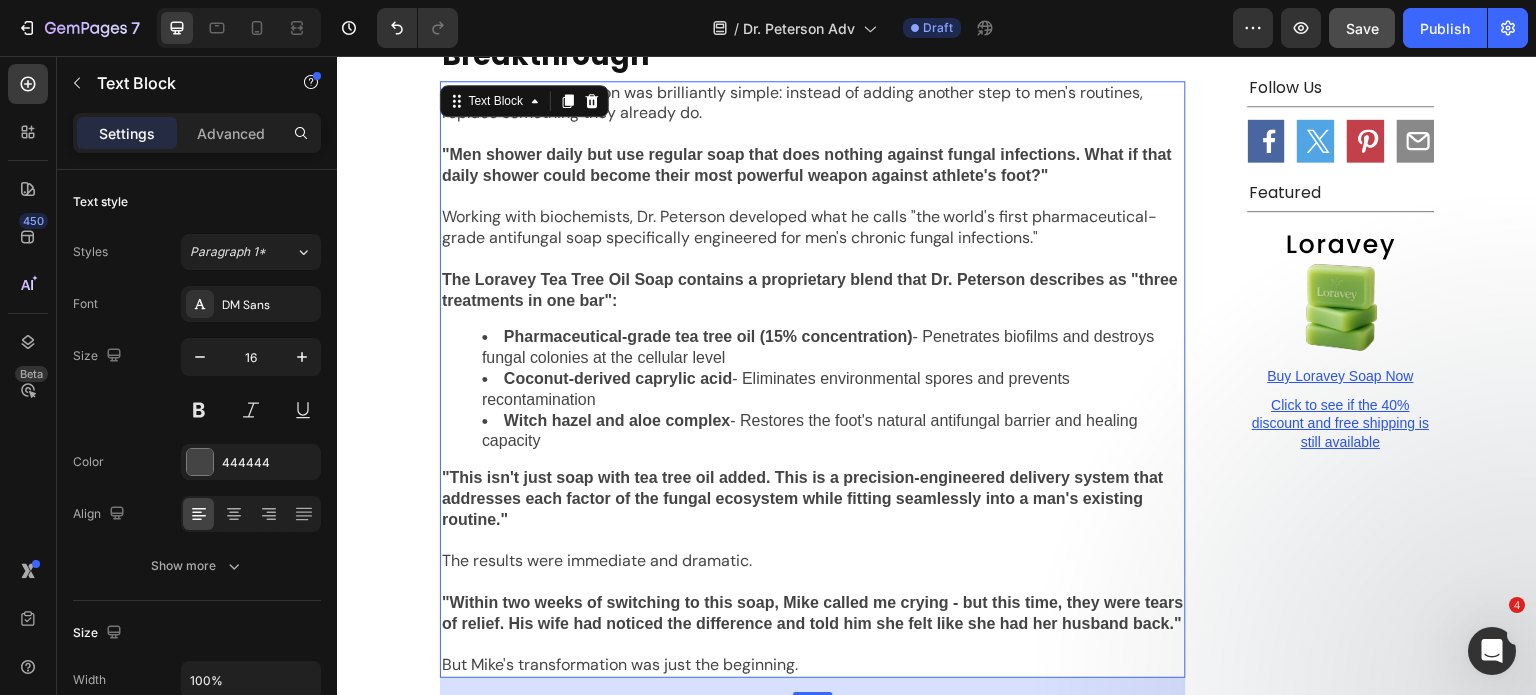 scroll, scrollTop: 4463, scrollLeft: 0, axis: vertical 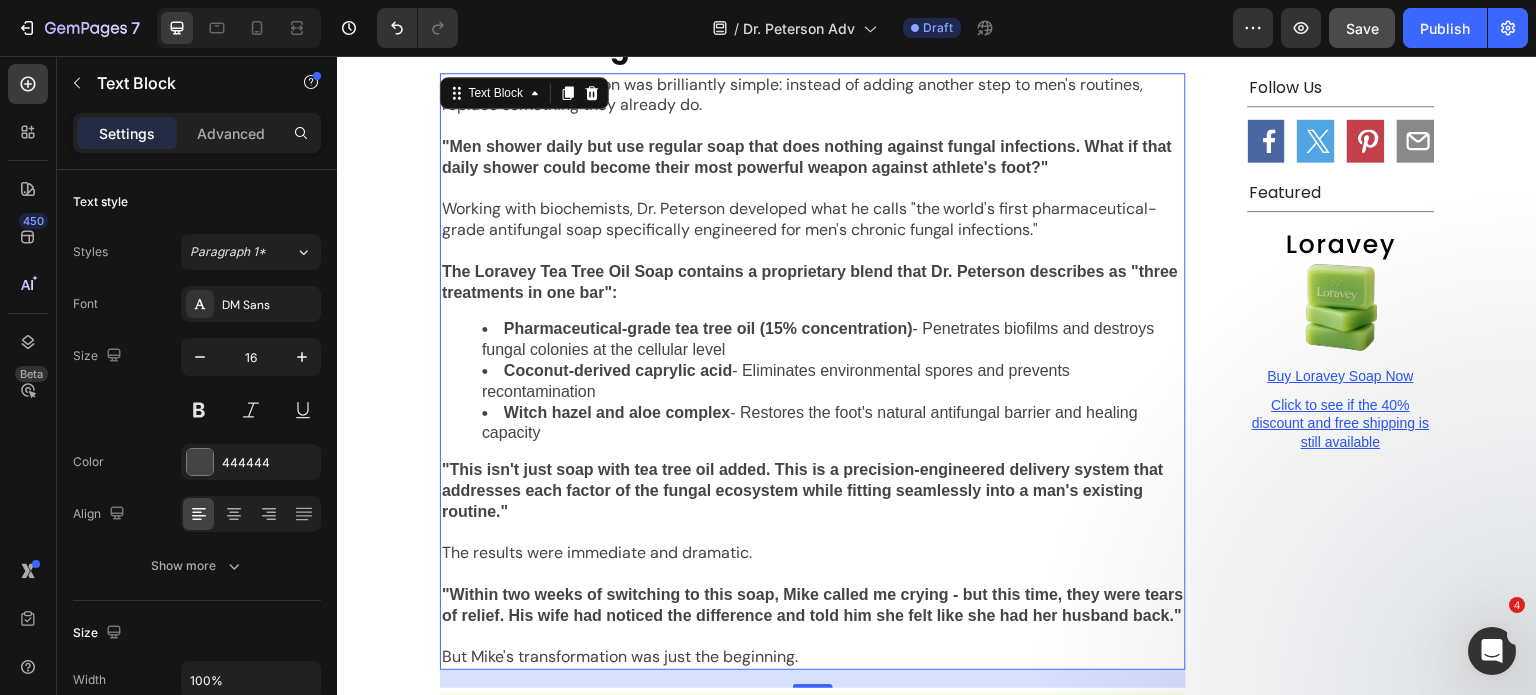 click on "Pharmaceutical-grade tea tree oil (15% concentration)" at bounding box center (708, 328) 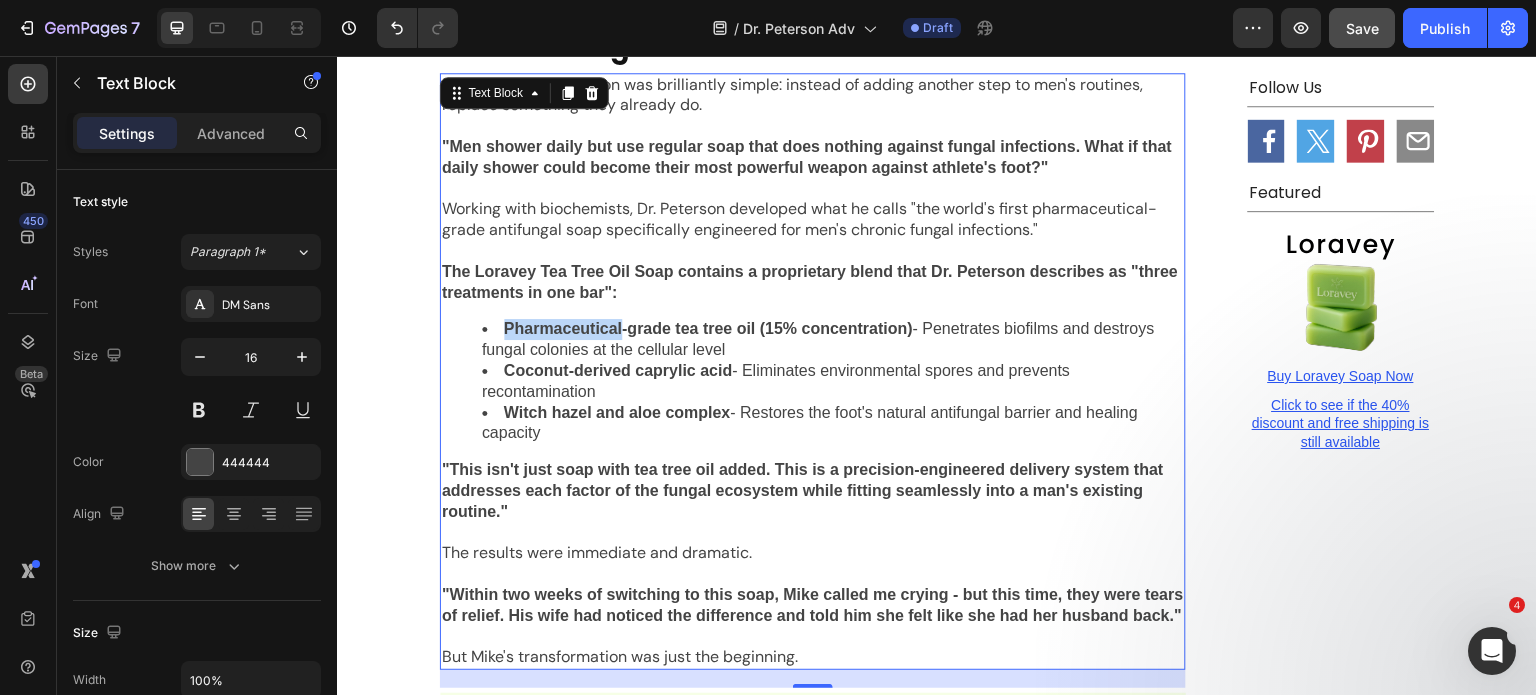 click on "Pharmaceutical-grade tea tree oil (15% concentration)" at bounding box center (708, 328) 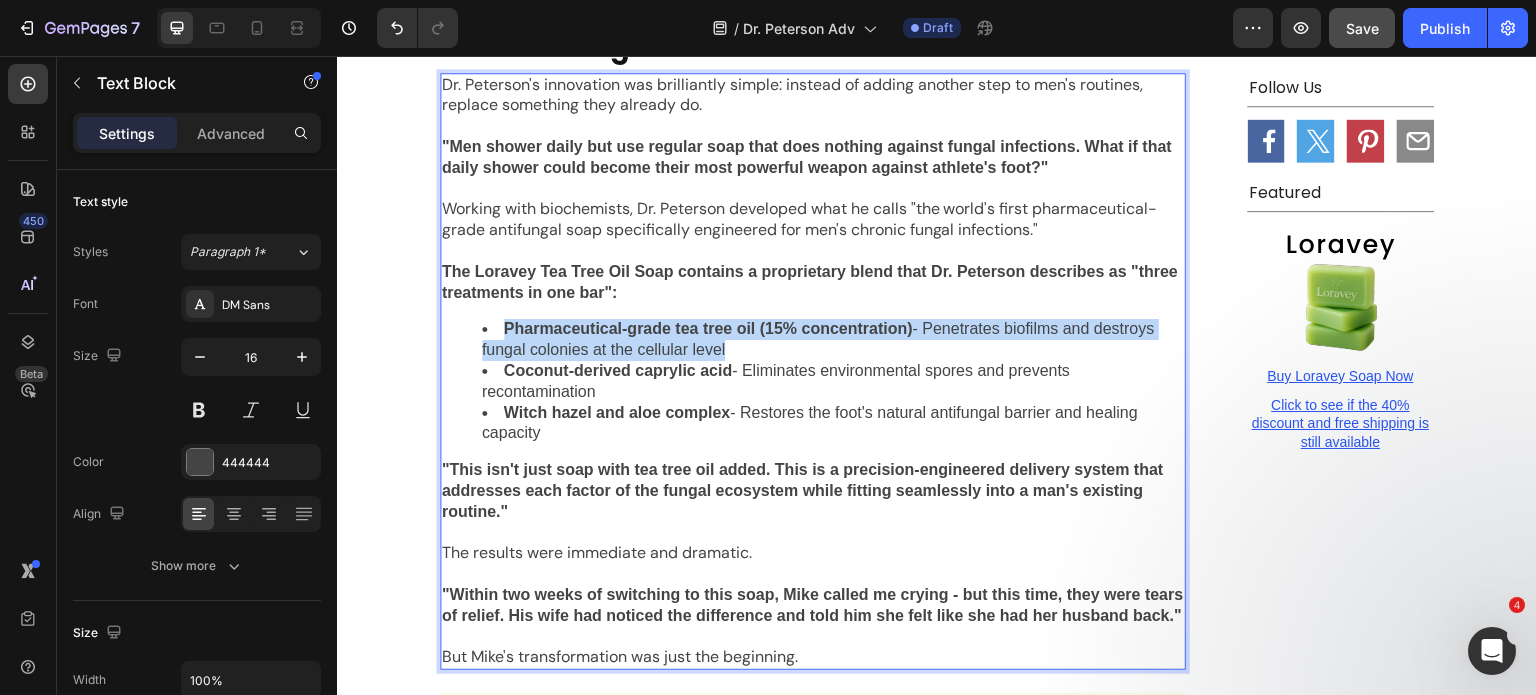 click on "Pharmaceutical-grade tea tree oil (15% concentration)" at bounding box center (708, 328) 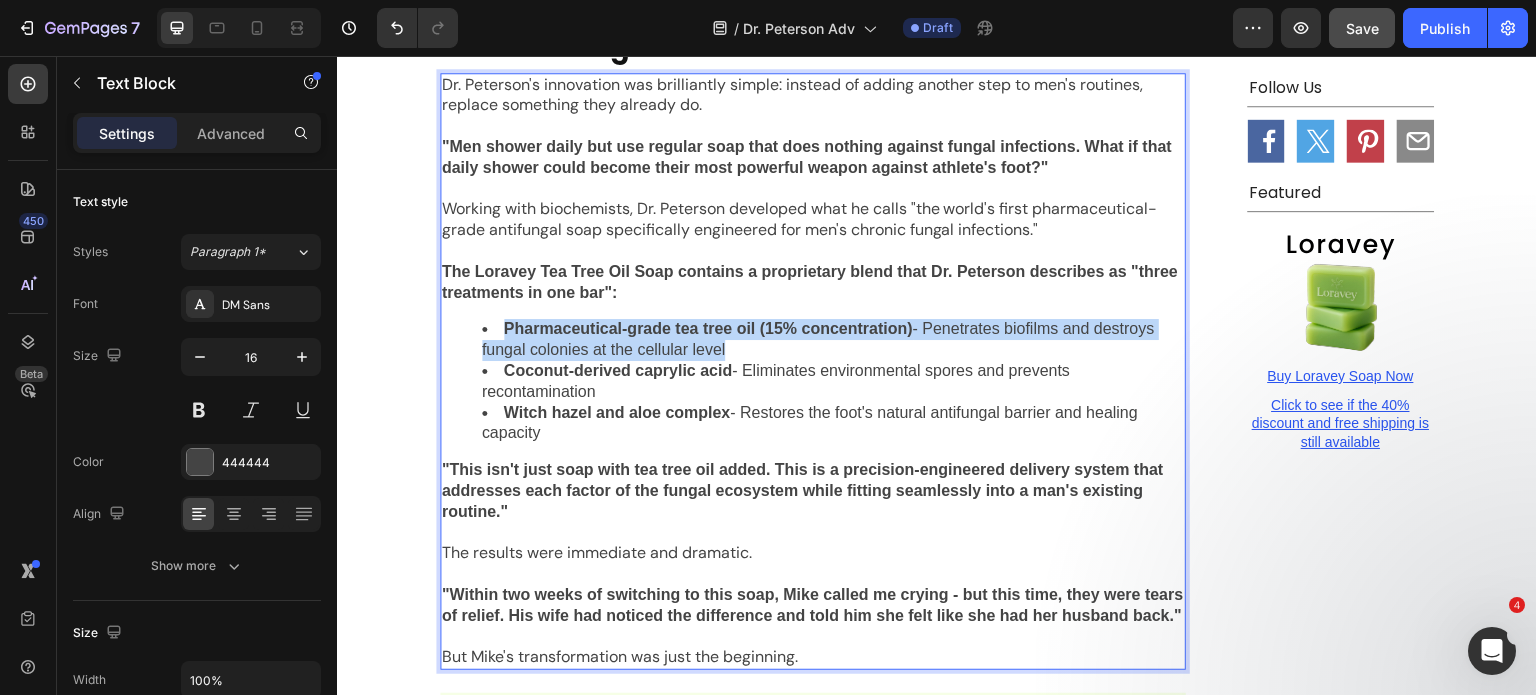 copy on "Pharmaceutical-grade tea tree oil (15% concentration)  - Penetrates biofilms and destroys fungal colonies at the cellular level" 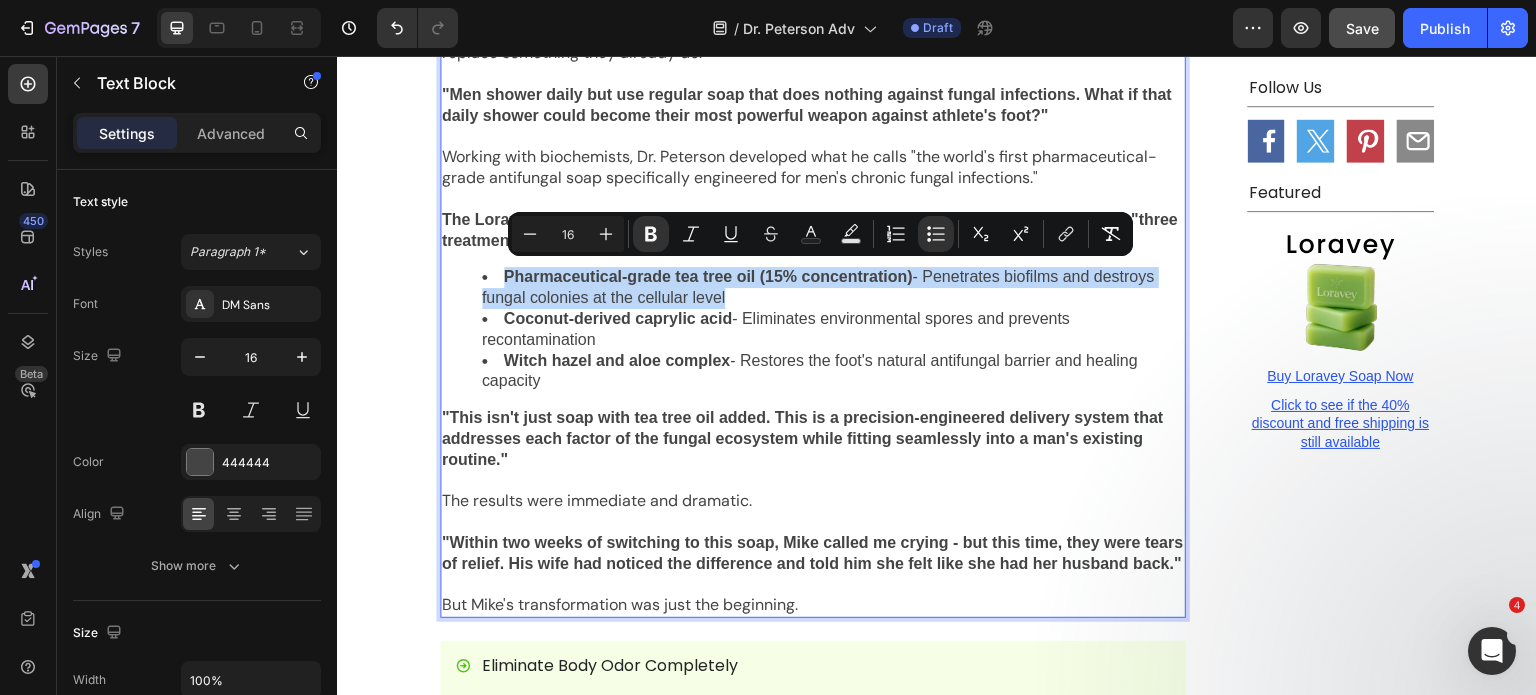 scroll, scrollTop: 4563, scrollLeft: 0, axis: vertical 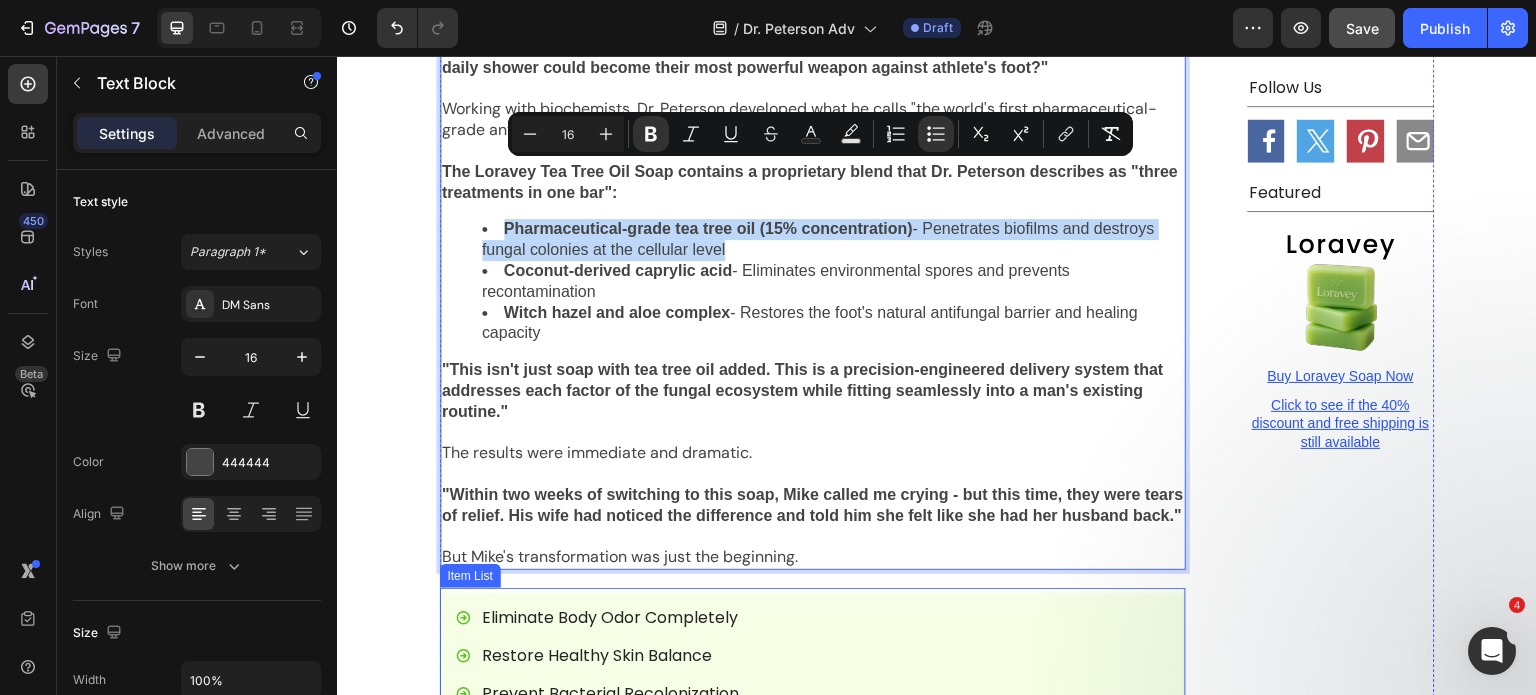 click on "Eliminate Body Odor Completely" at bounding box center [651, 618] 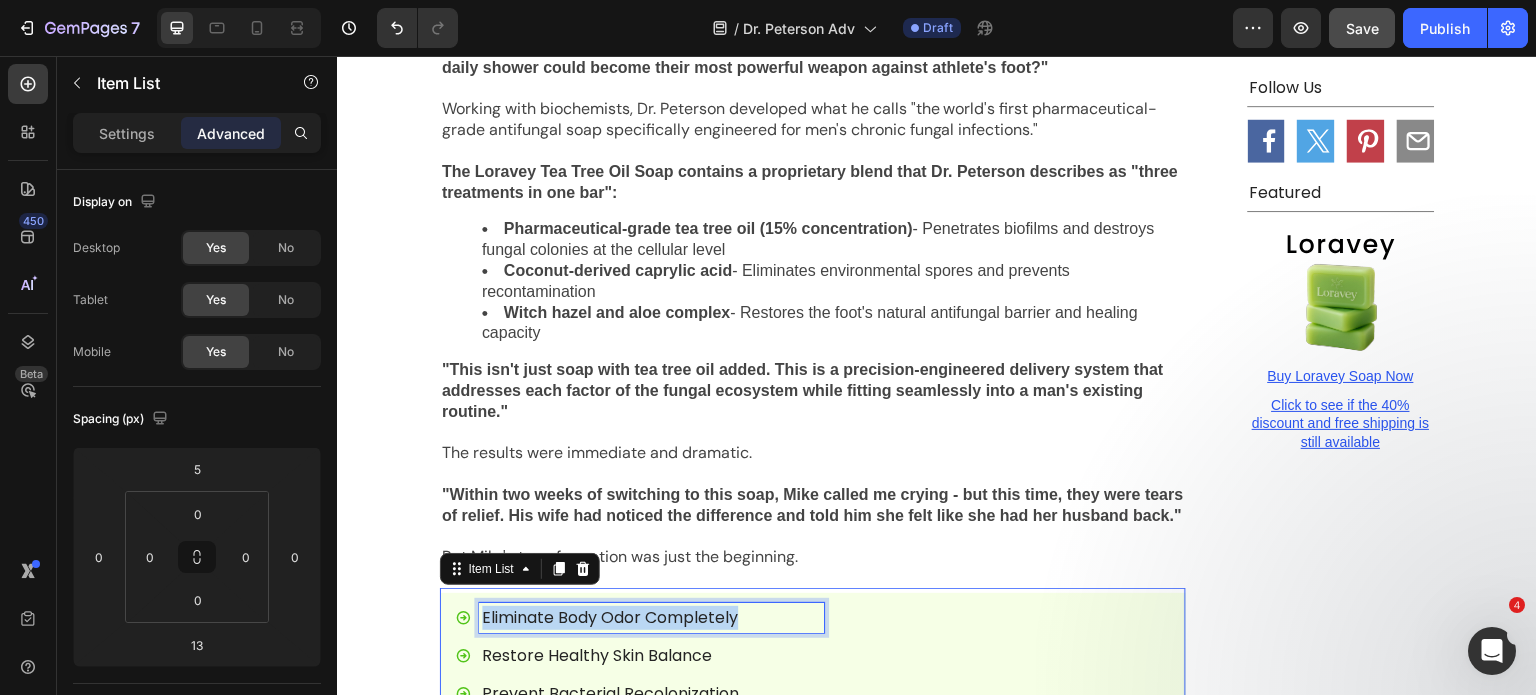 click on "Eliminate Body Odor Completely" at bounding box center (651, 618) 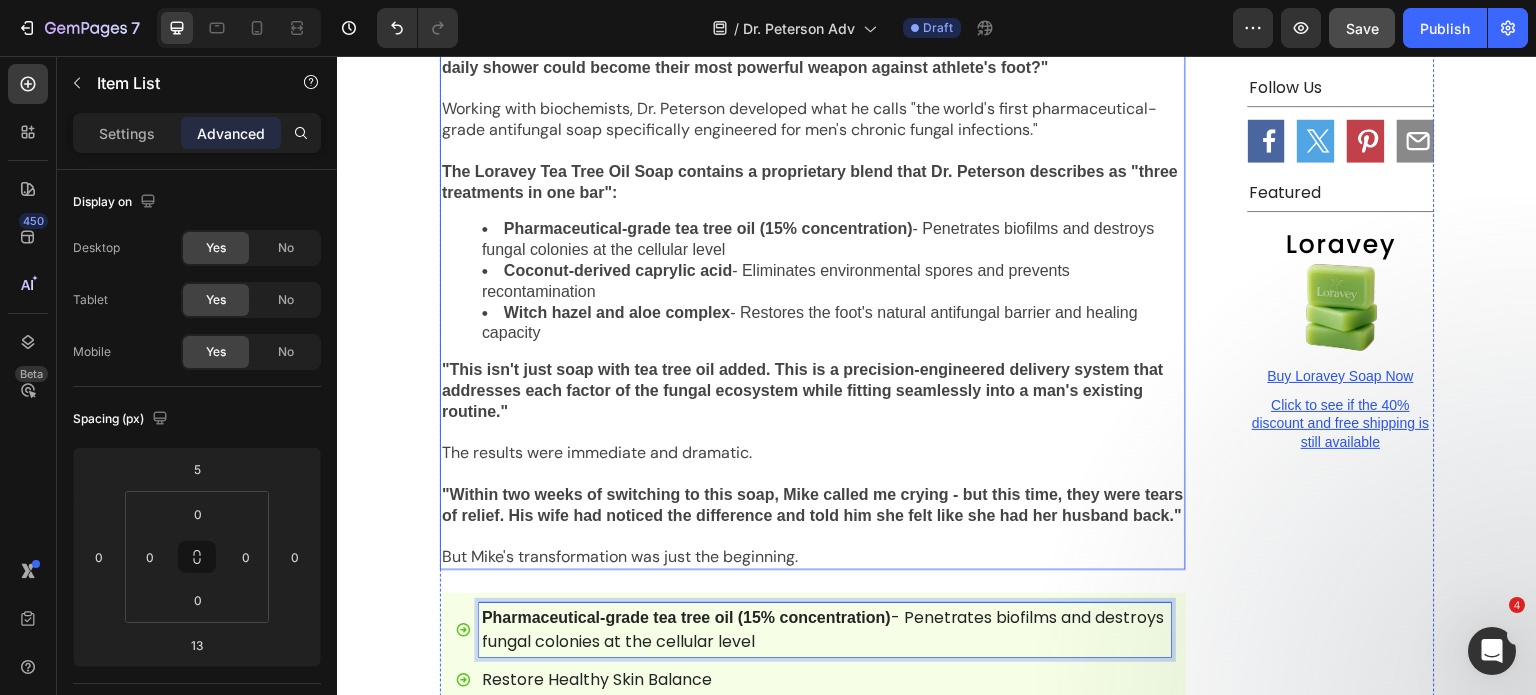 click on "Coconut-derived caprylic acid" at bounding box center [618, 270] 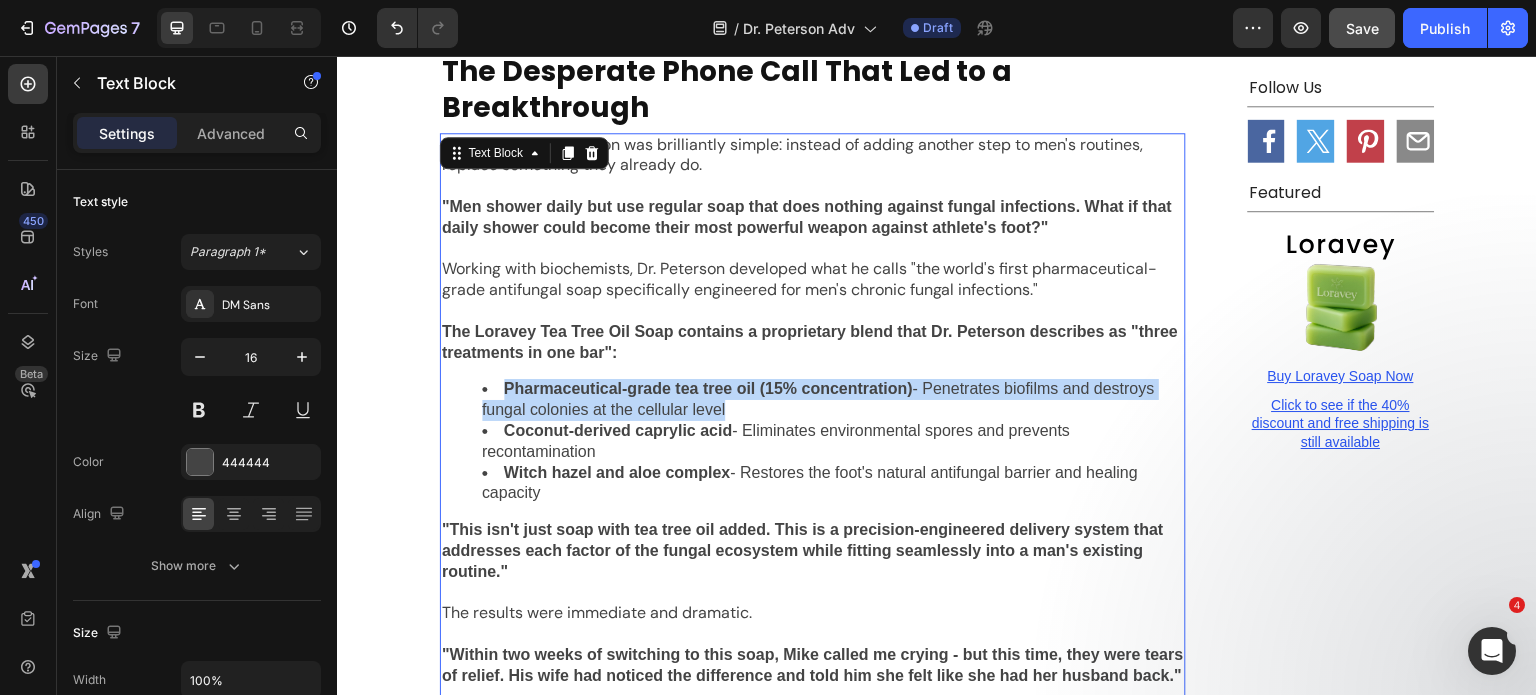 click on "Dr. [LAST] innovation was brilliantly simple: instead of adding another step to men's routines, replace something they already do. "Men shower daily but use regular soap that does nothing against fungal infections. What if that daily shower could become their most powerful weapon against athlete's foot?" Working with biochemists, Dr. [LAST] developed what he calls "the world's first pharmaceutical-grade antifungal soap specifically engineered for men's chronic fungal infections." The Loravey Tea Tree Oil Soap contains a proprietary blend that Dr. [LAST] describes as "three treatments in one bar": Pharmaceutical-grade tea tree oil (15% concentration)  - Penetrates biofilms and destroys fungal colonies at the cellular level Coconut-derived caprylic acid  - Eliminates environmental spores and prevents recontamination Witch hazel and aloe complex  - Restores the foot's natural antifungal barrier and healing capacity The results were immediate and dramatic. But Mike's transformation was just the beginning." at bounding box center [813, 432] 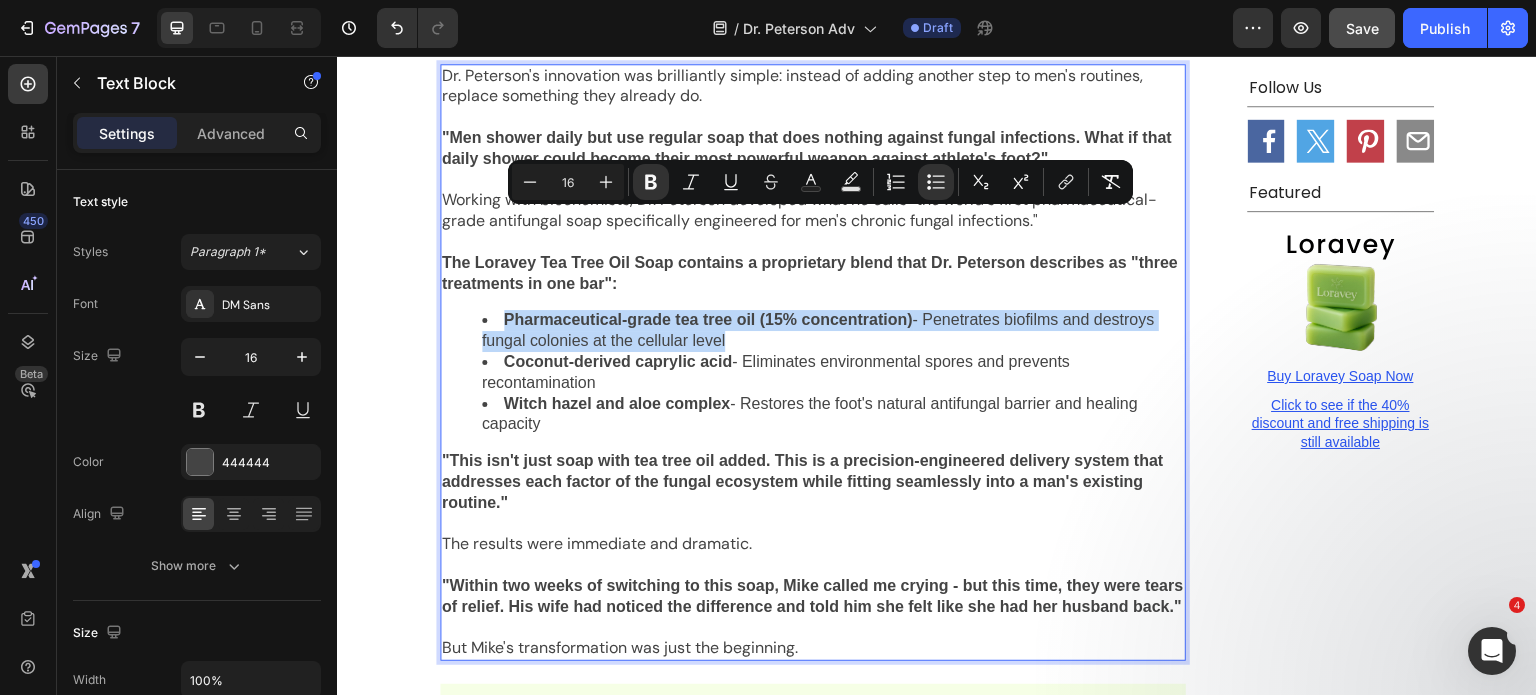 scroll, scrollTop: 4515, scrollLeft: 0, axis: vertical 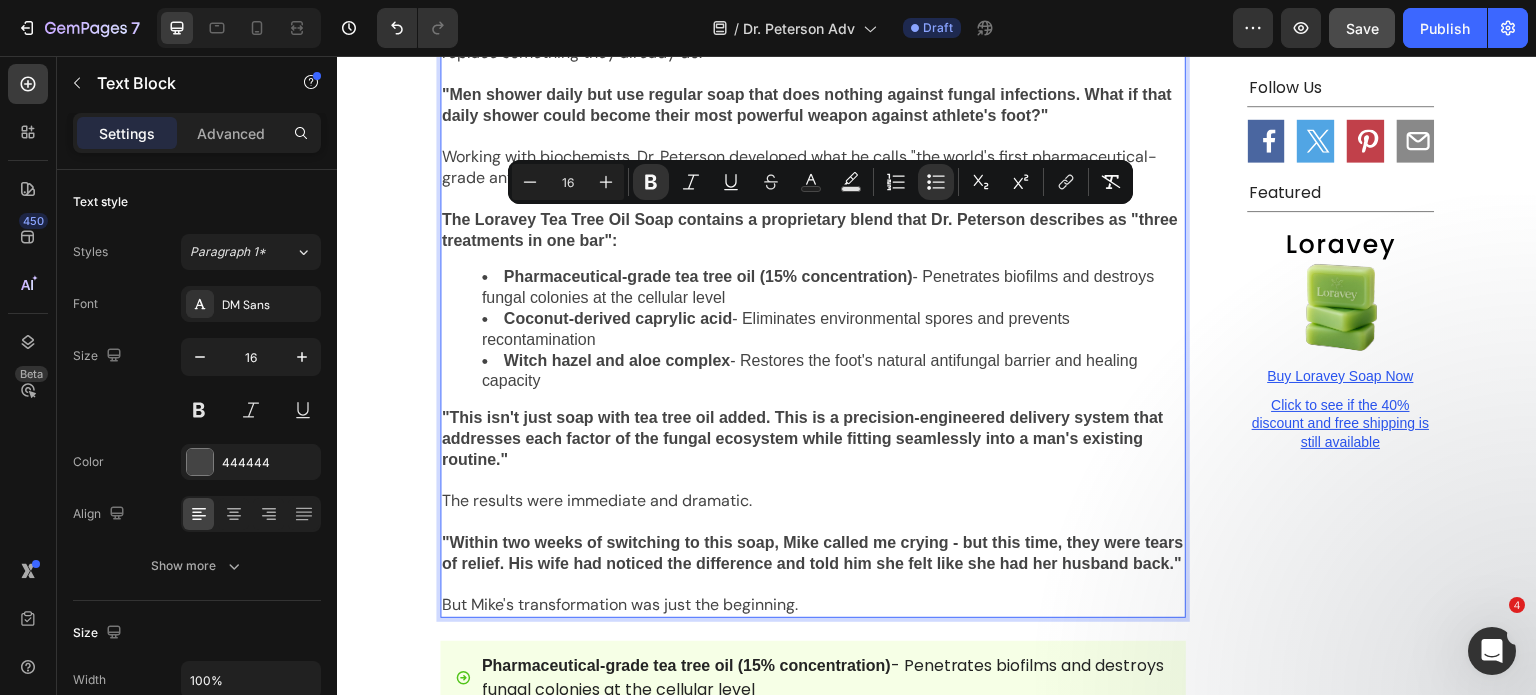 click on "Coconut-derived caprylic acid" at bounding box center (618, 318) 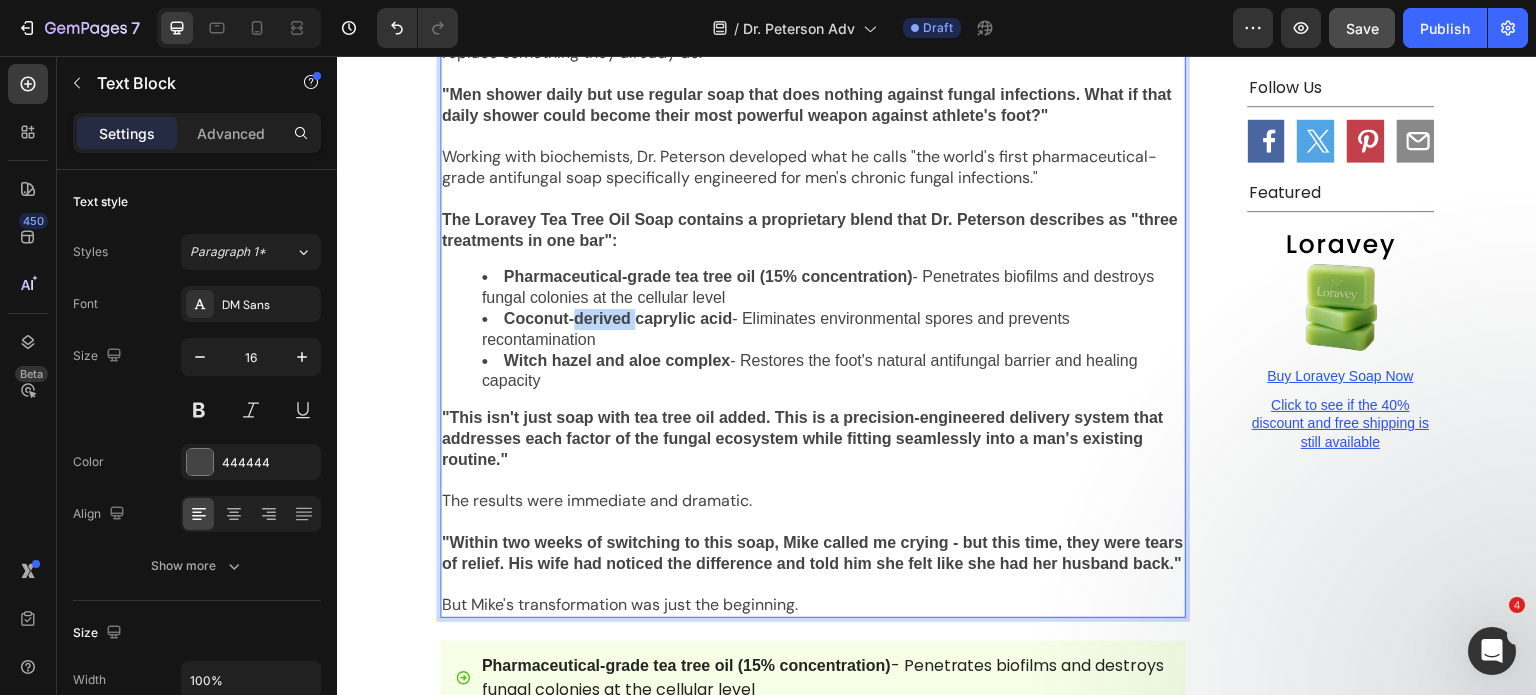 click on "Coconut-derived caprylic acid" at bounding box center [618, 318] 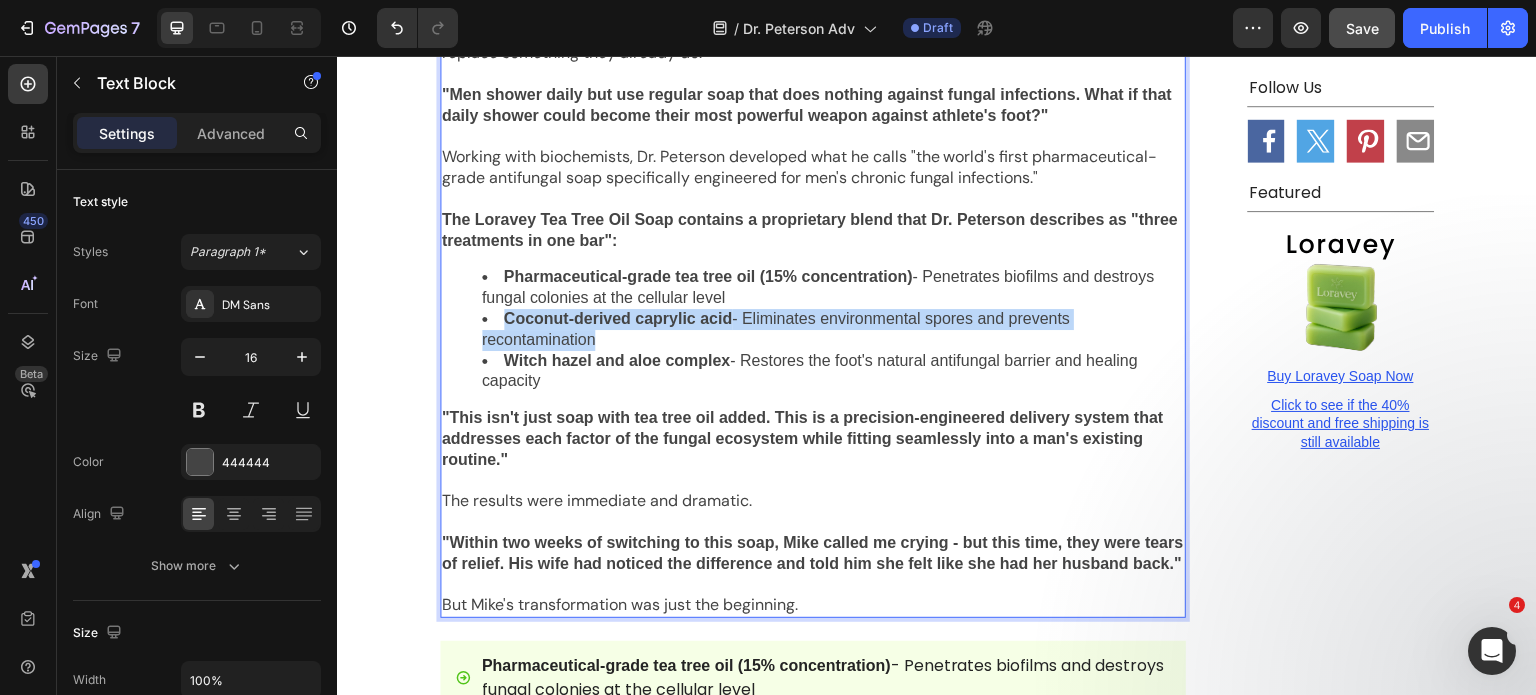 click on "Coconut-derived caprylic acid" at bounding box center [618, 318] 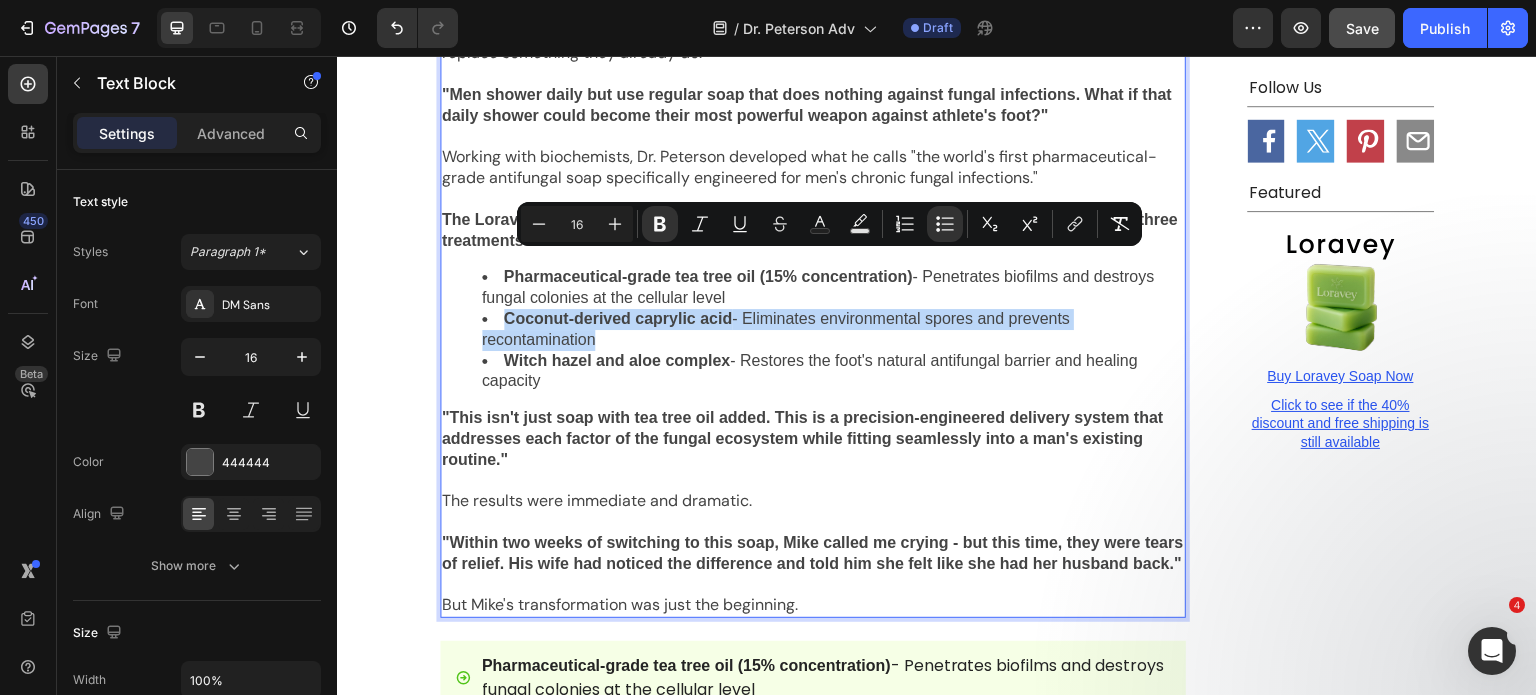 copy on "Coconut-derived caprylic acid  - Eliminates environmental spores and prevents recontamination" 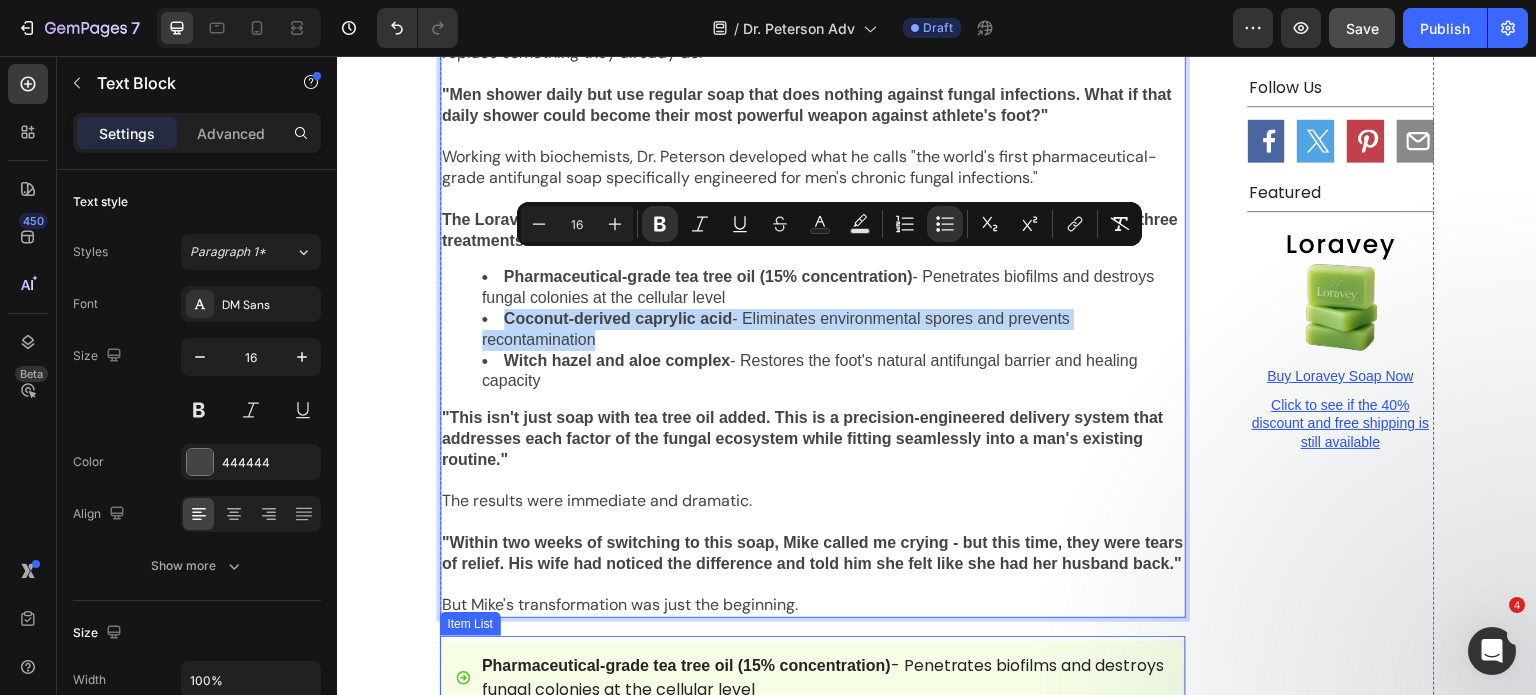 click on "Restore Healthy Skin Balance" at bounding box center (825, 728) 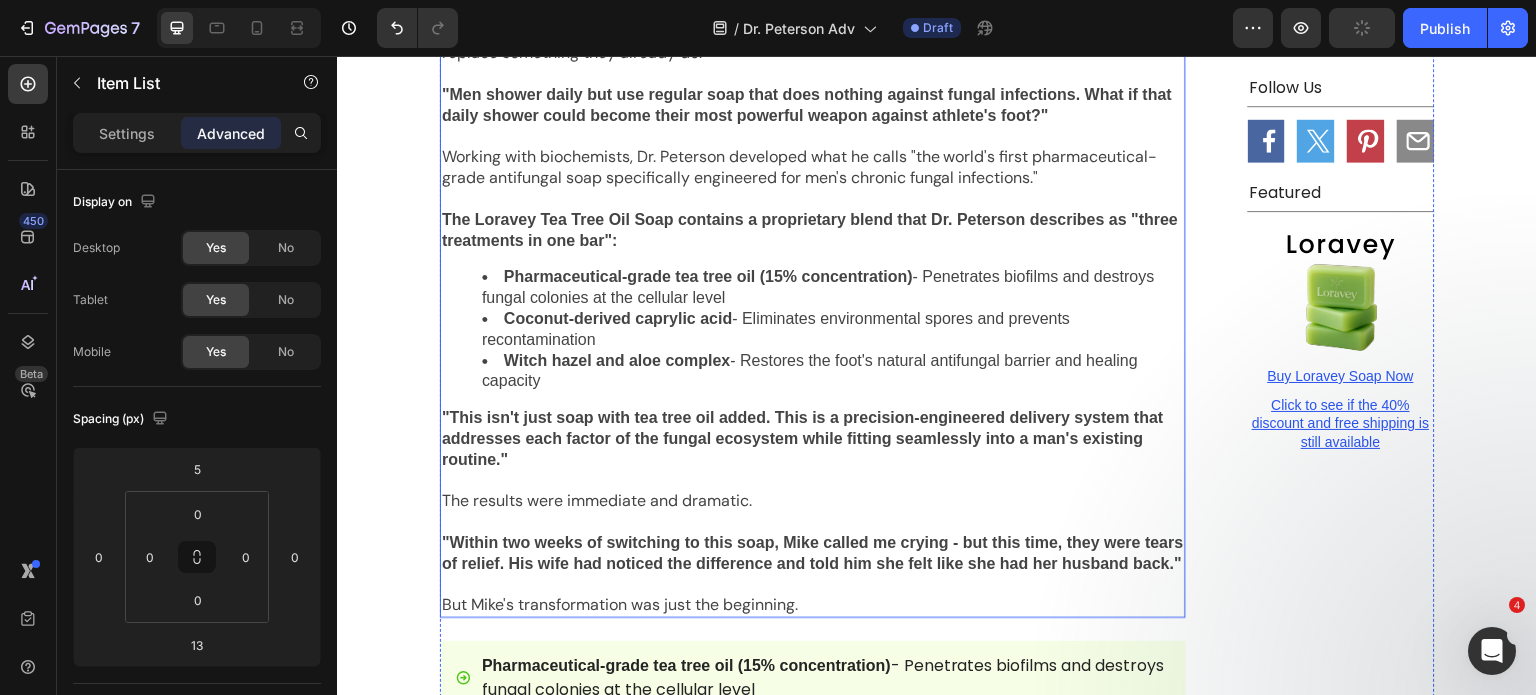 click on "Witch hazel and aloe complex  - Restores the foot's natural antifungal barrier and healing capacity" at bounding box center (833, 372) 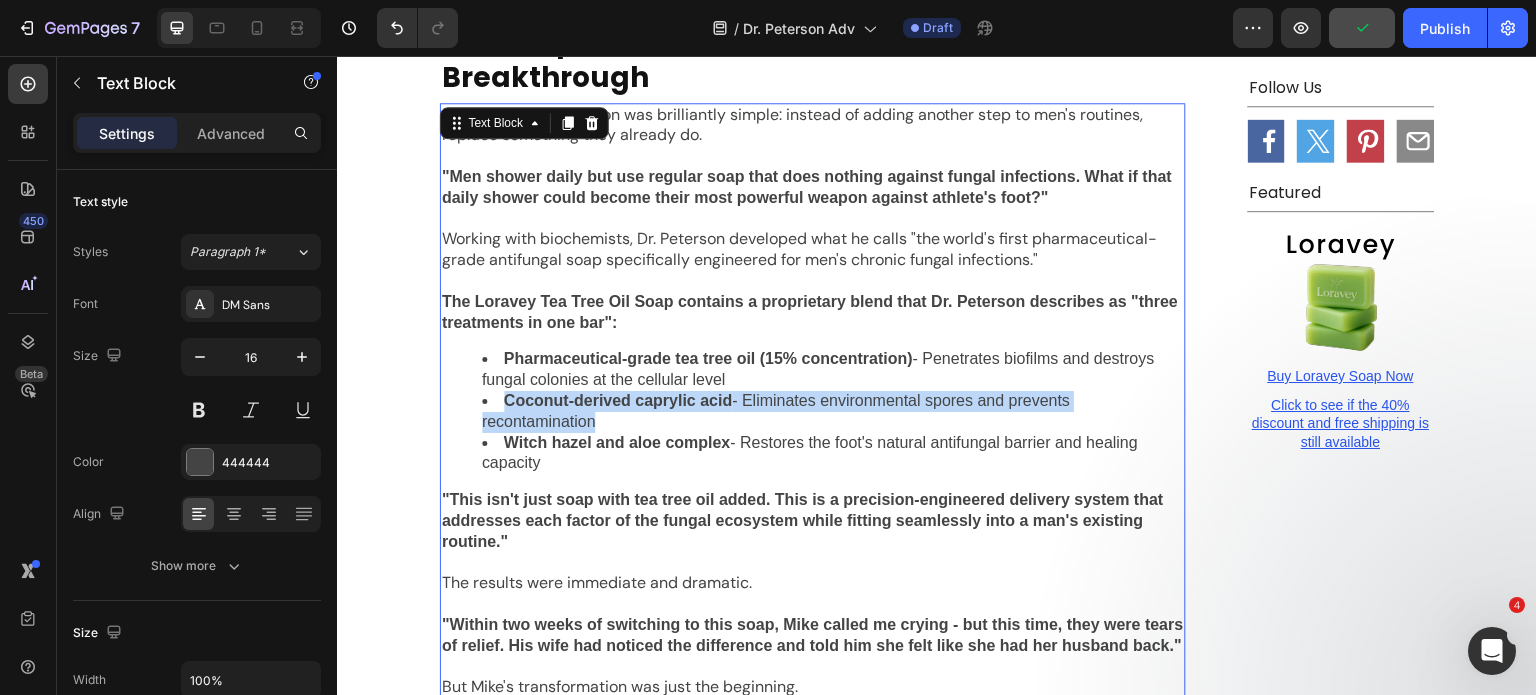 click on "Dr. [LAST] innovation was brilliantly simple: instead of adding another step to men's routines, replace something they already do. "Men shower daily but use regular soap that does nothing against fungal infections. What if that daily shower could become their most powerful weapon against athlete's foot?" Working with biochemists, Dr. [LAST] developed what he calls "the world's first pharmaceutical-grade antifungal soap specifically engineered for men's chronic fungal infections." The Loravey Tea Tree Oil Soap contains a proprietary blend that Dr. [LAST] describes as "three treatments in one bar": Pharmaceutical-grade tea tree oil (15% concentration)  - Penetrates biofilms and destroys fungal colonies at the cellular level Coconut-derived caprylic acid  - Eliminates environmental spores and prevents recontamination Witch hazel and aloe complex  - Restores the foot's natural antifungal barrier and healing capacity The results were immediate and dramatic. But Mike's transformation was just the beginning." at bounding box center [813, 402] 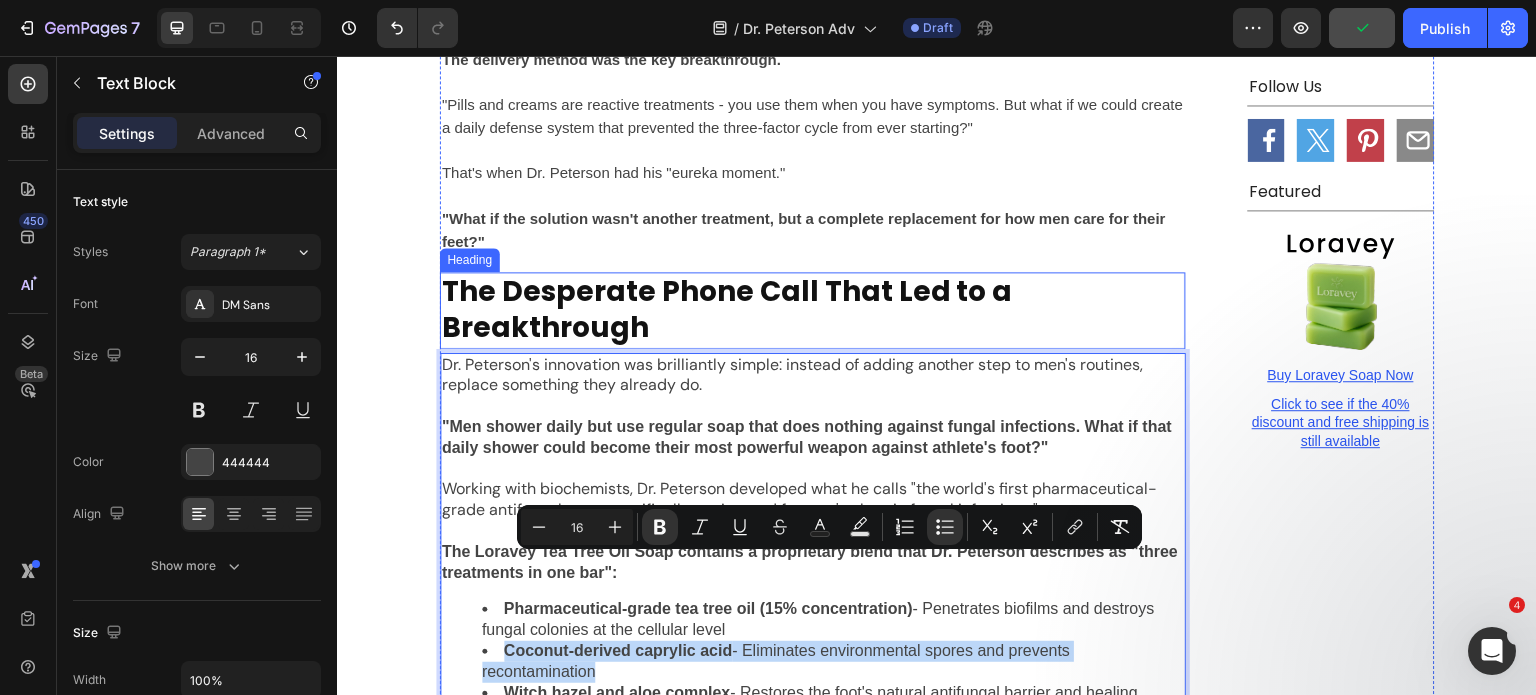 scroll, scrollTop: 4315, scrollLeft: 0, axis: vertical 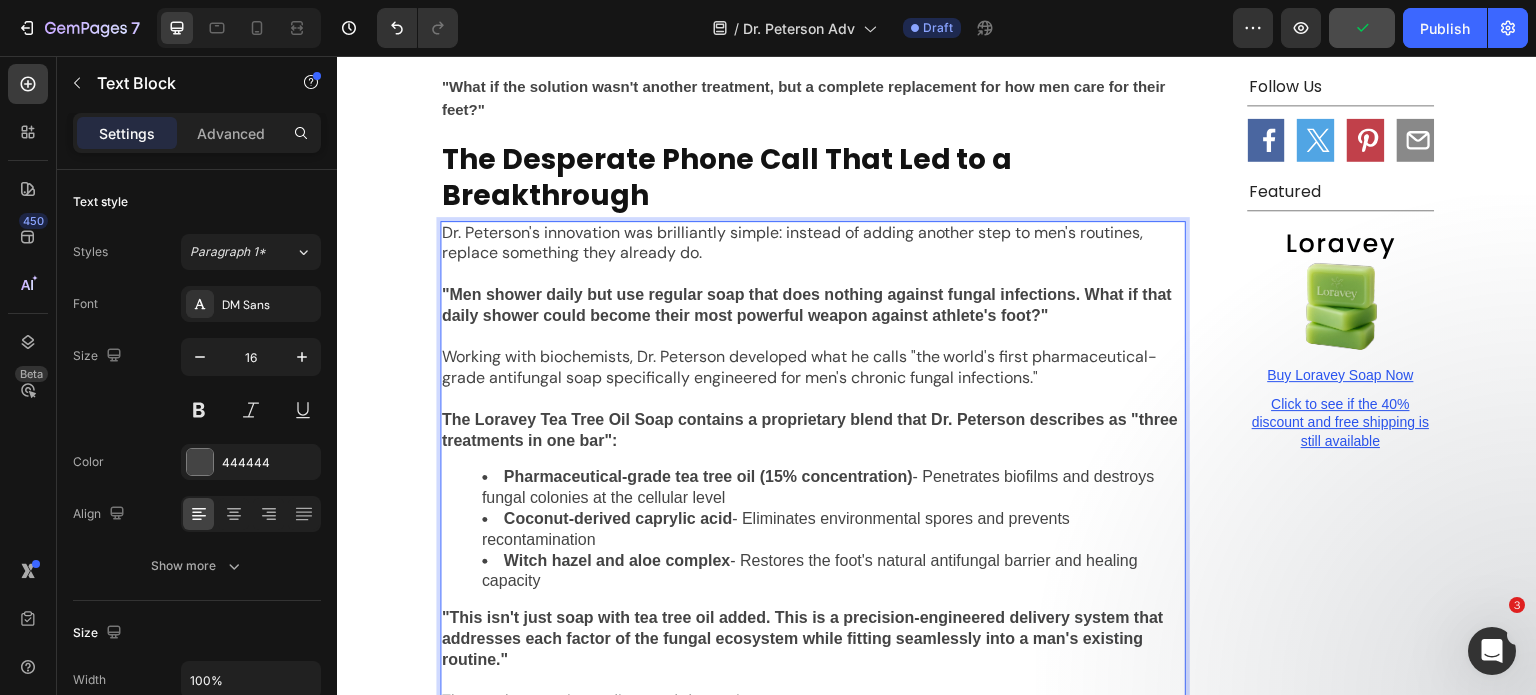 click on "Witch hazel and aloe complex" at bounding box center [617, 560] 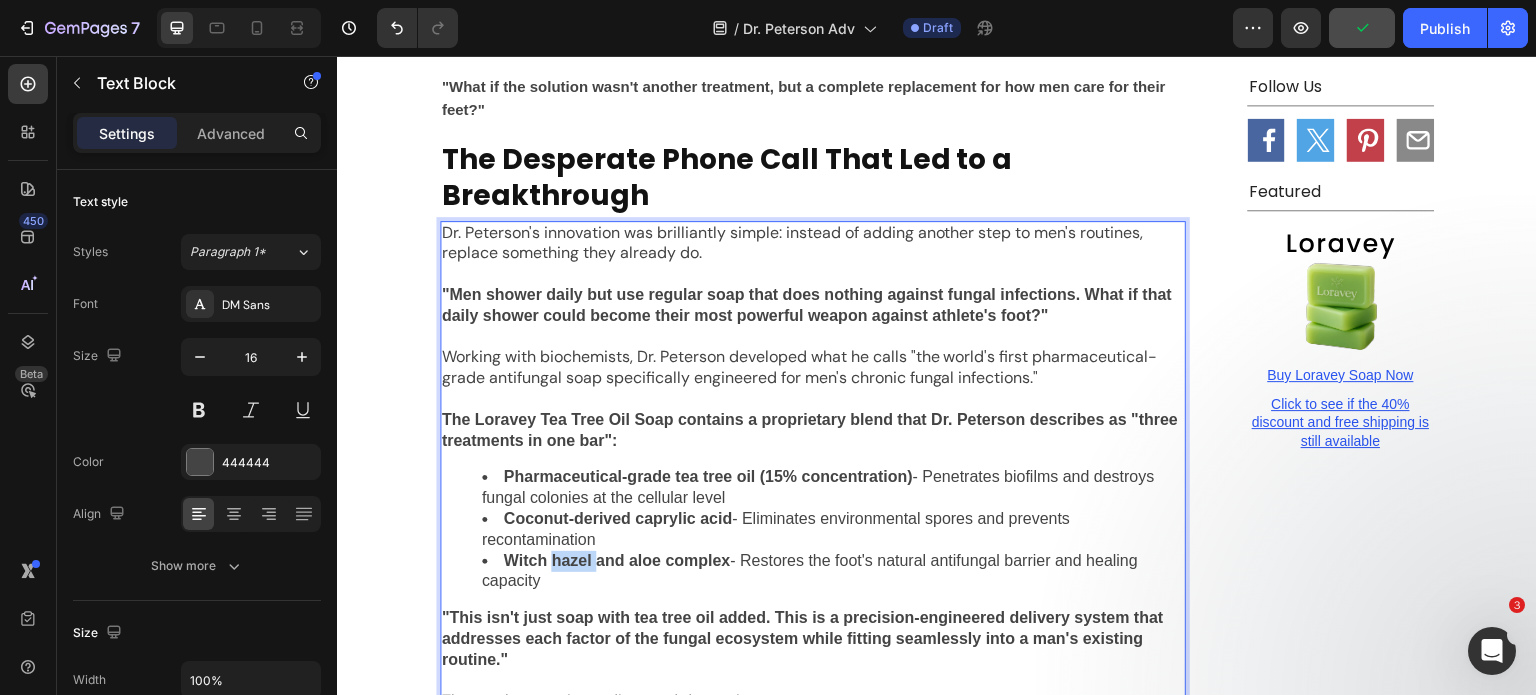 click on "Witch hazel and aloe complex" at bounding box center (617, 560) 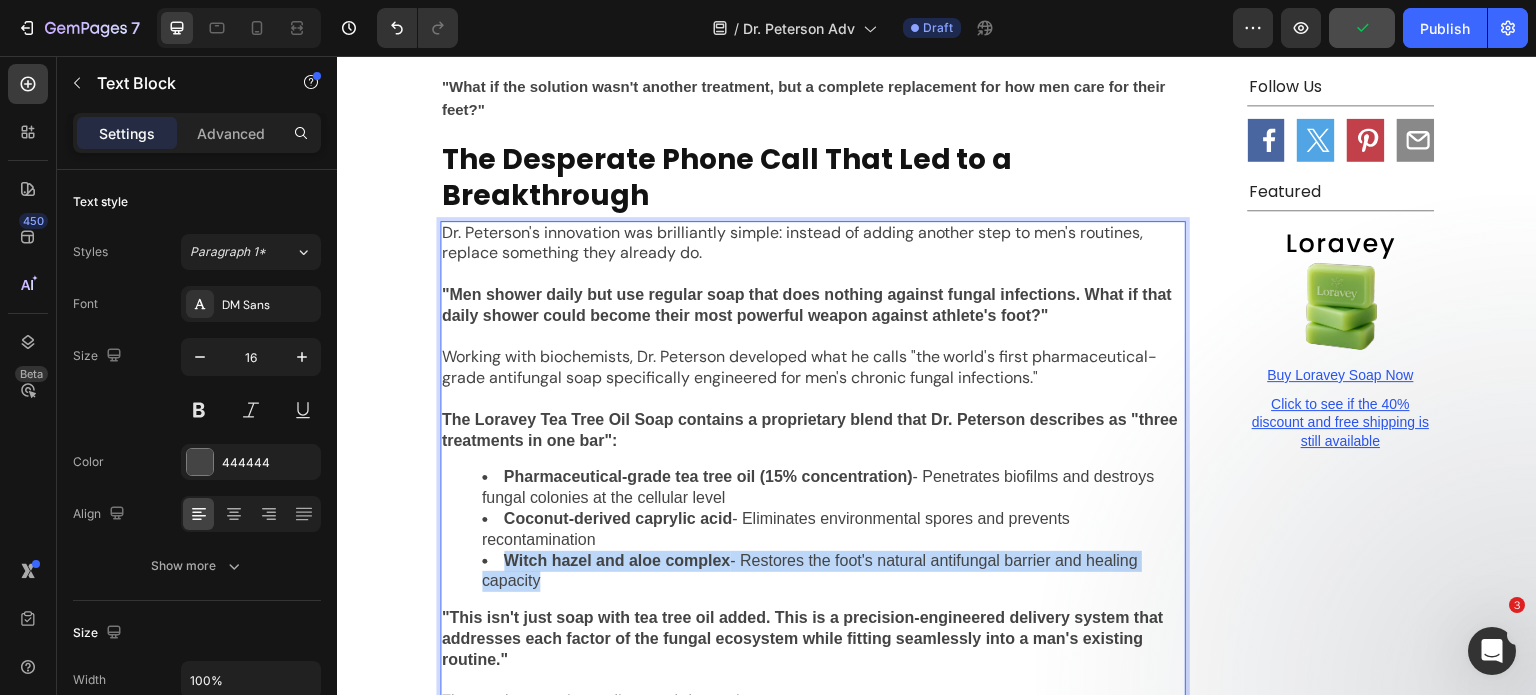 click on "Witch hazel and aloe complex" at bounding box center [617, 560] 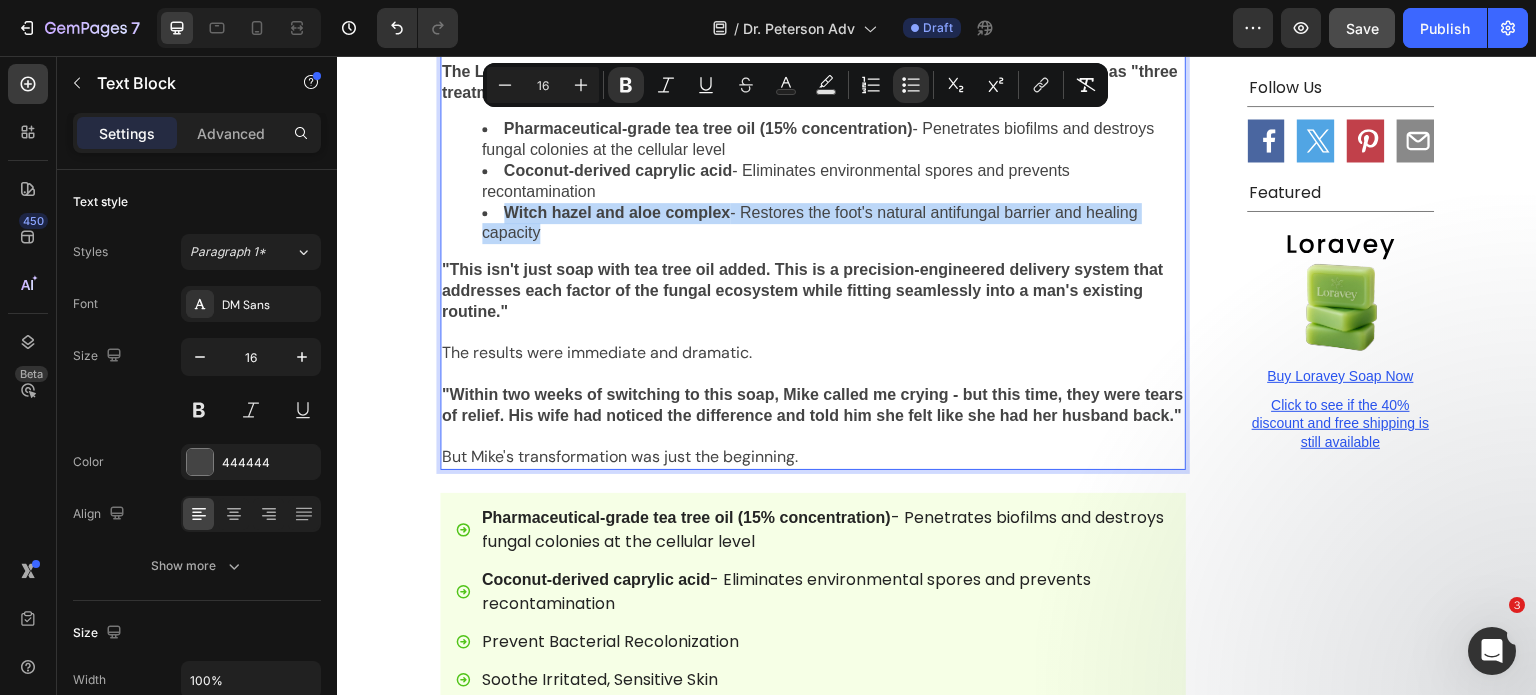 scroll, scrollTop: 4715, scrollLeft: 0, axis: vertical 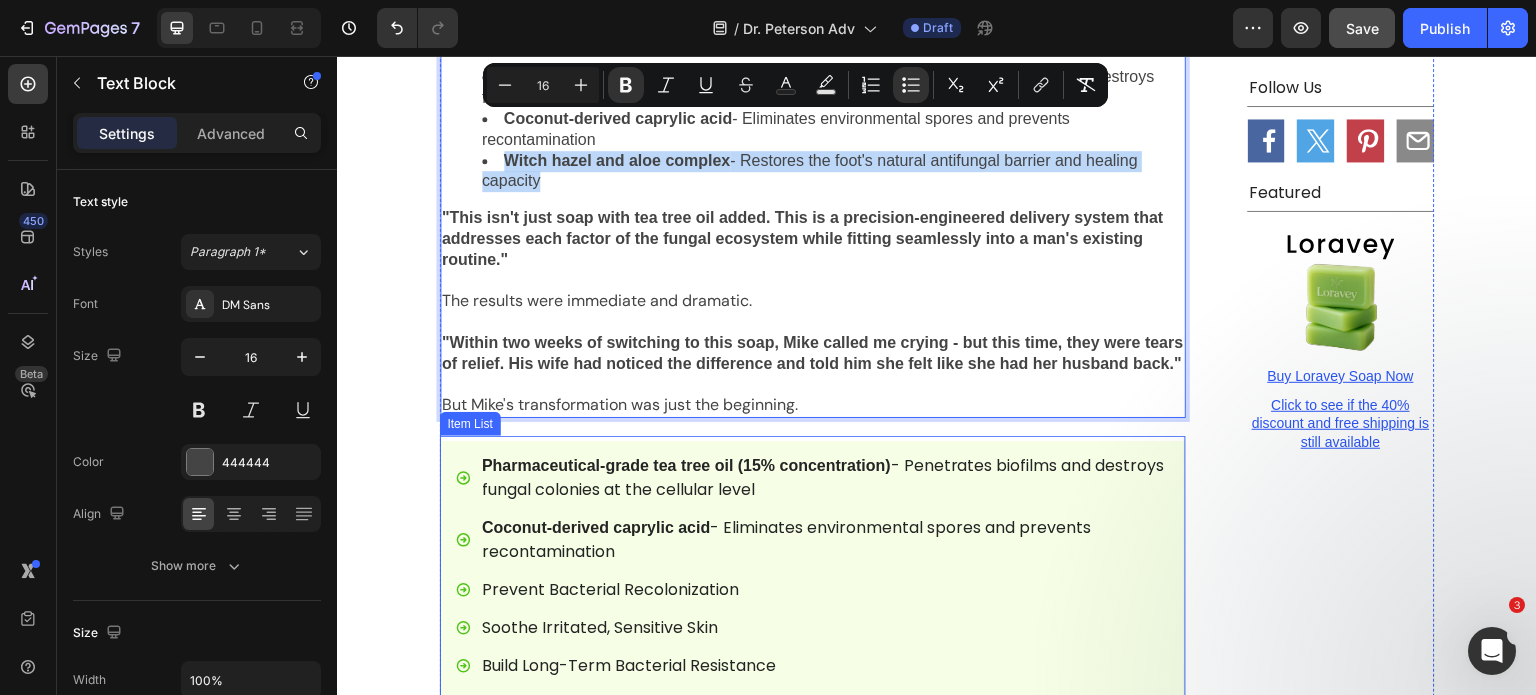 click on "Prevent Bacterial Recolonization" at bounding box center [825, 590] 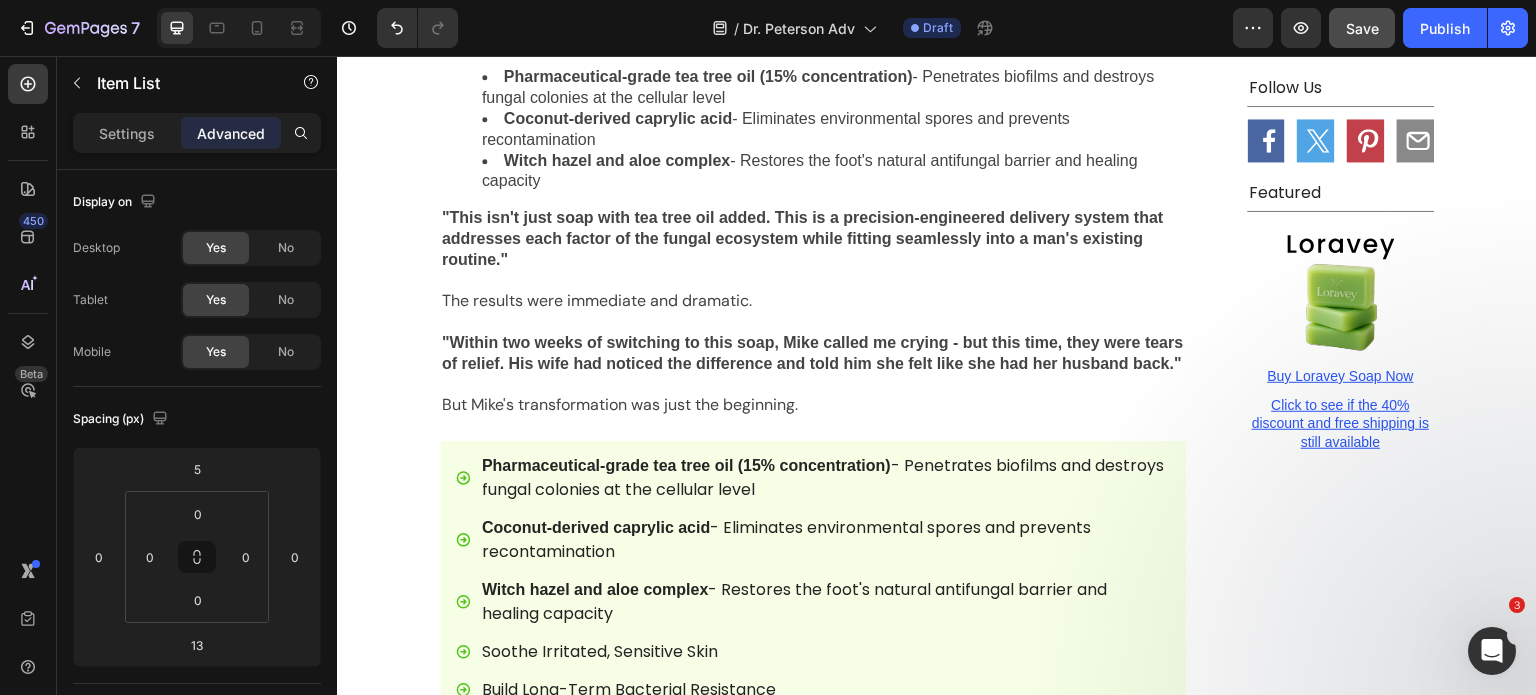 click on "Pharmaceutical-grade tea tree oil (15% concentration)  - Penetrates biofilms and destroys fungal colonies at the cellular level
Coconut-derived caprylic acid  - Eliminates environmental spores and prevents recontamination
Witch hazel and aloe complex  - Restores the foot's natural antifungal barrier and healing capacity
Soothe Irritated, Sensitive Skin
Build Long-Term Bacterial Resistance
Safe for Daily, Long-Term Use
Work as Full-Body Antimicrobial Protection
Gentle Enough for Postpartum Skin" at bounding box center [813, 635] 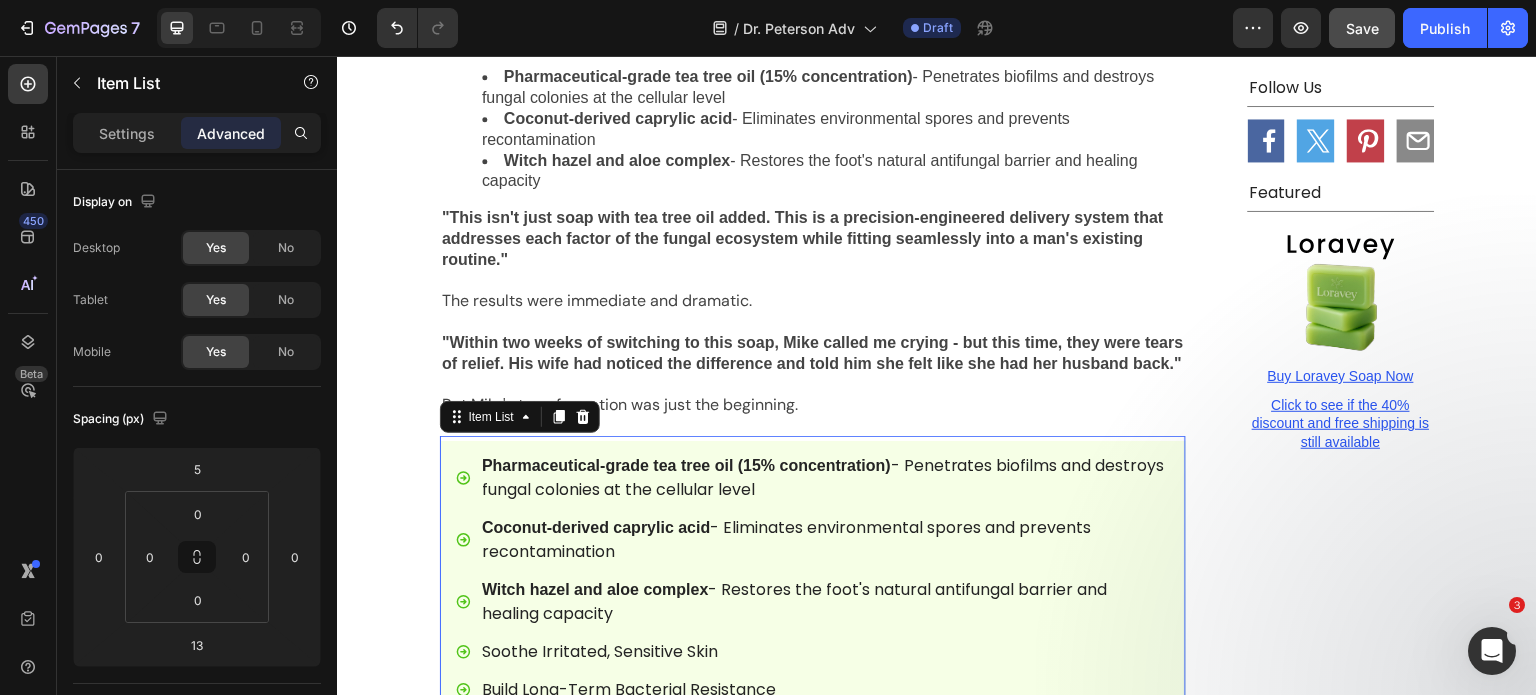 click on "Pharmaceutical-grade tea tree oil (15% concentration)  - Penetrates biofilms and destroys fungal colonies at the cellular level" at bounding box center [813, 478] 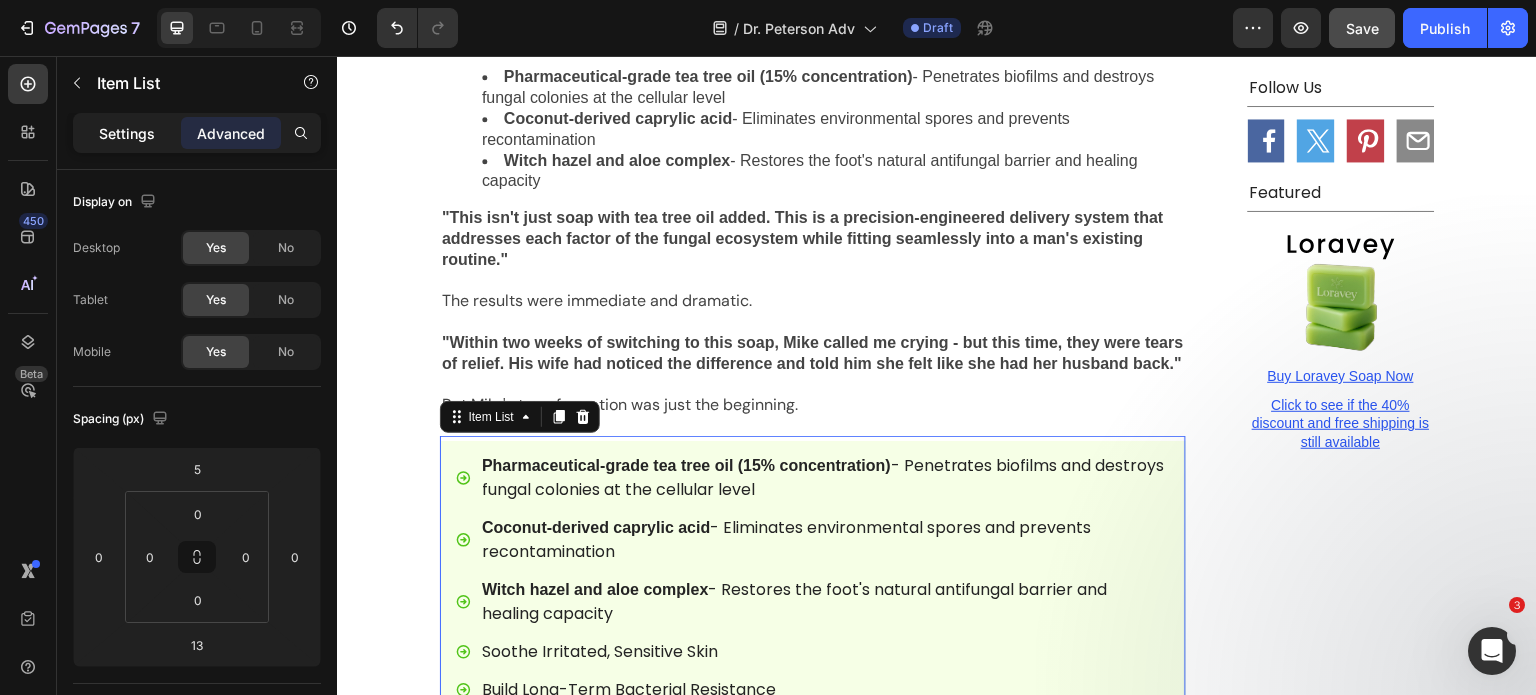 click on "Settings" at bounding box center (127, 133) 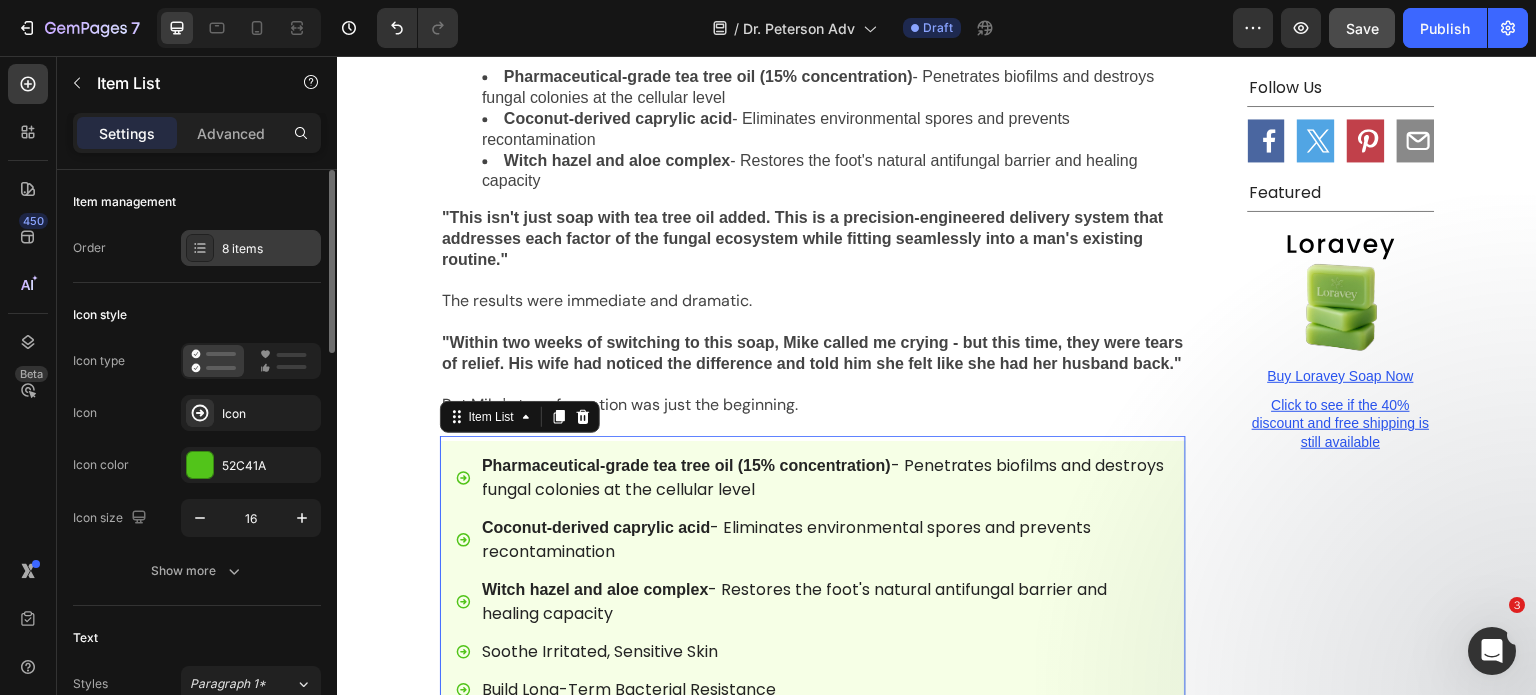 click on "8 items" at bounding box center [269, 249] 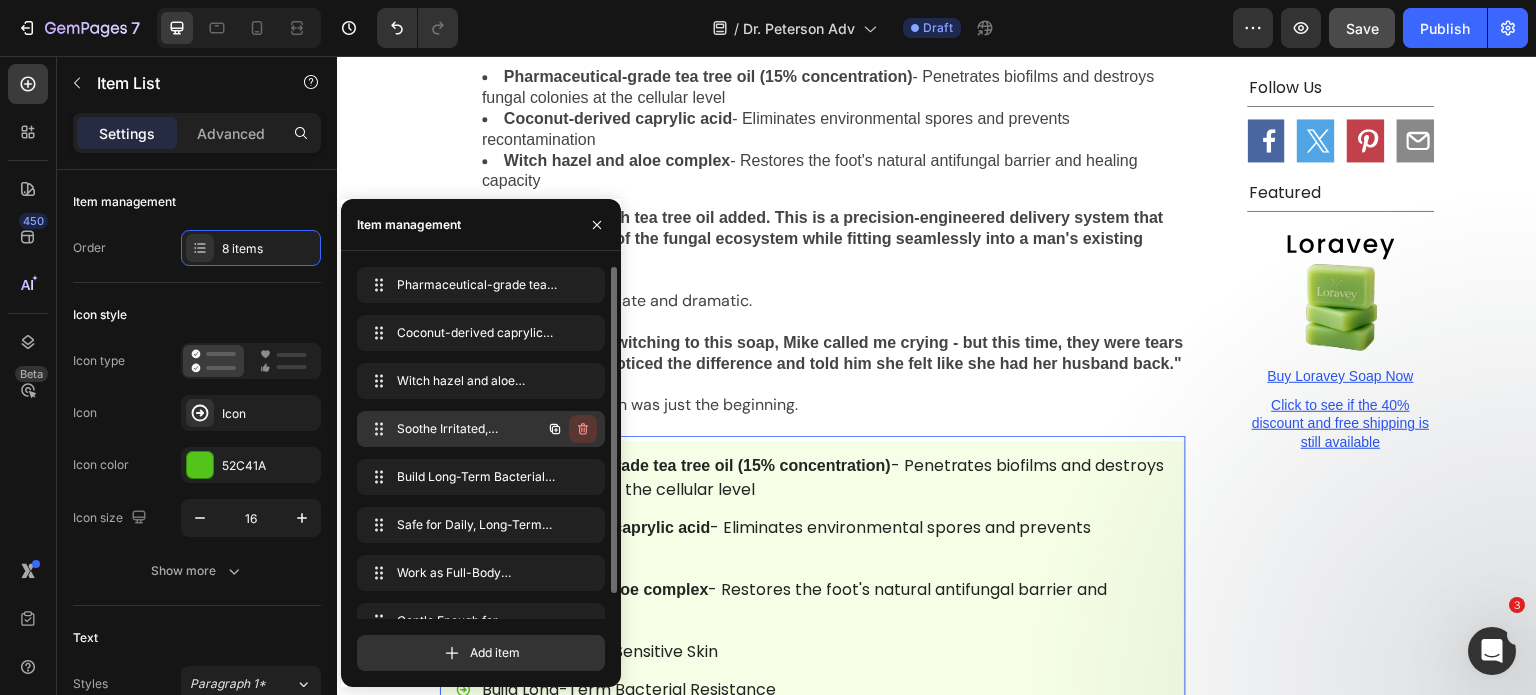 click 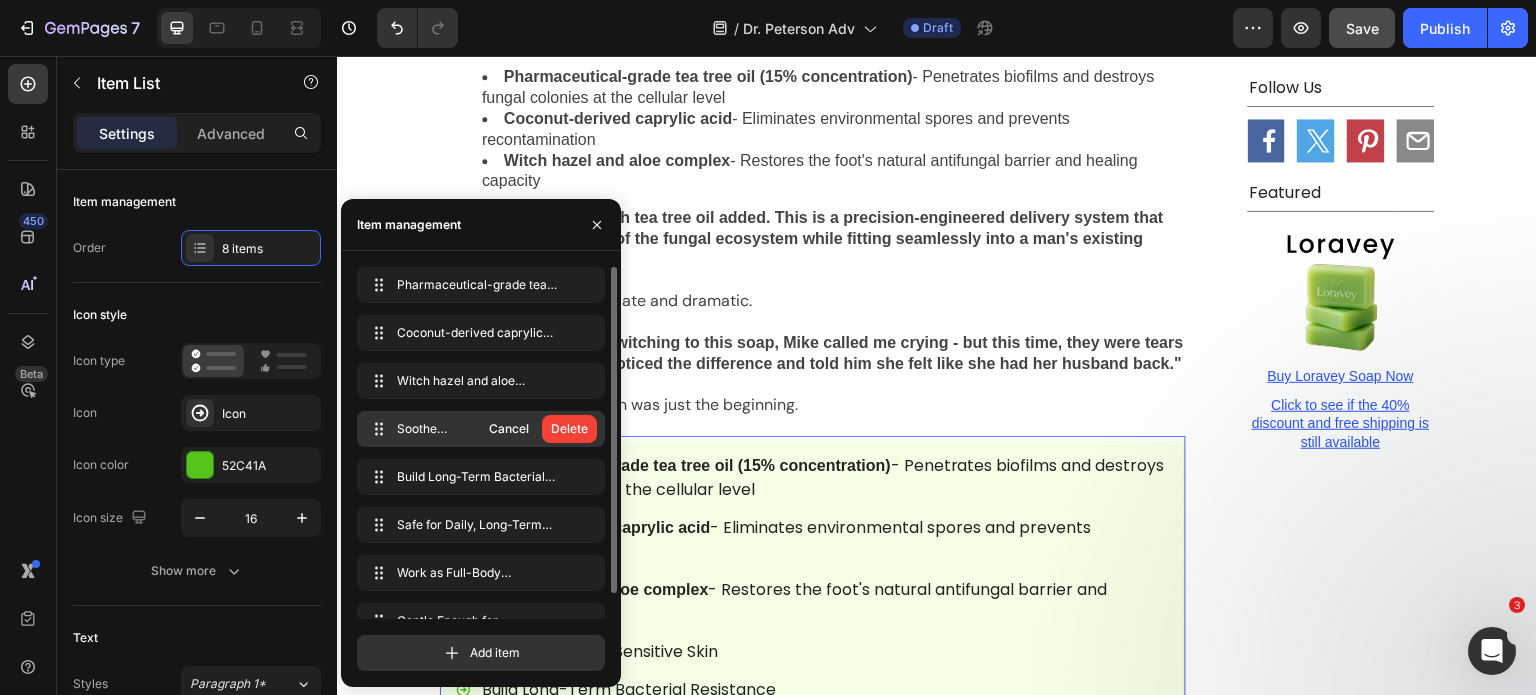 click on "Delete" at bounding box center [569, 429] 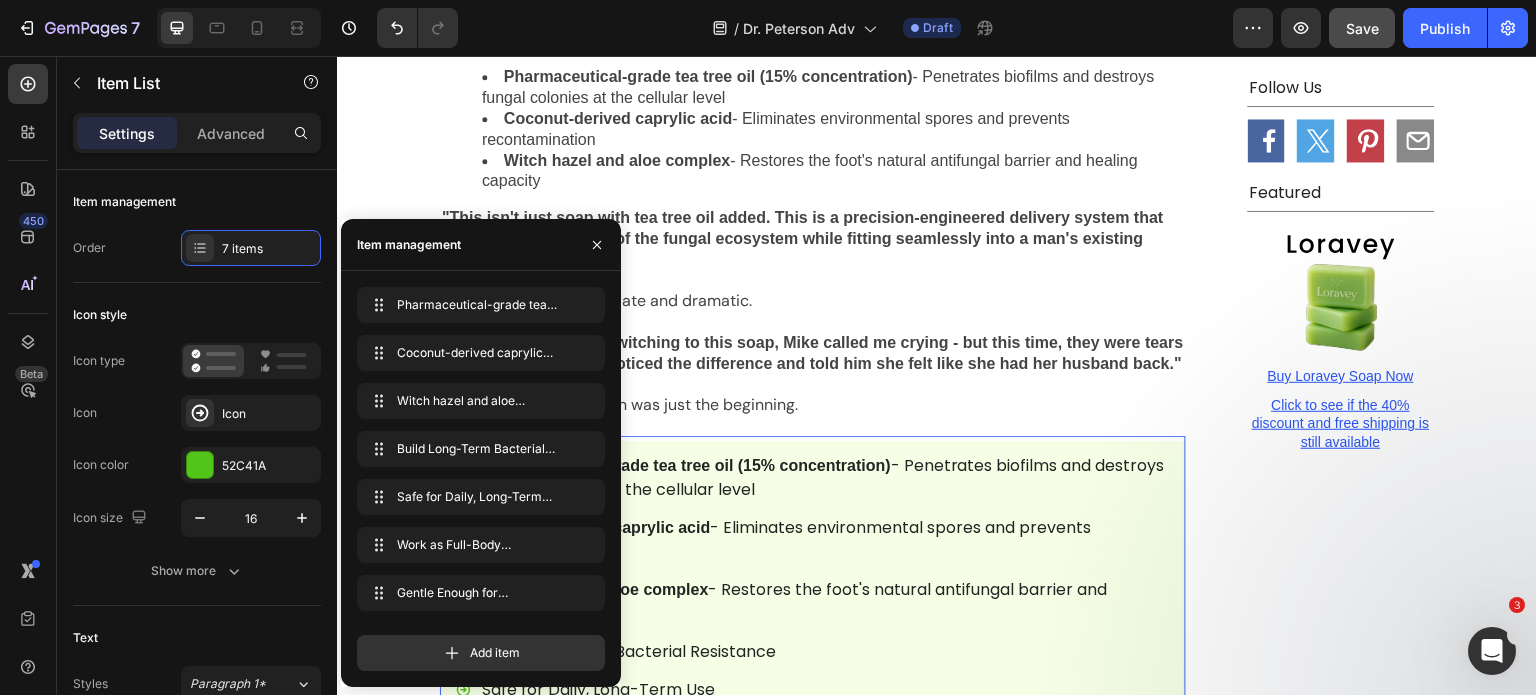 click on "Witch hazel and aloe complex - Restores the foot's natural antifungal barrier and healing capacity Witch hazel and aloe complex - Restores the foot's natural antifungal barrier and healing capacity" 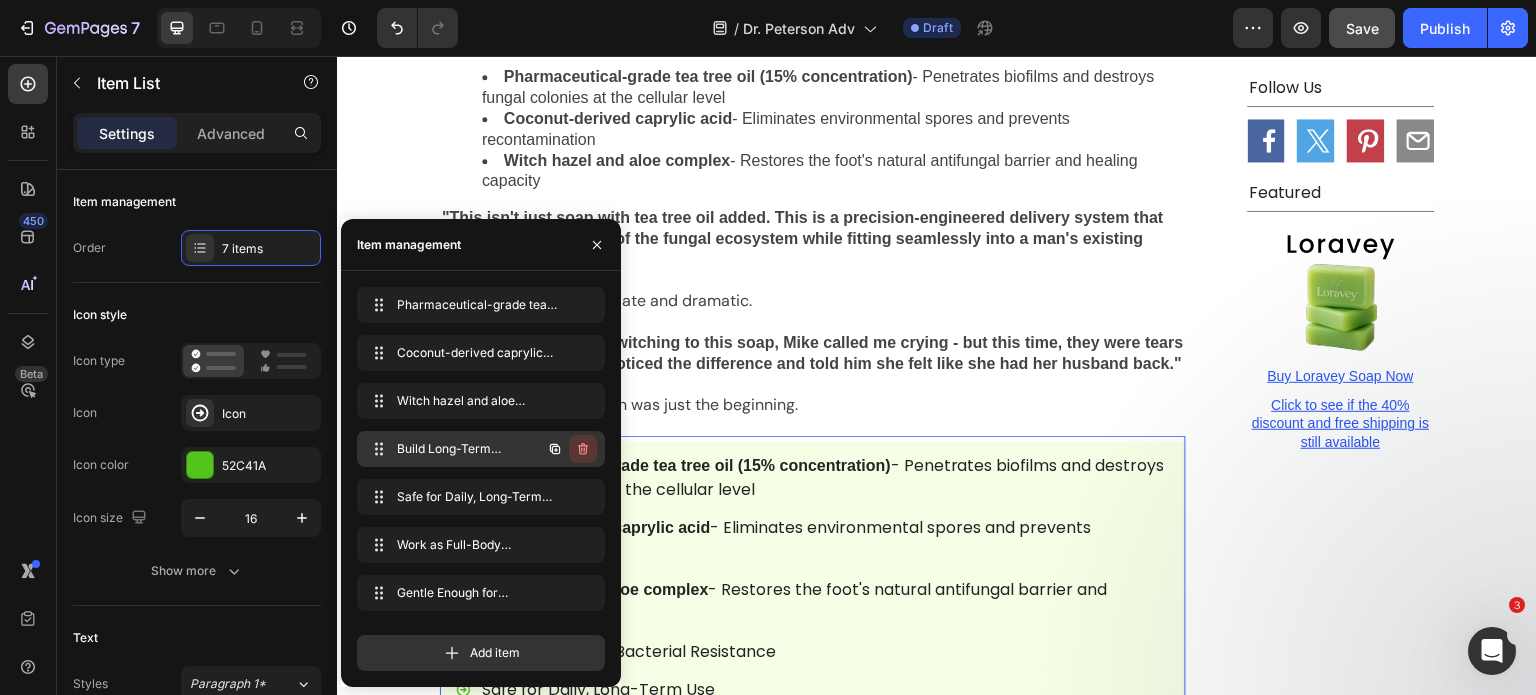 click 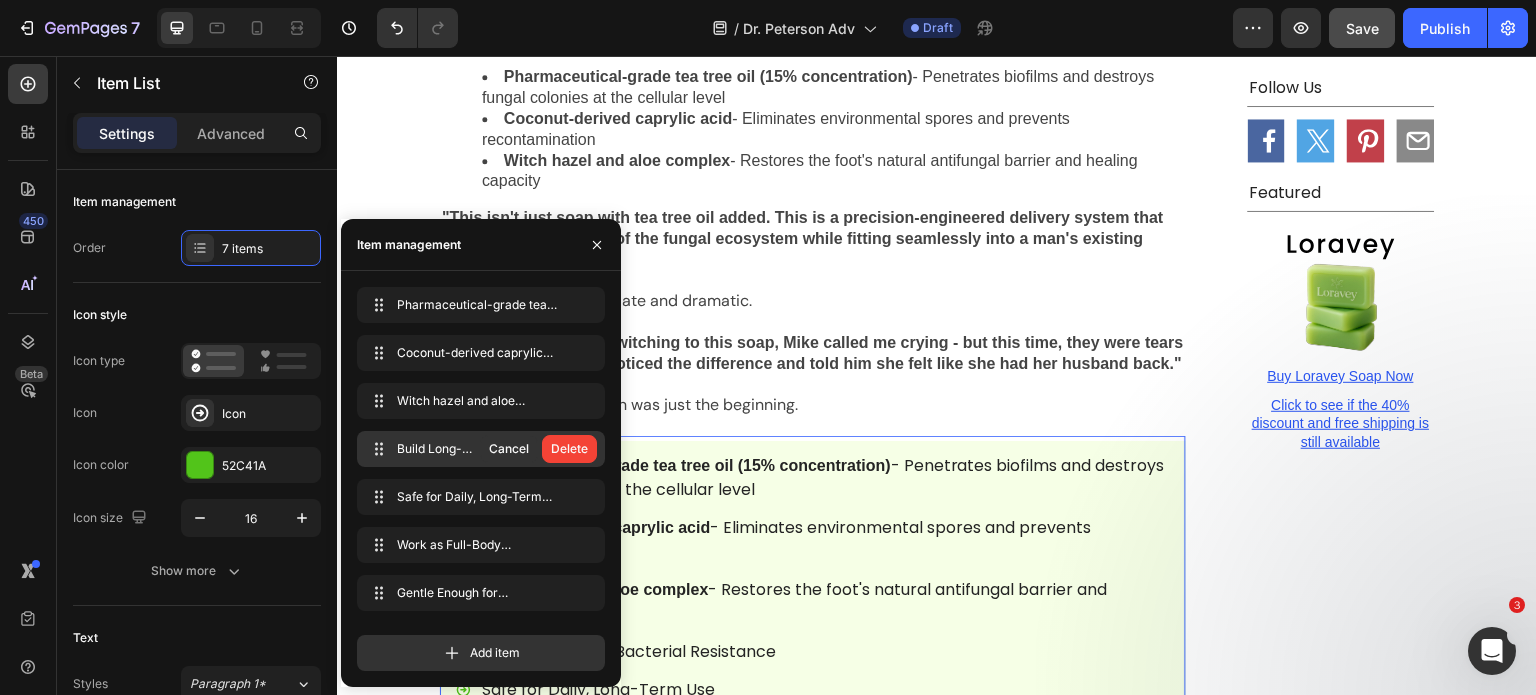 click on "Delete" at bounding box center (569, 449) 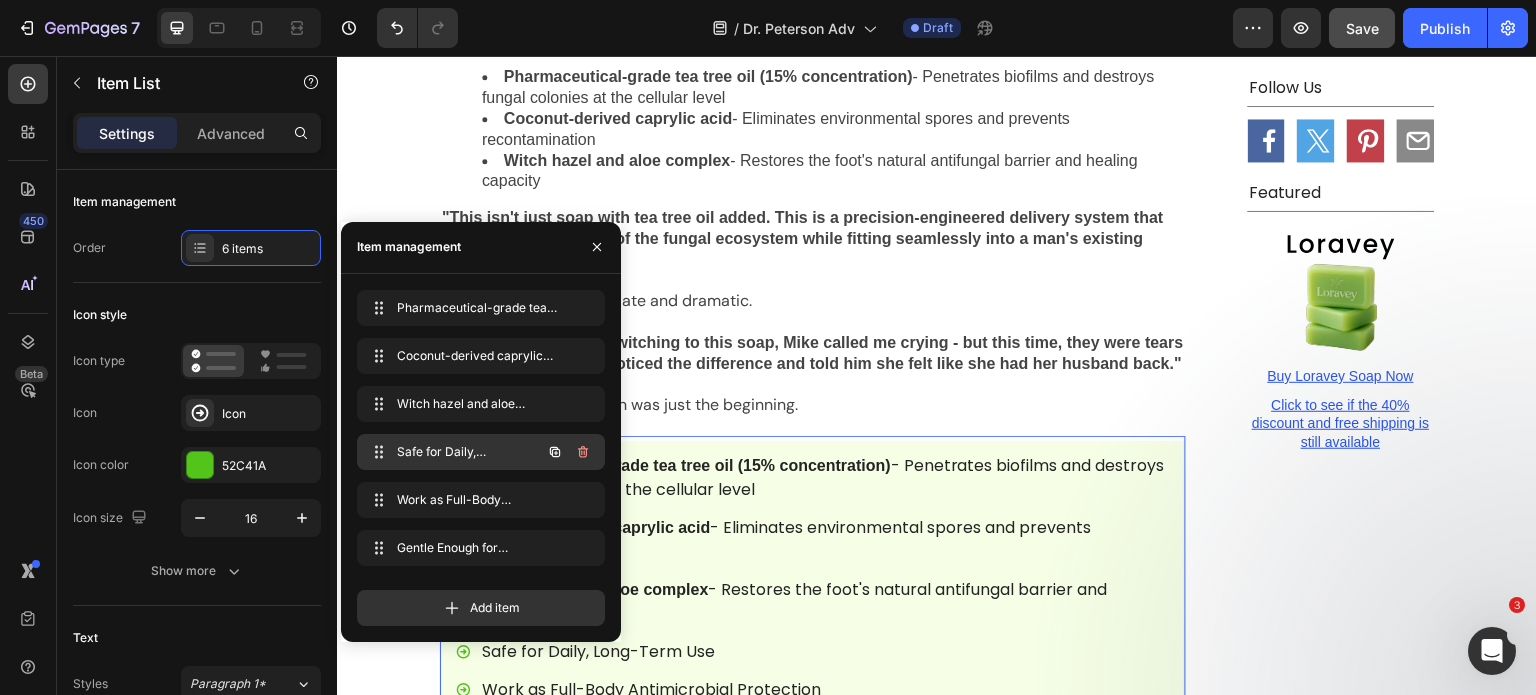 click 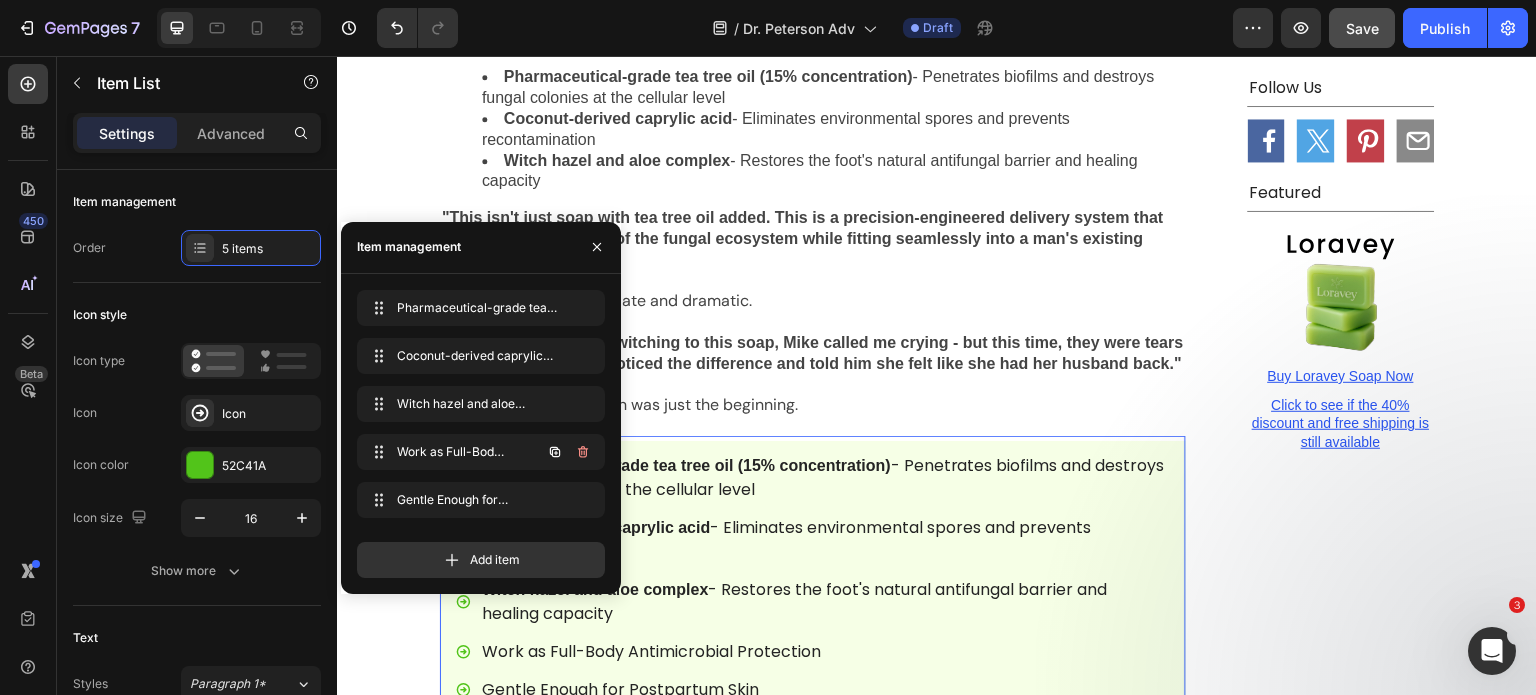 click 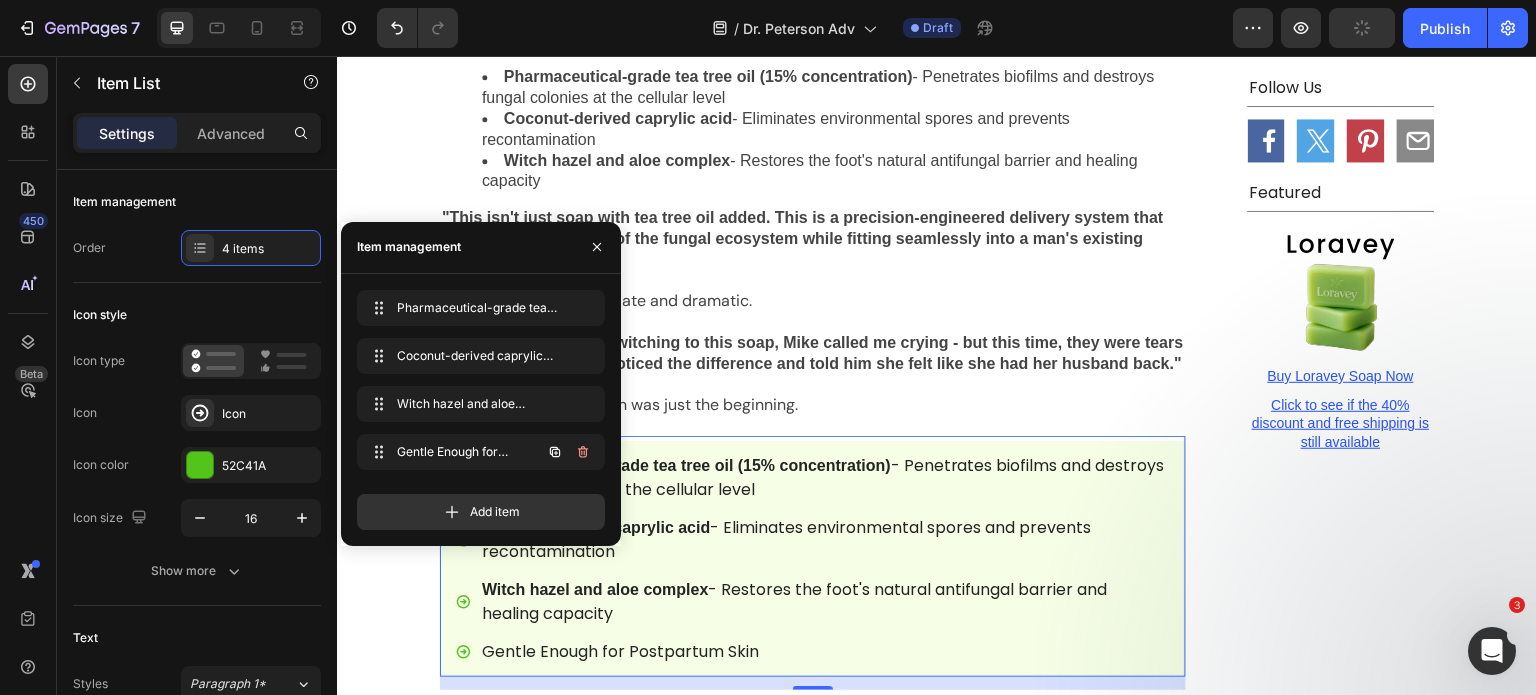 click 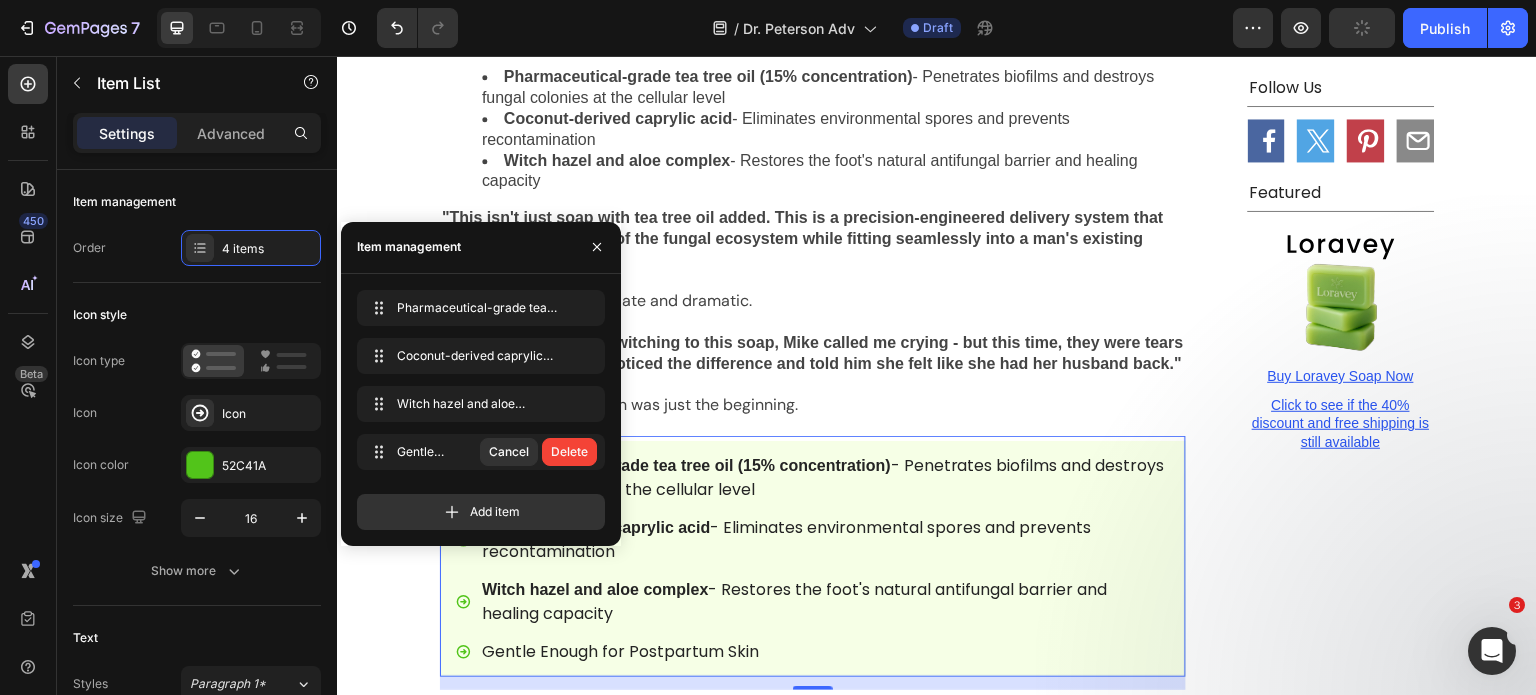 click on "Delete" at bounding box center (569, 452) 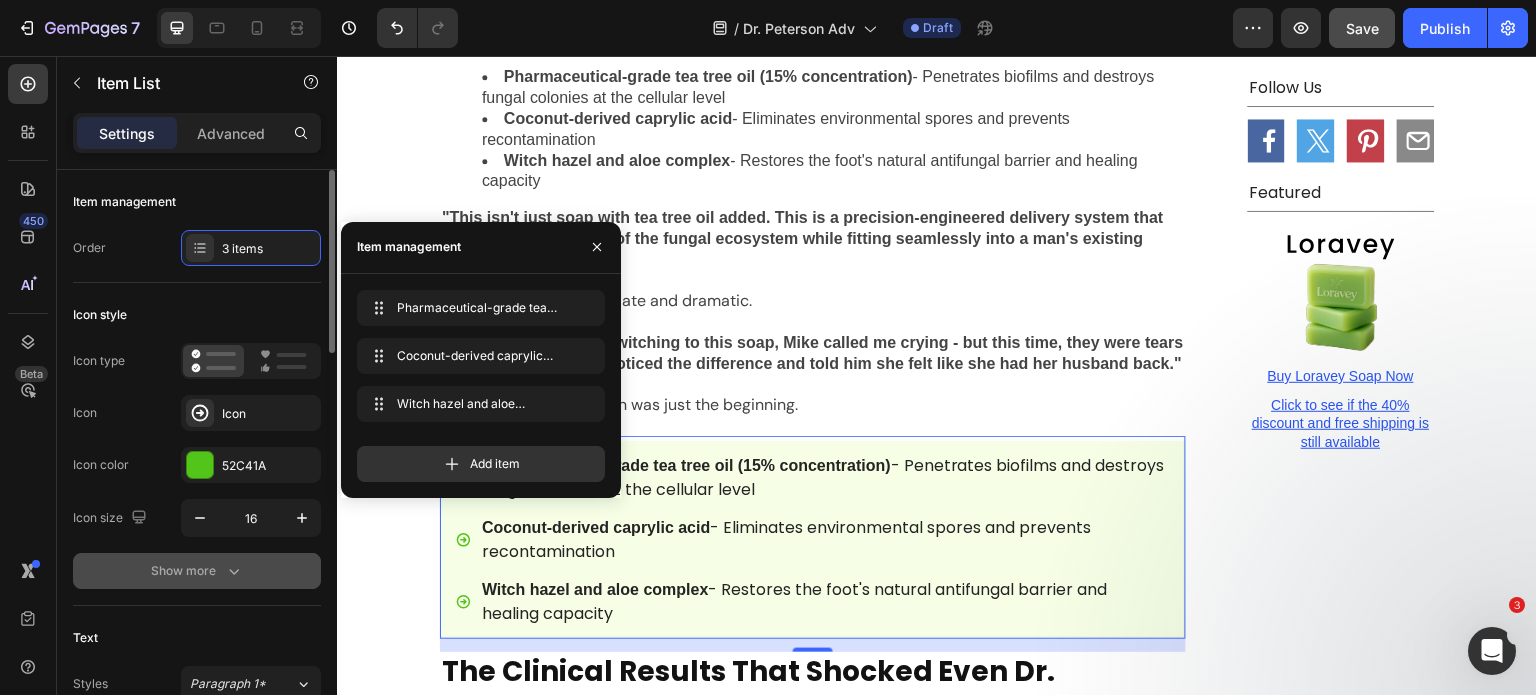 click 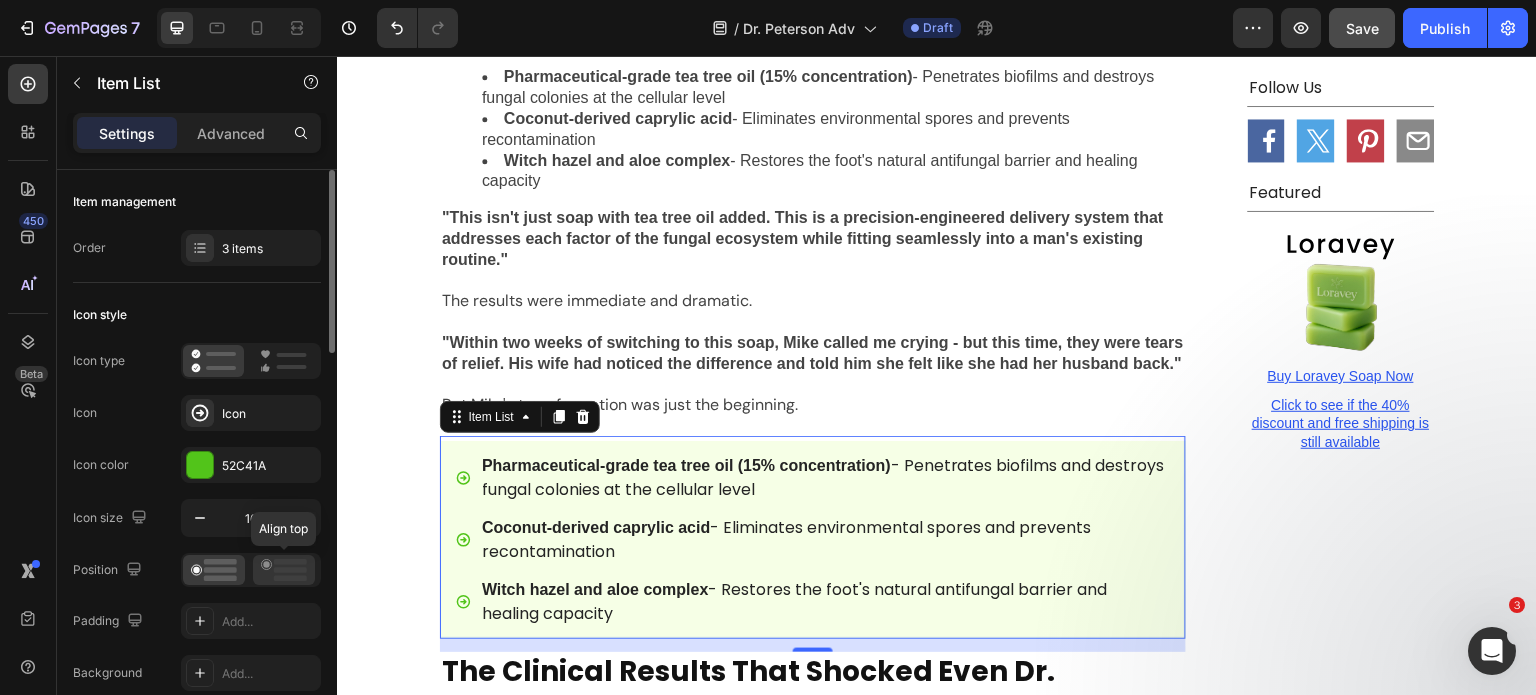 click 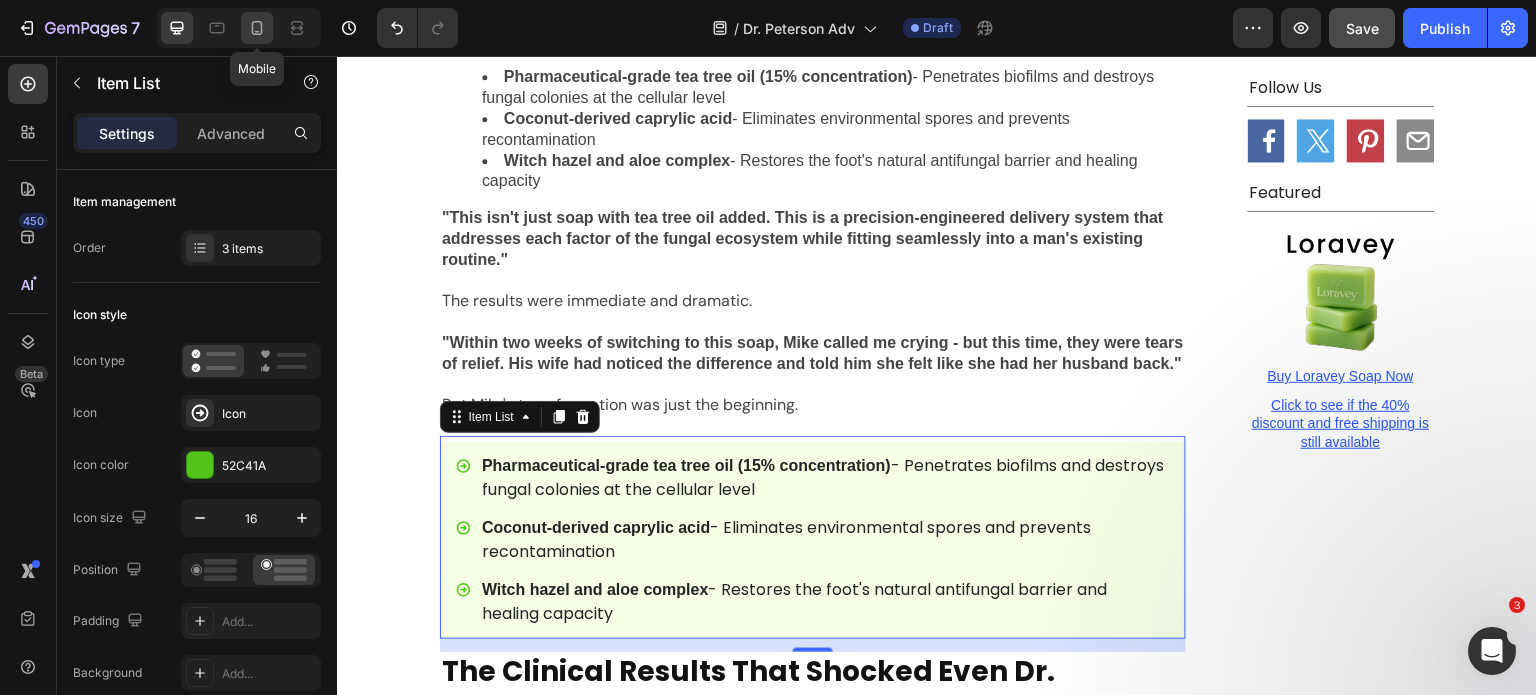 click 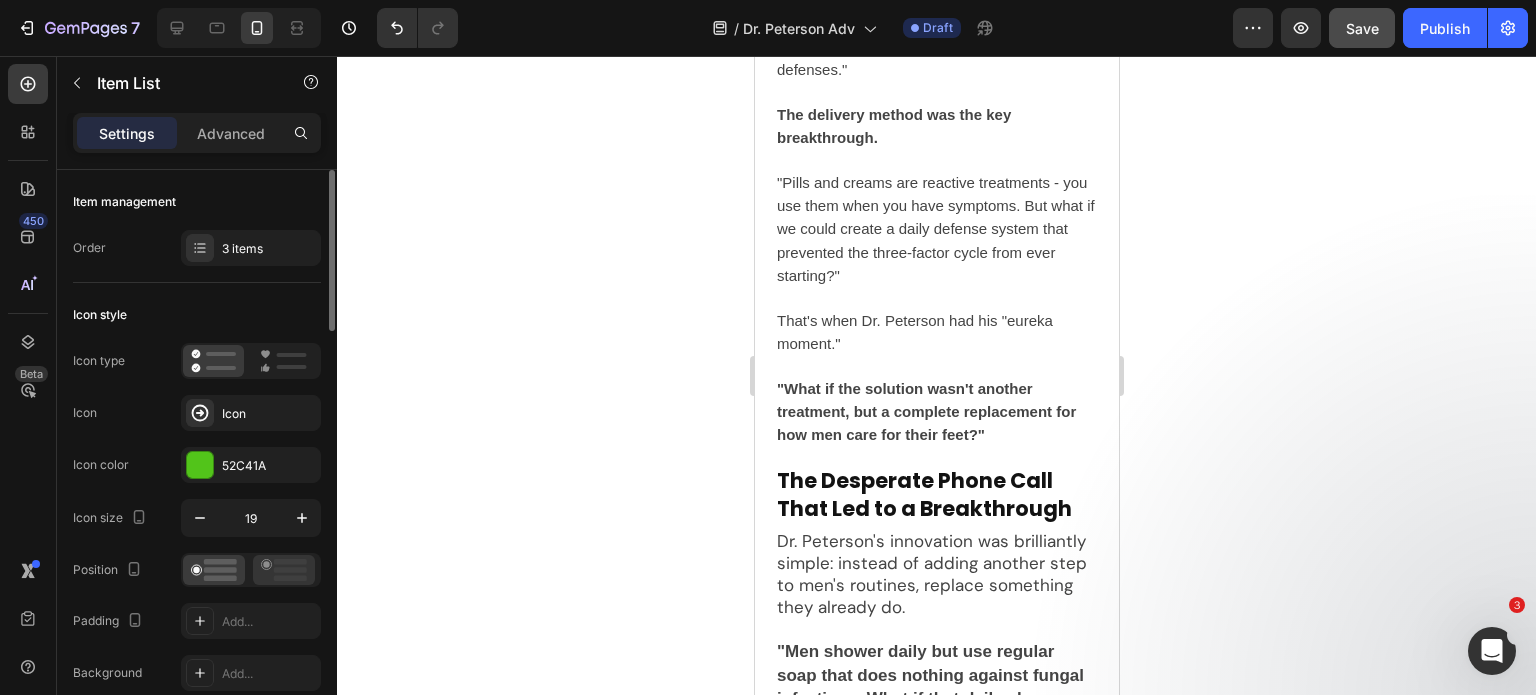 click 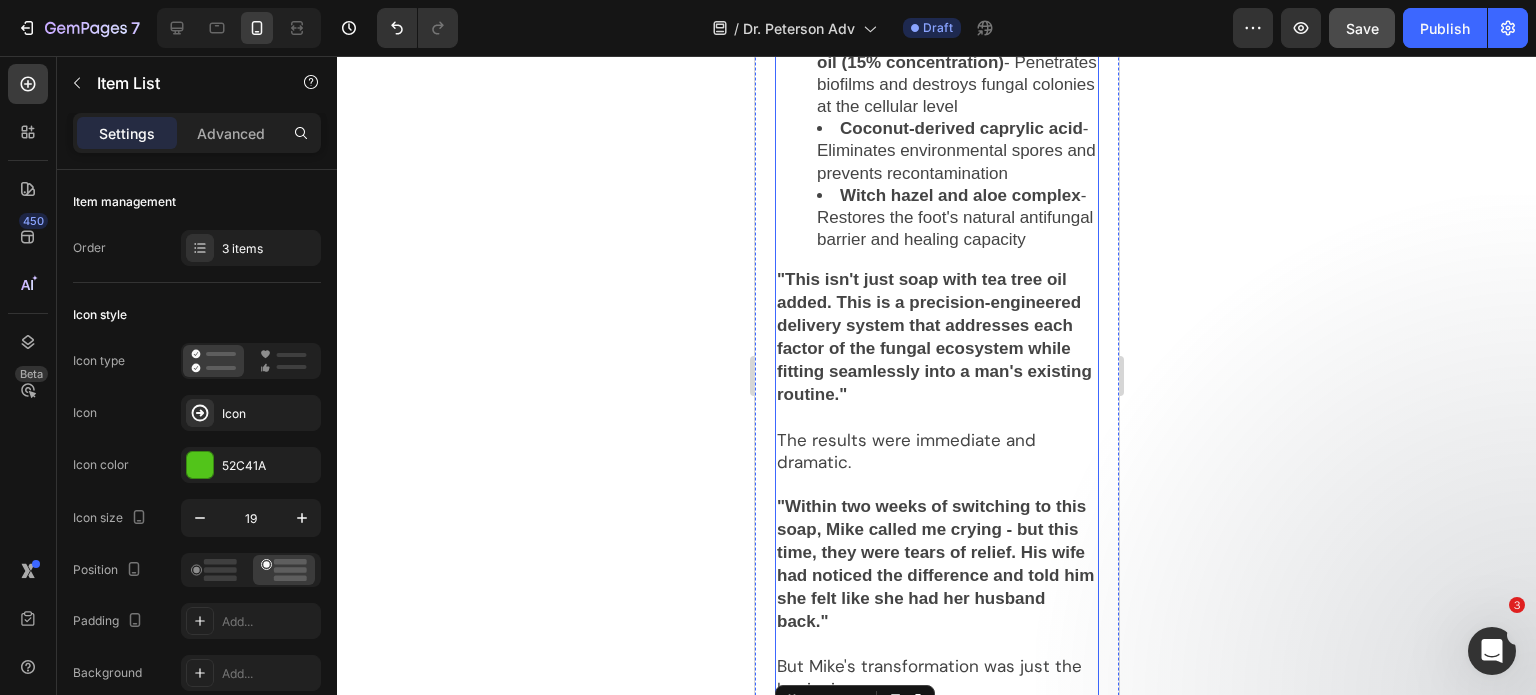 scroll, scrollTop: 5887, scrollLeft: 0, axis: vertical 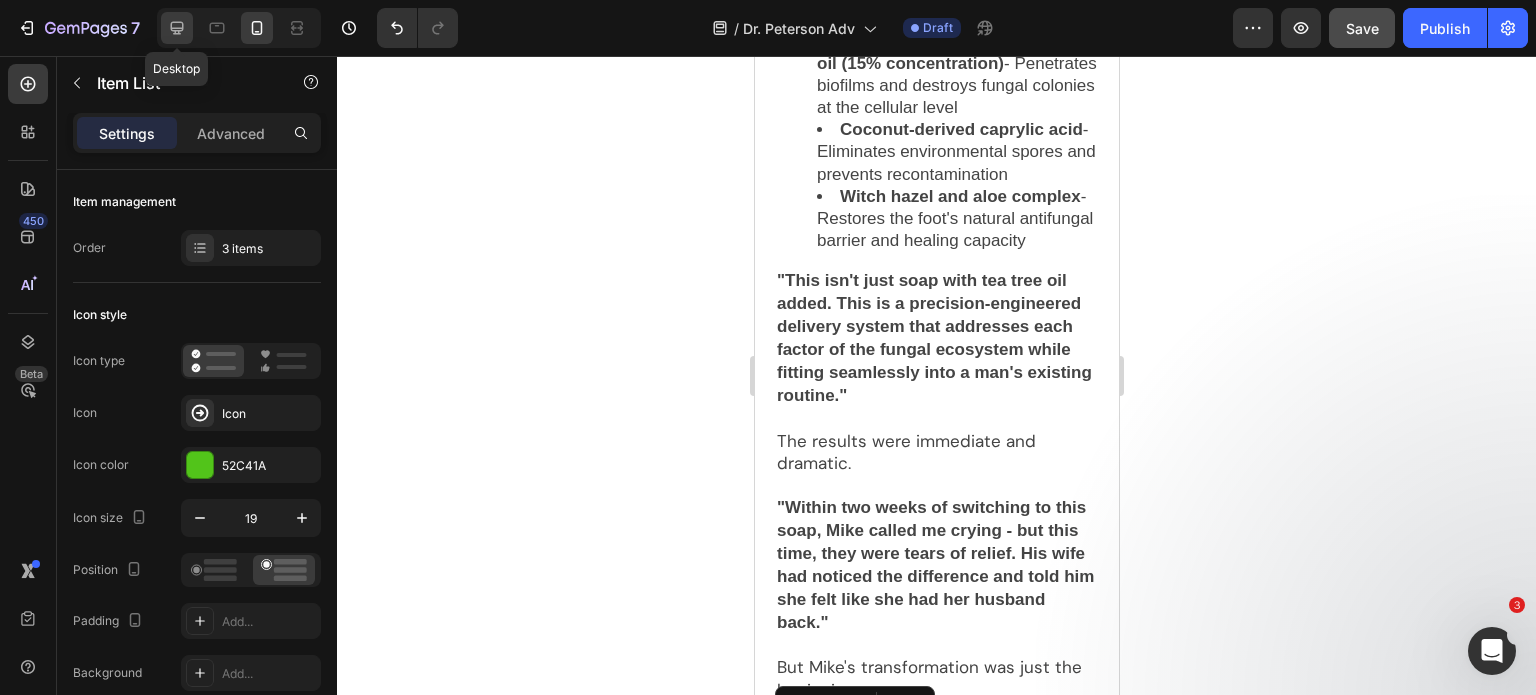 click 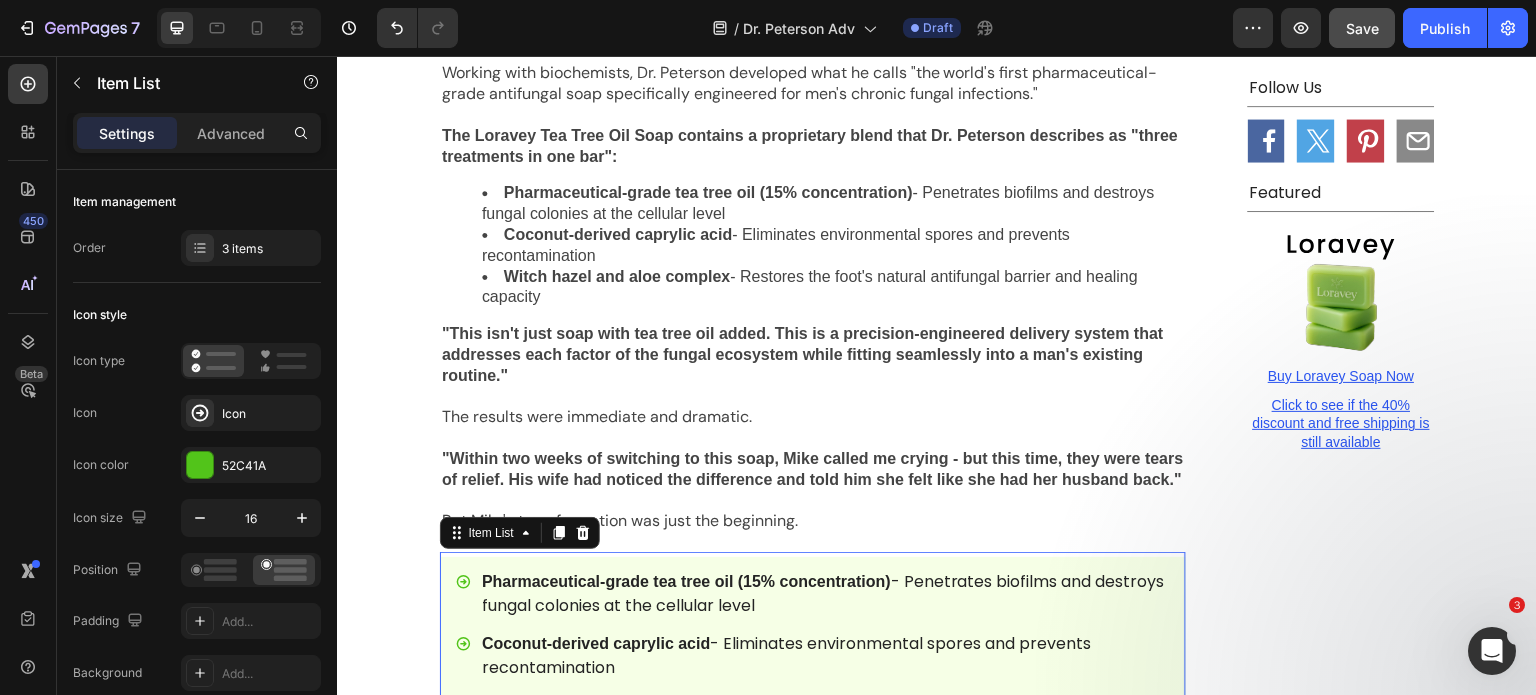 scroll, scrollTop: 4597, scrollLeft: 0, axis: vertical 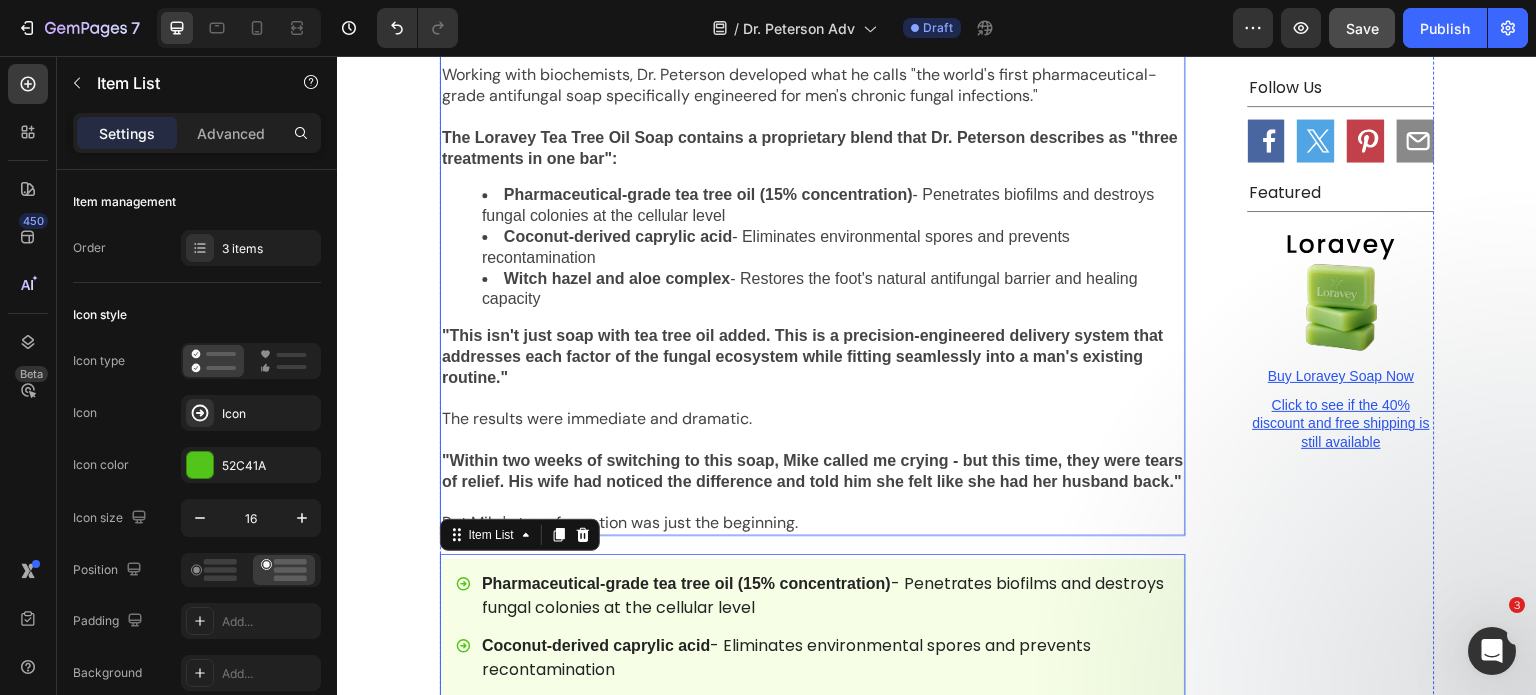 click at bounding box center [813, 503] 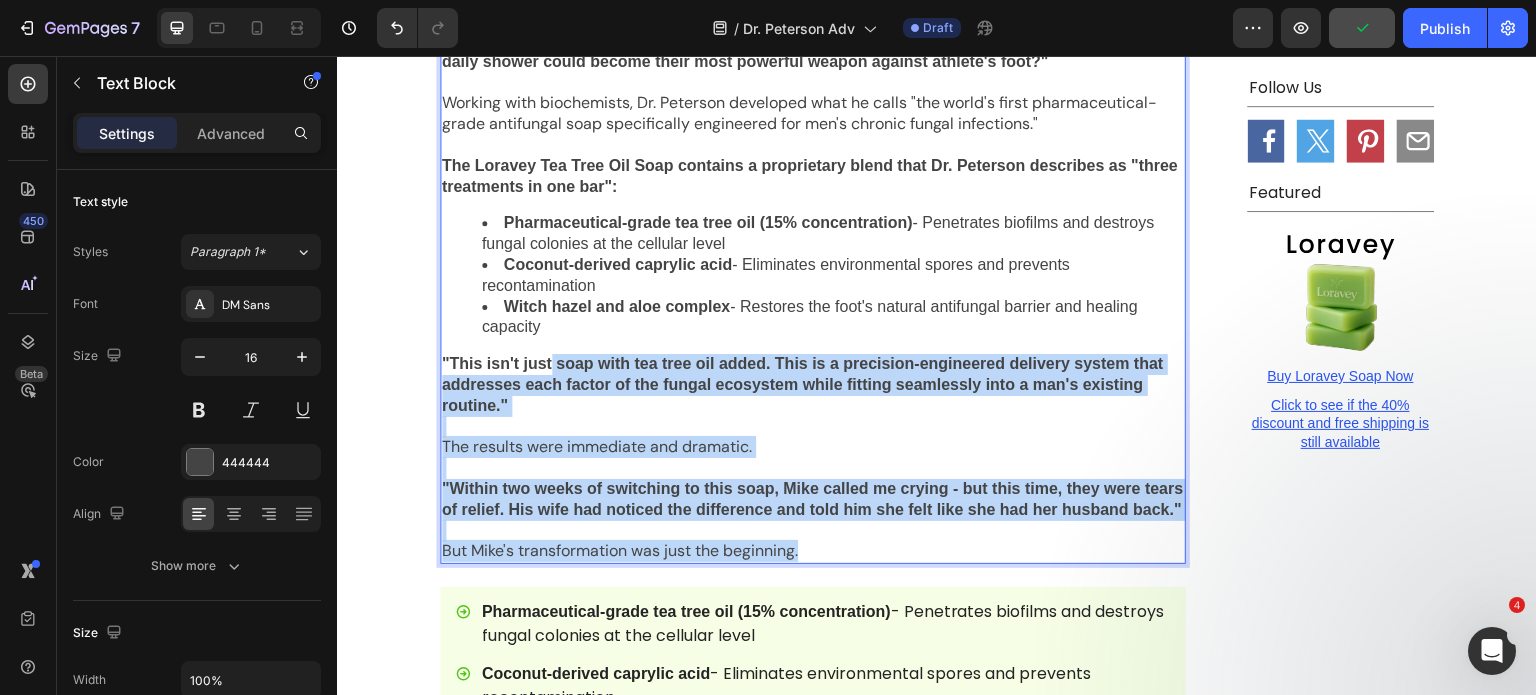 scroll, scrollTop: 4561, scrollLeft: 0, axis: vertical 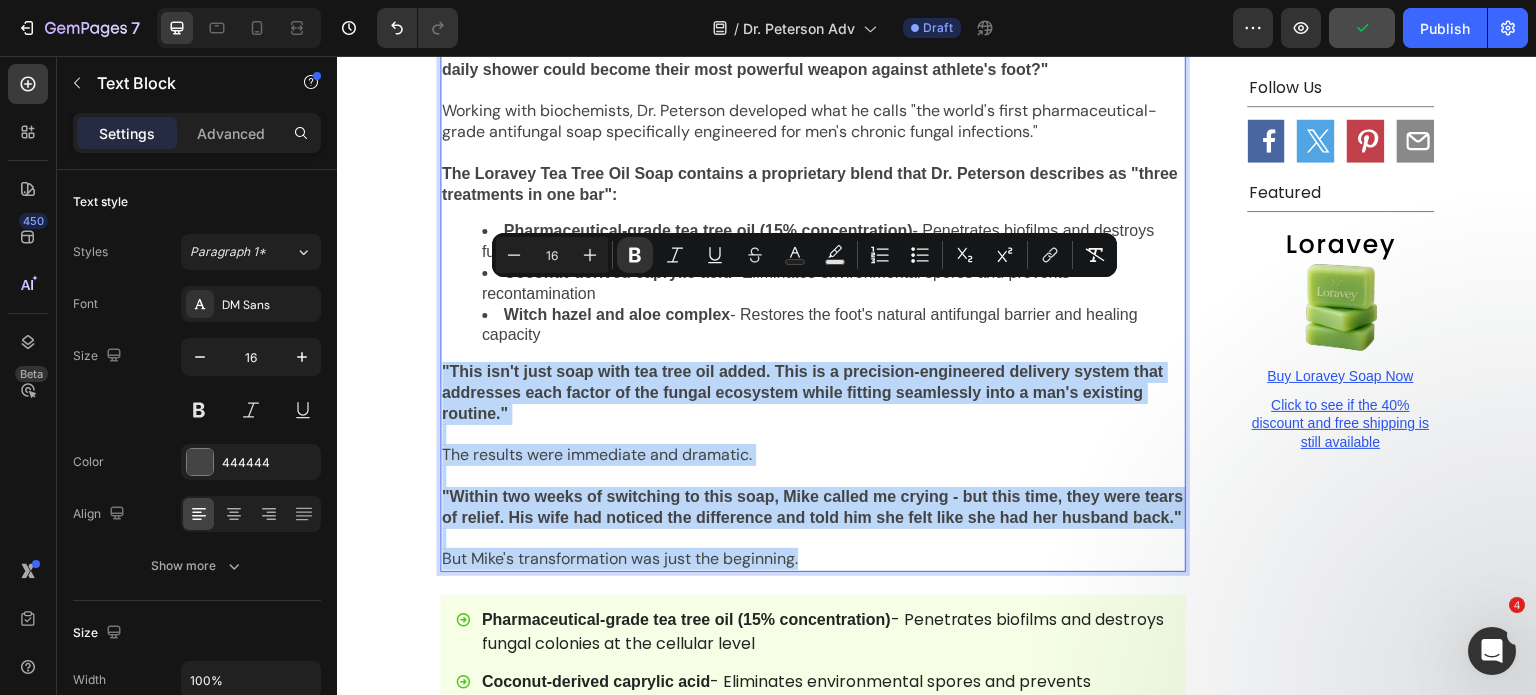 drag, startPoint x: 820, startPoint y: 428, endPoint x: 431, endPoint y: 293, distance: 411.75964 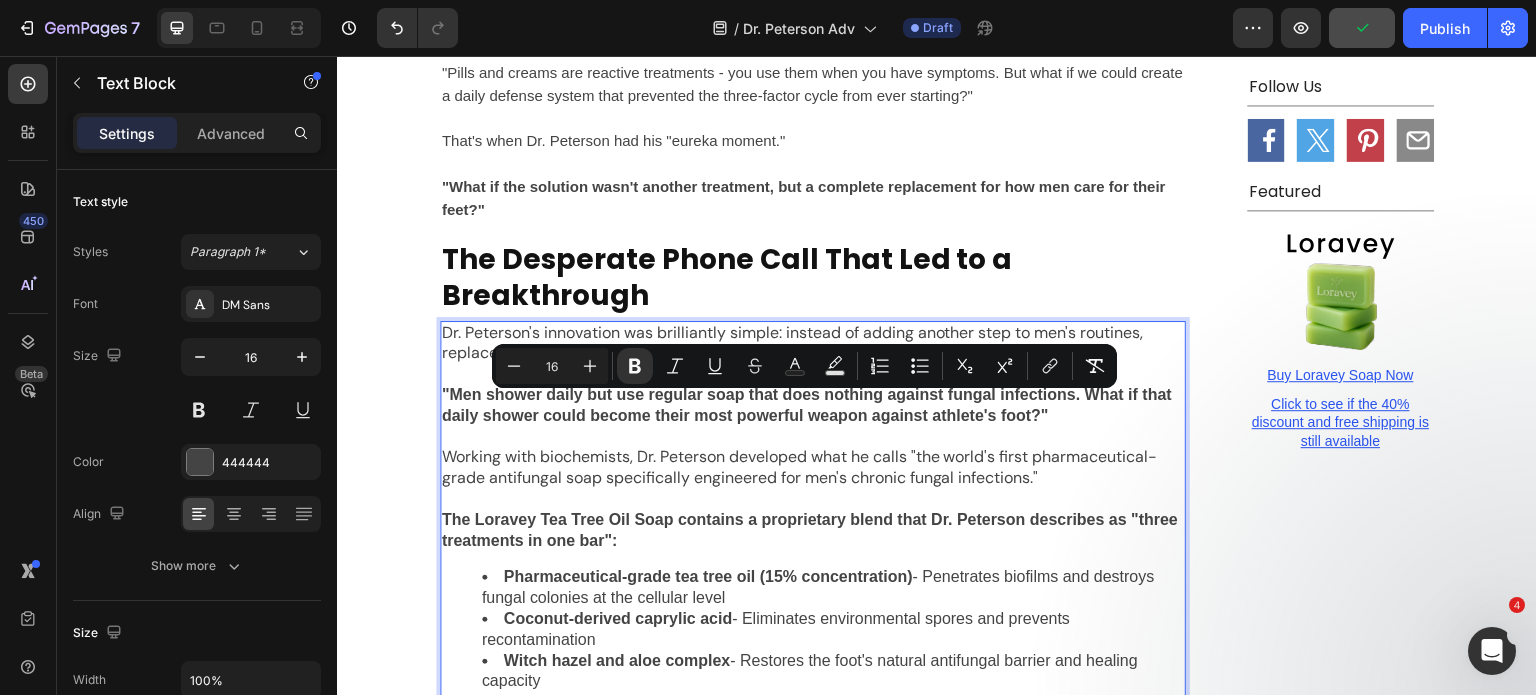 scroll, scrollTop: 4161, scrollLeft: 0, axis: vertical 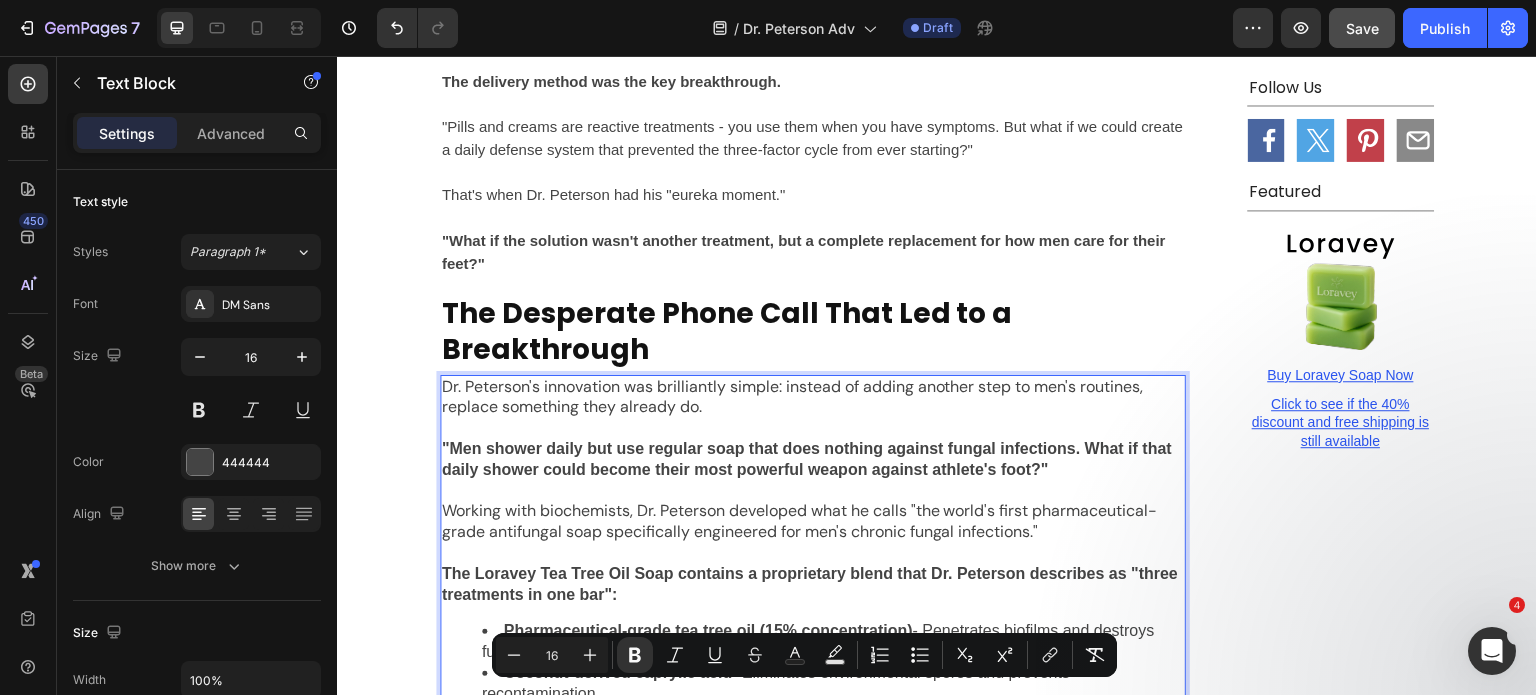 click on ""Men shower daily but use regular soap that does nothing against fungal infections. What if that daily shower could become their most powerful weapon against athlete's foot?"" at bounding box center [807, 459] 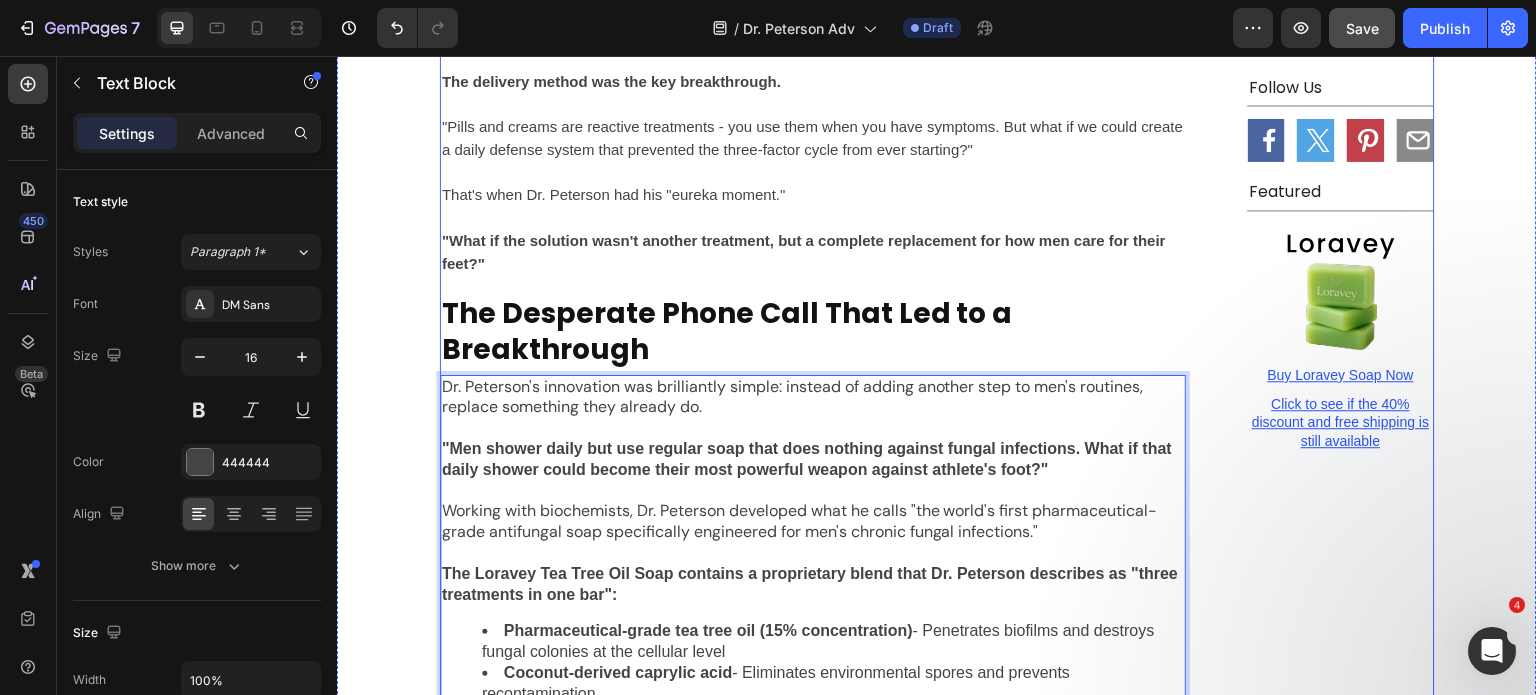 click on "Home › Health ›  [UNIVERSITY] Breakthrough Text Block [UNIVERSITY] Podiatrist Reveals:  Why Men's Athlete's Foot Treatments Fail 95% of the Time -  And The $12 Soap That's Finally Ending the Nightmare Heading Over 50,000 men have discovered the "shower soap solution" that destroys chronic fungal infections while they wash - without creams, prescriptions, or side effects Text Block Image Image Friday, Aug 1st By [FIRST] [LAST] Text block Row [FIRST] [LAST], a 42-year-old construction foreman from [CITY], stood frozen in his garage, staring at his work boots like they were ticking time bombs.   His wife had just cornered him after dinner with a look he'd never seen before - part disgust, part desperate concern.   "[FIRST], I can't take this anymore,"  she said, gesturing toward his feet. "The constant scratching is keeping me awake, you're leaving white flakes on the sheets, and the smell... I can't even walk into our bedroom anymore. You need to see someone."   The humiliation hit him like a sledgehammer to the gut." at bounding box center [813, 376] 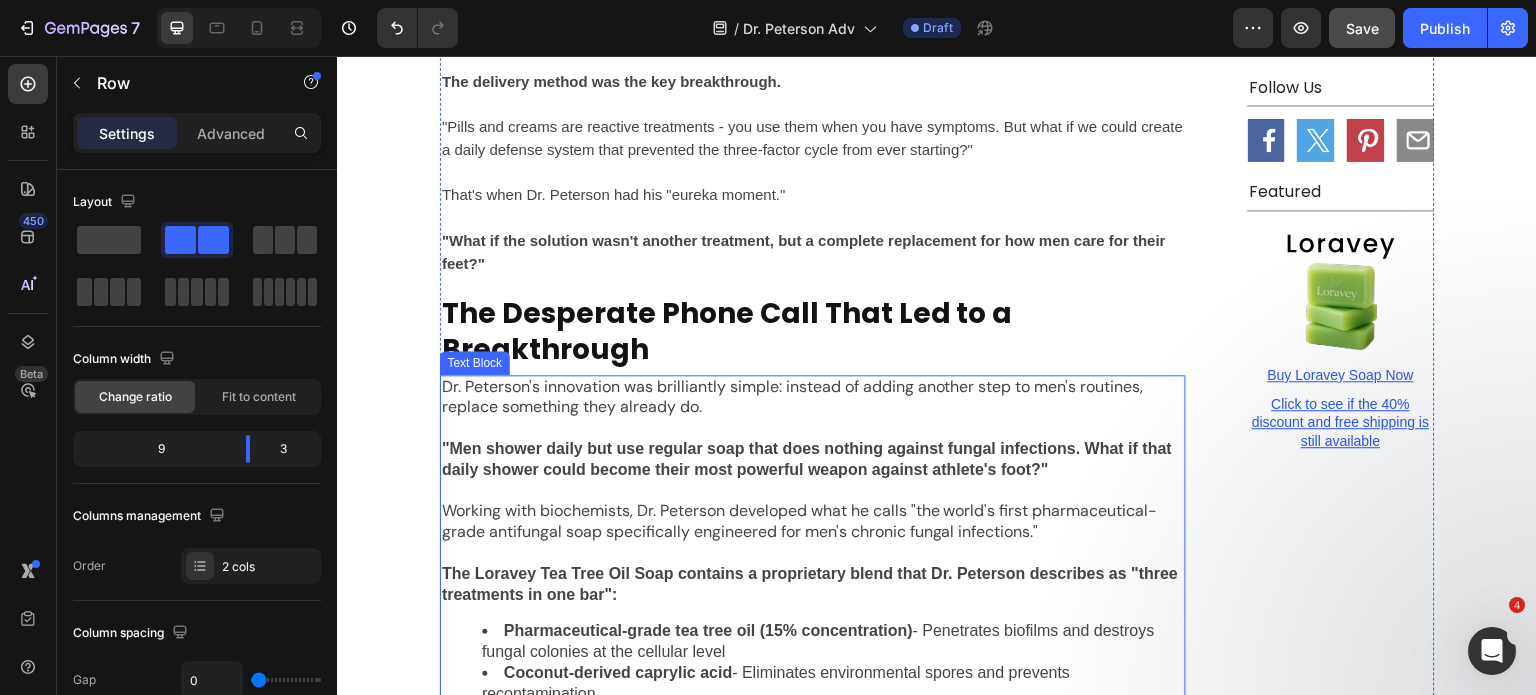 click on ""Men shower daily but use regular soap that does nothing against fungal infections. What if that daily shower could become their most powerful weapon against athlete's foot?"" at bounding box center (807, 459) 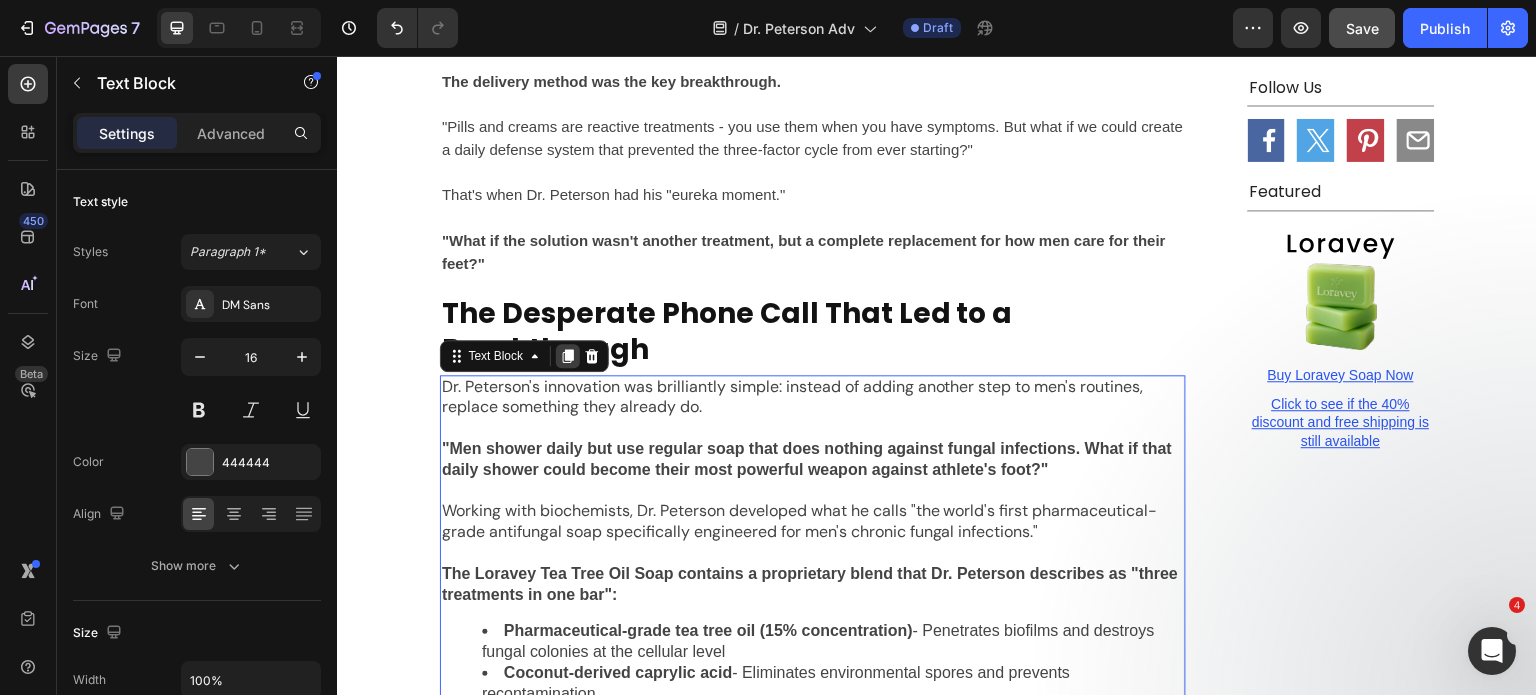 click 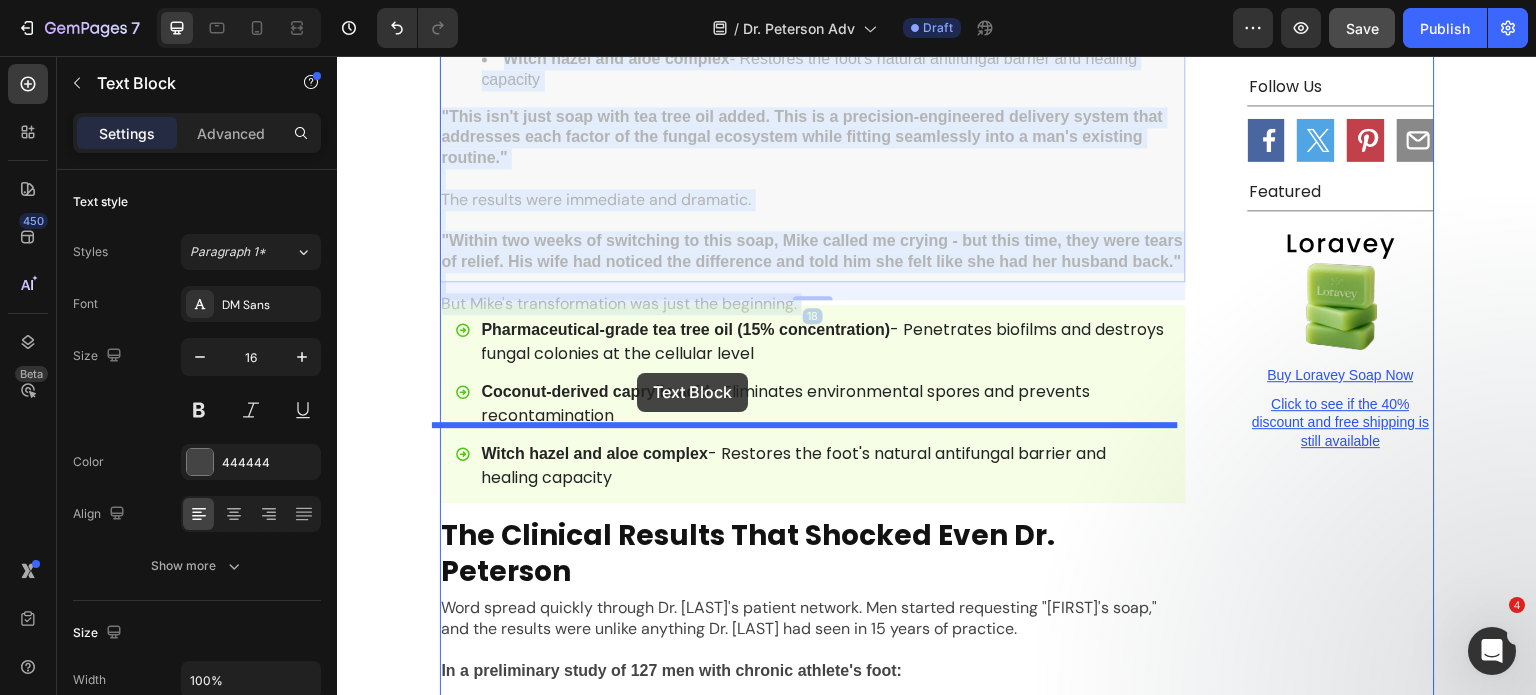 drag, startPoint x: 592, startPoint y: 301, endPoint x: 637, endPoint y: 374, distance: 85.75546 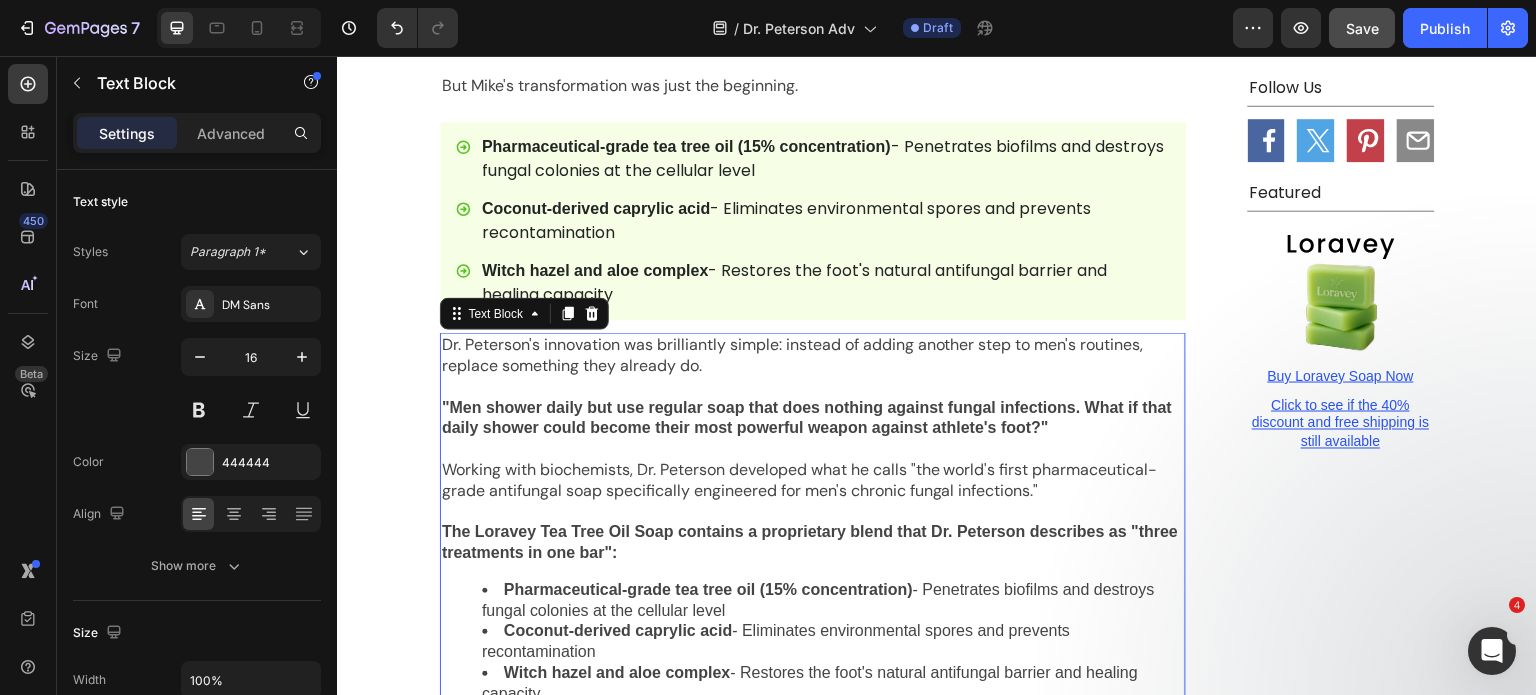 scroll, scrollTop: 5078, scrollLeft: 0, axis: vertical 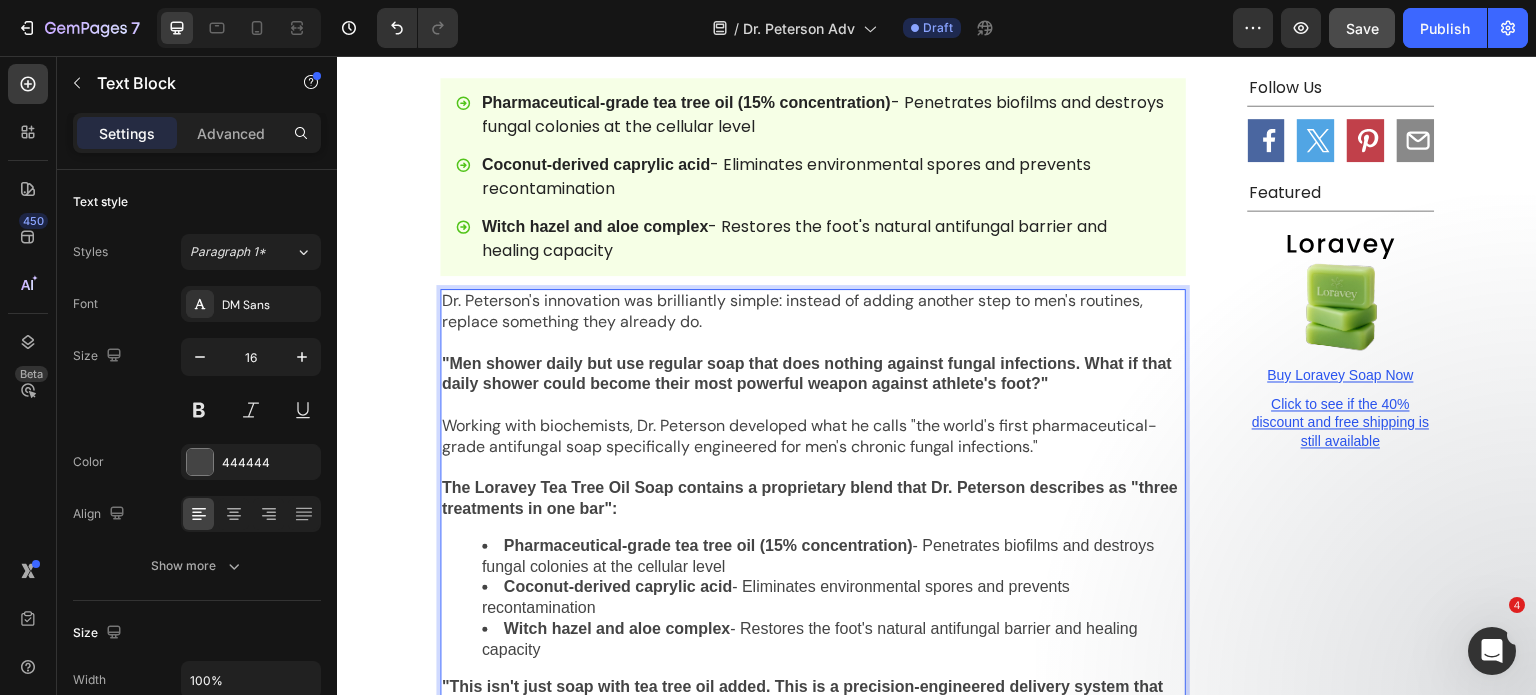 click on "Witch hazel and aloe complex" at bounding box center [617, 628] 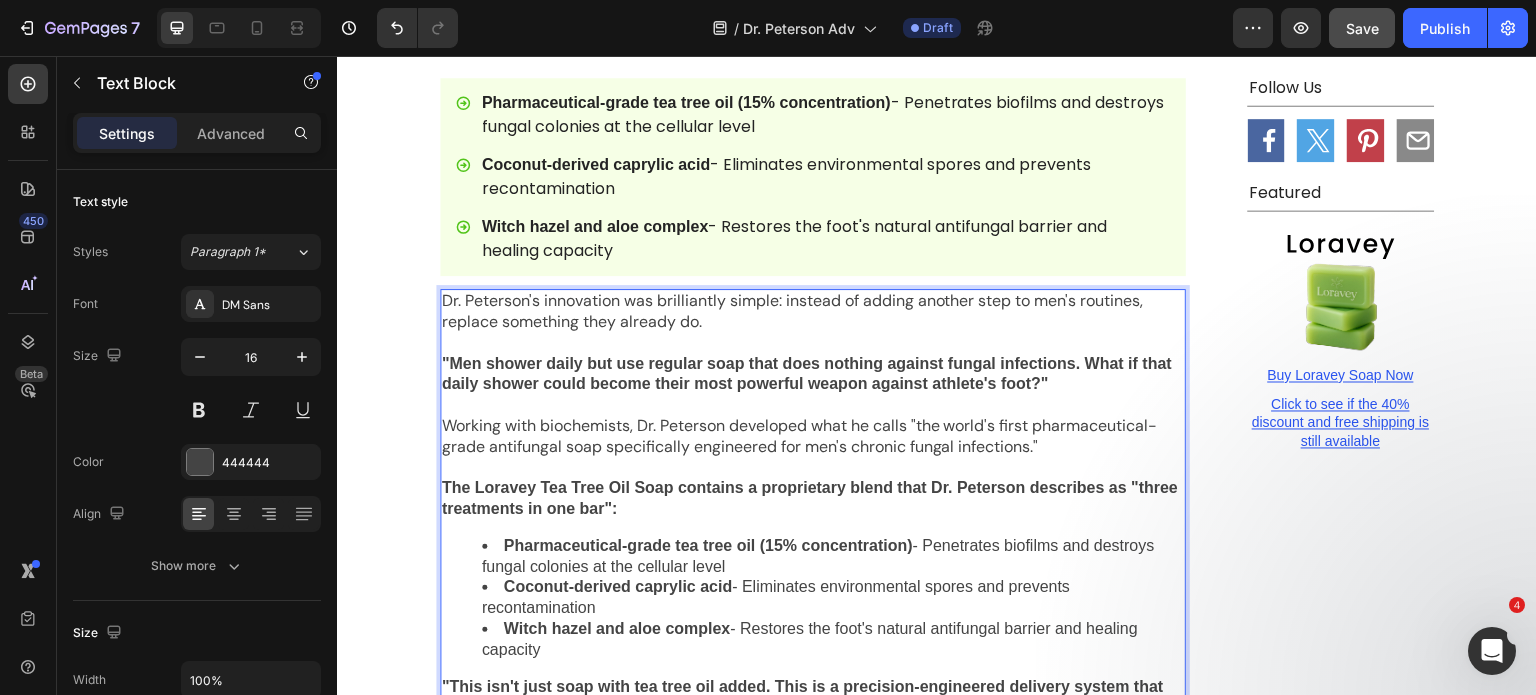 drag, startPoint x: 550, startPoint y: 547, endPoint x: 433, endPoint y: 212, distance: 354.84363 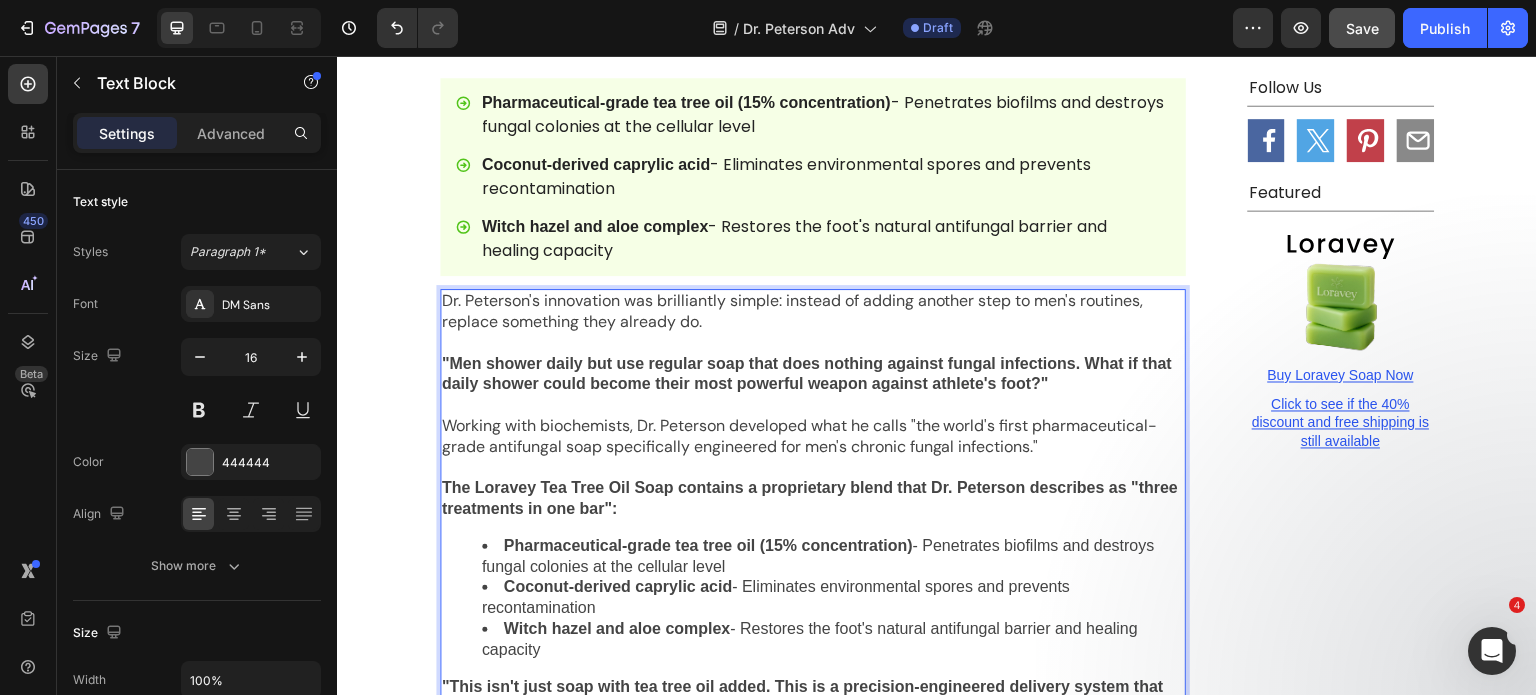 click on "Dr. [LAST] innovation was brilliantly simple: instead of adding another step to men's routines, replace something they already do. "Men shower daily but use regular soap that does nothing against fungal infections. What if that daily shower could become their most powerful weapon against athlete's foot?" Working with biochemists, Dr. [LAST] developed what he calls "the world's first pharmaceutical-grade antifungal soap specifically engineered for men's chronic fungal infections." The Loravey Tea Tree Oil Soap contains a proprietary blend that Dr. [LAST] describes as "three treatments in one bar": Pharmaceutical-grade tea tree oil (15% concentration)  - Penetrates biofilms and destroys fungal colonies at the cellular level Coconut-derived caprylic acid  - Eliminates environmental spores and prevents recontamination Witch hazel and aloe complex  - Restores the foot's natural antifungal barrier and healing capacity The results were immediate and dramatic. But Mike's transformation was just the beginning." at bounding box center [813, 588] 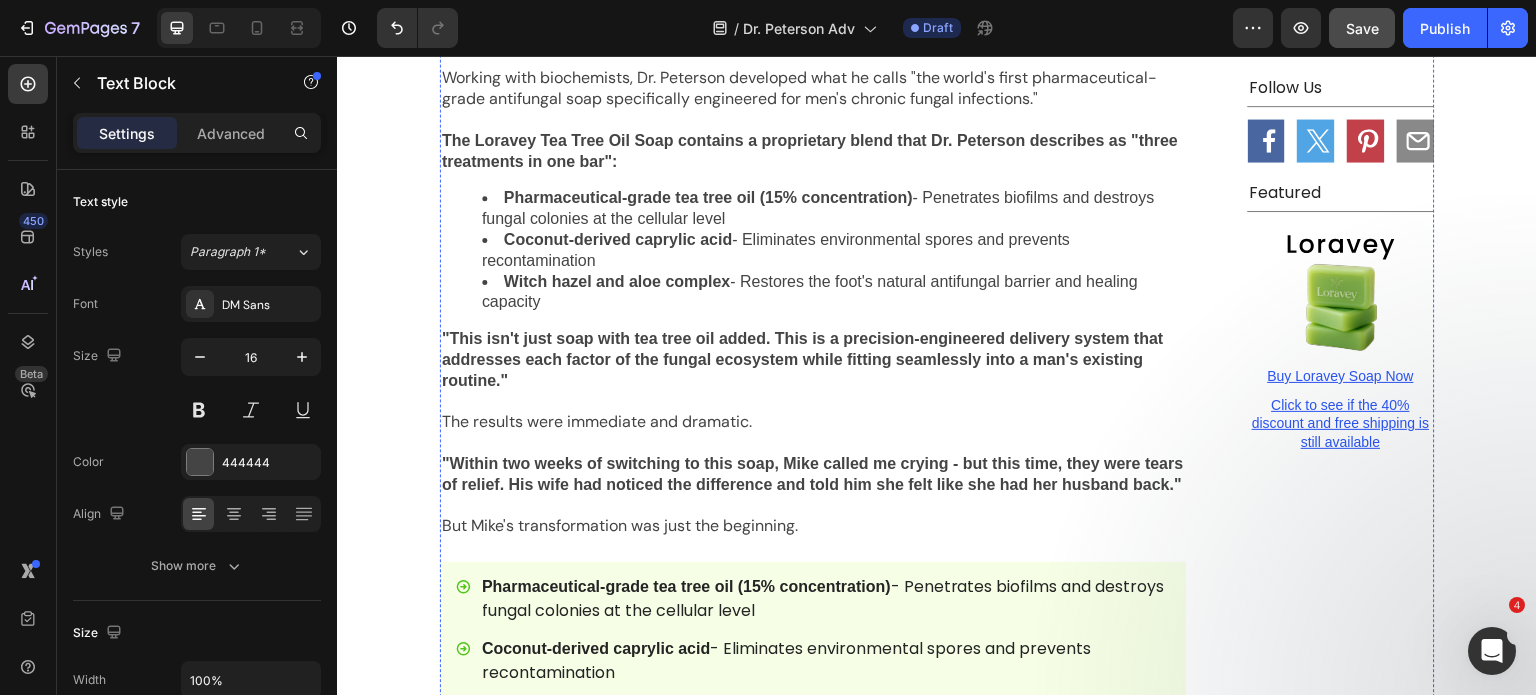 scroll, scrollTop: 4578, scrollLeft: 0, axis: vertical 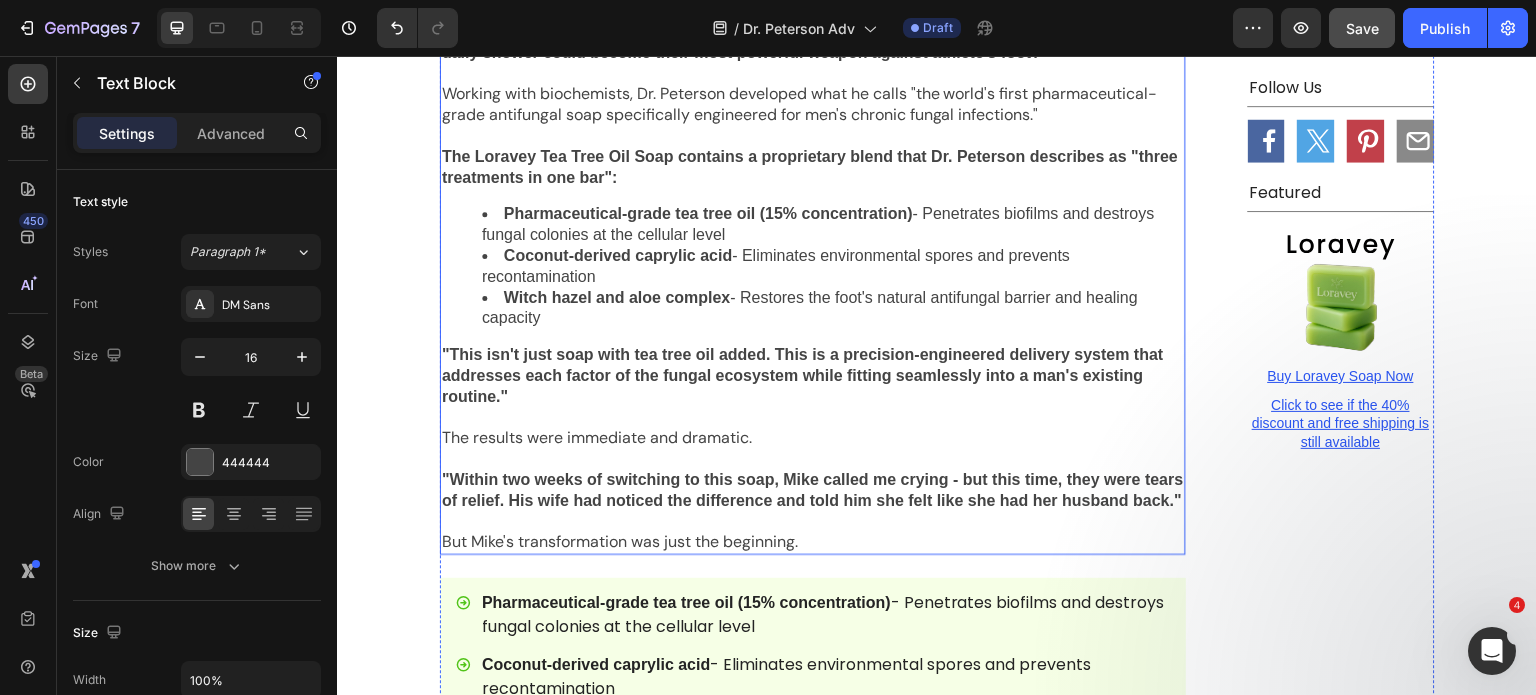 click at bounding box center (813, 522) 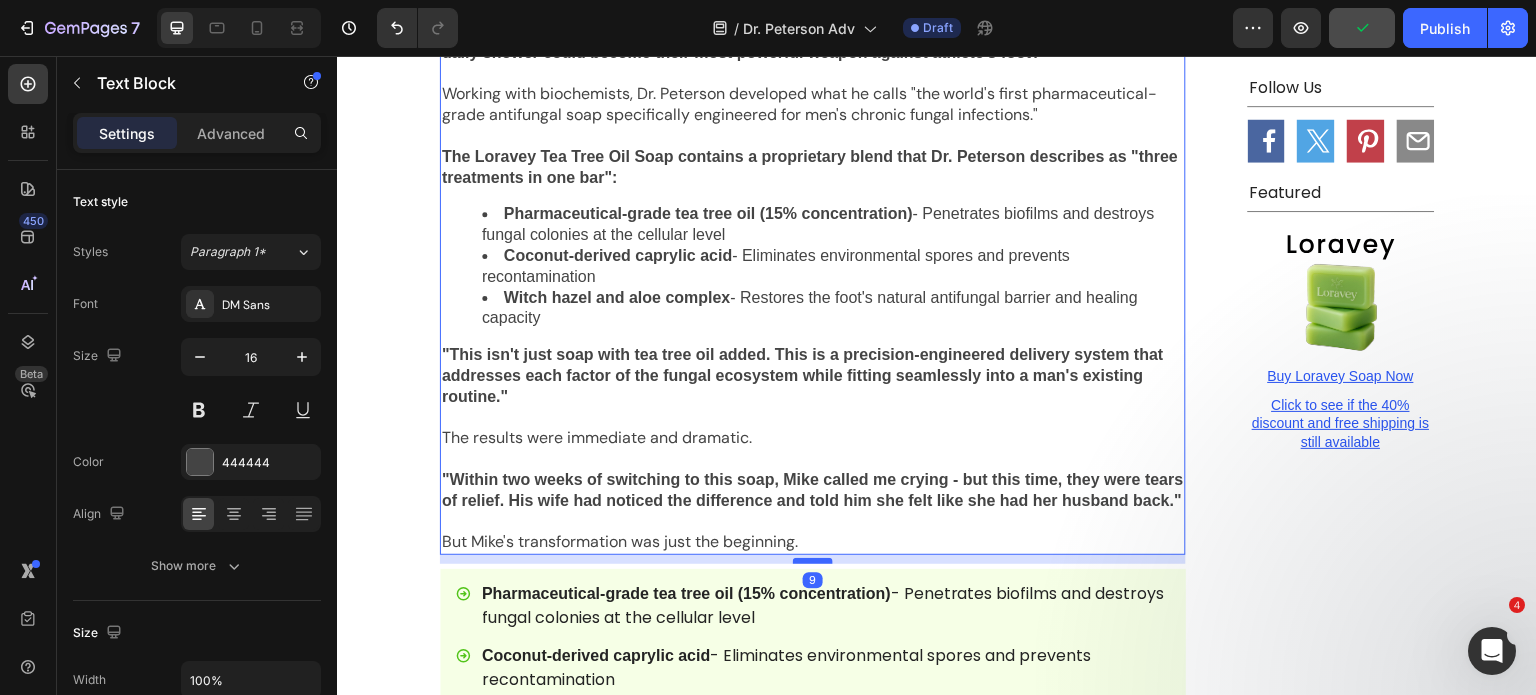 drag, startPoint x: 790, startPoint y: 476, endPoint x: 799, endPoint y: 467, distance: 12.727922 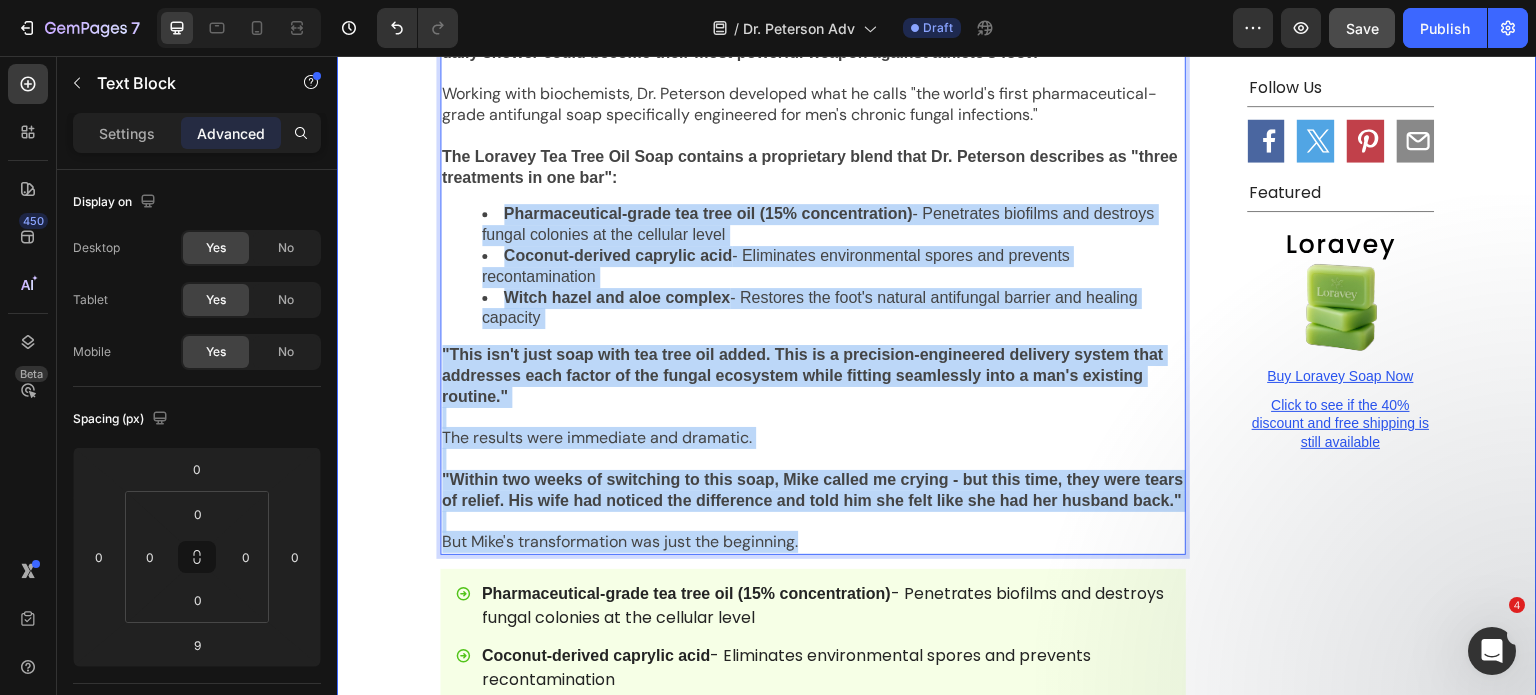 drag, startPoint x: 802, startPoint y: 451, endPoint x: 396, endPoint y: 151, distance: 504.81284 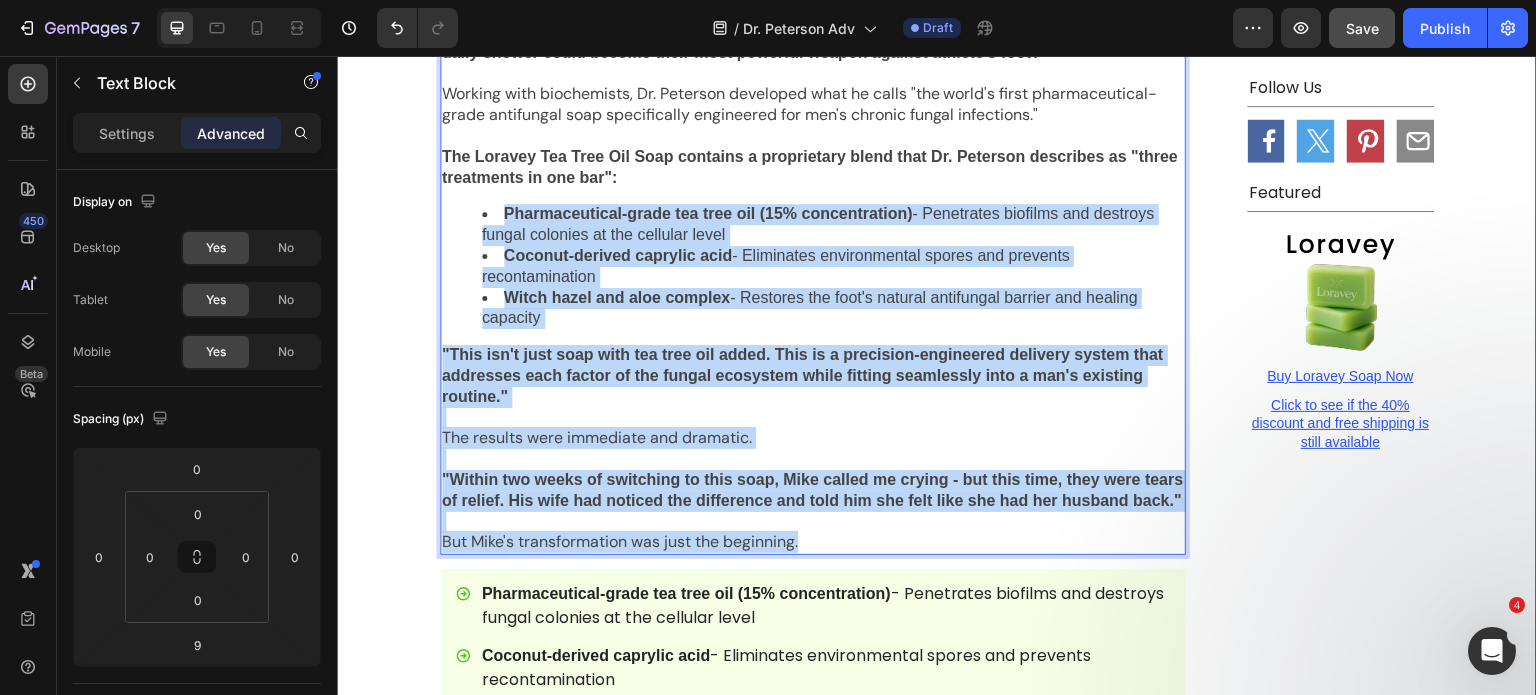 click on "STANDFORD DAILY  NEWS Heading Advertorial Text Block Row Row Home › Health ›  [UNIVERSITY] Breakthrough Text Block [UNIVERSITY] Podiatrist Reveals:  Why Men's Athlete's Foot Treatments Fail 95% of the Time -  And The $12 Soap That's Finally Ending the Nightmare Heading Over 50,000 men have discovered the "shower soap solution" that destroys chronic fungal infections while they wash - without creams, prescriptions, or side effects Text Block Image Image Friday, Aug 1st By [FIRST] [LAST] Text block Row [FIRST] [LAST], a 42-year-old construction foreman from [CITY], stood frozen in his garage, staring at his work boots like they were ticking time bombs.   His wife had just cornered him after dinner with a look he'd never seen before - part disgust, part desperate concern.   "[FIRST], I can't take this anymore,"    The humiliation hit him like a sledgehammer to the gut.     But according to [UNIVERSITY] podiatrist Dr. [LAST], what [FIRST] was experiencing wasn't a hygiene problem at all.       Text Block Heading" at bounding box center [937, 31] 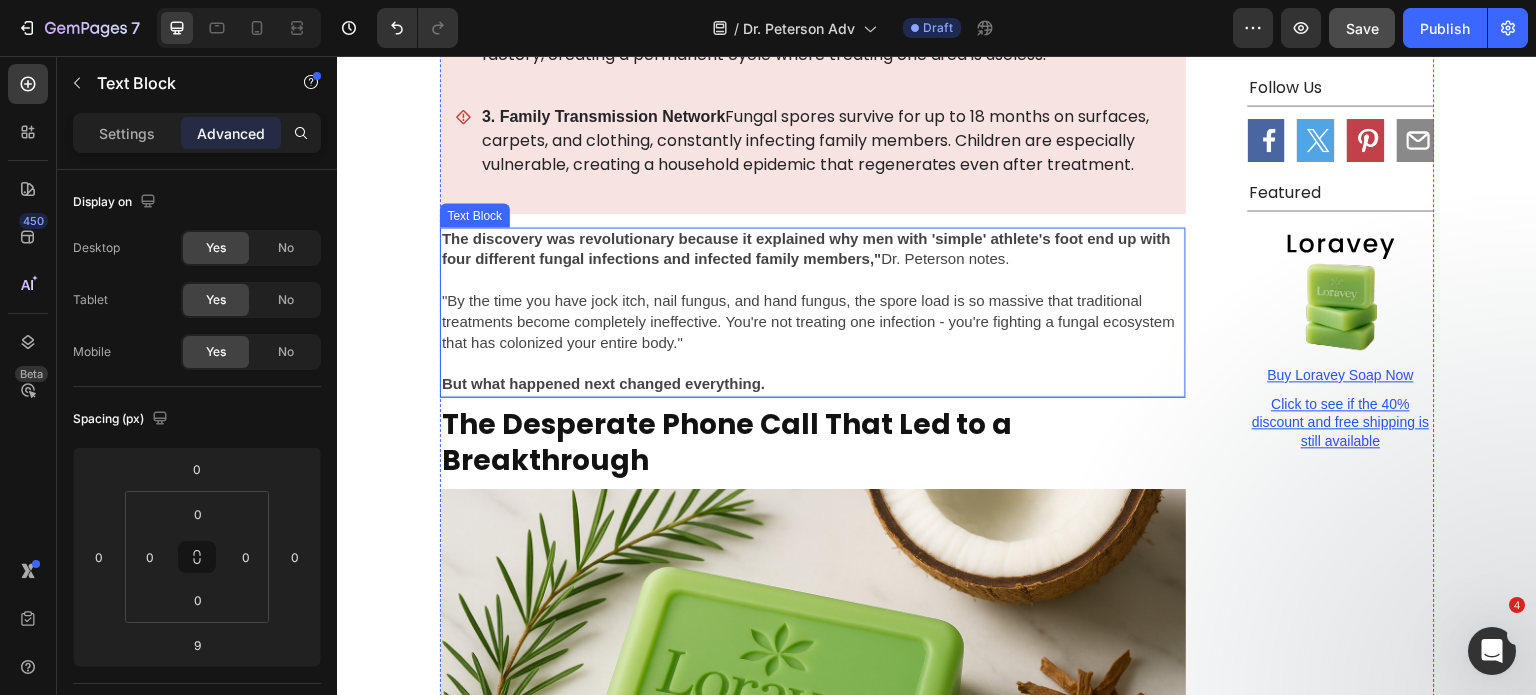 scroll, scrollTop: 2716, scrollLeft: 0, axis: vertical 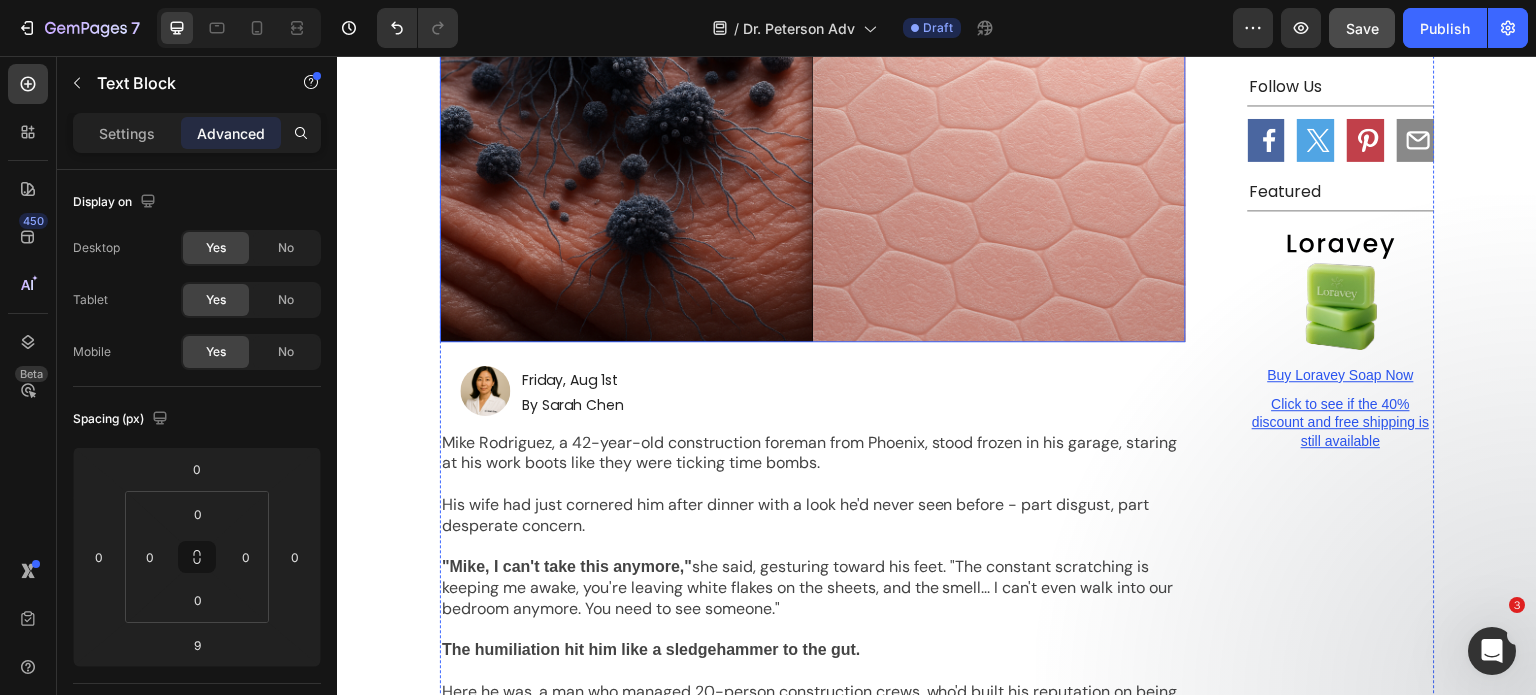 click at bounding box center [813, 133] 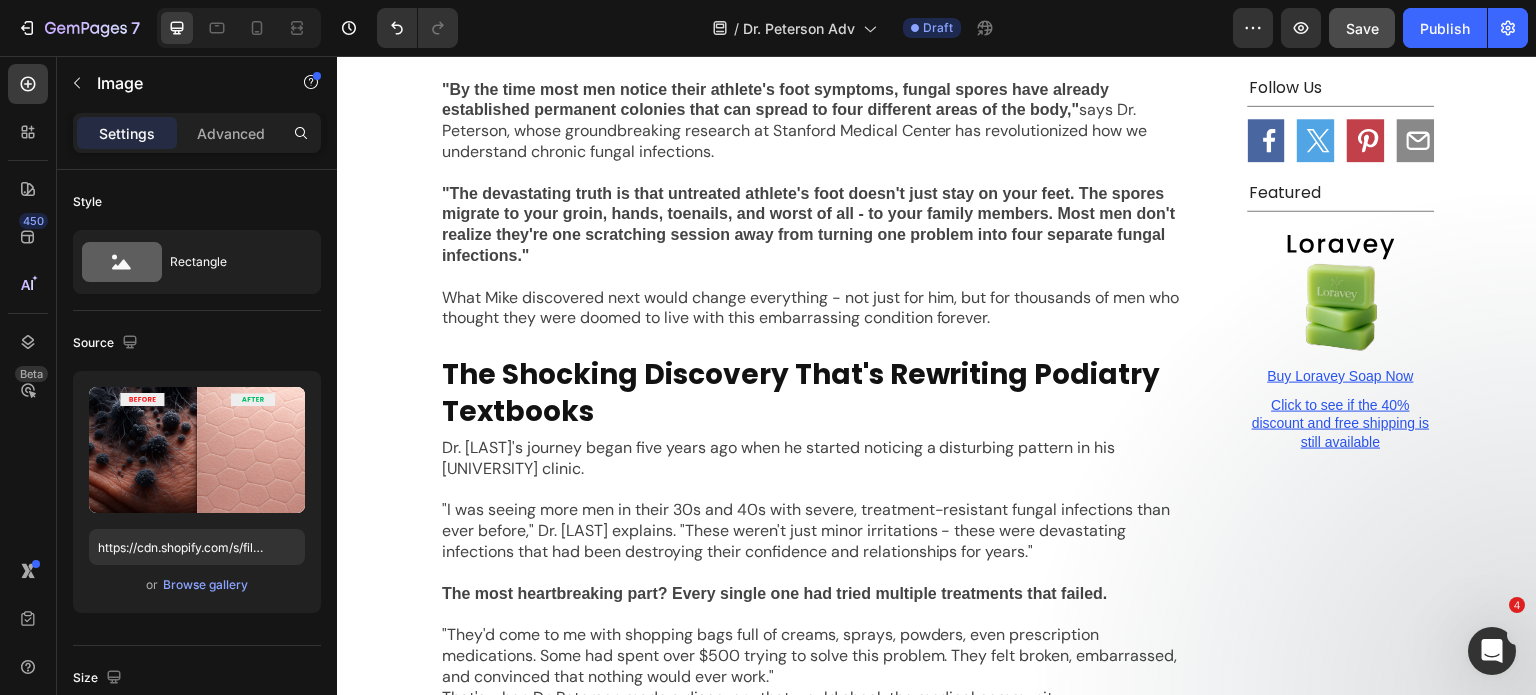 scroll, scrollTop: 1336, scrollLeft: 0, axis: vertical 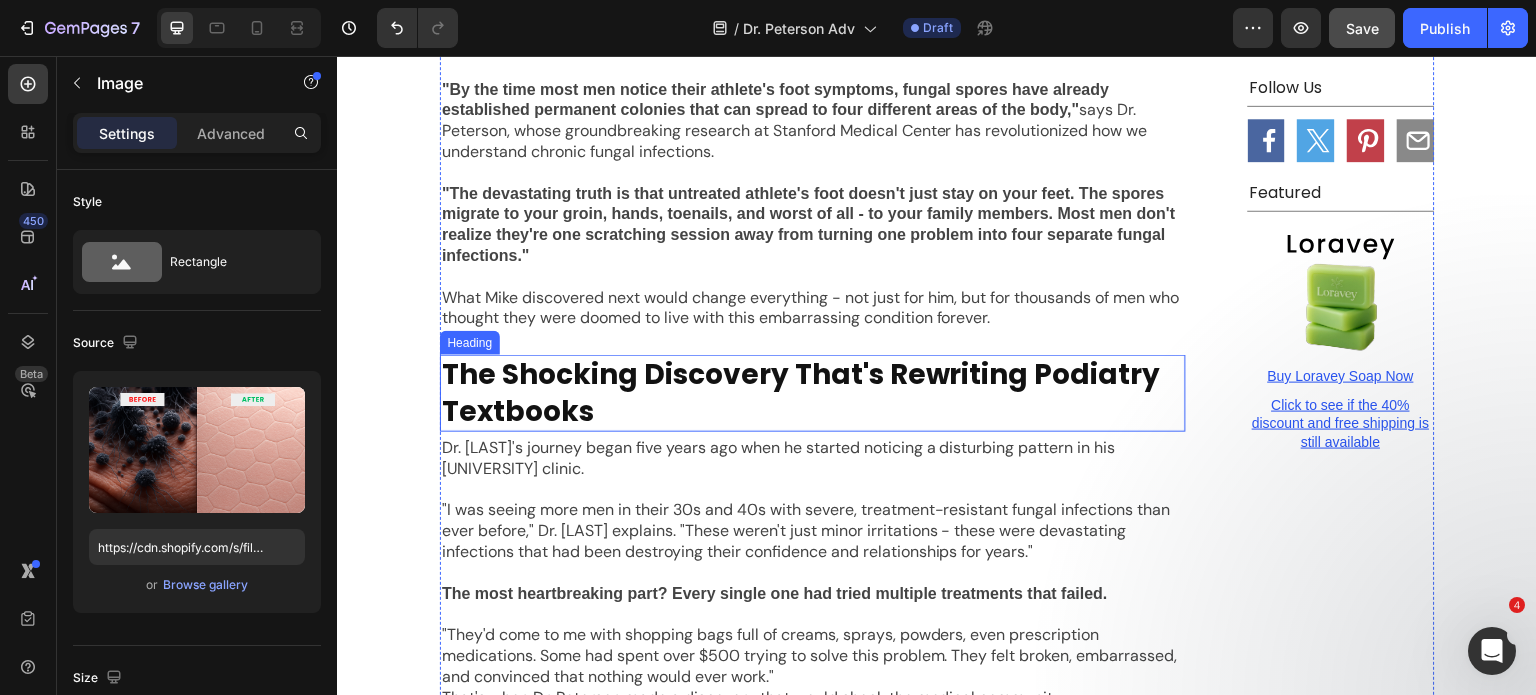 click on "The Shocking Discovery That's Rewriting Podiatry Textbooks" at bounding box center [813, 393] 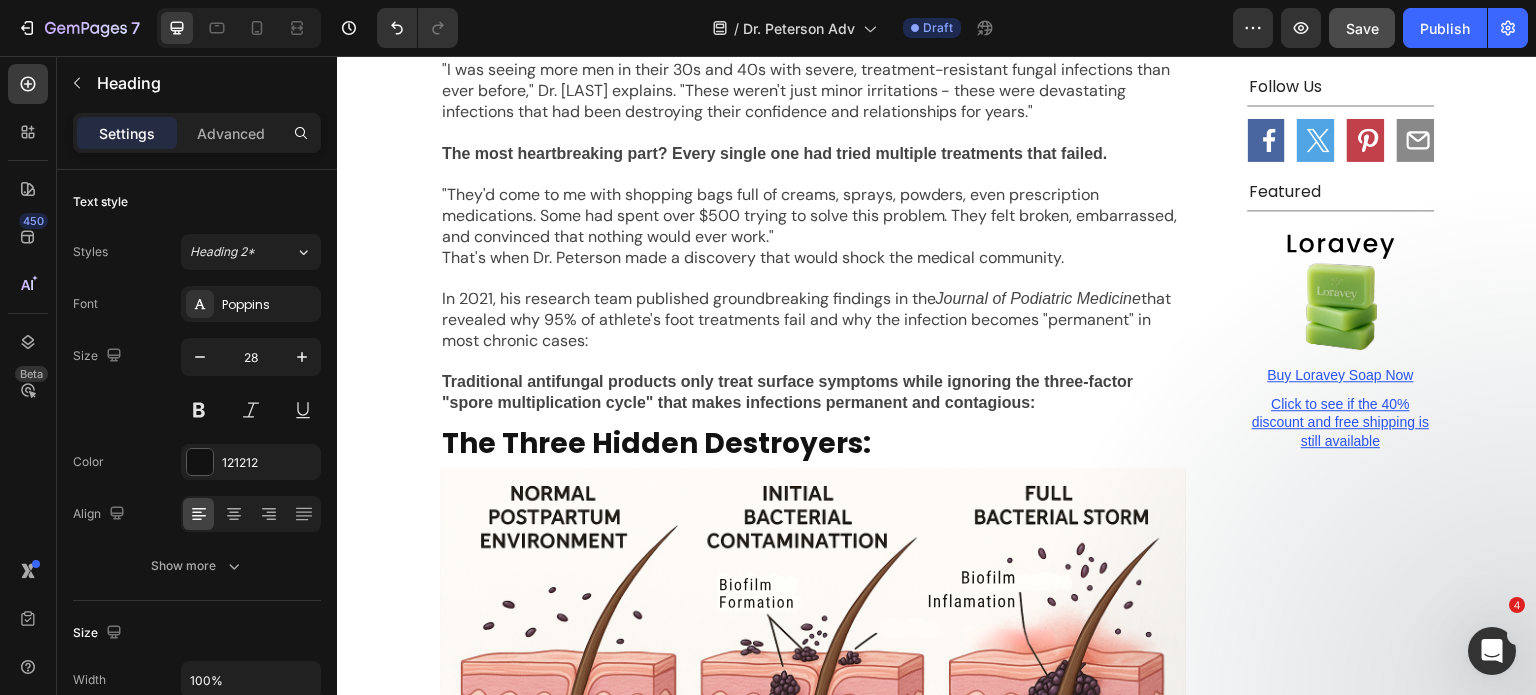 scroll, scrollTop: 1930, scrollLeft: 0, axis: vertical 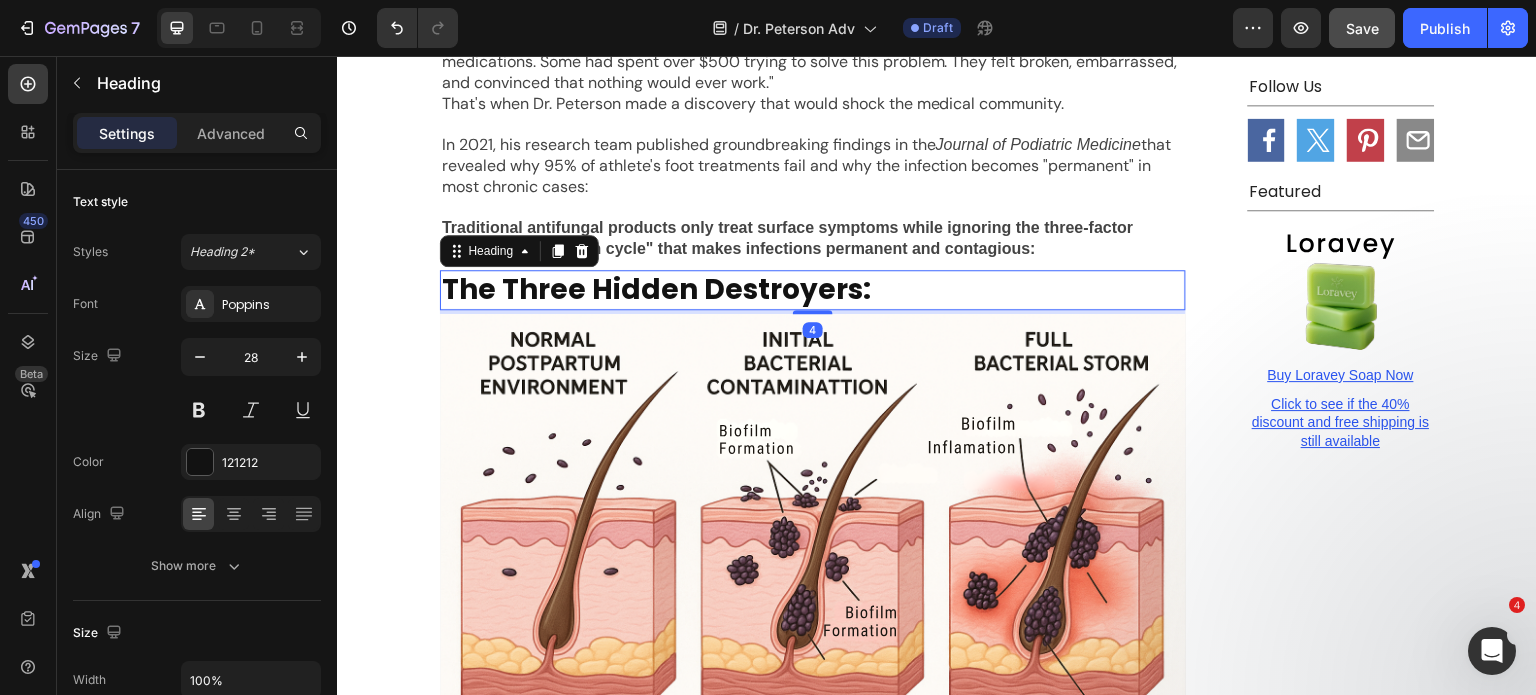 click on "The Three Hidden Destroyers: Heading   4" at bounding box center [813, 290] 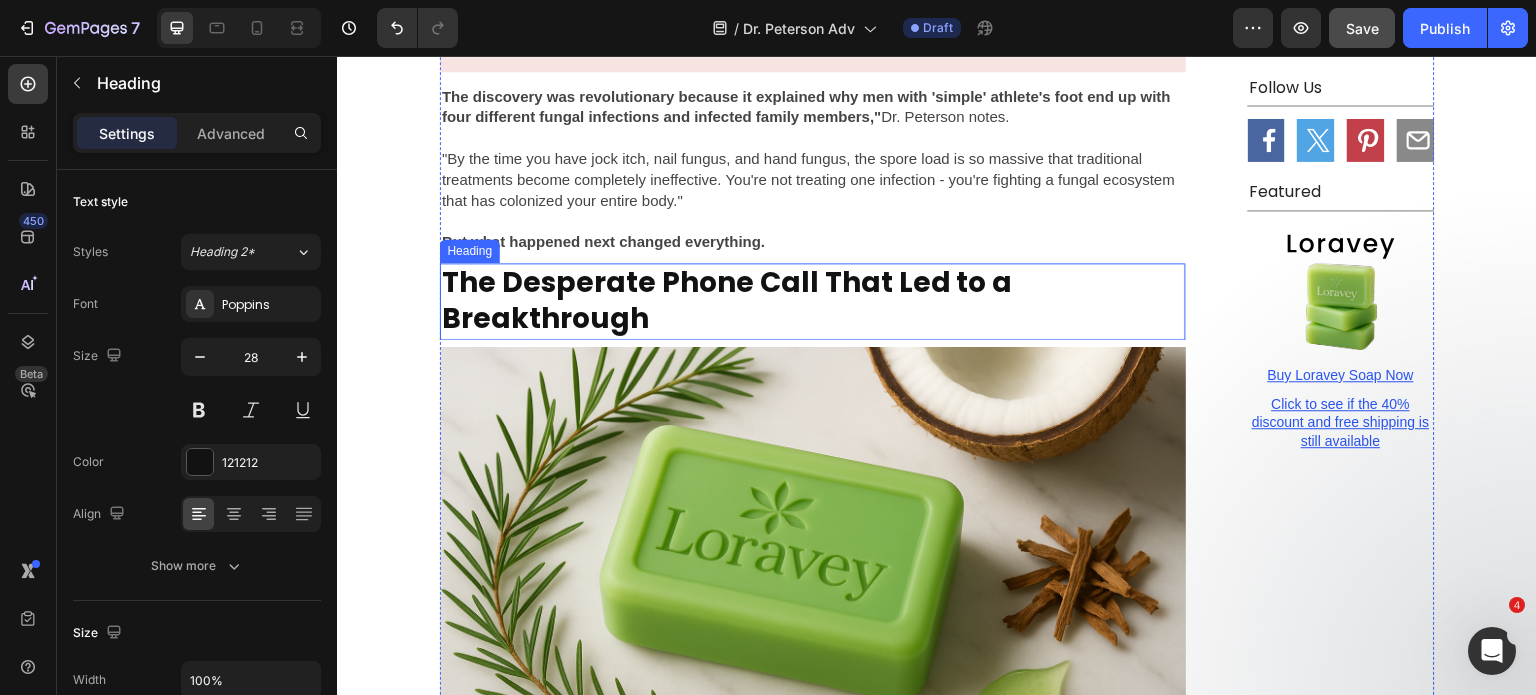 click on "The Desperate Phone Call That Led to a Breakthrough" at bounding box center (813, 301) 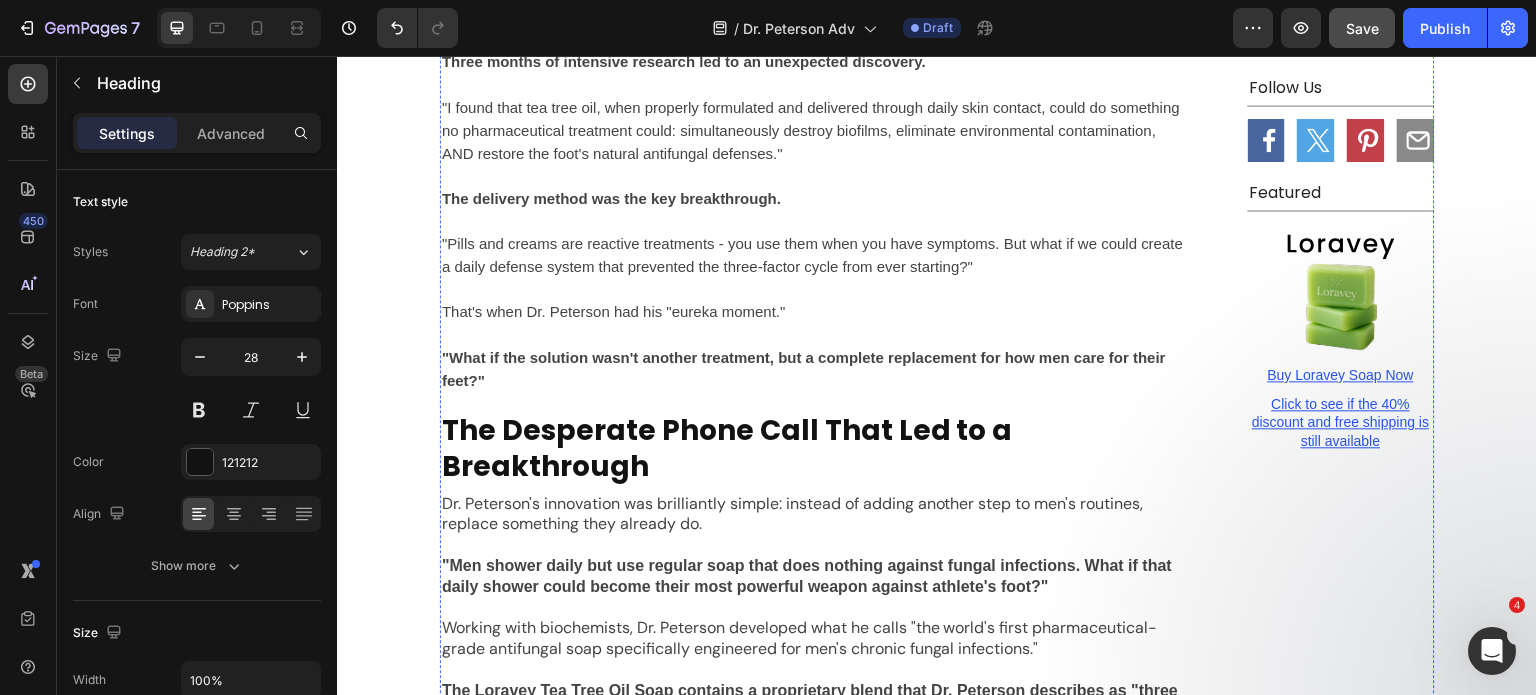 scroll, scrollTop: 4016, scrollLeft: 0, axis: vertical 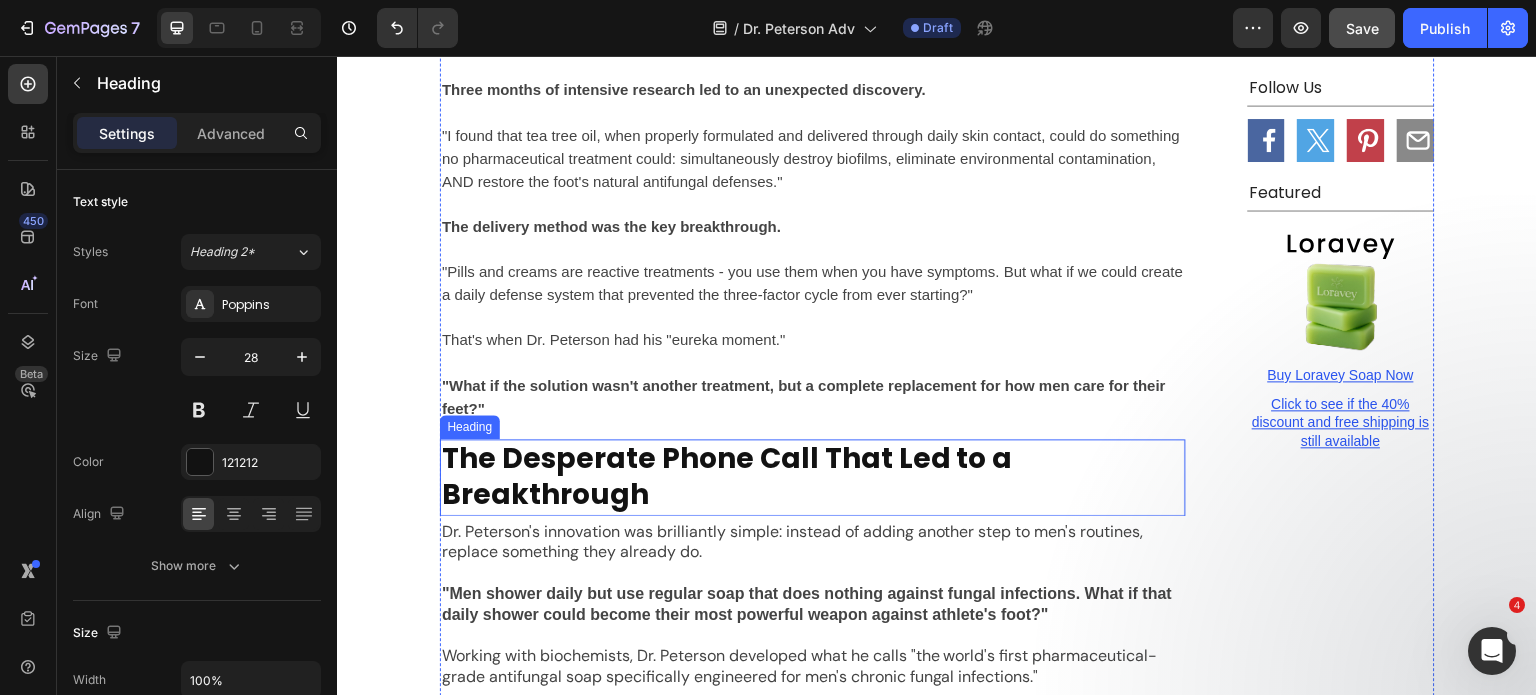 click on "The Desperate Phone Call That Led to a Breakthrough" at bounding box center (813, 477) 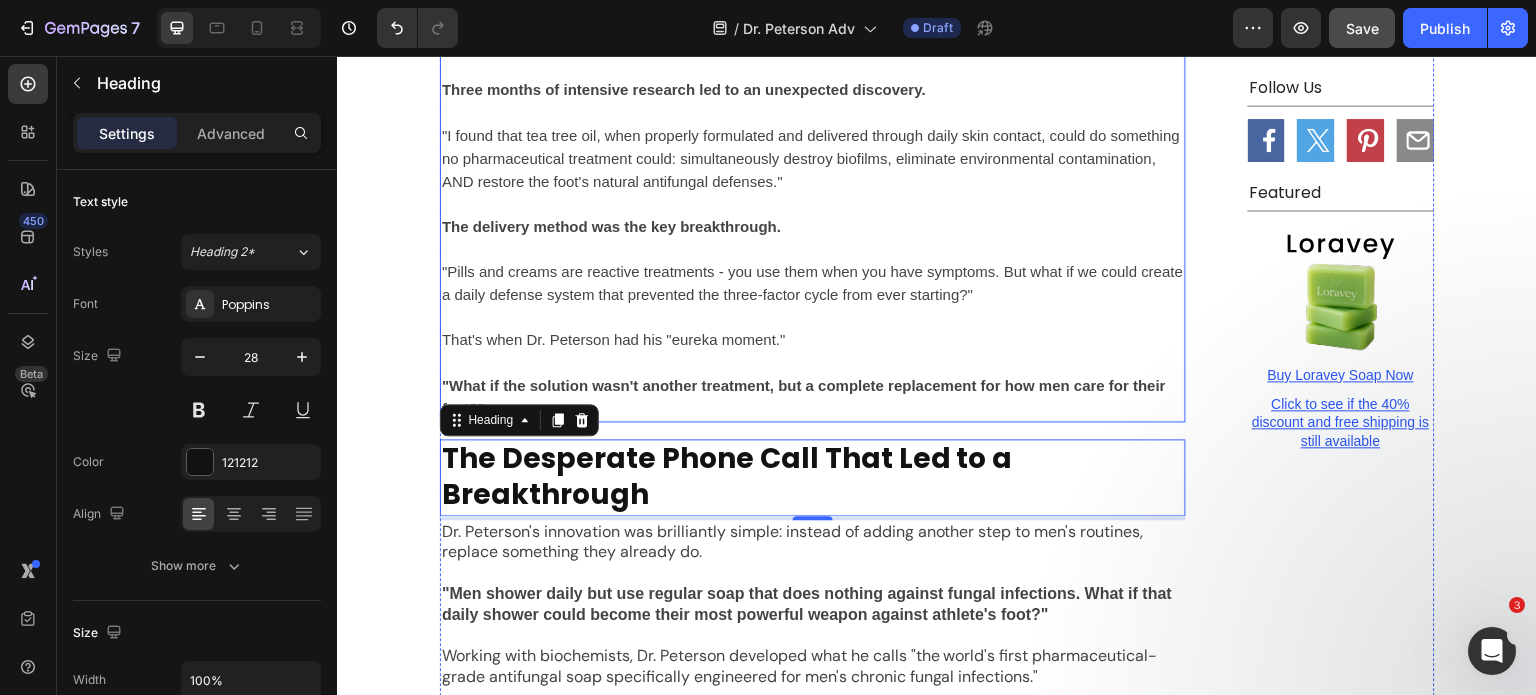 scroll, scrollTop: 4072, scrollLeft: 0, axis: vertical 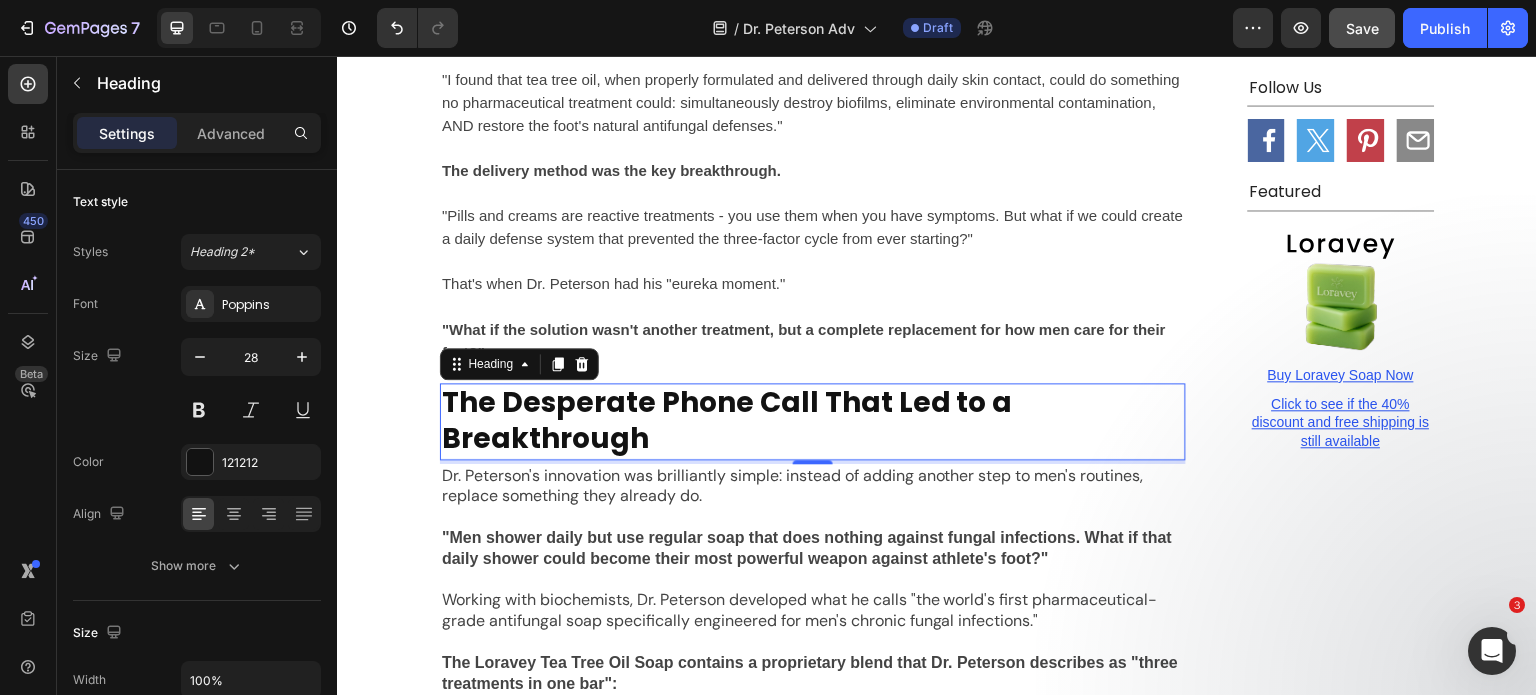 click on "The Desperate Phone Call That Led to a Breakthrough" at bounding box center (813, 421) 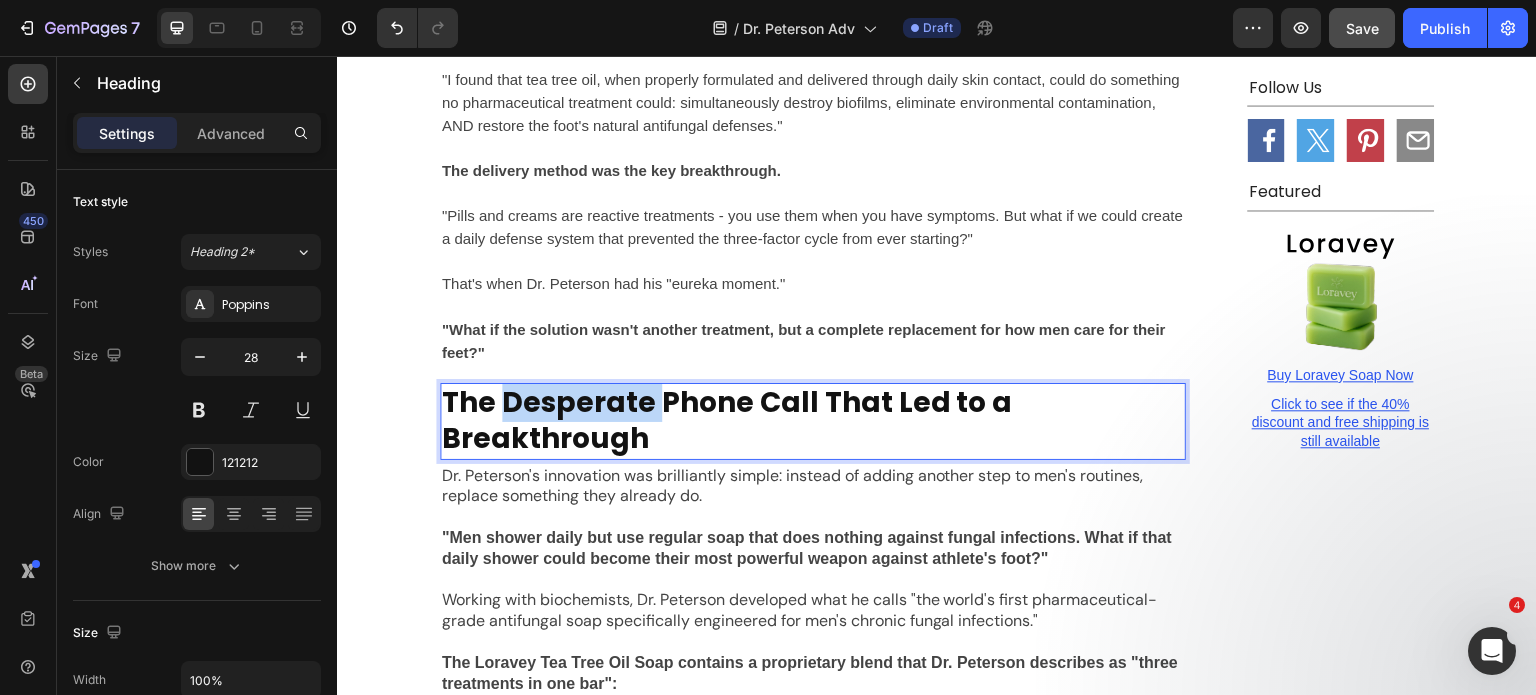 click on "The Desperate Phone Call That Led to a Breakthrough" at bounding box center (813, 421) 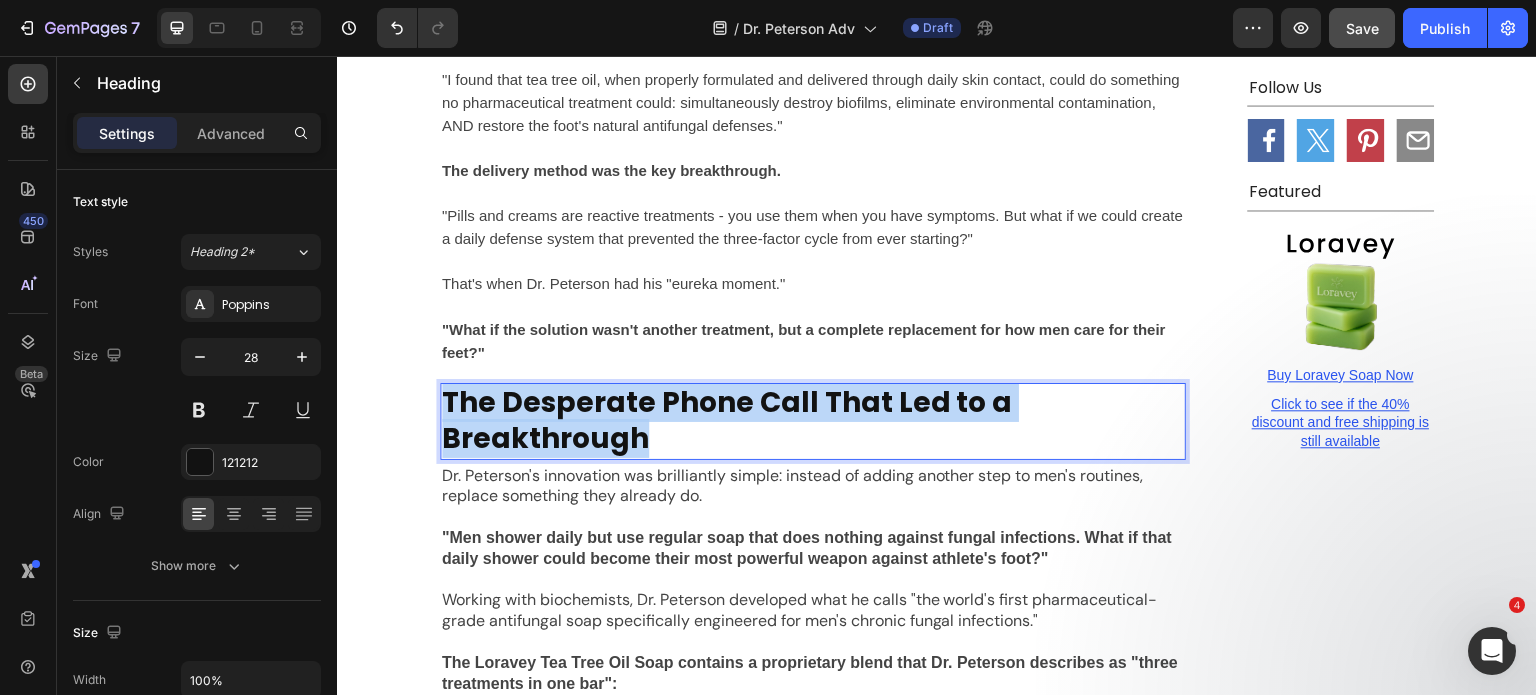 click on "The Desperate Phone Call That Led to a Breakthrough" at bounding box center (813, 421) 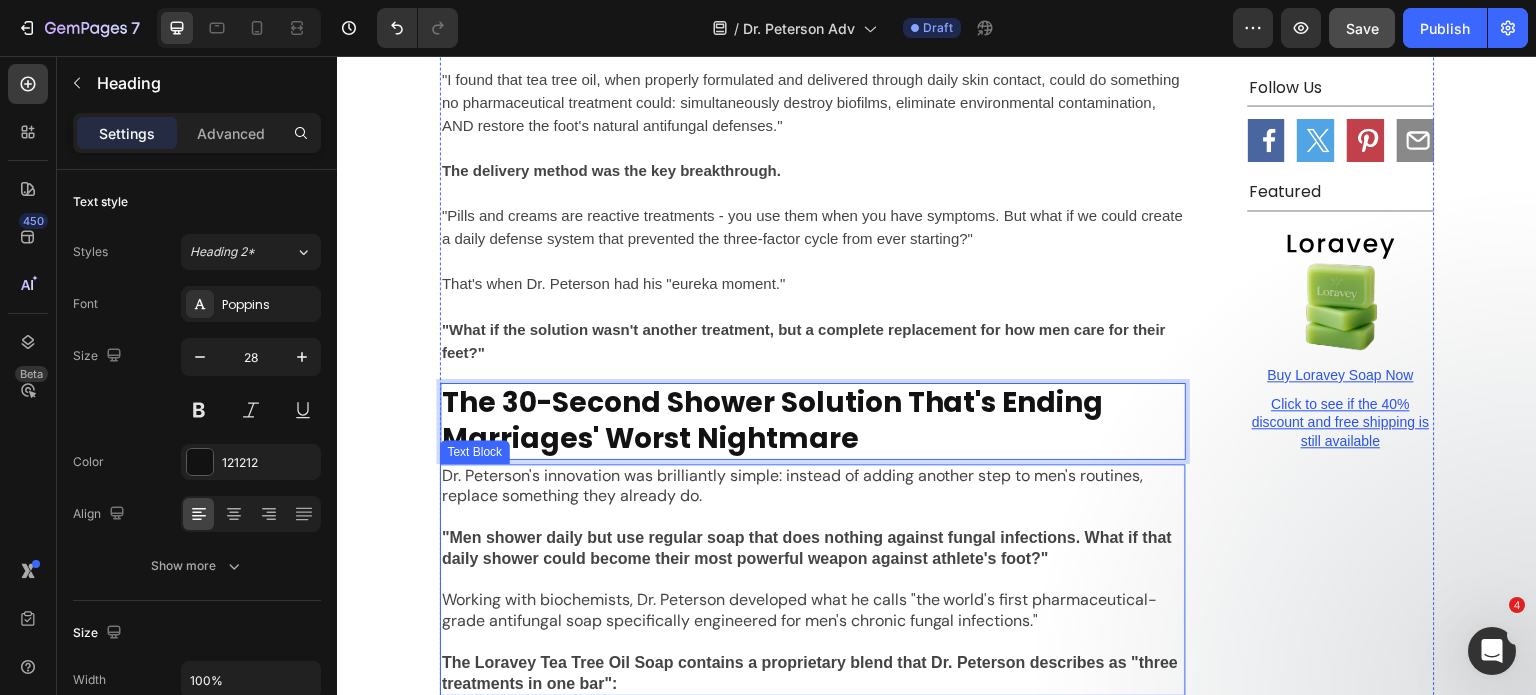 click on ""Men shower daily but use regular soap that does nothing against fungal infections. What if that daily shower could become their most powerful weapon against athlete's foot?"" at bounding box center [807, 548] 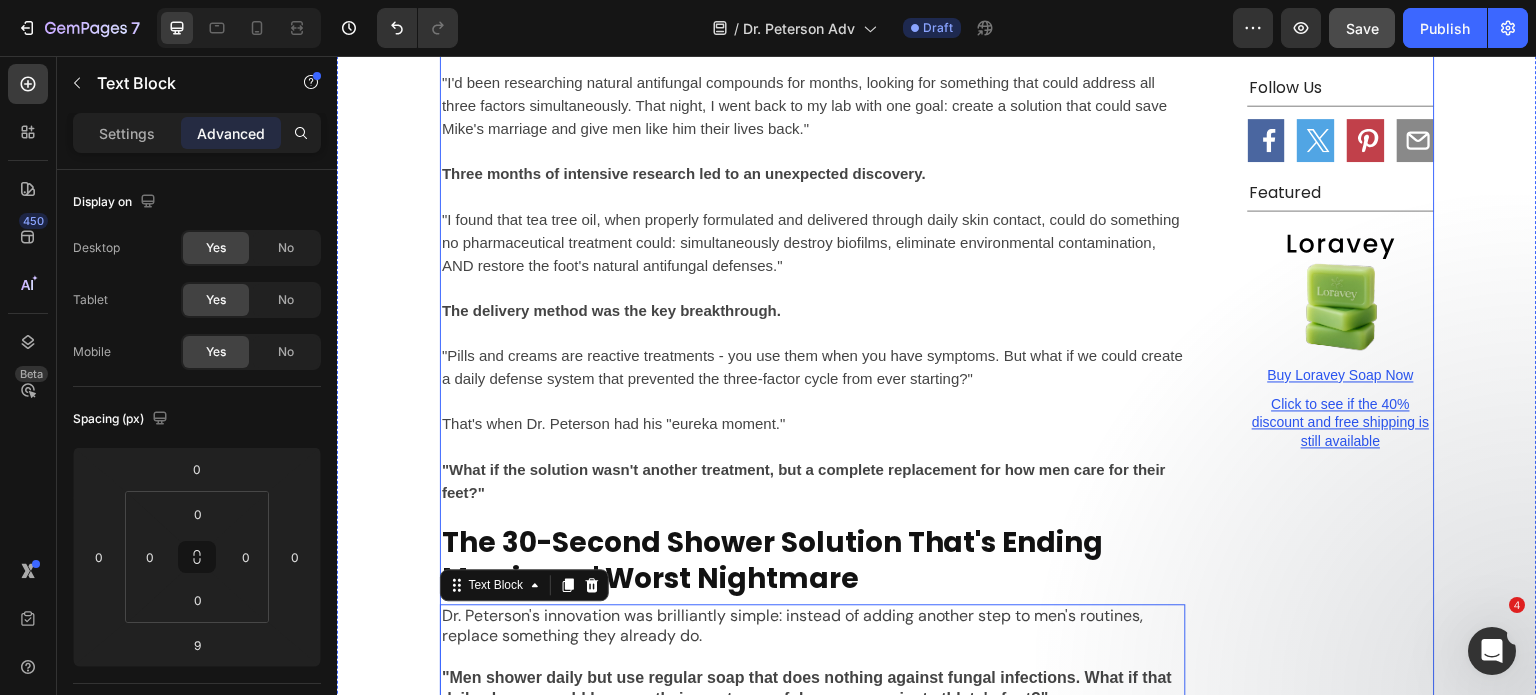 scroll, scrollTop: 3907, scrollLeft: 0, axis: vertical 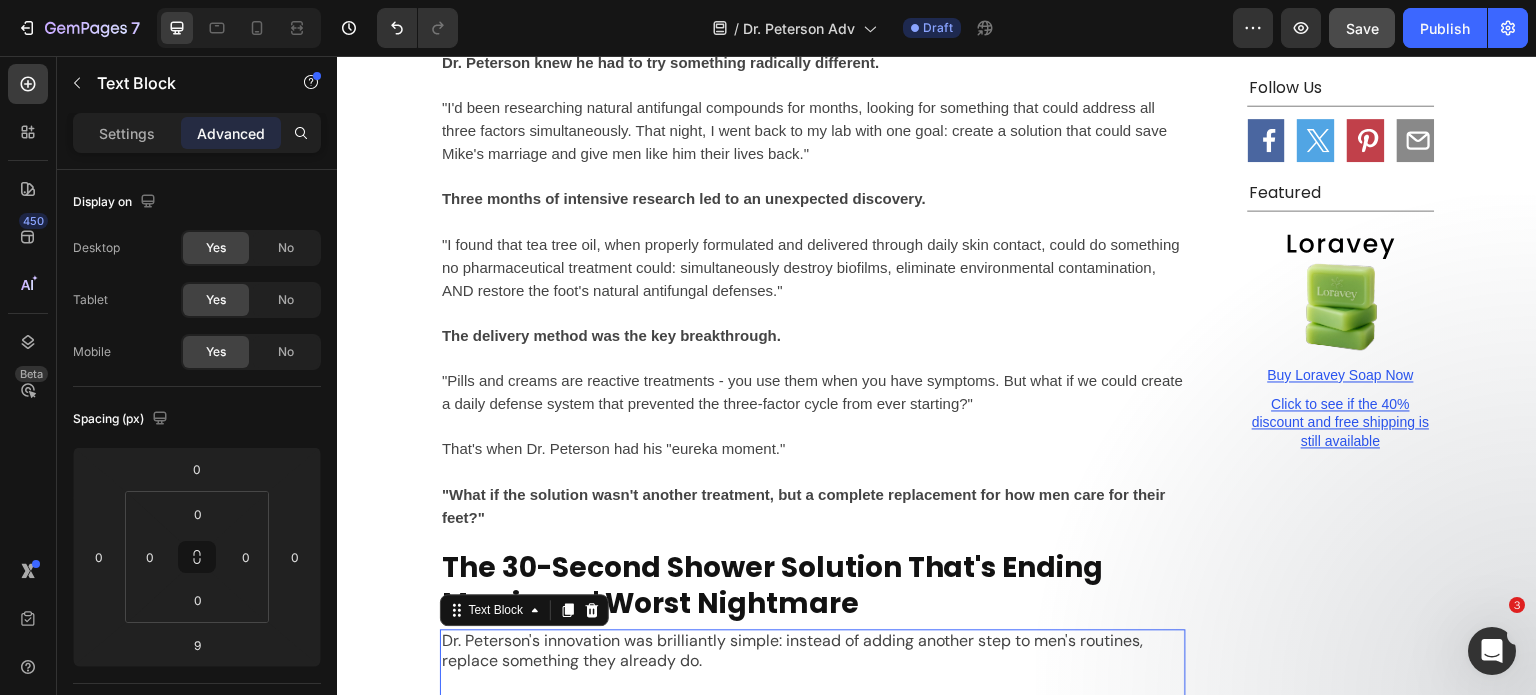 click on "Save" at bounding box center (1362, 28) 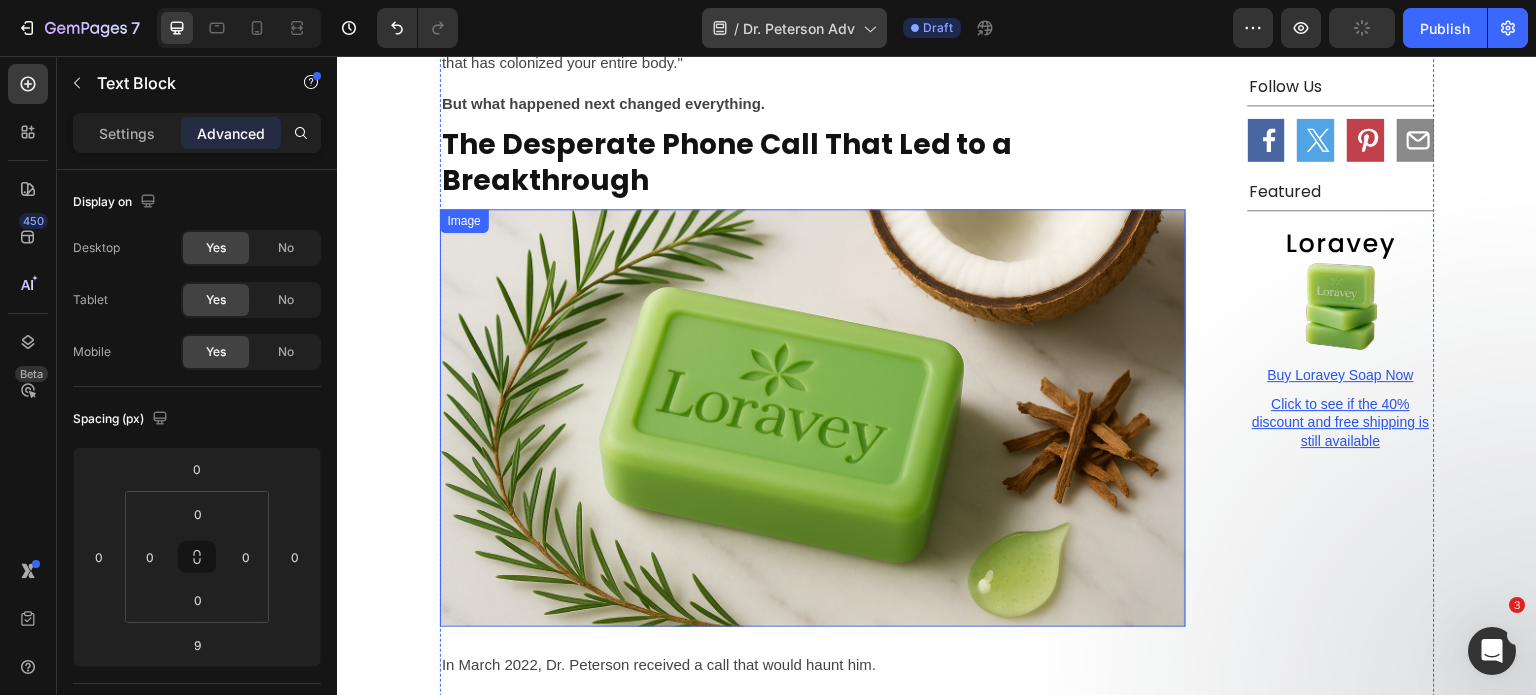 scroll, scrollTop: 3024, scrollLeft: 0, axis: vertical 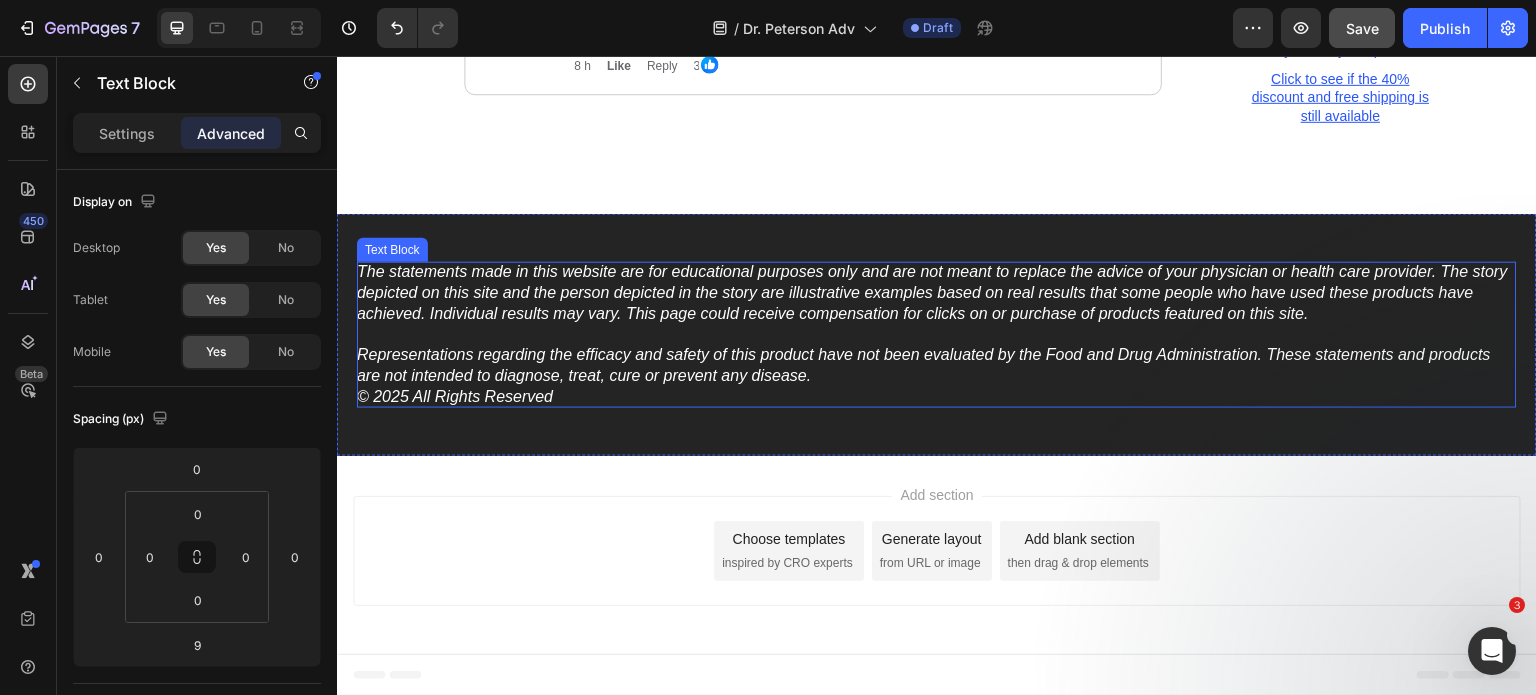 click on "The statements made in this website are for educational purposes only and are not meant to replace the advice of your physician or health care provider. The story depicted on this site and the person depicted in the story are illustrative examples based on real results that some people who have used these products have achieved. Individual results may vary. This page could receive compensation for clicks on or purchase of products featured on this site." at bounding box center (932, 292) 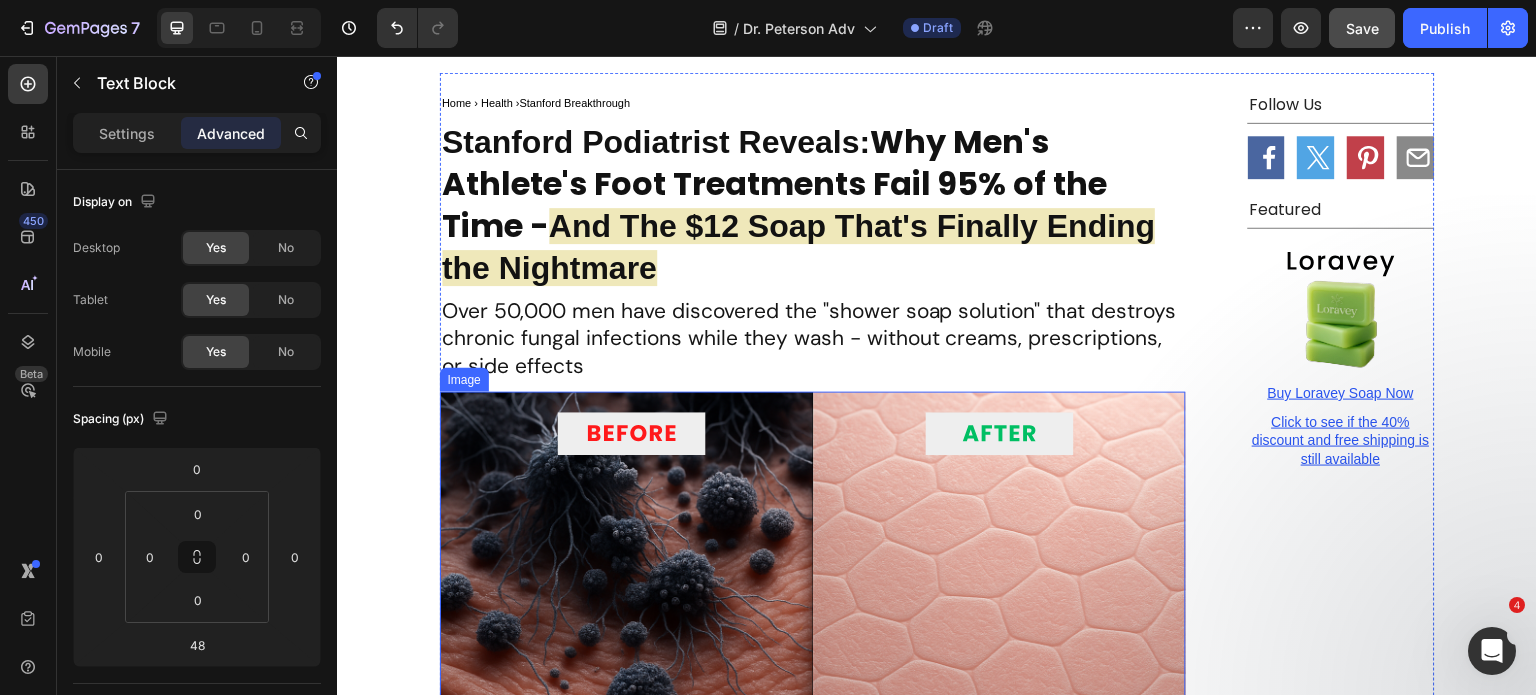 scroll, scrollTop: 88, scrollLeft: 0, axis: vertical 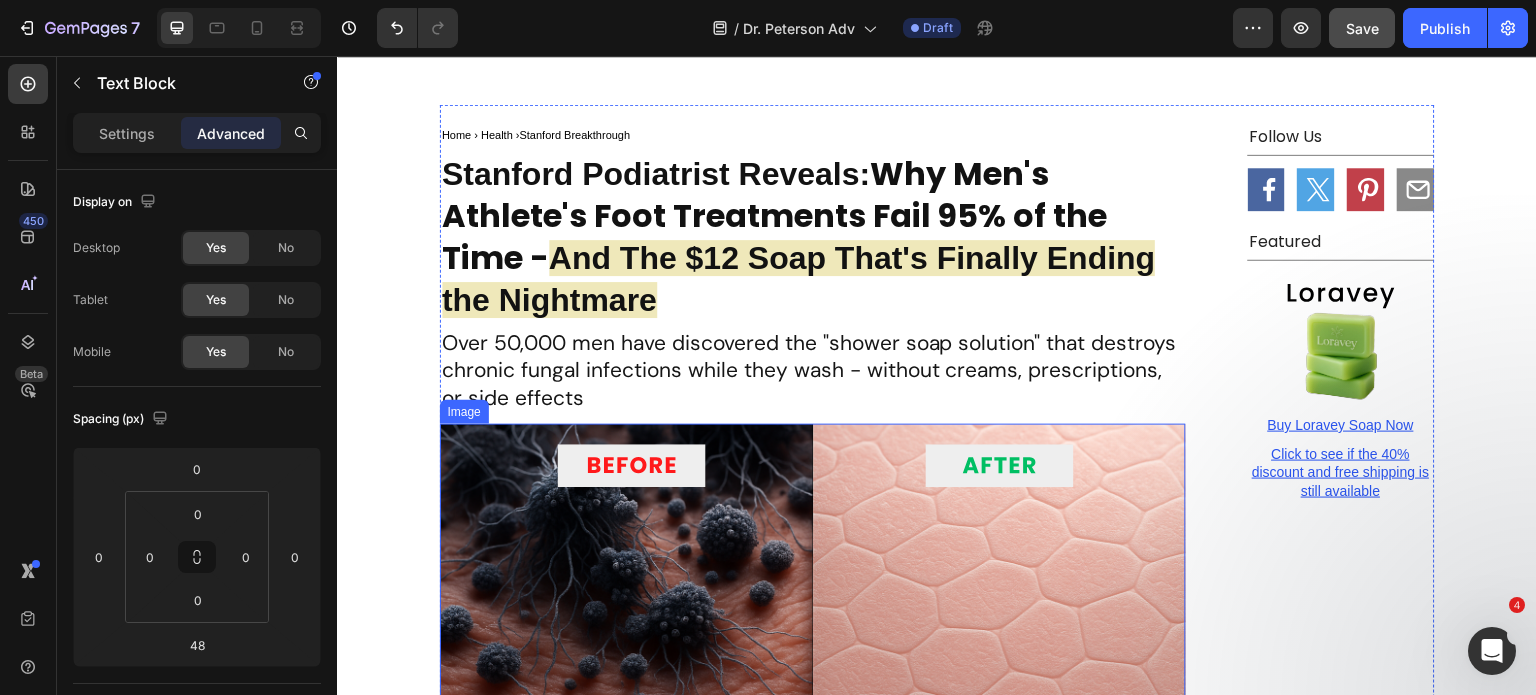 click at bounding box center (813, 633) 